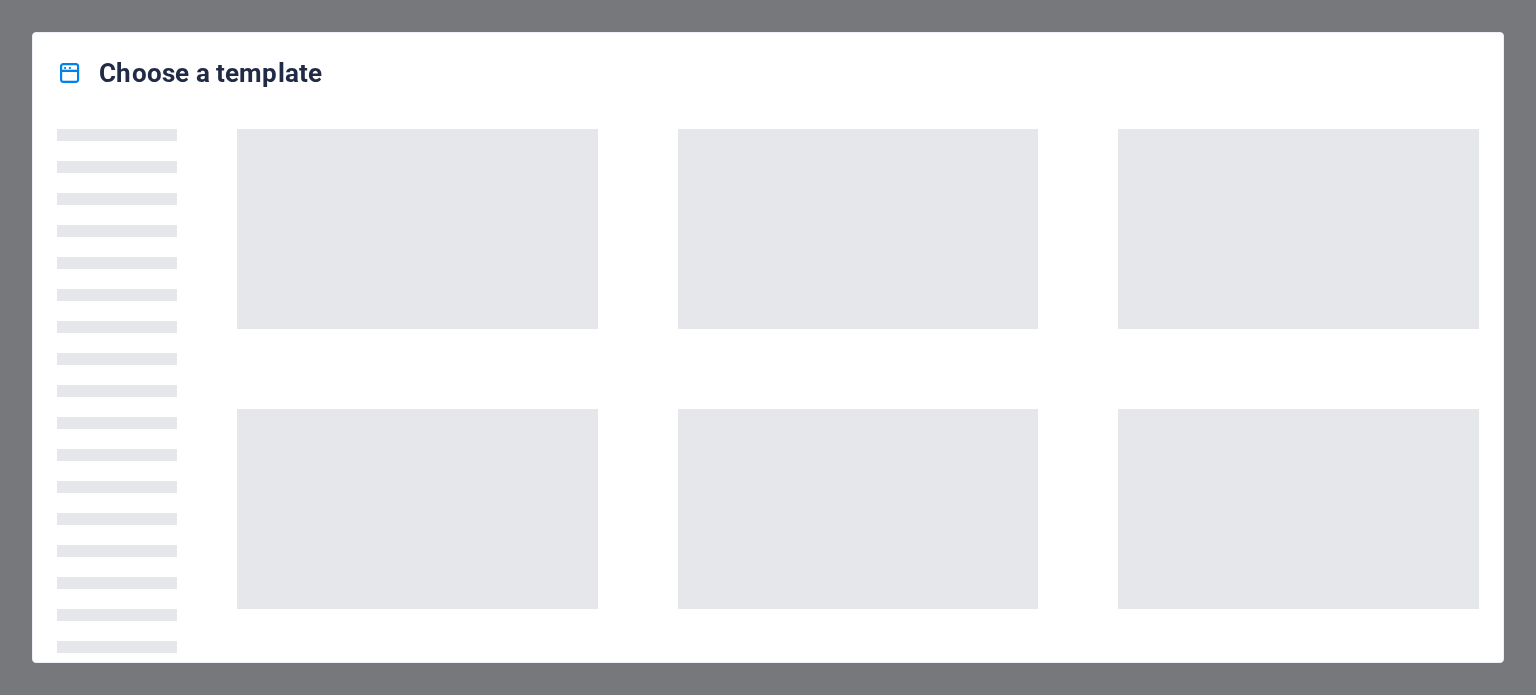 scroll, scrollTop: 0, scrollLeft: 0, axis: both 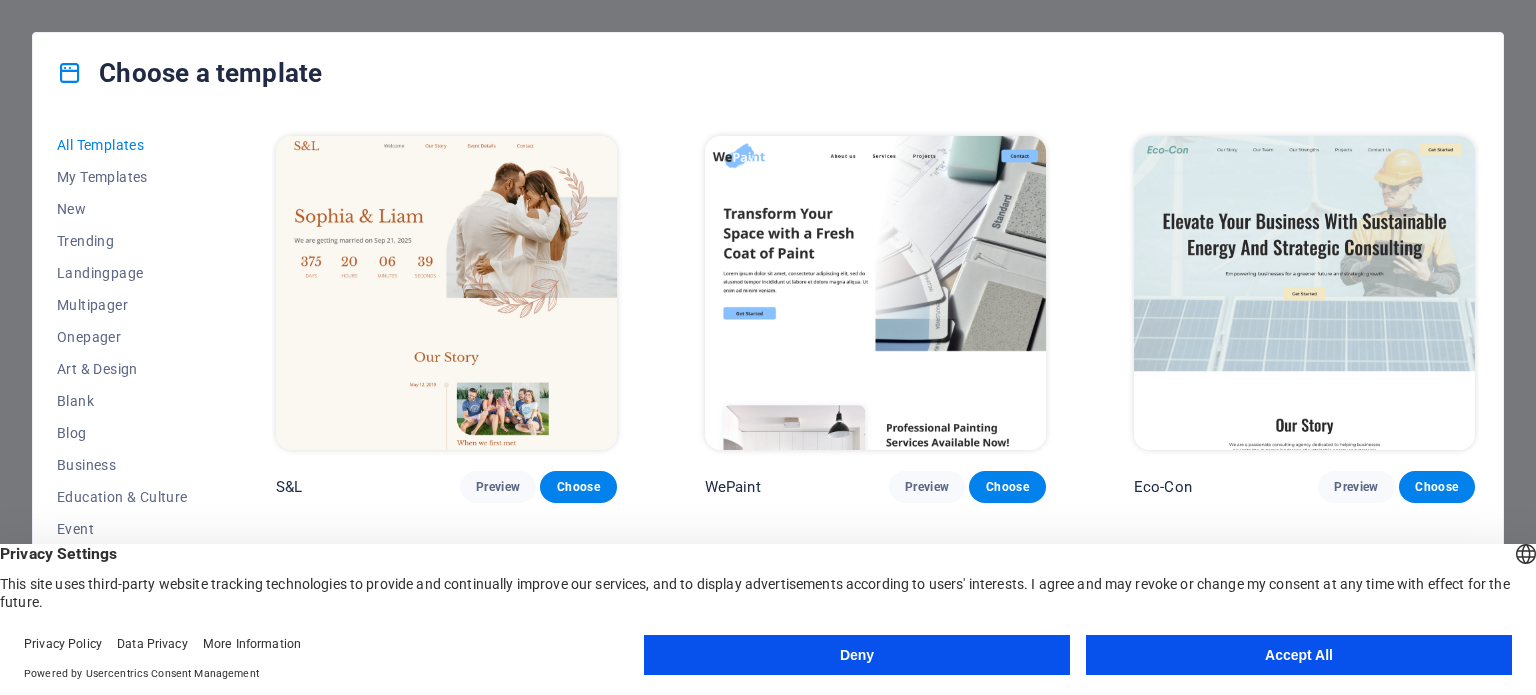 click on "Choose a template" at bounding box center [189, 73] 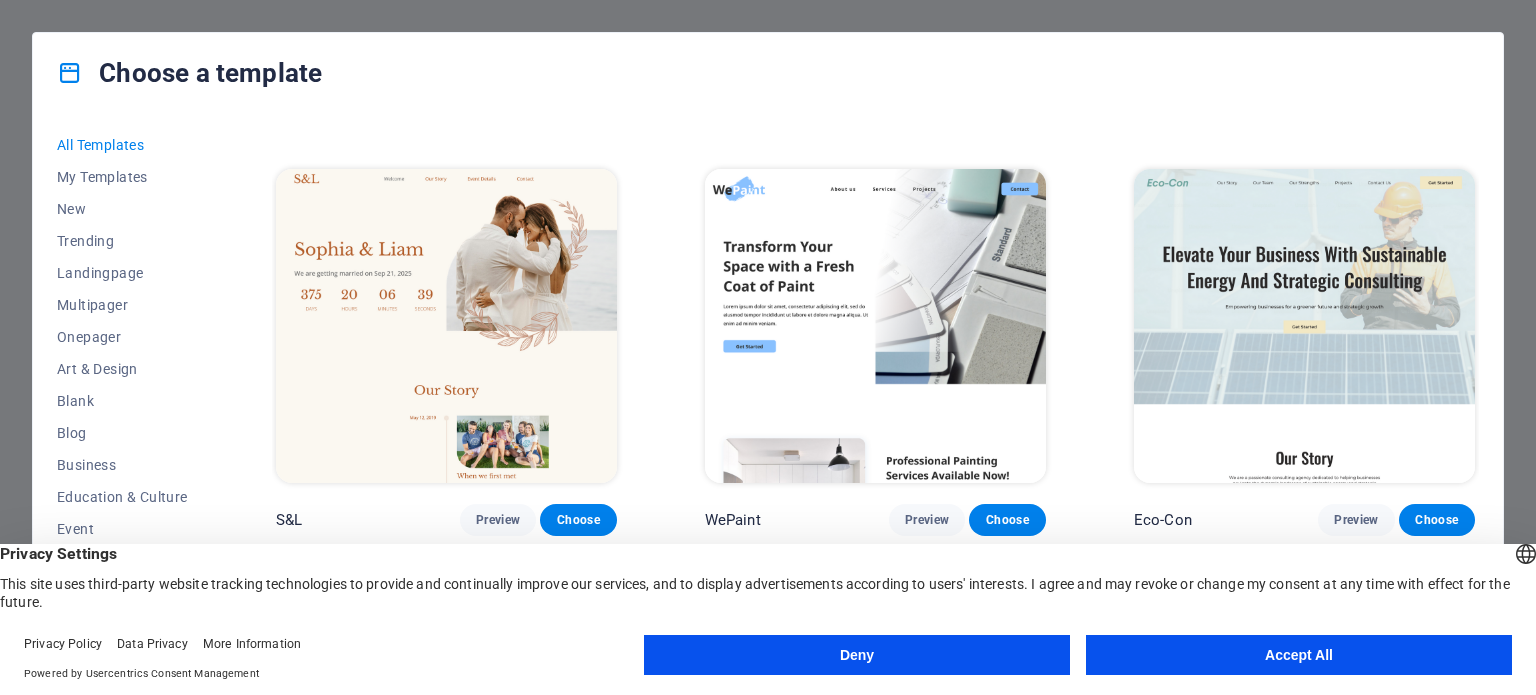 scroll, scrollTop: 900, scrollLeft: 0, axis: vertical 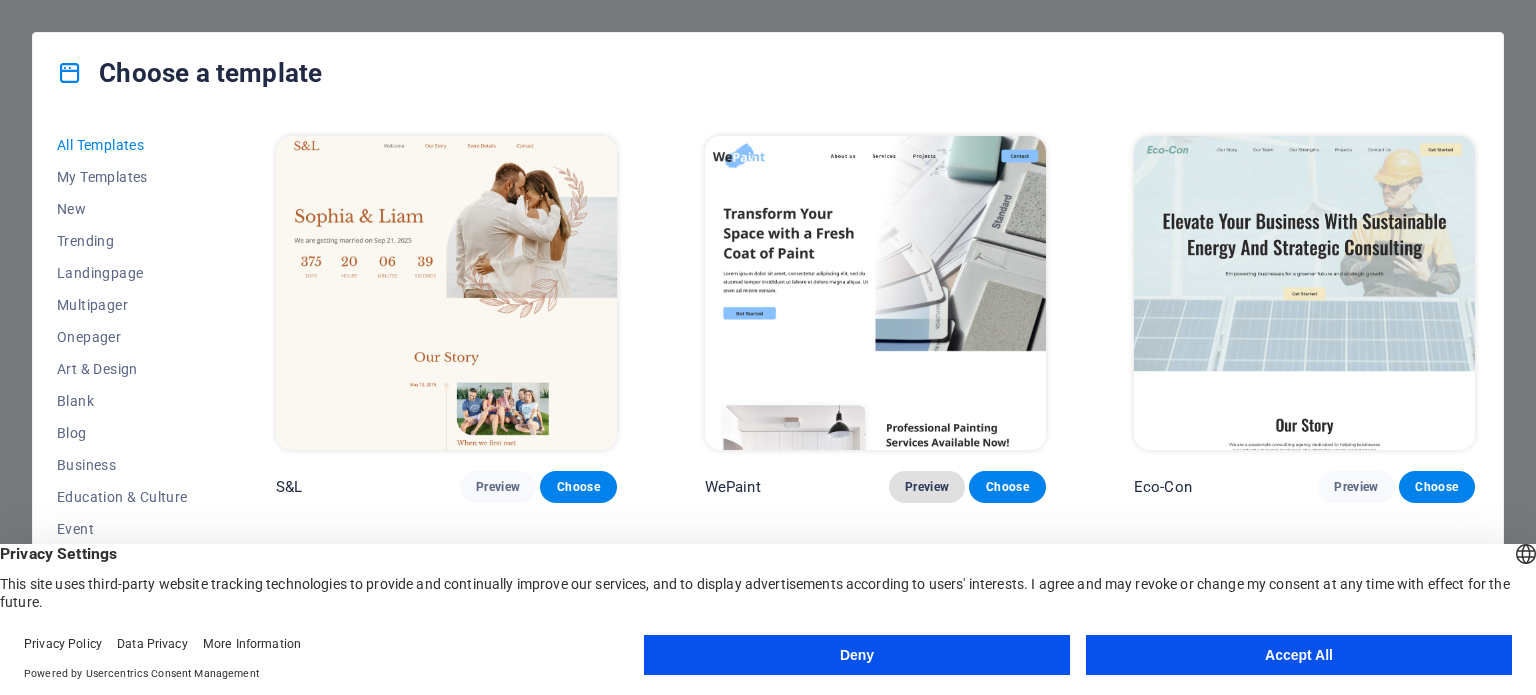 click on "Preview" at bounding box center [927, 487] 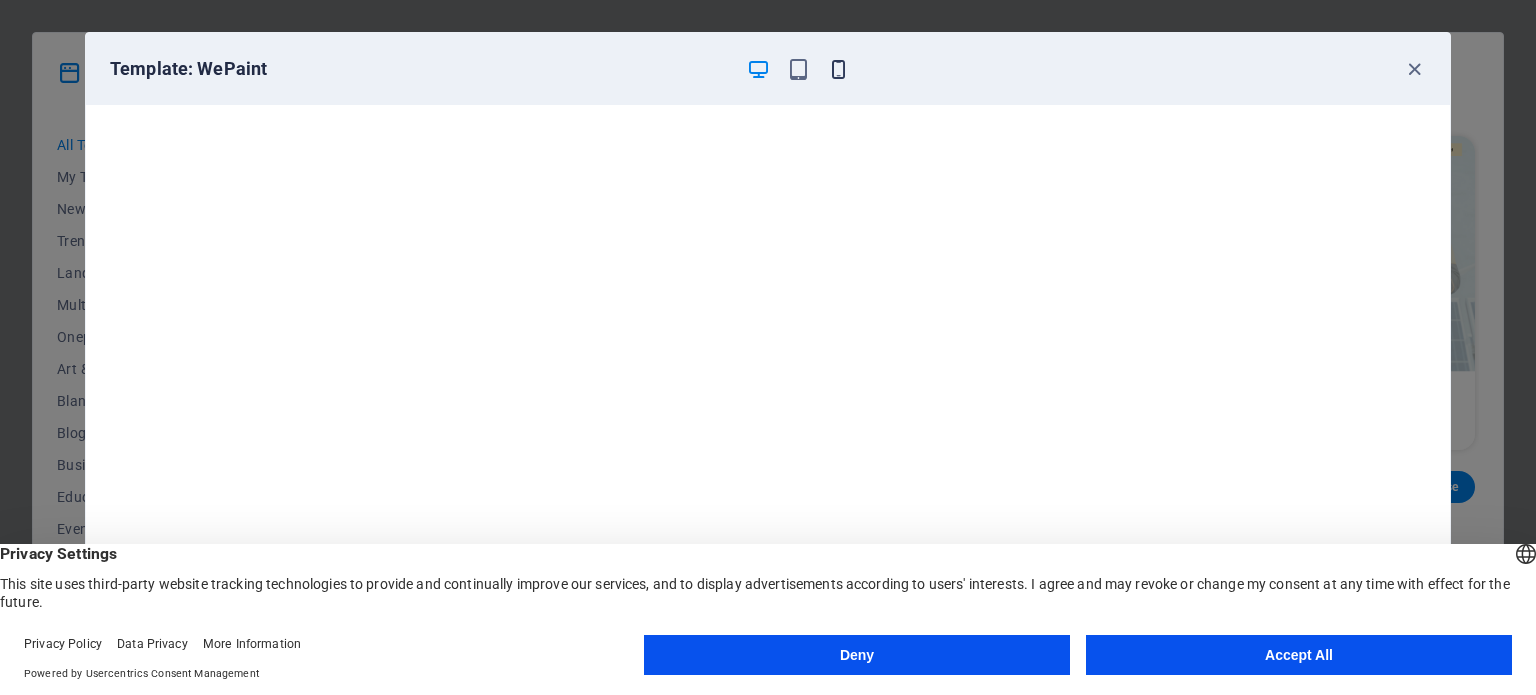 click at bounding box center (838, 69) 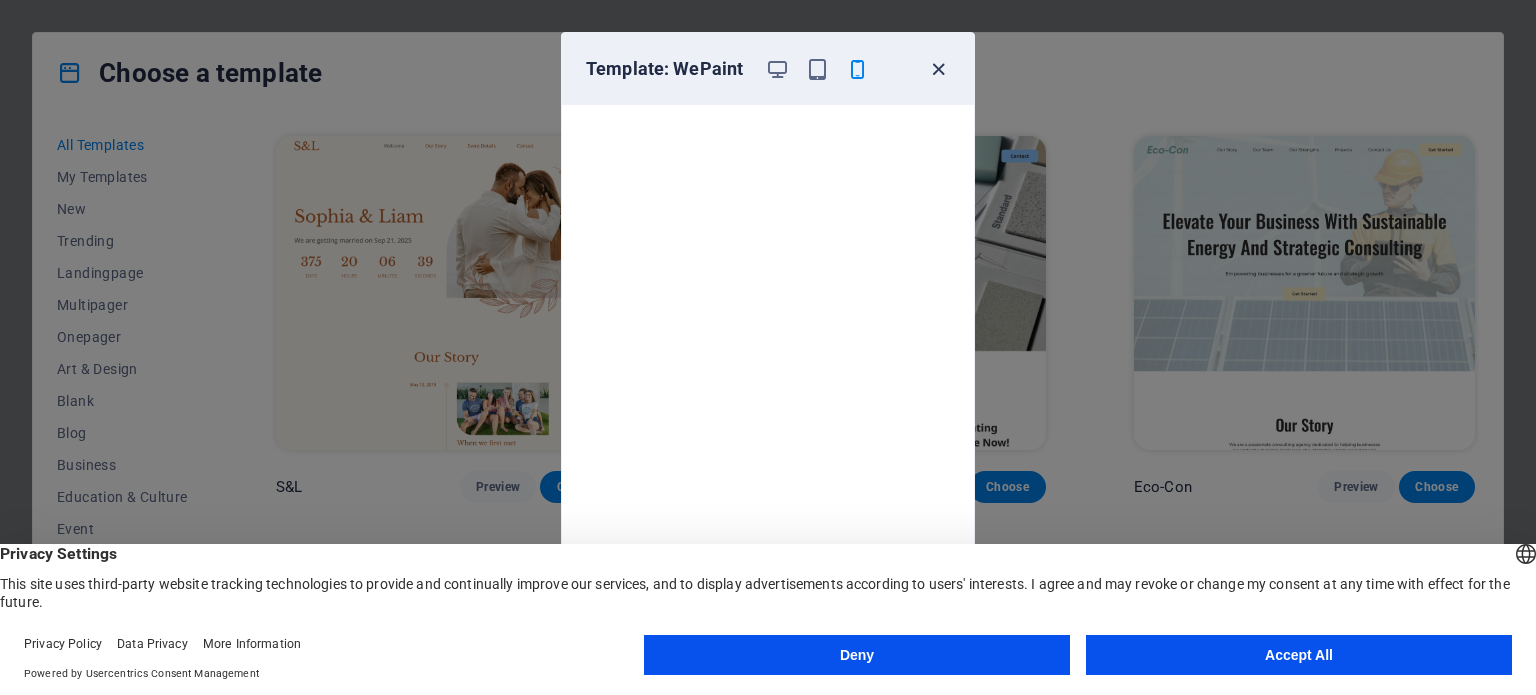 click at bounding box center (938, 69) 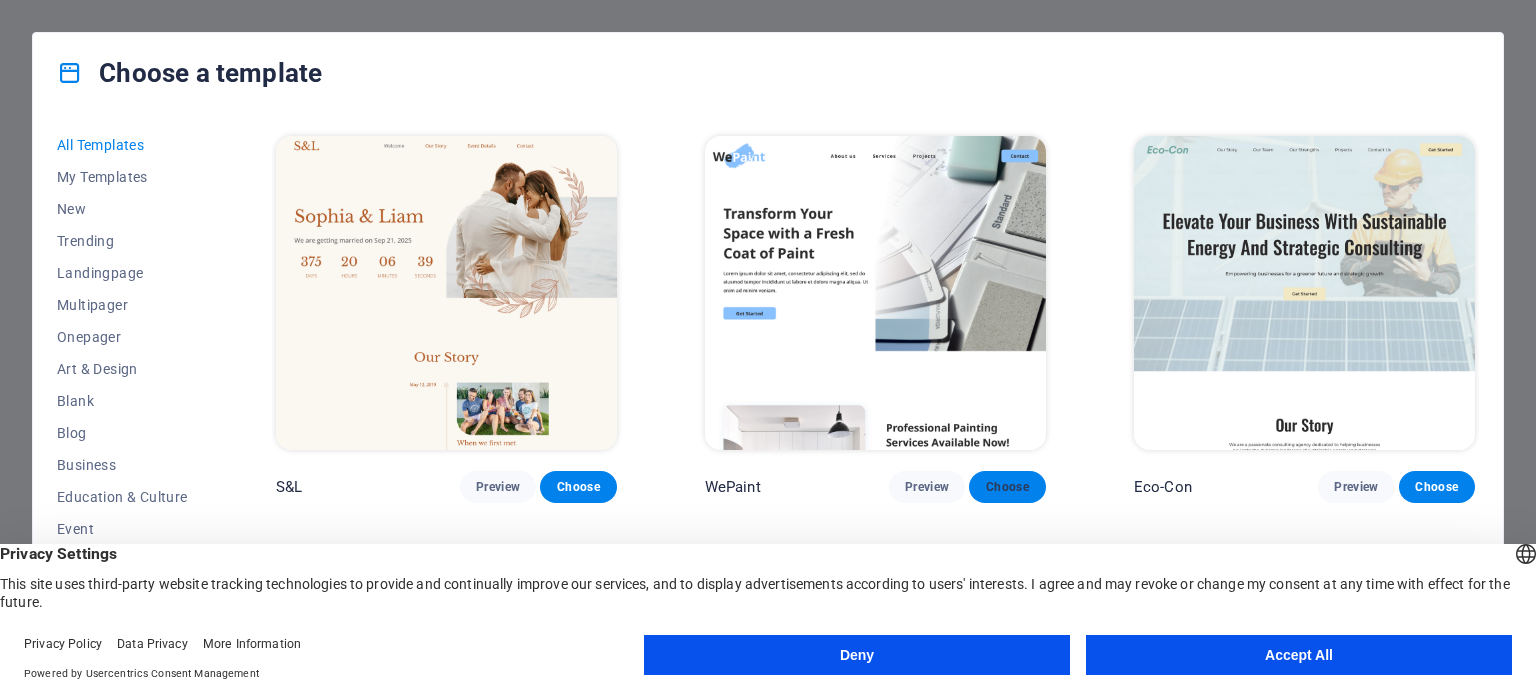 click on "Choose" at bounding box center [1007, 487] 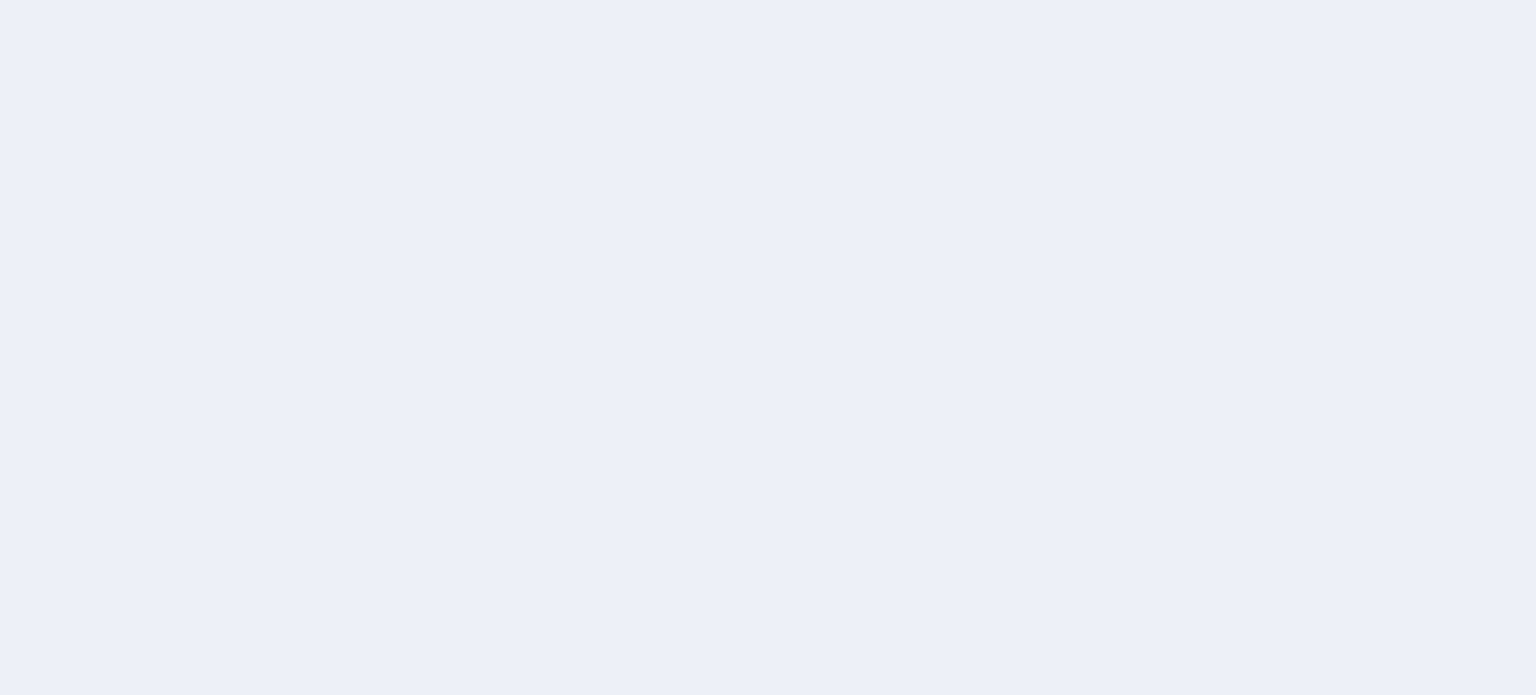 scroll, scrollTop: 0, scrollLeft: 0, axis: both 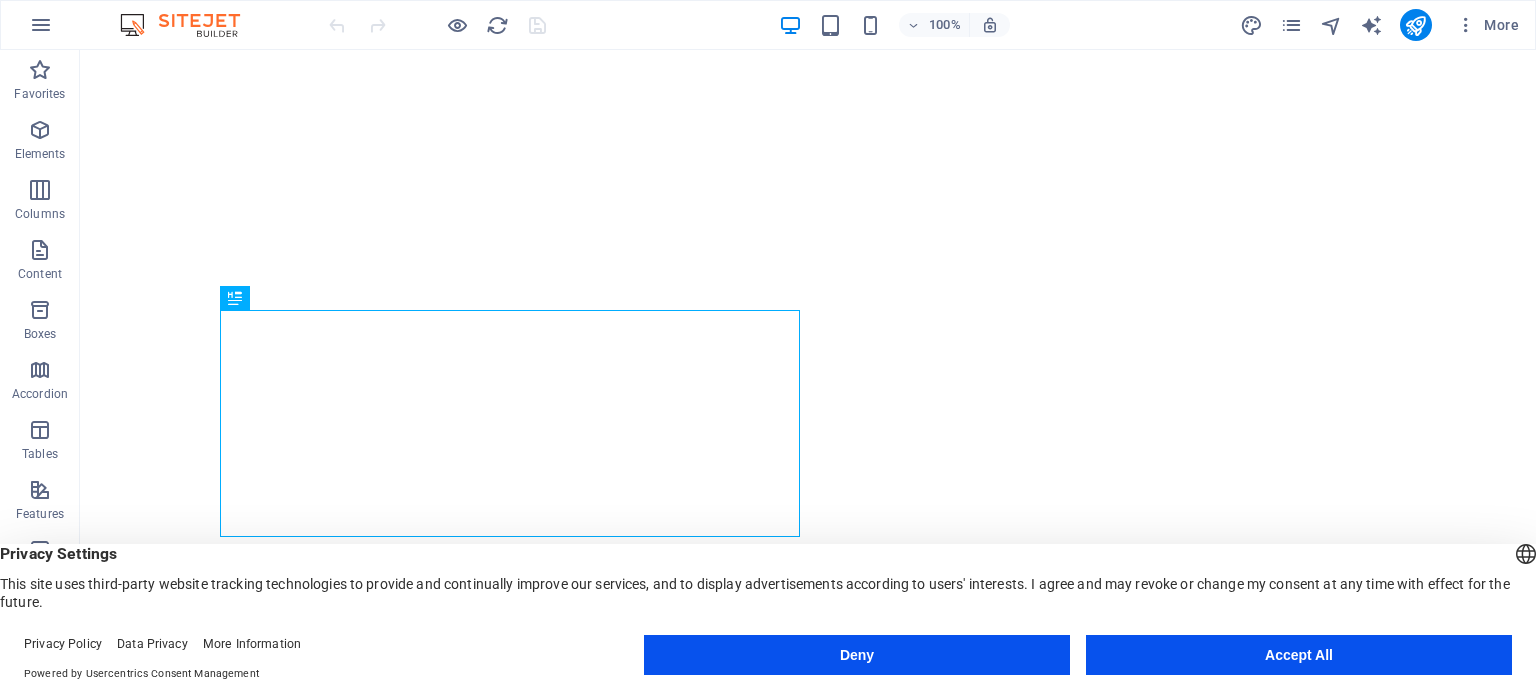 click on "Accept All" at bounding box center (1299, 655) 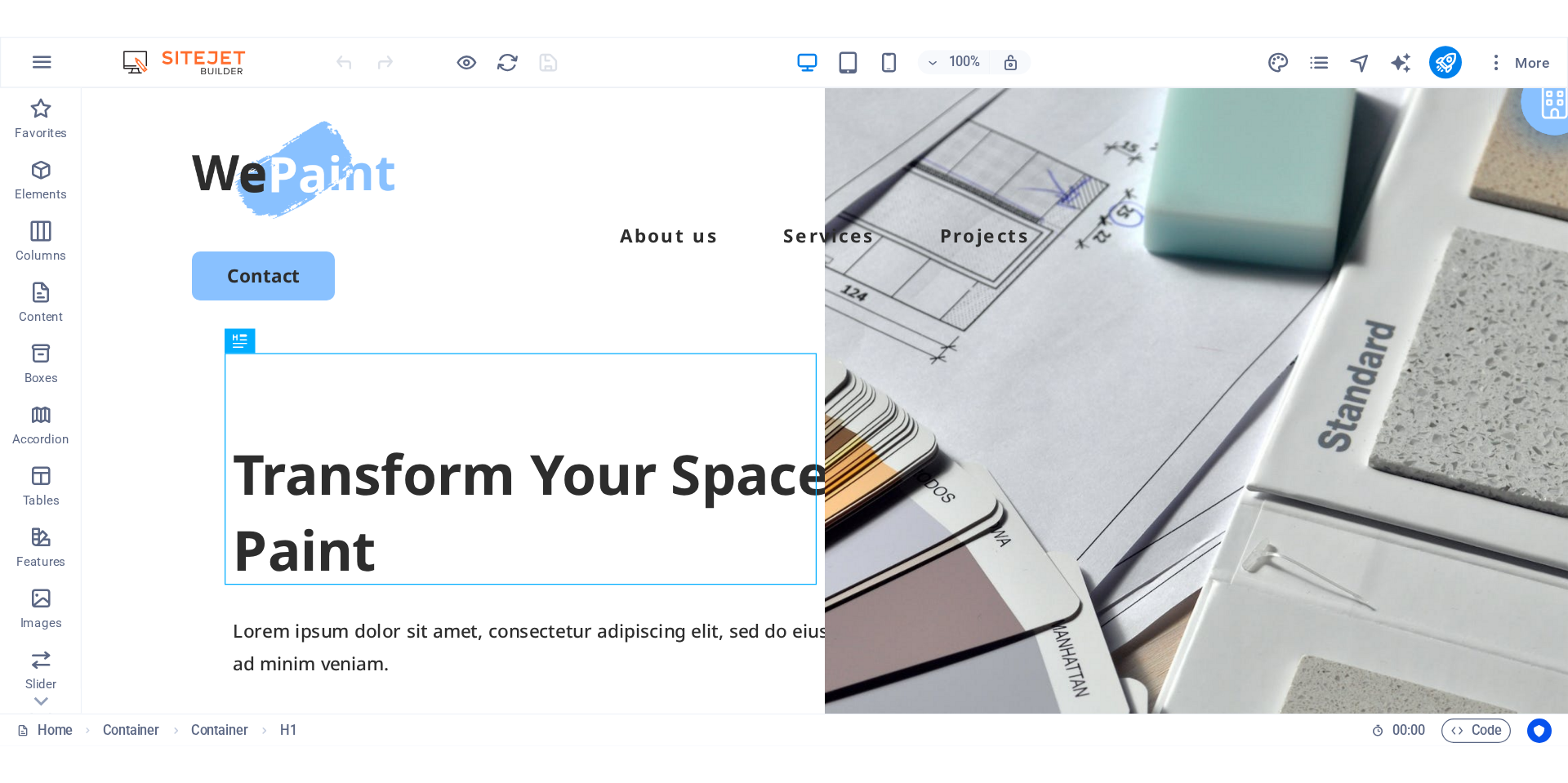 scroll, scrollTop: 0, scrollLeft: 0, axis: both 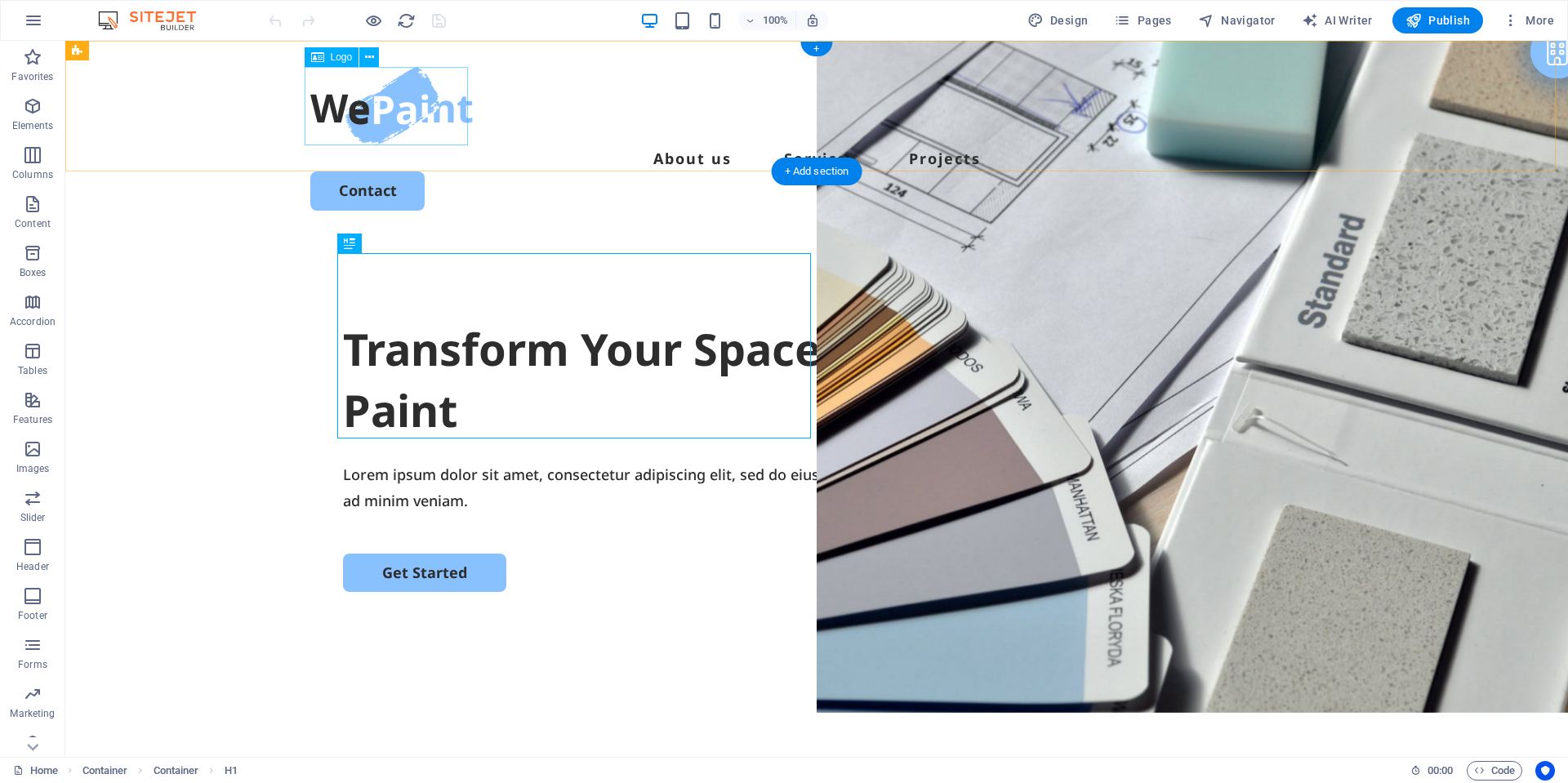 click at bounding box center [817, 106] 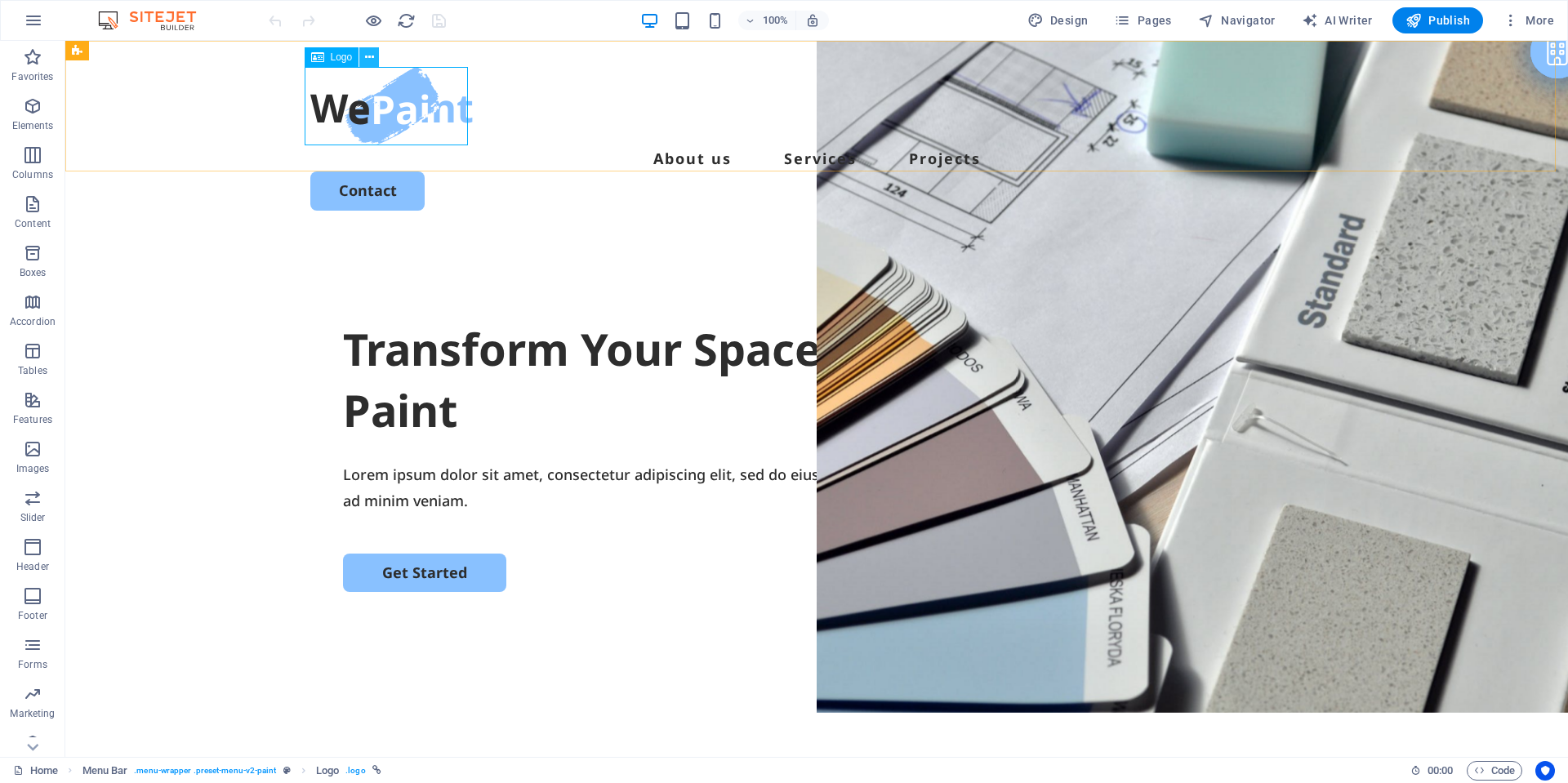 click at bounding box center [369, 57] 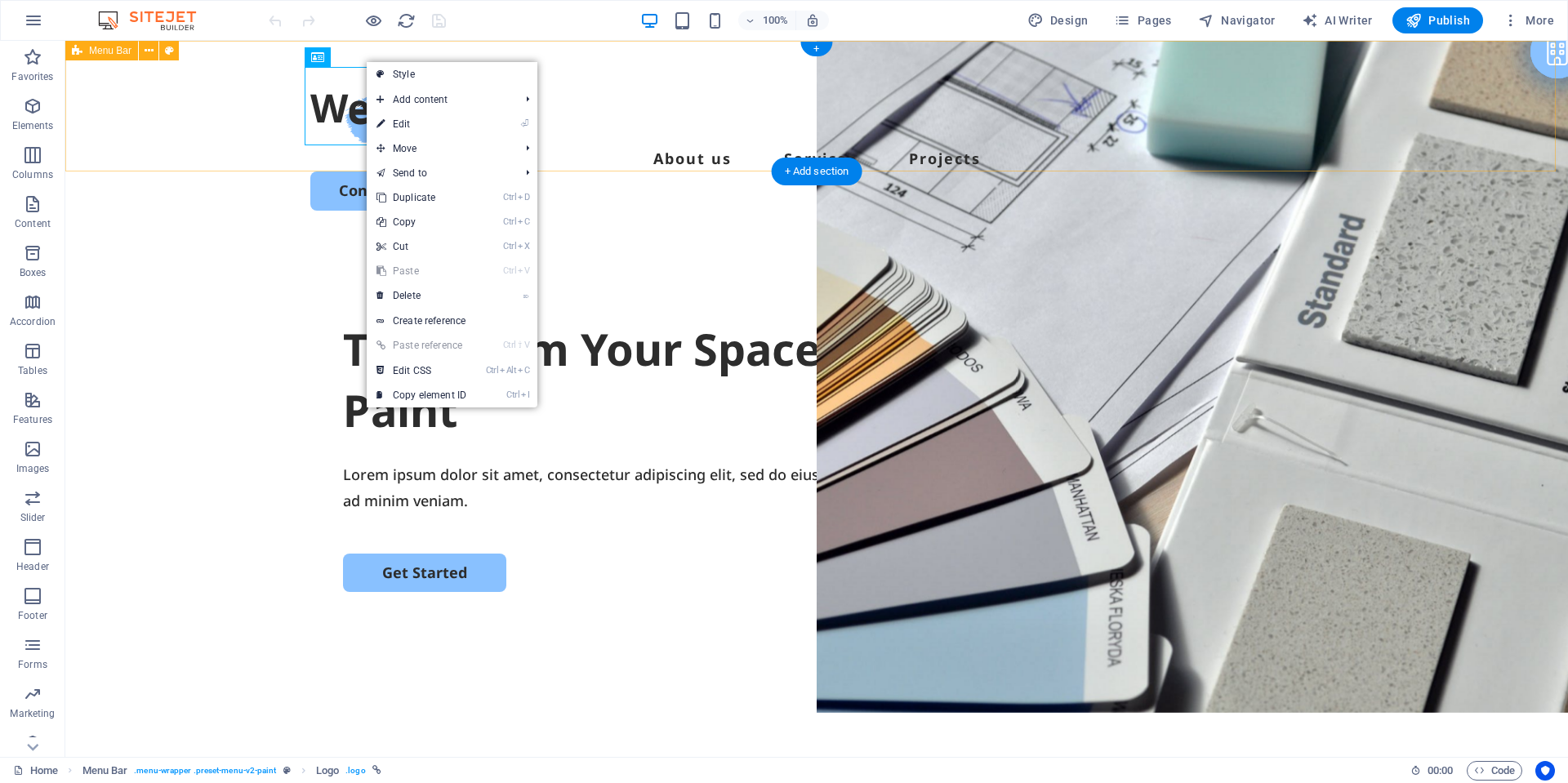 click on "About us Services Projects Contact" at bounding box center (817, 139) 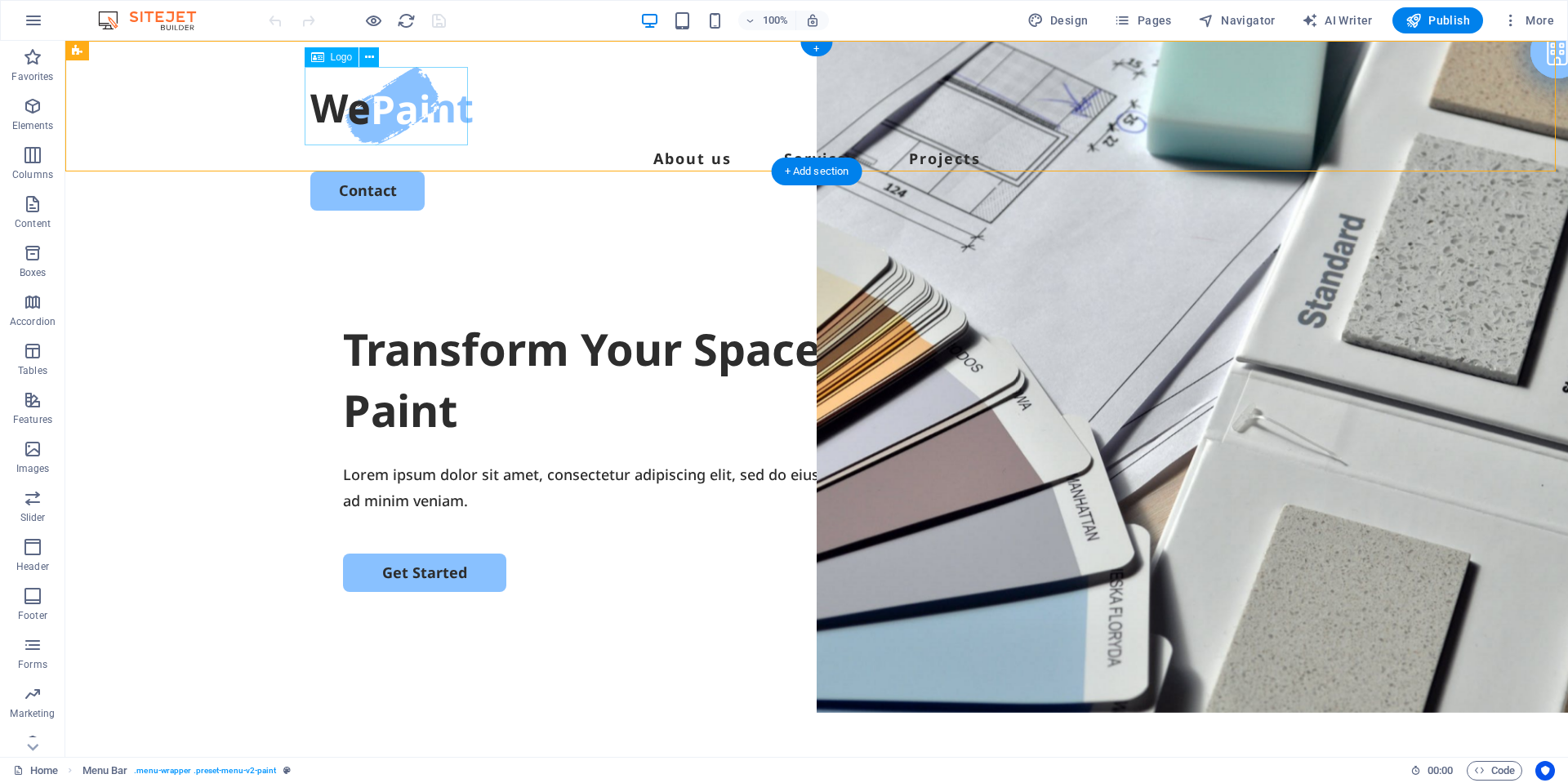 click at bounding box center [817, 106] 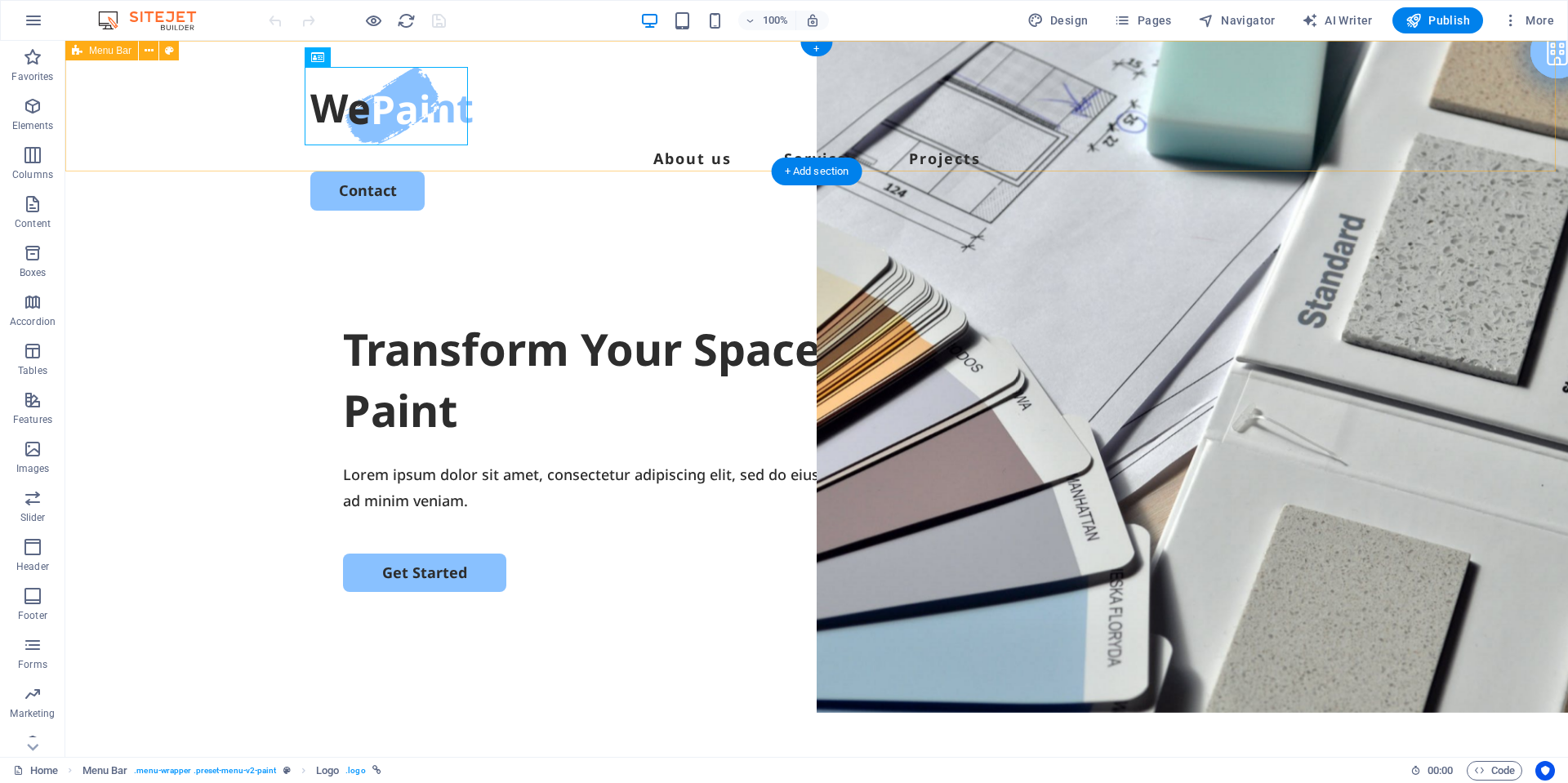click on "About us Services Projects Contact" at bounding box center (817, 139) 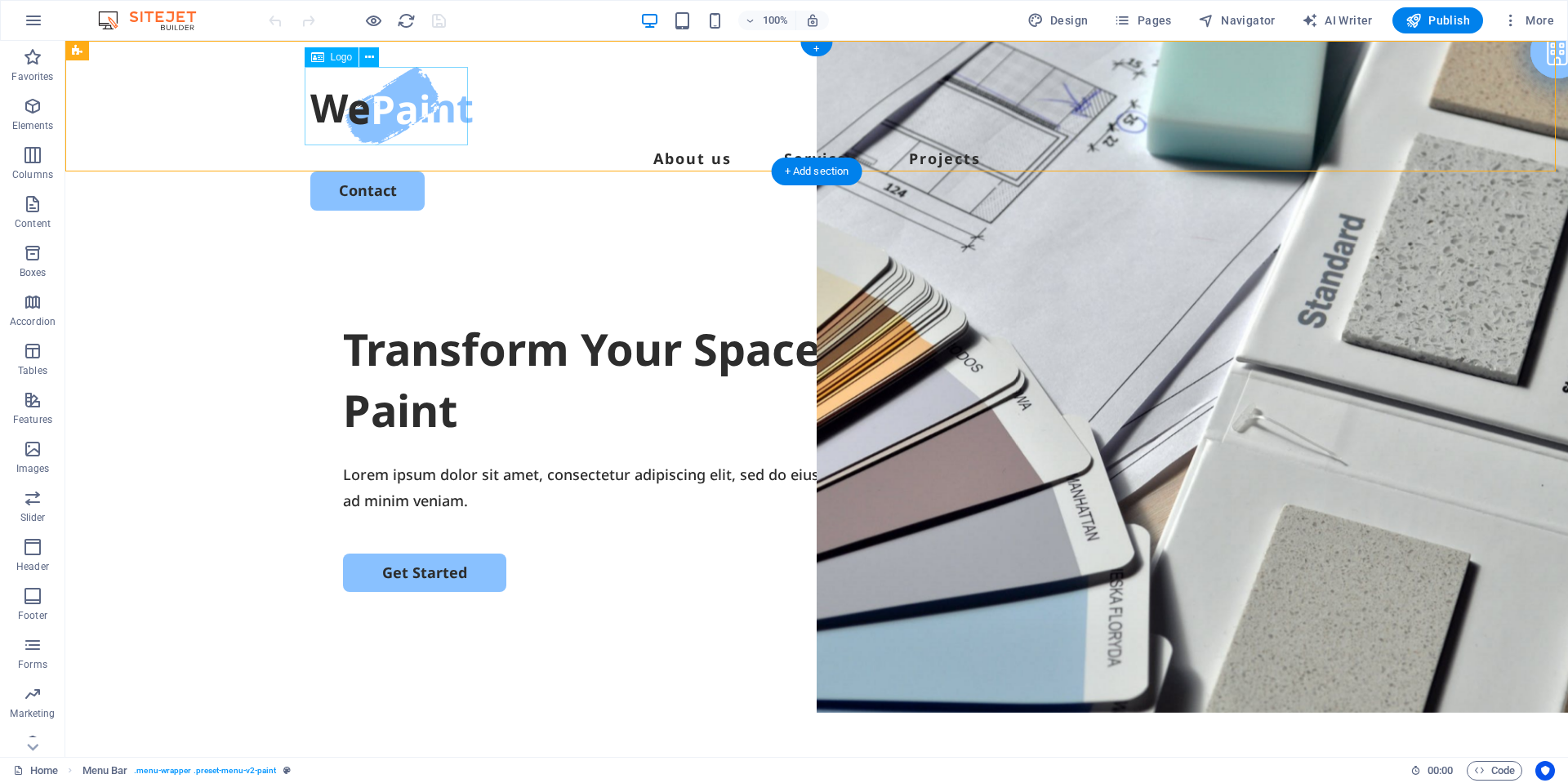 click at bounding box center [817, 106] 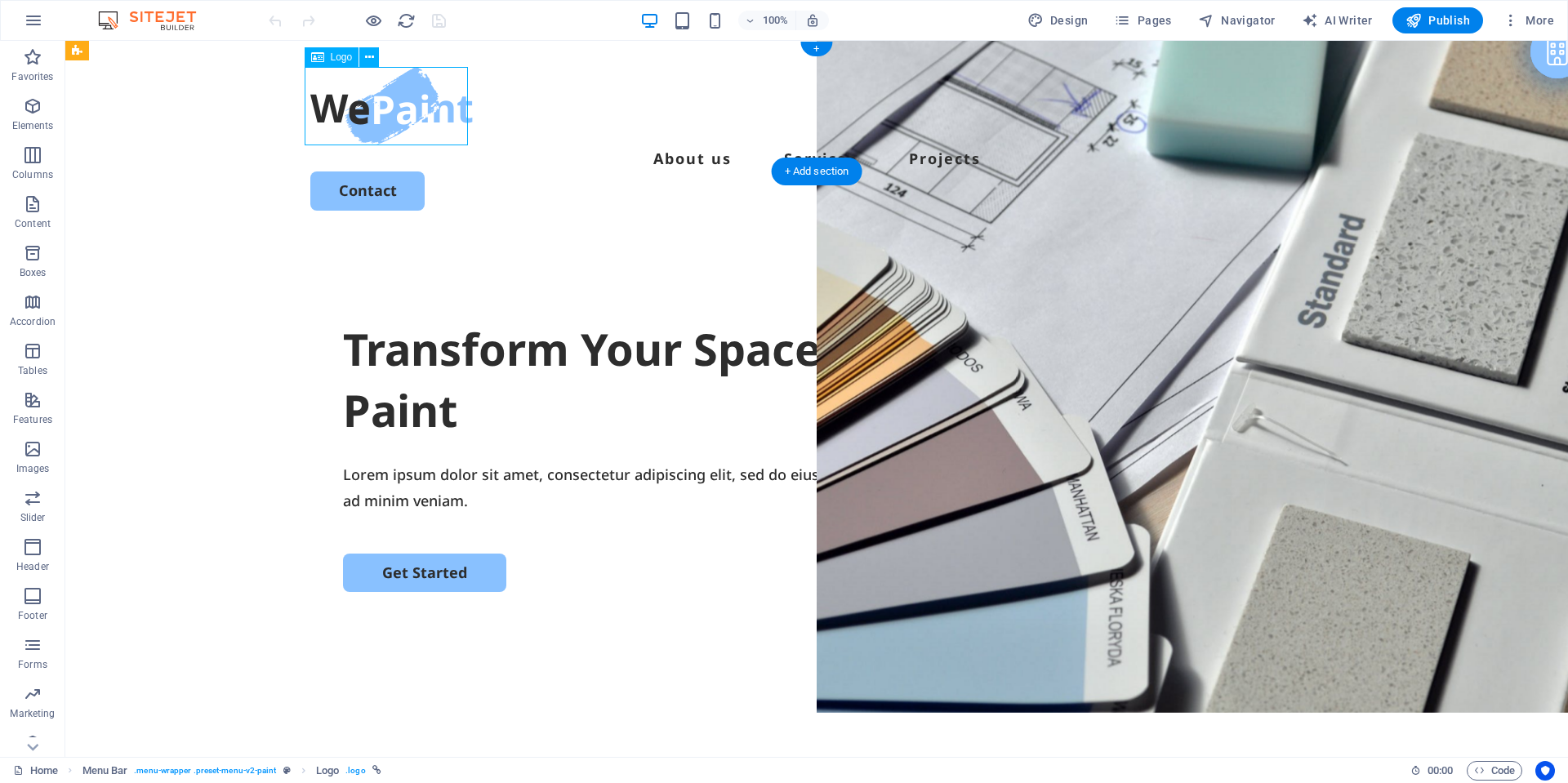 click at bounding box center (817, 106) 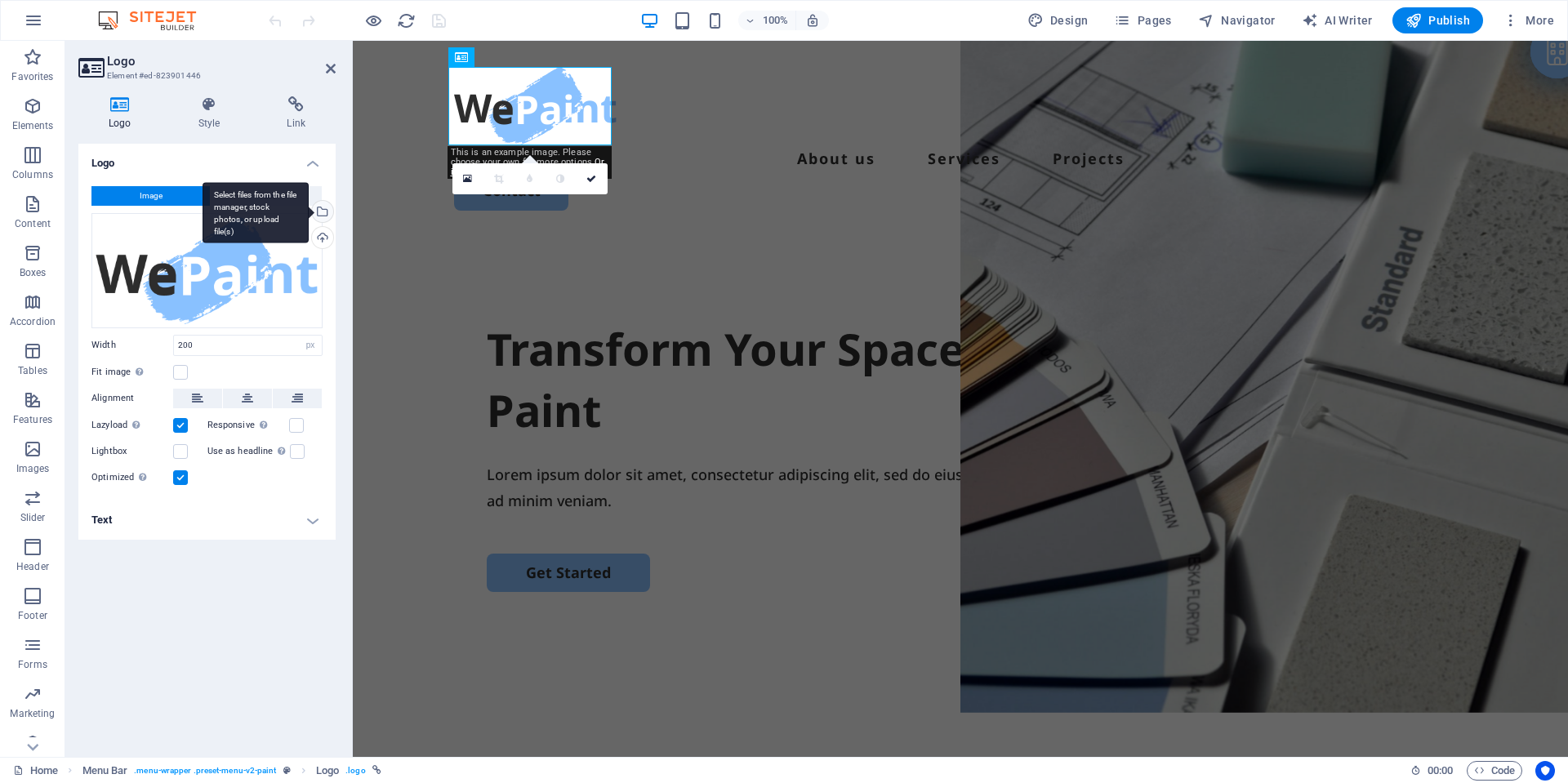 click on "Select files from the file manager, stock photos, or upload file(s)" at bounding box center [256, 212] 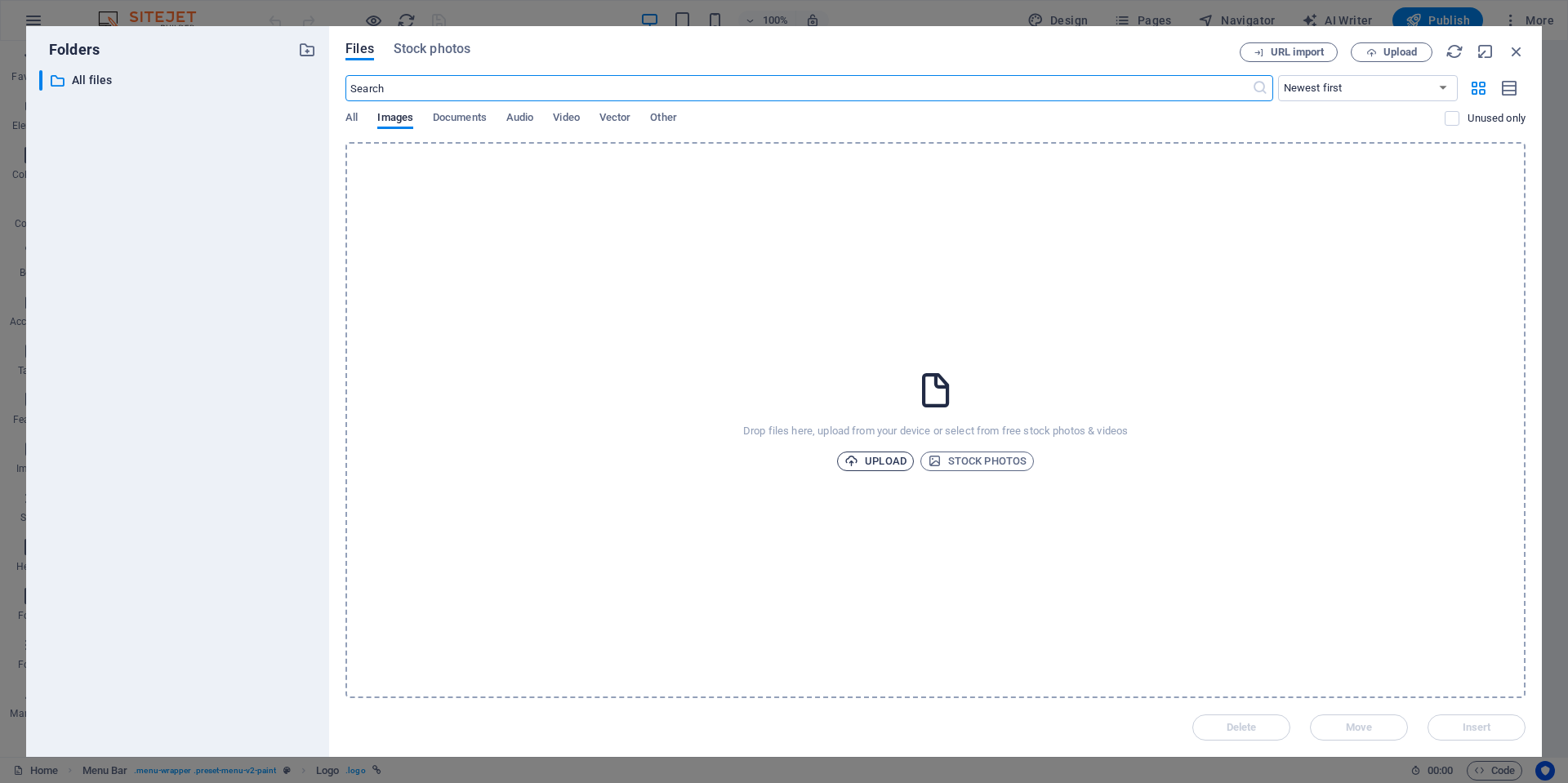 click on "Upload" at bounding box center [875, 461] 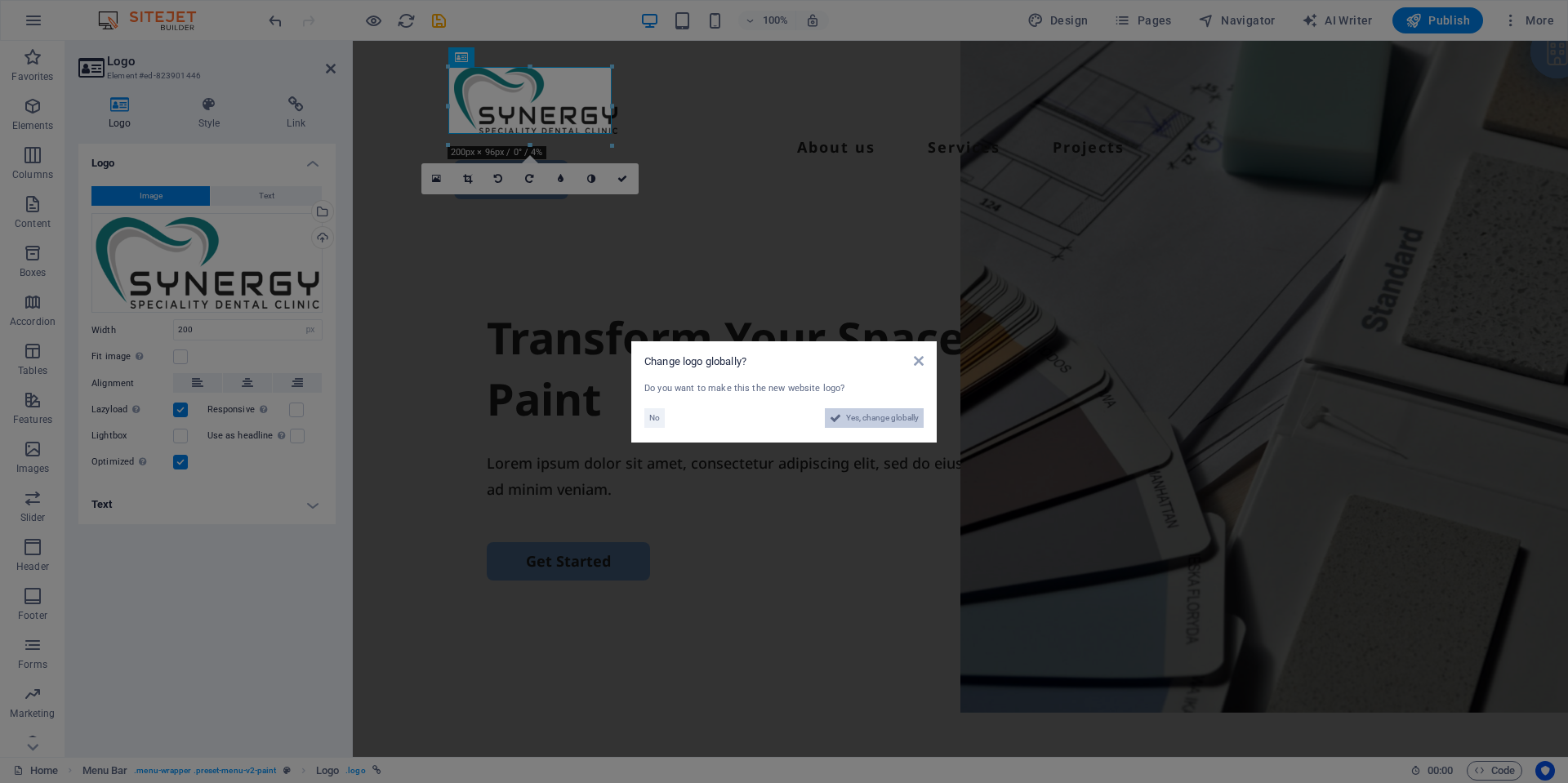 click at bounding box center (835, 418) 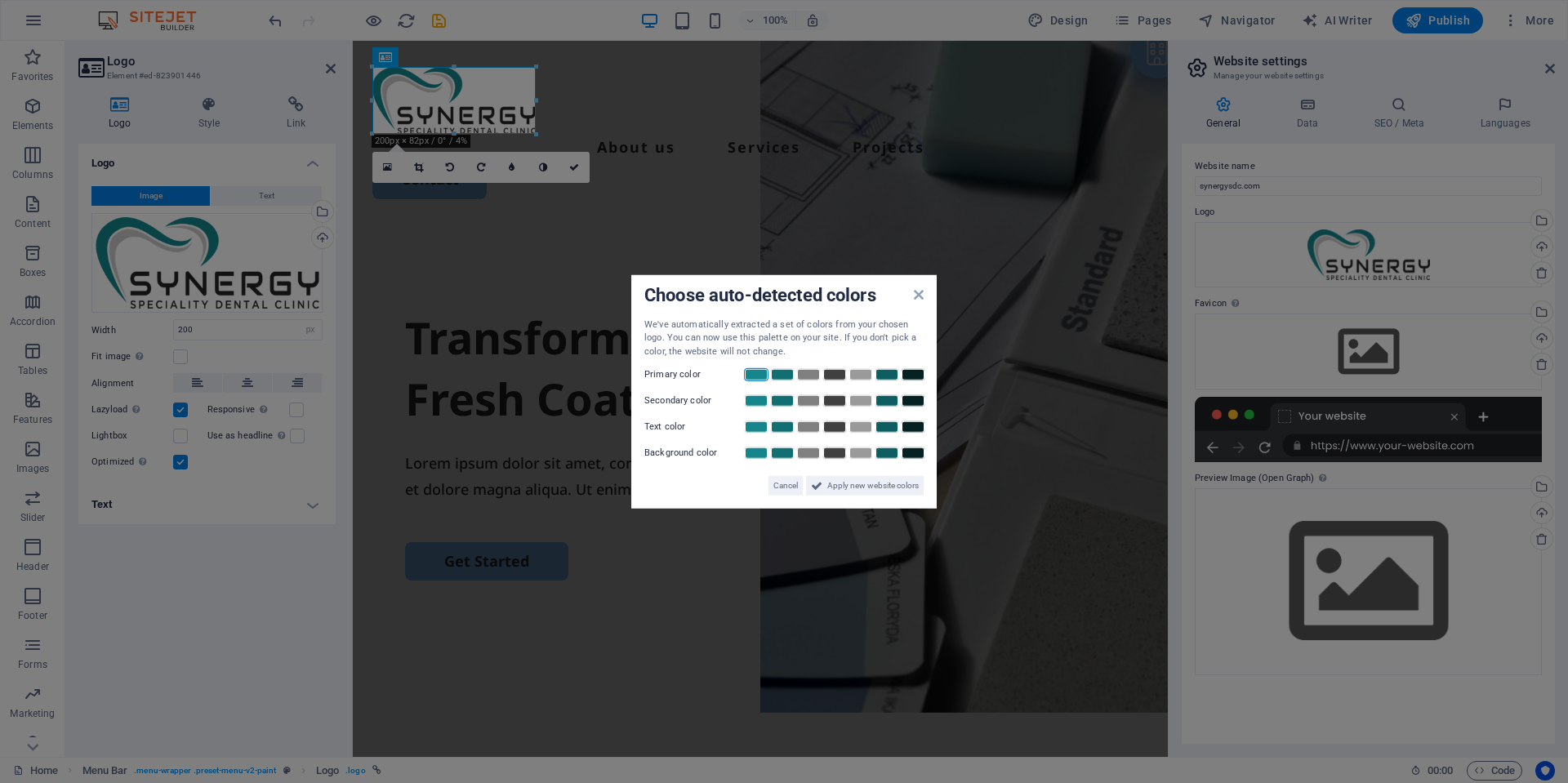 click at bounding box center (756, 375) 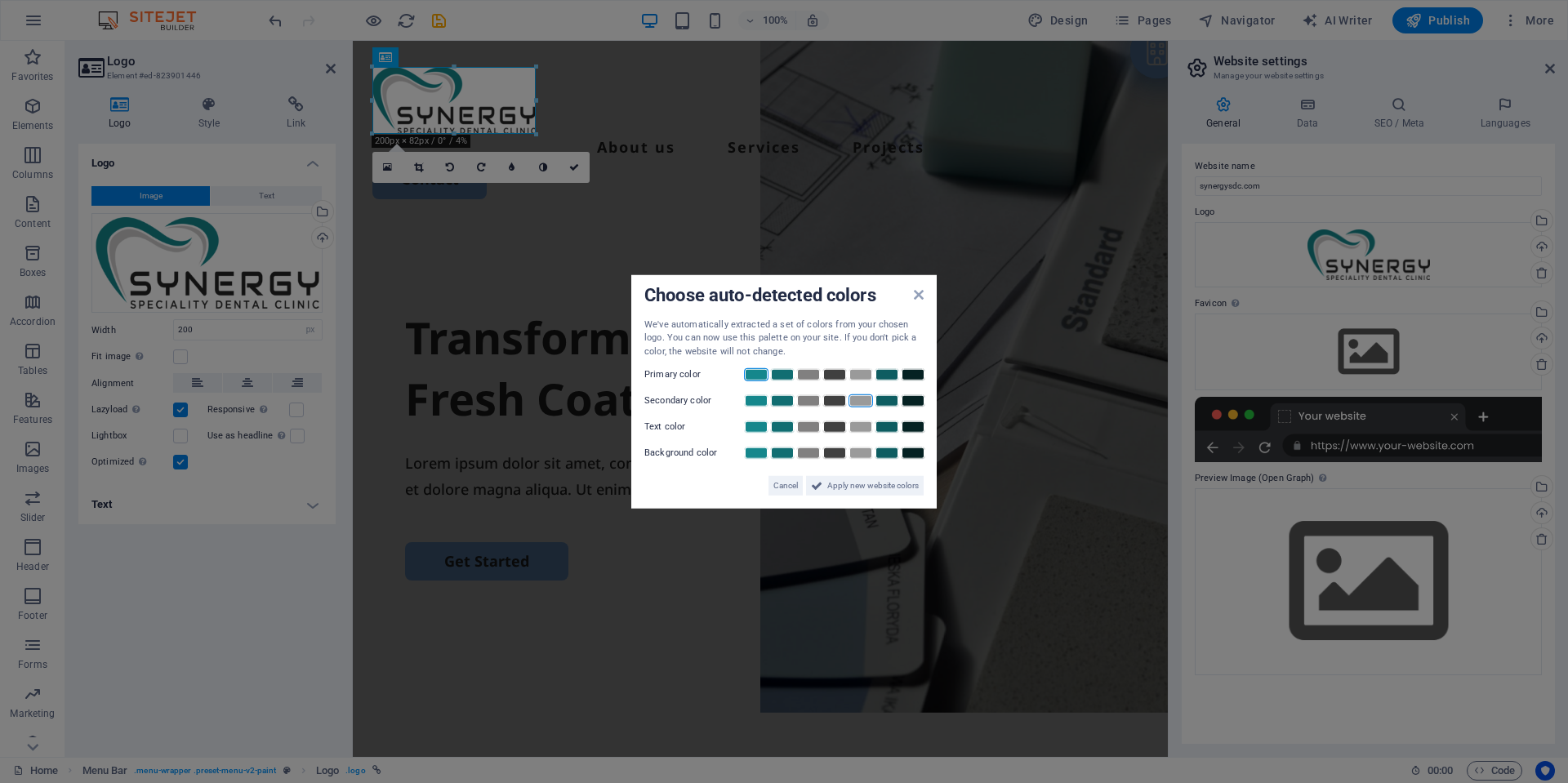 click at bounding box center [861, 401] 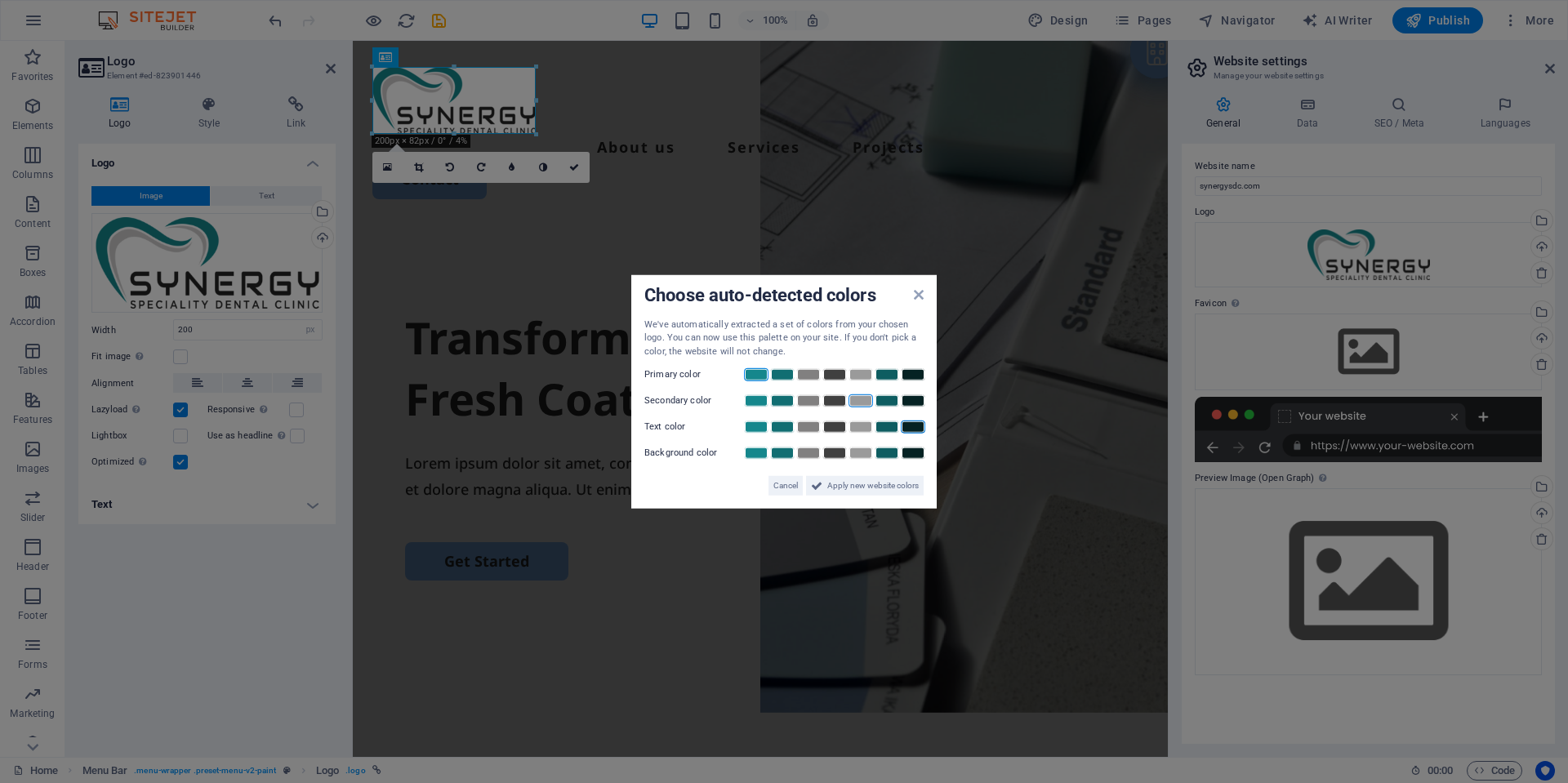 click at bounding box center (913, 427) 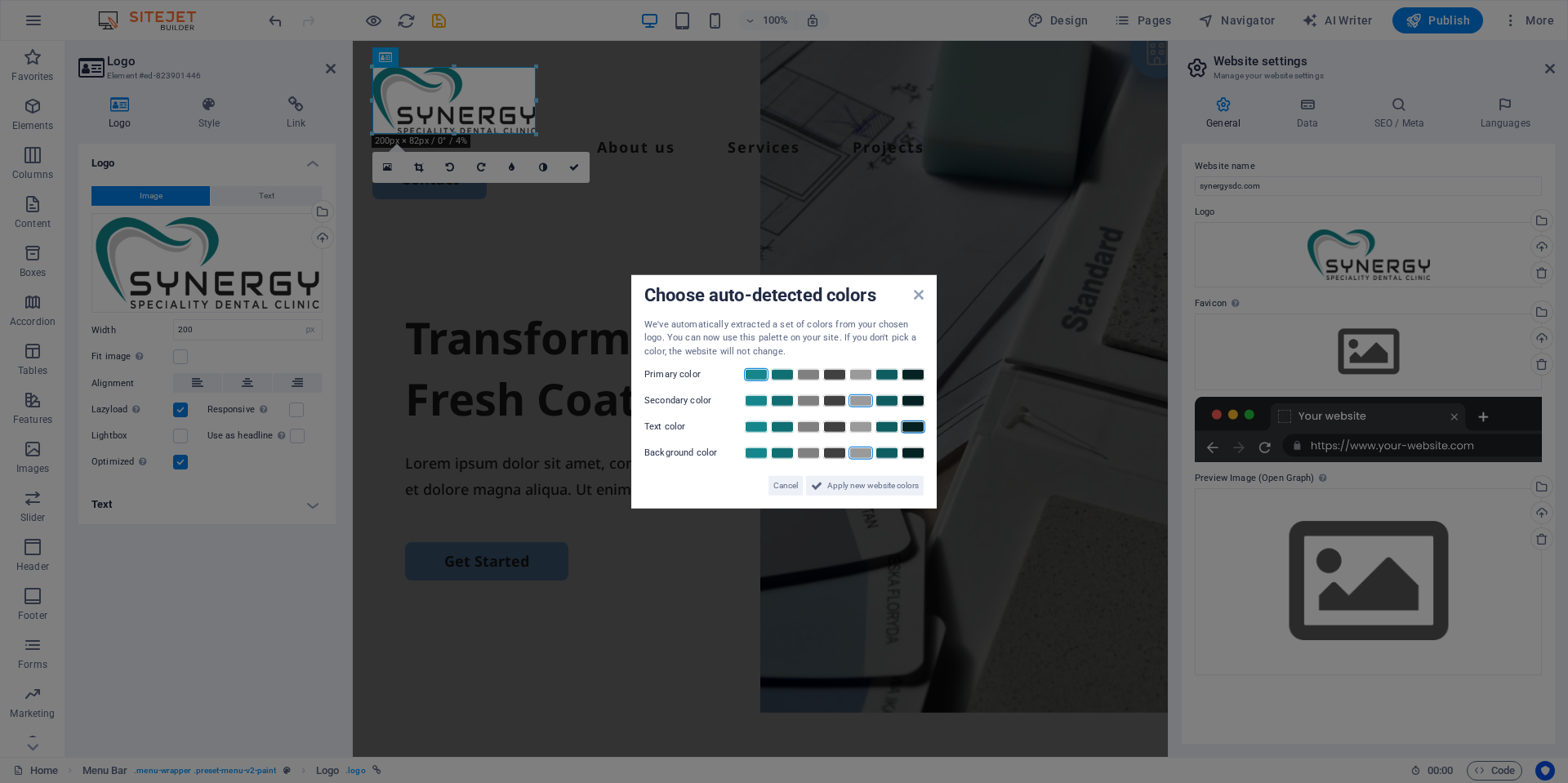 click at bounding box center [861, 453] 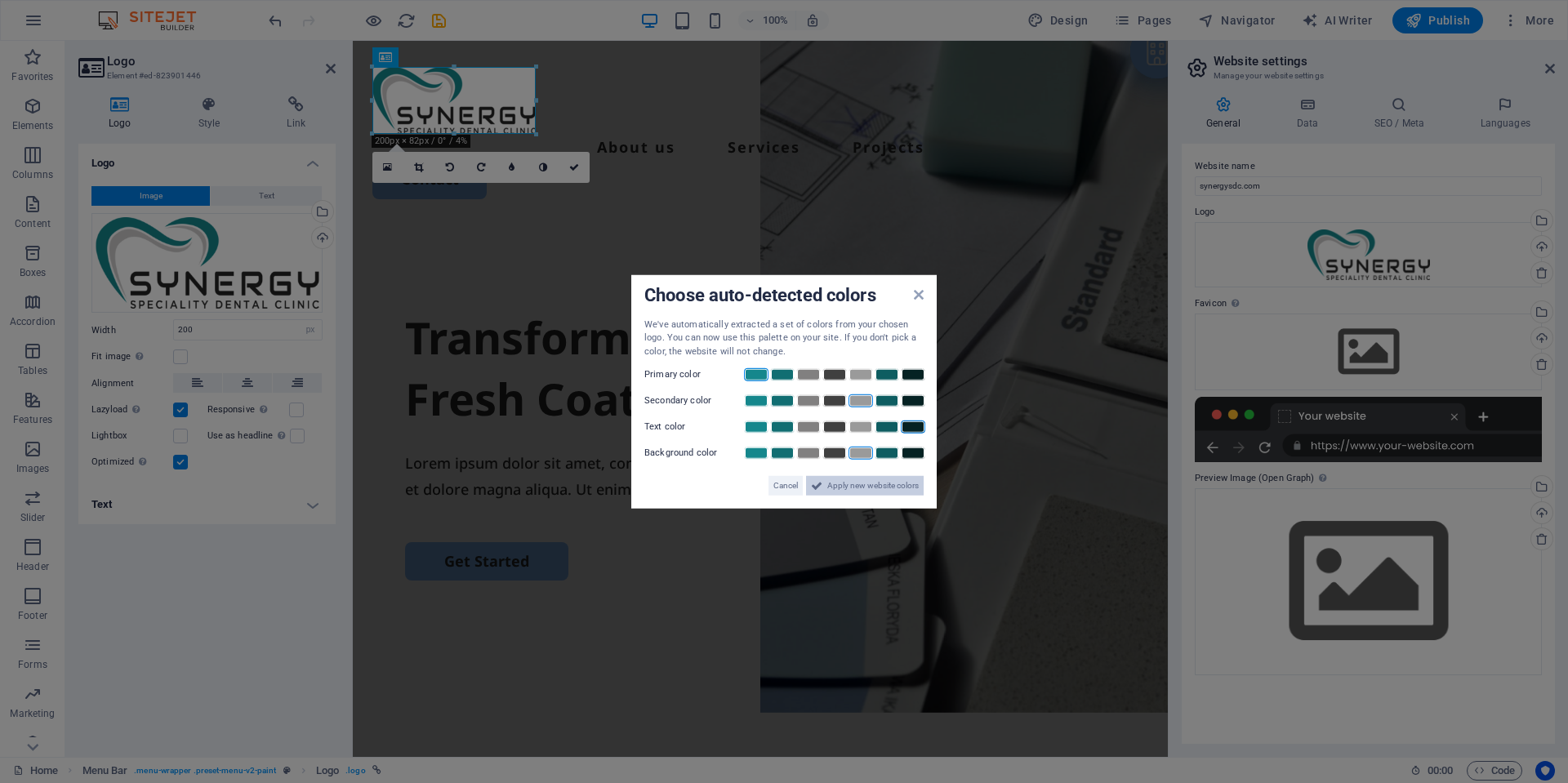 click on "Apply new website colors" at bounding box center (873, 486) 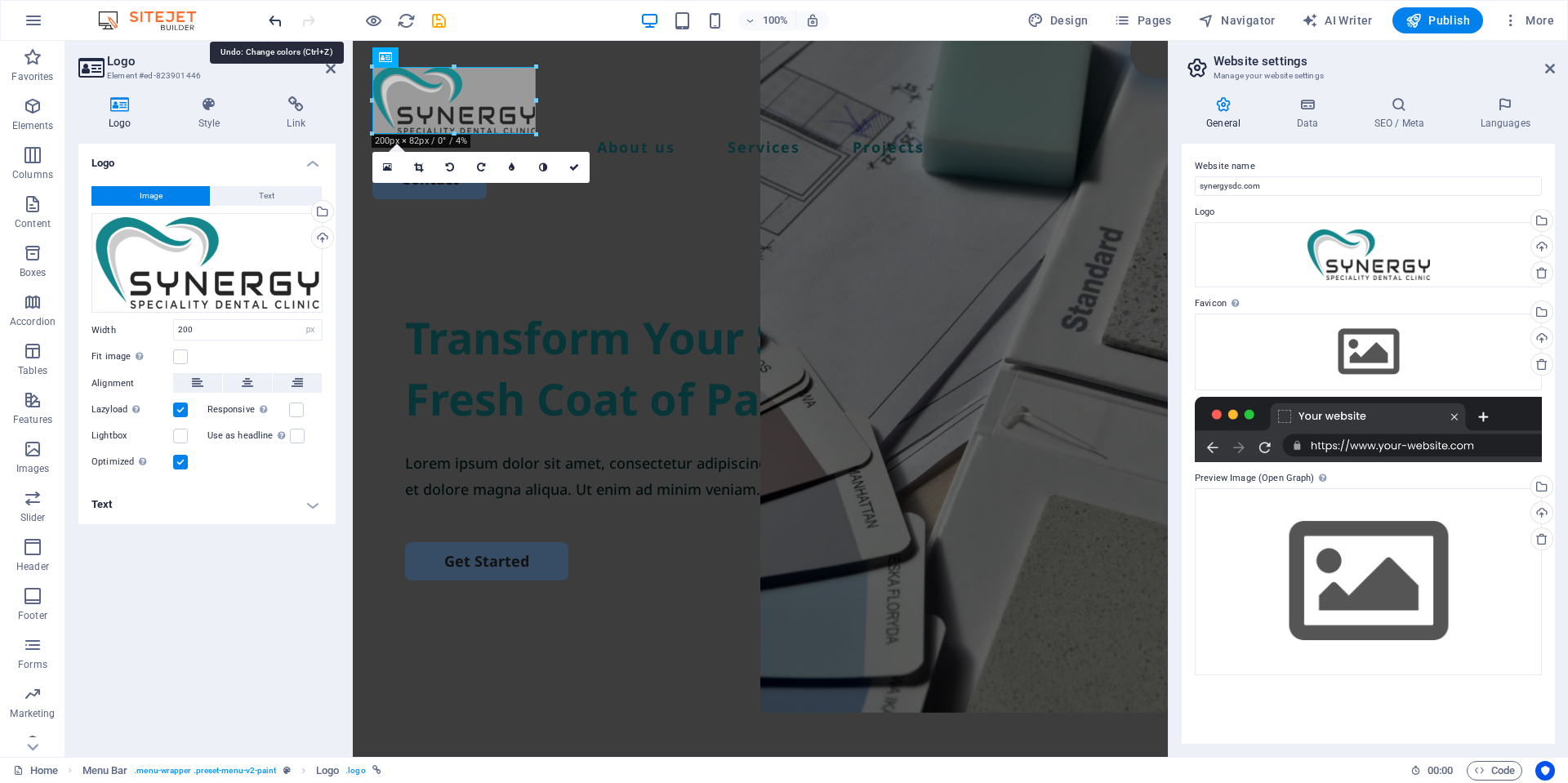 click at bounding box center [275, 20] 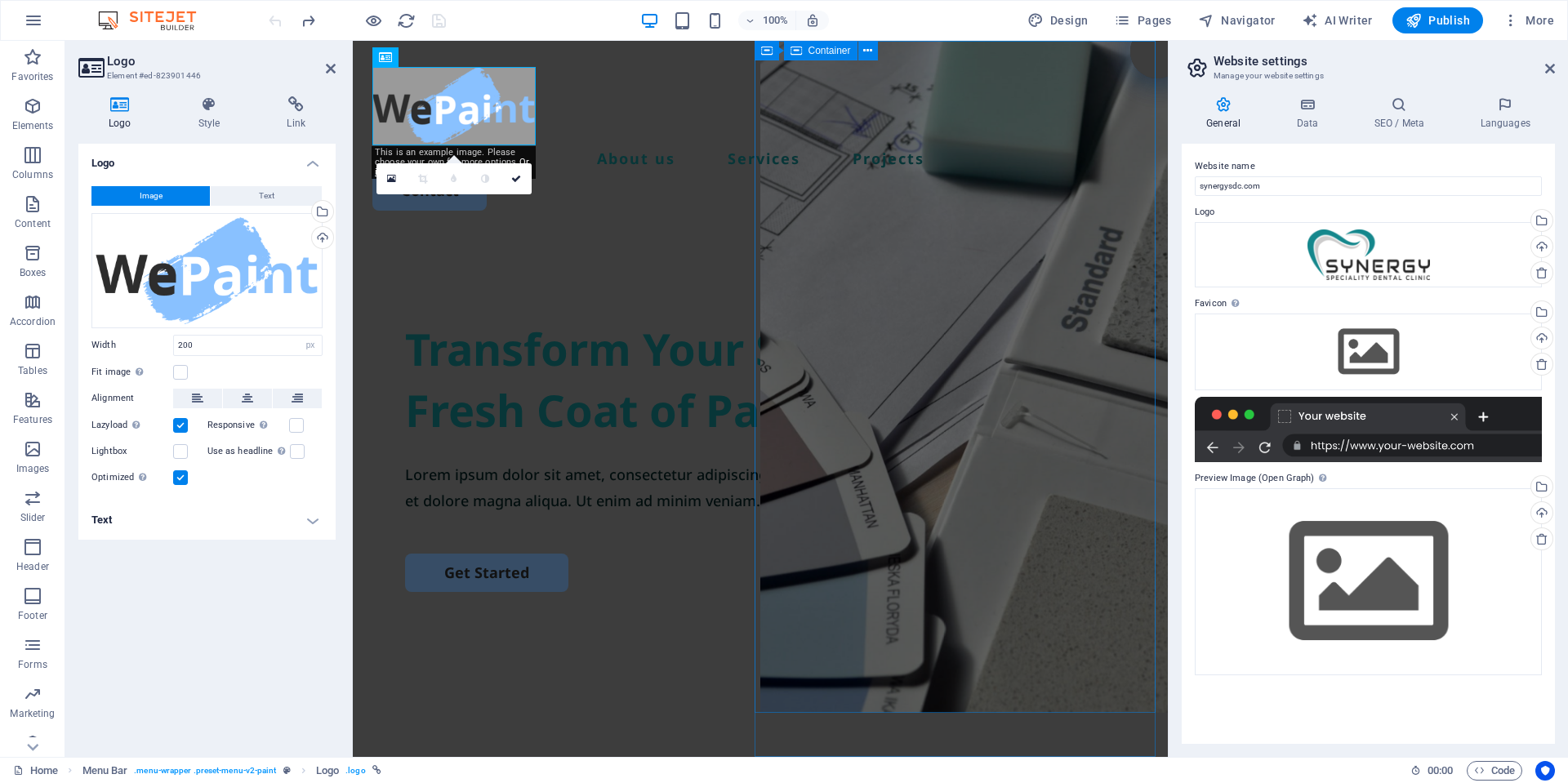 click on "Drop content here or  Add elements  Paste clipboard" at bounding box center [964, 1070] 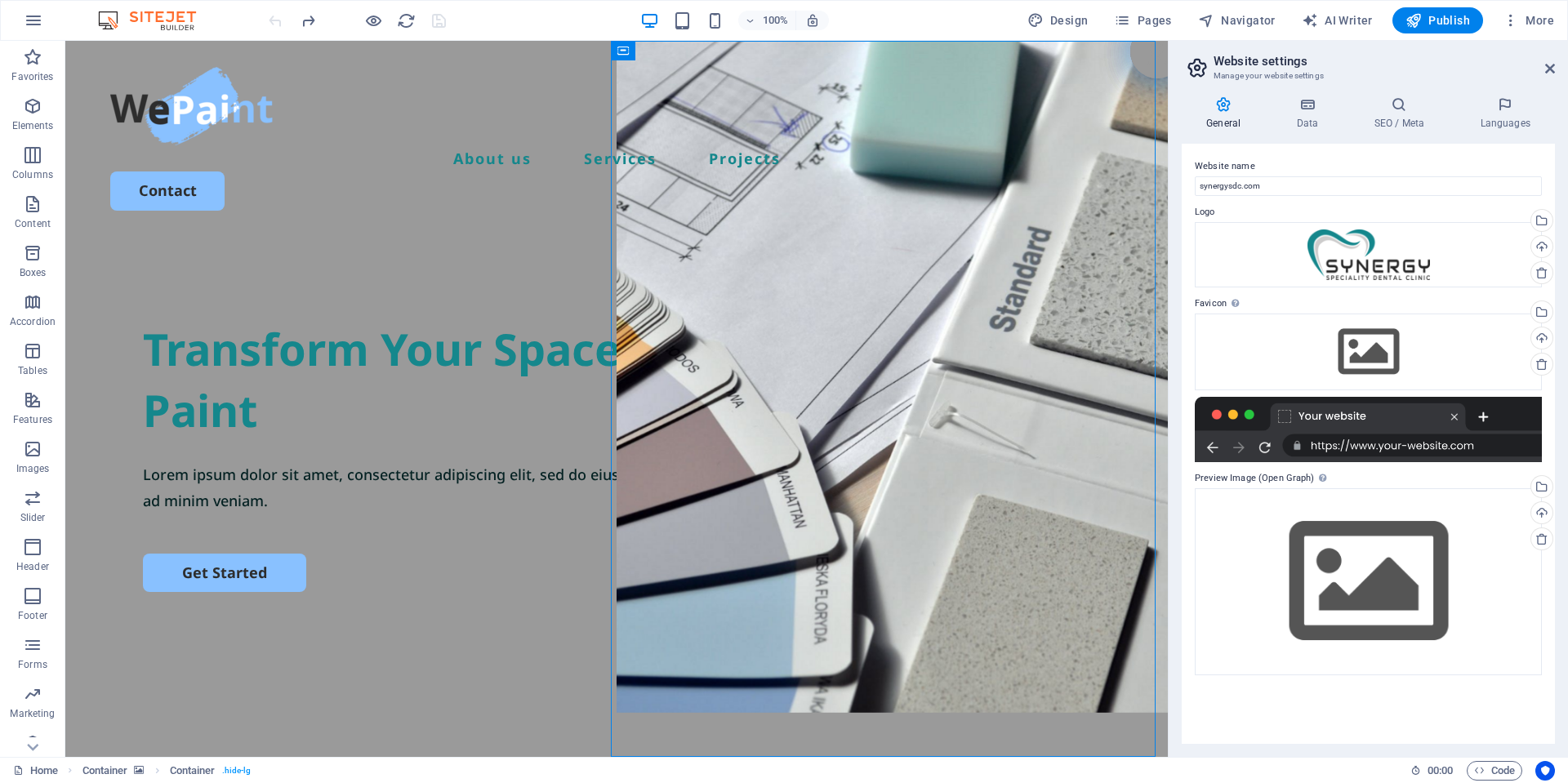 click at bounding box center [357, 20] 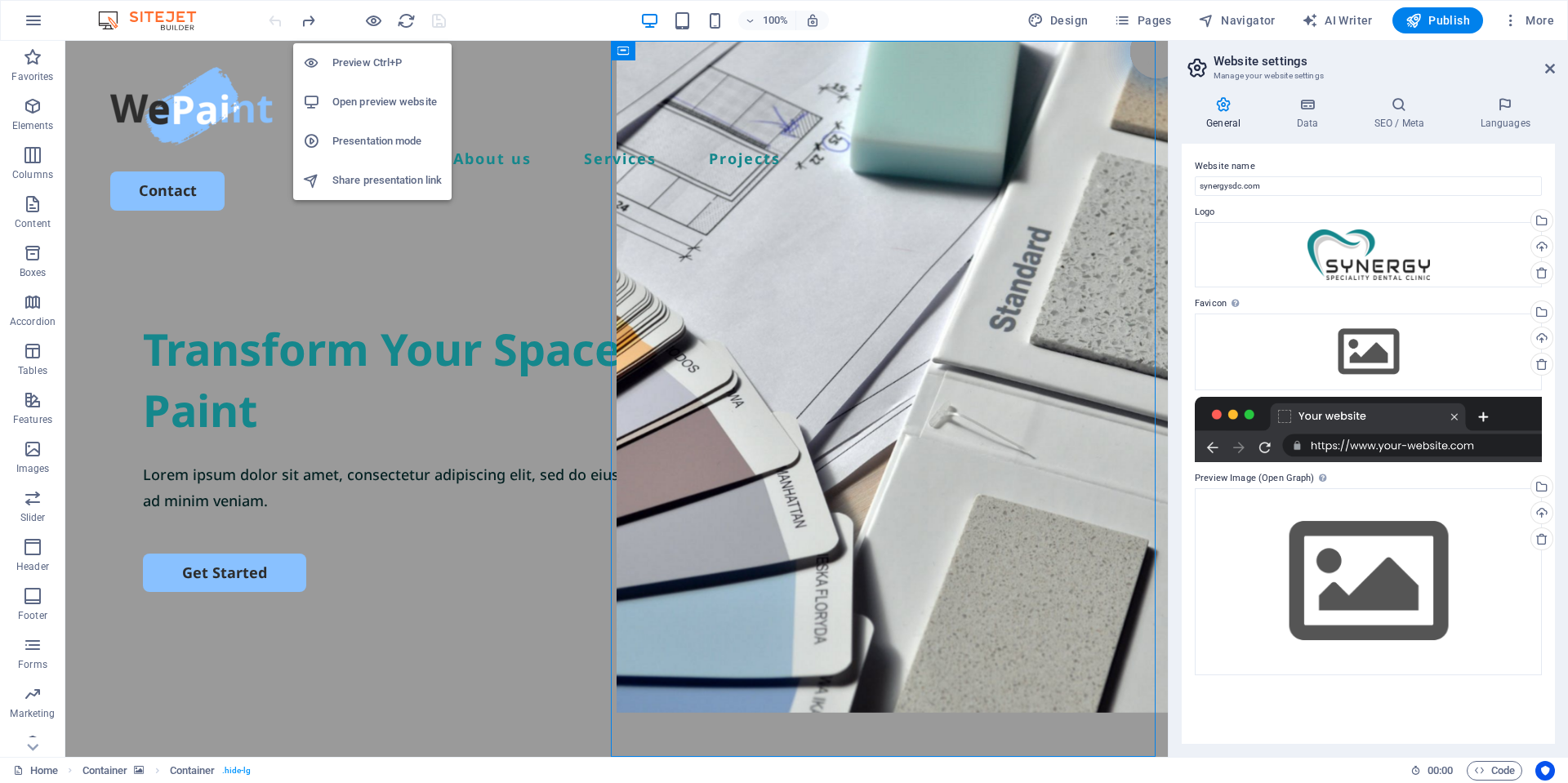 click on "Preview Ctrl+P" at bounding box center [387, 63] 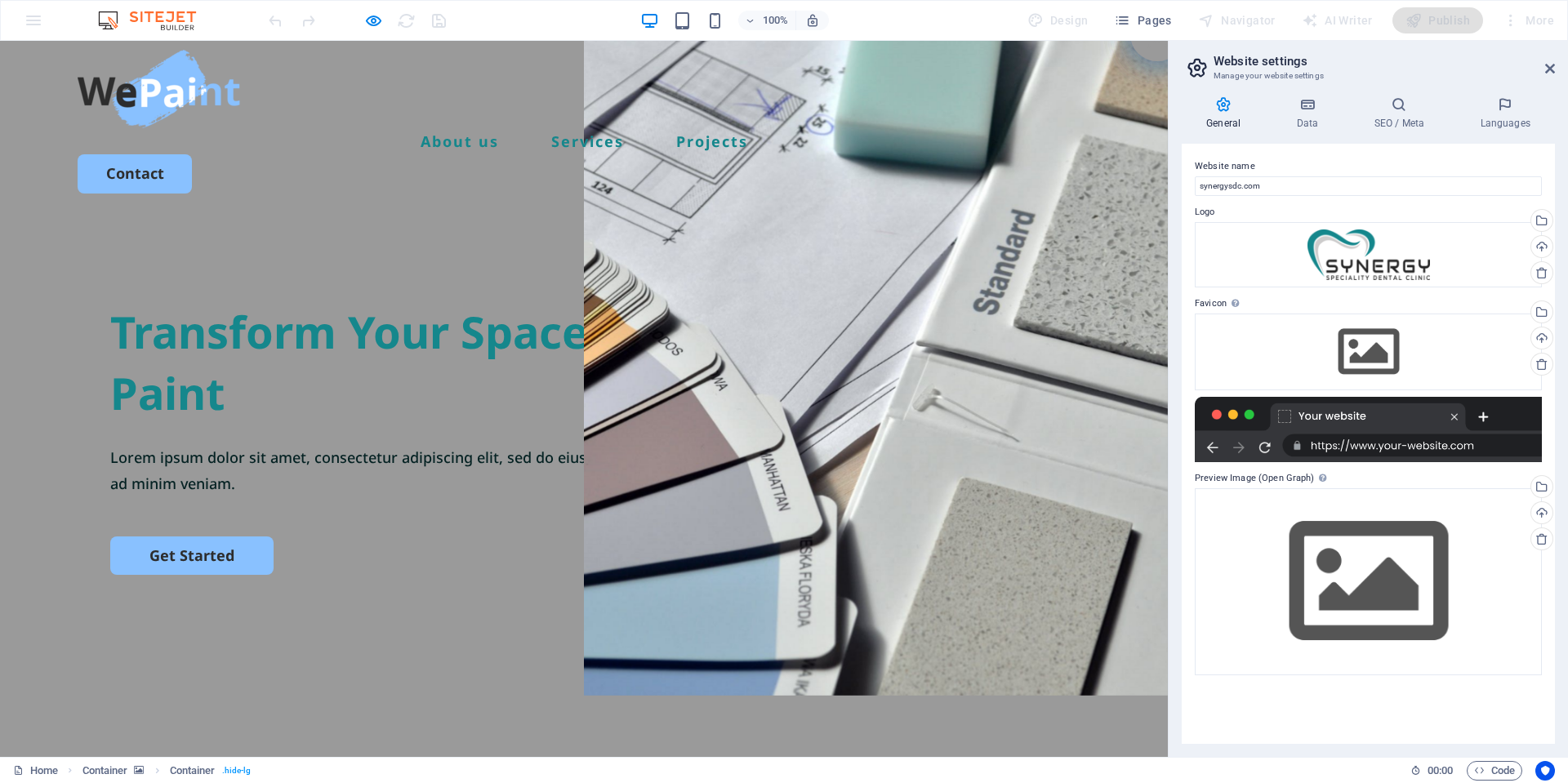 scroll, scrollTop: 0, scrollLeft: 0, axis: both 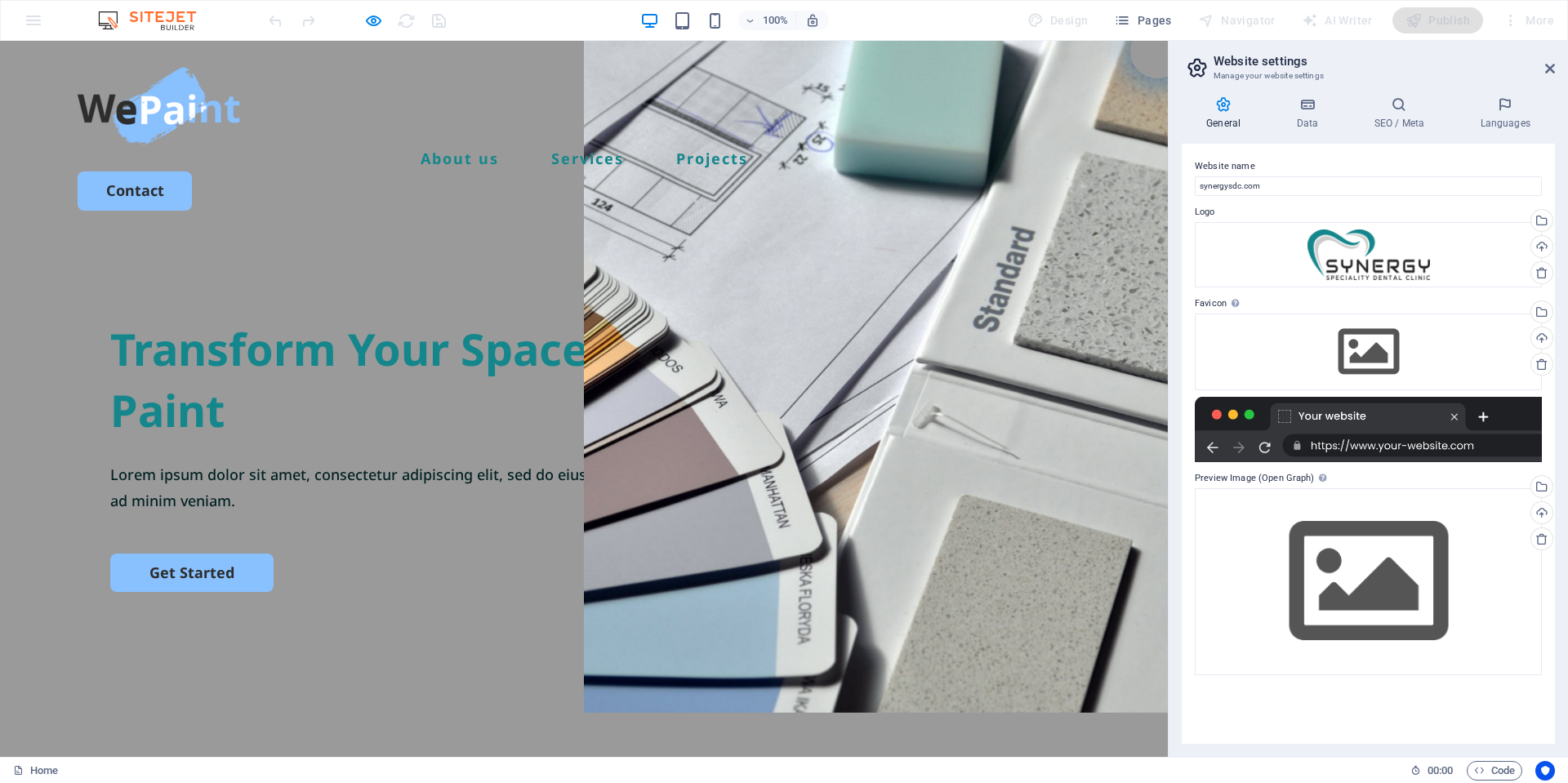 click on "Transform Your Space with a Fresh Coat of Paint Lorem ipsum dolor sit amet, consectetur adipiscing elit, sed do eiusmod tempor incididunt ut labore et dolore magna aliqua. Ut enim ad minim veniam. Get Started" at bounding box center [584, 551] 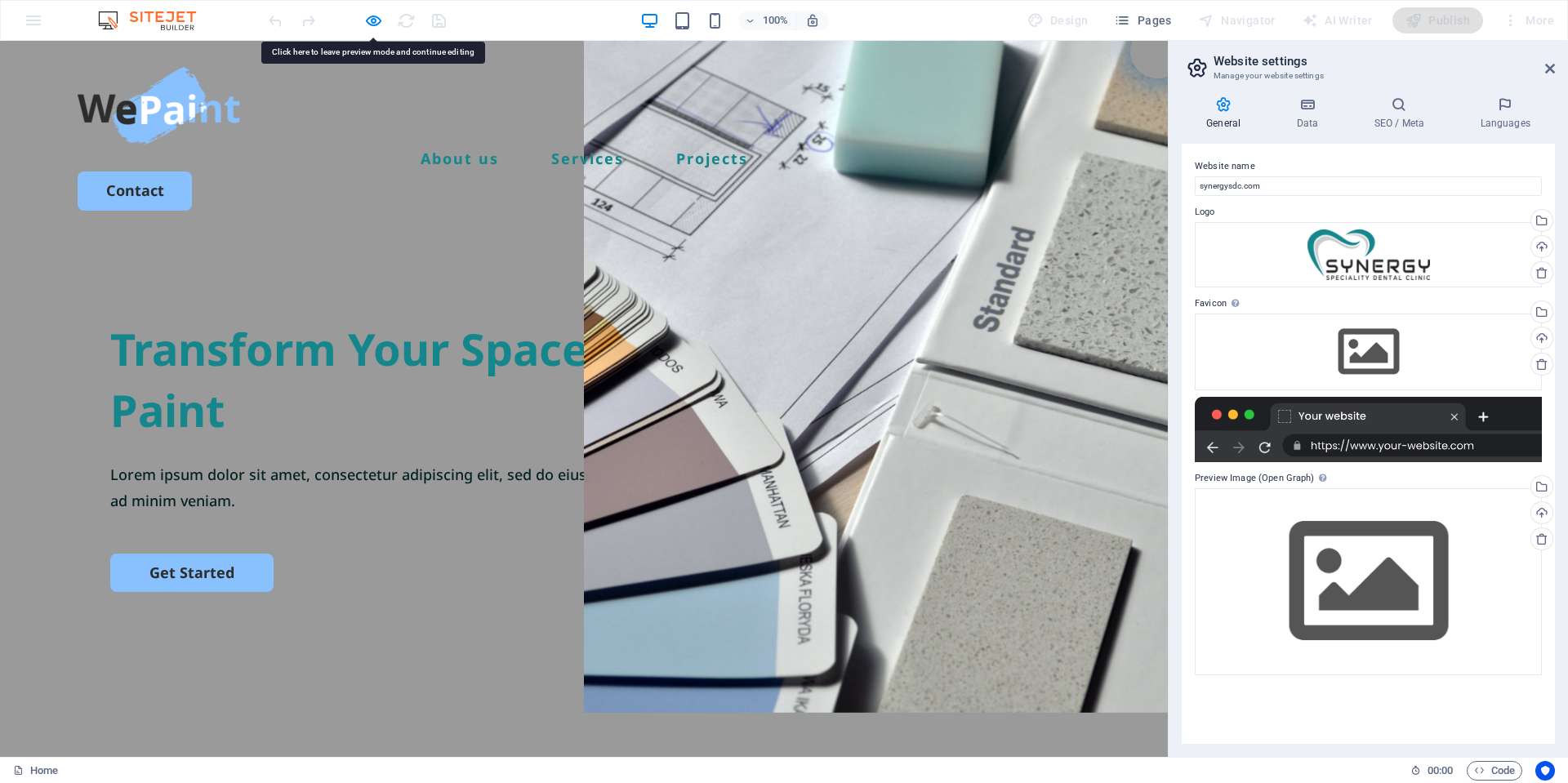 click at bounding box center (159, 106) 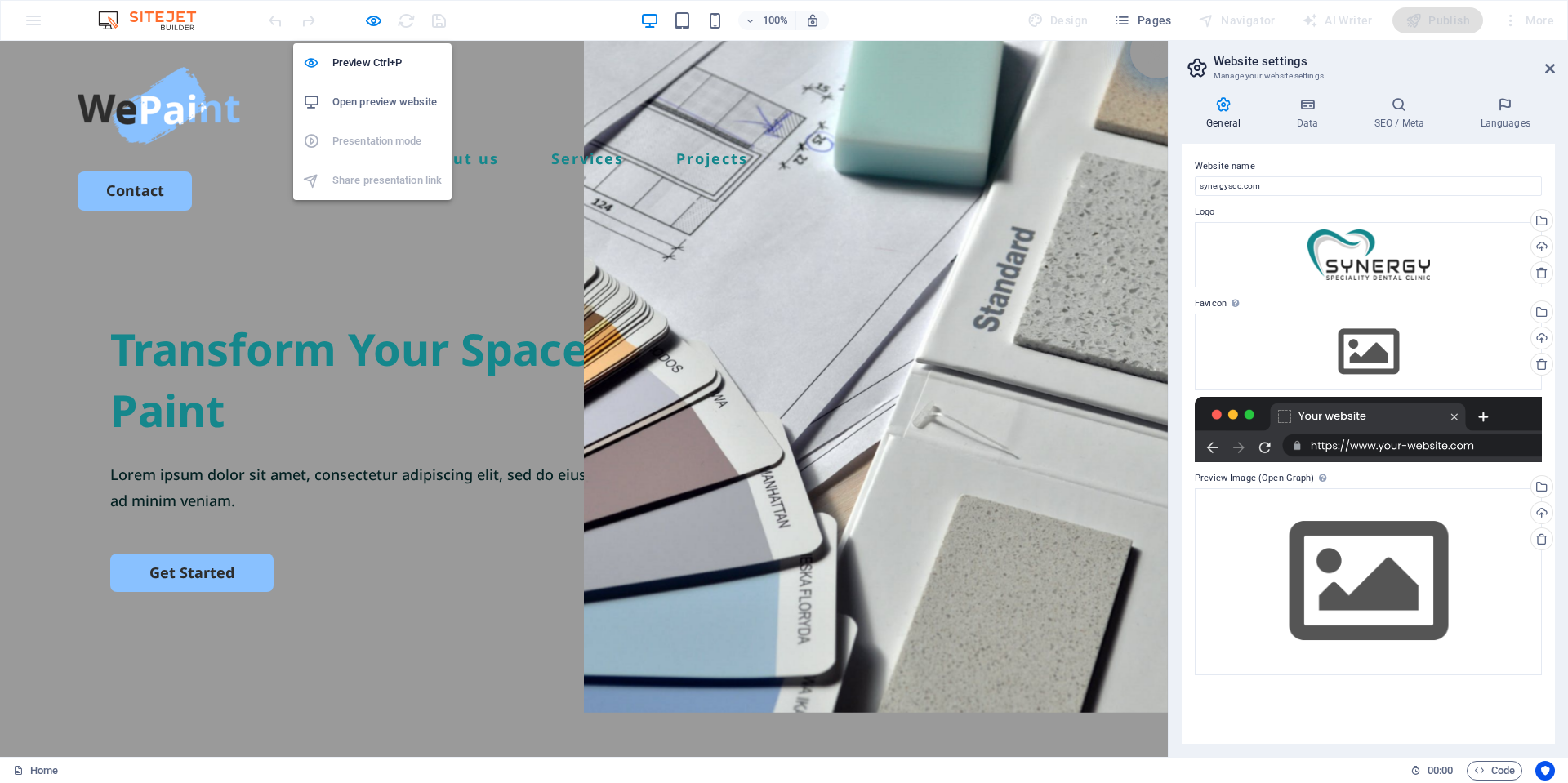 click on "Open preview website" at bounding box center (387, 102) 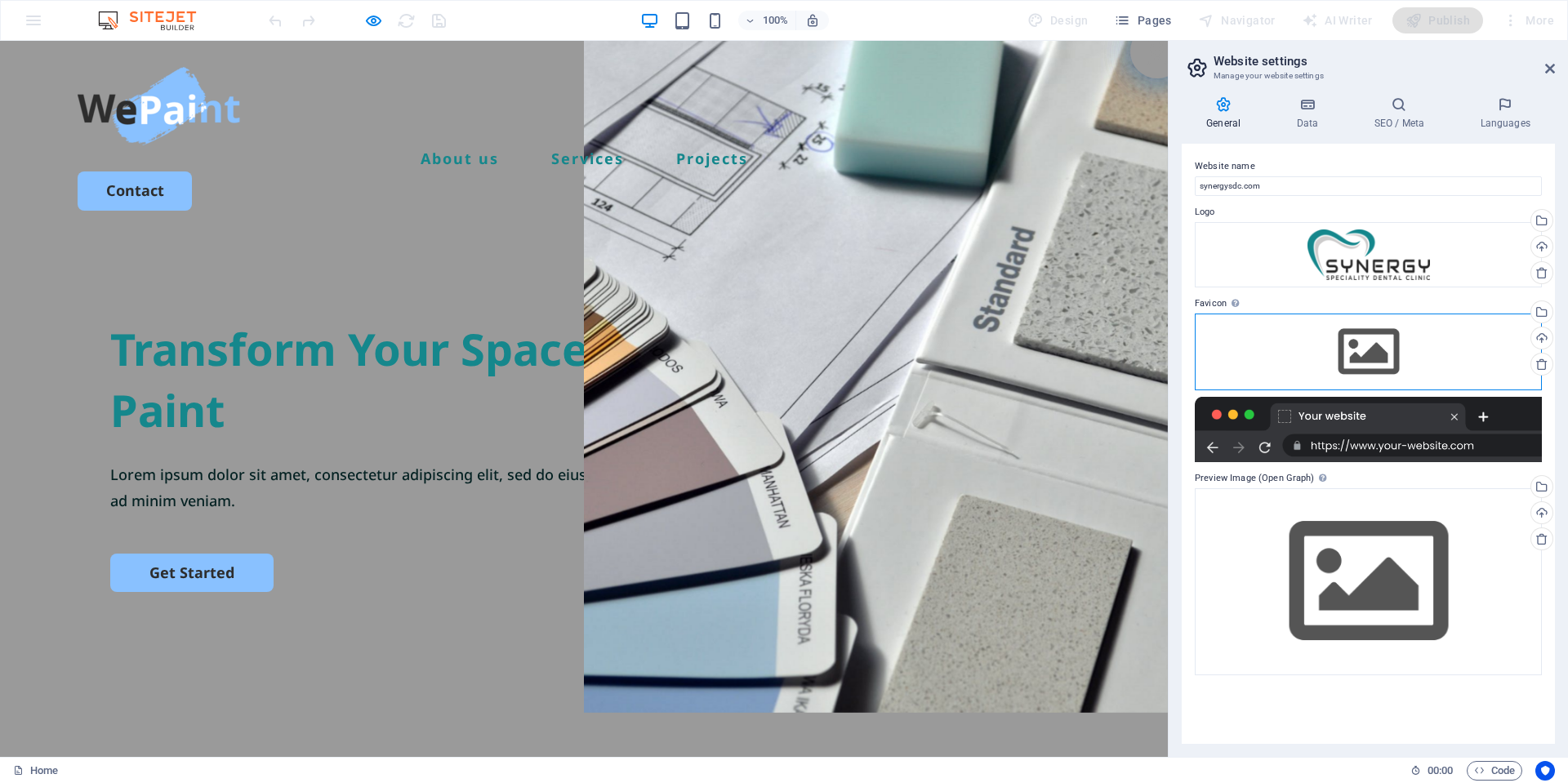 click on "Drag files here, click to choose files or select files from Files or our free stock photos & videos" at bounding box center (1368, 352) 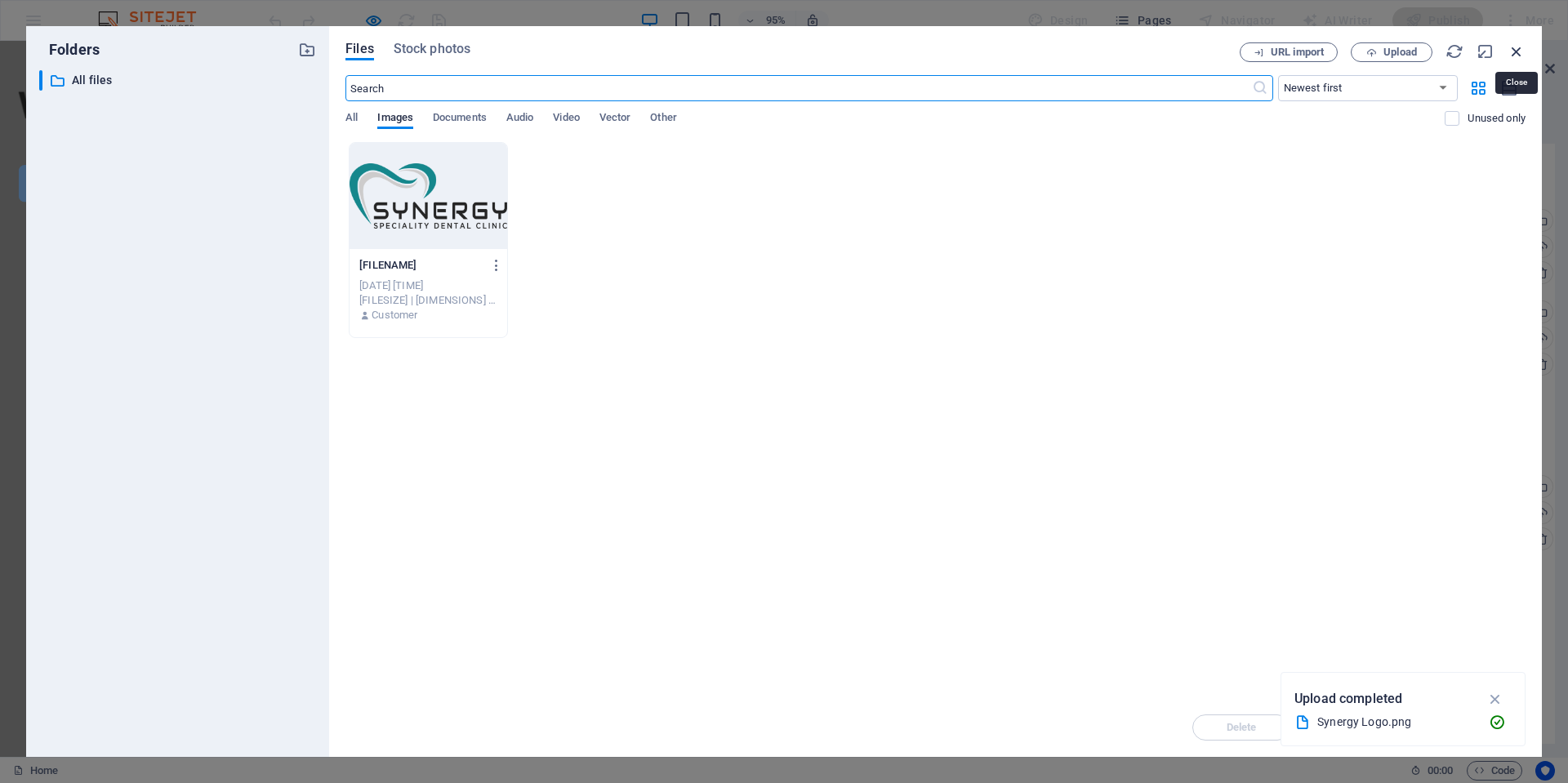 click at bounding box center [1517, 51] 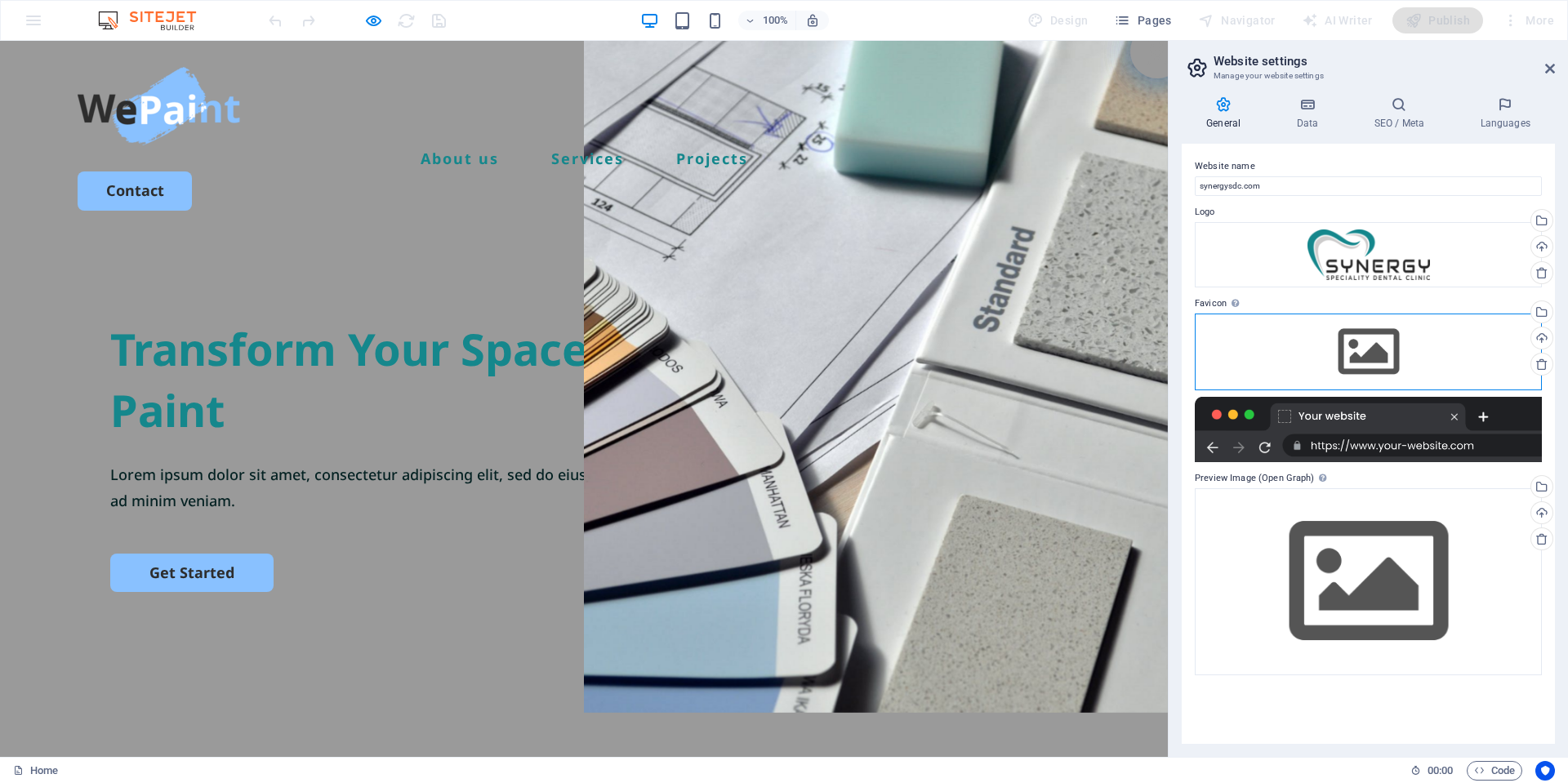 click on "Drag files here, click to choose files or select files from Files or our free stock photos & videos" at bounding box center [1368, 352] 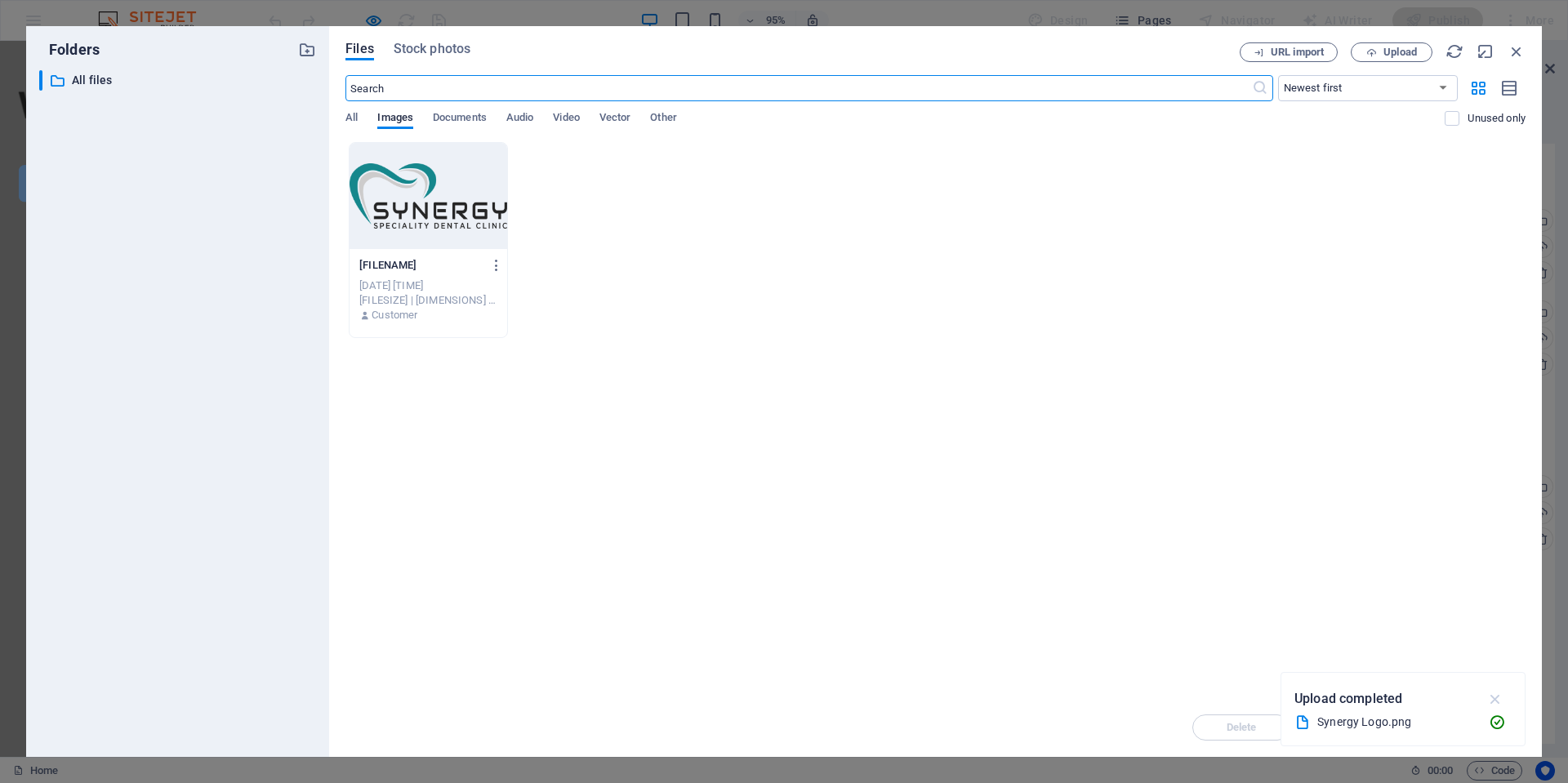 click at bounding box center (1495, 699) 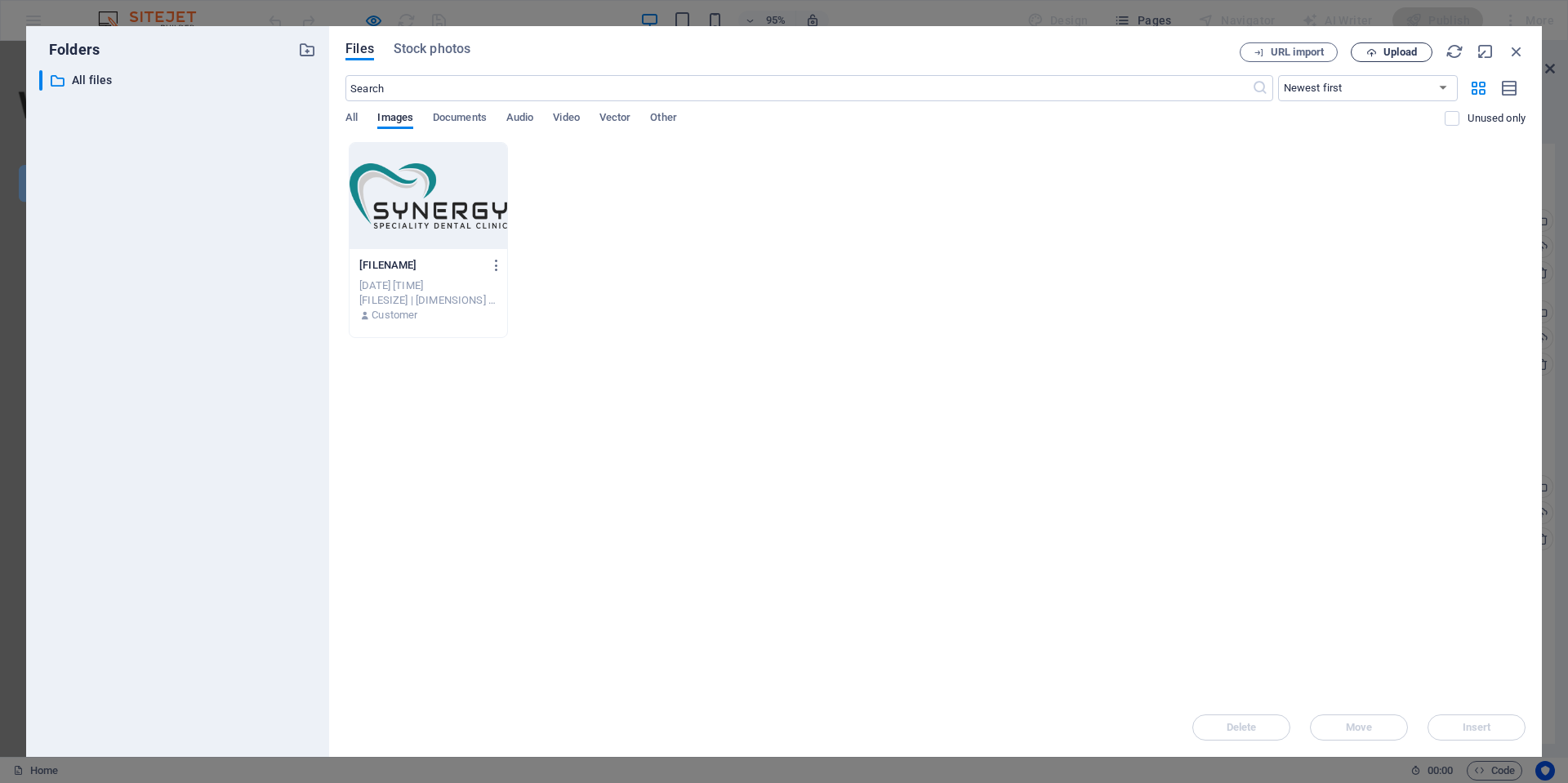 click on "Upload" at bounding box center [1392, 52] 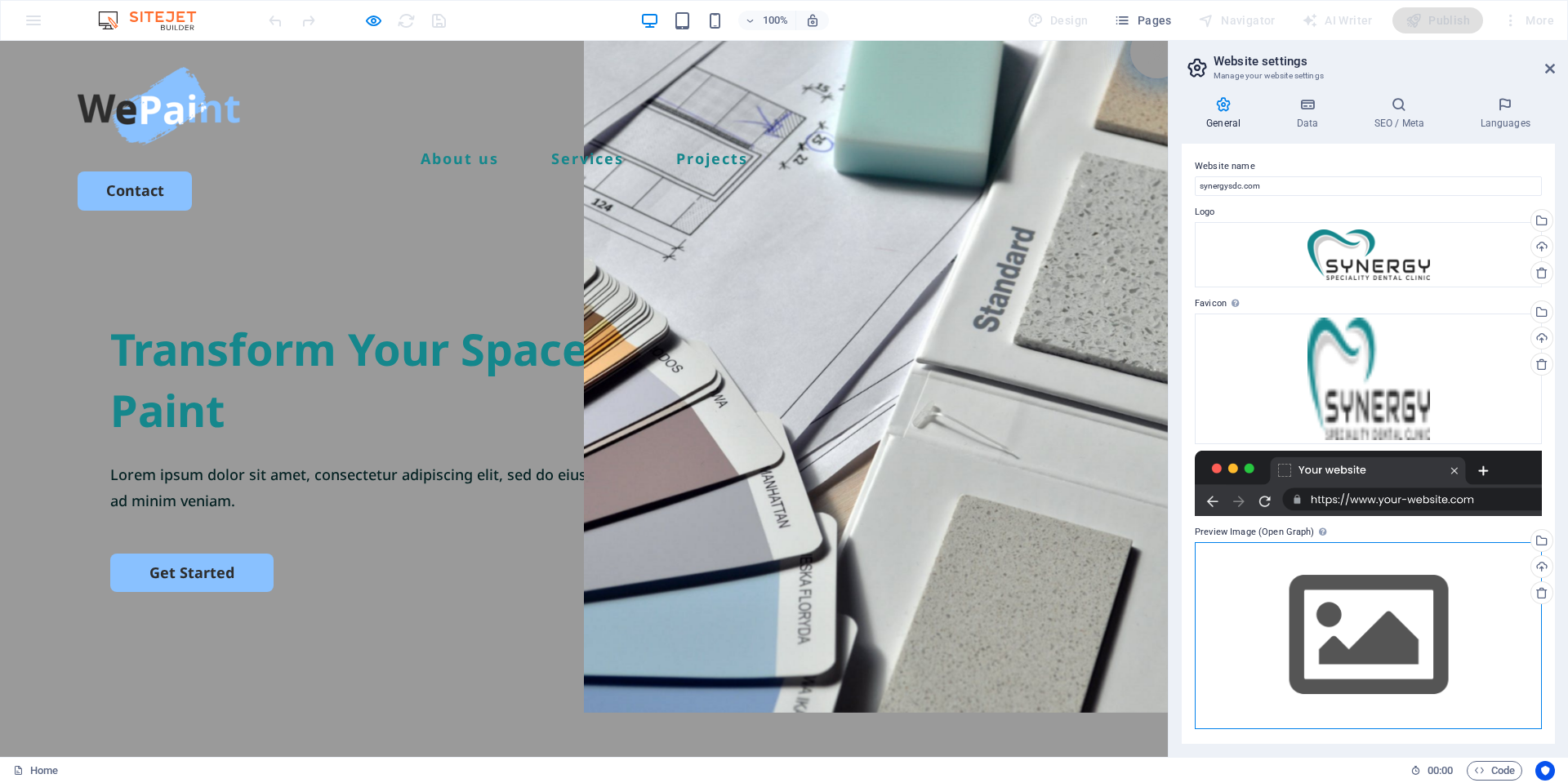 click on "Drag files here, click to choose files or select files from Files or our free stock photos & videos" at bounding box center (1368, 635) 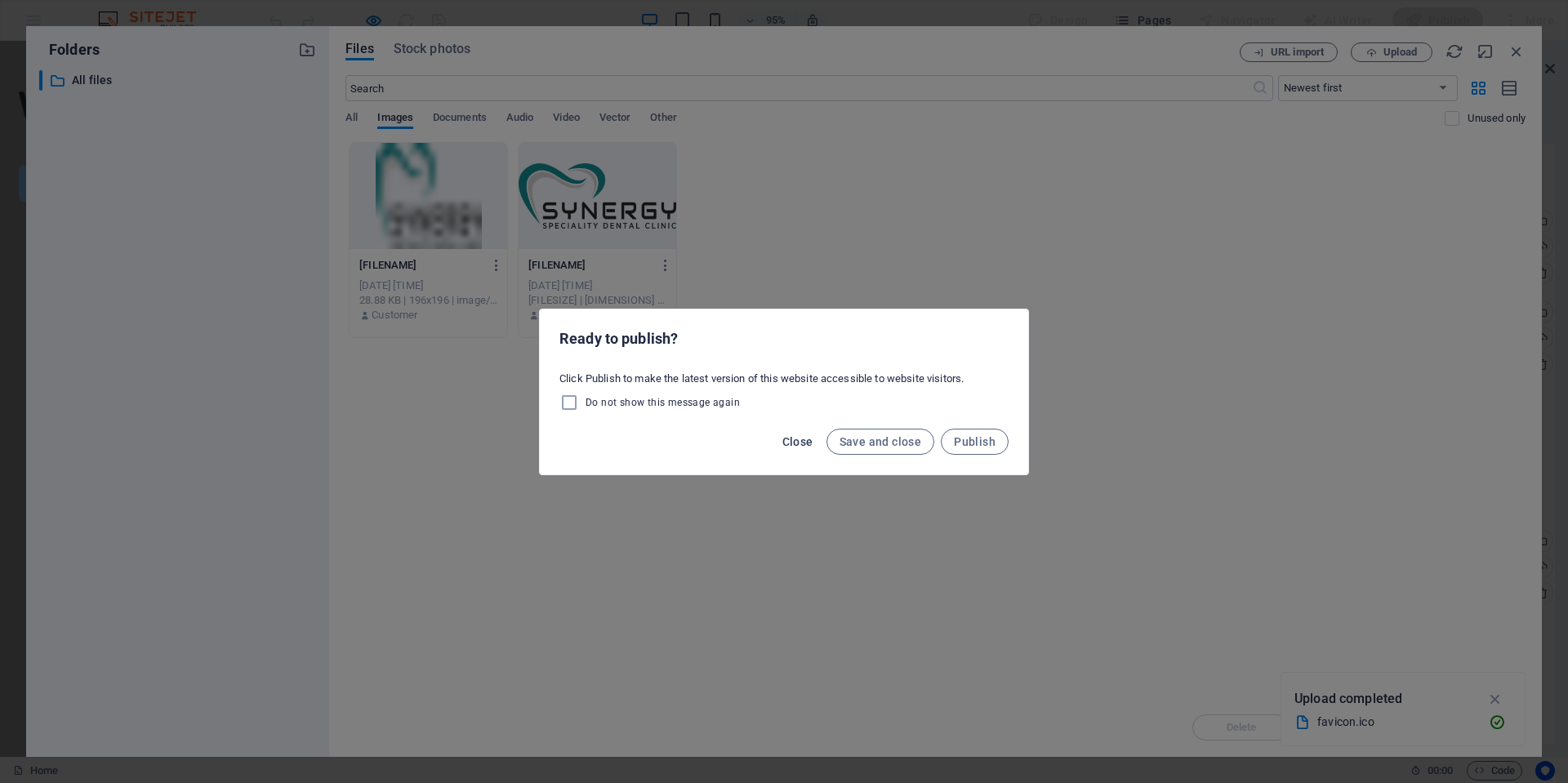click on "Close" at bounding box center [798, 442] 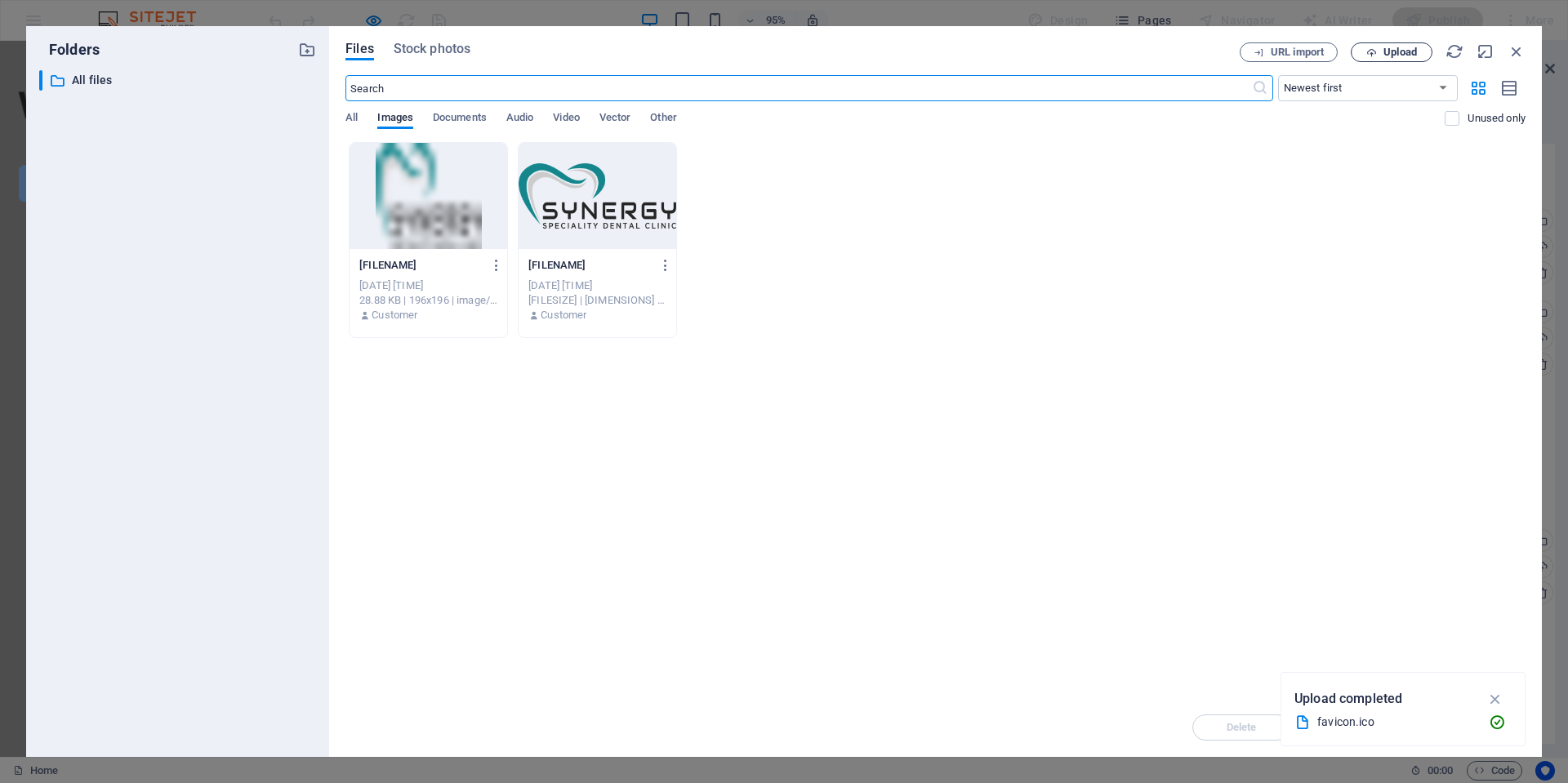 click on "Upload" at bounding box center (1400, 52) 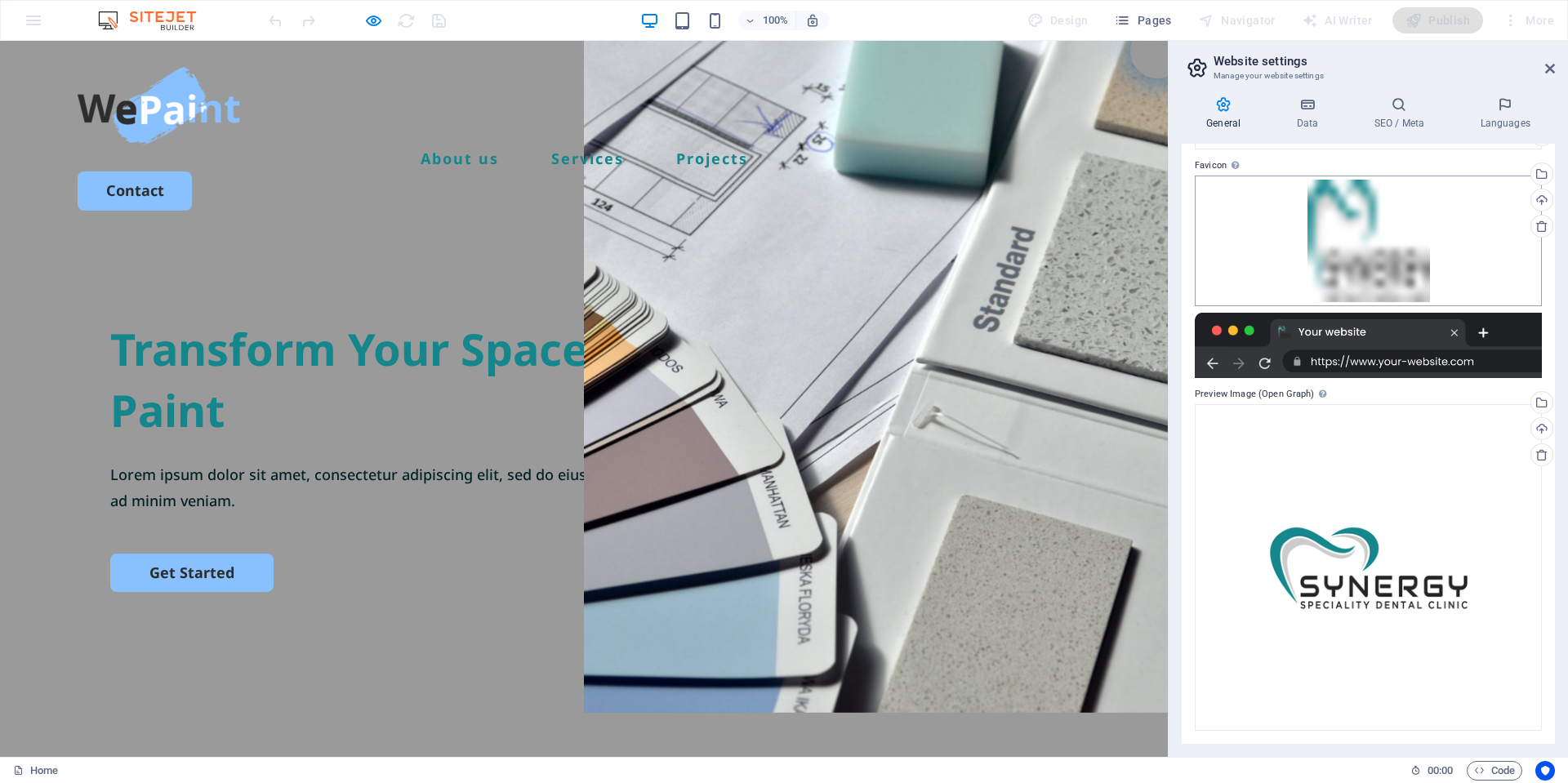 scroll, scrollTop: 0, scrollLeft: 0, axis: both 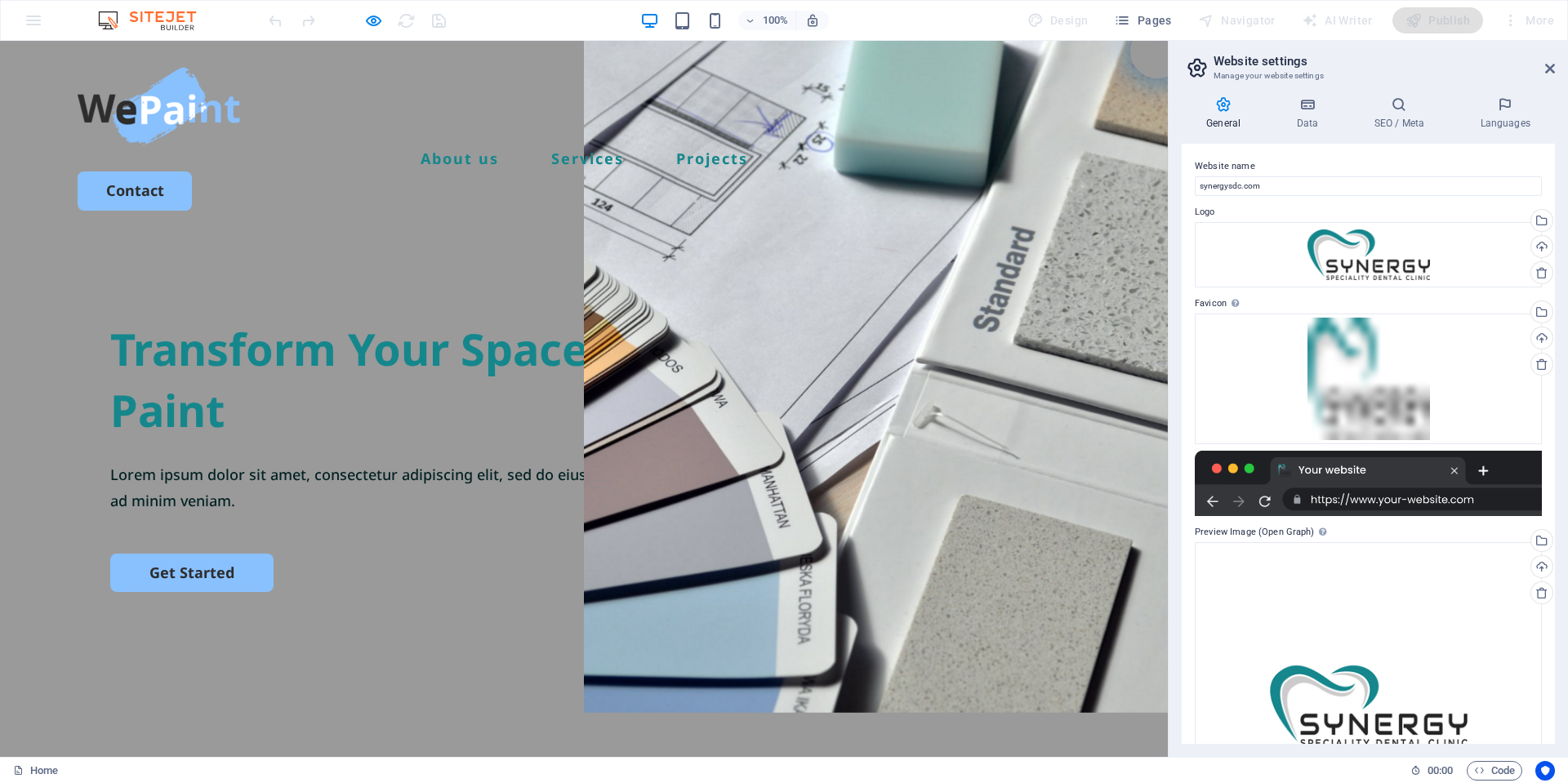 click on "Transform Your Space with a Fresh Coat of Paint Lorem ipsum dolor sit amet, consectetur adipiscing elit, sed do eiusmod tempor incididunt ut labore et dolore magna aliqua. Ut enim ad minim veniam. Get Started" at bounding box center (584, 551) 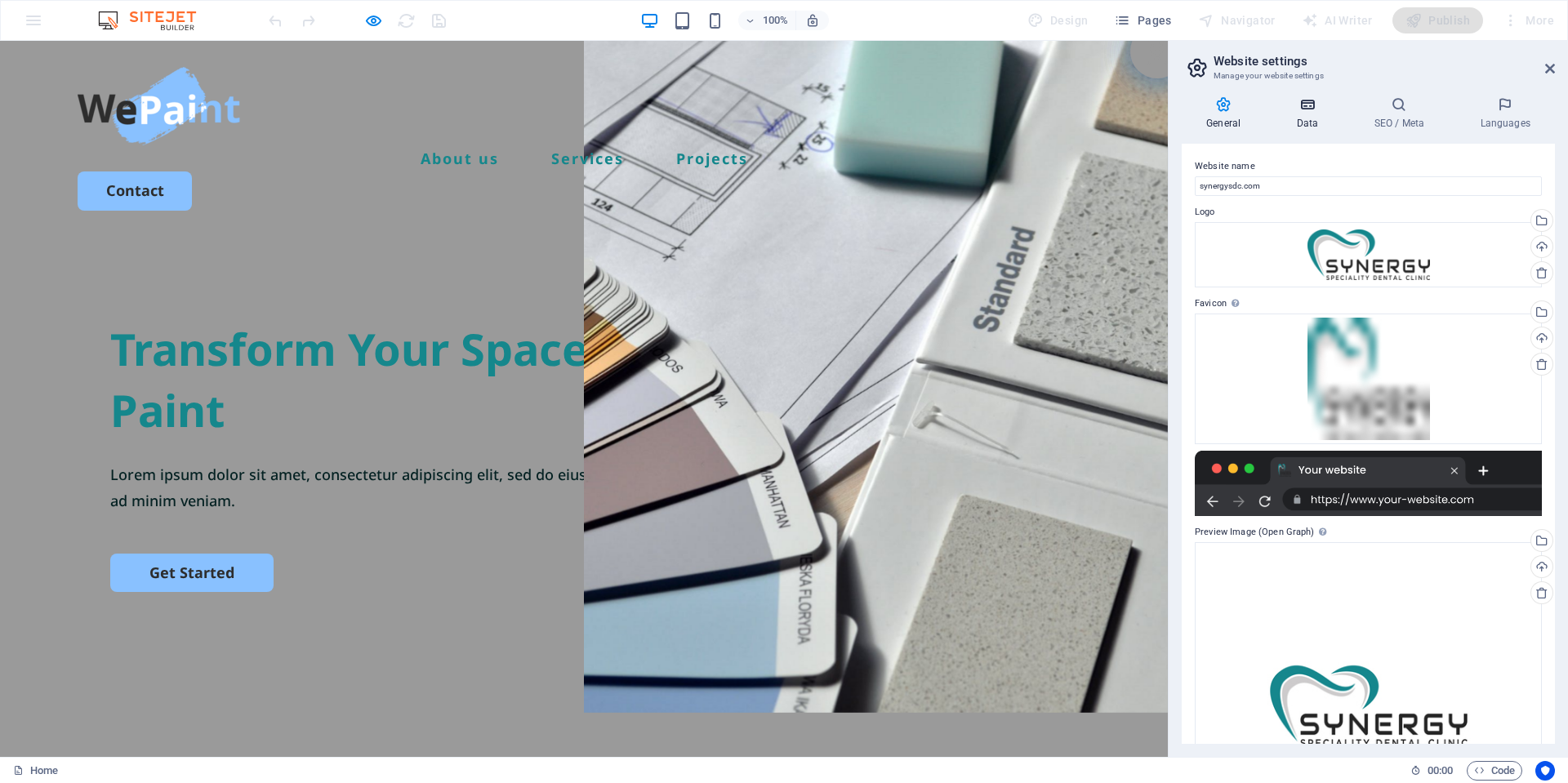 drag, startPoint x: 1349, startPoint y: 129, endPoint x: 1336, endPoint y: 119, distance: 16 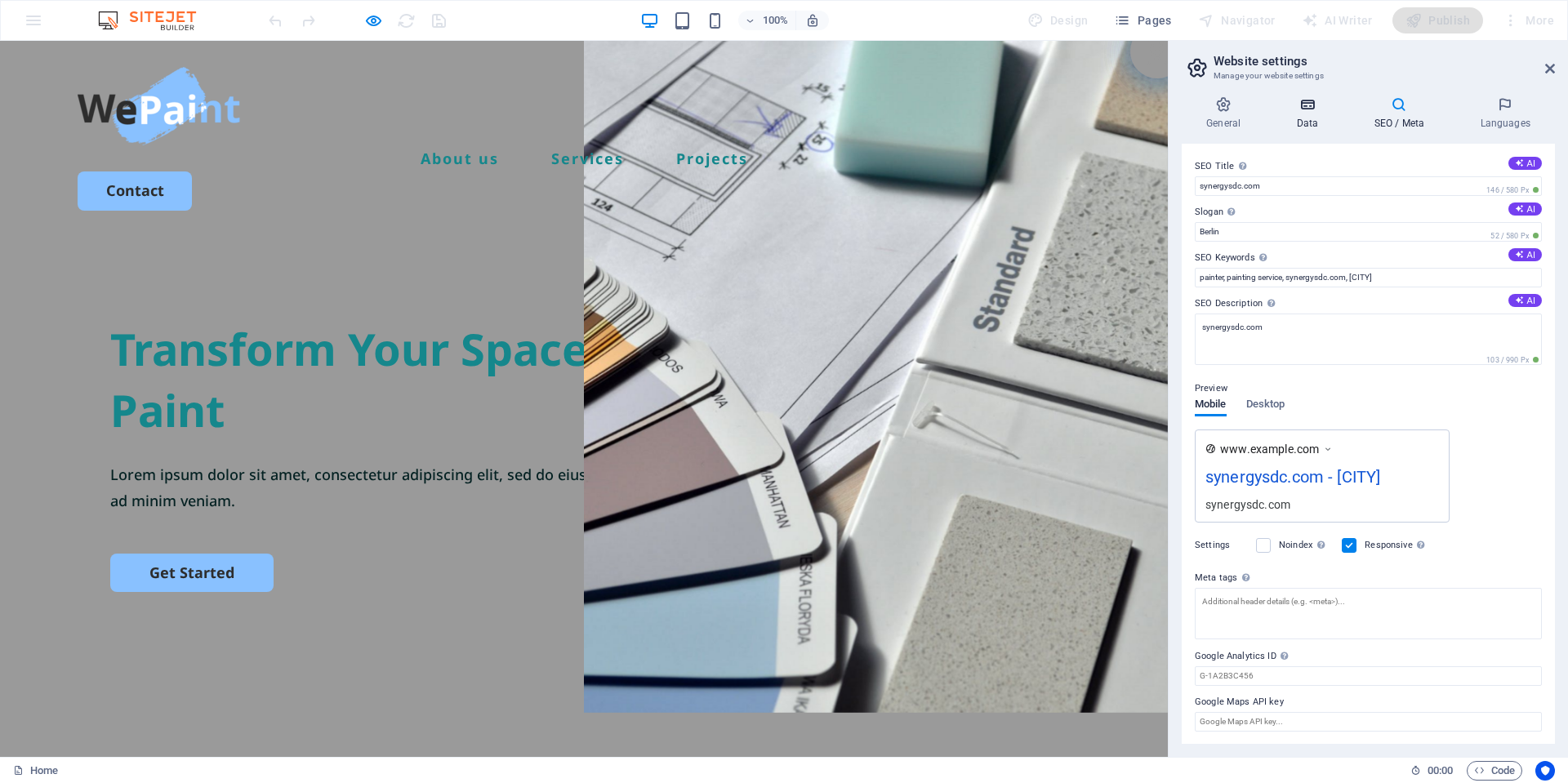 click at bounding box center [1307, 105] 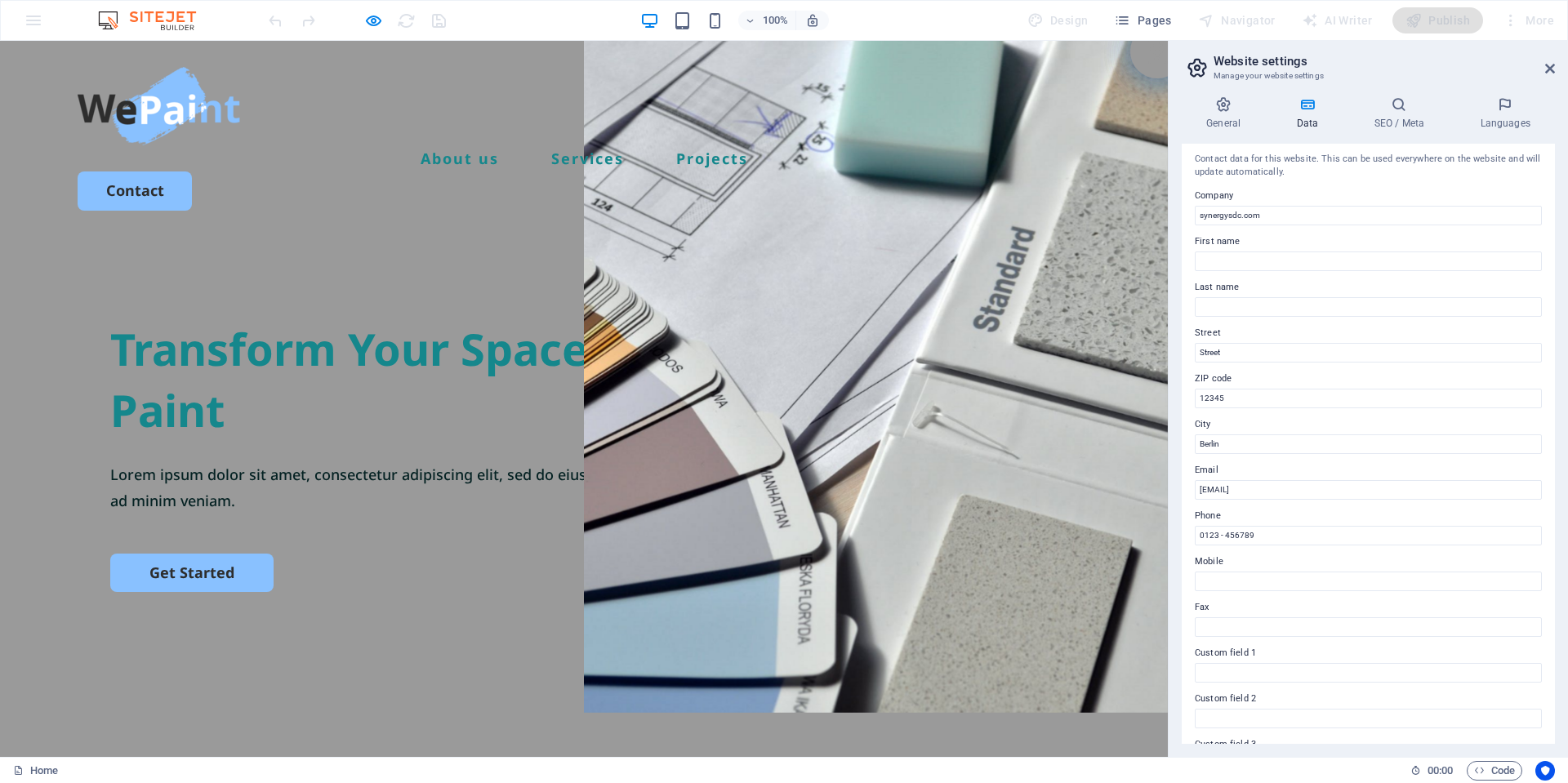 scroll, scrollTop: 0, scrollLeft: 0, axis: both 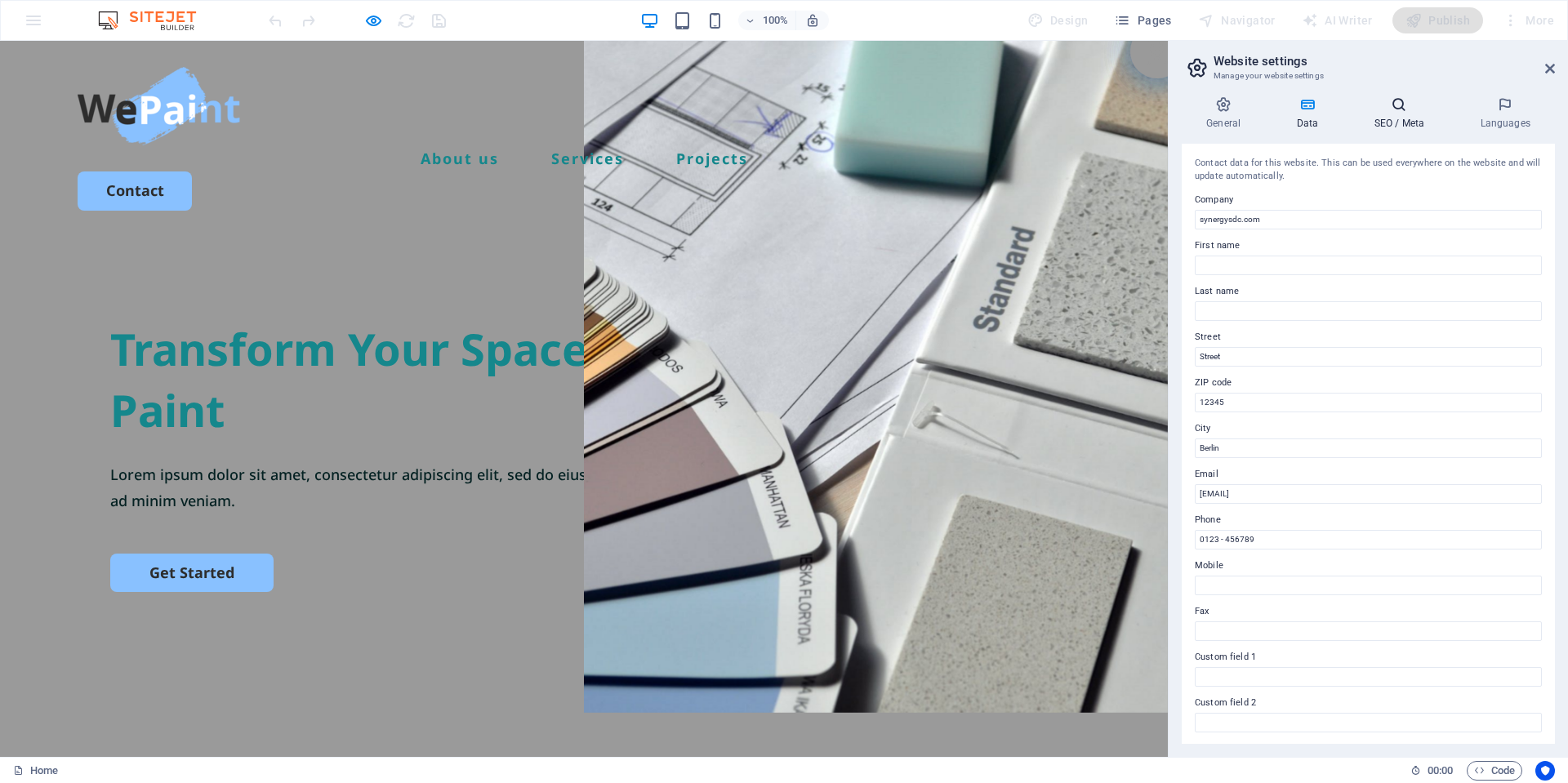 click on "SEO / Meta" at bounding box center (1402, 113) 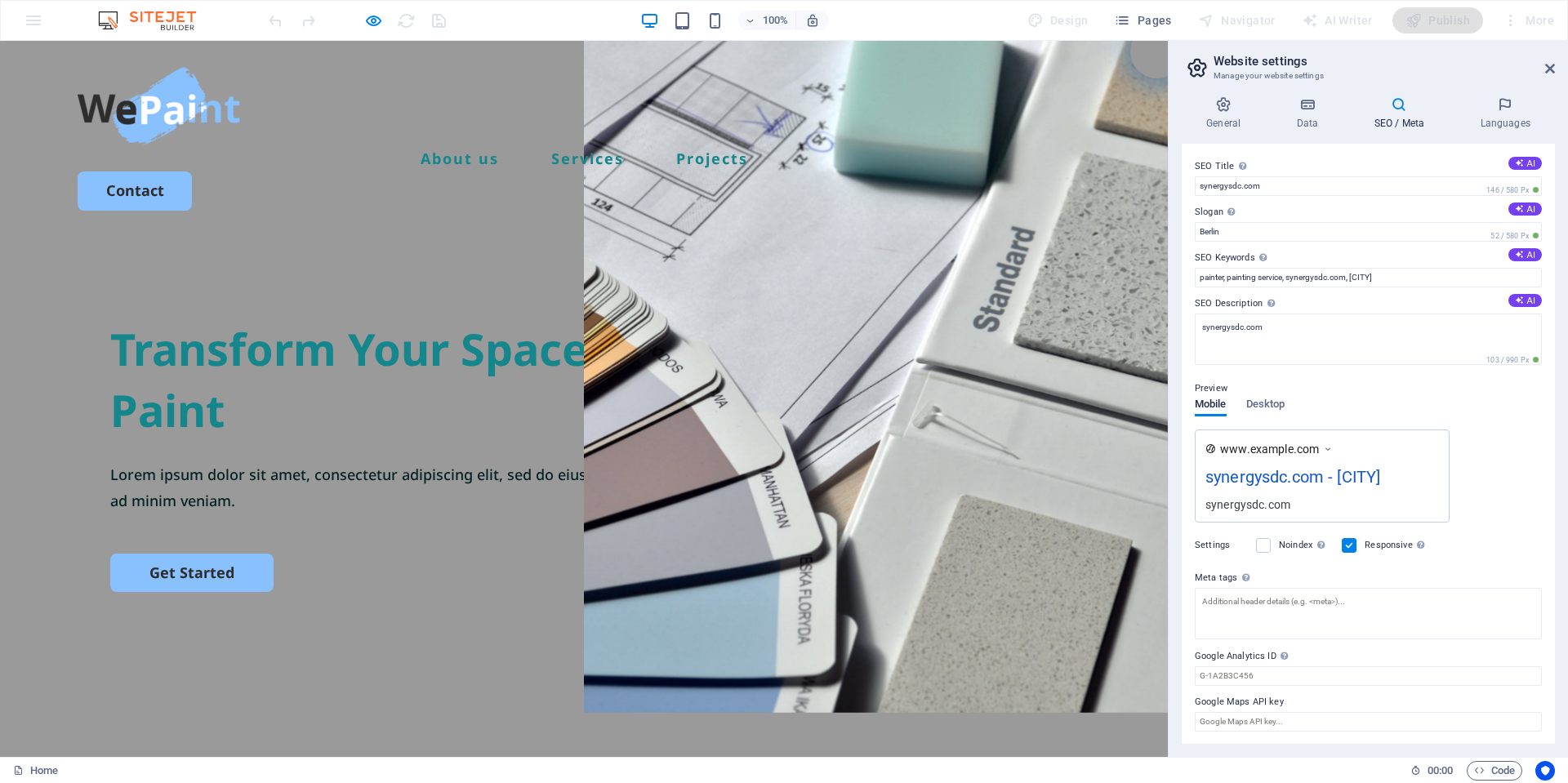scroll, scrollTop: 1, scrollLeft: 0, axis: vertical 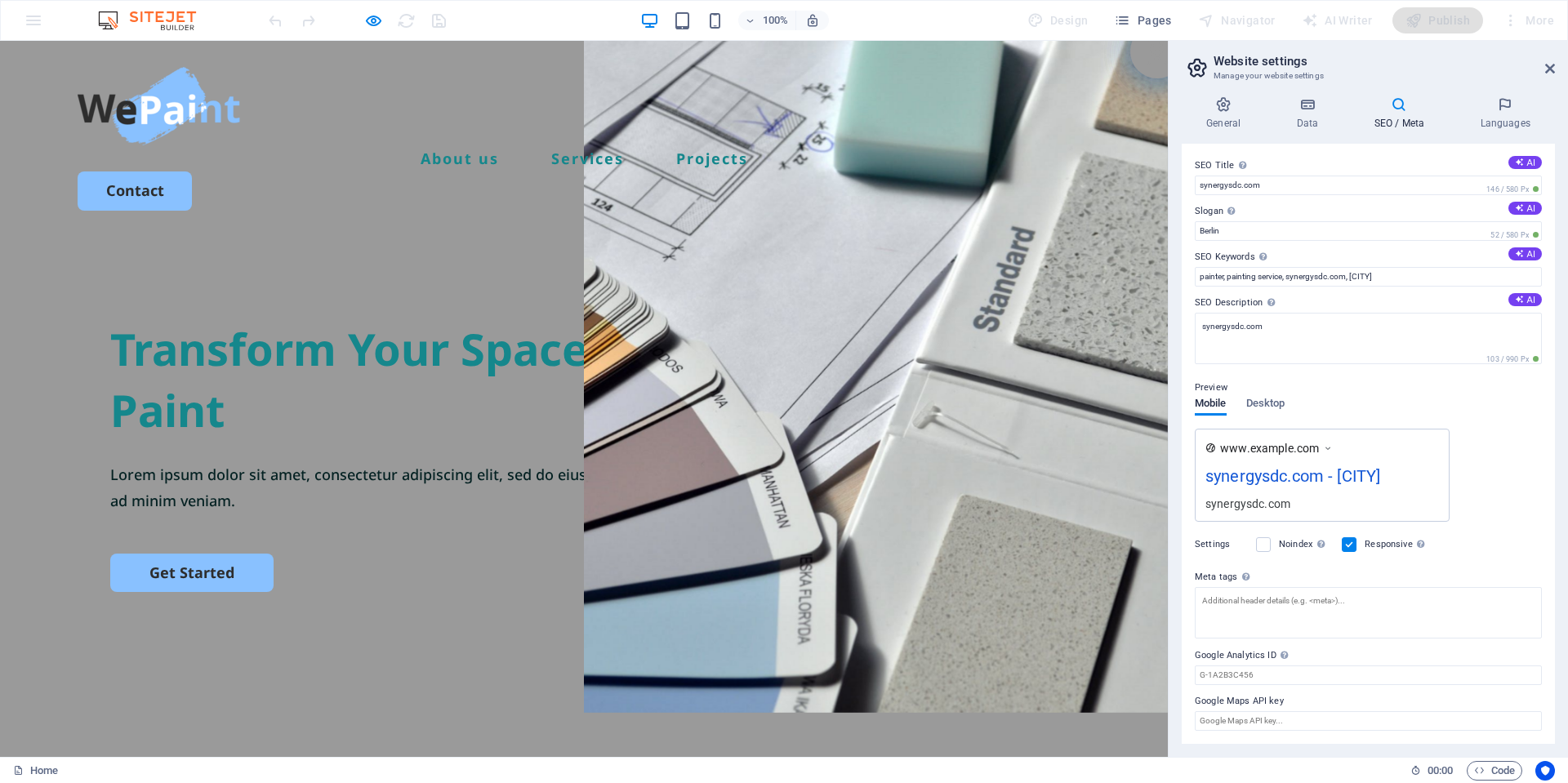 click on "General  Data  SEO / Meta  Languages Website name synergysdc.com Logo Drag files here, click to choose files or select files from Files or our free stock photos & videos Select files from the file manager, stock photos, or upload file(s) Upload Favicon Set the favicon of your website here. A favicon is a small icon shown in the browser tab next to your website title. It helps visitors identify your website. Drag files here, click to choose files or select files from Files or our free stock photos & videos Select files from the file manager, stock photos, or upload file(s) Upload Preview Image (Open Graph) This image will be shown when the website is shared on social networks Drag files here, click to choose files or select files from Files or our free stock photos & videos Select files from the file manager, stock photos, or upload file(s) Upload Contact data for this website. This can be used everywhere on the website and will update automatically. Company synergysdc.com First name Last name Street Street 1" at bounding box center (1368, 420) 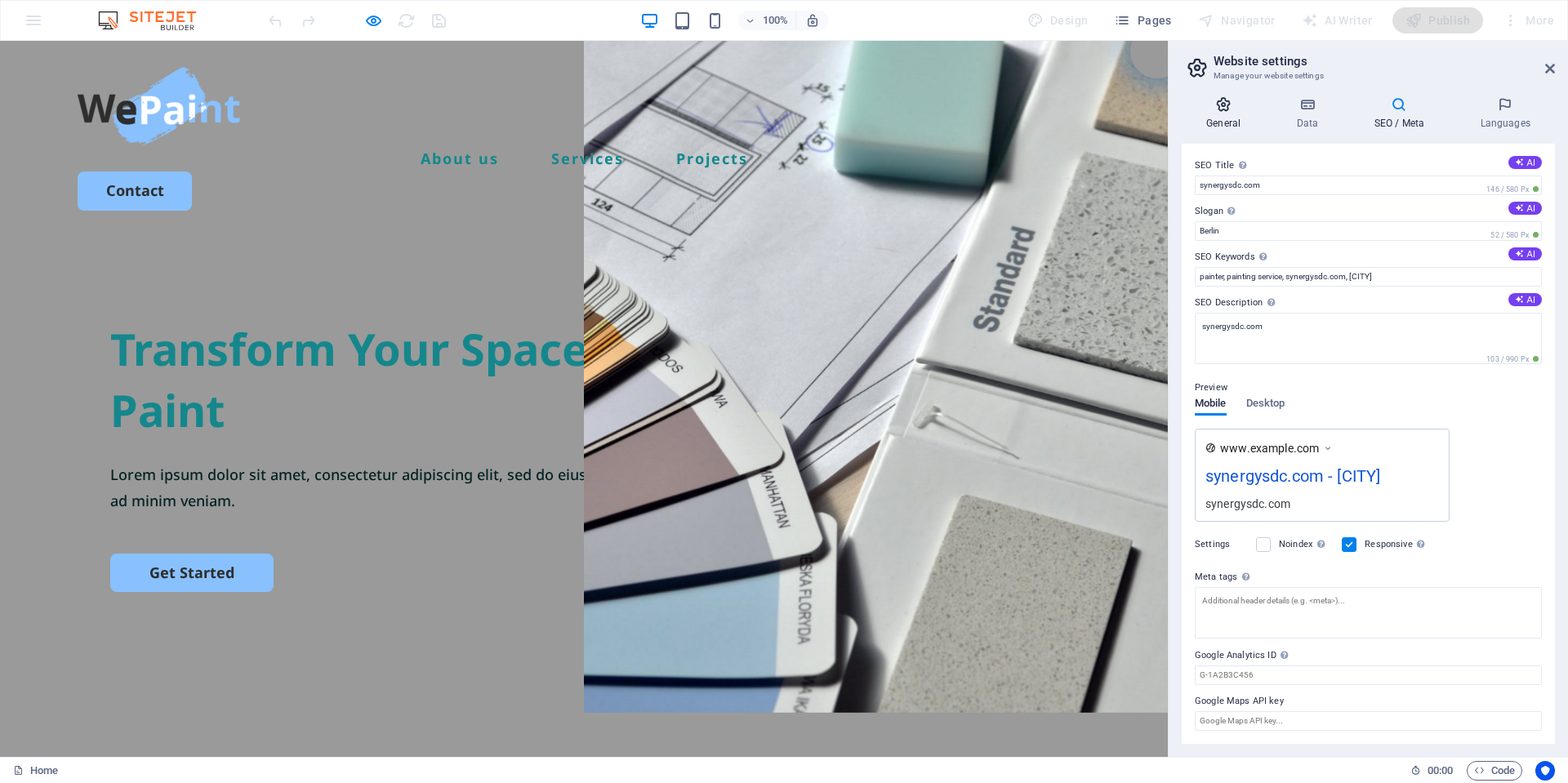 click at bounding box center [1223, 105] 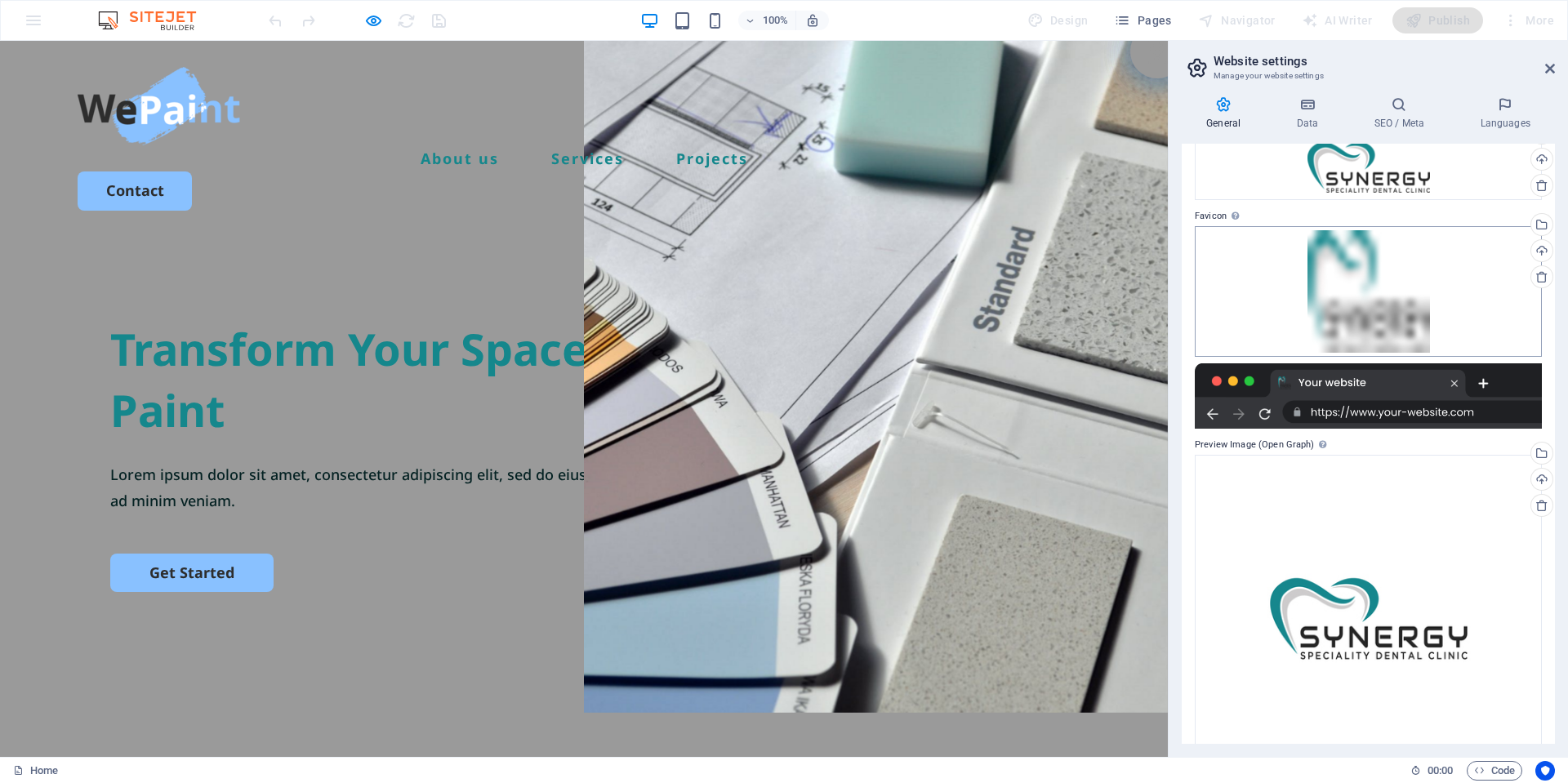 scroll, scrollTop: 138, scrollLeft: 0, axis: vertical 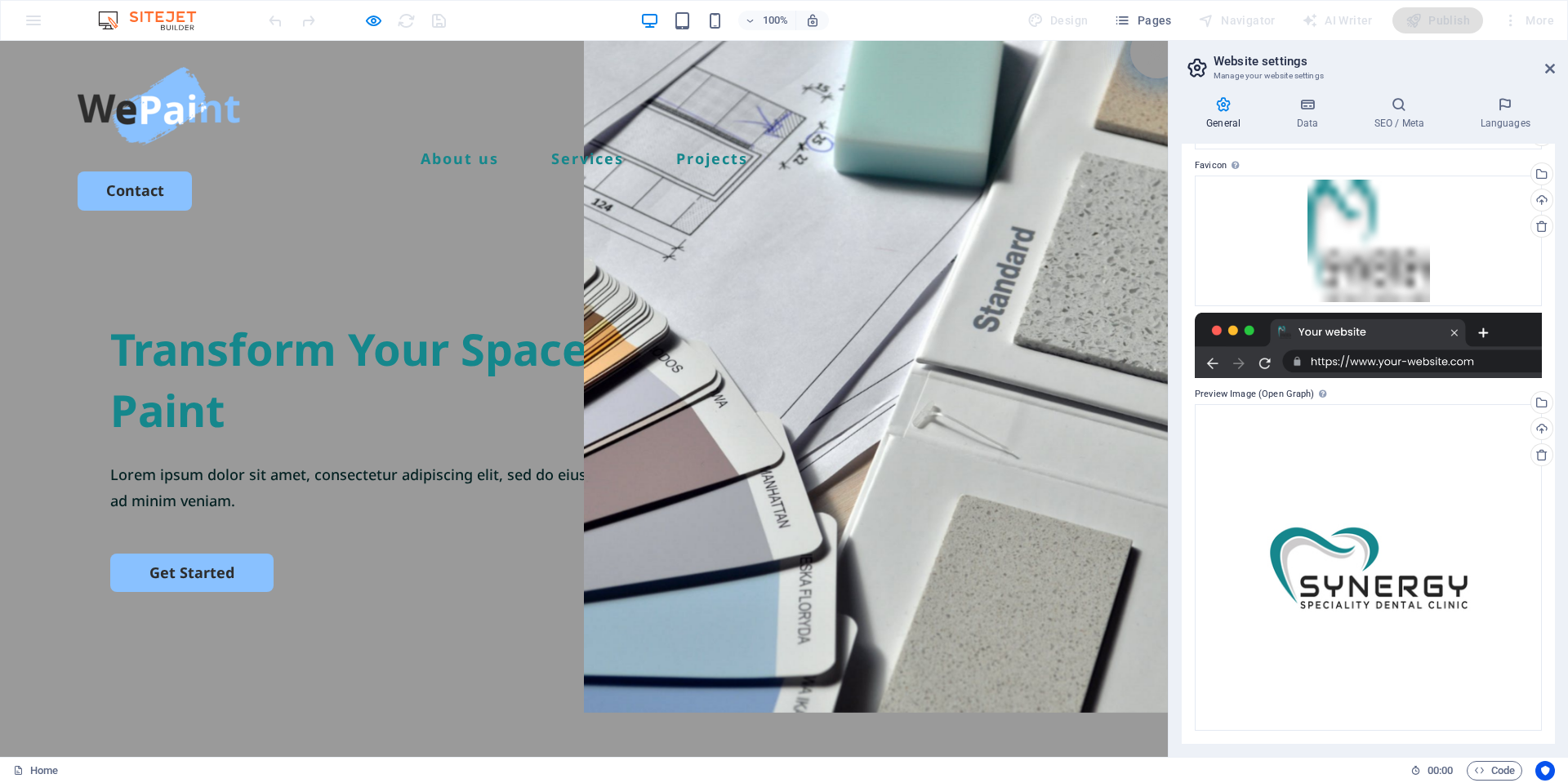 click on "100%" at bounding box center (734, 20) 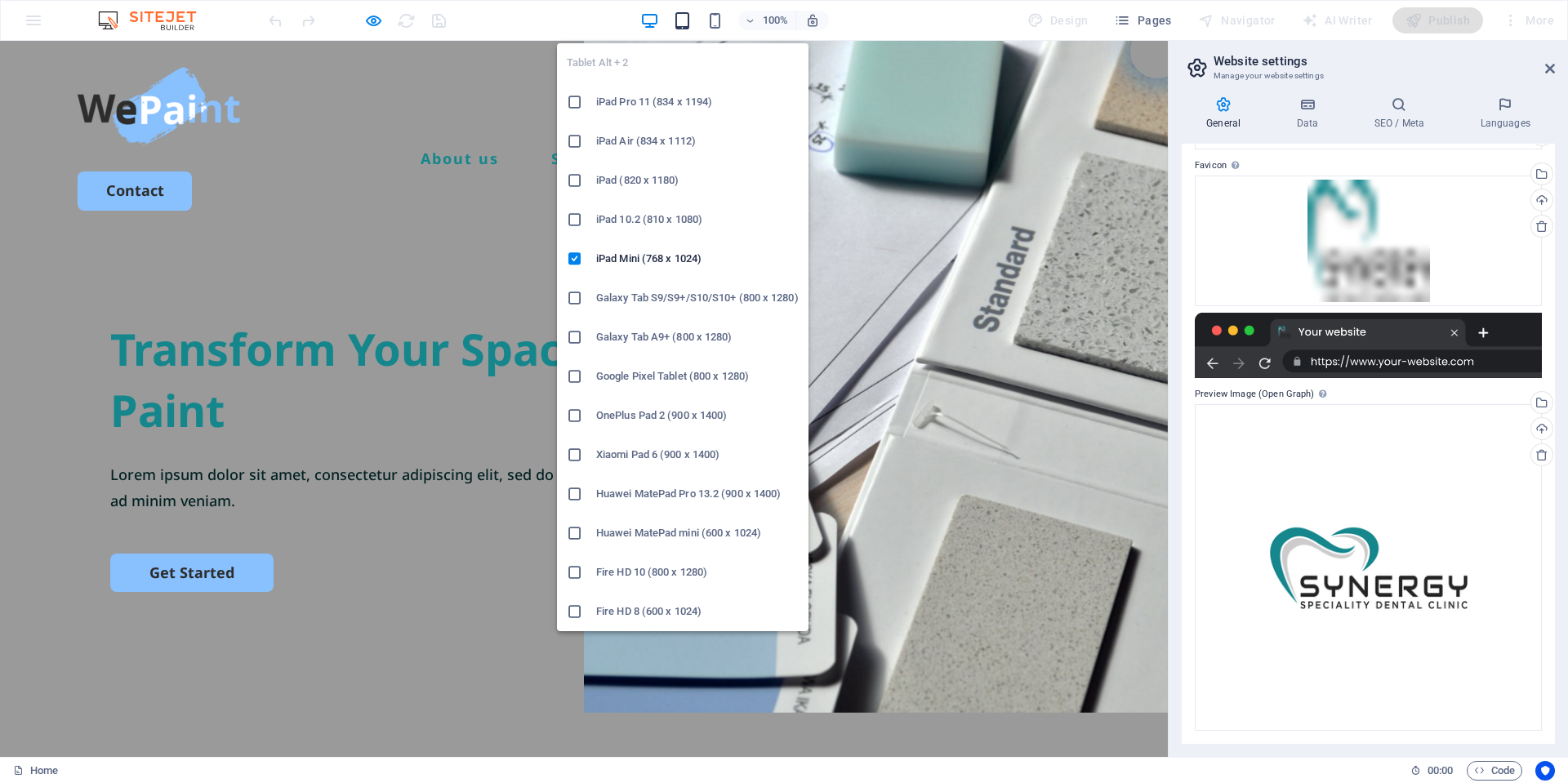 click at bounding box center (682, 20) 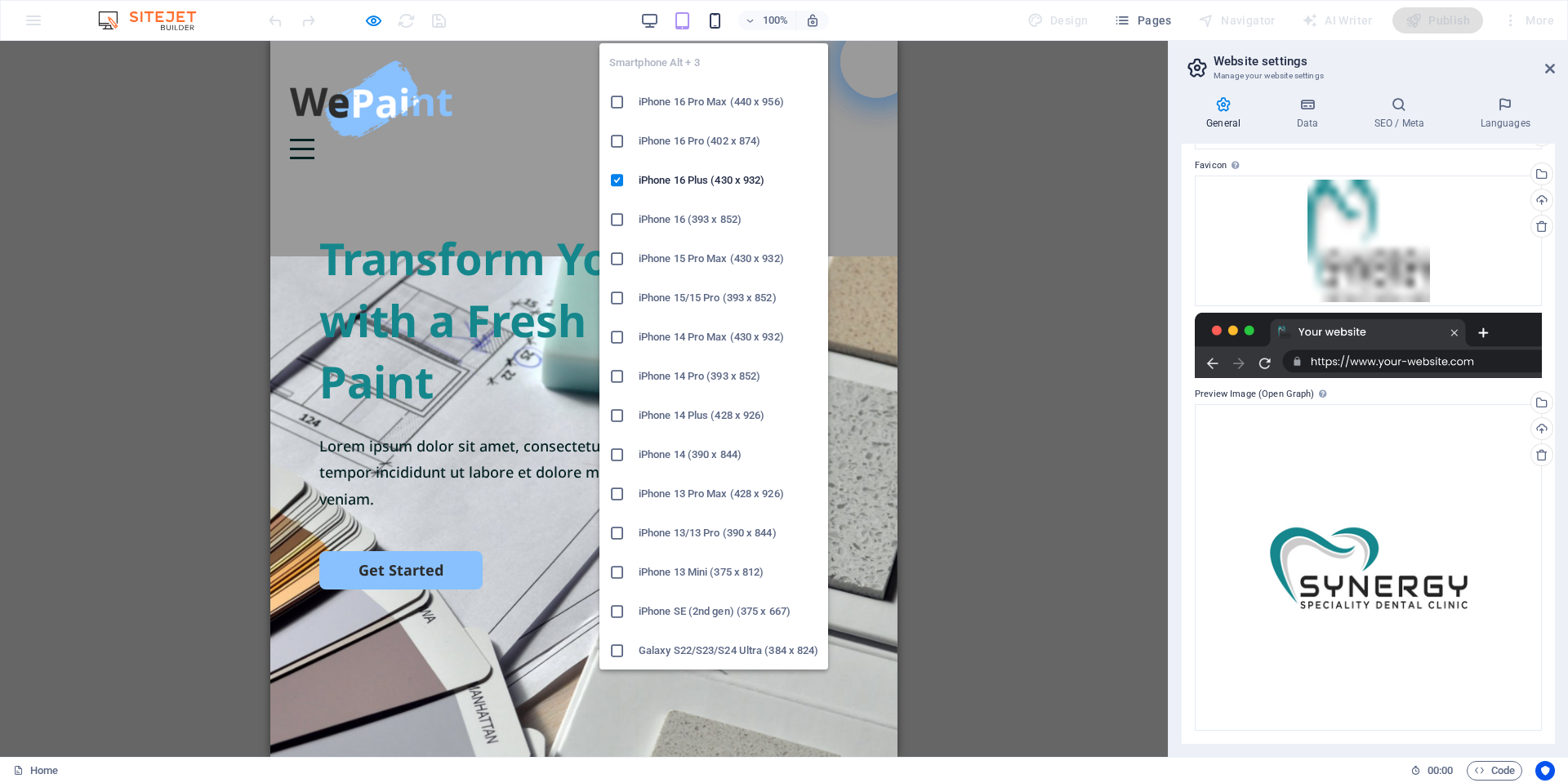 click at bounding box center [715, 20] 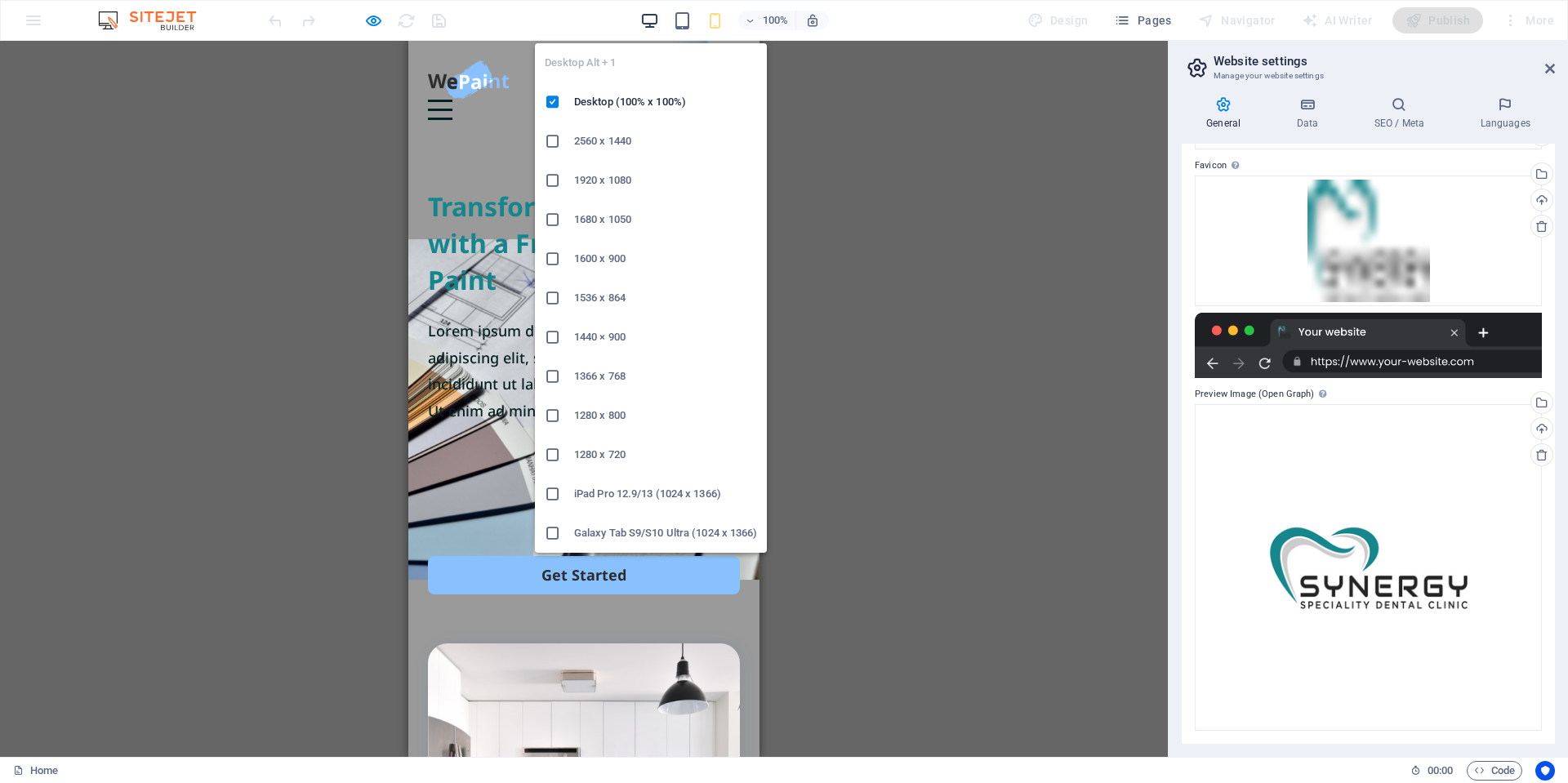 click at bounding box center [649, 20] 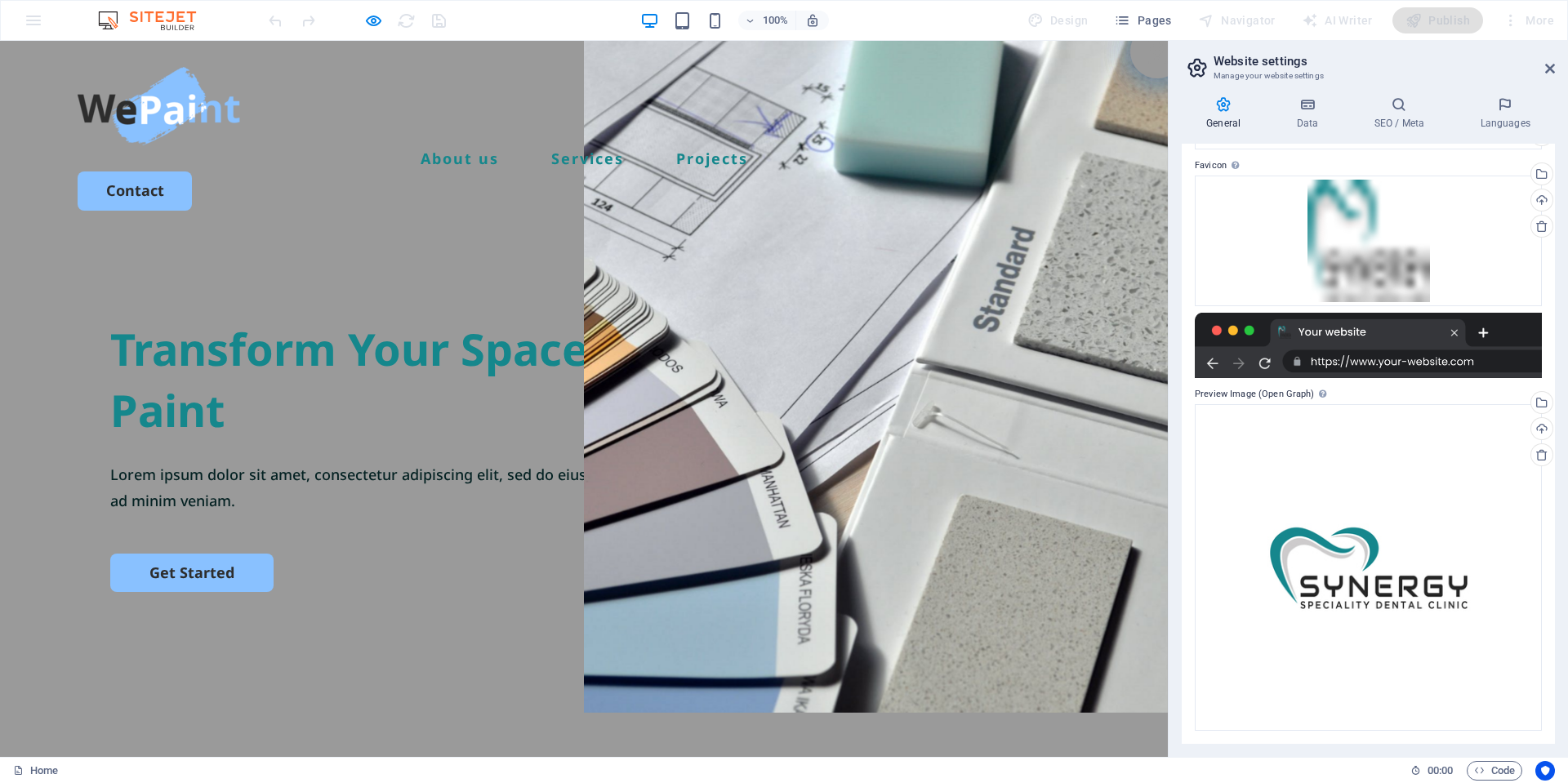 click at bounding box center (155, 20) 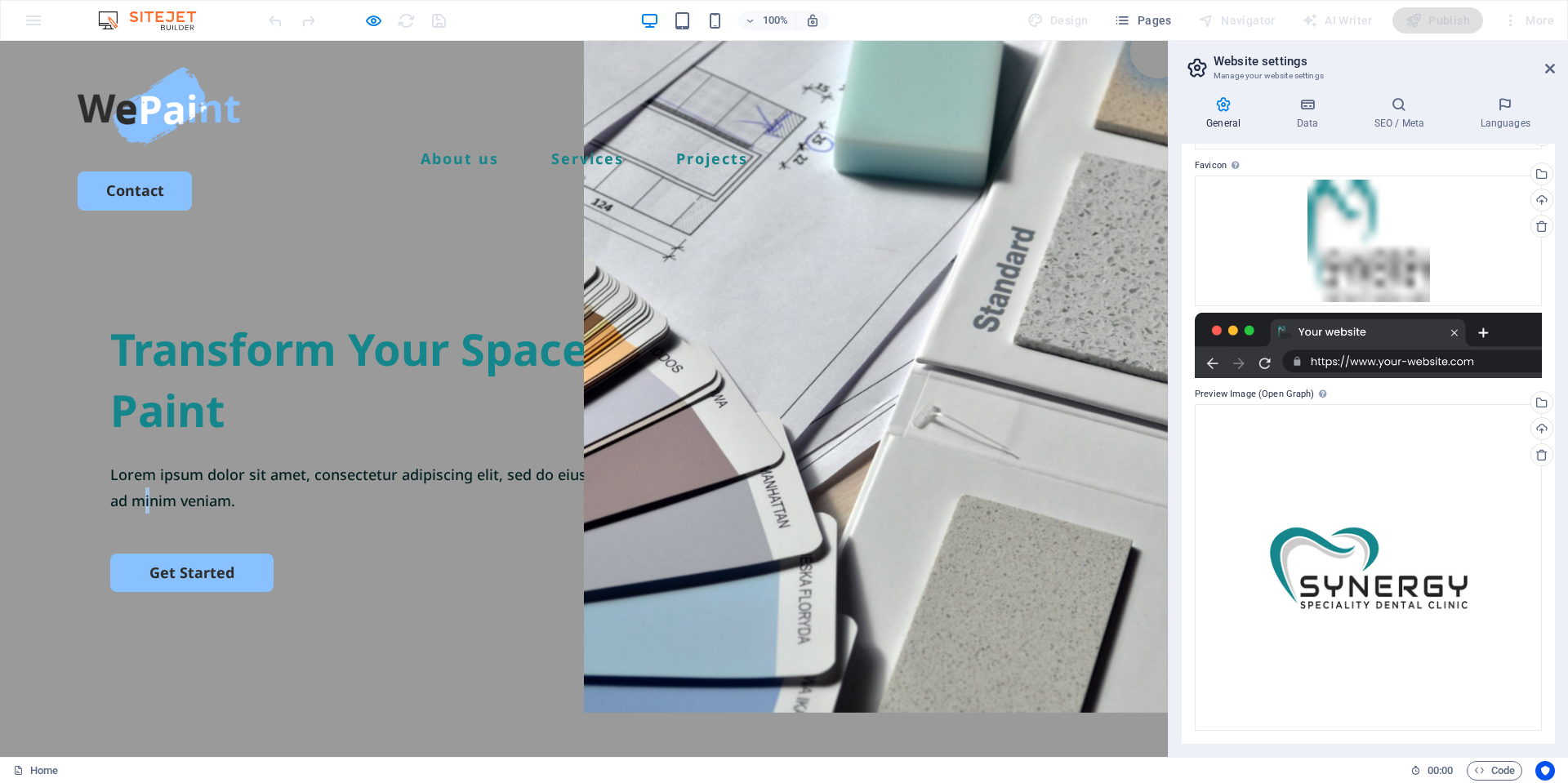 click on "Lorem ipsum dolor sit amet, consectetur adipiscing elit, sed do eiusmod tempor incididunt ut labore et dolore magna aliqua. Ut enim ad minim veniam." at bounding box center (584, 487) 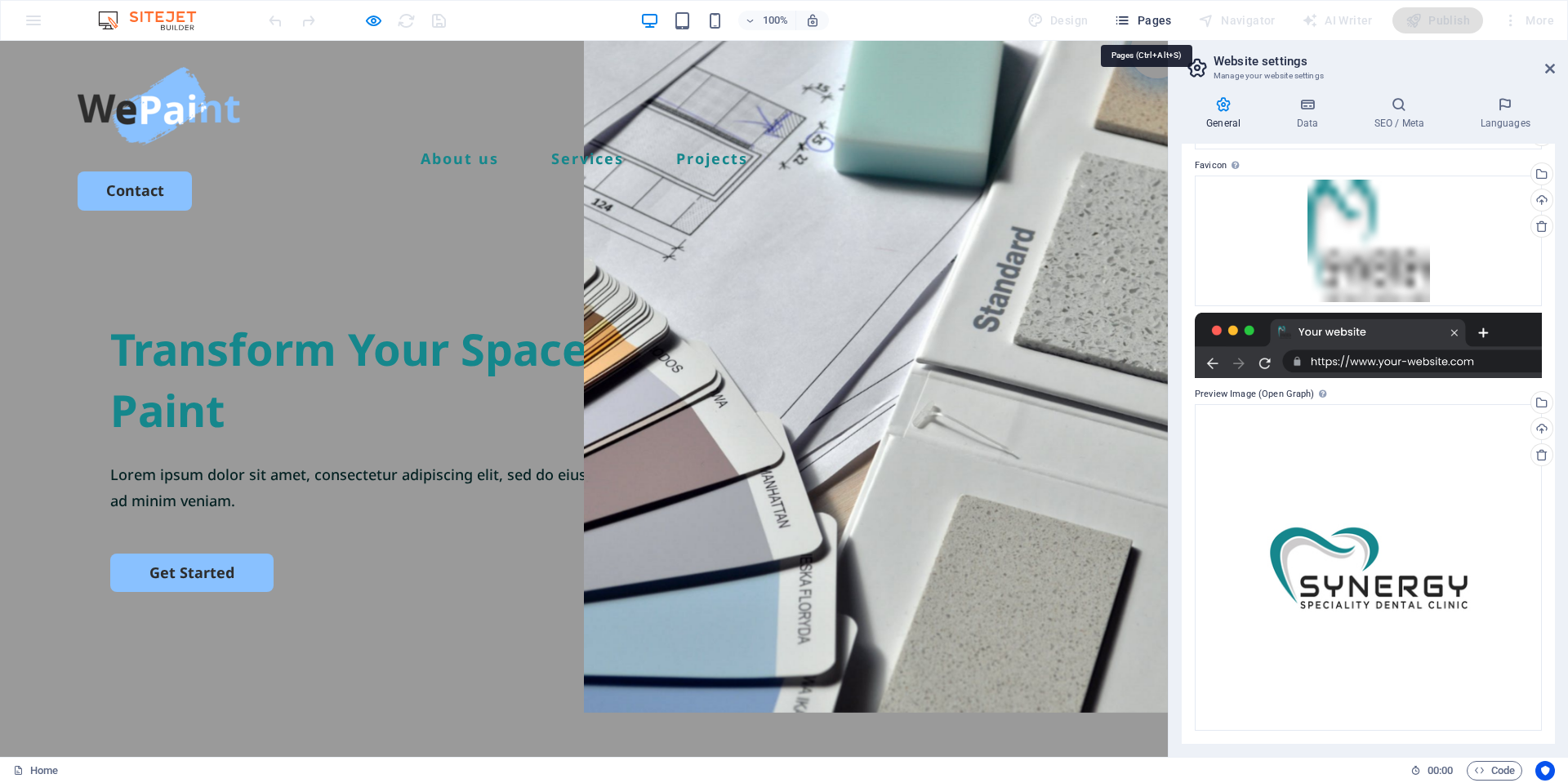 click at bounding box center [1122, 20] 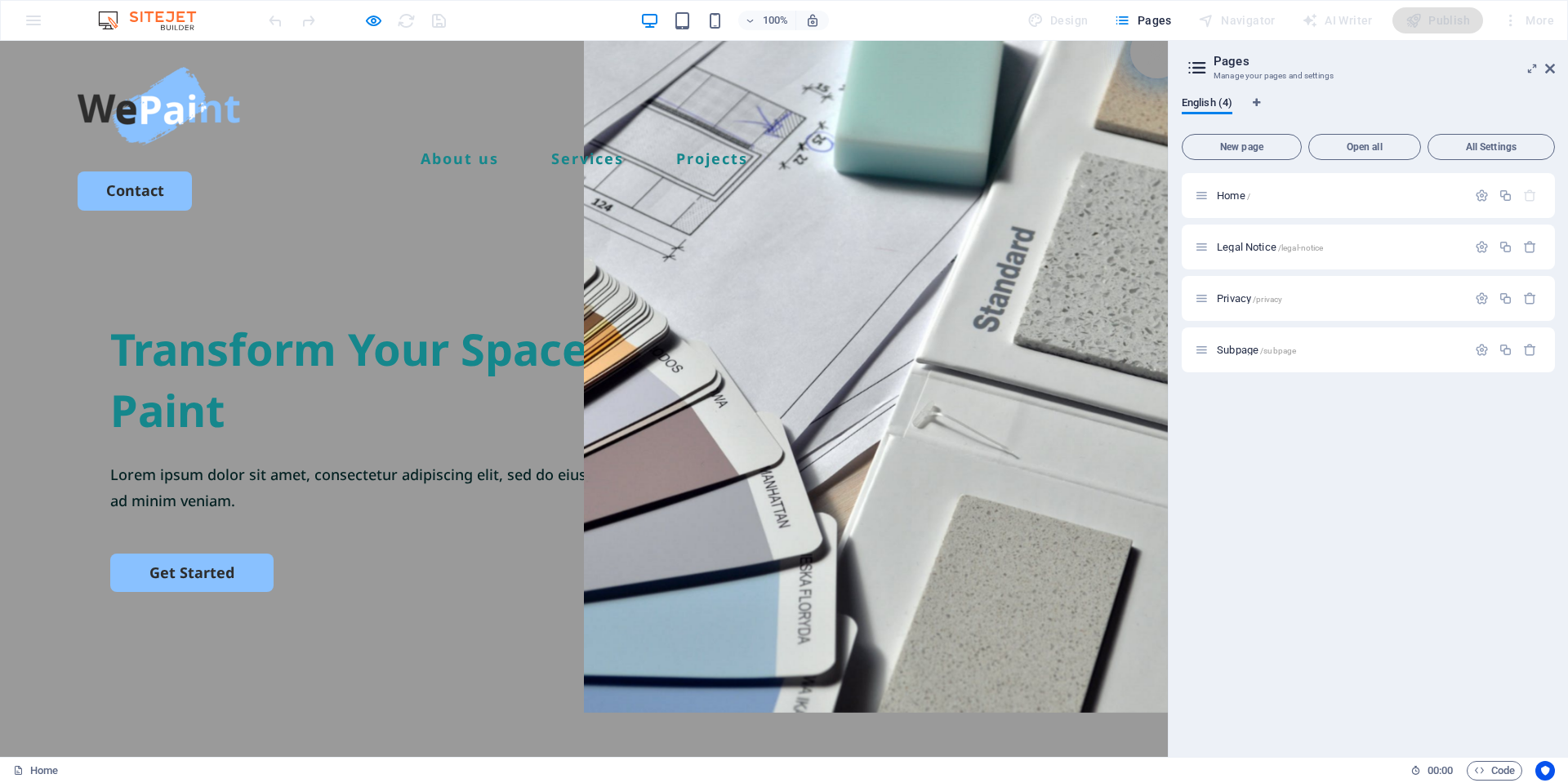 click on "Navigator" at bounding box center [1236, 20] 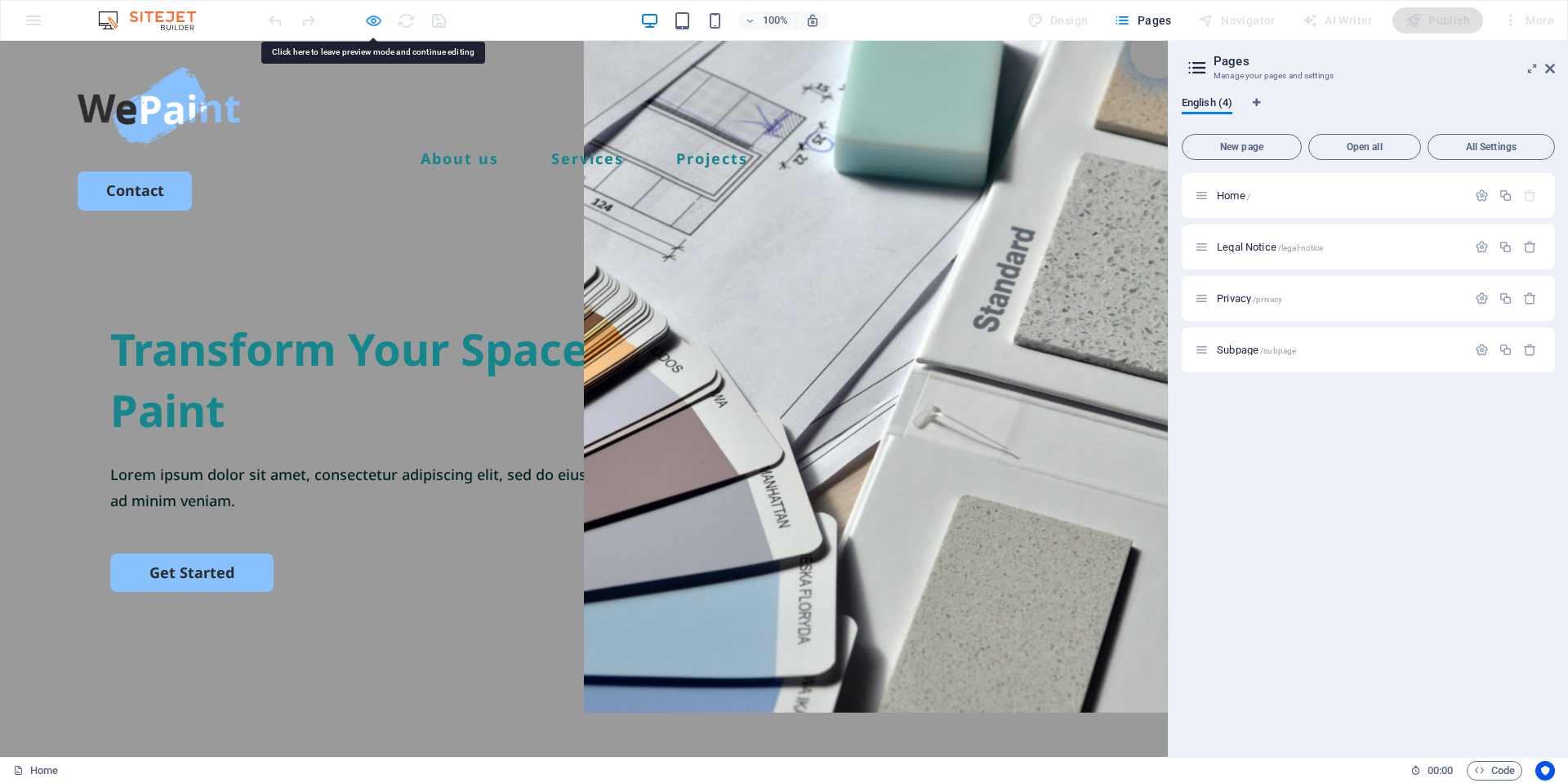 click at bounding box center (373, 20) 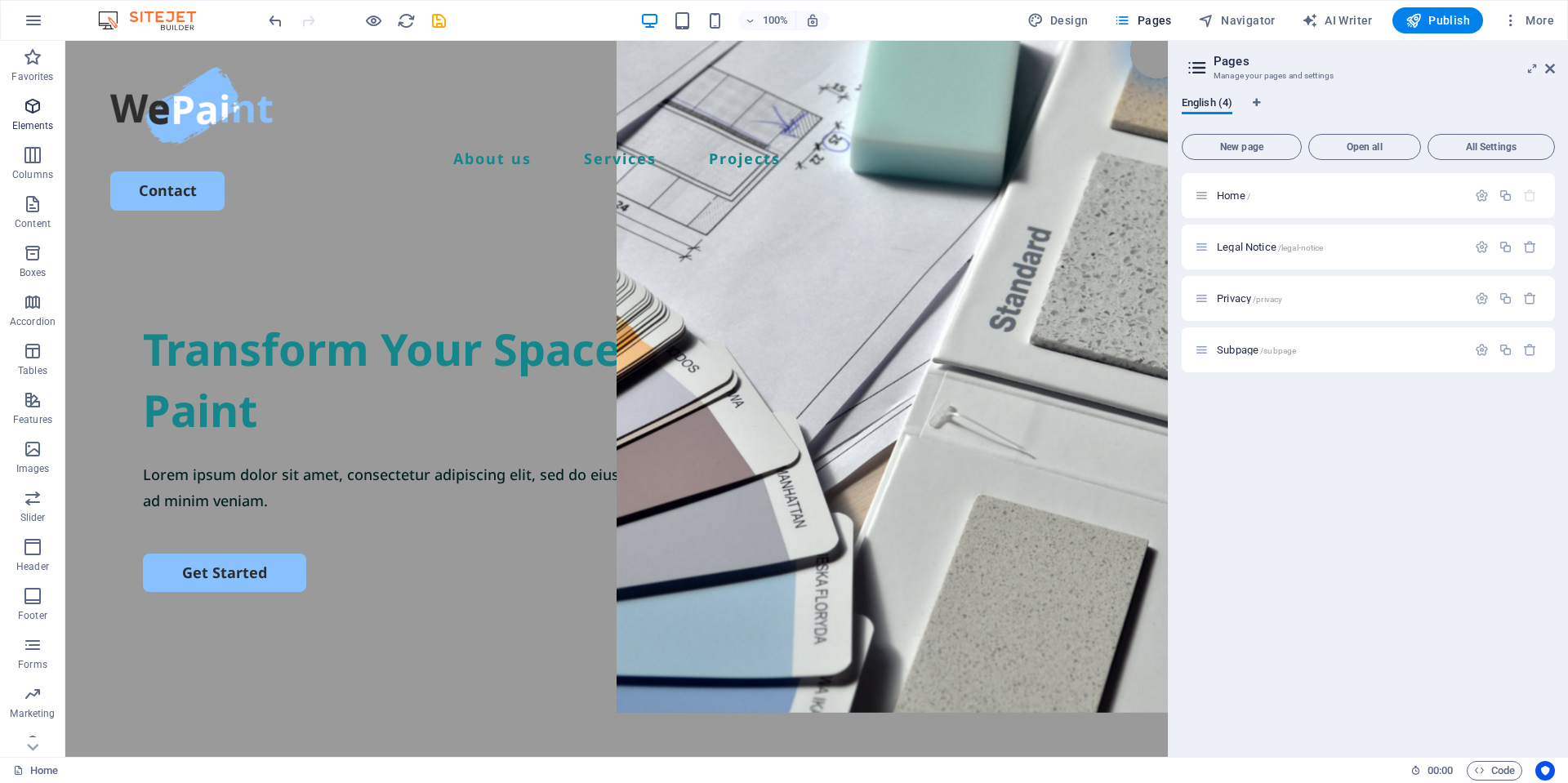 click at bounding box center [33, 106] 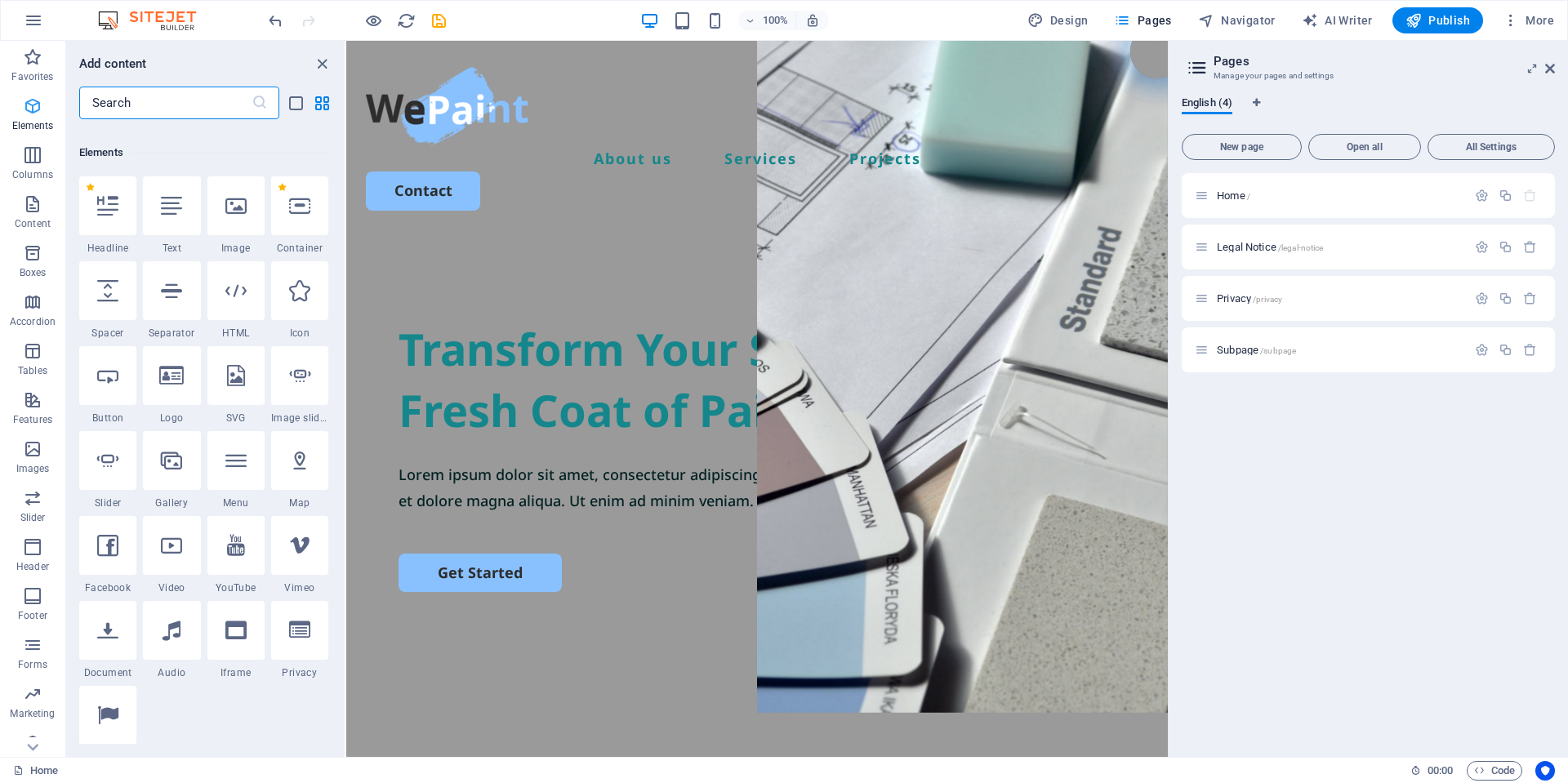 scroll, scrollTop: 174, scrollLeft: 0, axis: vertical 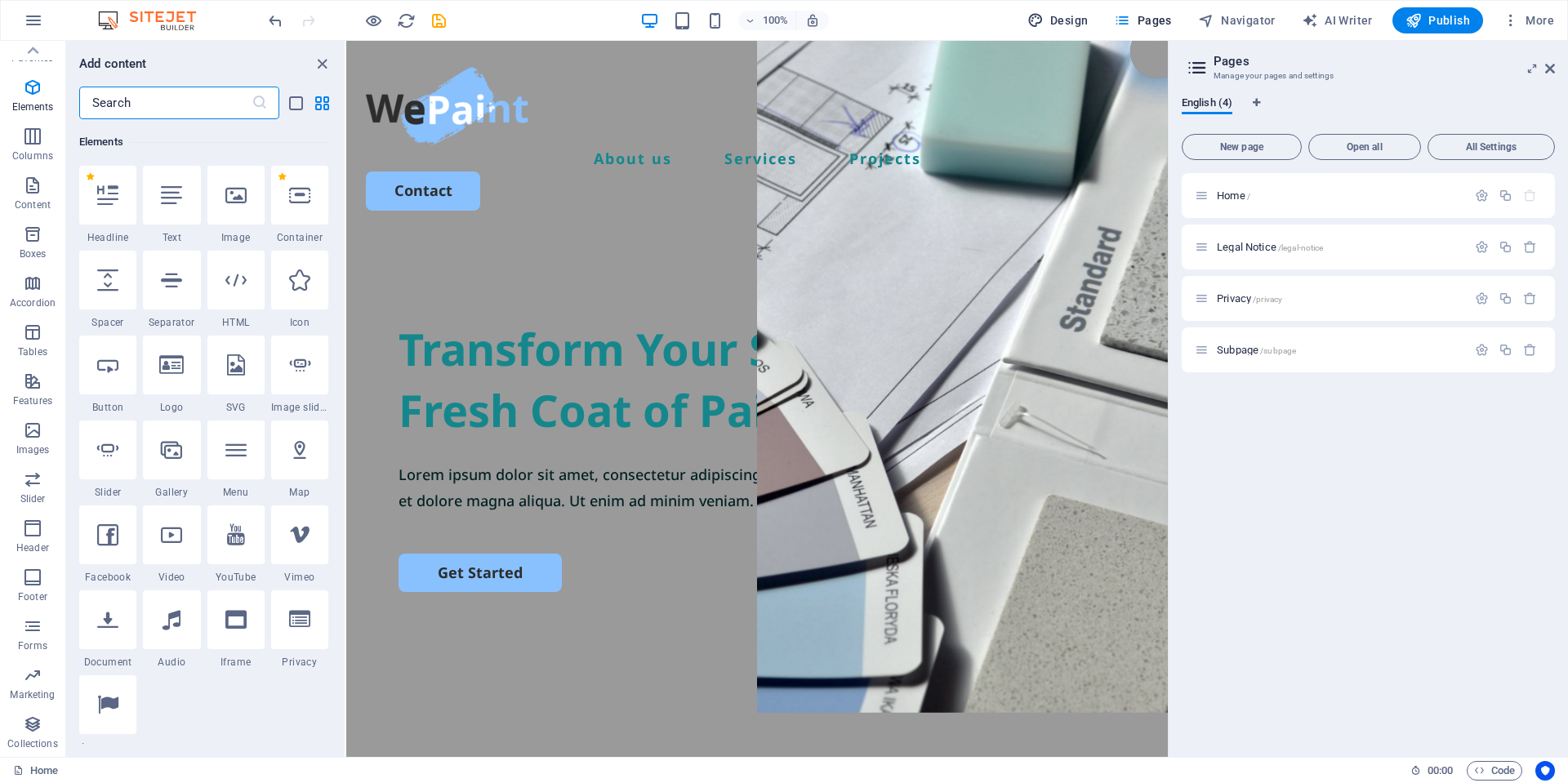 click on "Design" at bounding box center [1058, 20] 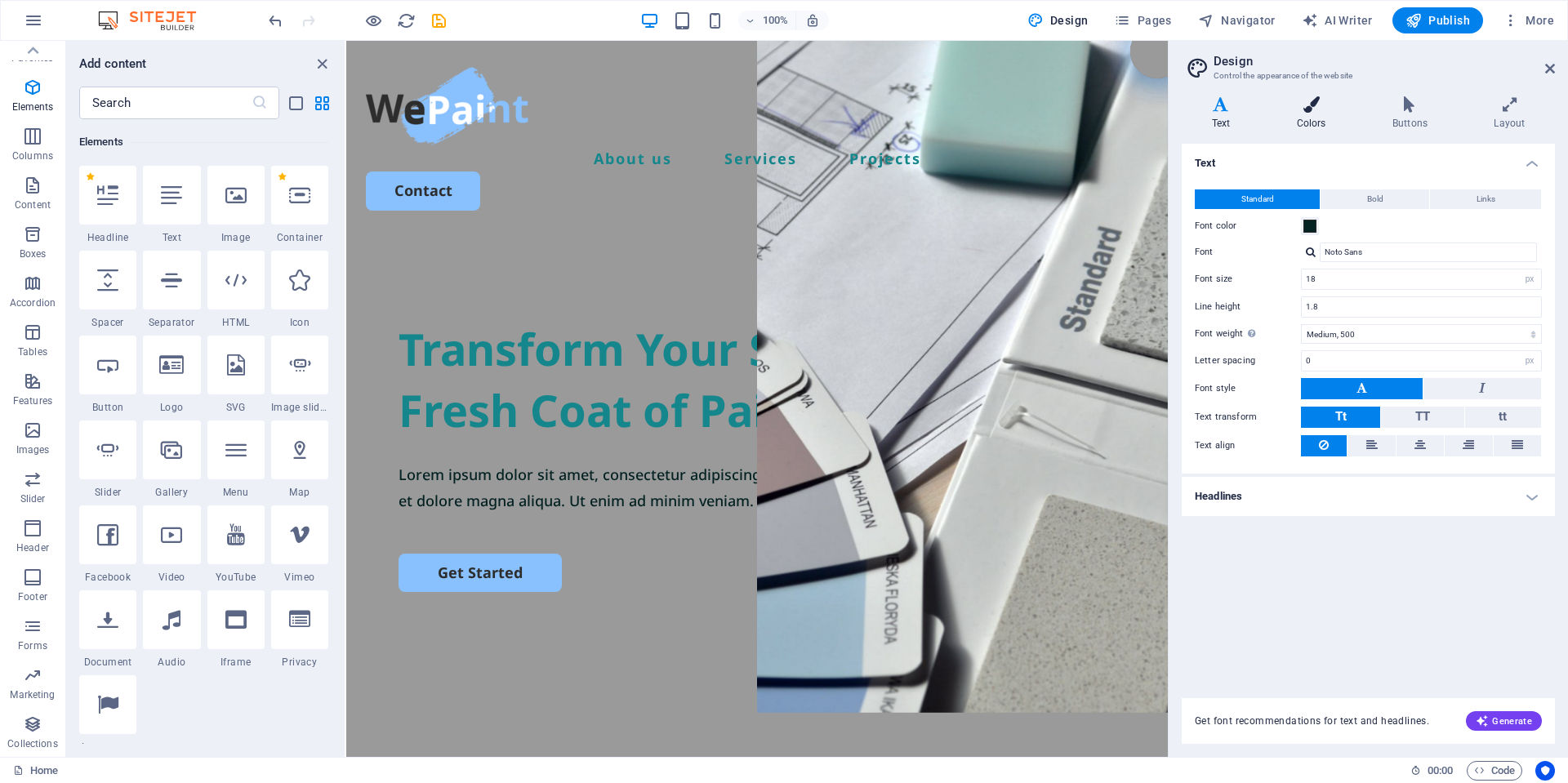 click on "Colors" at bounding box center [1314, 113] 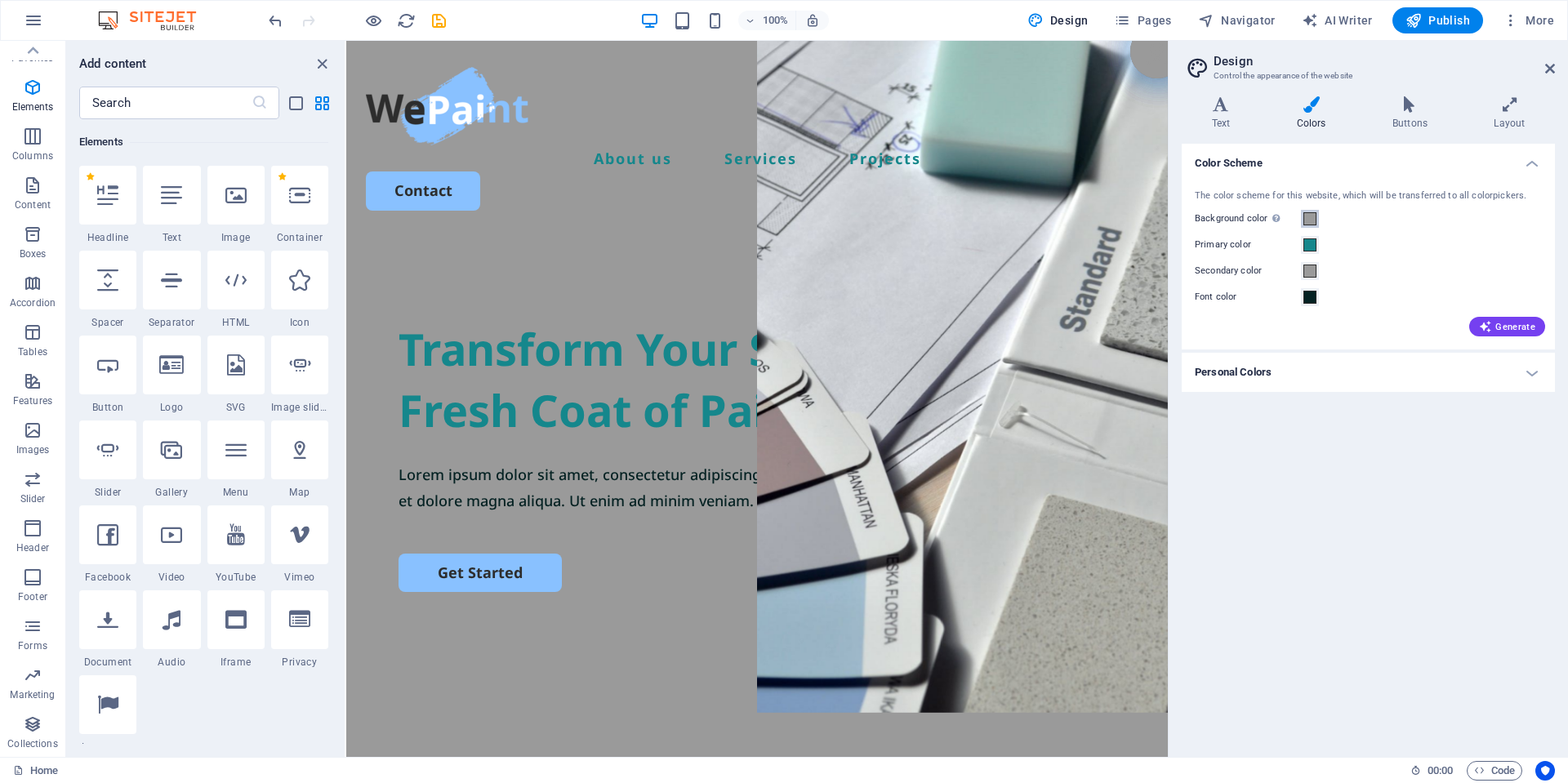 click at bounding box center (1310, 219) 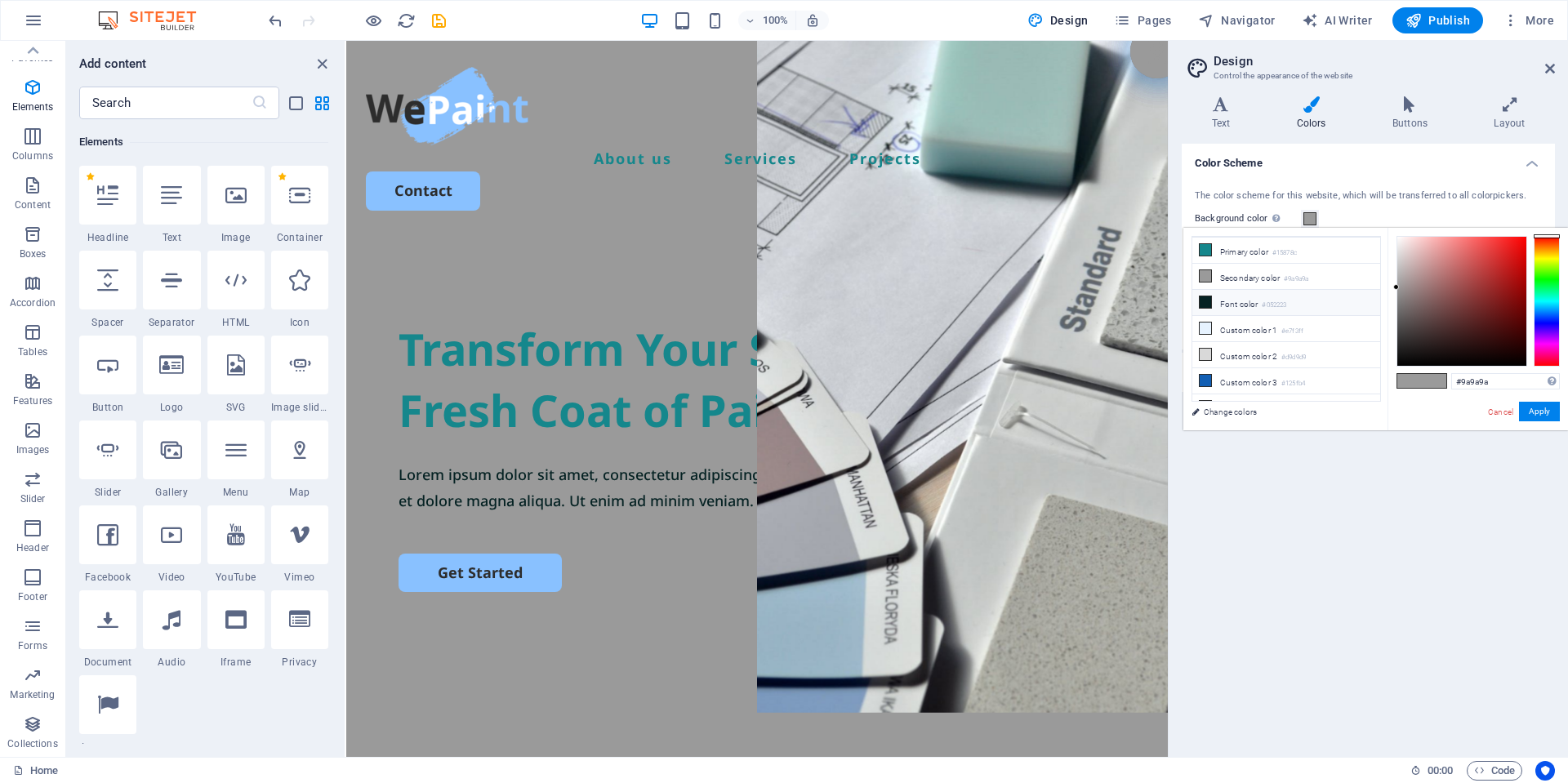 scroll, scrollTop: 38, scrollLeft: 0, axis: vertical 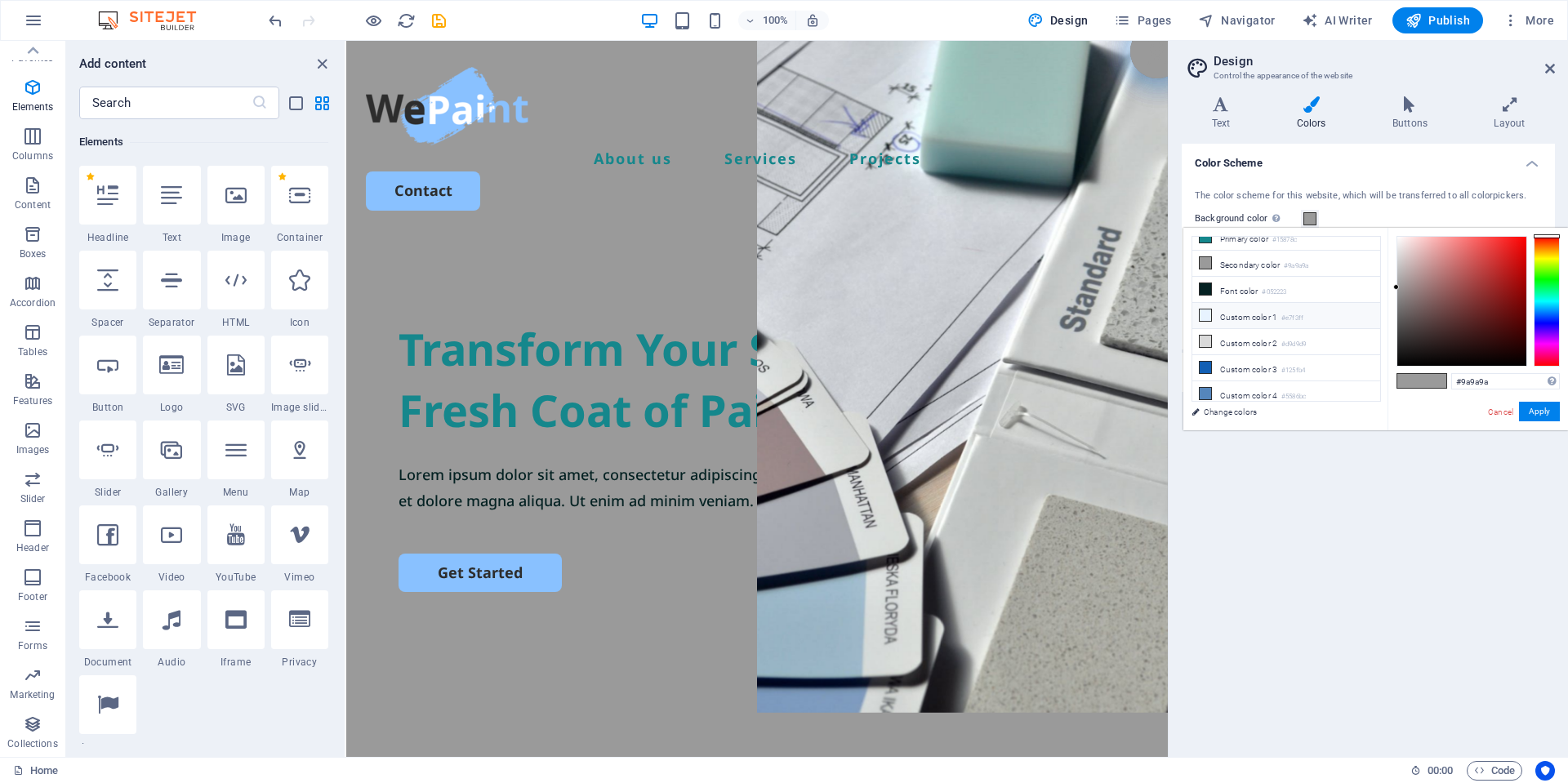 click on "Custom color 1
#e7f3ff" at bounding box center (1286, 316) 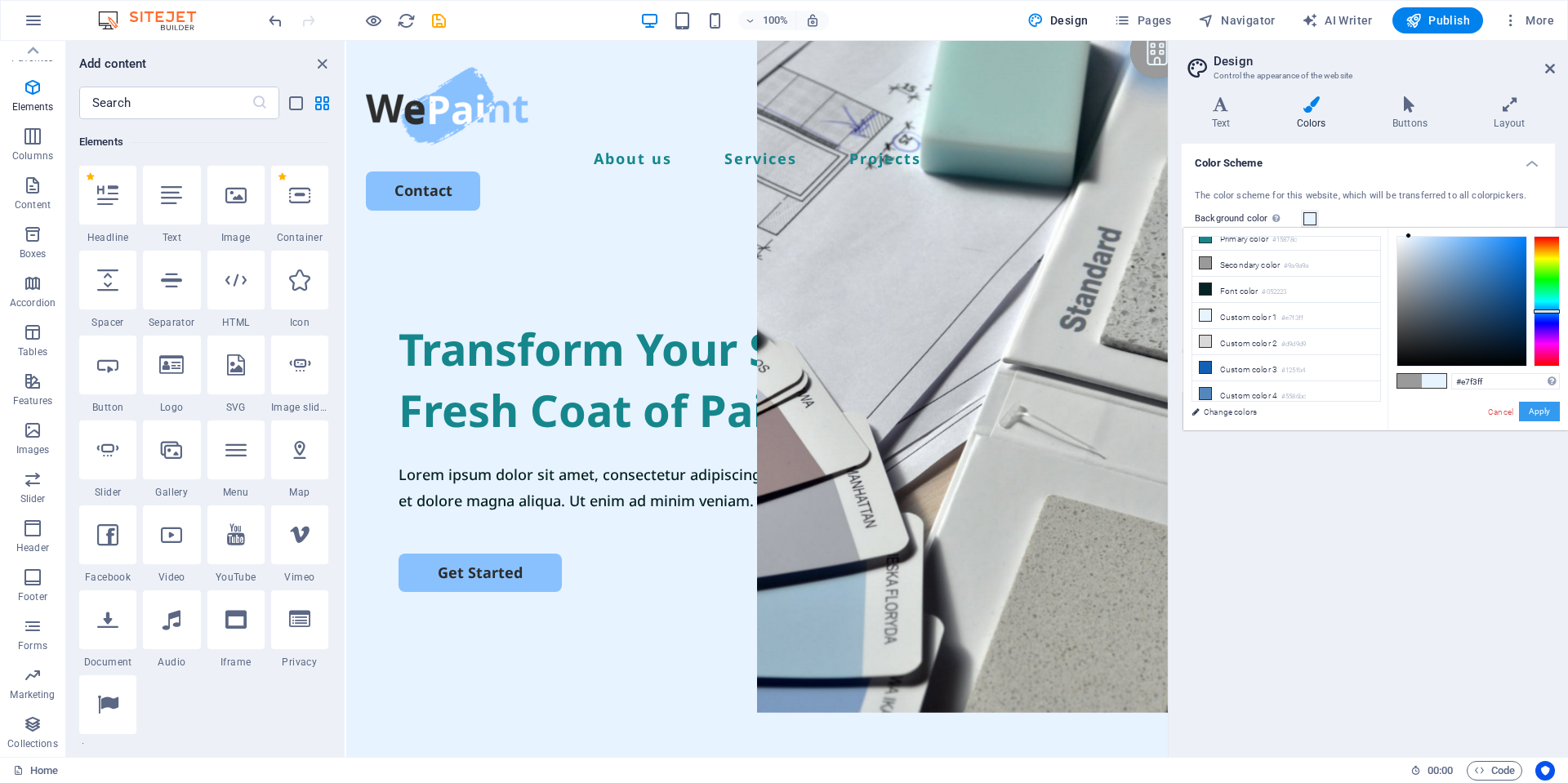 click on "Apply" at bounding box center (1539, 412) 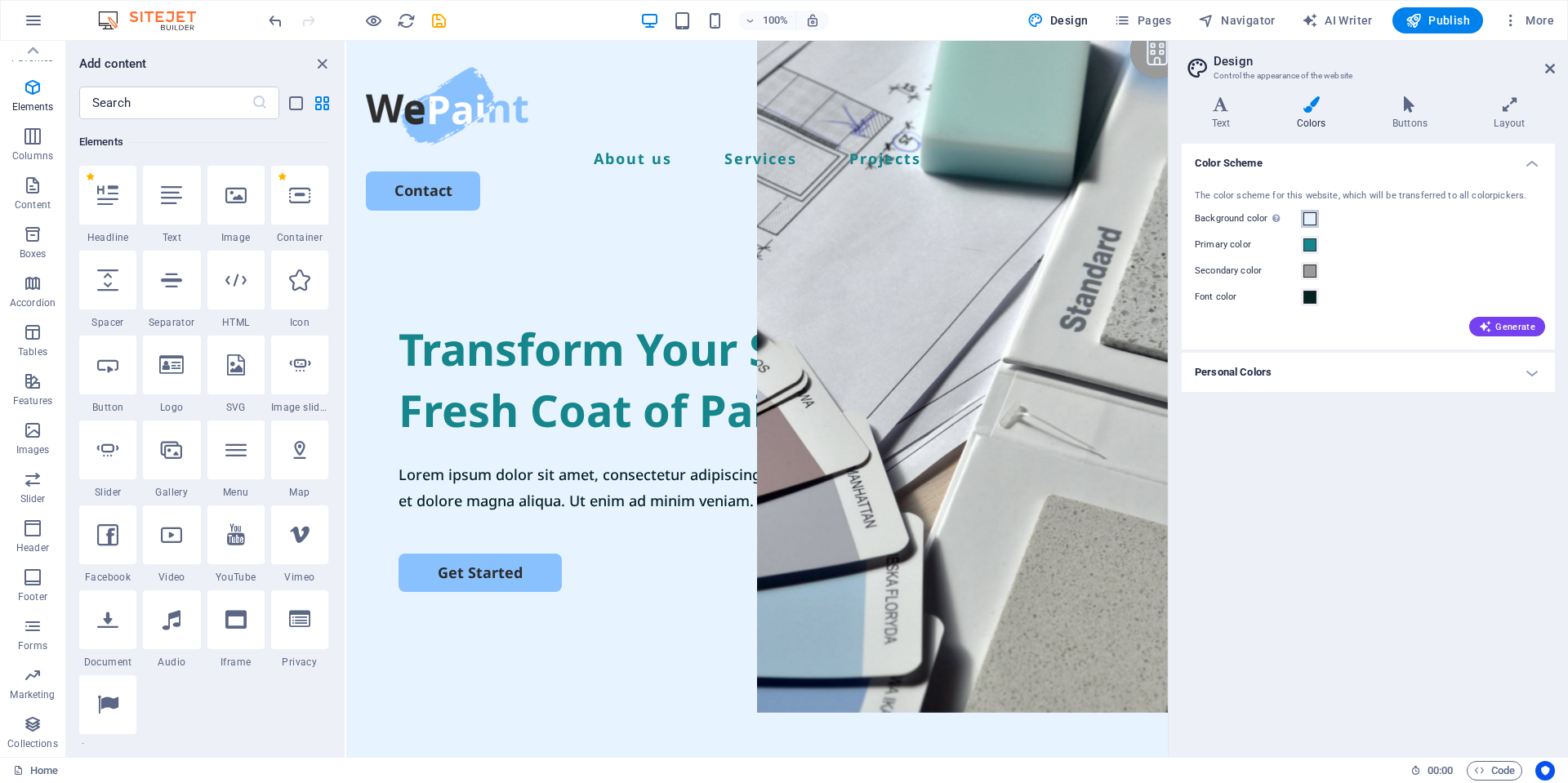 click at bounding box center (1310, 219) 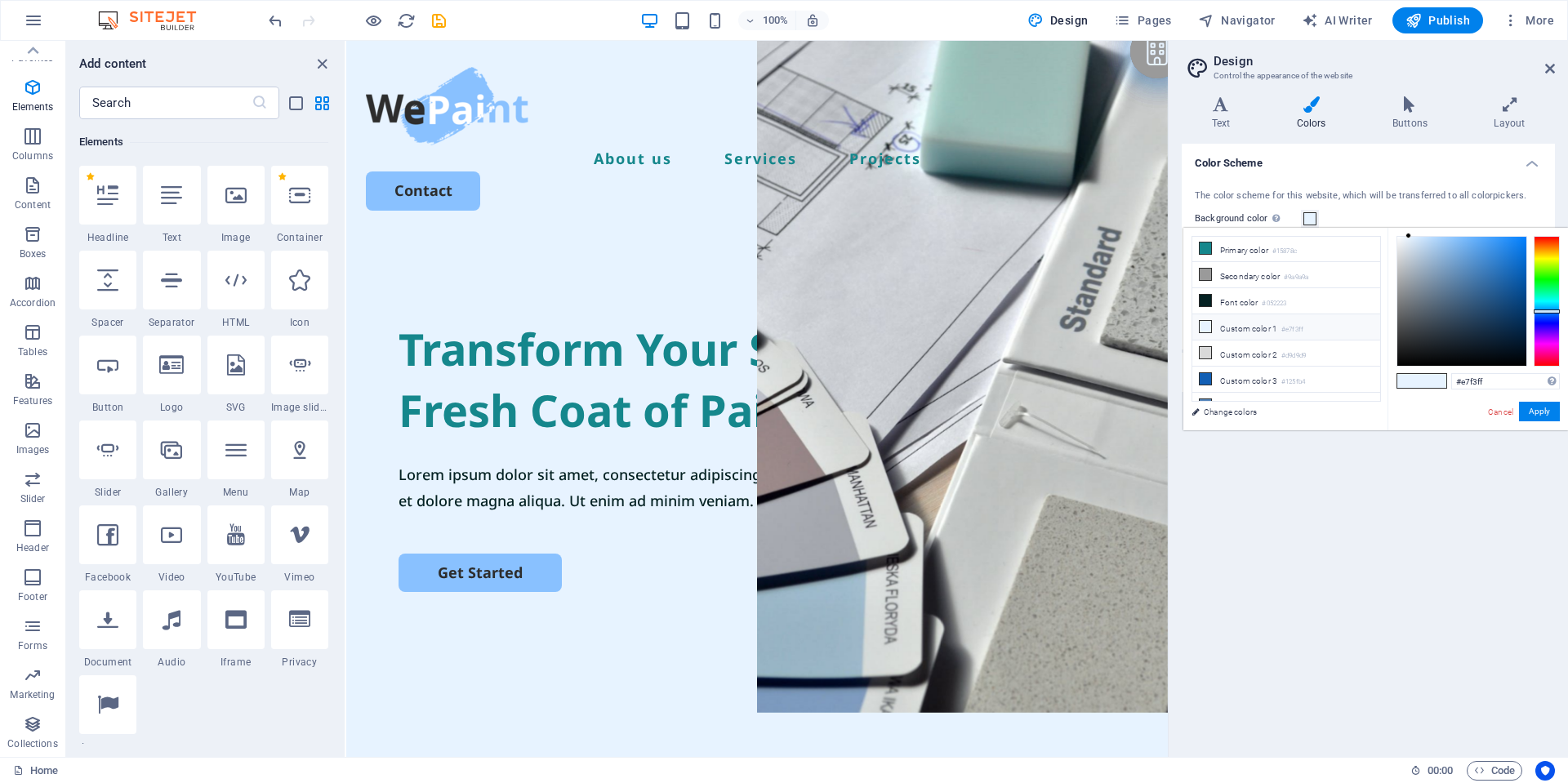 scroll, scrollTop: 38, scrollLeft: 0, axis: vertical 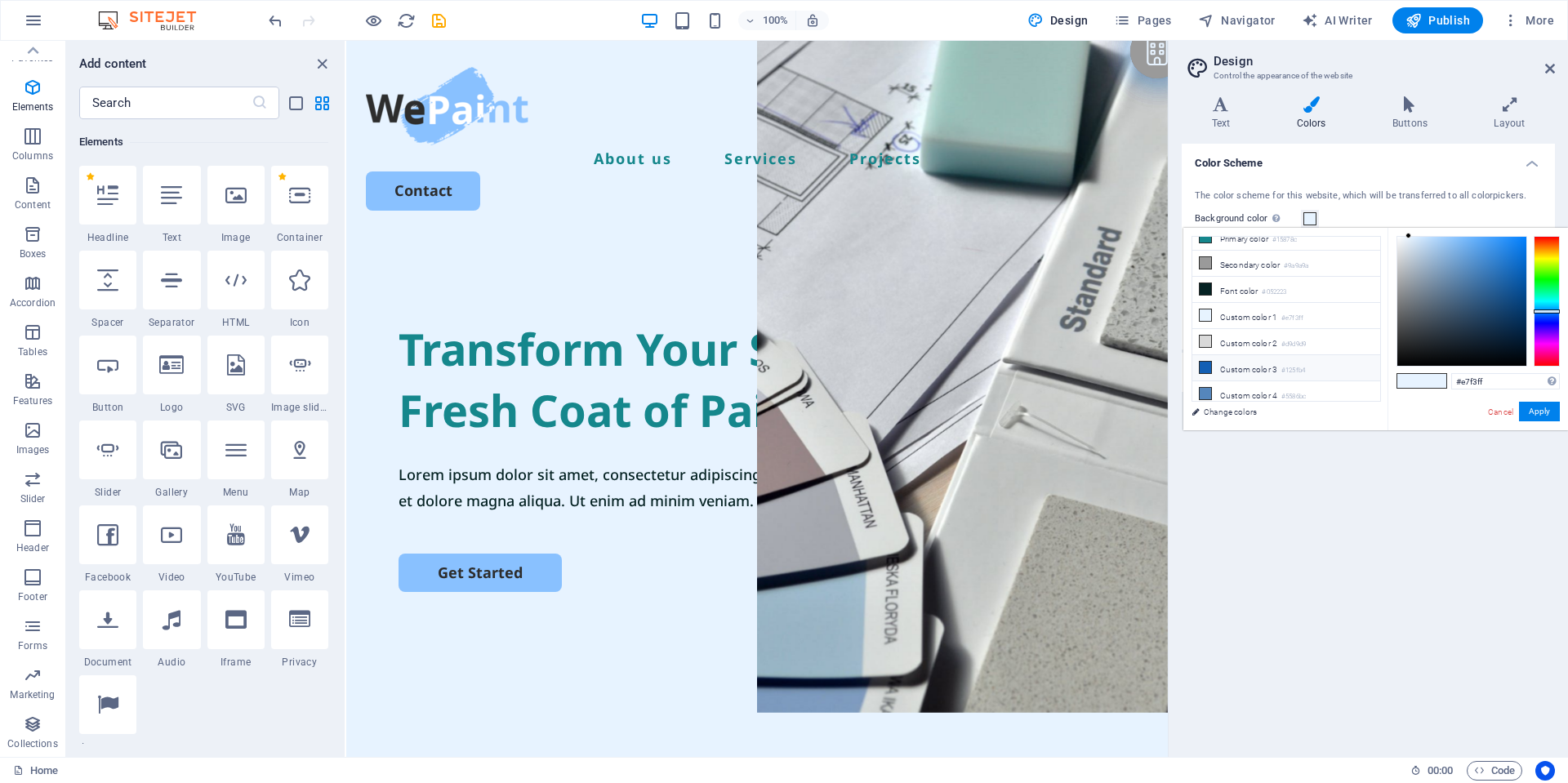 click on "Custom color 3
#125fb4" at bounding box center [1286, 368] 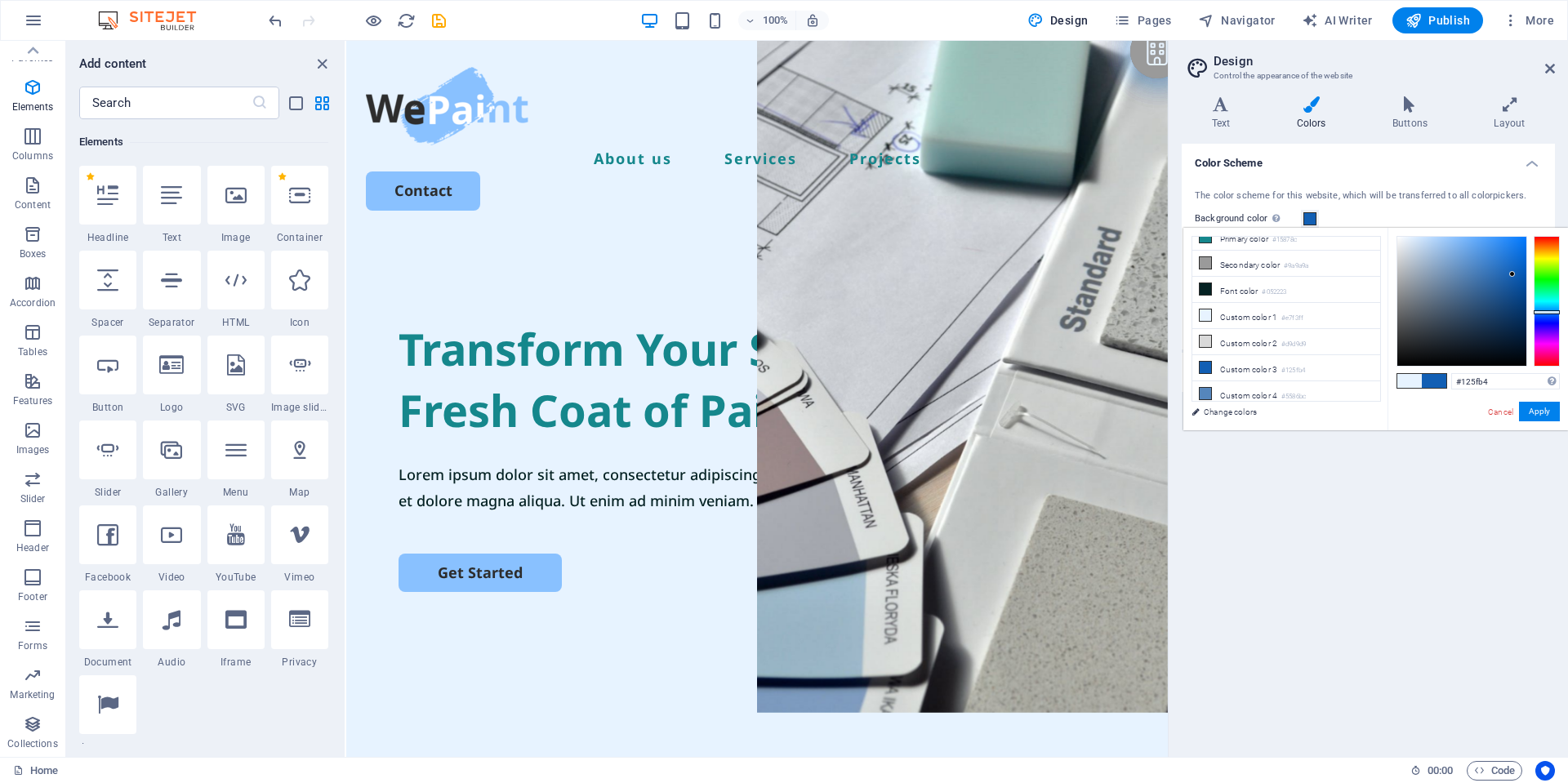 click on "#125fb4 Supported formats #0852ed rgb(8, 82, 237) rgba(8, 82, 237, 90%) hsv(221,97,93) hsl(221, 93%, 48%) Cancel Apply" at bounding box center [1477, 447] 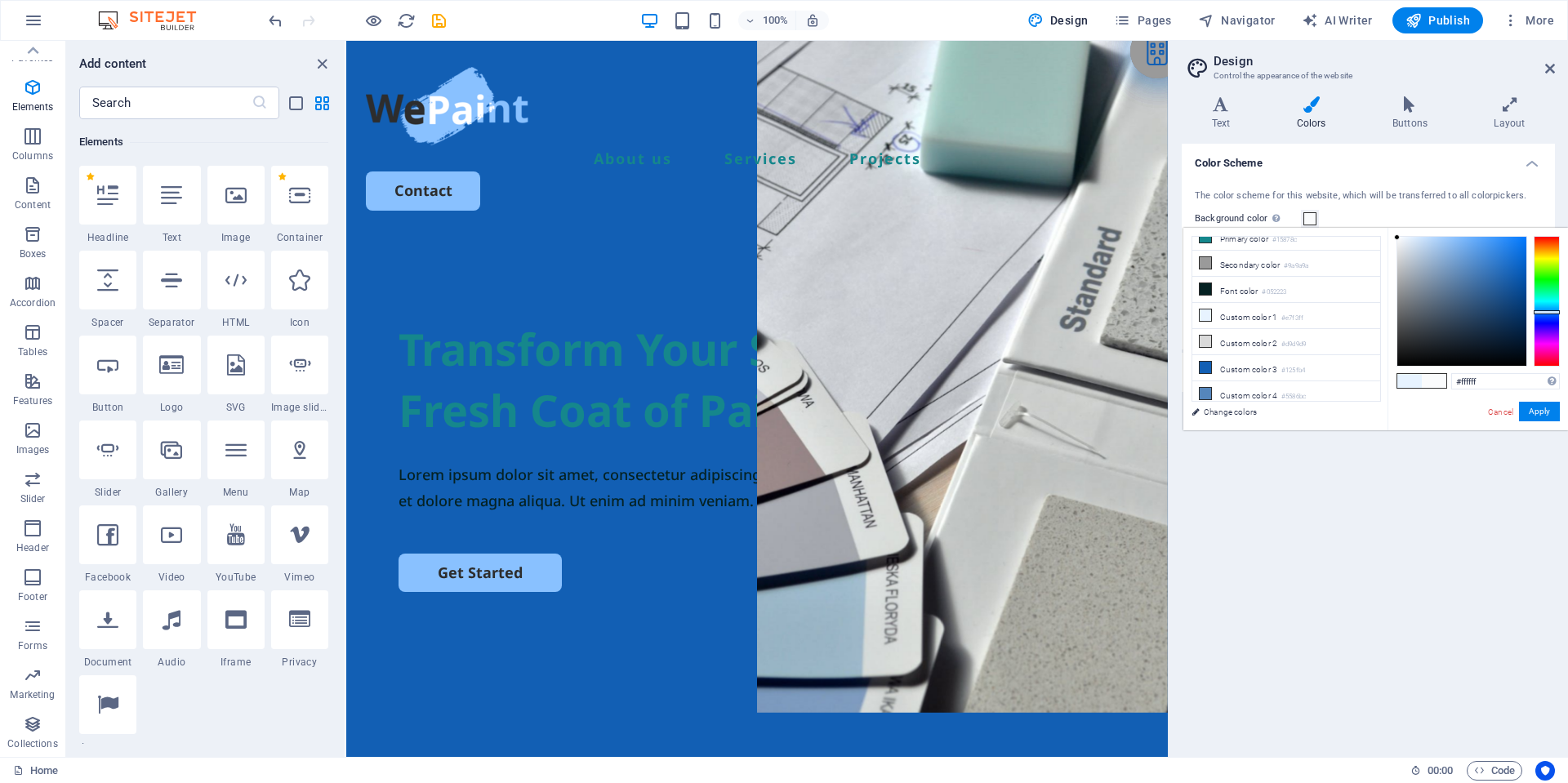 type on "#ffffff" 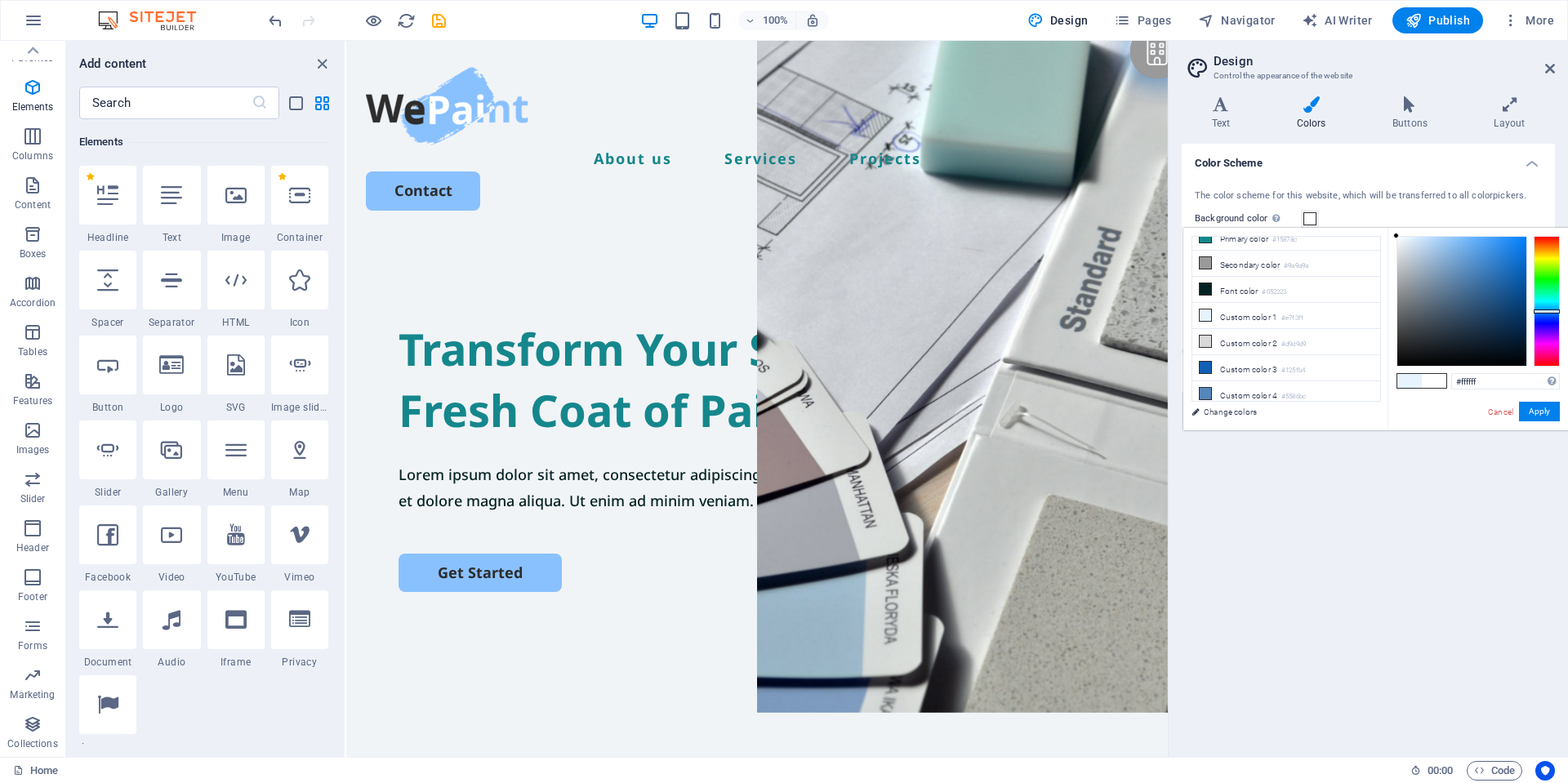 drag, startPoint x: 1399, startPoint y: 240, endPoint x: 1389, endPoint y: 233, distance: 12 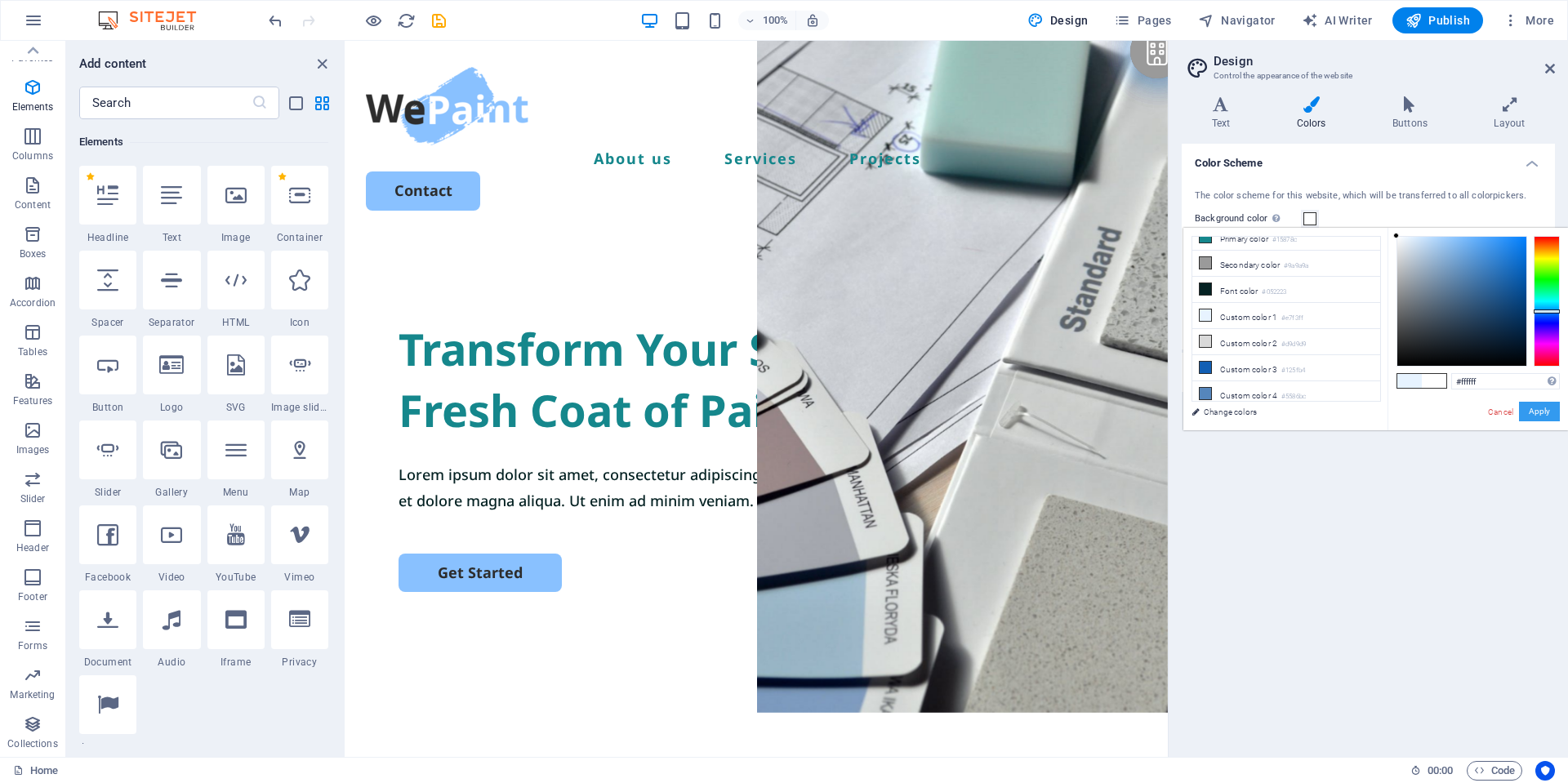 click on "Apply" at bounding box center [1539, 412] 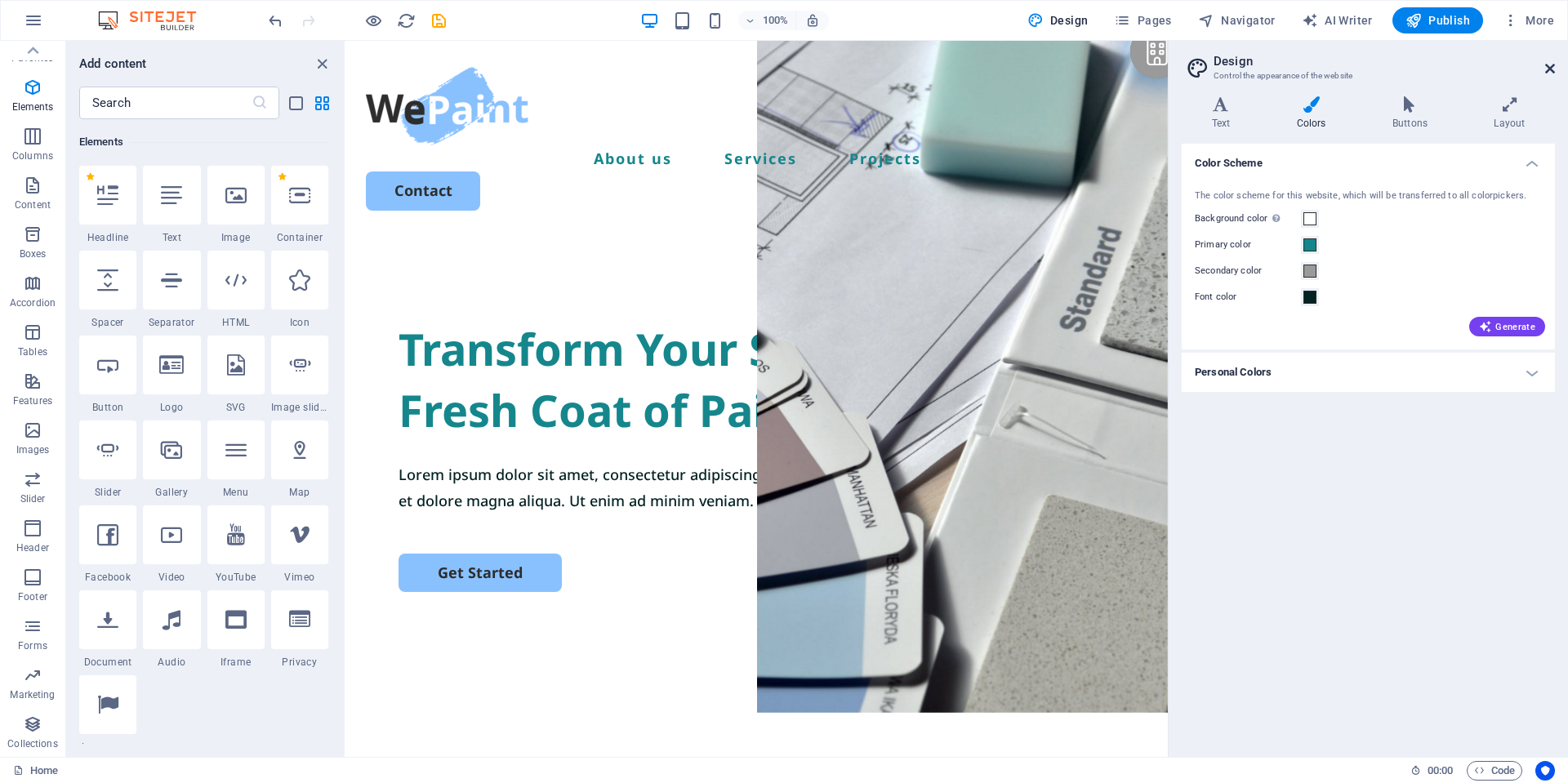 click at bounding box center (1550, 69) 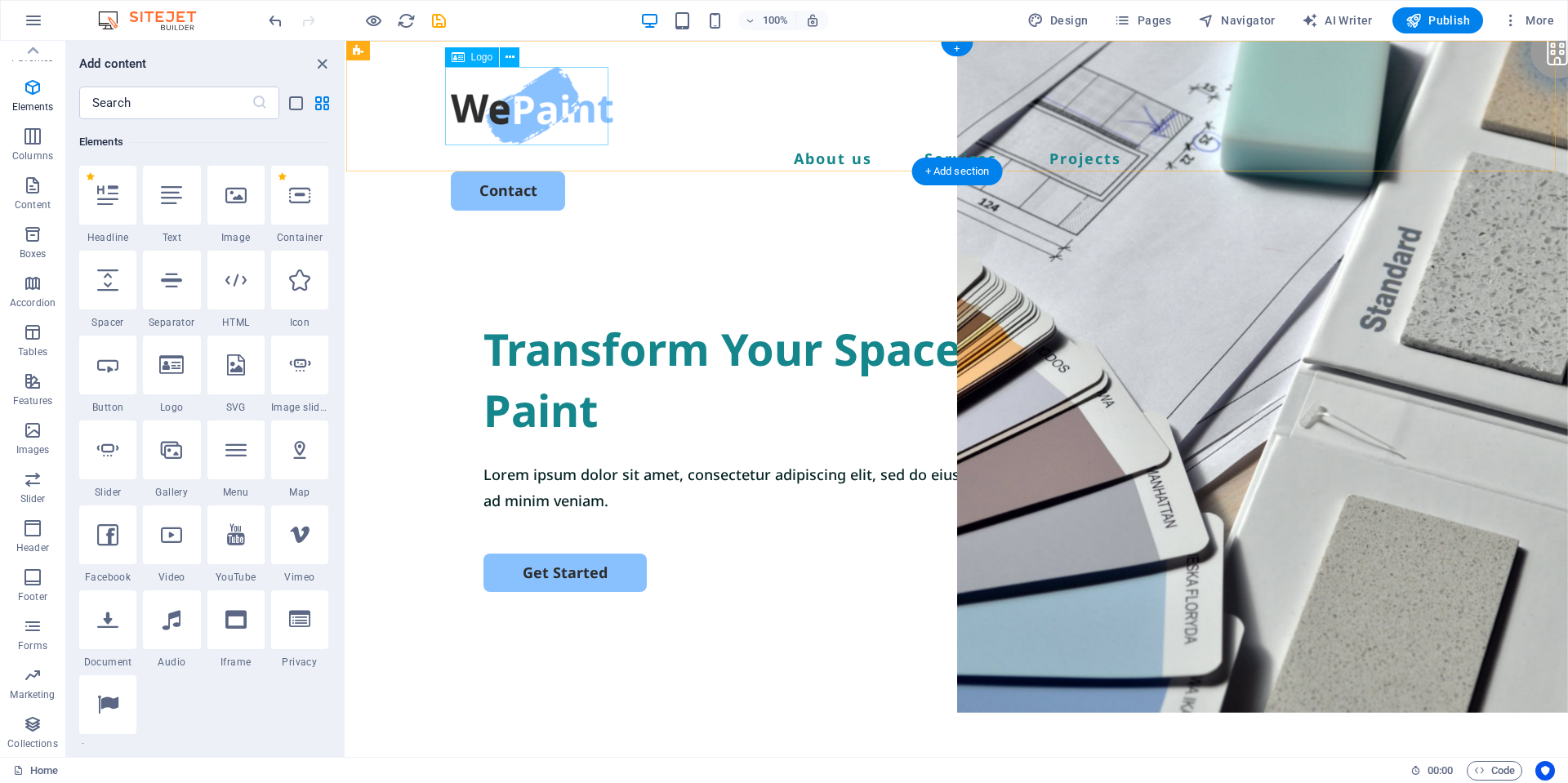 click at bounding box center (957, 106) 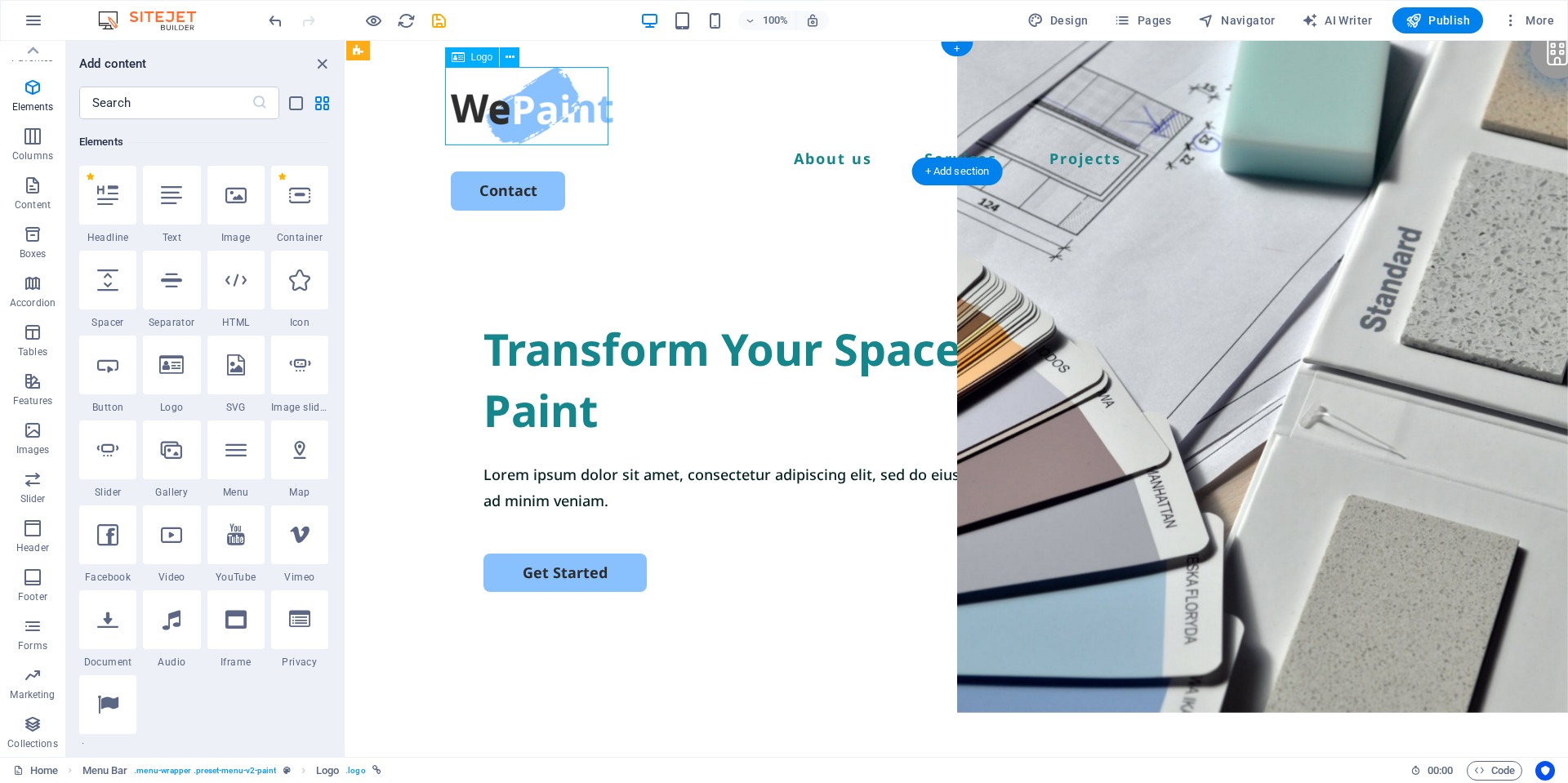 click at bounding box center [957, 106] 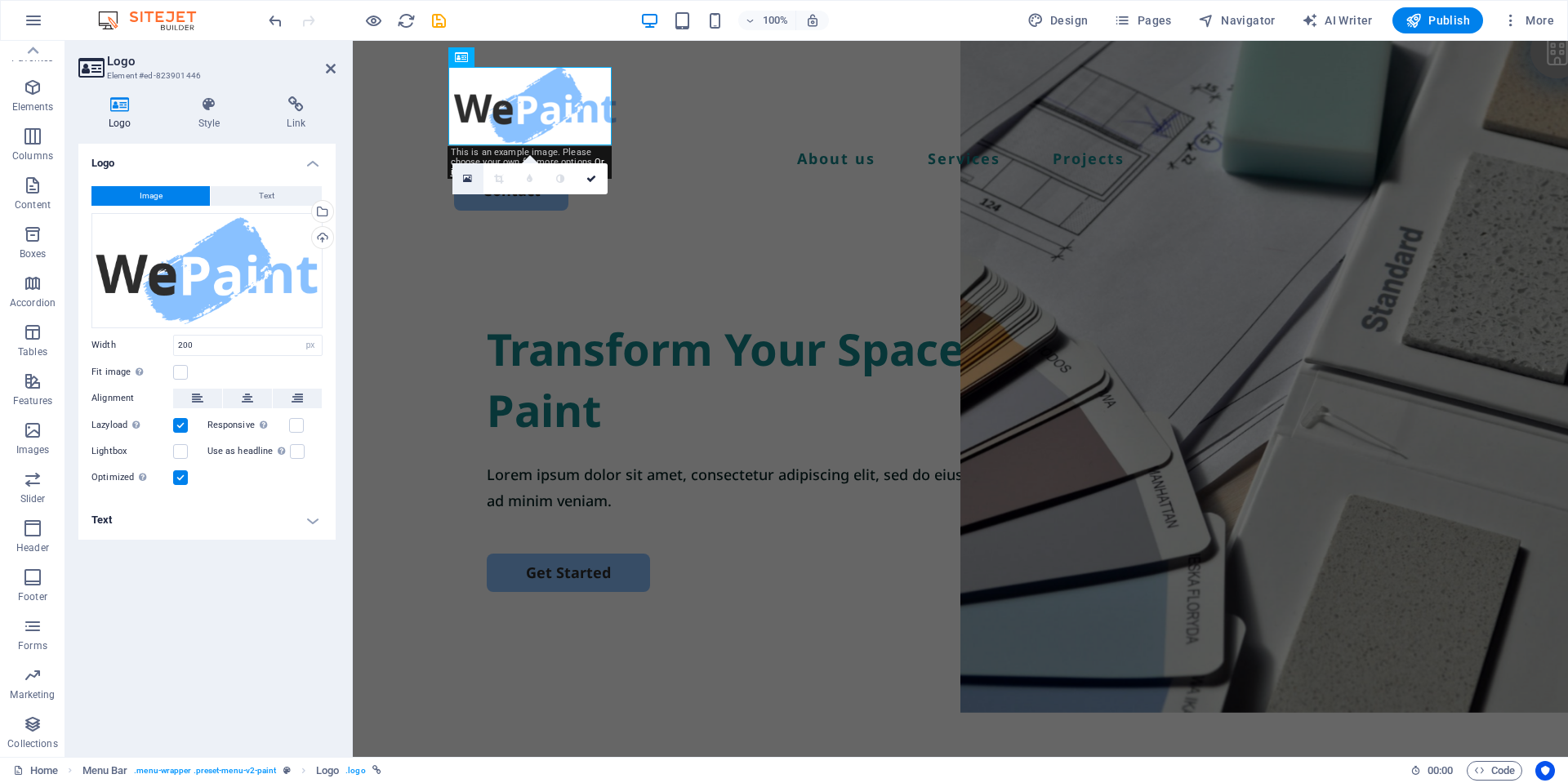 click at bounding box center [467, 179] 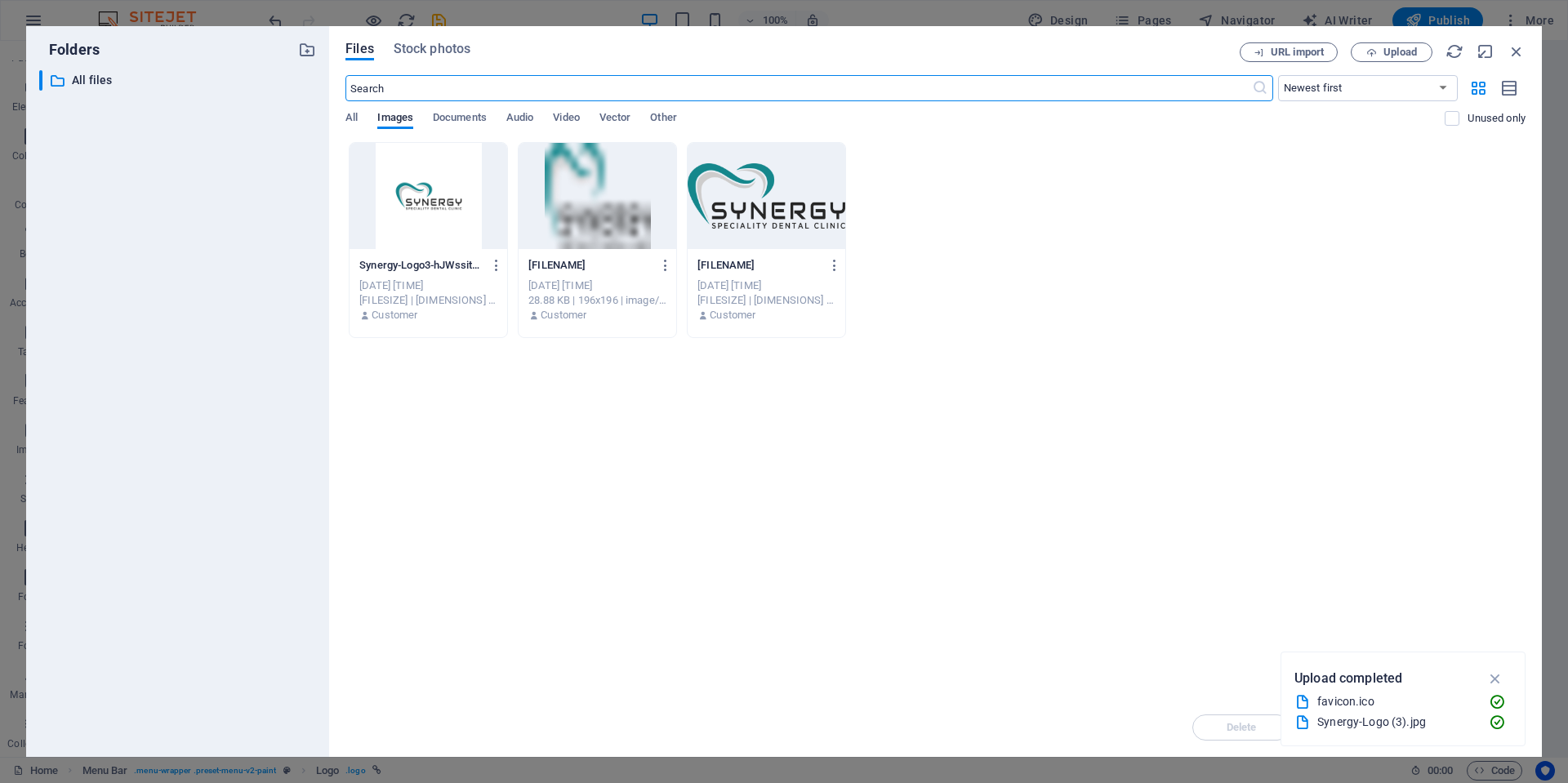 click at bounding box center [766, 196] 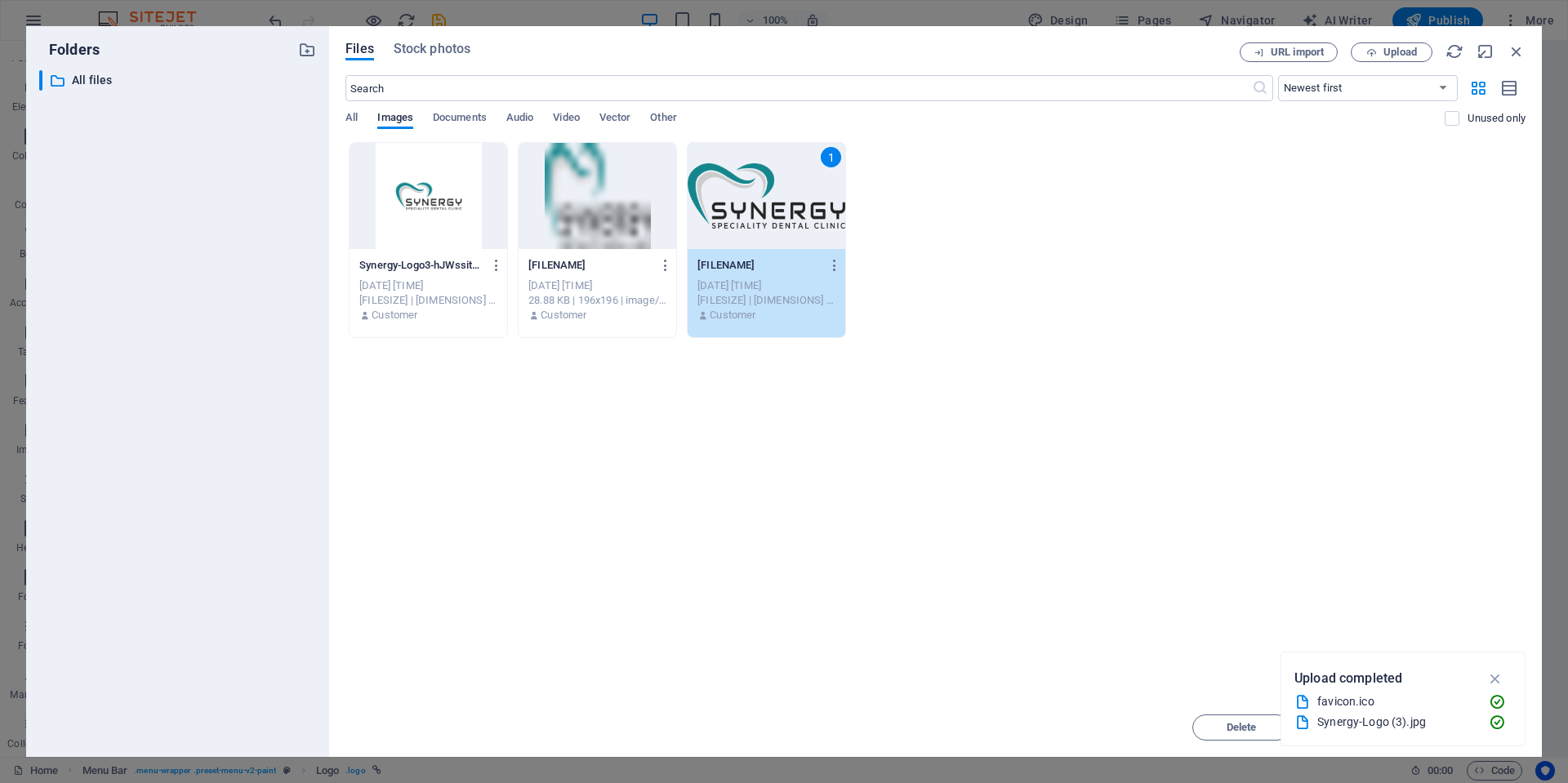 click on "1" at bounding box center [766, 196] 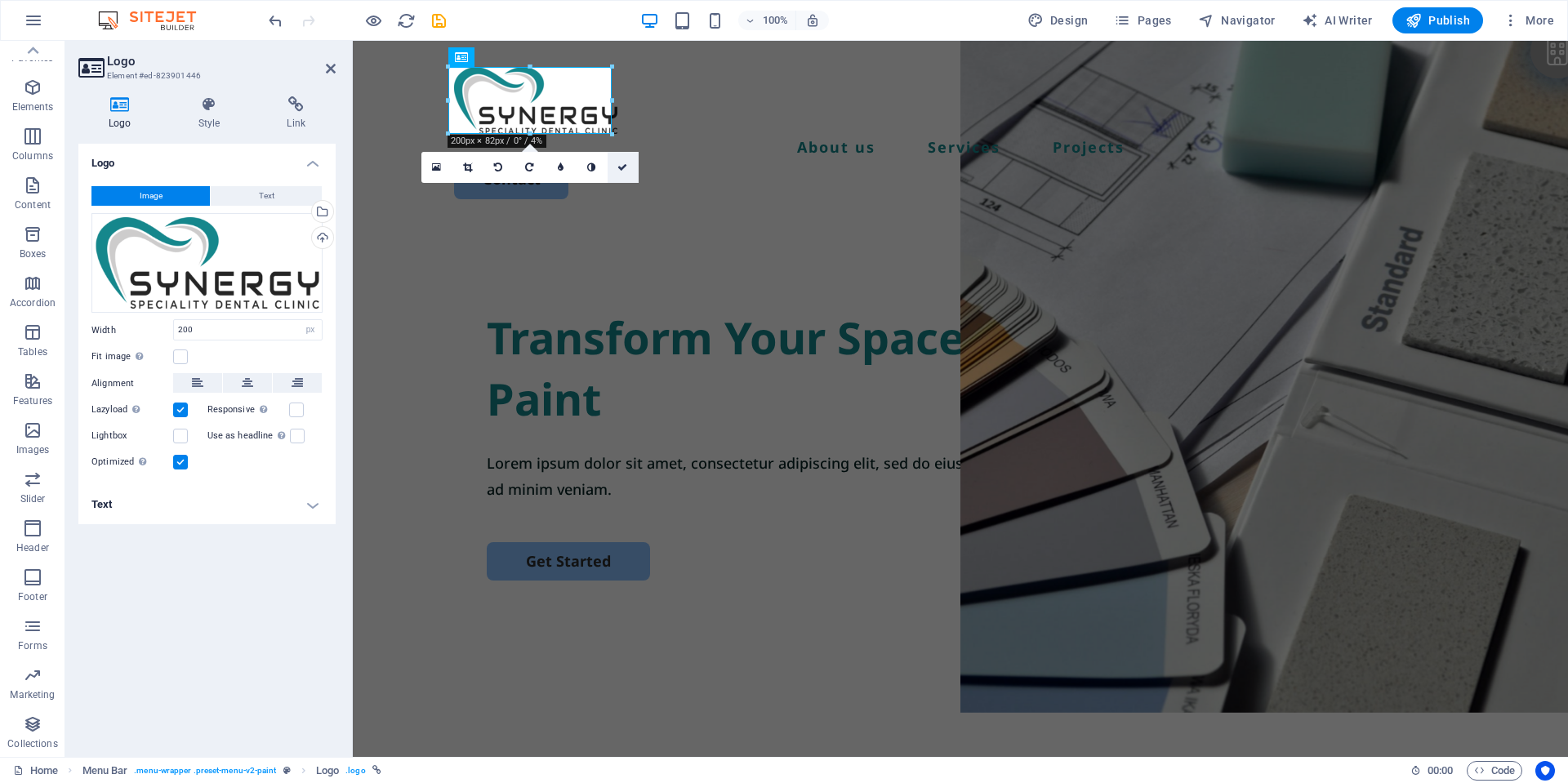 click at bounding box center [622, 167] 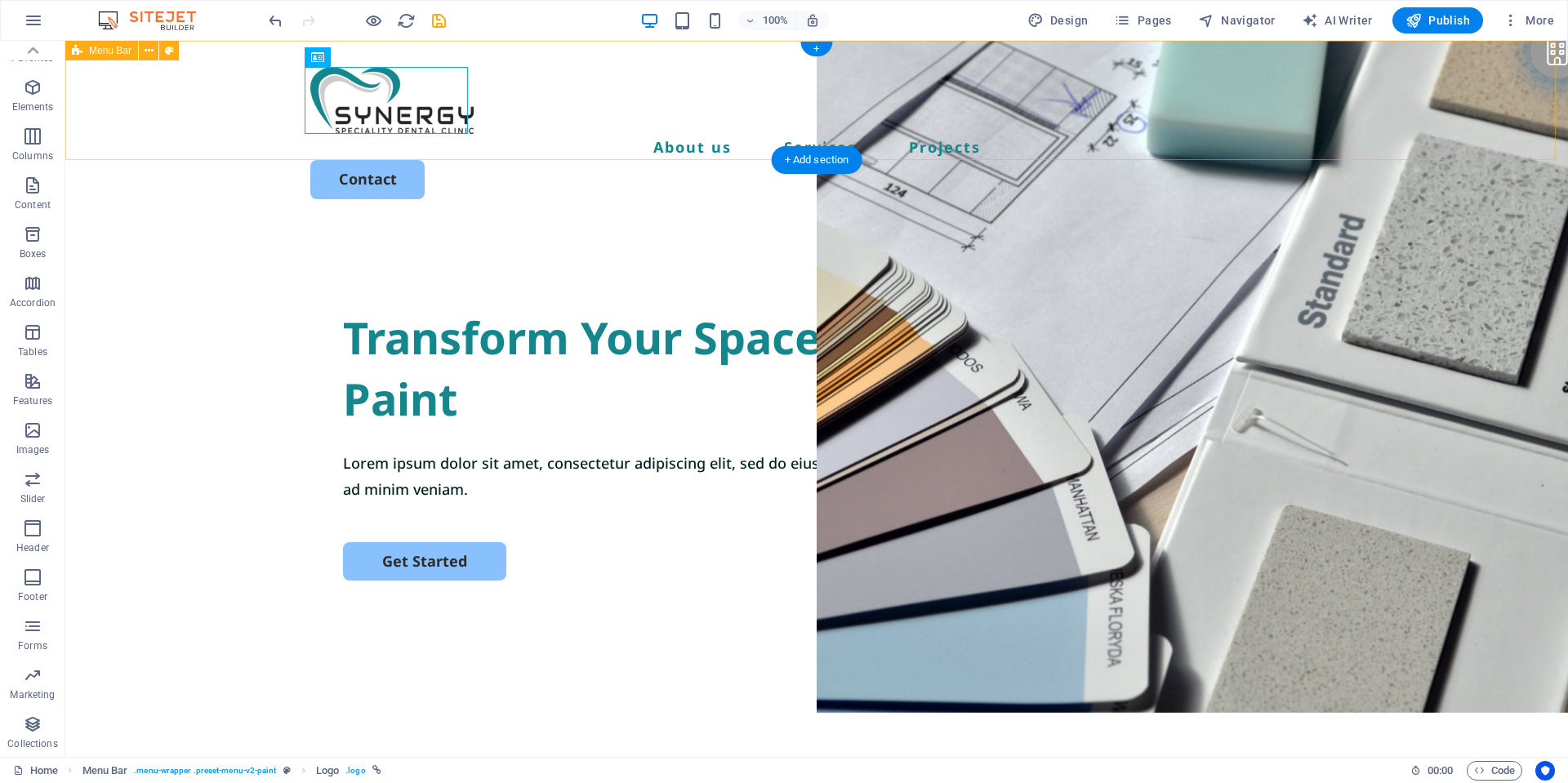 click on "About us Services Projects Contact" at bounding box center (817, 133) 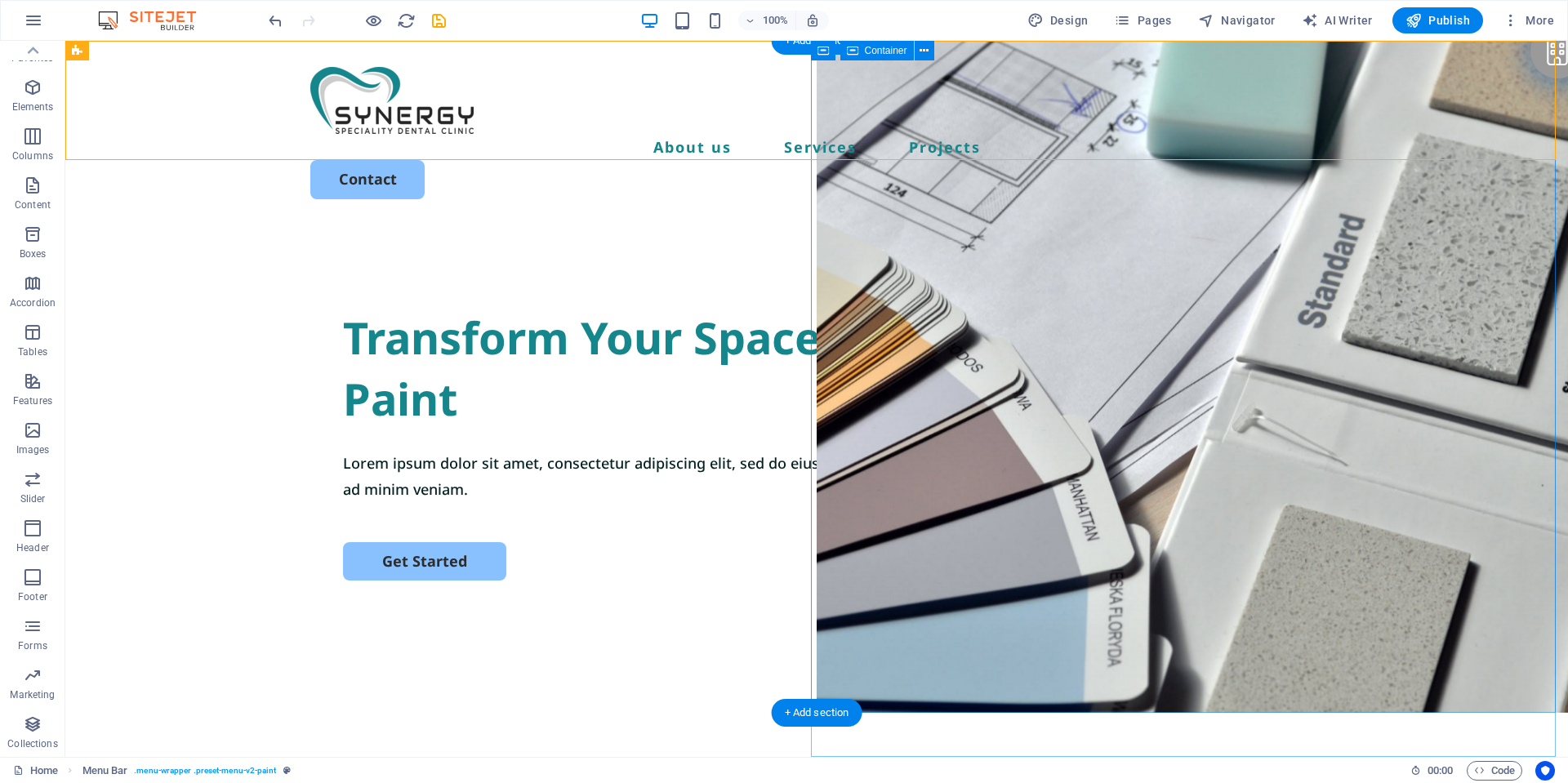 click on "Drop content here or  Add elements  Paste clipboard" at bounding box center [1192, 1070] 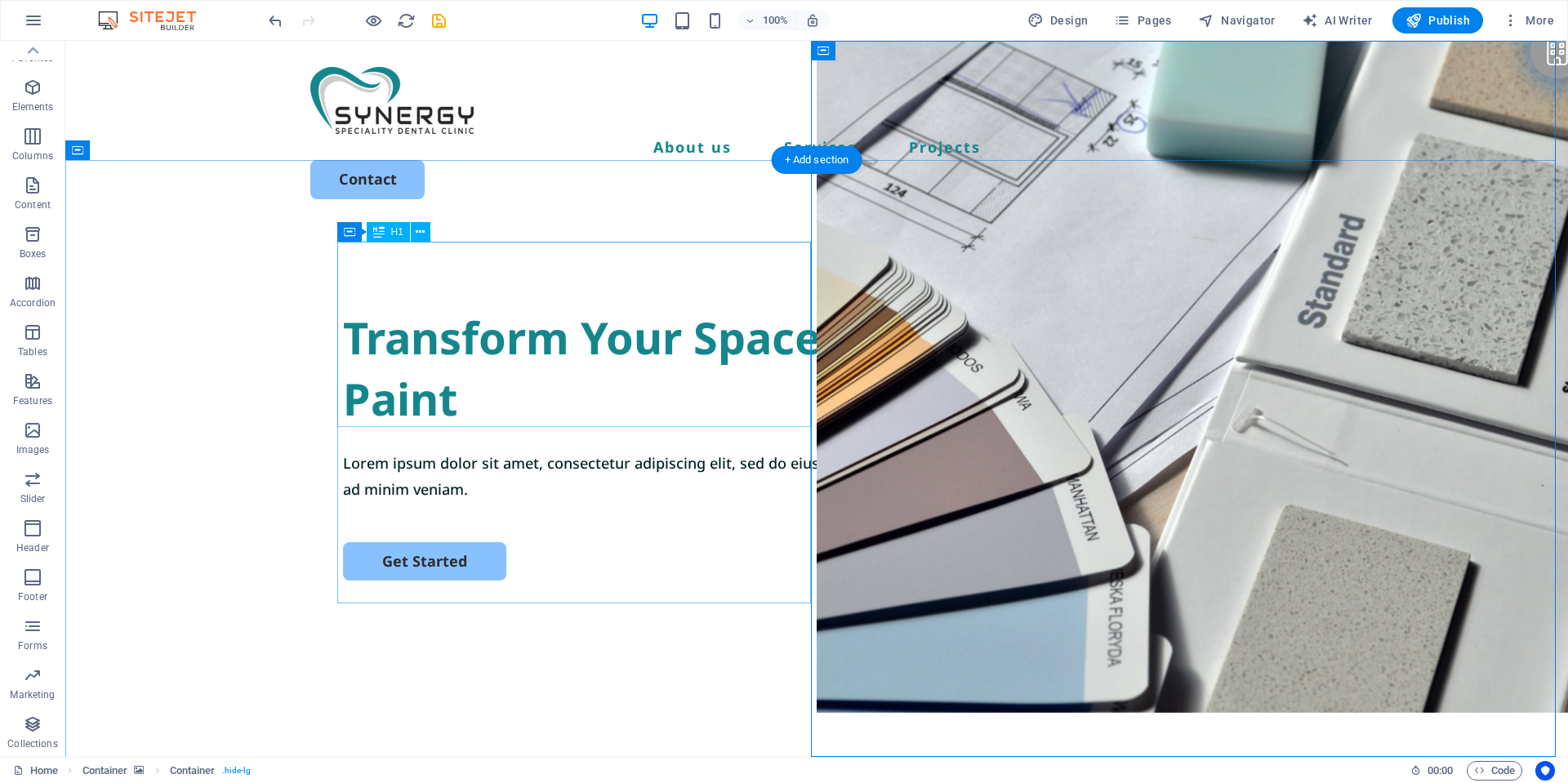 click on "Transform Your Space with a Fresh Coat of Paint" at bounding box center (817, 368) 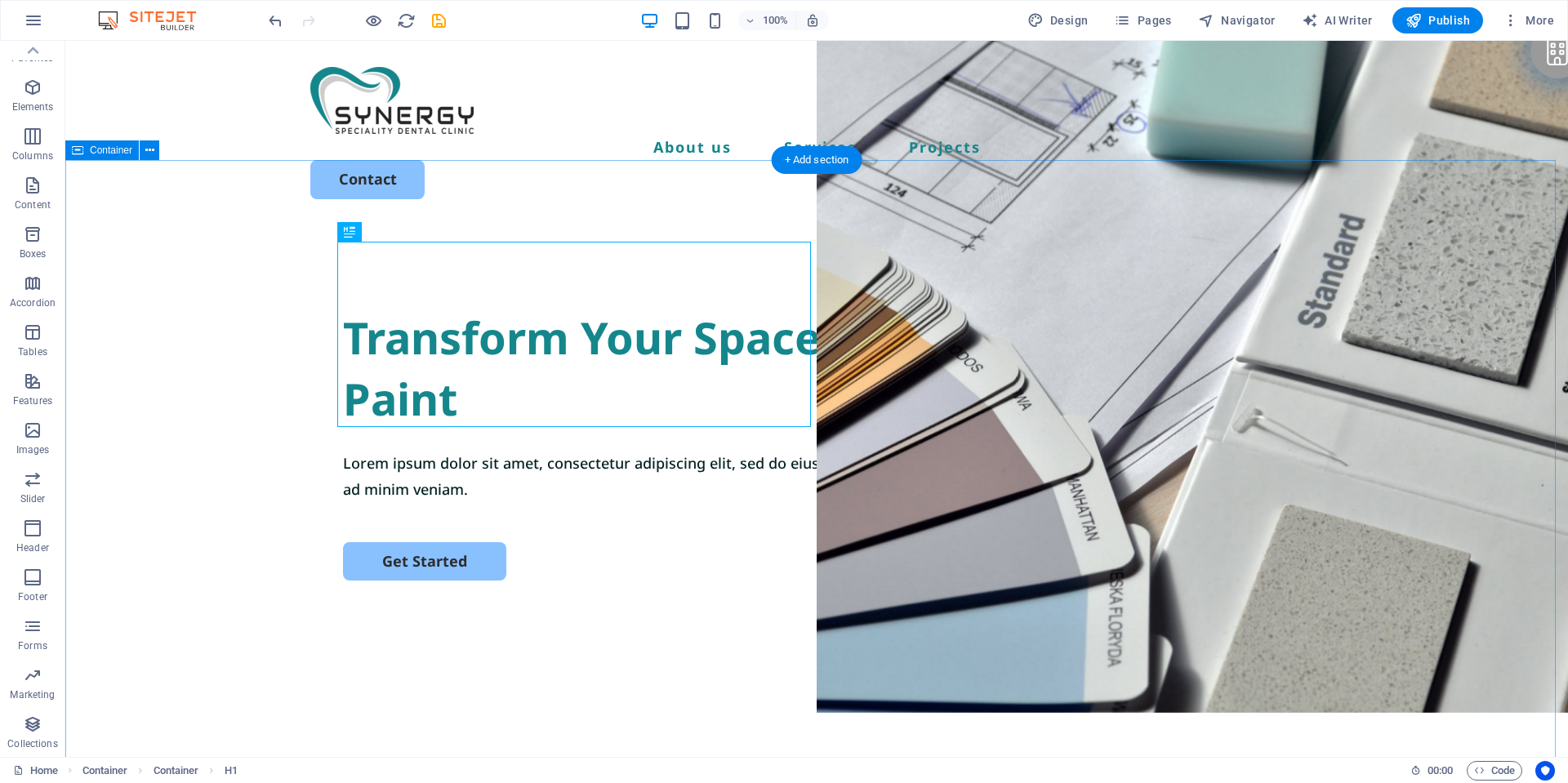 click on "Transform Your Space with a Fresh Coat of Paint Lorem ipsum dolor sit amet, consectetur adipiscing elit, sed do eiusmod tempor incididunt ut labore et dolore magna aliqua. Ut enim ad minim veniam. Get Started" at bounding box center (817, 540) 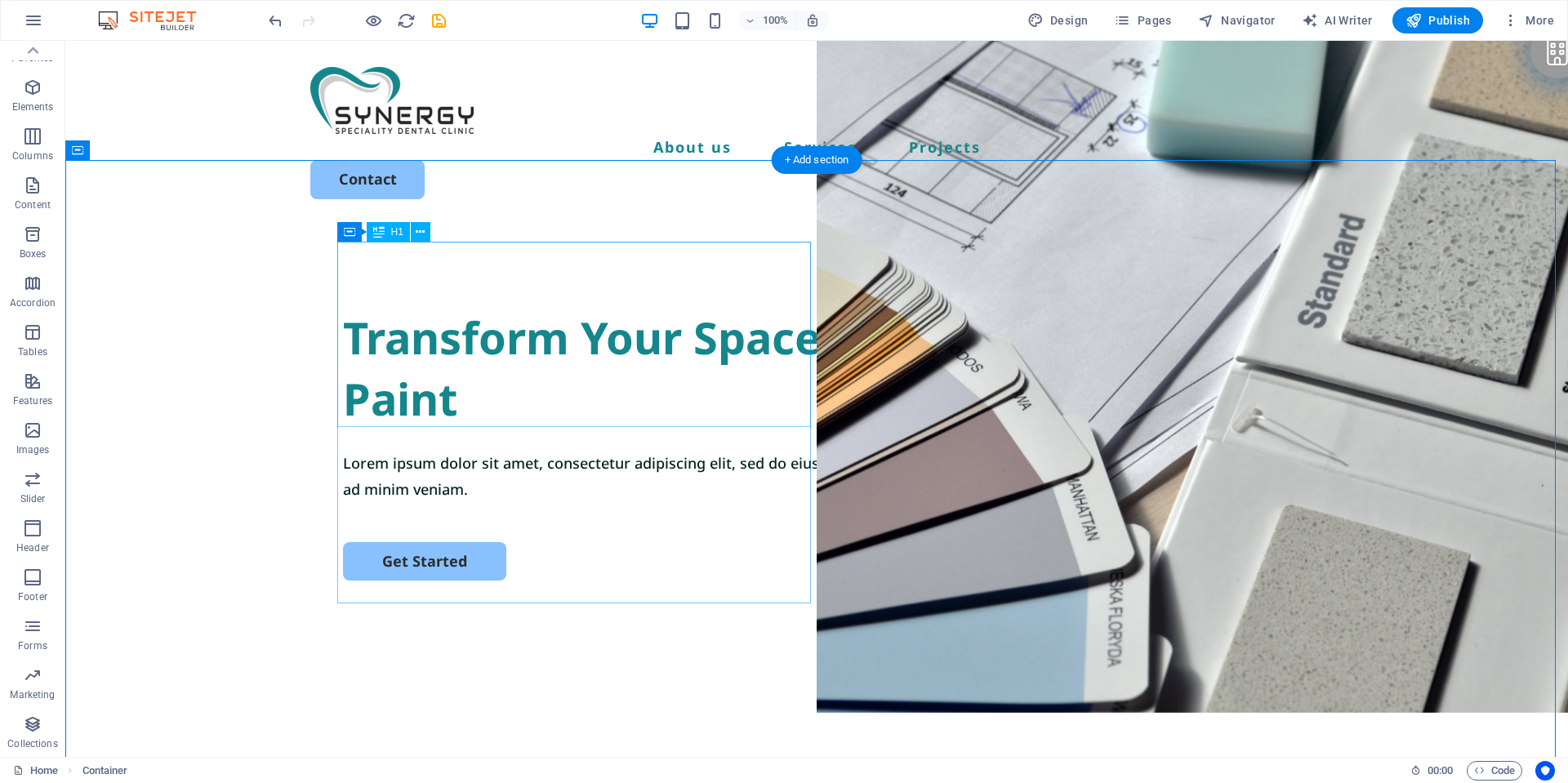 click on "Transform Your Space with a Fresh Coat of Paint" at bounding box center (817, 368) 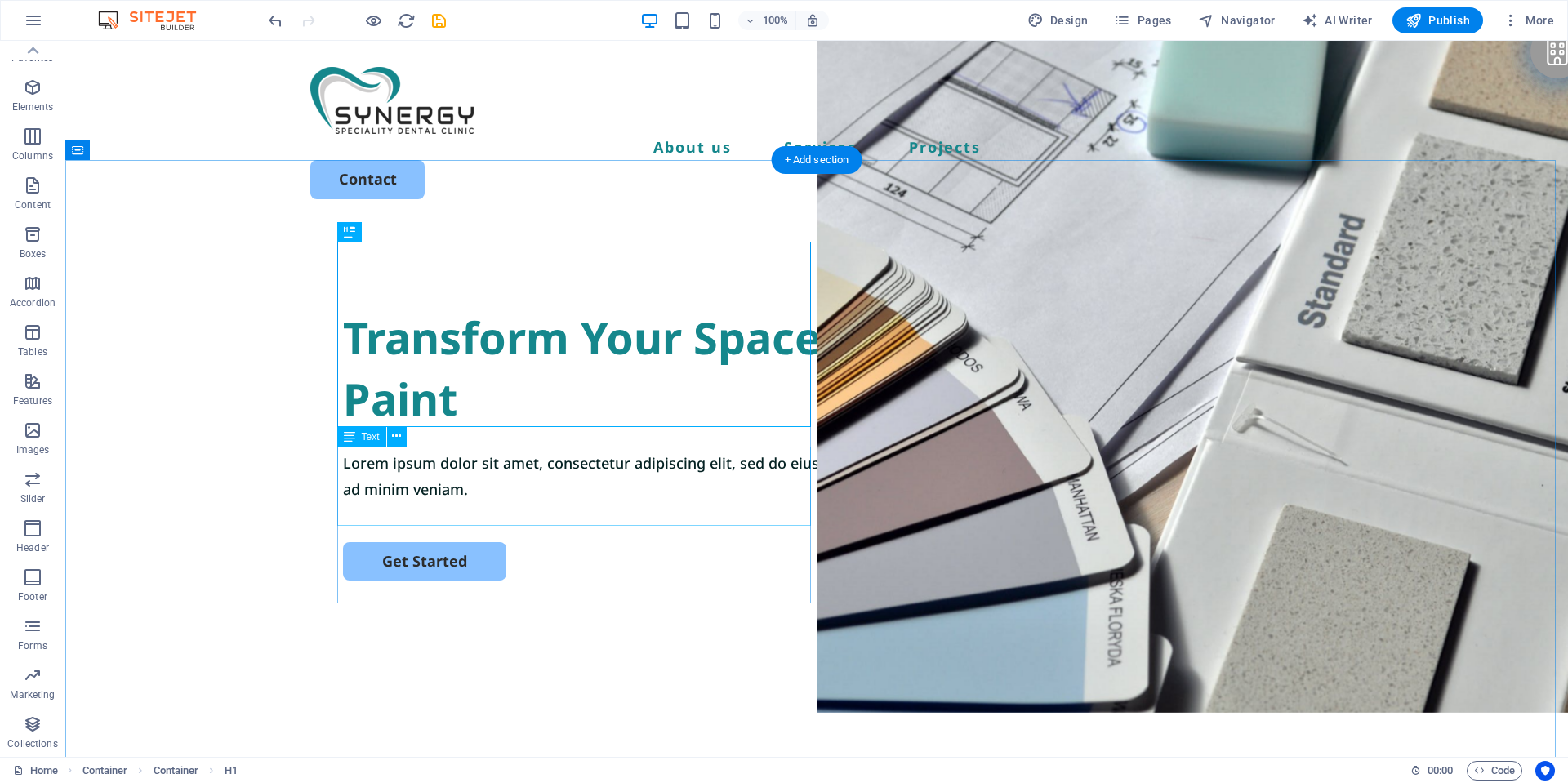 click on "Lorem ipsum dolor sit amet, consectetur adipiscing elit, sed do eiusmod tempor incididunt ut labore et dolore magna aliqua. Ut enim ad minim veniam." at bounding box center (817, 476) 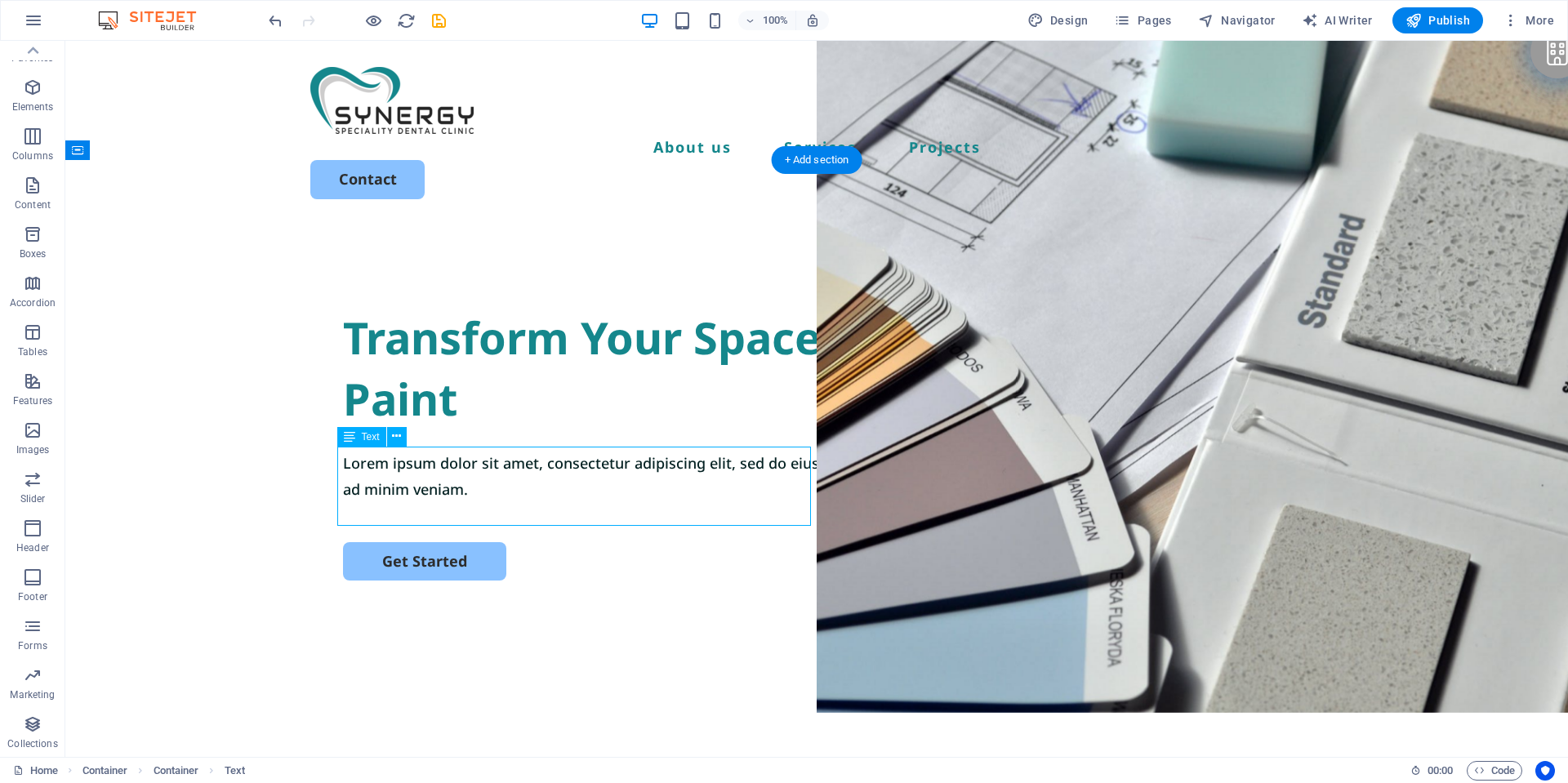 click on "Lorem ipsum dolor sit amet, consectetur adipiscing elit, sed do eiusmod tempor incididunt ut labore et dolore magna aliqua. Ut enim ad minim veniam." at bounding box center [817, 476] 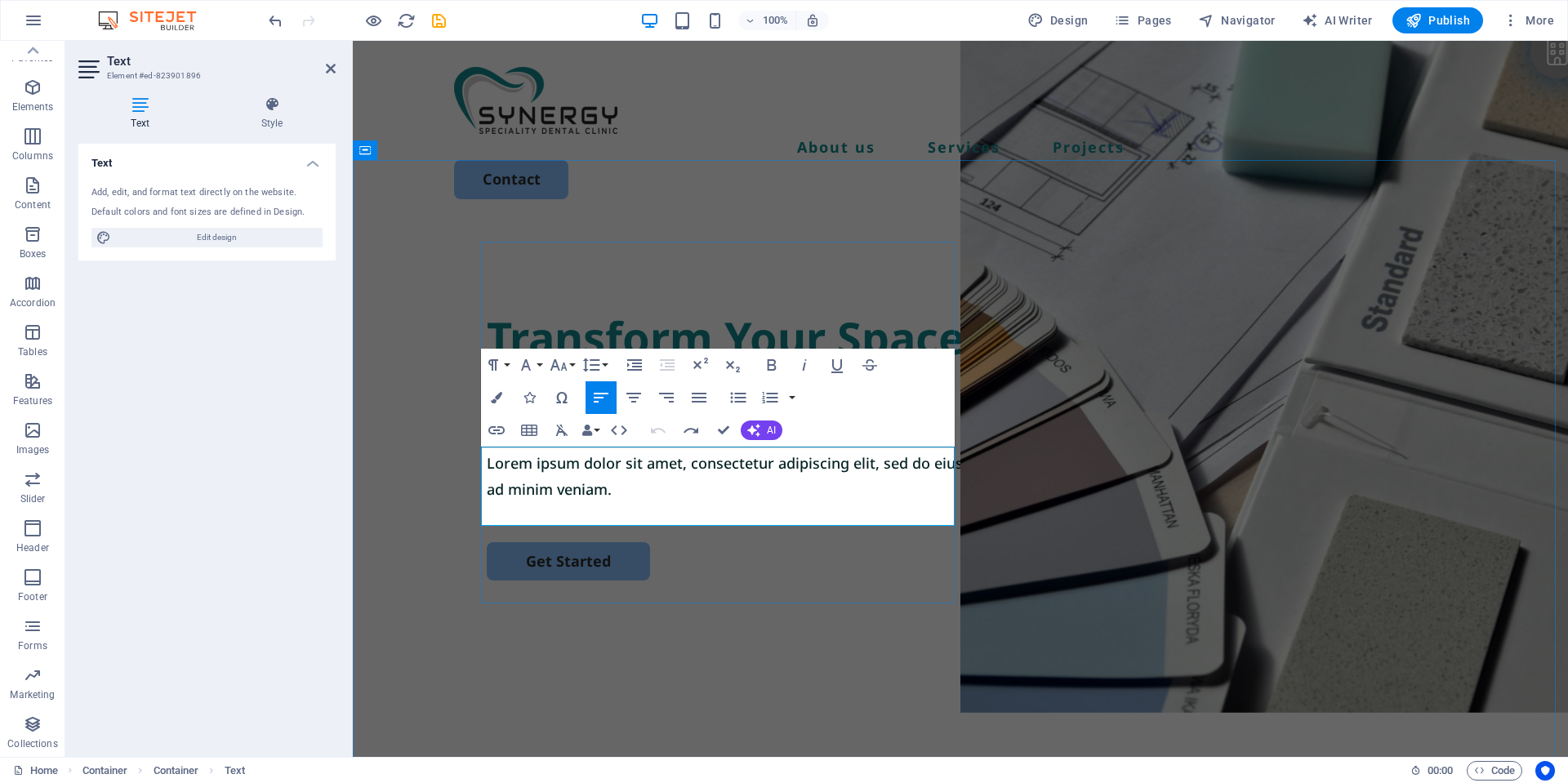 click on "Lorem ipsum dolor sit amet, consectetur adipiscing elit, sed do eiusmod tempor incididunt ut labore et dolore magna aliqua. Ut enim ad minim veniam." at bounding box center [960, 476] 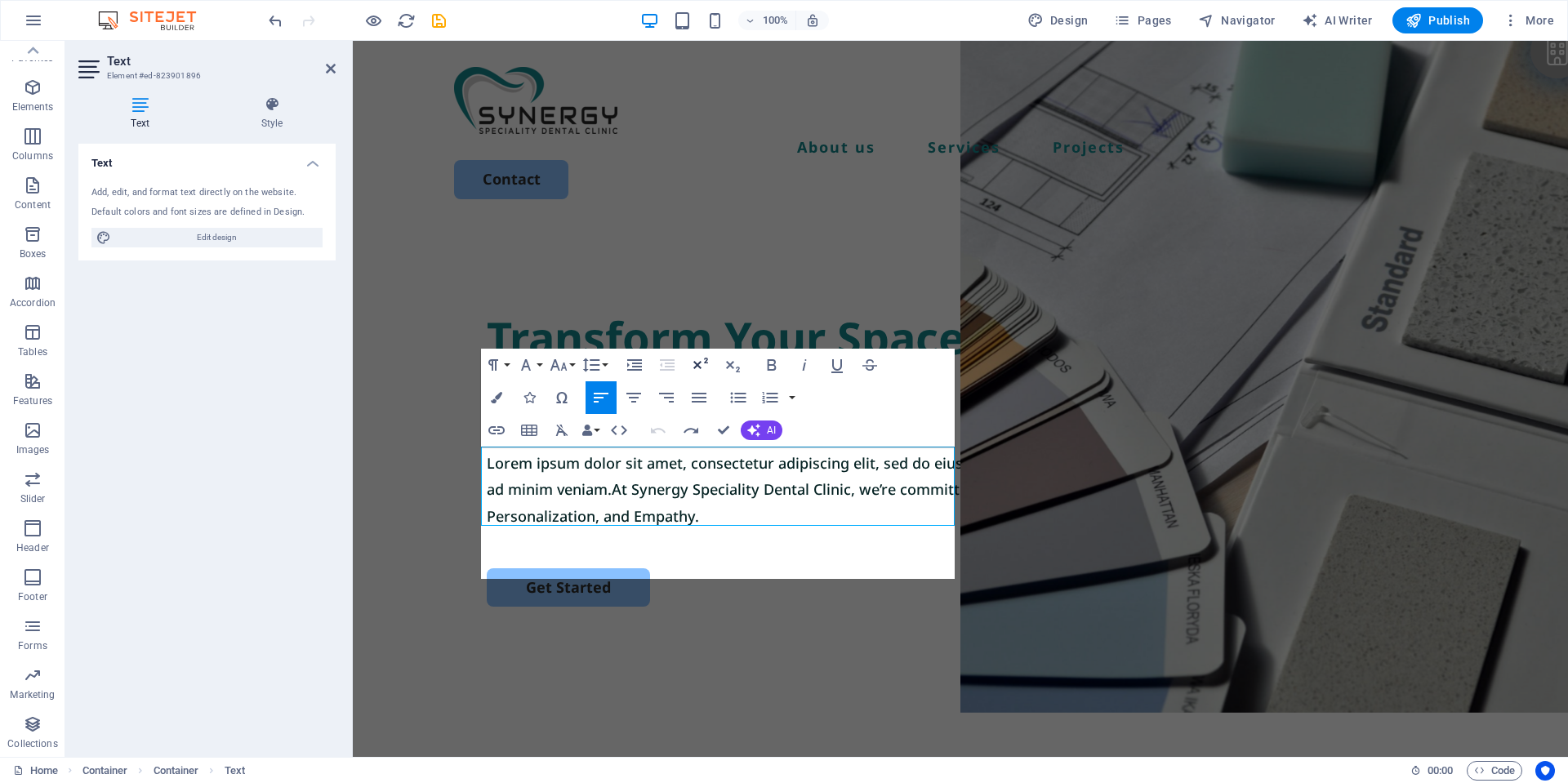 scroll, scrollTop: 1856, scrollLeft: 2, axis: both 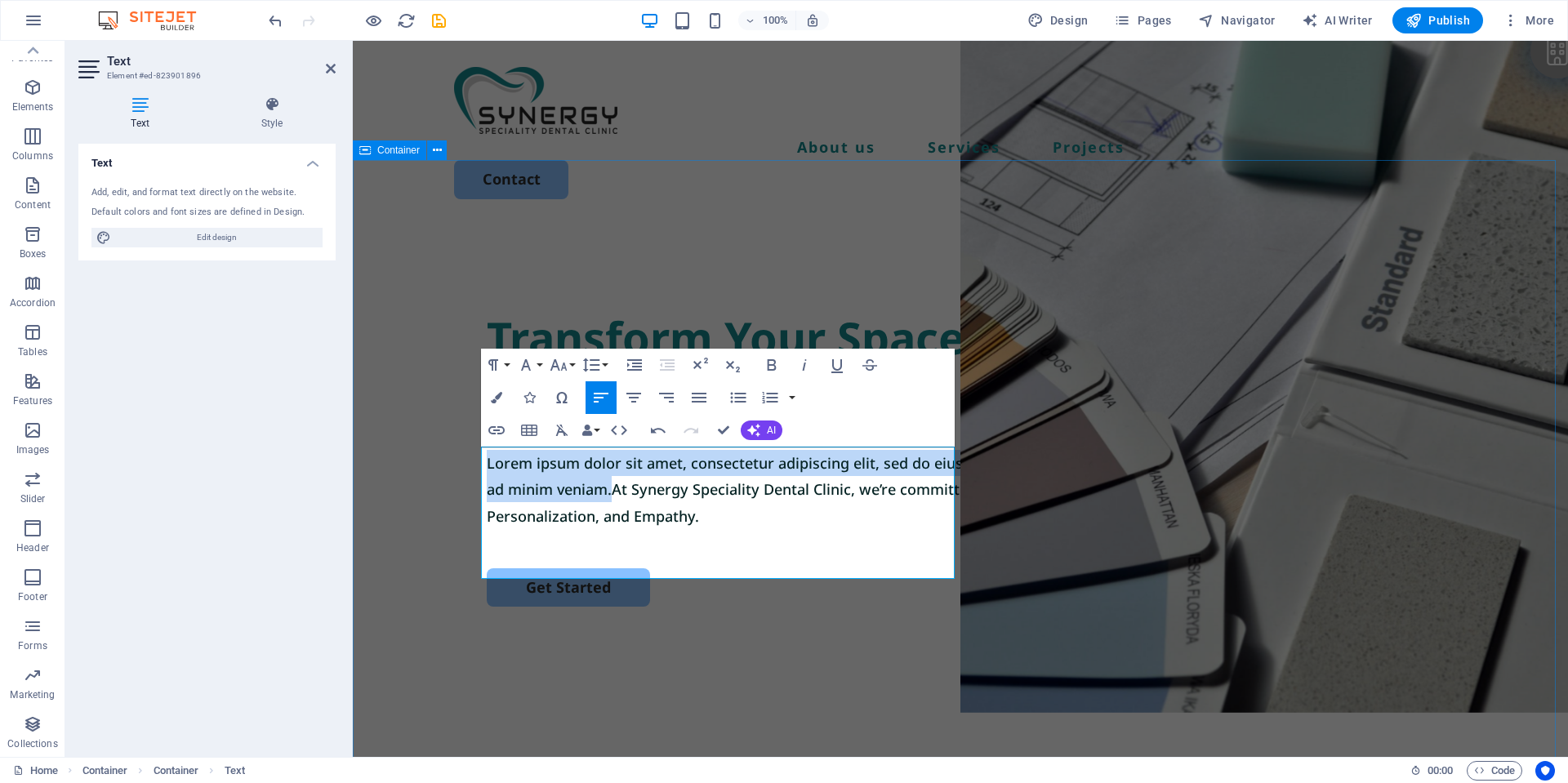 drag, startPoint x: 648, startPoint y: 514, endPoint x: 471, endPoint y: 460, distance: 185.05405 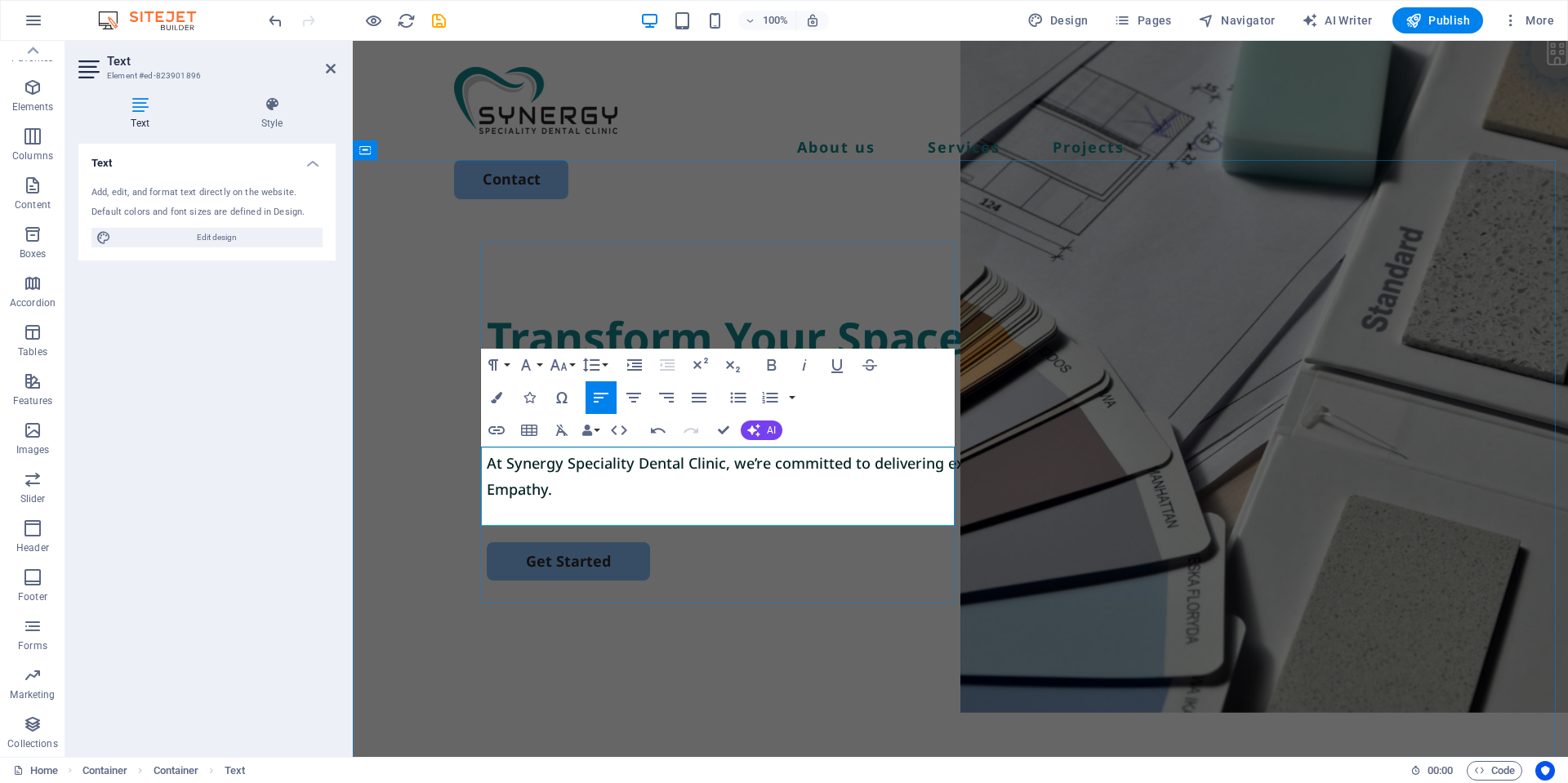 click on "At Synergy Speciality Dental Clinic, we’re committed to delivering exceptional dental care rooted in Excellence, Personalization, and Empathy." at bounding box center [960, 476] 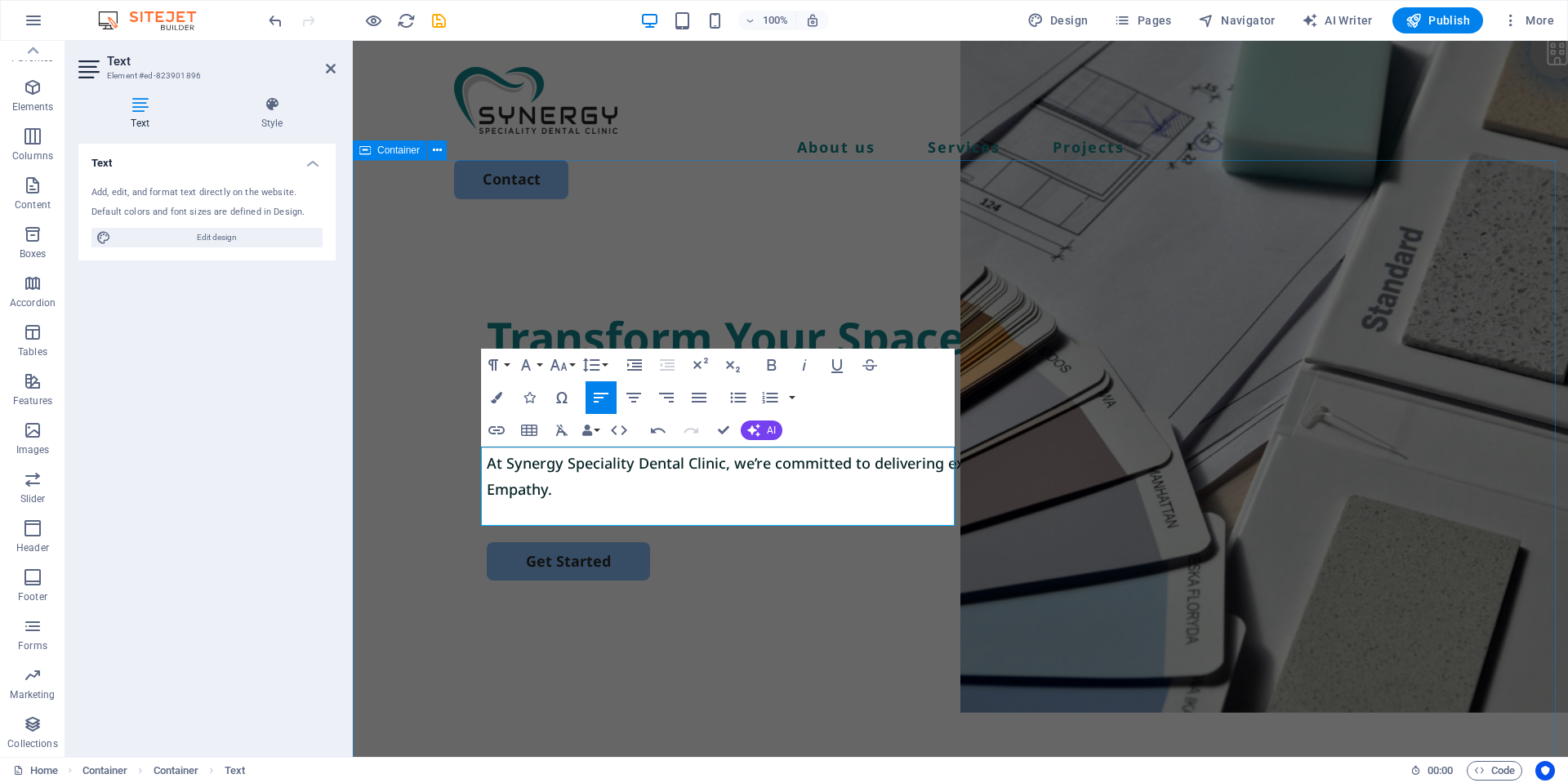 click on "Transform Your Space with a Fresh Coat of Paint At Synergy Speciality Dental Clinic, we’re committed to delivering exceptional dental care rooted in Excellence, Personalization, and Empathy. At Synergy Speciality Dental Clinic, we’re committed to delivering exceptional dental care rooted in Excellence, Personalization, and Empathy. Get Started" at bounding box center (960, 540) 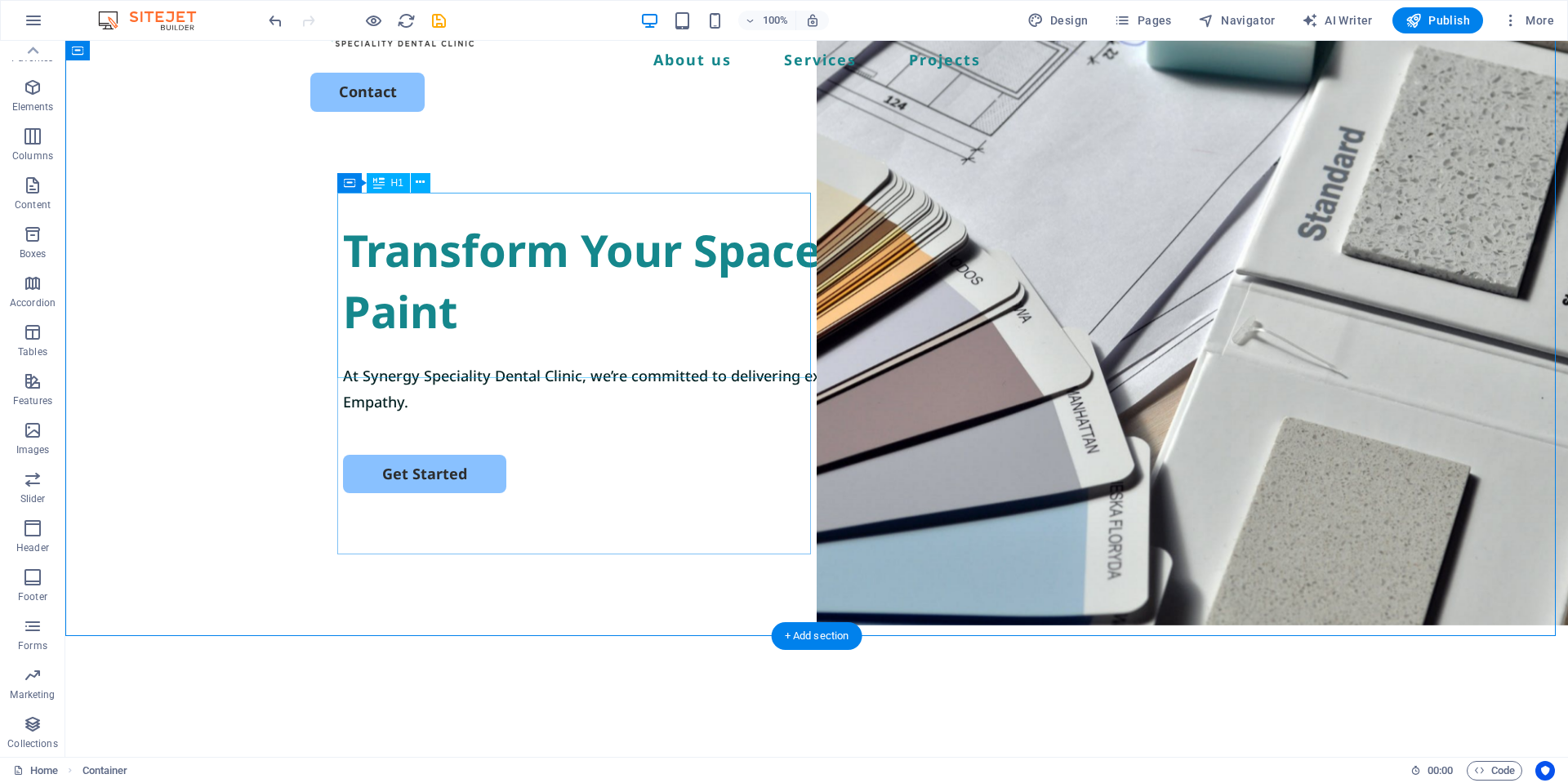 scroll, scrollTop: 0, scrollLeft: 0, axis: both 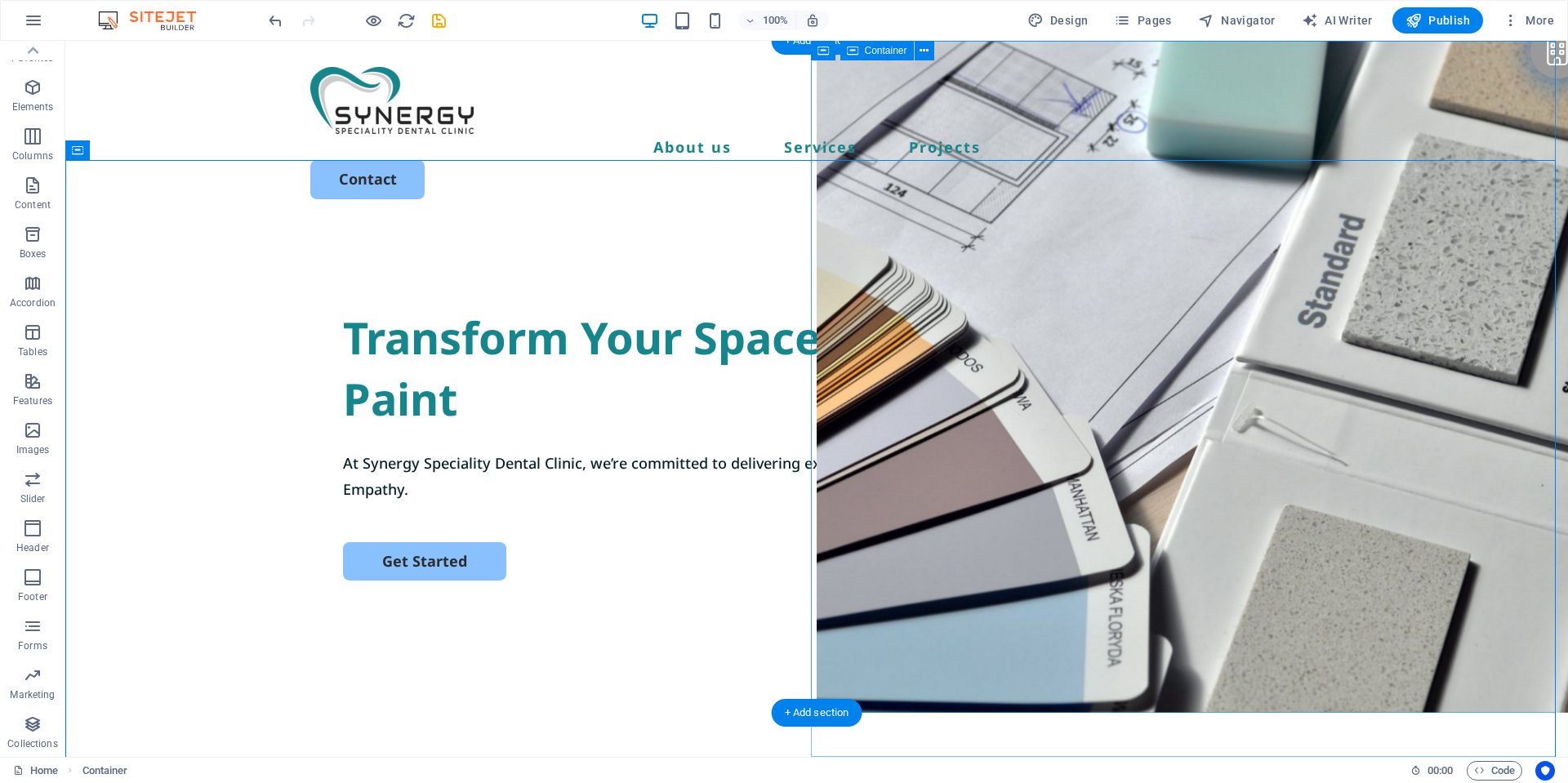 click on "Drop content here or  Add elements  Paste clipboard" at bounding box center [1192, 1070] 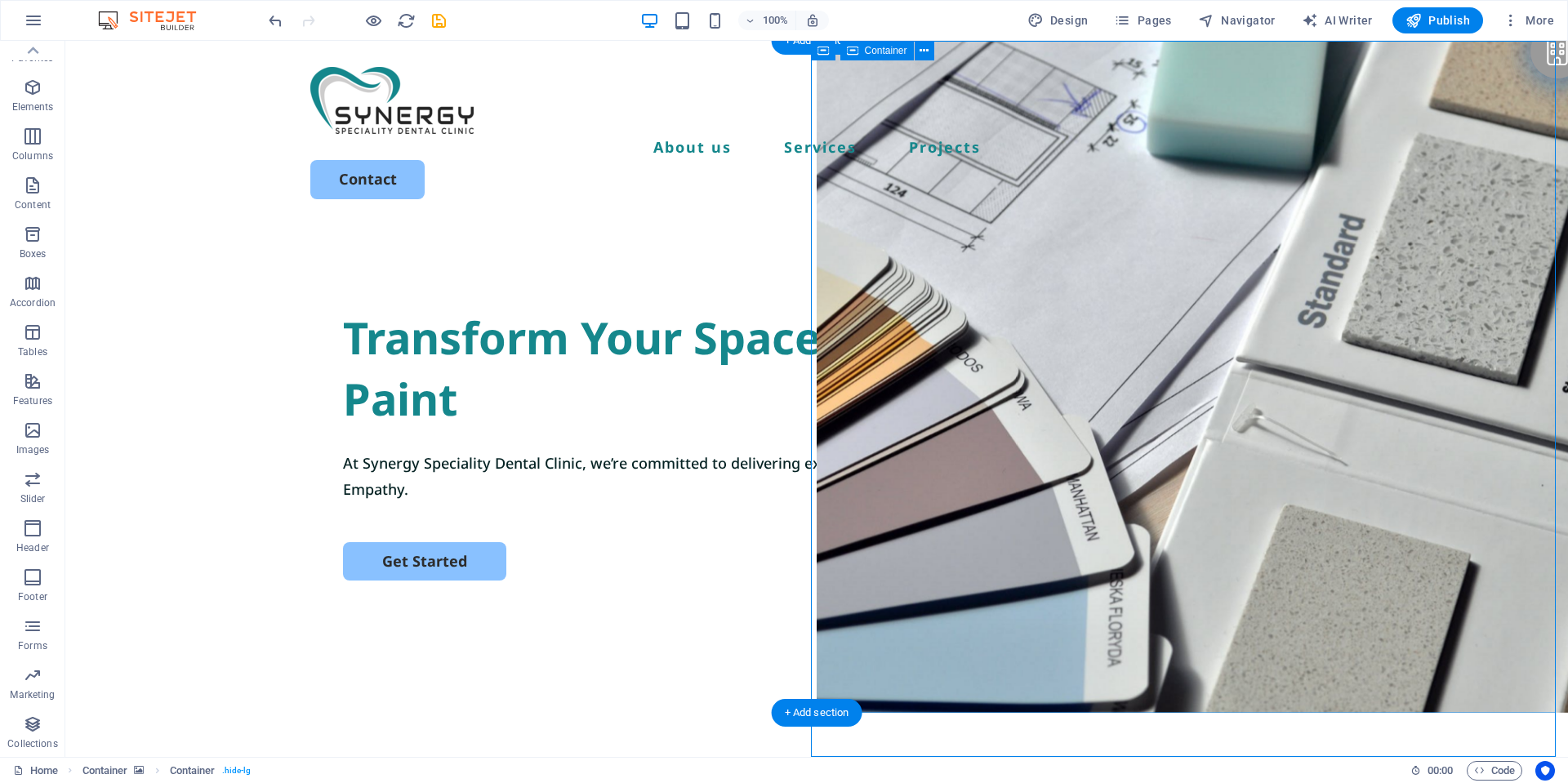 click on "Drop content here or  Add elements  Paste clipboard" at bounding box center [1192, 1070] 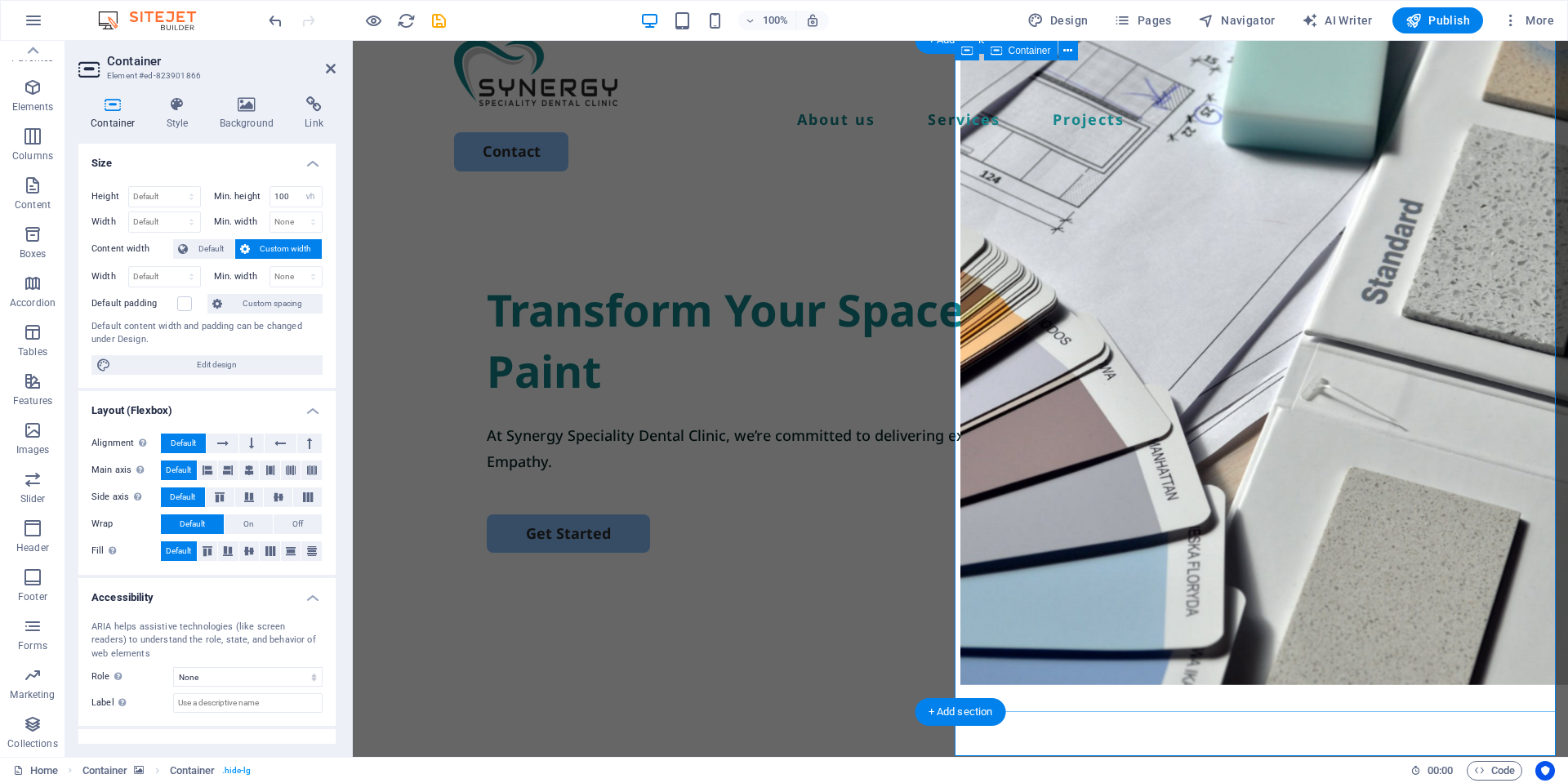 scroll, scrollTop: 0, scrollLeft: 0, axis: both 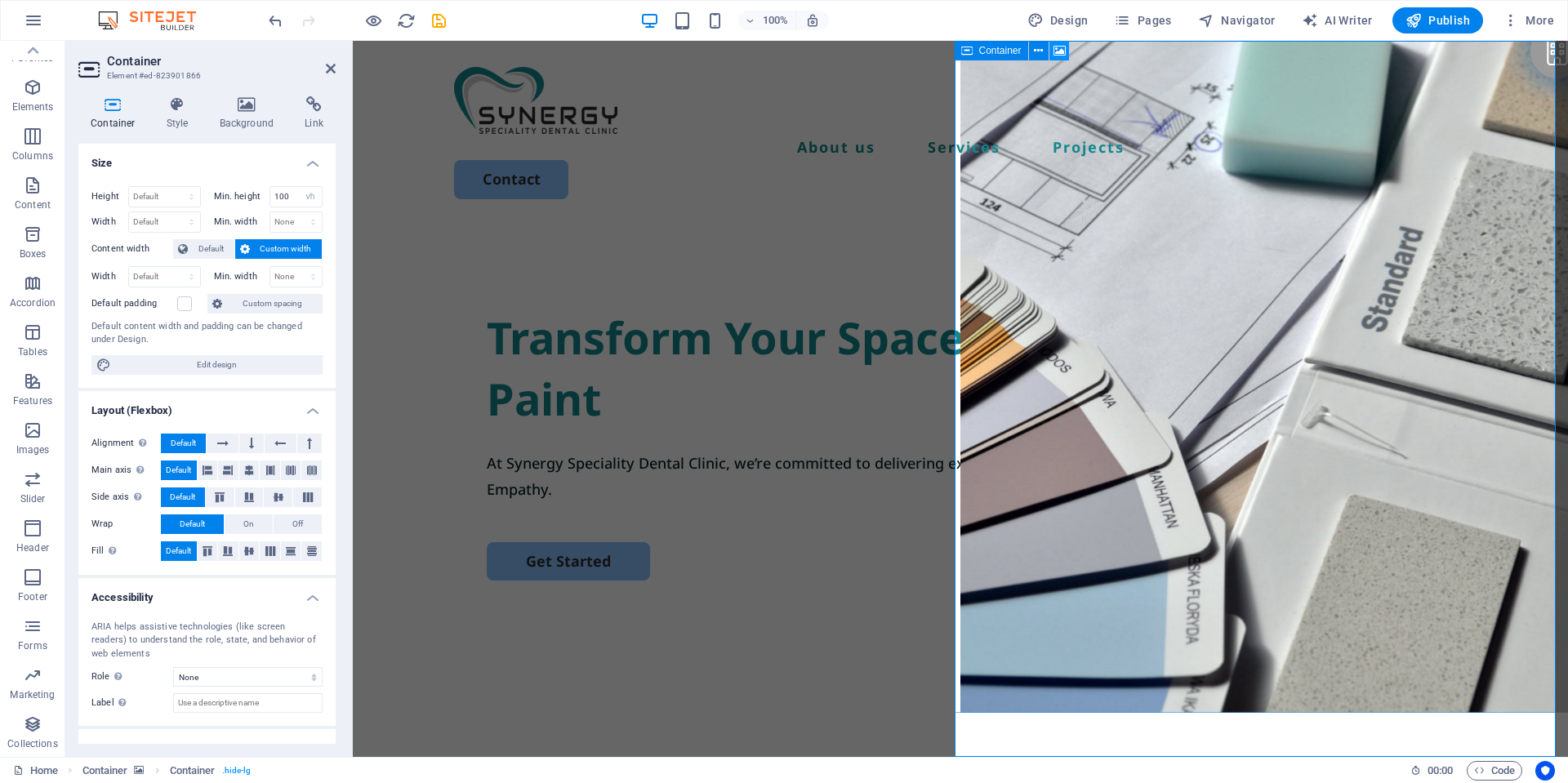click at bounding box center (1059, 51) 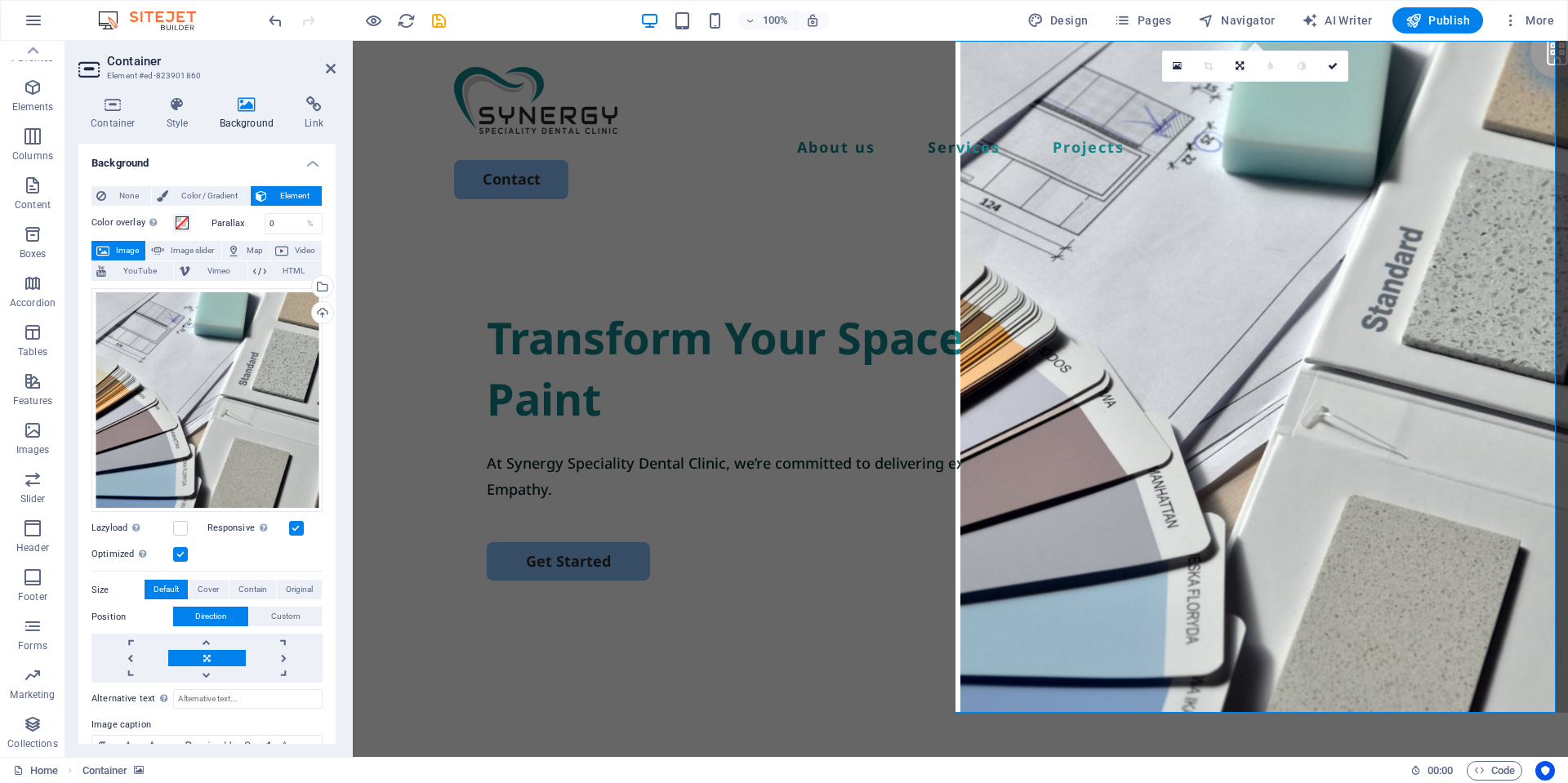 click on "Image" at bounding box center [127, 251] 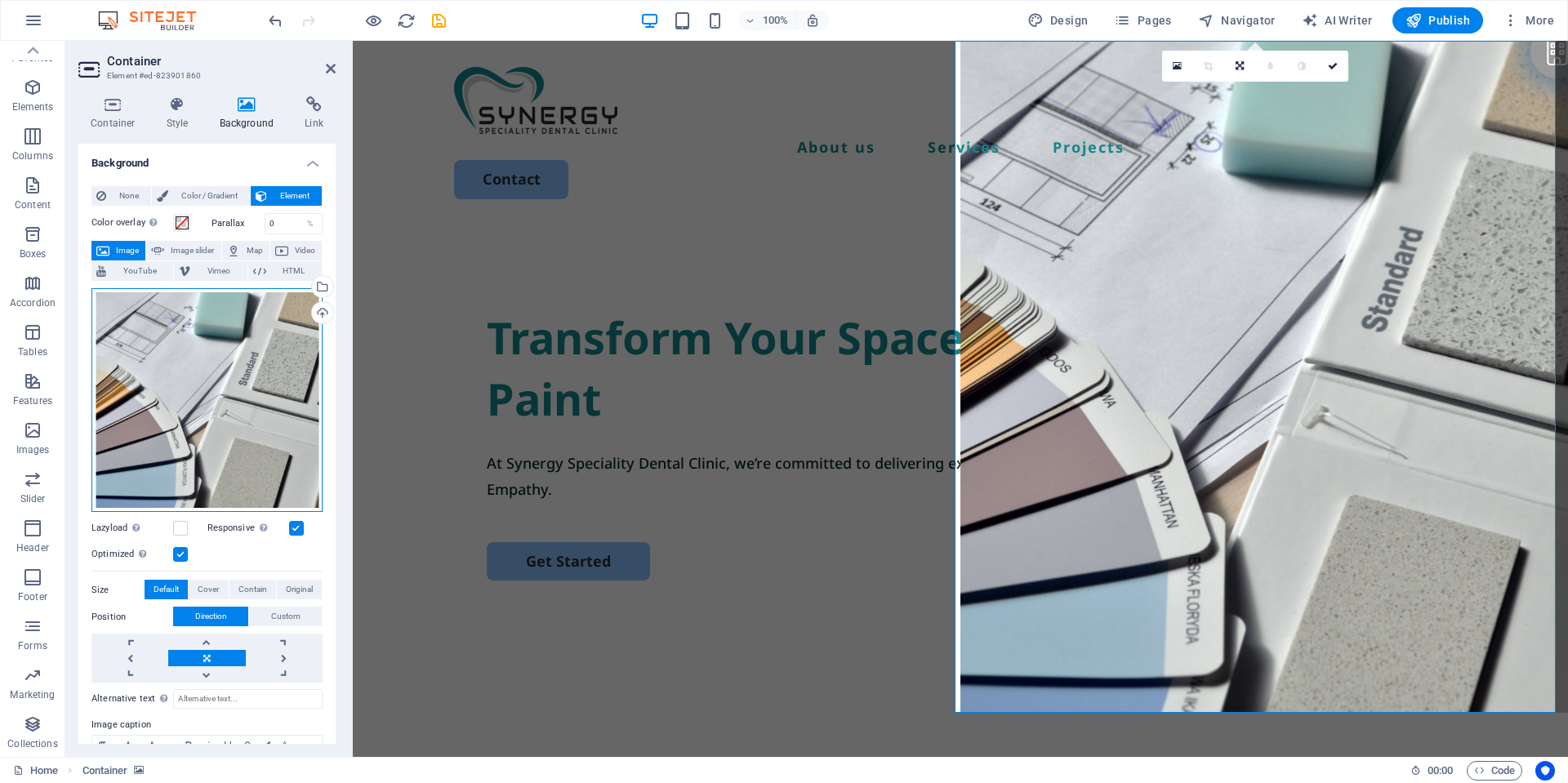 click on "Drag files here, click to choose files or select files from Files or our free stock photos & videos" at bounding box center (207, 400) 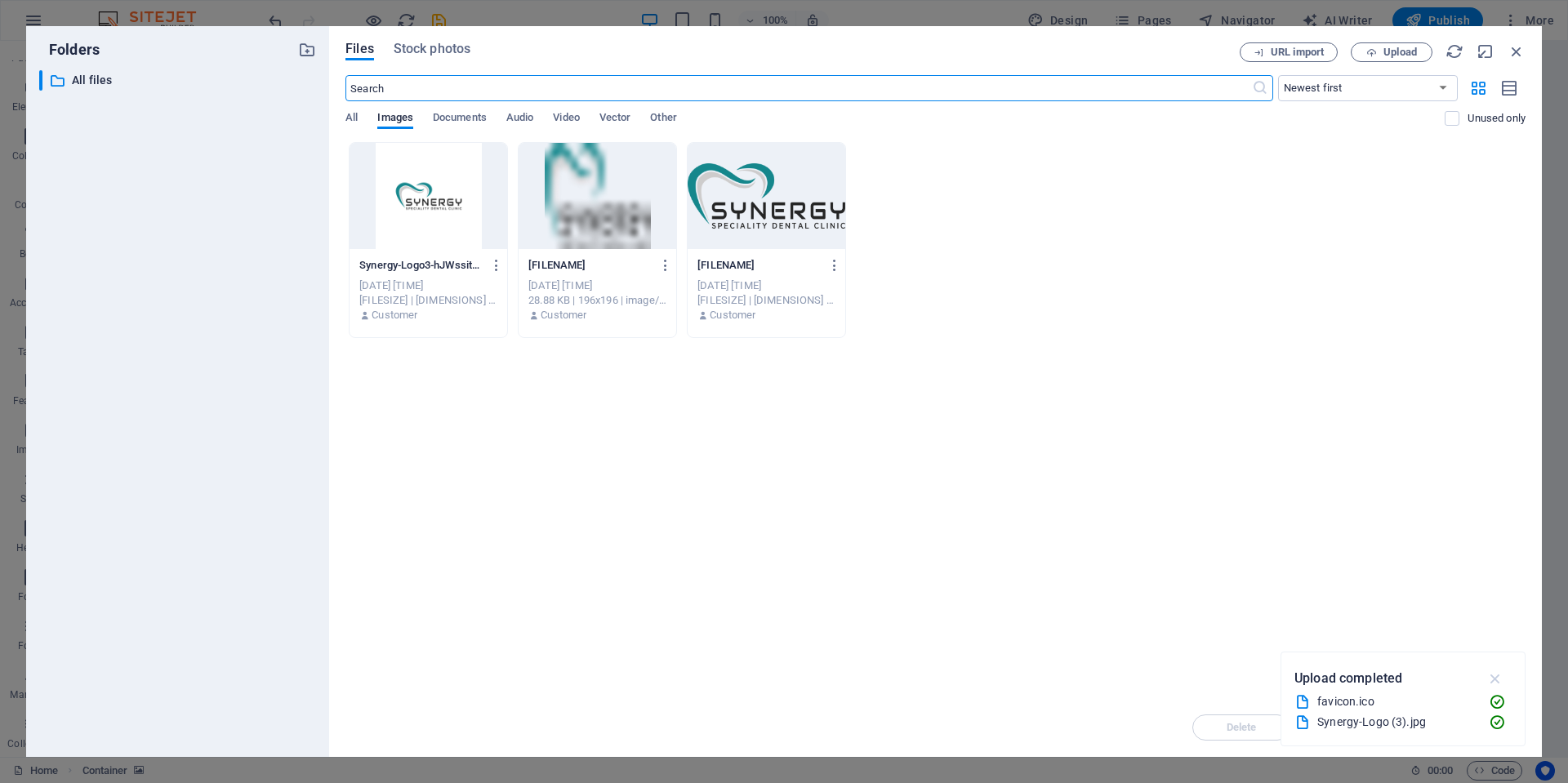click at bounding box center (1495, 678) 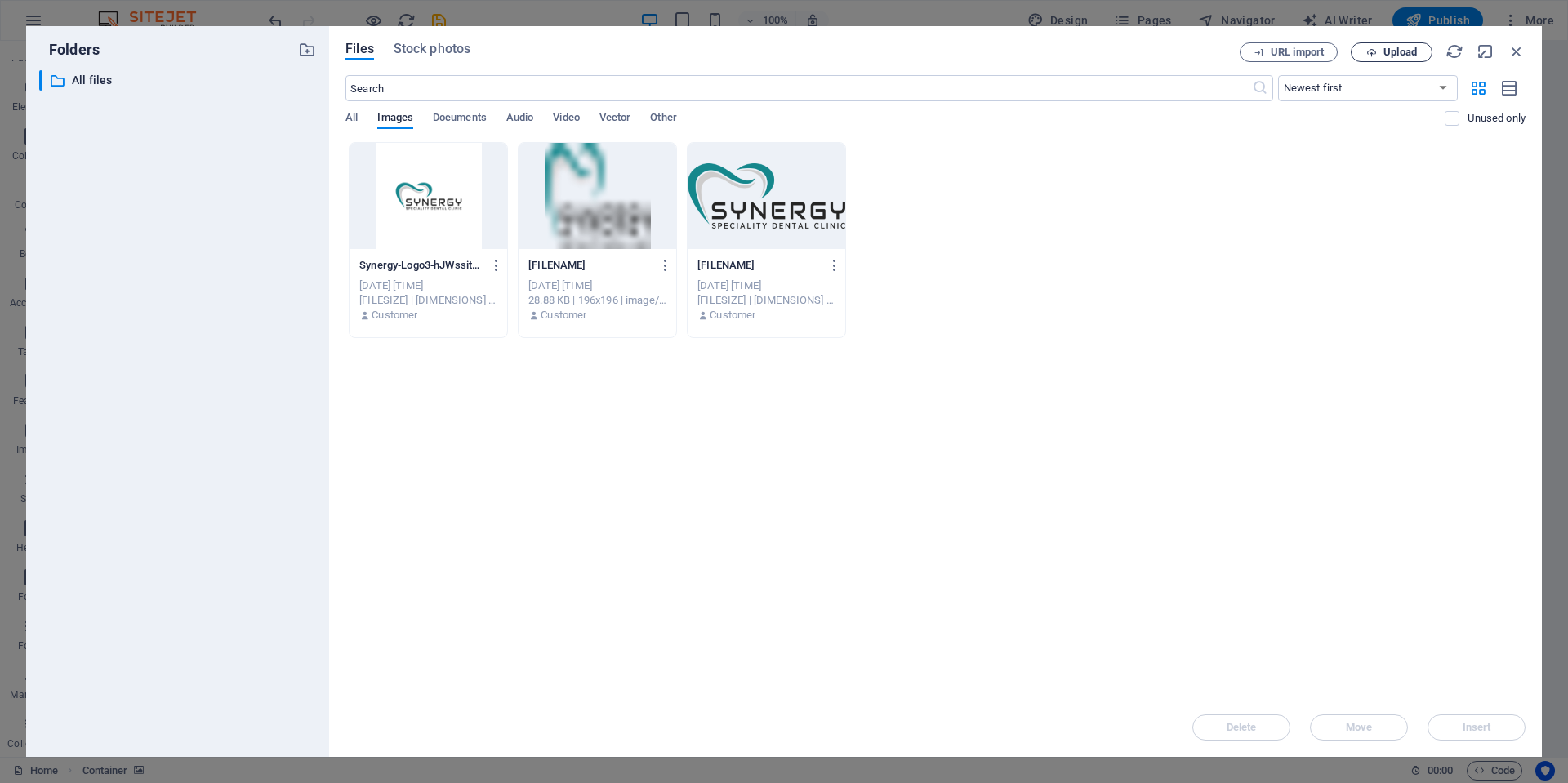 click on "Upload" at bounding box center [1400, 52] 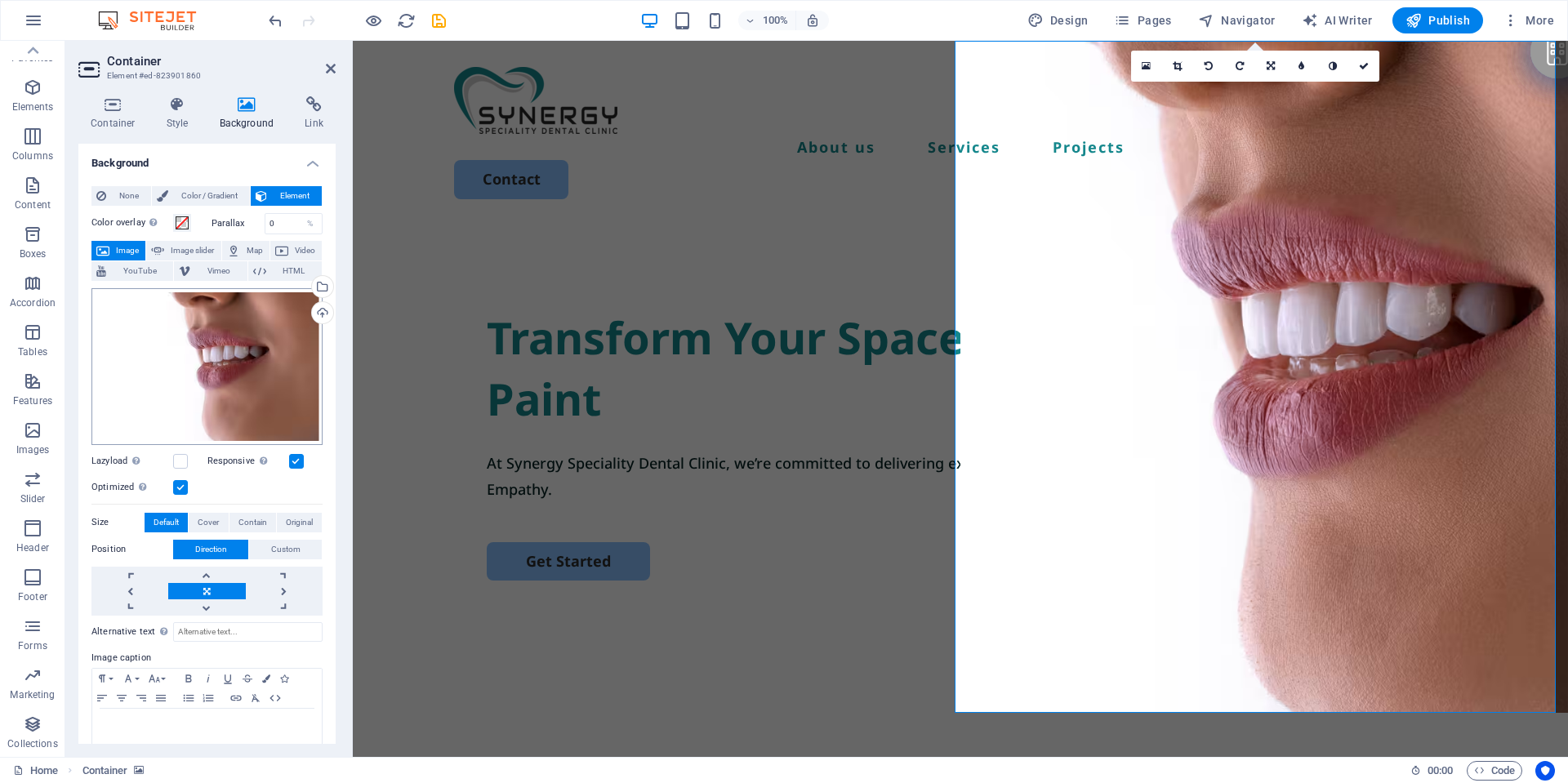 scroll, scrollTop: 26, scrollLeft: 0, axis: vertical 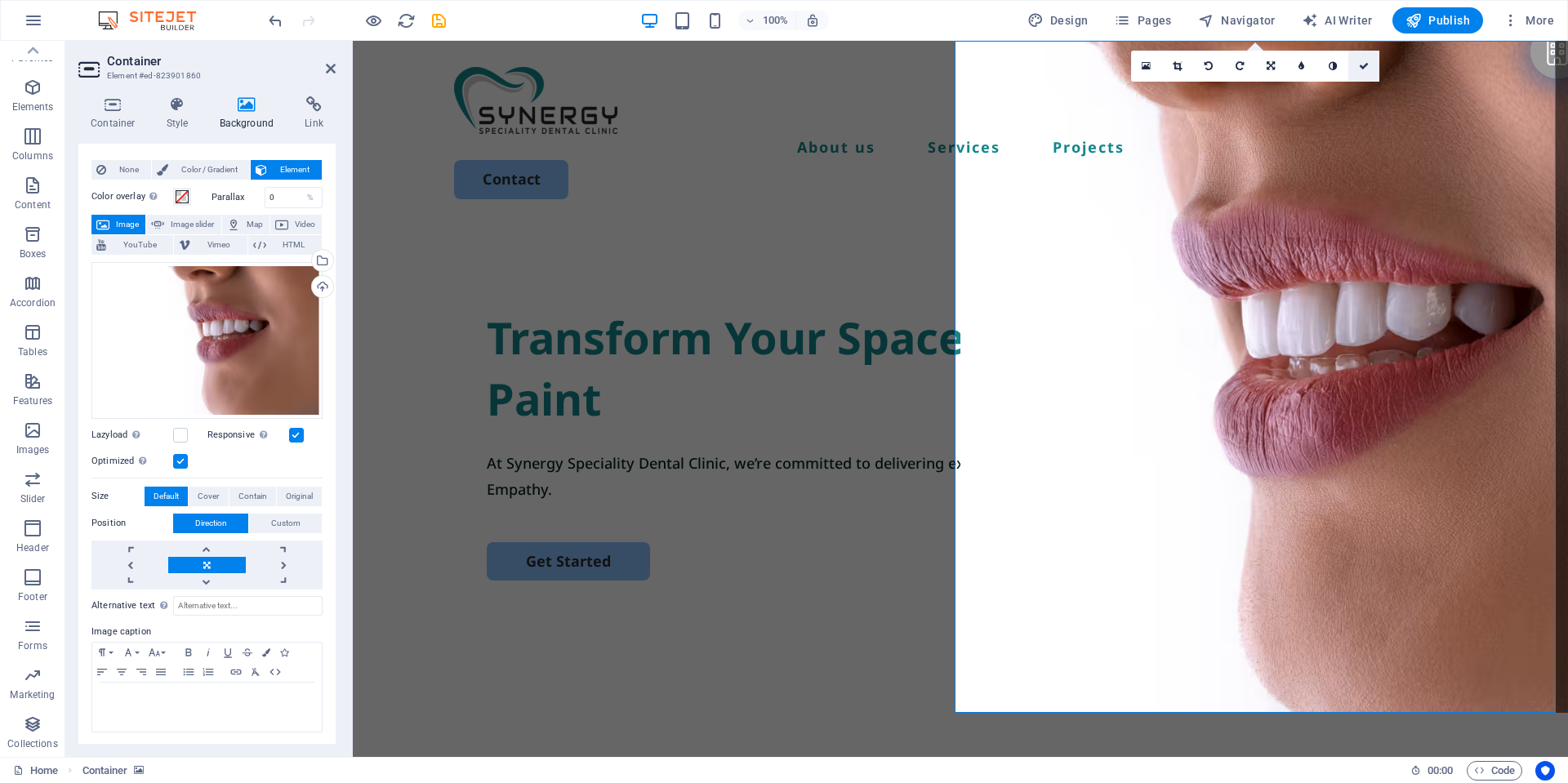 click at bounding box center (1364, 66) 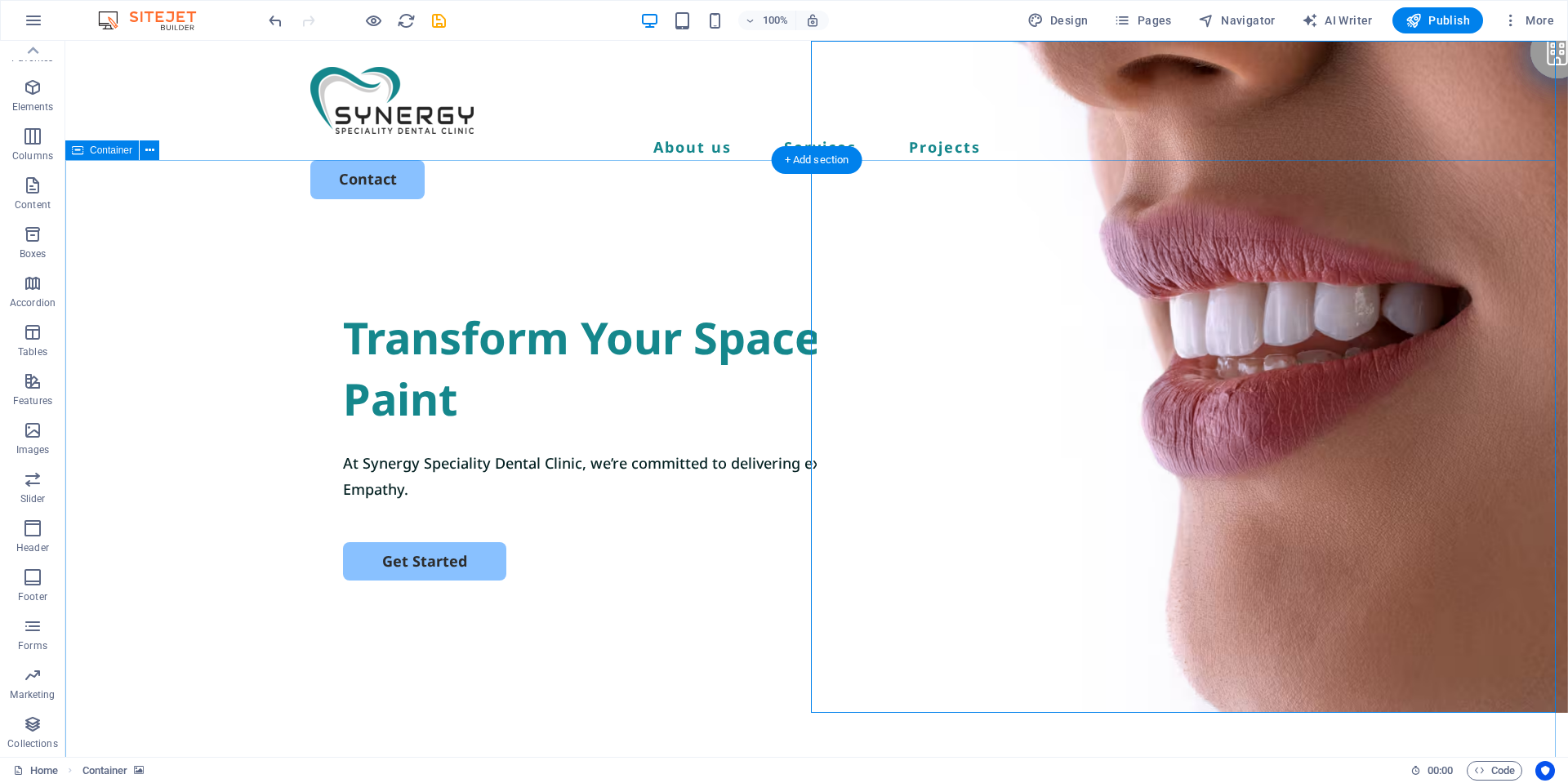 click on "Transform Your Space with a Fresh Coat of Paint At Synergy Speciality Dental Clinic, we’re committed to delivering exceptional dental care rooted in Excellence, Personalization, and Empathy. Get Started" at bounding box center [817, 540] 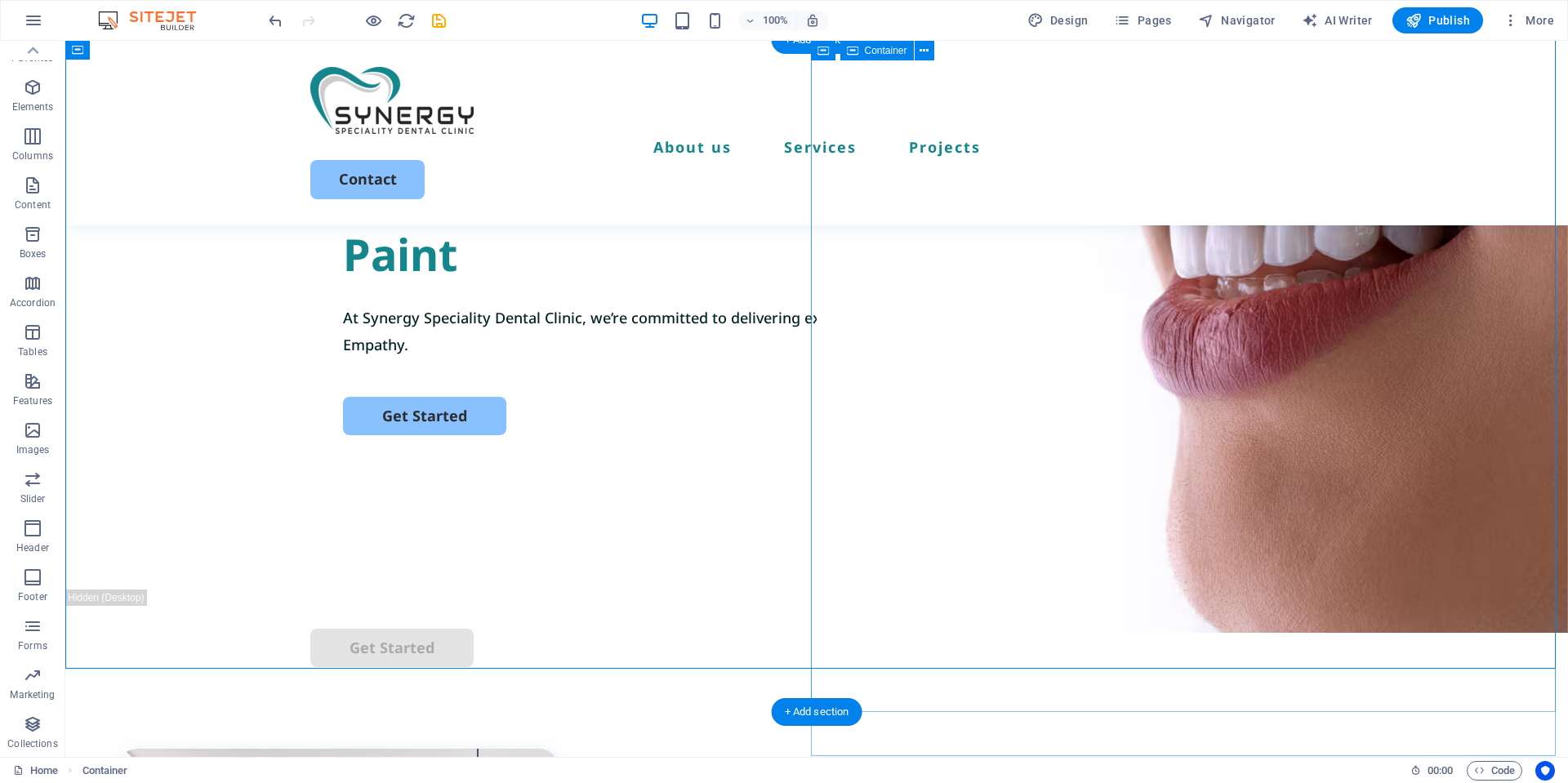 scroll, scrollTop: 0, scrollLeft: 0, axis: both 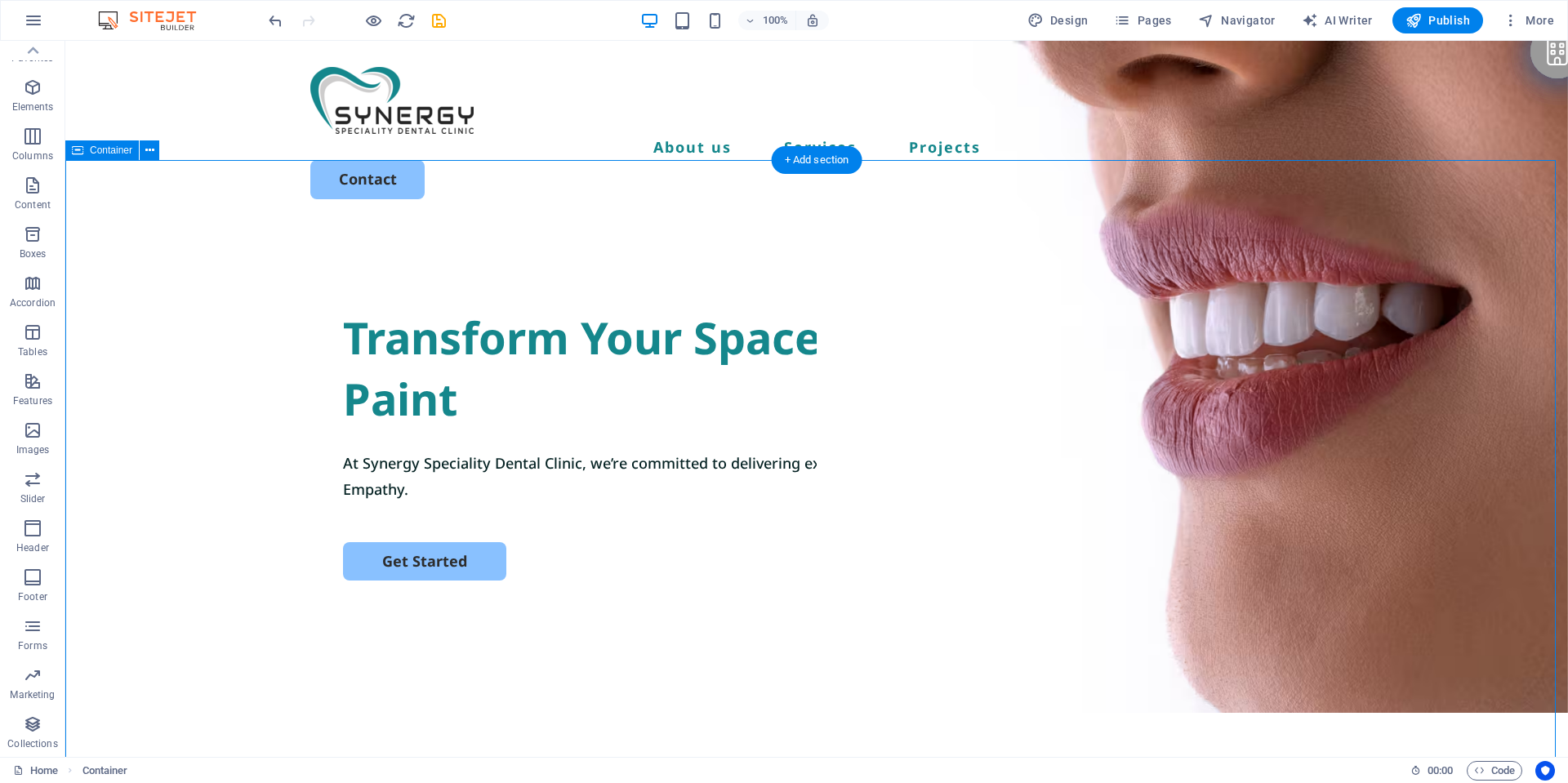click on "Transform Your Space with a Fresh Coat of Paint At Synergy Speciality Dental Clinic, we’re committed to delivering exceptional dental care rooted in Excellence, Personalization, and Empathy. Get Started" at bounding box center [817, 540] 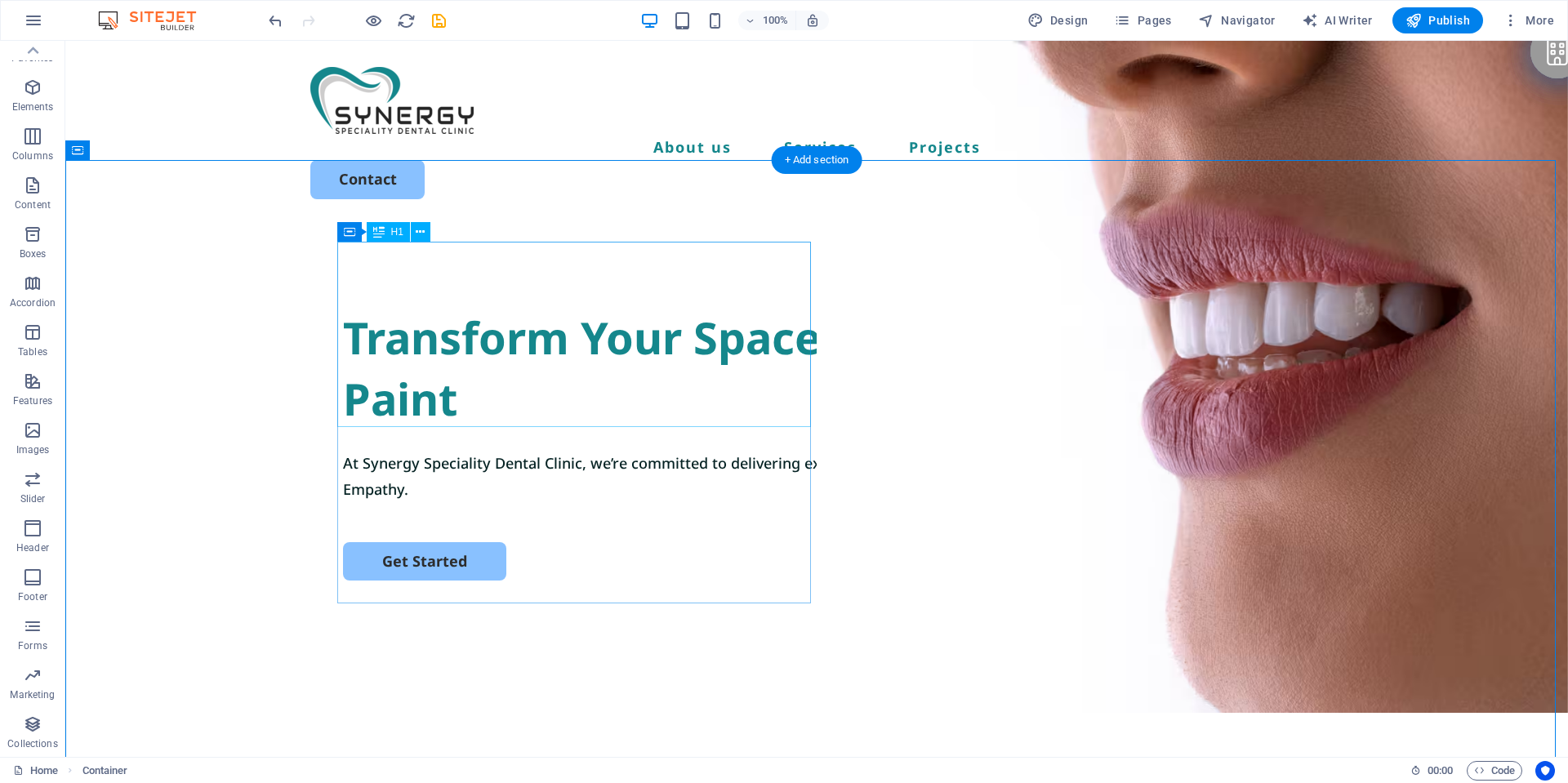 click on "Transform Your Space with a Fresh Coat of Paint" at bounding box center (817, 368) 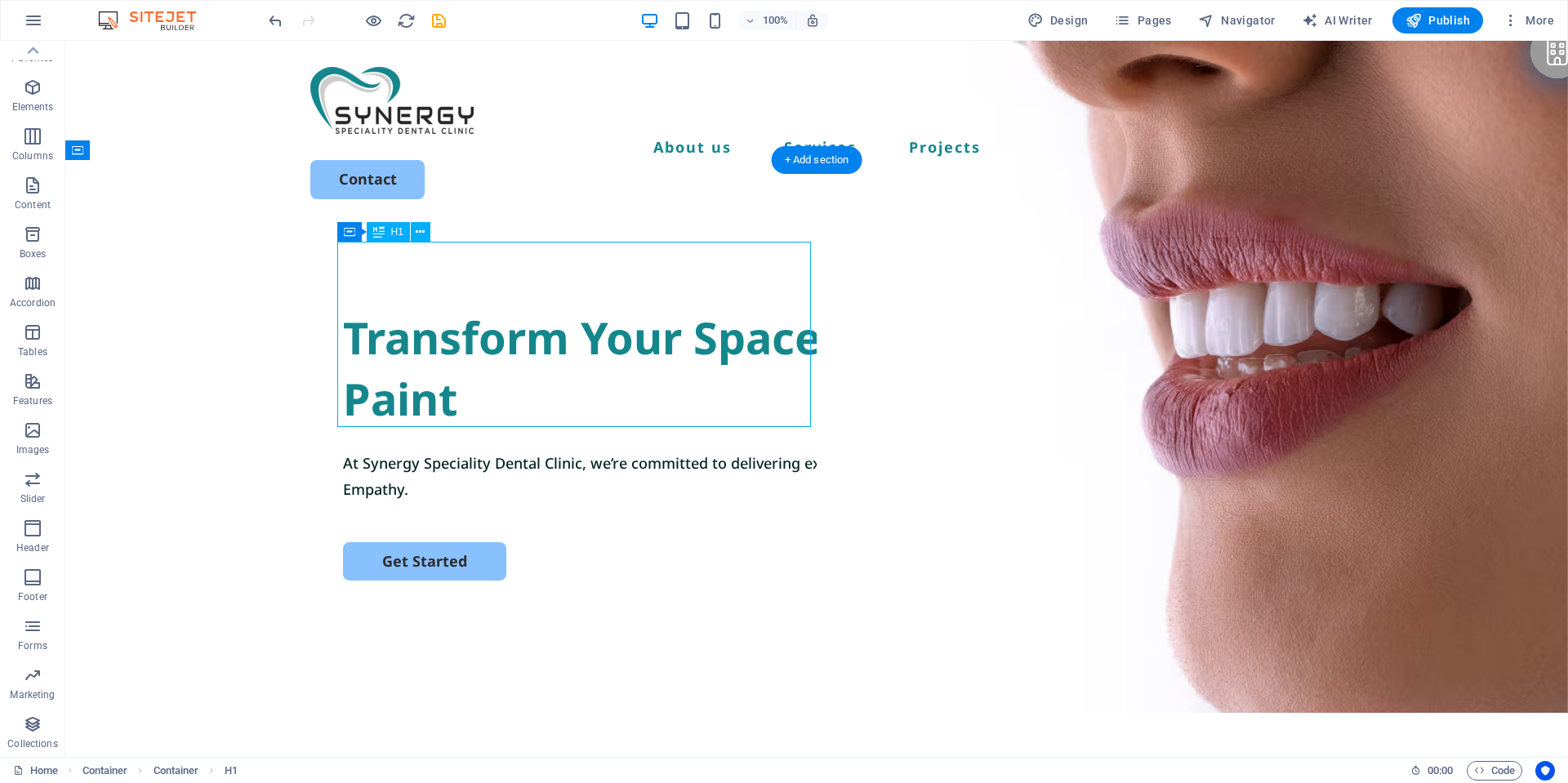 click on "Transform Your Space with a Fresh Coat of Paint" at bounding box center [817, 368] 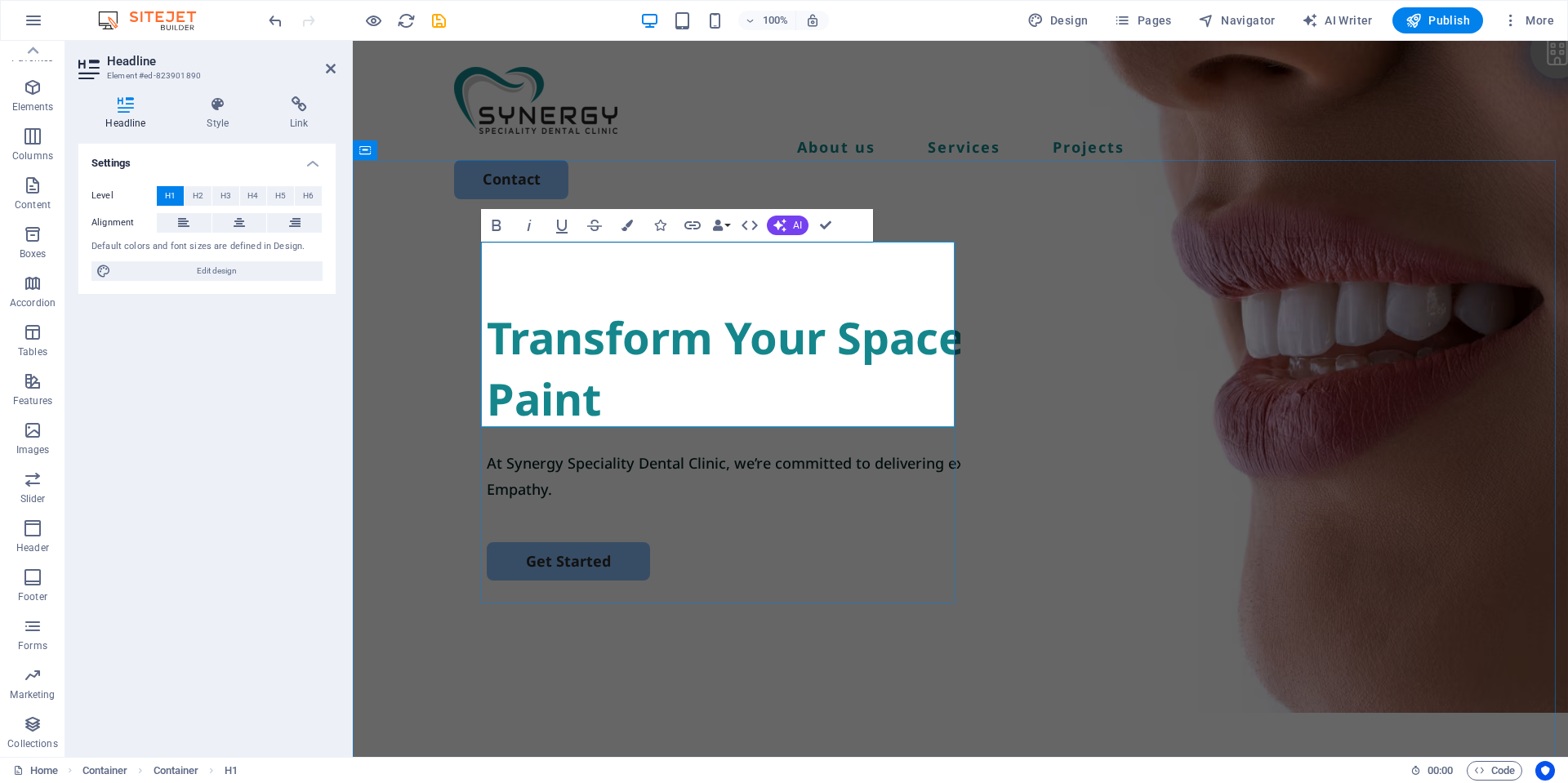 click on "Transform Your Space with a Fresh Coat of Paint" at bounding box center [960, 368] 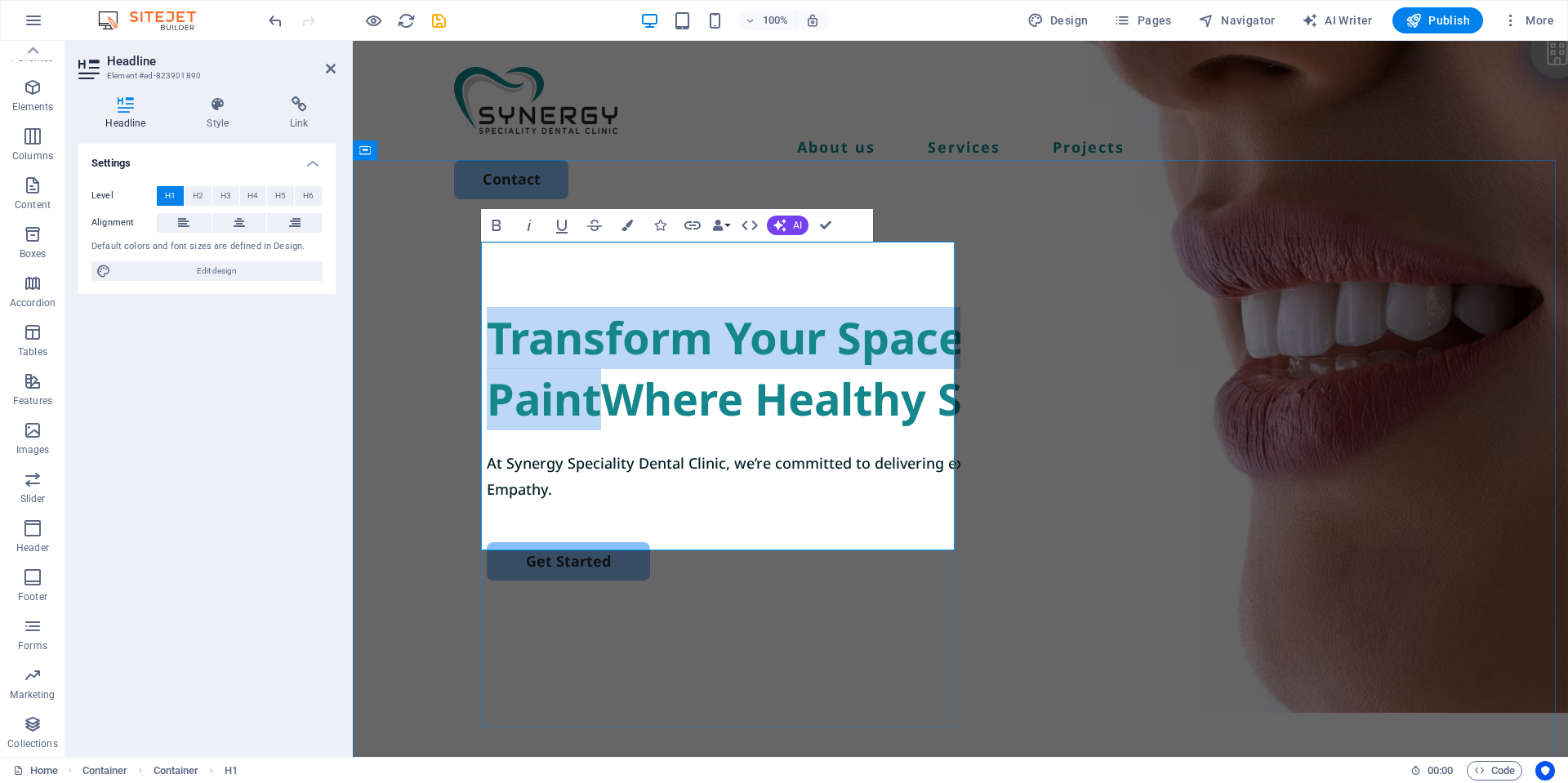 drag, startPoint x: 767, startPoint y: 393, endPoint x: 485, endPoint y: 287, distance: 301.264 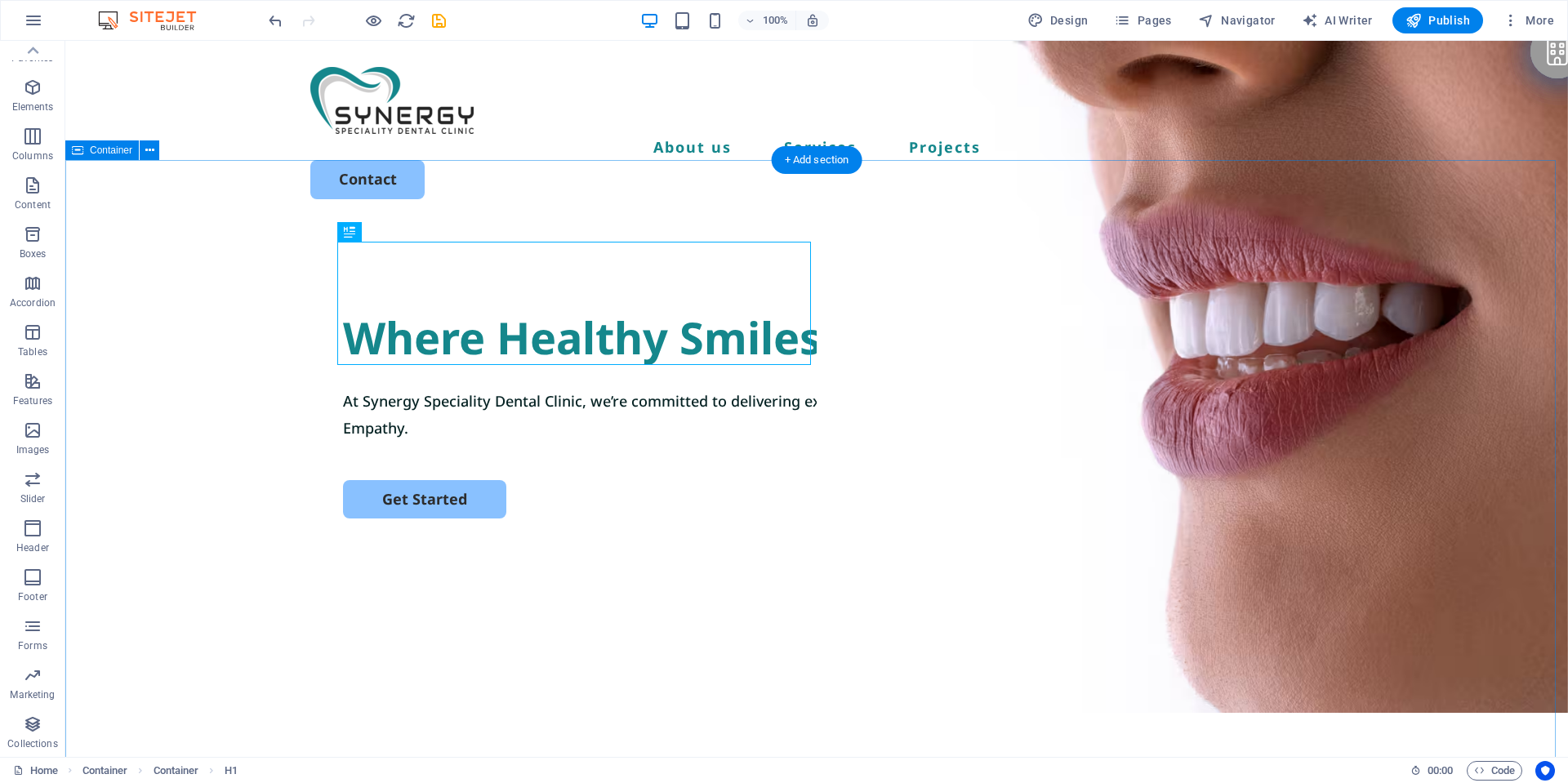 click on "Where Healthy Smiles Begin. At Synergy Speciality Dental Clinic, we’re committed to delivering exceptional dental care rooted in Excellence, Personalization, and Empathy. Get Started" at bounding box center (817, 540) 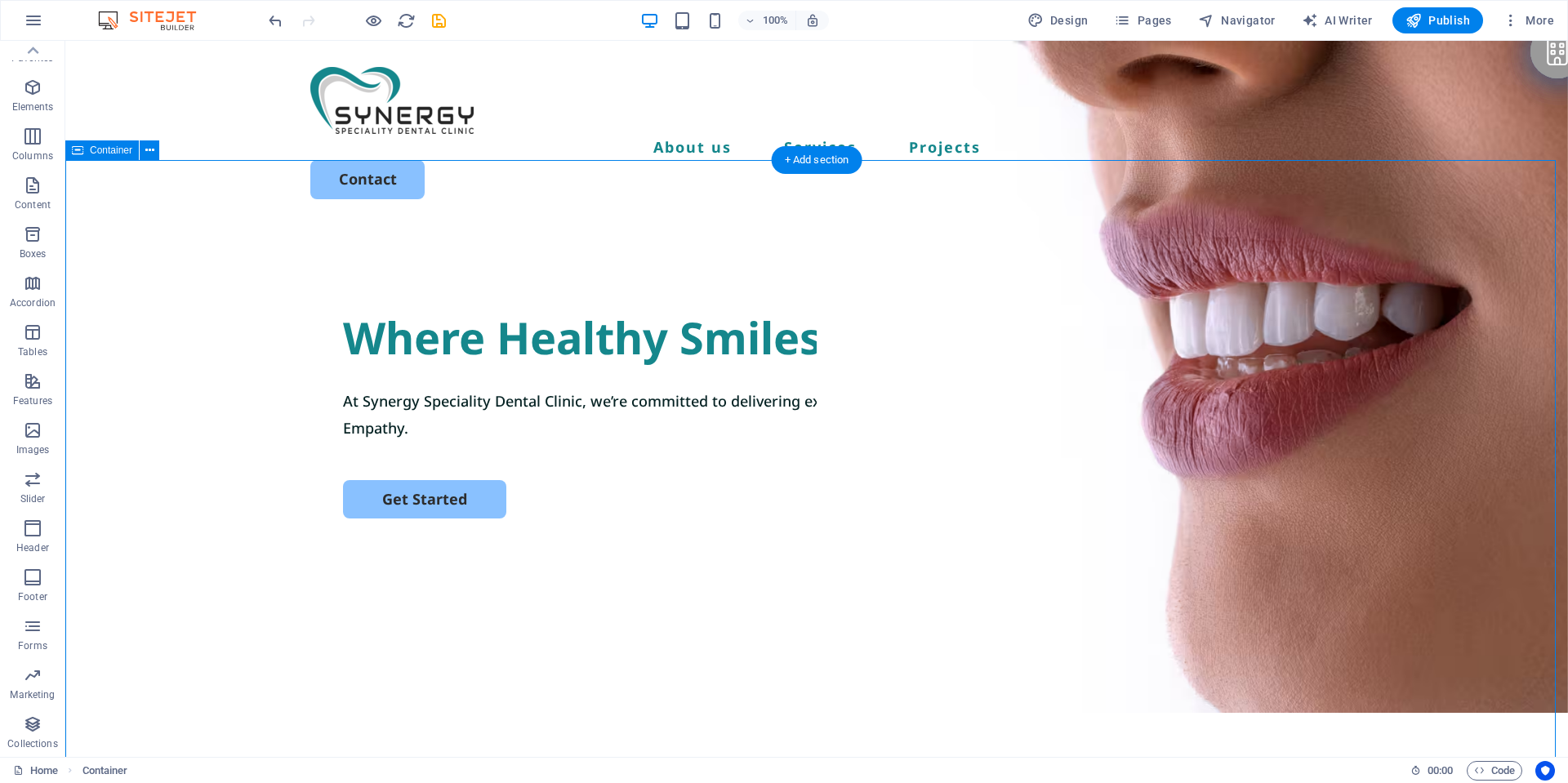 click on "Where Healthy Smiles Begin. At Synergy Speciality Dental Clinic, we’re committed to delivering exceptional dental care rooted in Excellence, Personalization, and Empathy. Get Started" at bounding box center (817, 540) 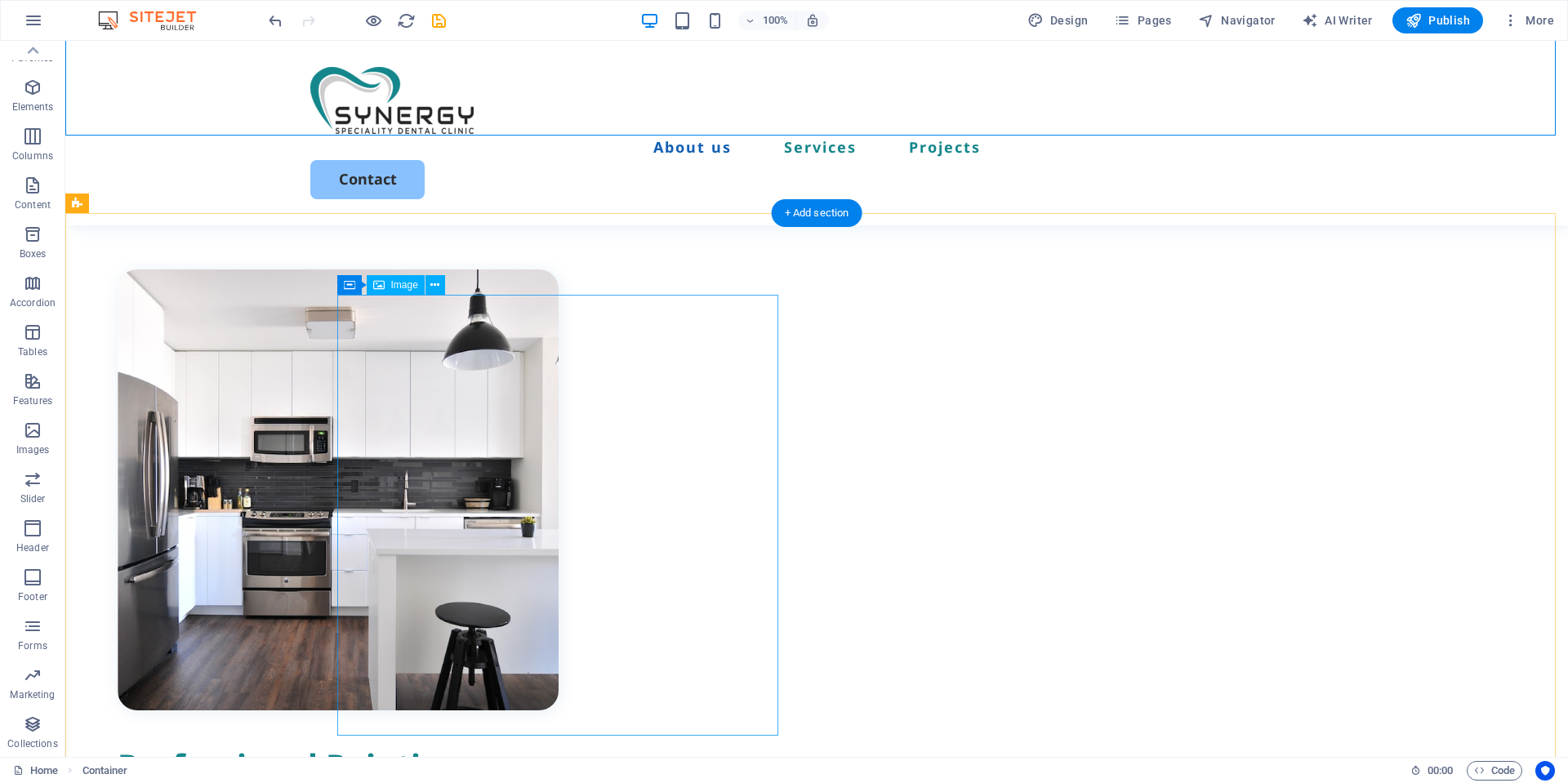 scroll, scrollTop: 572, scrollLeft: 0, axis: vertical 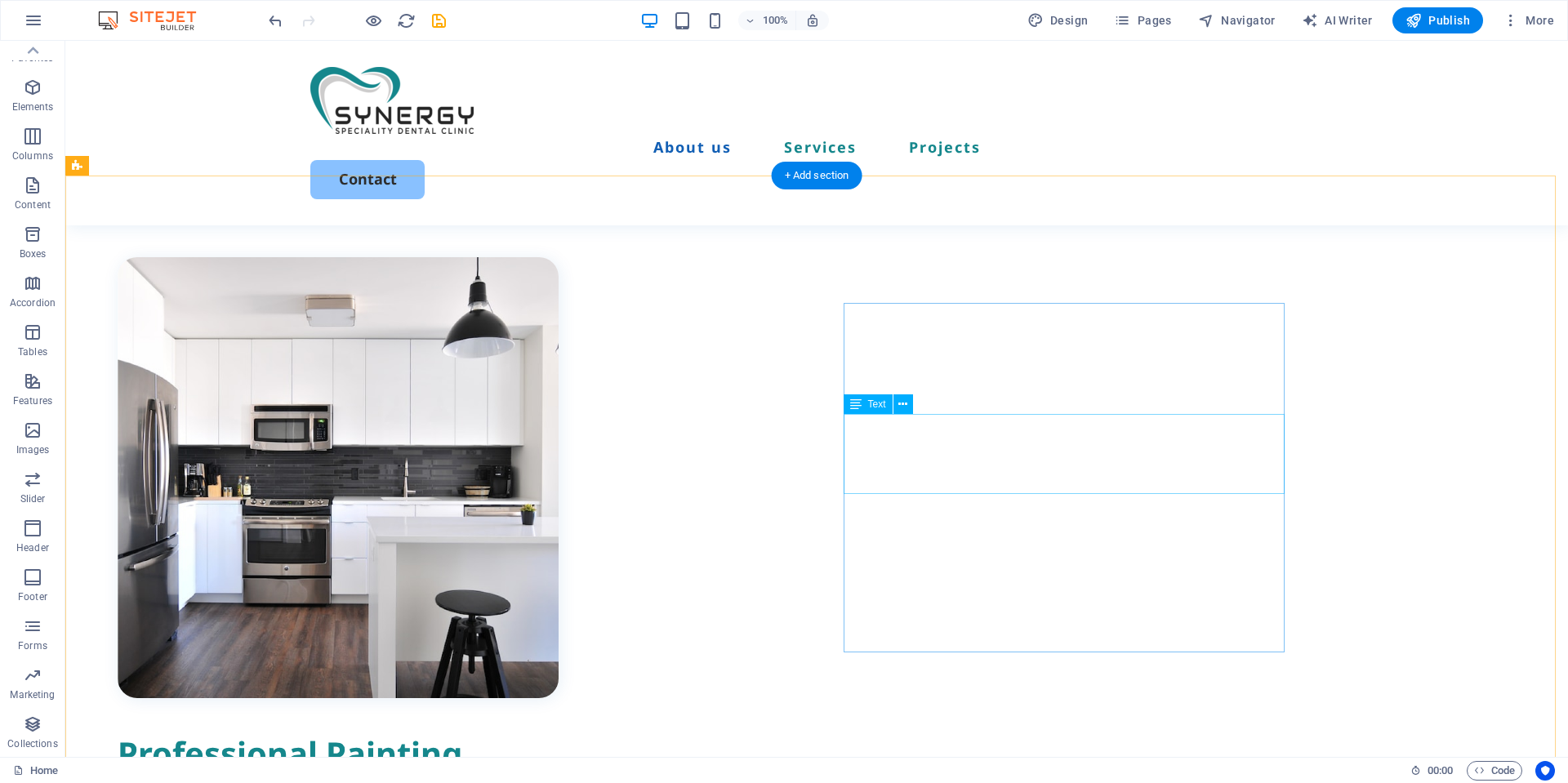 click on "Lorem ipsum dolor sit amet, consectetur adipiscing elit, sed do eiusmod tempor incididunt ut labore et dolore magna aliqua. Ut enim ad minim veniam." at bounding box center (338, 881) 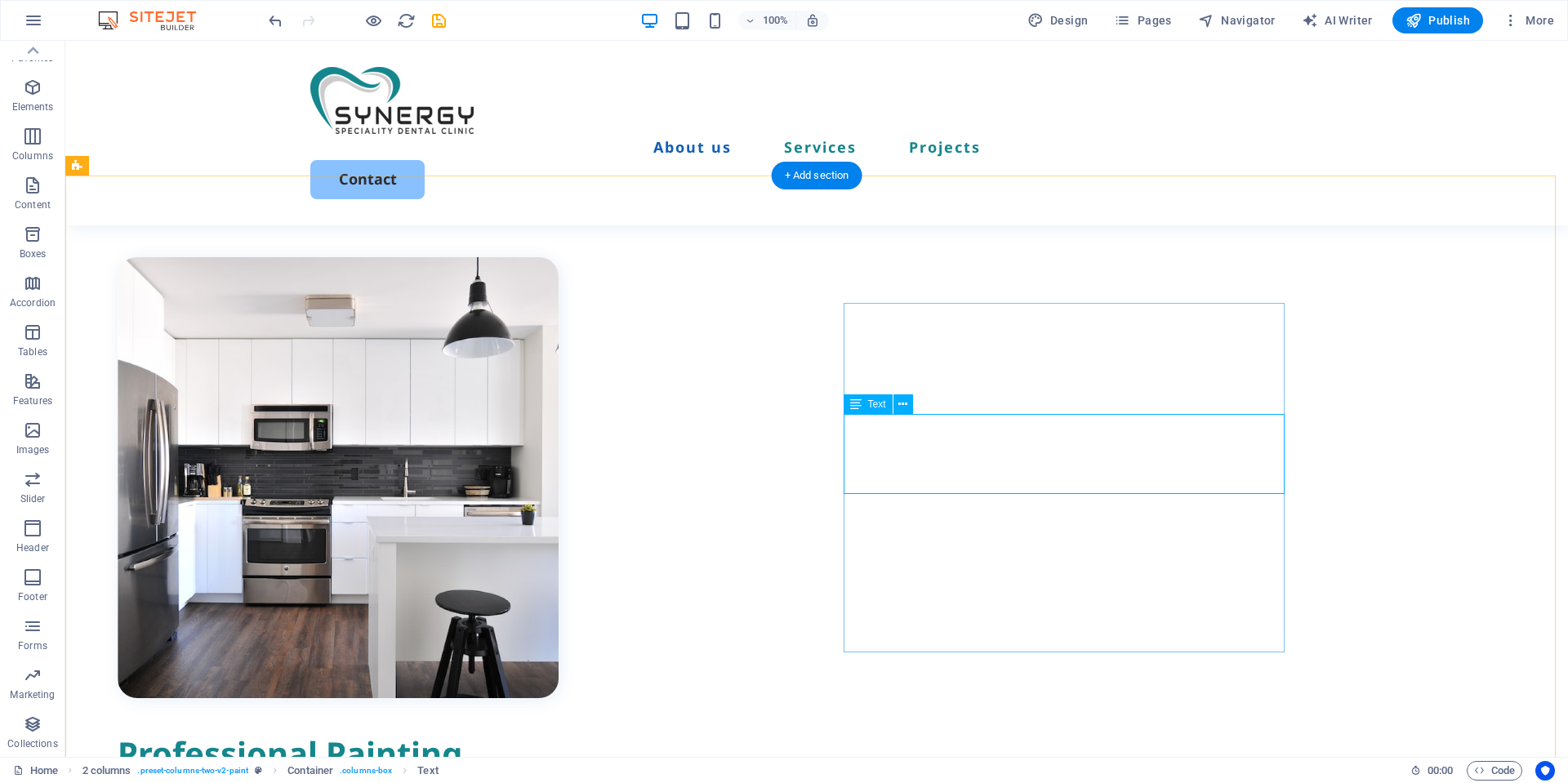 click on "Lorem ipsum dolor sit amet, consectetur adipiscing elit, sed do eiusmod tempor incididunt ut labore et dolore magna aliqua. Ut enim ad minim veniam." at bounding box center (338, 881) 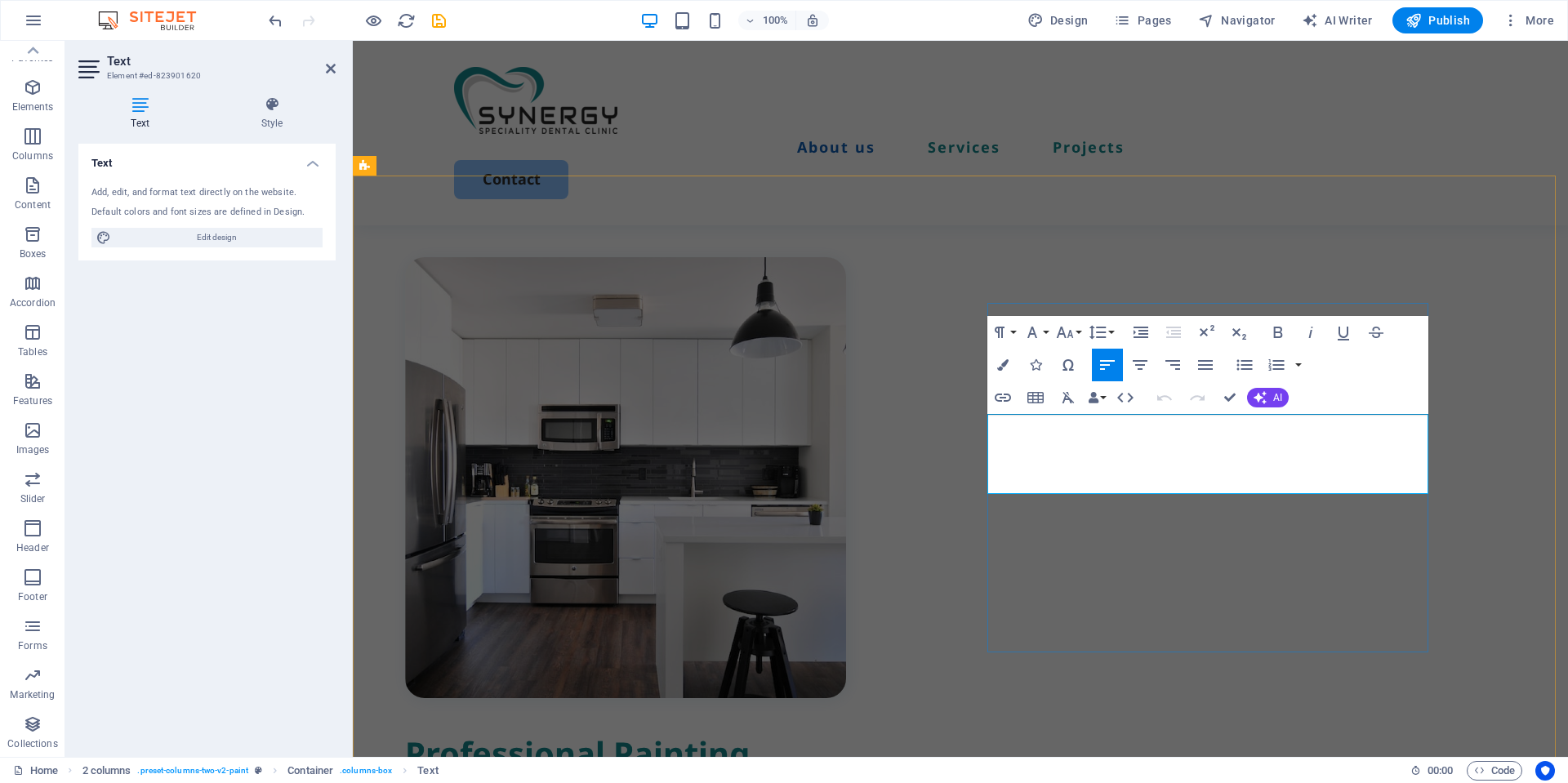 click on "Lorem ipsum dolor sit amet, consectetur adipiscing elit, sed do eiusmod tempor incididunt ut labore et dolore magna aliqua. Ut enim ad minim veniam." at bounding box center [626, 881] 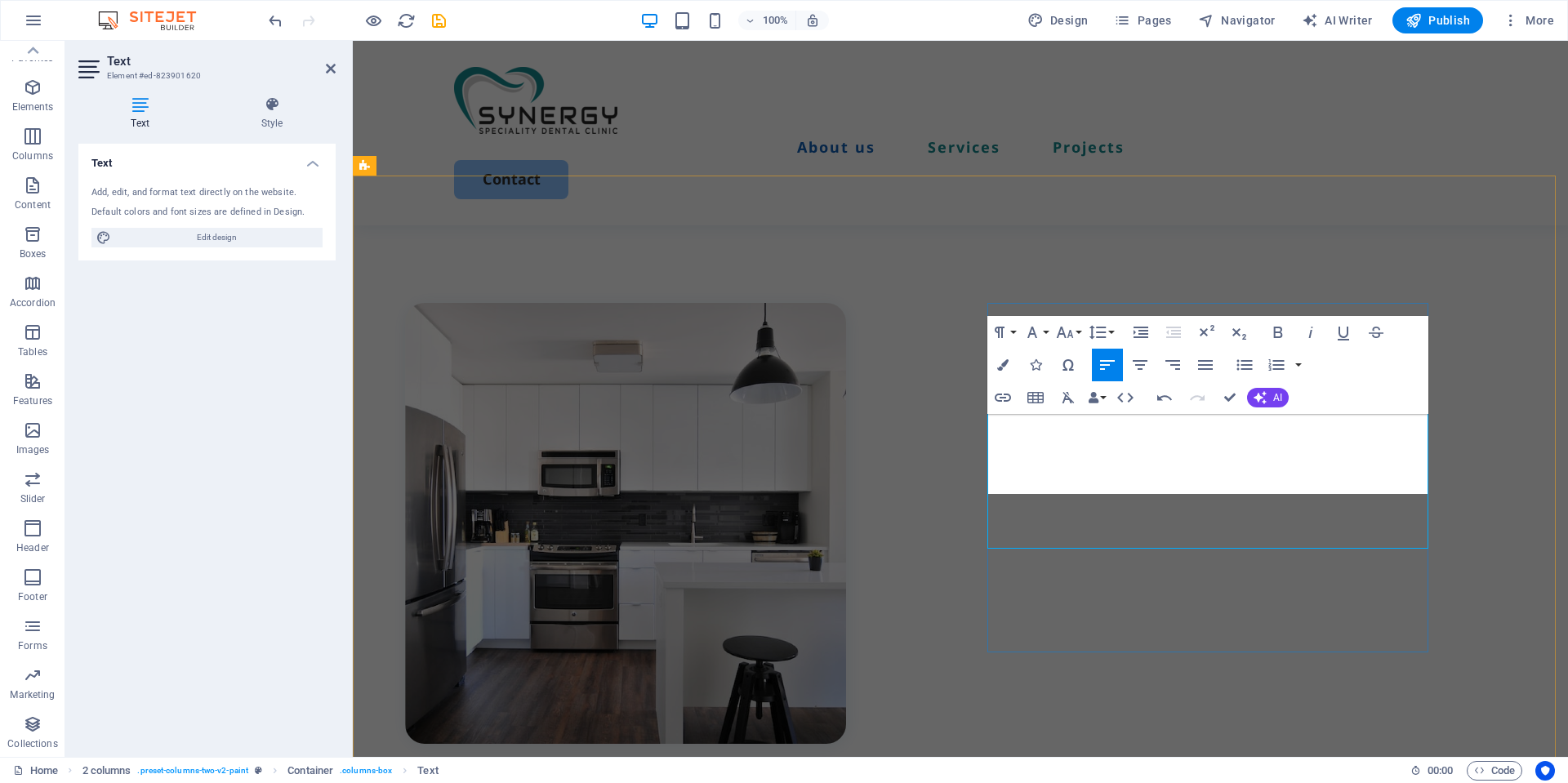 scroll, scrollTop: 572, scrollLeft: 0, axis: vertical 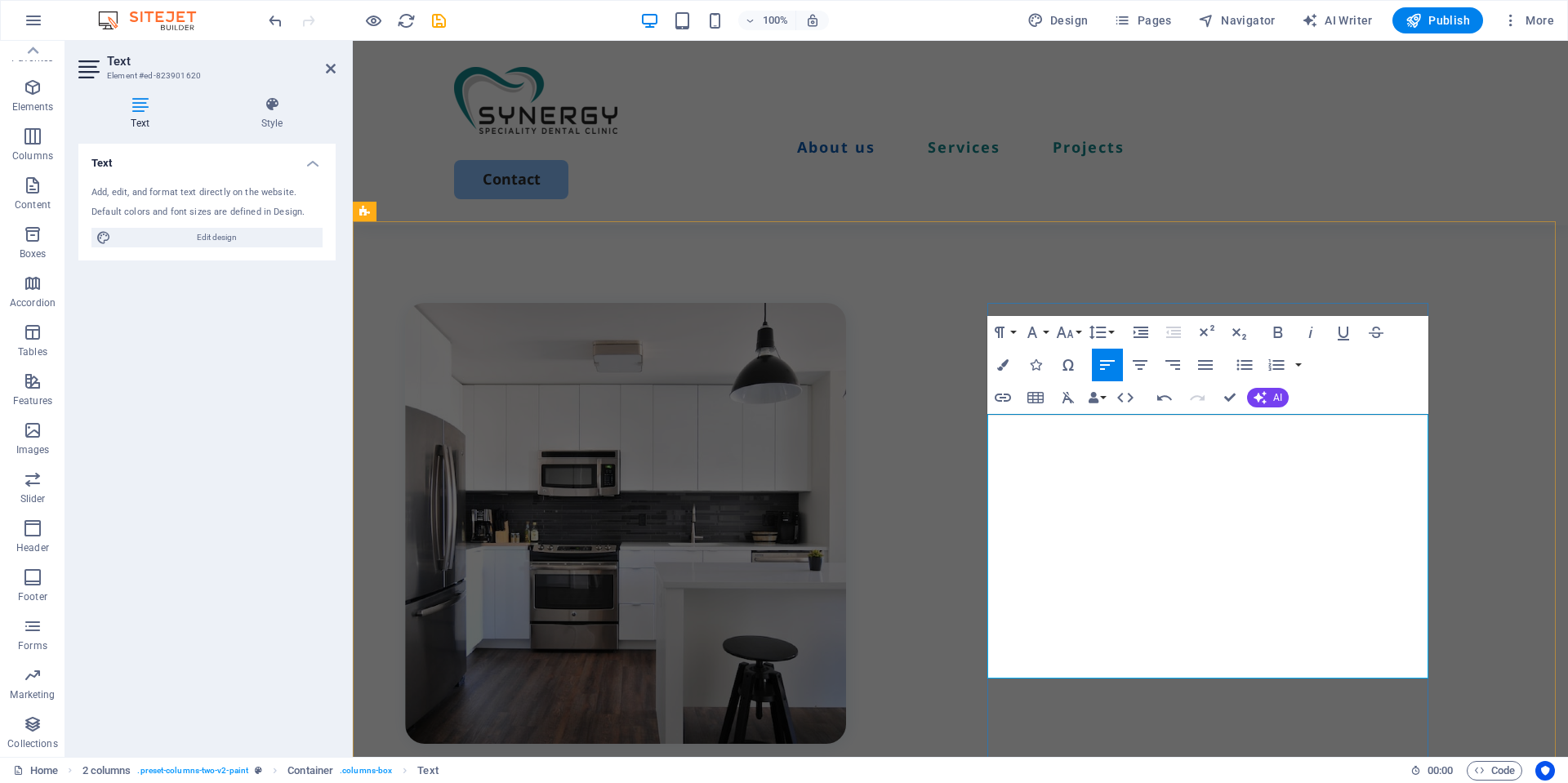 drag, startPoint x: 1181, startPoint y: 487, endPoint x: 987, endPoint y: 425, distance: 203.66639 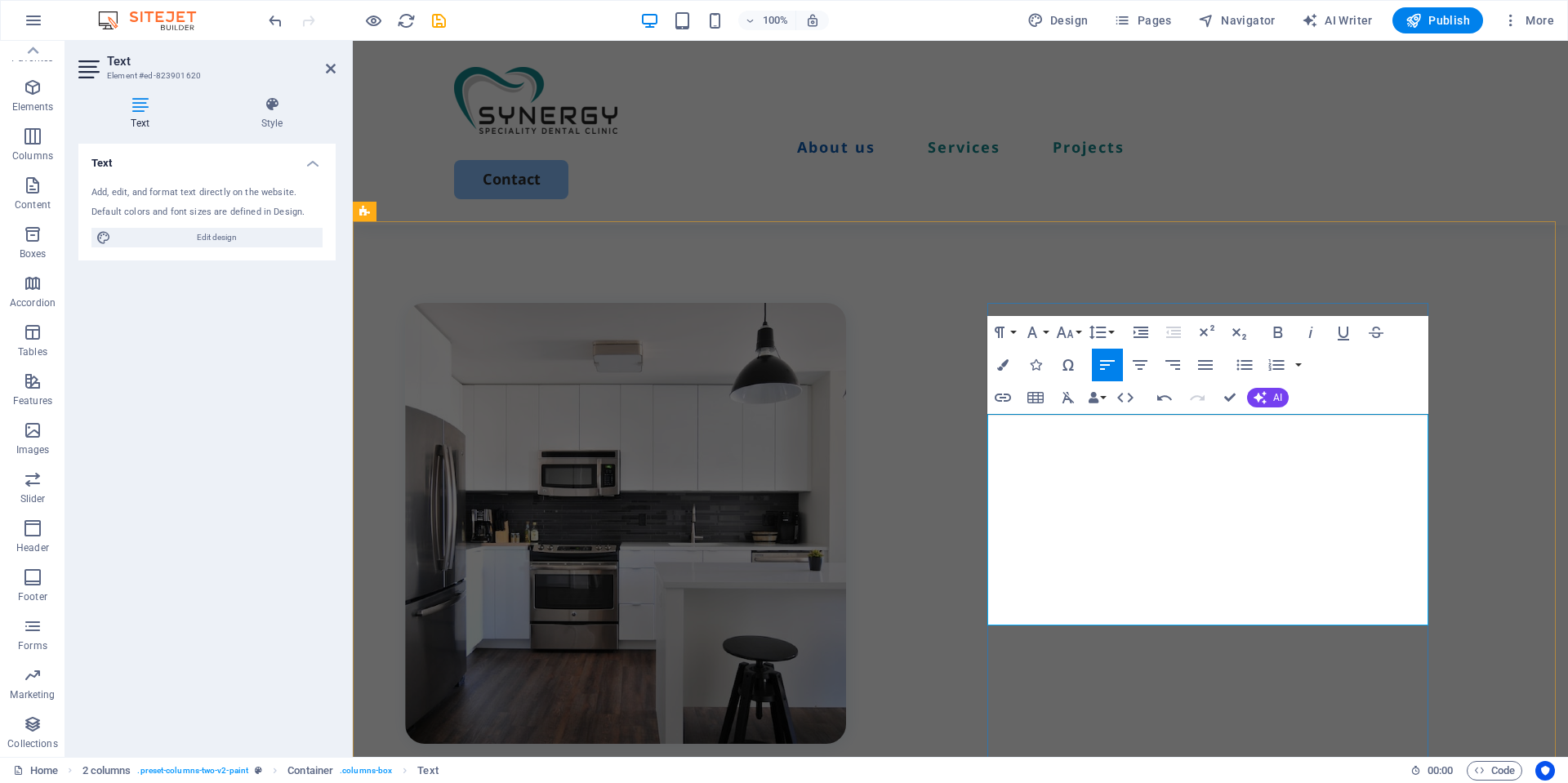 click on "At Synergy Speciality Dental Clinic, we’re committed to delivering exceptional dental care rooted in Excellence, Personalization, and Empathy. We tailor every treatment to your unique needs, upholding the highest clinical standards with a gentle, compassionate touch — because your smile and oral health deserve nothing less." at bounding box center [626, 993] 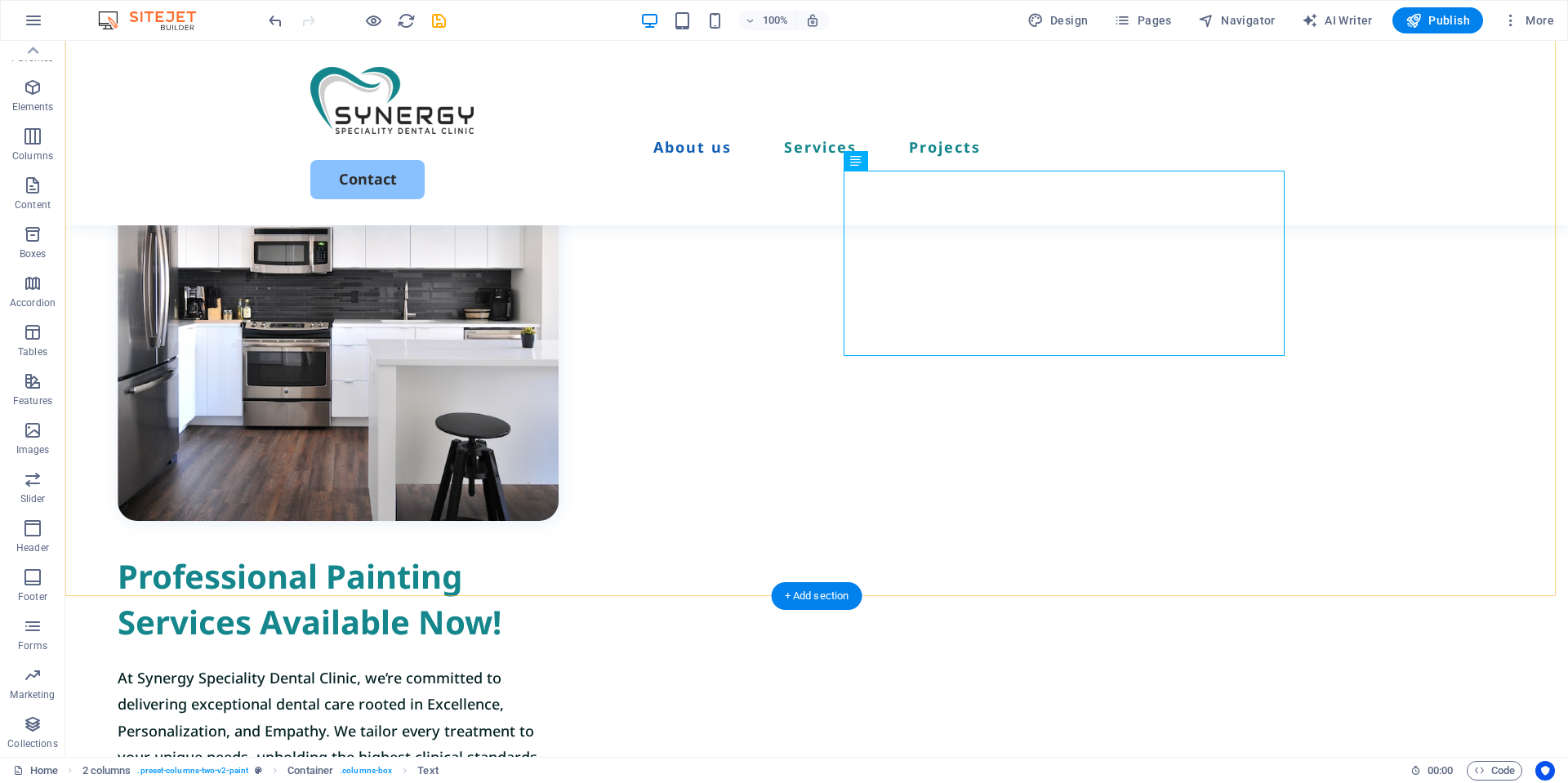 scroll, scrollTop: 771, scrollLeft: 0, axis: vertical 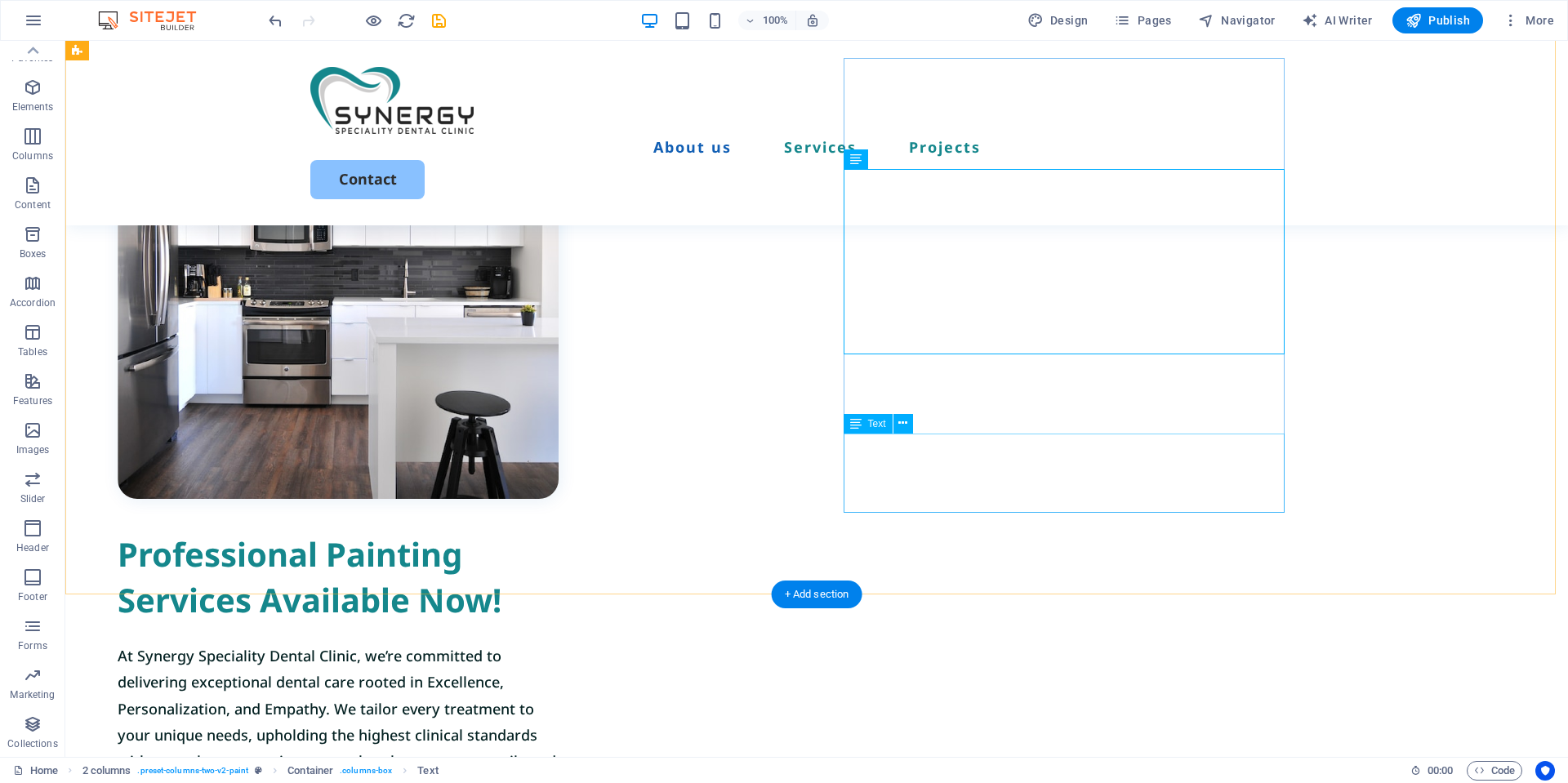click on "Lorem ipsum dolor sit amet, consectetur adipiscing elit, sed do eiusmod tempor incididunt ut labore et dolore magna aliqua. Ut enim ad minim veniam." at bounding box center (338, 972) 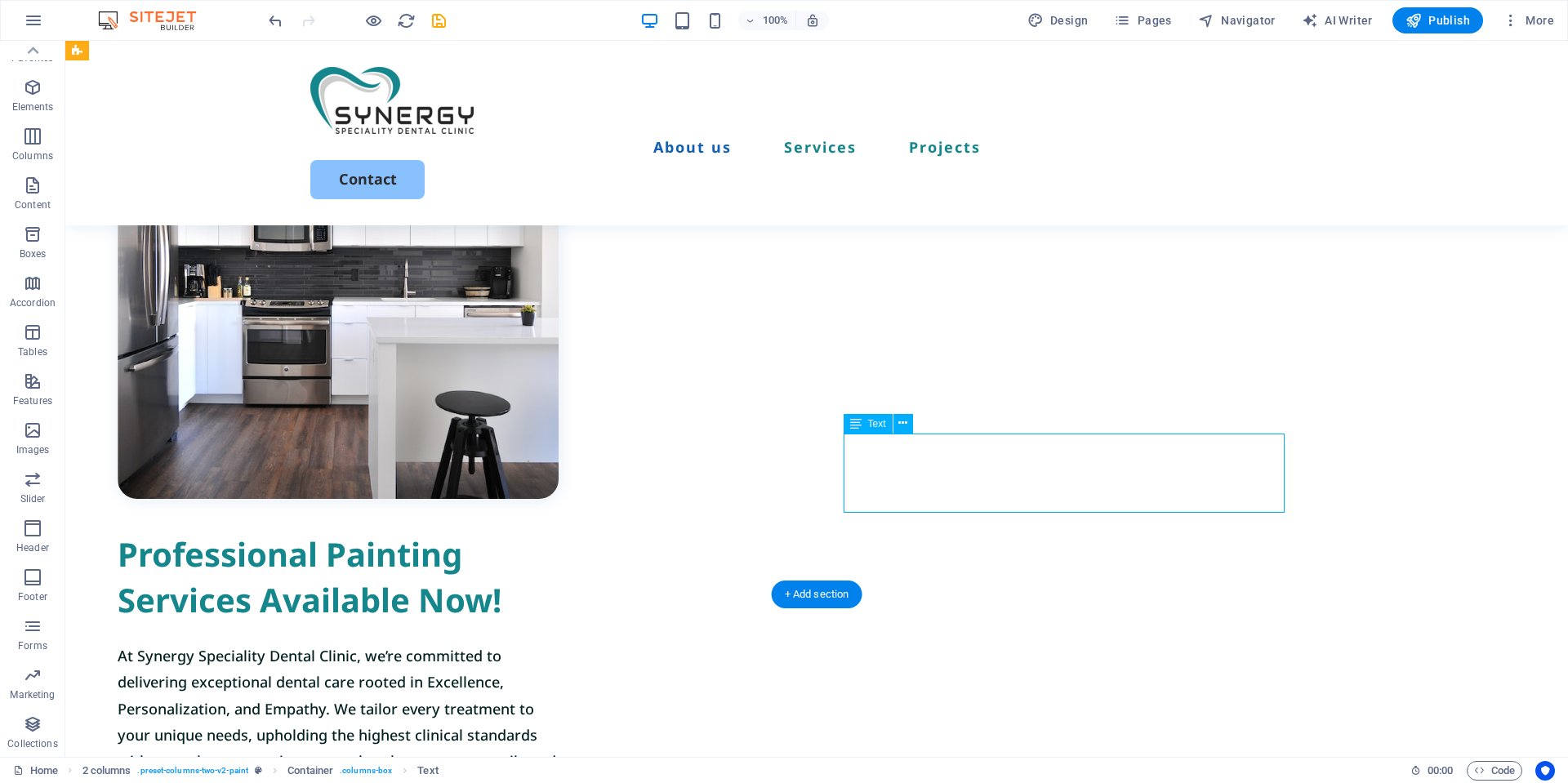 scroll, scrollTop: 763, scrollLeft: 0, axis: vertical 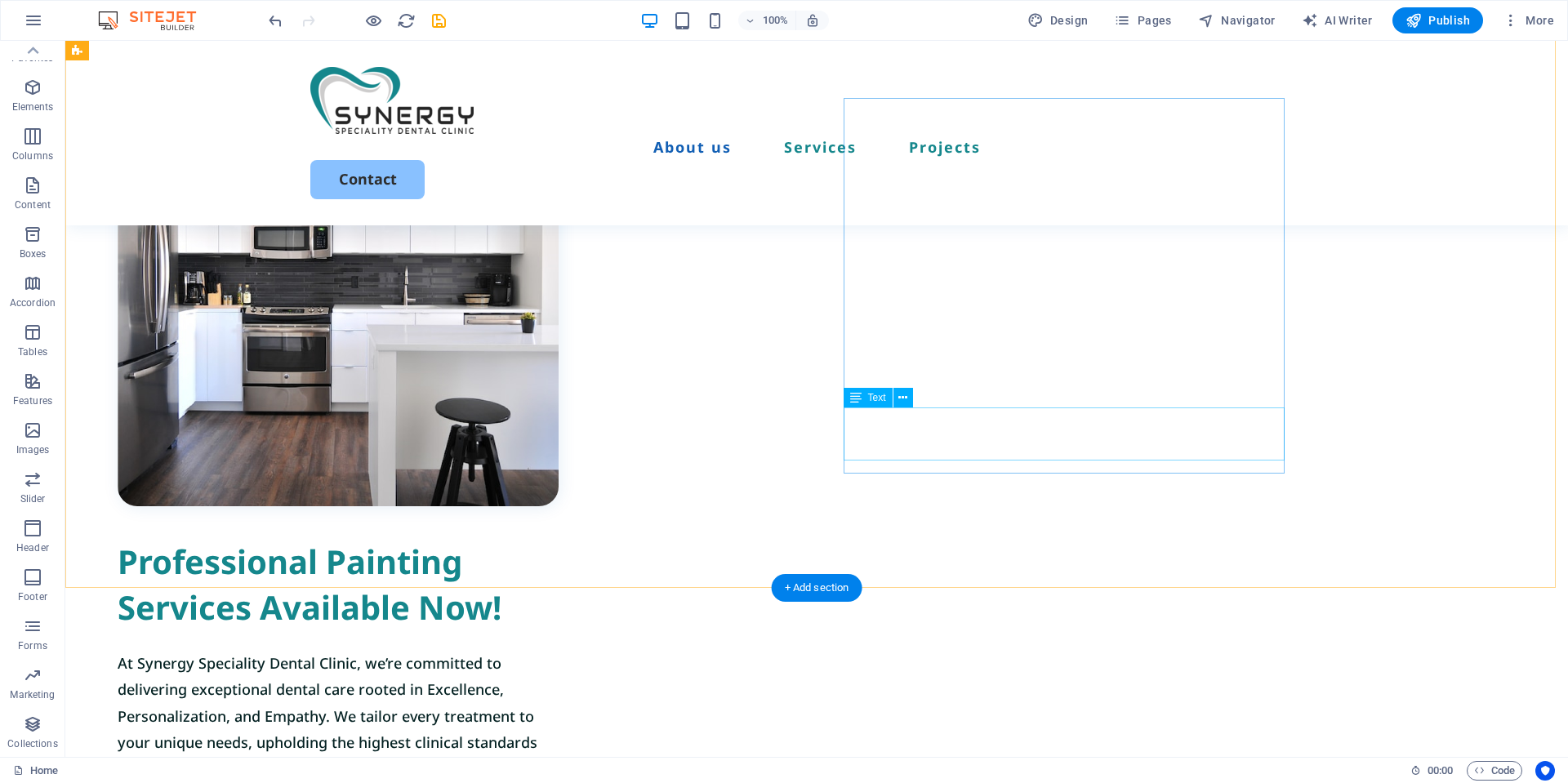 click on "Lorem ipsum dolor sit amet, consectetur adipiscing elit, sed do eiusmod tempor incididunt ut labore et dolore magna aliqua." at bounding box center (338, 888) 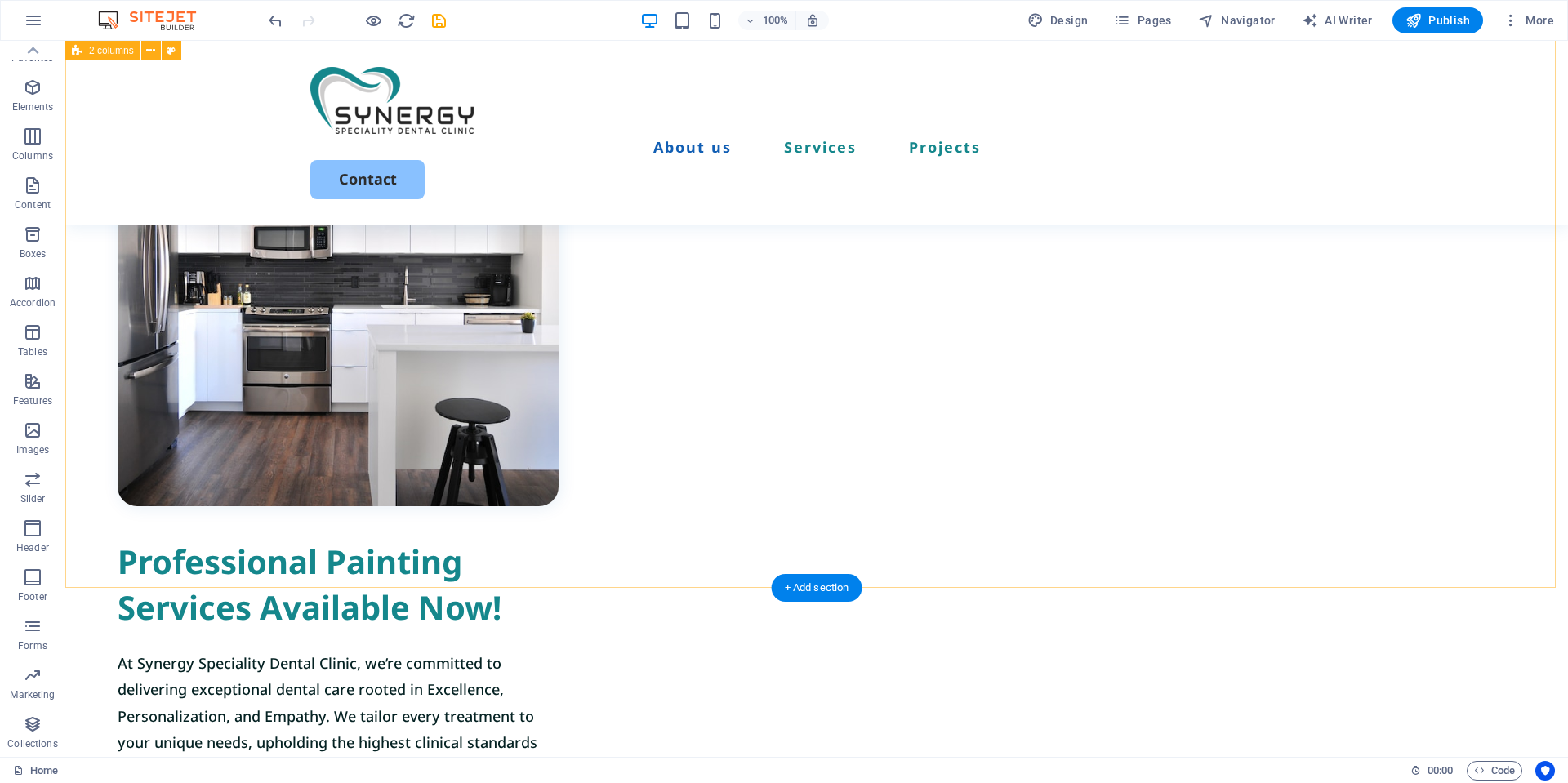 click on "Professional Painting Services Available Now! At Synergy Speciality Dental Clinic, we’re committed to delivering exceptional dental care rooted in Excellence, Personalization, and Empathy. We tailor every treatment to your unique needs, upholding the highest clinical standards with a gentle, compassionate touch — because your smile and oral health deserve nothing less." at bounding box center [817, 463] 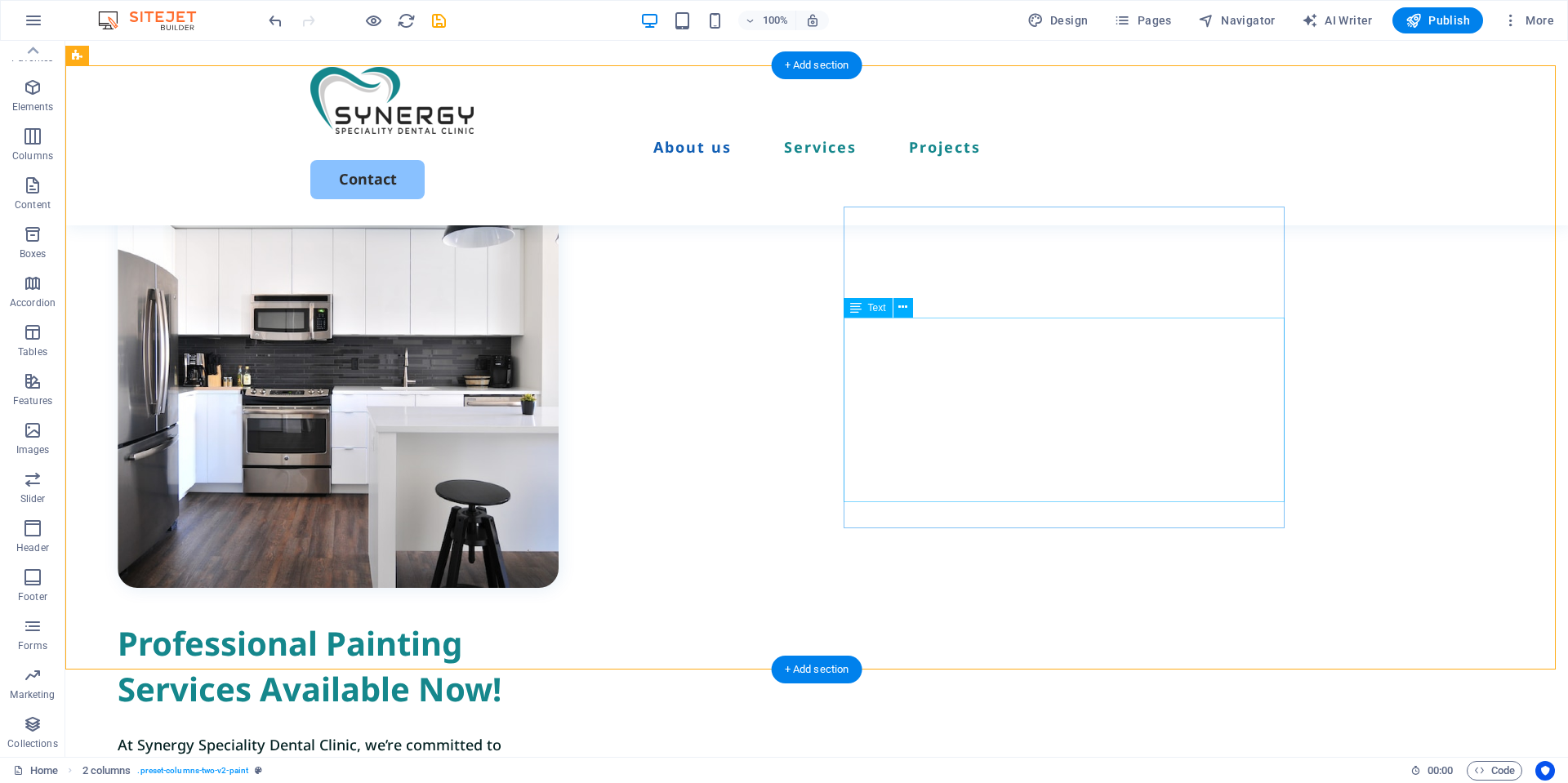 scroll, scrollTop: 600, scrollLeft: 0, axis: vertical 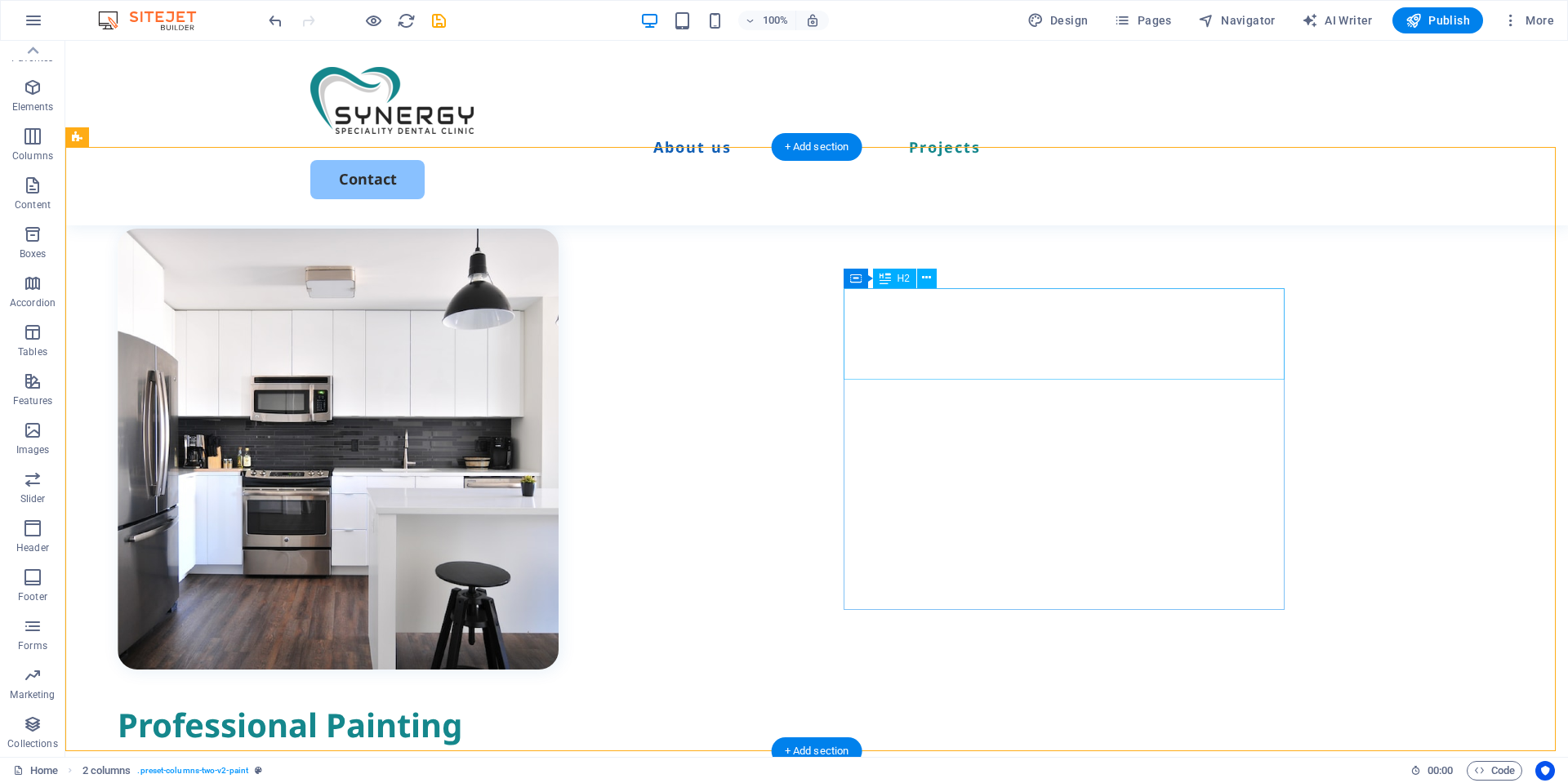 click on "Professional Painting Services Available Now!" at bounding box center [338, 748] 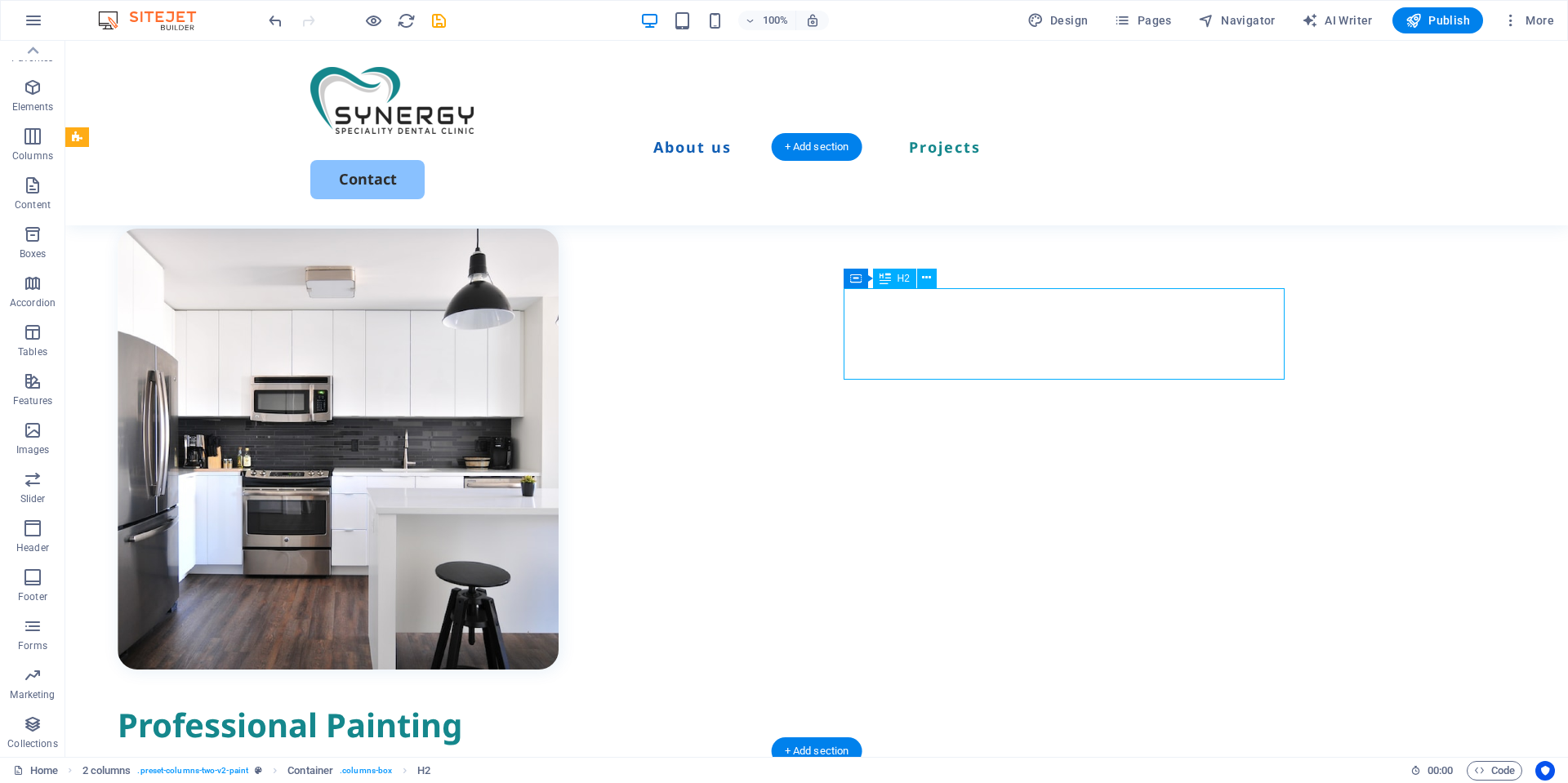 click on "Professional Painting Services Available Now!" at bounding box center (338, 748) 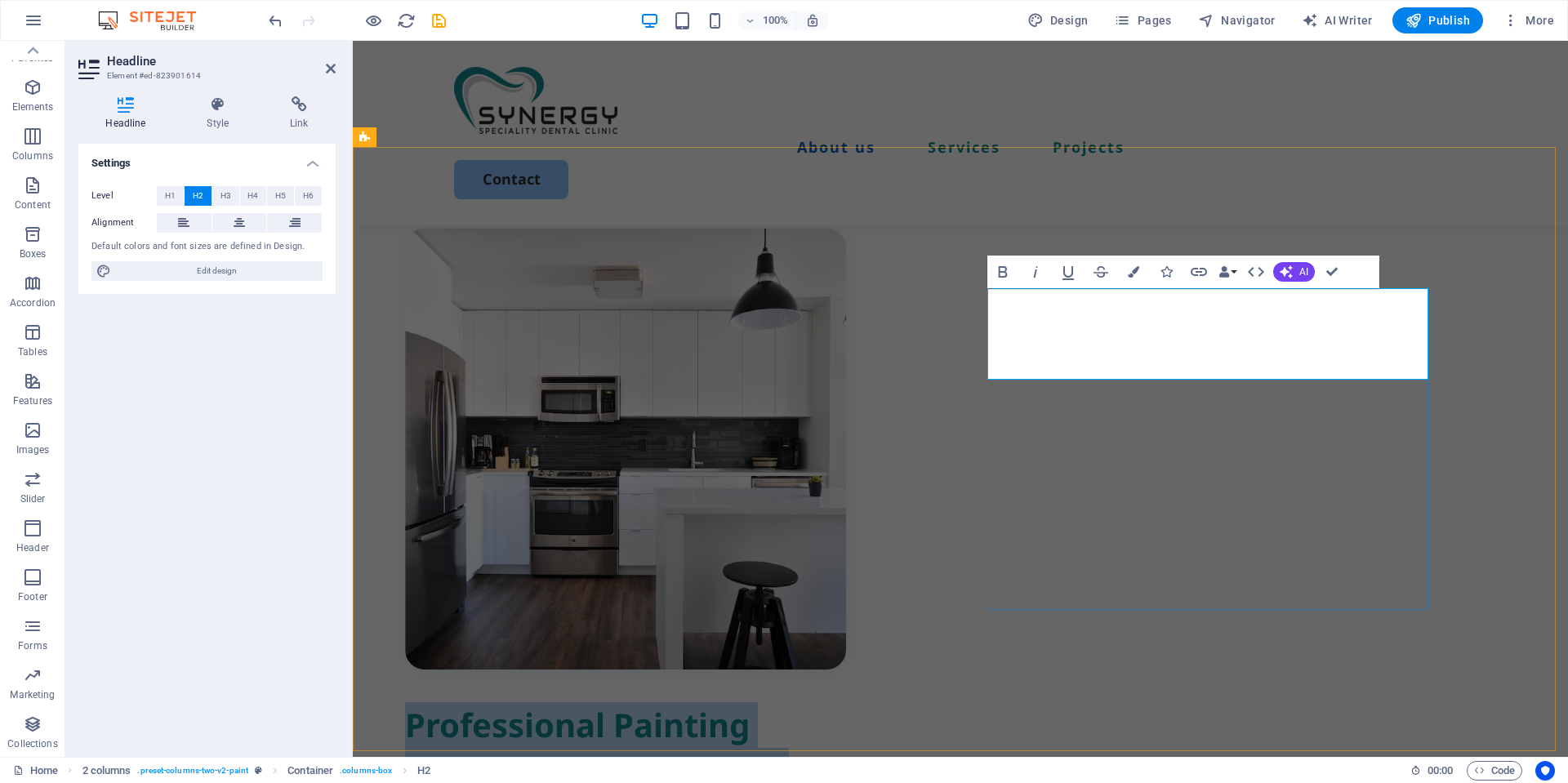 type 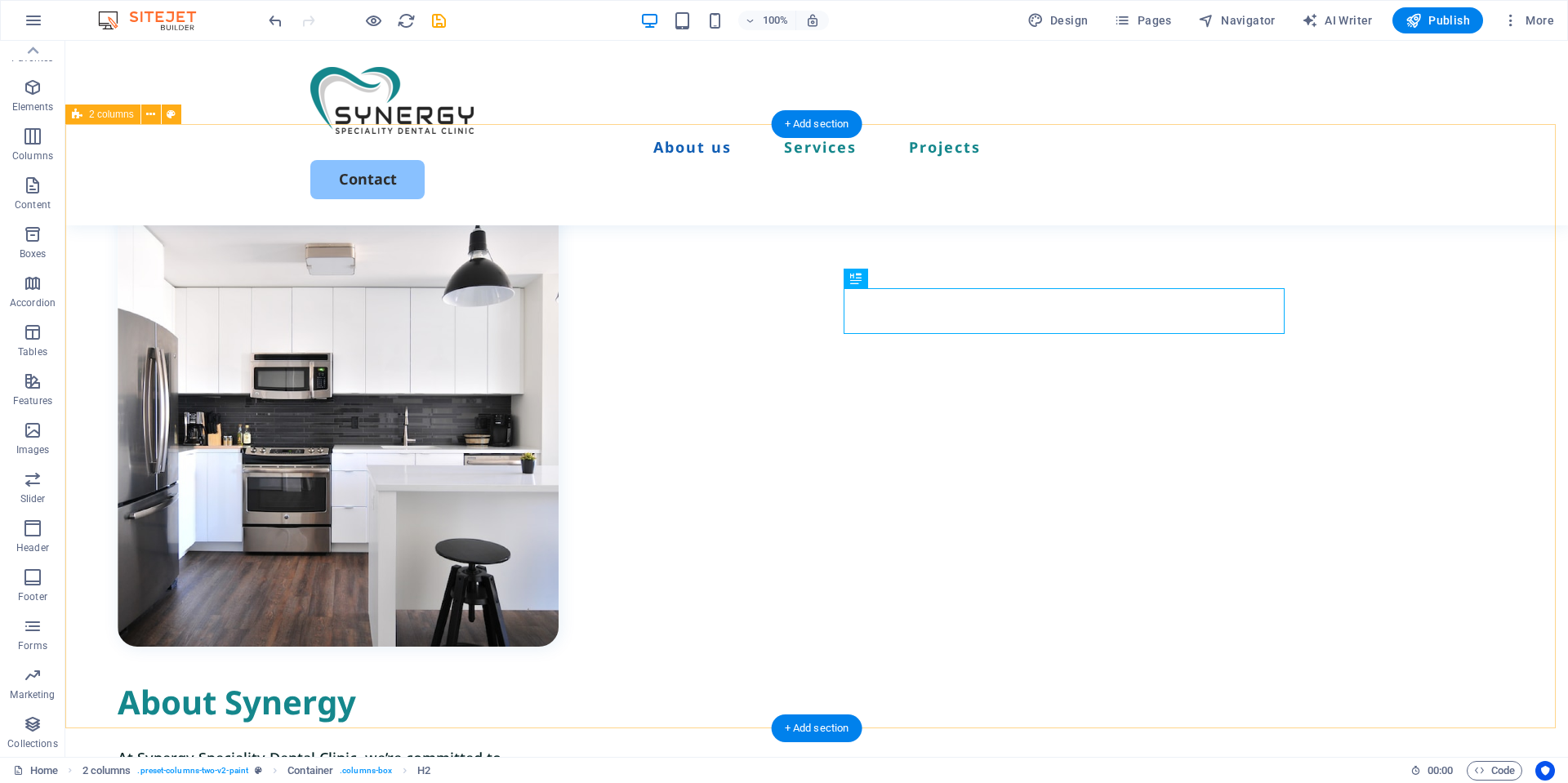 click on "About Synergy At Synergy Speciality Dental Clinic, we’re committed to delivering exceptional dental care rooted in Excellence, Personalization, and Empathy. We tailor every treatment to your unique needs, upholding the highest clinical standards with a gentle, compassionate touch — because your smile and oral health deserve nothing less." at bounding box center [817, 581] 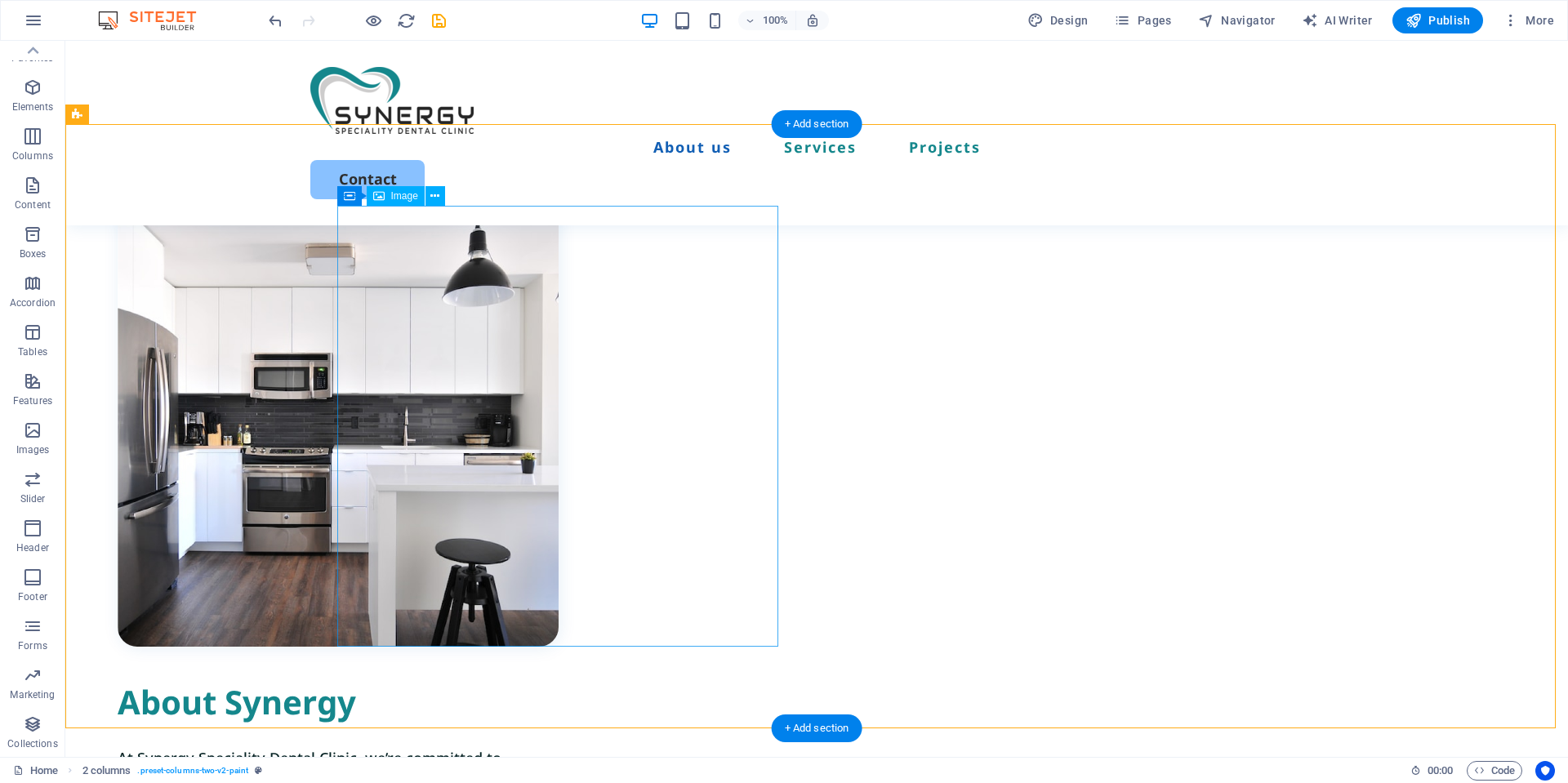 click at bounding box center [338, 426] 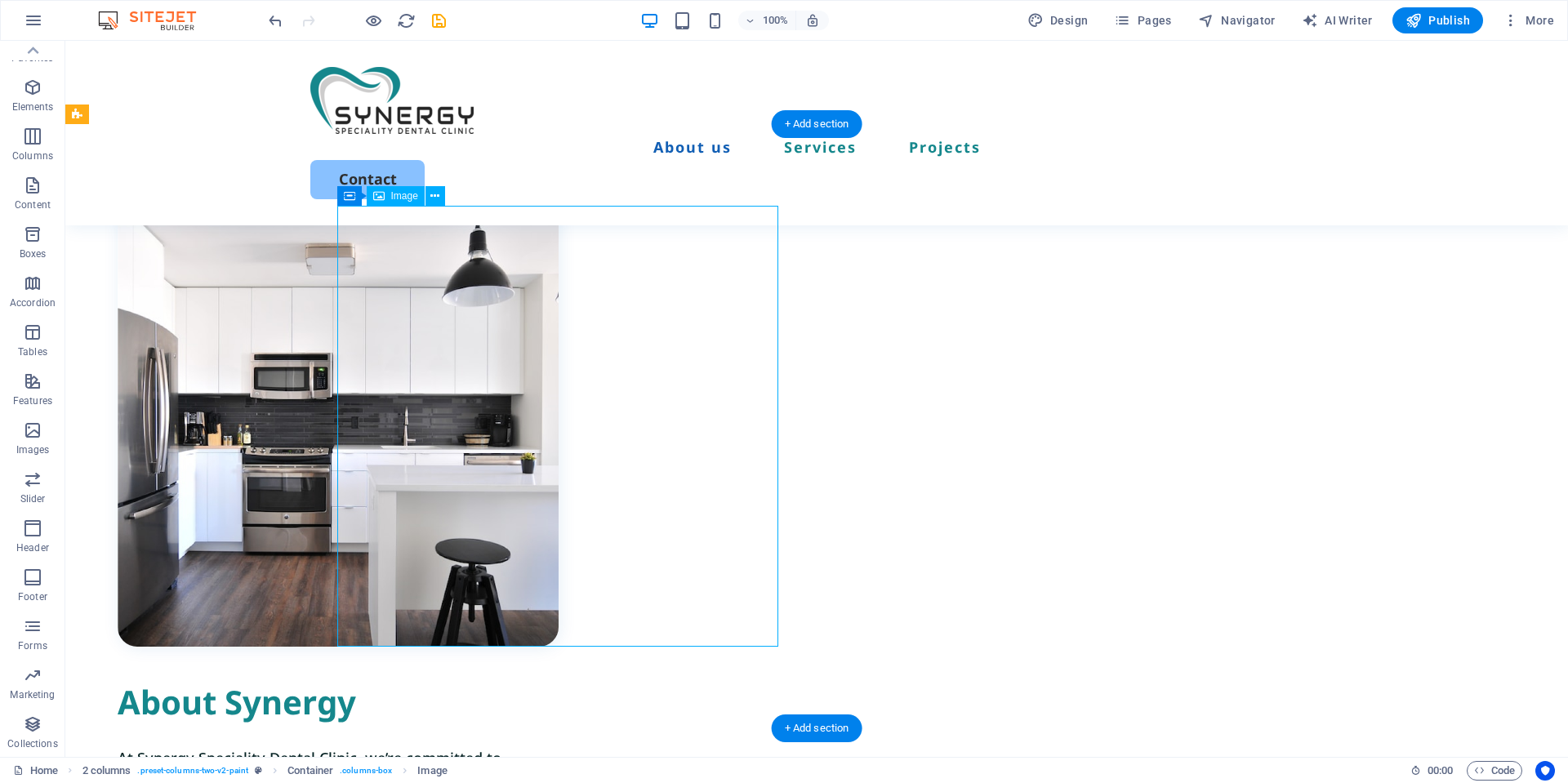 click at bounding box center [338, 426] 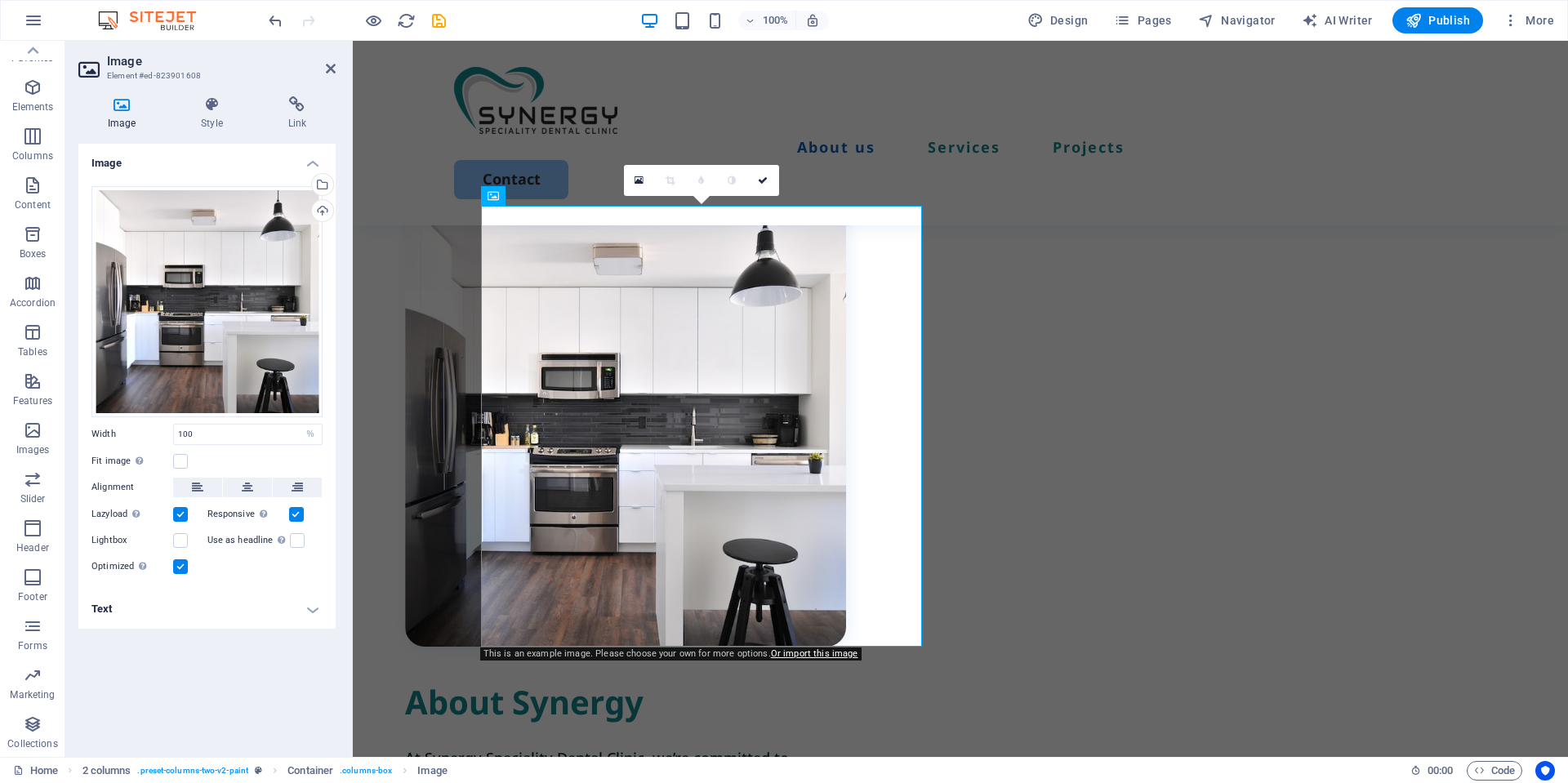 click on "Image" at bounding box center [125, 113] 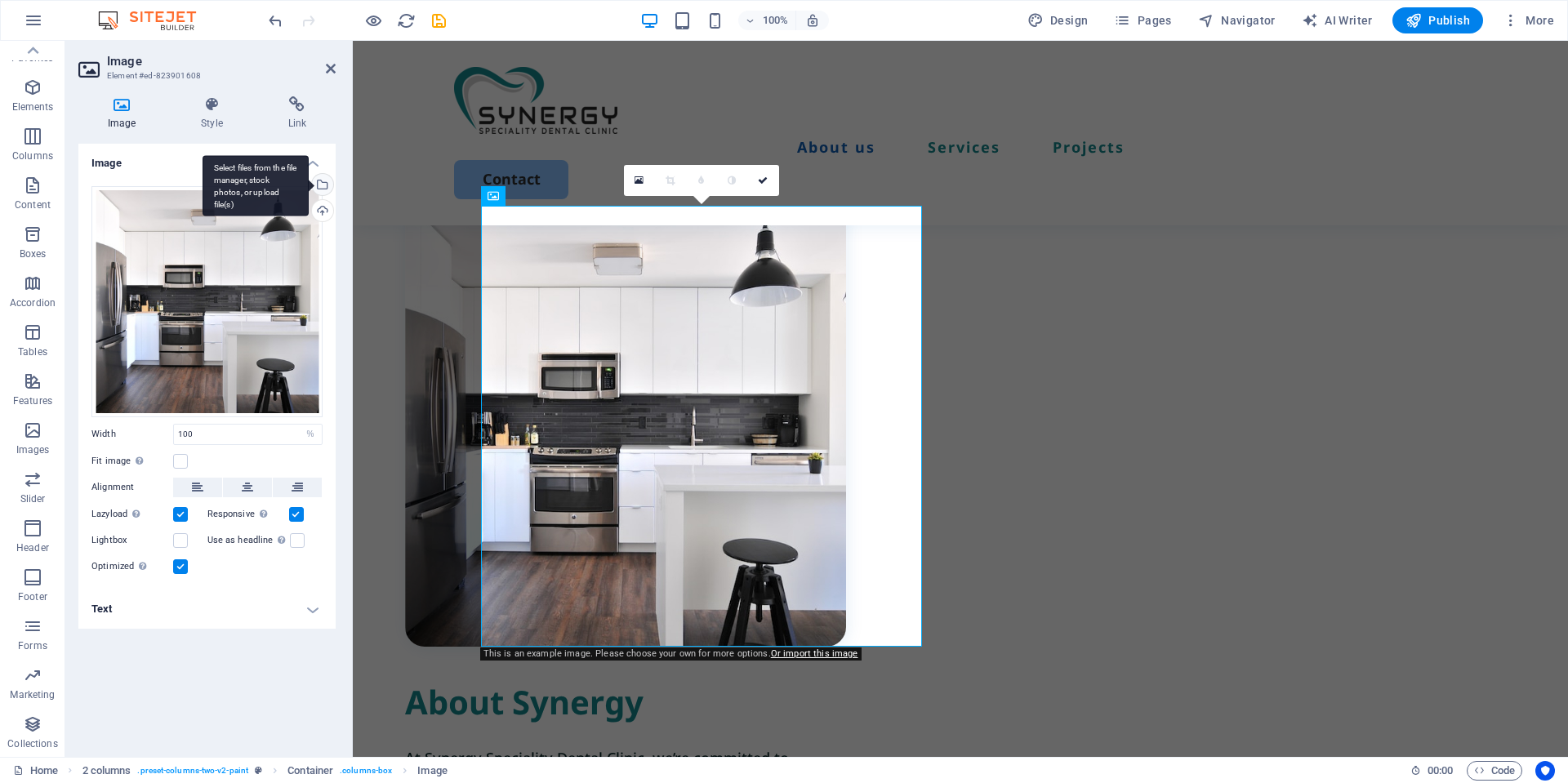 click on "Select files from the file manager, stock photos, or upload file(s)" at bounding box center [321, 186] 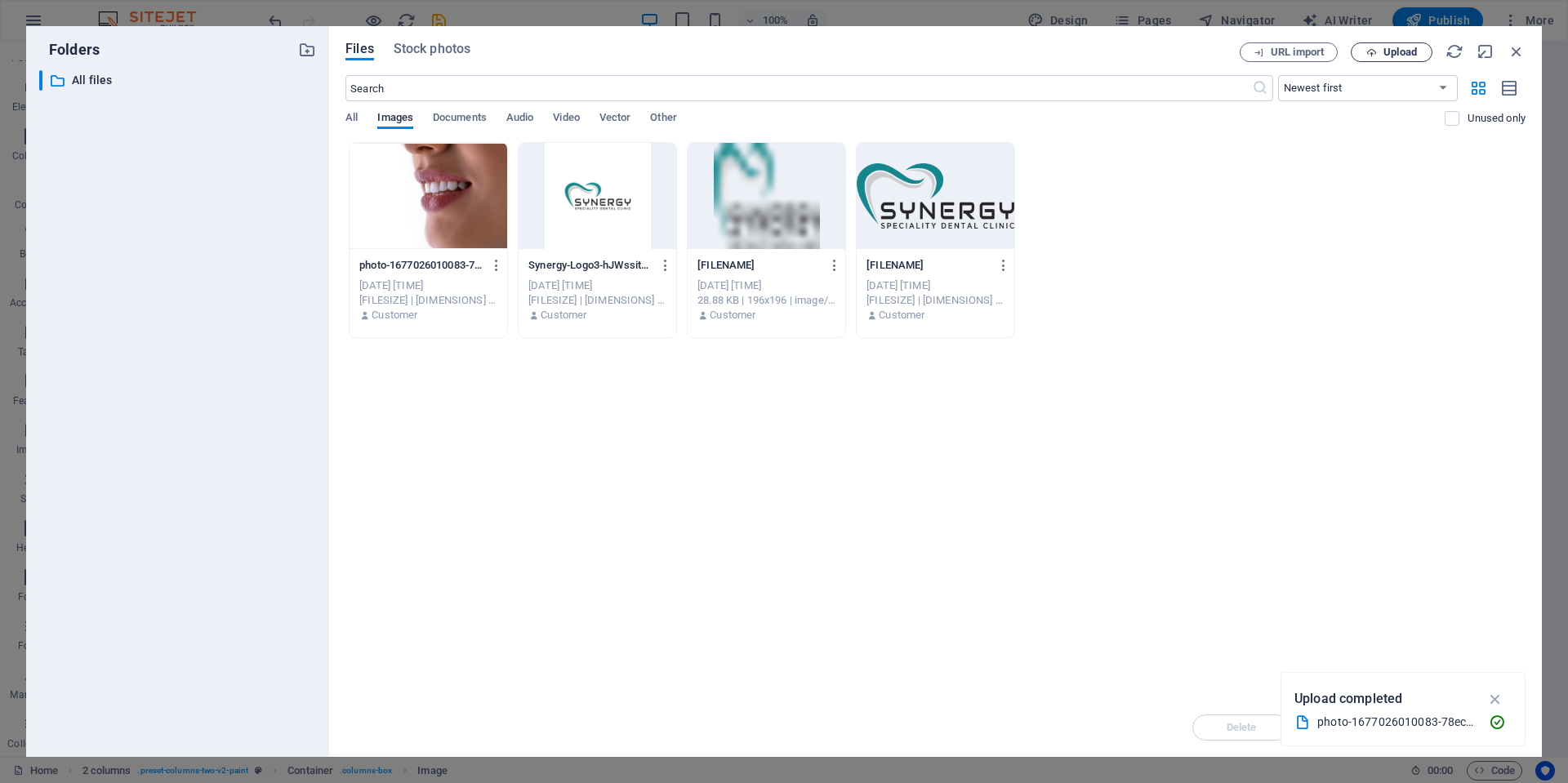 click at bounding box center (1371, 52) 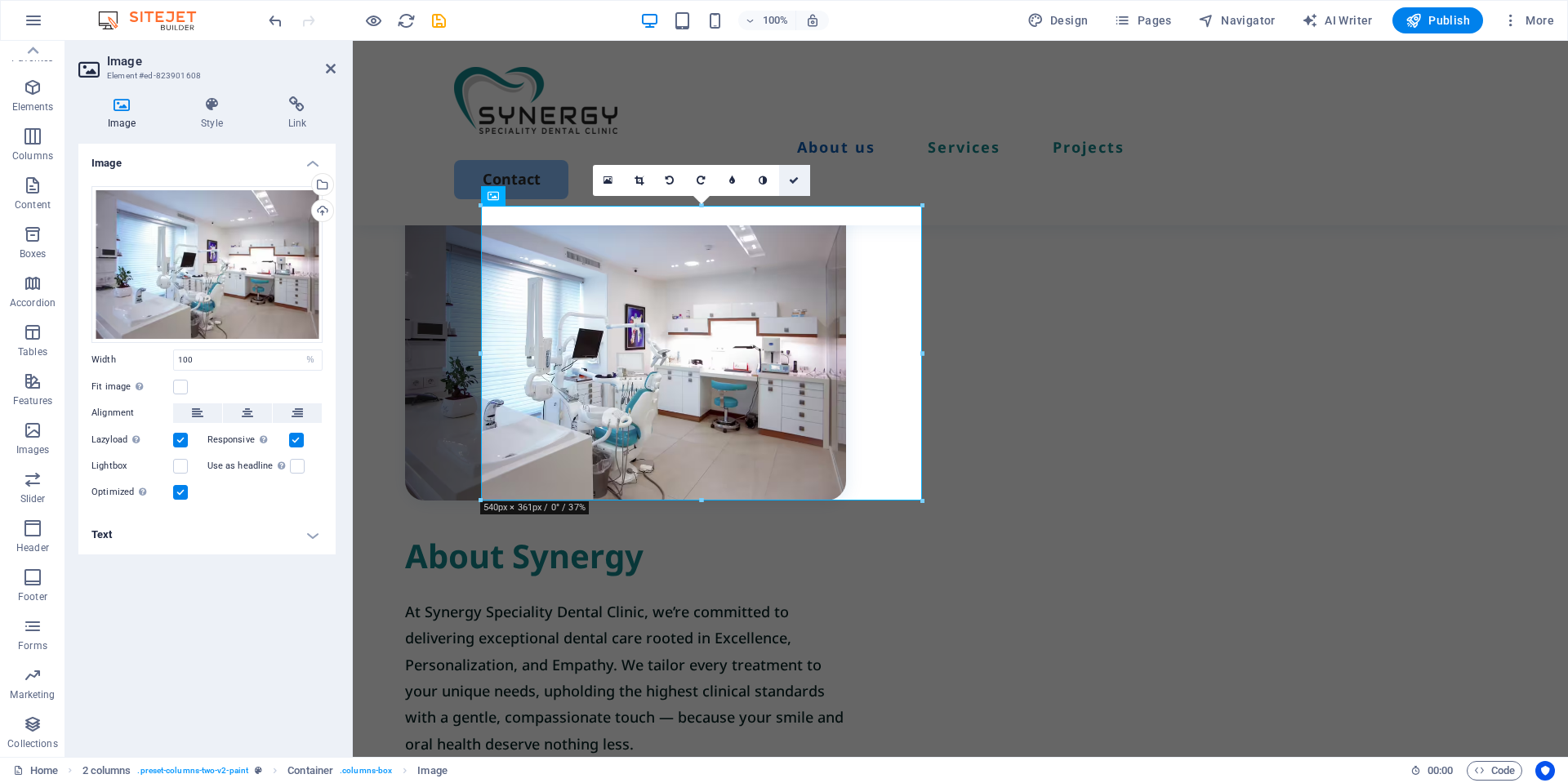 click at bounding box center [794, 180] 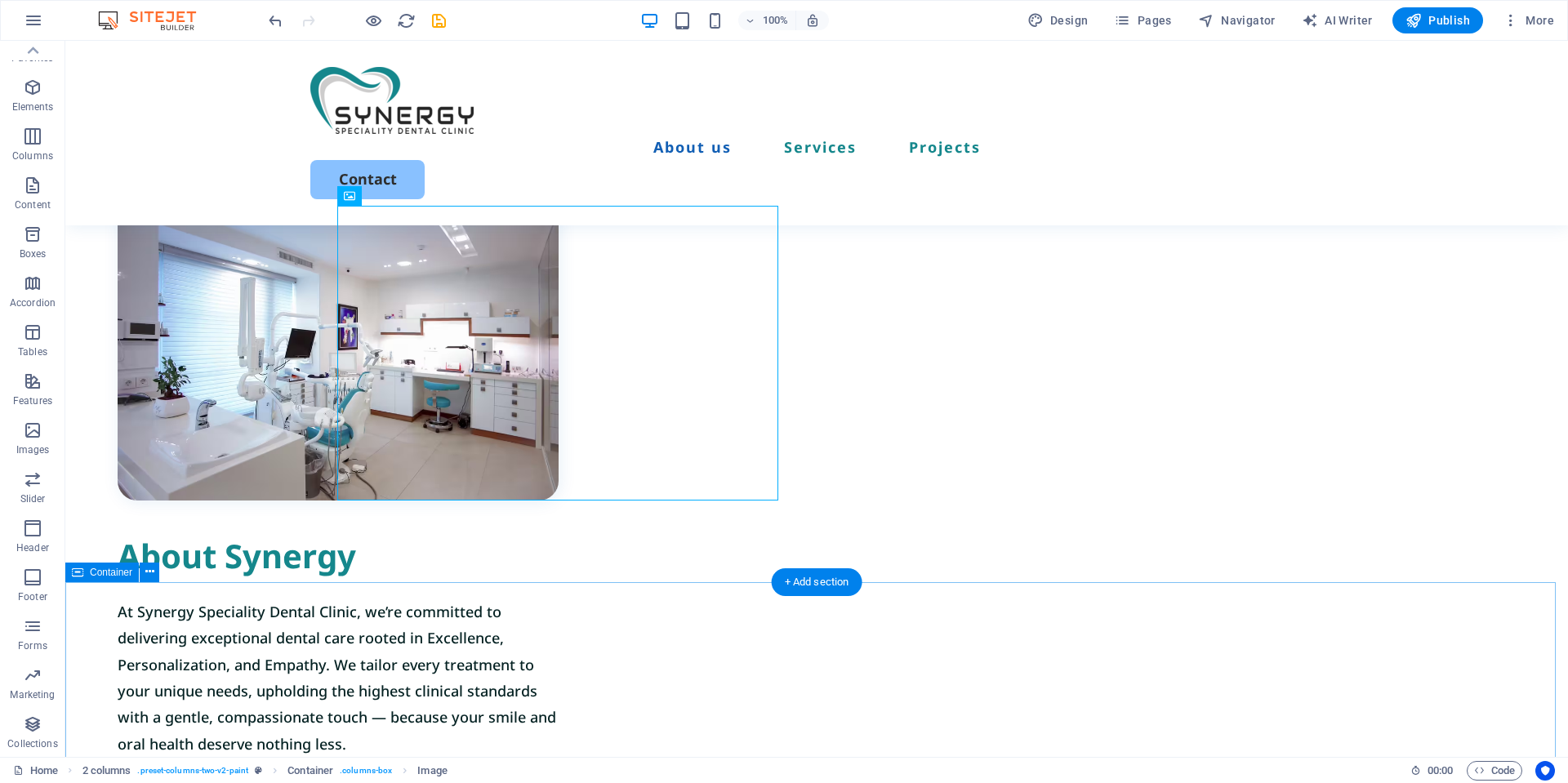 click on "Our Services Lorem ipsum dolor sit amet, consectetur adipiscing elit, sed do eiusmod tempor incididunt. Incididunt ut labore et dolore magna aliqua. Ut enim ad minim veniam. Interior painting Lorem ipsum dolor sit amet, consectetur elit. Book Now Exterior painting Lorem ipsum dolor sit amet, consectetur elit. Book Now Cabinet painting Lorem ipsum dolor sit amet, consectetur elit. Book Now Commercial painting Lorem ipsum dolor sit amet, consectetur elit. Book Now" at bounding box center (817, 1799) 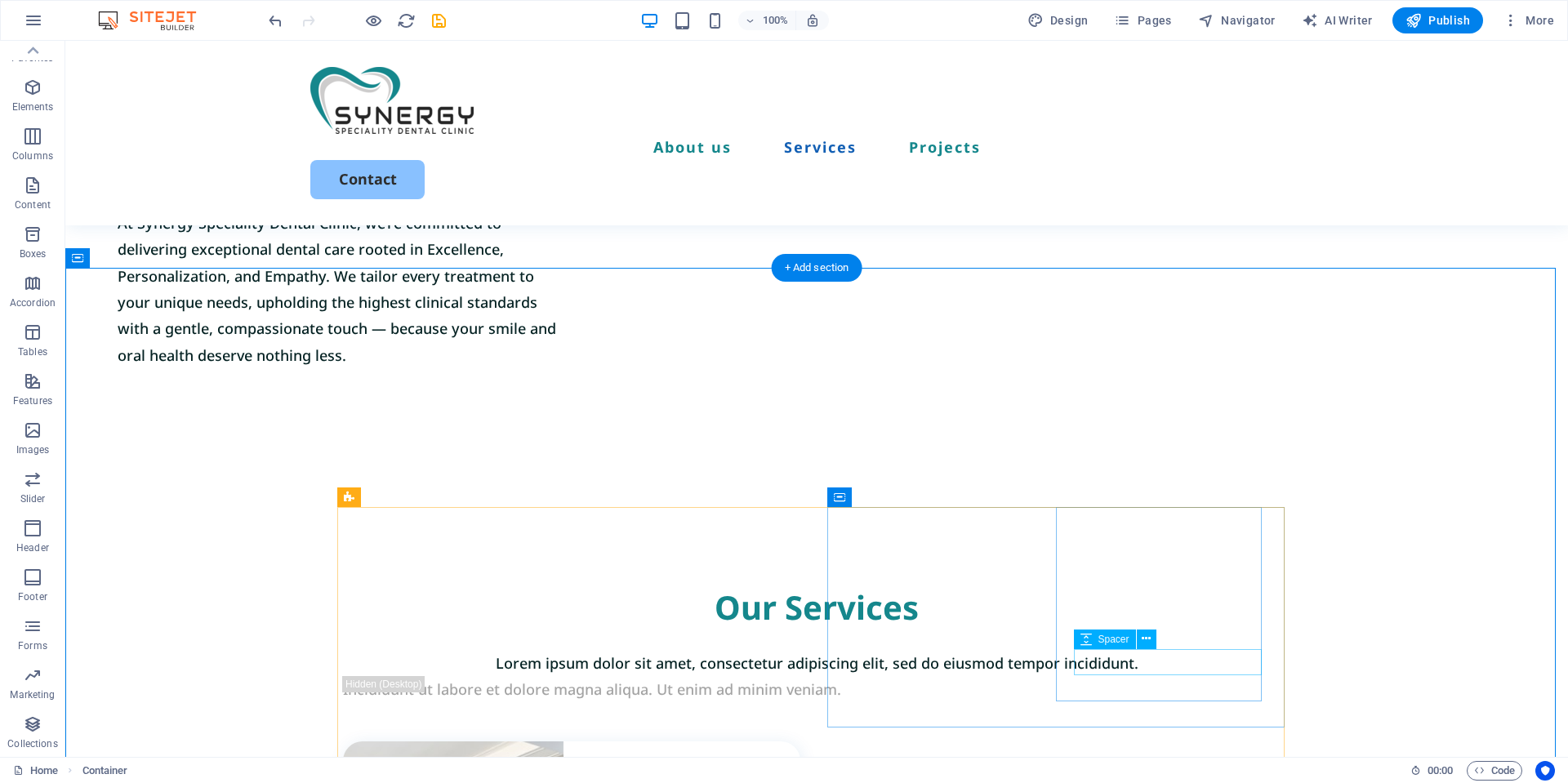 scroll, scrollTop: 1031, scrollLeft: 0, axis: vertical 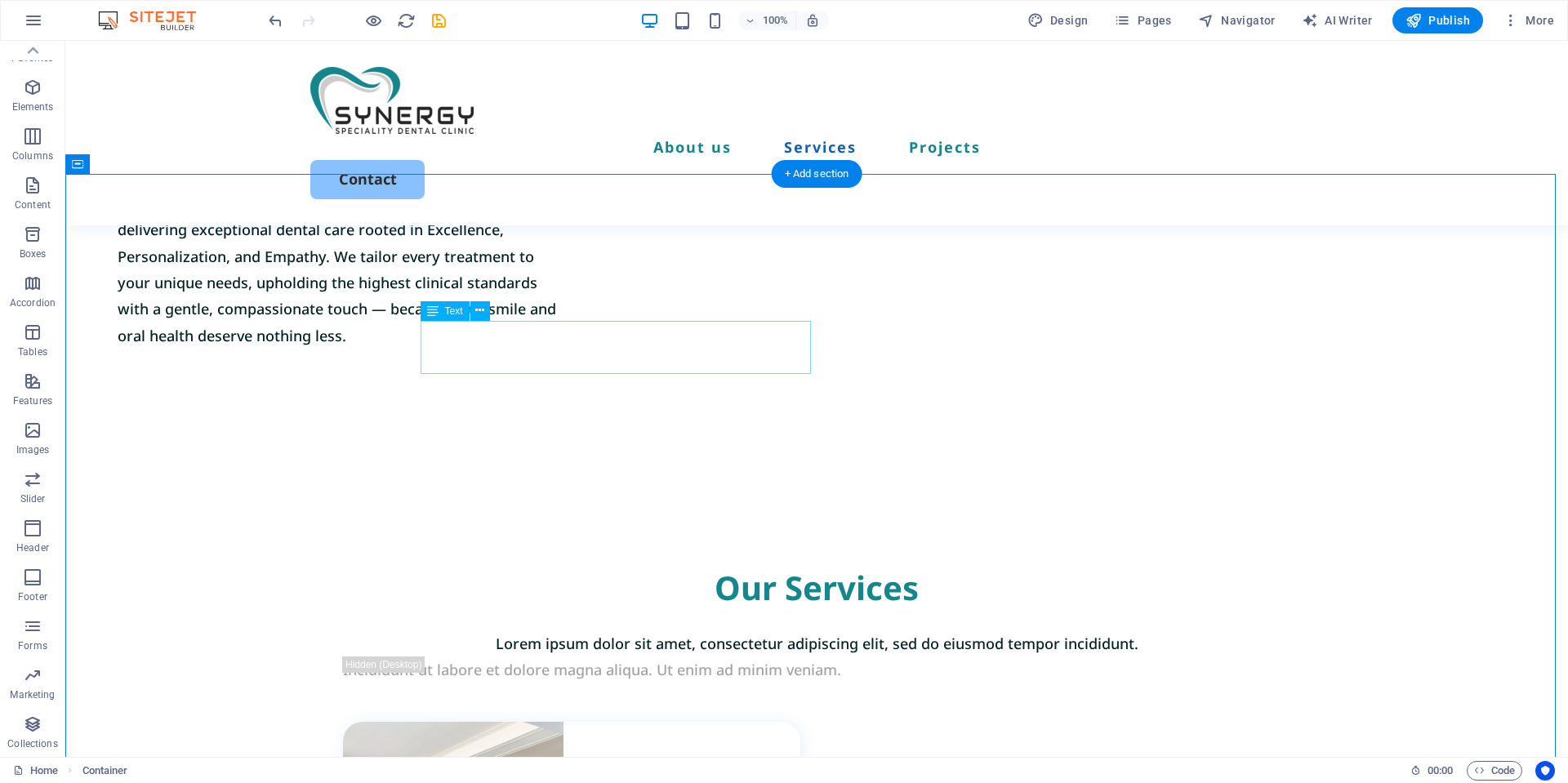 click on "Lorem ipsum dolor sit amet, consectetur adipiscing elit, sed do eiusmod tempor incididunt." at bounding box center (817, 643) 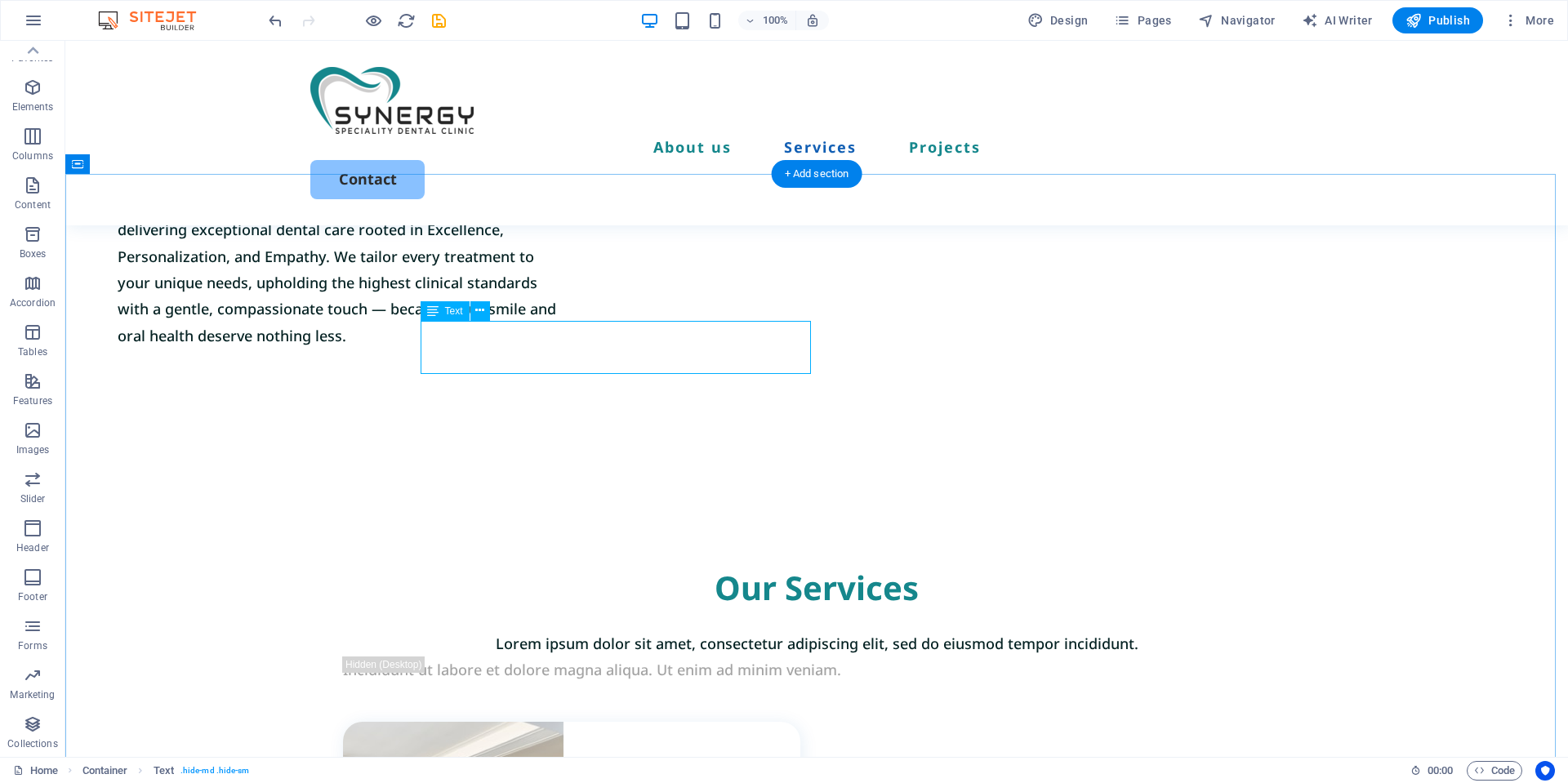click on "Lorem ipsum dolor sit amet, consectetur adipiscing elit, sed do eiusmod tempor incididunt." at bounding box center (817, 643) 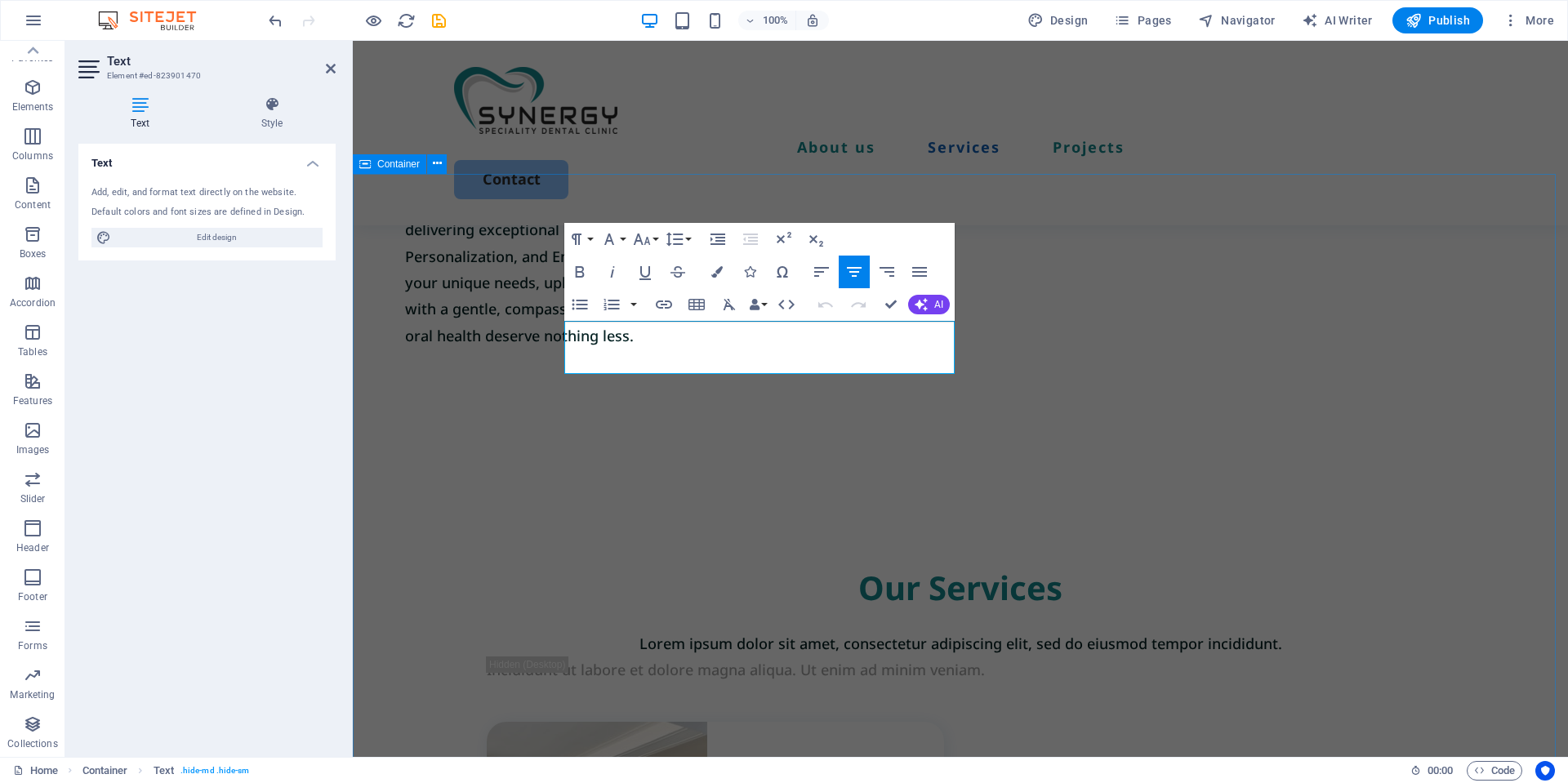 click on "Our Services Lorem ipsum dolor sit amet, consectetur adipiscing elit, sed do eiusmod tempor incididunt. Incididunt ut labore et dolore magna aliqua. Ut enim ad minim veniam. Interior painting Lorem ipsum dolor sit amet, consectetur elit. Book Now Exterior painting Lorem ipsum dolor sit amet, consectetur elit. Book Now Cabinet painting Lorem ipsum dolor sit amet, consectetur elit. Book Now Commercial painting Lorem ipsum dolor sit amet, consectetur elit. Book Now" at bounding box center [960, 1390] 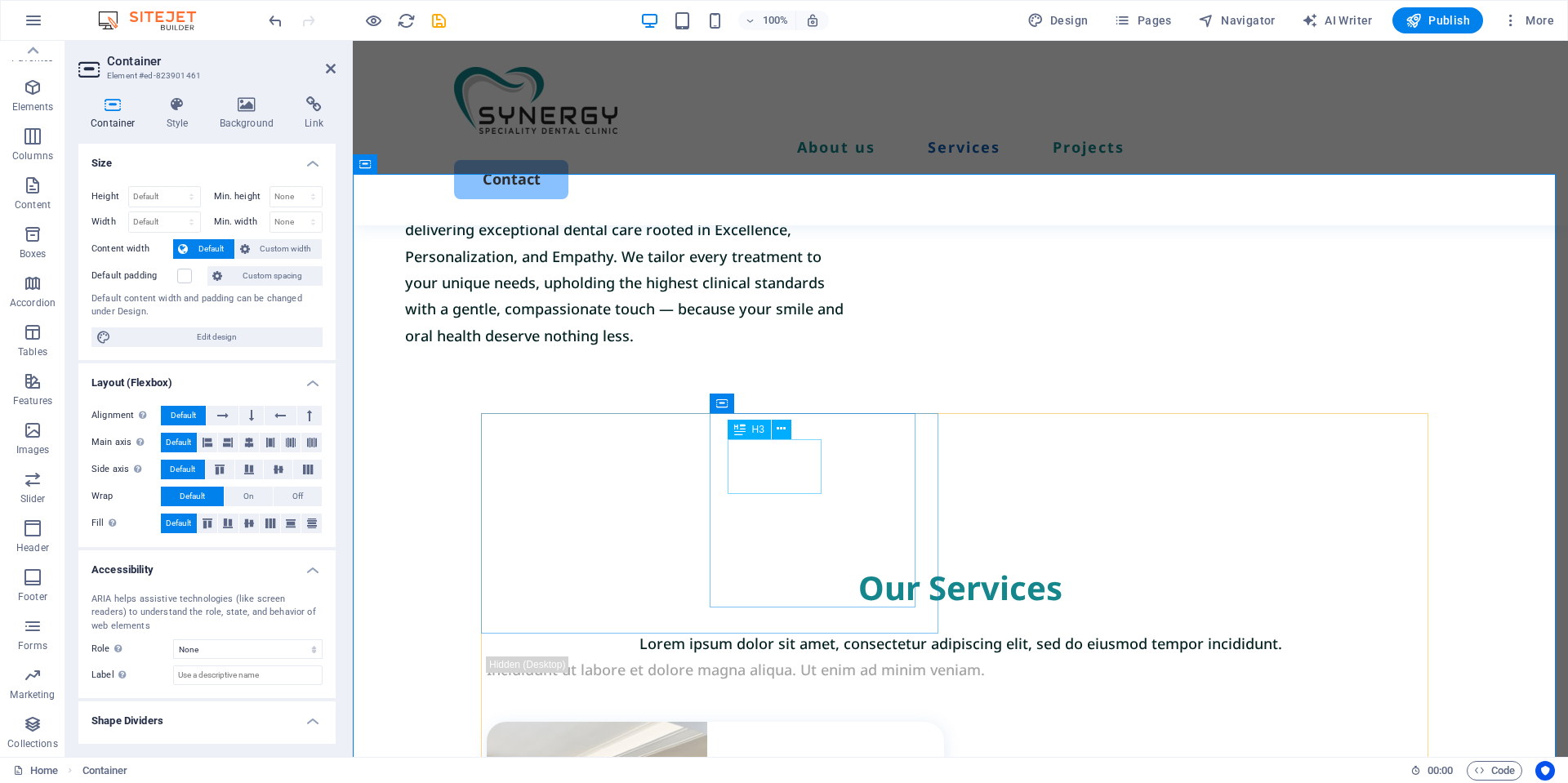 click on "Interior painting" at bounding box center (724, 982) 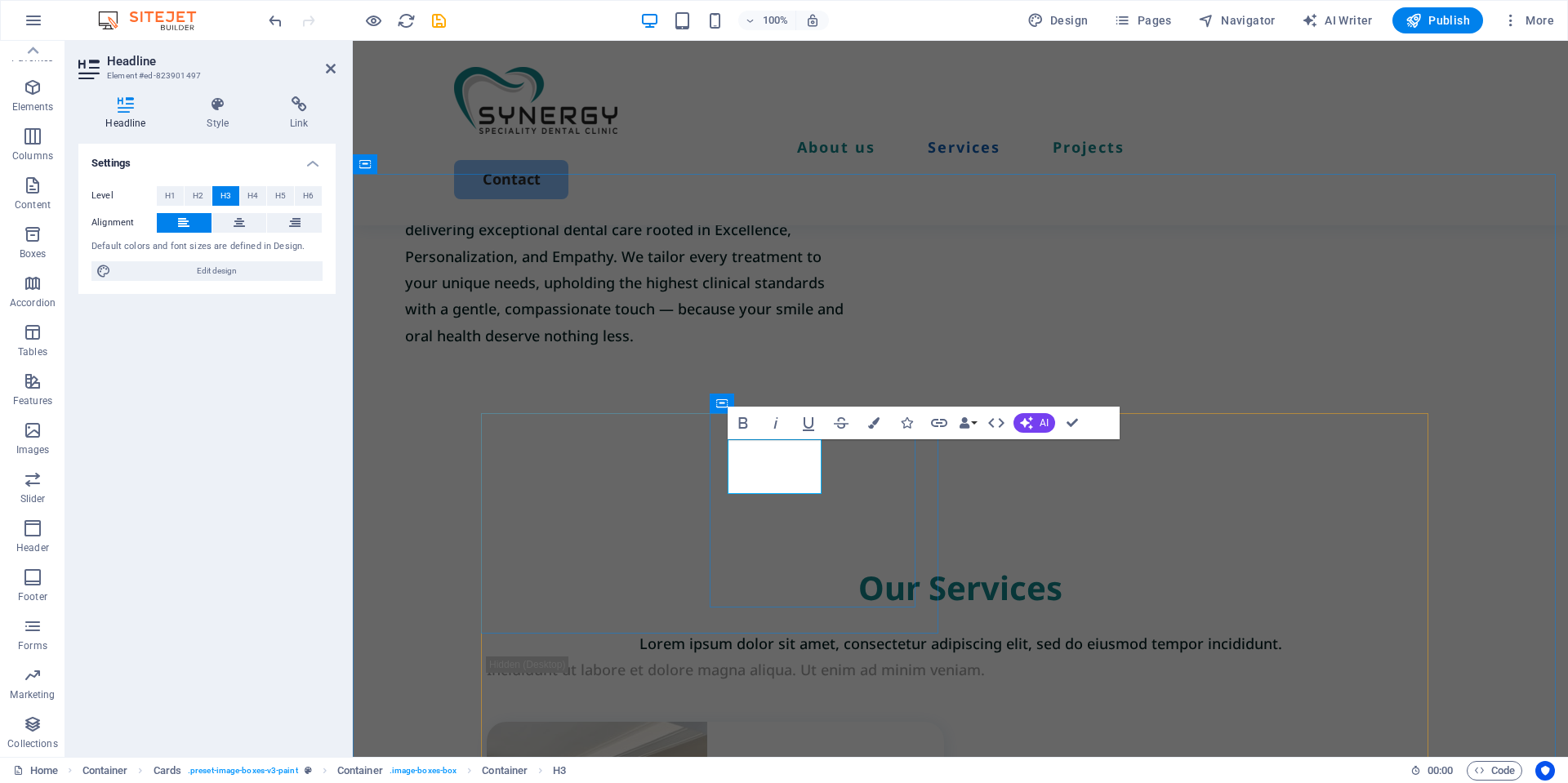 click on "Interior painting" at bounding box center [724, 982] 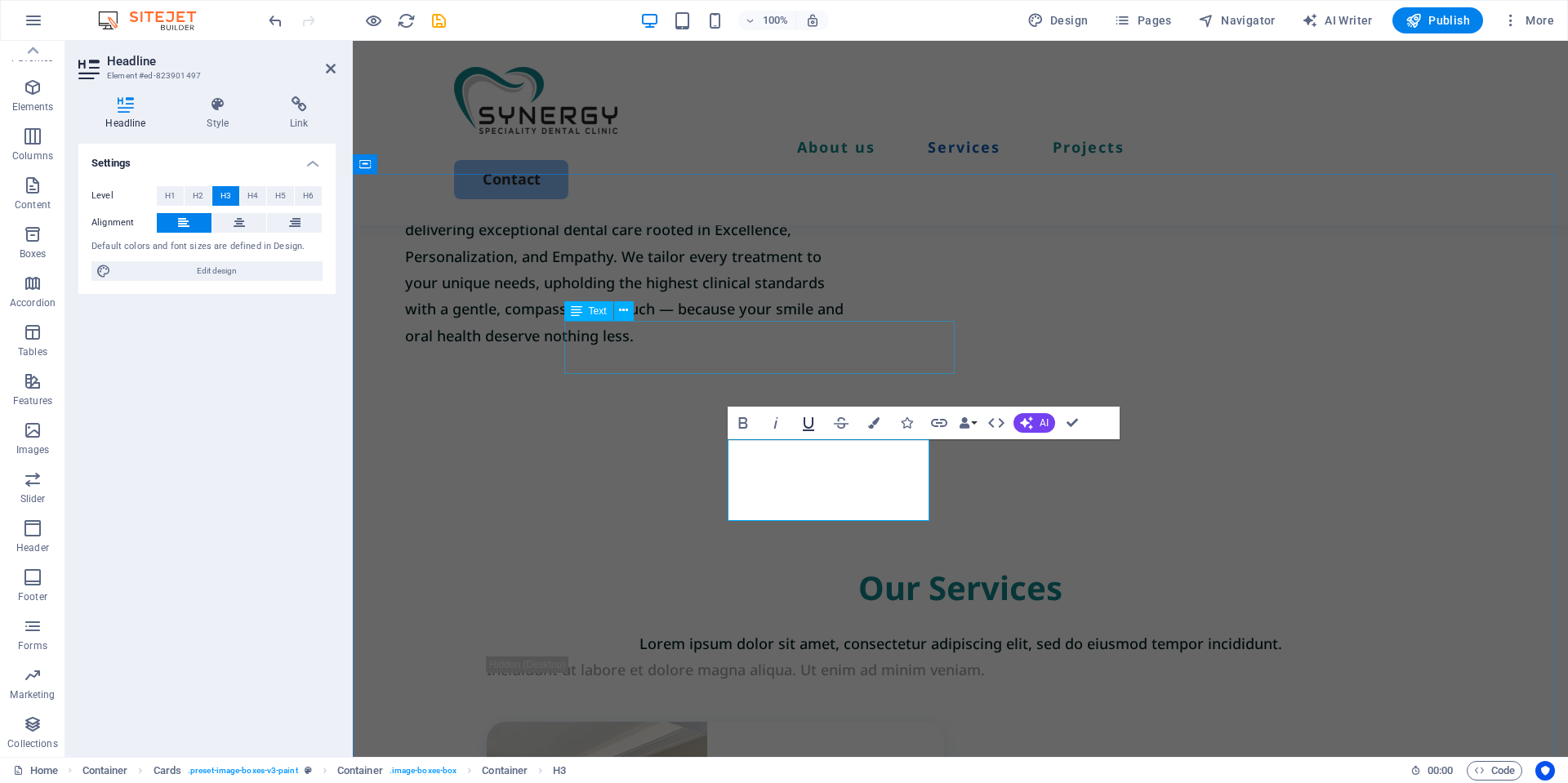 scroll, scrollTop: 0, scrollLeft: 4, axis: horizontal 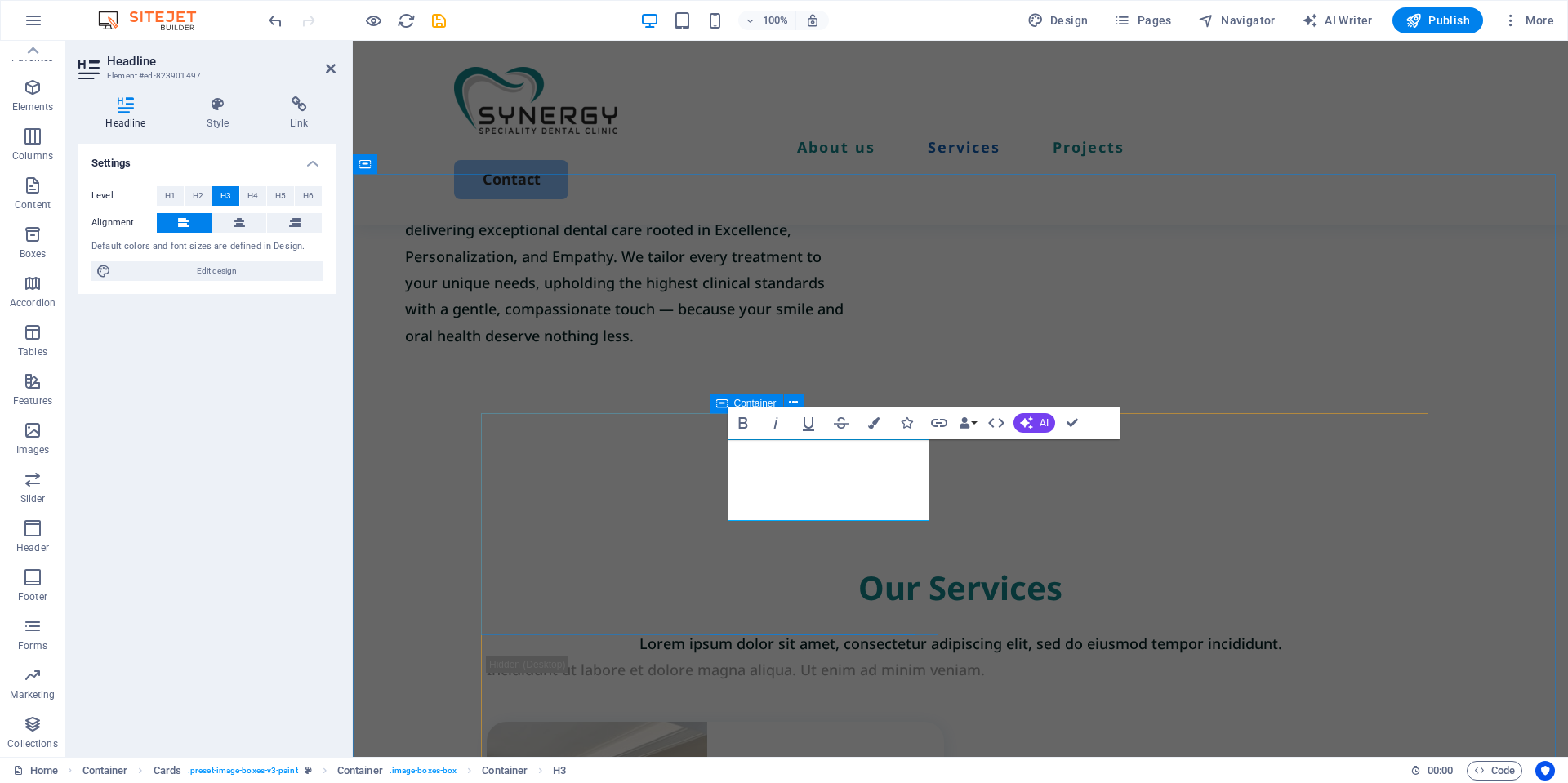 drag, startPoint x: 811, startPoint y: 483, endPoint x: 725, endPoint y: 456, distance: 90.13878 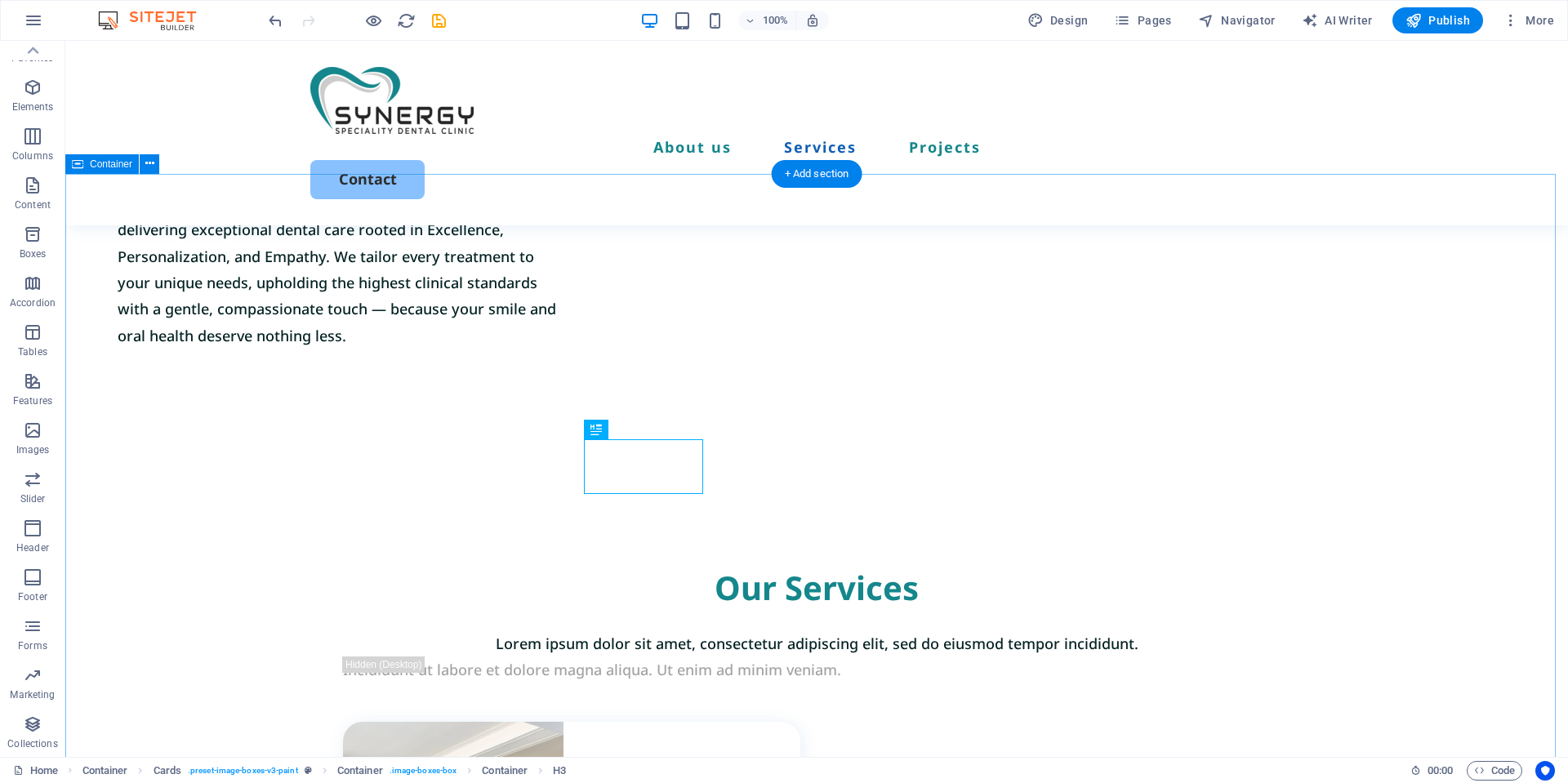 click on "Our Services Lorem ipsum dolor sit amet, consectetur adipiscing elit, sed do eiusmod tempor incididunt. Incididunt ut labore et dolore magna aliqua. Ut enim ad minim veniam. Orthodontic Treatment Lorem ipsum dolor sit amet, consectetur elit. Book Now Exterior painting Lorem ipsum dolor sit amet, consectetur elit. Book Now Cabinet painting Lorem ipsum dolor sit amet, consectetur elit. Book Now Commercial painting Lorem ipsum dolor sit amet, consectetur elit. Book Now" at bounding box center (817, 1390) 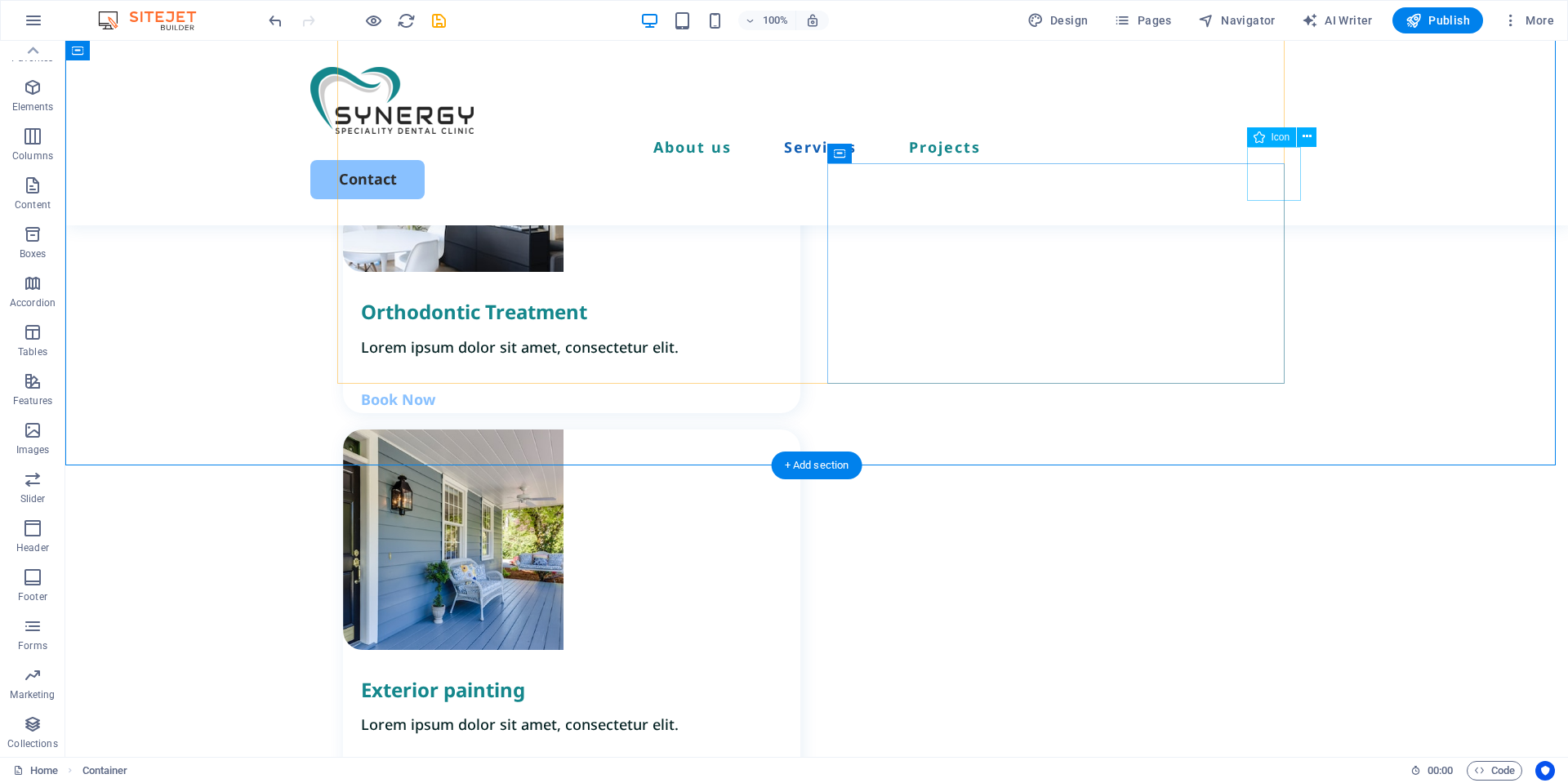 scroll, scrollTop: 1848, scrollLeft: 0, axis: vertical 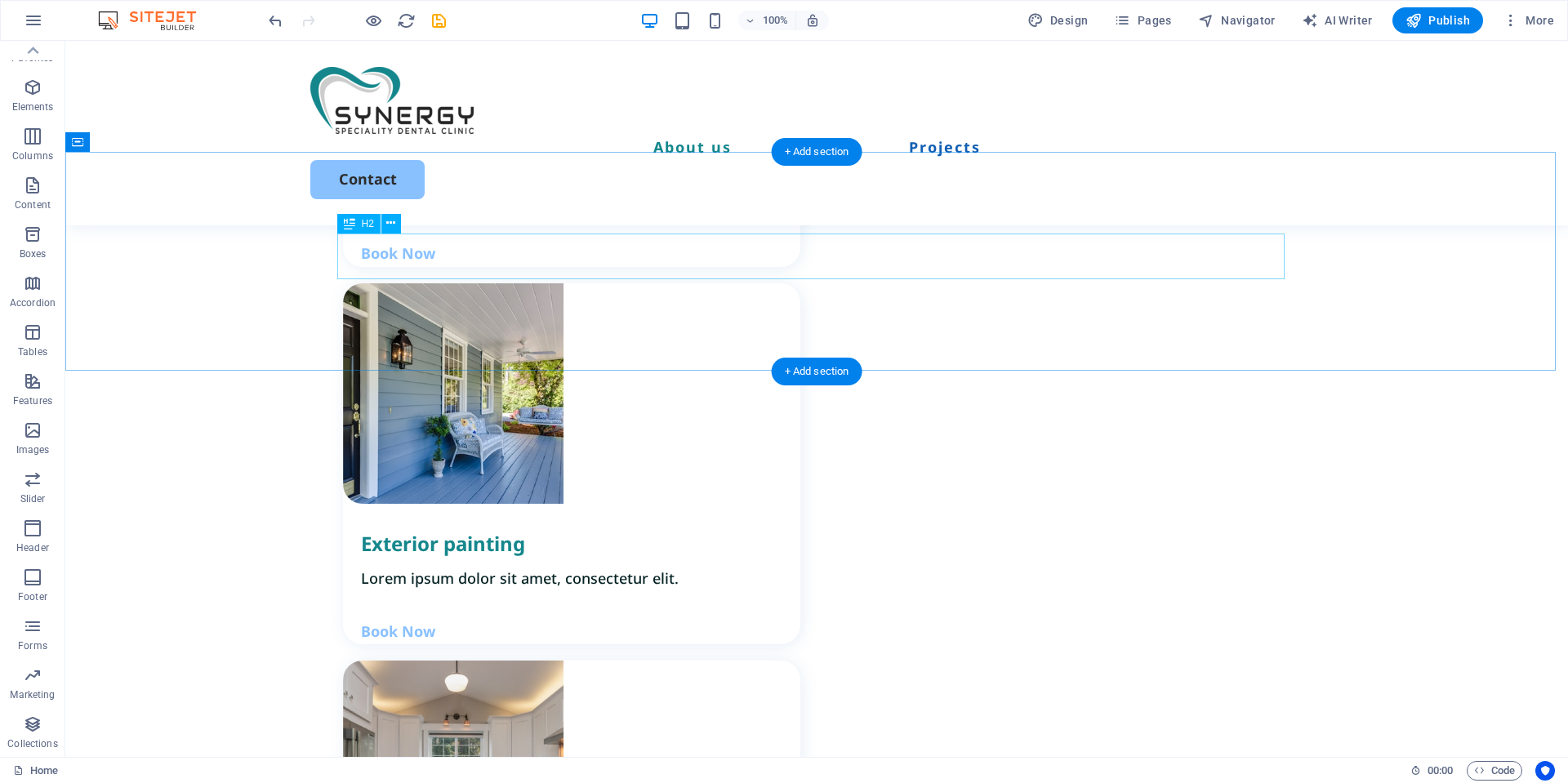click on "Projects" at bounding box center (817, 1586) 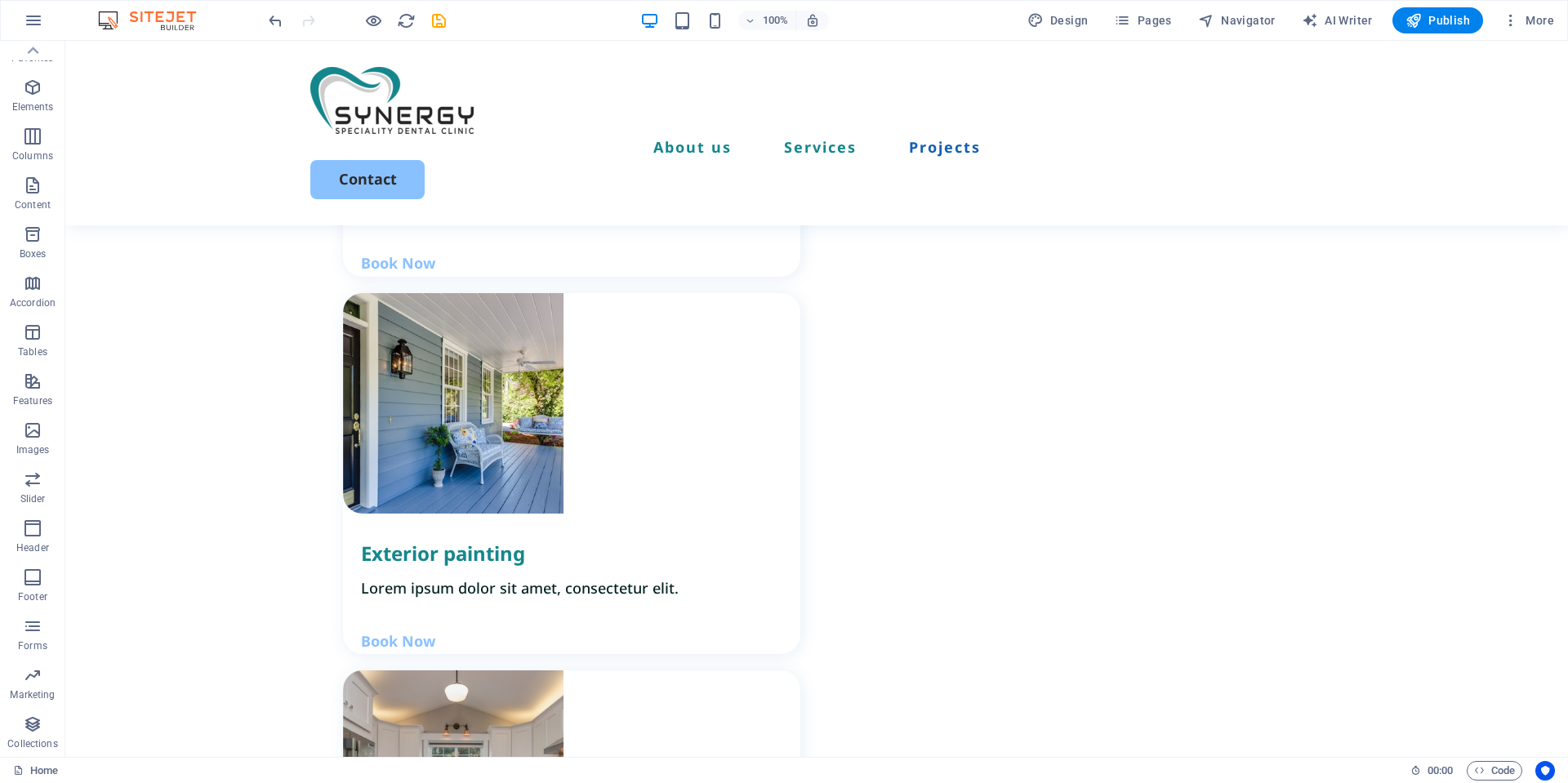 scroll, scrollTop: 1737, scrollLeft: 0, axis: vertical 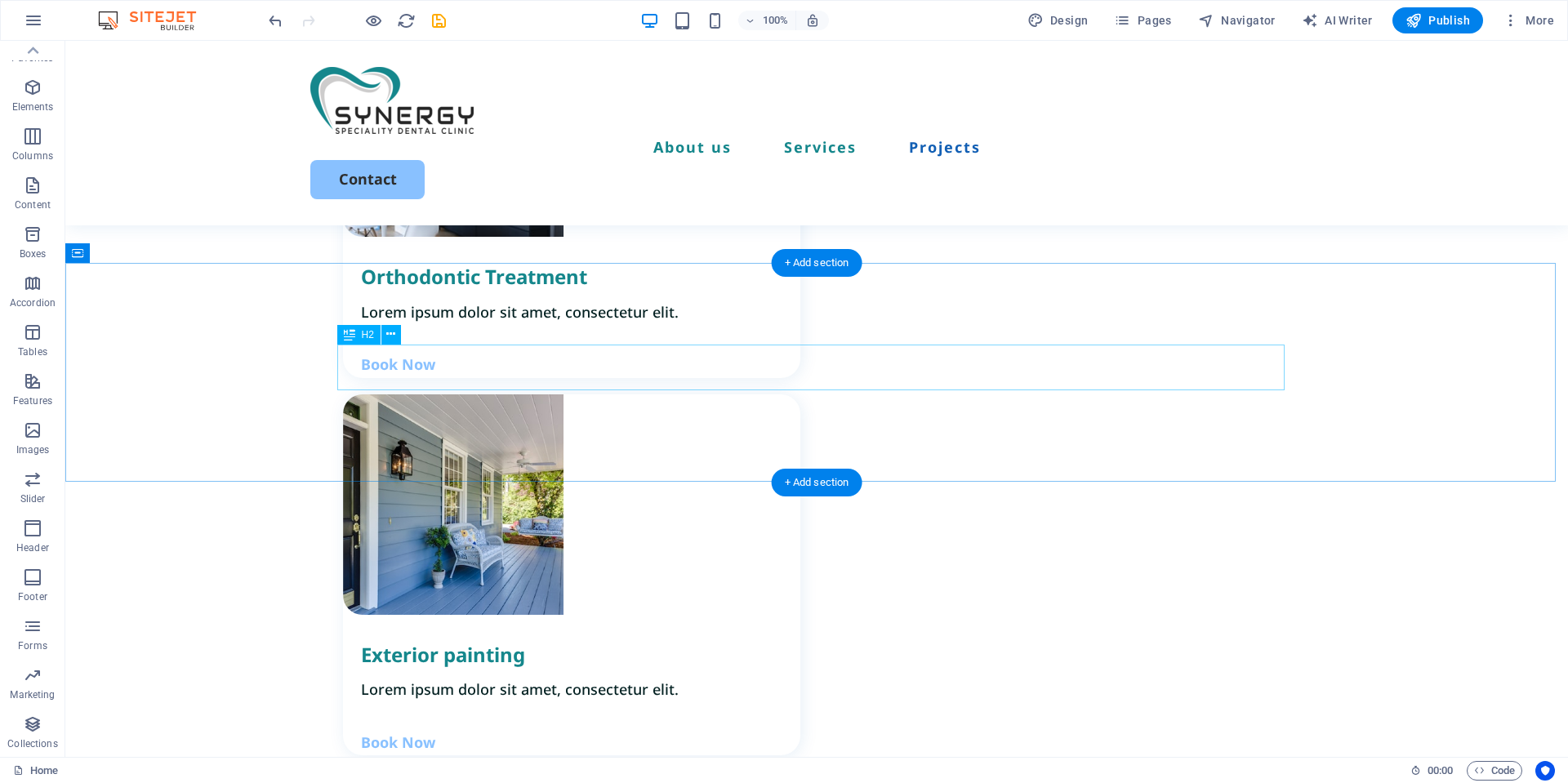 click on "Projects" at bounding box center [817, 1697] 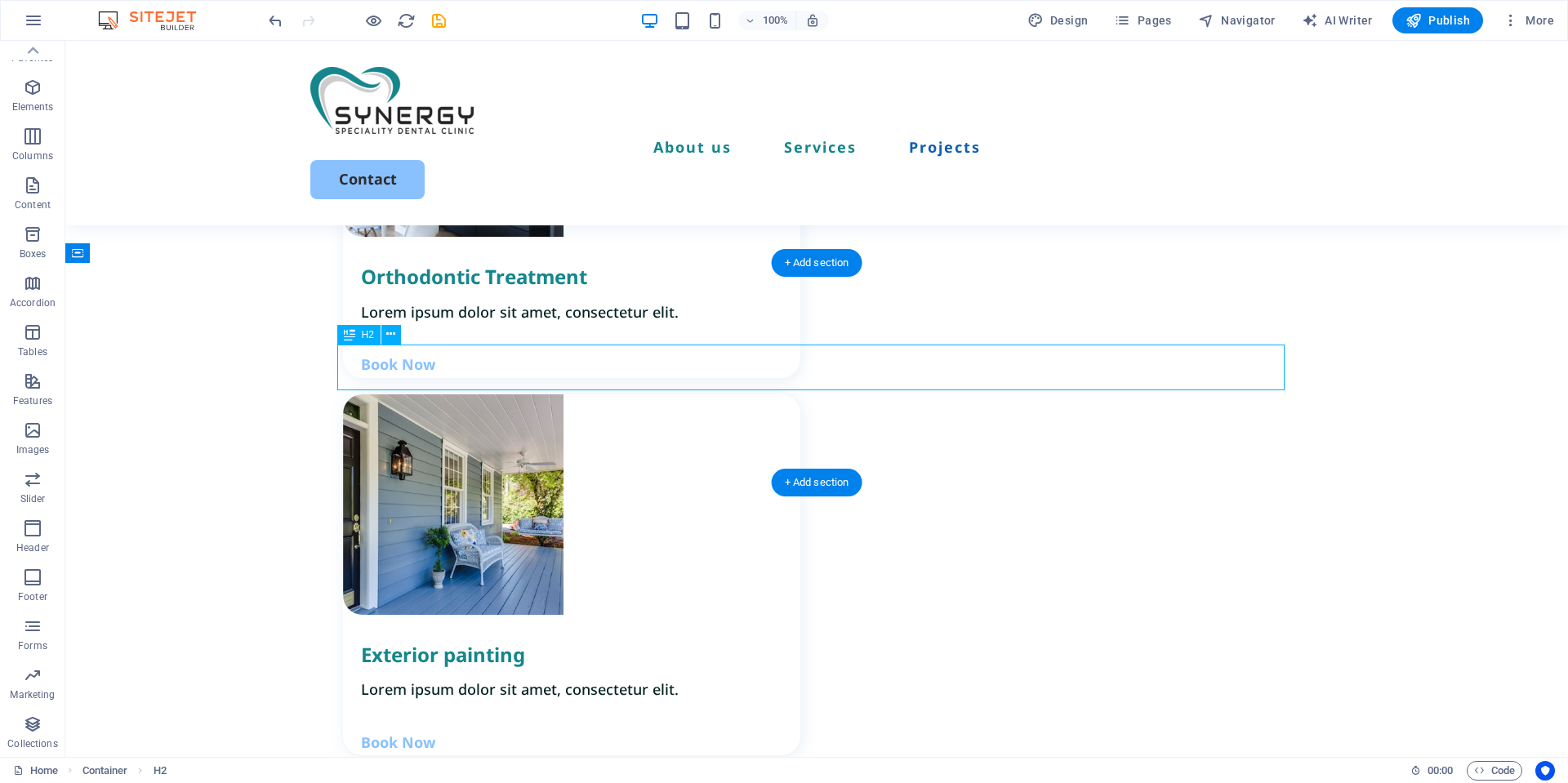 click on "Projects" at bounding box center (817, 1697) 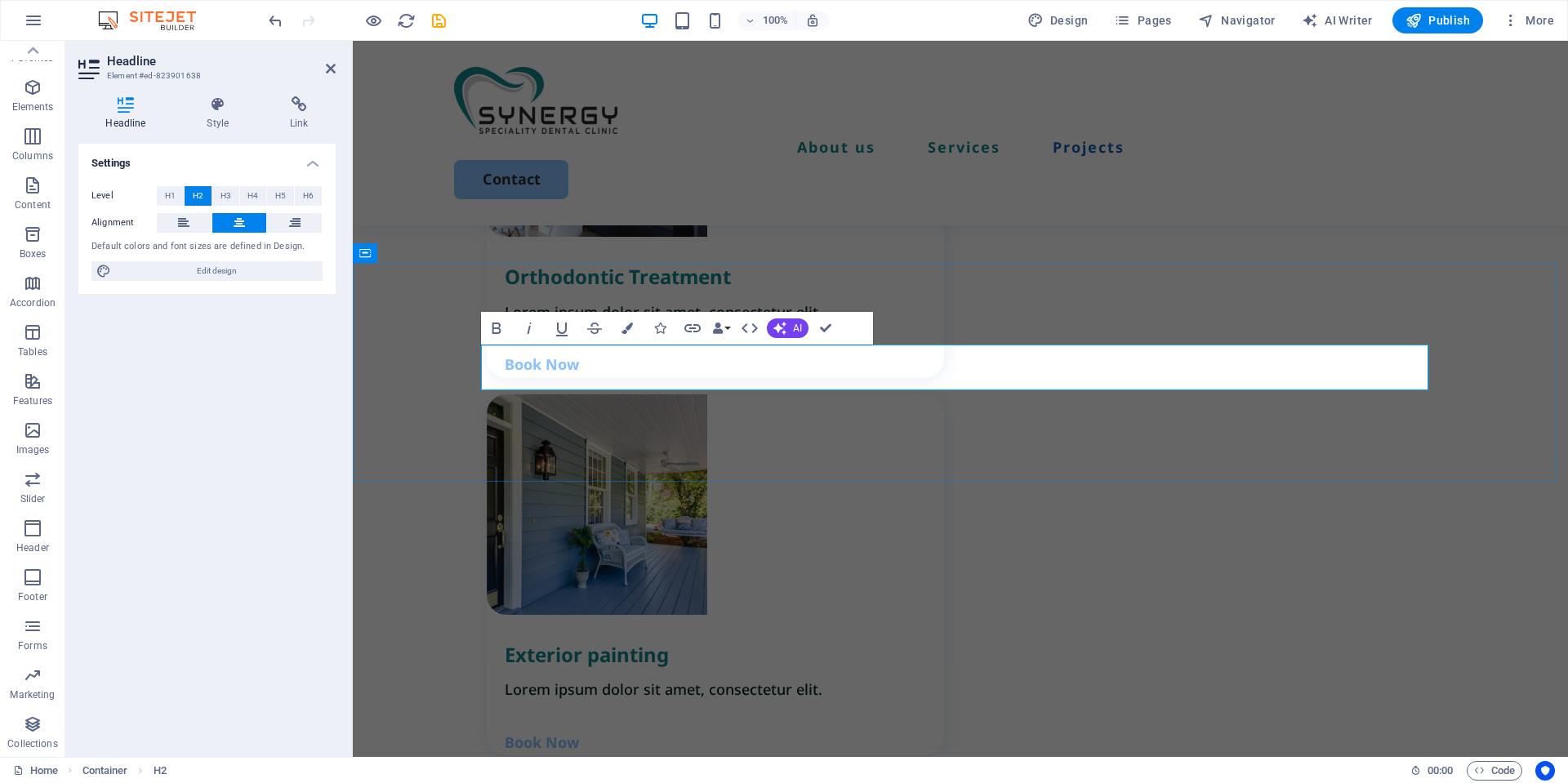 type 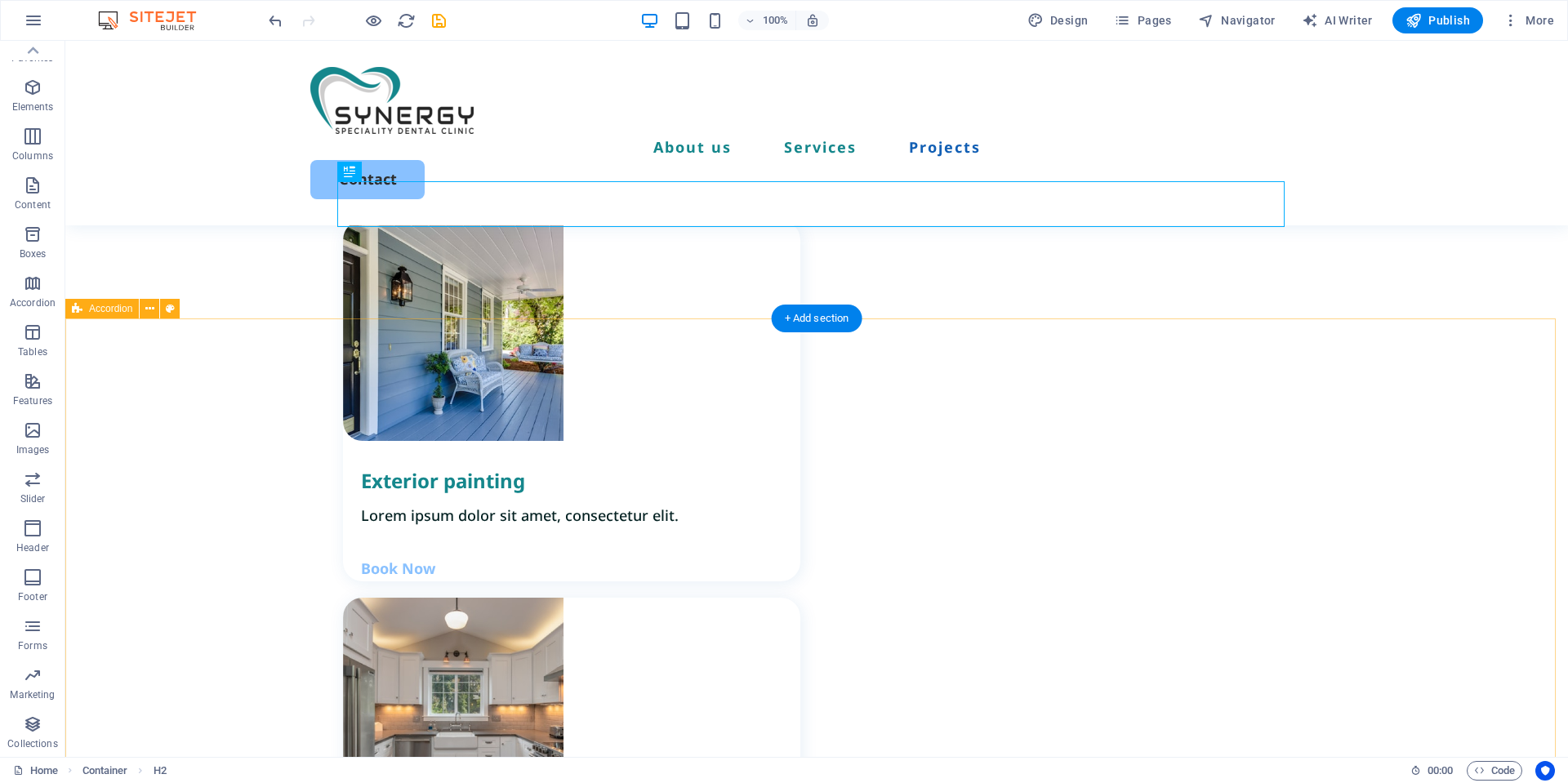 scroll, scrollTop: 1982, scrollLeft: 0, axis: vertical 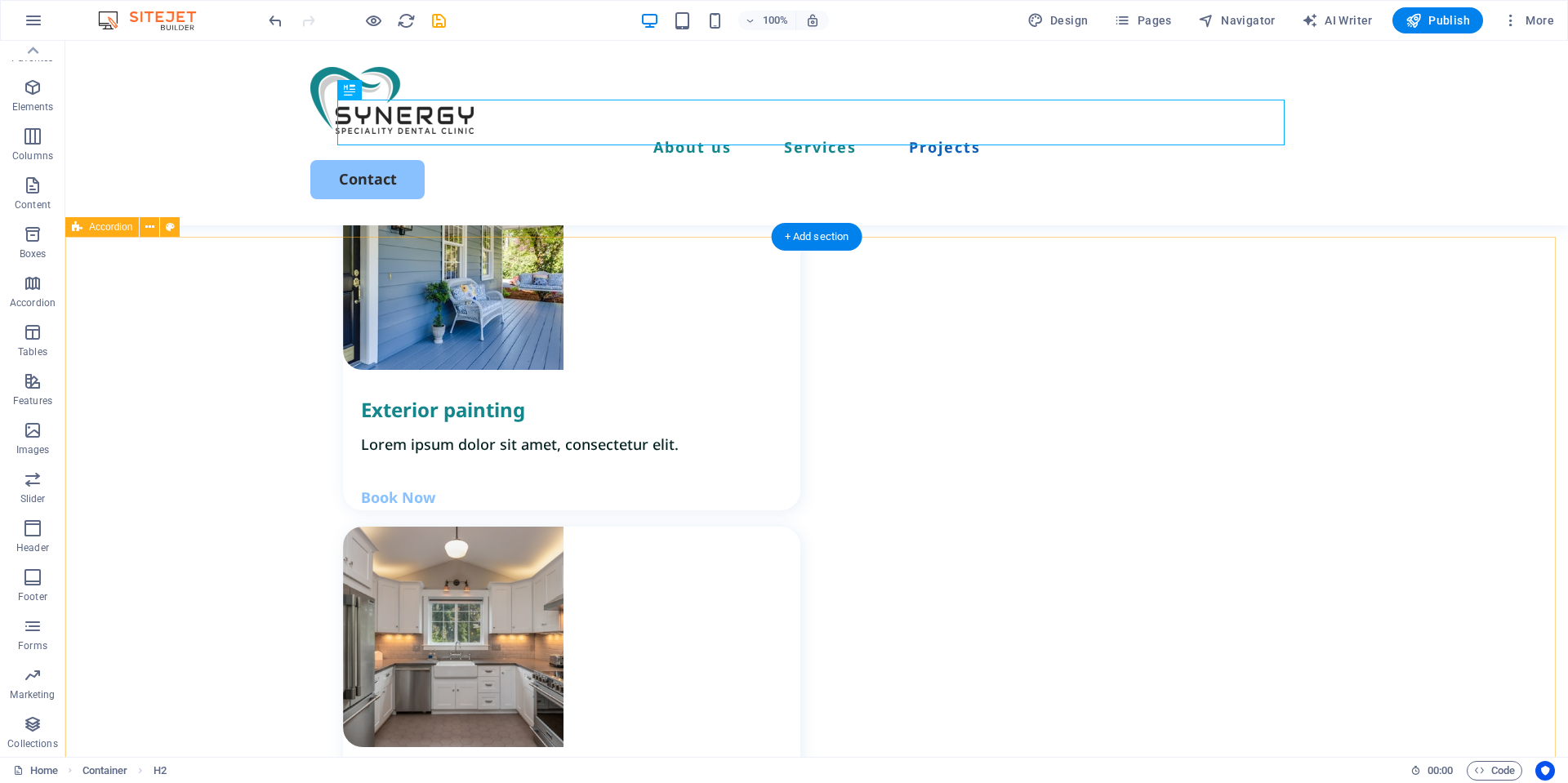 click on "Kitchen Bedroom Cabinet Bathroom" at bounding box center [817, 1648] 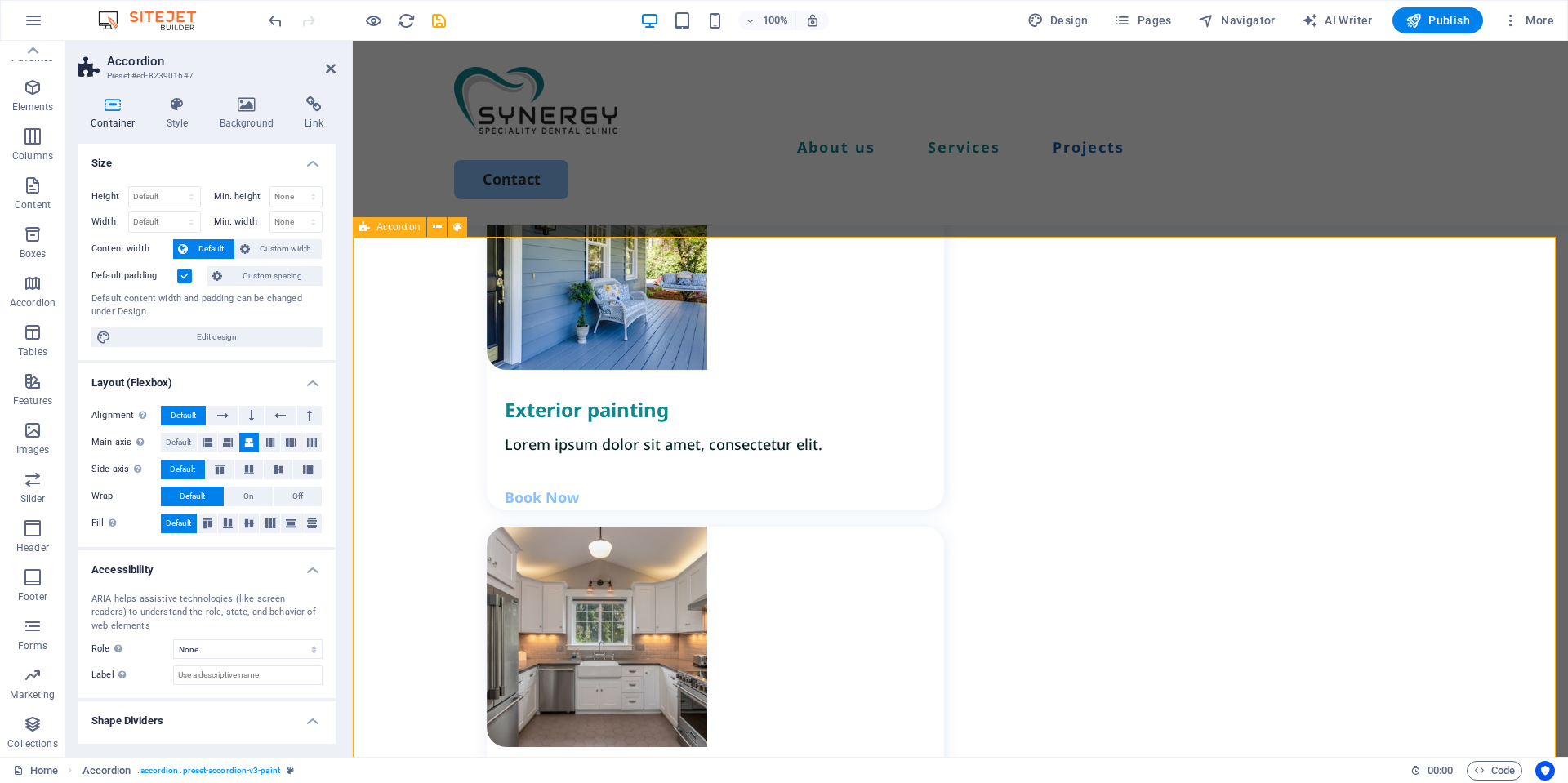click on "Kitchen Bedroom Cabinet Bathroom" at bounding box center (960, 1648) 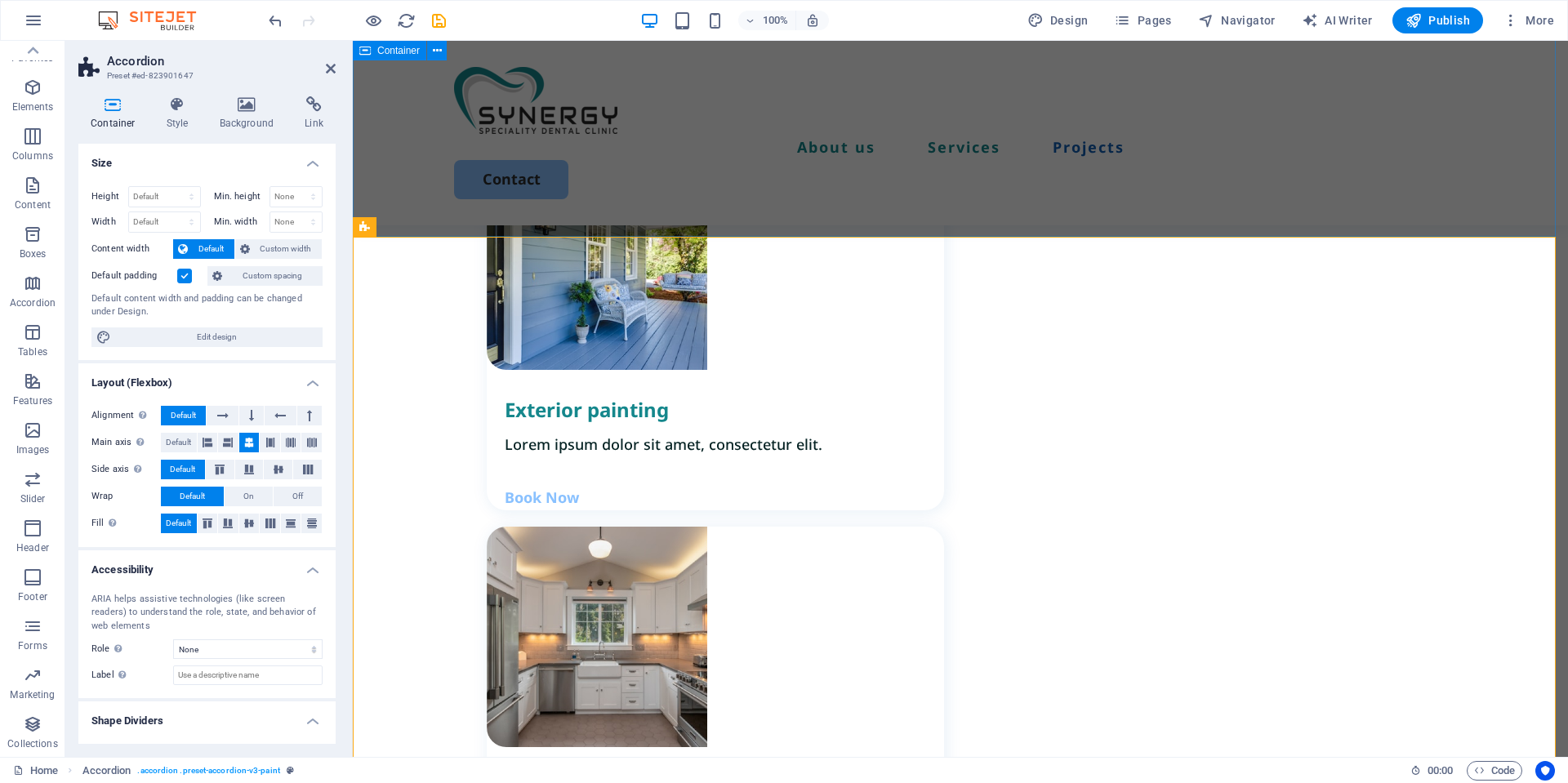 click on "Previous Works Lorem ipsum dolor sit amet, consectetur adipiscing elit, sed do eiusmod tempor incididunt." at bounding box center [960, 1444] 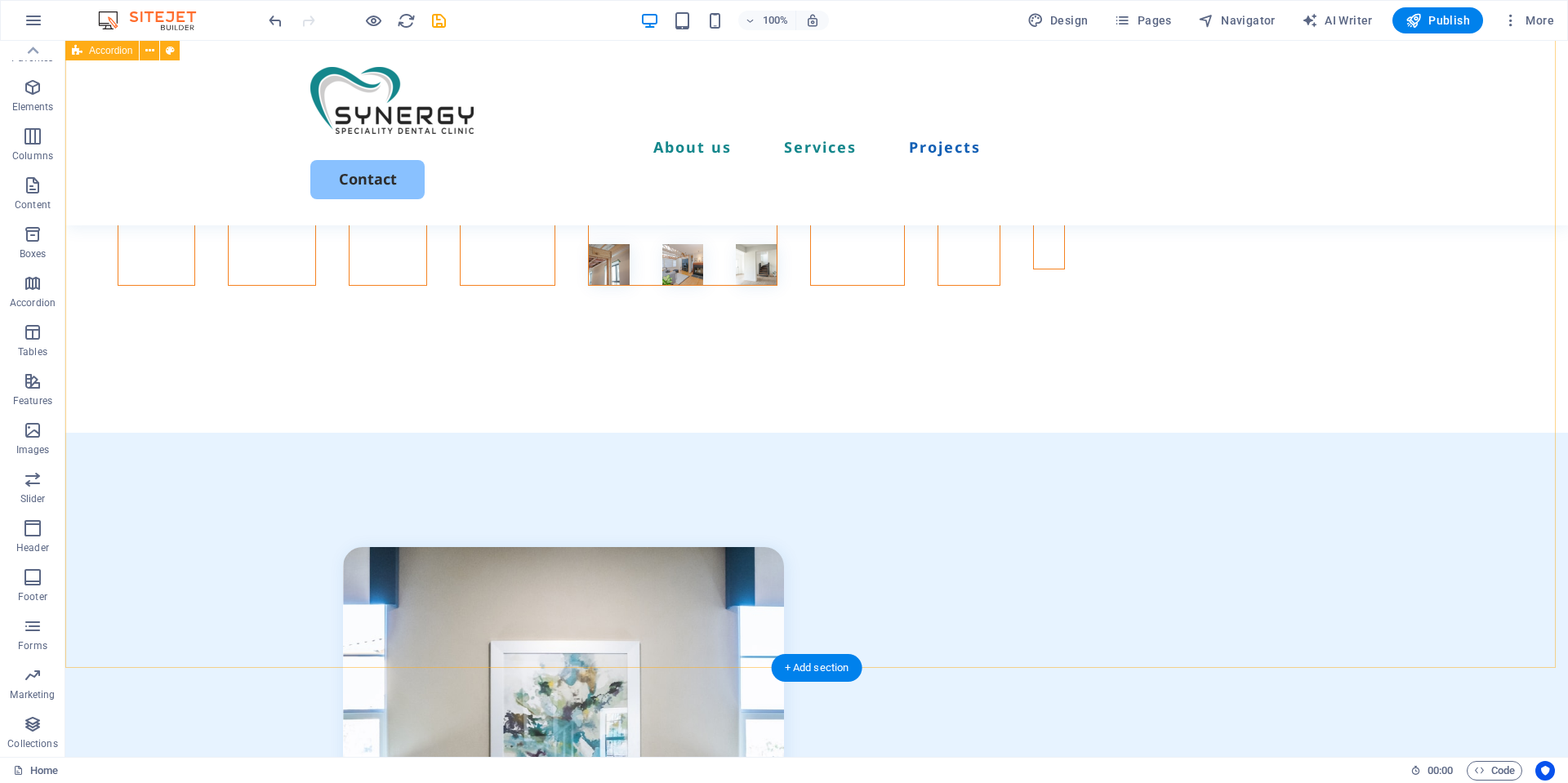 scroll, scrollTop: 3533, scrollLeft: 0, axis: vertical 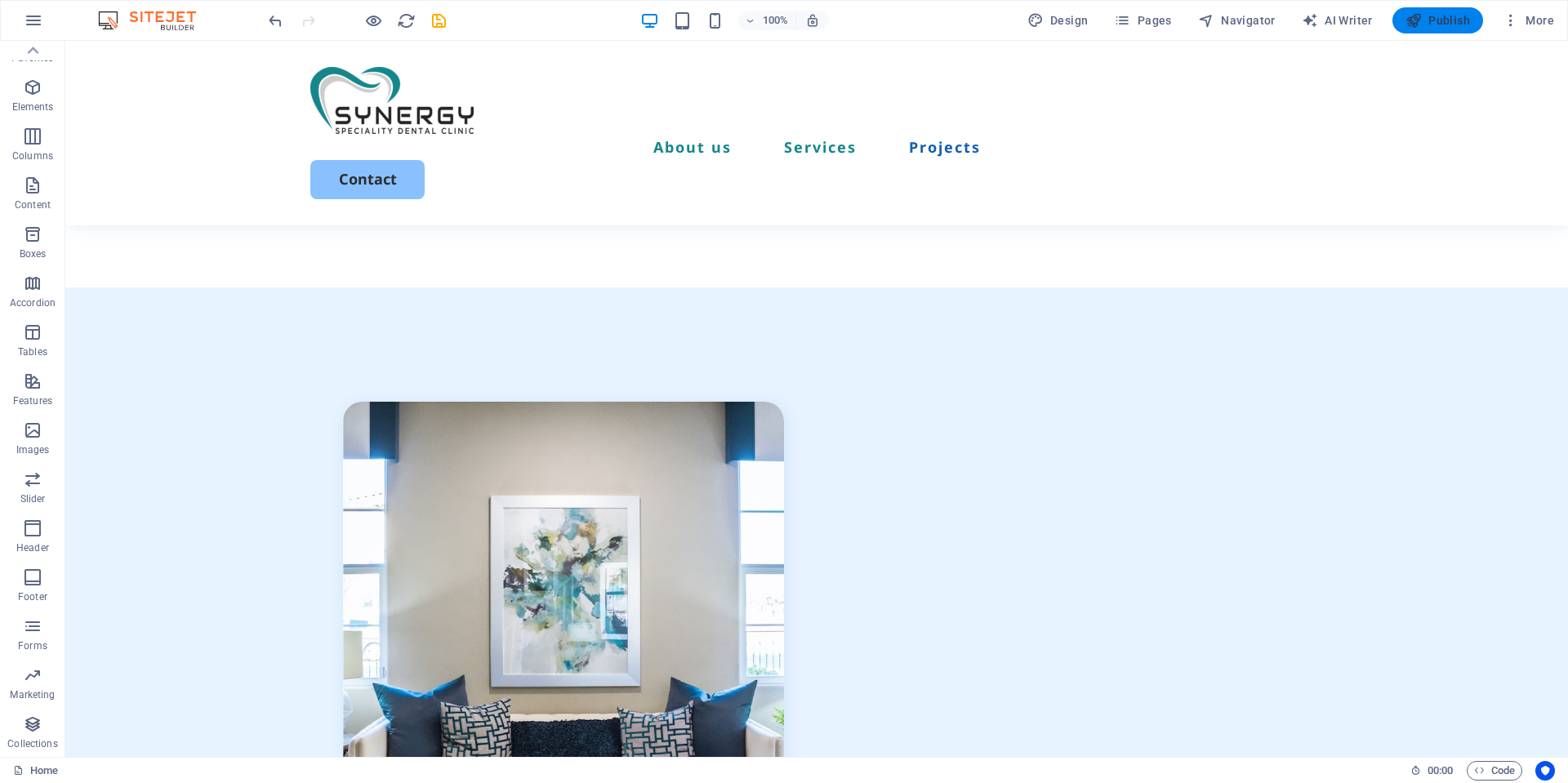 click on "Publish" at bounding box center (1437, 20) 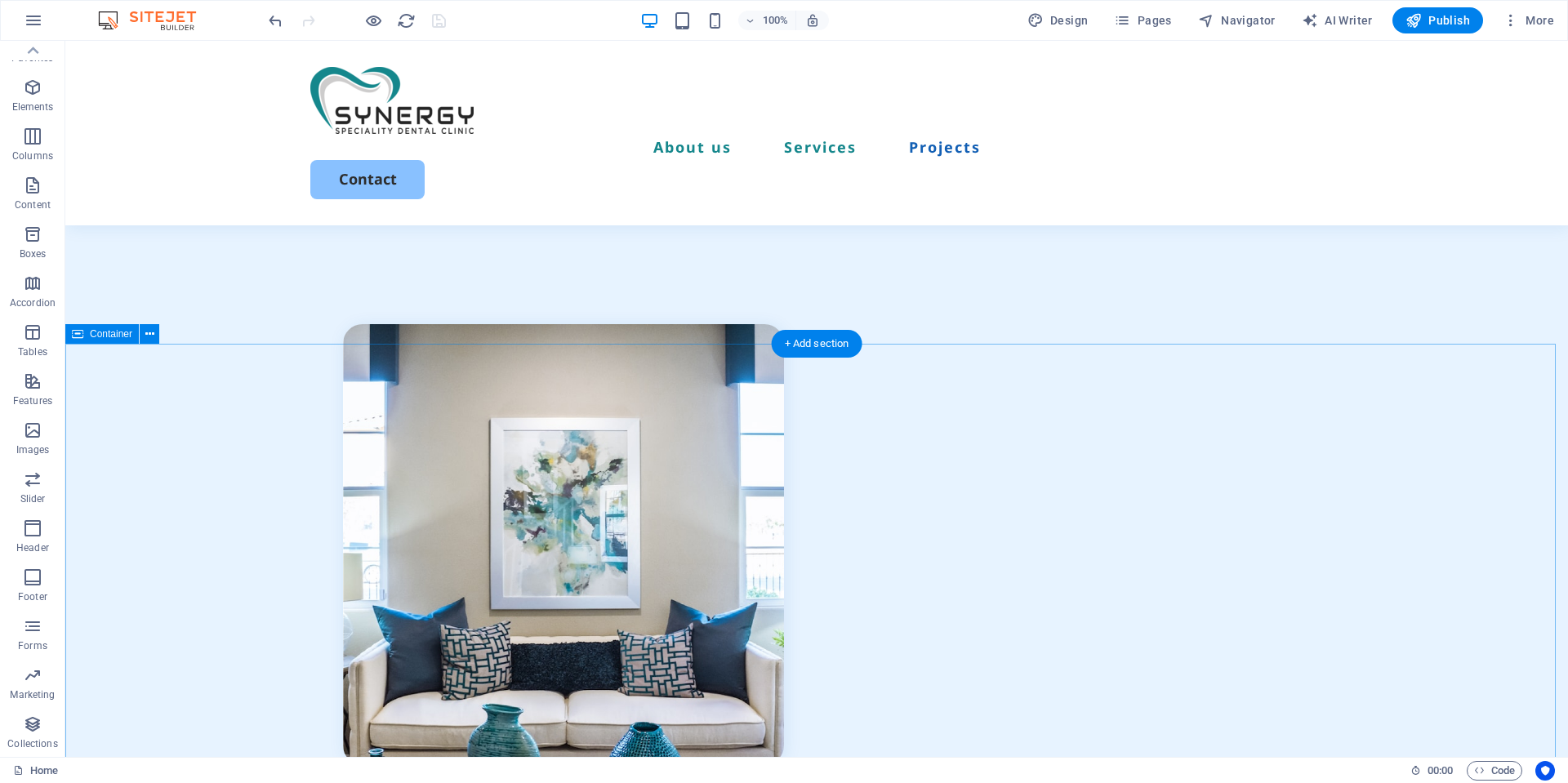 scroll, scrollTop: 3696, scrollLeft: 0, axis: vertical 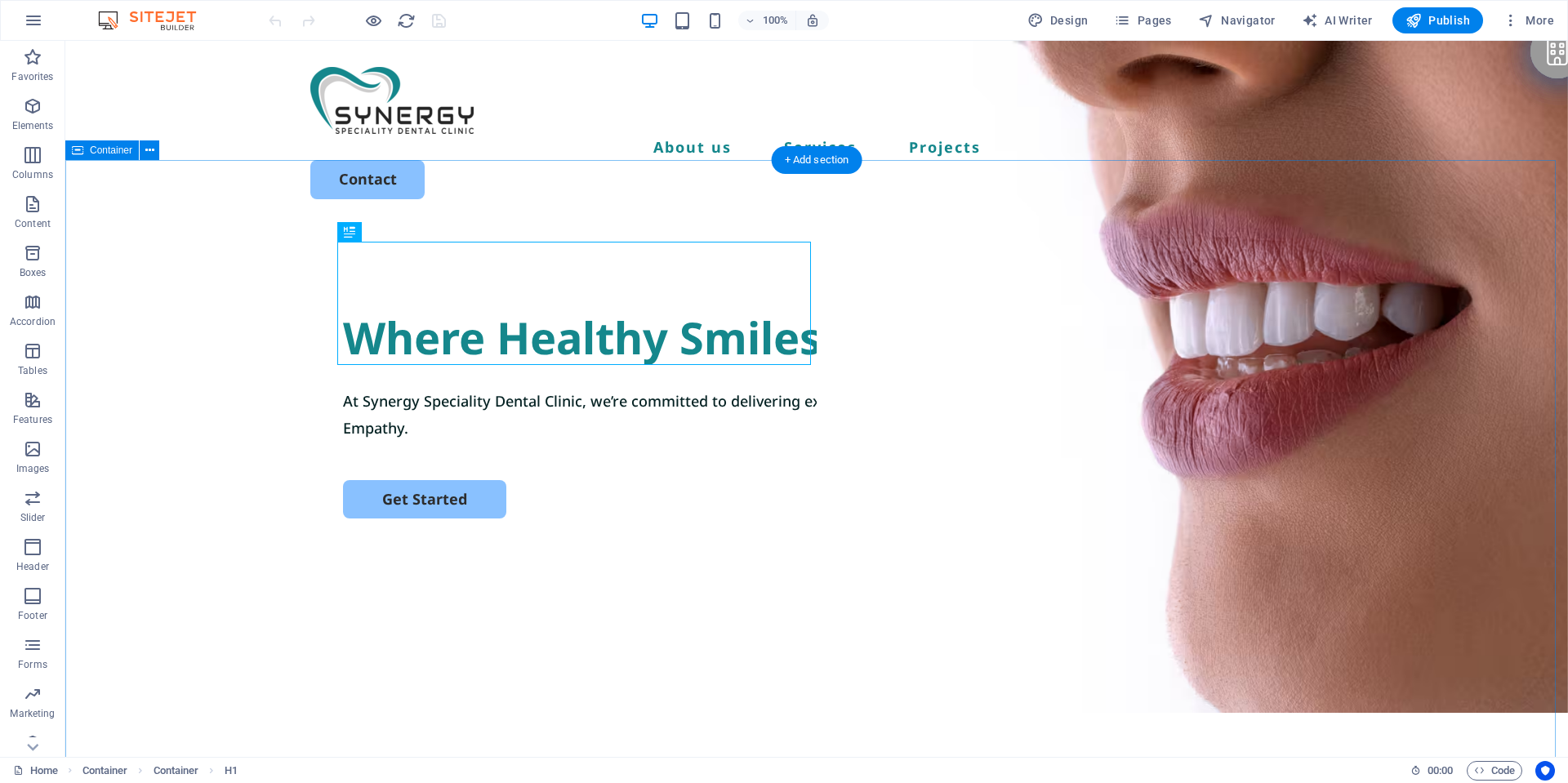 click on "Where Healthy Smiles Begin. At Synergy Speciality Dental Clinic, we’re committed to delivering exceptional dental care rooted in Excellence, Personalization, and Empathy. Get Started" at bounding box center [817, 540] 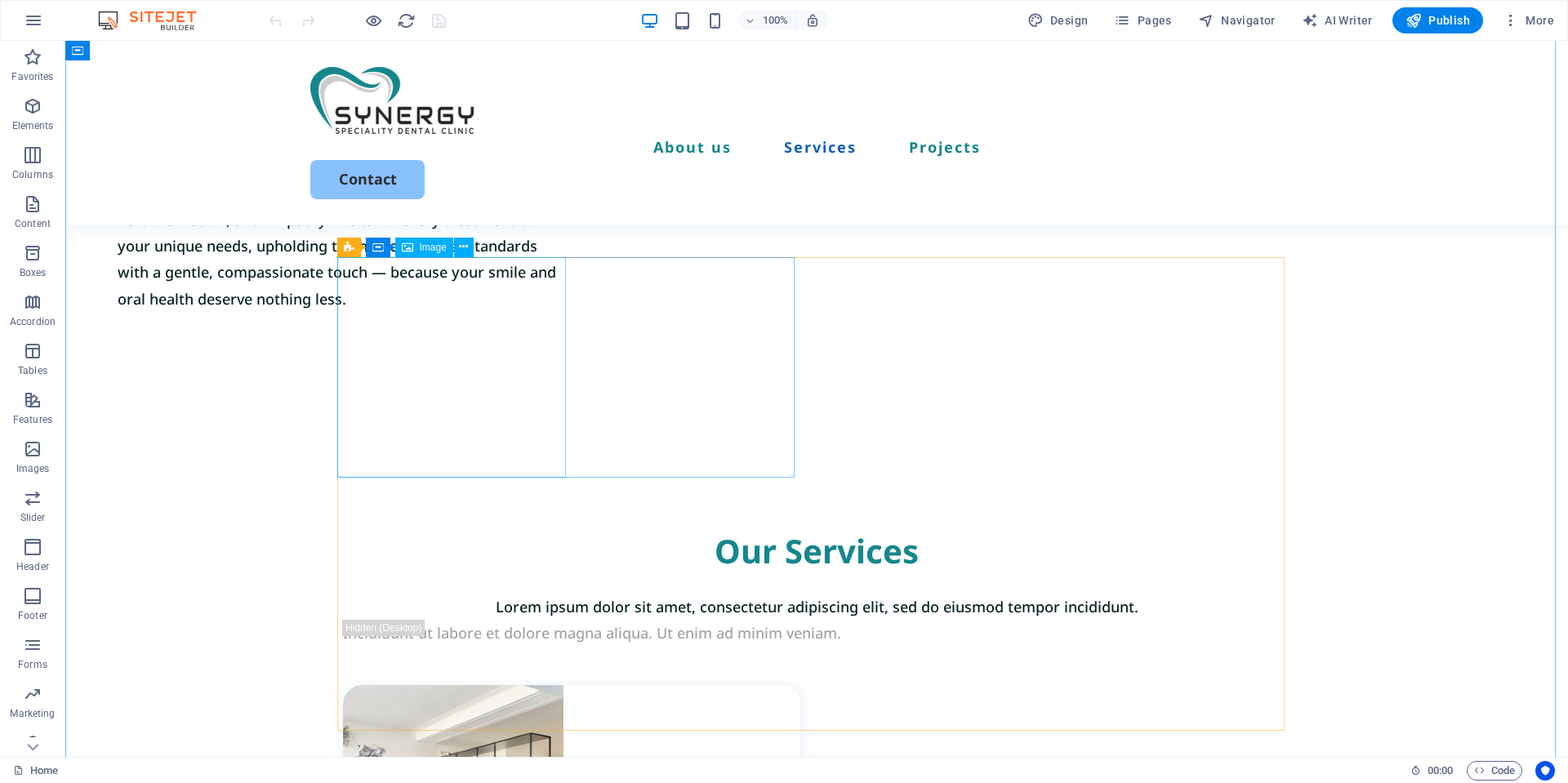 scroll, scrollTop: 1061, scrollLeft: 0, axis: vertical 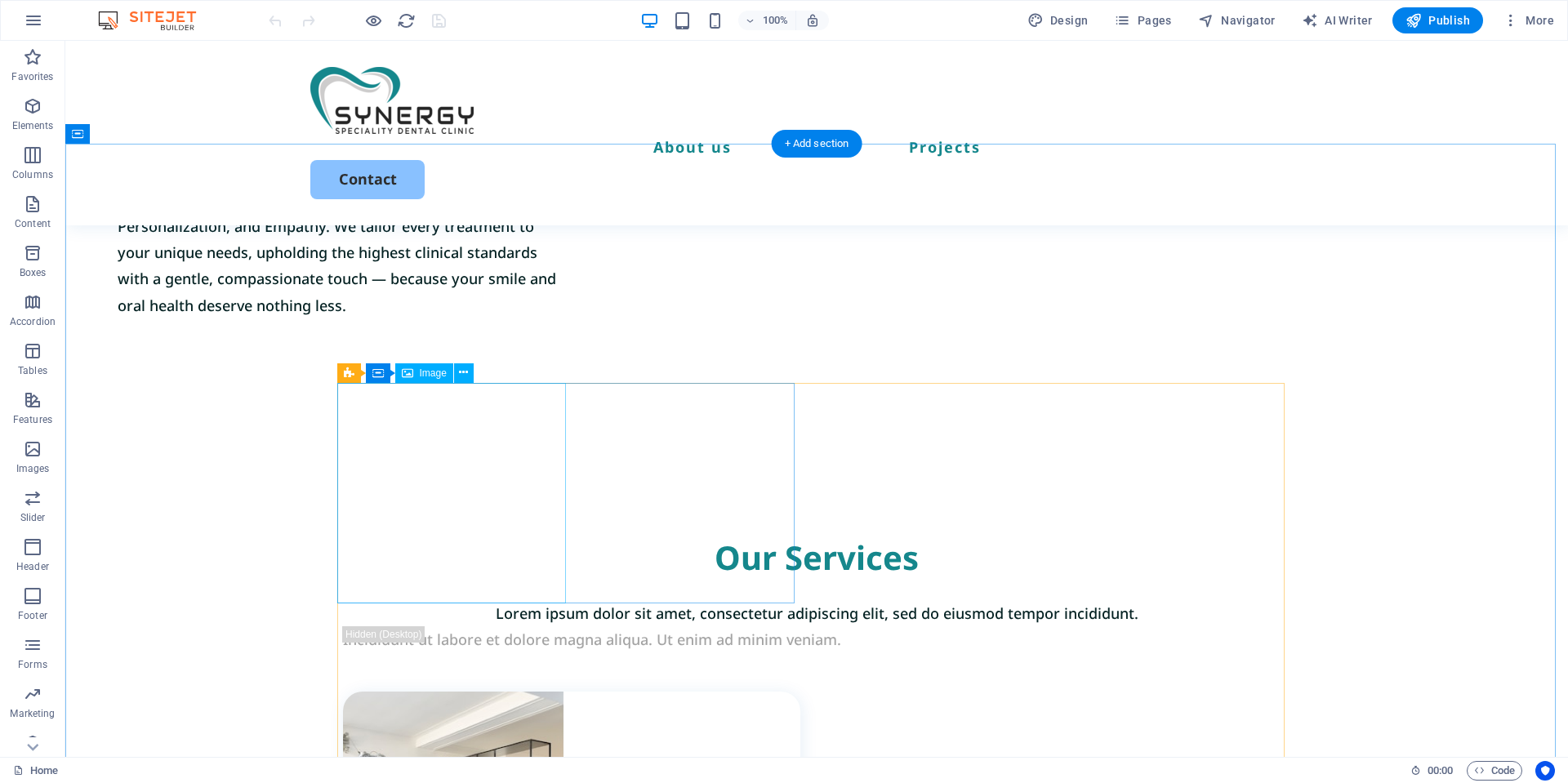 click at bounding box center [572, 802] 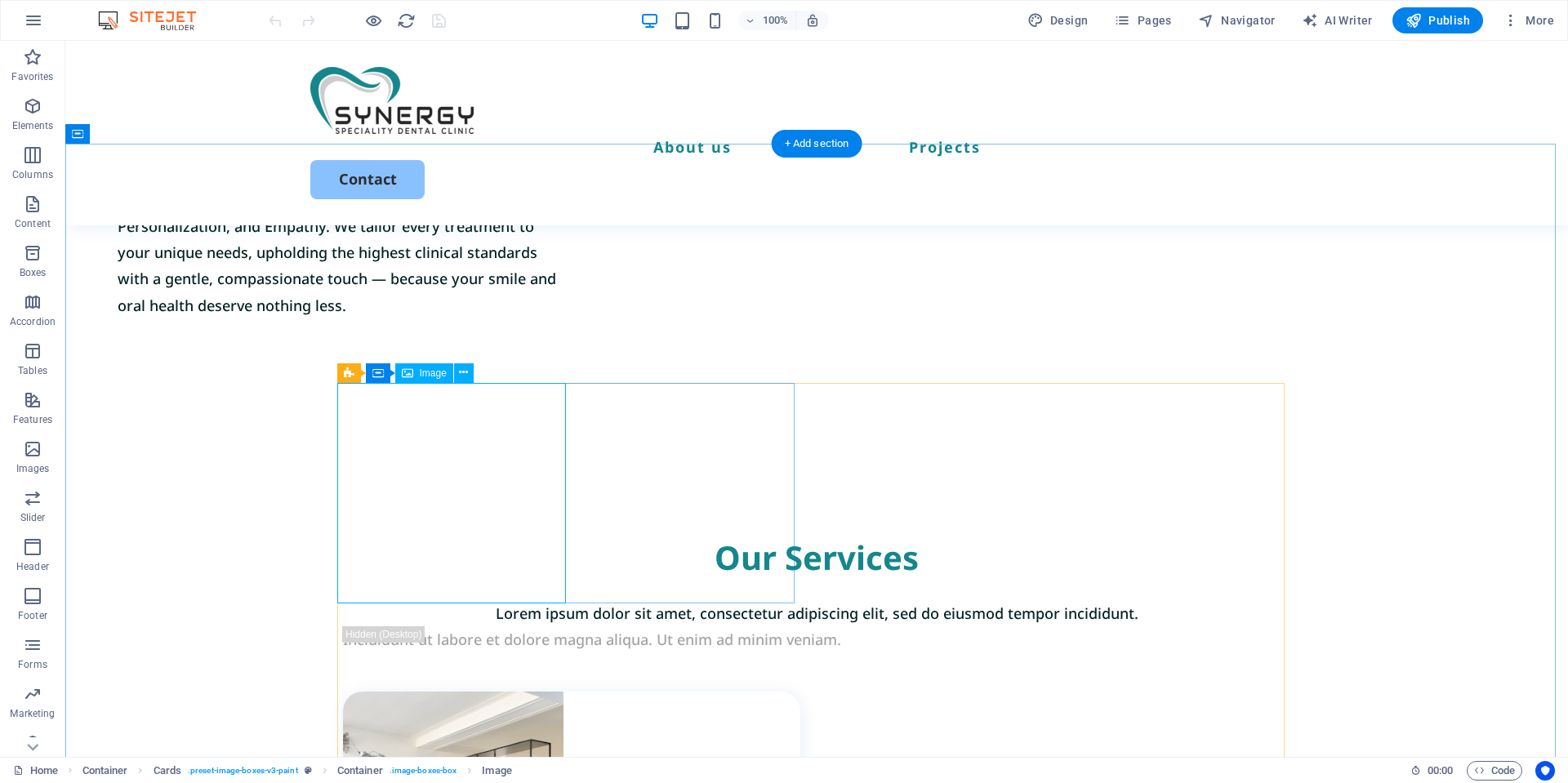 click at bounding box center [572, 802] 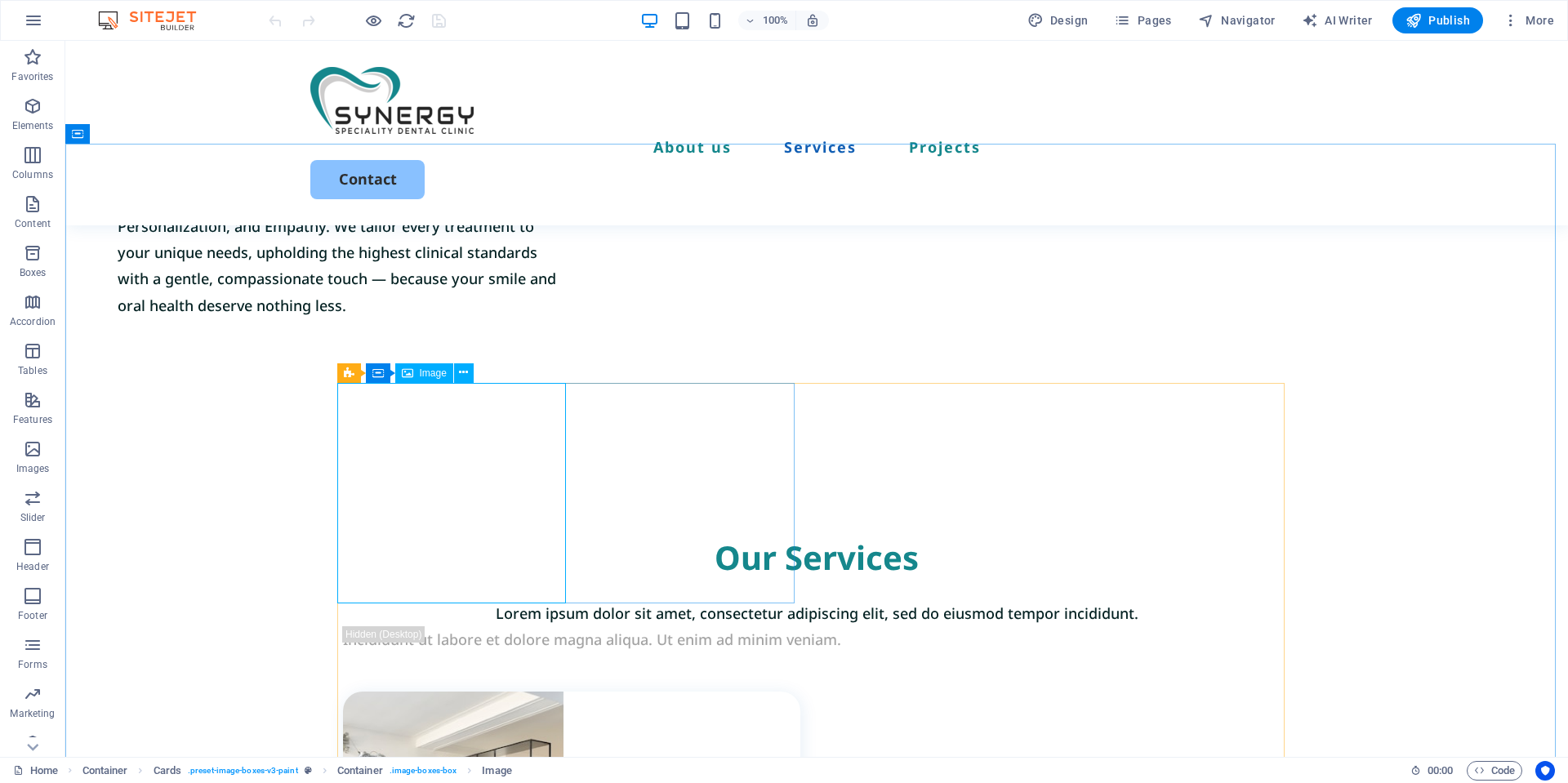 click on "Image" at bounding box center (433, 373) 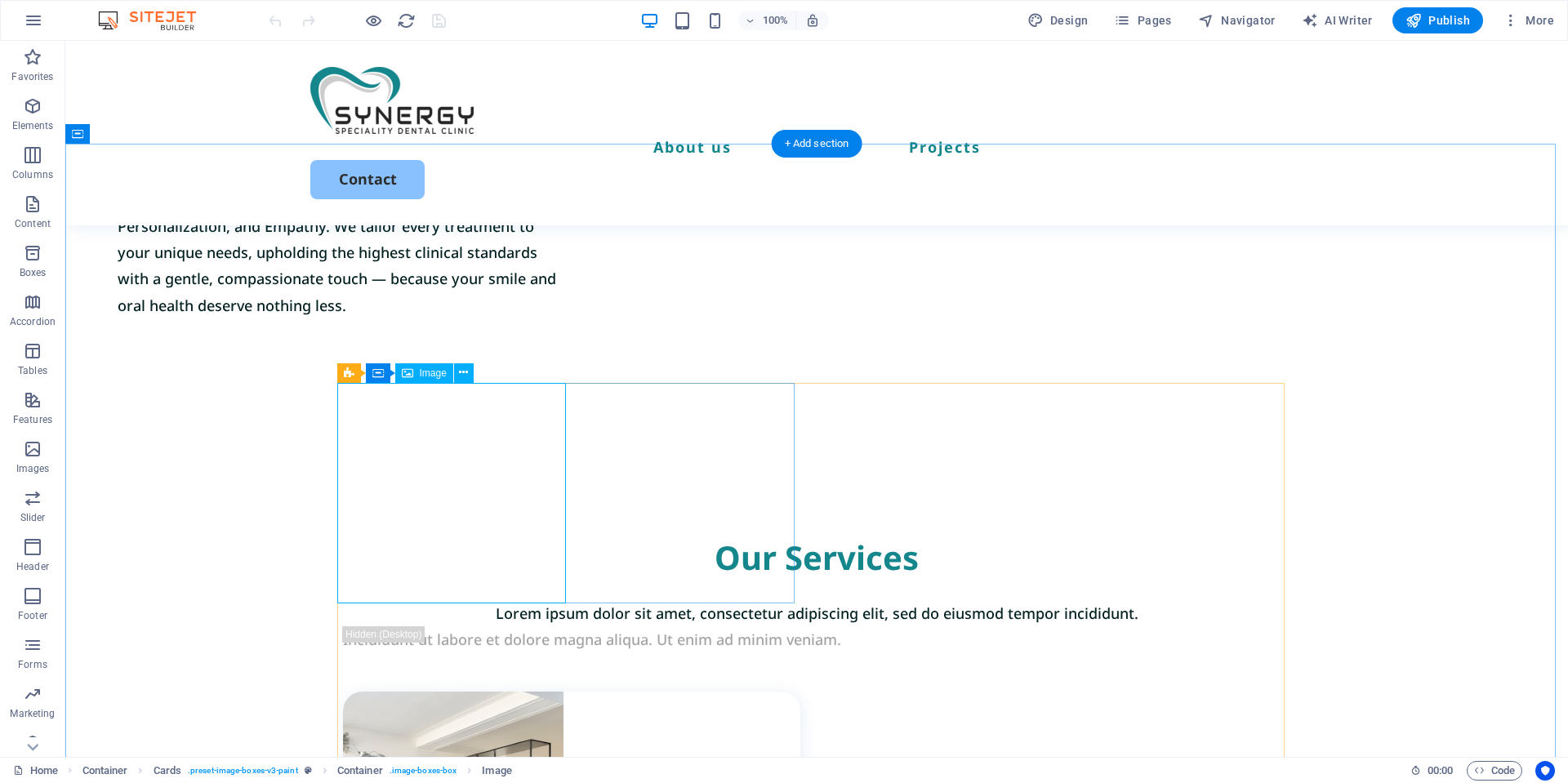 click at bounding box center (572, 802) 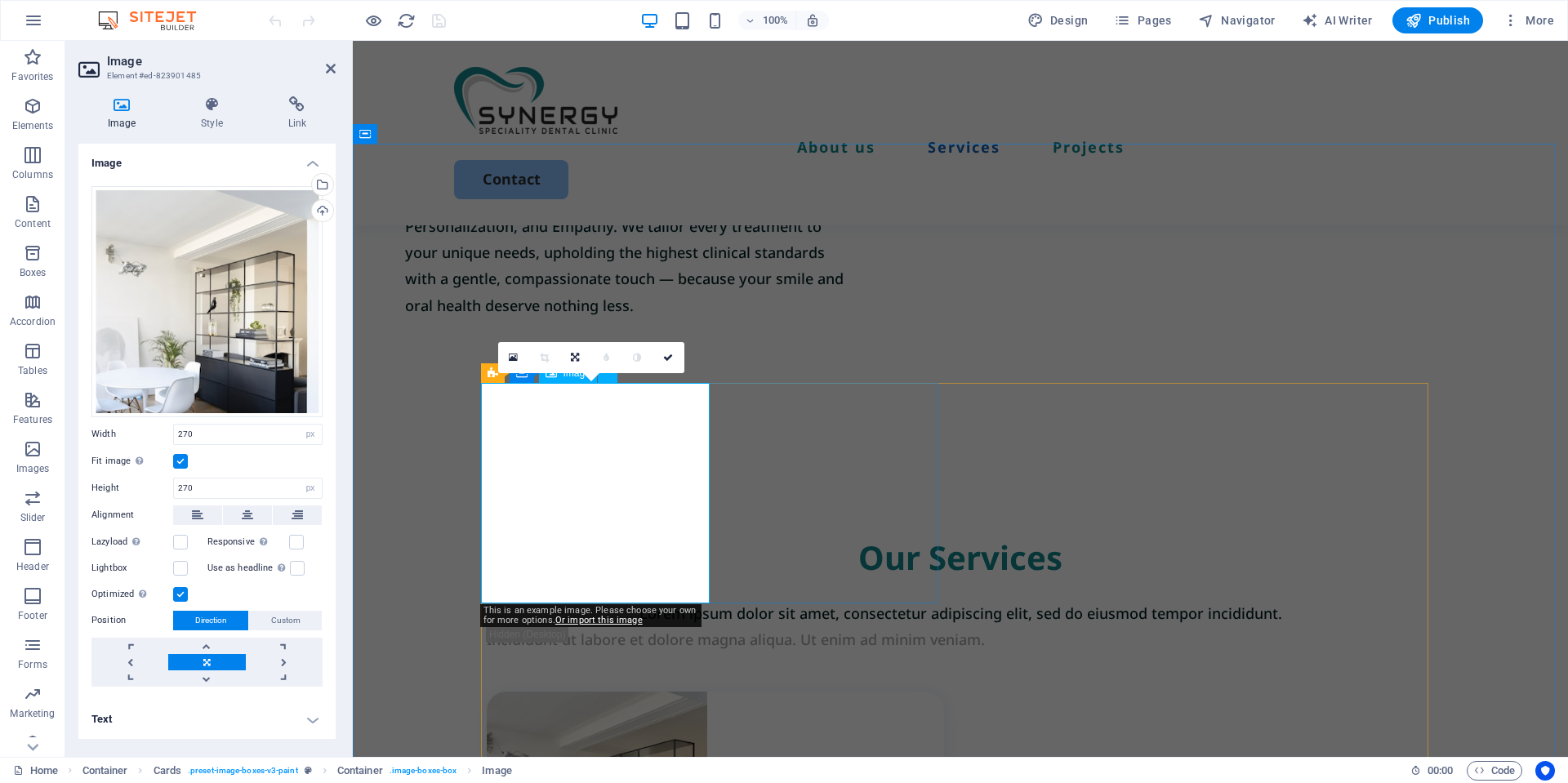 click at bounding box center [715, 802] 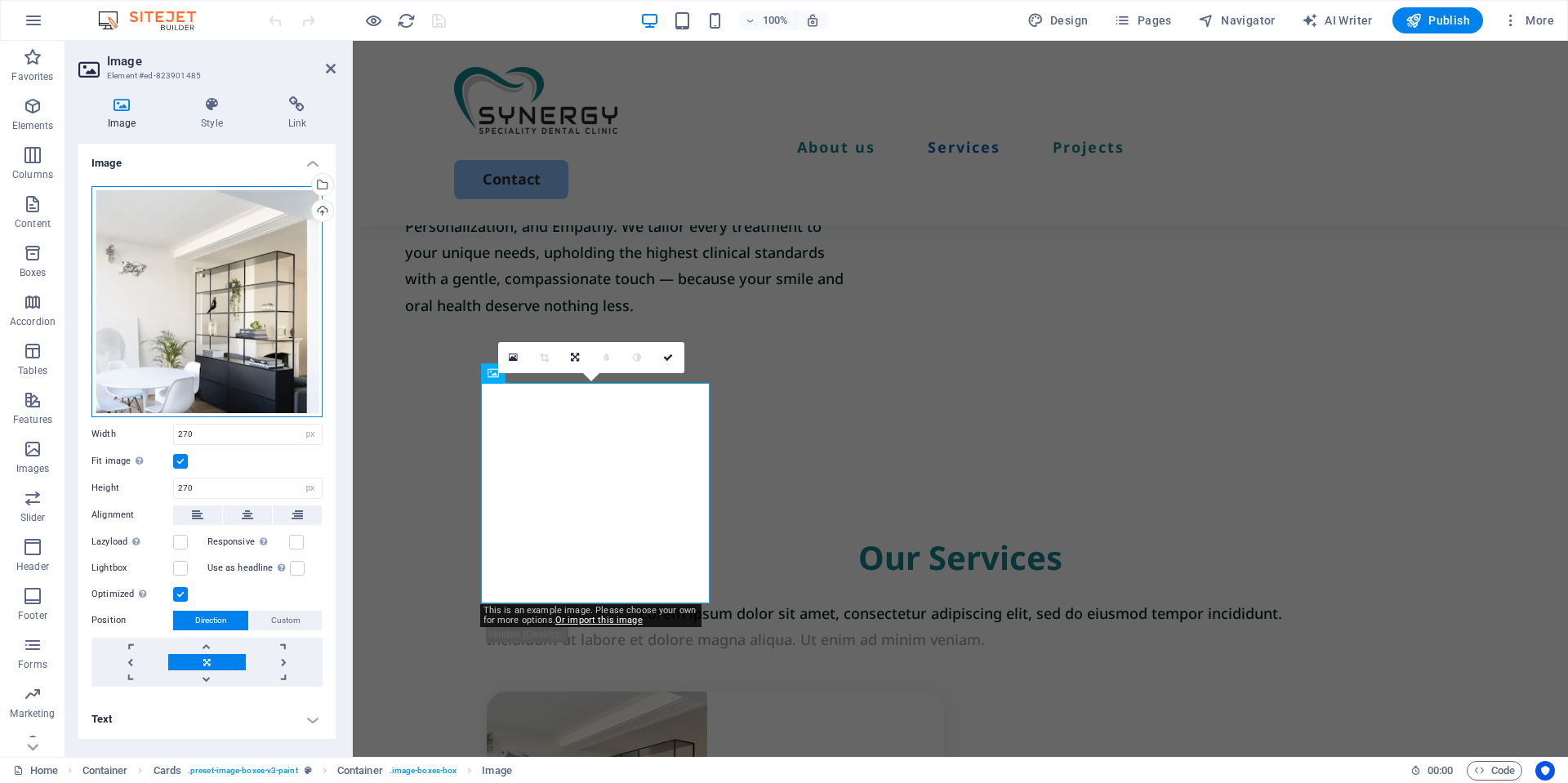 click on "Drag files here, click to choose files or select files from Files or our free stock photos & videos" at bounding box center (207, 301) 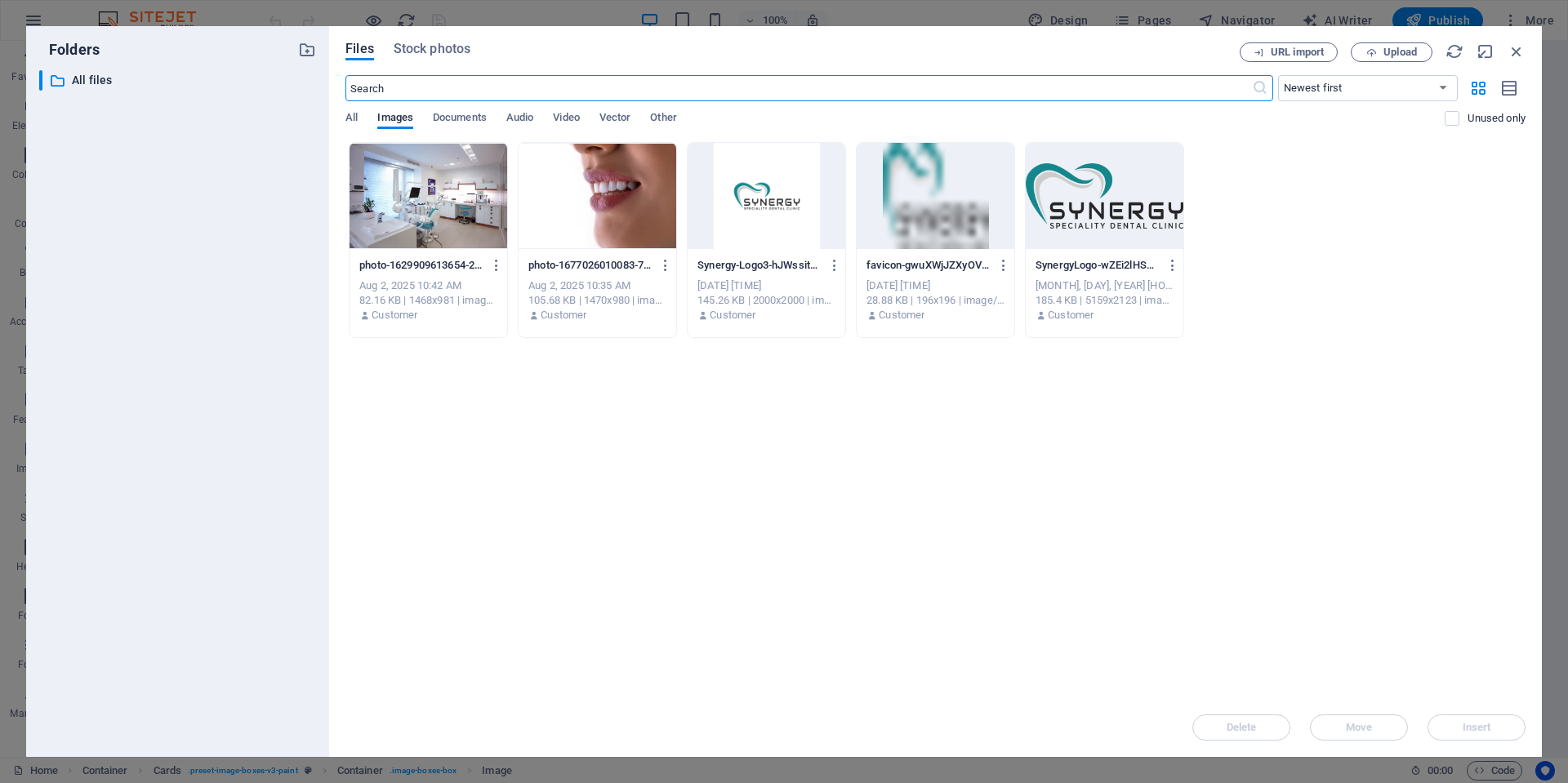 scroll, scrollTop: 1121, scrollLeft: 0, axis: vertical 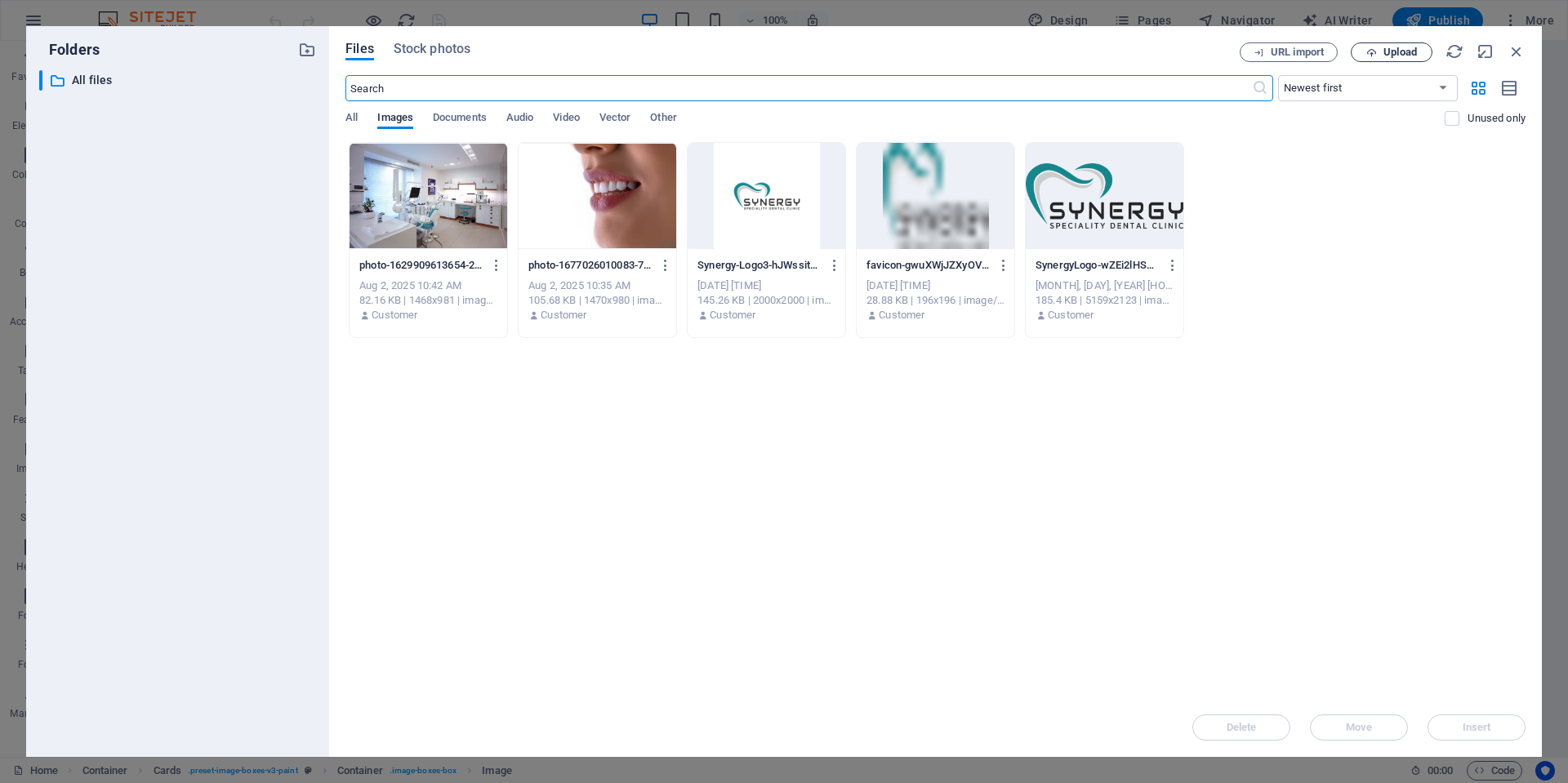 click at bounding box center [1371, 52] 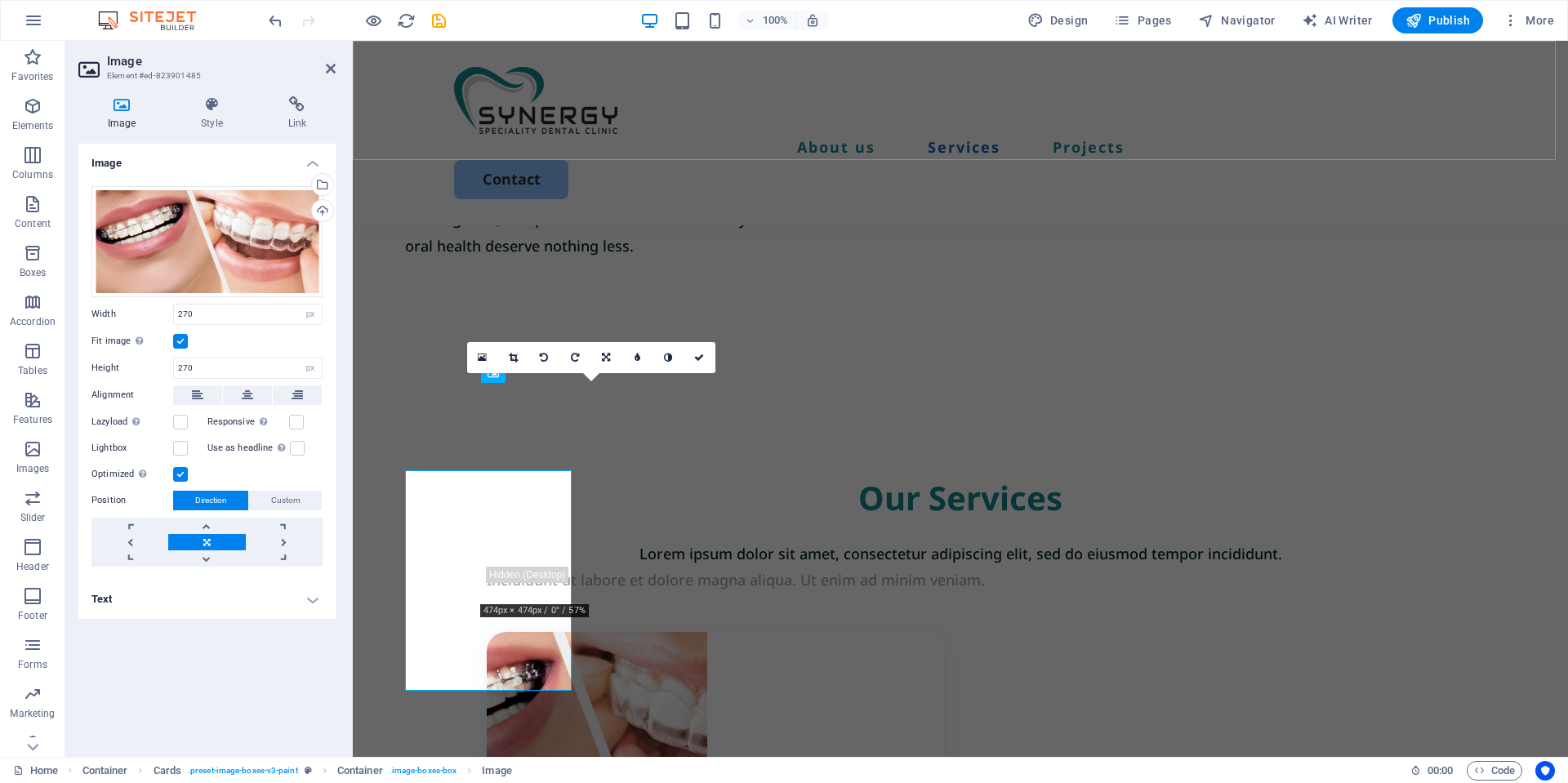 scroll, scrollTop: 1061, scrollLeft: 0, axis: vertical 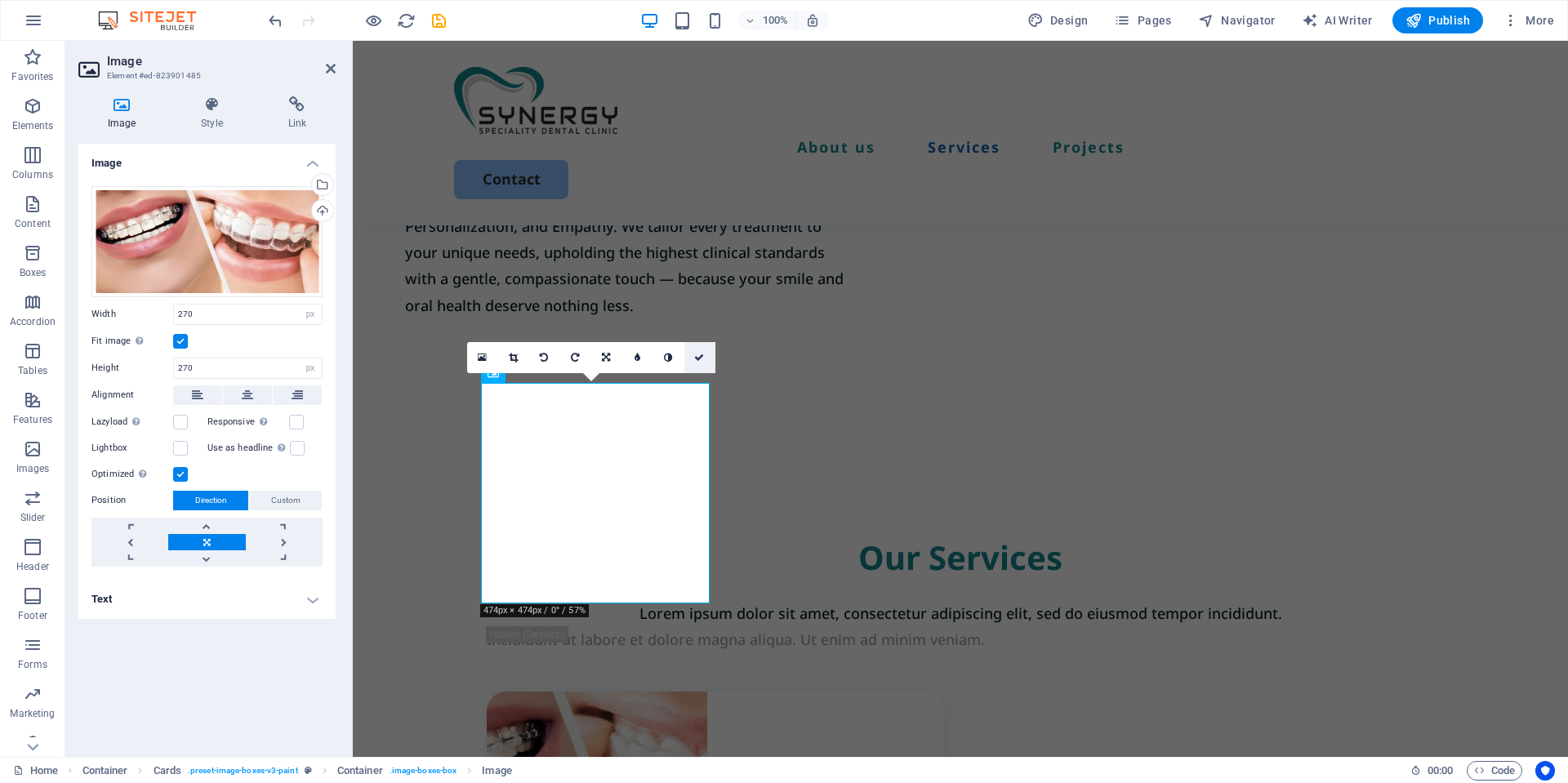 drag, startPoint x: 698, startPoint y: 363, endPoint x: 634, endPoint y: 323, distance: 75.47185 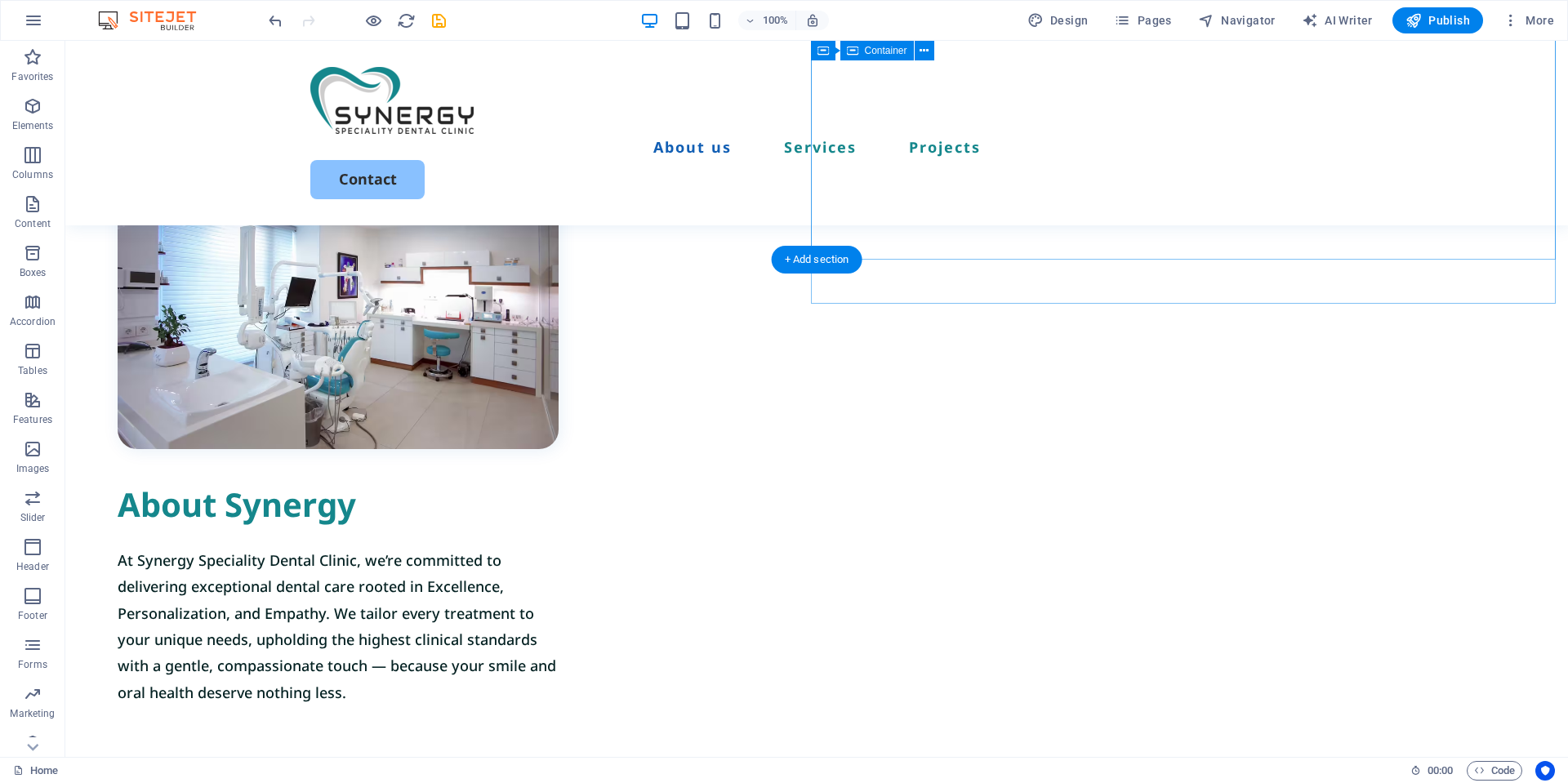 scroll, scrollTop: 675, scrollLeft: 0, axis: vertical 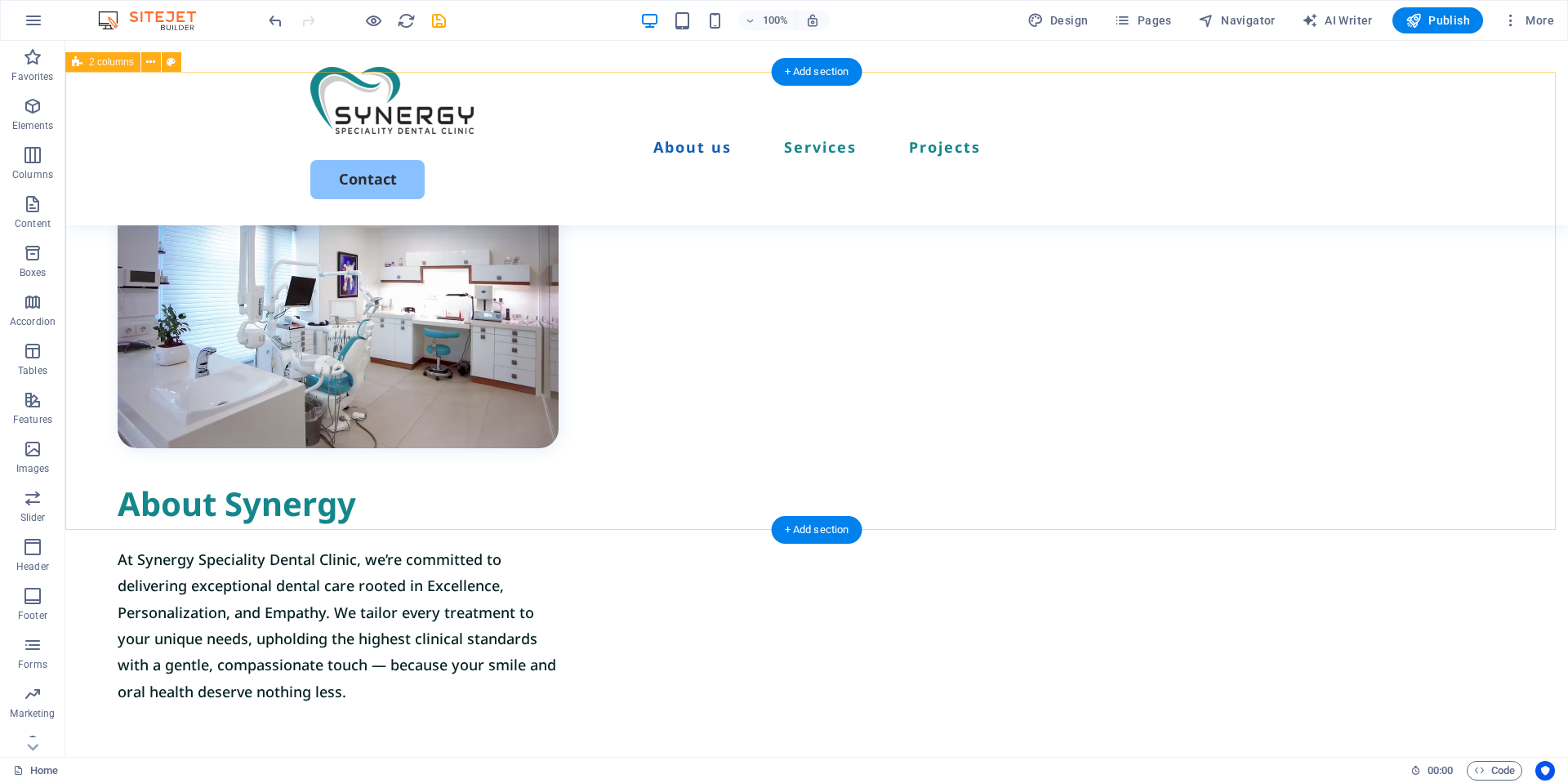 click on "About Synergy At Synergy Speciality Dental Clinic, we’re committed to delivering exceptional dental care rooted in Excellence, Personalization, and Empathy. We tailor every treatment to your unique needs, upholding the highest clinical standards with a gentle, compassionate touch — because your smile and oral health deserve nothing less." at bounding box center [817, 455] 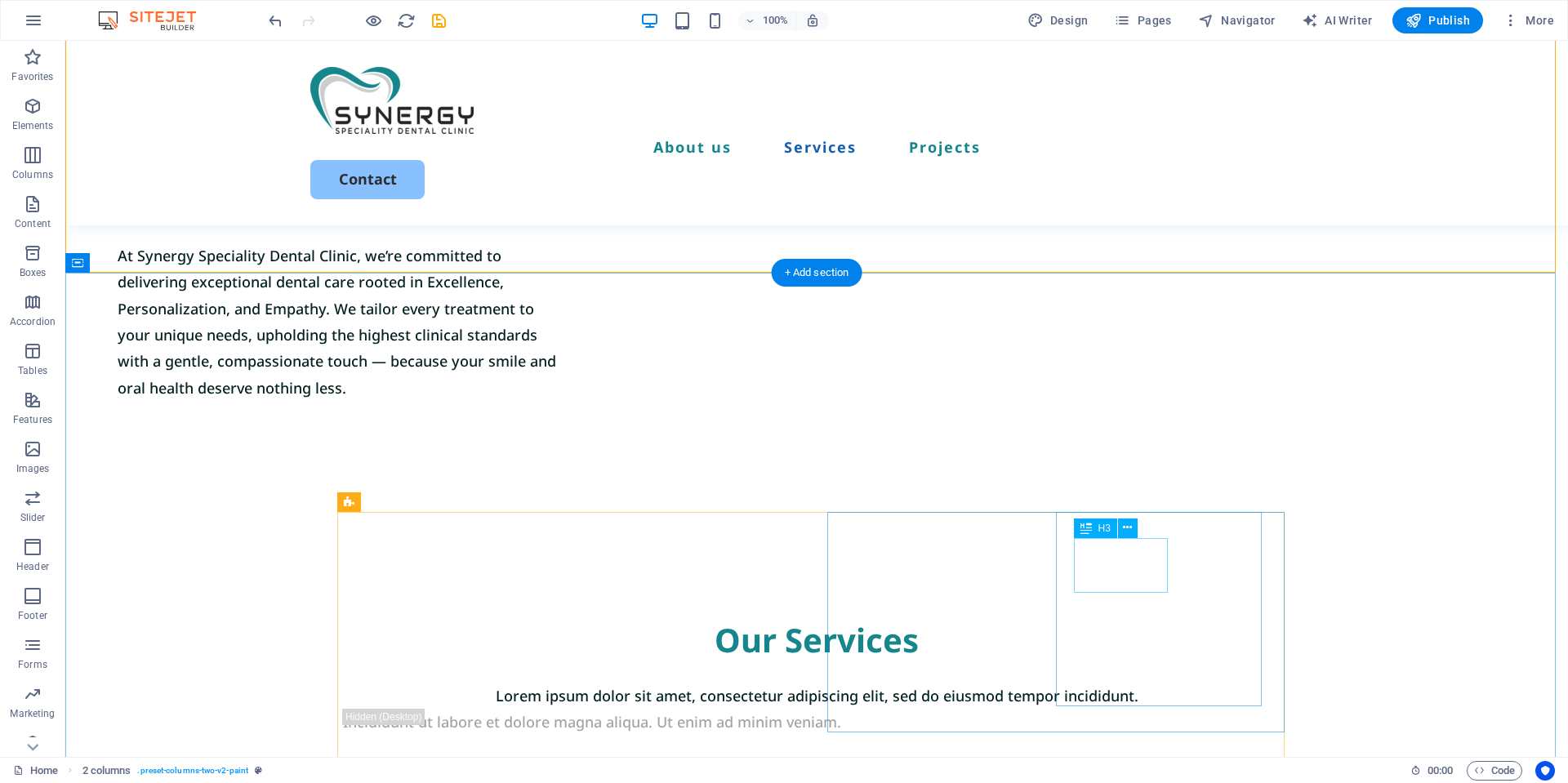 scroll, scrollTop: 1002, scrollLeft: 0, axis: vertical 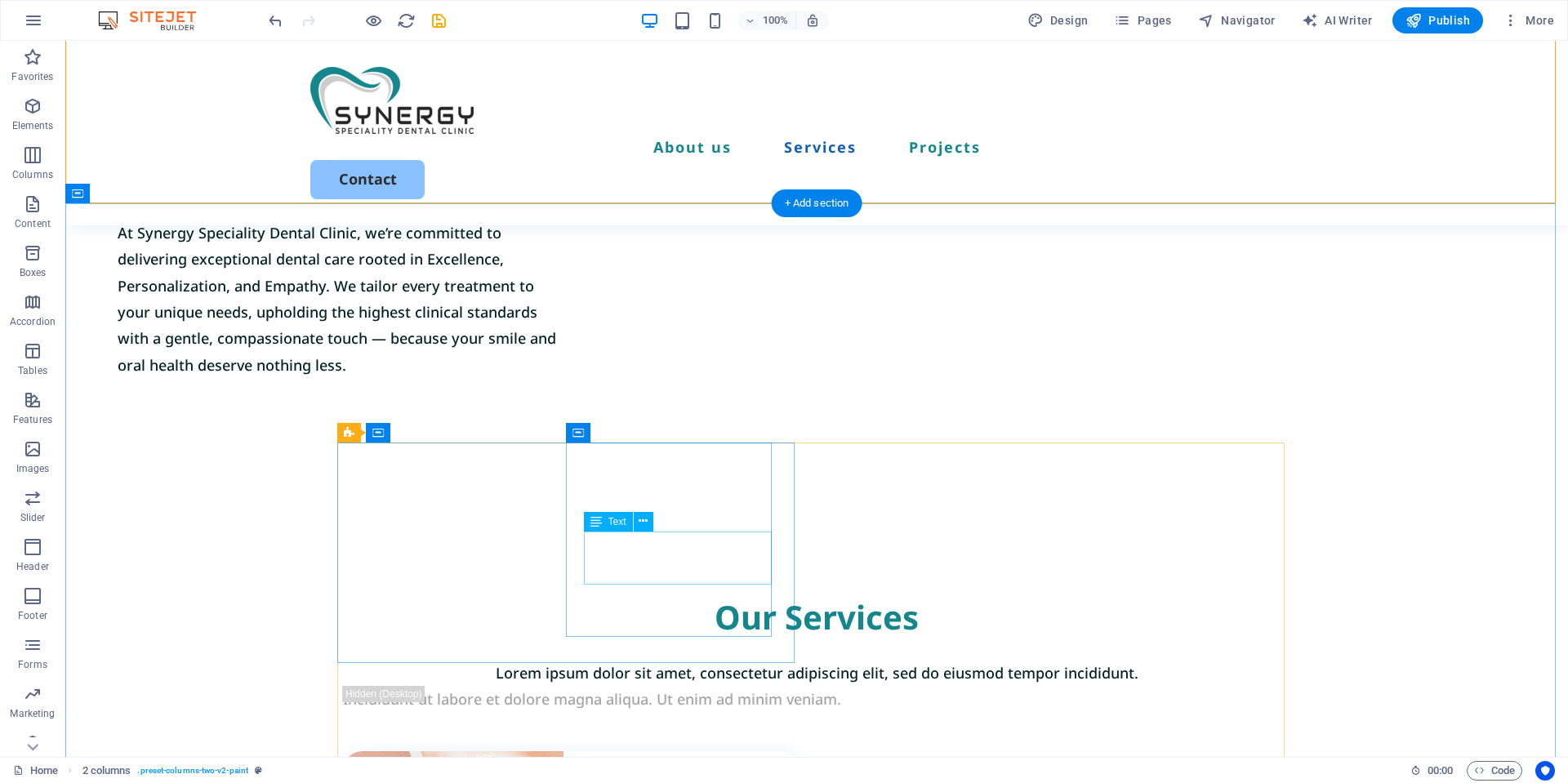 click on "Lorem ipsum dolor sit amet, consectetur elit." at bounding box center [581, 1047] 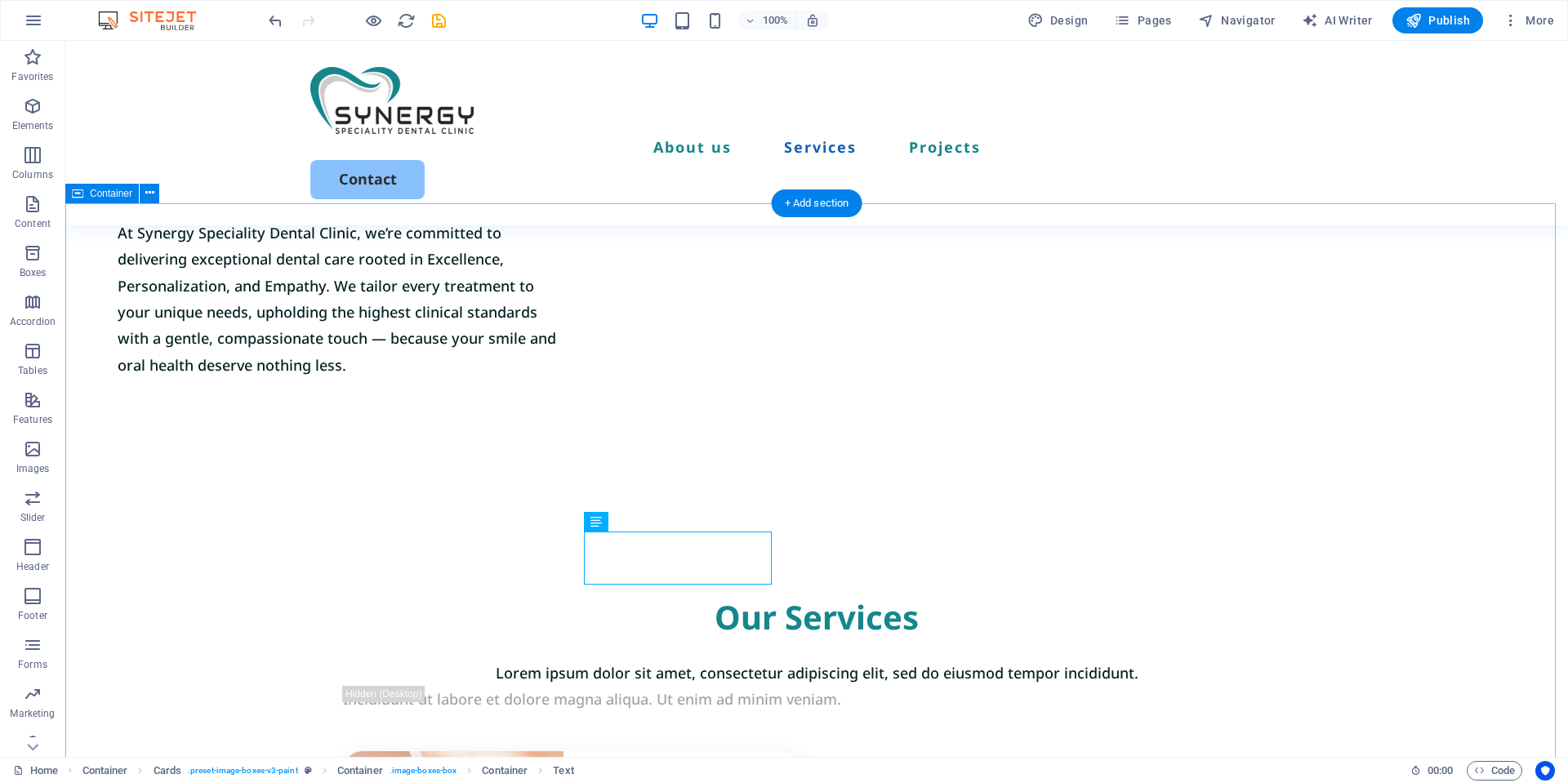 click on "Our Services Lorem ipsum dolor sit amet, consectetur adipiscing elit, sed do eiusmod tempor incididunt. Incididunt ut labore et dolore magna aliqua. Ut enim ad minim veniam. Orthodontic Treatment Lorem ipsum dolor sit amet, consectetur elit. Book Now Exterior painting Lorem ipsum dolor sit amet, consectetur elit. Book Now Cabinet painting Lorem ipsum dolor sit amet, consectetur elit. Book Now Commercial painting Lorem ipsum dolor sit amet, consectetur elit. Book Now" at bounding box center (817, 1420) 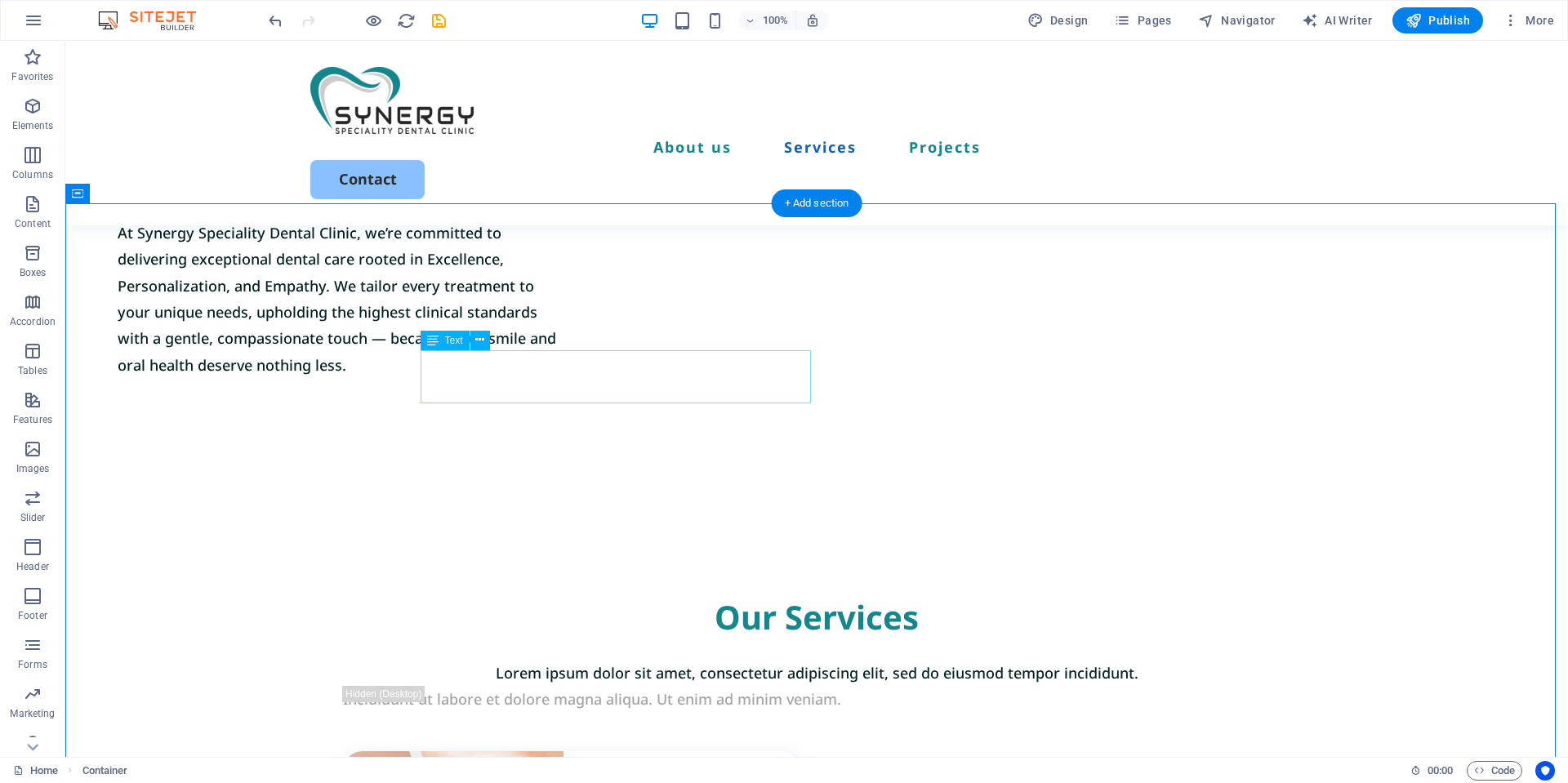 click on "Lorem ipsum dolor sit amet, consectetur adipiscing elit, sed do eiusmod tempor incididunt." at bounding box center (817, 673) 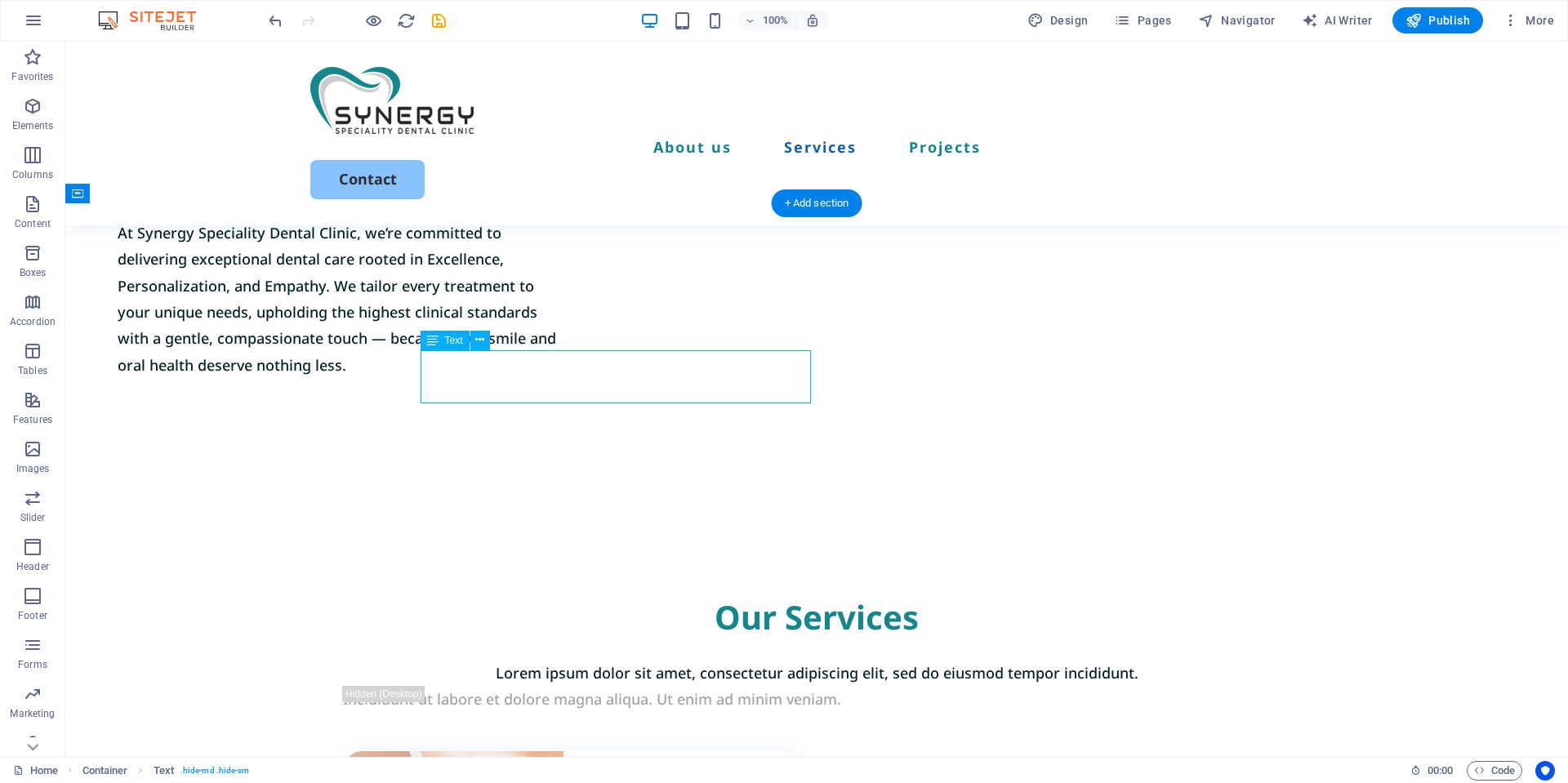 click on "Lorem ipsum dolor sit amet, consectetur adipiscing elit, sed do eiusmod tempor incididunt." at bounding box center [817, 673] 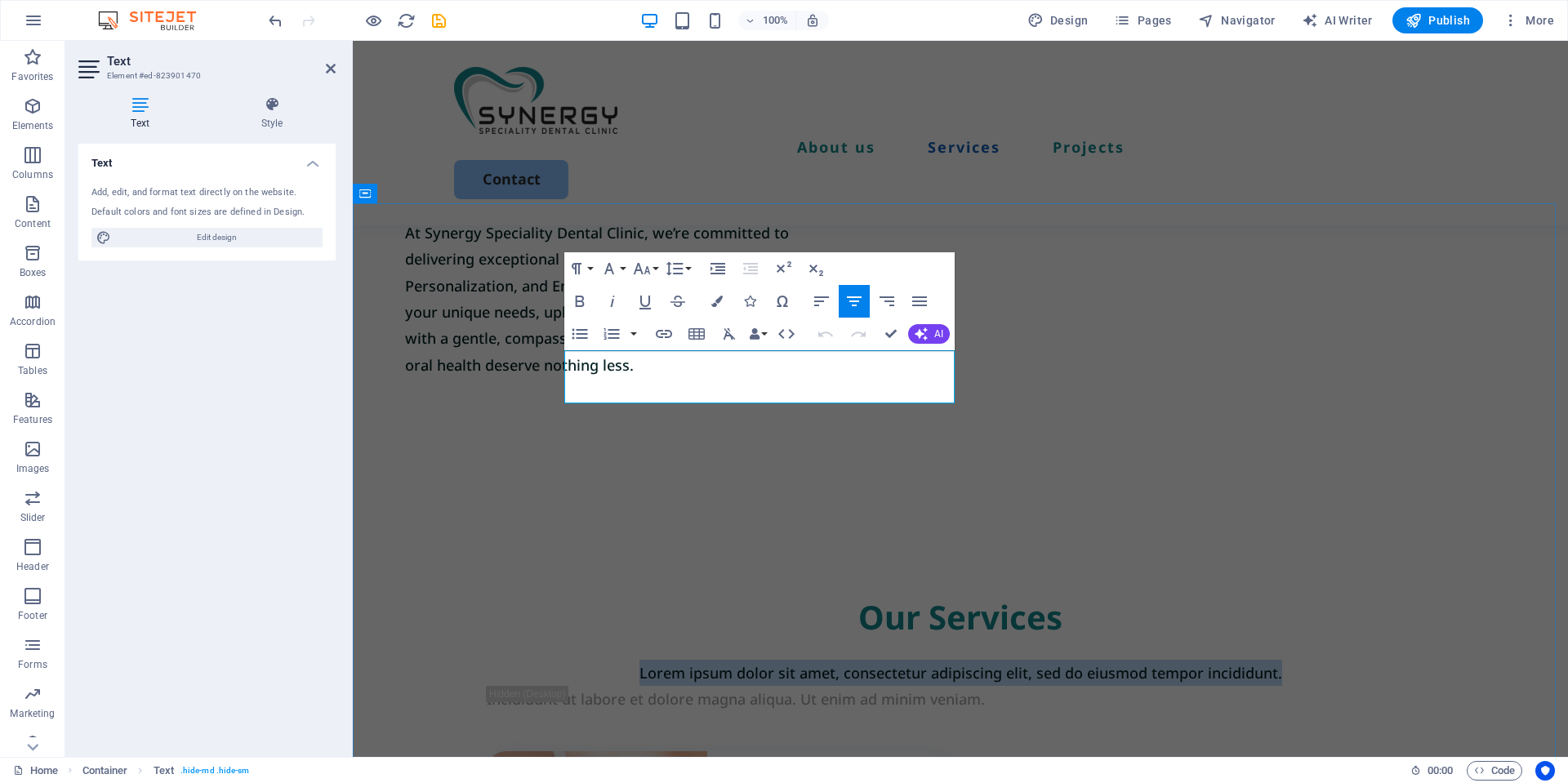 click on "Lorem ipsum dolor sit amet, consectetur adipiscing elit, sed do eiusmod tempor incididunt." at bounding box center (960, 673) 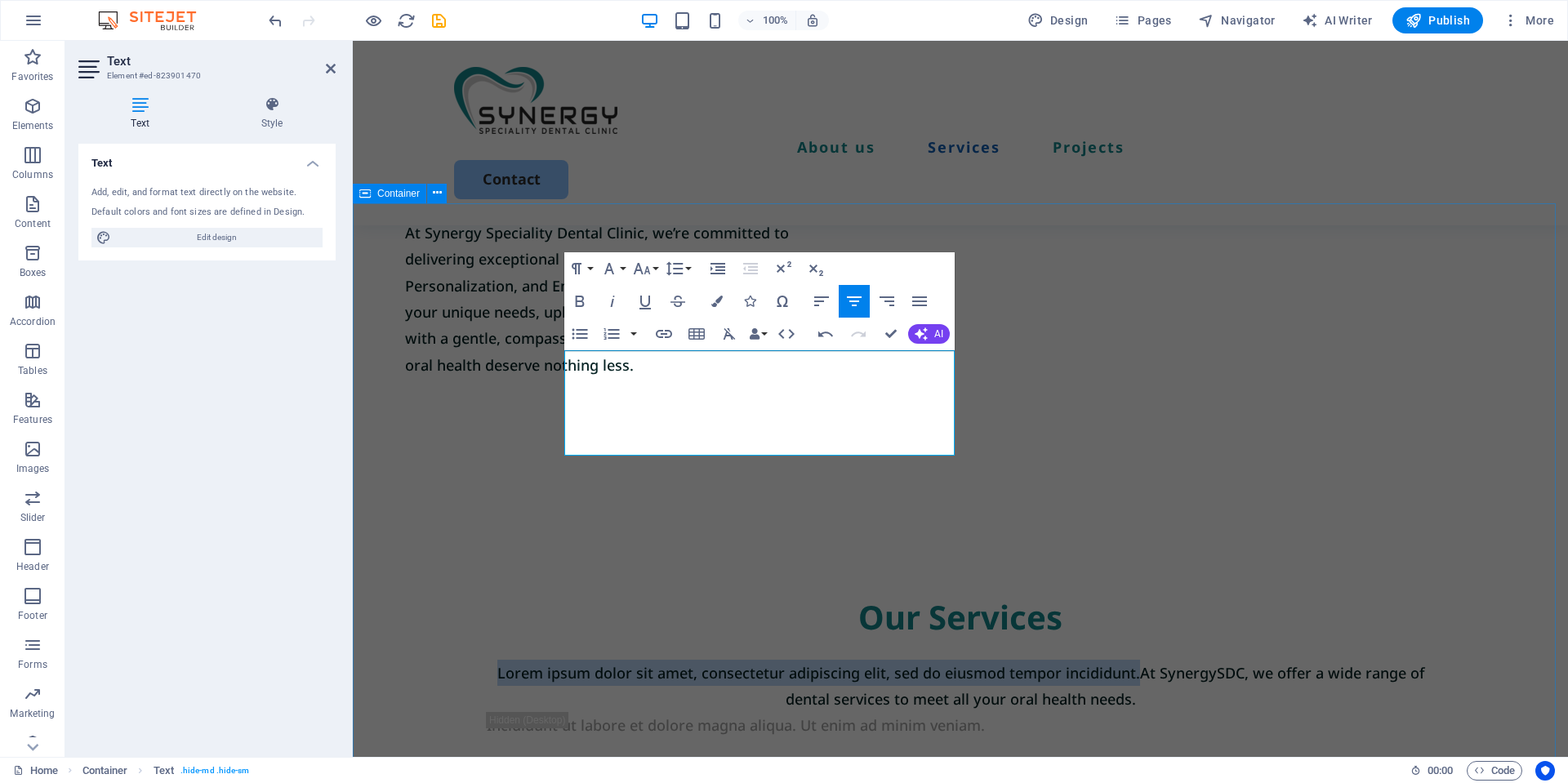 drag, startPoint x: 816, startPoint y: 388, endPoint x: 558, endPoint y: 361, distance: 259.4089 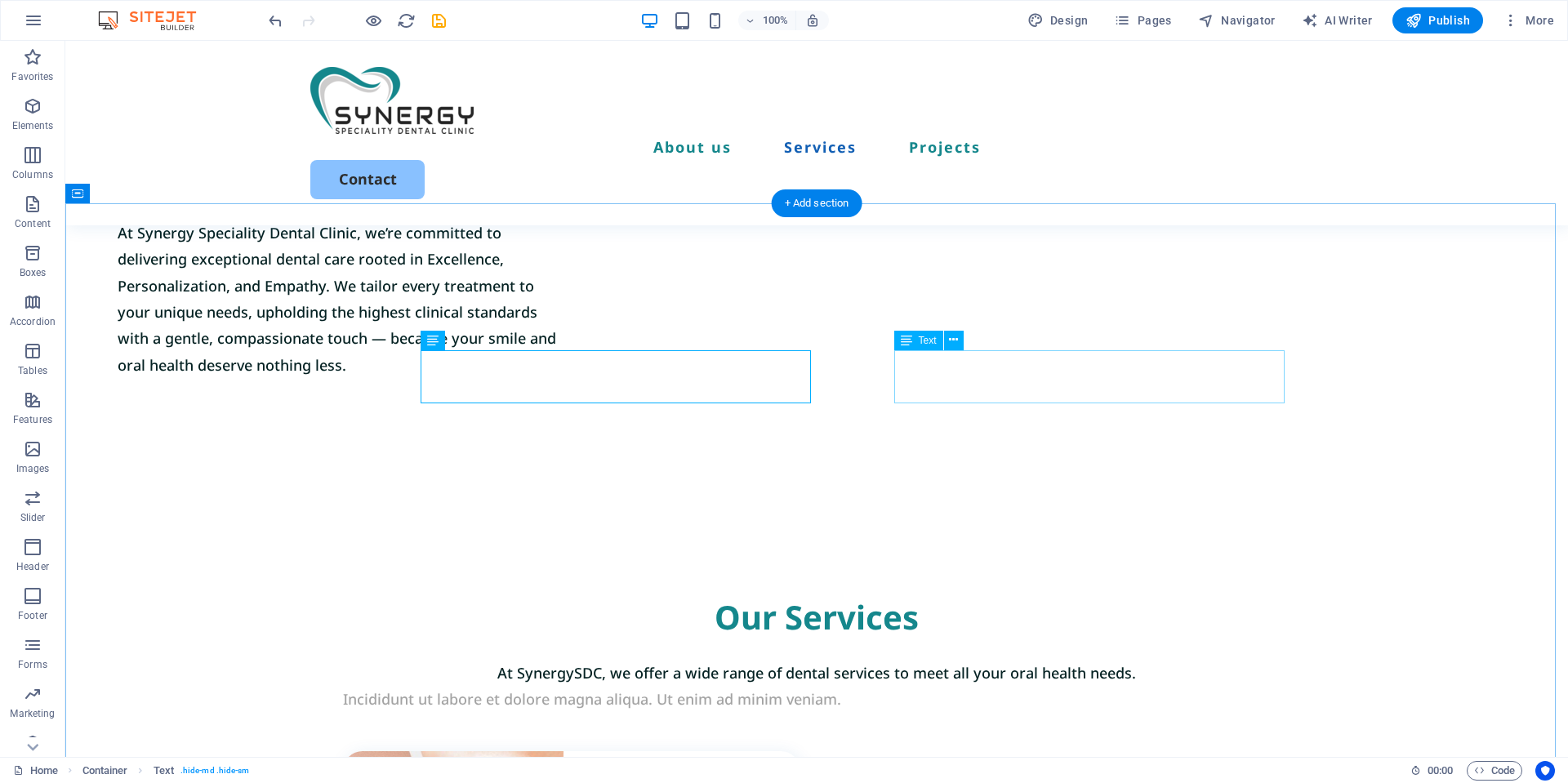 click on "Incididunt ut labore et dolore magna aliqua. Ut enim ad minim veniam." at bounding box center [817, 699] 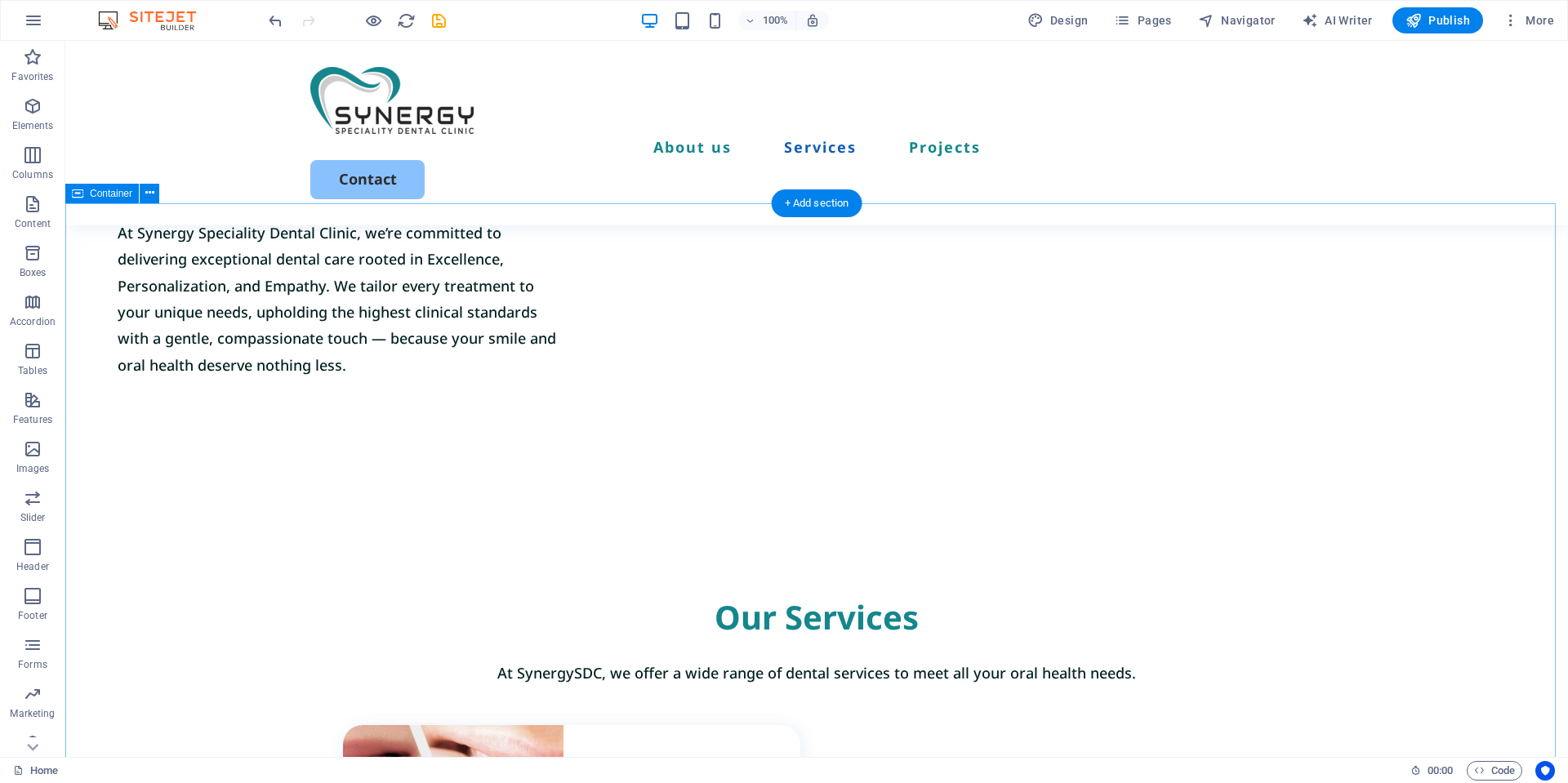 click on "Our Services At SynergySDC, we offer a wide range of dental services to meet all your oral health needs. Orthodontic Treatment Lorem ipsum dolor sit amet, consectetur elit. Book Now Exterior painting Lorem ipsum dolor sit amet, consectetur elit. Book Now Cabinet painting Lorem ipsum dolor sit amet, consectetur elit. Book Now Commercial painting Lorem ipsum dolor sit amet, consectetur elit. Book Now" at bounding box center (817, 1407) 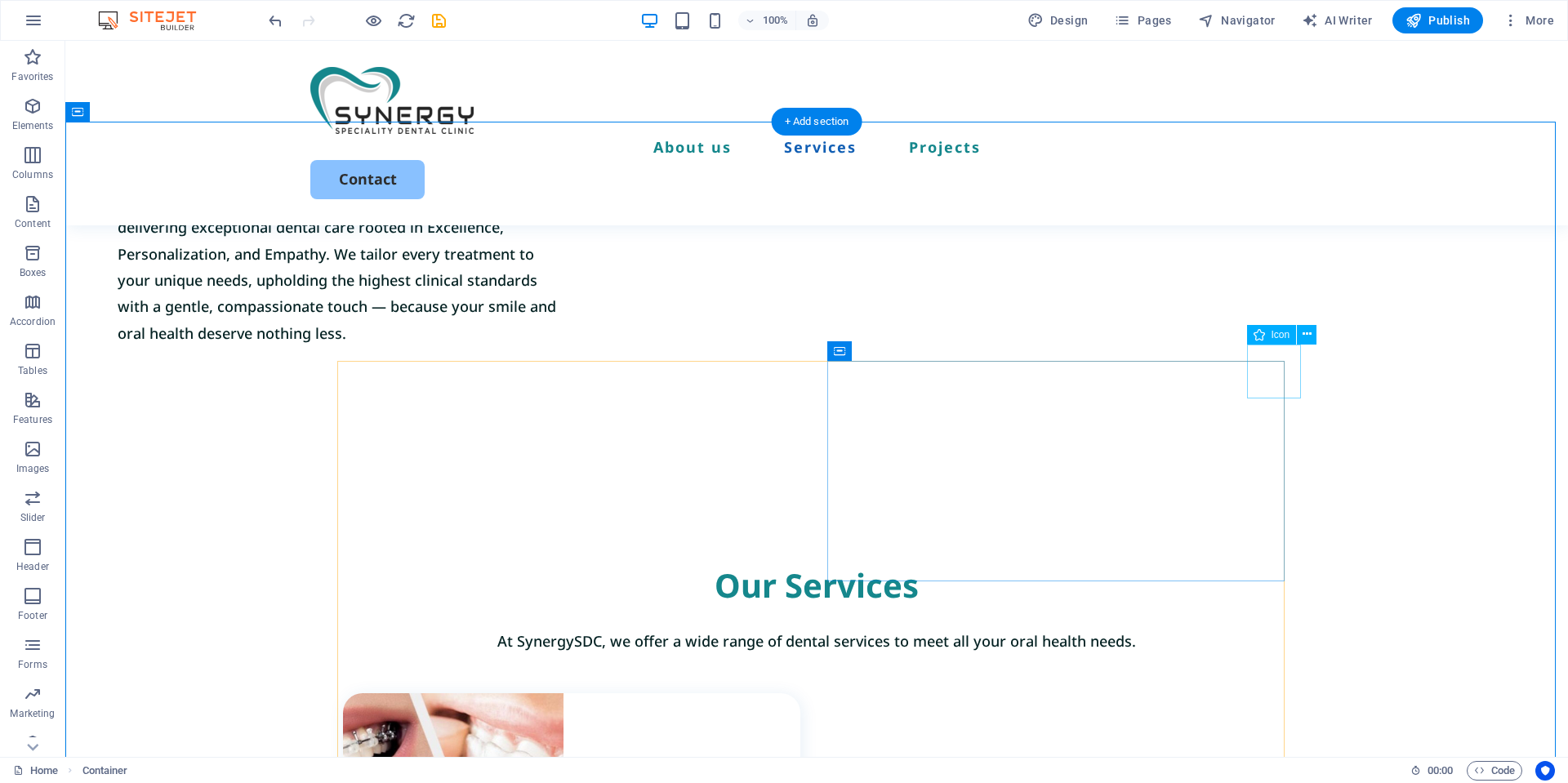 scroll, scrollTop: 1083, scrollLeft: 0, axis: vertical 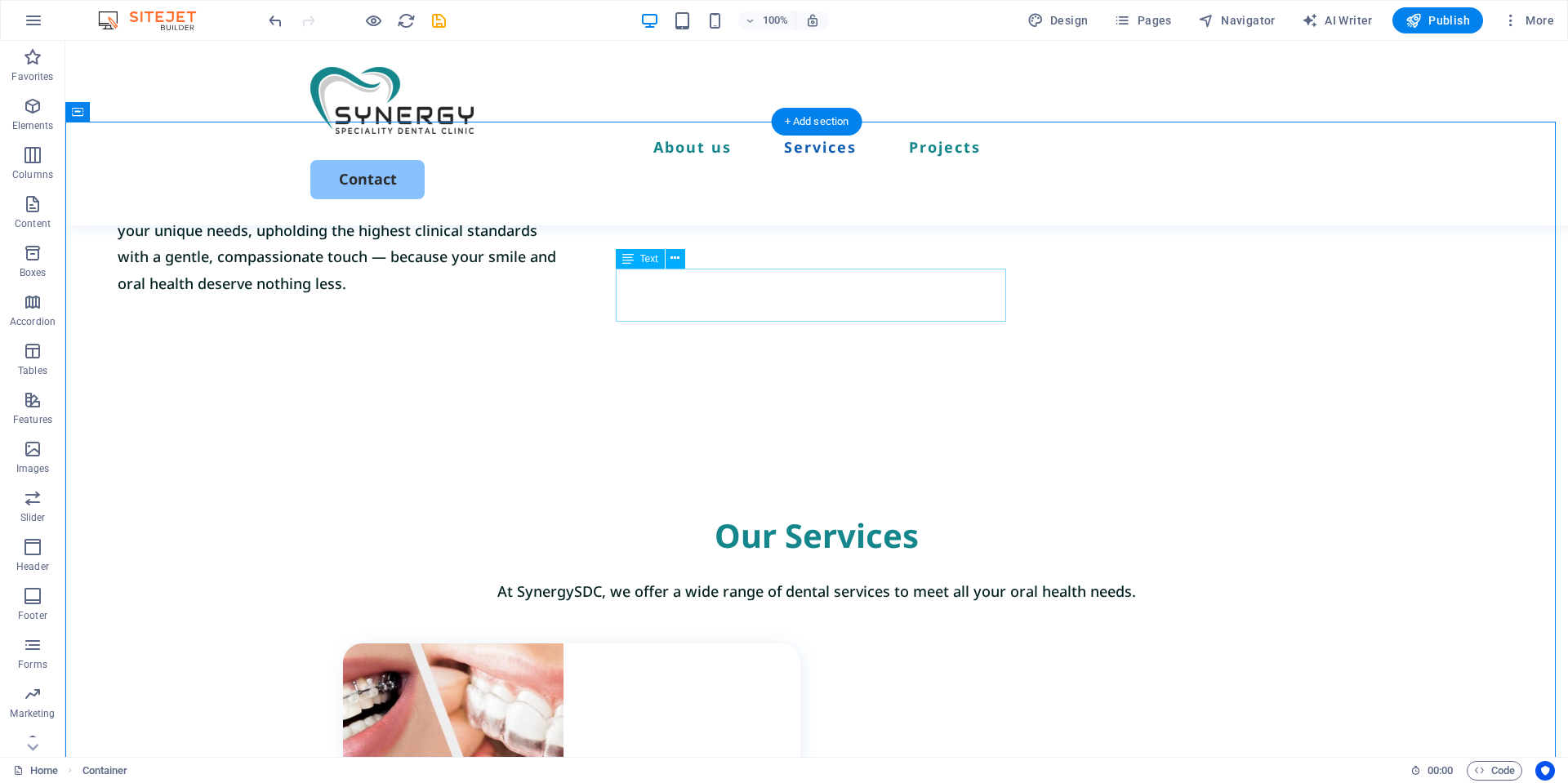 click on "At SynergySDC, we offer a wide range of dental services to meet all your oral health needs." at bounding box center (817, 591) 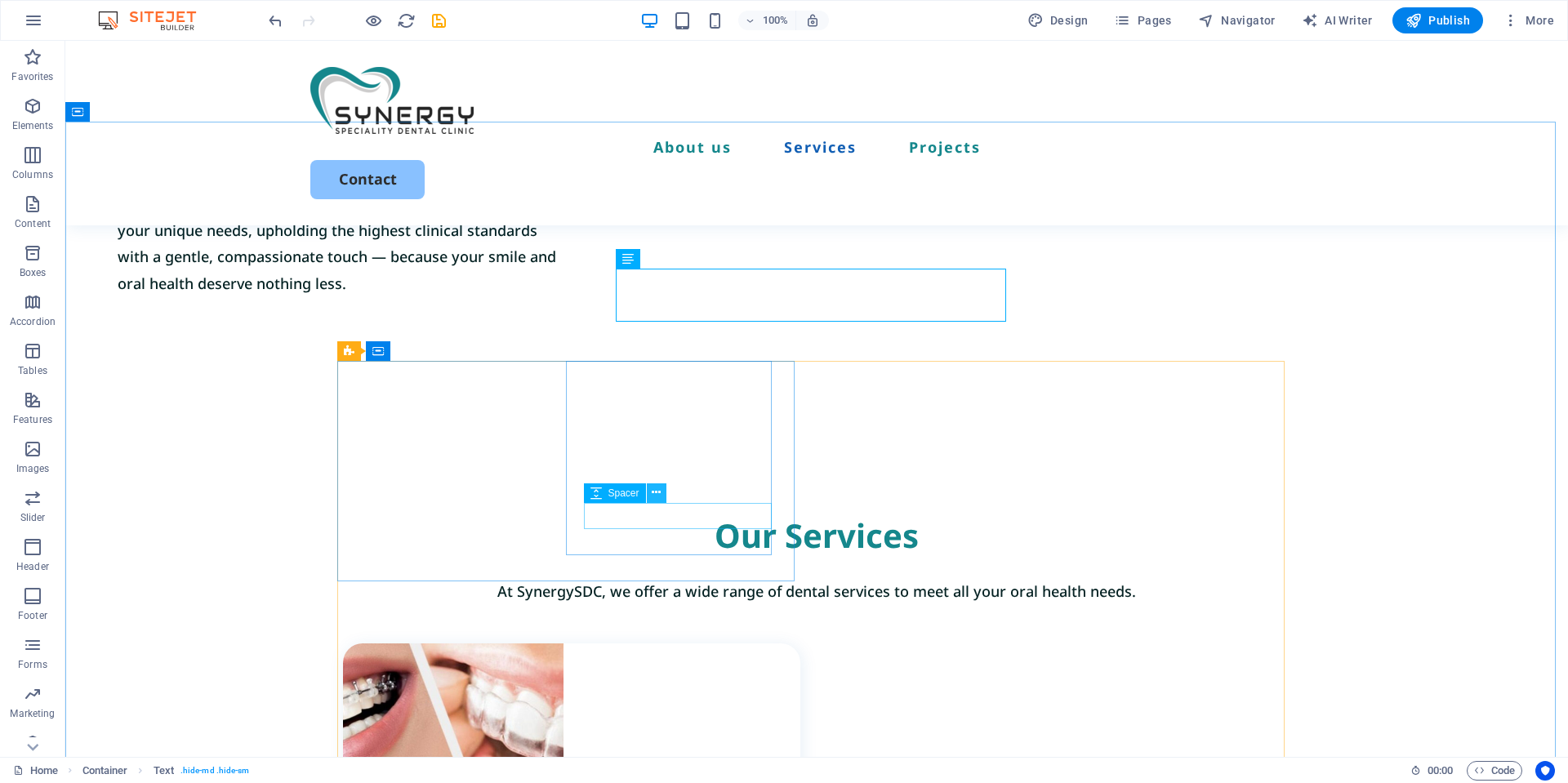 click at bounding box center (656, 492) 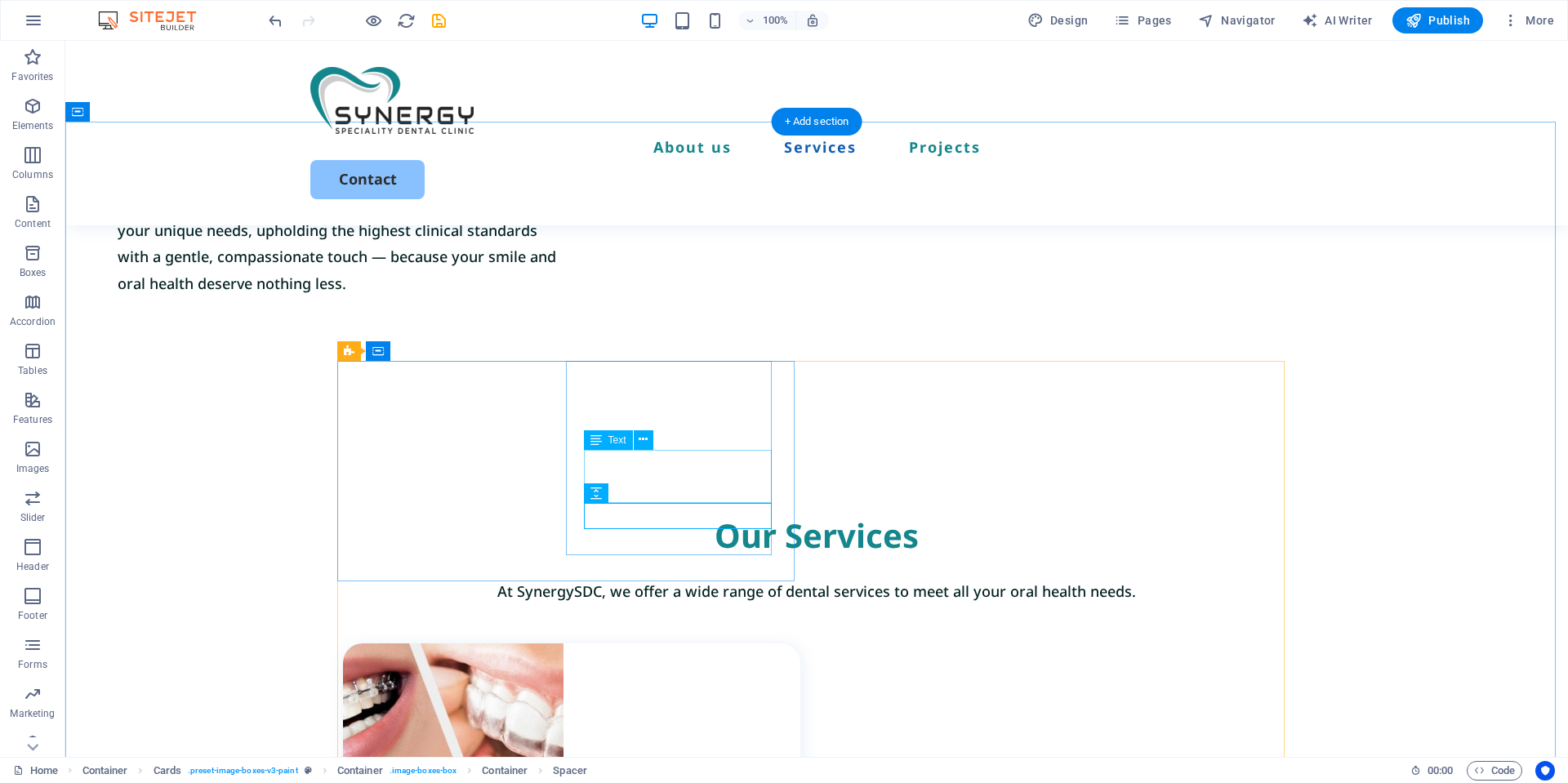 click on "Lorem ipsum dolor sit amet, consectetur elit." at bounding box center [581, 939] 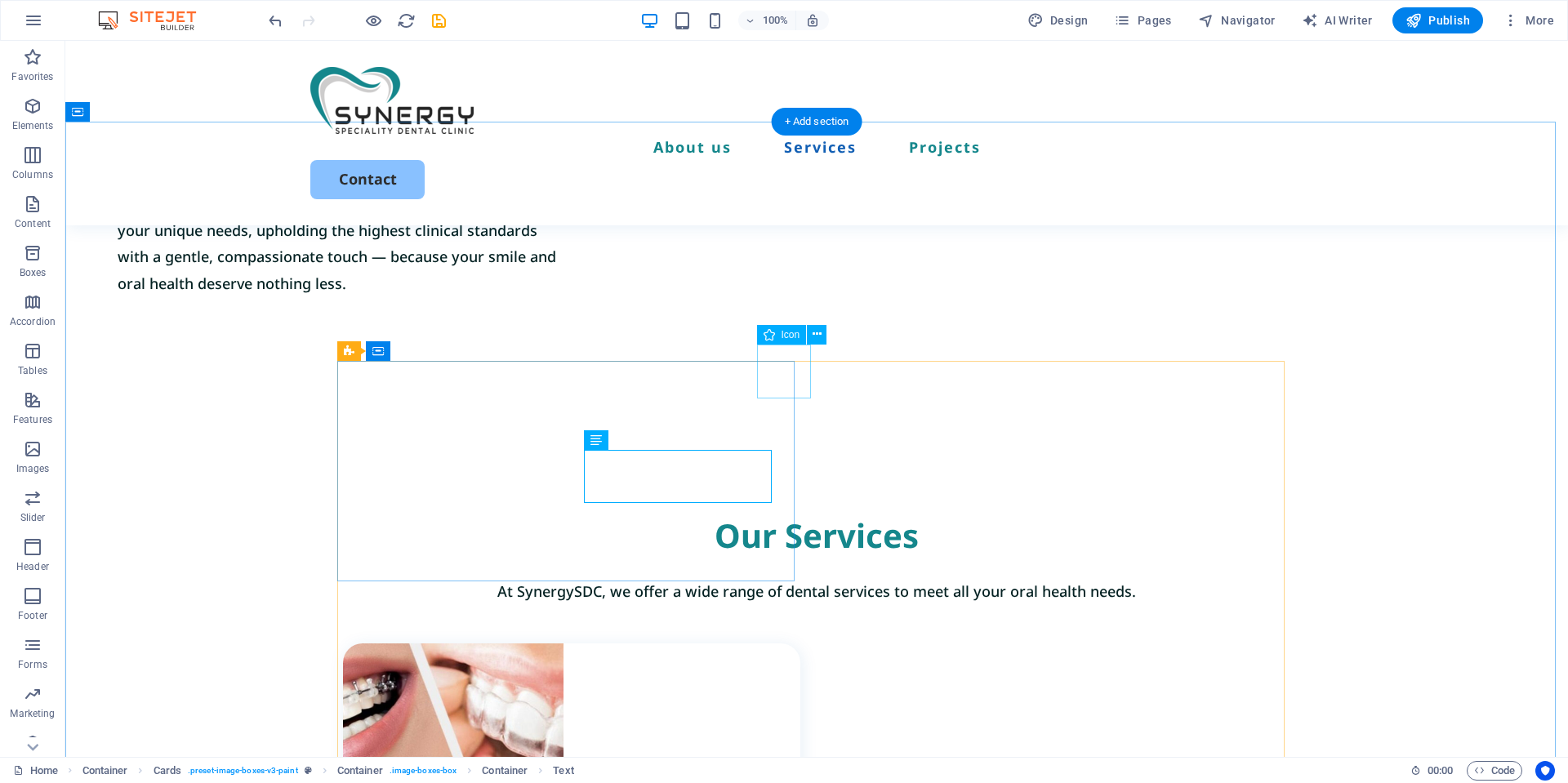 click at bounding box center (1557, -1029) 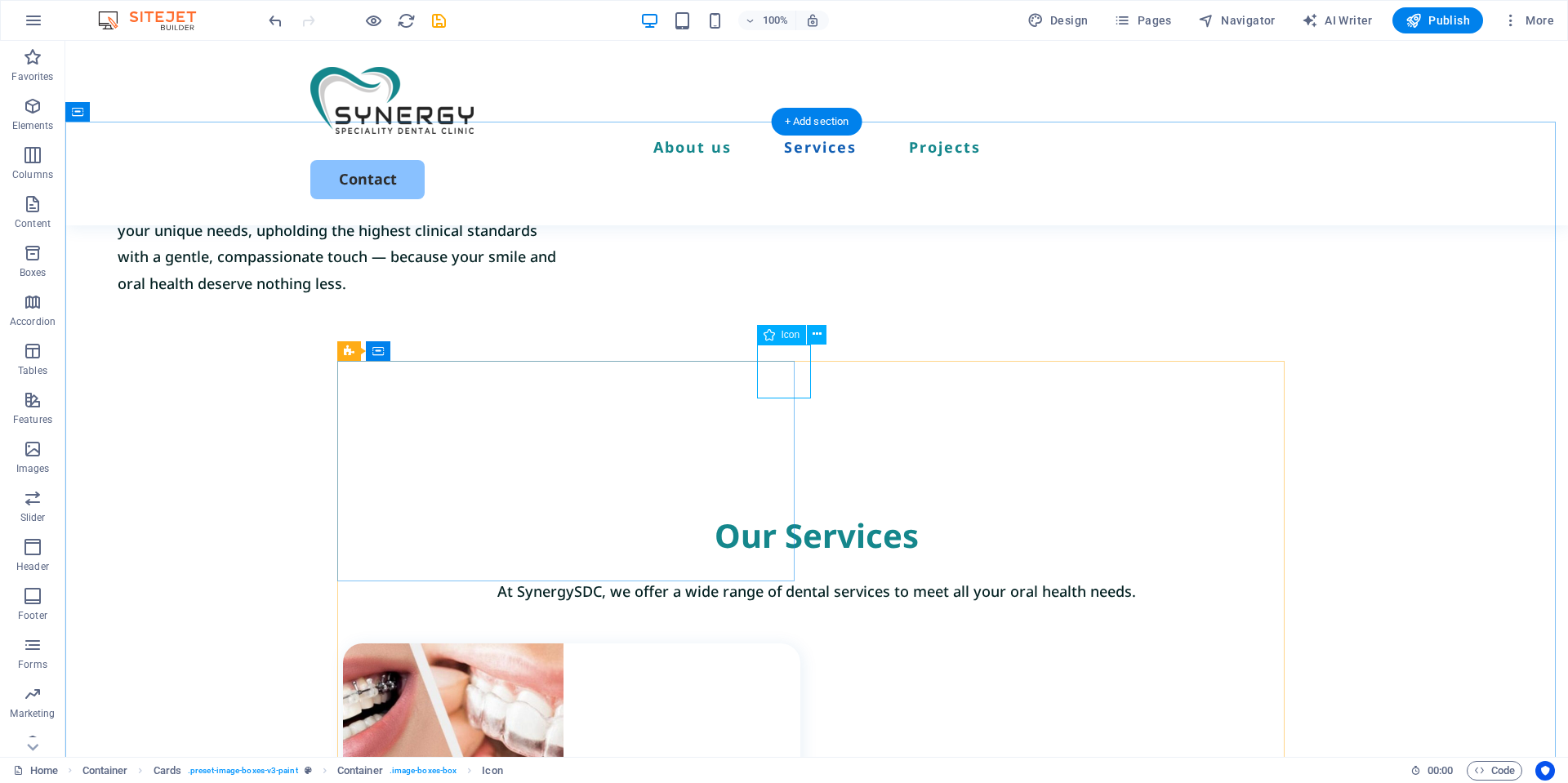 click at bounding box center (1557, -1029) 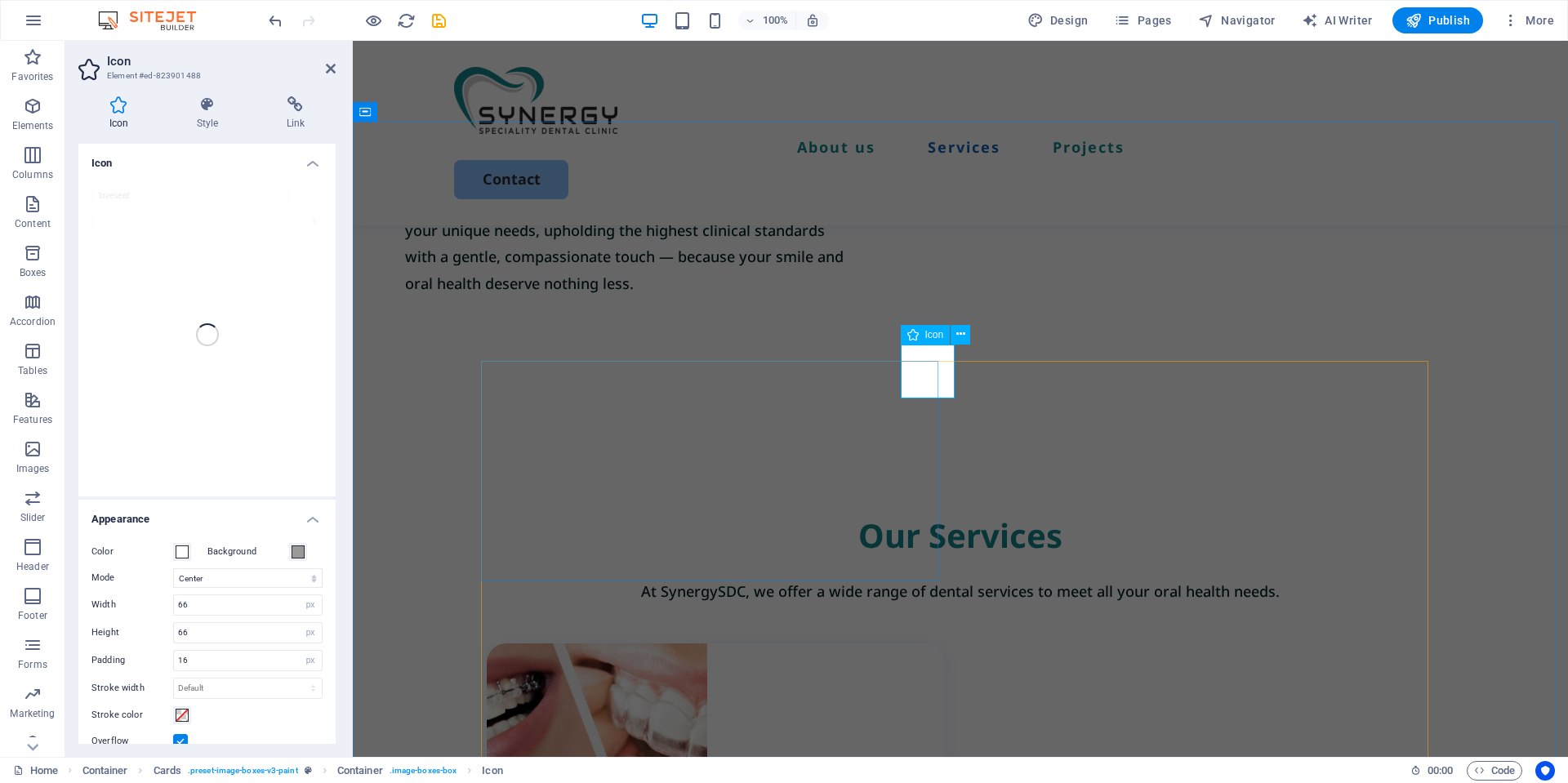 click at bounding box center (1557, -1029) 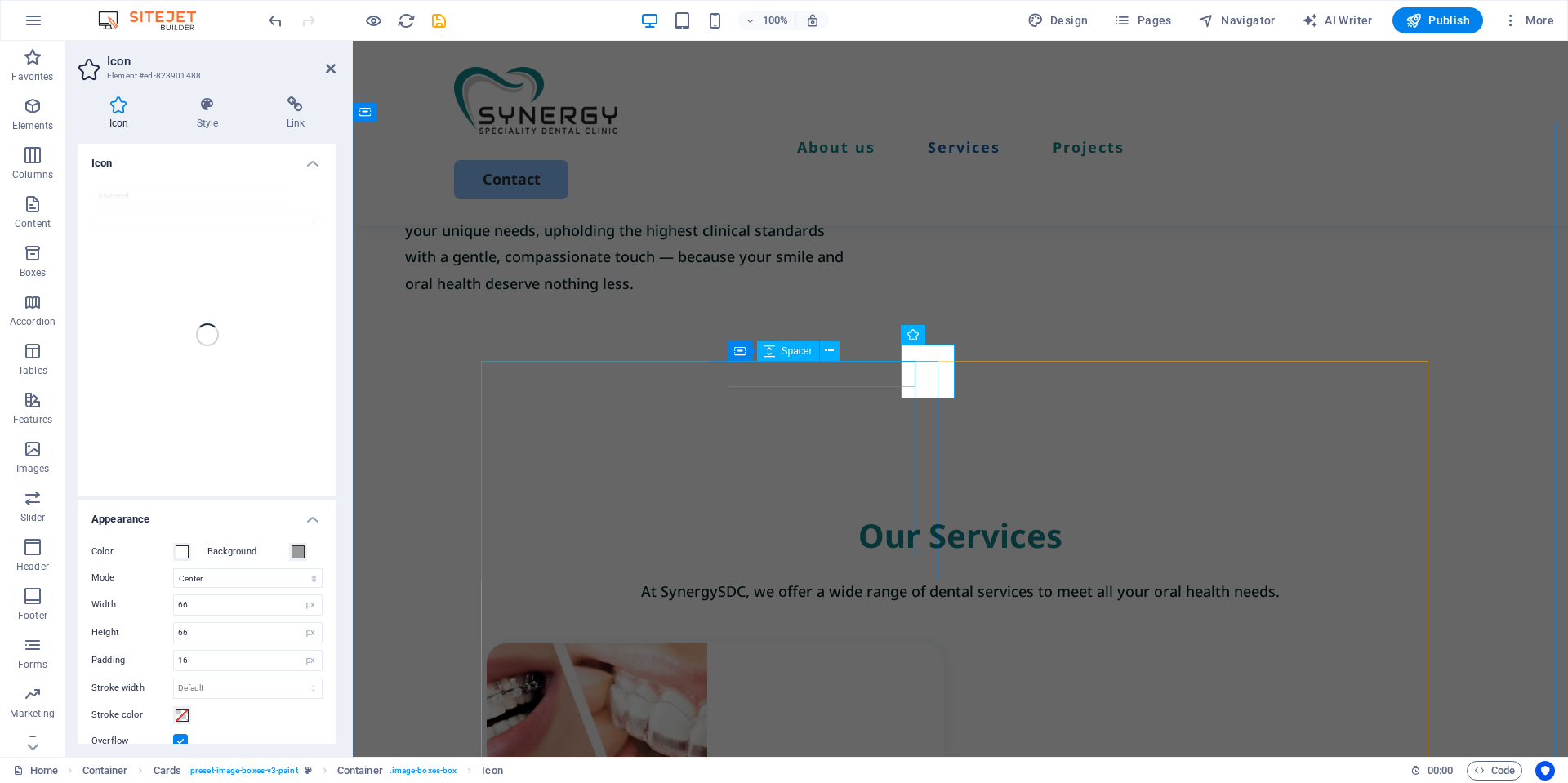click at bounding box center (960, 624) 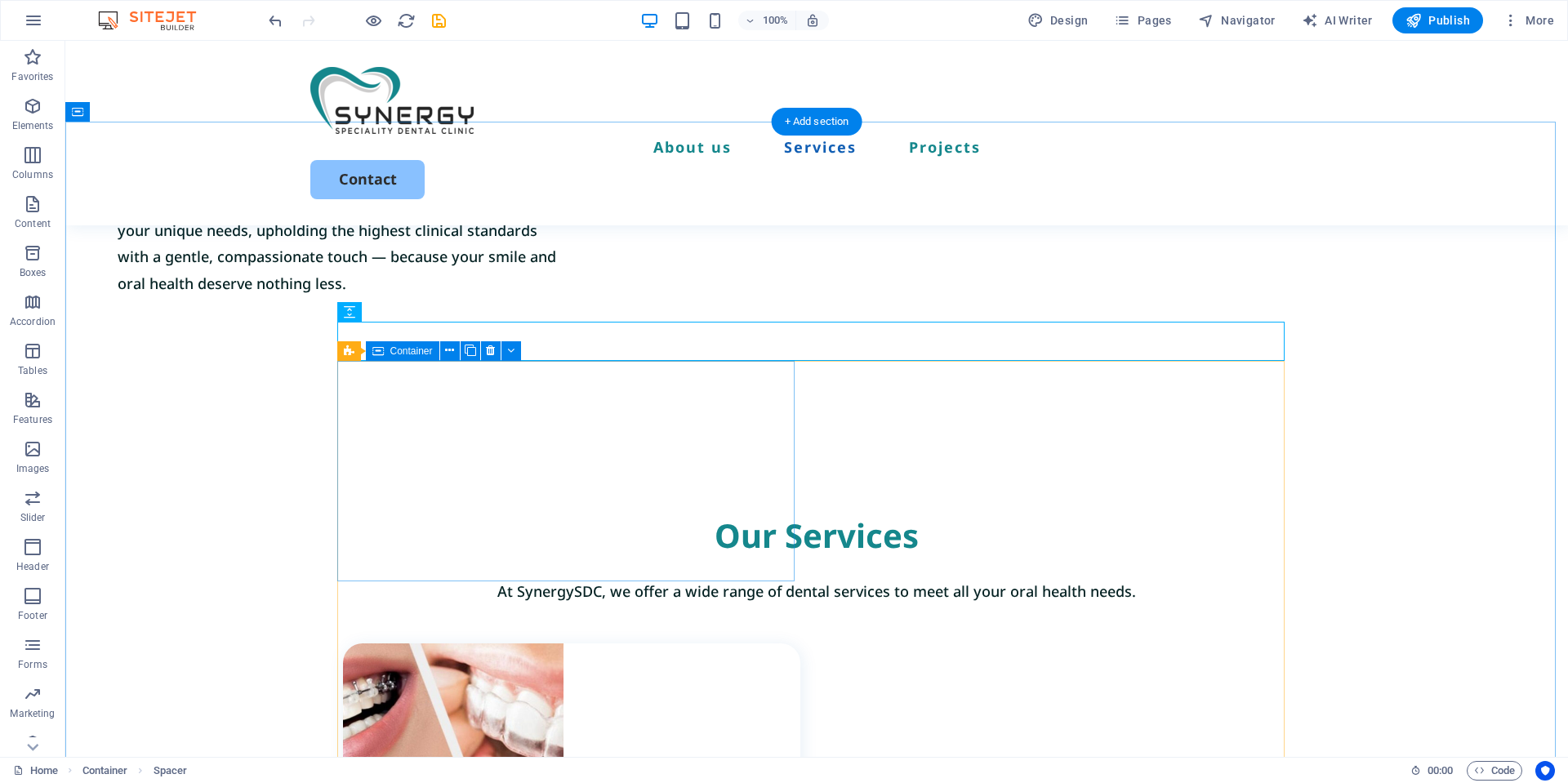 click on "Orthodontic Treatment Lorem ipsum dolor sit amet, consectetur elit. Book Now" at bounding box center [572, 824] 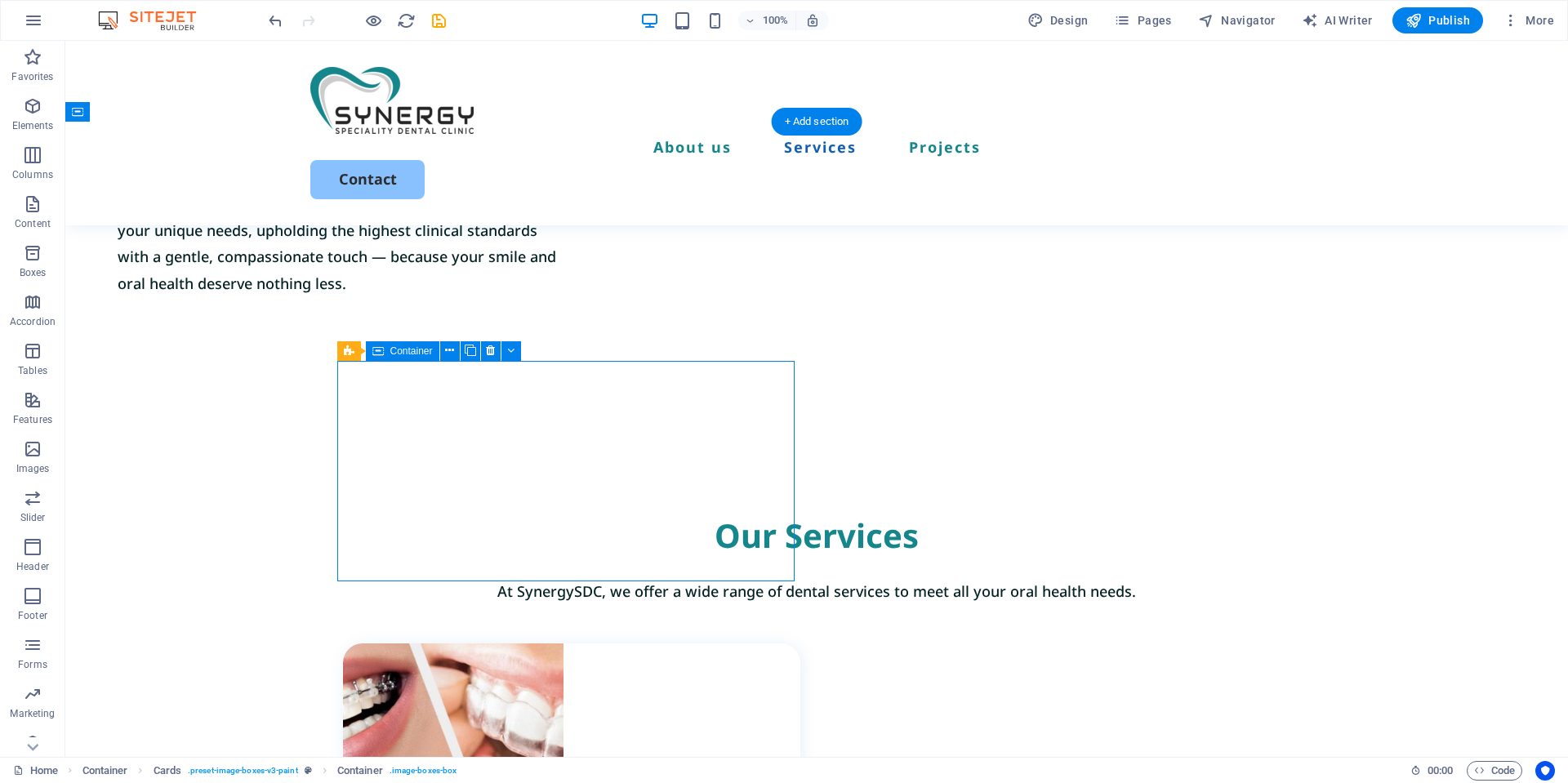 click at bounding box center (1557, -1029) 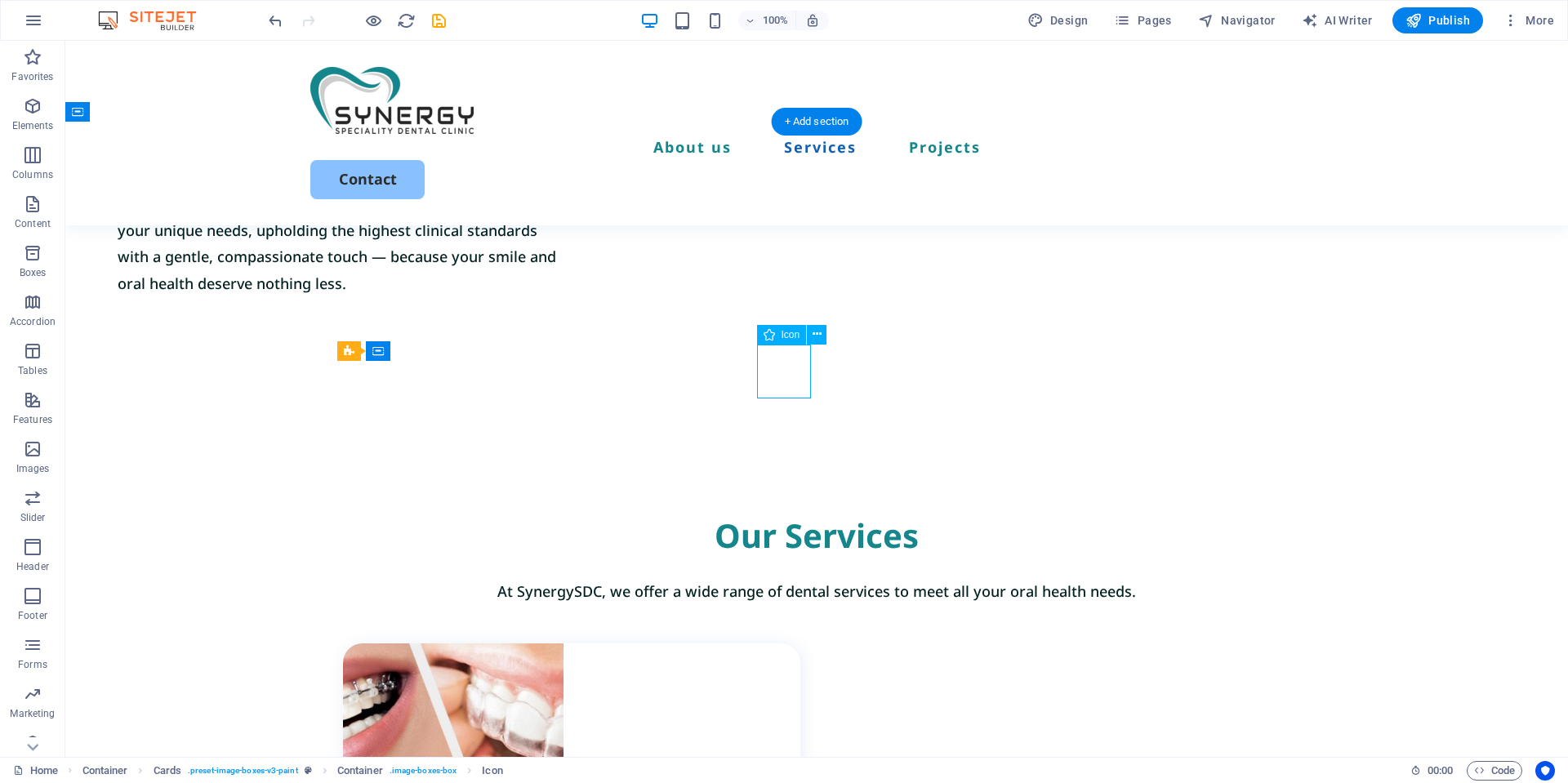 click at bounding box center [1557, -1029] 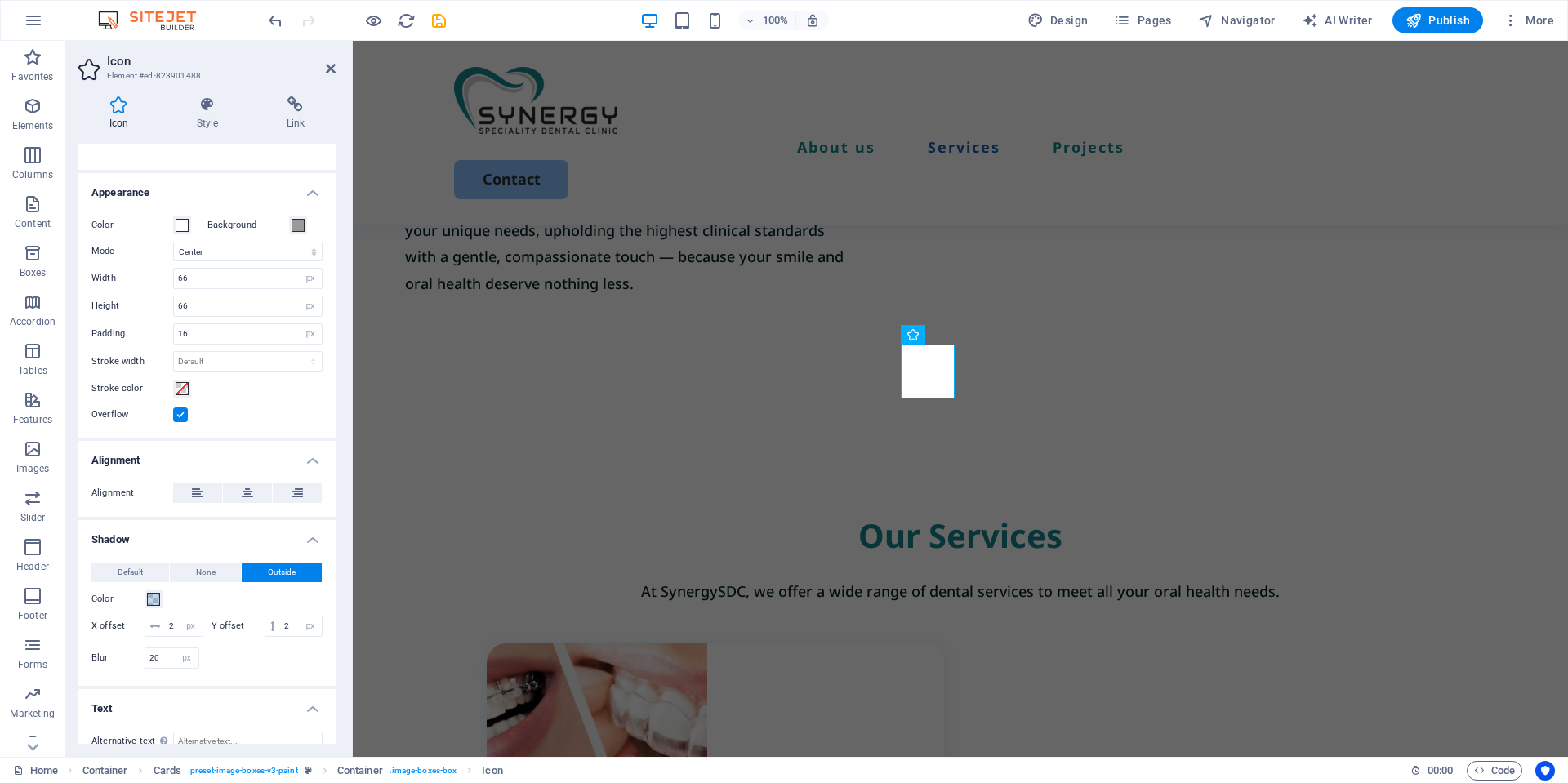 scroll, scrollTop: 245, scrollLeft: 0, axis: vertical 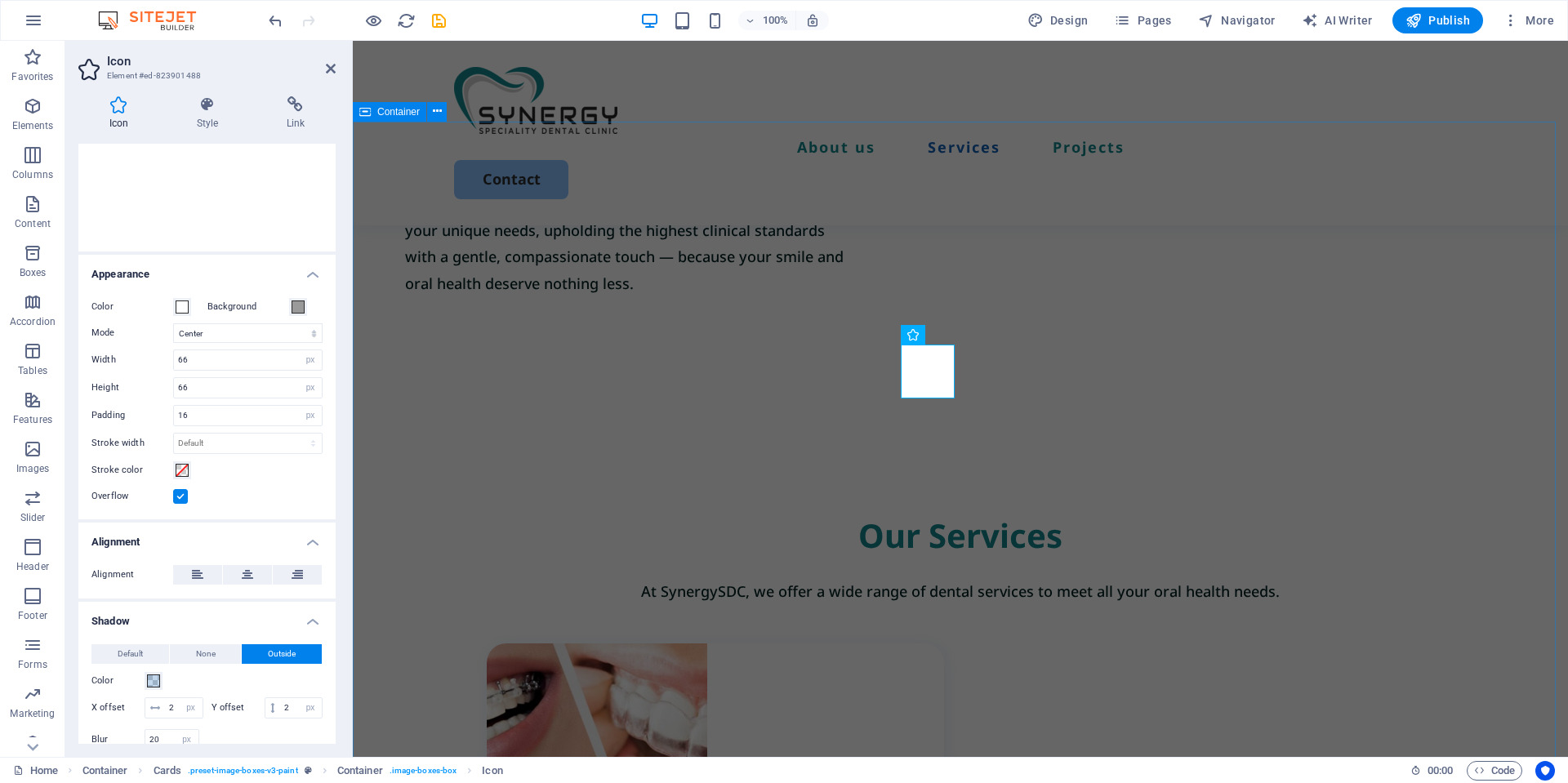 click on "Our Services At SynergySDC, we offer a wide range of dental services to meet all your oral health needs. Orthodontic Treatment Lorem ipsum dolor sit amet, consectetur elit. Book Now Exterior painting Lorem ipsum dolor sit amet, consectetur elit. Book Now Cabinet painting Lorem ipsum dolor sit amet, consectetur elit. Book Now Commercial painting Lorem ipsum dolor sit amet, consectetur elit. Book Now" at bounding box center [960, 1325] 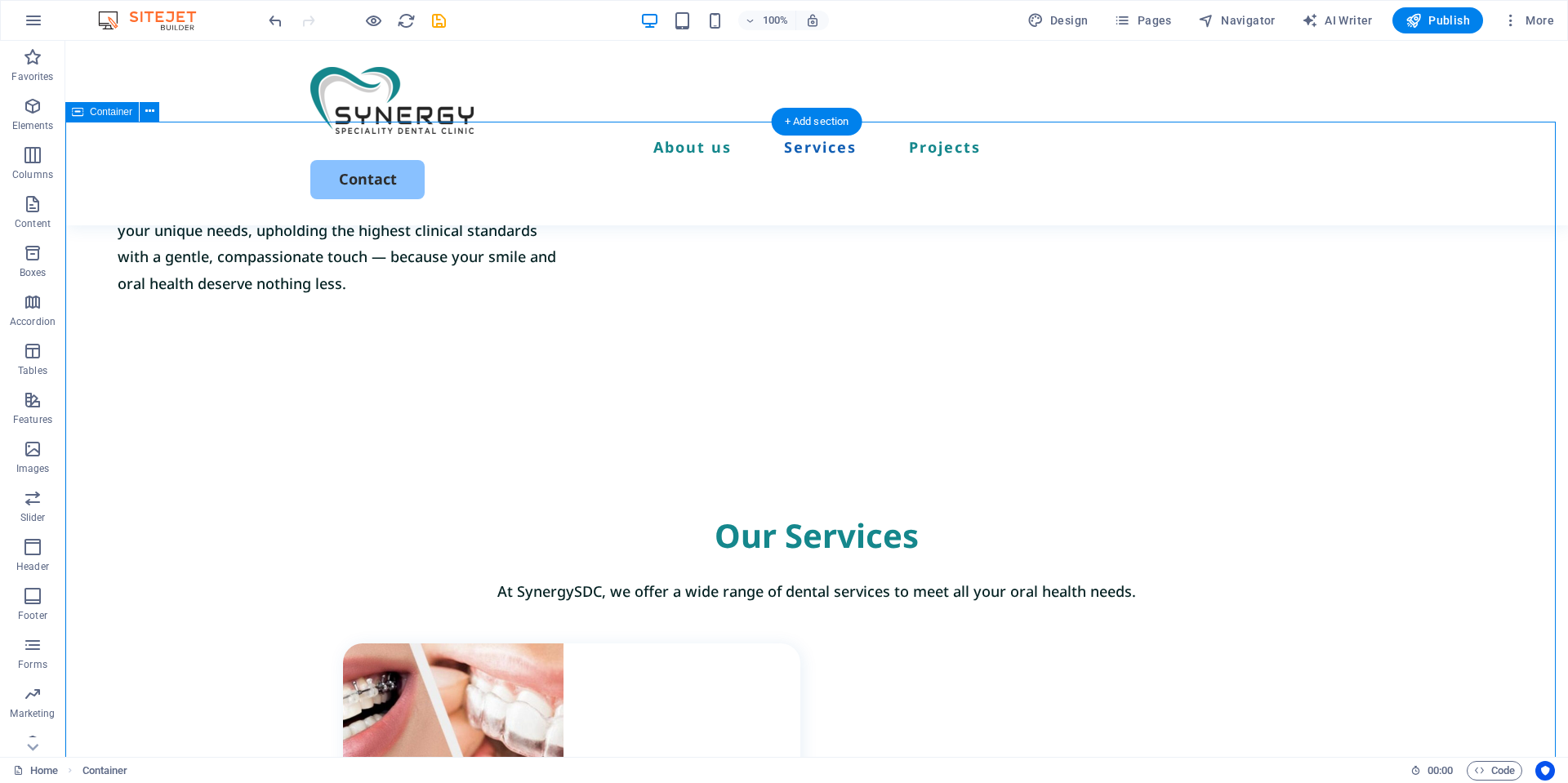 click on "Our Services At SynergySDC, we offer a wide range of dental services to meet all your oral health needs. Orthodontic Treatment Lorem ipsum dolor sit amet, consectetur elit. Book Now Exterior painting Lorem ipsum dolor sit amet, consectetur elit. Book Now Cabinet painting Lorem ipsum dolor sit amet, consectetur elit. Book Now Commercial painting Lorem ipsum dolor sit amet, consectetur elit. Book Now" at bounding box center [817, 1325] 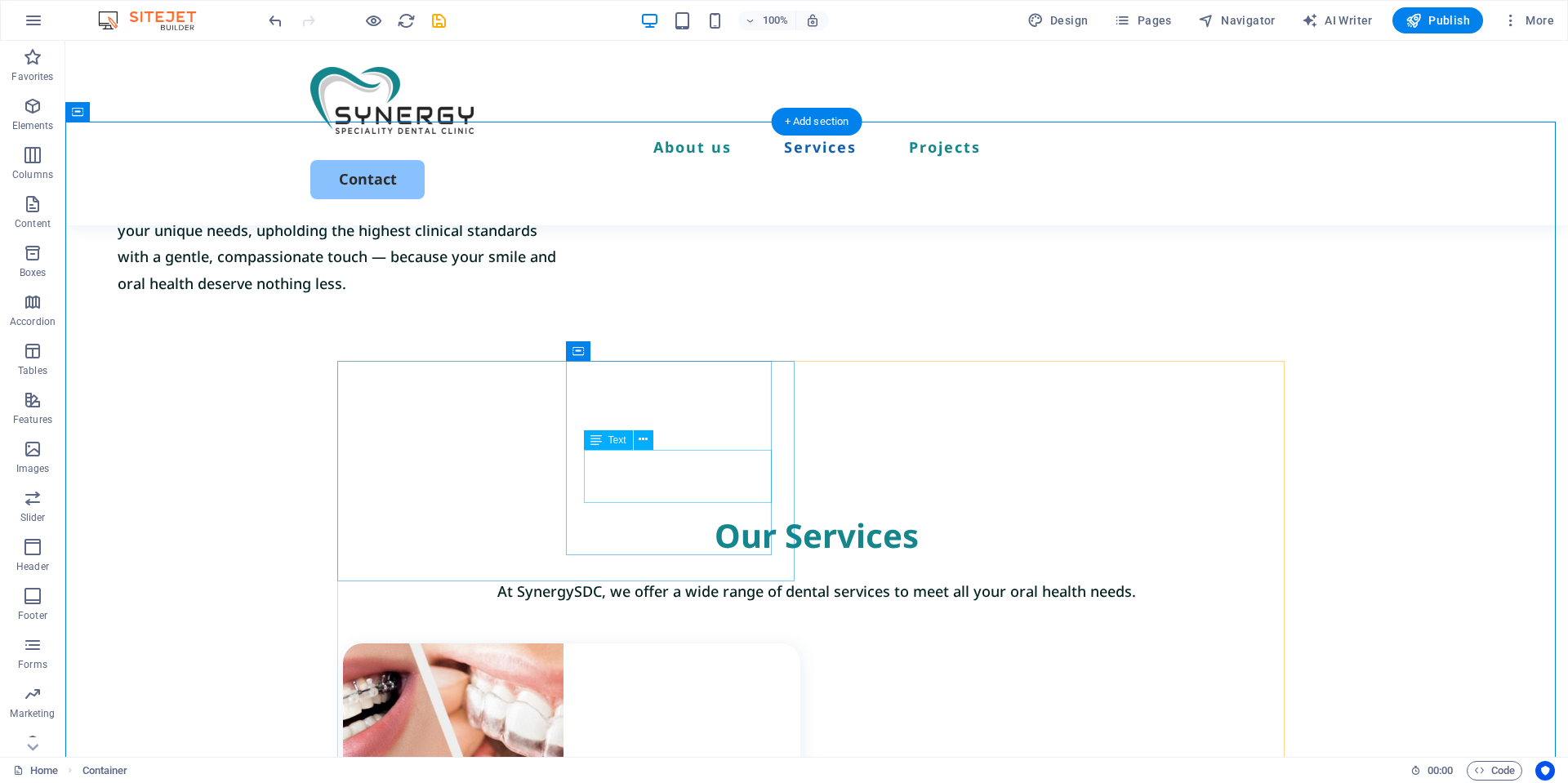 click on "Lorem ipsum dolor sit amet, consectetur elit." at bounding box center [581, 939] 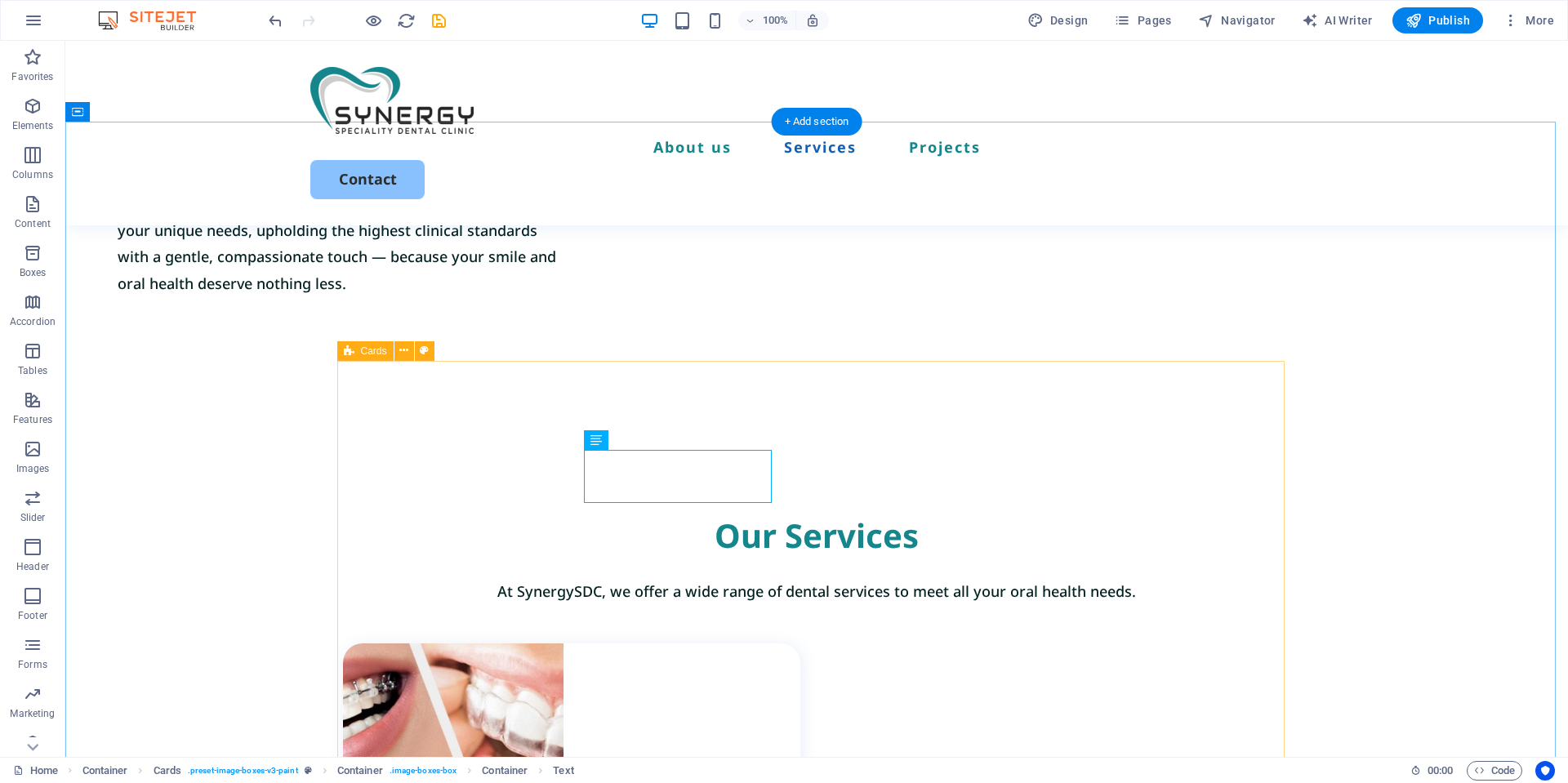 scroll, scrollTop: 1328, scrollLeft: 0, axis: vertical 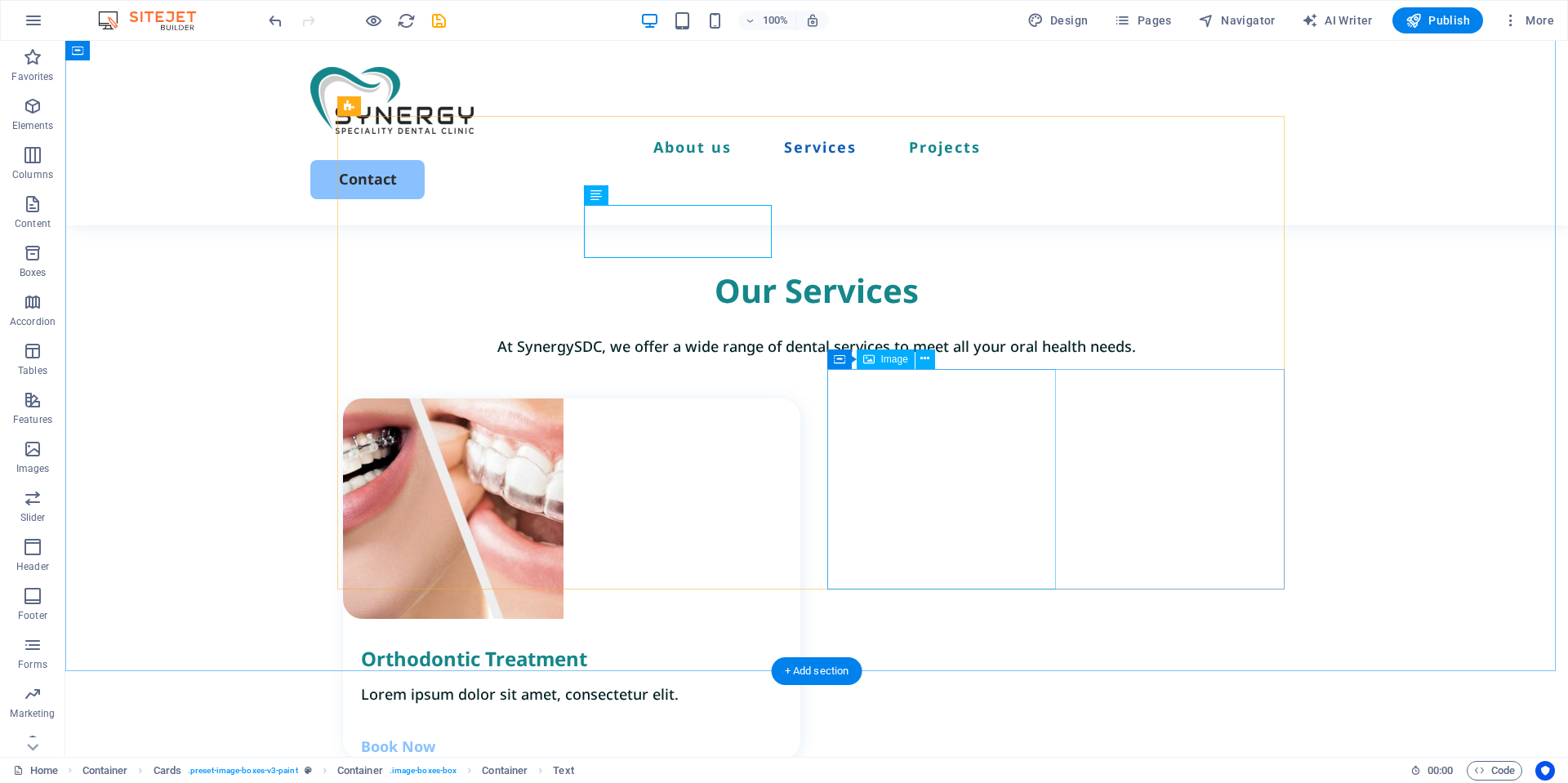 click at bounding box center [572, 1641] 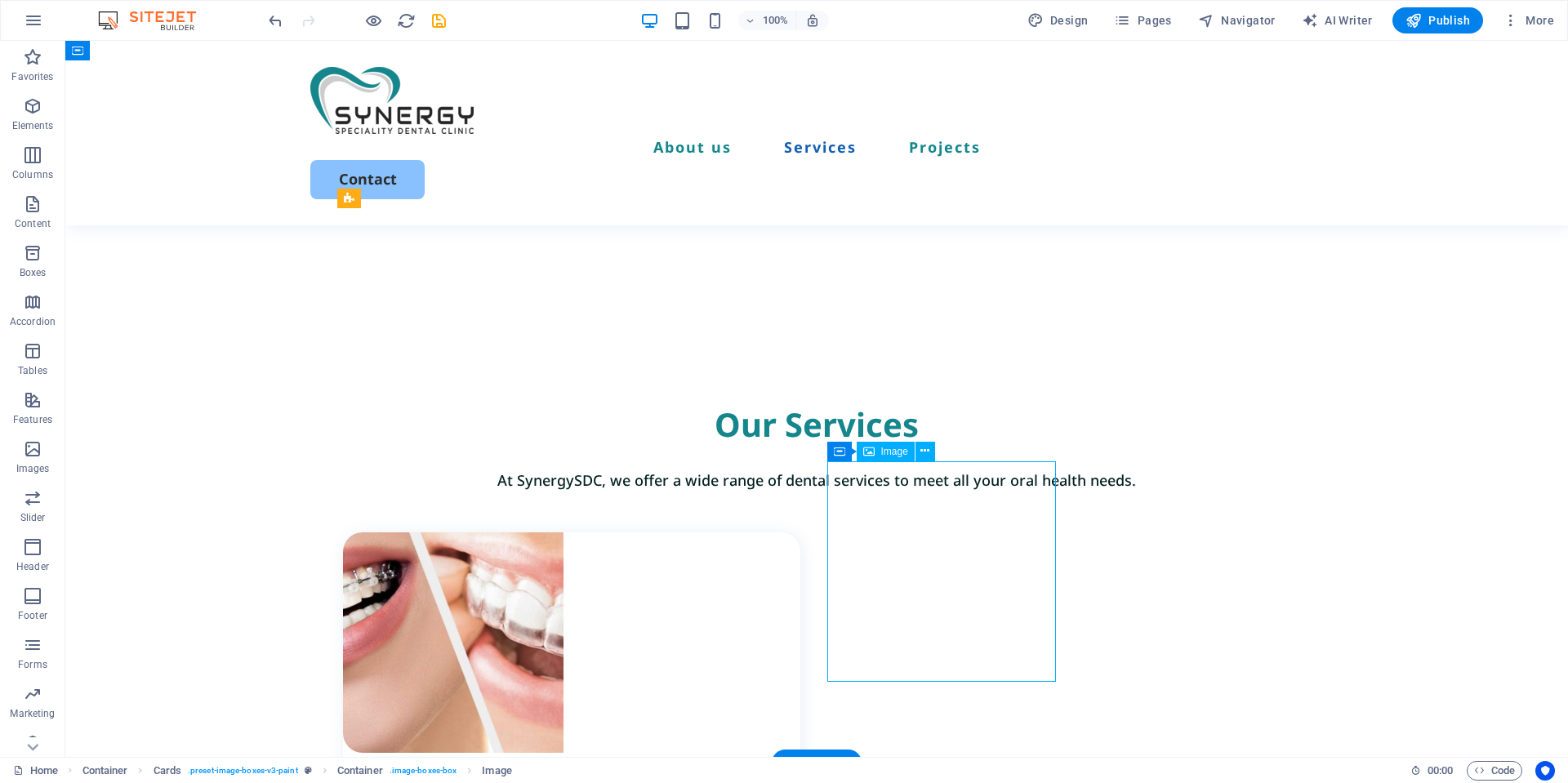 scroll, scrollTop: 1165, scrollLeft: 0, axis: vertical 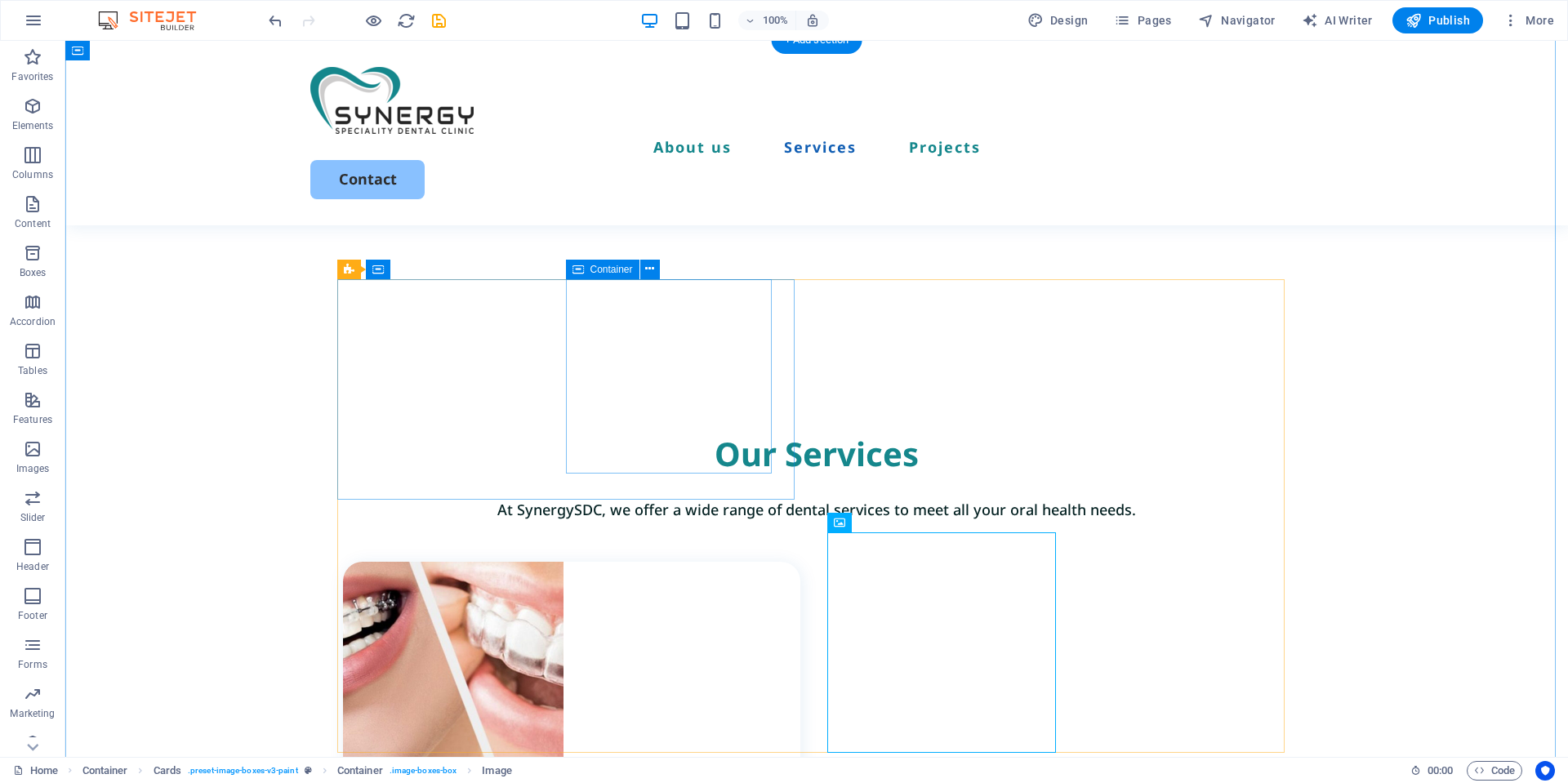 click on "Orthodontic Treatment Lorem ipsum dolor sit amet, consectetur elit. Book Now" at bounding box center [572, 852] 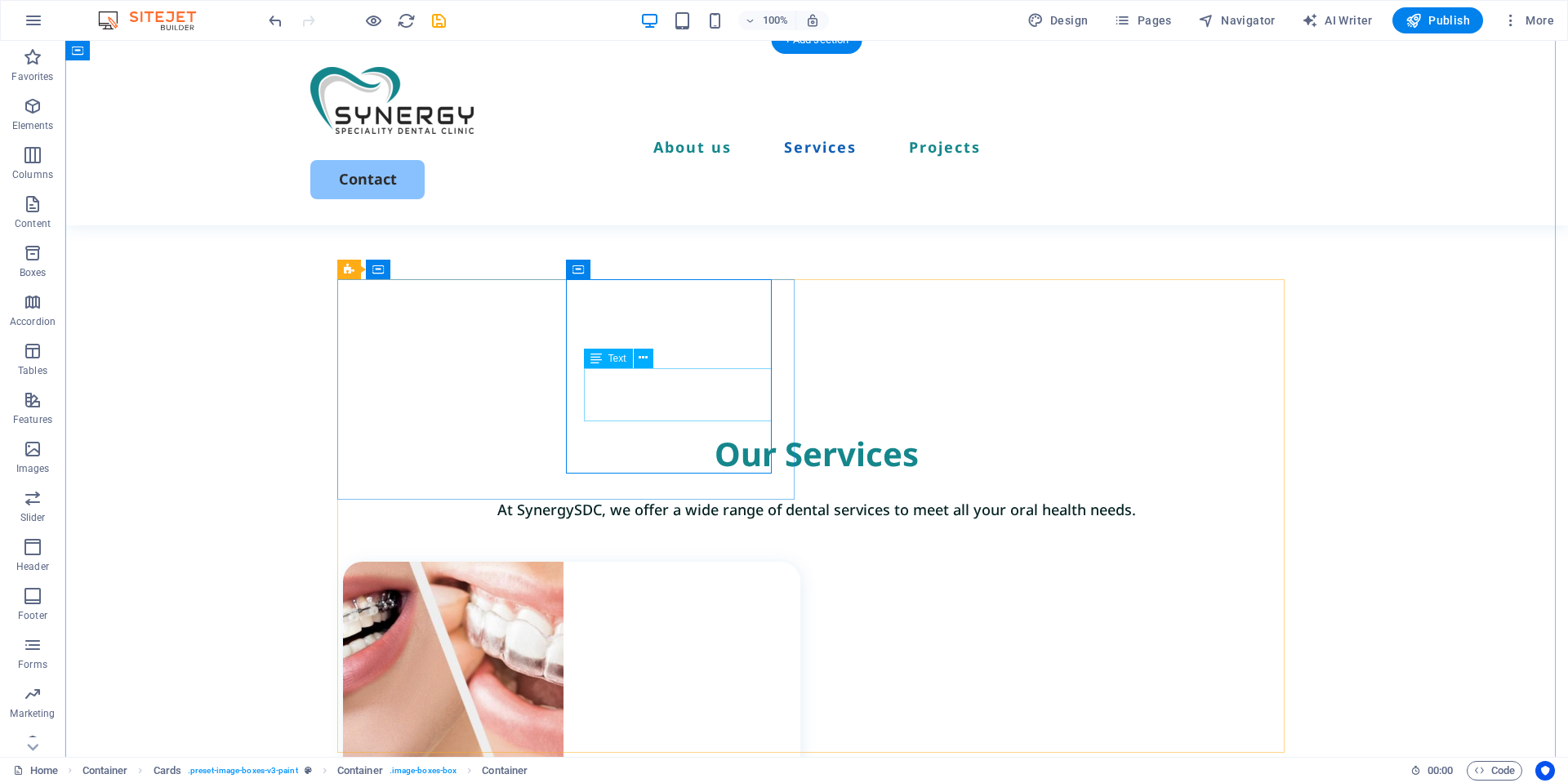 click on "Lorem ipsum dolor sit amet, consectetur elit." at bounding box center (581, 857) 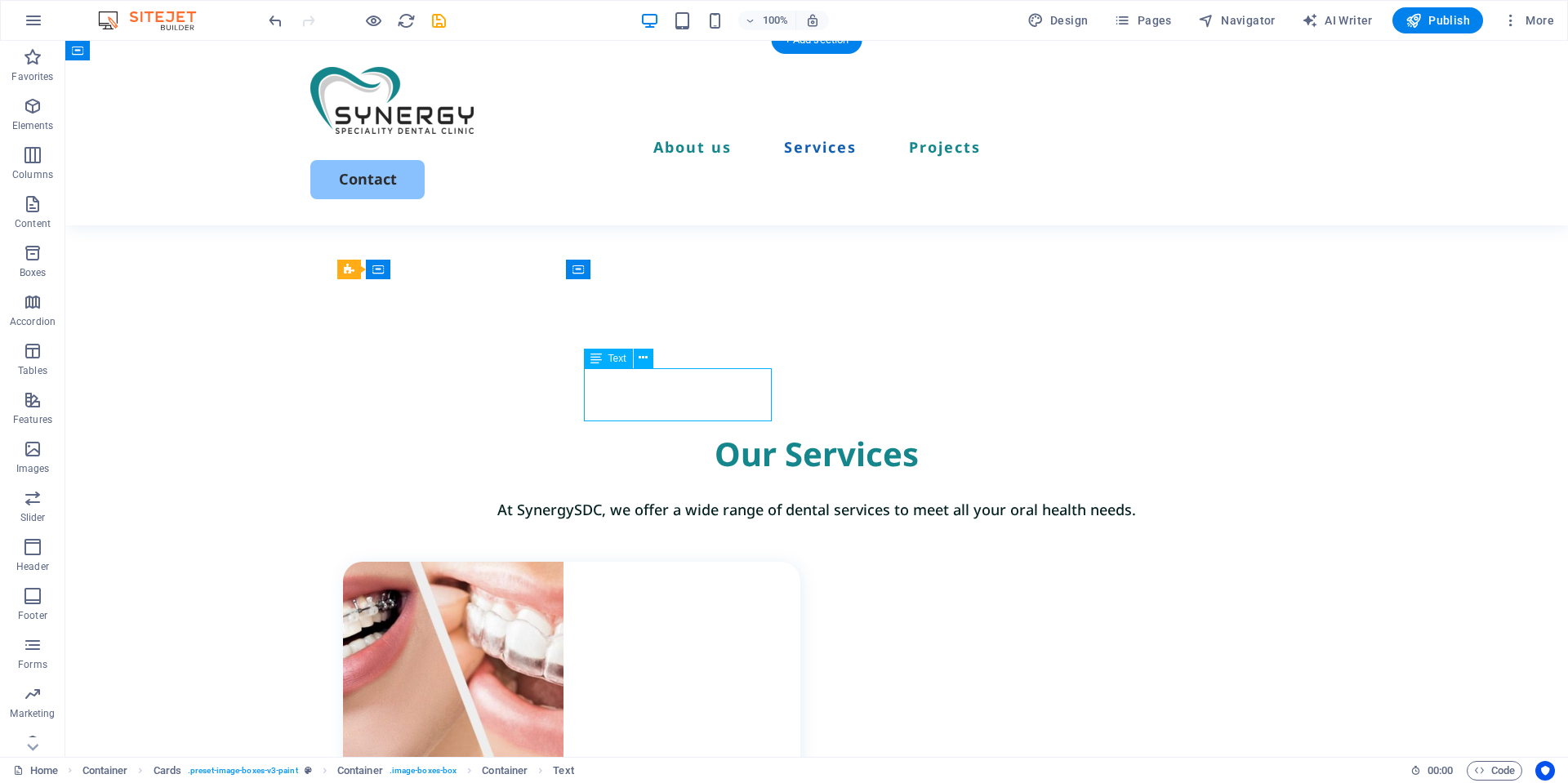 click on "Lorem ipsum dolor sit amet, consectetur elit." at bounding box center (581, 857) 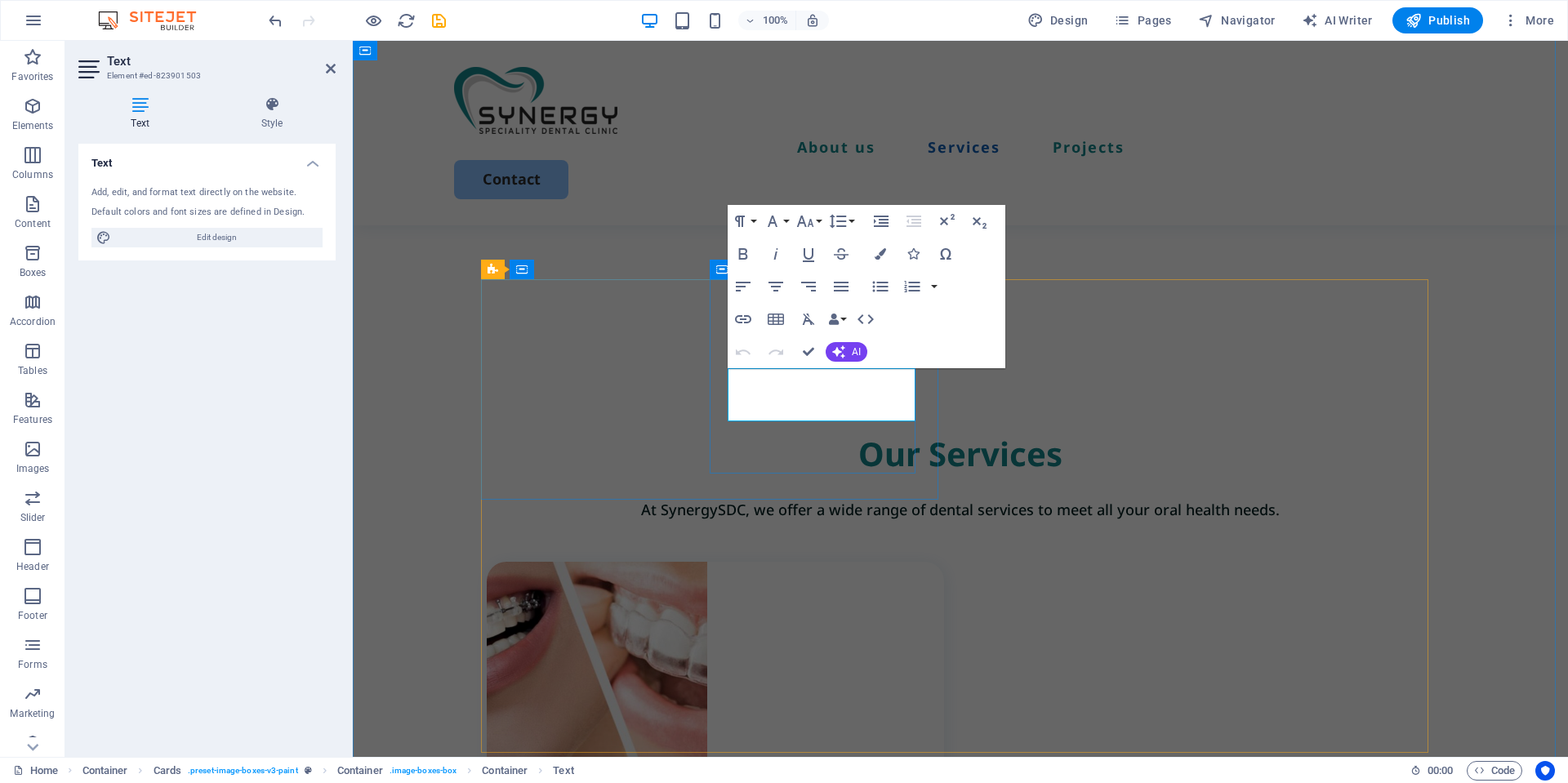 click on "Lorem ipsum dolor sit amet, consectetur elit." at bounding box center (724, 857) 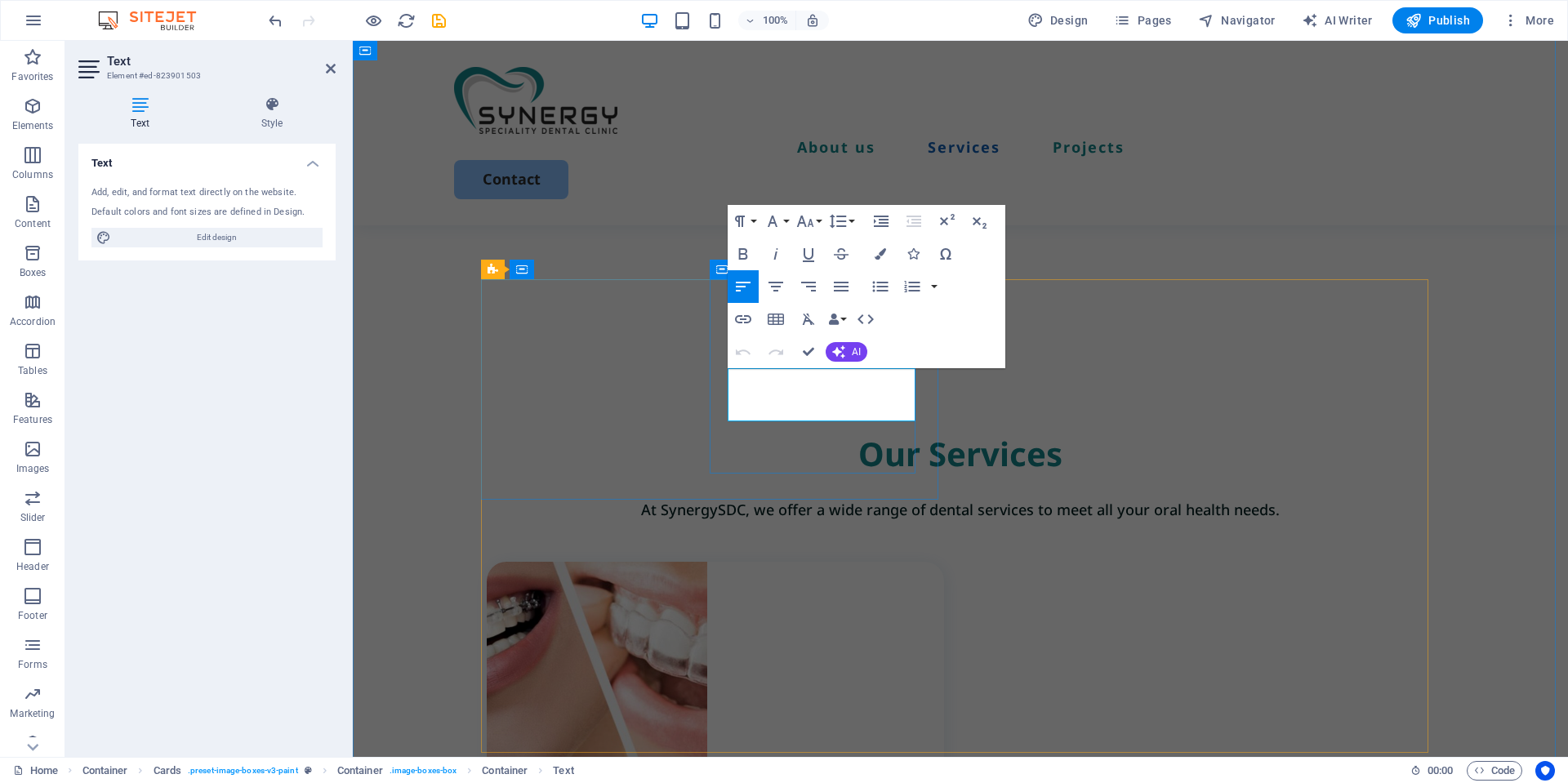 click on "Lorem ipsum dolor sit amet, consectetur elit." at bounding box center (724, 857) 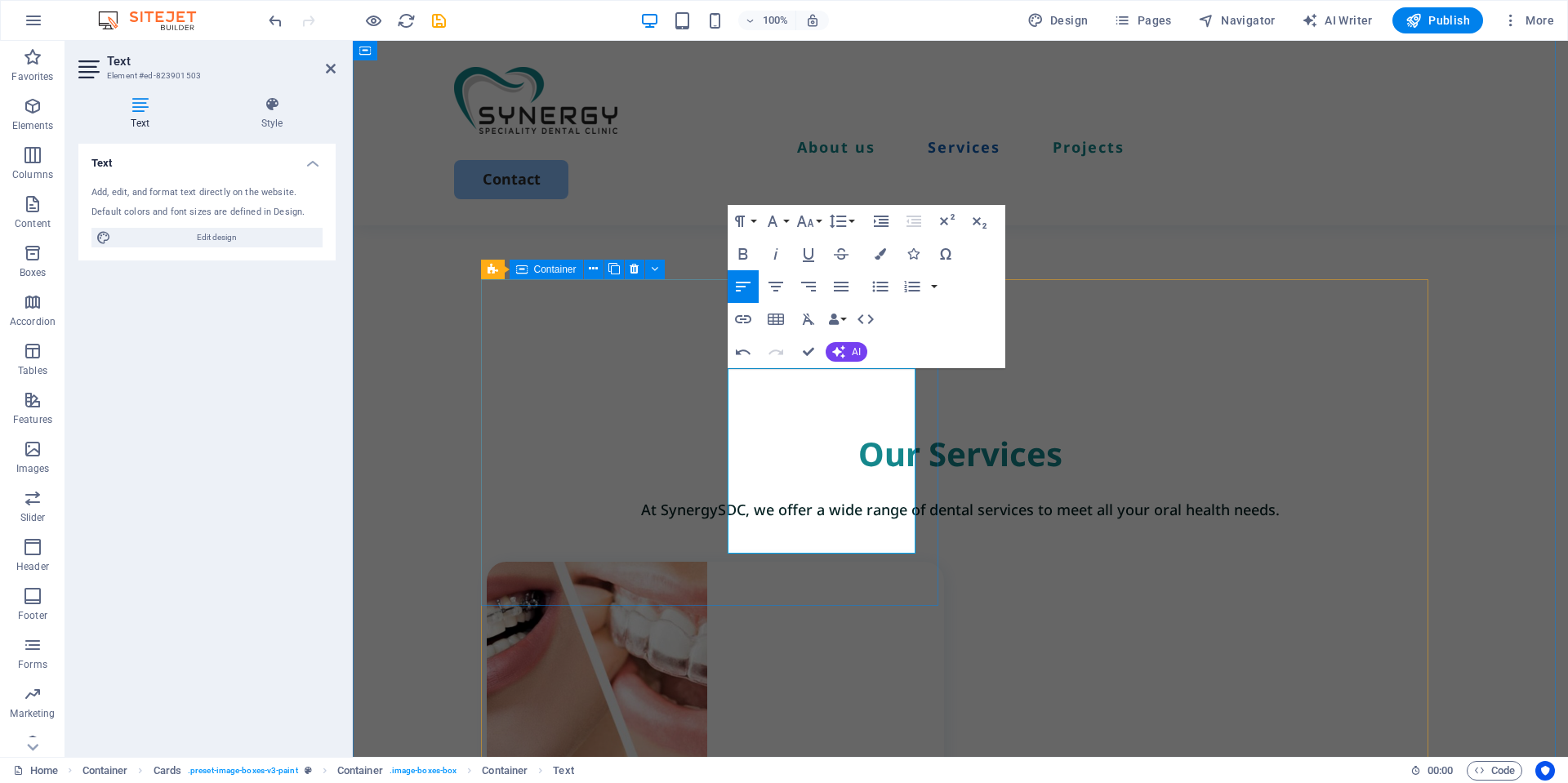 click on "Orthodontic Treatment Orthodontic treatments offer effective solutions for a wide range of dental issues, including misaligned teeth, crowding, crossbite, overbite, underbite, spacing, rotated teeth, and improper tooth eruption. Book Now" at bounding box center (715, 768) 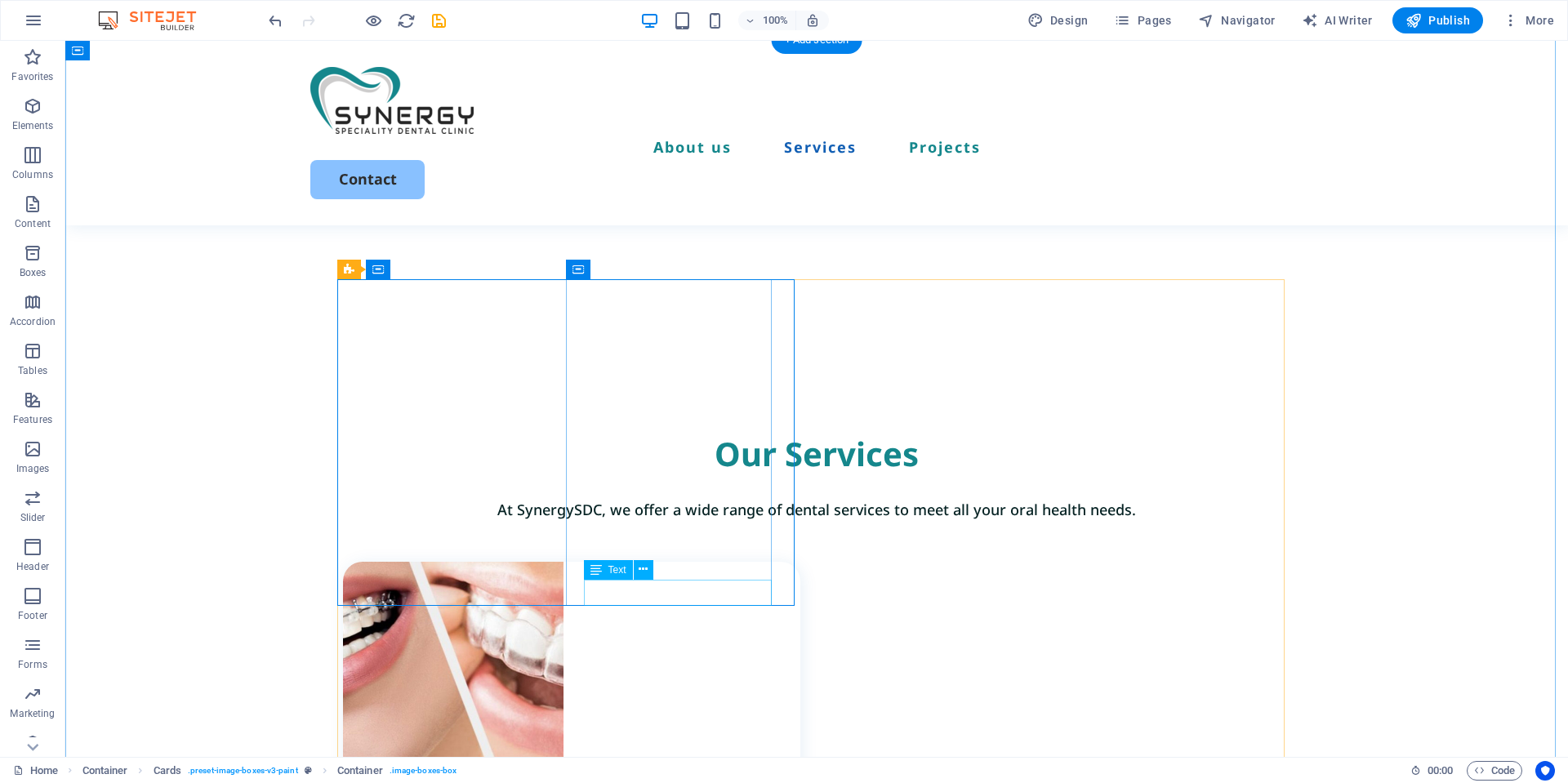 click on "Book Now" at bounding box center (581, 963) 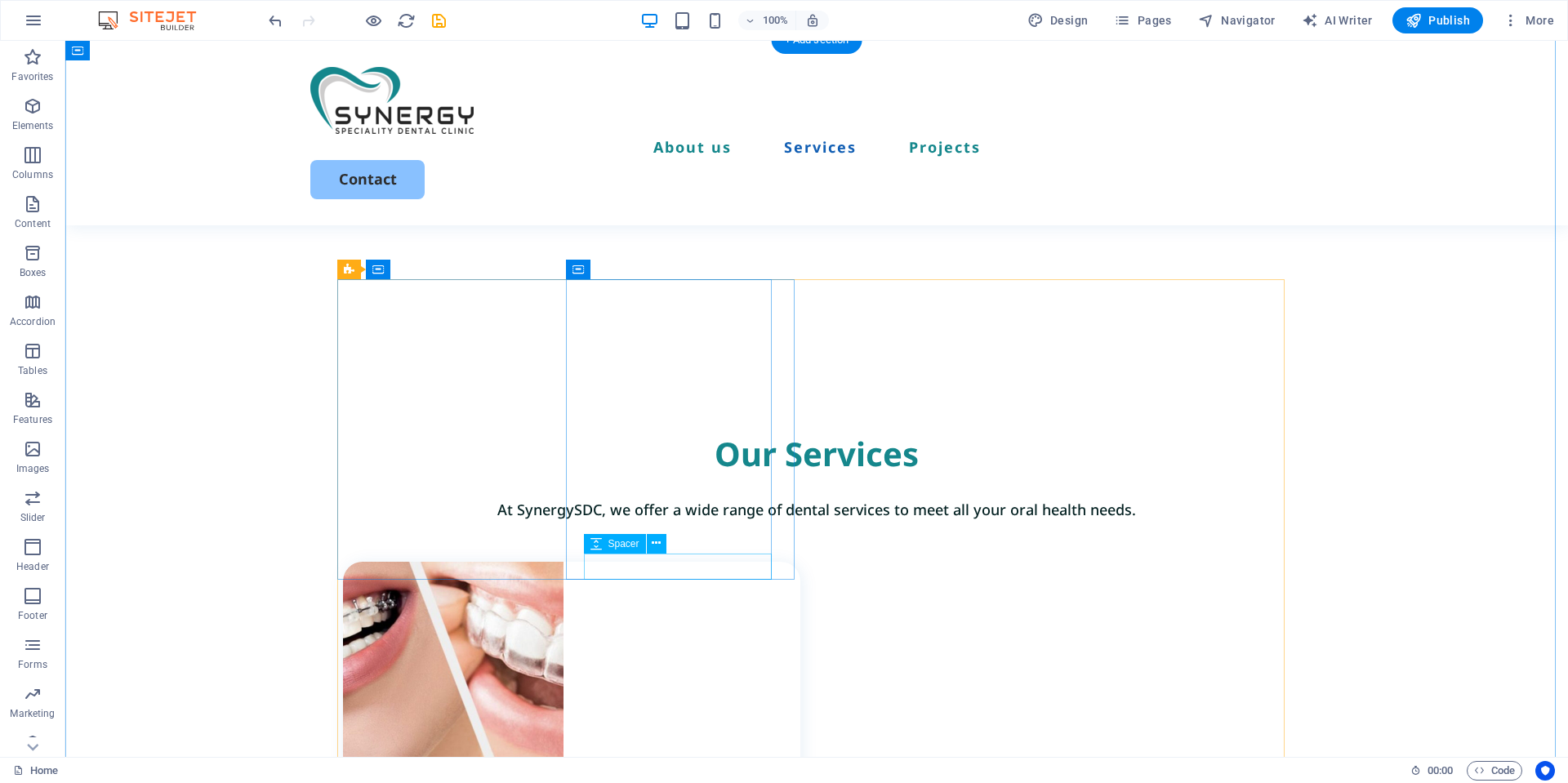 click at bounding box center [581, 936] 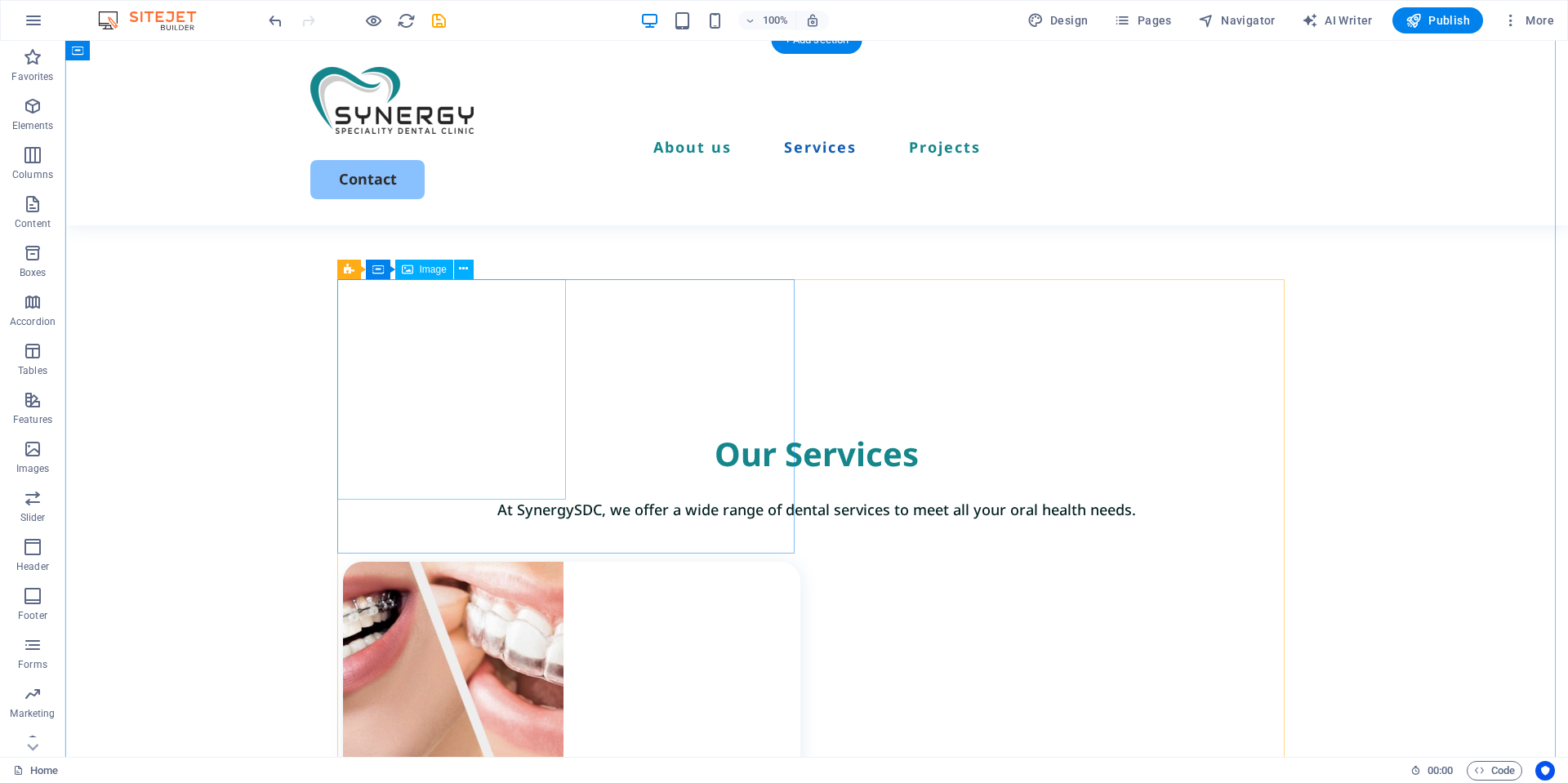 click at bounding box center (572, 672) 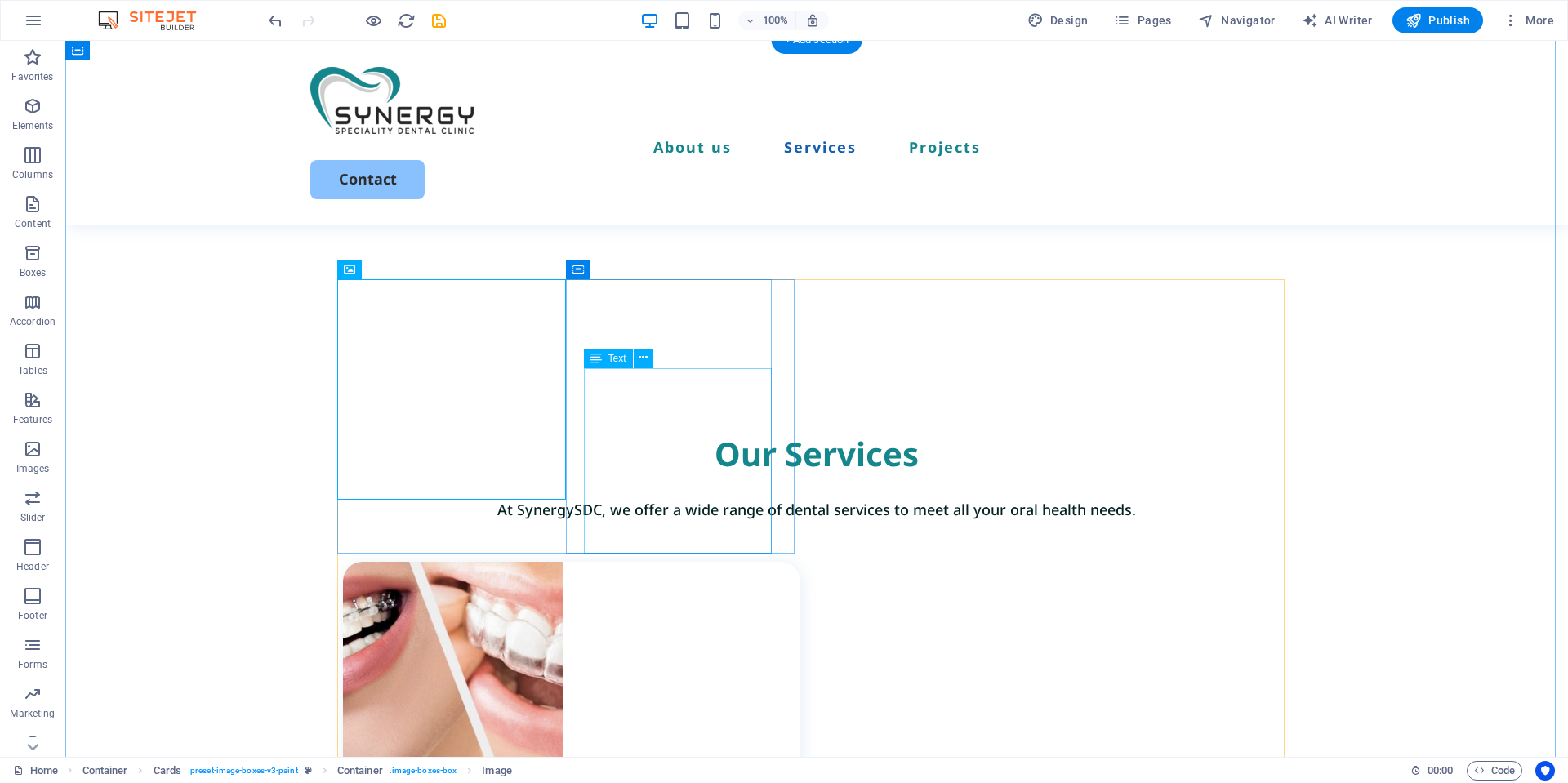 click on "Orthodontic treatments offer effective solutions for a wide range of dental issues, including misaligned teeth, crowding, crossbite, overbite, underbite, spacing, rotated teeth, and improper tooth eruption." at bounding box center (581, 883) 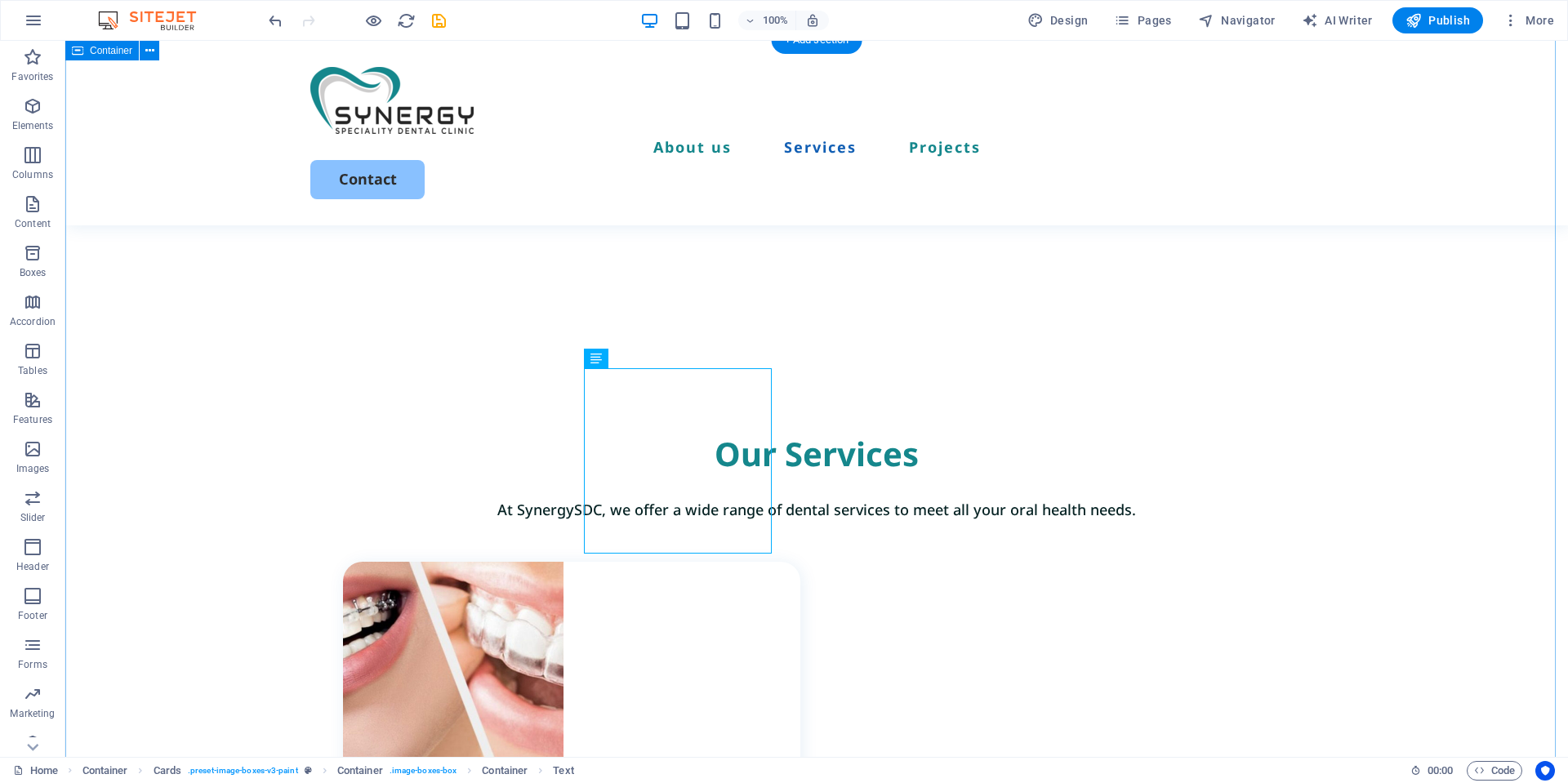 click on "Our Services At SynergySDC, we offer a wide range of dental services to meet all your oral health needs. Orthodontic Treatment Orthodontic treatments offer effective solutions for a wide range of dental issues, including misaligned teeth, crowding, crossbite, overbite, underbite, spacing, rotated teeth, and improper tooth eruption. Exterior painting Lorem ipsum dolor sit amet, consectetur elit. Book Now Cabinet painting Lorem ipsum dolor sit amet, consectetur elit. Book Now Commercial painting Lorem ipsum dolor sit amet, consectetur elit. Book Now" at bounding box center [817, 1243] 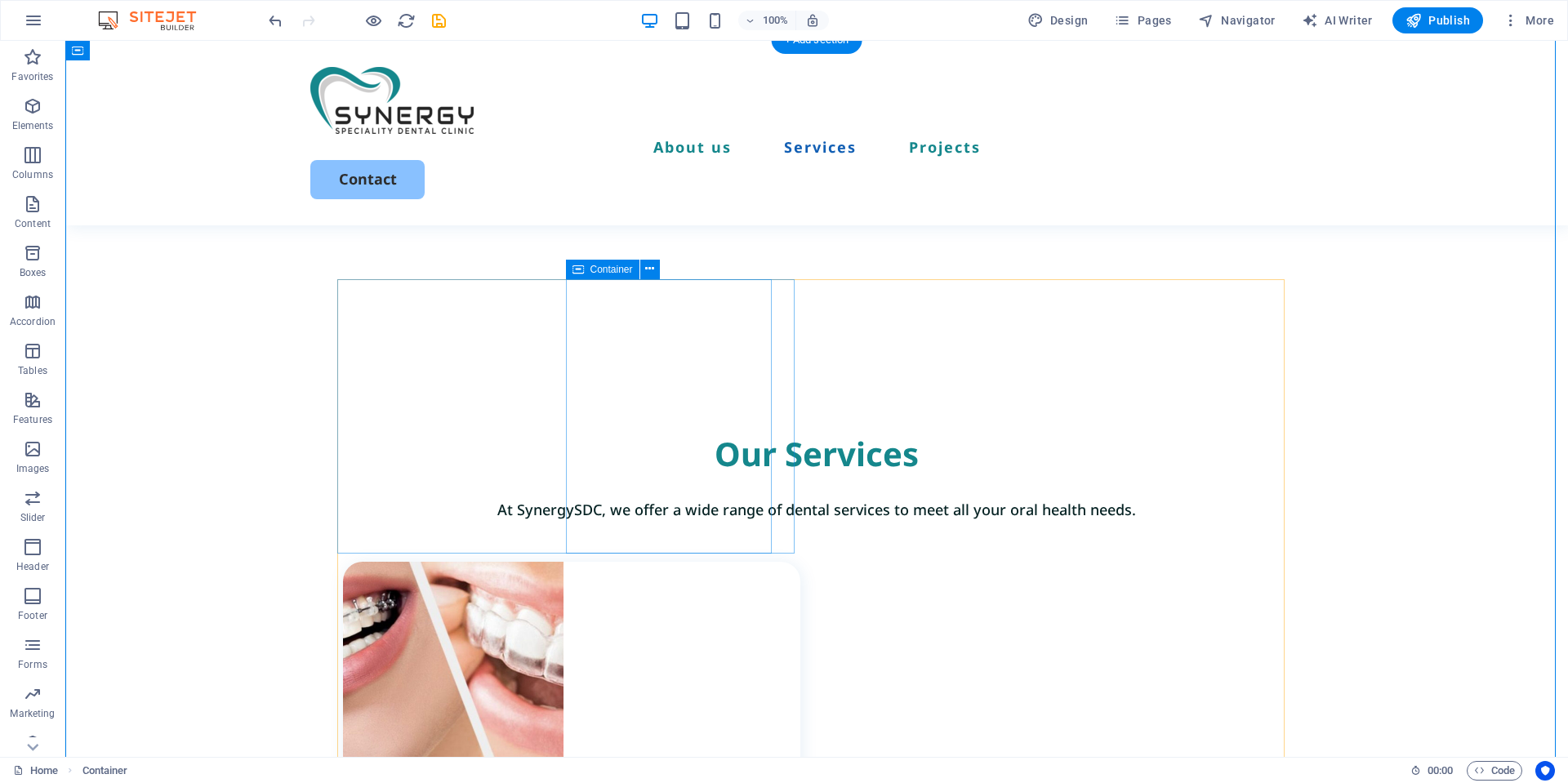 click on "Orthodontic Treatment Orthodontic treatments offer effective solutions for a wide range of dental issues, including misaligned teeth, crowding, crossbite, overbite, underbite, spacing, rotated teeth, and improper tooth eruption." at bounding box center (572, 852) 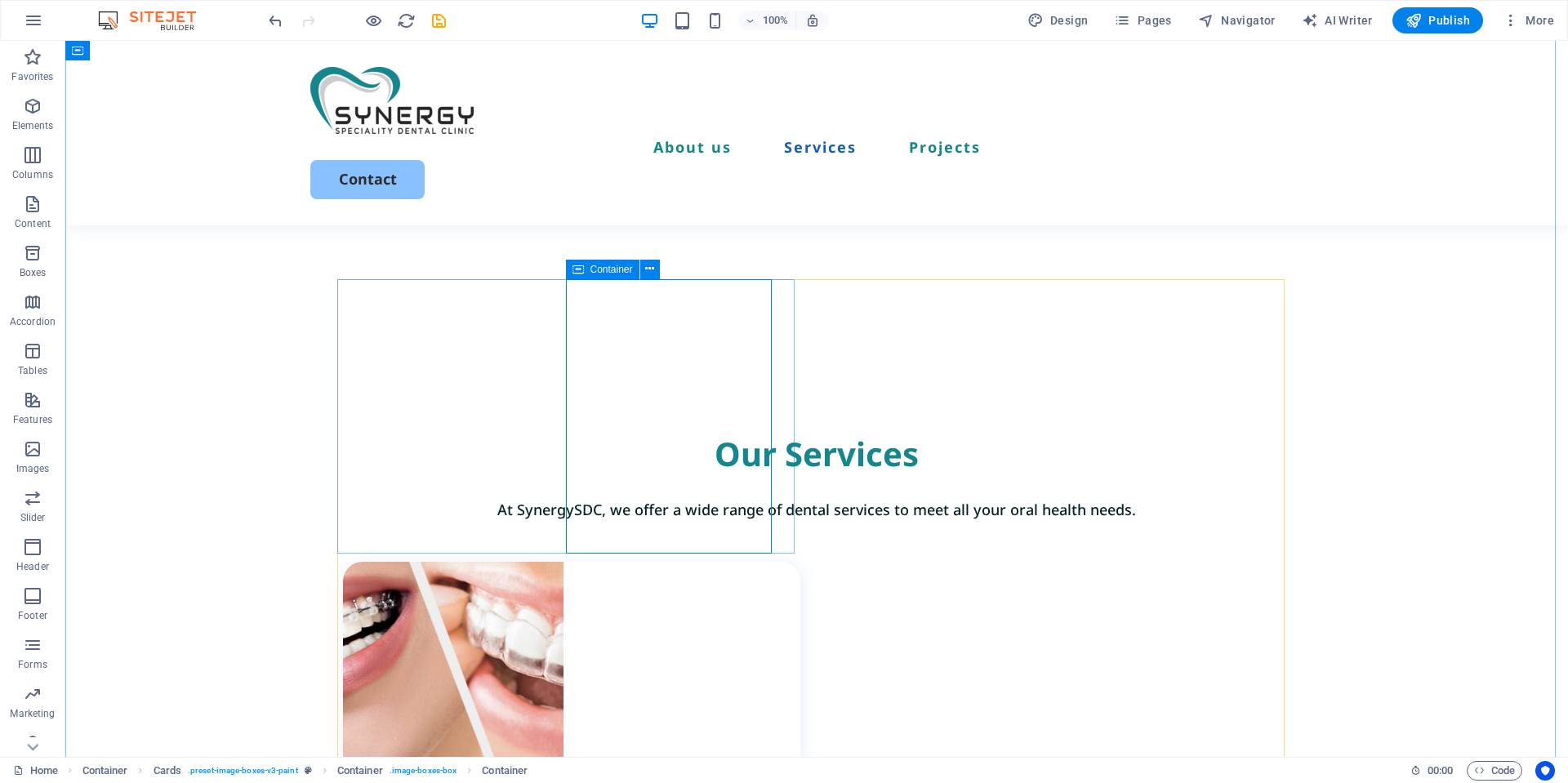 click on "Container" at bounding box center [612, 269] 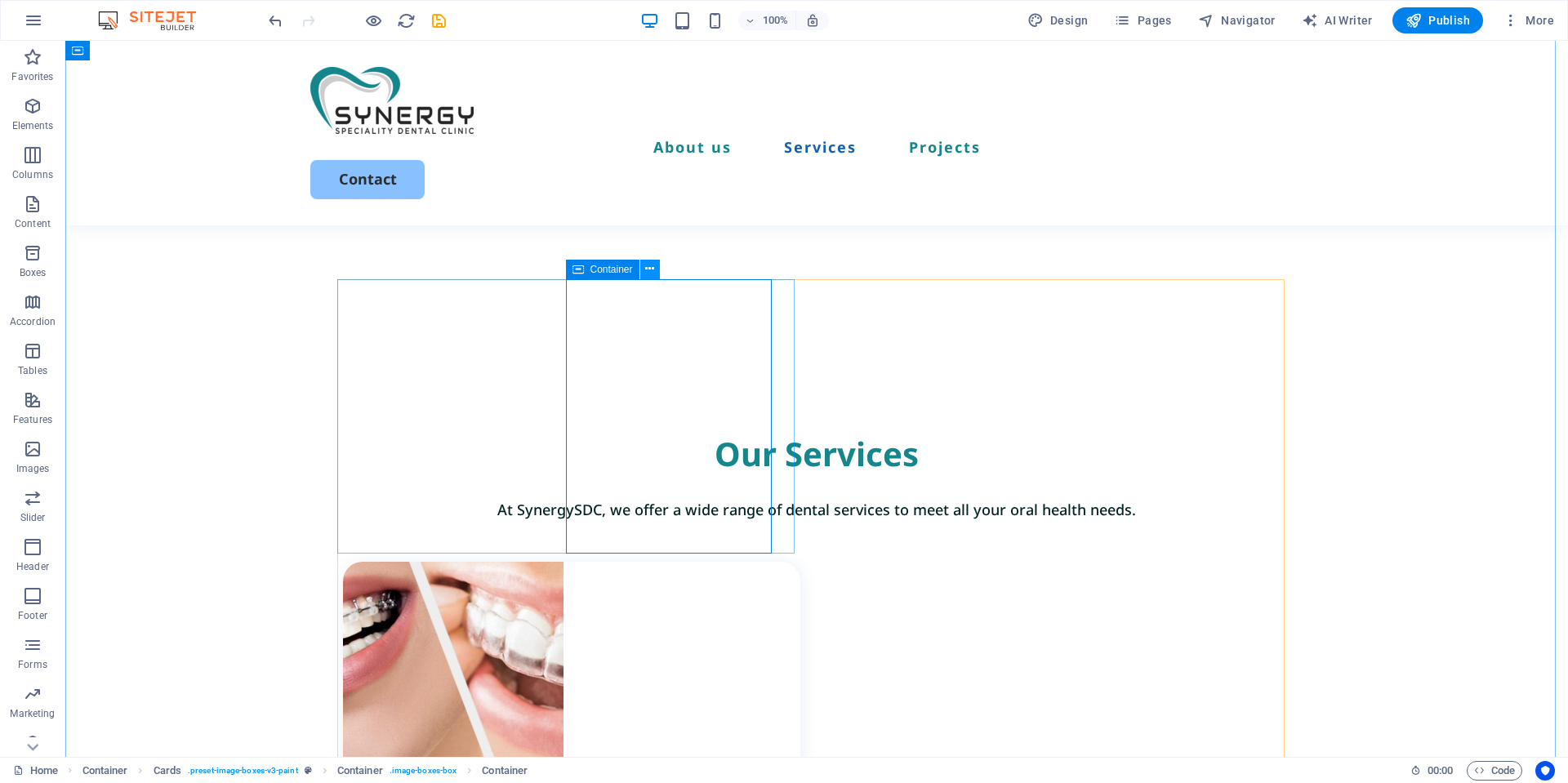 click at bounding box center [649, 269] 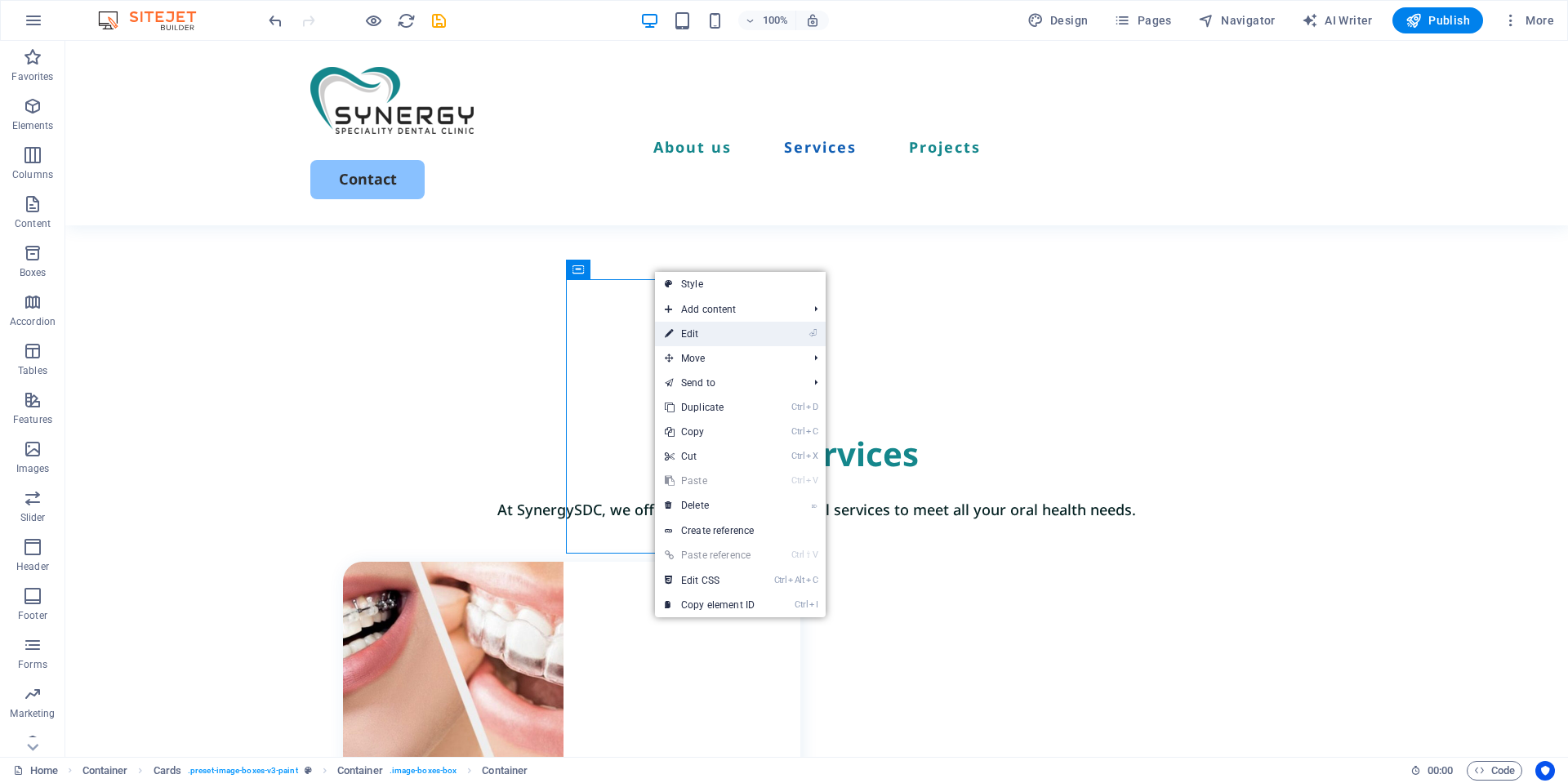 click on "⏎  Edit" at bounding box center [710, 334] 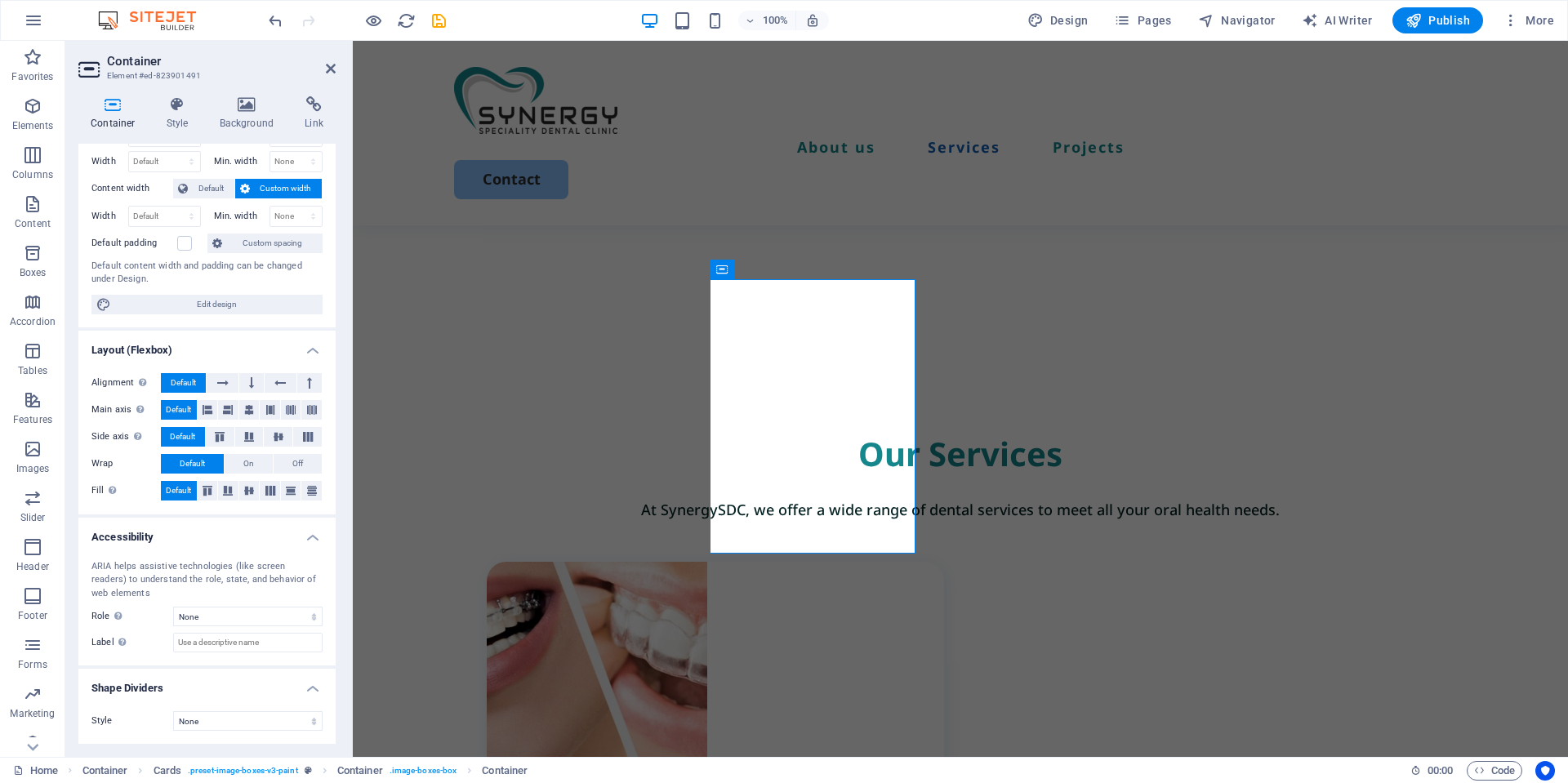 scroll, scrollTop: 0, scrollLeft: 0, axis: both 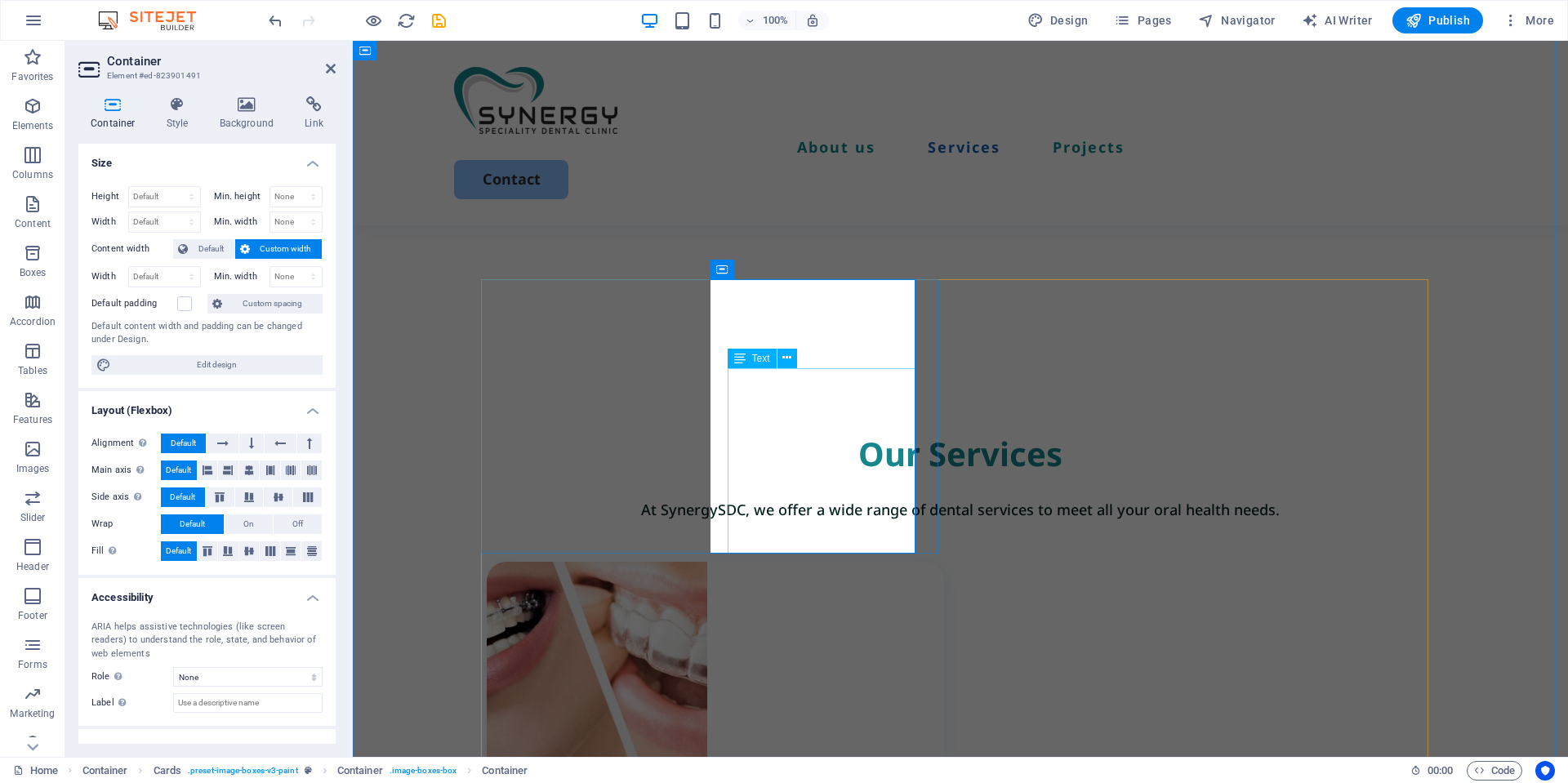 click on "Orthodontic treatments offer effective solutions for a wide range of dental issues, including misaligned teeth, crowding, crossbite, overbite, underbite, spacing, rotated teeth, and improper tooth eruption." at bounding box center [724, 883] 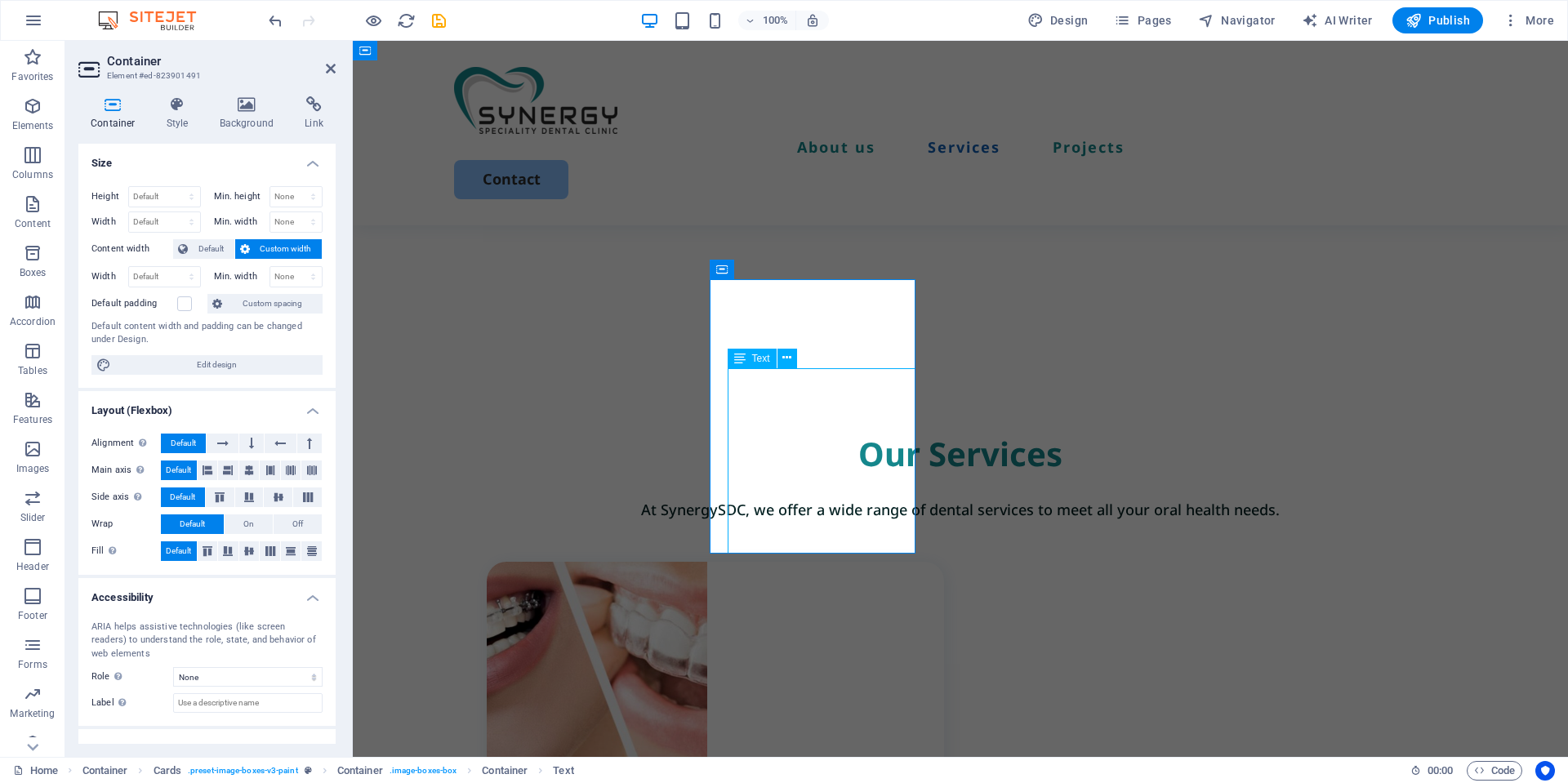 click on "Orthodontic treatments offer effective solutions for a wide range of dental issues, including misaligned teeth, crowding, crossbite, overbite, underbite, spacing, rotated teeth, and improper tooth eruption." at bounding box center [724, 883] 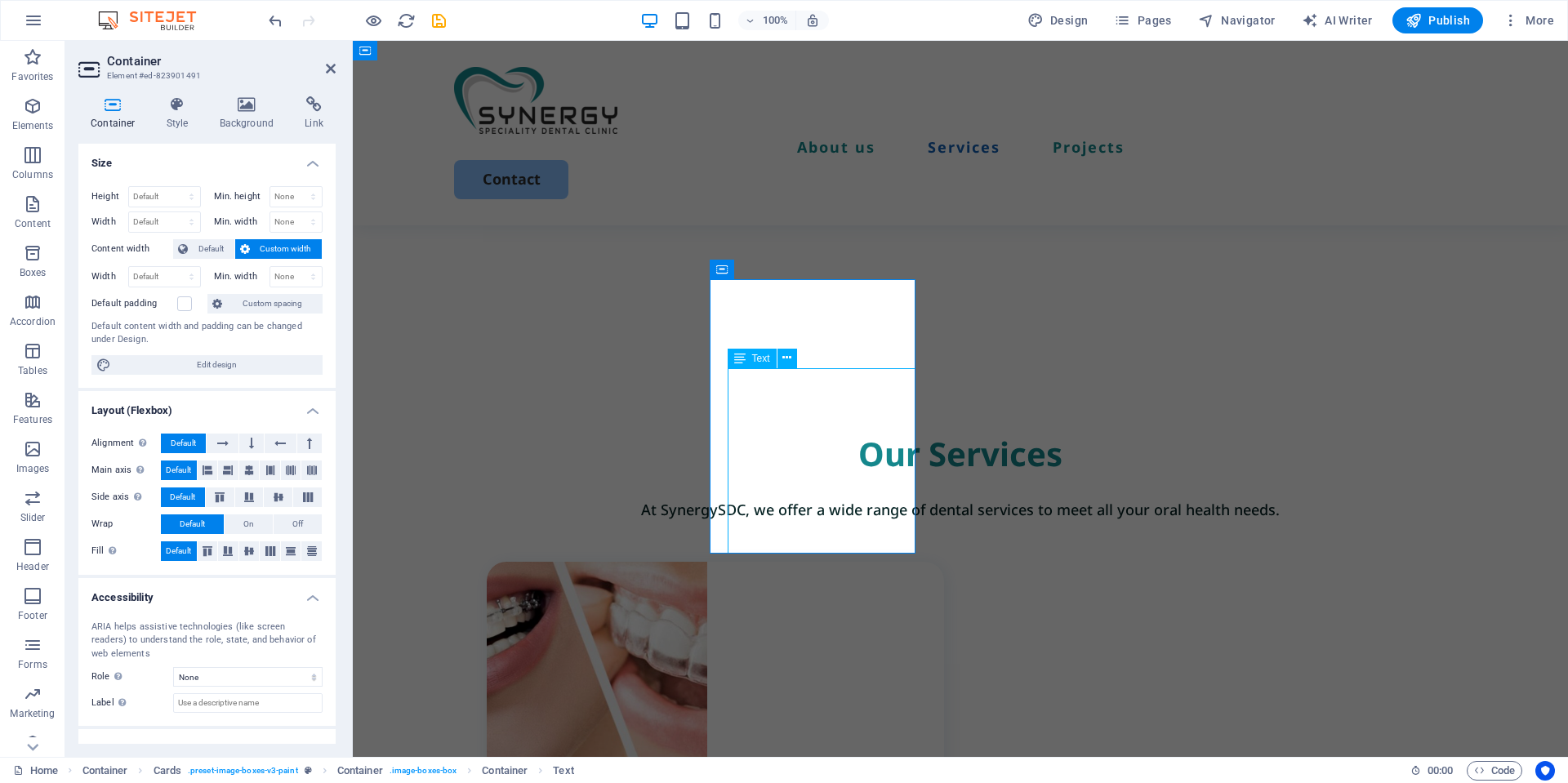 click on "Orthodontic treatments offer effective solutions for a wide range of dental issues, including misaligned teeth, crowding, crossbite, overbite, underbite, spacing, rotated teeth, and improper tooth eruption." at bounding box center (724, 883) 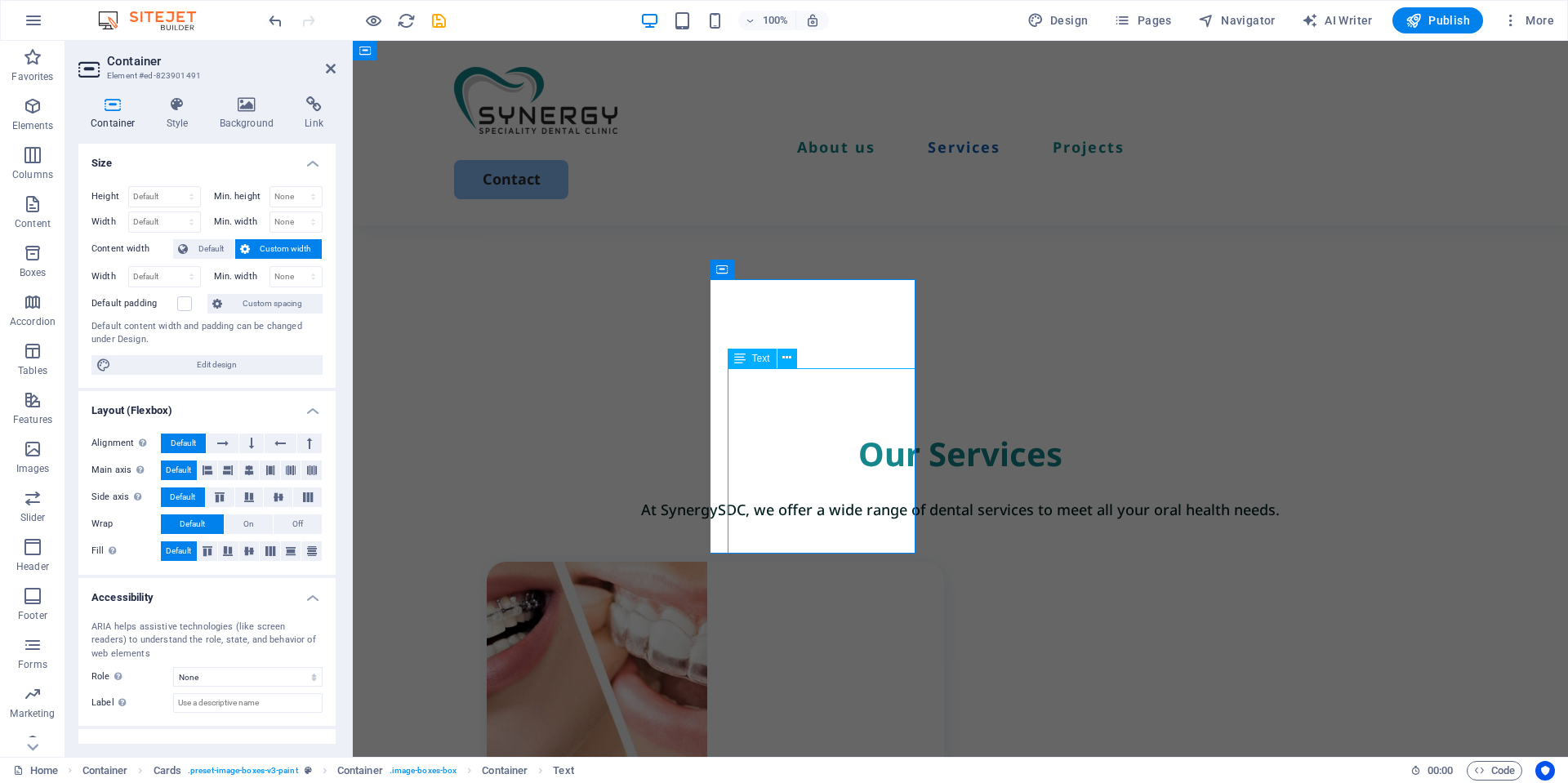 click on "Orthodontic treatments offer effective solutions for a wide range of dental issues, including misaligned teeth, crowding, crossbite, overbite, underbite, spacing, rotated teeth, and improper tooth eruption." at bounding box center [724, 883] 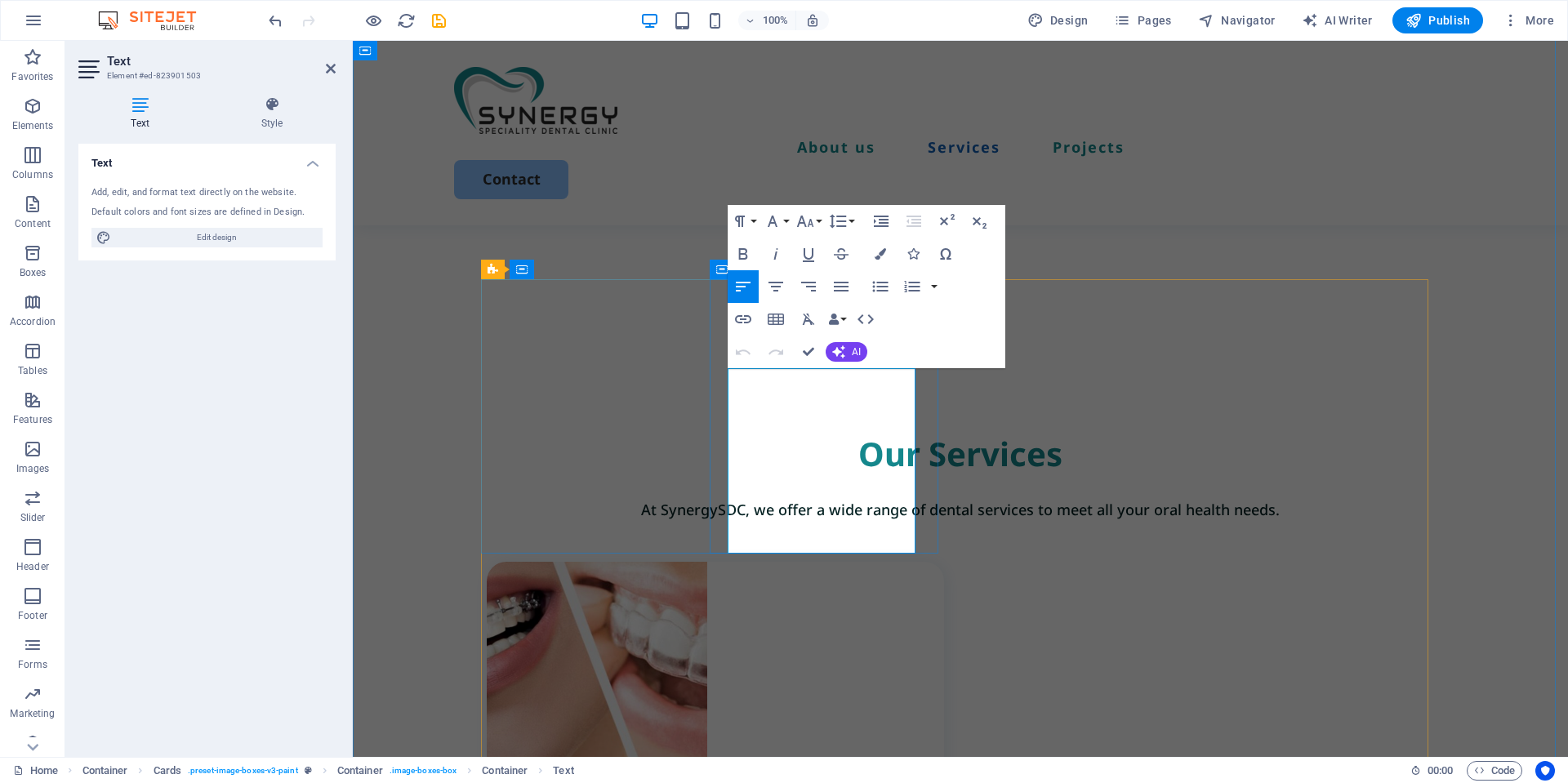 drag, startPoint x: 729, startPoint y: 378, endPoint x: 849, endPoint y: 379, distance: 120.0042 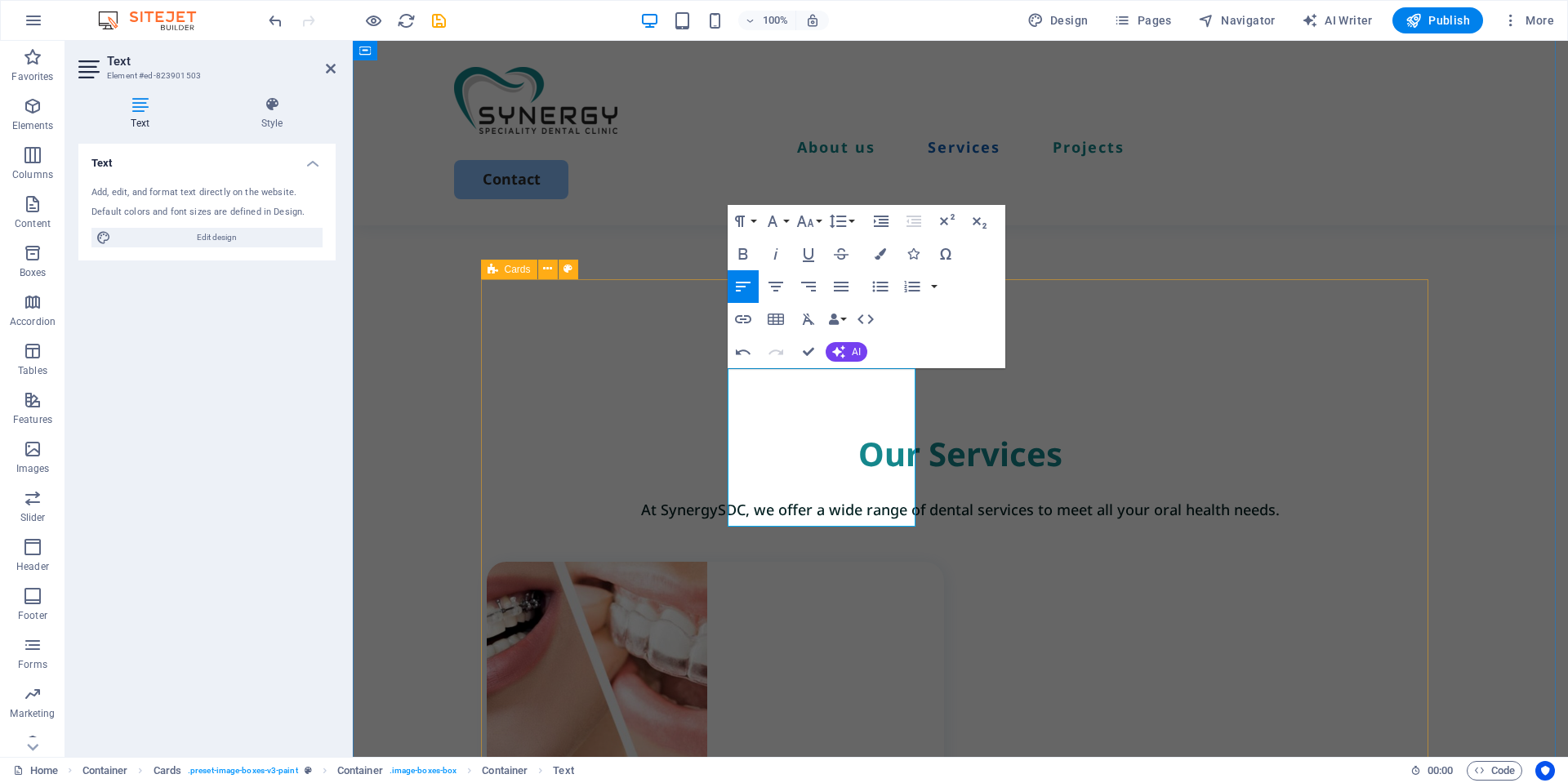 click on "Orthodontic Treatment We offer effective solutions for a wide range of dental issues, including misaligned teeth, crowding, crossbite, overbite, underbite, spacing, rotated teeth, and improper tooth eruption. Exterior painting Lorem ipsum dolor sit amet, consectetur elit. Book Now Cabinet painting Lorem ipsum dolor sit amet, consectetur elit. Book Now Commercial painting Lorem ipsum dolor sit amet, consectetur elit. Book Now" at bounding box center [960, 1309] 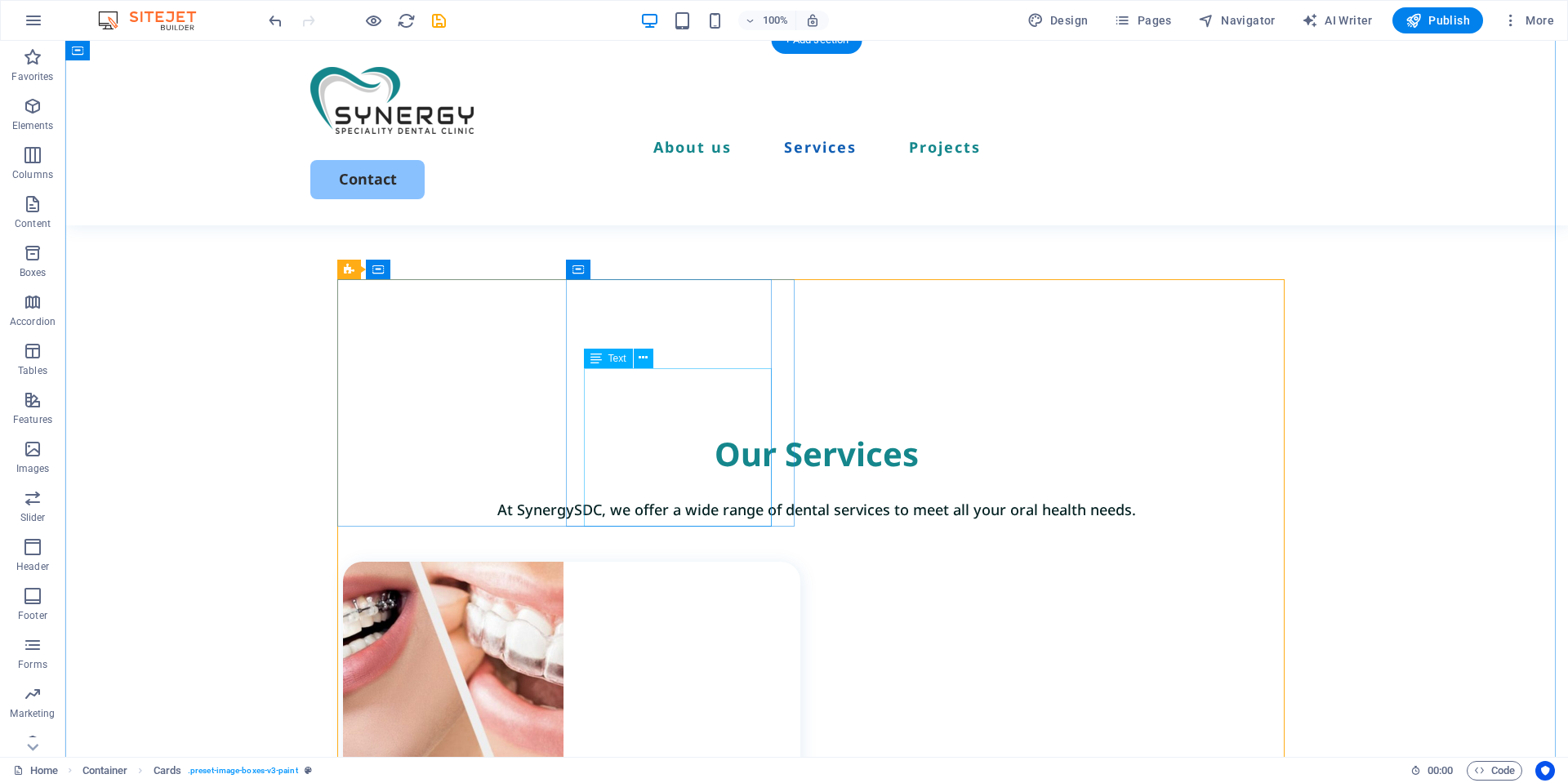 click on "We offer effective solutions for a wide range of dental issues, including misaligned teeth, crowding, crossbite, overbite, underbite, spacing, rotated teeth, and improper tooth eruption." at bounding box center [581, 883] 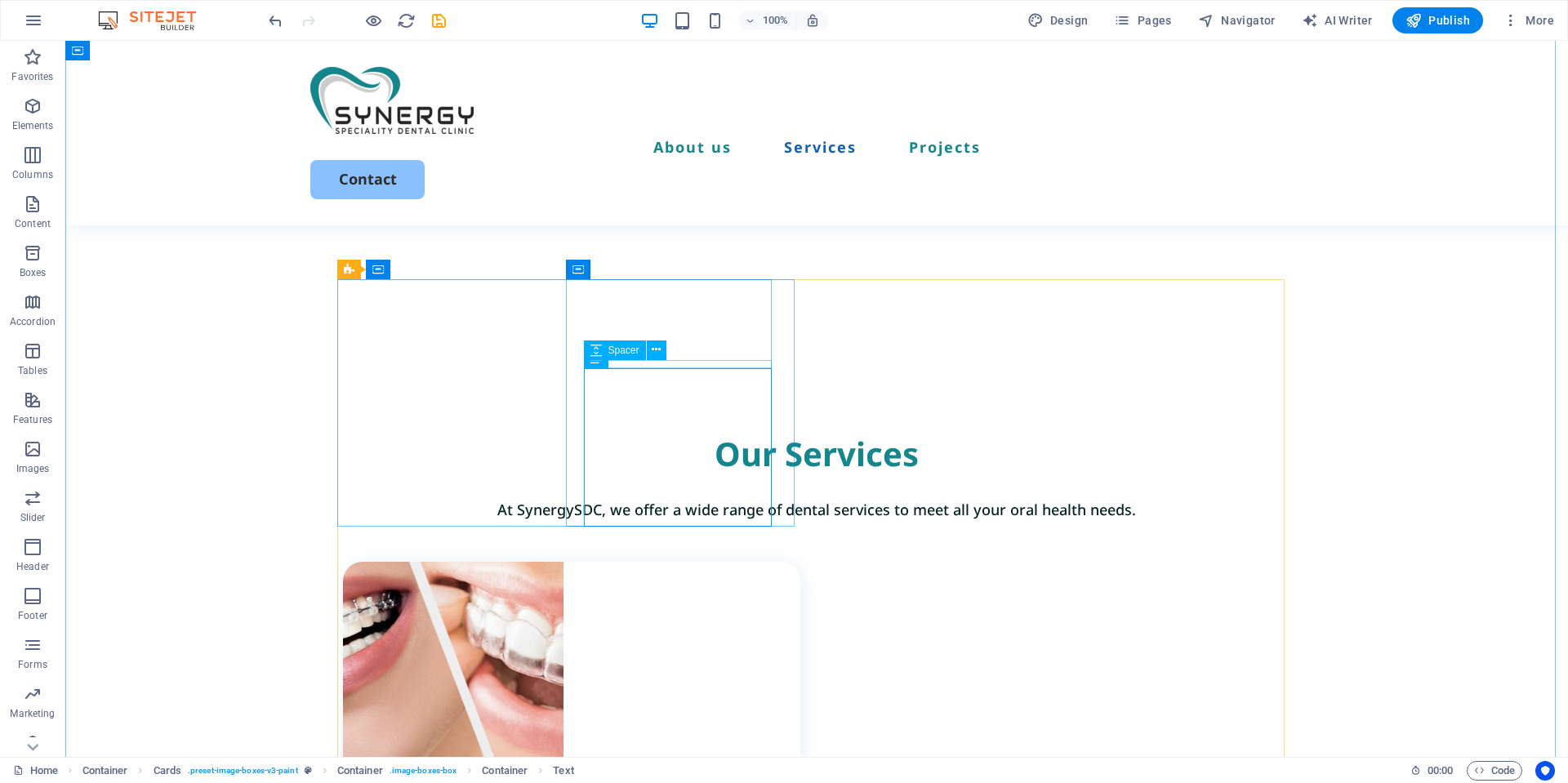 click on "Spacer" at bounding box center (630, 350) 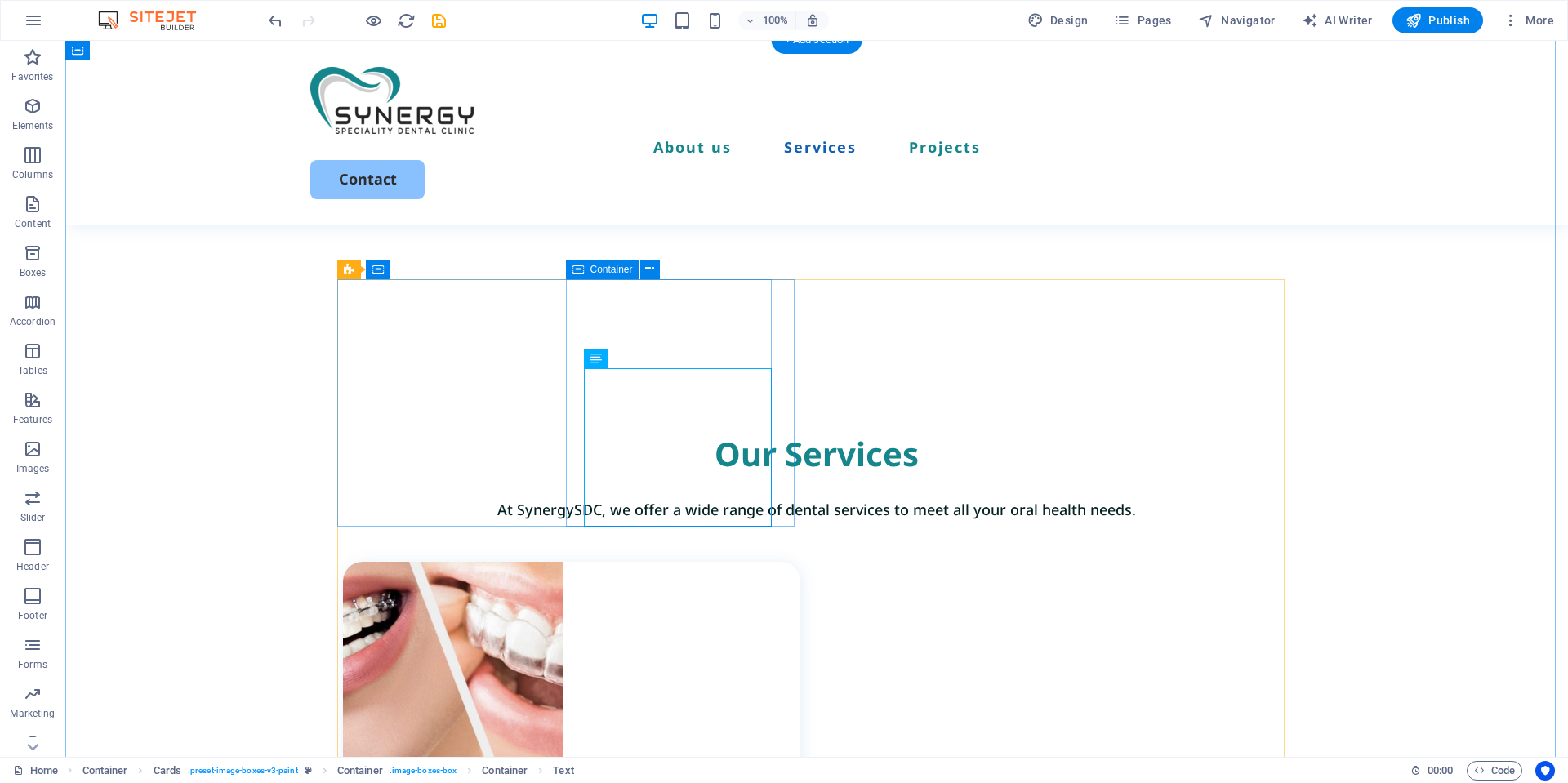 click on "Orthodontic Treatment We offer effective solutions for a wide range of dental issues, including misaligned teeth, crowding, crossbite, overbite, underbite, spacing, rotated teeth, and improper tooth eruption." at bounding box center [572, 852] 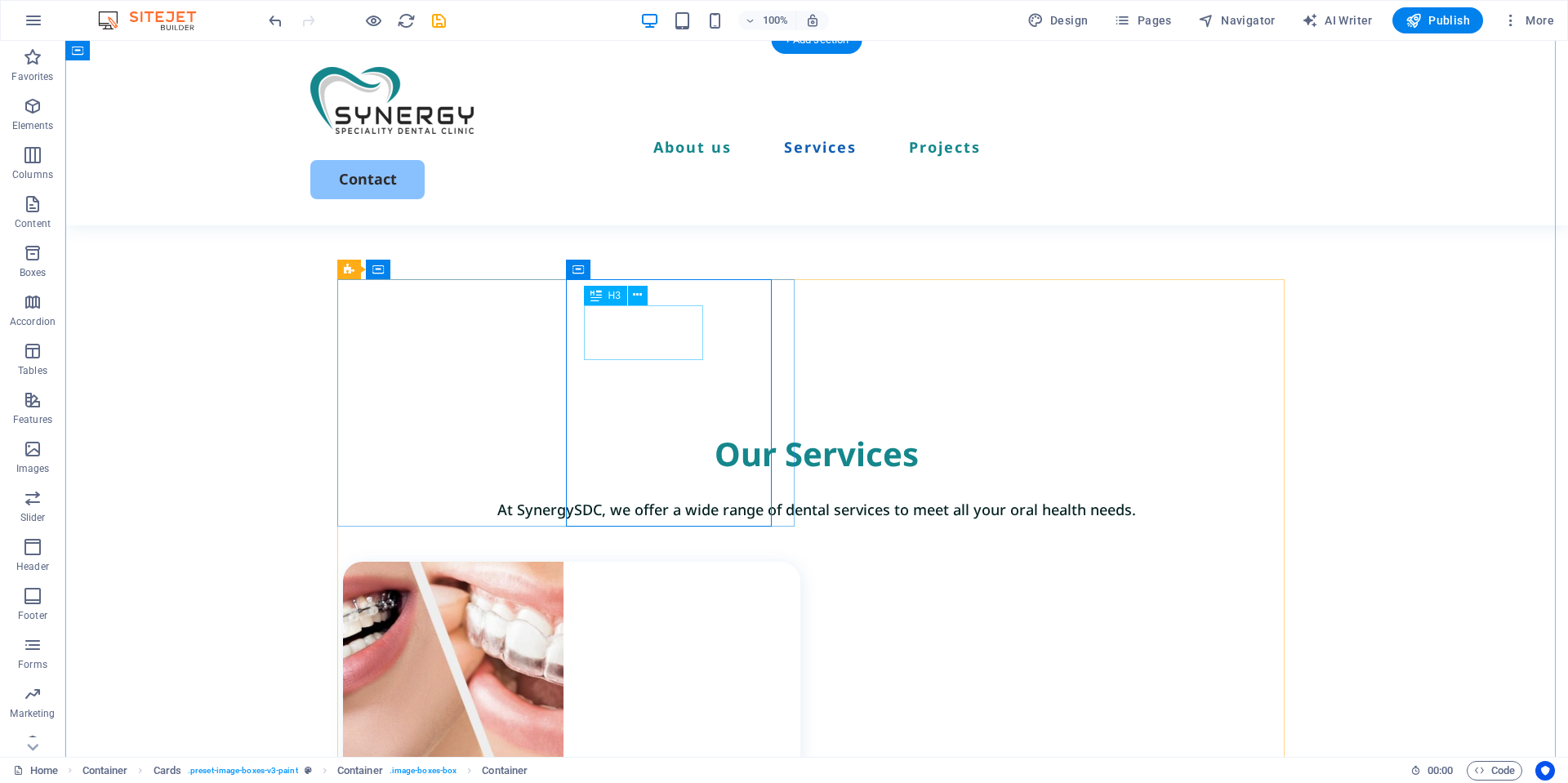 click on "Orthodontic Treatment" at bounding box center (581, 822) 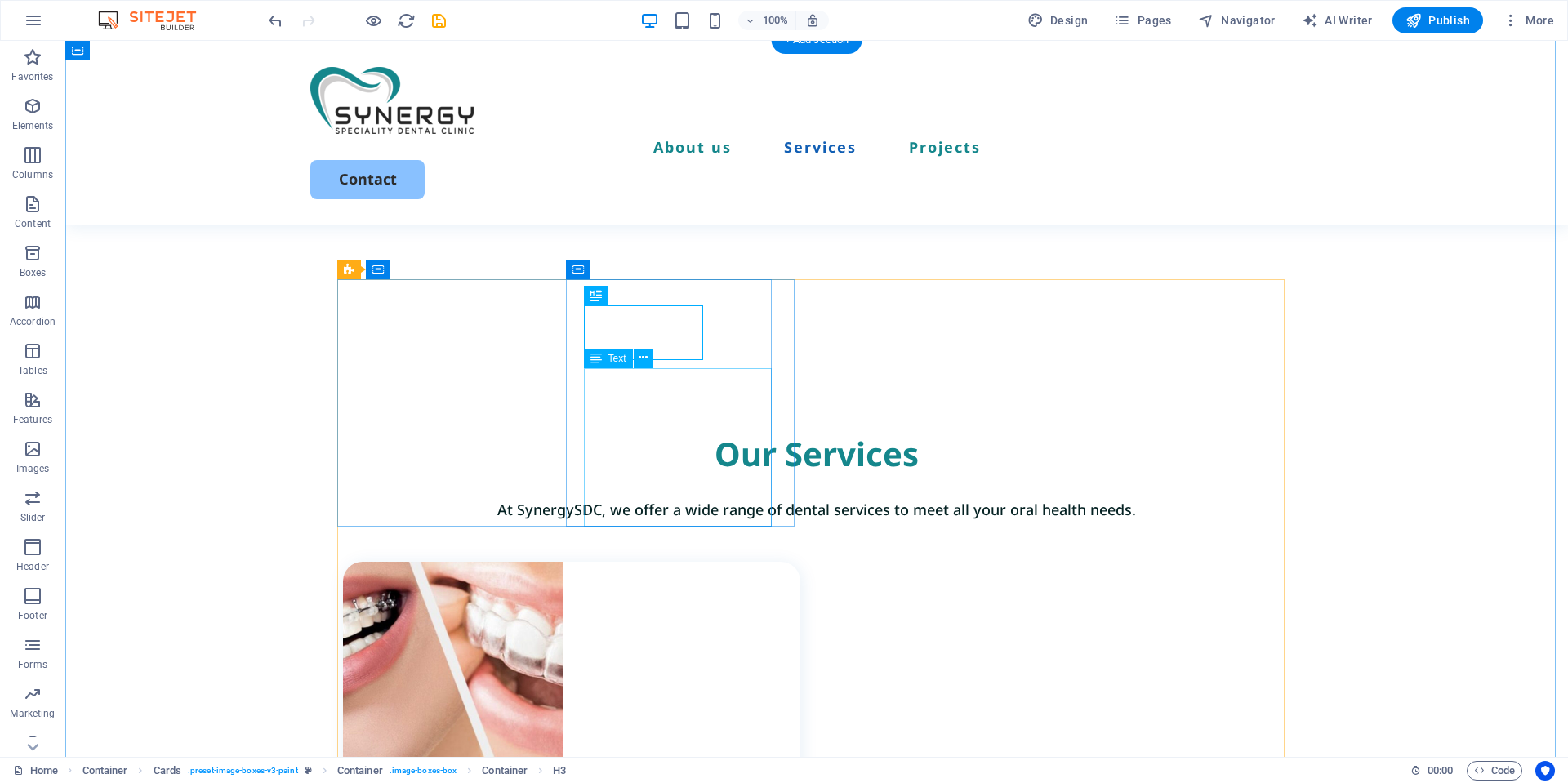 click on "We offer effective solutions for a wide range of dental issues, including misaligned teeth, crowding, crossbite, overbite, underbite, spacing, rotated teeth, and improper tooth eruption." at bounding box center (581, 883) 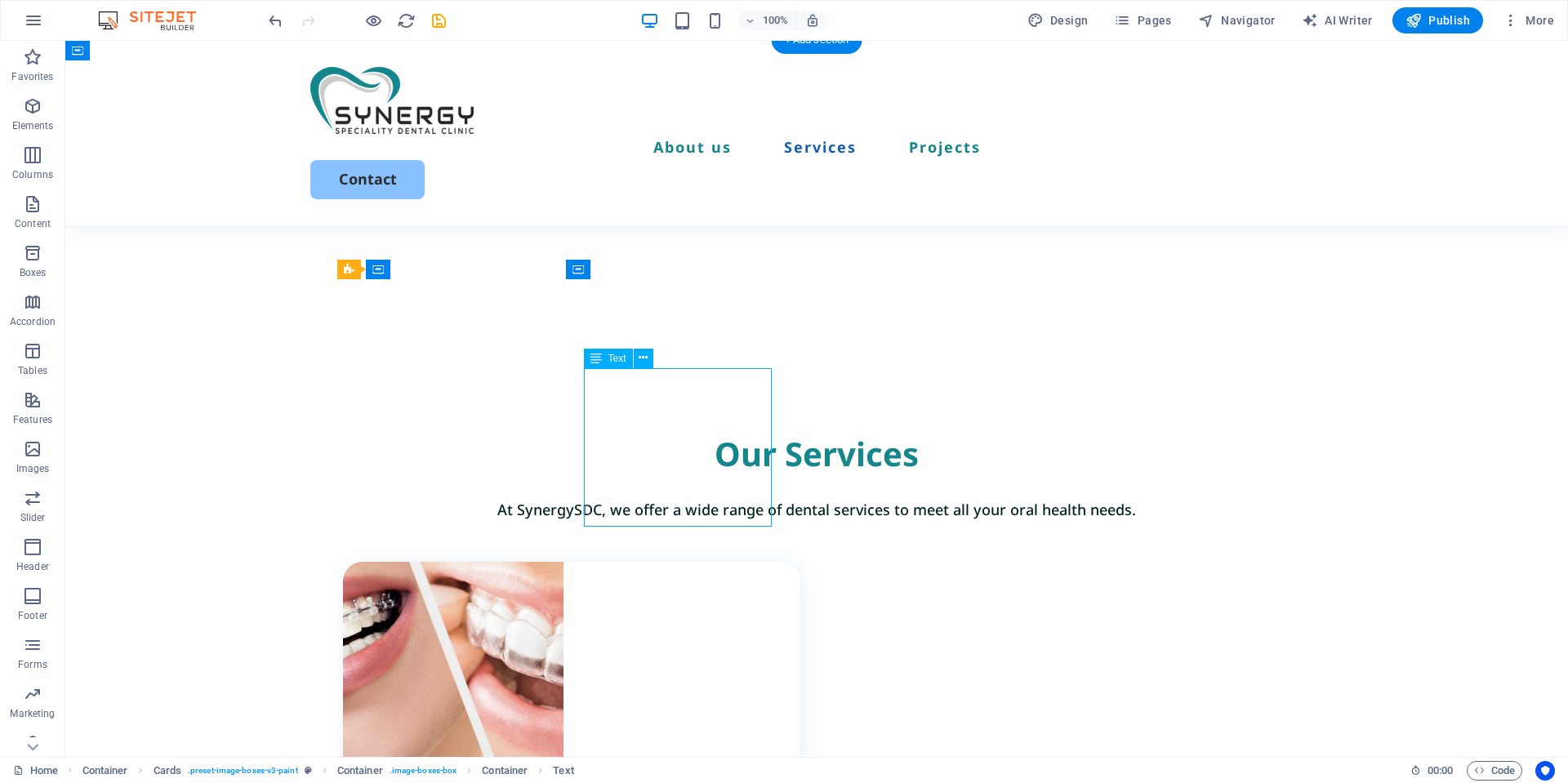 drag, startPoint x: 645, startPoint y: 401, endPoint x: 649, endPoint y: 383, distance: 18.439089 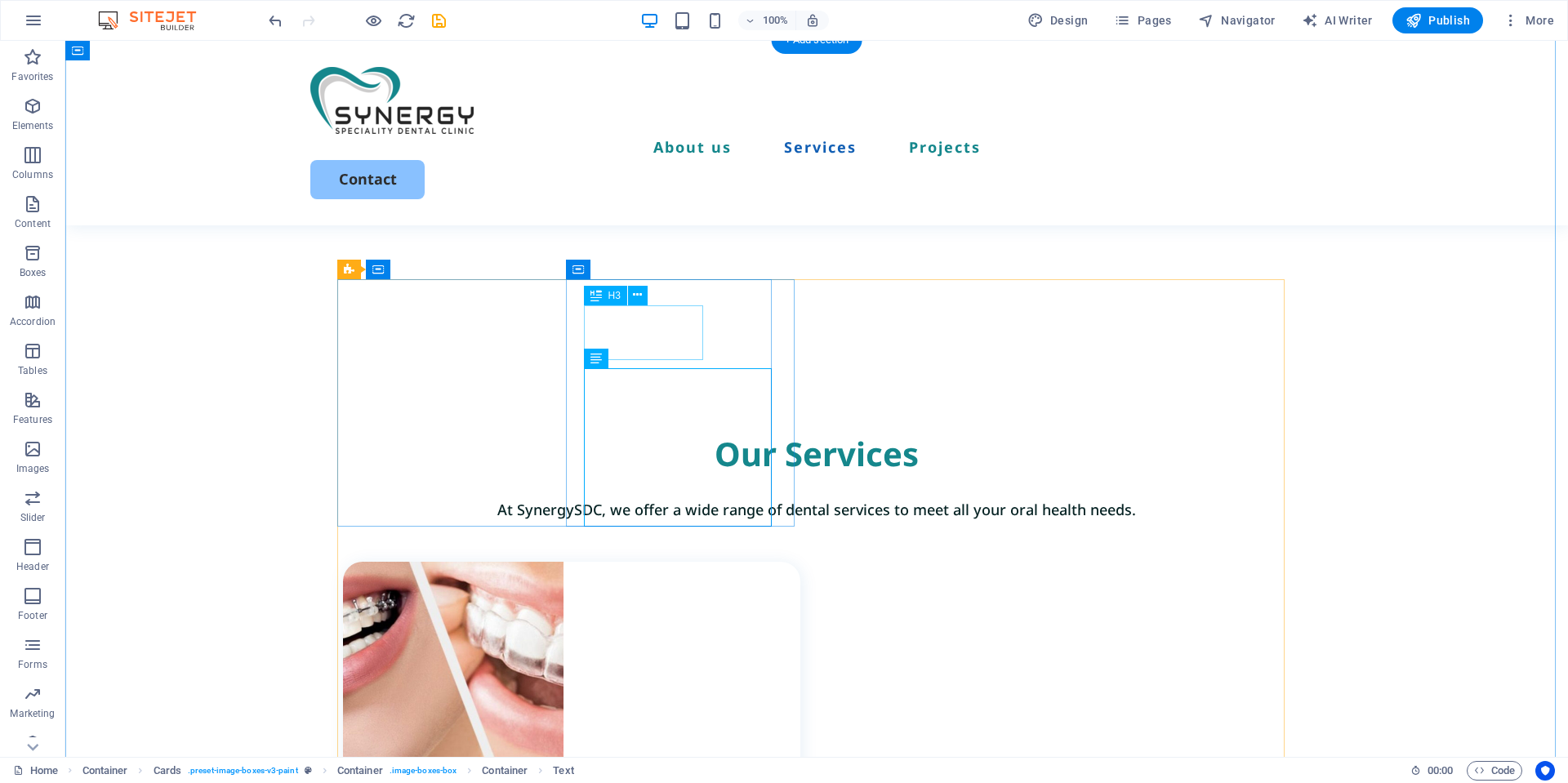 click on "Orthodontic Treatment" at bounding box center [581, 822] 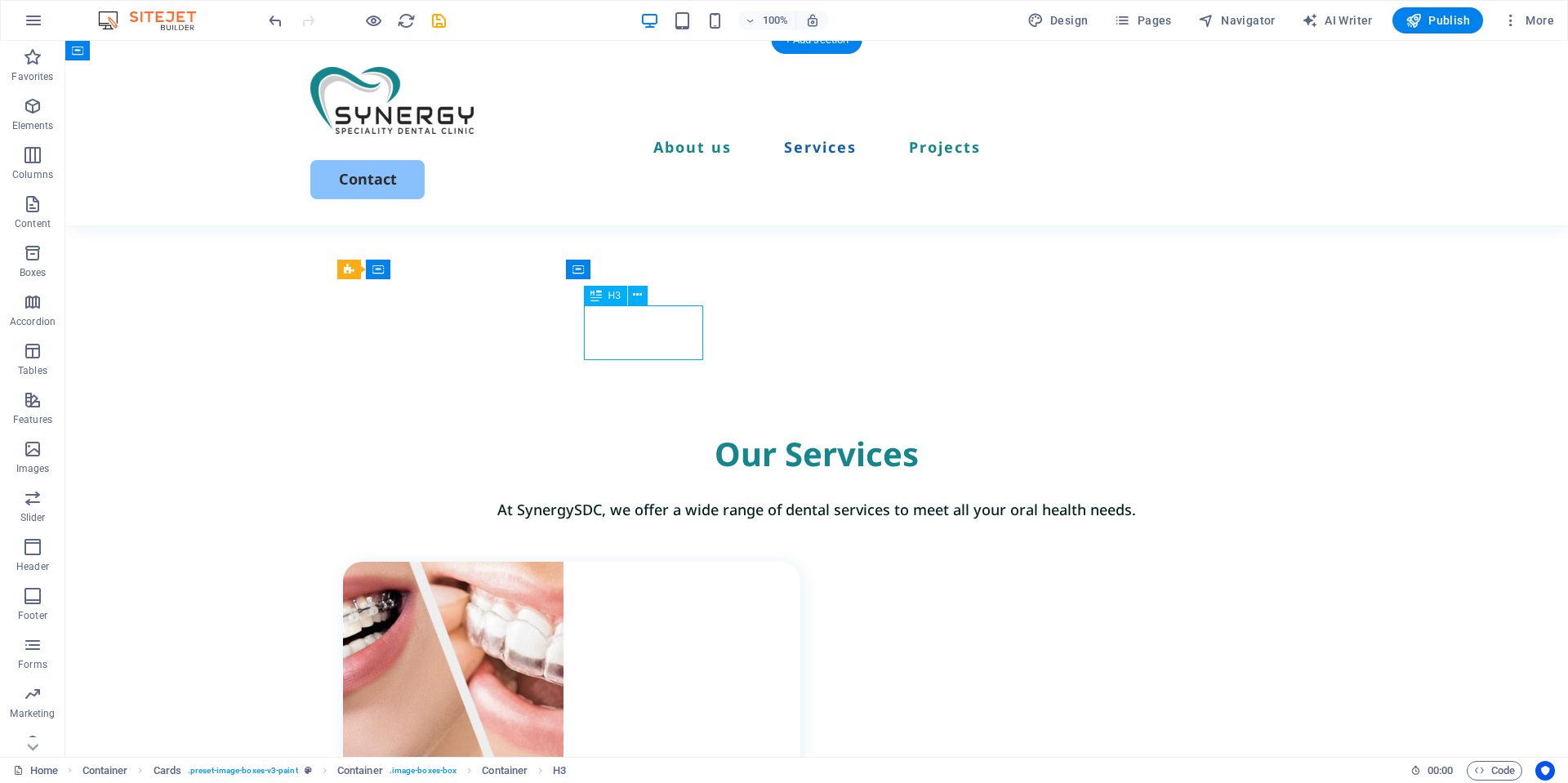 click on "Orthodontic Treatment" at bounding box center (581, 822) 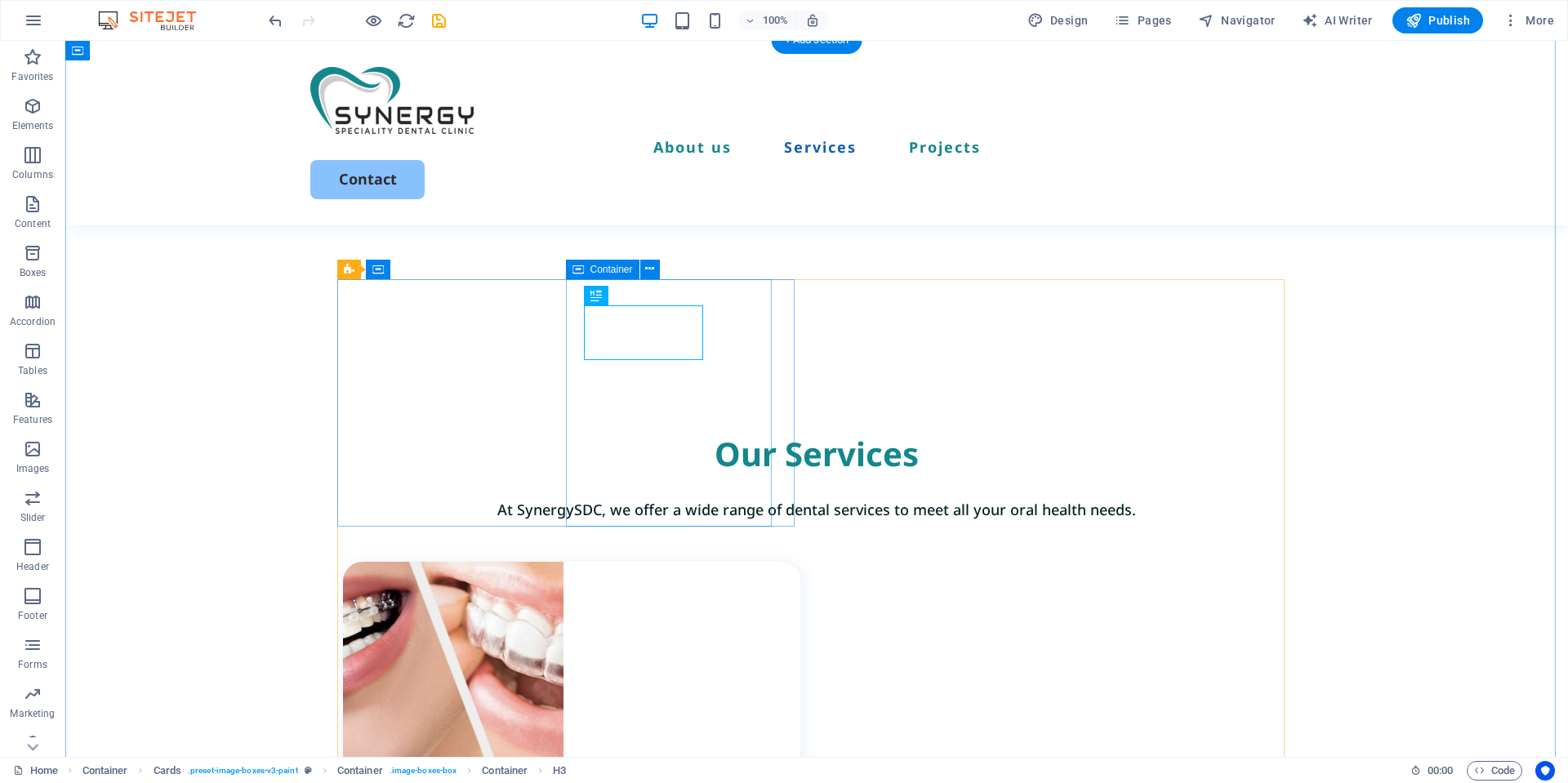 click on "Orthodontic Treatment We offer effective solutions for a wide range of dental issues, including misaligned teeth, crowding, crossbite, overbite, underbite, spacing, rotated teeth, and improper tooth eruption." at bounding box center [572, 852] 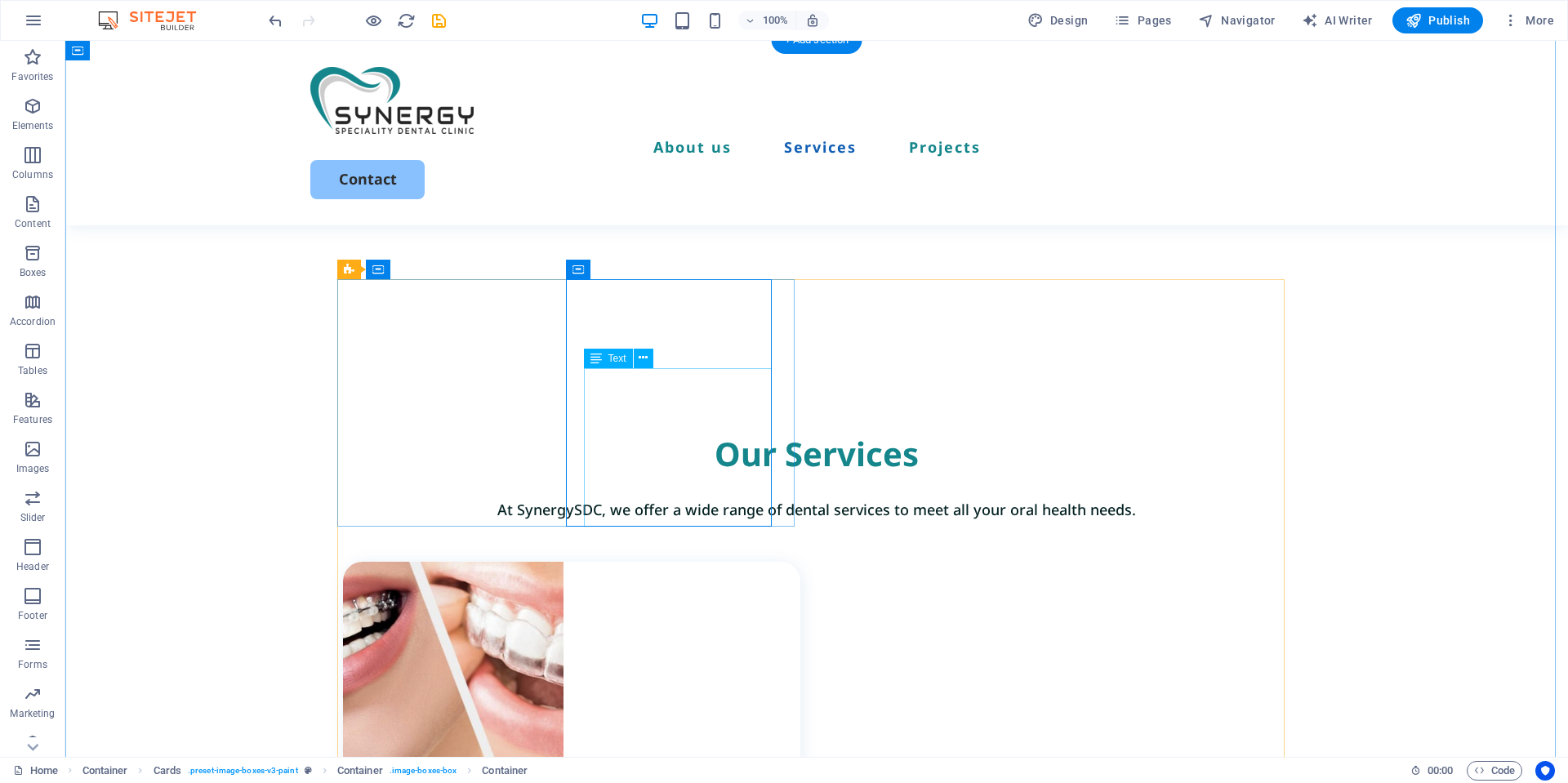 click on "We offer effective solutions for a wide range of dental issues, including misaligned teeth, crowding, crossbite, overbite, underbite, spacing, rotated teeth, and improper tooth eruption." at bounding box center [581, 883] 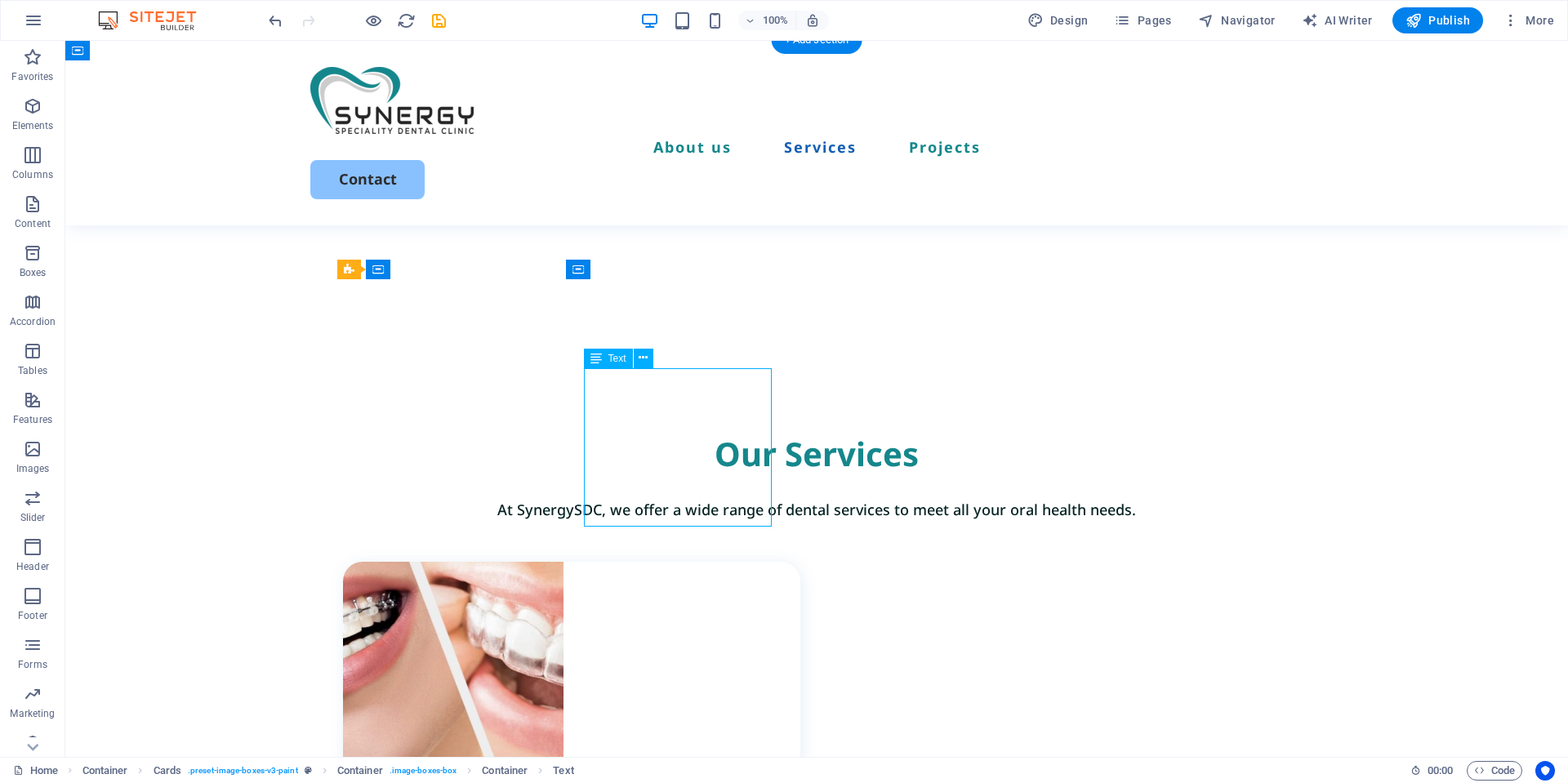 click on "We offer effective solutions for a wide range of dental issues, including misaligned teeth, crowding, crossbite, overbite, underbite, spacing, rotated teeth, and improper tooth eruption." at bounding box center (581, 883) 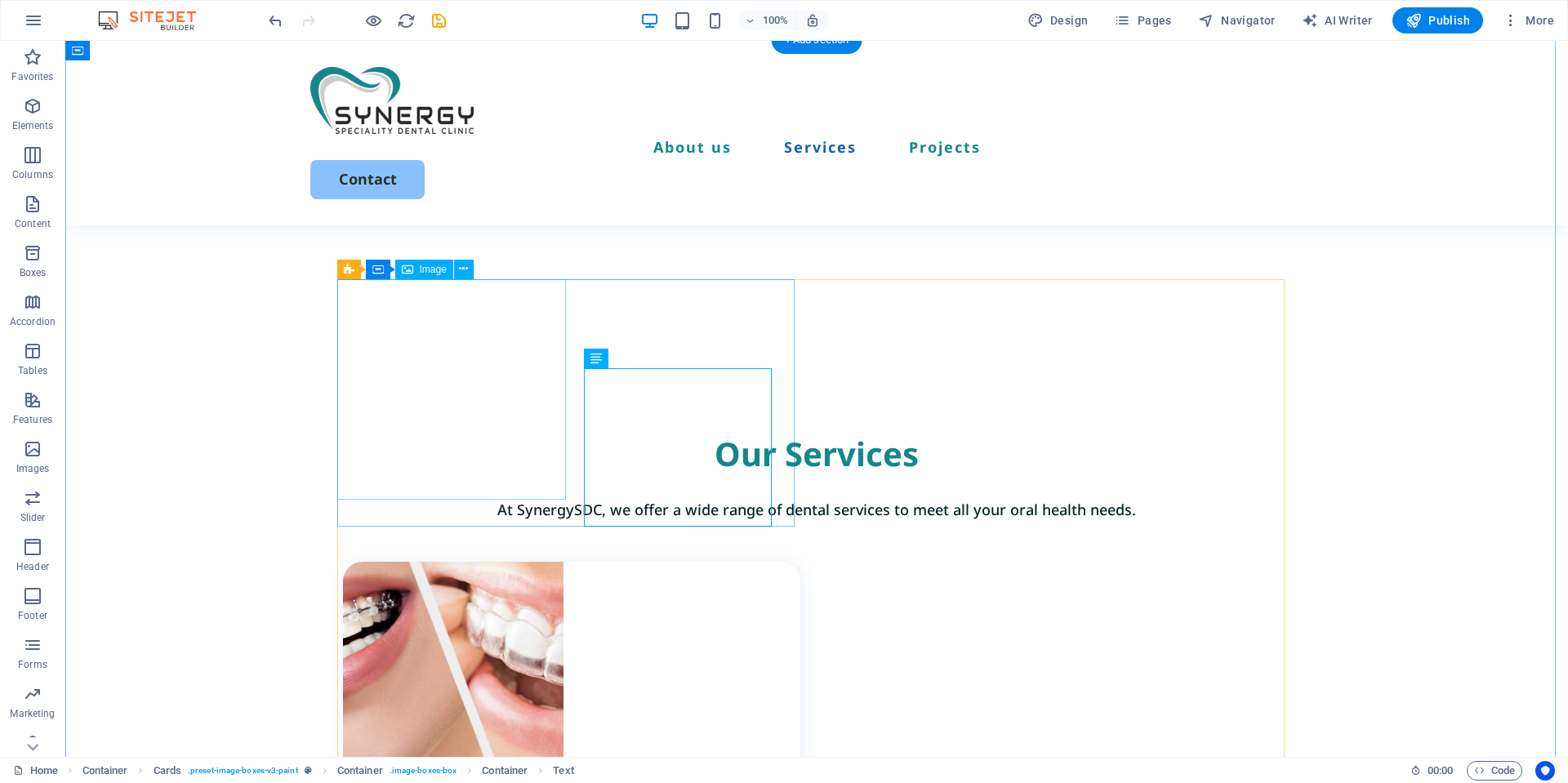 click at bounding box center (572, 672) 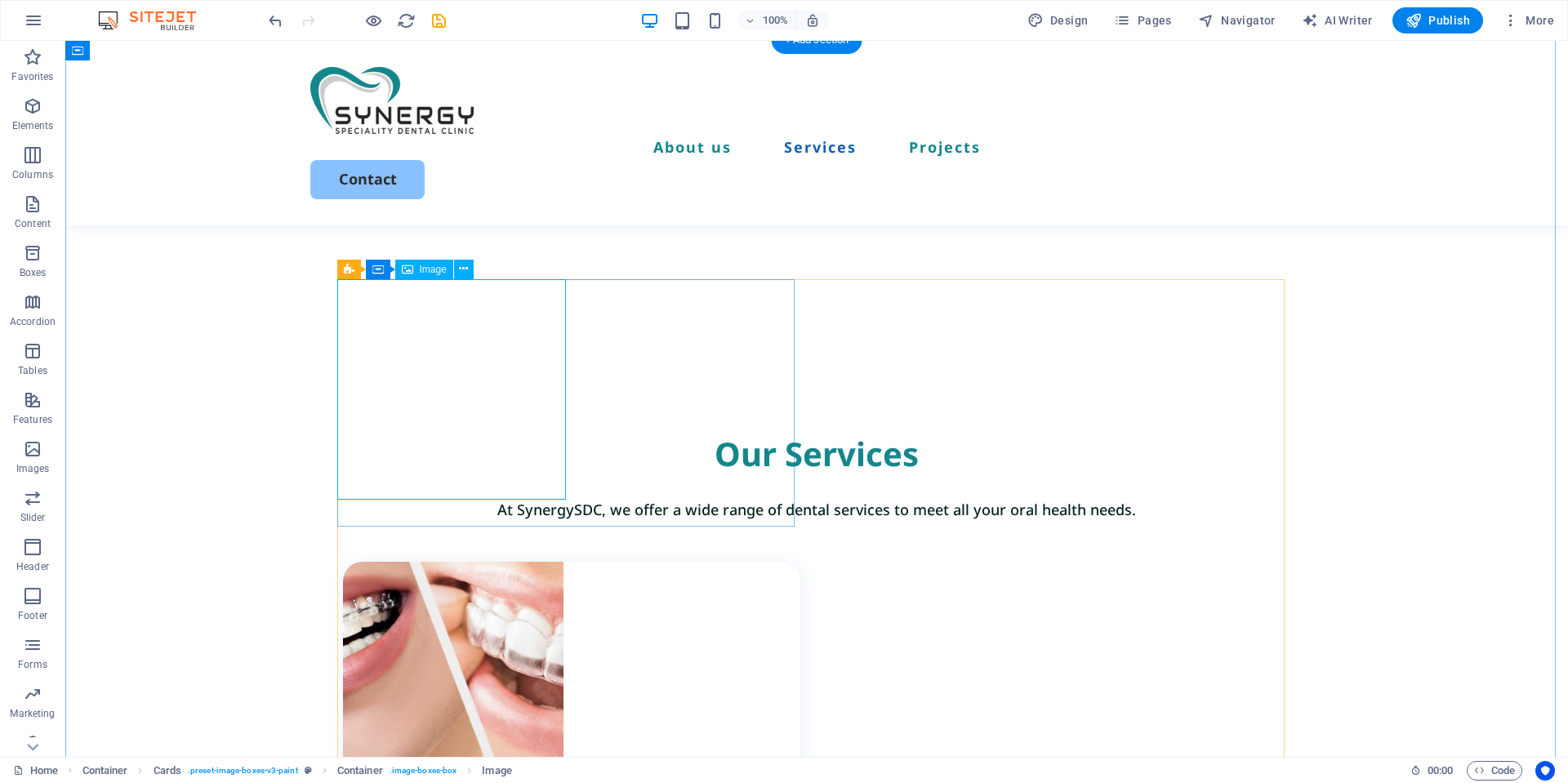 click at bounding box center [572, 672] 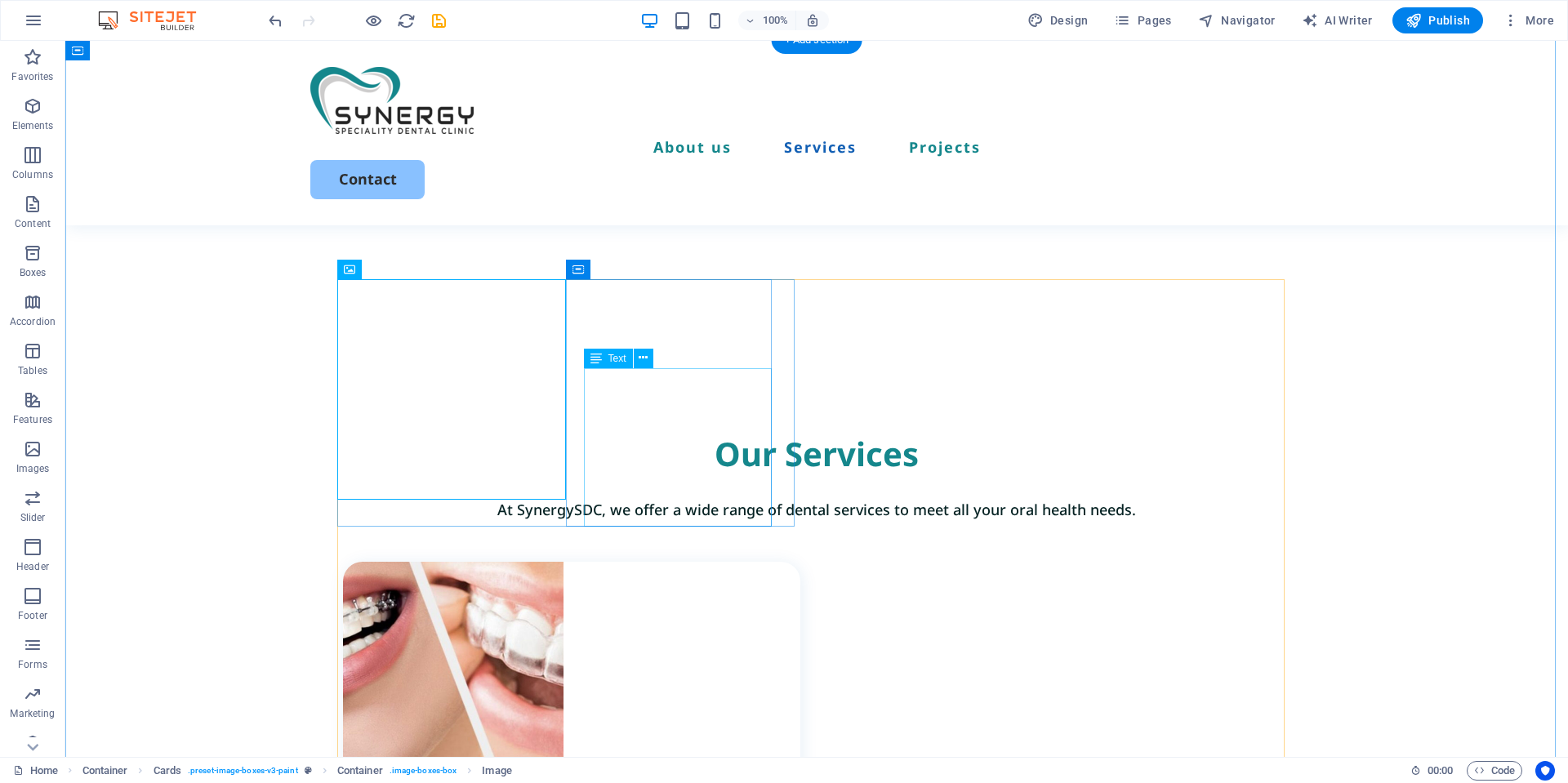 click on "We offer effective solutions for a wide range of dental issues, including misaligned teeth, crowding, crossbite, overbite, underbite, spacing, rotated teeth, and improper tooth eruption." at bounding box center [581, 883] 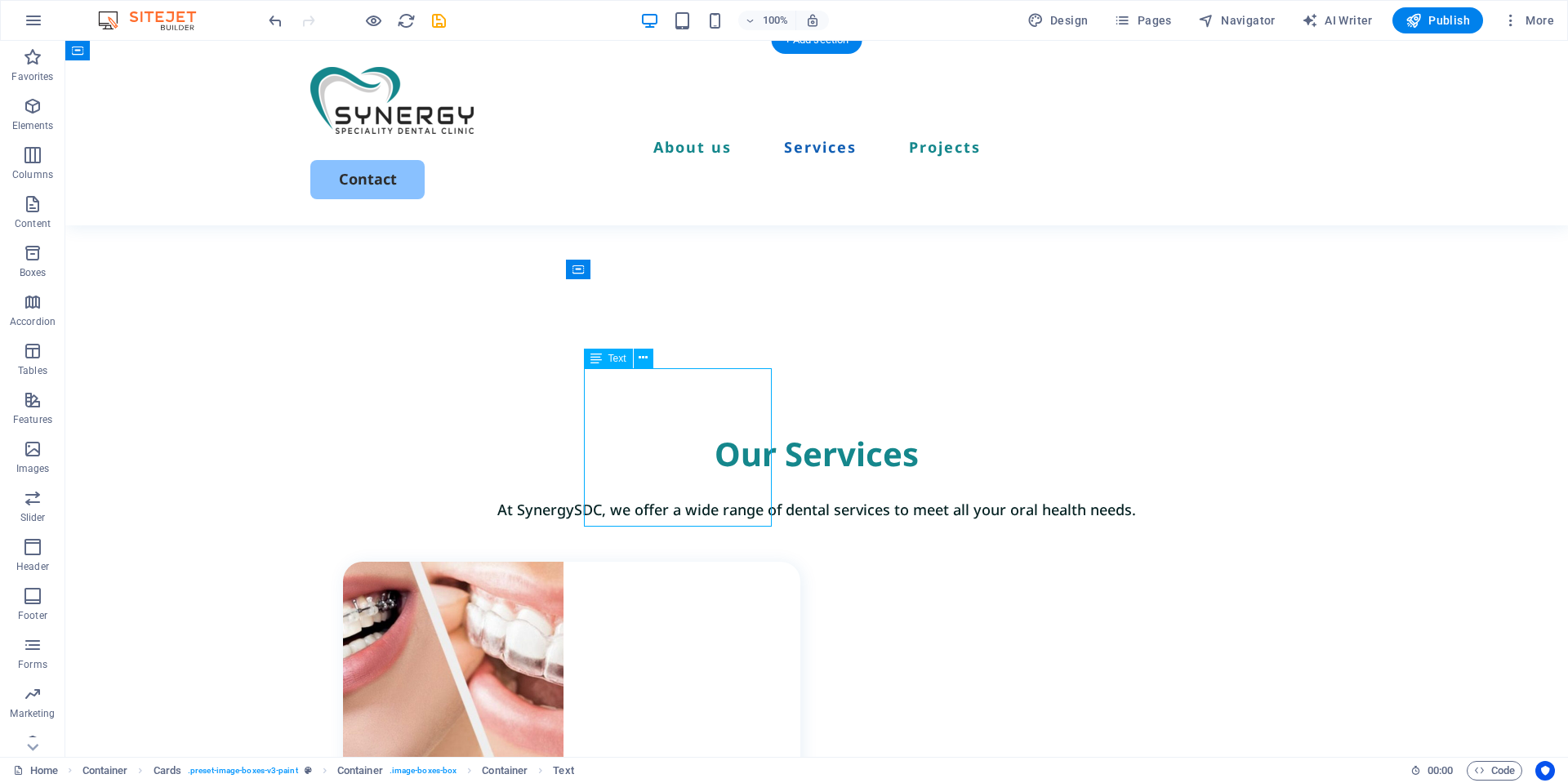 click on "We offer effective solutions for a wide range of dental issues, including misaligned teeth, crowding, crossbite, overbite, underbite, spacing, rotated teeth, and improper tooth eruption." at bounding box center (581, 883) 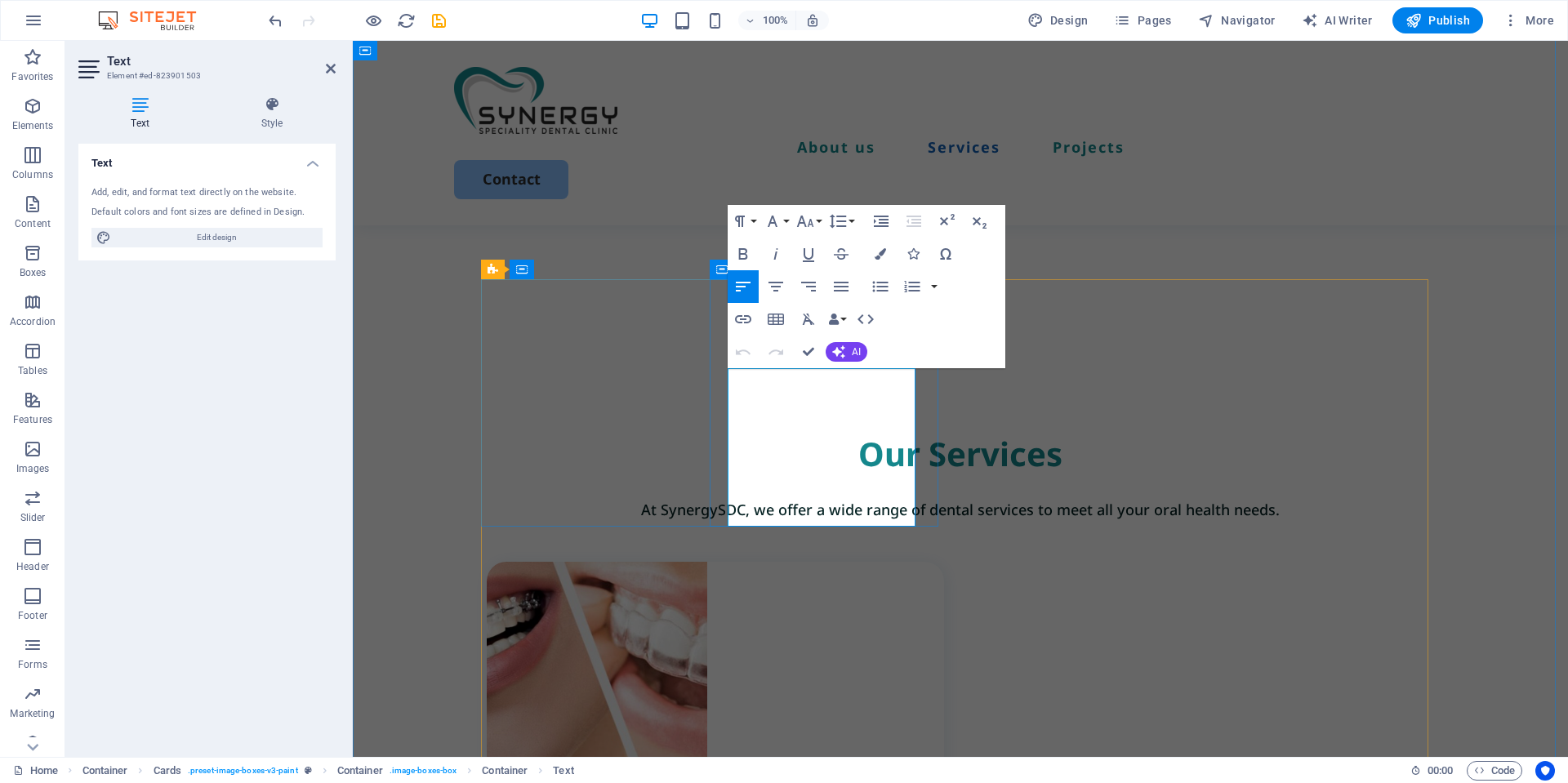 click on "We offer effective solutions for a wide range of dental issues, including misaligned teeth, crowding, crossbite, overbite, underbite, spacing, rotated teeth, and improper tooth eruption." at bounding box center [724, 883] 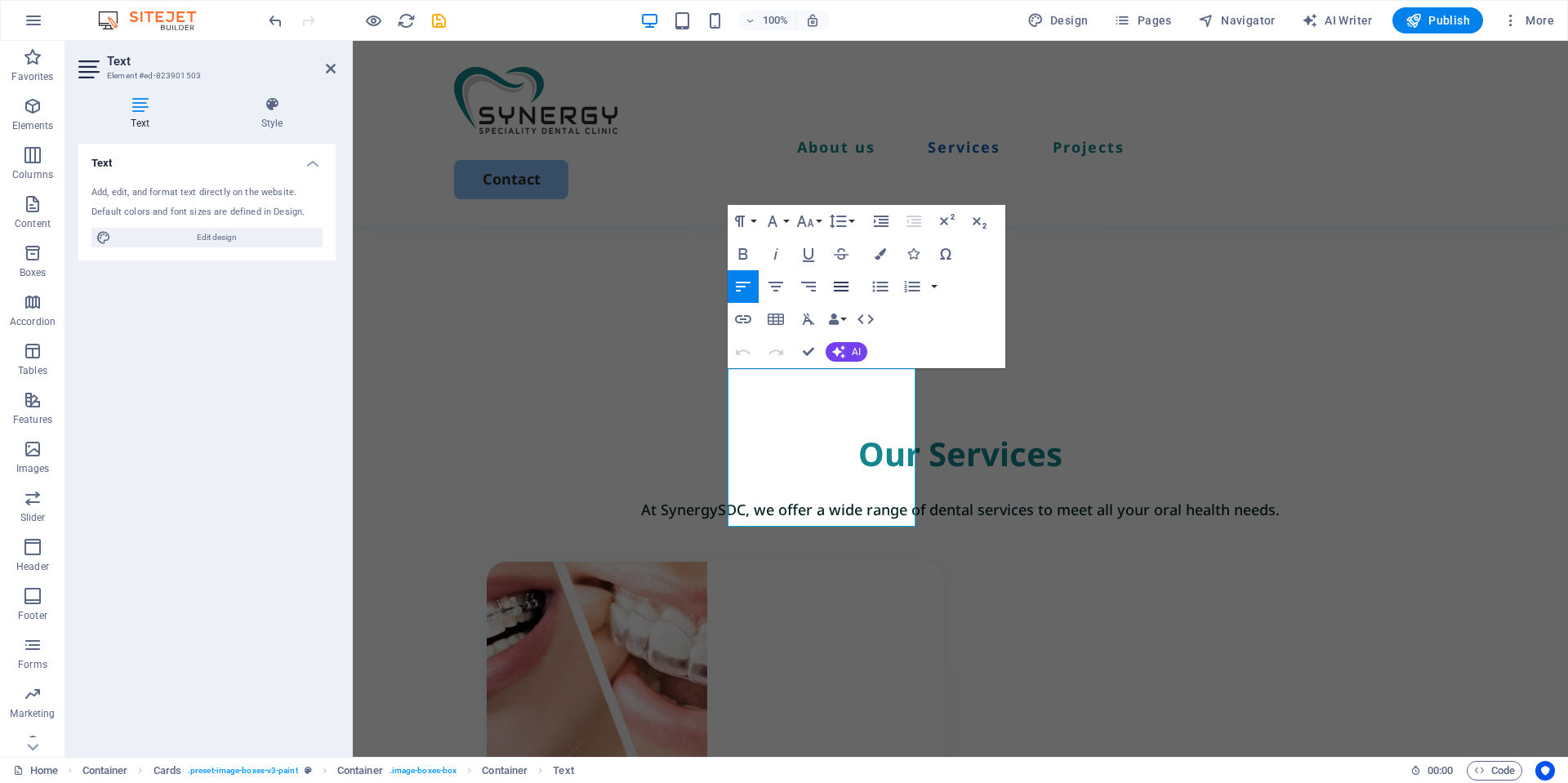 click 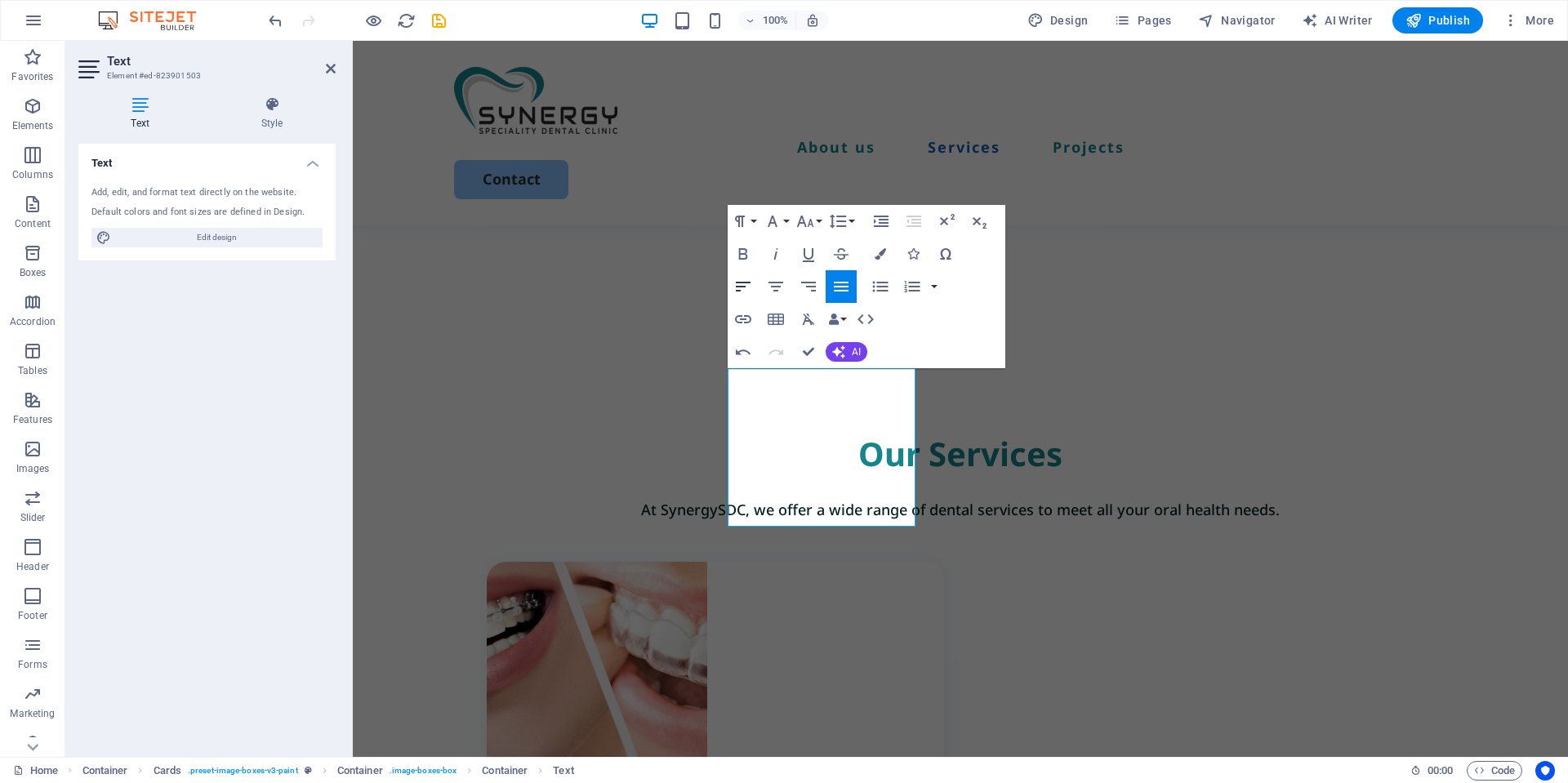 click 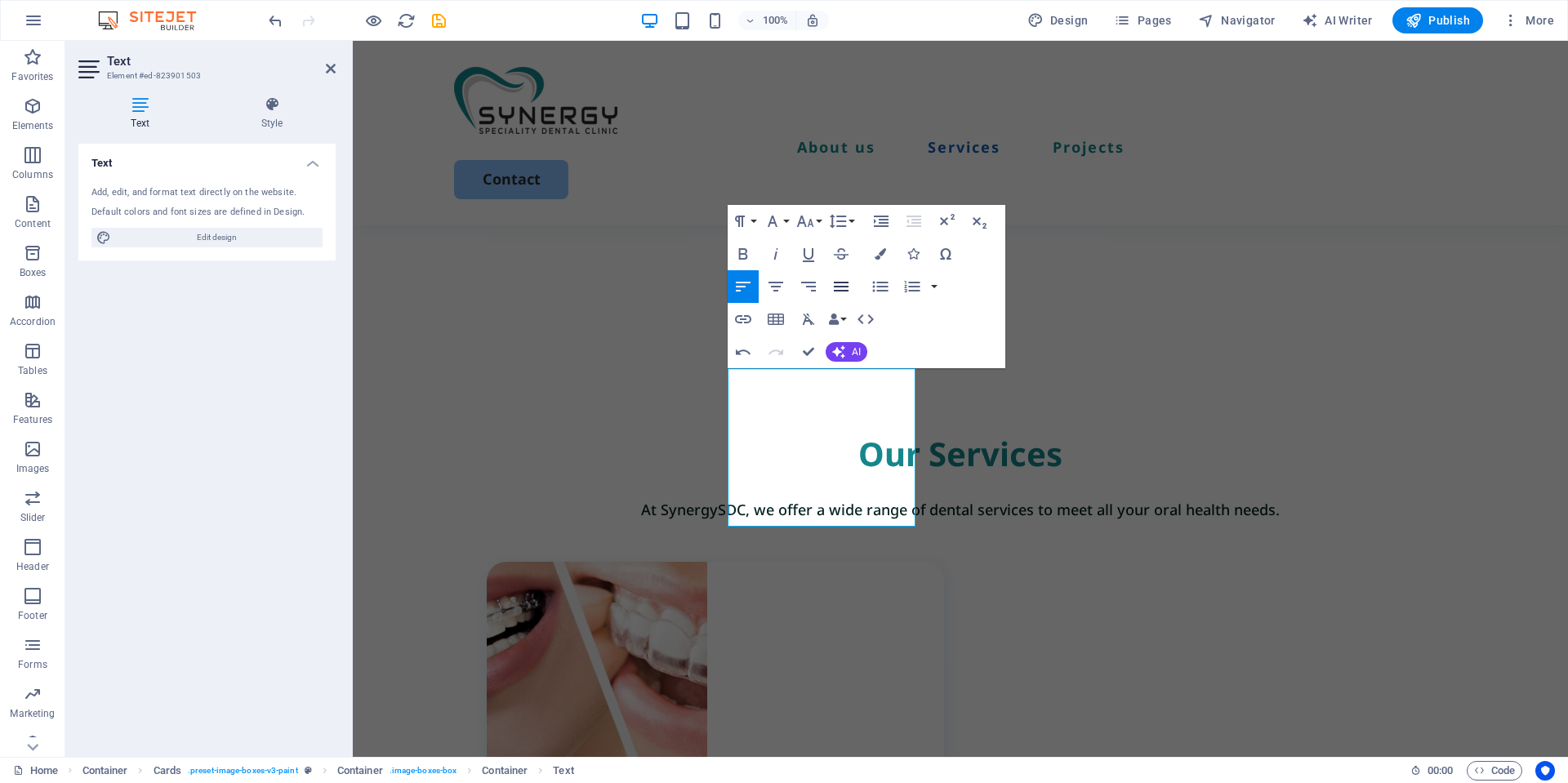 click 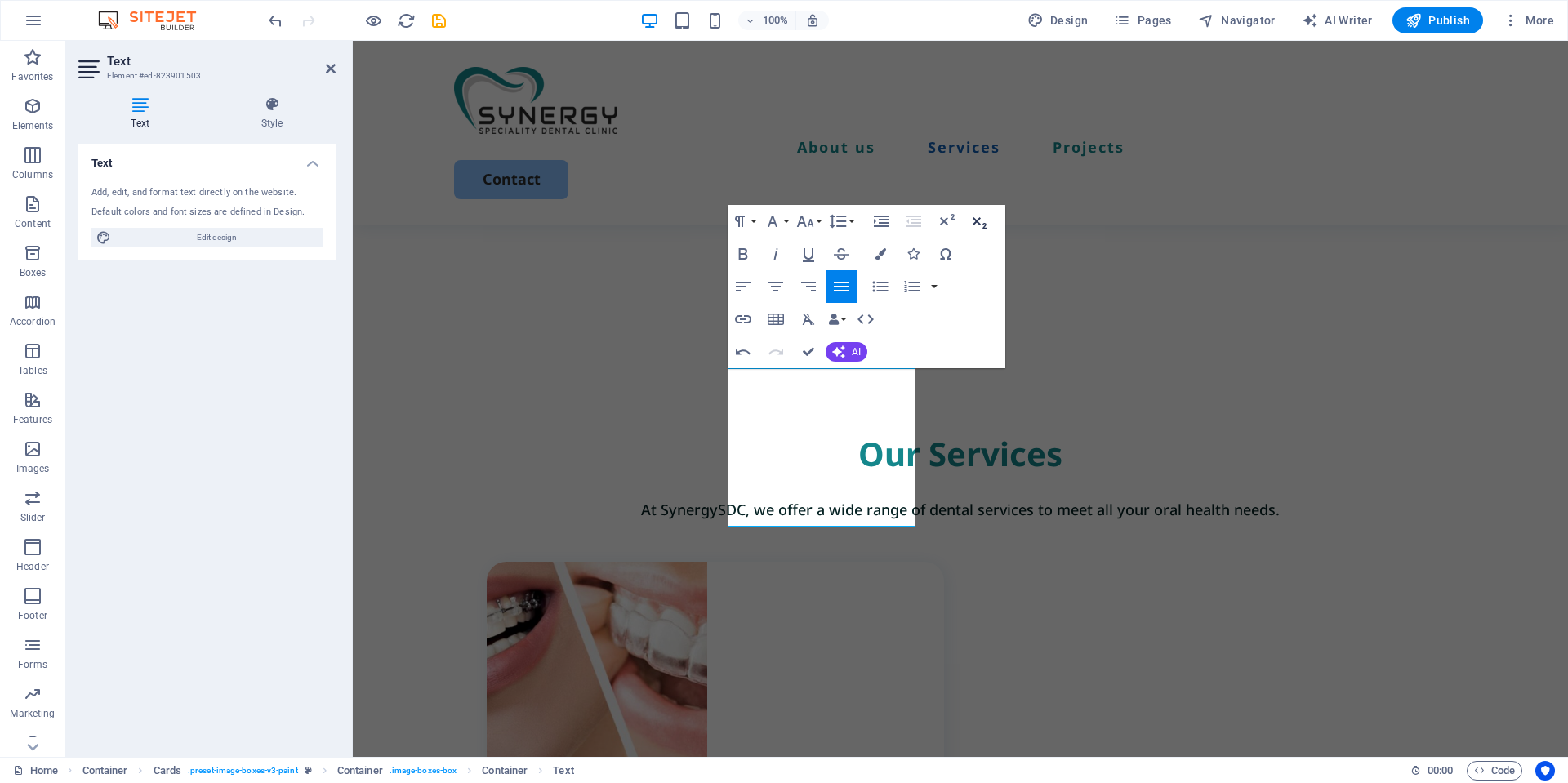 click 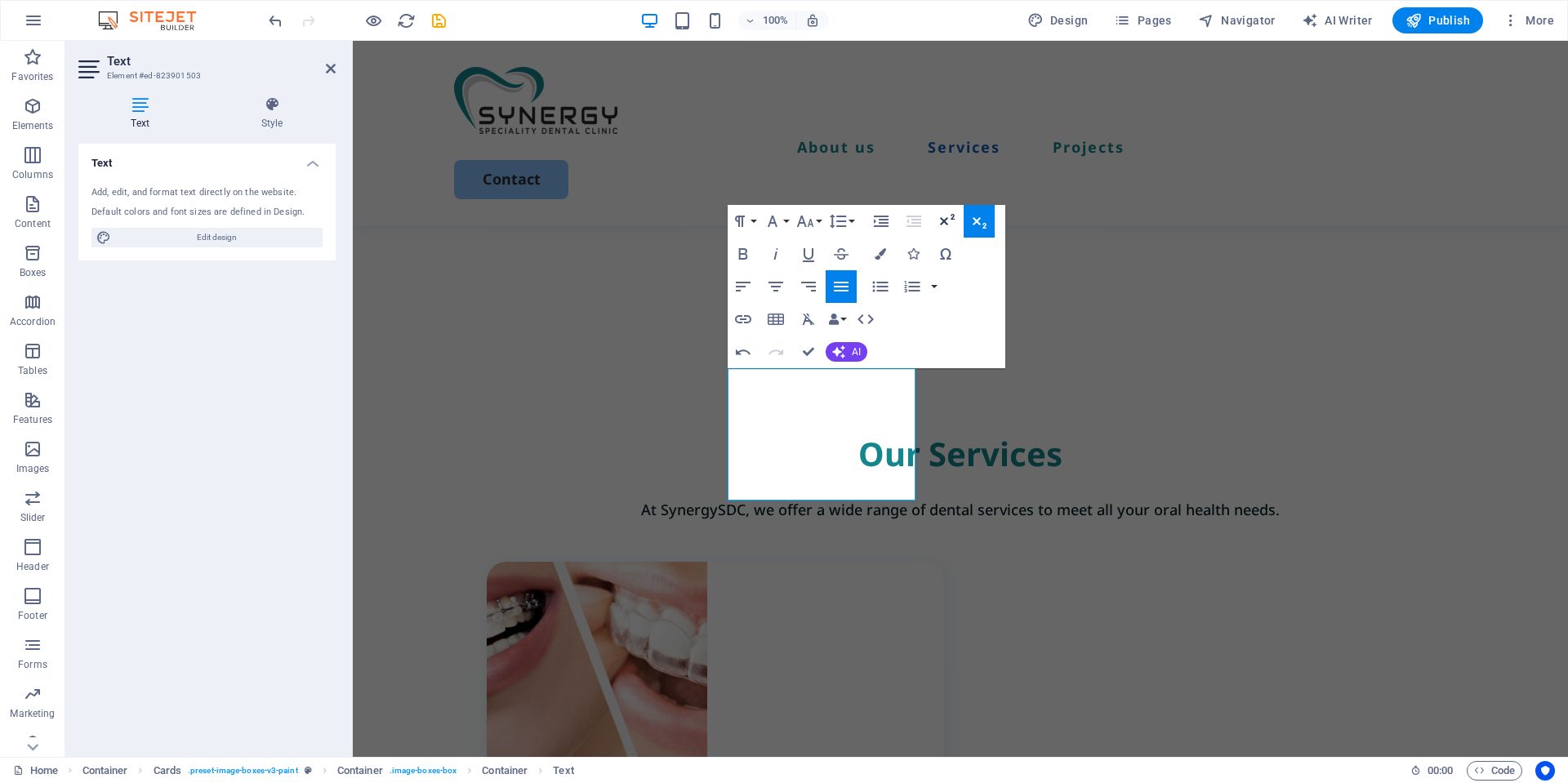 click 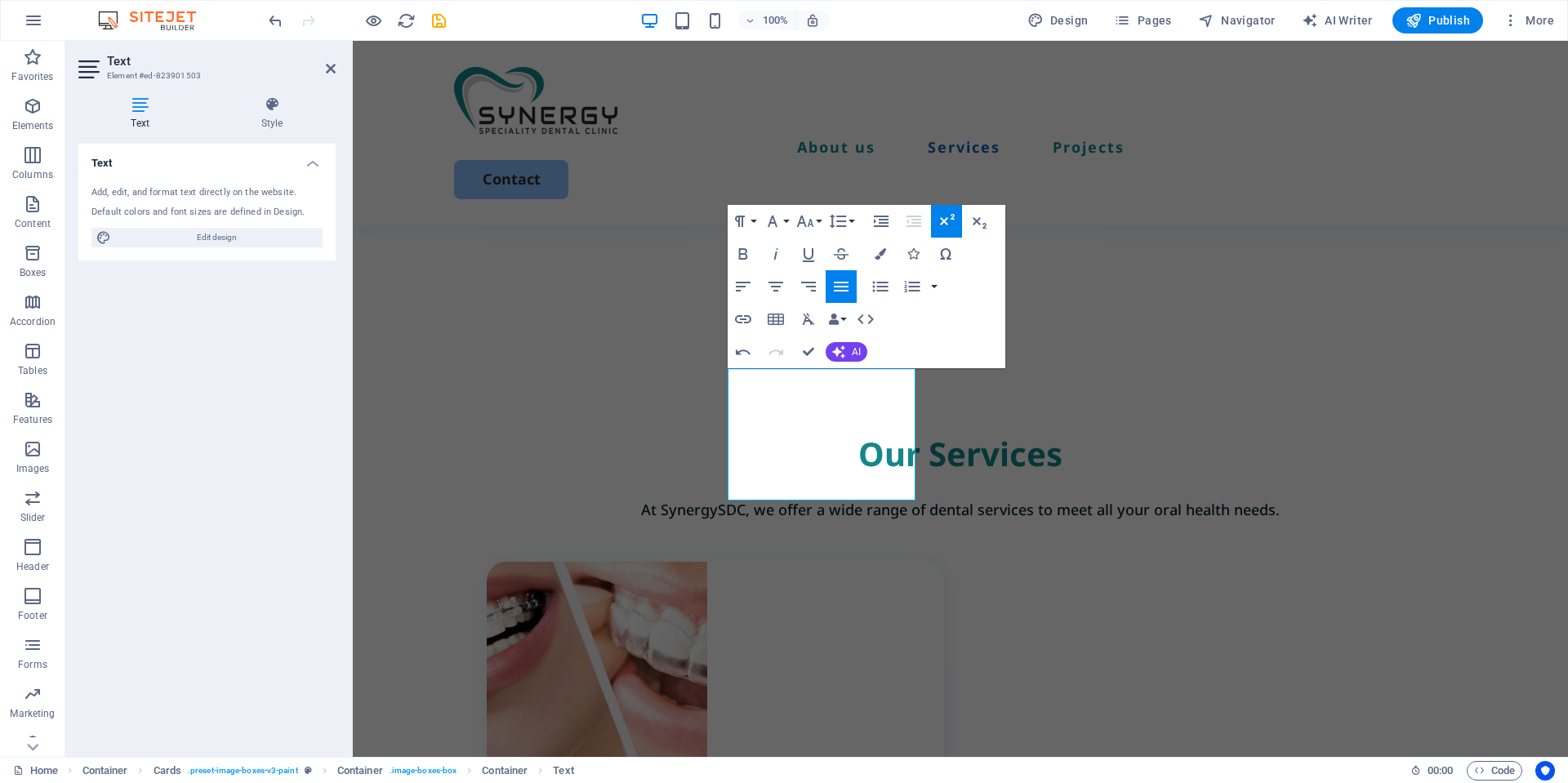 click 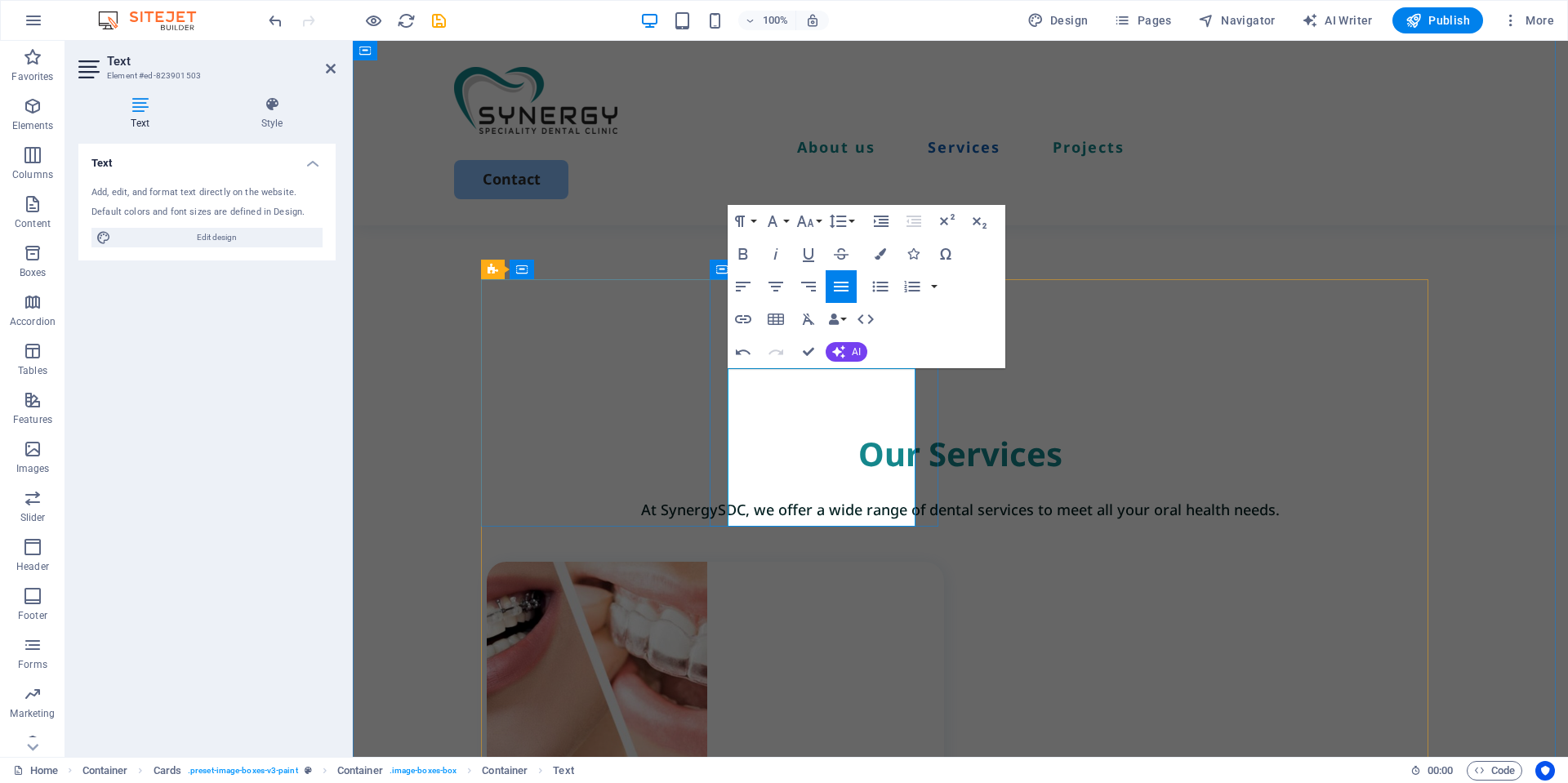 click on "We offer effective solutions for a wide range of dental issues, including misaligned teeth, crowding, crossbite, overbite, underbite, spacing, rotated teeth, and improper tooth eruption." at bounding box center [724, 883] 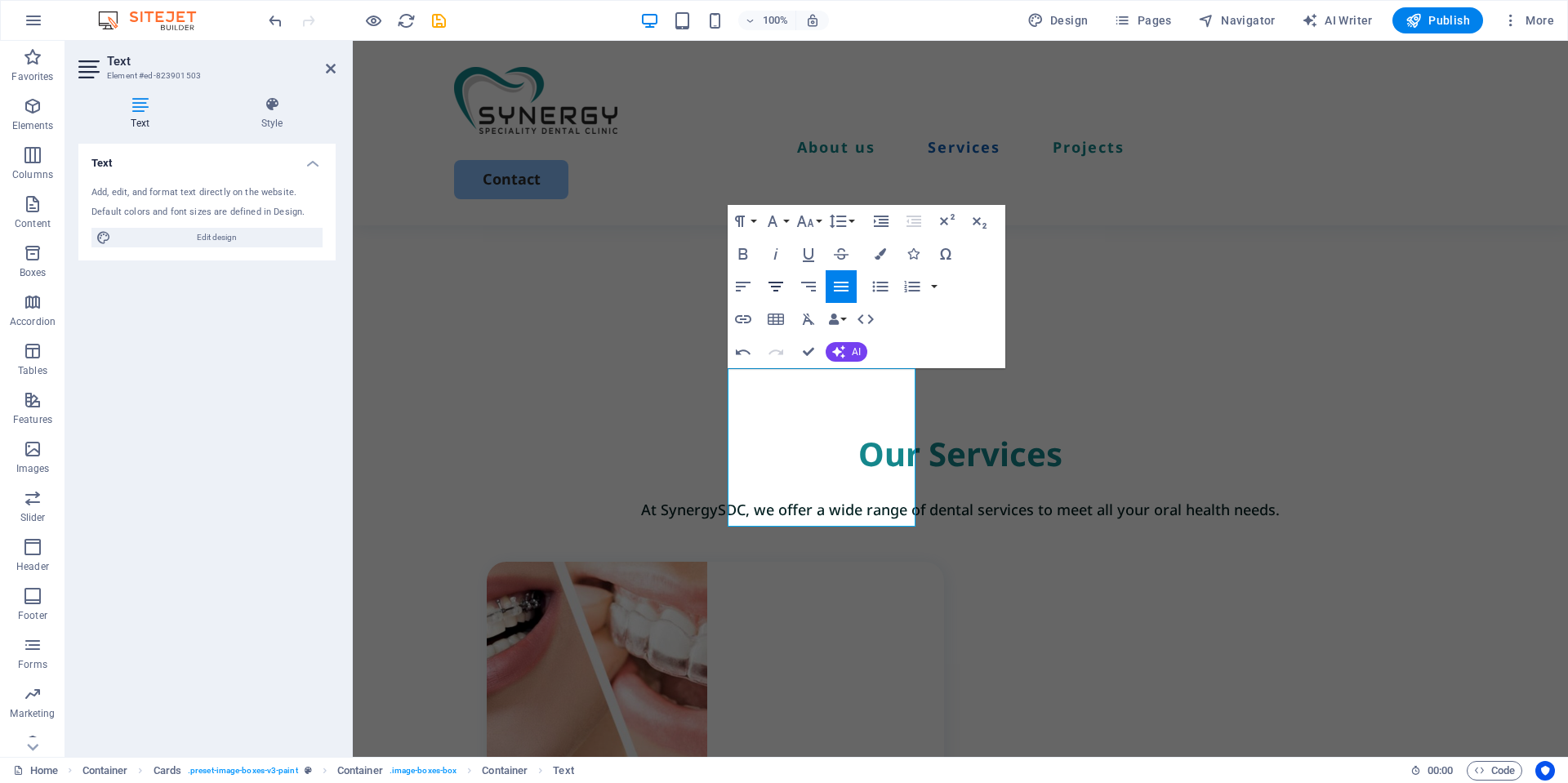 click 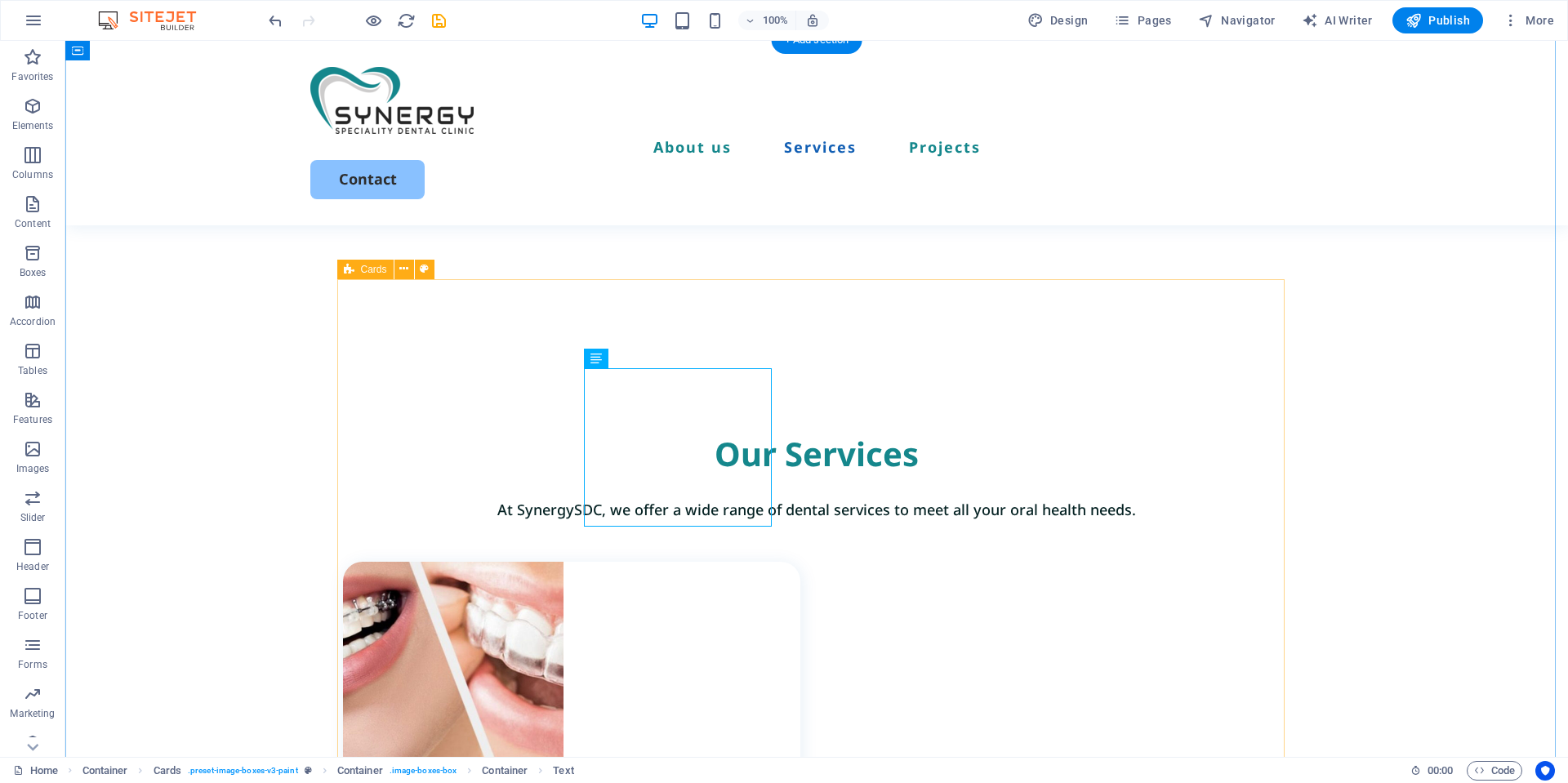 click on "Orthodontic Treatment We offer effective solutions for a wide range of dental issues, including misaligned teeth, crowding, crossbite, overbite, underbite, spacing, rotated teeth, and improper tooth eruption. Exterior painting Lorem ipsum dolor sit amet, consectetur elit. Book Now Cabinet painting Lorem ipsum dolor sit amet, consectetur elit. Book Now Commercial painting Lorem ipsum dolor sit amet, consectetur elit. Book Now" at bounding box center (817, 1309) 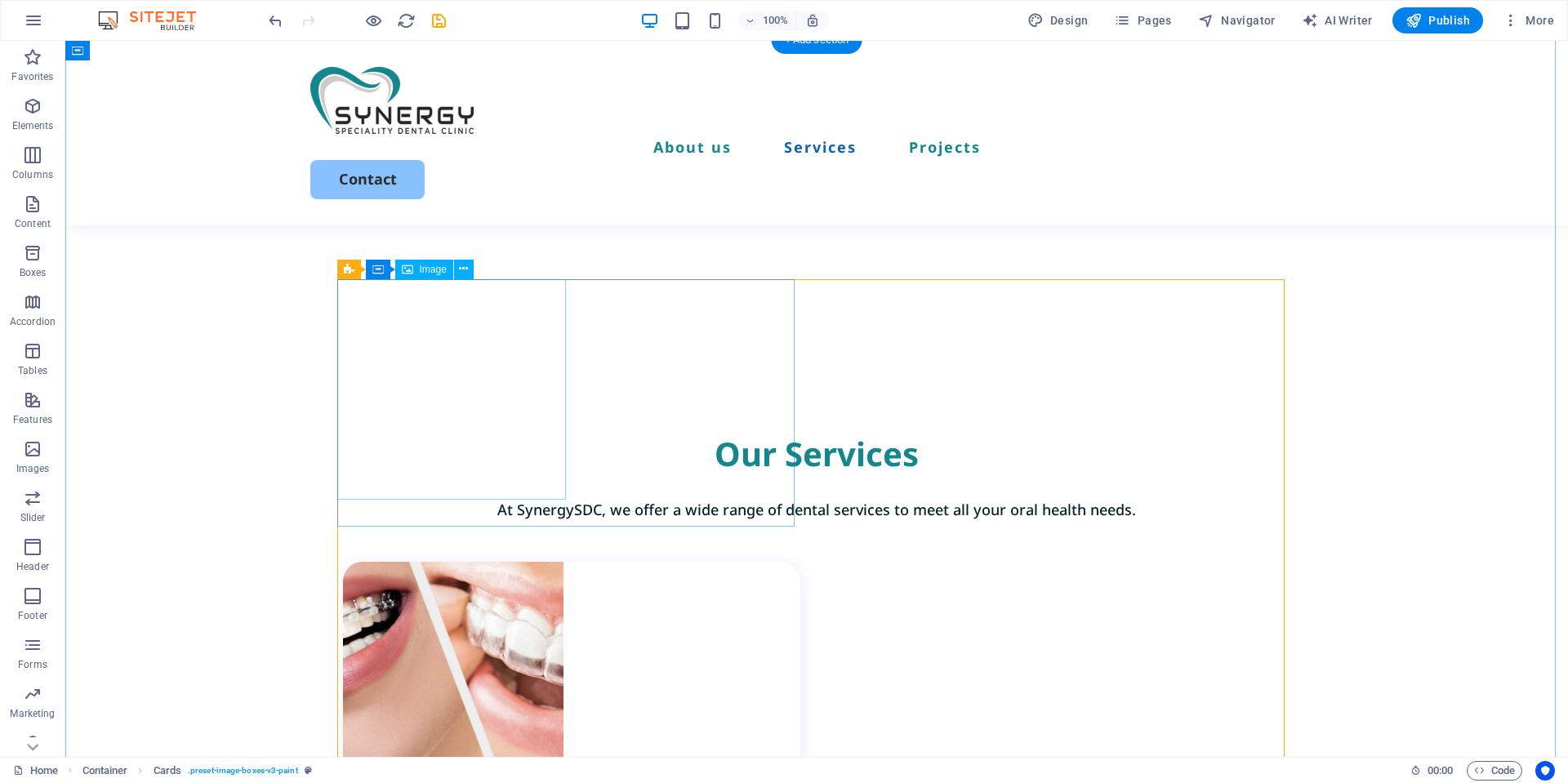 click at bounding box center (572, 672) 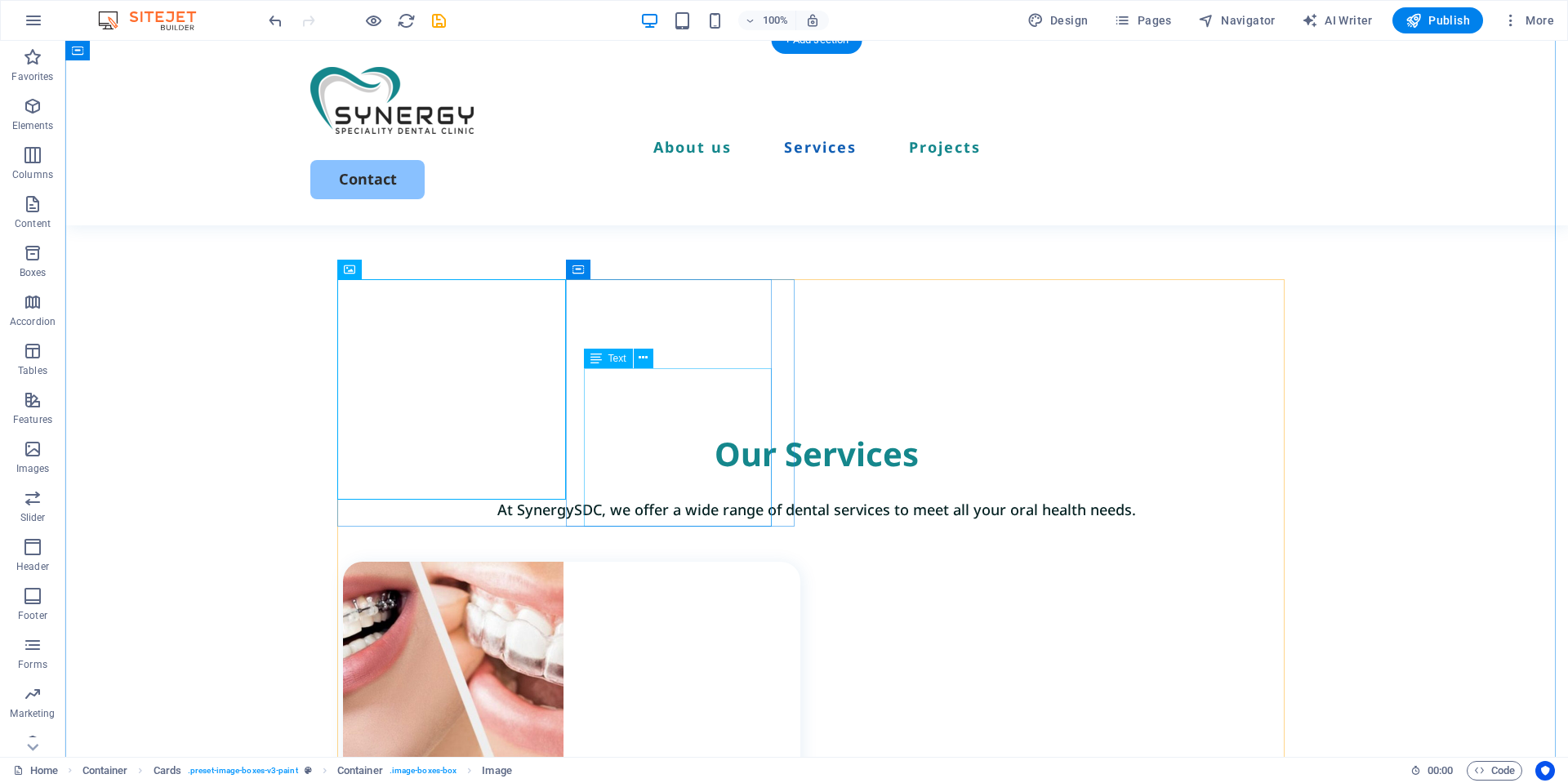 click on "We offer effective solutions for a wide range of dental issues, including misaligned teeth, crowding, crossbite, overbite, underbite, spacing, rotated teeth, and improper tooth eruption." at bounding box center (581, 883) 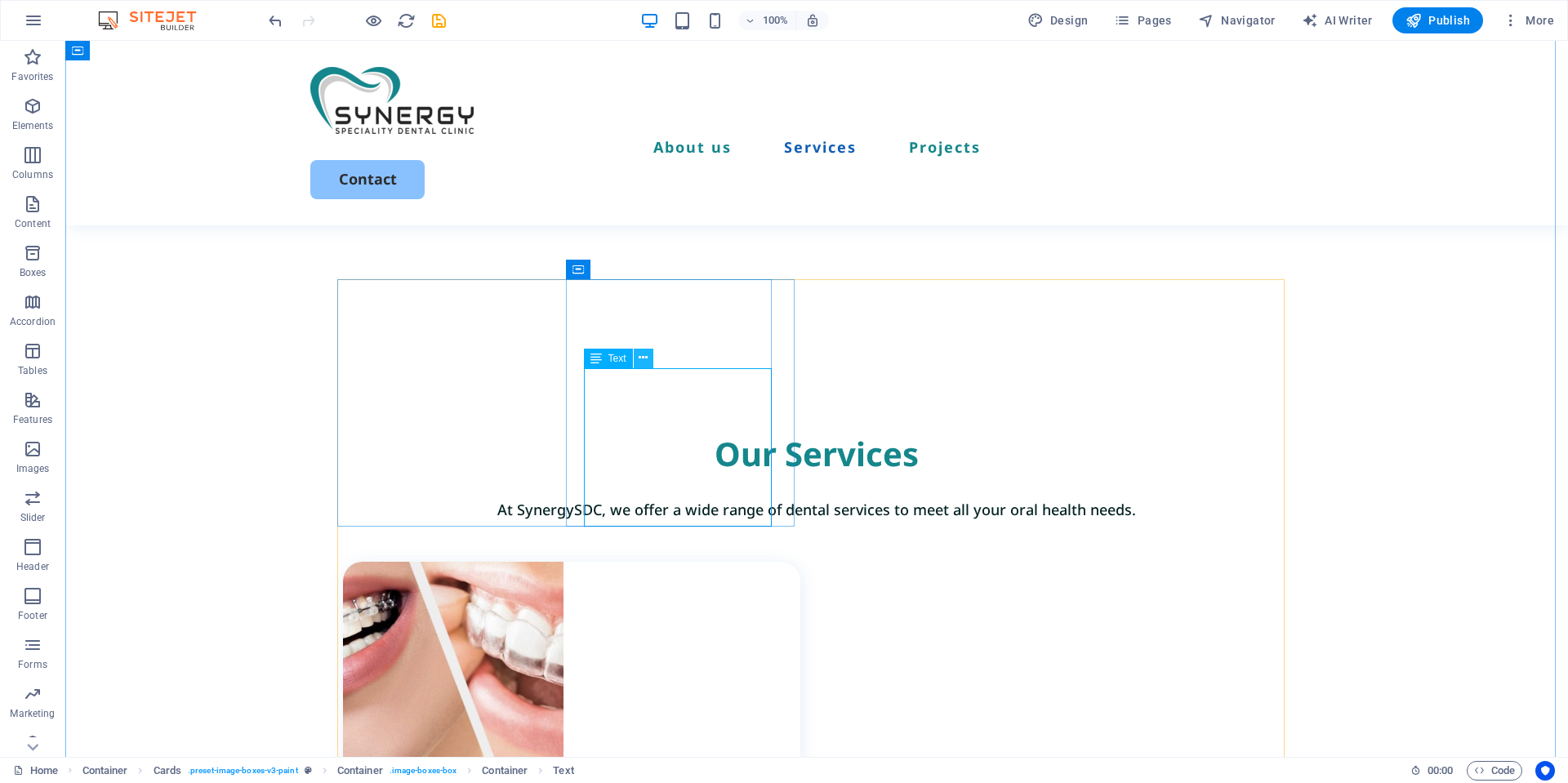 click at bounding box center [644, 358] 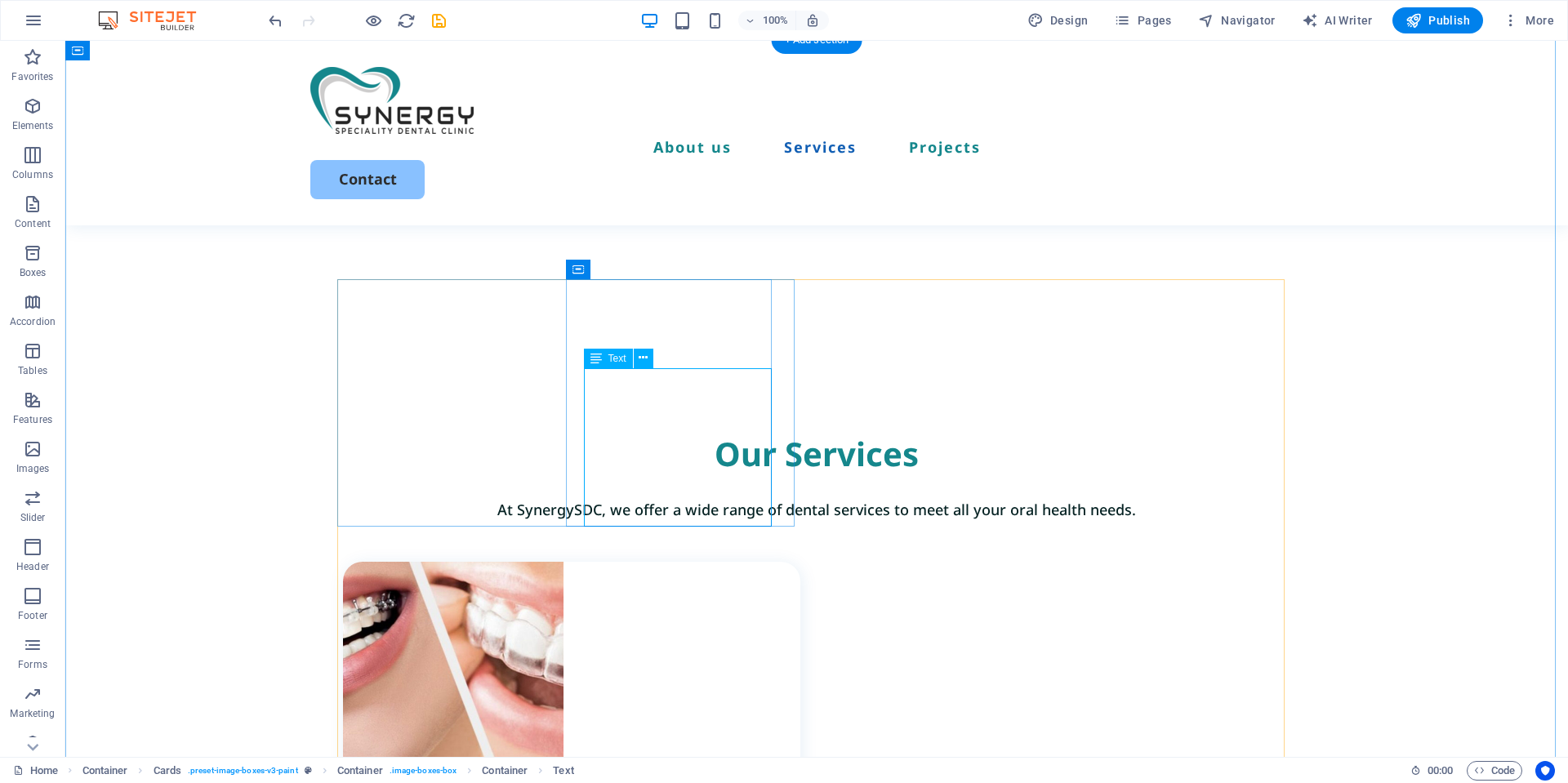 click on "We offer effective solutions for a wide range of dental issues, including misaligned teeth, crowding, crossbite, overbite, underbite, spacing, rotated teeth, and improper tooth eruption." at bounding box center (581, 883) 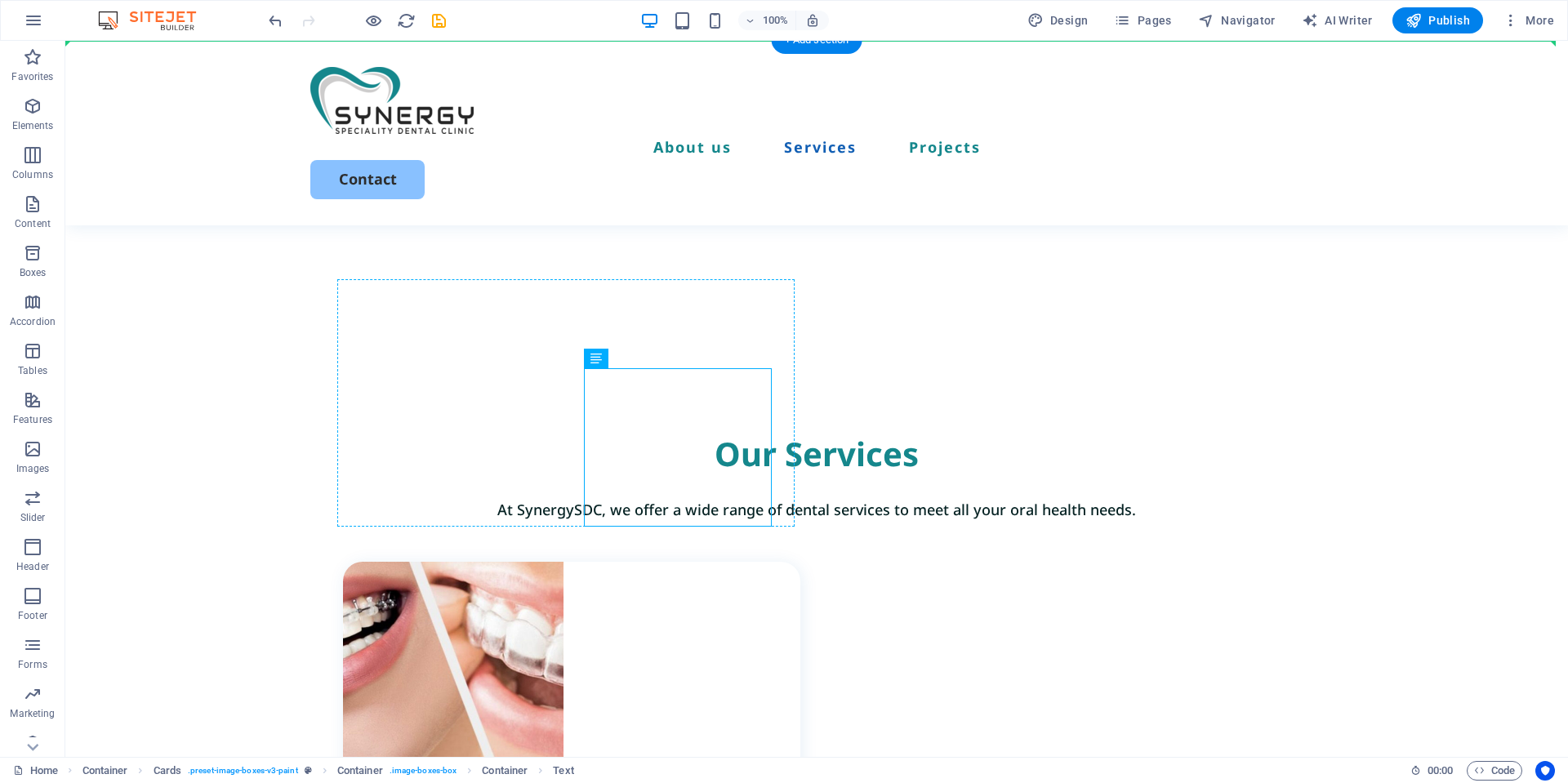drag, startPoint x: 661, startPoint y: 408, endPoint x: 579, endPoint y: 345, distance: 103.40696 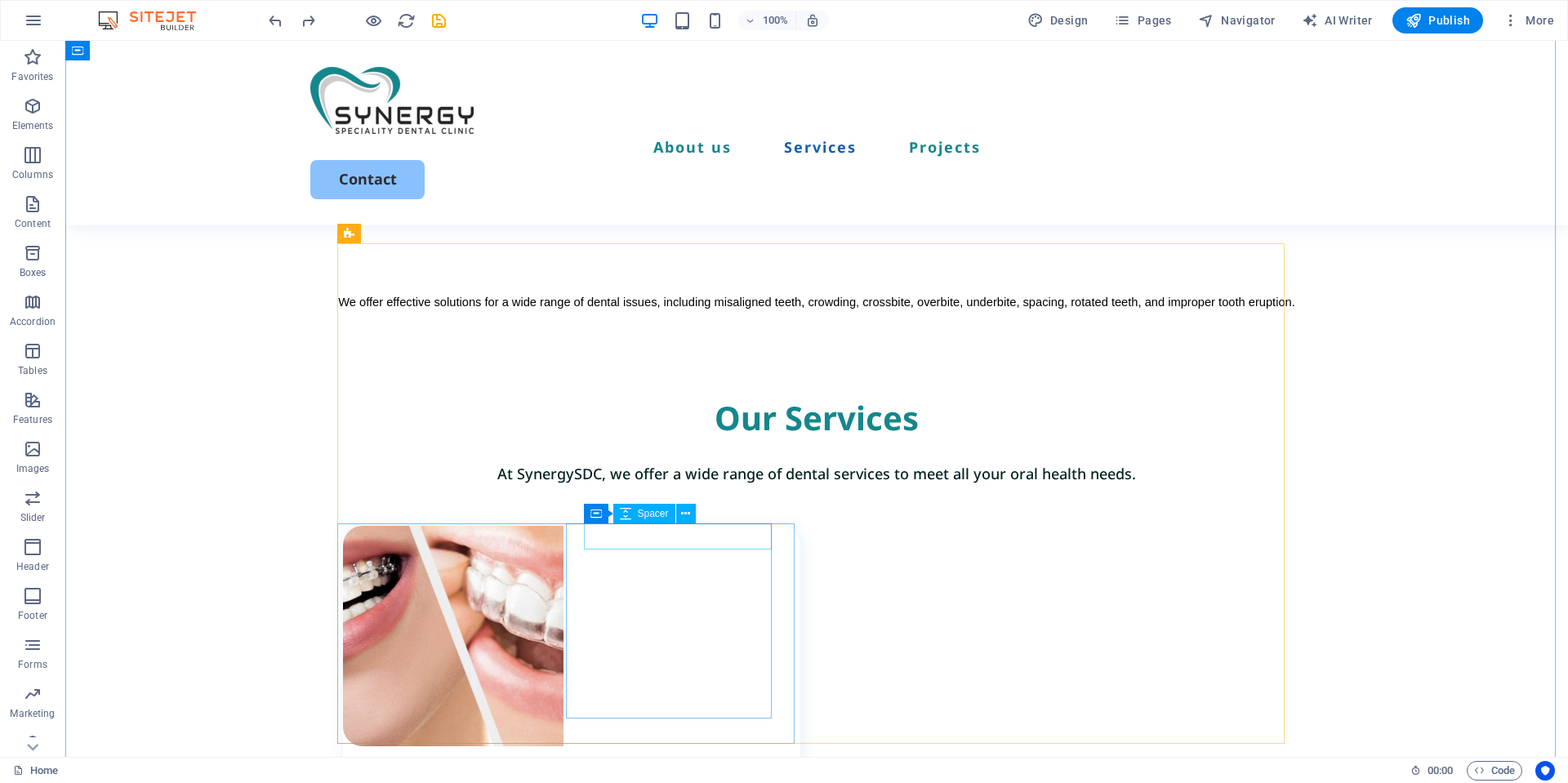 scroll, scrollTop: 1201, scrollLeft: 0, axis: vertical 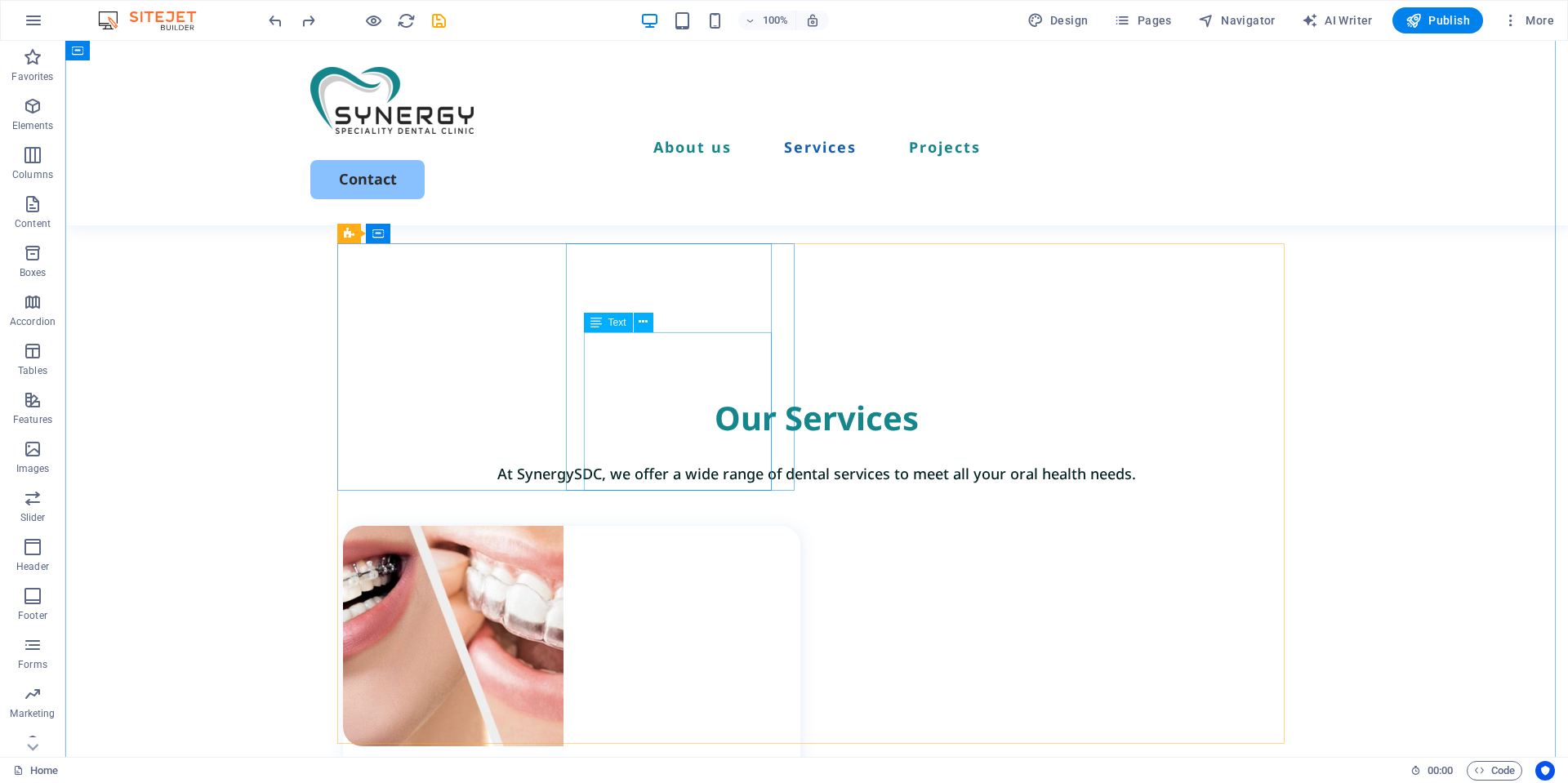 click on "We offer effective solutions for a wide range of dental issues, including misaligned teeth, crowding, crossbite, overbite, underbite, spacing, rotated teeth, and improper tooth eruption." at bounding box center (581, 848) 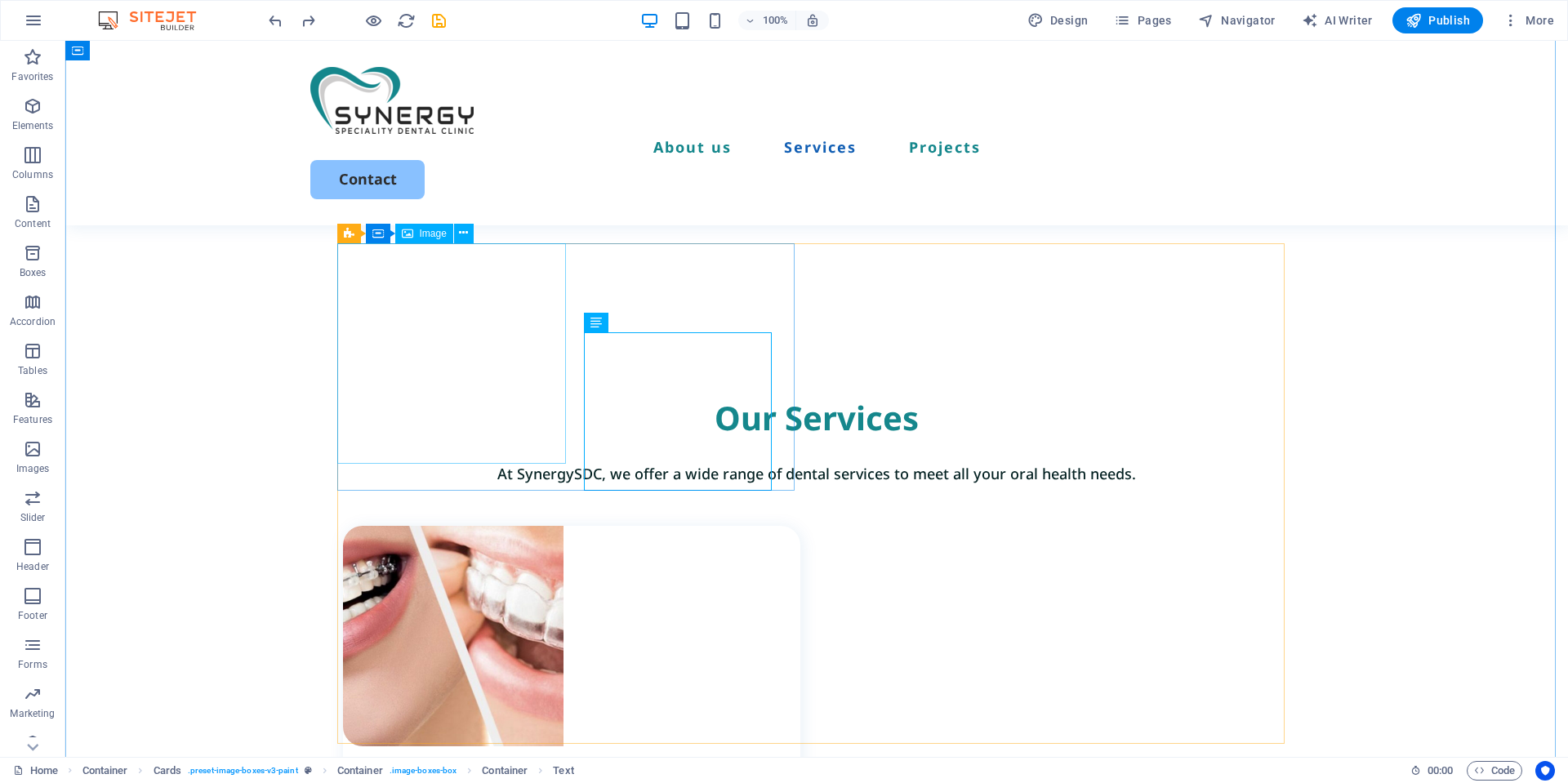 click at bounding box center (572, 636) 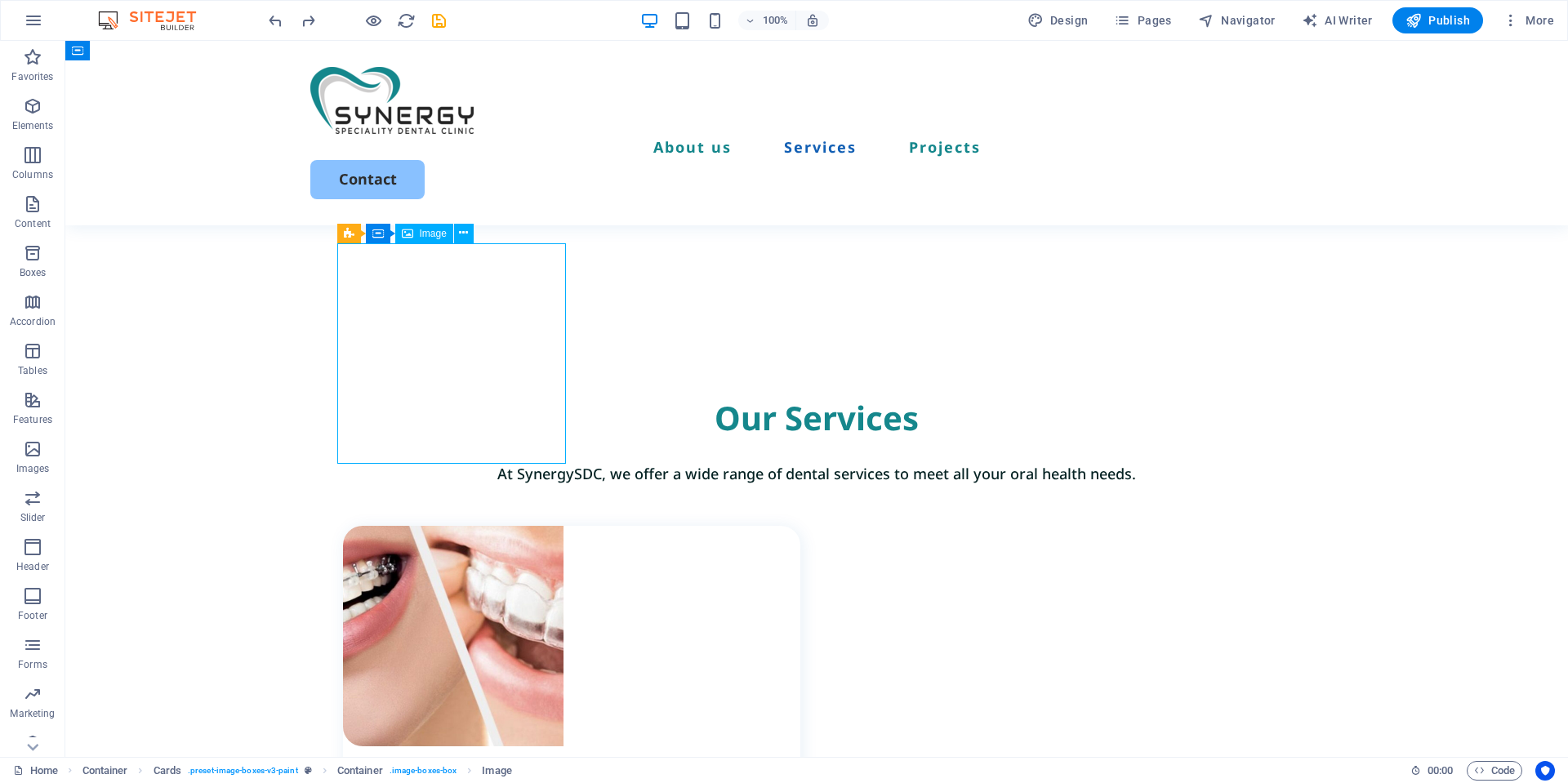 click at bounding box center [572, 636] 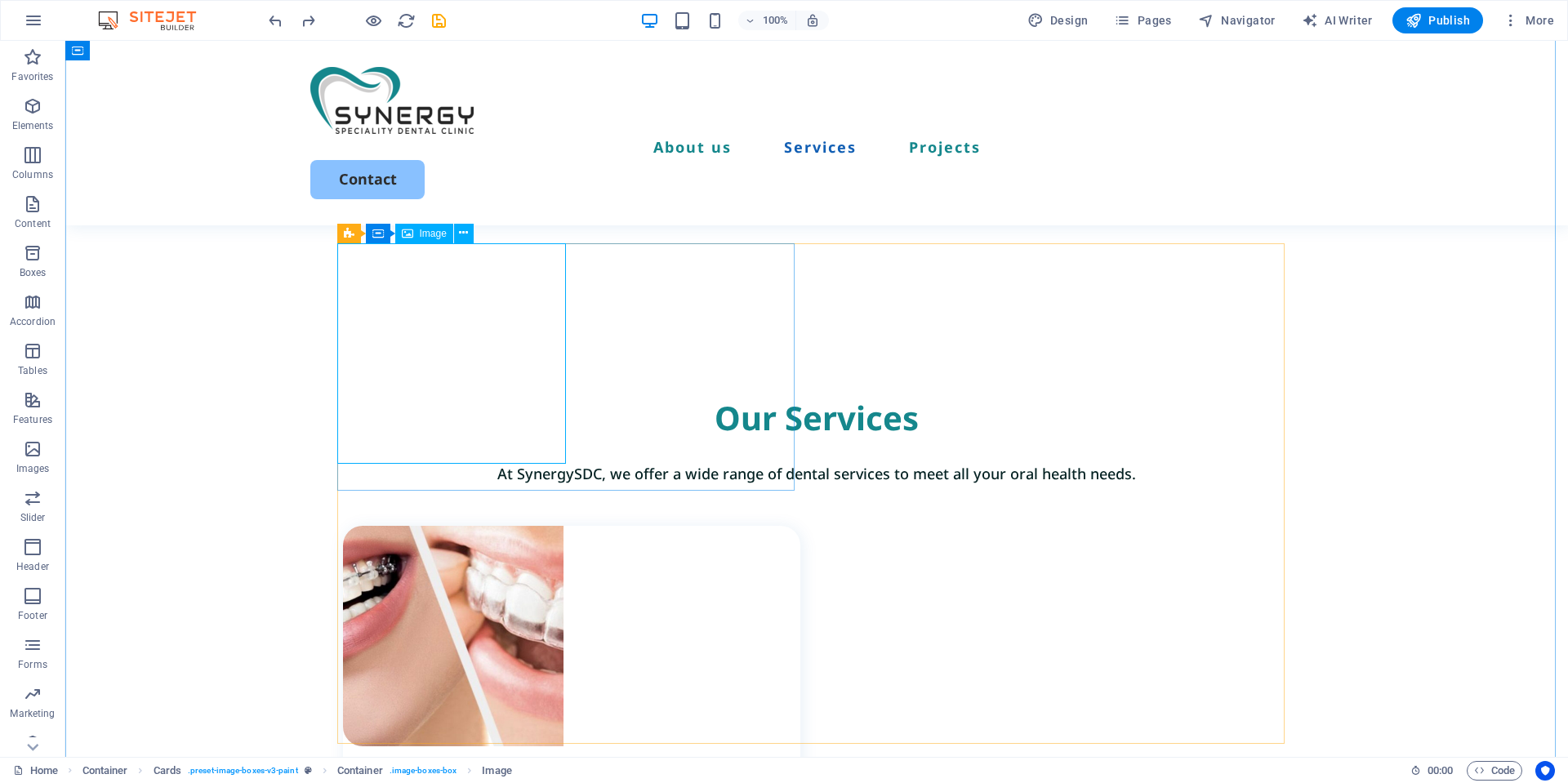 click at bounding box center [572, 636] 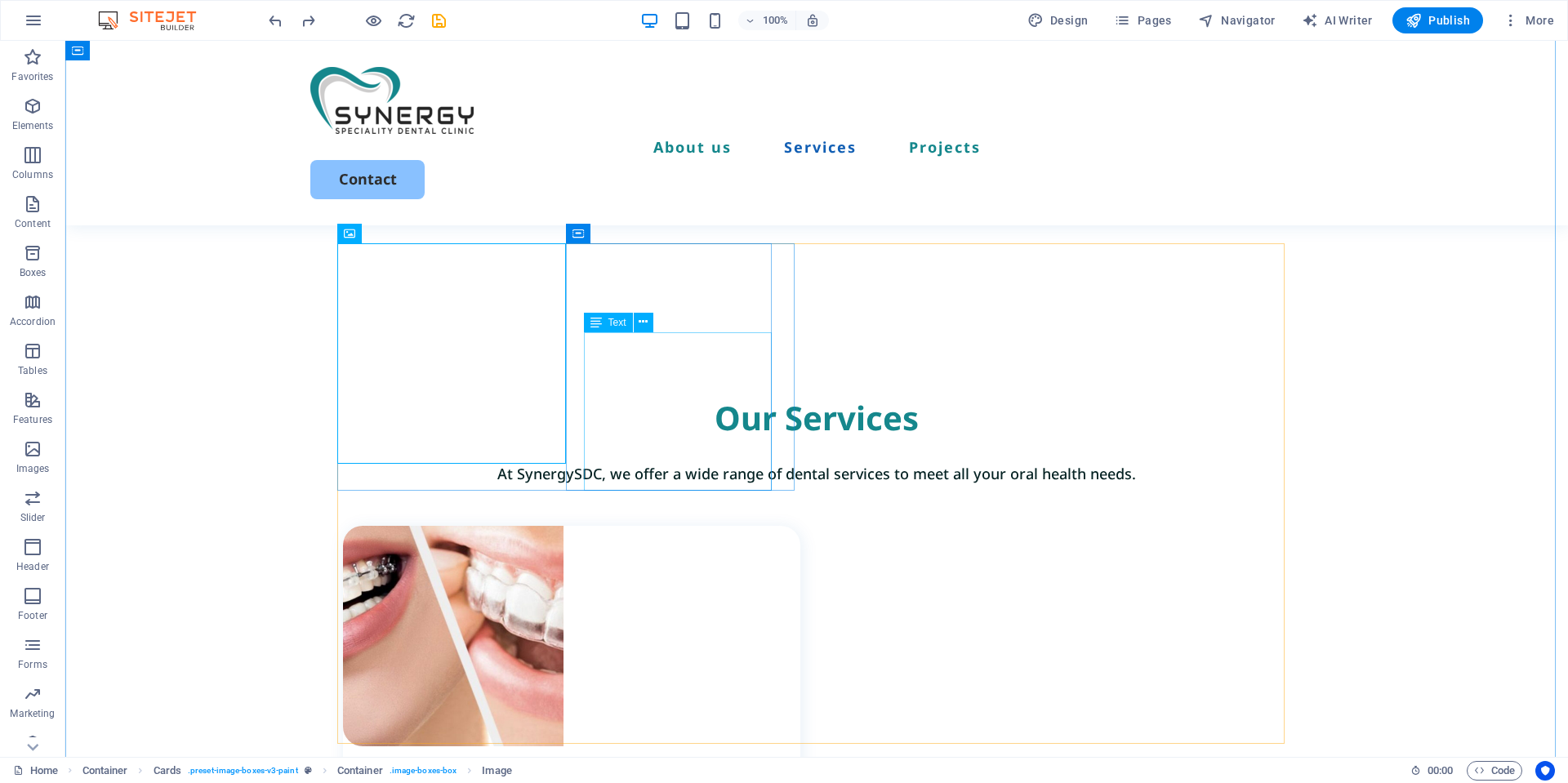 click on "We offer effective solutions for a wide range of dental issues, including misaligned teeth, crowding, crossbite, overbite, underbite, spacing, rotated teeth, and improper tooth eruption." at bounding box center (581, 848) 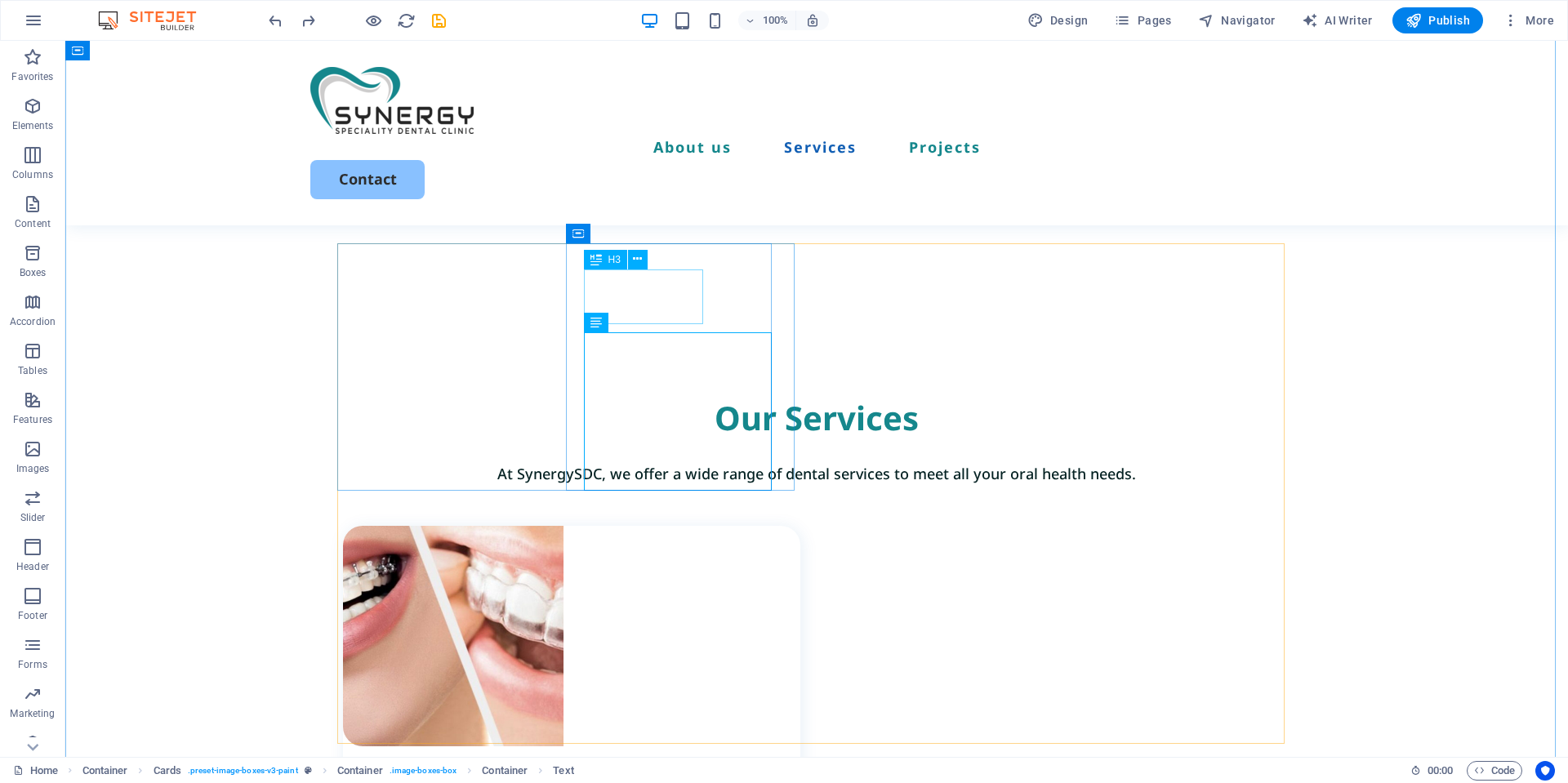 click on "Orthodontic Treatment" at bounding box center [581, 786] 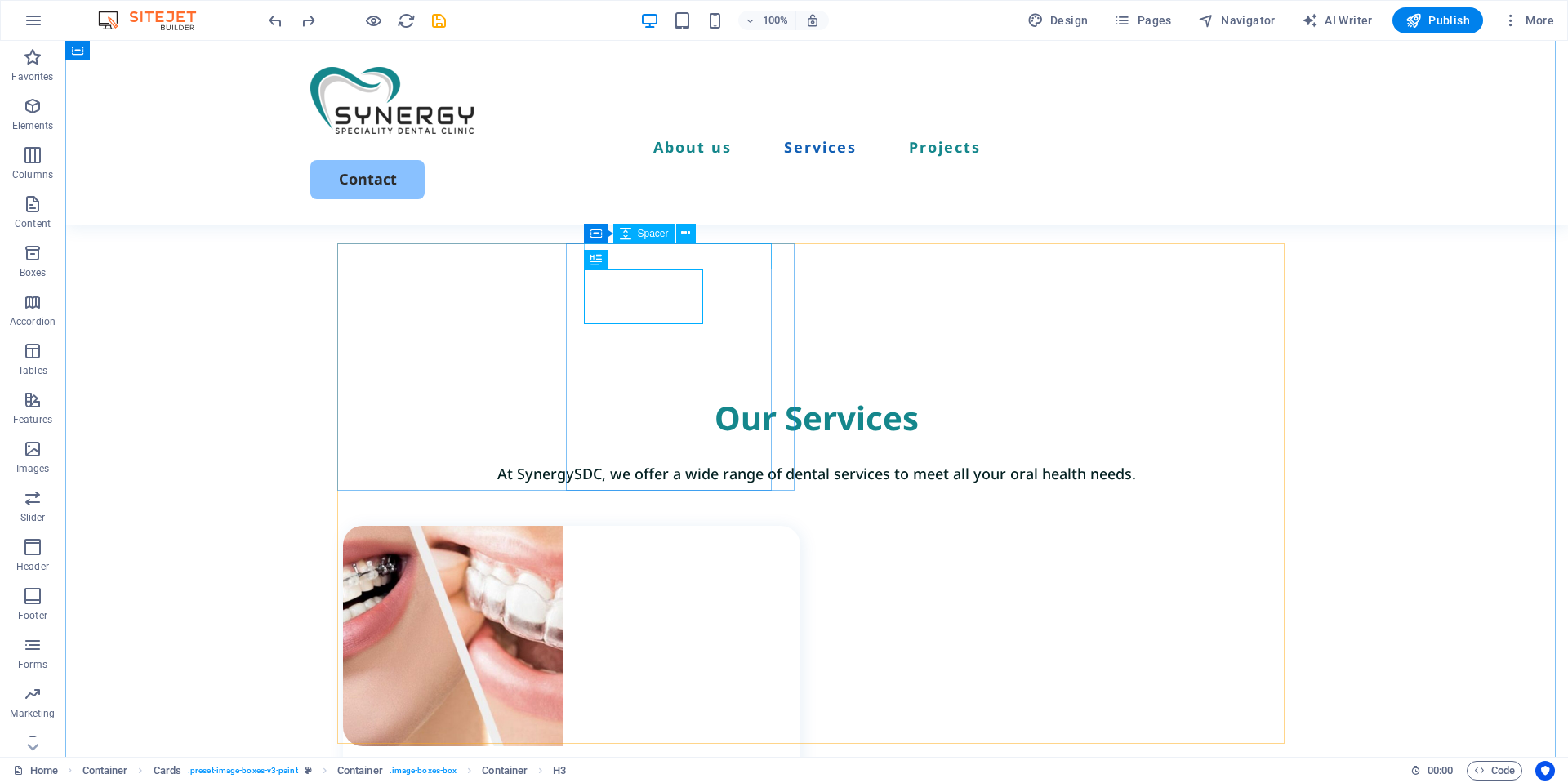 click at bounding box center [581, 759] 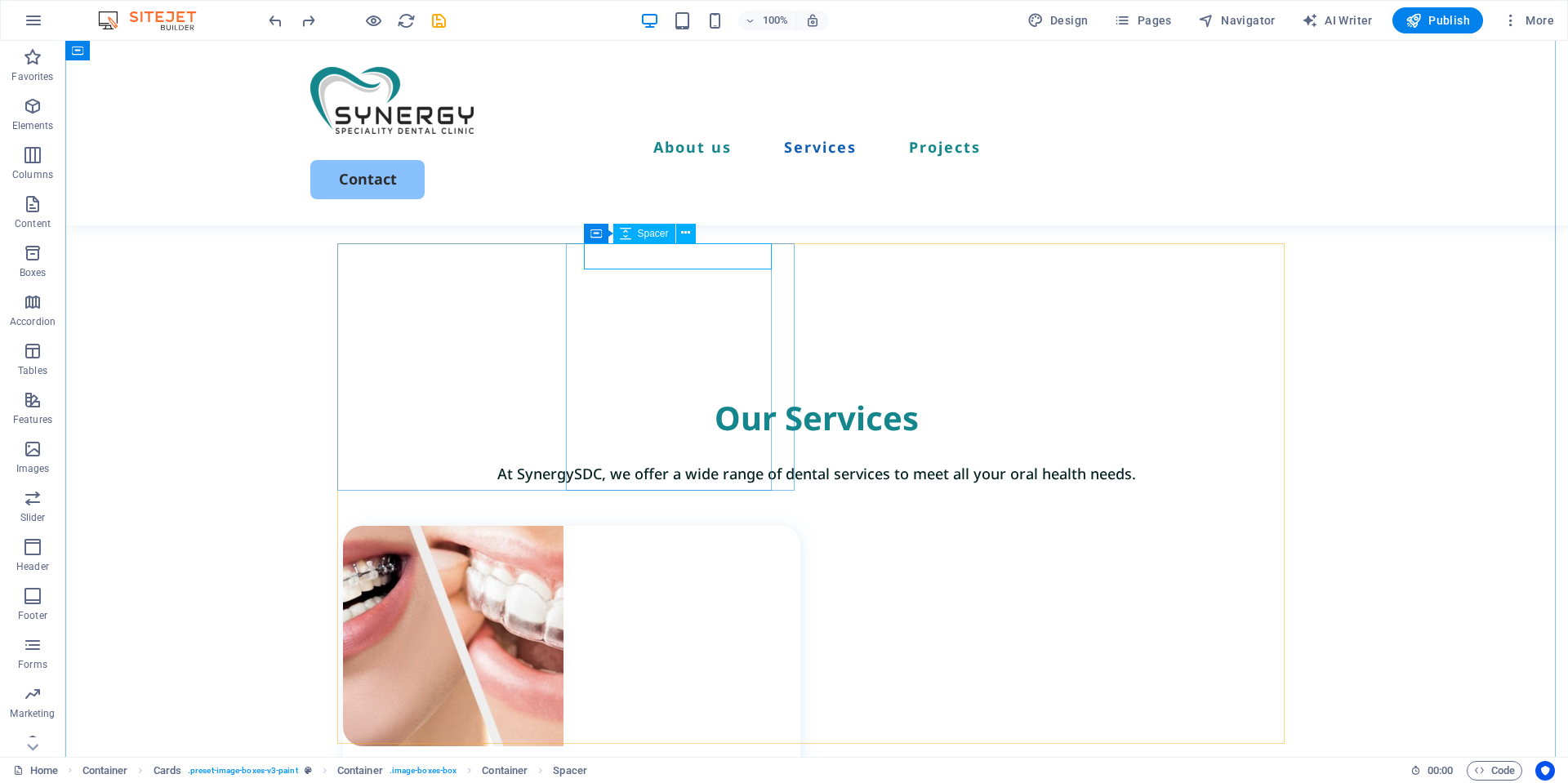 click at bounding box center (626, 234) 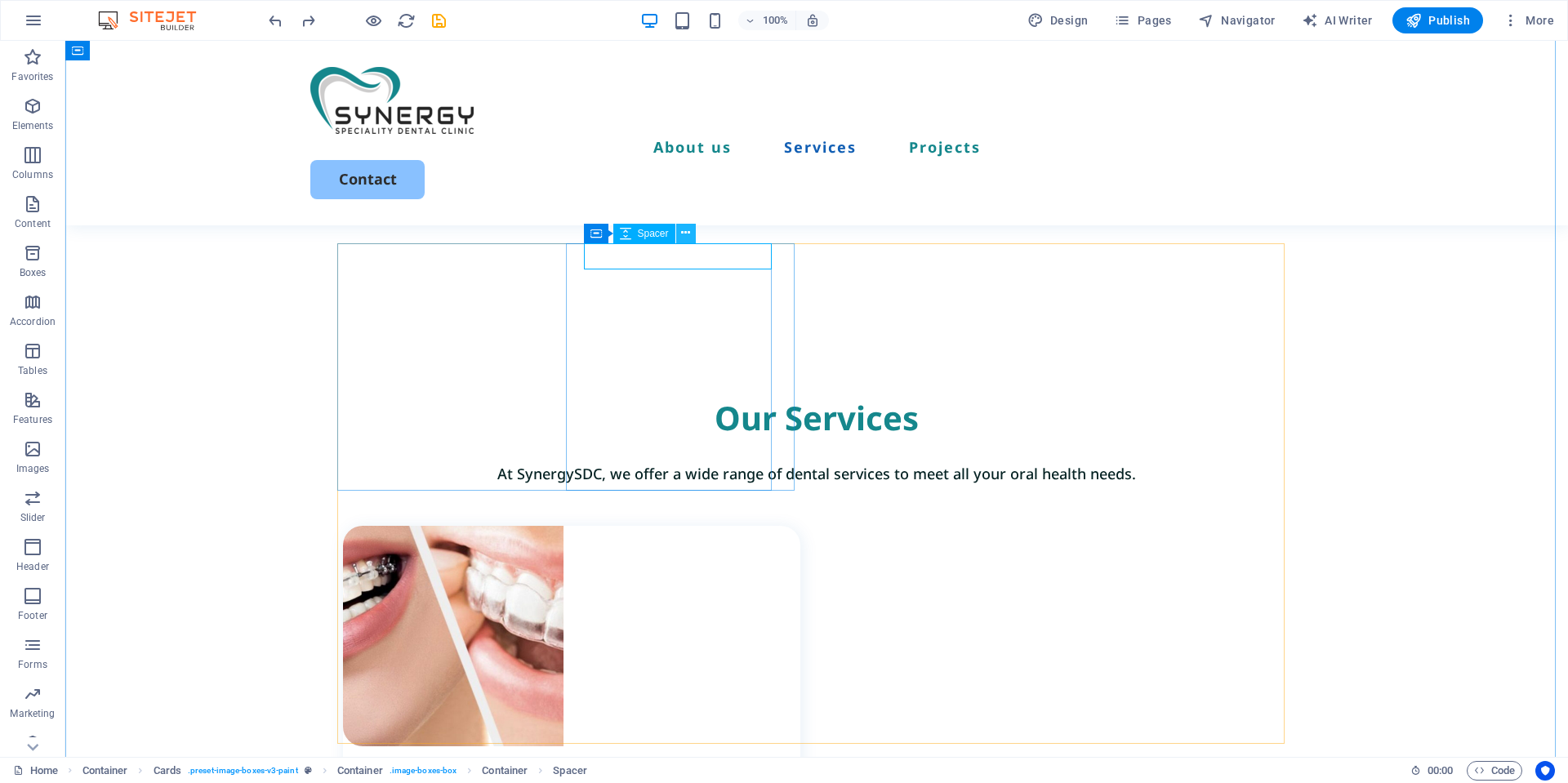 click at bounding box center [685, 233] 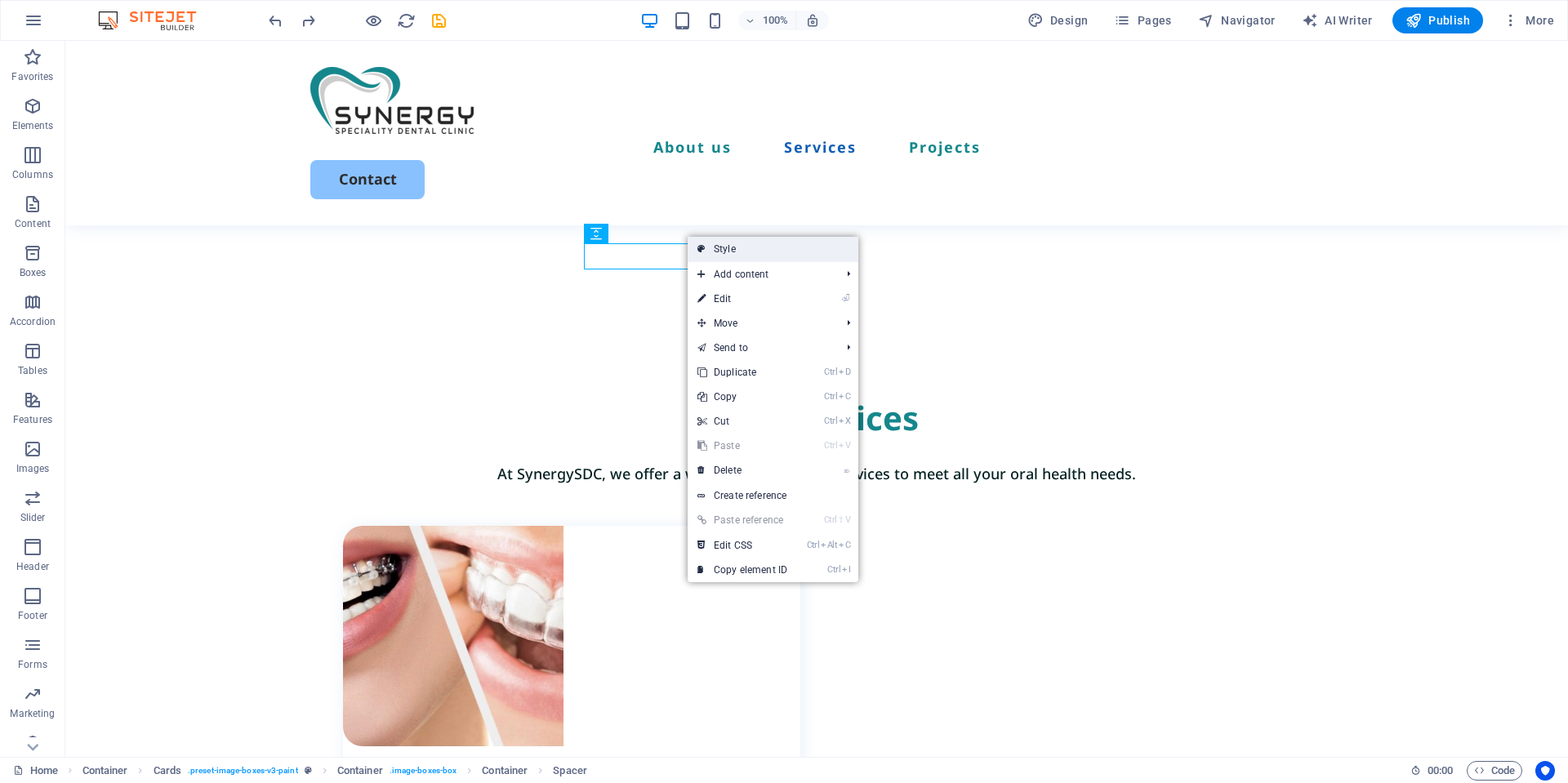 click on "Style" at bounding box center (773, 249) 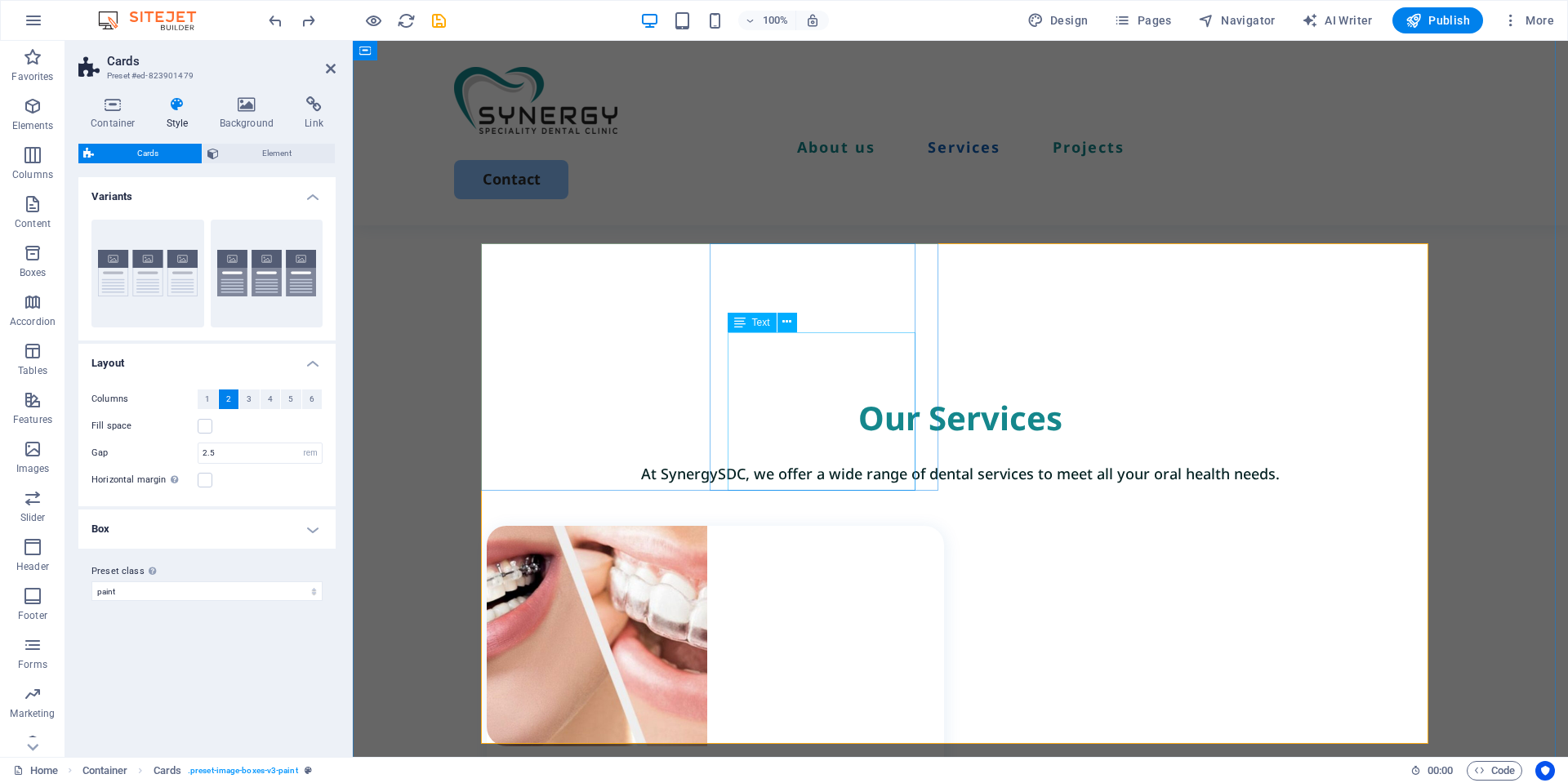 click on "We offer effective solutions for a wide range of dental issues, including misaligned teeth, crowding, crossbite, overbite, underbite, spacing, rotated teeth, and improper tooth eruption." at bounding box center [724, 848] 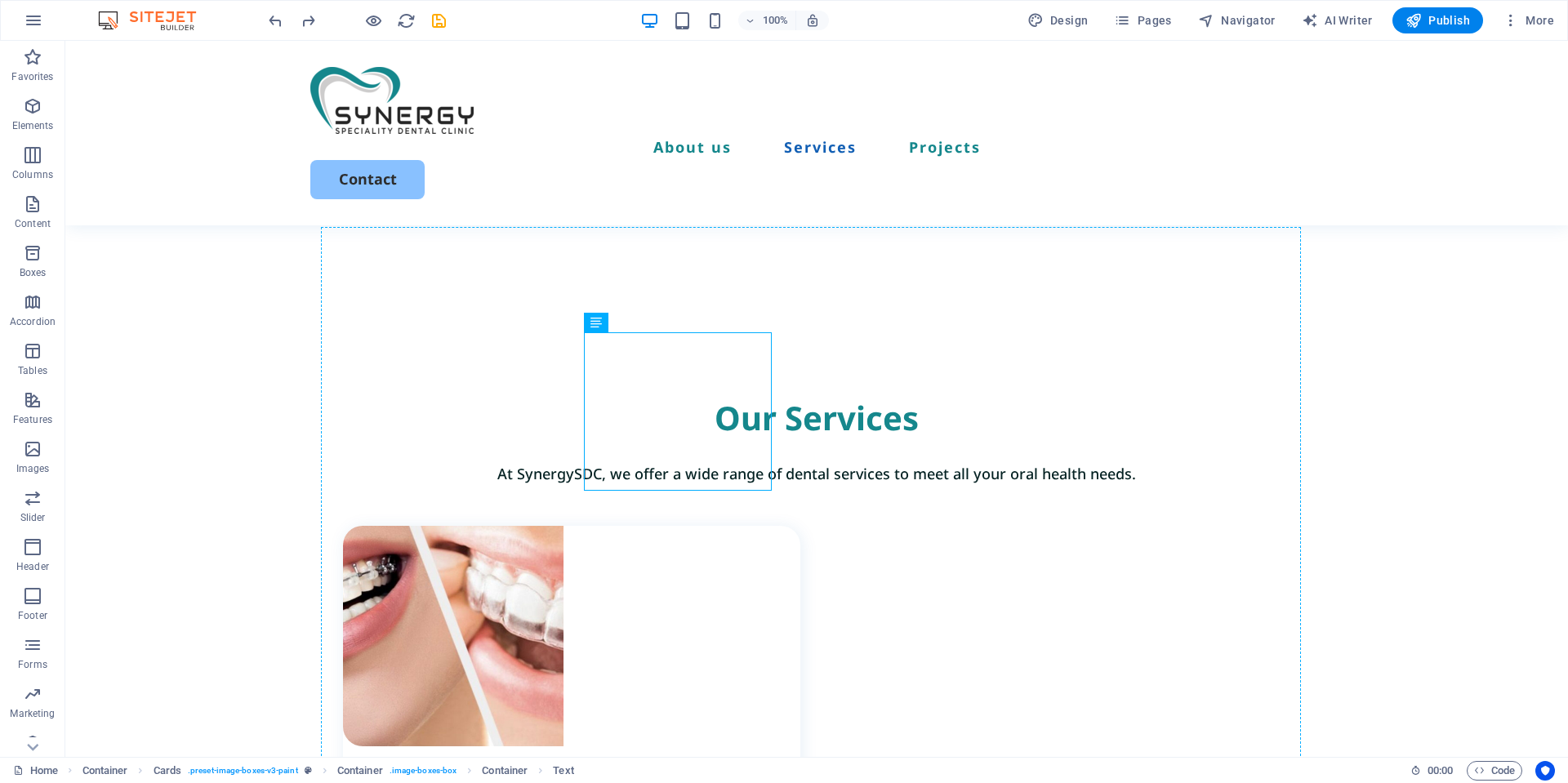 drag, startPoint x: 514, startPoint y: 383, endPoint x: 789, endPoint y: 375, distance: 275.11634 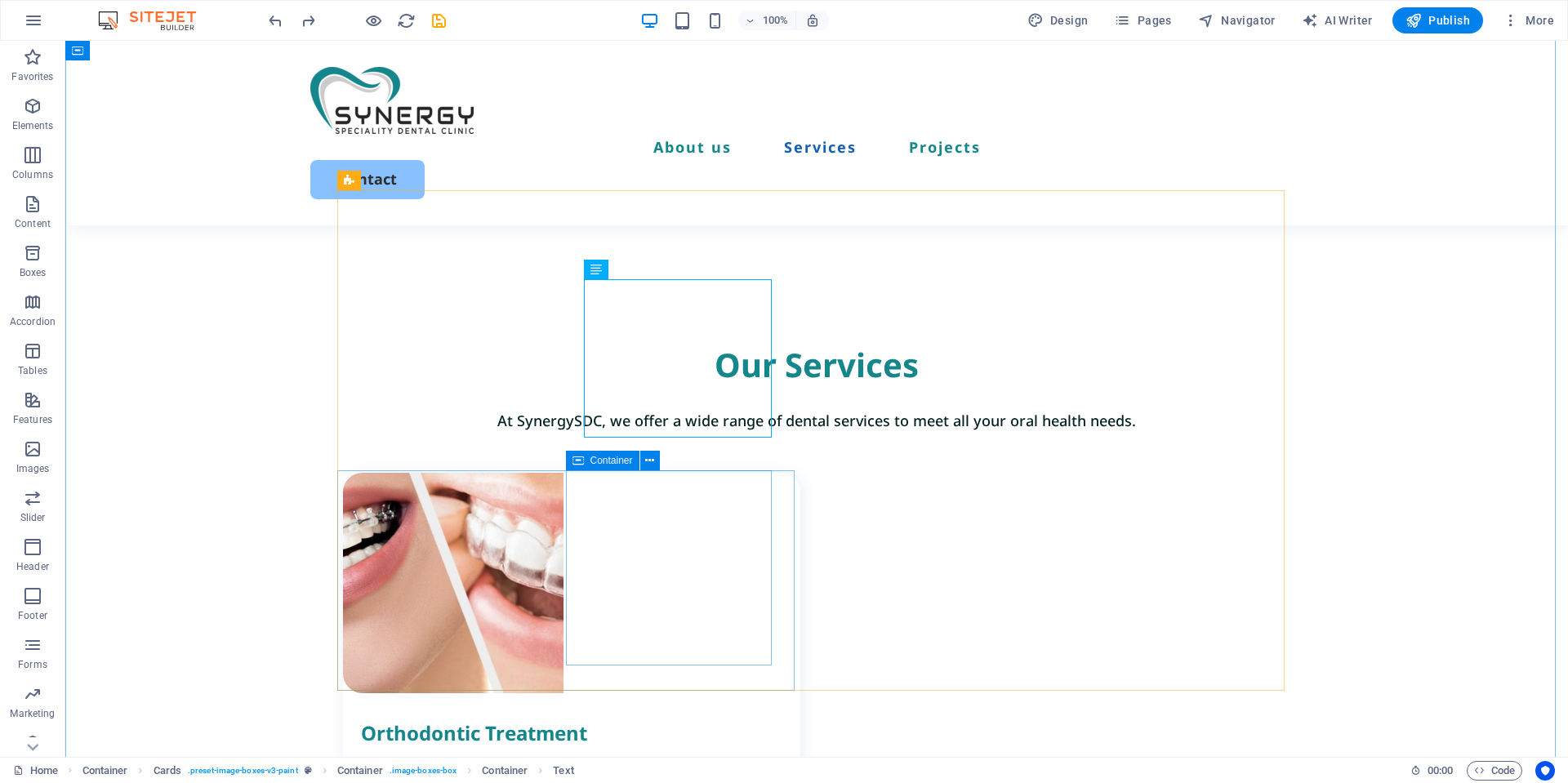 scroll, scrollTop: 1309, scrollLeft: 0, axis: vertical 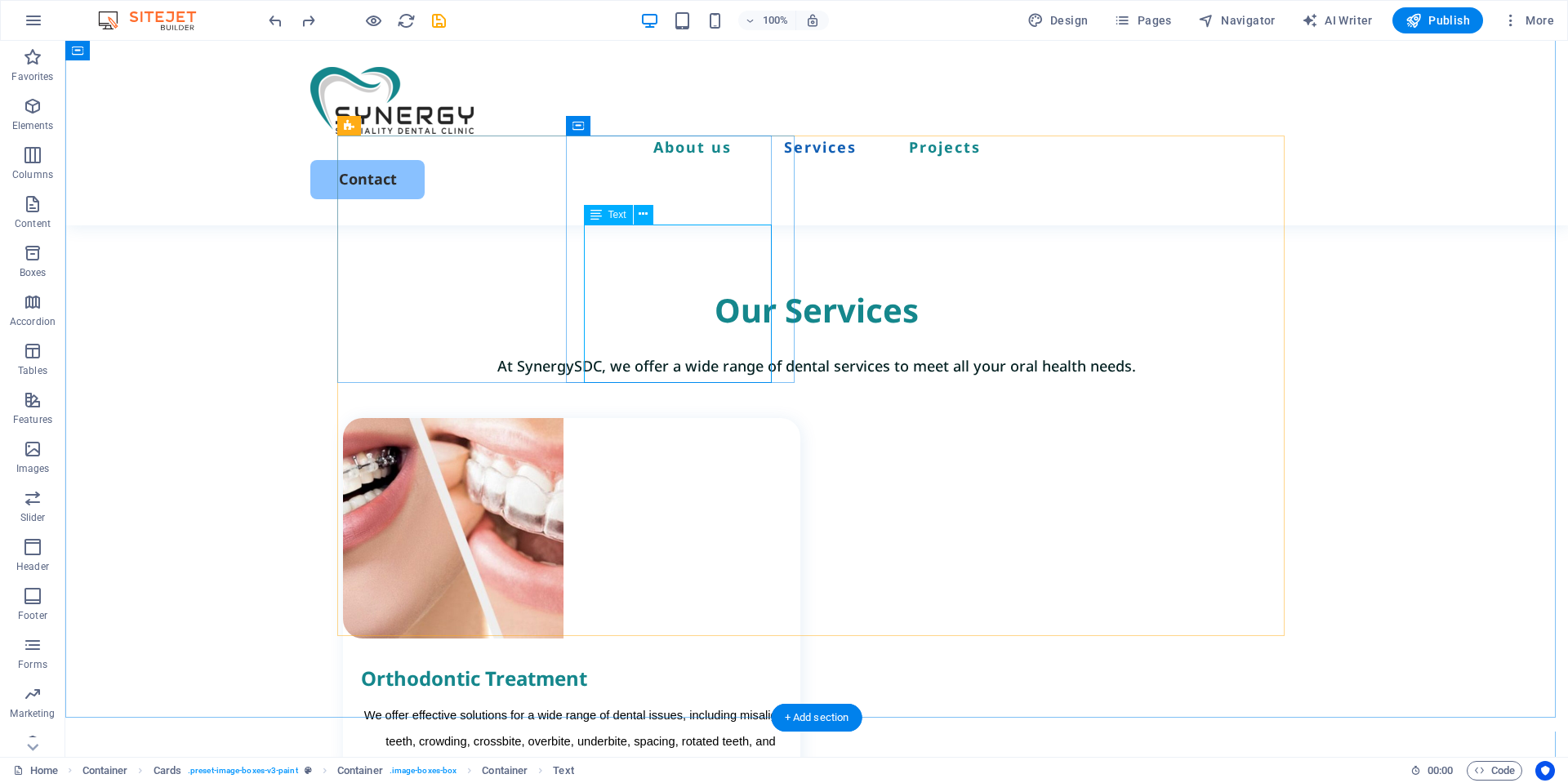 click on "We offer effective solutions for a wide range of dental issues, including misaligned teeth, crowding, crossbite, overbite, underbite, spacing, rotated teeth, and improper tooth eruption." at bounding box center (581, 740) 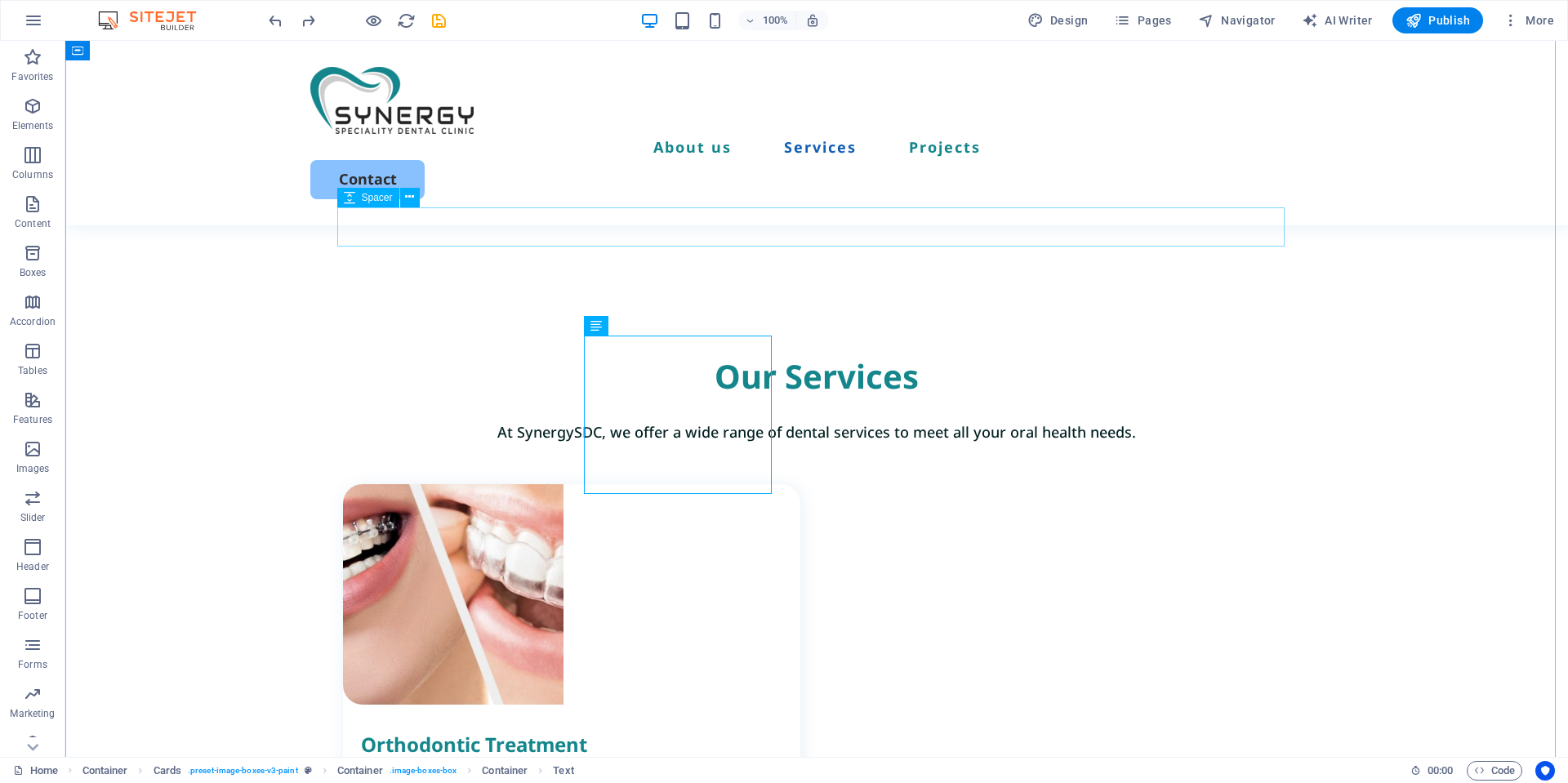 scroll, scrollTop: 1146, scrollLeft: 0, axis: vertical 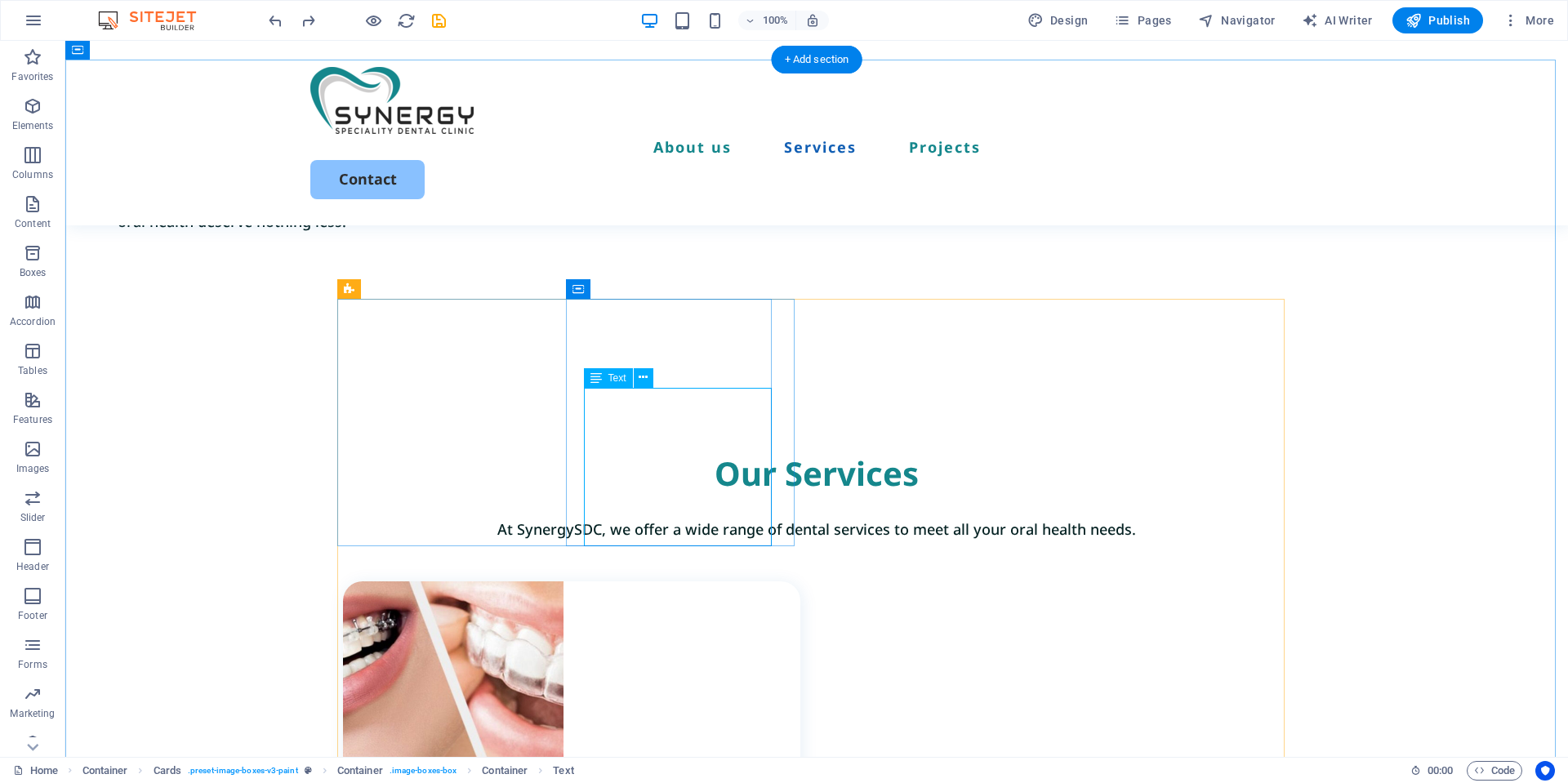 click on "We offer effective solutions for a wide range of dental issues, including misaligned teeth, crowding, crossbite, overbite, underbite, spacing, rotated teeth, and improper tooth eruption." at bounding box center (581, 903) 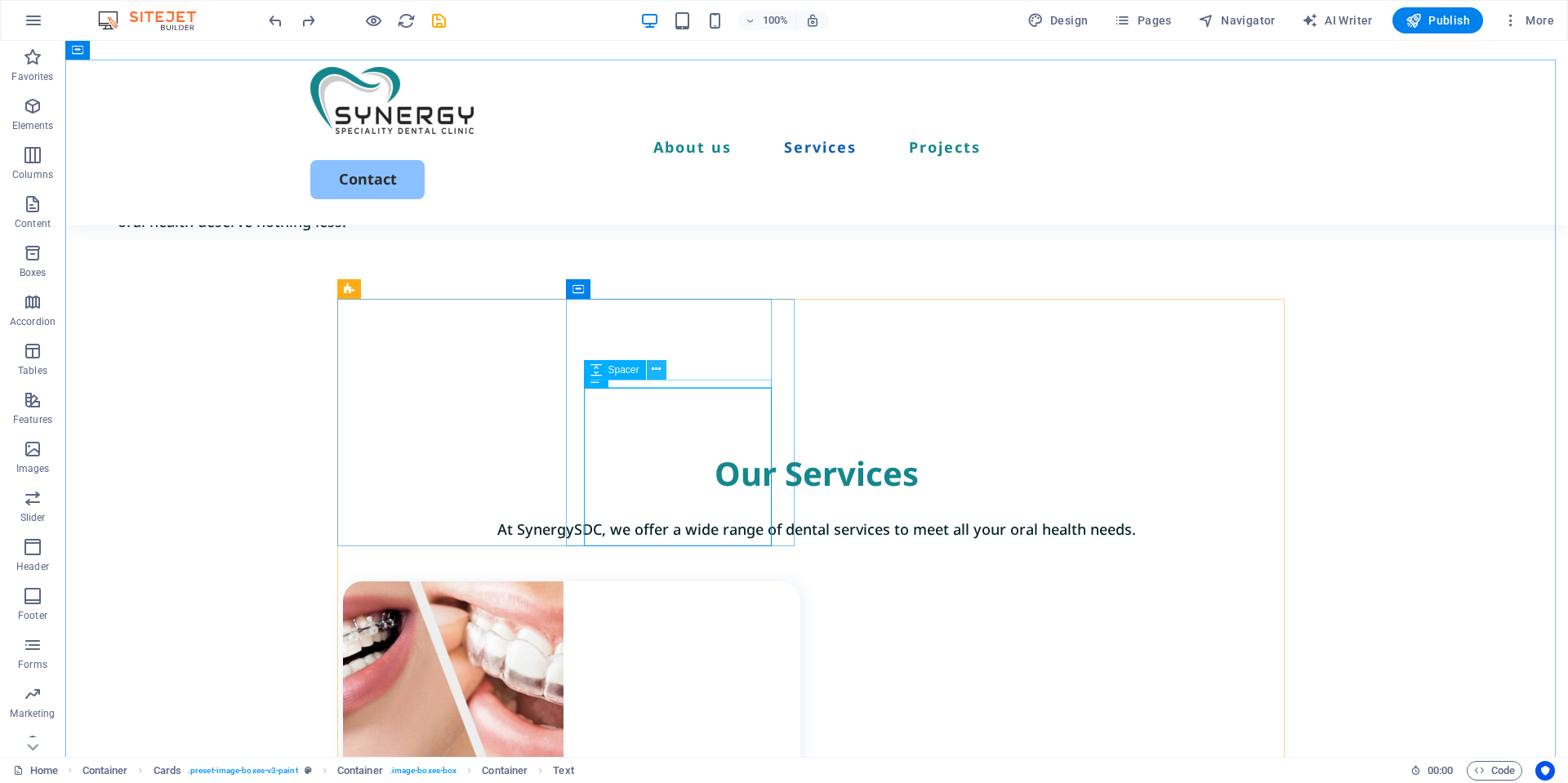 click at bounding box center (657, 370) 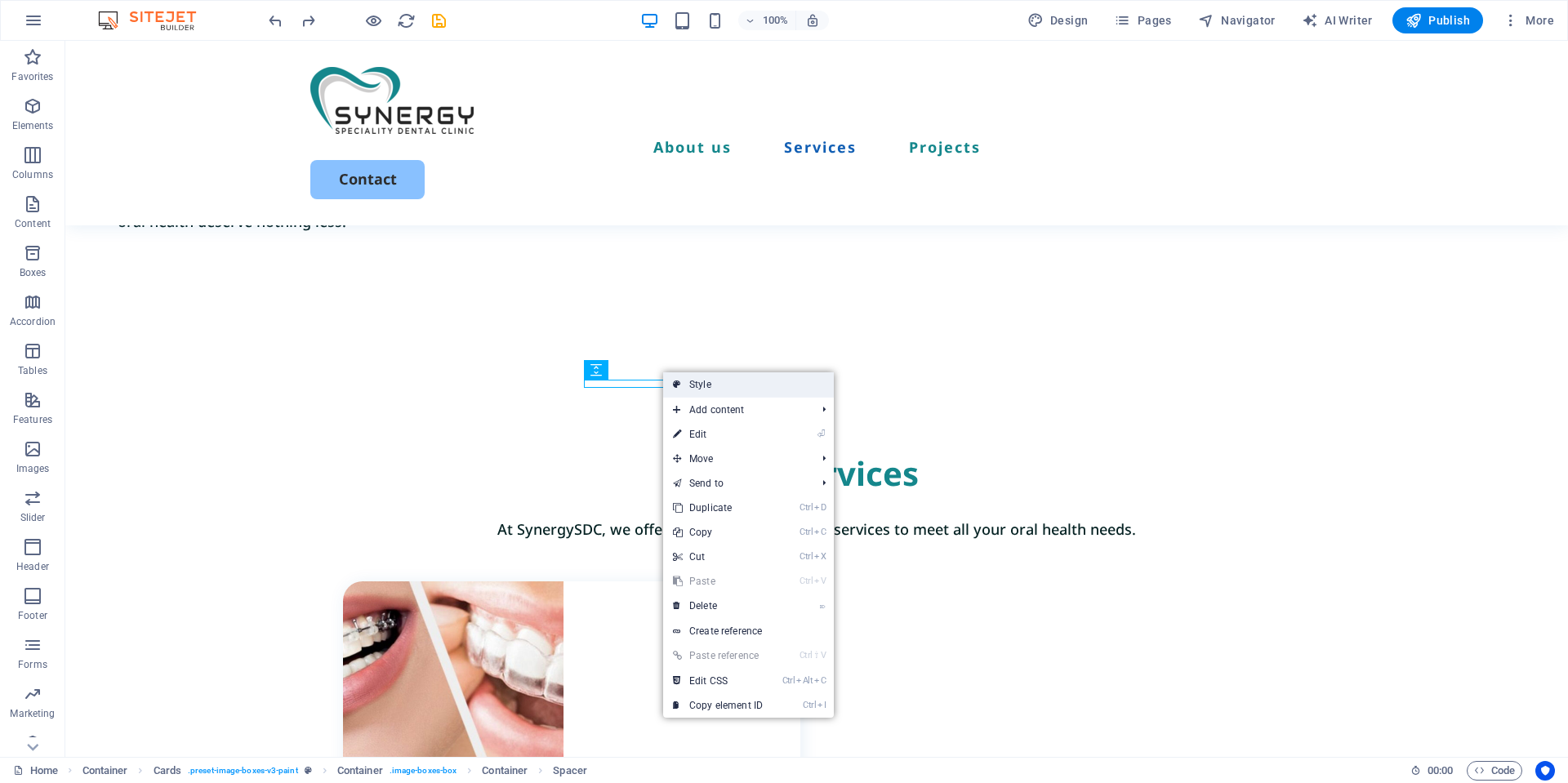 click at bounding box center (677, 385) 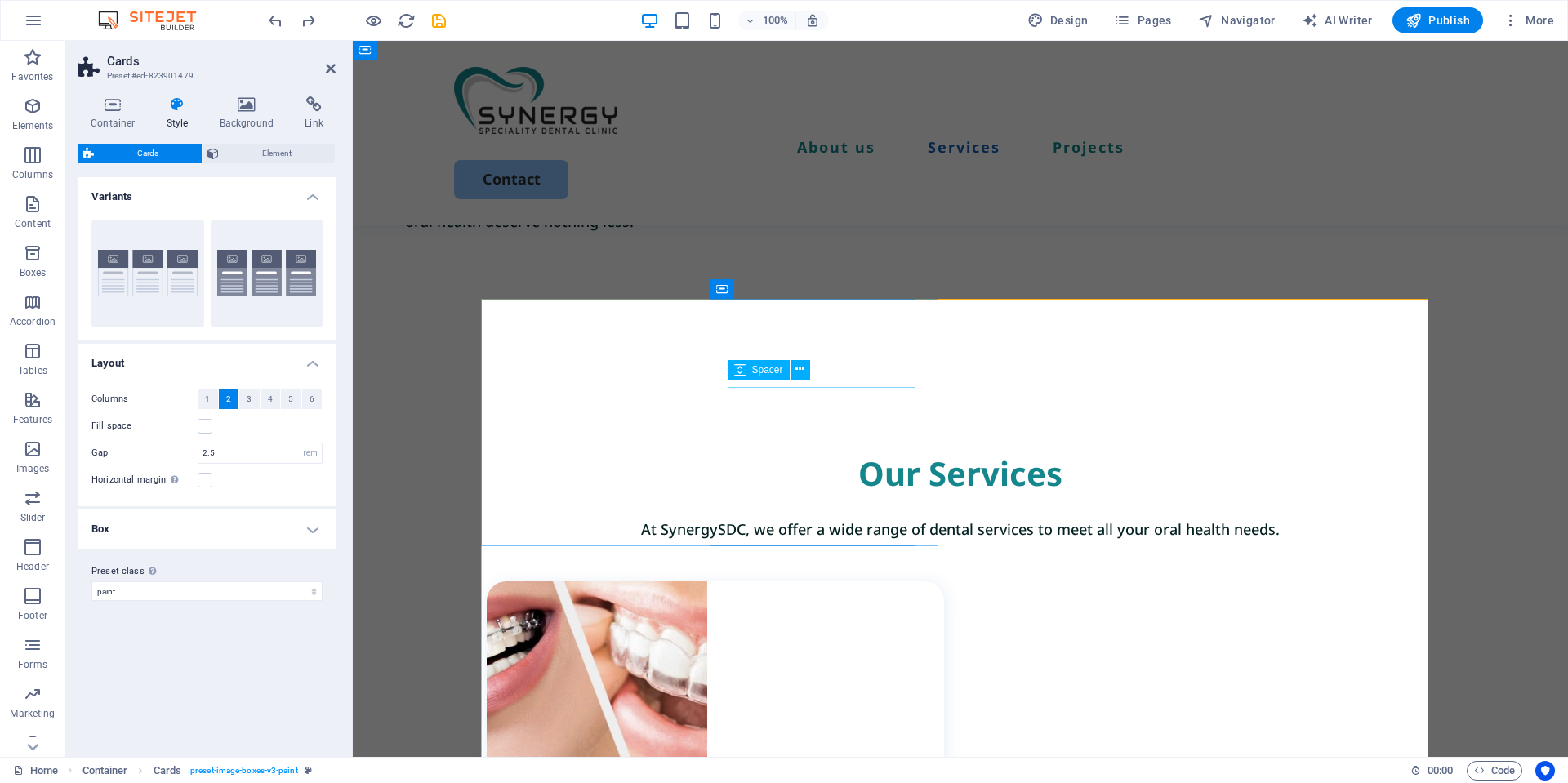 click at bounding box center (724, 860) 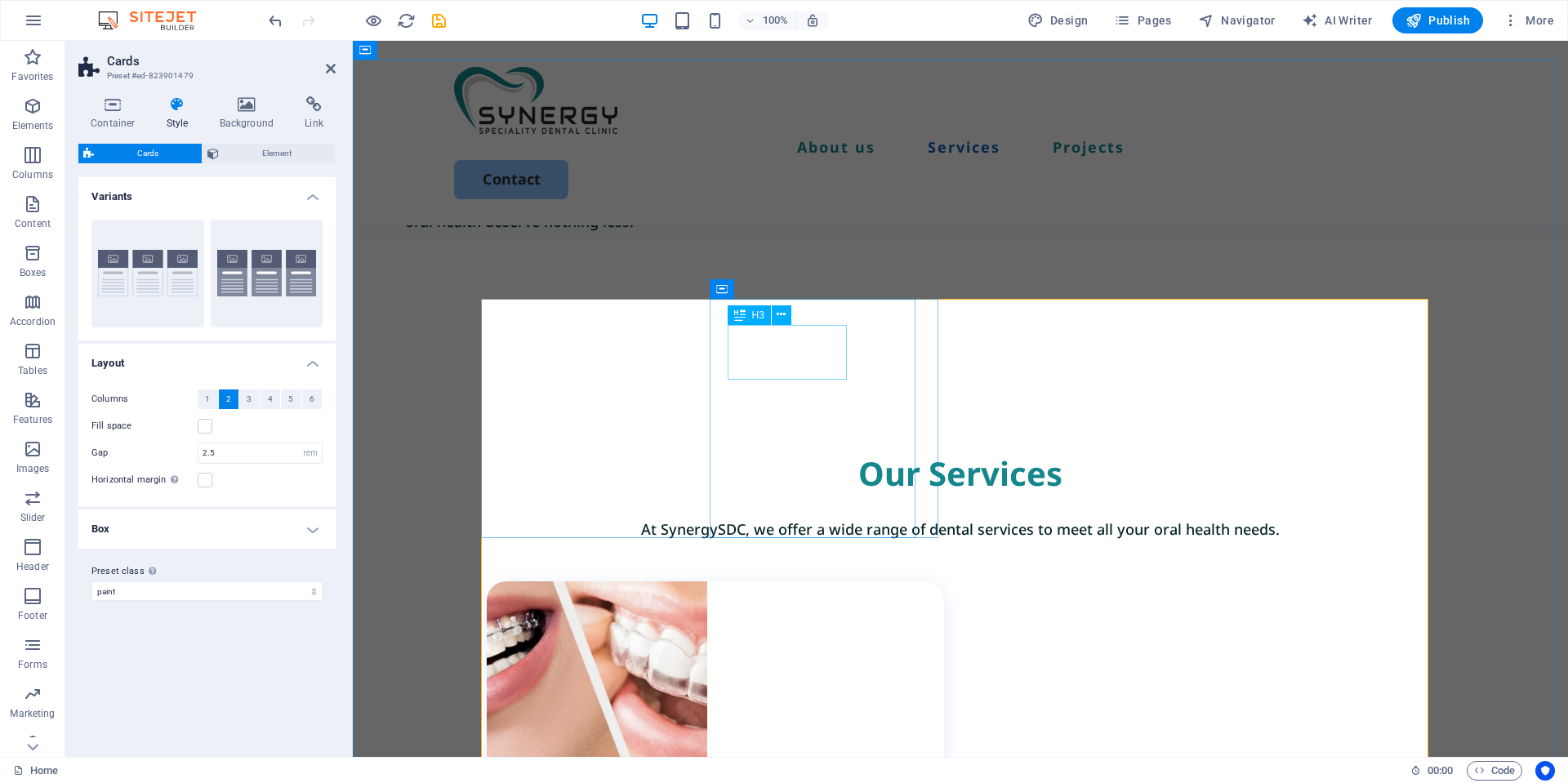 click on "Orthodontic Treatment" at bounding box center (724, 842) 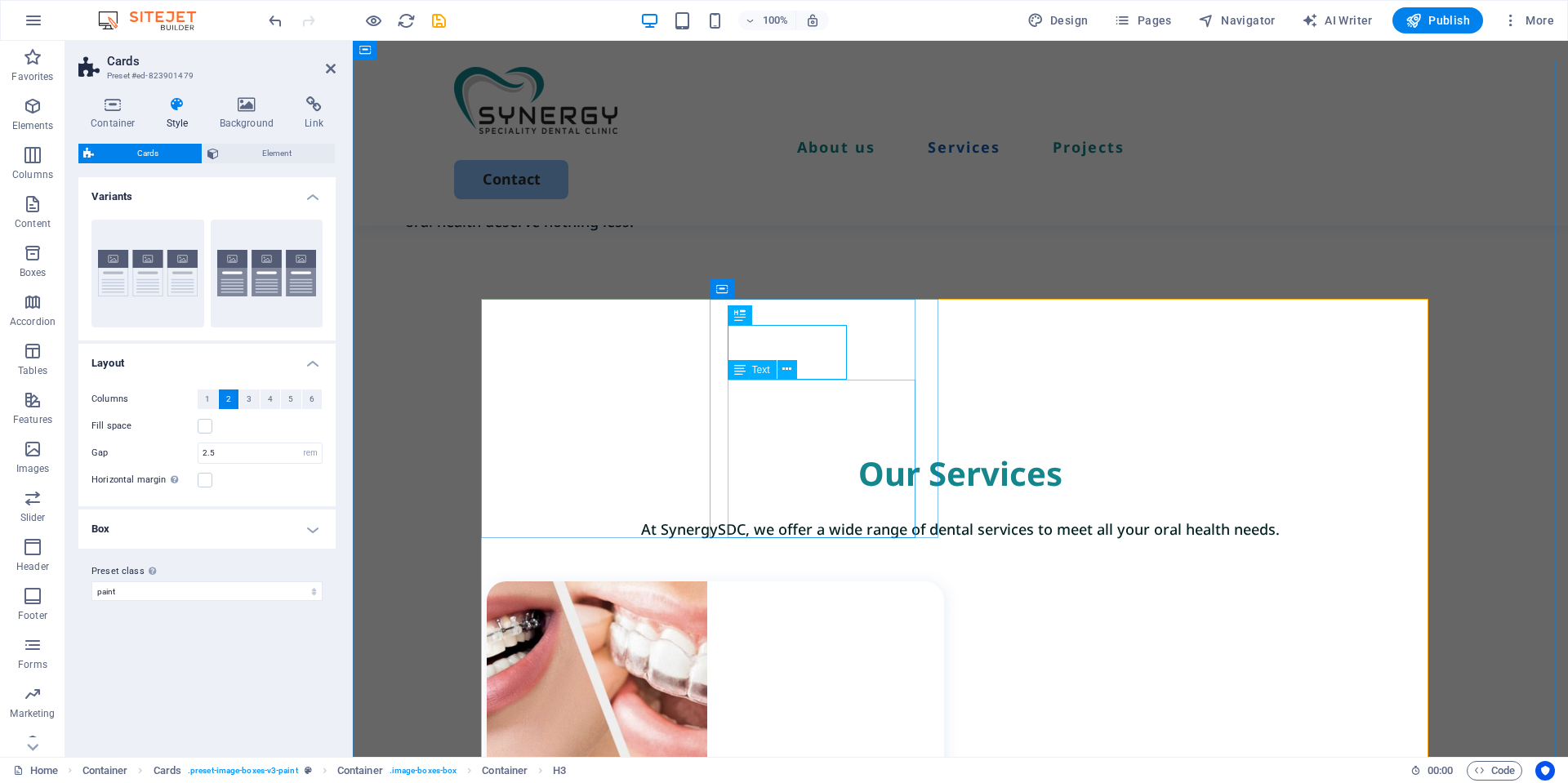 click on "We offer effective solutions for a wide range of dental issues, including misaligned teeth, crowding, crossbite, overbite, underbite, spacing, rotated teeth, and improper tooth eruption." at bounding box center (724, 895) 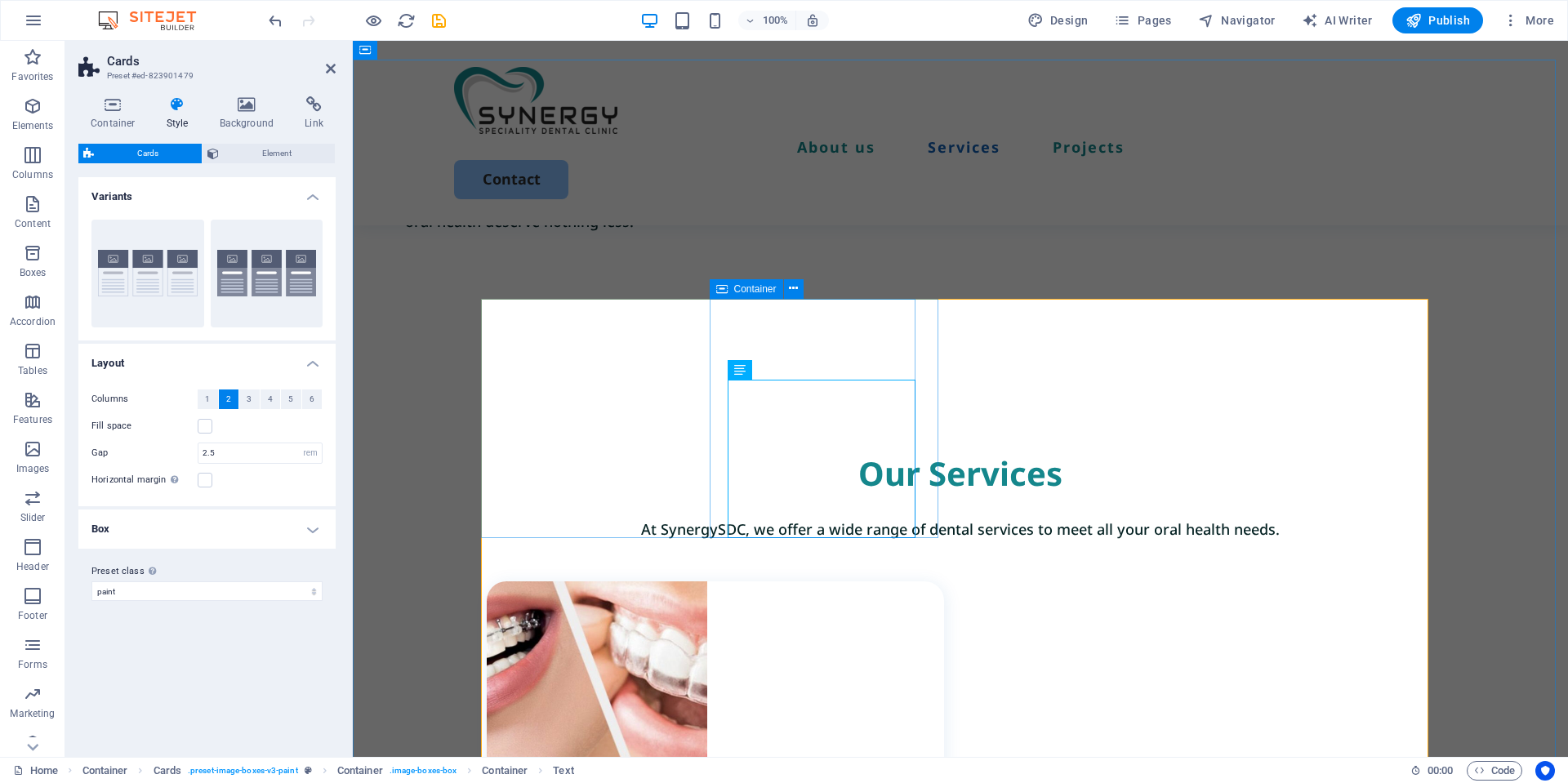 click on "Orthodontic Treatment We offer effective solutions for a wide range of dental issues, including misaligned teeth, crowding, crossbite, overbite, underbite, spacing, rotated teeth, and improper tooth eruption." at bounding box center (715, 868) 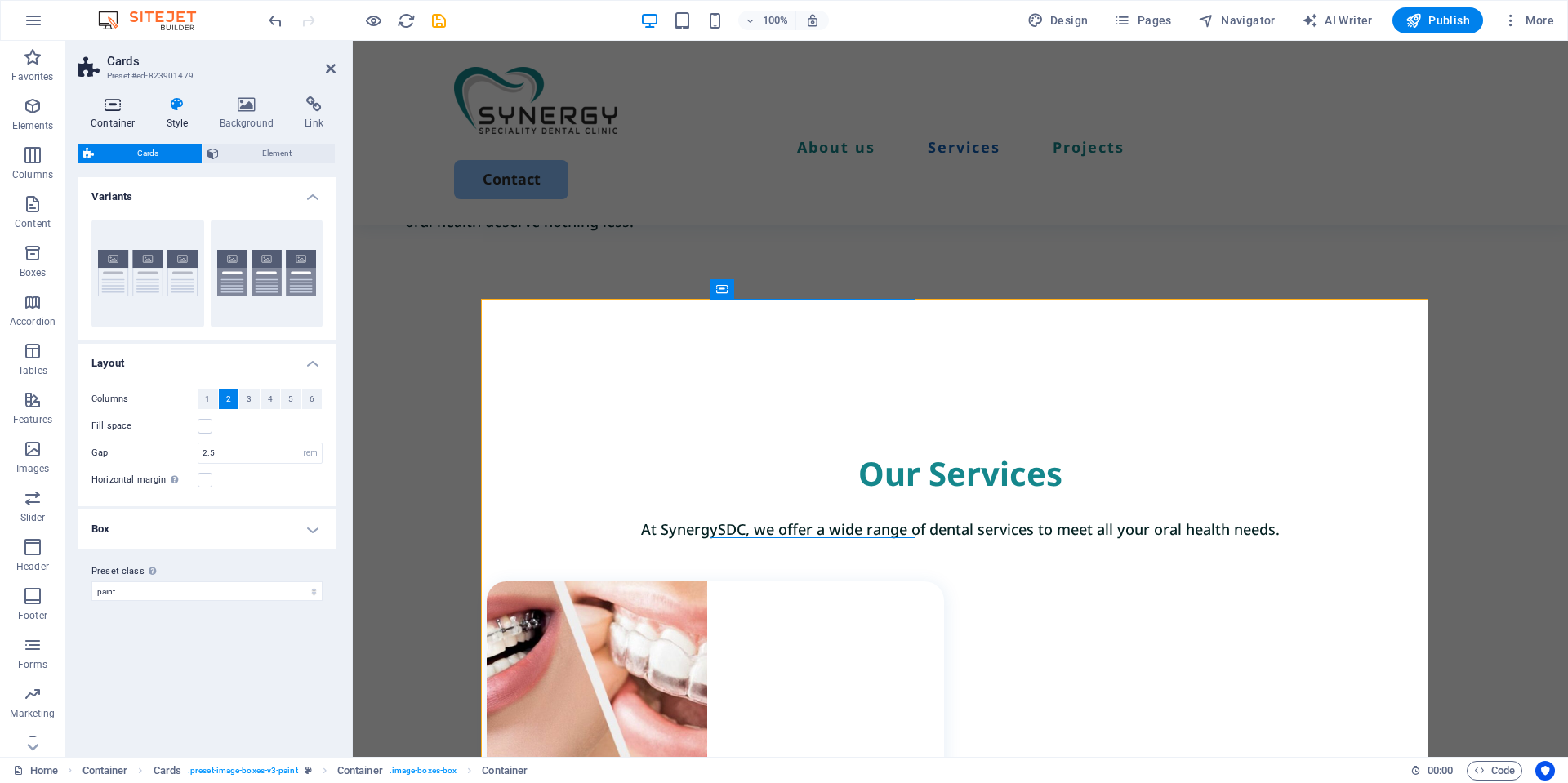 click on "Container" at bounding box center [116, 113] 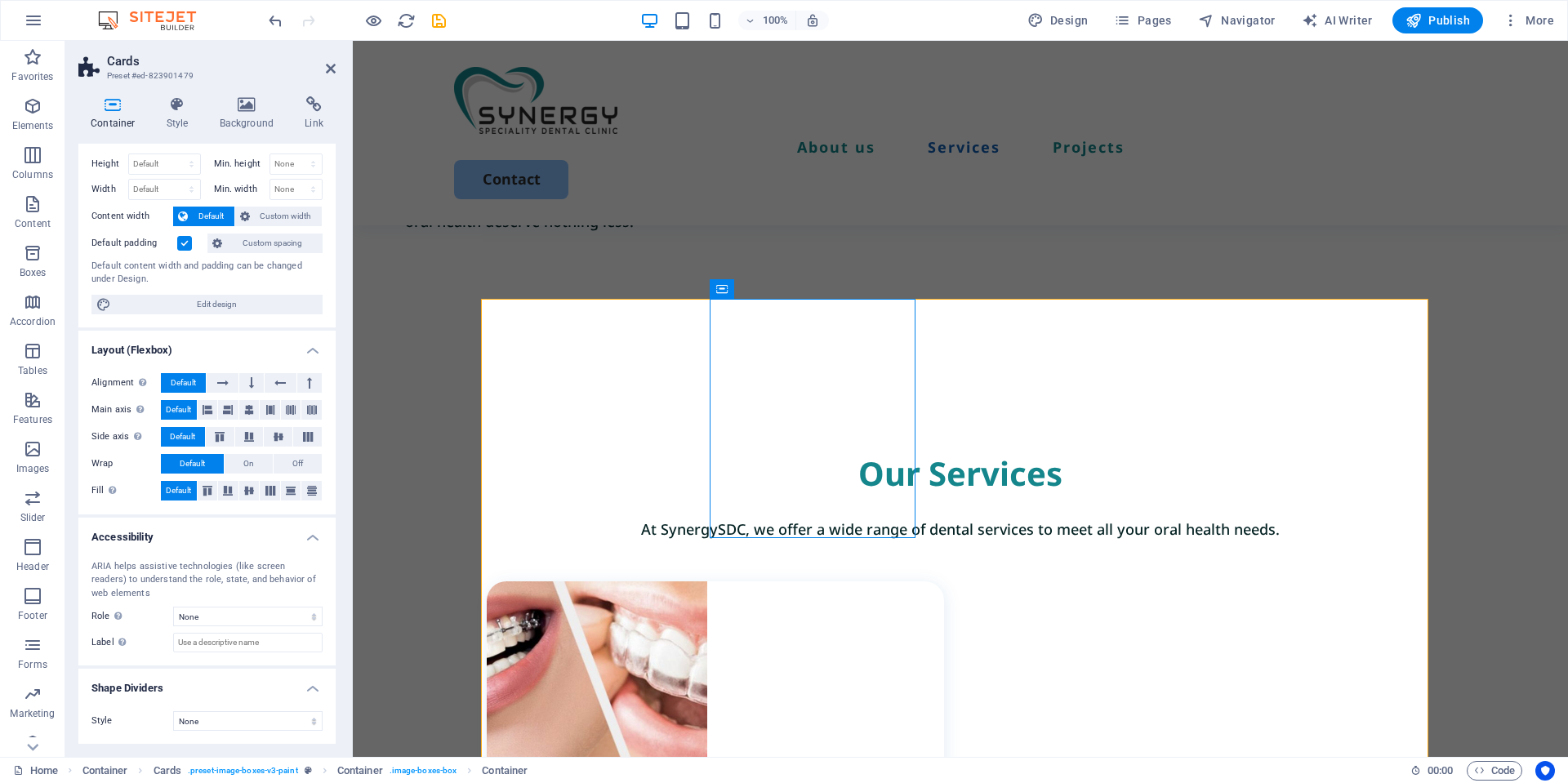 scroll, scrollTop: 0, scrollLeft: 0, axis: both 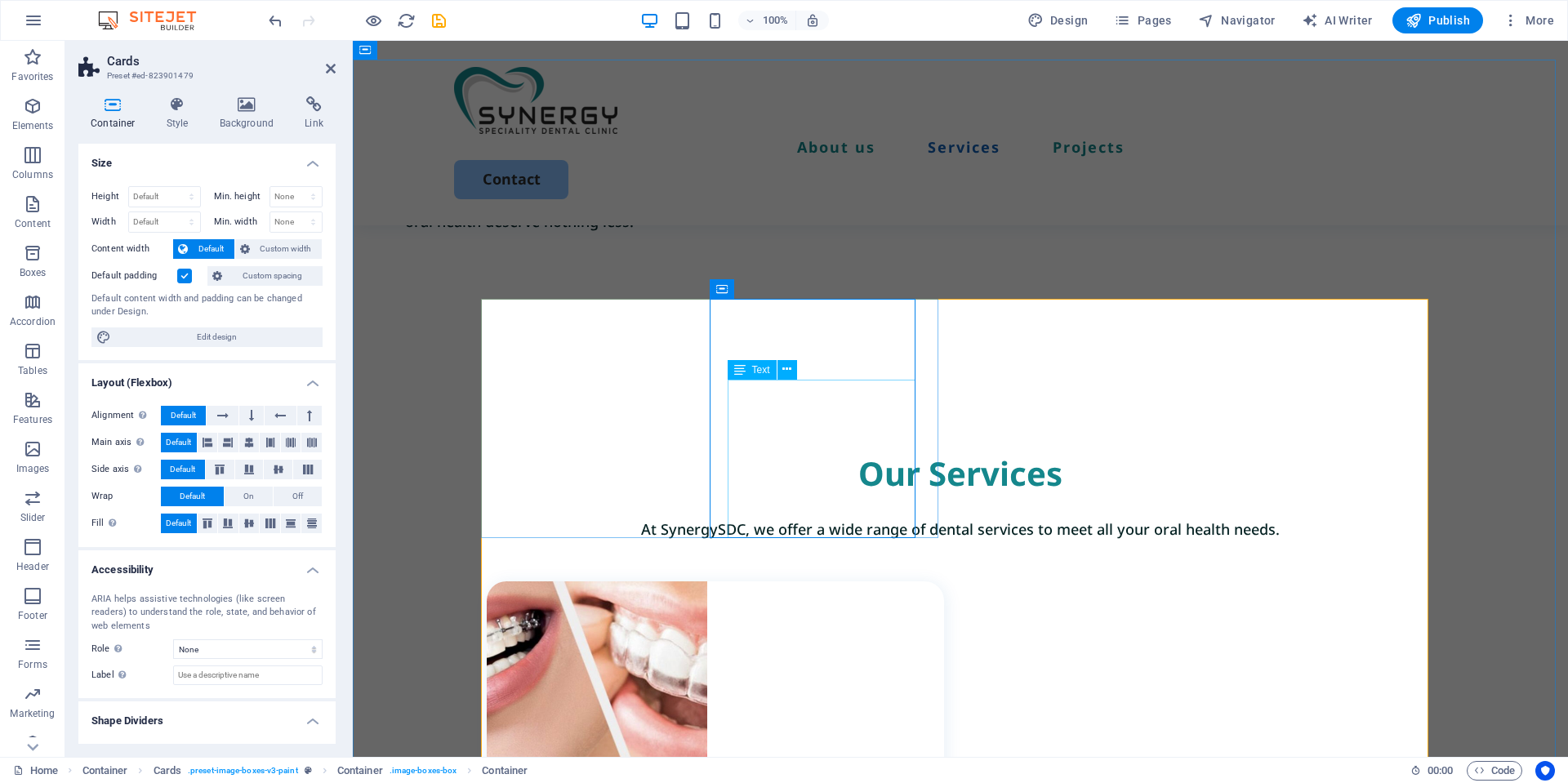 click on "We offer effective solutions for a wide range of dental issues, including misaligned teeth, crowding, crossbite, overbite, underbite, spacing, rotated teeth, and improper tooth eruption." at bounding box center [724, 895] 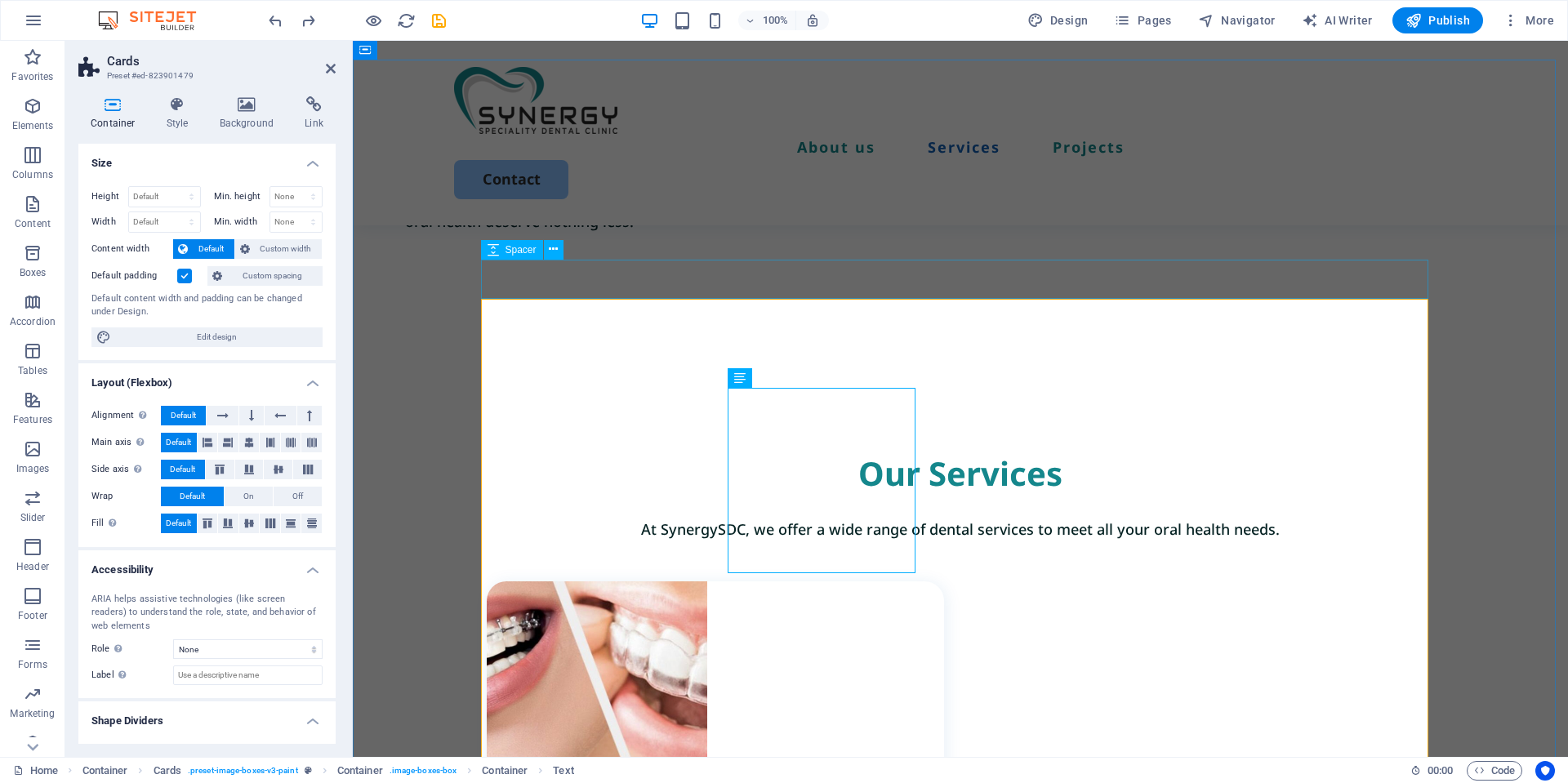 click on "Our Services At SynergySDC, we offer a wide range of dental services to meet all your oral health needs. Orthodontic Treatment Orthodontic treatments offer effective solutions for a wide range of dental issues, including misaligned teeth, crowding, crossbite, overbite, underbite, spacing, rotated teeth, and improper tooth eruption. Book Now Exterior painting Lorem ipsum dolor sit amet, consectetur elit. Book Now Cabinet painting Lorem ipsum dolor sit amet, consectetur elit. Book Now Commercial painting Lorem ipsum dolor sit amet, consectetur elit. Book Now" at bounding box center [960, 1289] 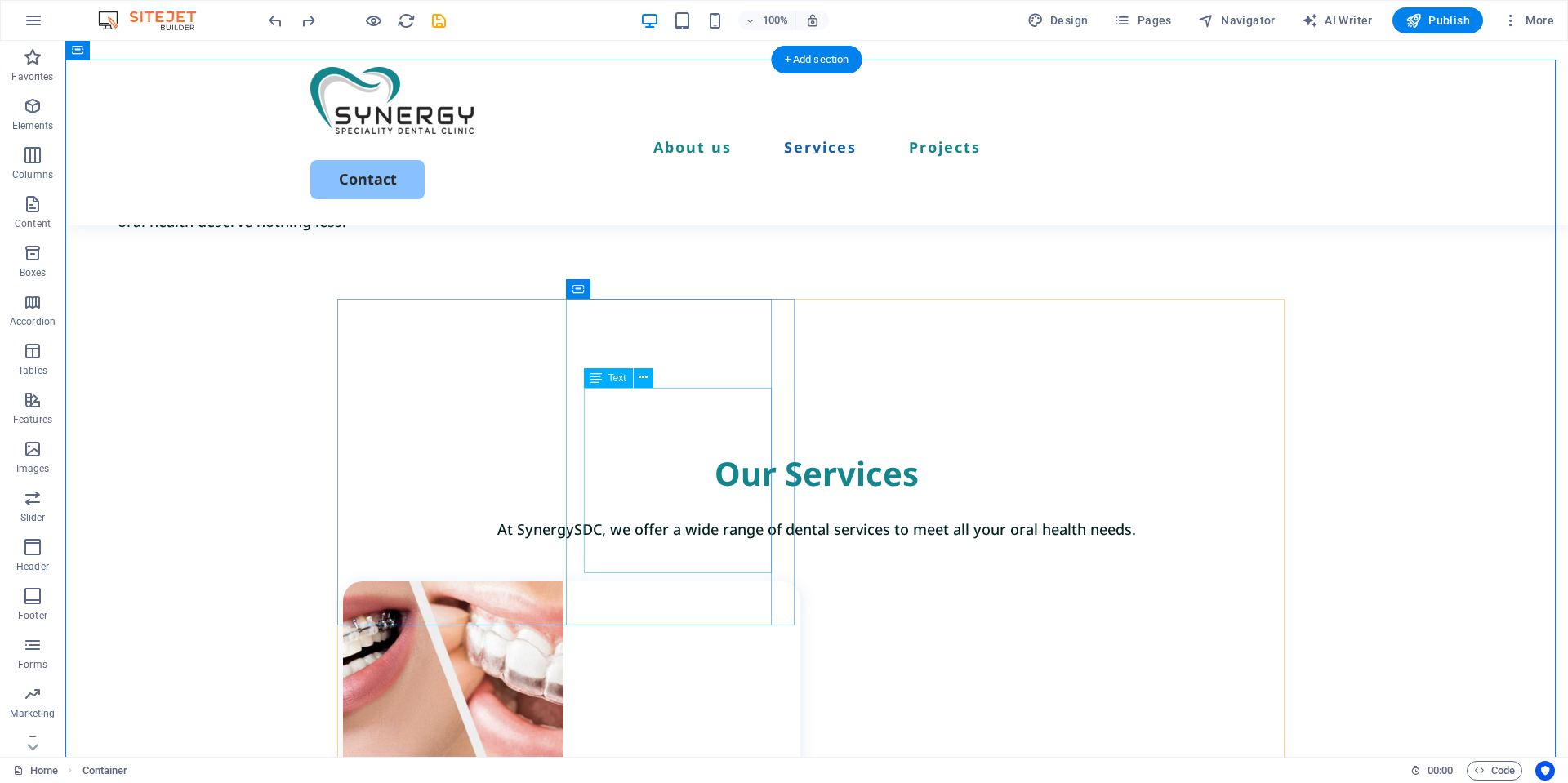 click on "Orthodontic treatments offer effective solutions for a wide range of dental issues, including misaligned teeth, crowding, crossbite, overbite, underbite, spacing, rotated teeth, and improper tooth eruption." at bounding box center (581, 903) 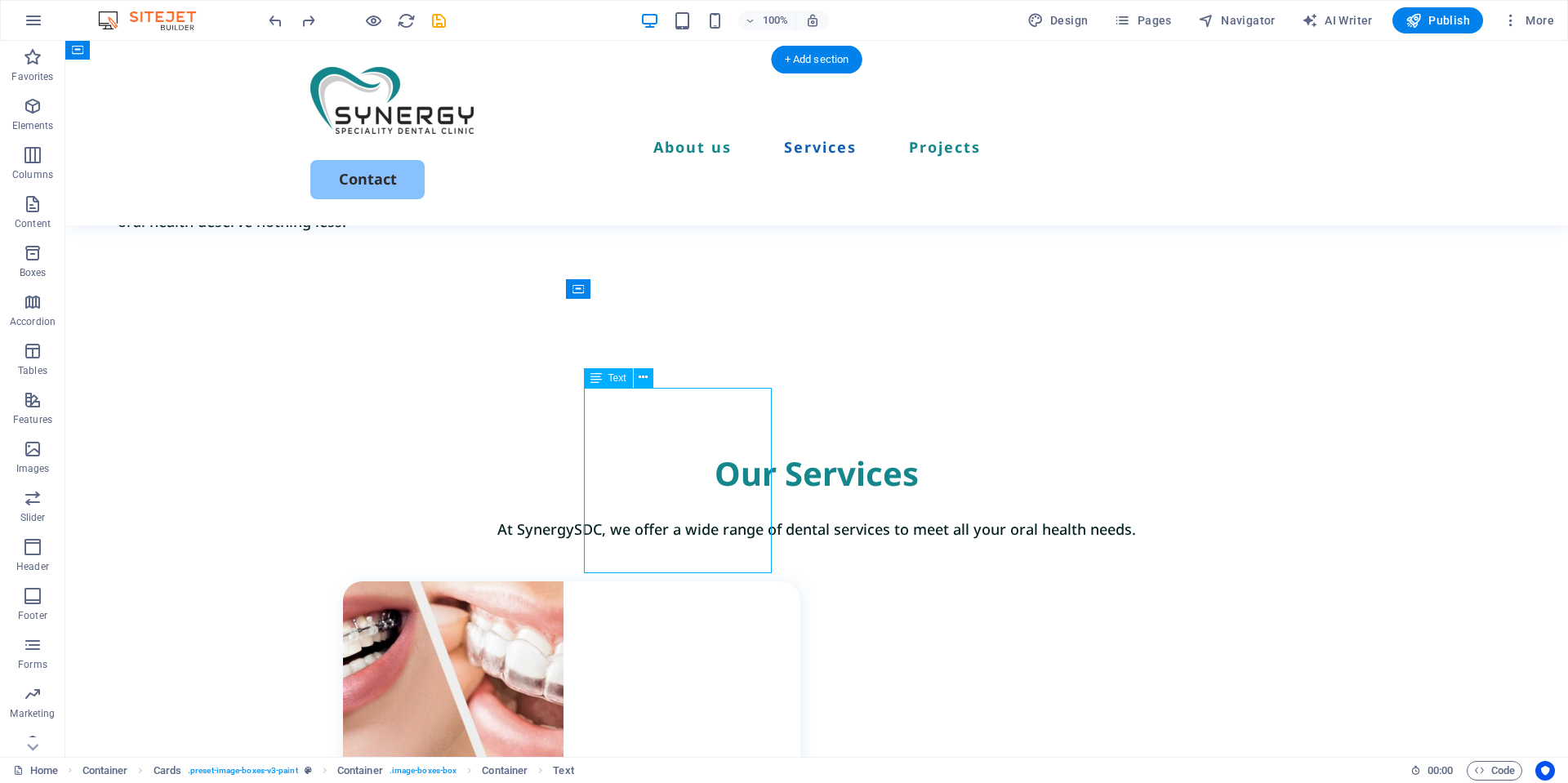 click on "Orthodontic treatments offer effective solutions for a wide range of dental issues, including misaligned teeth, crowding, crossbite, overbite, underbite, spacing, rotated teeth, and improper tooth eruption." at bounding box center (581, 903) 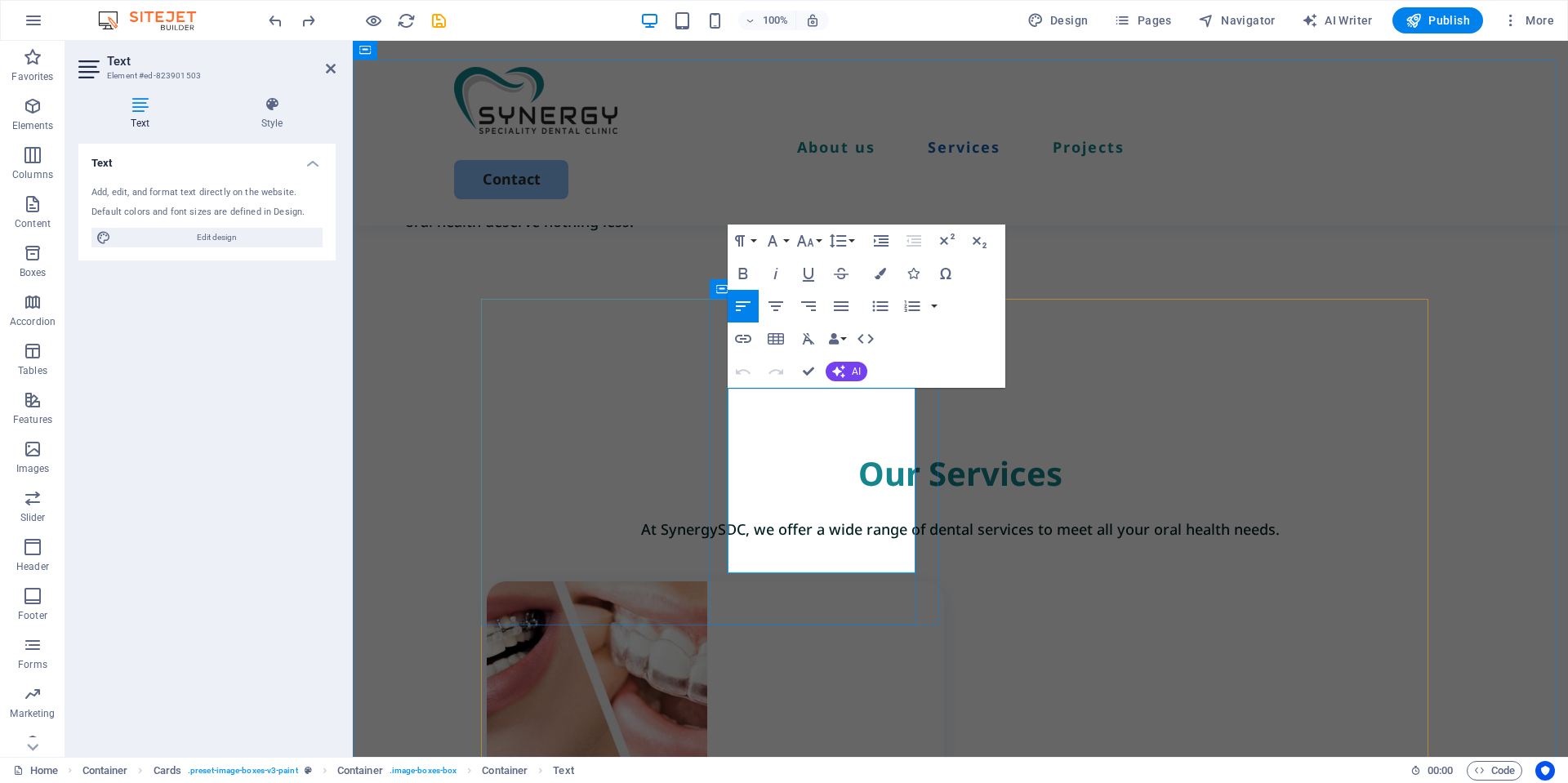 click on "Orthodontic treatments offer effective solutions for a wide range of dental issues, including misaligned teeth, crowding, crossbite, overbite, underbite, spacing, rotated teeth, and improper tooth eruption." at bounding box center [719, 905] 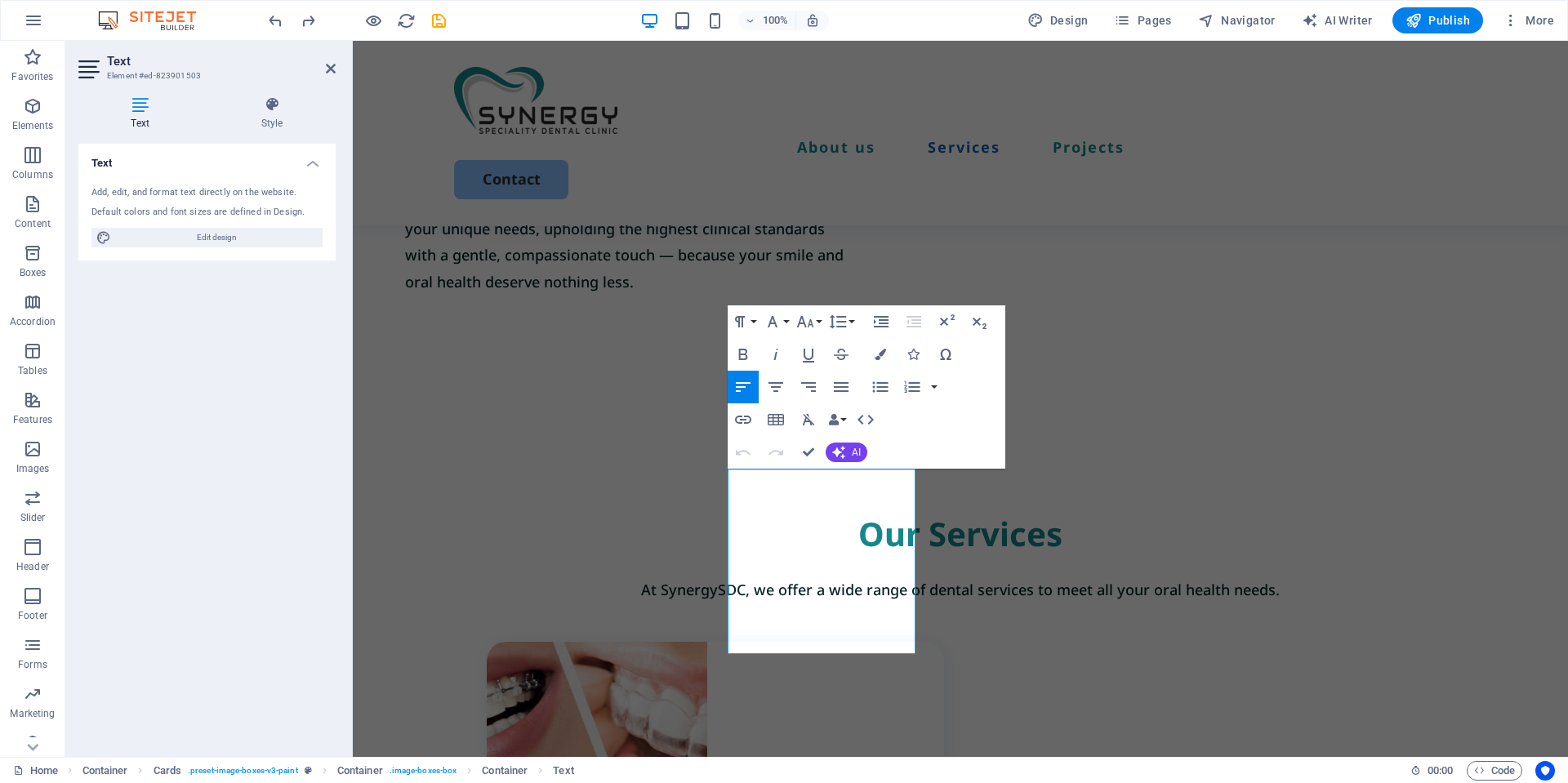 scroll, scrollTop: 1064, scrollLeft: 0, axis: vertical 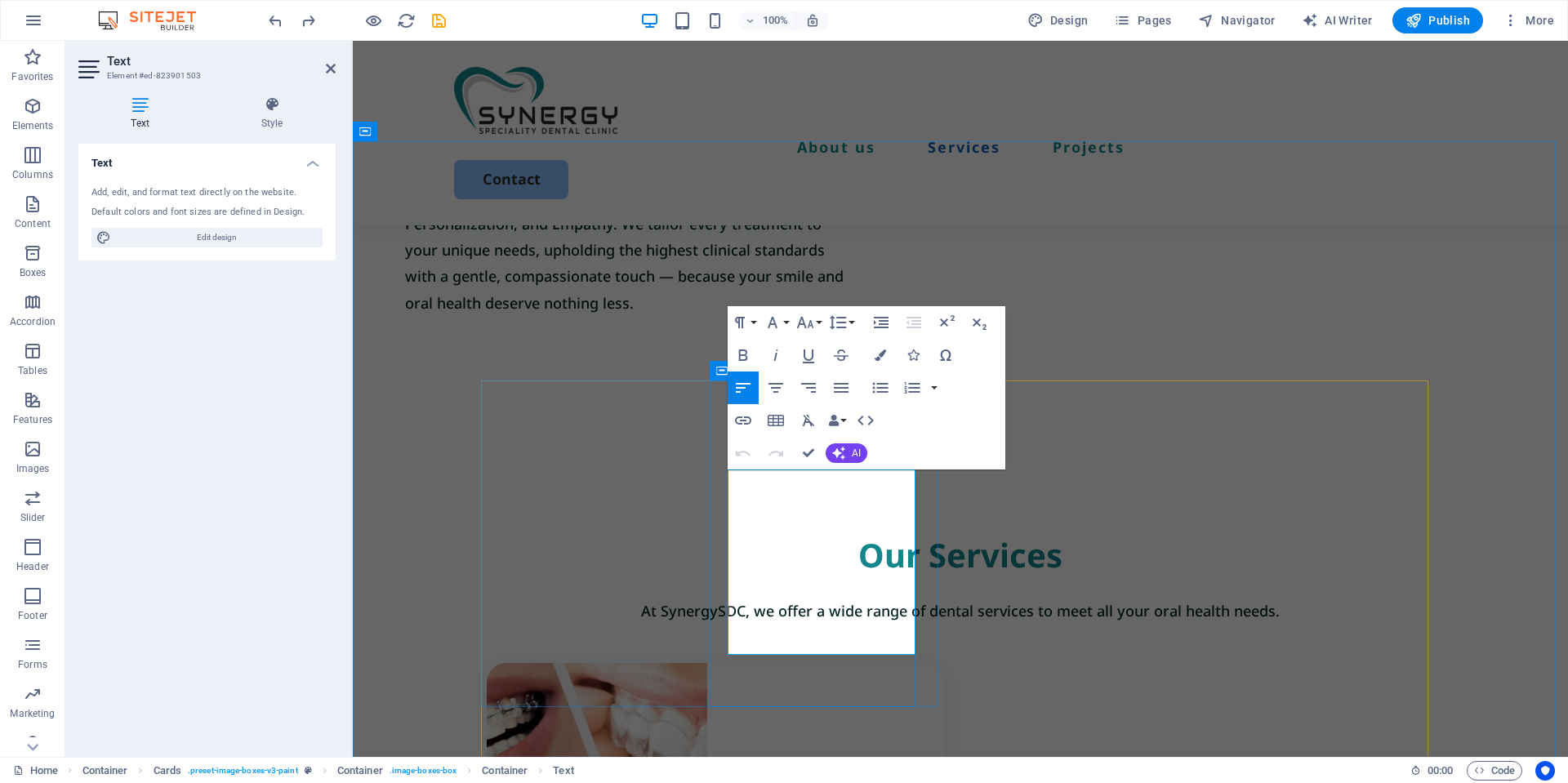 drag, startPoint x: 728, startPoint y: 483, endPoint x: 850, endPoint y: 483, distance: 122 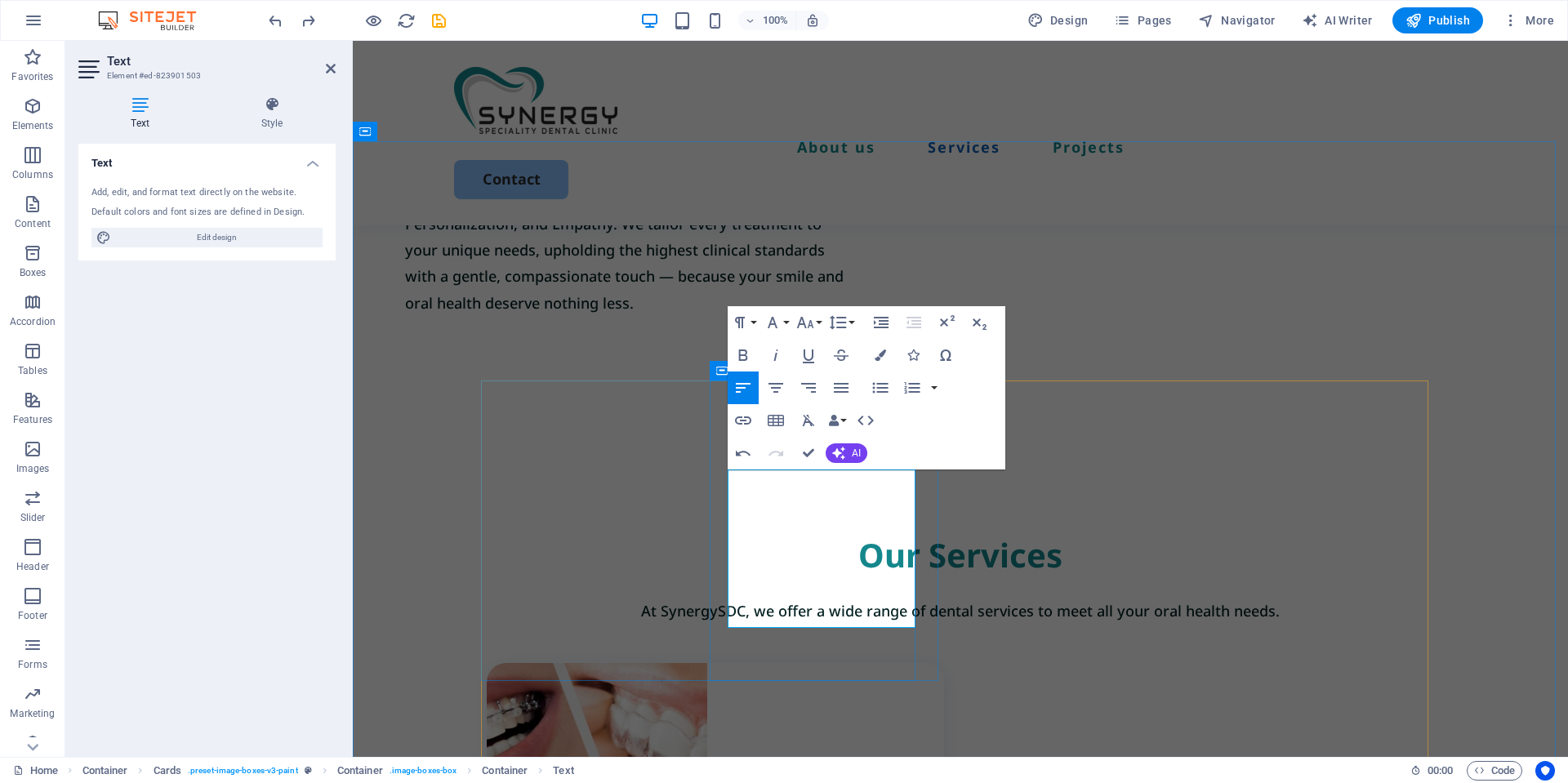 drag, startPoint x: 729, startPoint y: 507, endPoint x: 776, endPoint y: 536, distance: 55.22681 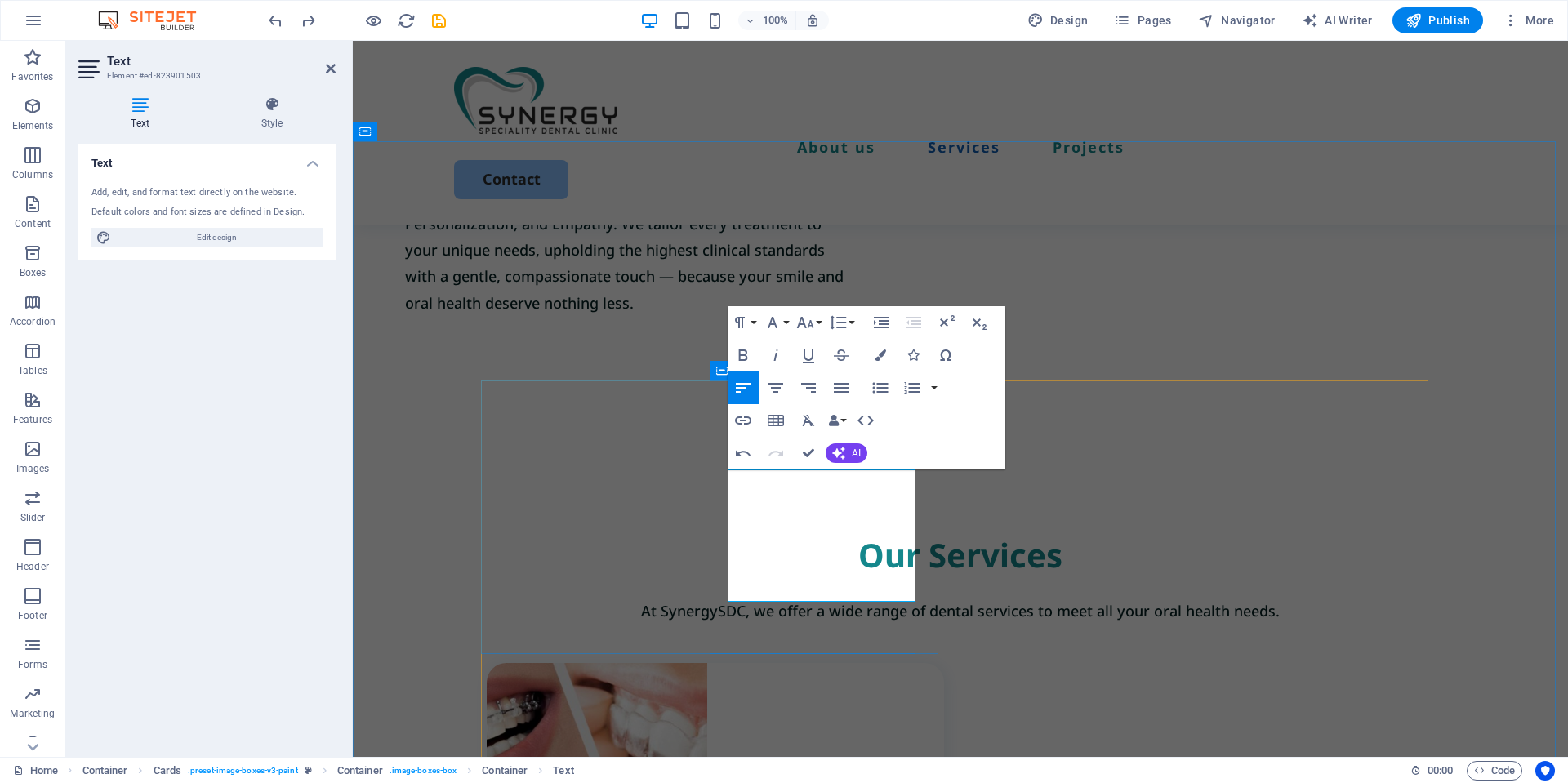 click on "We offer effective solutions for a  misaligned teeth, crowding, crossbite, overbite, underbite, spacing, rotated teeth, and improper tooth eruption." at bounding box center (719, 973) 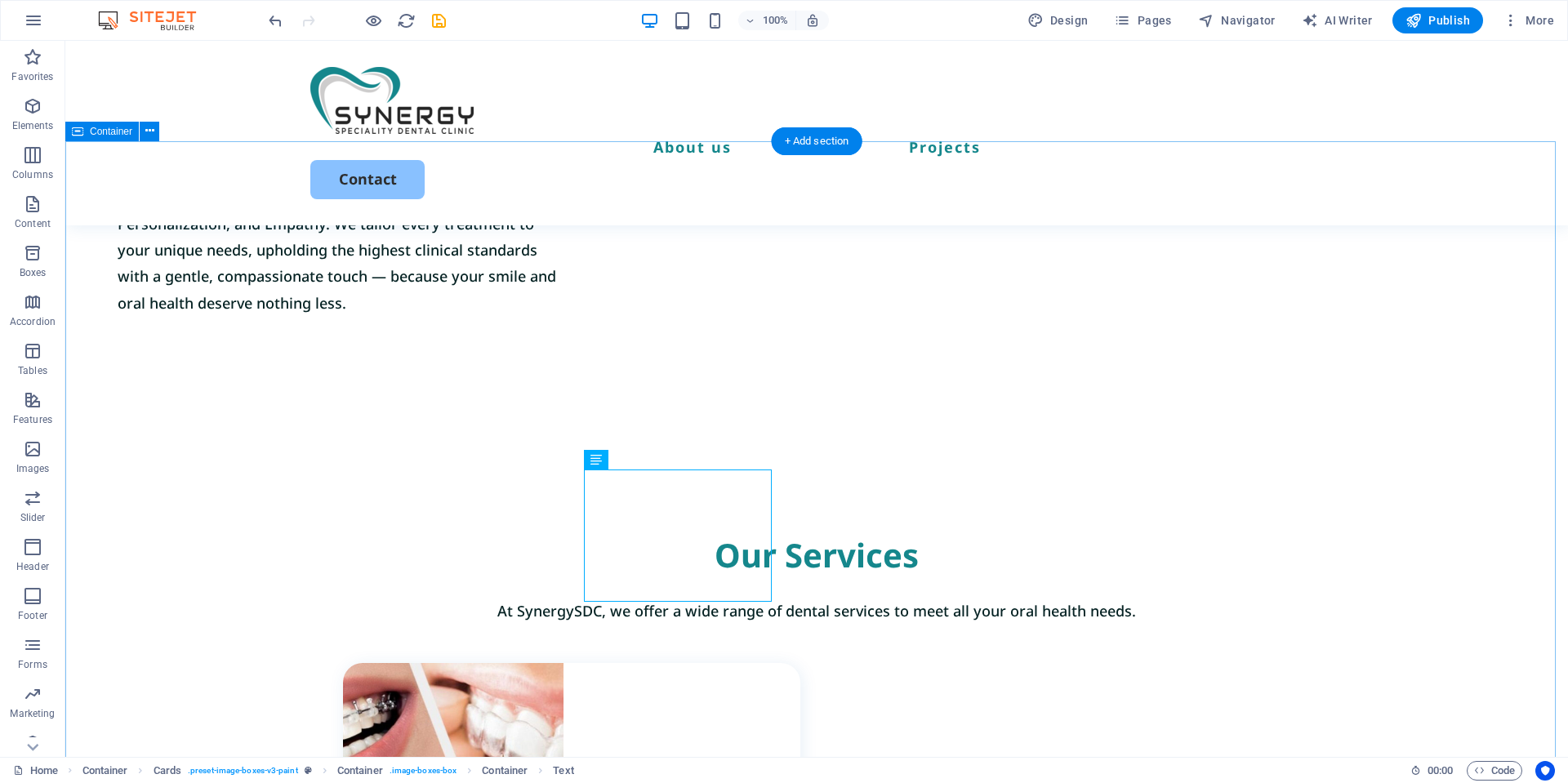 click on "Our Services At SynergySDC, we offer a wide range of dental services to meet all your oral health needs. Orthodontic Treatment We offer effective solutions for a misaligned teeth, crowding, crossbite, overbite, underbite, spacing, rotated teeth, and improper tooth eruption. Book Now Exterior painting Lorem ipsum dolor sit amet, consectetur elit. Book Now Cabinet painting Lorem ipsum dolor sit amet, consectetur elit. Book Now Commercial painting Lorem ipsum dolor sit amet, consectetur elit. Book Now" at bounding box center (817, 1358) 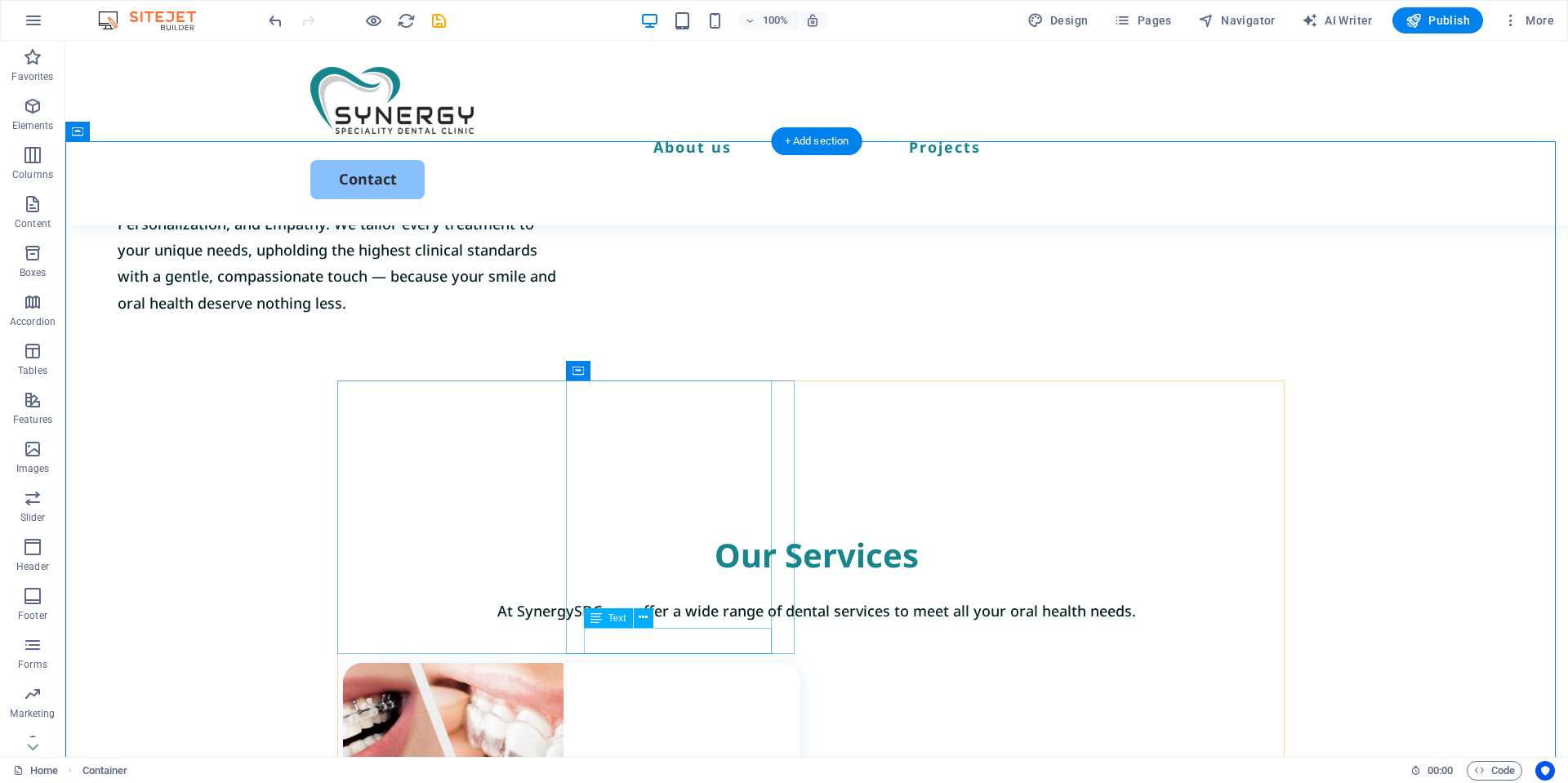 click on "Book Now" at bounding box center (581, 1037) 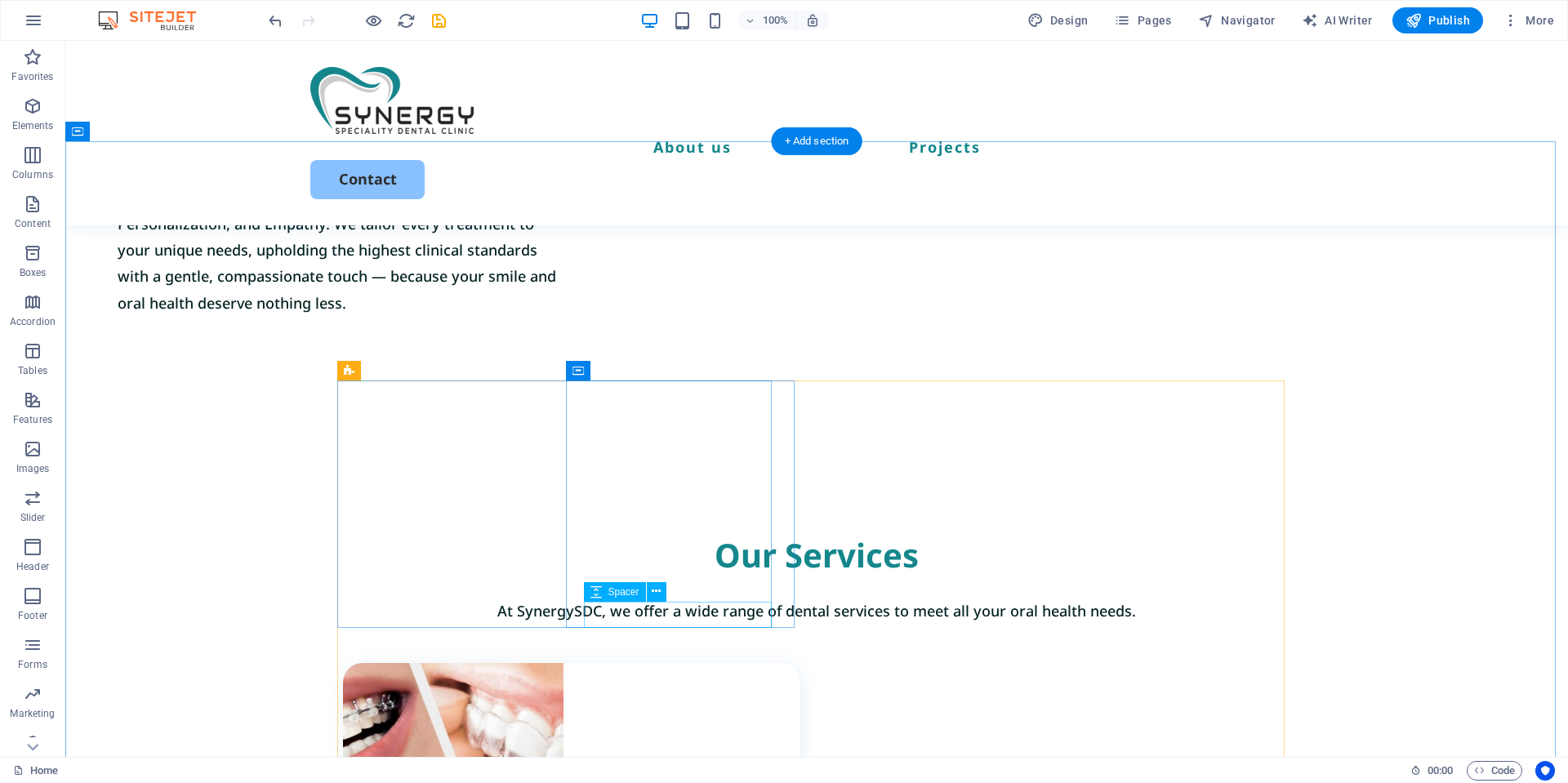 click at bounding box center [581, 1011] 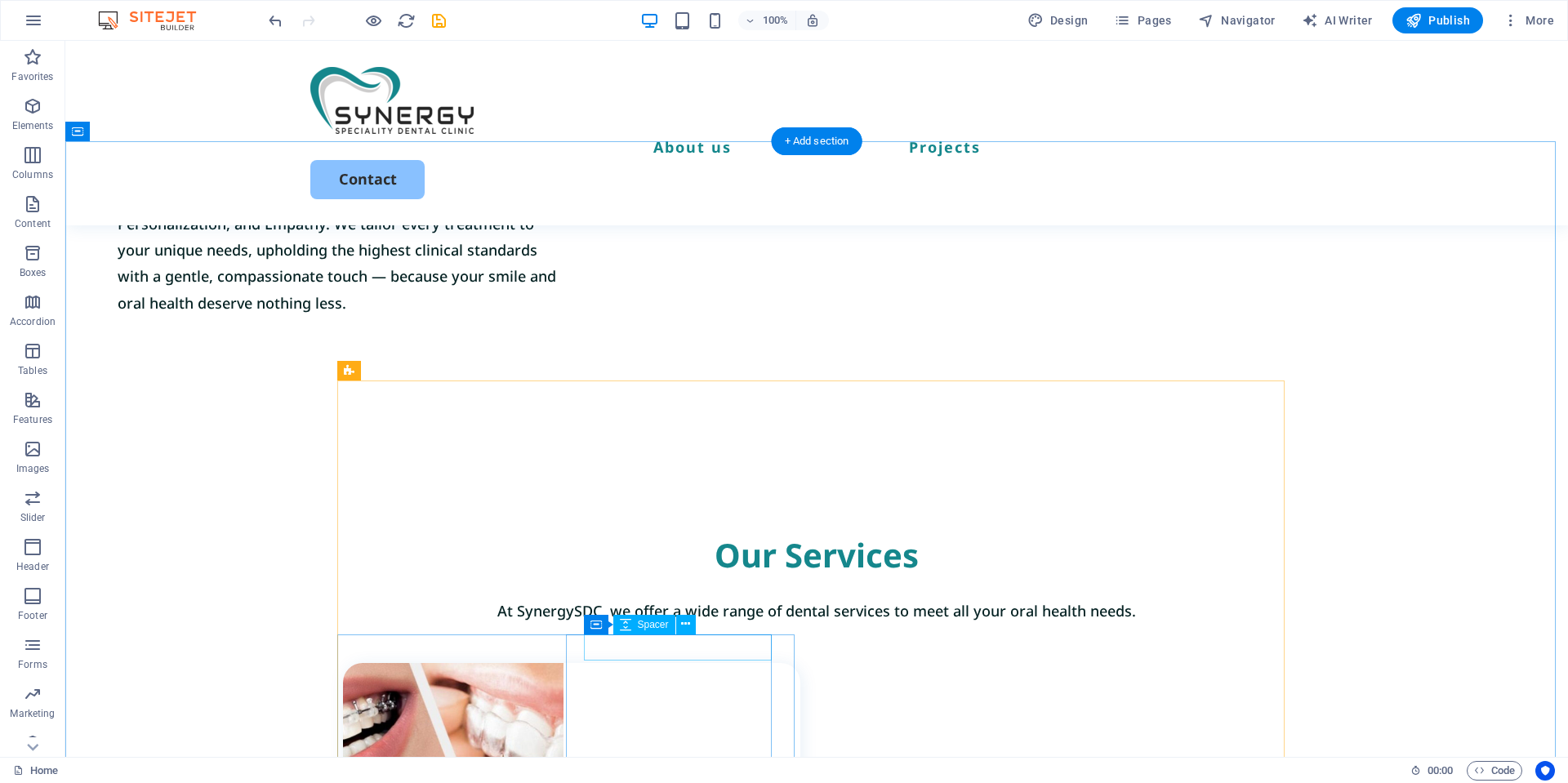 drag, startPoint x: 641, startPoint y: 637, endPoint x: 705, endPoint y: 675, distance: 74.43118 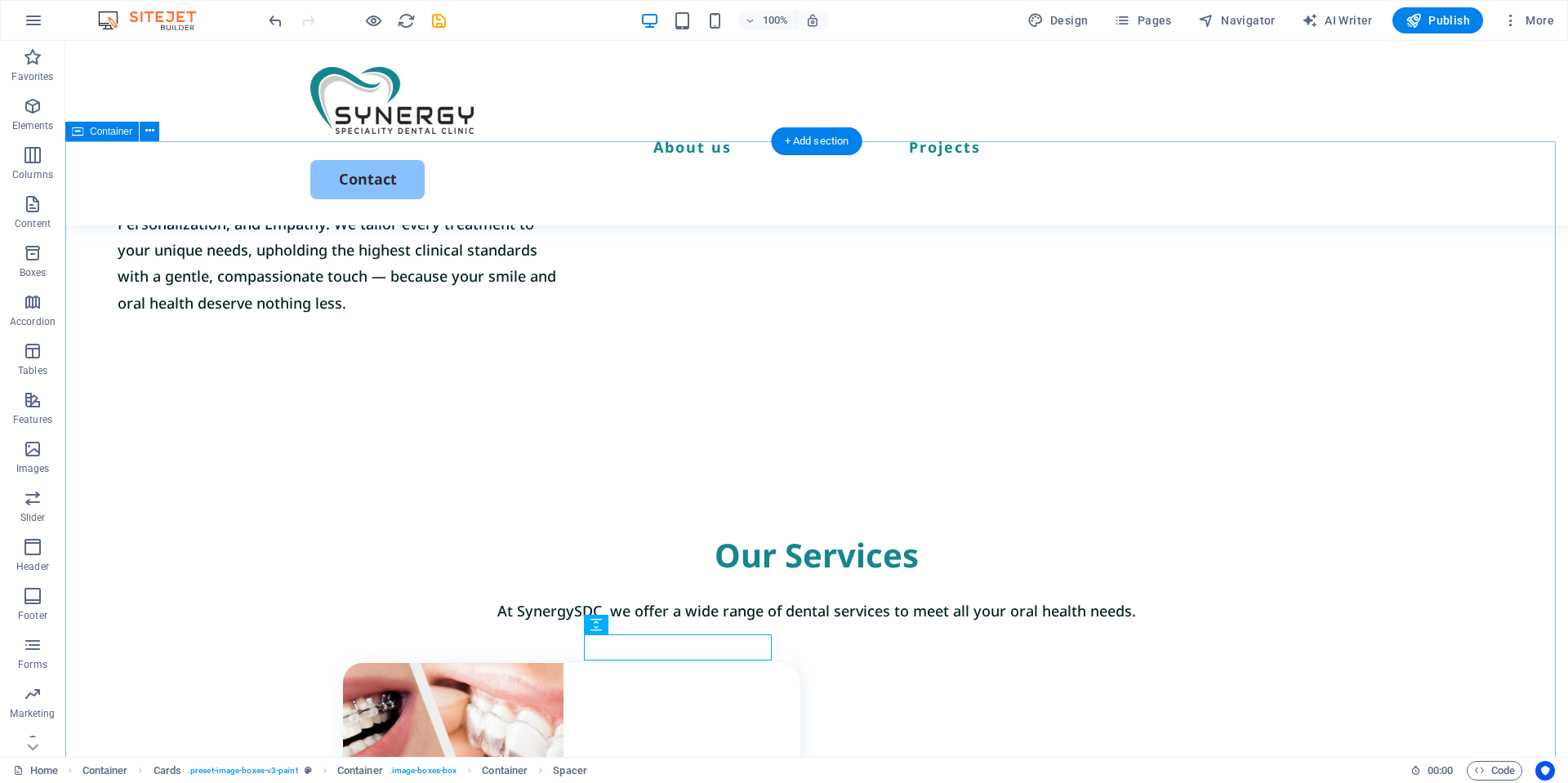 click on "Our Services At SynergySDC, we offer a wide range of dental services to meet all your oral health needs. Orthodontic Treatment We offer effective solutions for a misaligned teeth, crowding, crossbite, overbite, underbite, spacing, rotated teeth, and improper tooth eruption. Exterior painting Lorem ipsum dolor sit amet, consectetur elit. Book Now Cabinet painting Lorem ipsum dolor sit amet, consectetur elit. Book Now Commercial painting Lorem ipsum dolor sit amet, consectetur elit. Book Now" at bounding box center (817, 1332) 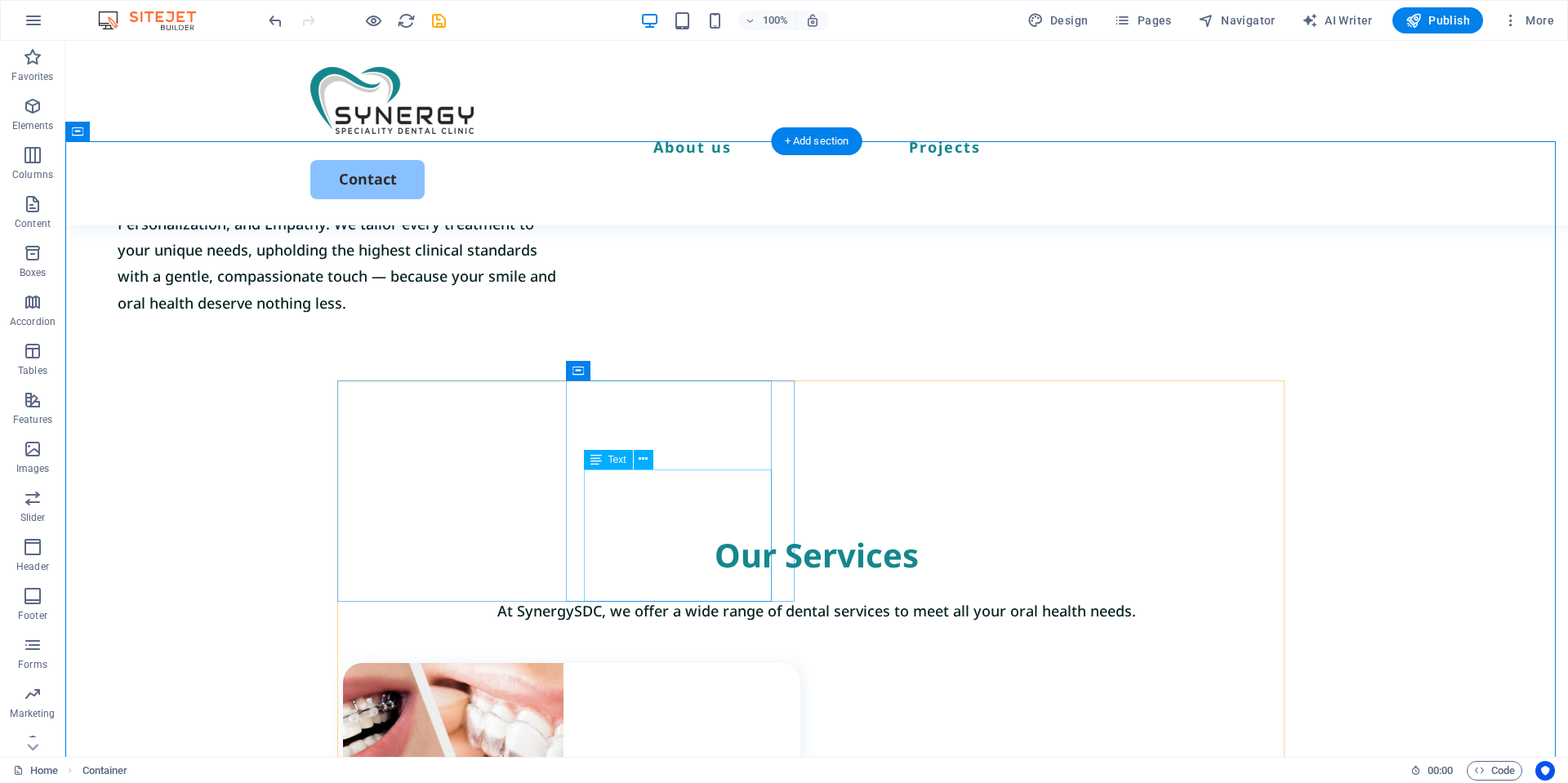 click on "We offer effective solutions for a misaligned teeth, crowding, crossbite, overbite, underbite, spacing, rotated teeth, and improper tooth eruption." at bounding box center [581, 972] 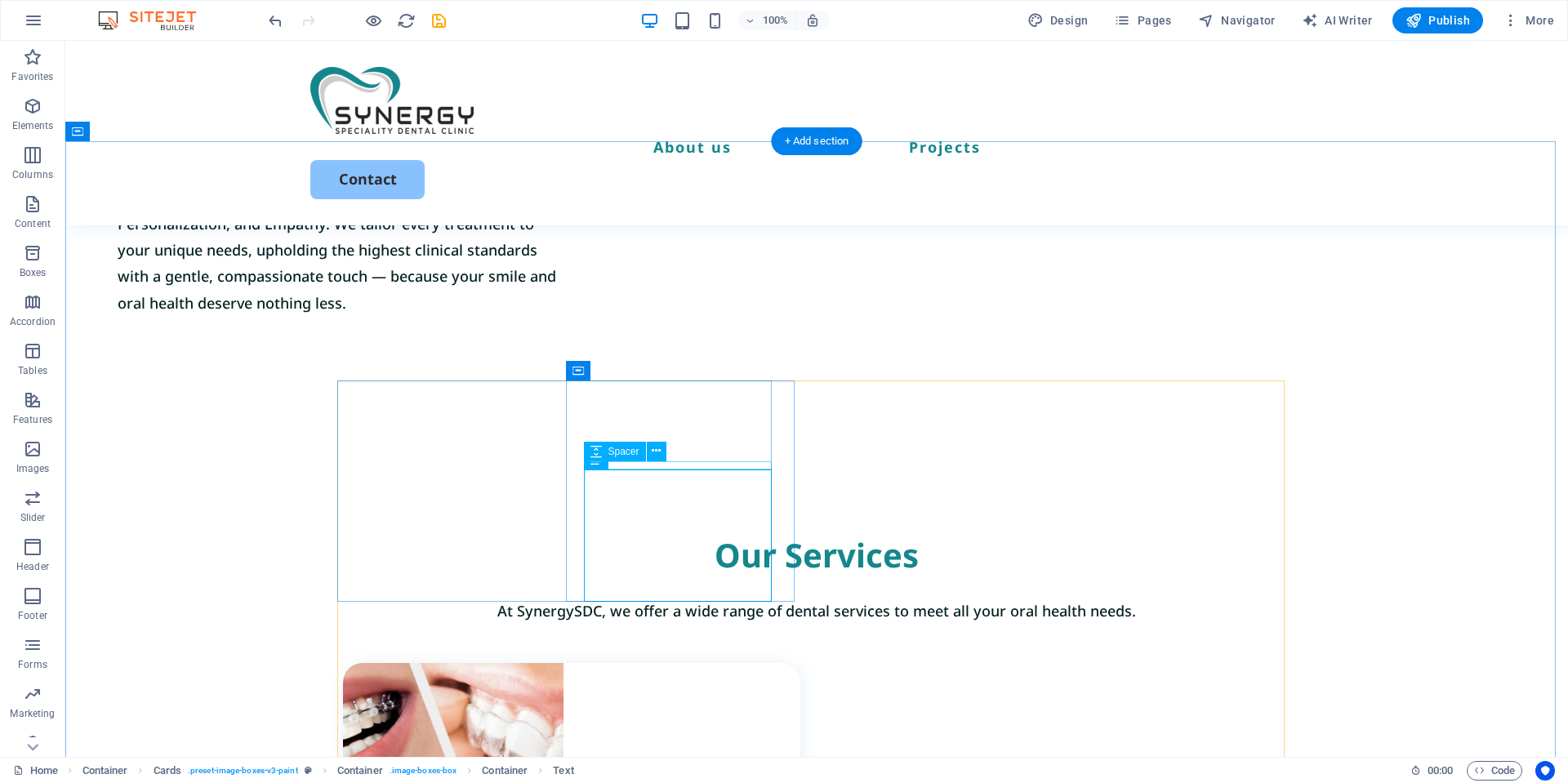click at bounding box center (581, 941) 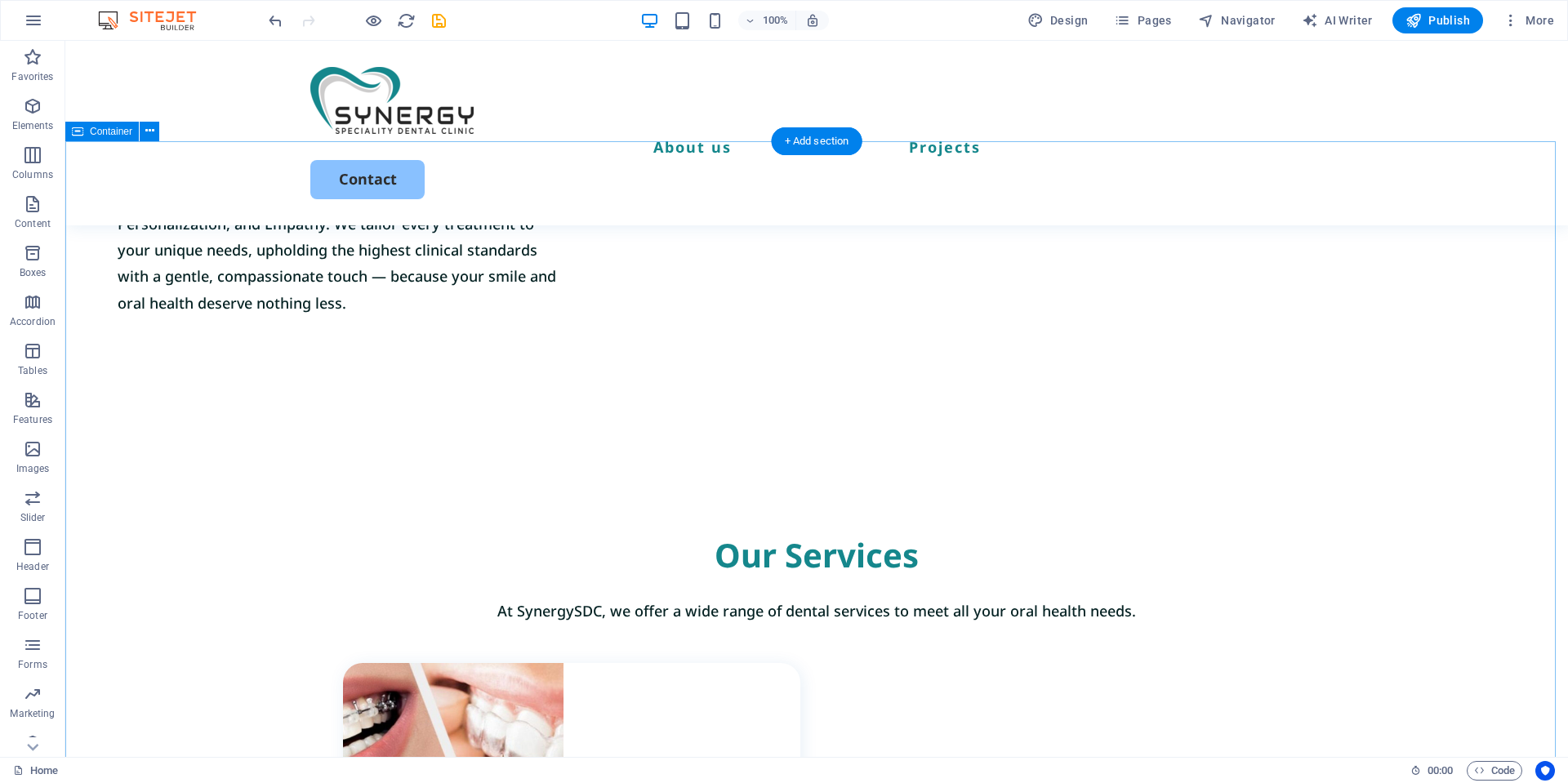 click on "Our Services At SynergySDC, we offer a wide range of dental services to meet all your oral health needs. Orthodontic Treatment We offer effective solutions for a misaligned teeth, crowding, crossbite, overbite, underbite, spacing, rotated teeth, and improper tooth eruption. Exterior painting Lorem ipsum dolor sit amet, consectetur elit. Book Now Cabinet painting Lorem ipsum dolor sit amet, consectetur elit. Book Now Commercial painting Lorem ipsum dolor sit amet, consectetur elit. Book Now" at bounding box center [817, 1328] 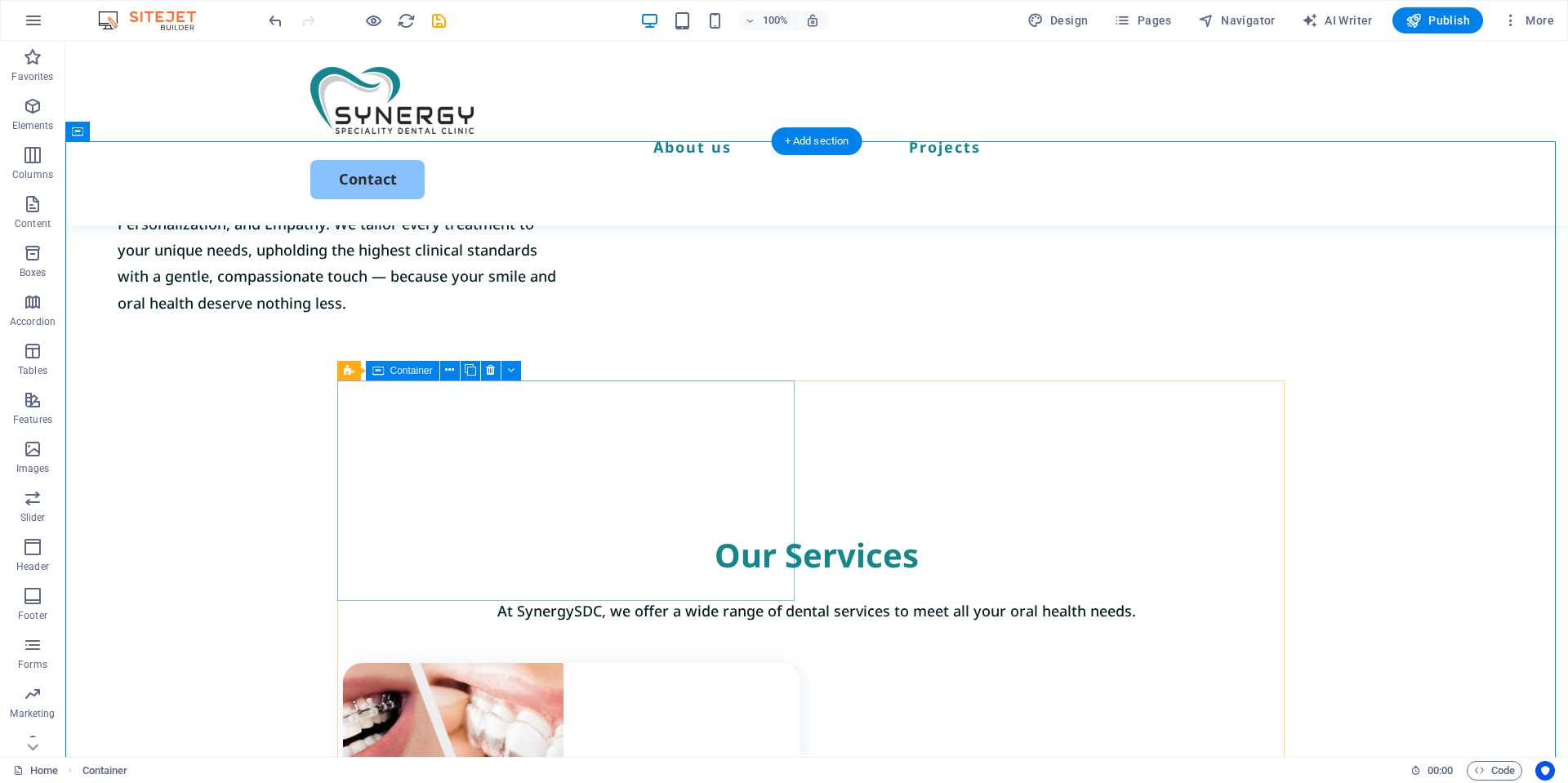 click on "Orthodontic Treatment We offer effective solutions for a misaligned teeth, crowding, crossbite, overbite, underbite, spacing, rotated teeth, and improper tooth eruption." at bounding box center (572, 826) 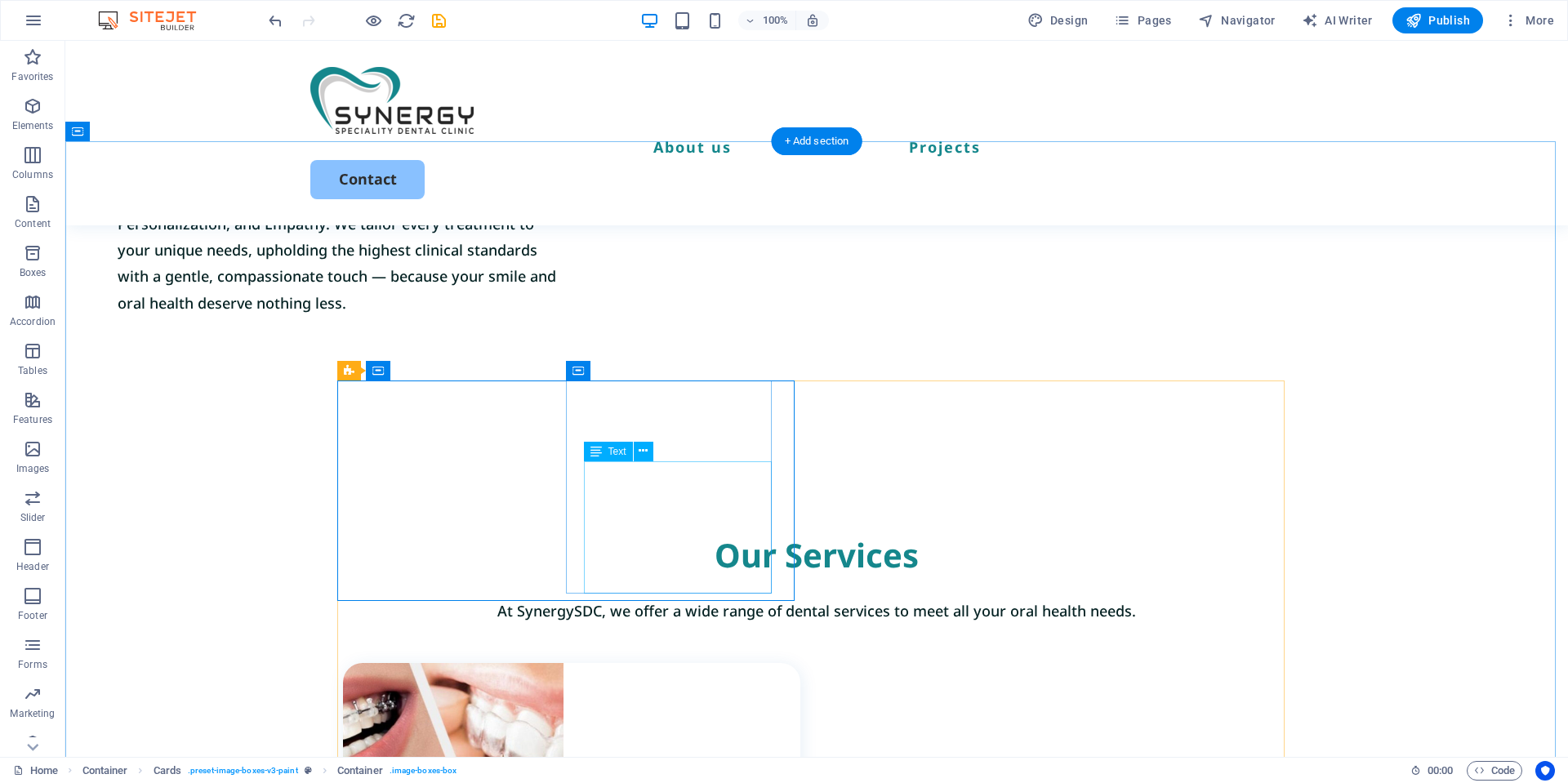 click on "We offer effective solutions for a misaligned teeth, crowding, crossbite, overbite, underbite, spacing, rotated teeth, and improper tooth eruption." at bounding box center (581, 963) 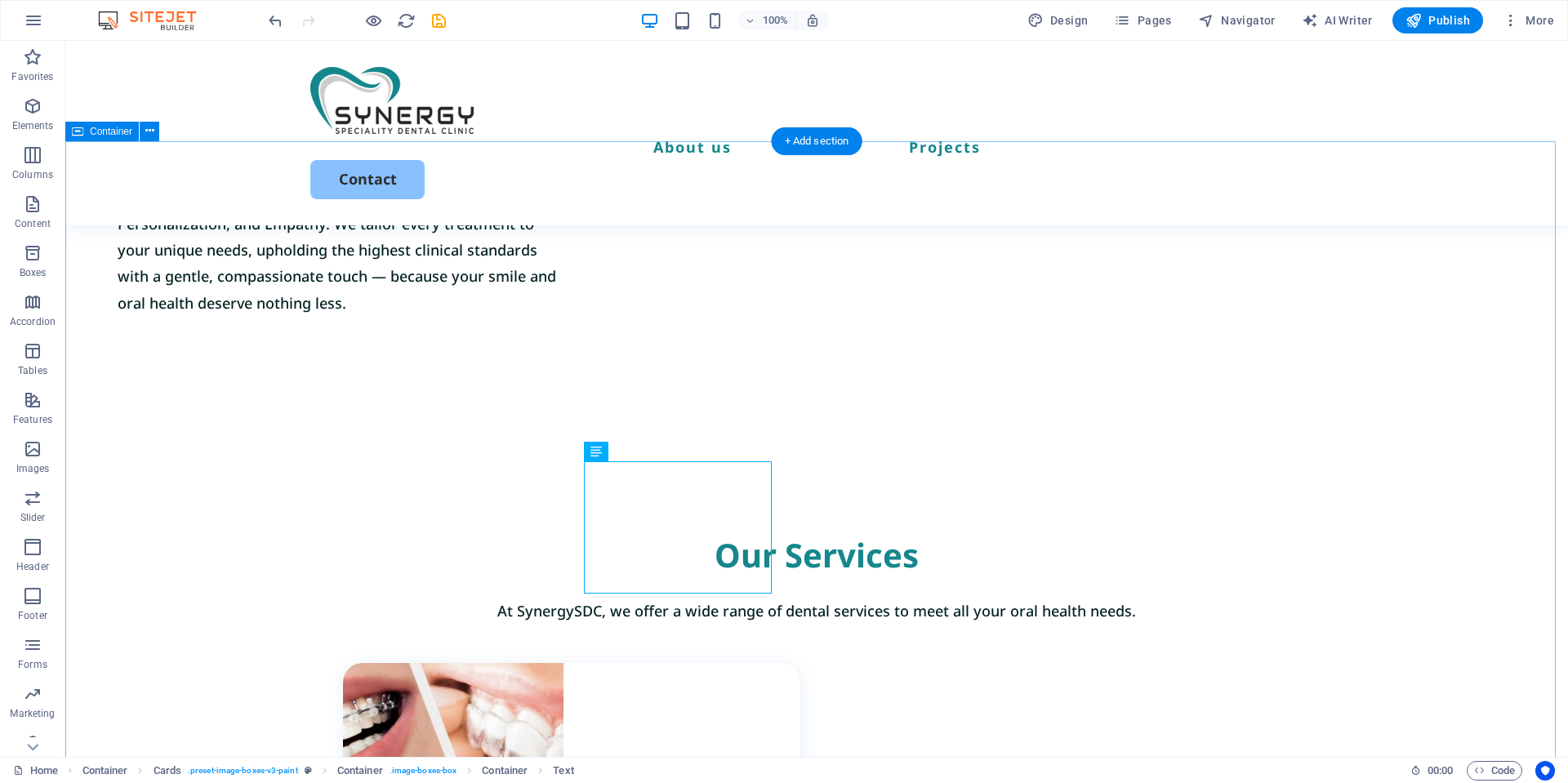 click on "Our Services At SynergySDC, we offer a wide range of dental services to meet all your oral health needs. Orthodontic Treatment We offer effective solutions for a misaligned teeth, crowding, crossbite, overbite, underbite, spacing, rotated teeth, and improper tooth eruption. Exterior painting Lorem ipsum dolor sit amet, consectetur elit. Book Now Cabinet painting Lorem ipsum dolor sit amet, consectetur elit. Book Now Commercial painting Lorem ipsum dolor sit amet, consectetur elit. Book Now" at bounding box center (817, 1328) 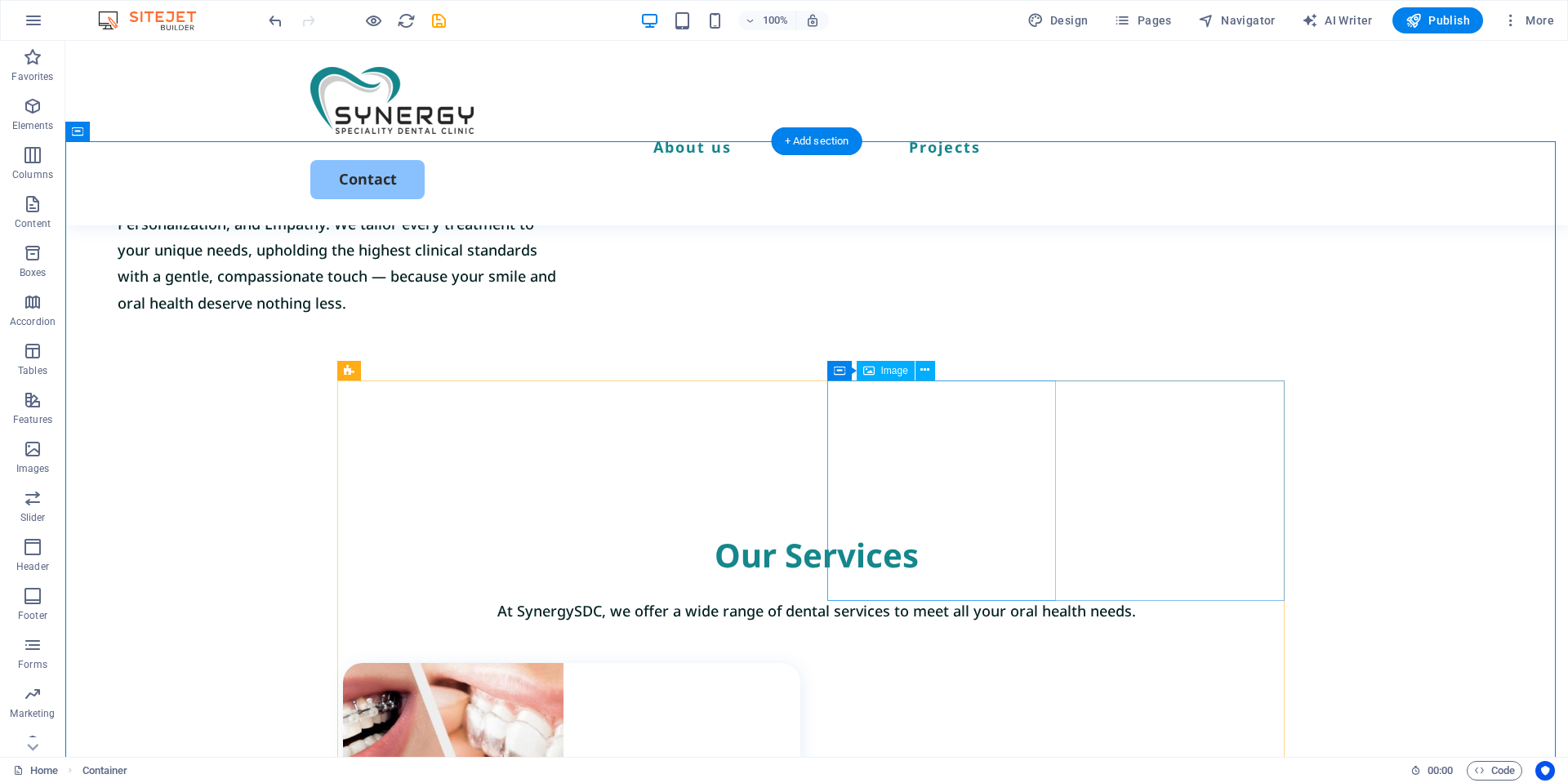 click at bounding box center (572, 1116) 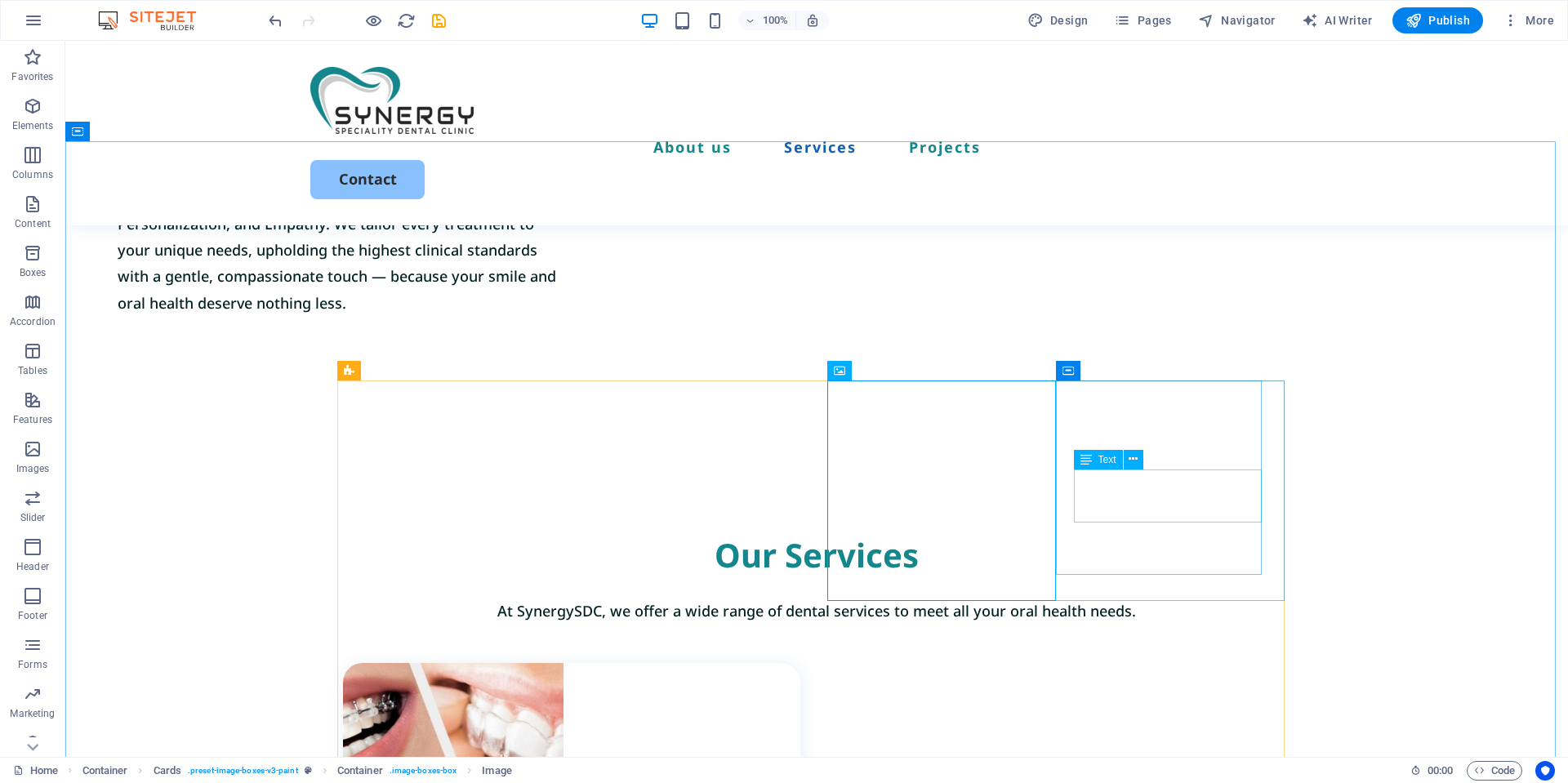 click on "Exterior painting" at bounding box center (581, 1266) 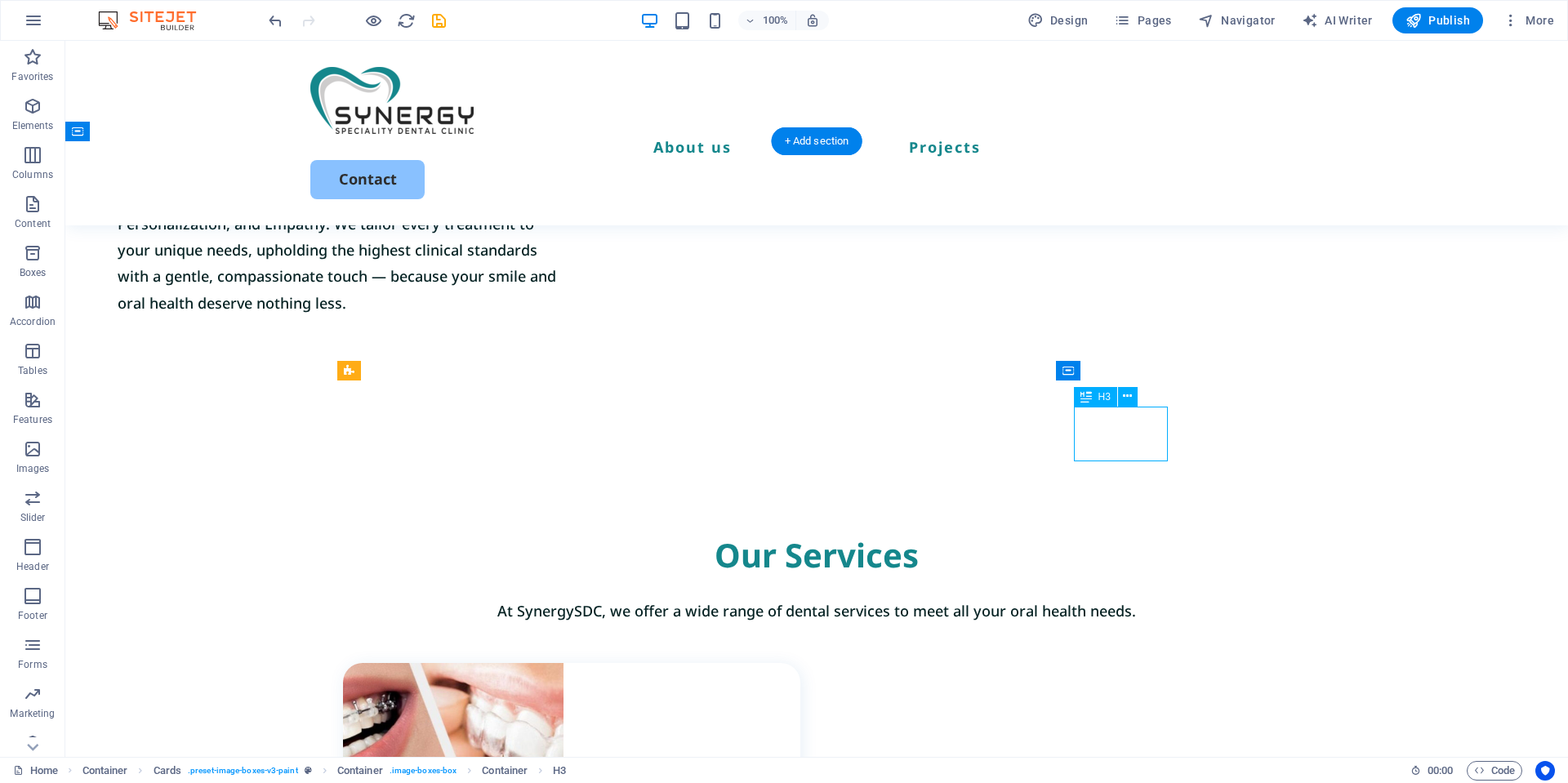 click on "Exterior painting" at bounding box center [581, 1266] 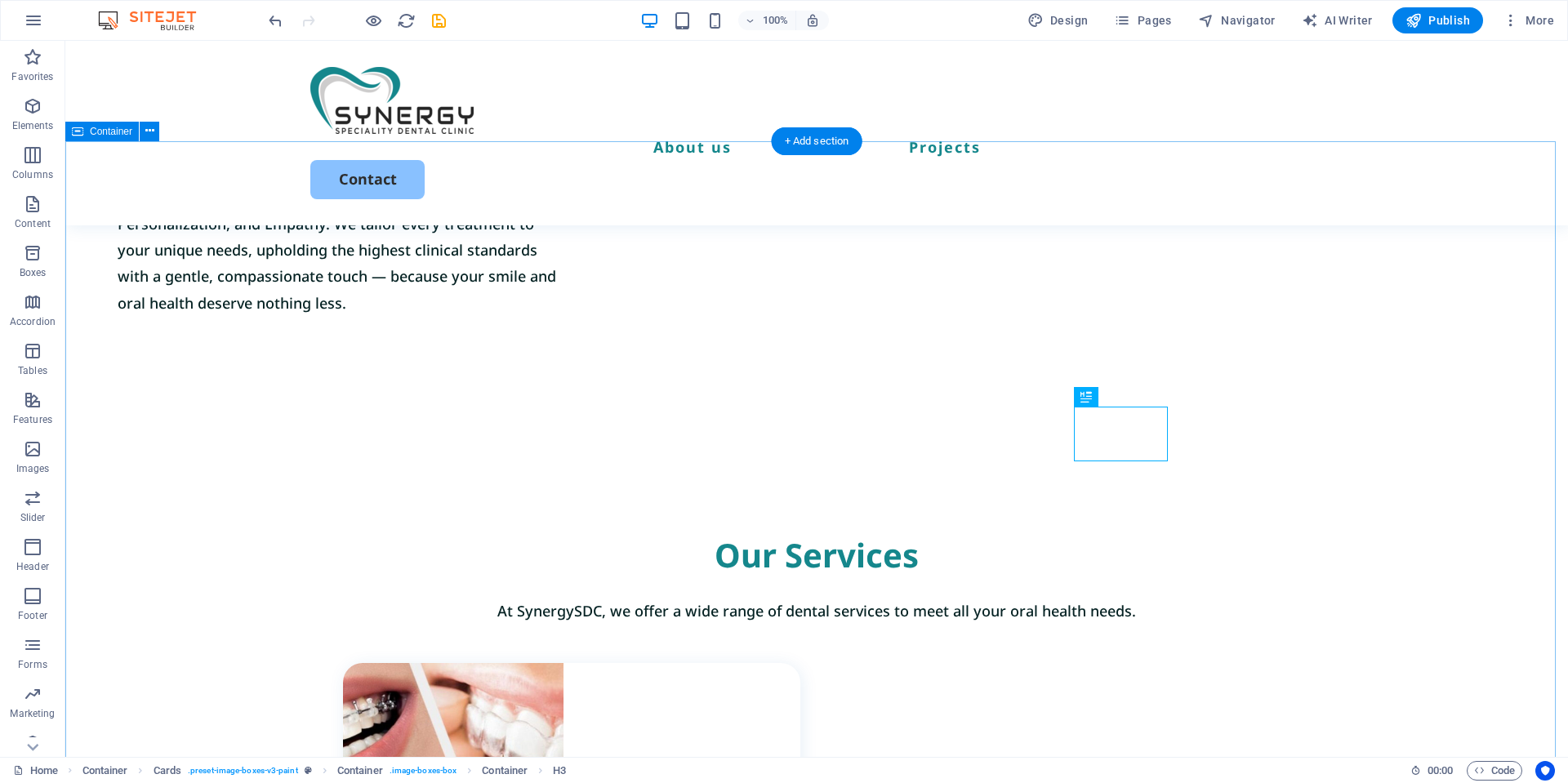 click on "Our Services At SynergySDC, we offer a wide range of dental services to meet all your oral health needs. Orthodontic Treatment We offer effective solutions for a misaligned teeth, crowding, crossbite, overbite, underbite, spacing, rotated teeth, and improper tooth eruption. Dental Braces Lorem ipsum dolor sit amet, consectetur elit. Book Now Cabinet painting Lorem ipsum dolor sit amet, consectetur elit. Book Now Commercial painting Lorem ipsum dolor sit amet, consectetur elit. Book Now" at bounding box center (817, 1328) 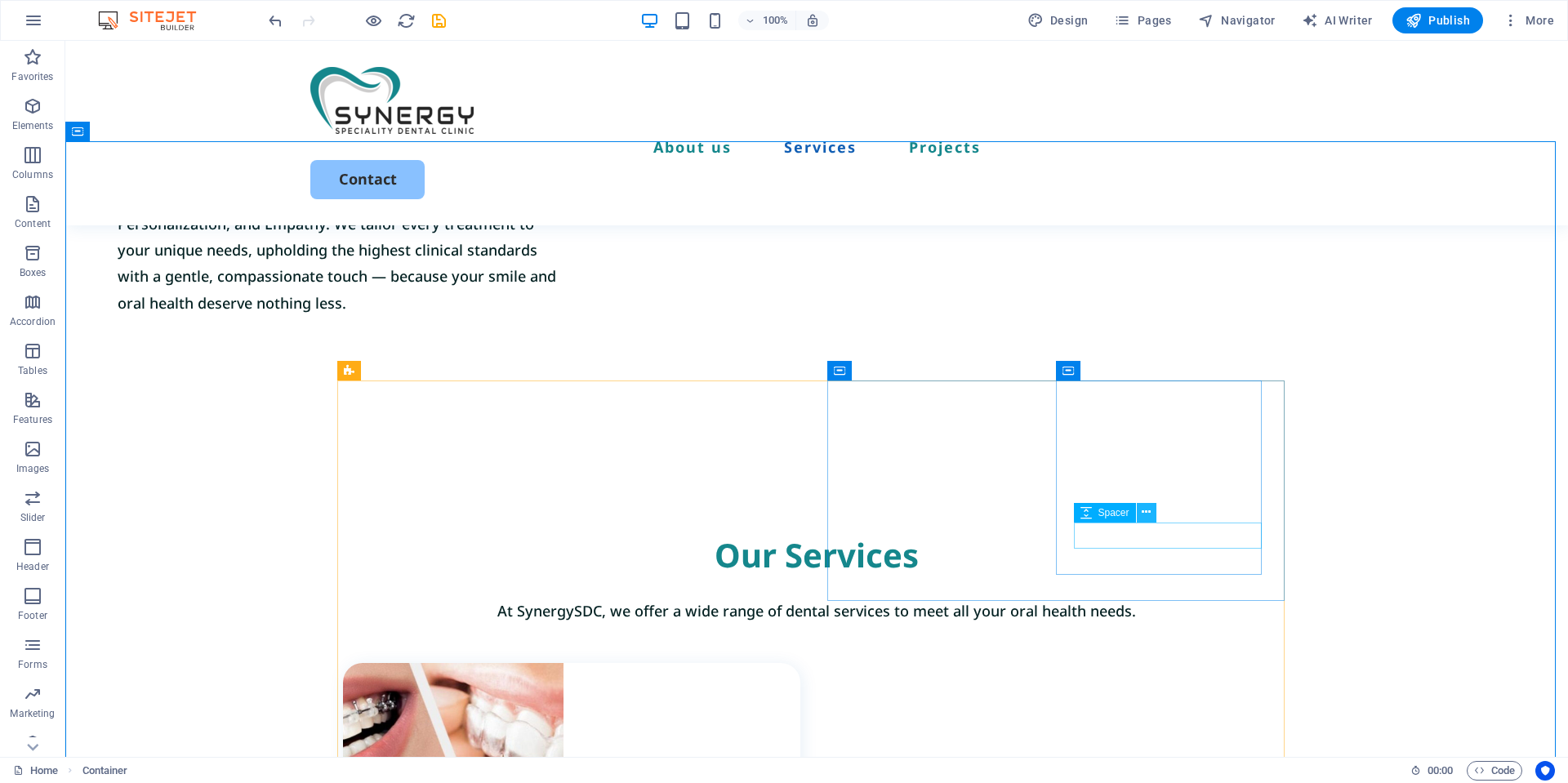 click at bounding box center (1147, 513) 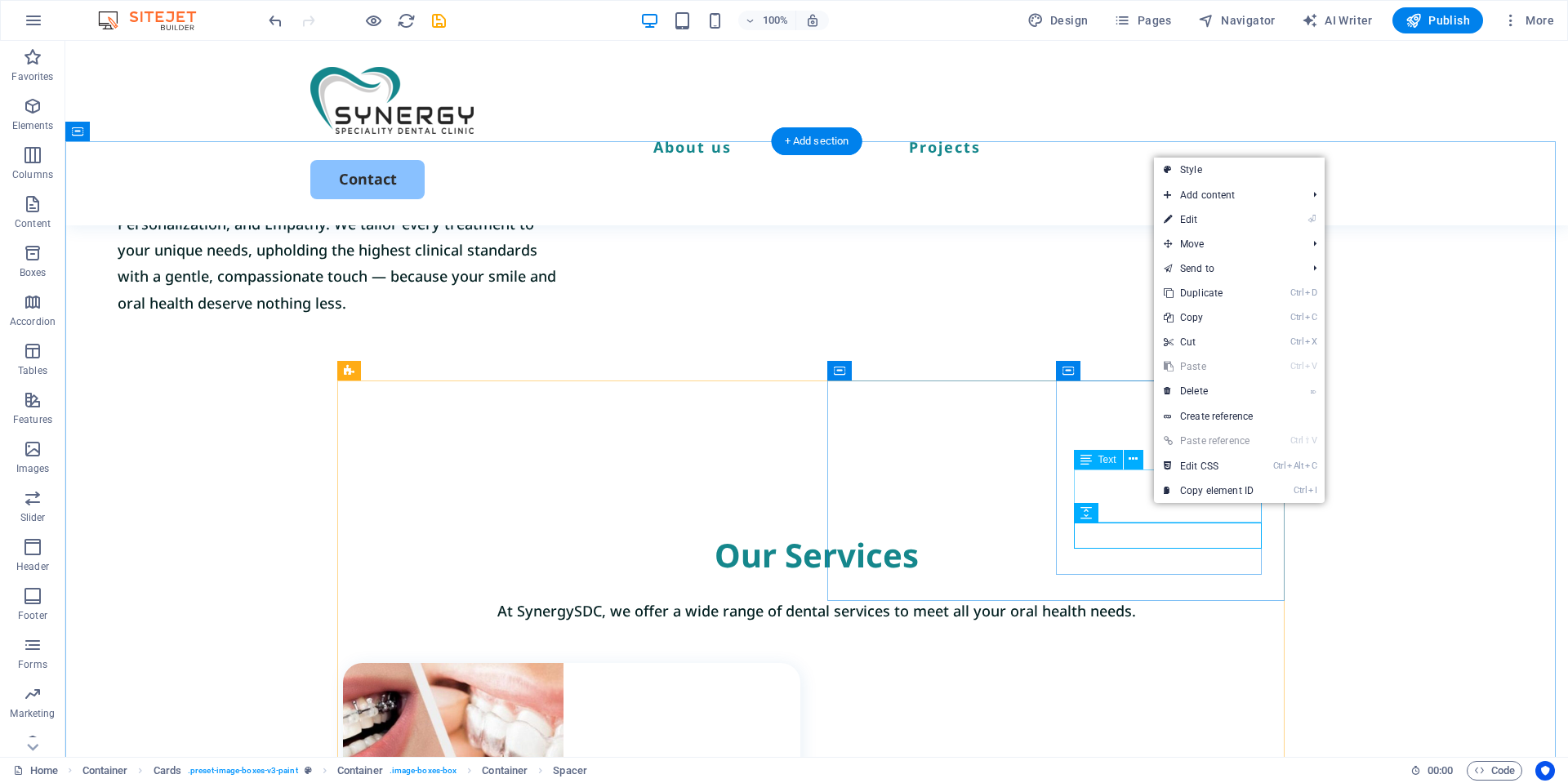 click on "Lorem ipsum dolor sit amet, consectetur elit." at bounding box center [581, 1301] 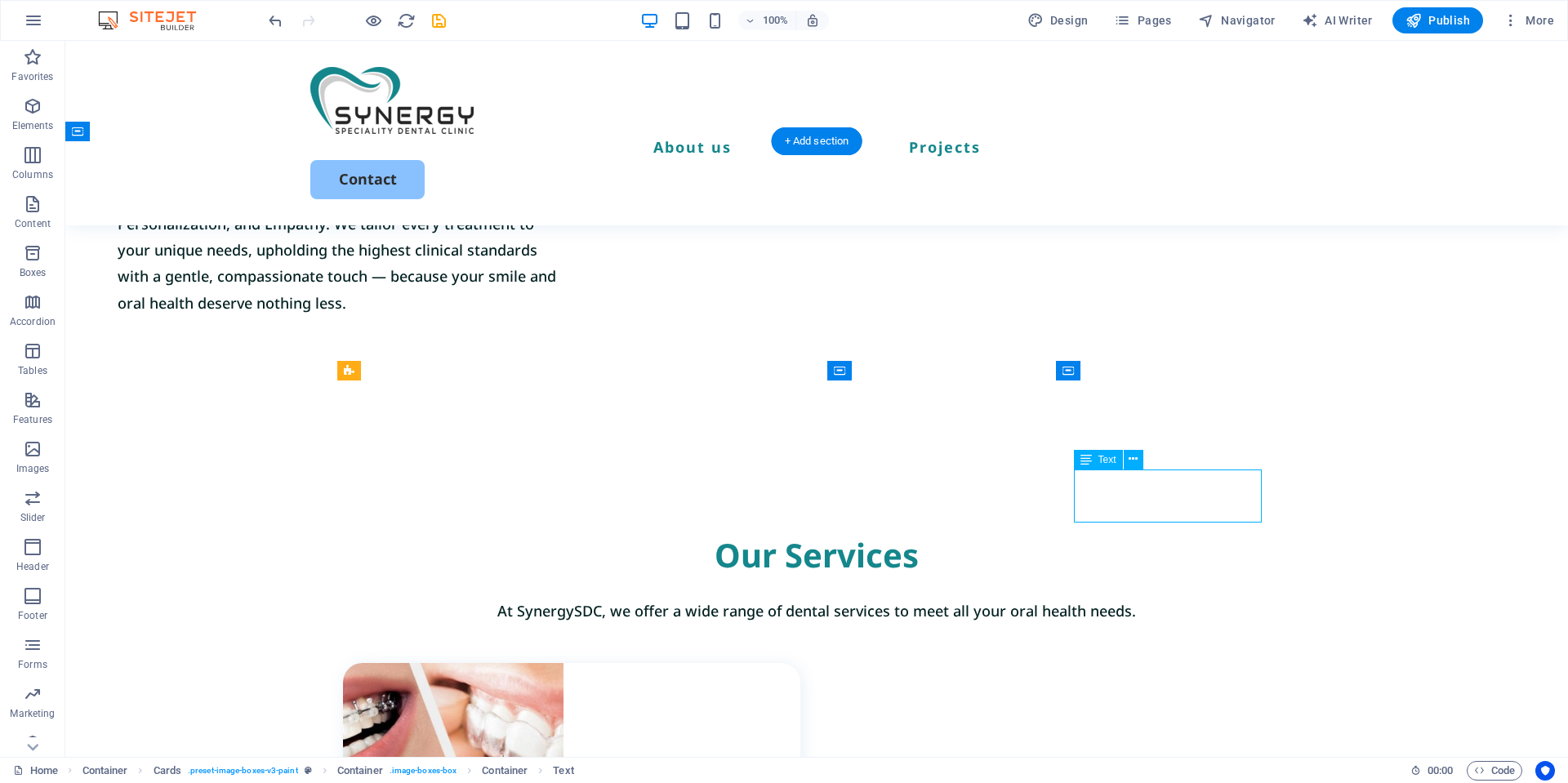 click on "Lorem ipsum dolor sit amet, consectetur elit." at bounding box center (581, 1301) 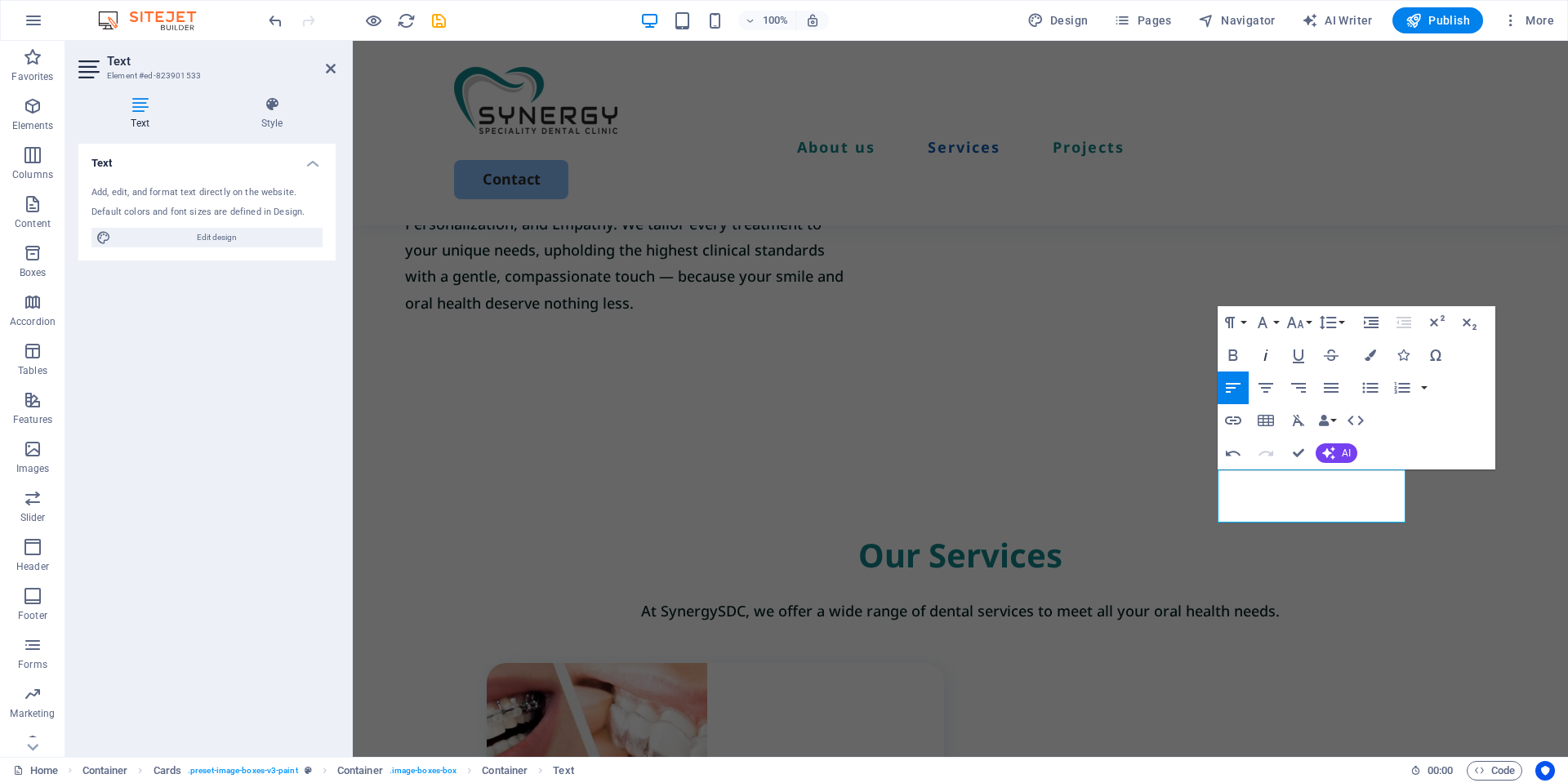 click 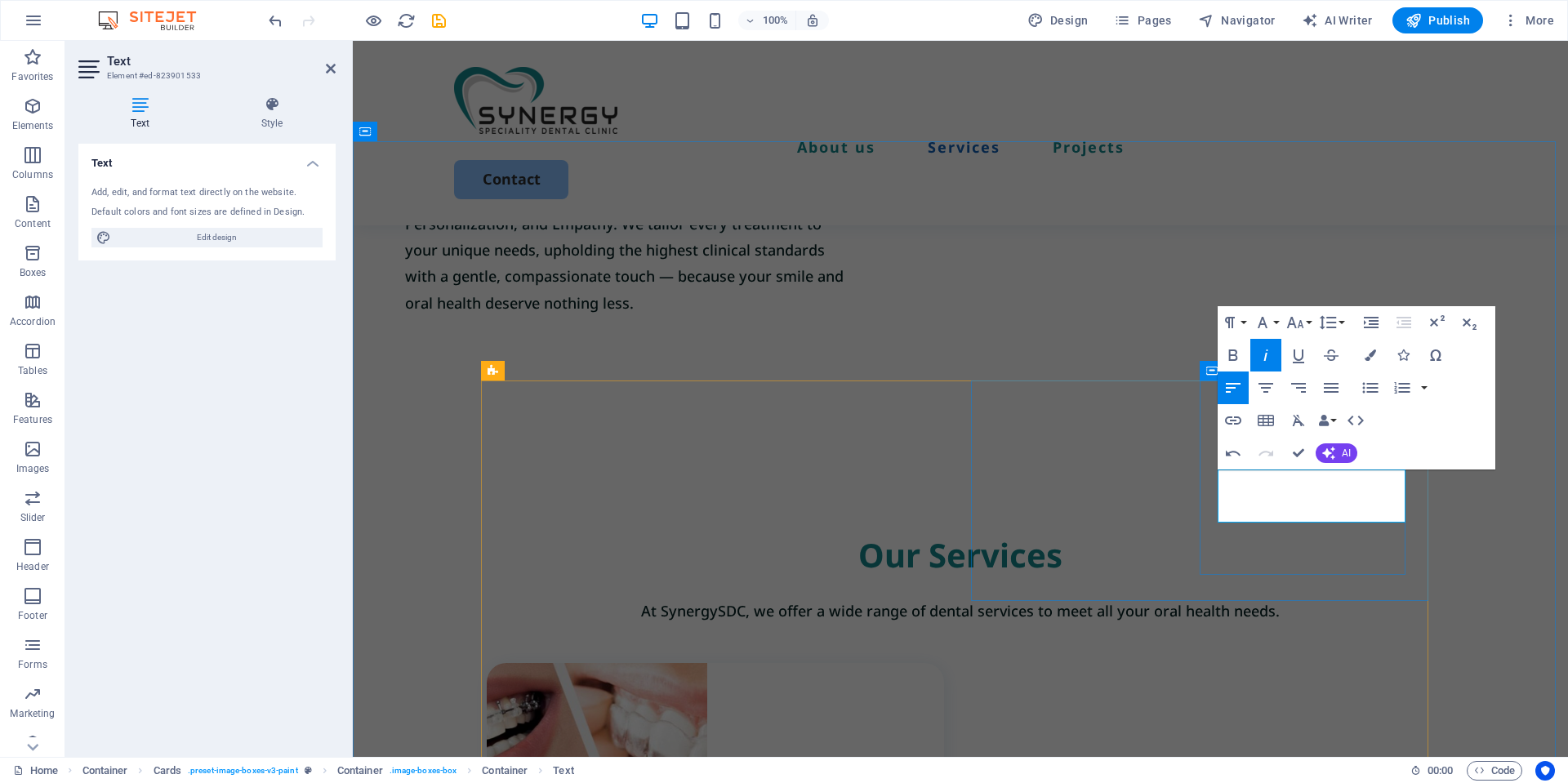 click on "Expert Orthodontic Care for a Healthy, Confident Smile ​" at bounding box center (724, 1301) 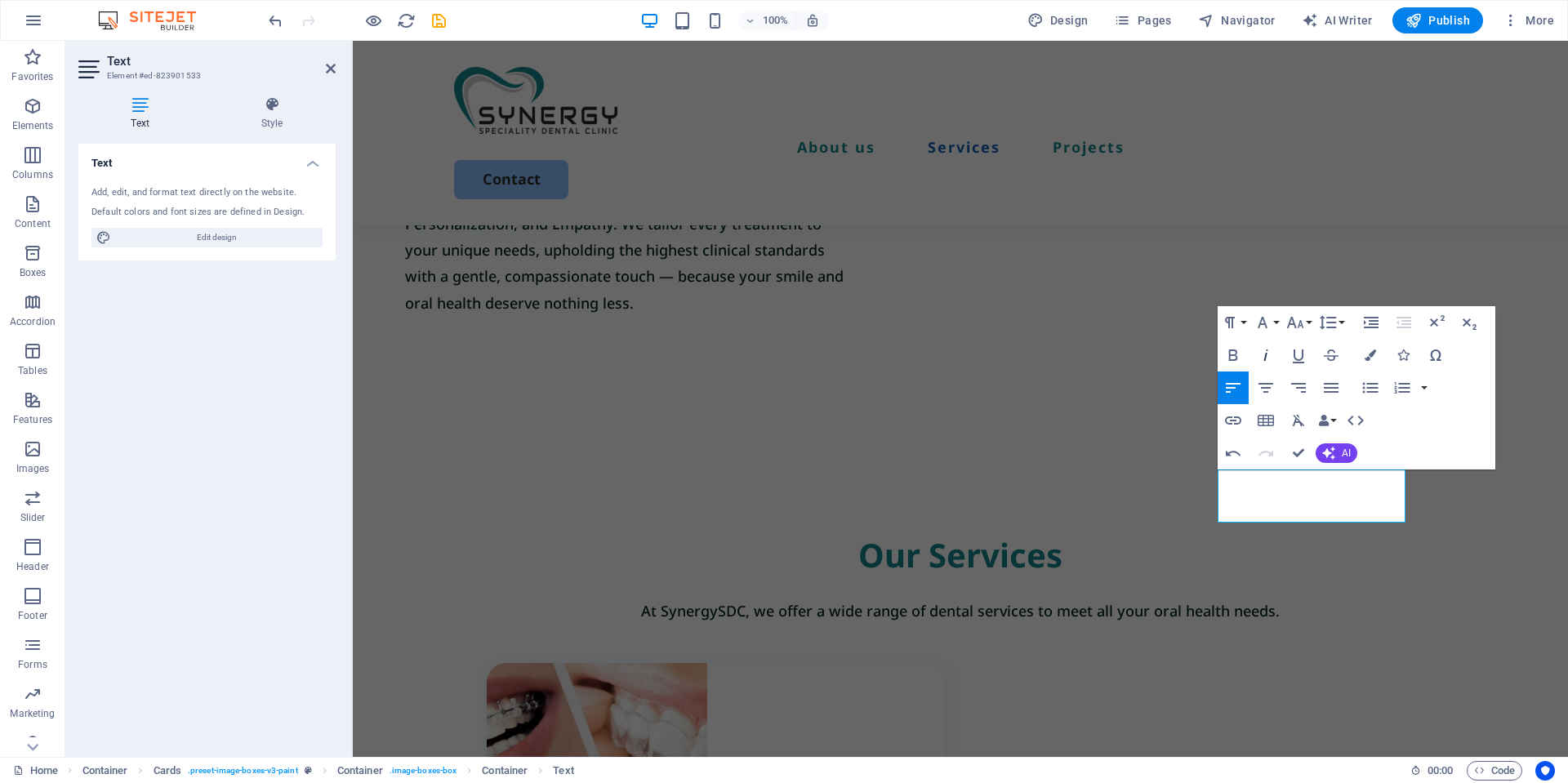 click 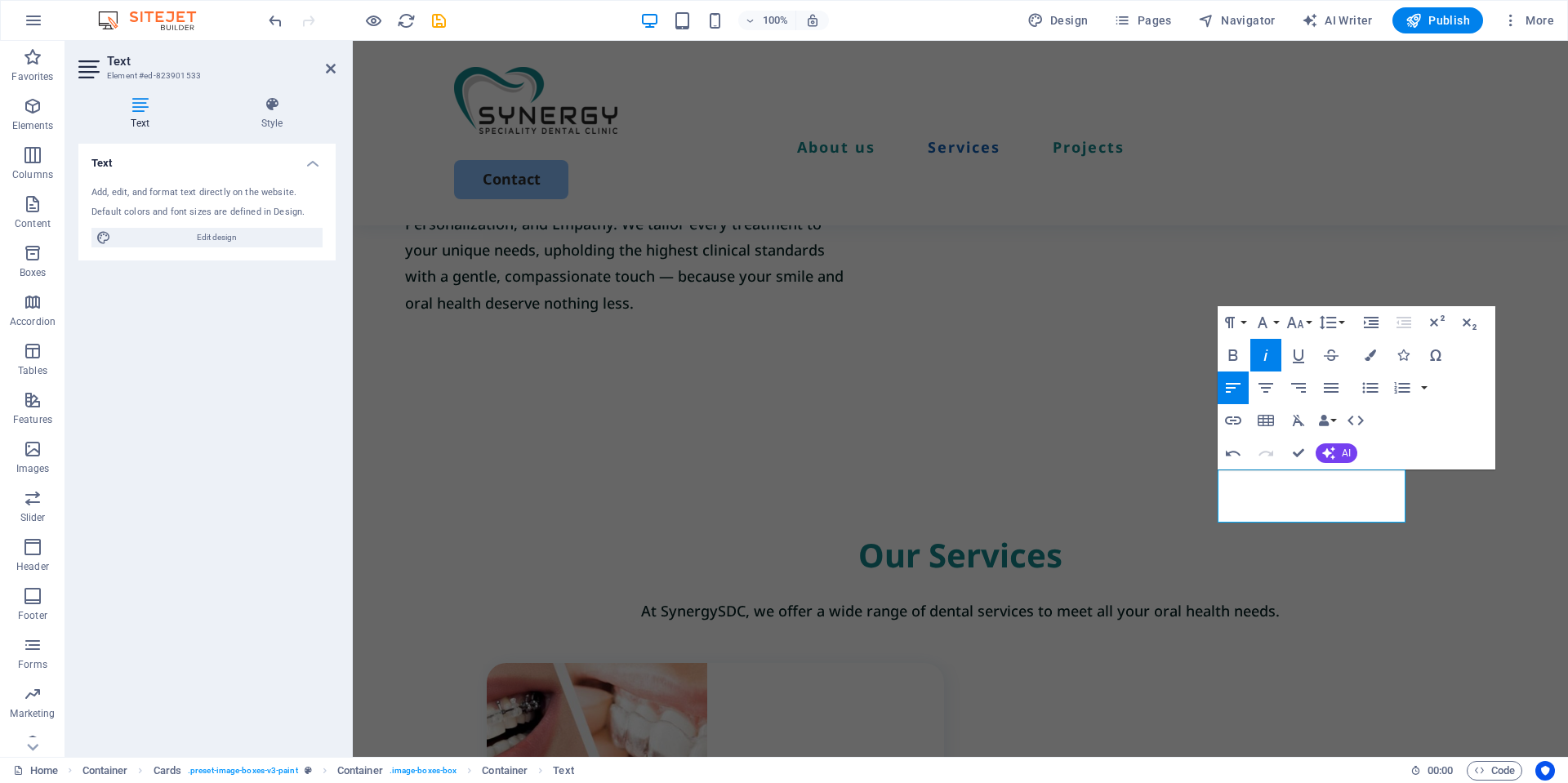 click 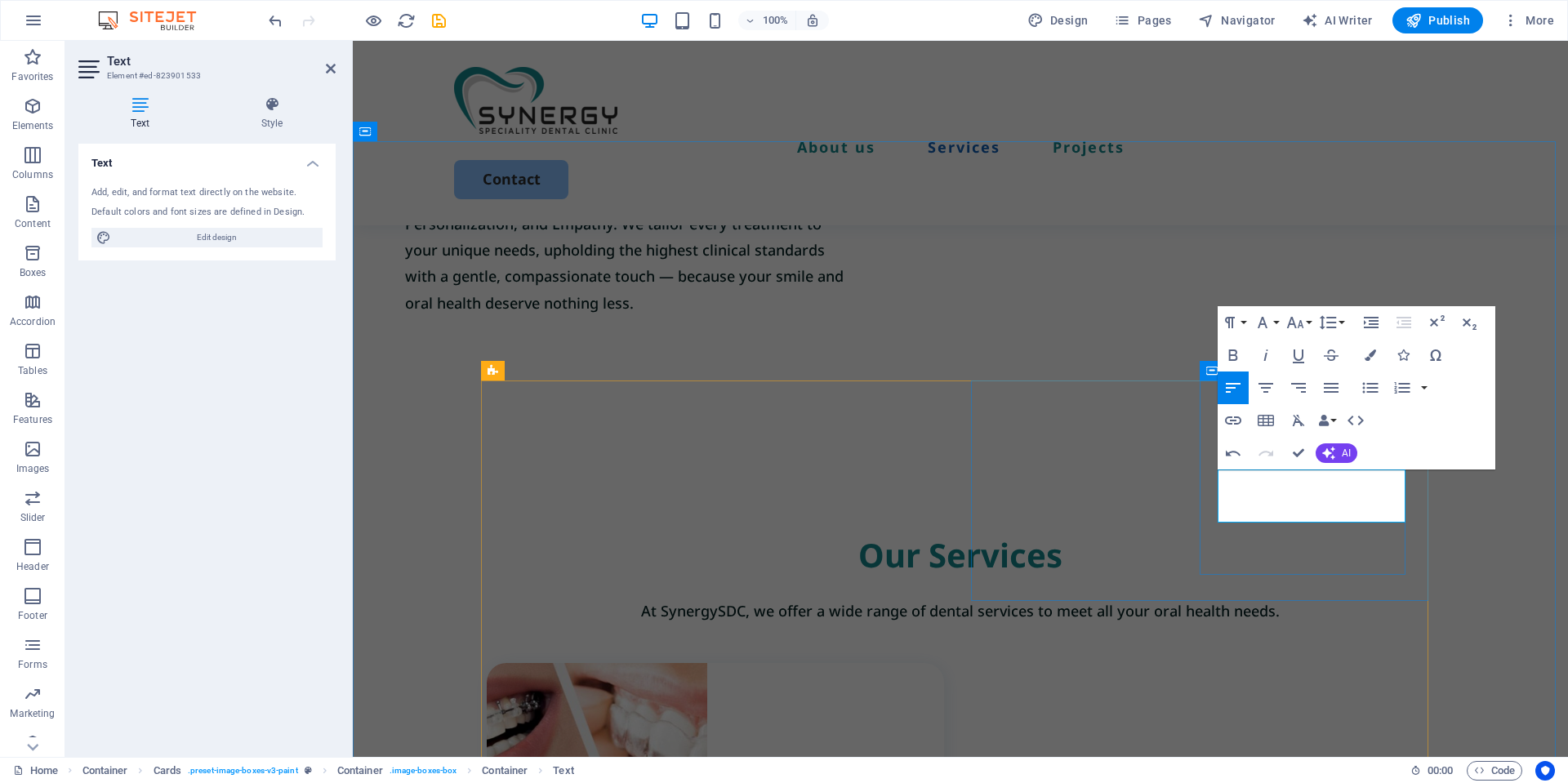 click on "Expert Orthodontic Care for a Healthy, Confident Smile​" at bounding box center (724, 1301) 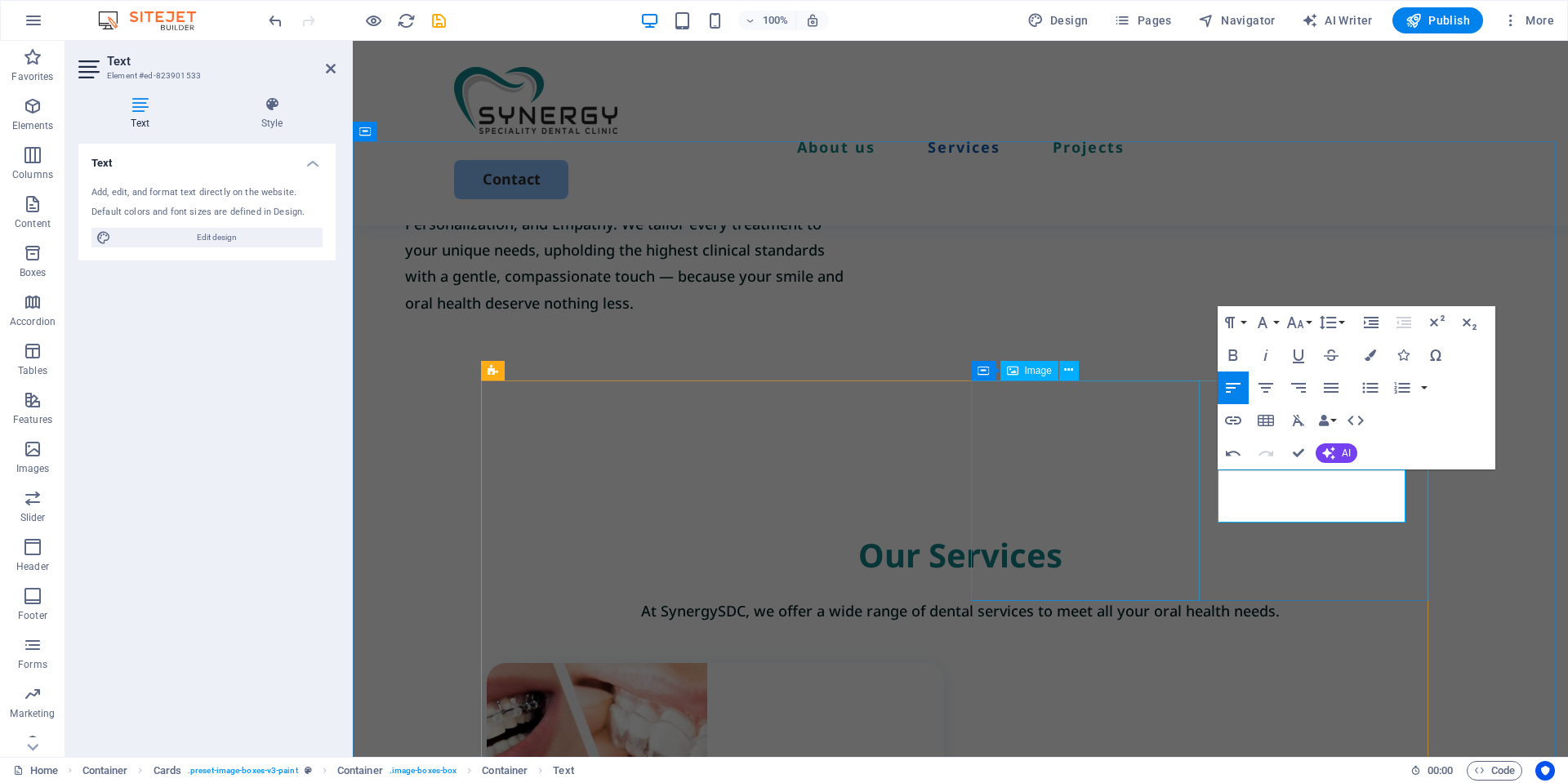 drag, startPoint x: 1363, startPoint y: 508, endPoint x: 1197, endPoint y: 481, distance: 168.18145 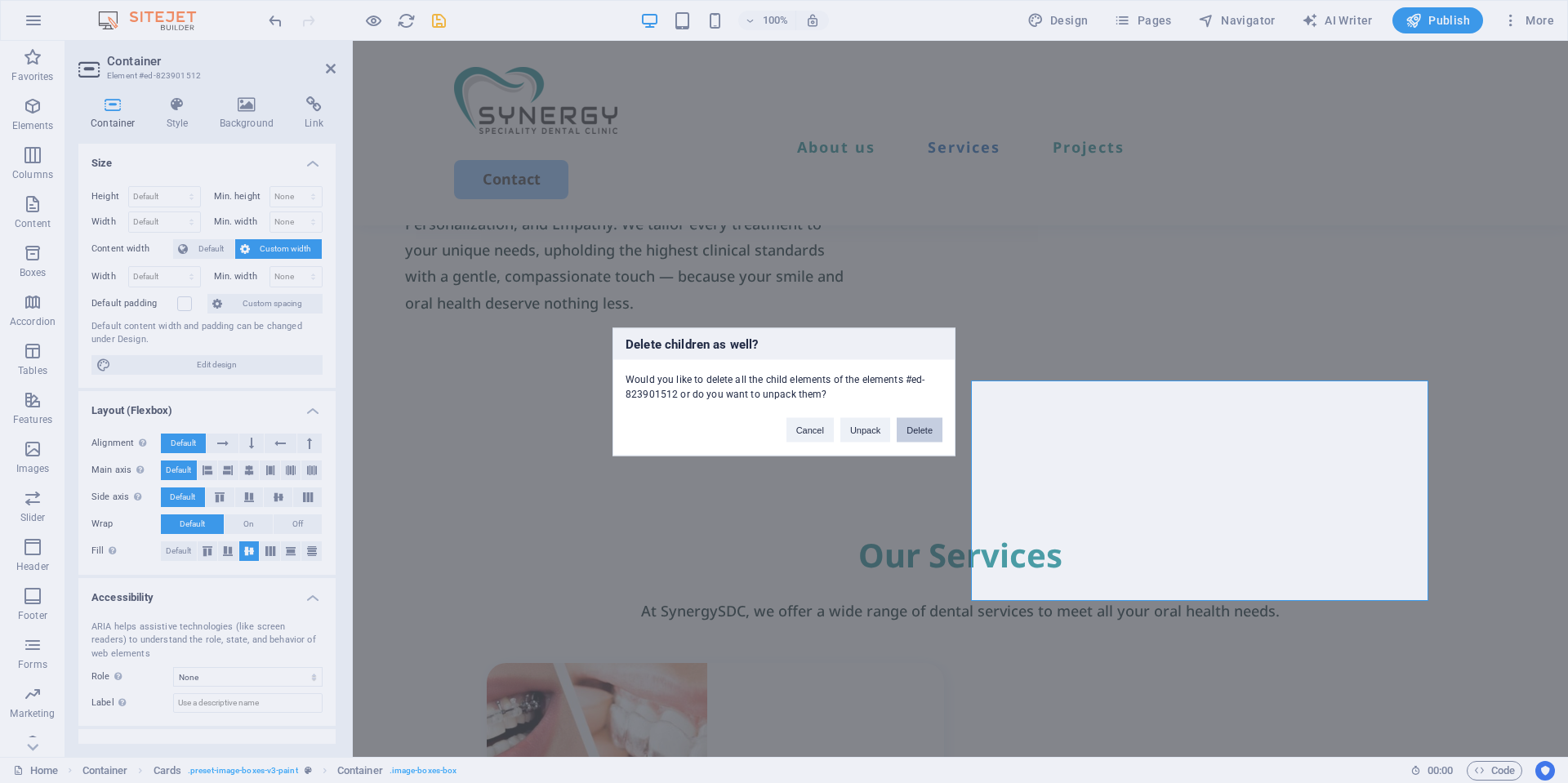 type 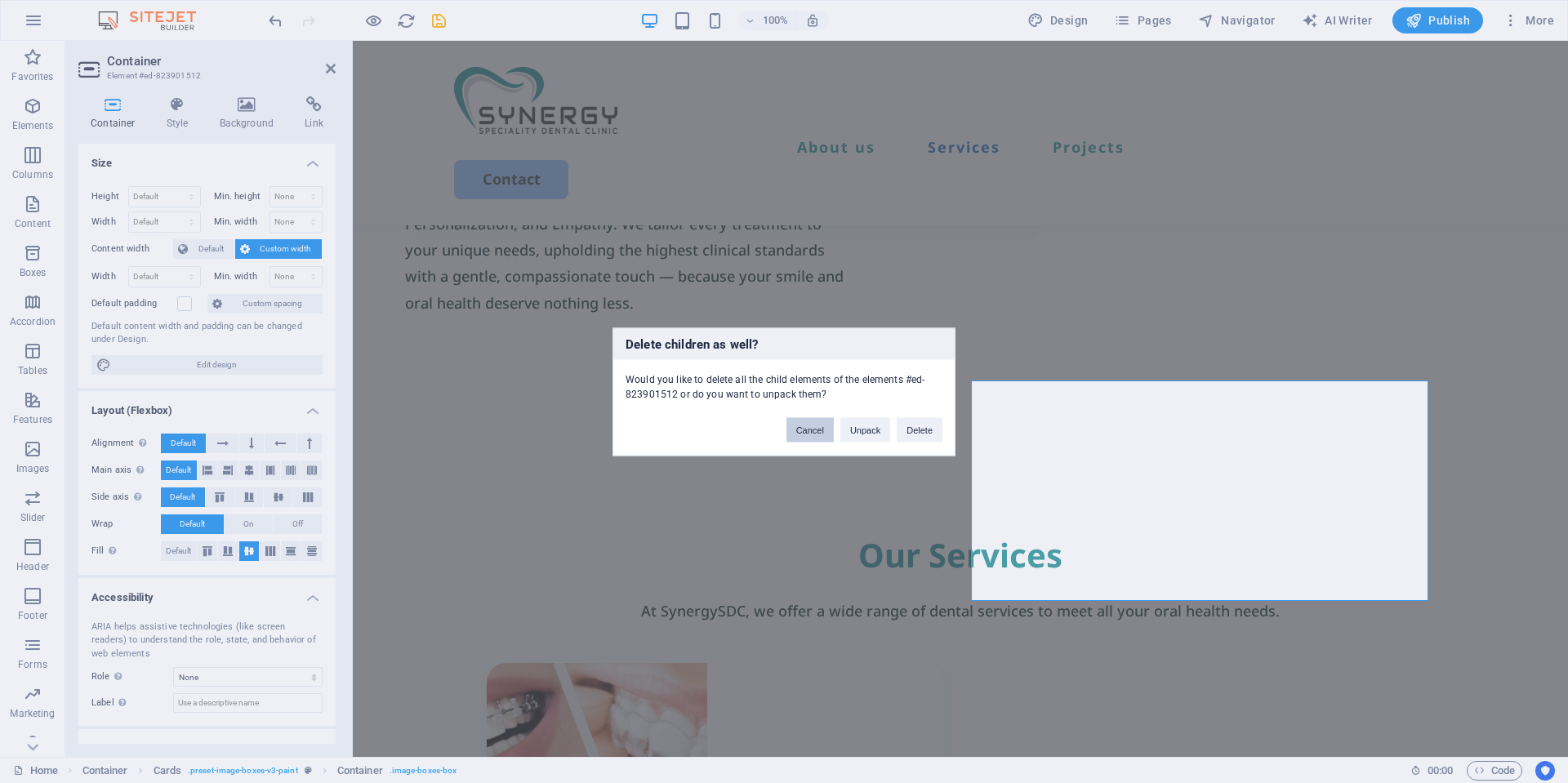 click on "Cancel" at bounding box center [810, 429] 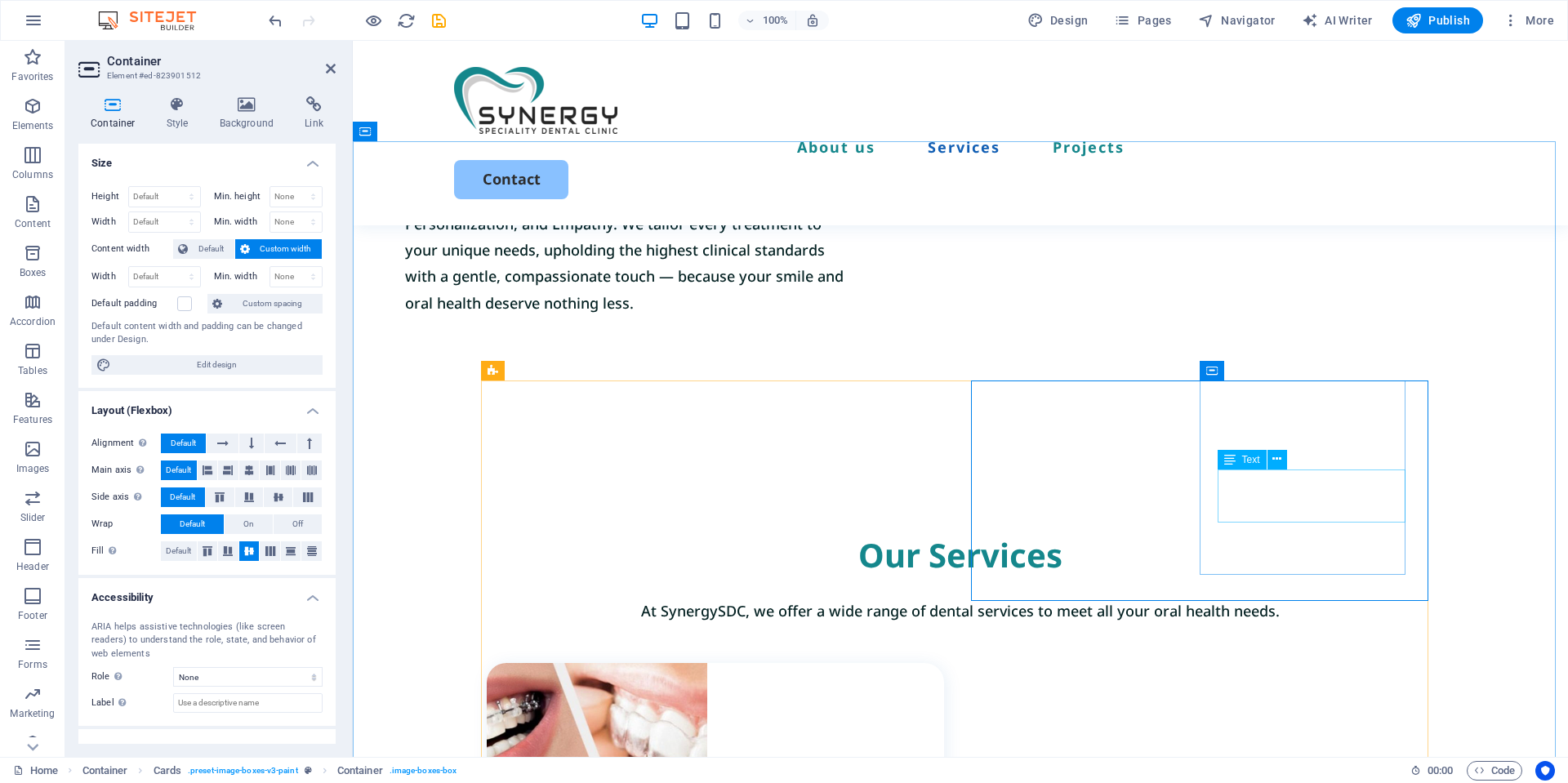click on "Expert Orthodontic Care for a Healthy, Confident Smile" at bounding box center [724, 1301] 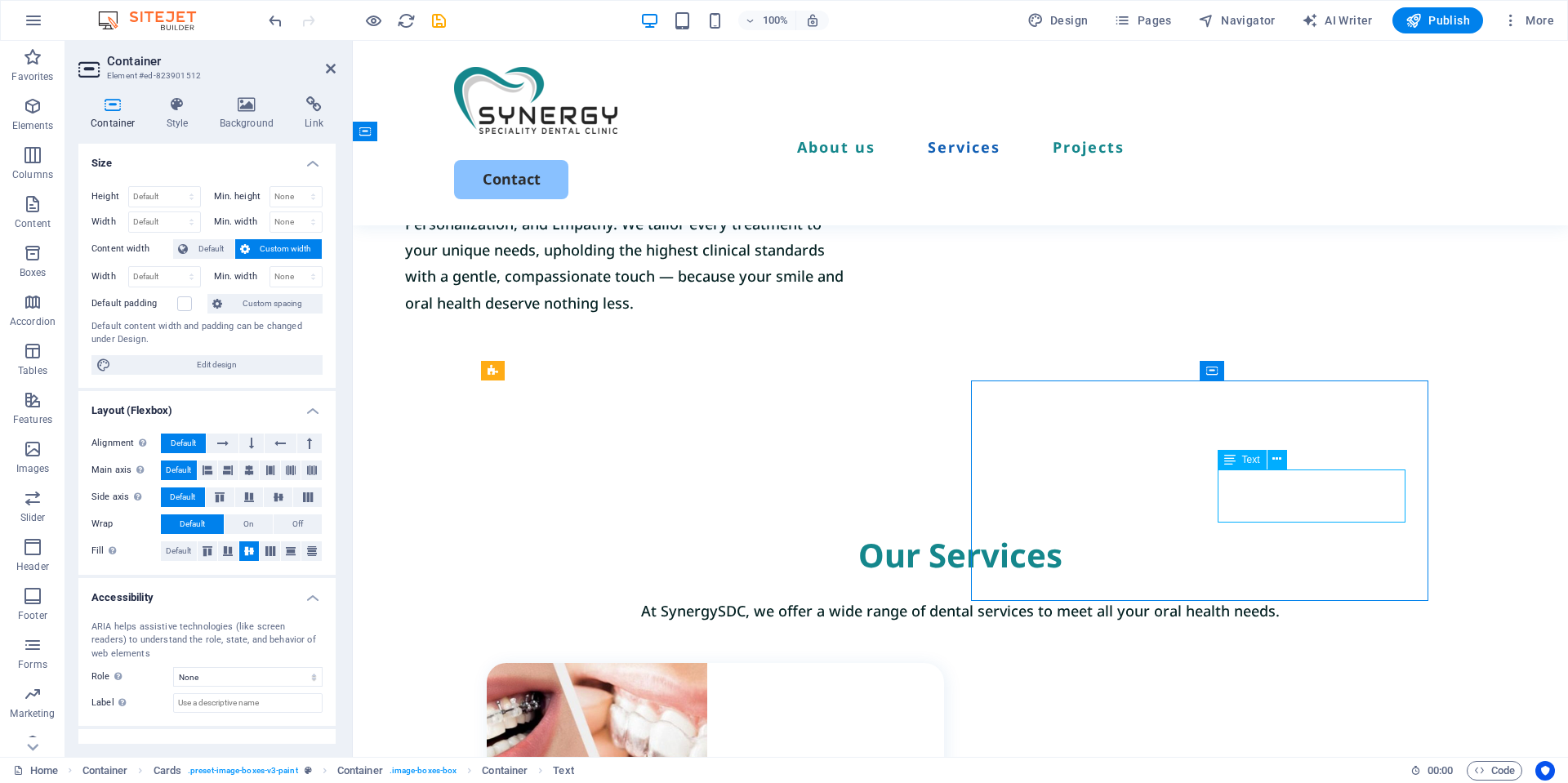 click on "Expert Orthodontic Care for a Healthy, Confident Smile" at bounding box center (724, 1301) 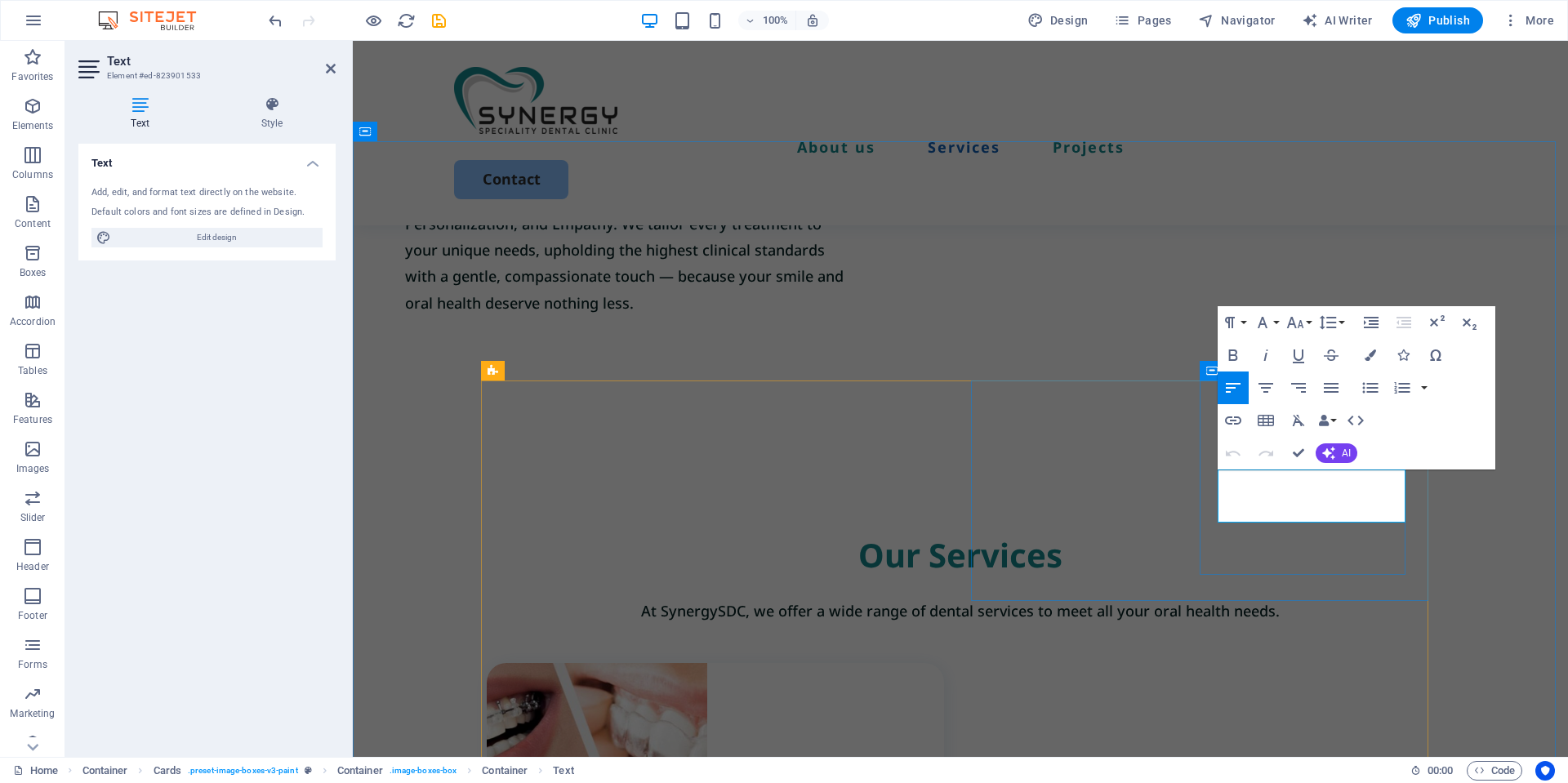 drag, startPoint x: 1369, startPoint y: 504, endPoint x: 1202, endPoint y: 495, distance: 167.24234 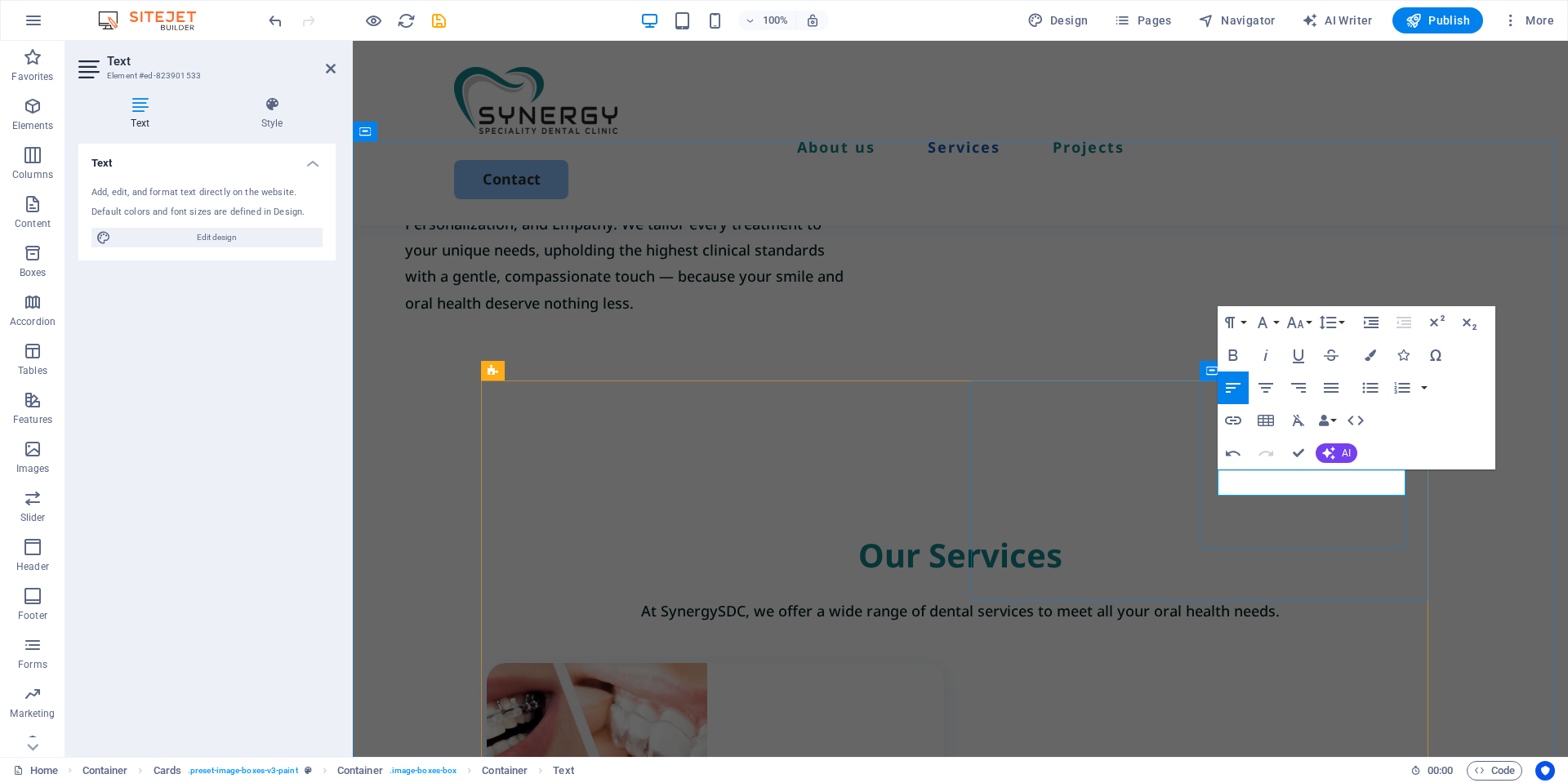click at bounding box center [724, 1301] 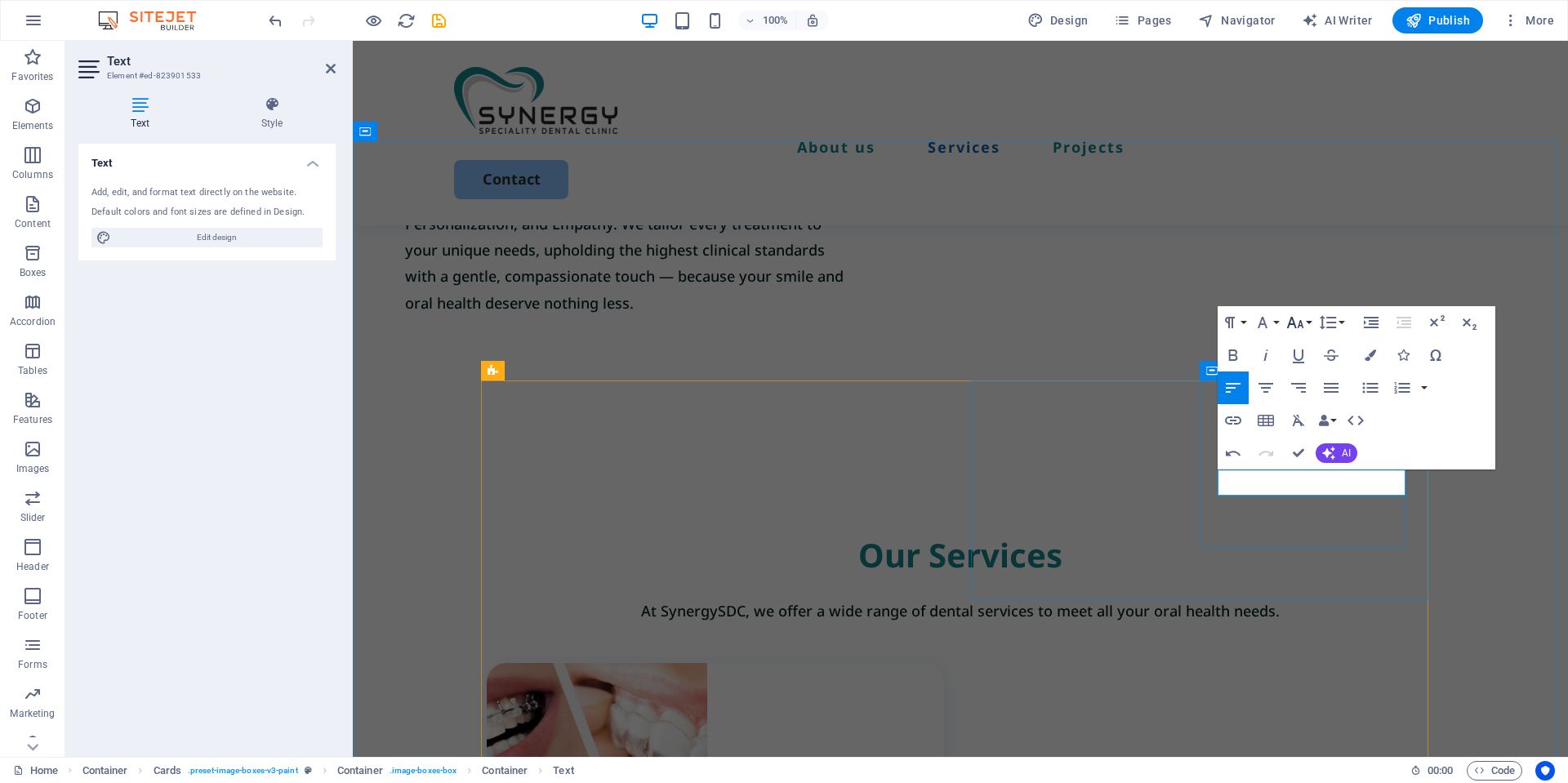 scroll, scrollTop: 251, scrollLeft: 7, axis: both 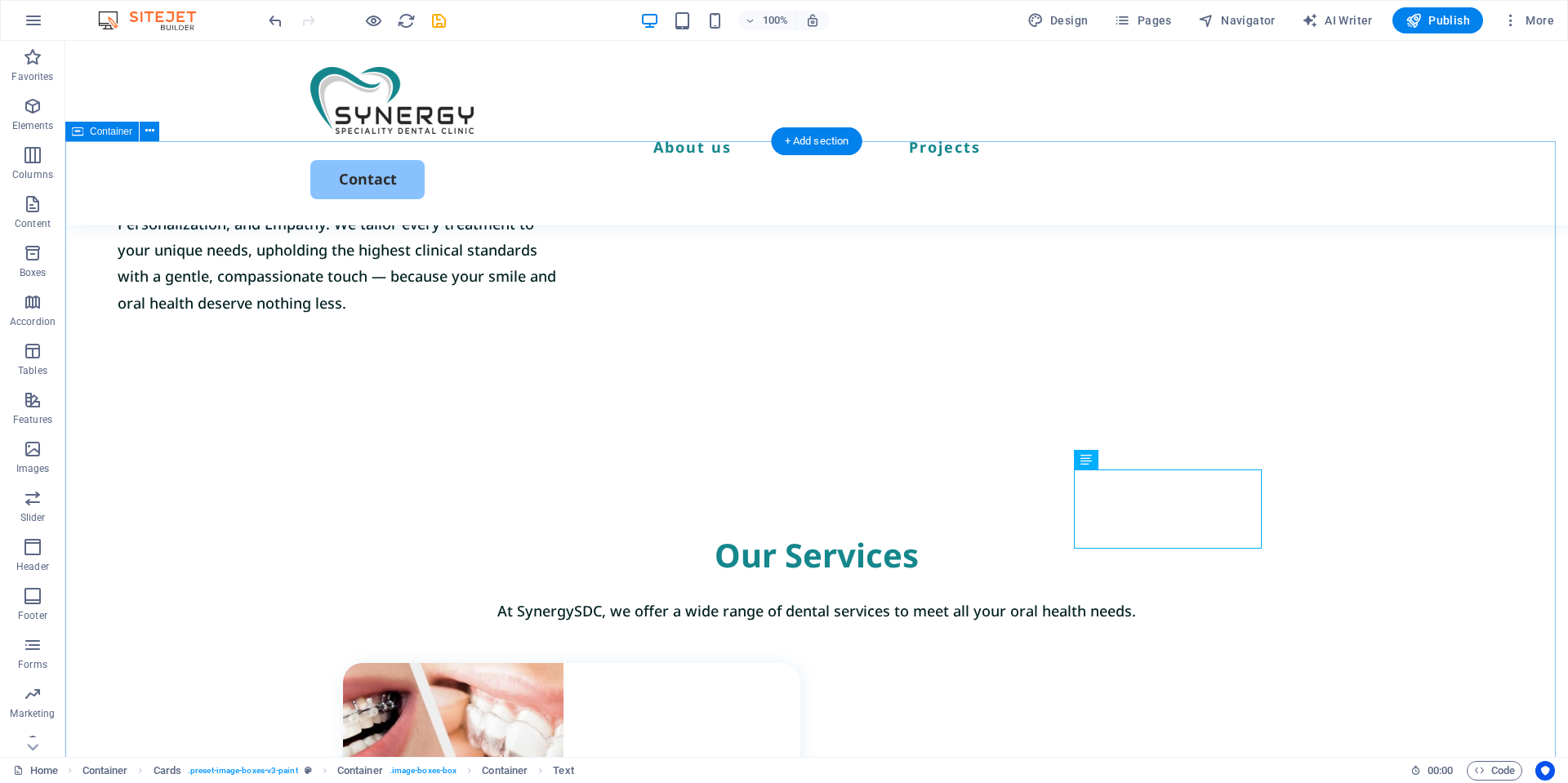 click on "Our Services At SynergySDC, we offer a wide range of dental services to meet all your oral health needs. Orthodontic Treatment We offer effective solutions for a misaligned teeth, crowding, crossbite, overbite, underbite, spacing, rotated teeth, and improper tooth eruption. Dental Braces Expert Orthodontic Care for a Healthy, Confident Smile Book Now Cabinet painting Lorem ipsum dolor sit amet, consectetur elit. Book Now Commercial painting Lorem ipsum dolor sit amet, consectetur elit. Book Now" at bounding box center (817, 1328) 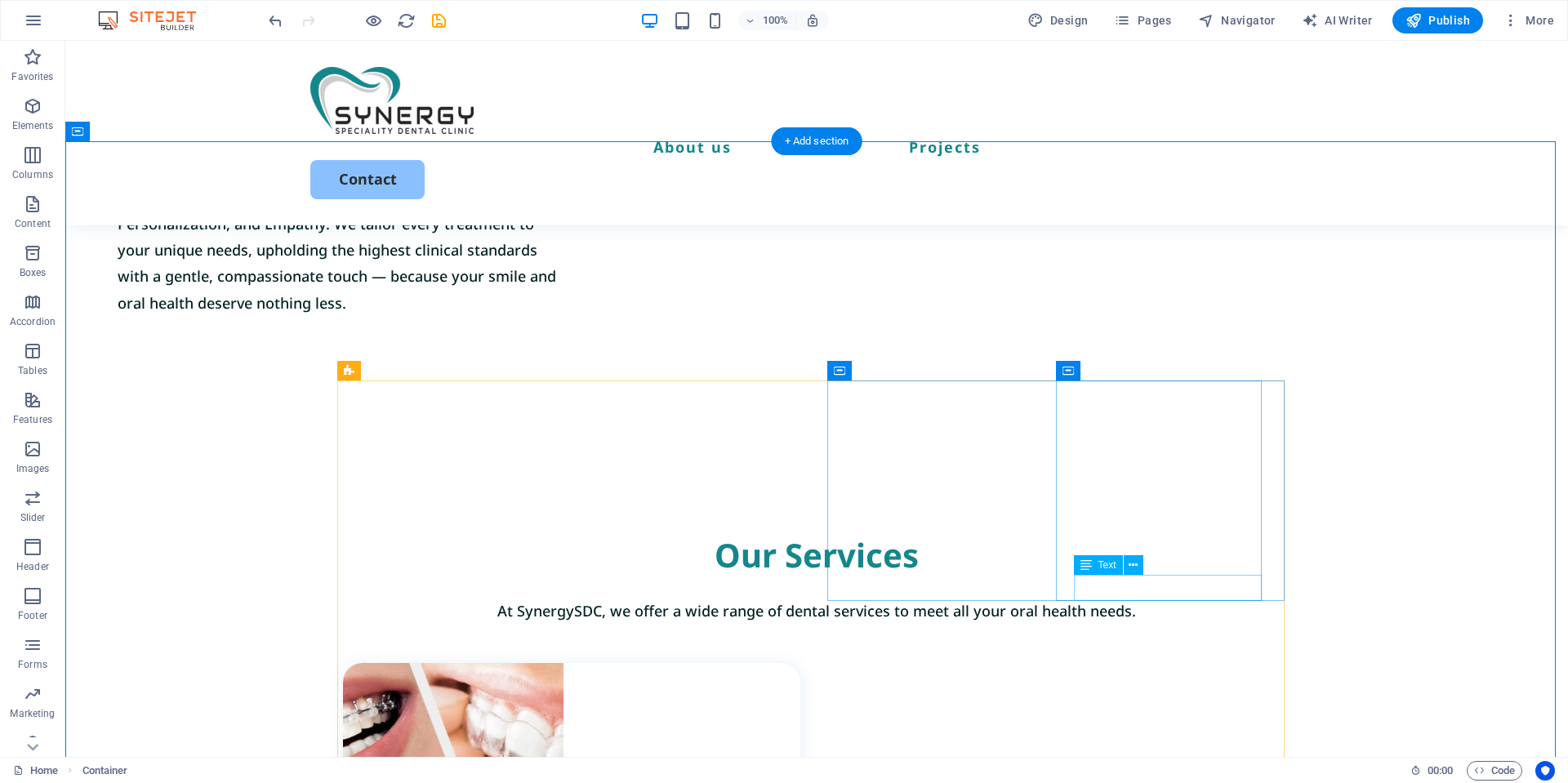 click on "Book Now" at bounding box center [581, 1354] 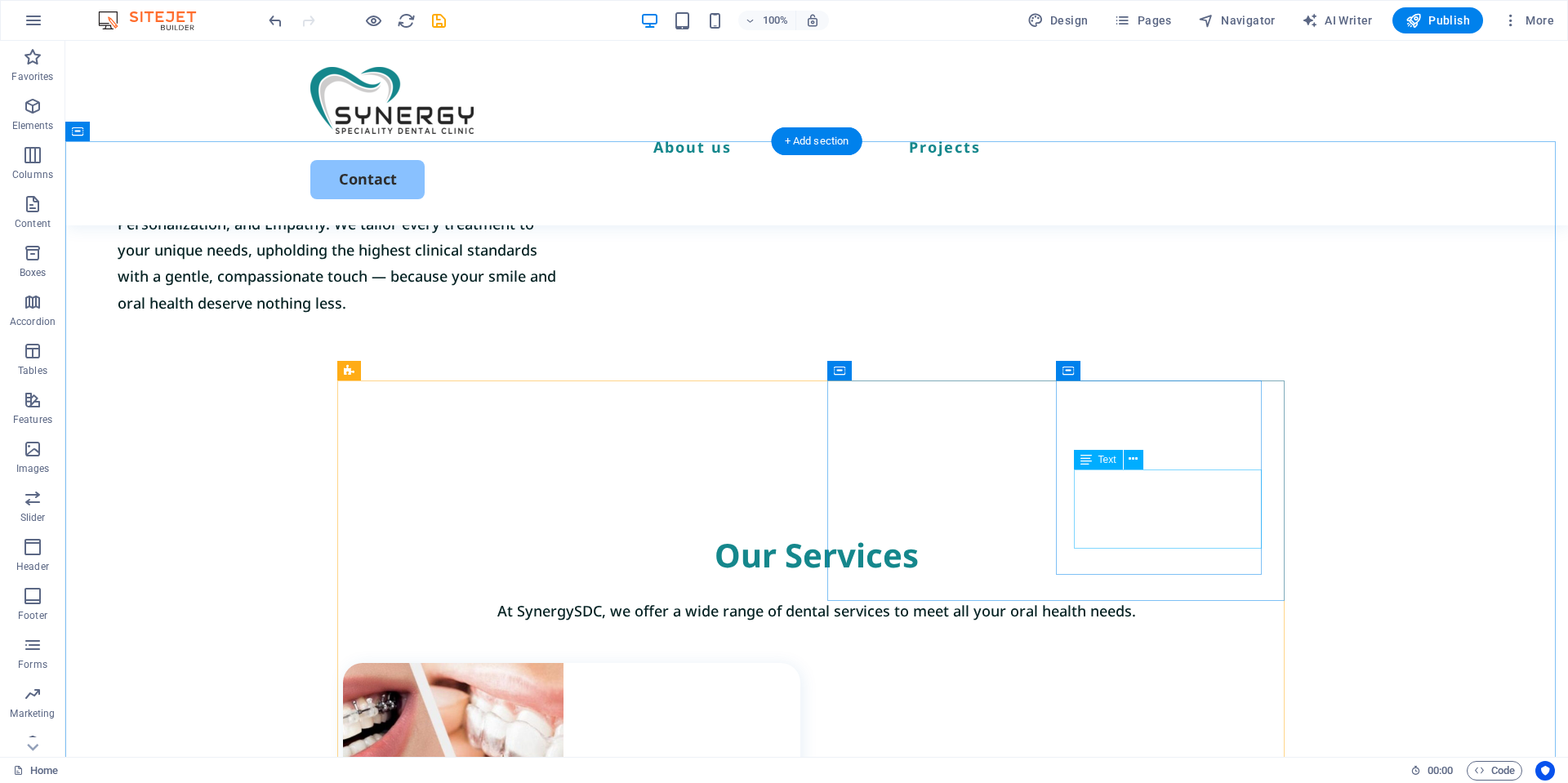 click on "Expert Orthodontic Care for a Healthy, Confident Smile" at bounding box center (581, 1301) 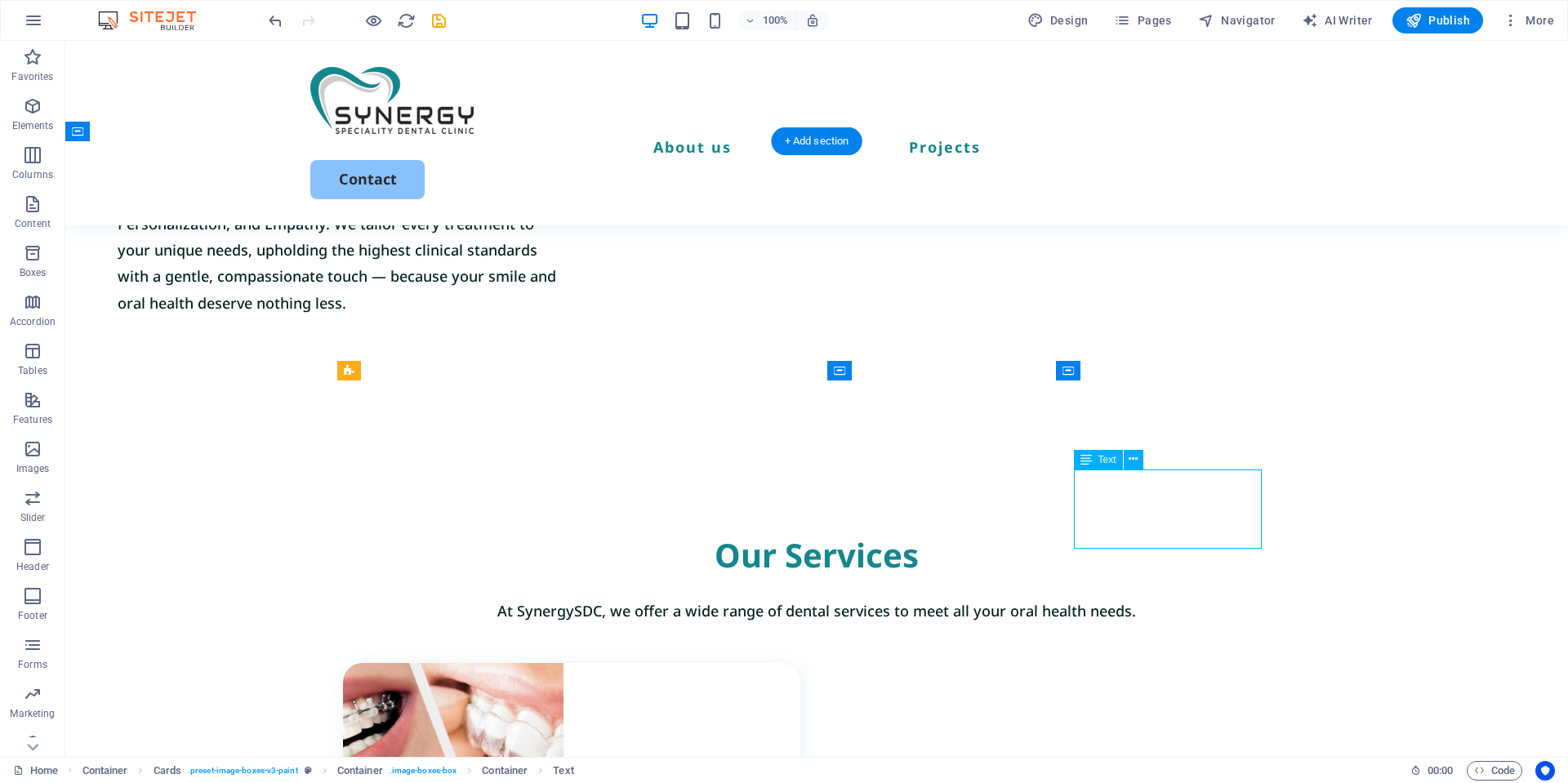 click on "Expert Orthodontic Care for a Healthy, Confident Smile" at bounding box center [581, 1301] 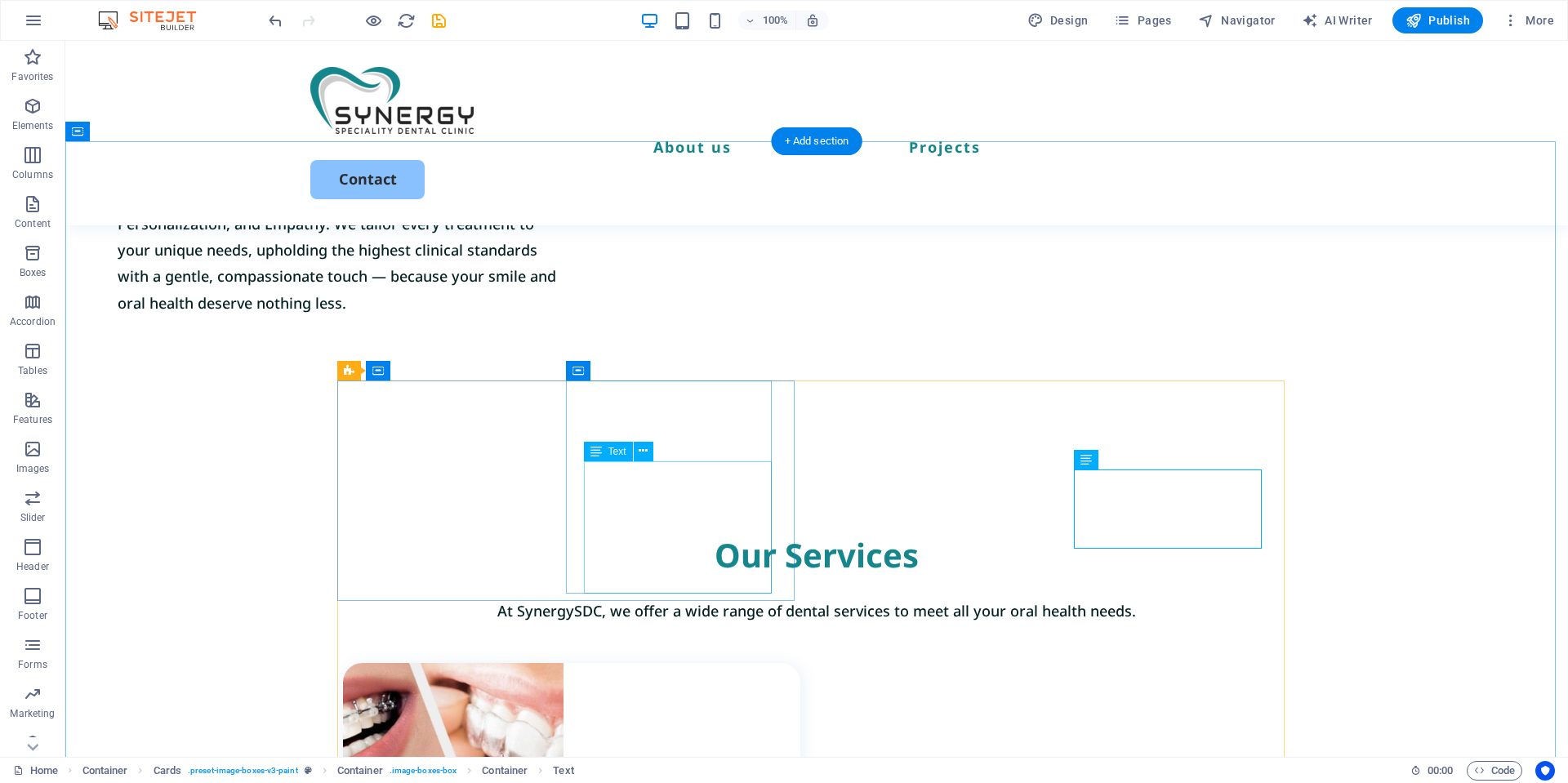 click on "We offer effective solutions for a misaligned teeth, crowding, crossbite, overbite, underbite, spacing, rotated teeth, and improper tooth eruption." at bounding box center (581, 963) 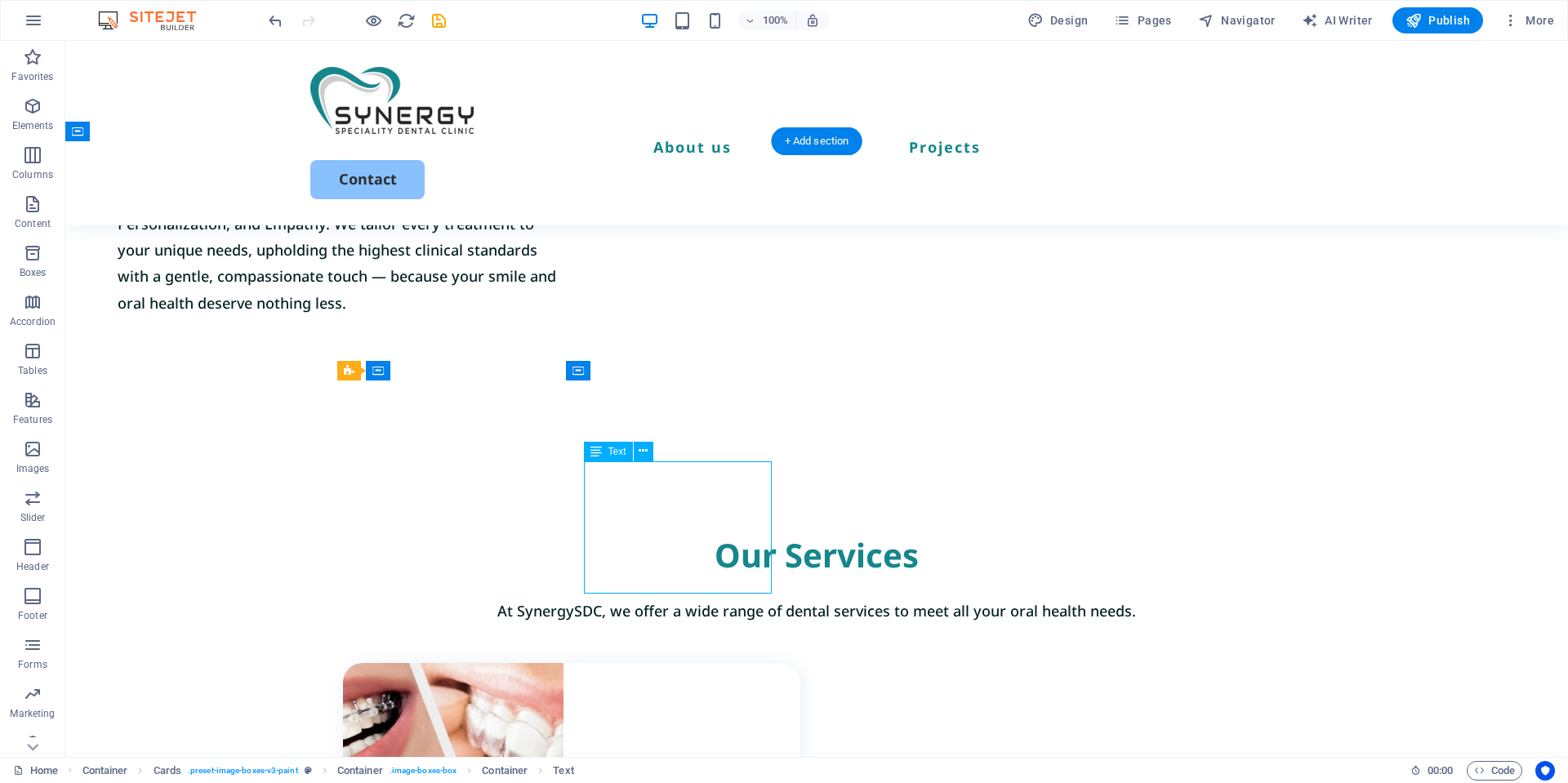 click on "We offer effective solutions for a misaligned teeth, crowding, crossbite, overbite, underbite, spacing, rotated teeth, and improper tooth eruption." at bounding box center (581, 963) 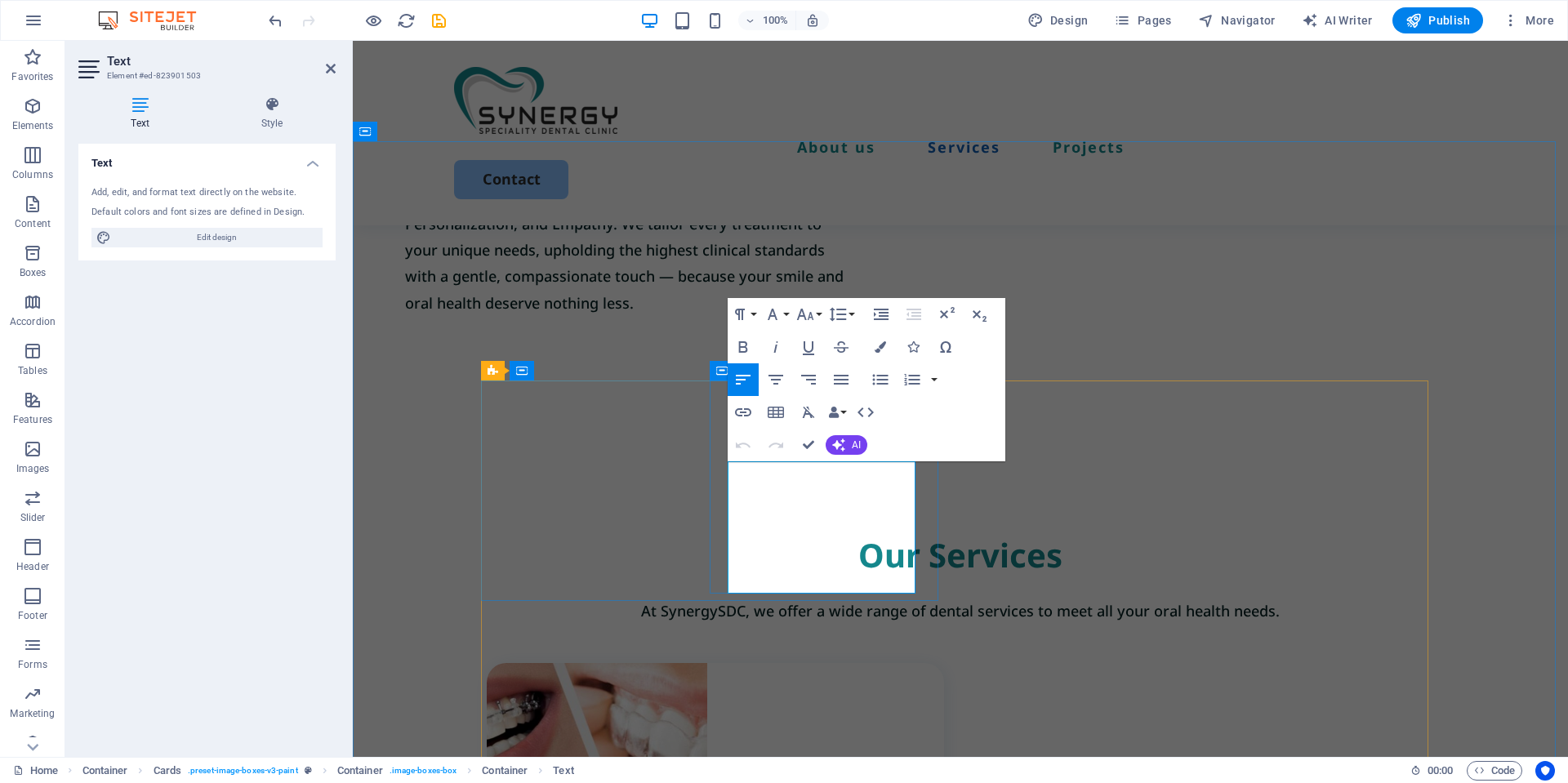 click on "We offer effective solutions for a misaligned teeth, crowding, crossbite, overbite, underbite, spacing, rotated teeth, and improper tooth eruption." at bounding box center [717, 965] 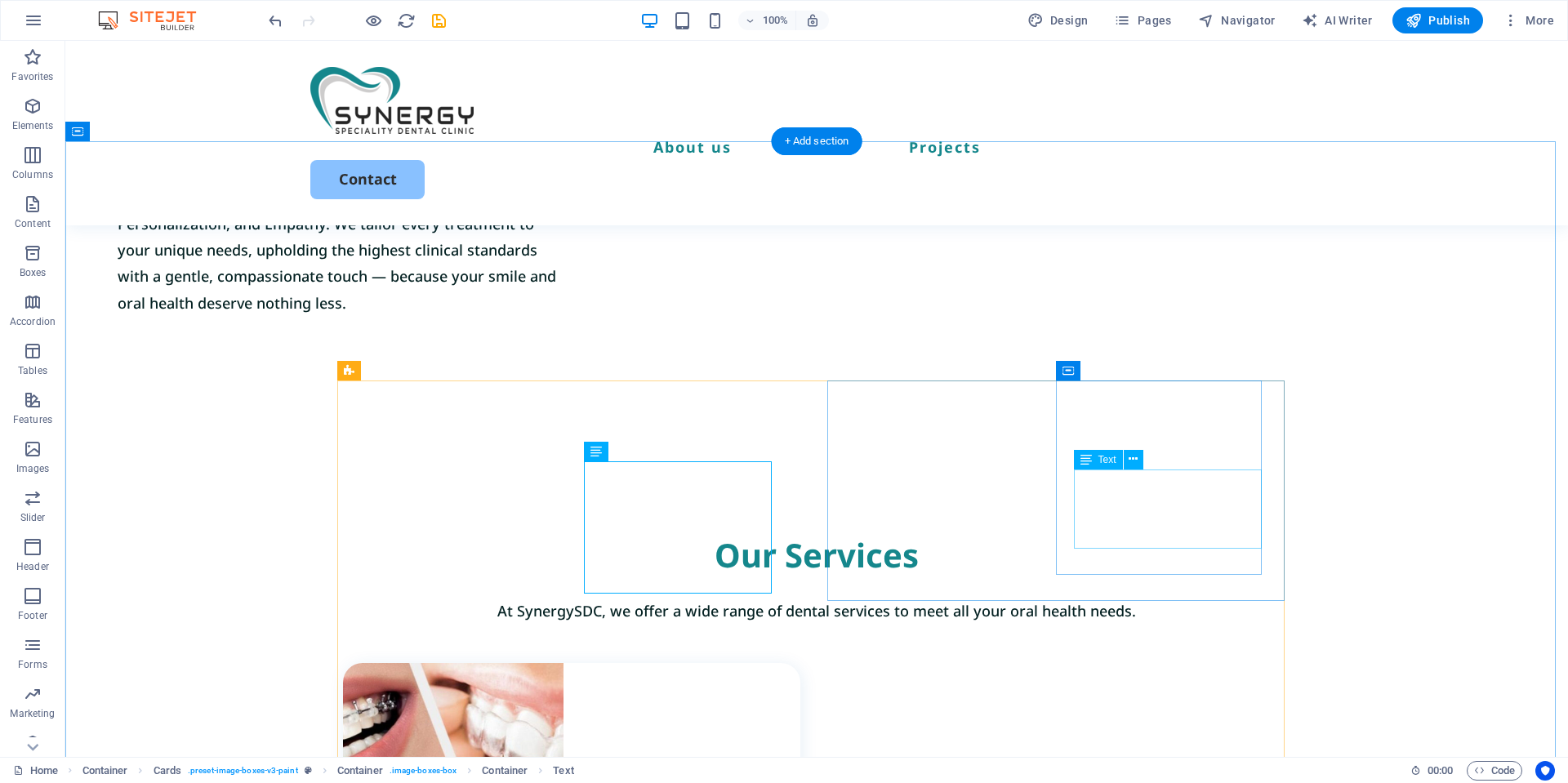 click on "Expert Orthodontic Care for a Healthy, Confident Smile" at bounding box center [581, 1301] 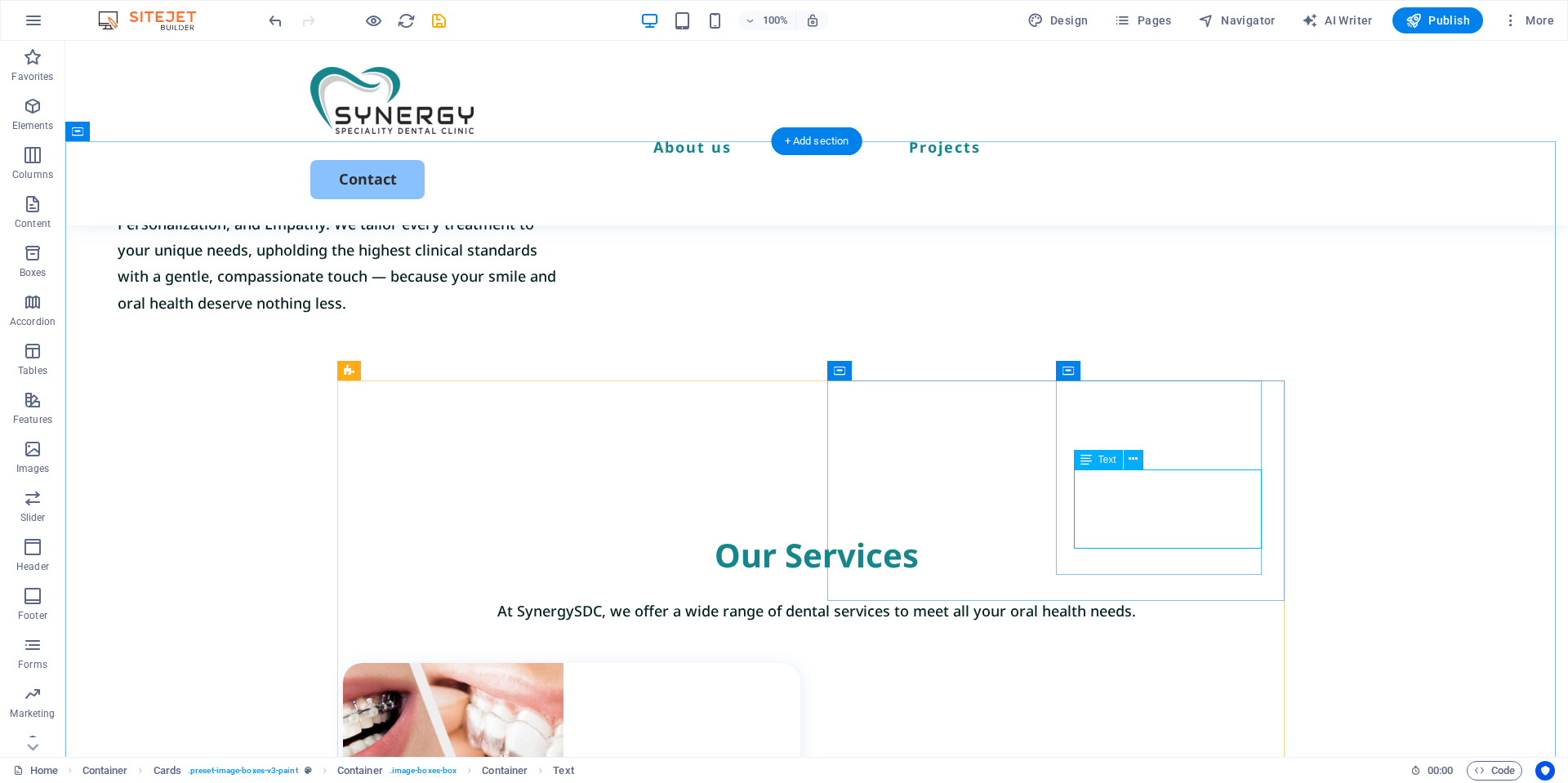 click on "Expert Orthodontic Care for a Healthy, Confident Smile" at bounding box center (581, 1301) 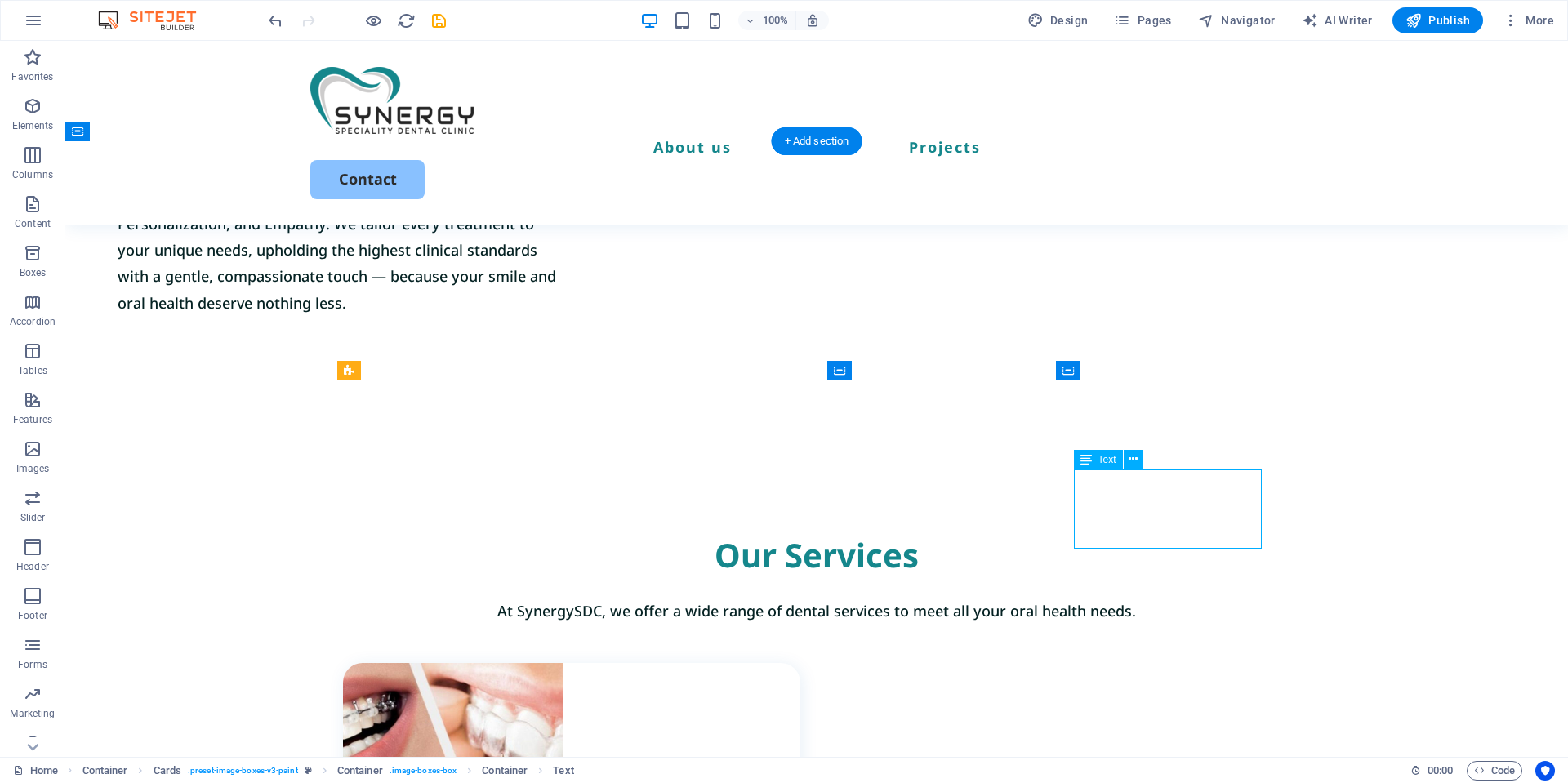 click on "Expert Orthodontic Care for a Healthy, Confident Smile" at bounding box center [581, 1301] 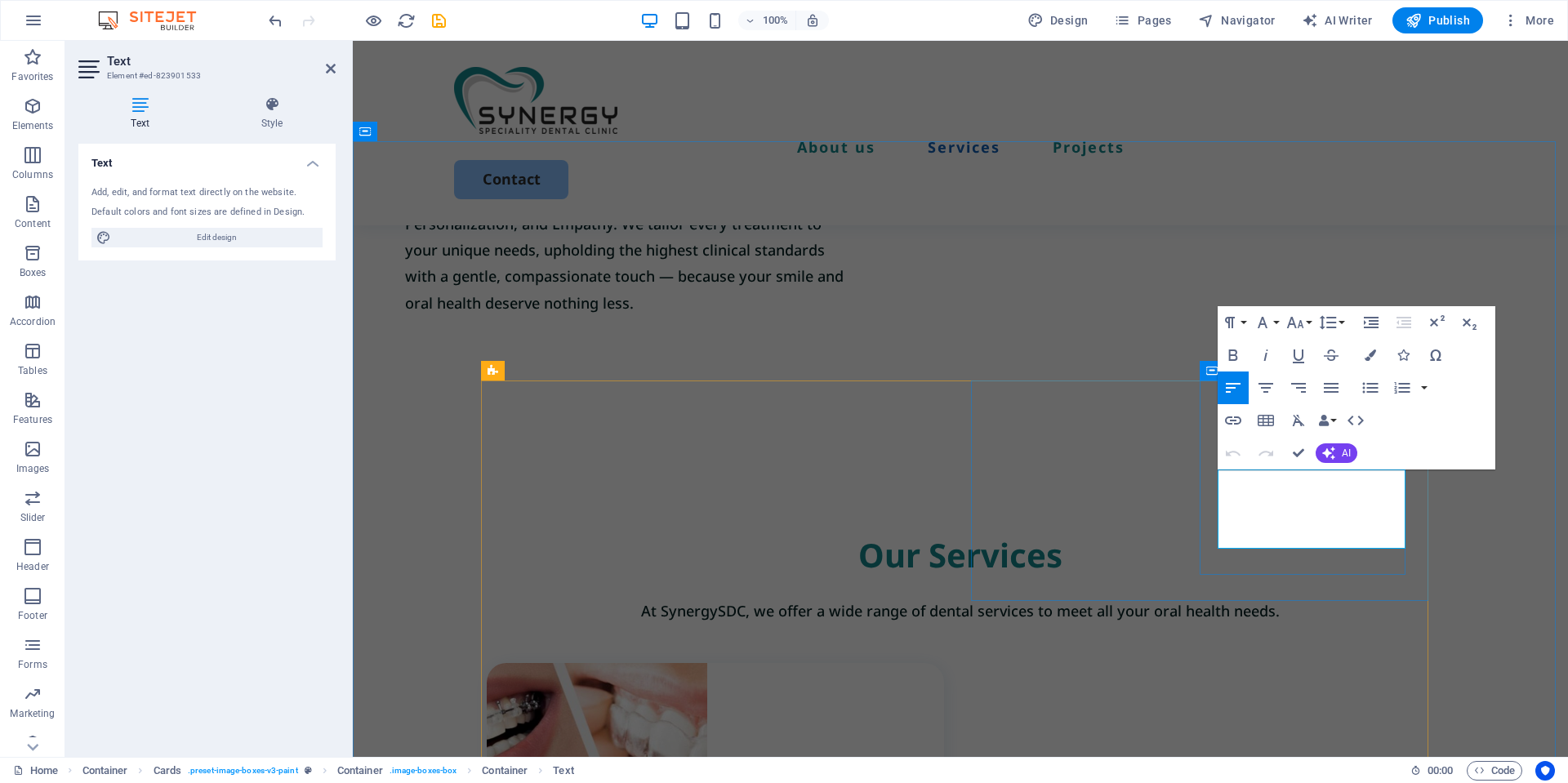 click on "Expert Orthodontic Care for a Healthy, Confident Smile" at bounding box center (724, 1301) 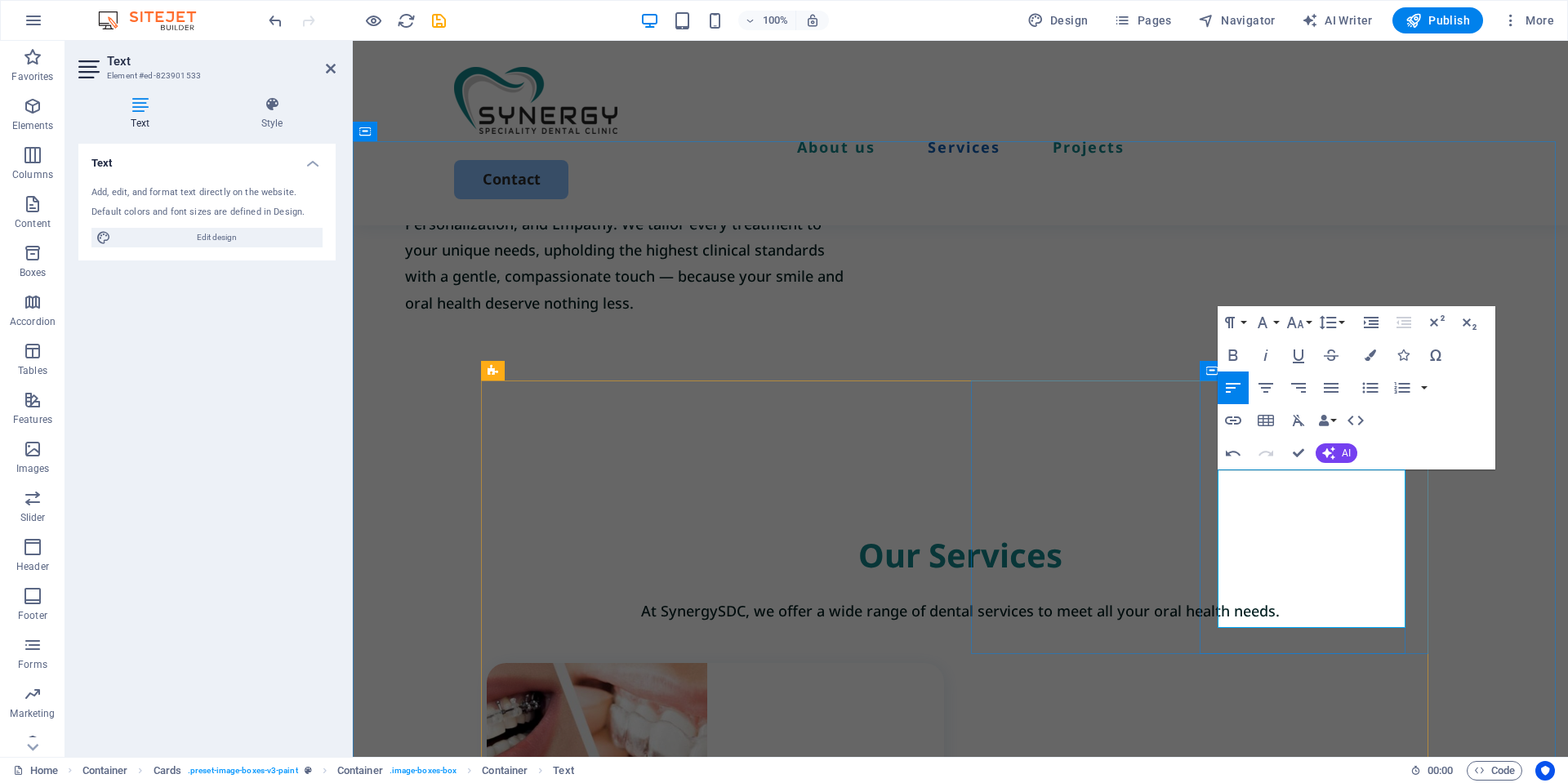 drag, startPoint x: 1259, startPoint y: 545, endPoint x: 1223, endPoint y: 522, distance: 42.720019 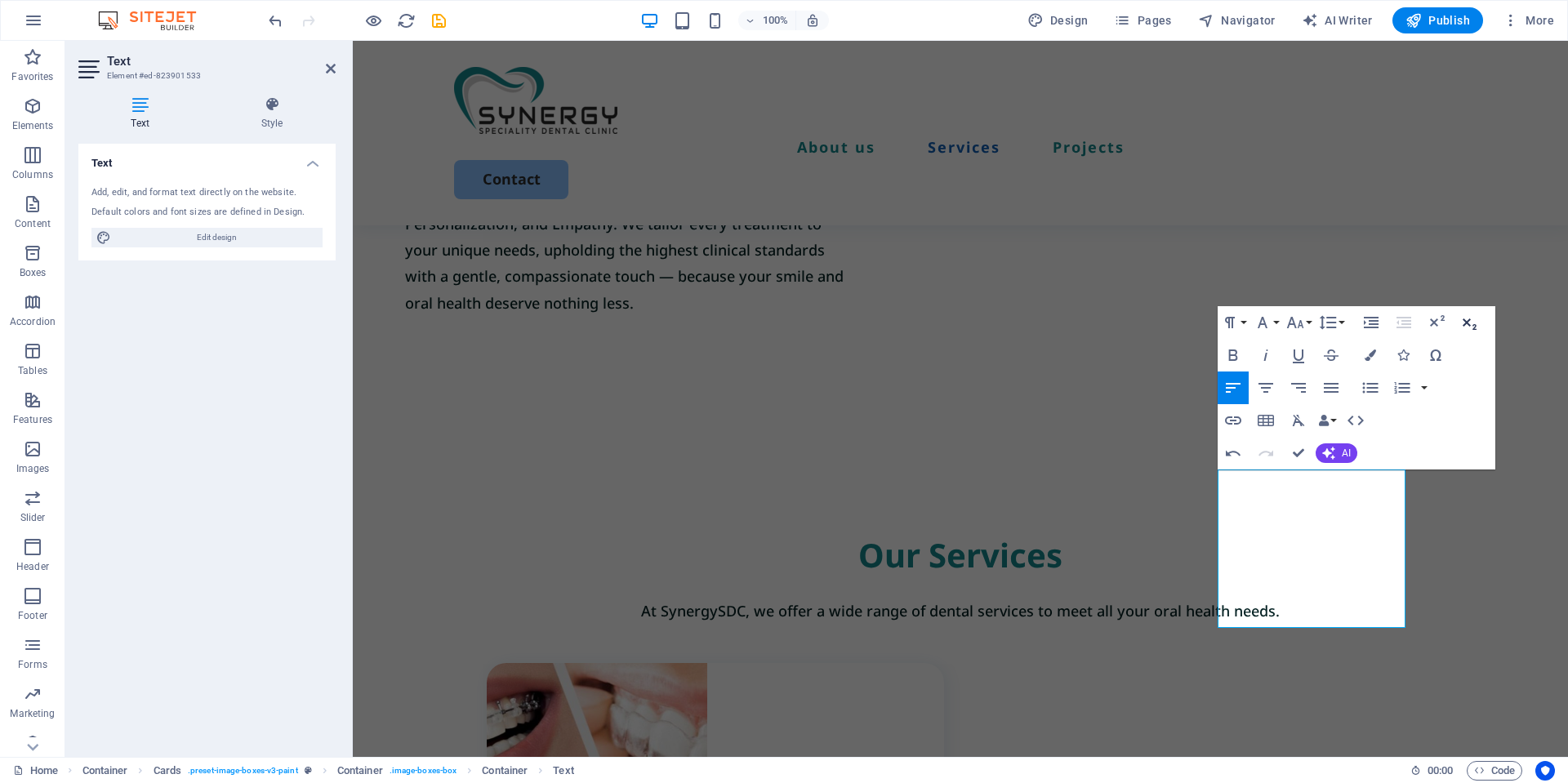 click 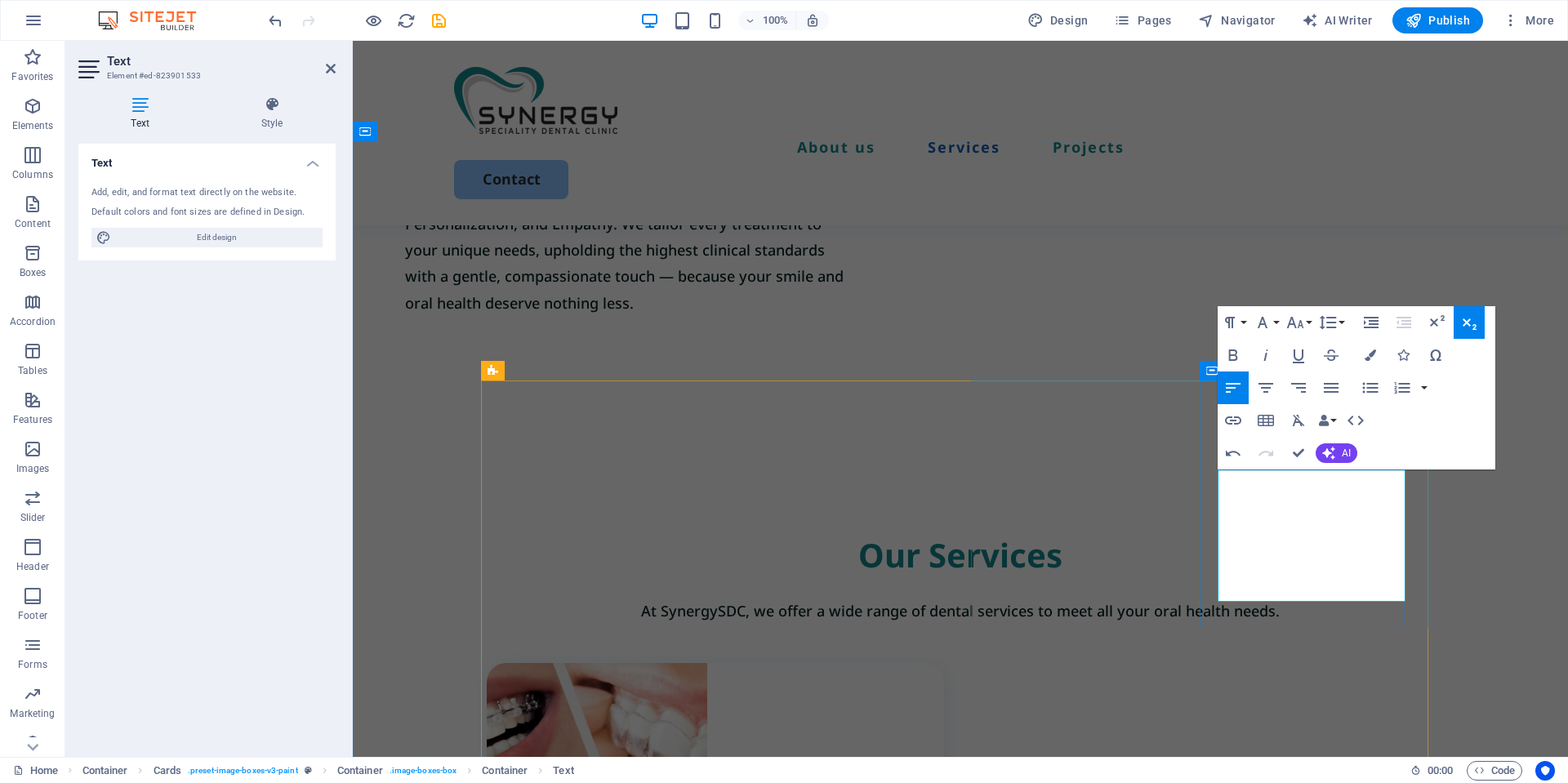 click on "At our clinic, we provide personalized orthodontic solutions tailored to meet your unique dental needs" at bounding box center [719, 1316] 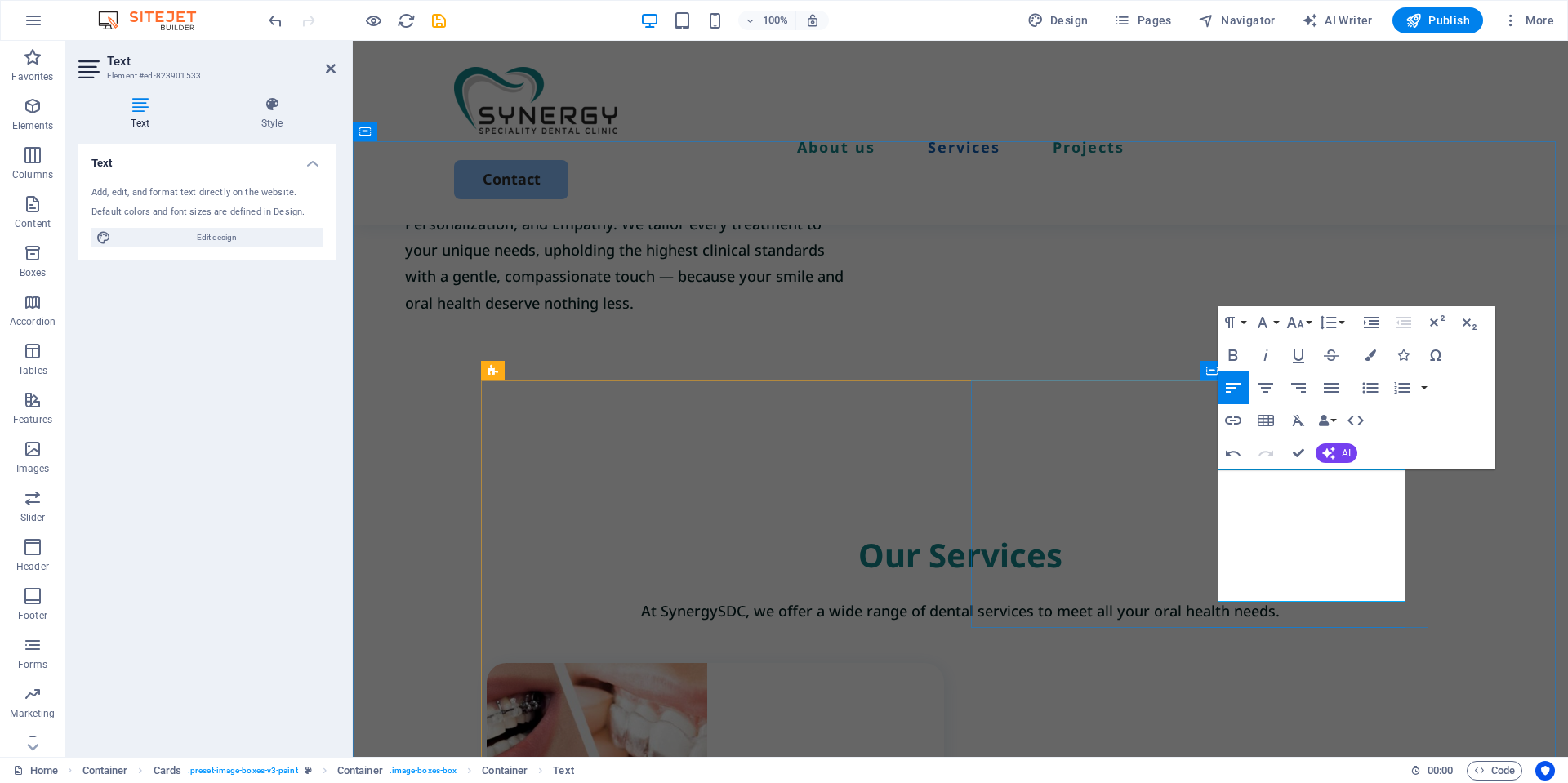 click on "Expert Orthodontic Care for a Healthy, Confident Smile." at bounding box center (652, 1306) 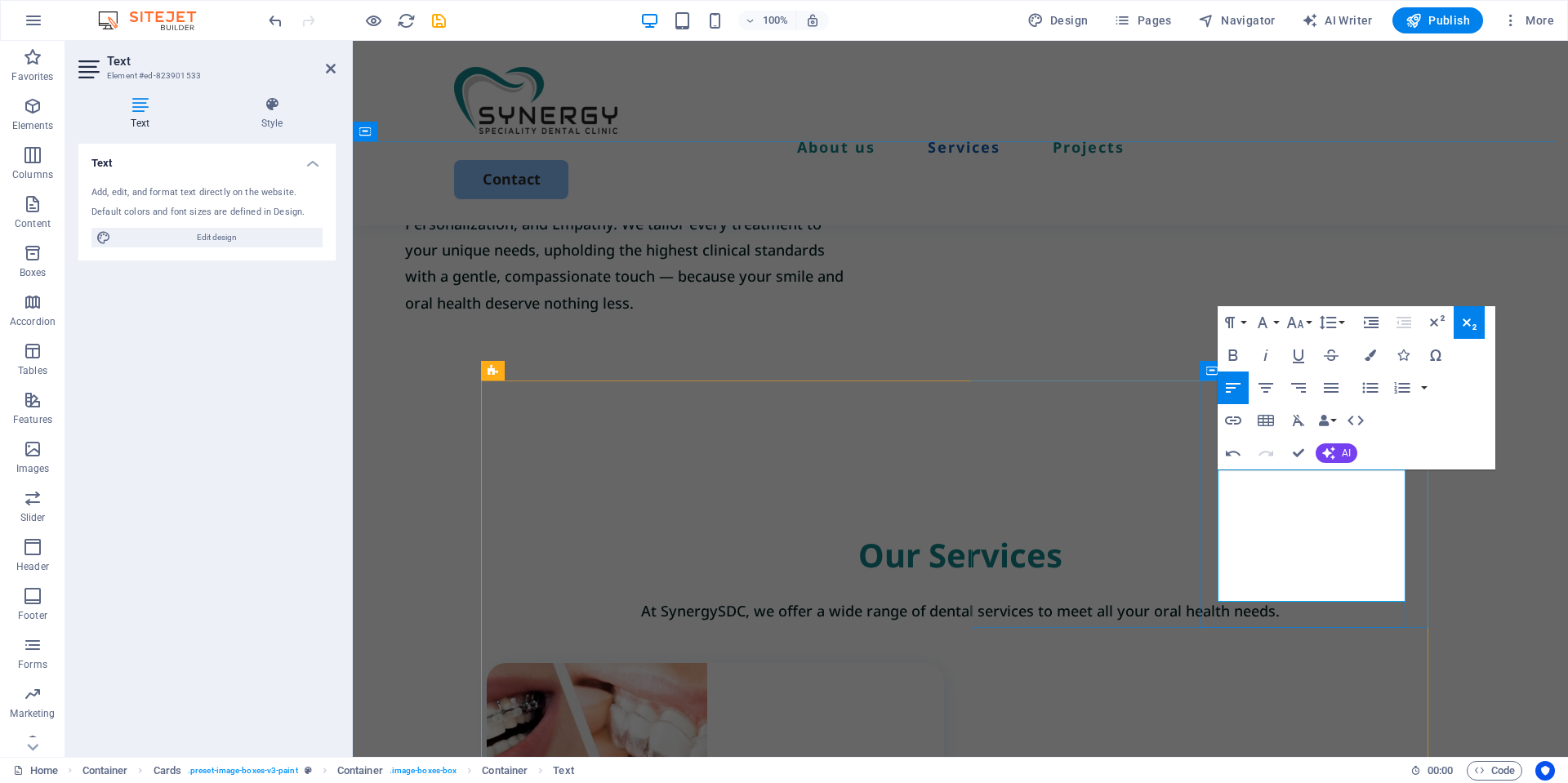 drag, startPoint x: 1352, startPoint y: 514, endPoint x: 1214, endPoint y: 490, distance: 140.07141 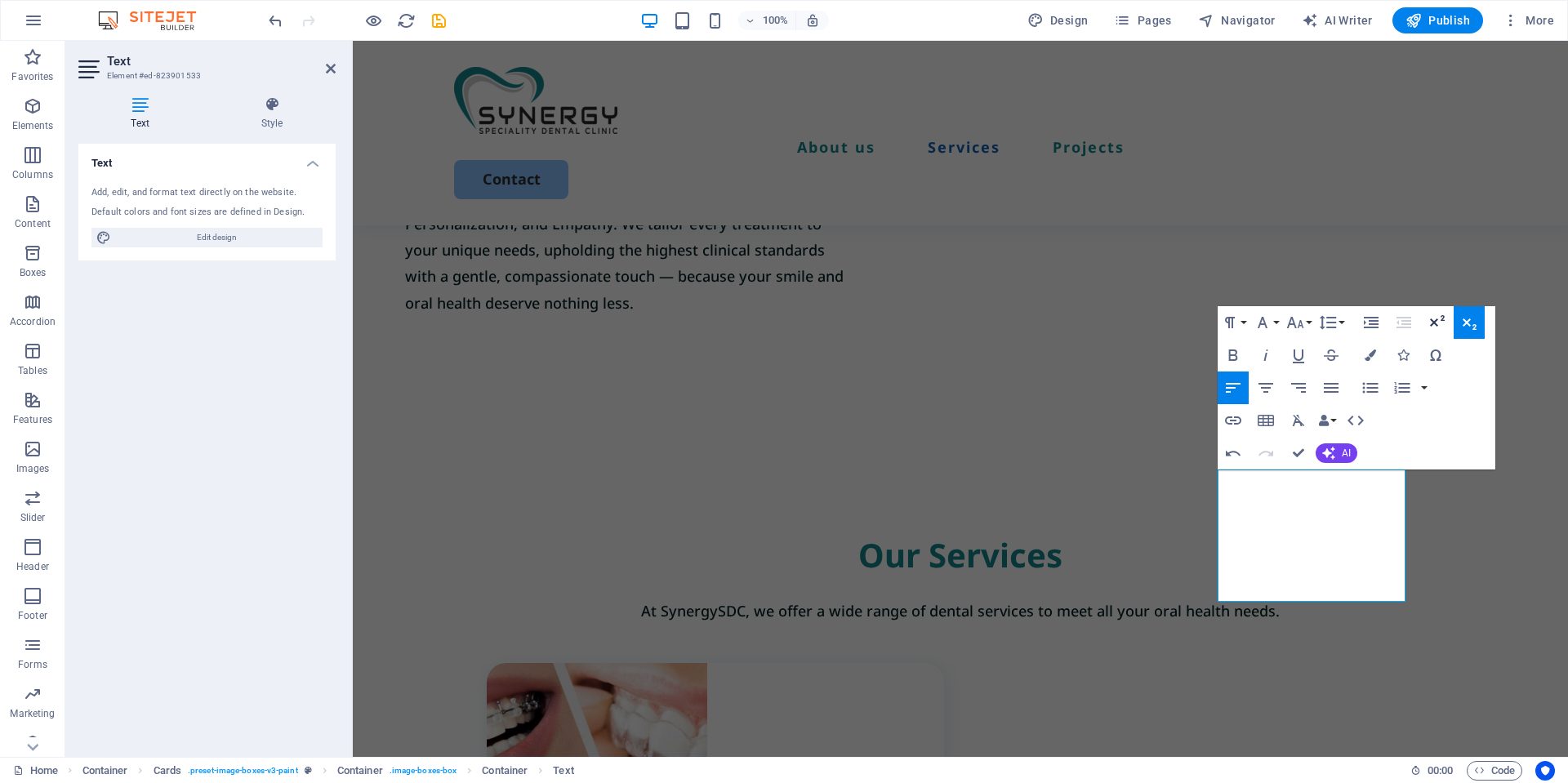 click 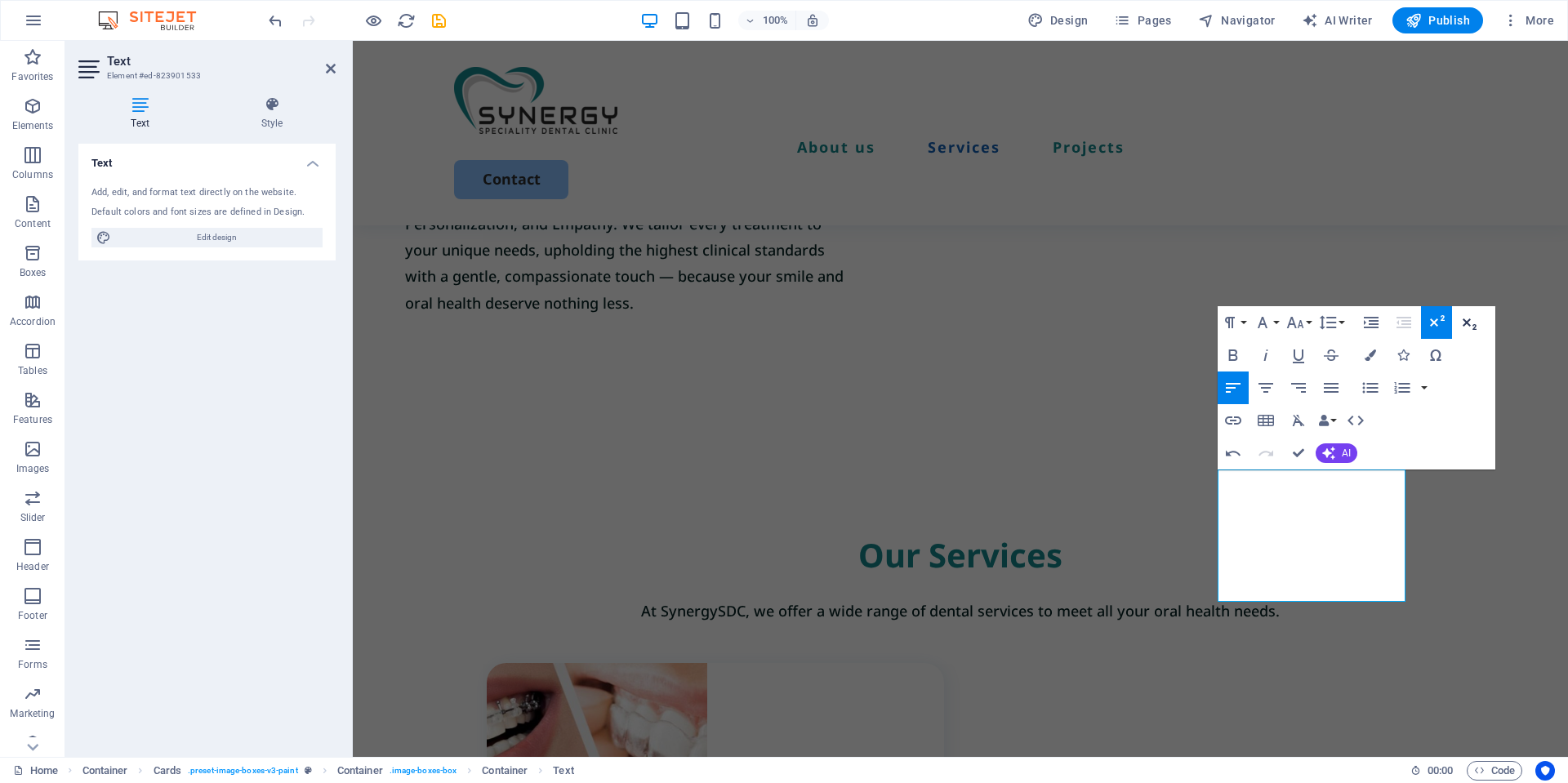 click 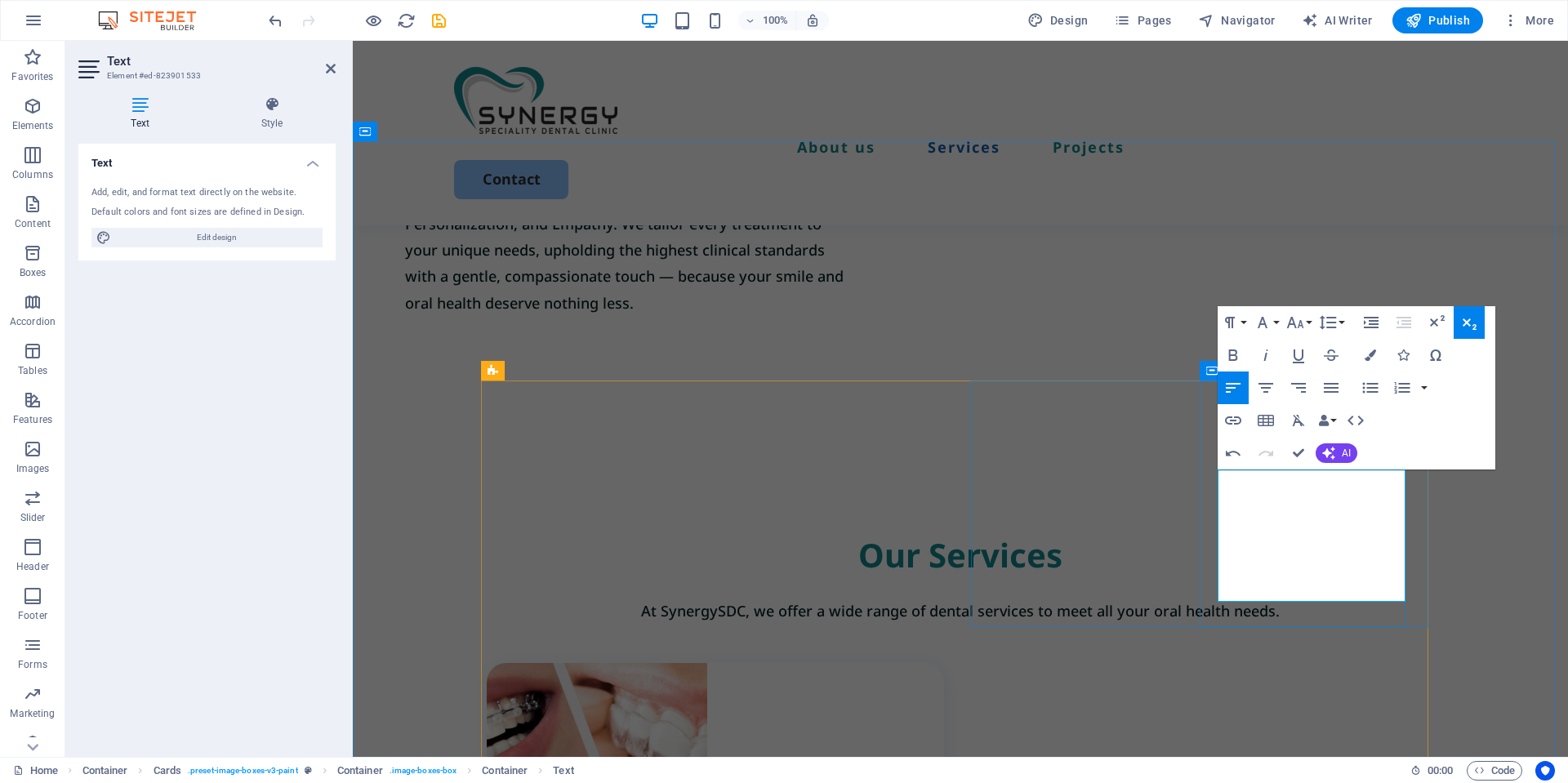 click on "Expert Orthodontic Care for a Healthy, Confident Smile. At our clinic, we provide personalized orthodontic solutions tailored to meet your unique dental needs" at bounding box center (724, 1315) 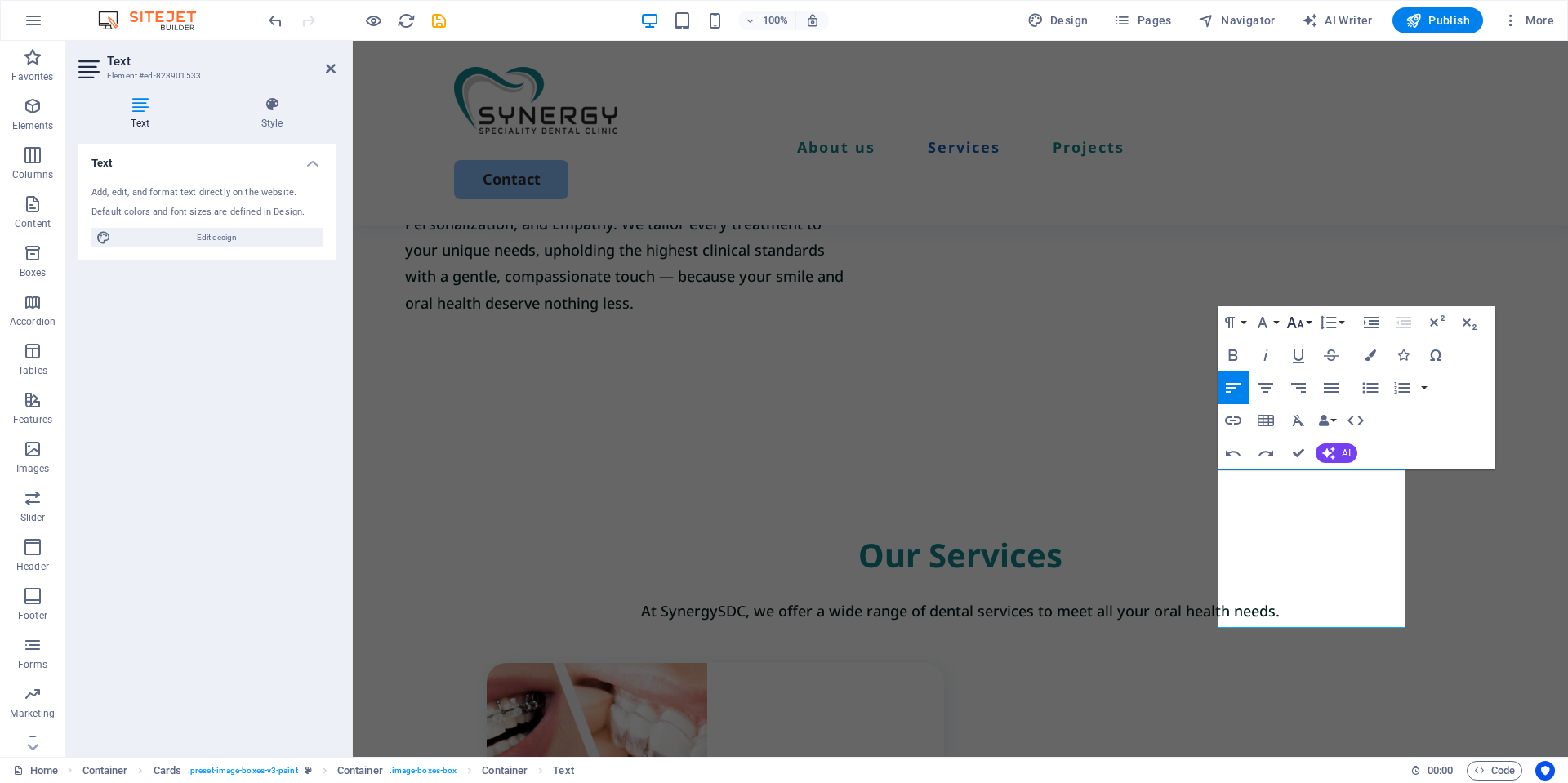 click on "Font Size" at bounding box center [1298, 323] 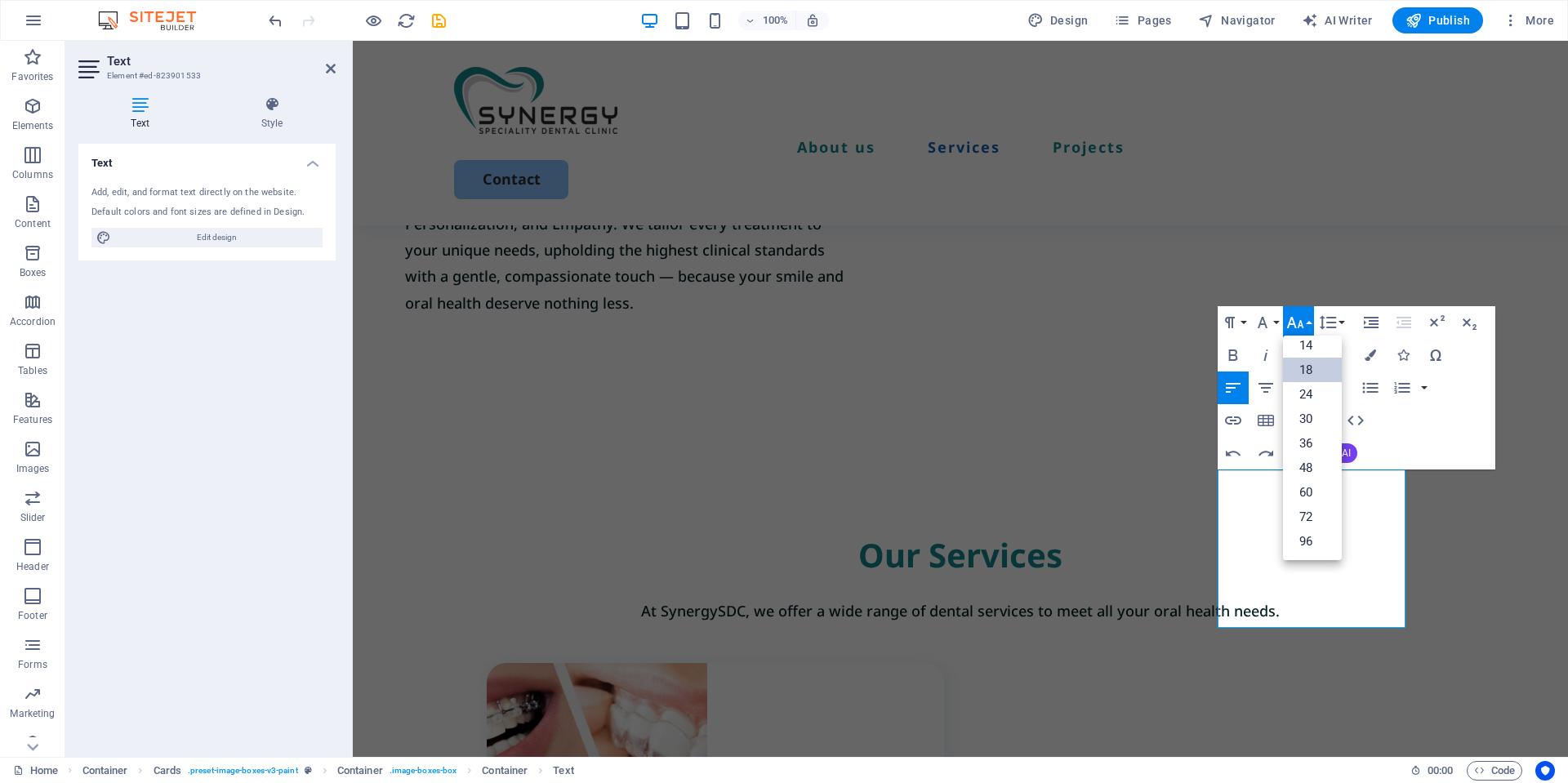 scroll, scrollTop: 131, scrollLeft: 0, axis: vertical 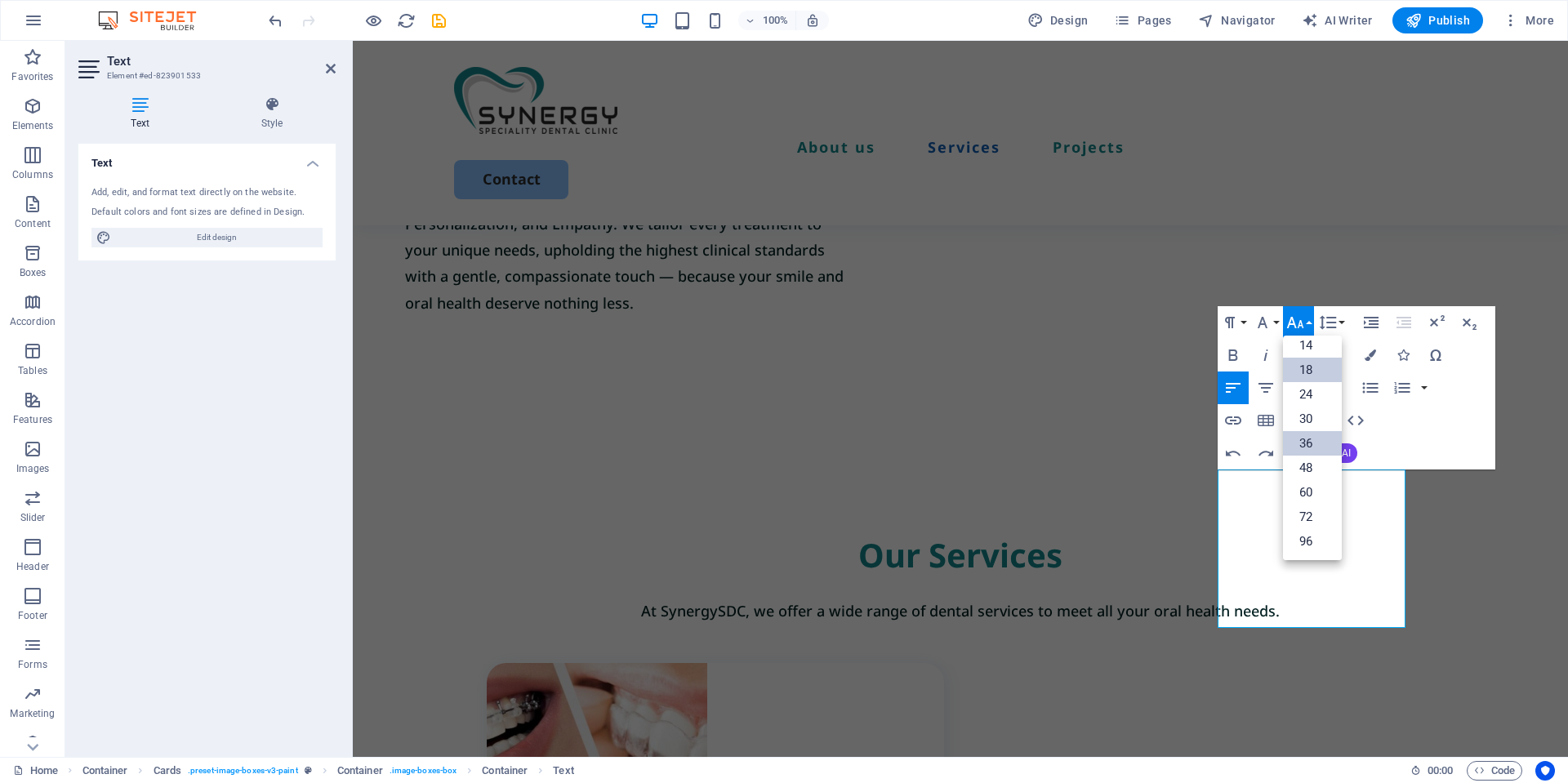 click on "36" at bounding box center [1312, 443] 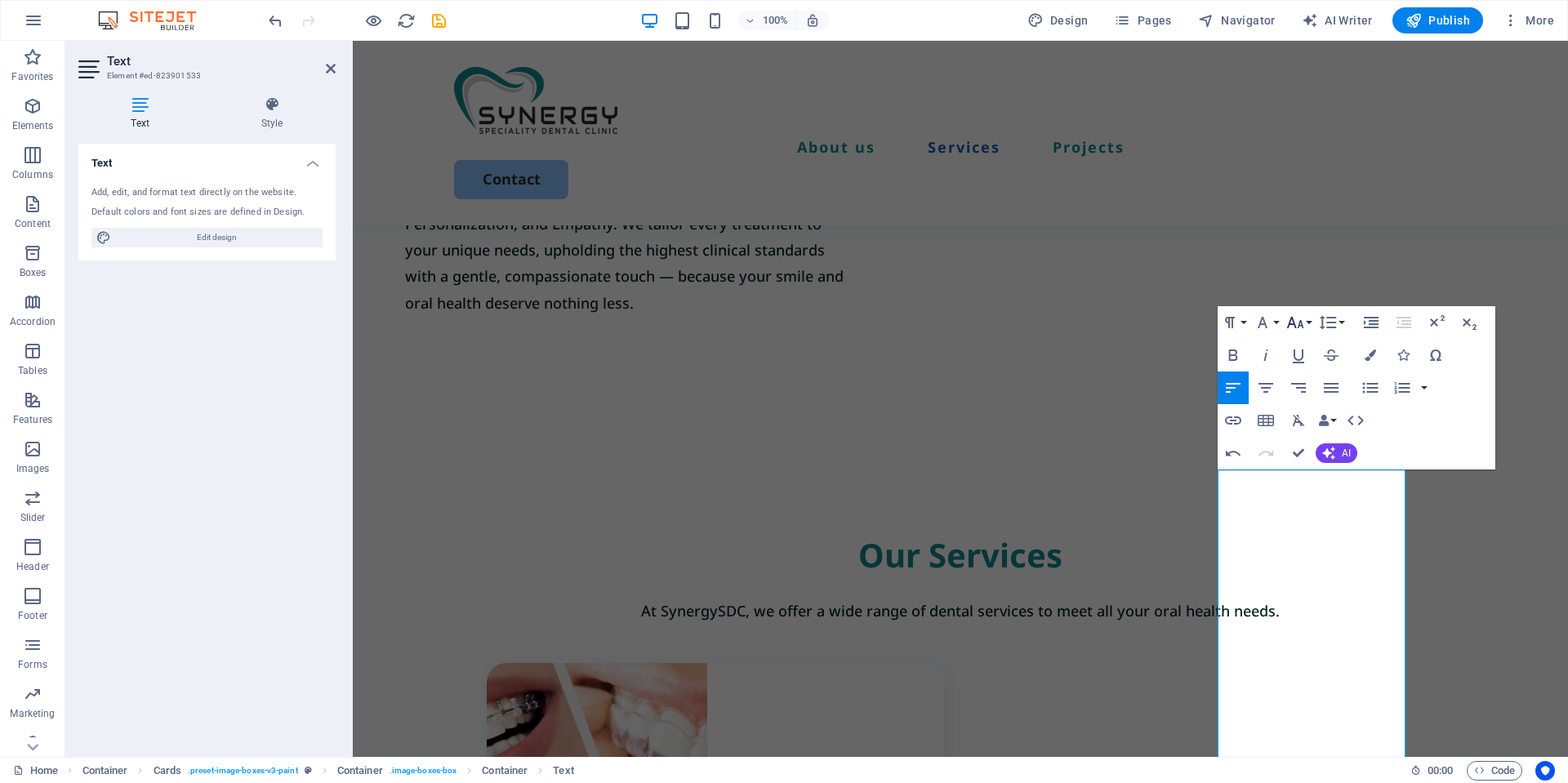 click on "Font Size" at bounding box center (1298, 323) 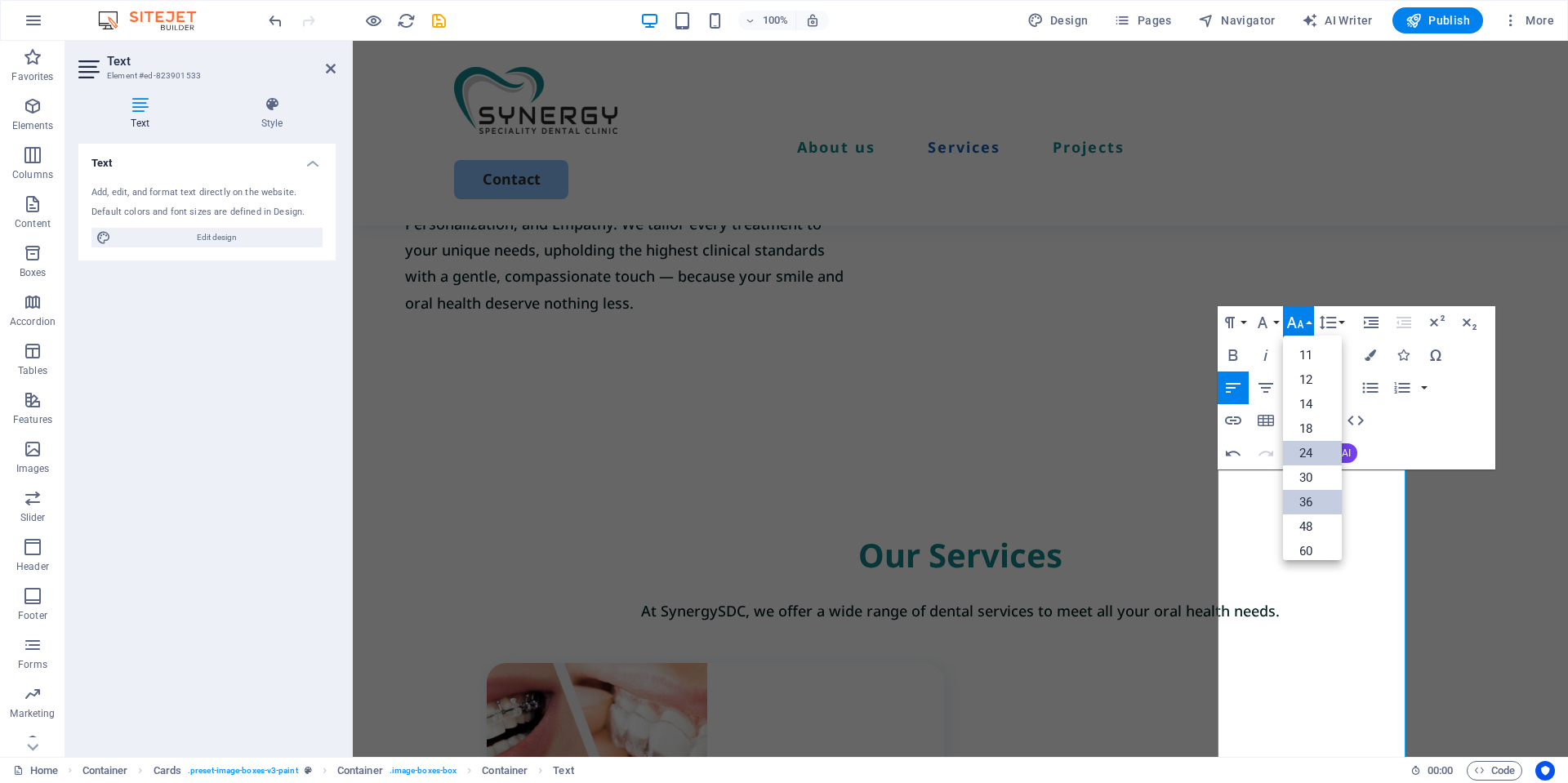 scroll, scrollTop: 50, scrollLeft: 0, axis: vertical 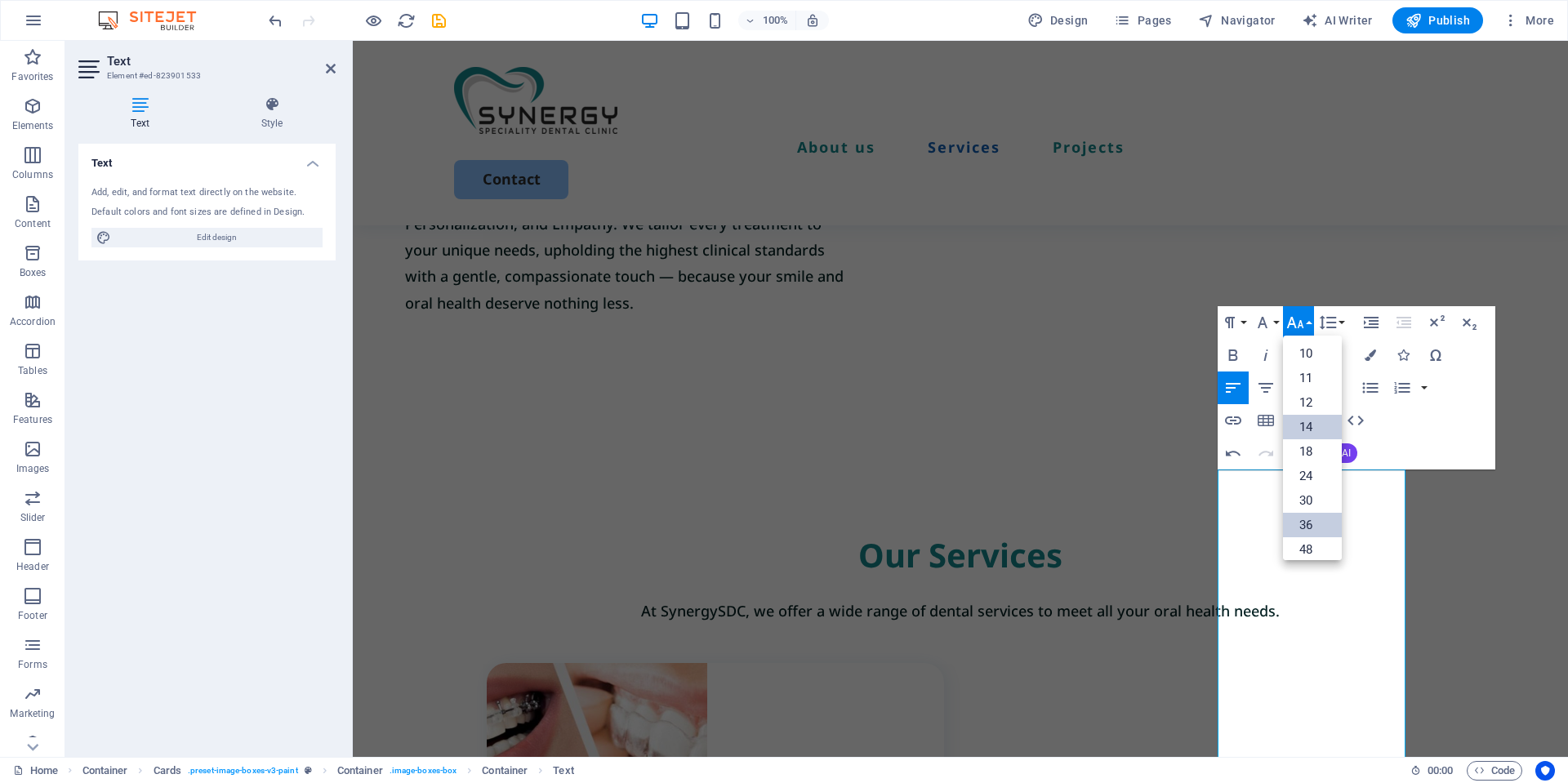 click on "14" at bounding box center (1312, 427) 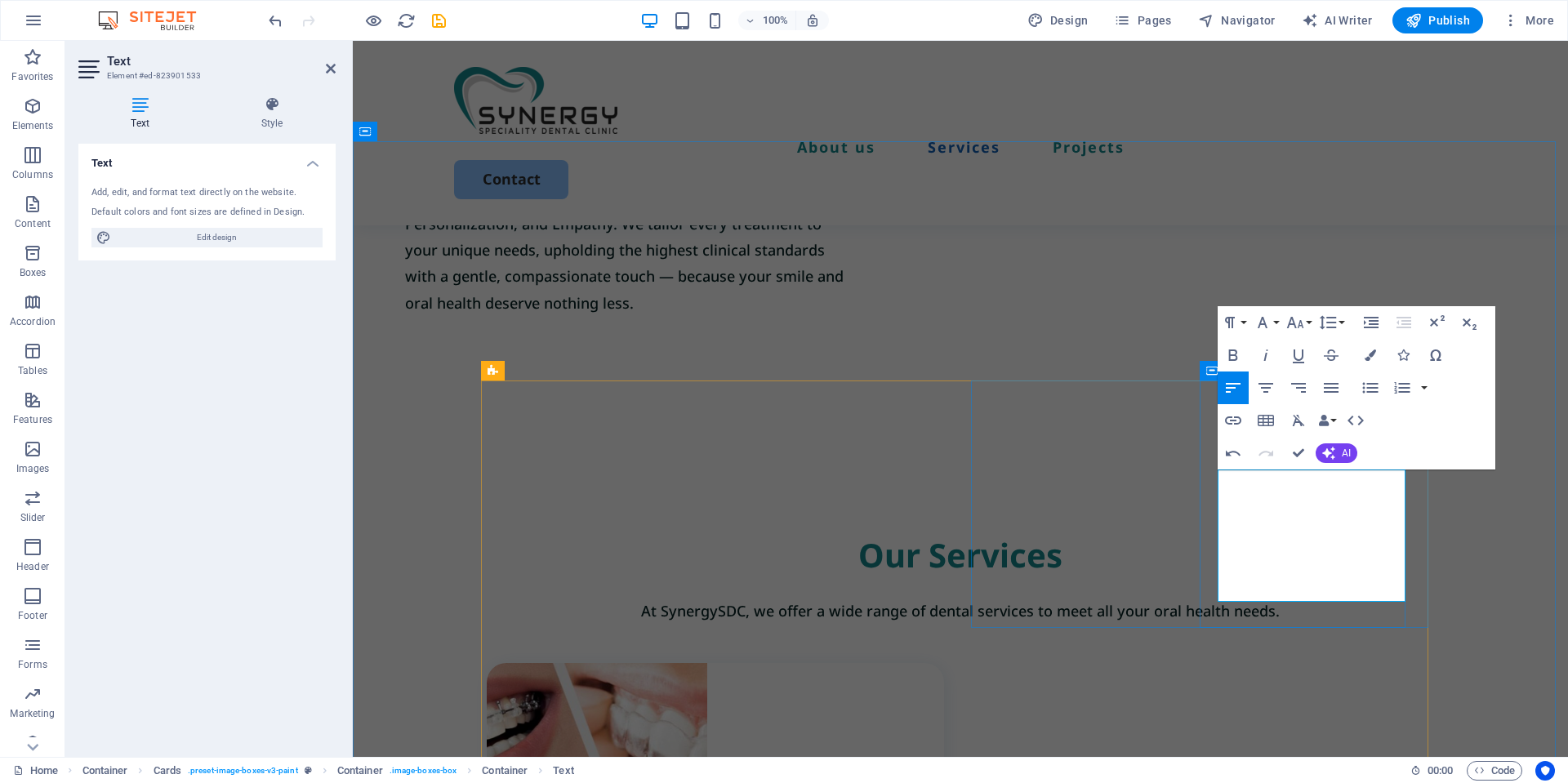 click on "Expert Orthodontic Care for a Healthy, Confident Smile. At our clinic, we provide personalized orthodontic solutions tailored to meet your unique dental needs" at bounding box center (724, 1315) 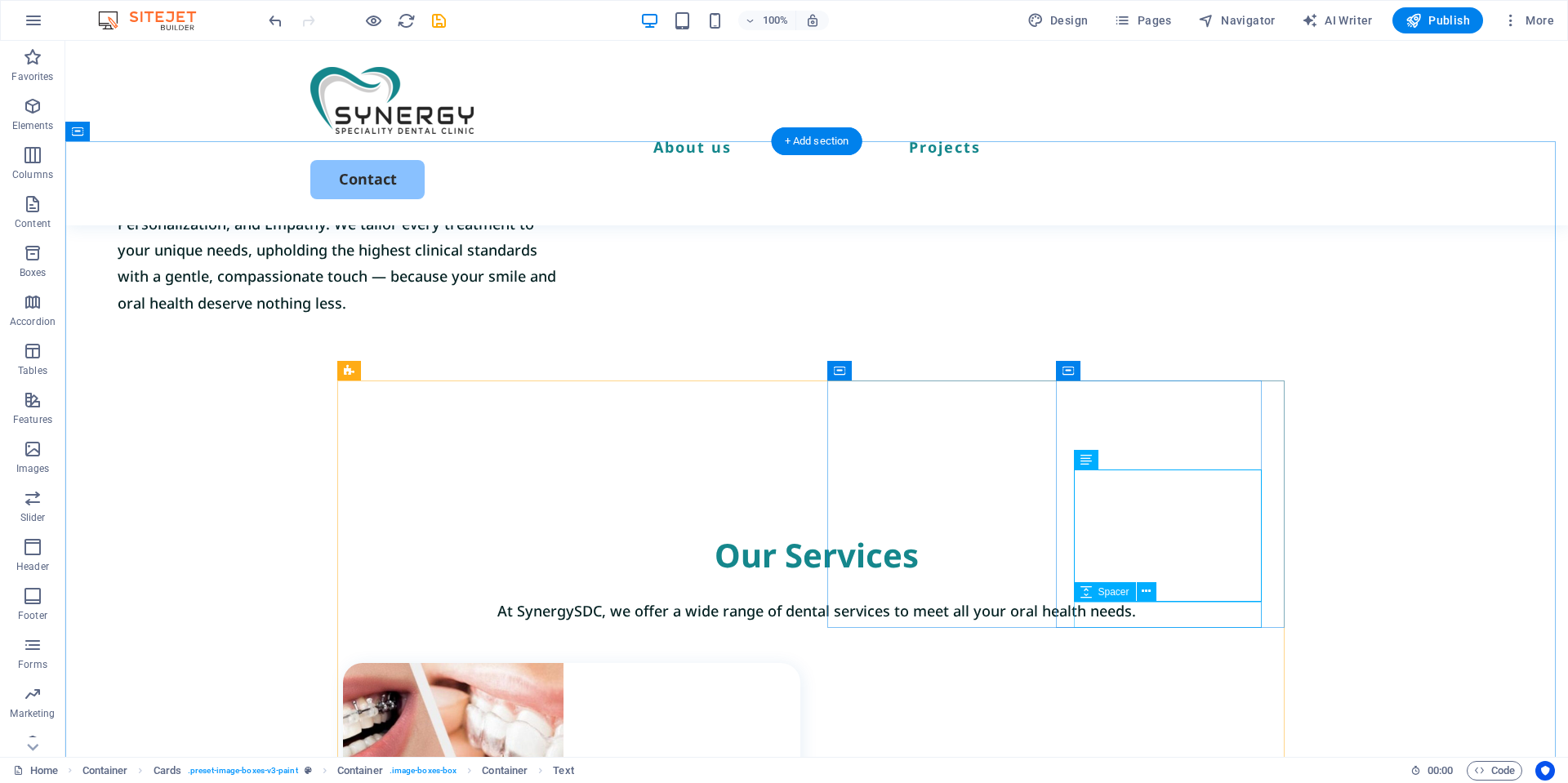 click at bounding box center [581, 1355] 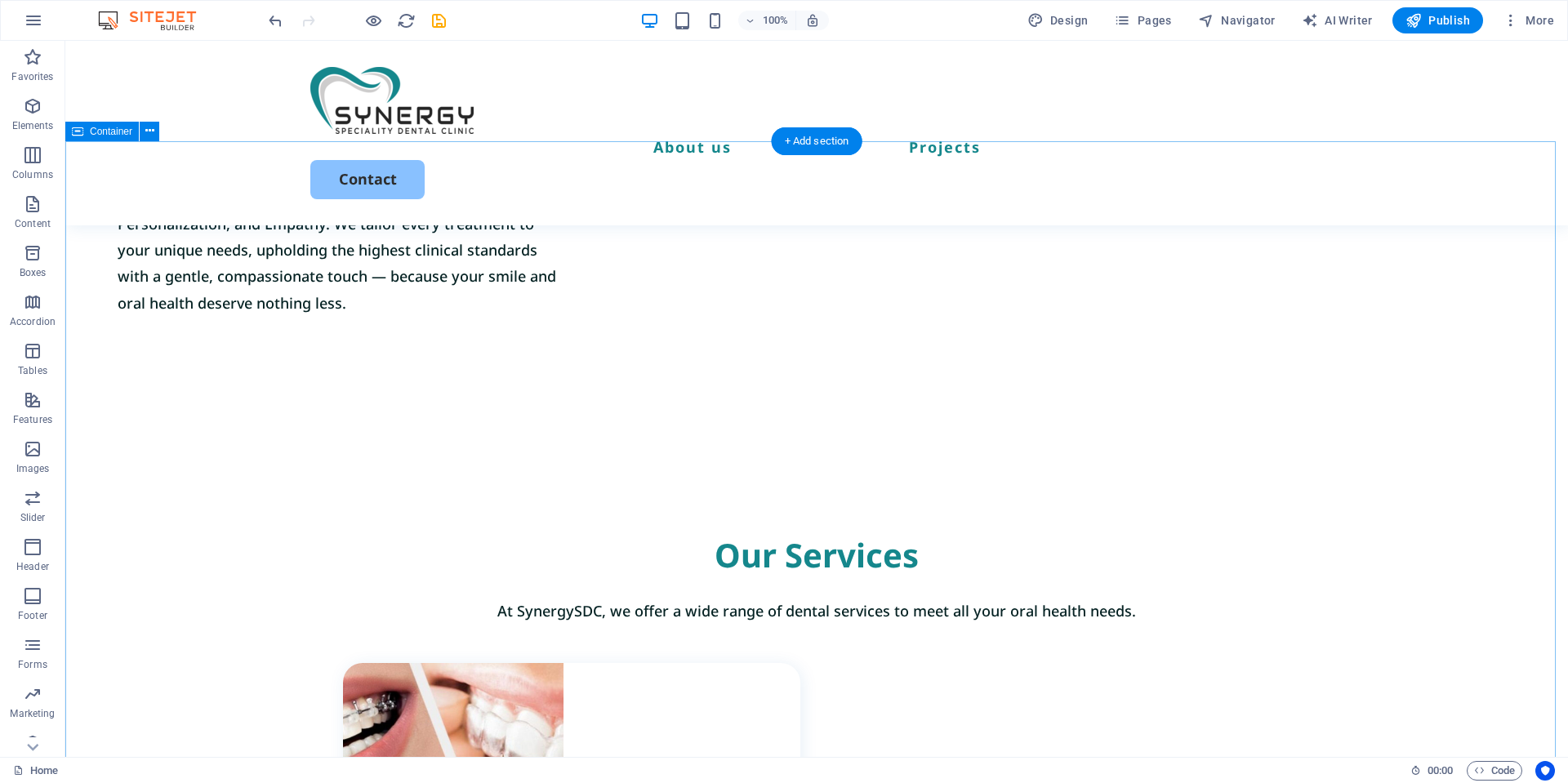 click on "Our Services At SynergySDC, we offer a wide range of dental services to meet all your oral health needs. Orthodontic Treatment We offer effective solutions for a misaligned teeth, crowding, crossbite, overbite, underbite, spacing, rotated teeth, and improper tooth eruption. Dental Braces Expert Orthodontic Care for a Healthy, Confident Smile. At our clinic, we provide personalized orthodontic solutions tailored to meet your unique dental needs Cabinet painting Lorem ipsum dolor sit amet, consectetur elit. Book Now Commercial painting Lorem ipsum dolor sit amet, consectetur elit. Book Now" at bounding box center [817, 1315] 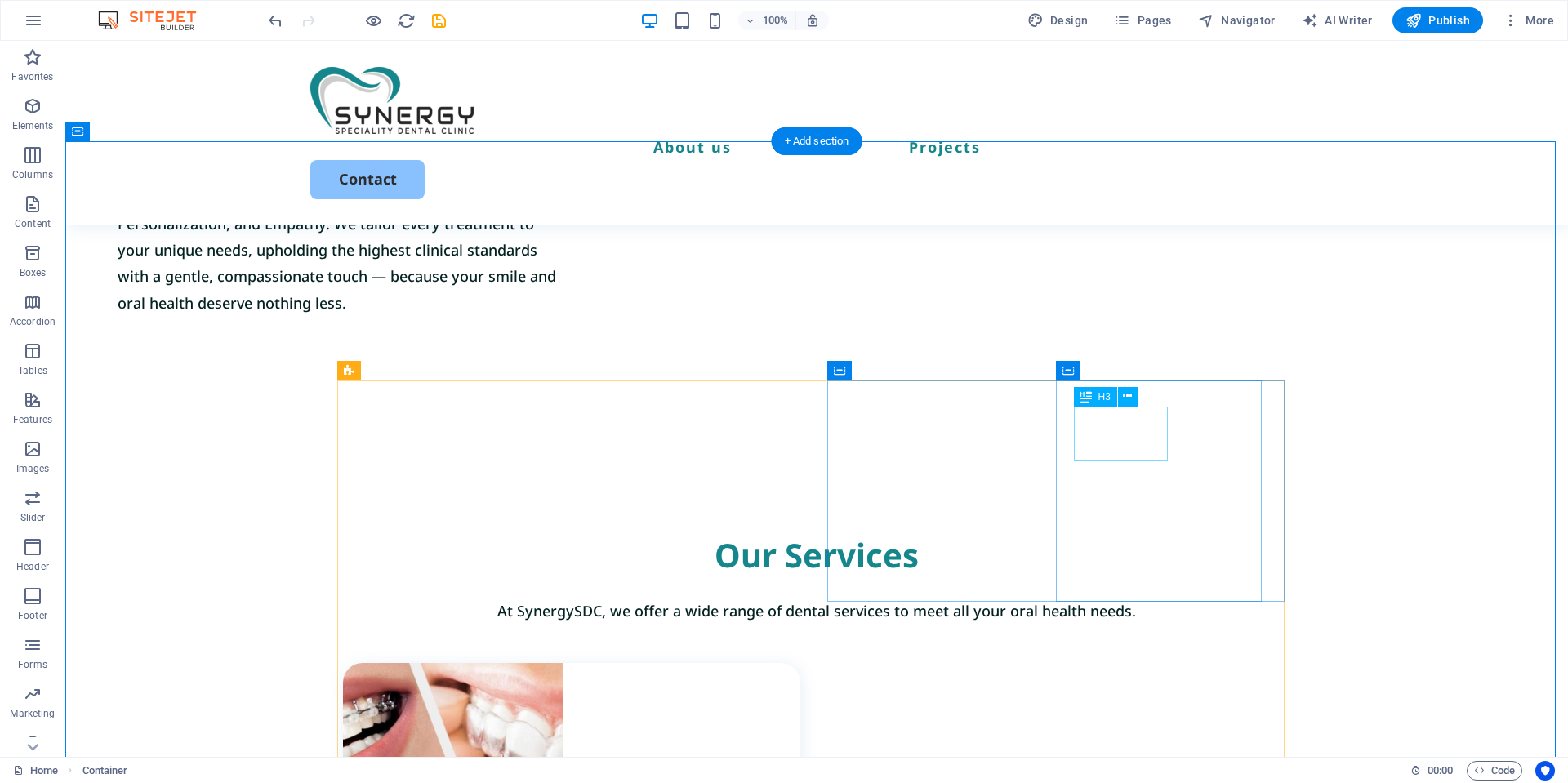 click on "Dental Braces" at bounding box center (581, 1266) 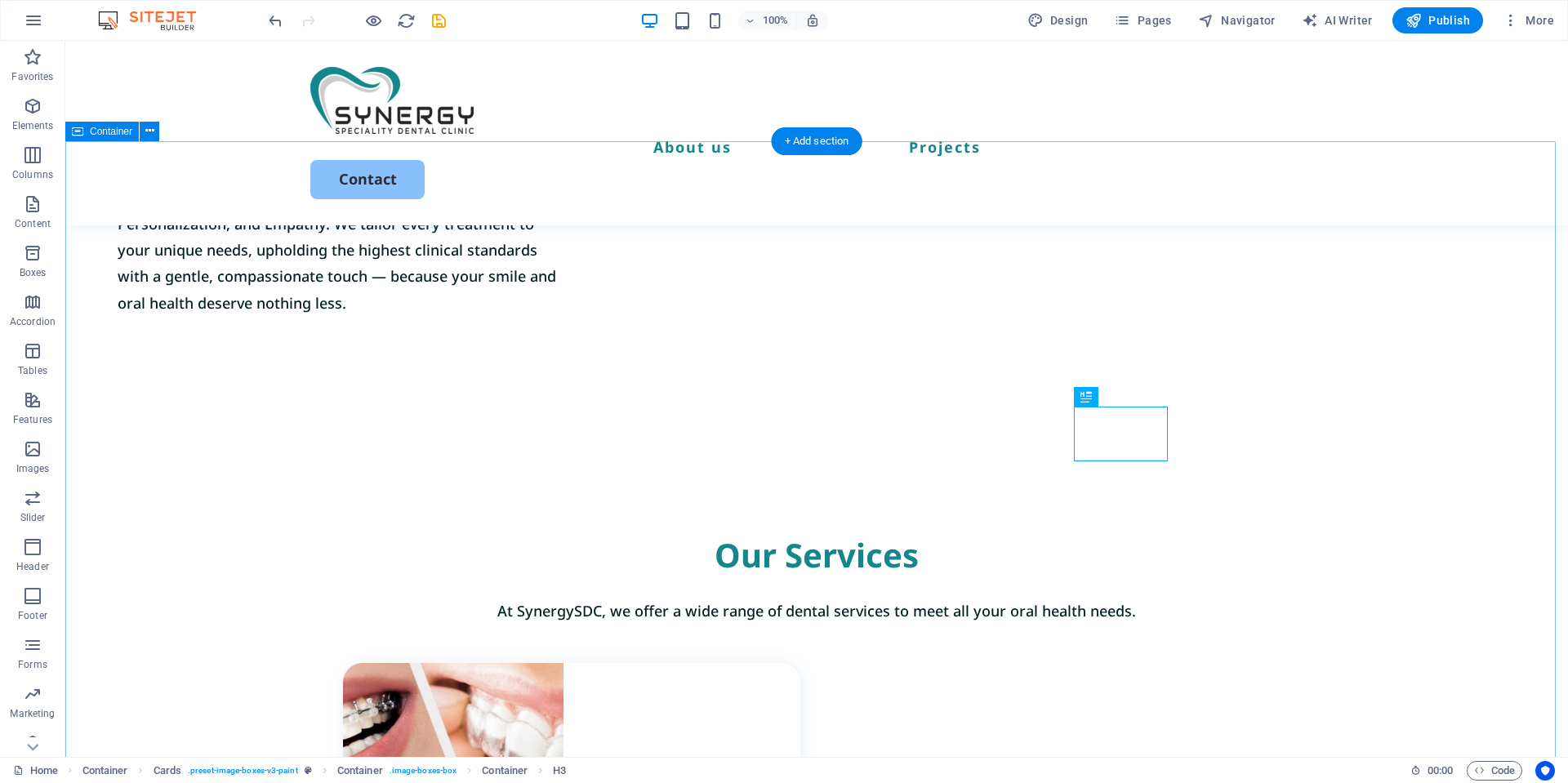 click on "Our Services At SynergySDC, we offer a wide range of dental services to meet all your oral health needs. Orthodontic Treatment We offer effective solutions for a misaligned teeth, crowding, crossbite, overbite, underbite, spacing, rotated teeth, and improper tooth eruption. Dental Braces Expert Orthodontic Care for a Healthy, Confident Smile. At our clinic, we provide personalized orthodontic solutions tailored to meet your unique dental needs Cabinet painting Lorem ipsum dolor sit amet, consectetur elit. Book Now Commercial painting Lorem ipsum dolor sit amet, consectetur elit. Book Now" at bounding box center [817, 1315] 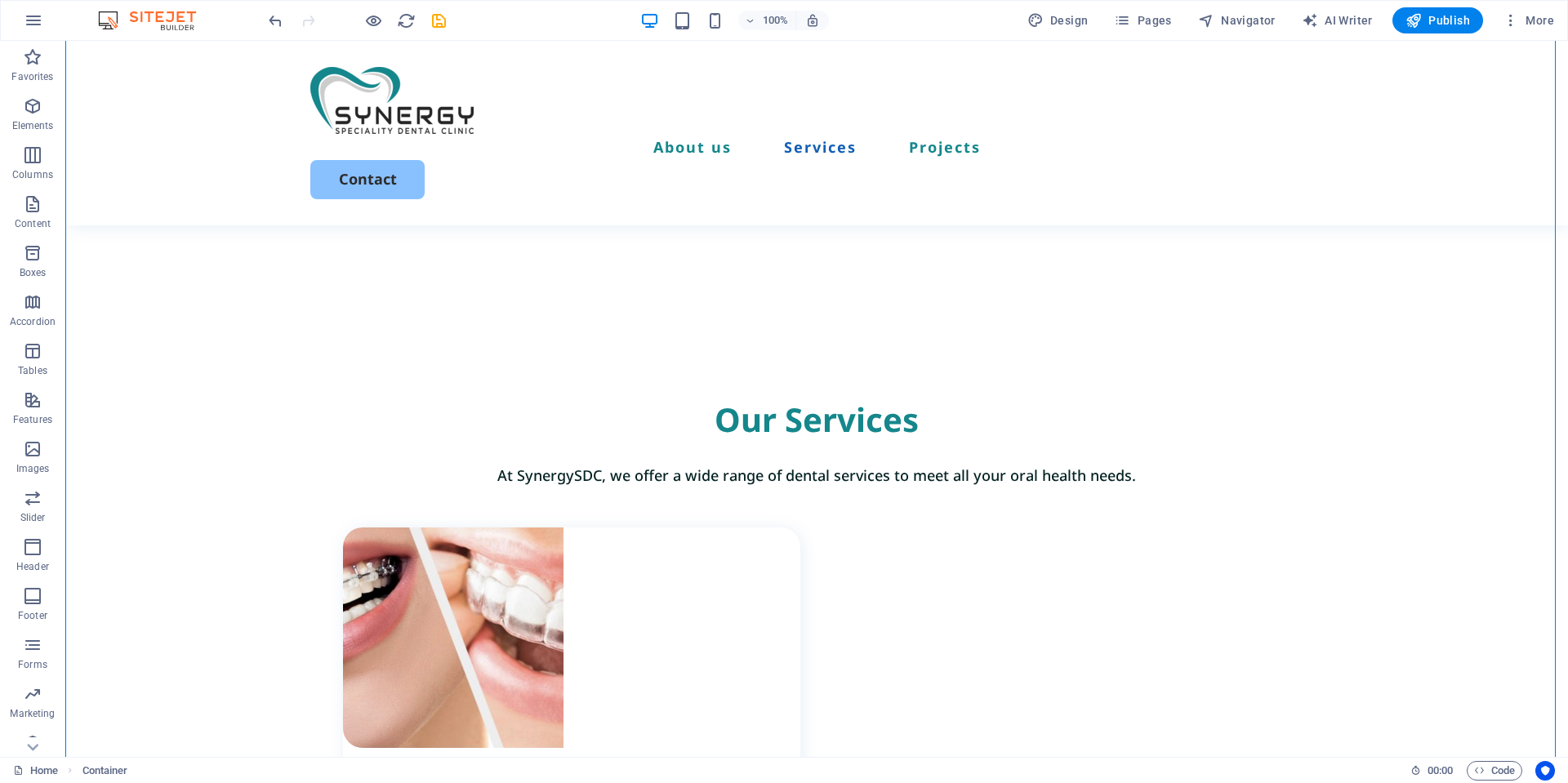 scroll, scrollTop: 1227, scrollLeft: 0, axis: vertical 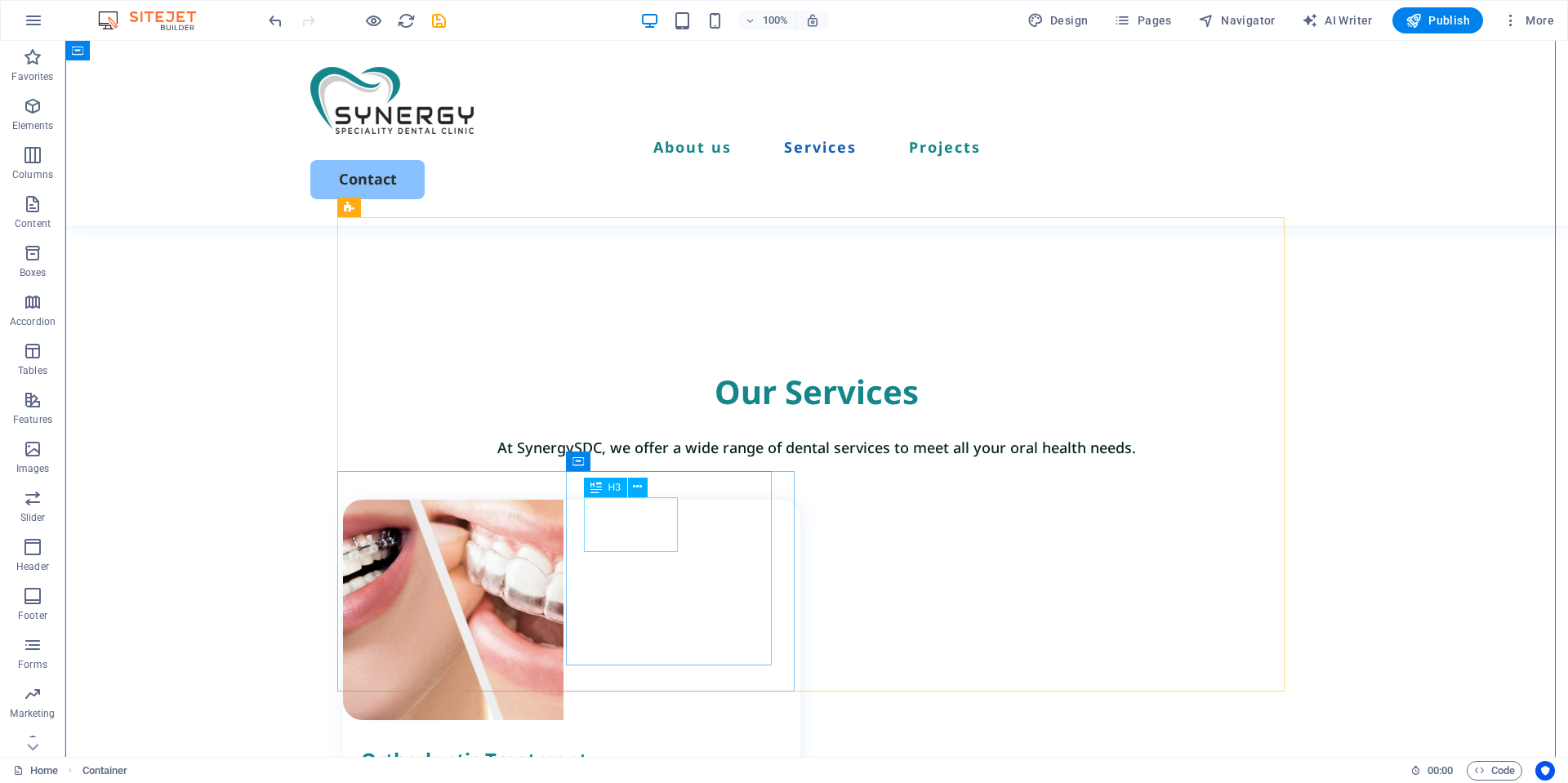 click on "Cabinet painting" at bounding box center (581, 1455) 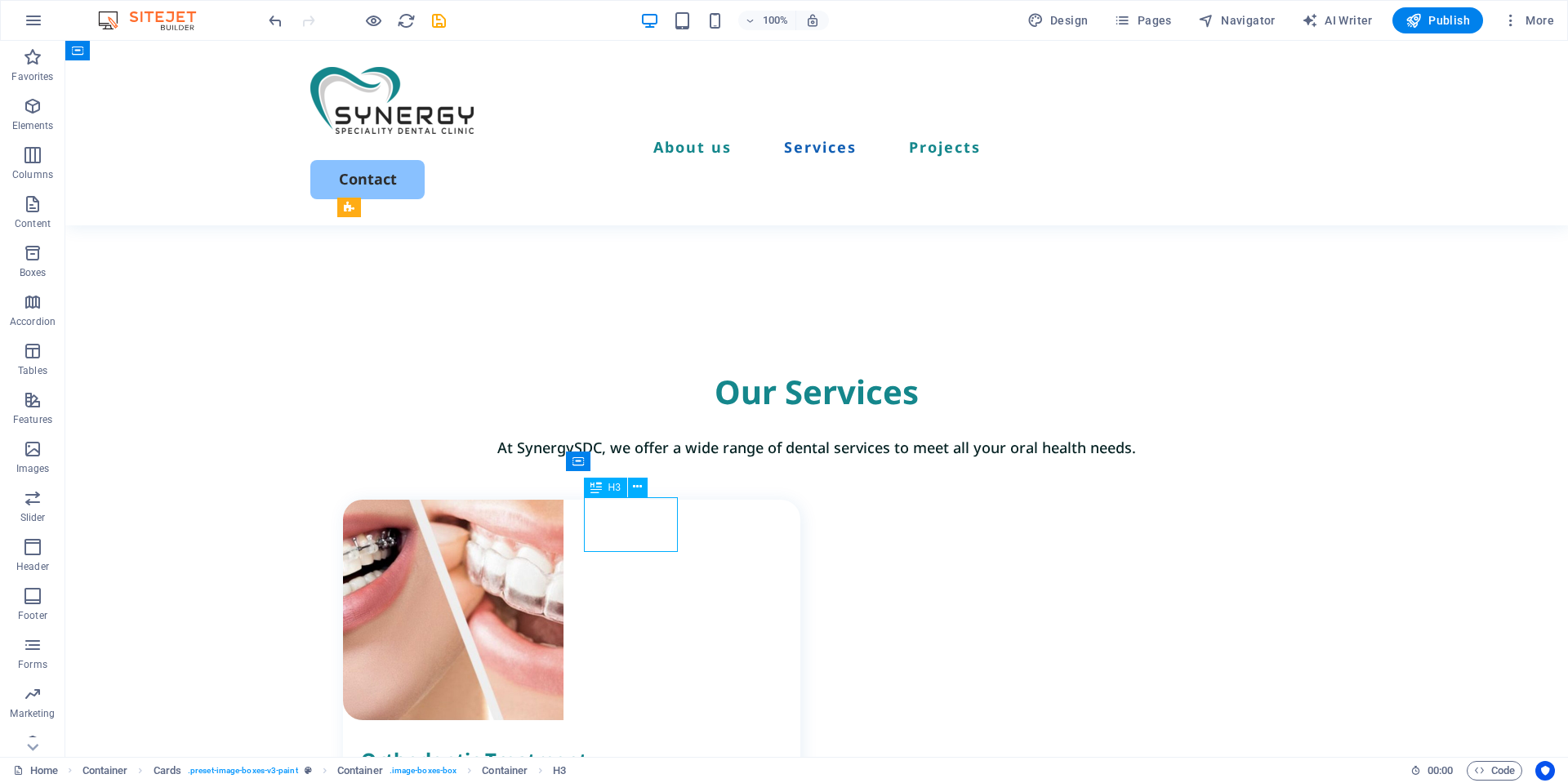 click on "Cabinet painting" at bounding box center (581, 1455) 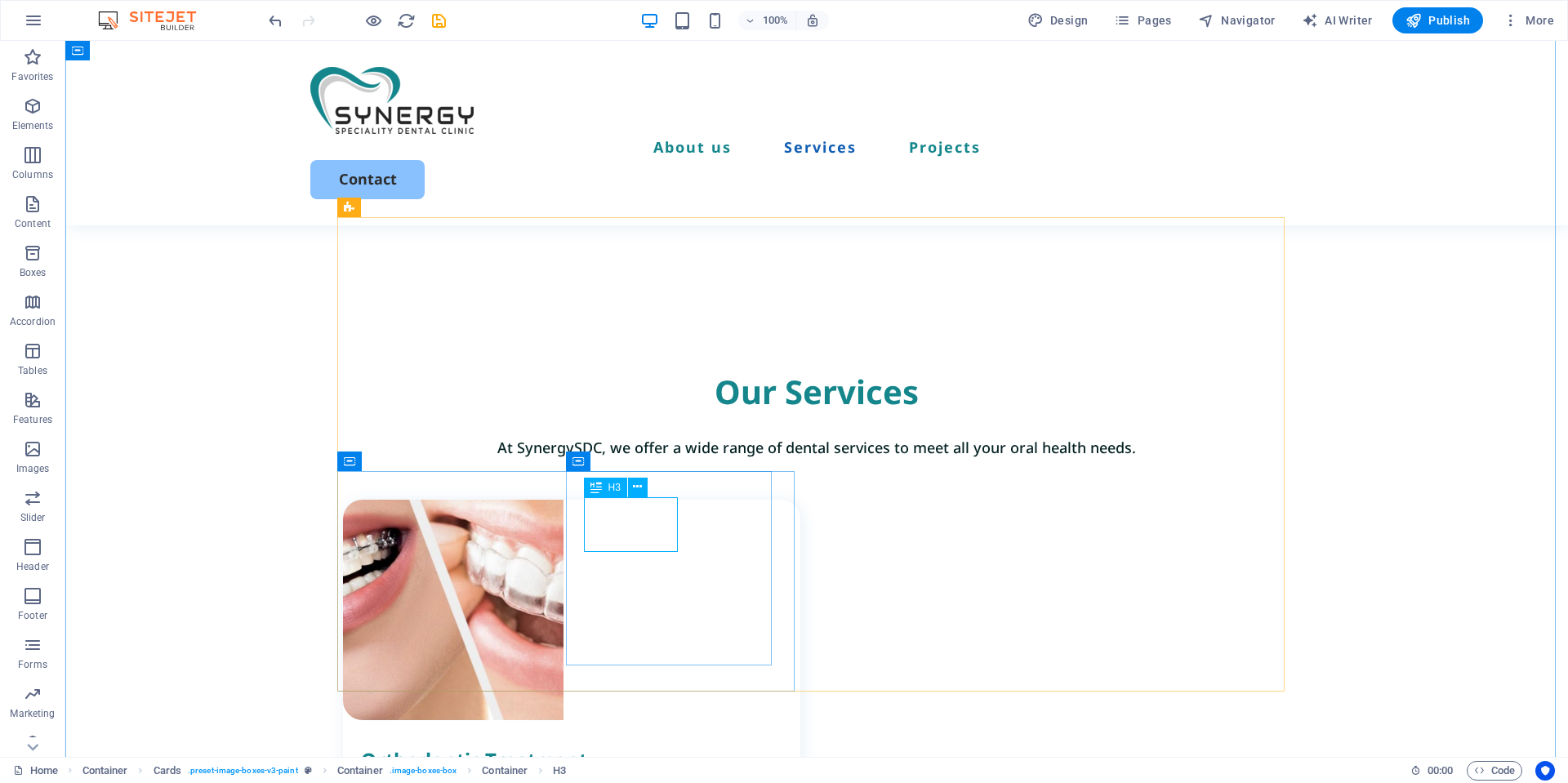 click on "Clear  Aligners" at bounding box center [581, 1455] 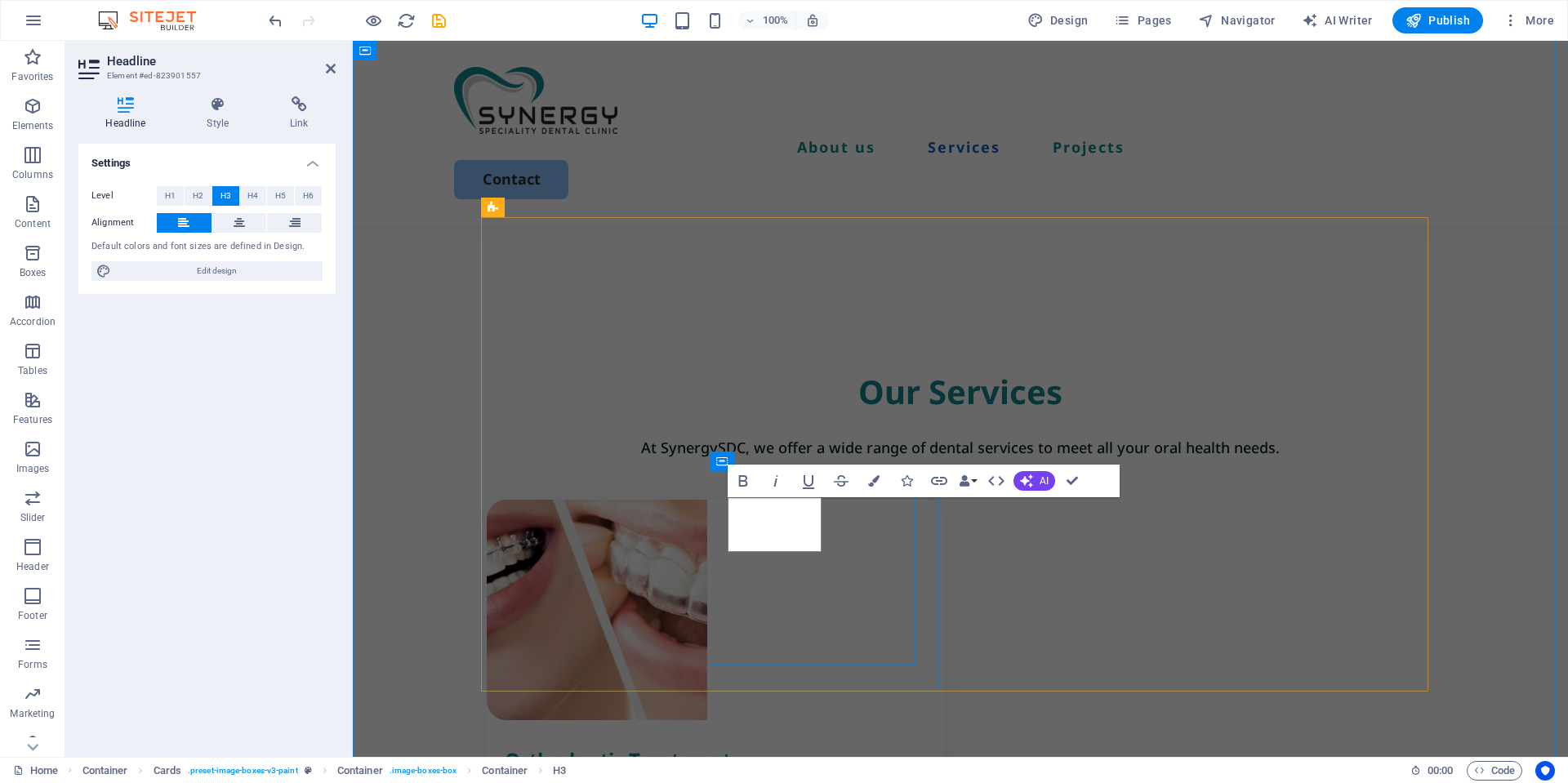 click on "Clear  Aligners" at bounding box center [724, 1455] 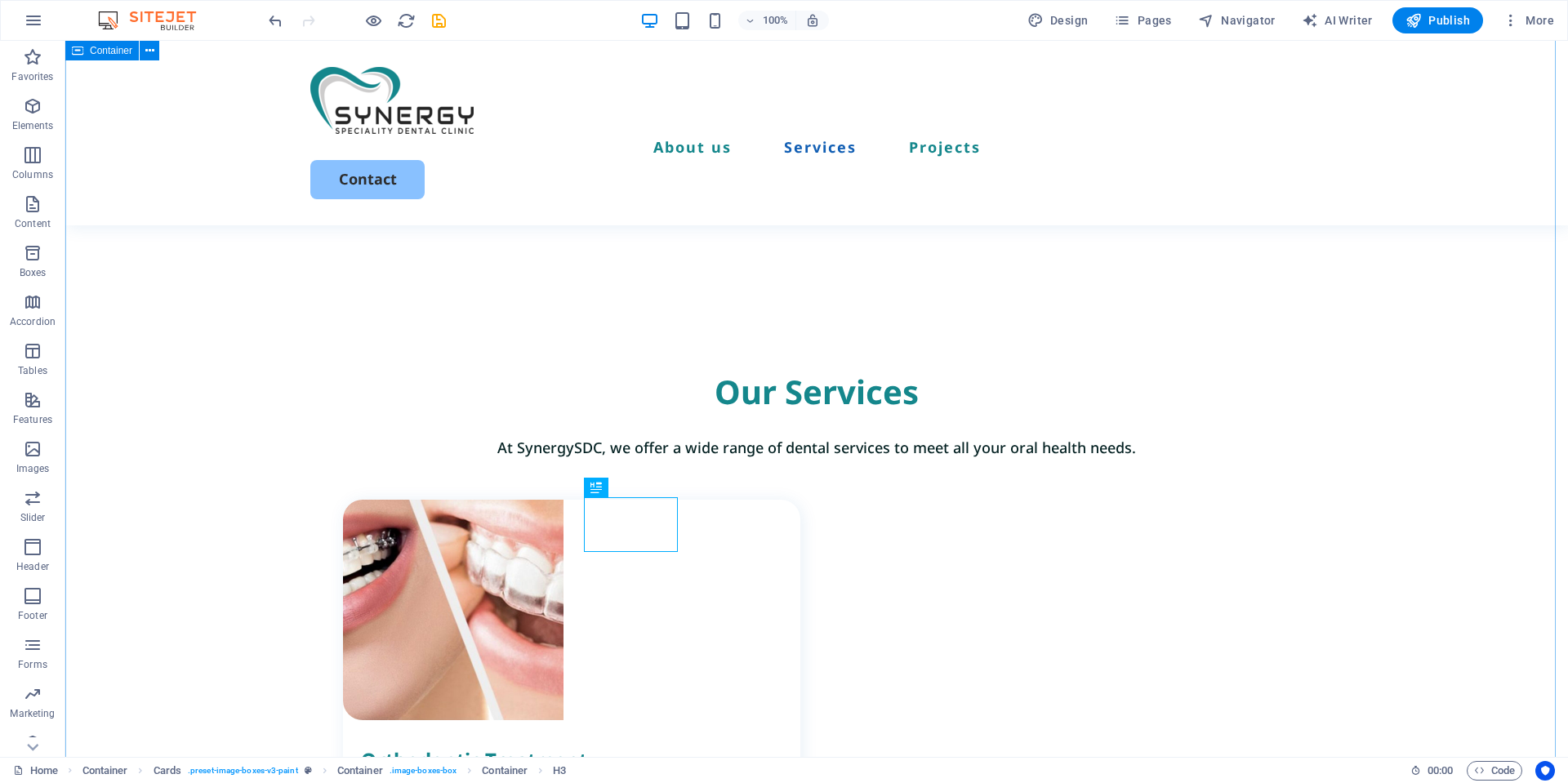 click on "Our Services At SynergySDC, we offer a wide range of dental services to meet all your oral health needs. Orthodontic Treatment We offer effective solutions for a misaligned teeth, crowding, crossbite, overbite, underbite, spacing, rotated teeth, and improper tooth eruption. Dental Braces Expert Orthodontic Care for a Healthy, Confident Smile. At our clinic, we provide personalized orthodontic solutions tailored to meet your unique dental needs Clear Aligners Lorem ipsum dolor sit amet, consectetur elit. Book Now Commercial painting Lorem ipsum dolor sit amet, consectetur elit. Book Now" at bounding box center [817, 1151] 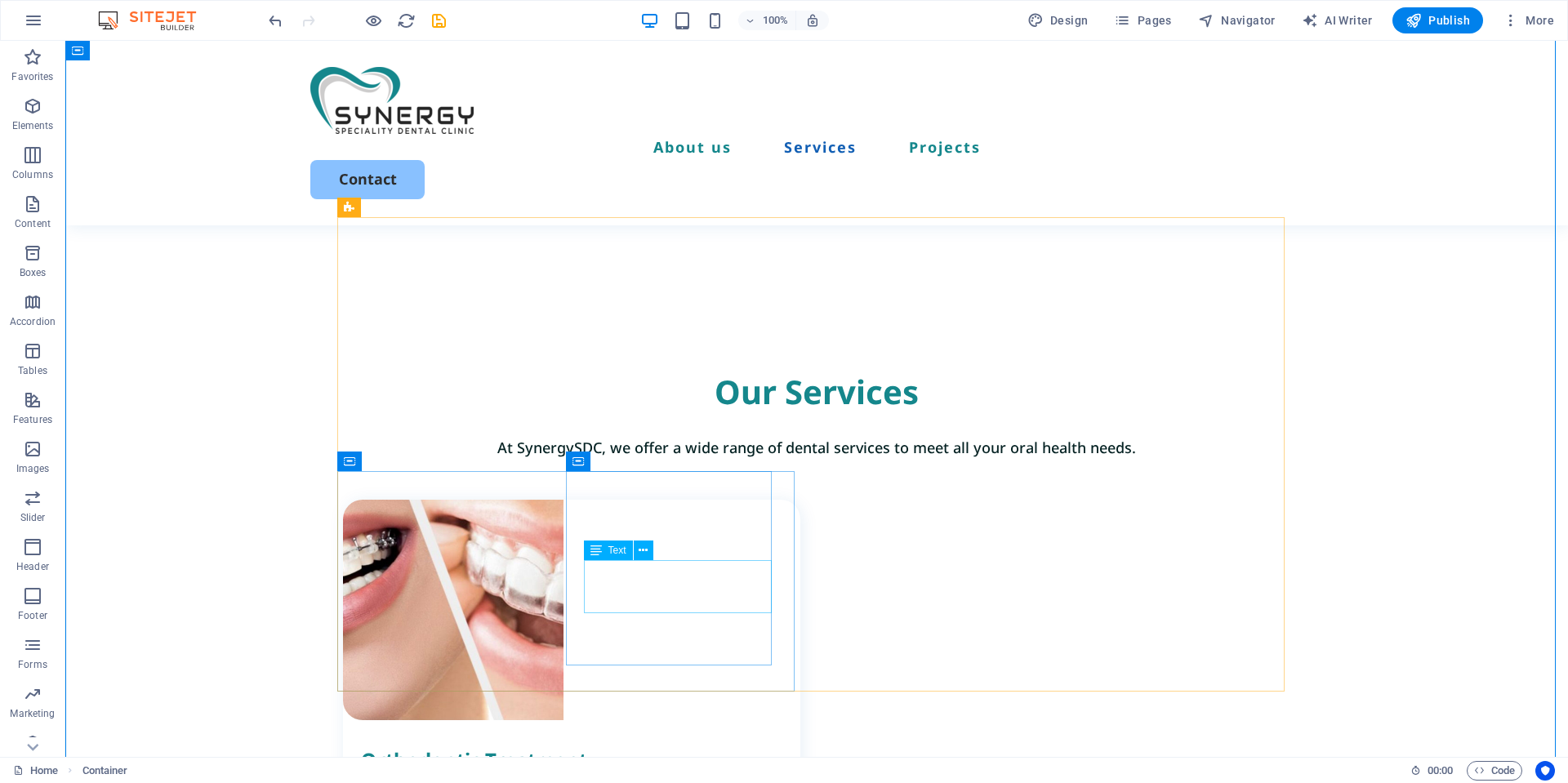 click on "Lorem ipsum dolor sit amet, consectetur elit." at bounding box center [581, 1489] 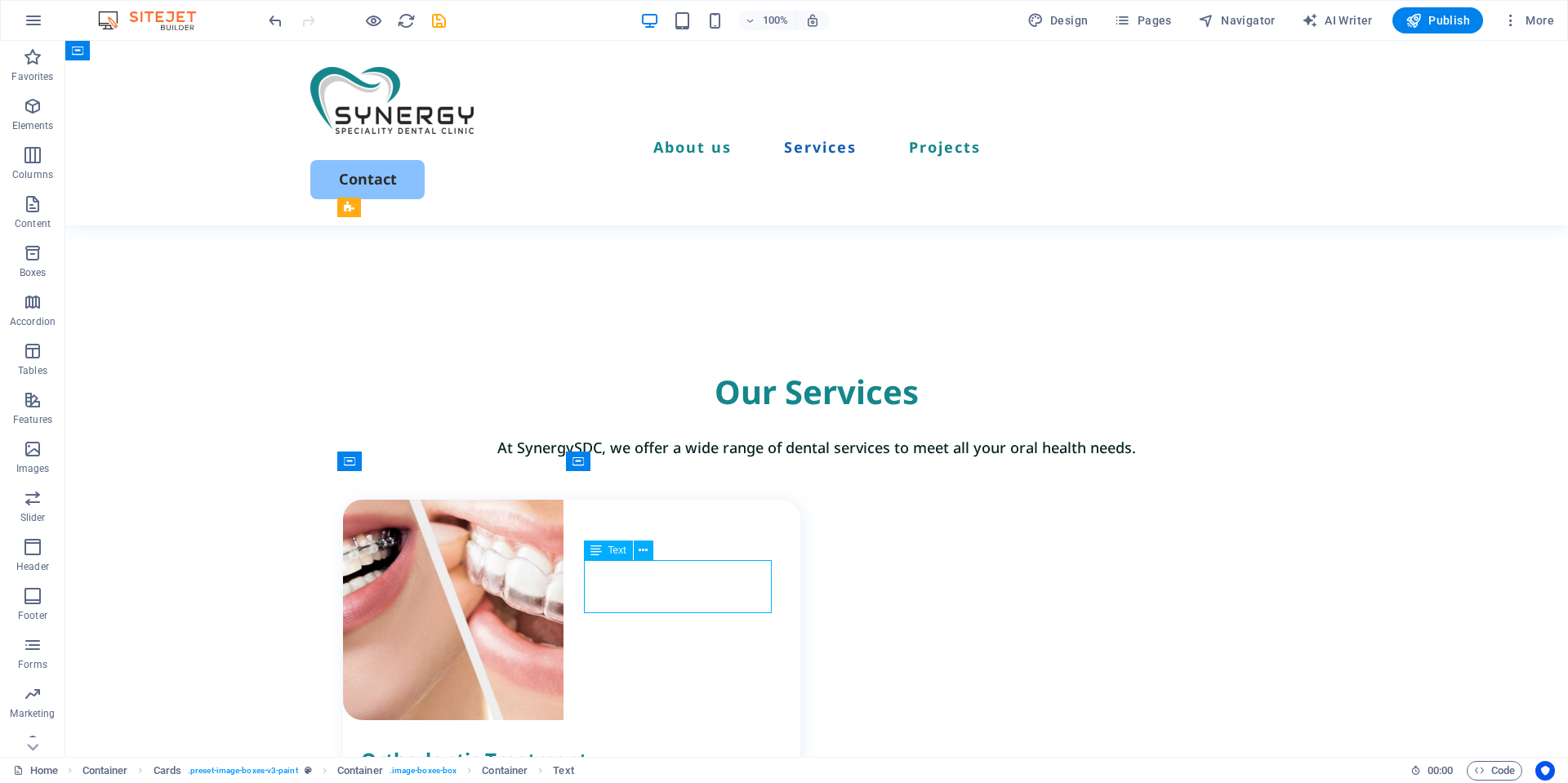 click on "Lorem ipsum dolor sit amet, consectetur elit." at bounding box center [581, 1489] 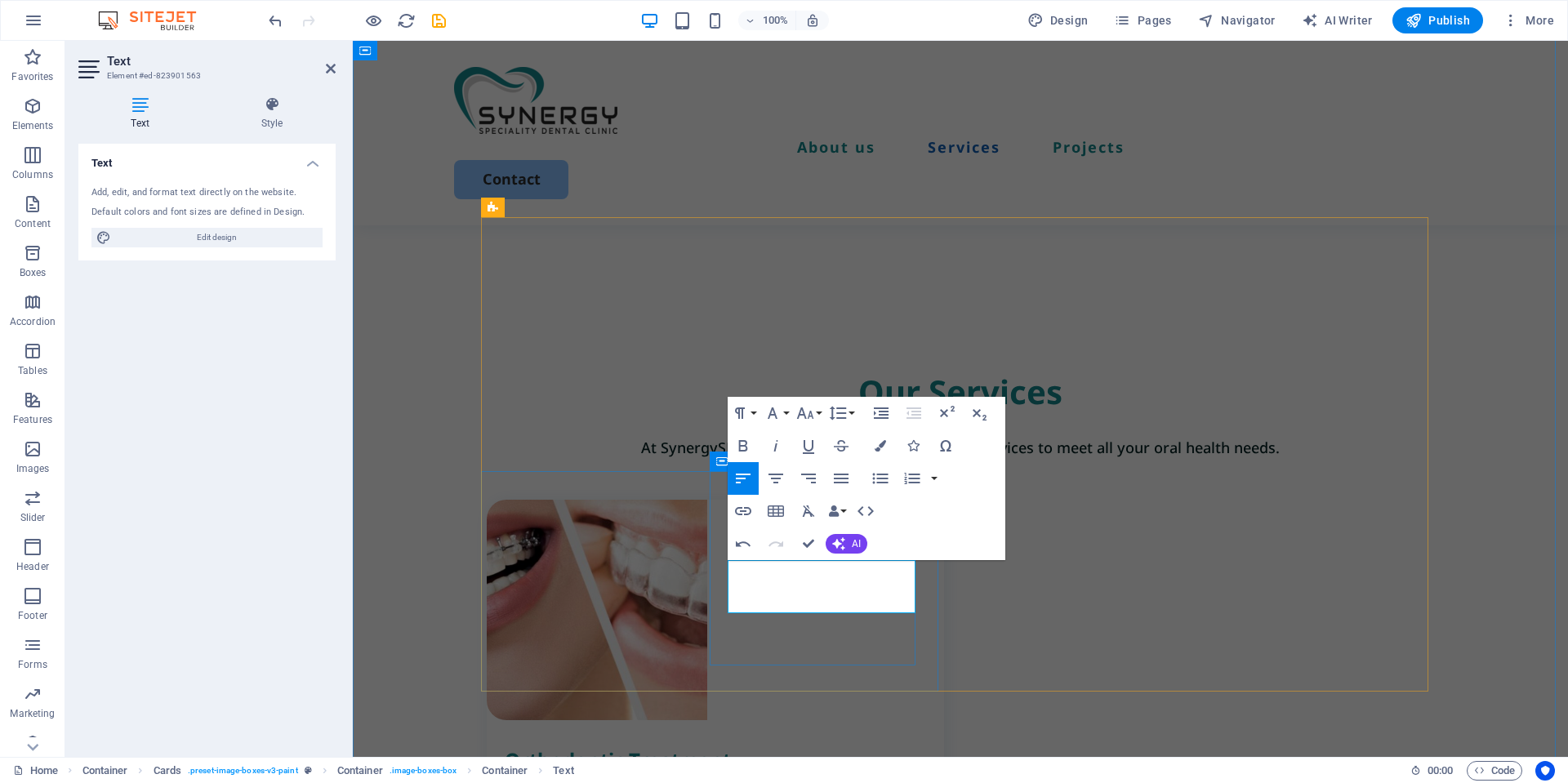 type 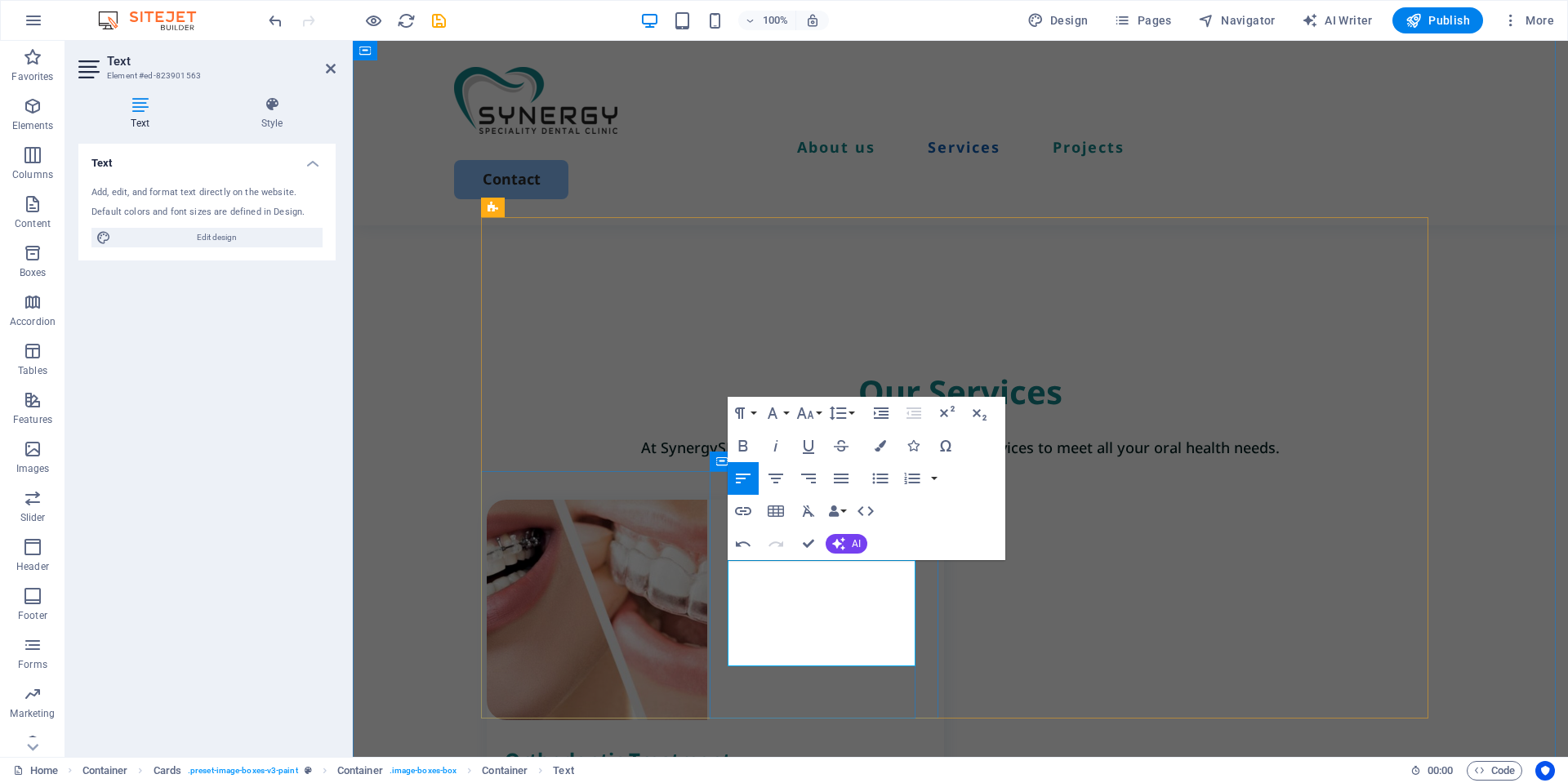 drag, startPoint x: 842, startPoint y: 655, endPoint x: 727, endPoint y: 573, distance: 141.24093 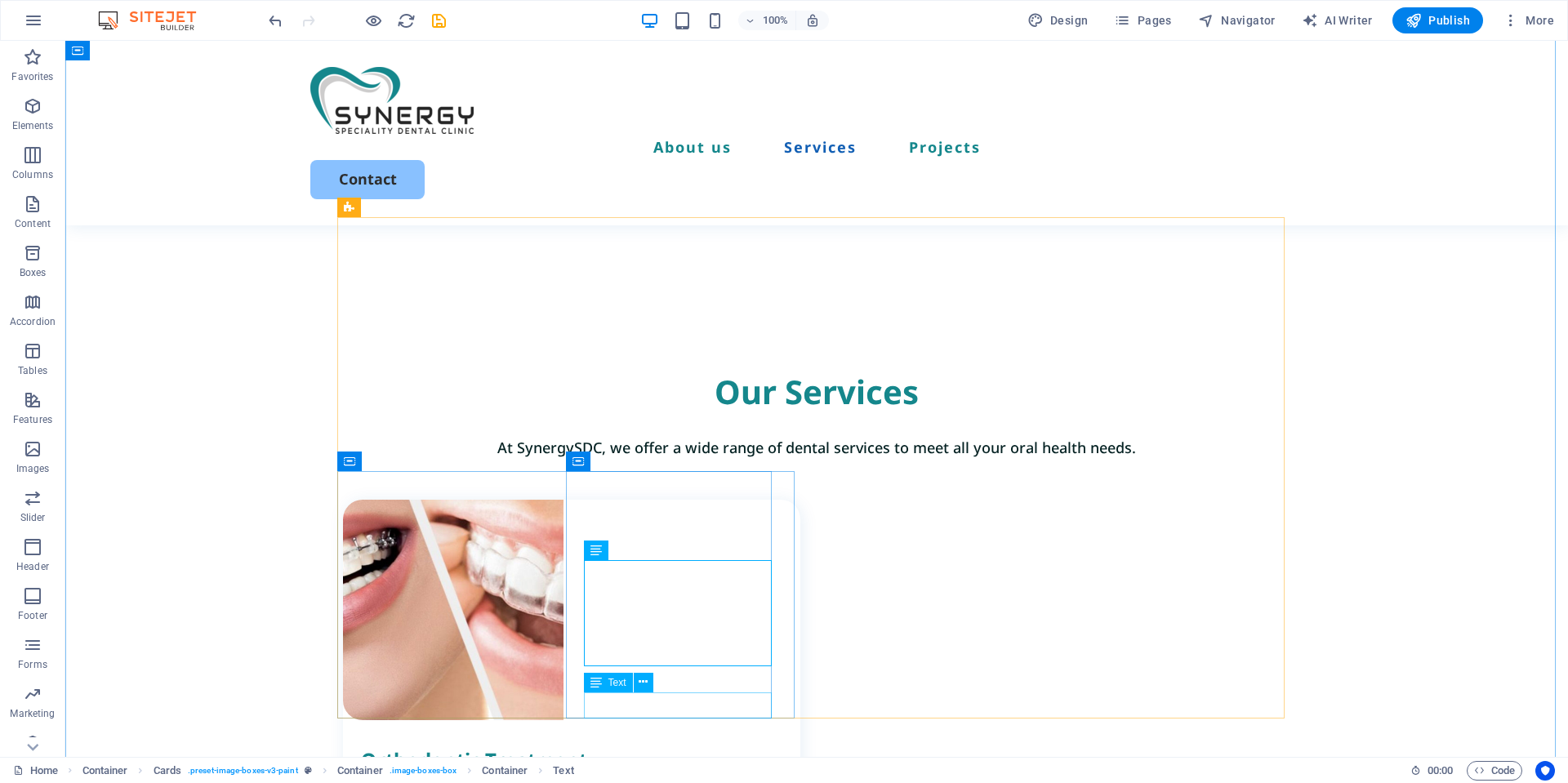 click on "Book Now" at bounding box center (581, 1568) 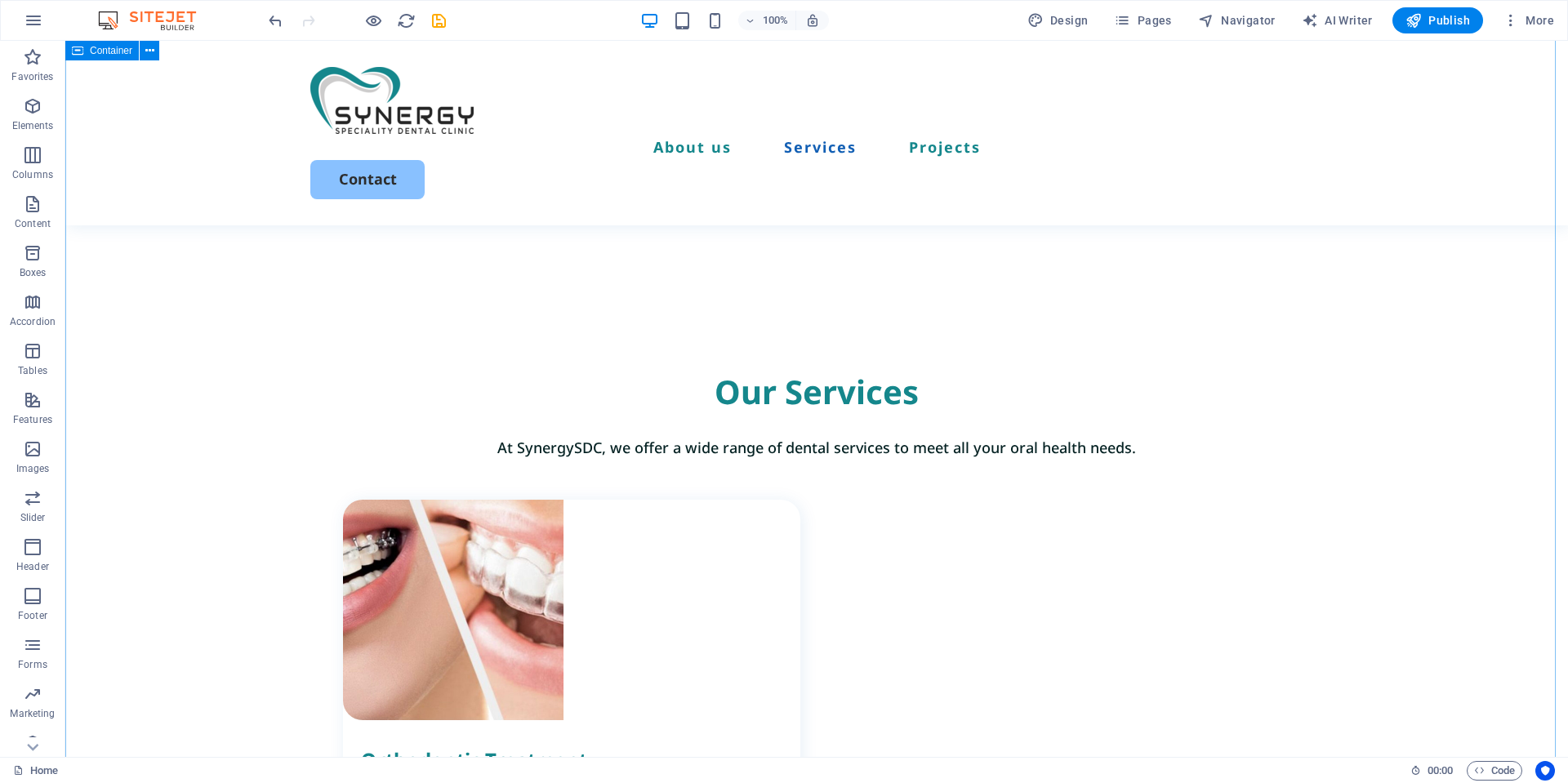 click on "Our Services At SynergySDC, we offer a wide range of dental services to meet all your oral health needs. Orthodontic Treatment We offer effective solutions for a misaligned teeth, crowding, crossbite, overbite, underbite, spacing, rotated teeth, and improper tooth eruption. Dental Braces Expert Orthodontic Care for a Healthy, Confident Smile.  At our clinic, we provide personalized orthodontic solutions tailored to meet your unique dental needs Clear Aligners Straighten Your Smile Discreetly with Clear Aligners.  Clear aligners offer a nearly invisible alternative to traditional braces. Commercial painting Lorem ipsum dolor sit amet, consectetur elit. Book Now" at bounding box center [817, 1151] 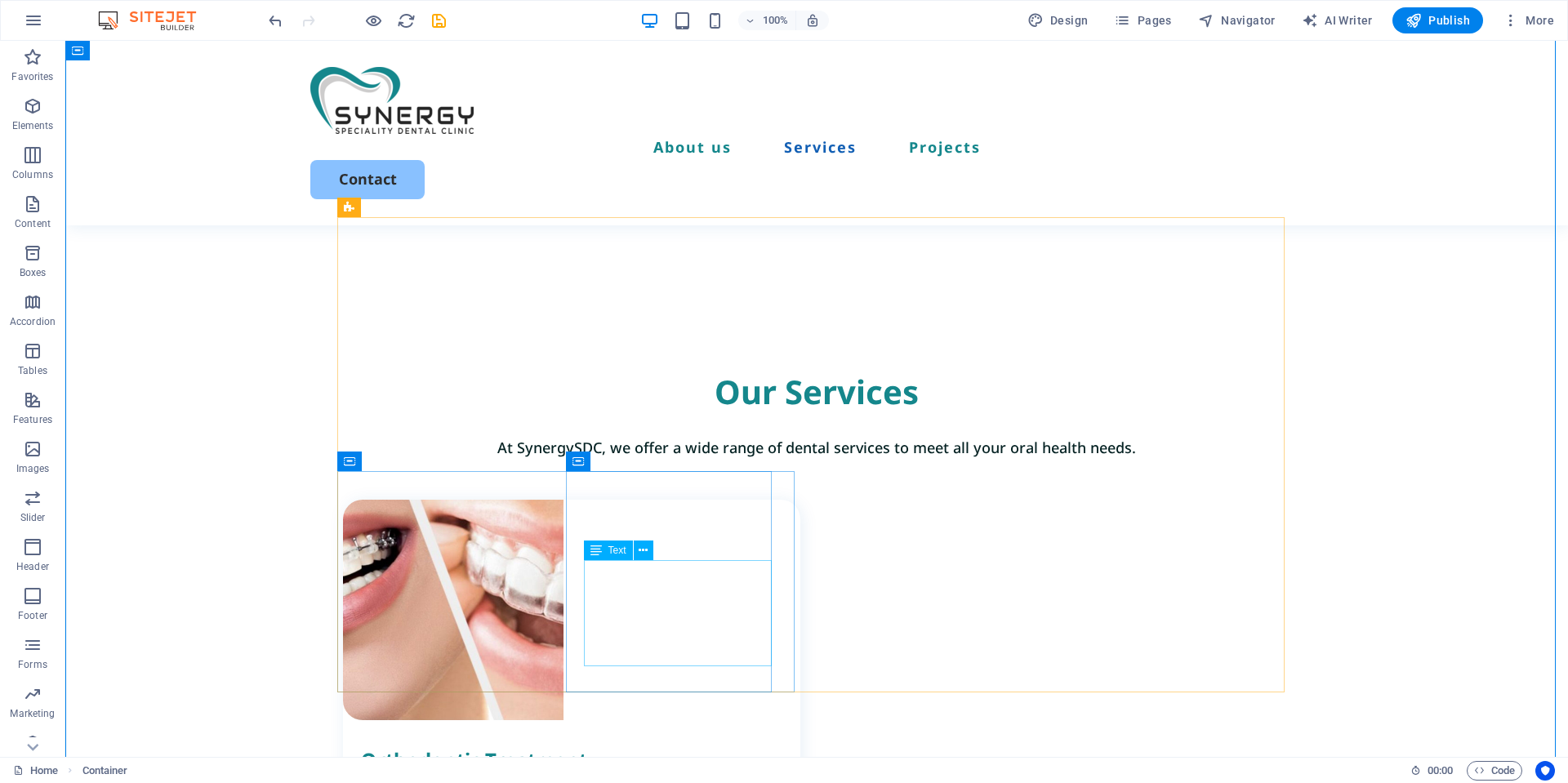 click on "Straighten Your Smile Discreetly with Clear Aligners.  Clear aligners offer a nearly invisible alternative to traditional braces." at bounding box center [581, 1502] 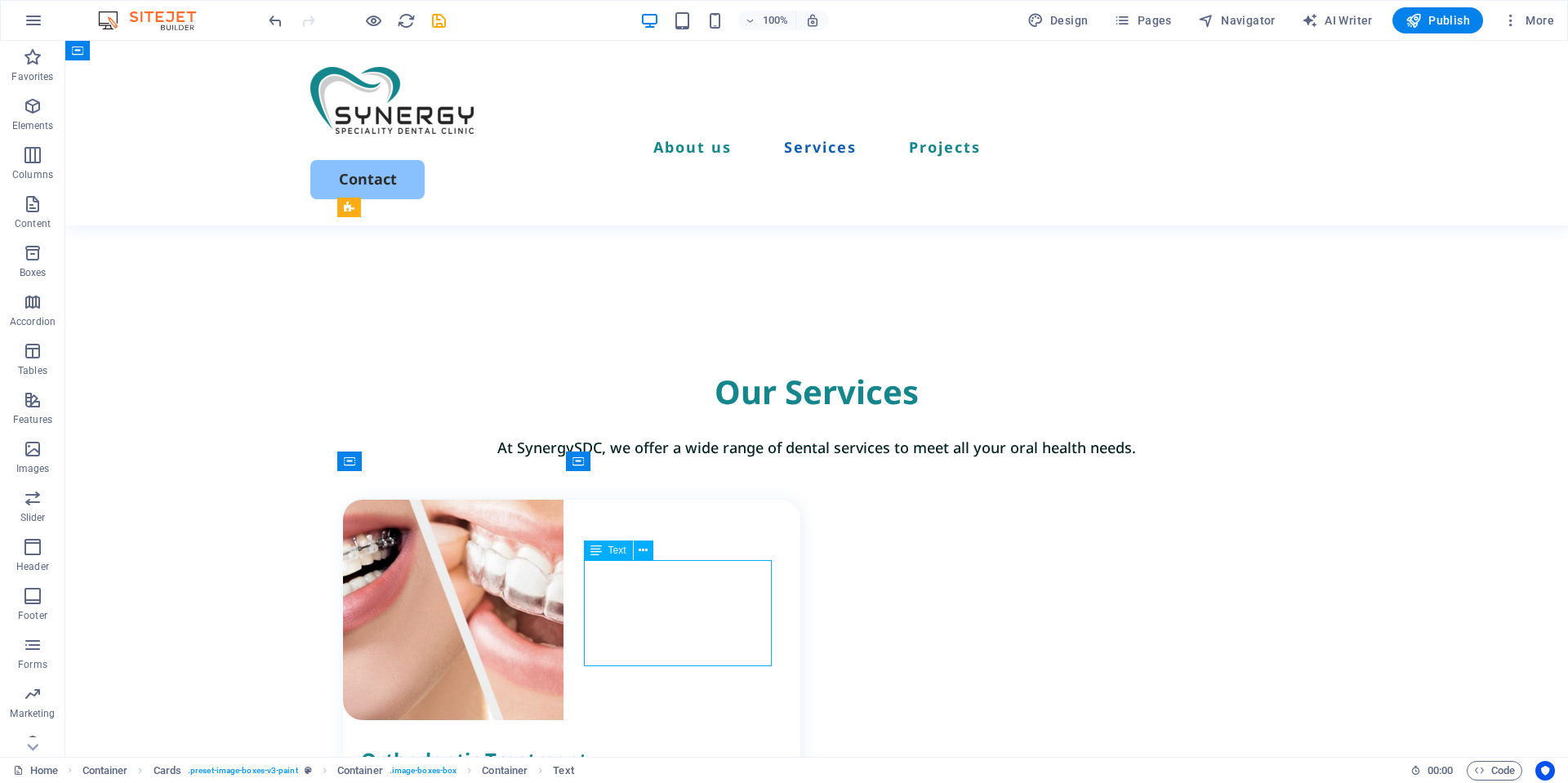 click on "Straighten Your Smile Discreetly with Clear Aligners.  Clear aligners offer a nearly invisible alternative to traditional braces." at bounding box center (581, 1502) 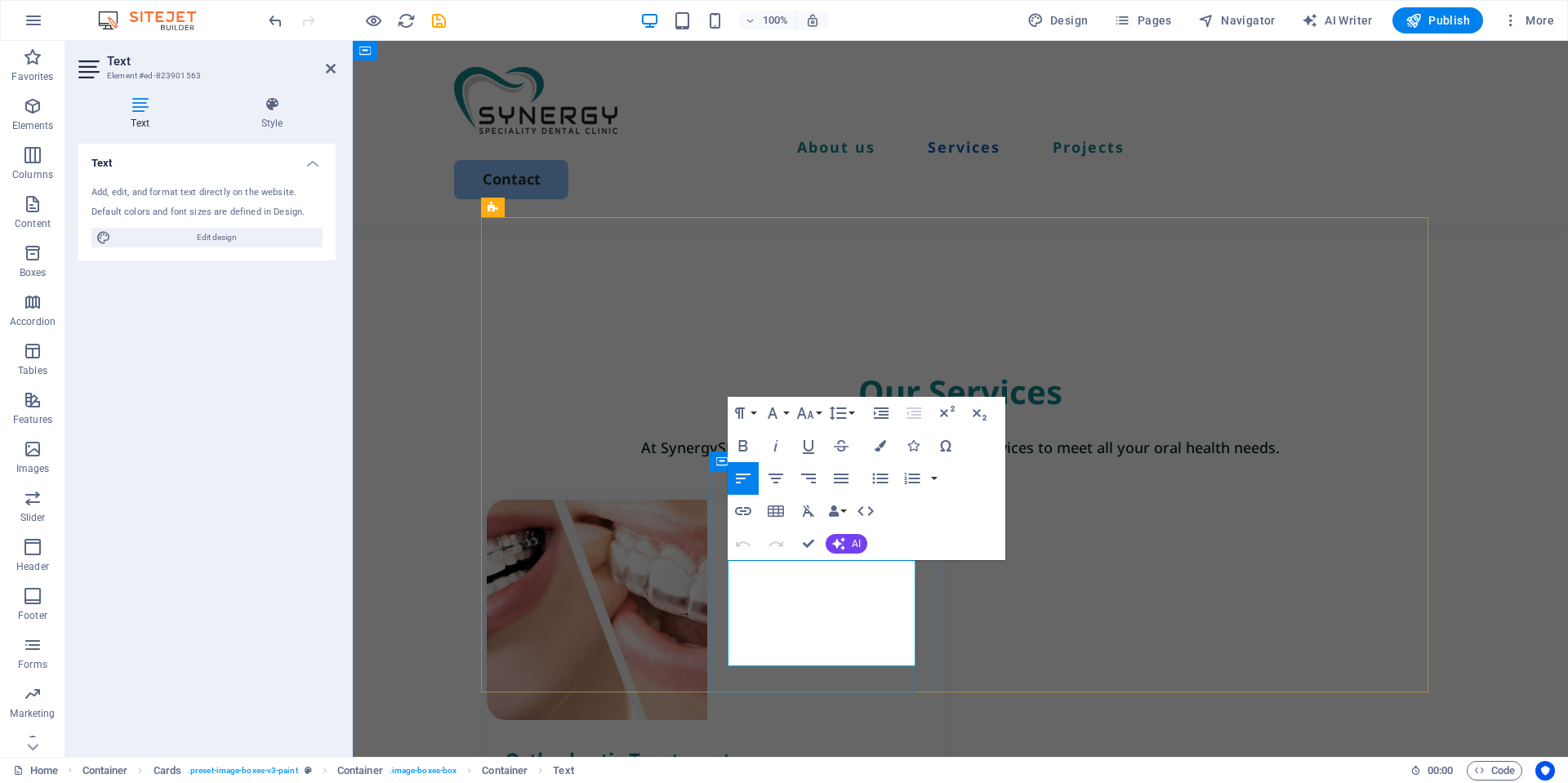 drag, startPoint x: 841, startPoint y: 661, endPoint x: 723, endPoint y: 572, distance: 147.80054 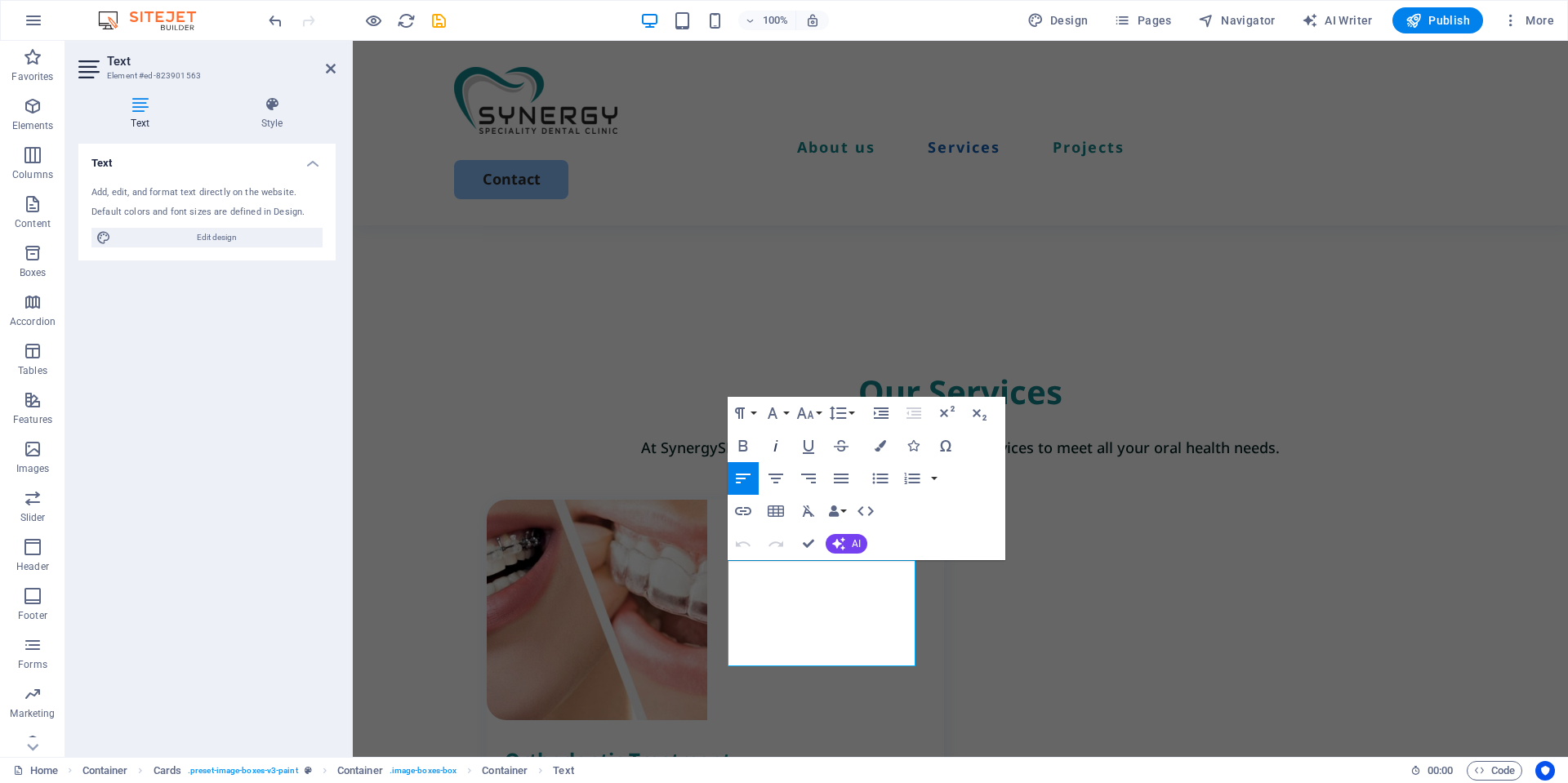 click 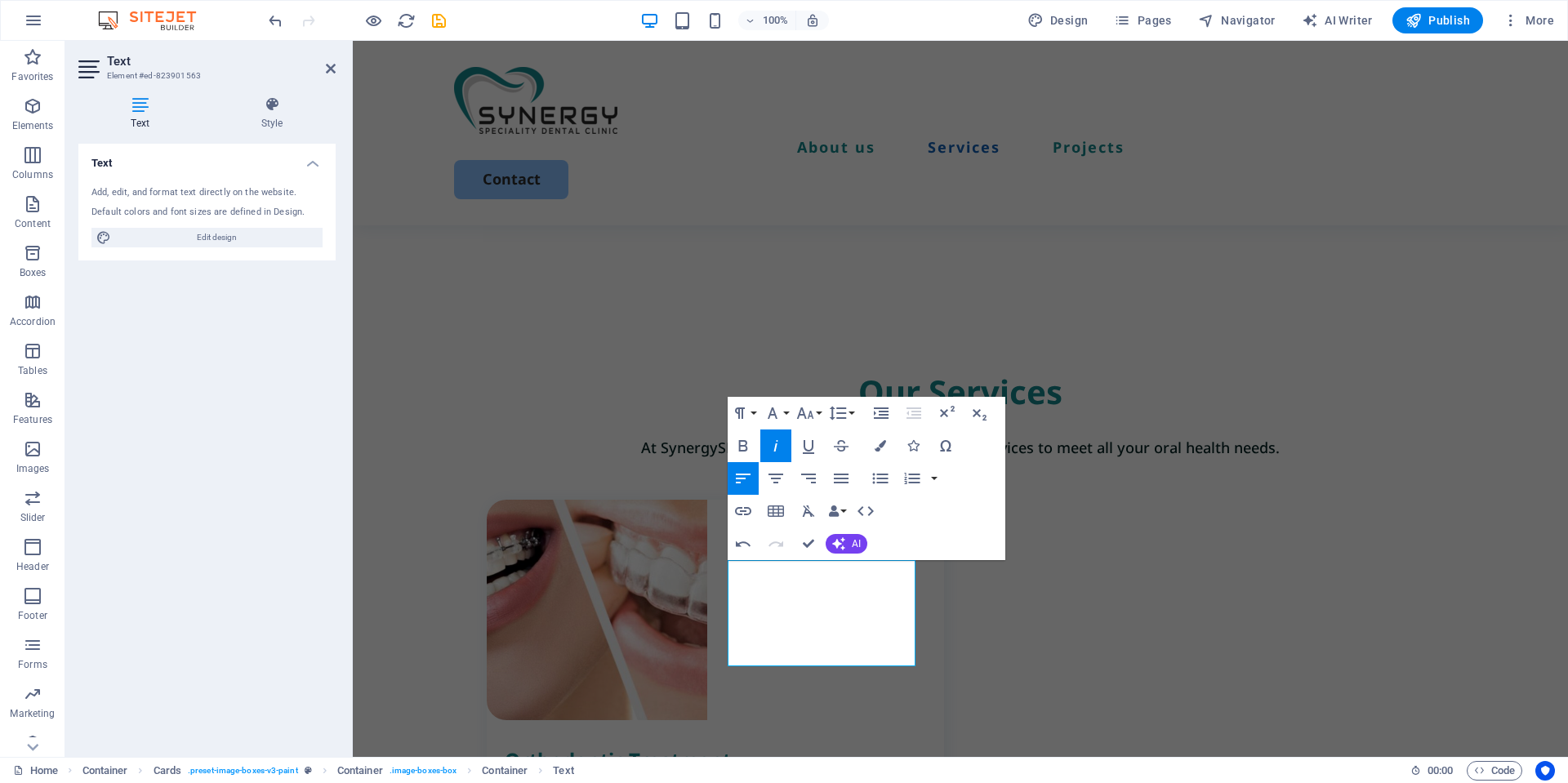 click 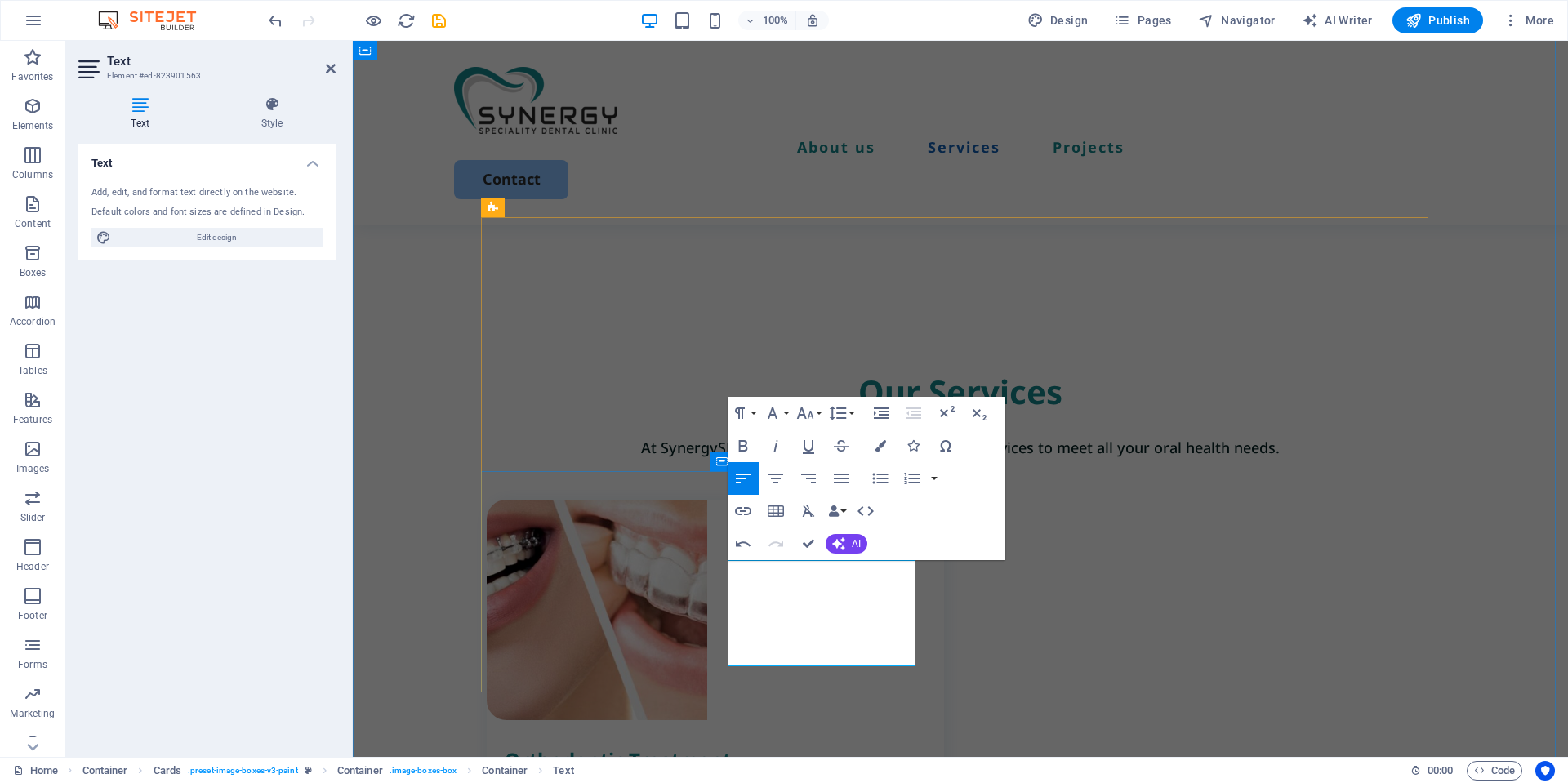 click on "Straighten Your Smile Discreetly with Clear Aligners.  Clear aligners offer a nearly invisible alternative to traditional braces." at bounding box center [724, 1502] 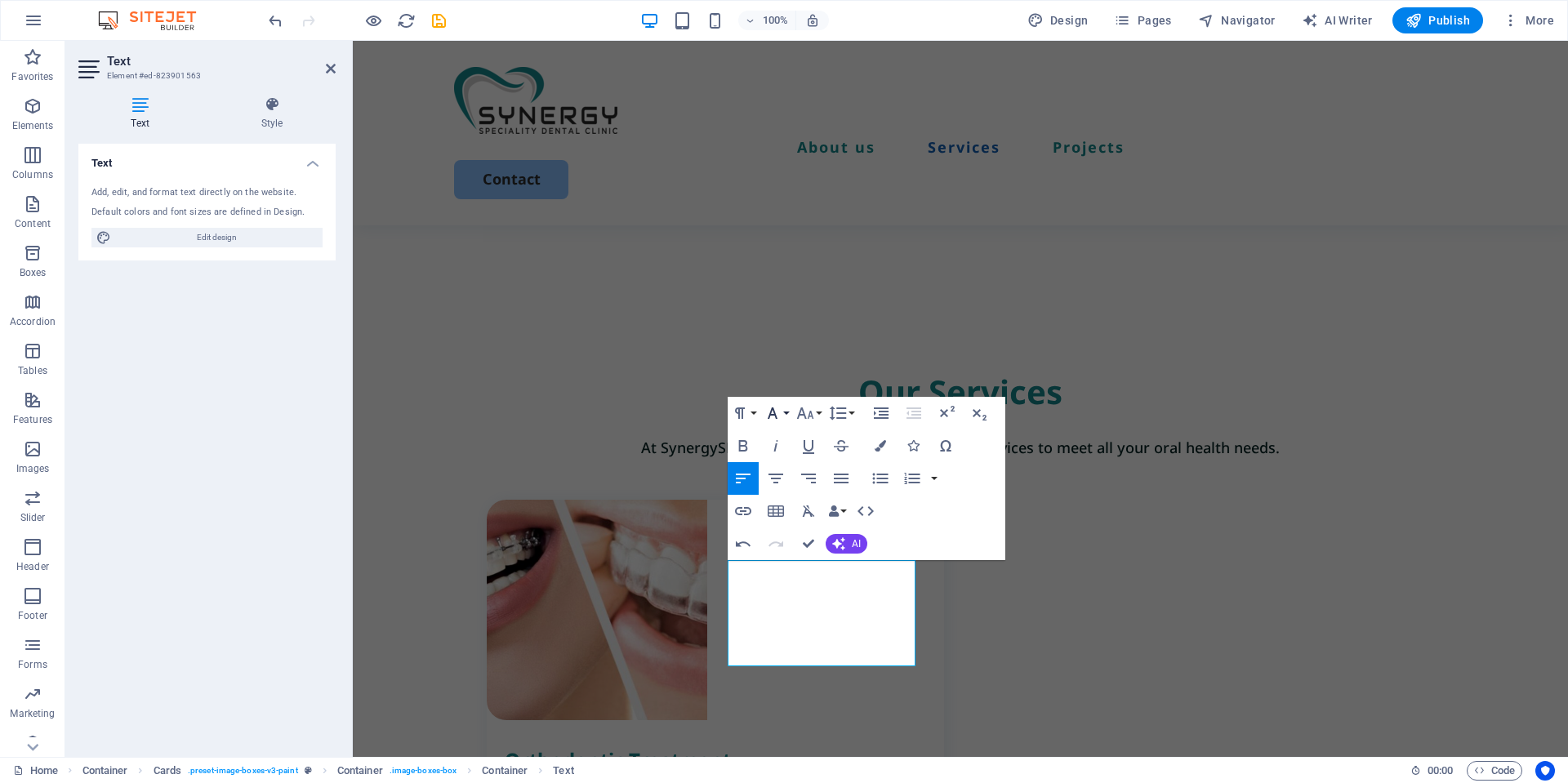 click on "Font Family" at bounding box center [776, 413] 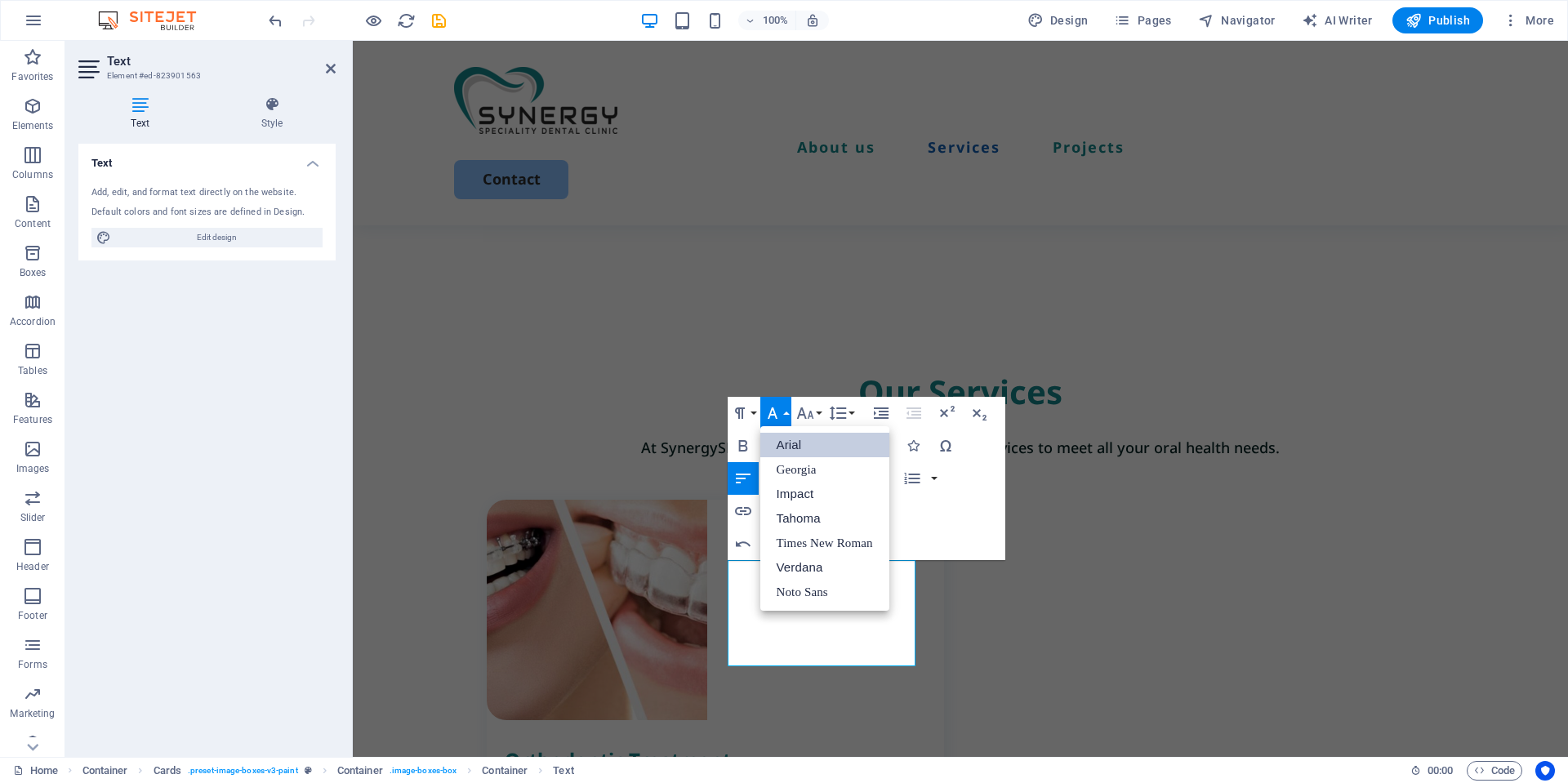 scroll, scrollTop: 0, scrollLeft: 0, axis: both 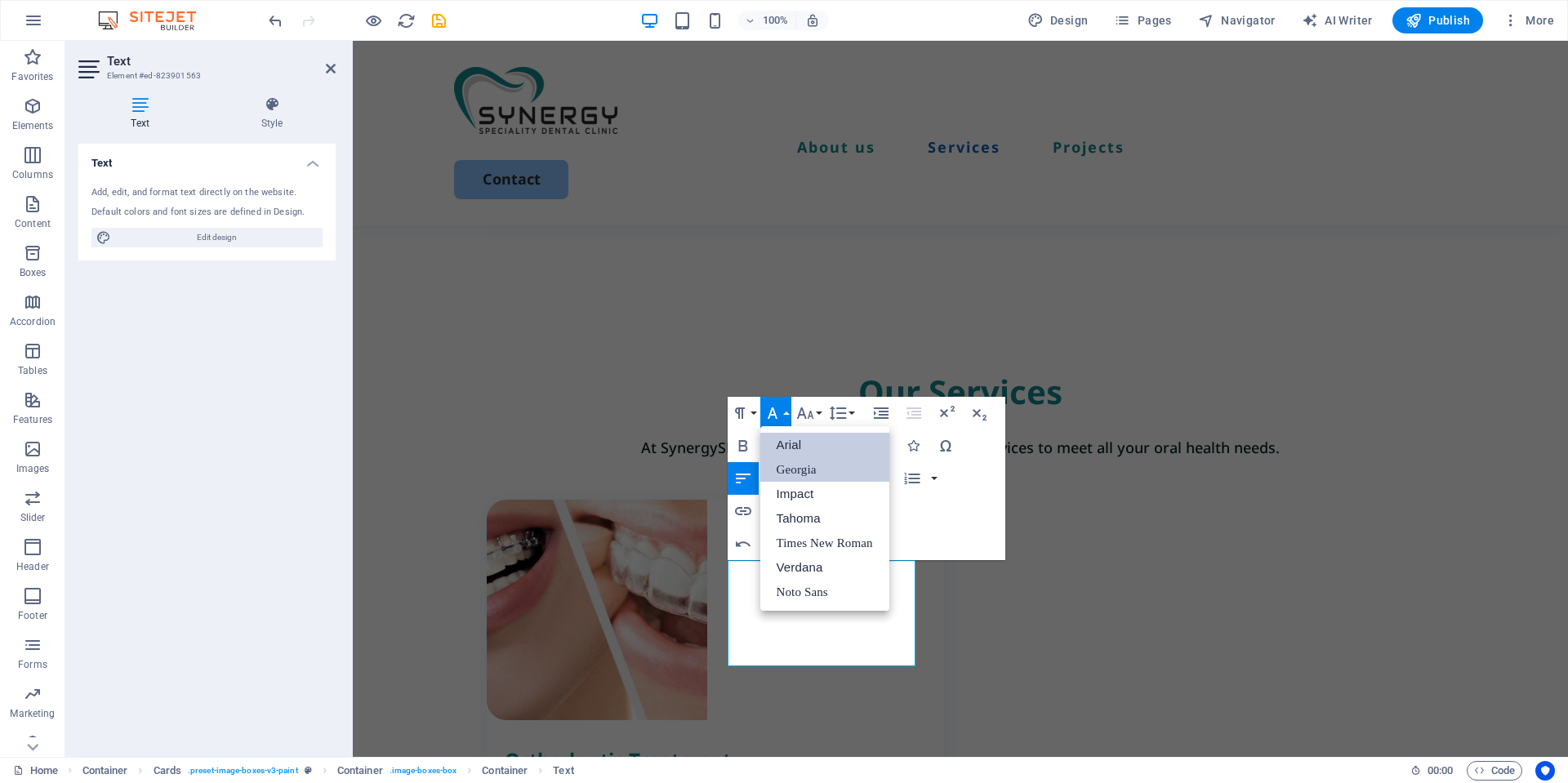 click on "Georgia" at bounding box center [825, 469] 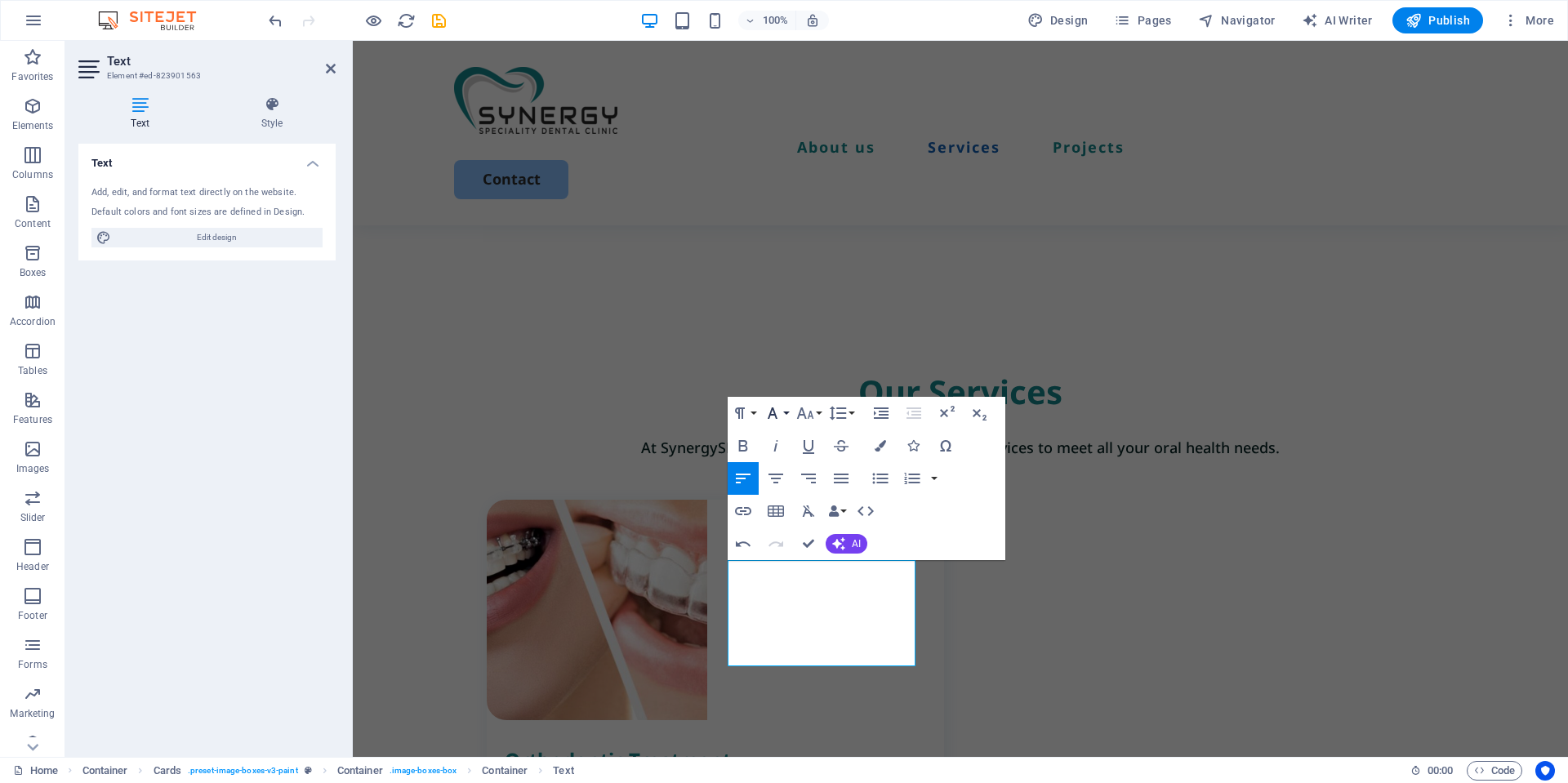 click on "Font Family" at bounding box center (776, 413) 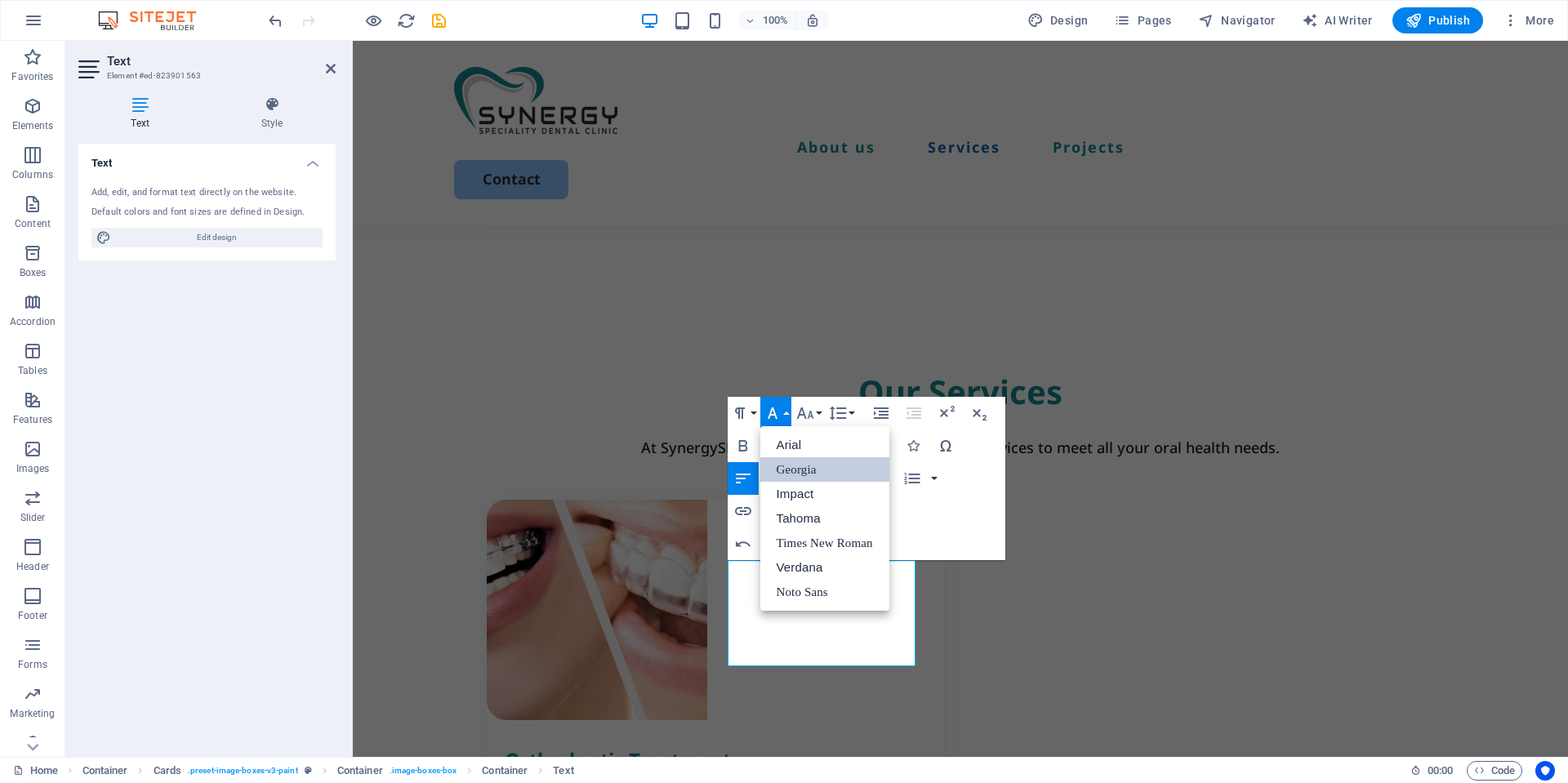 scroll, scrollTop: 0, scrollLeft: 0, axis: both 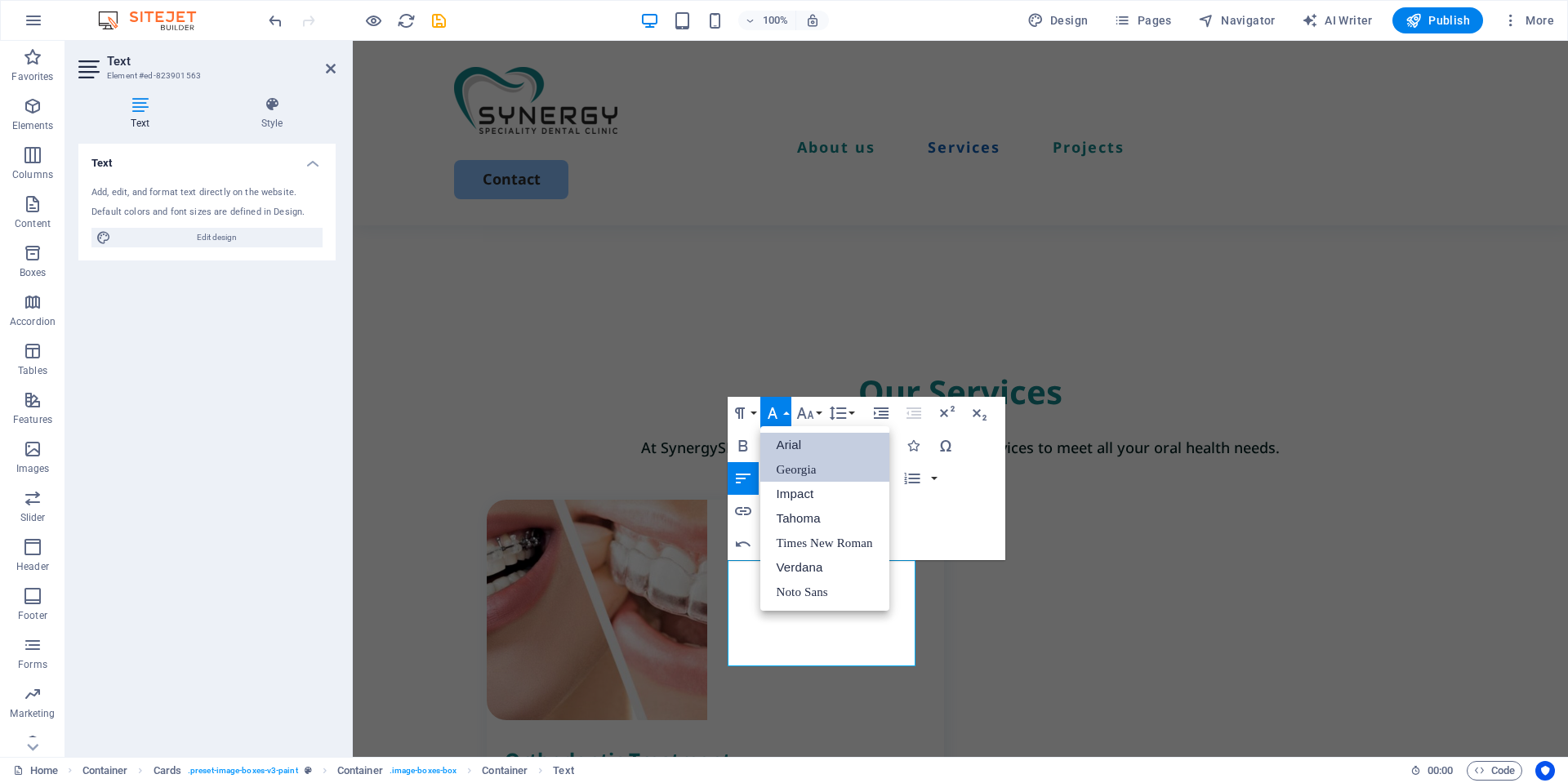 click on "Arial" at bounding box center (825, 445) 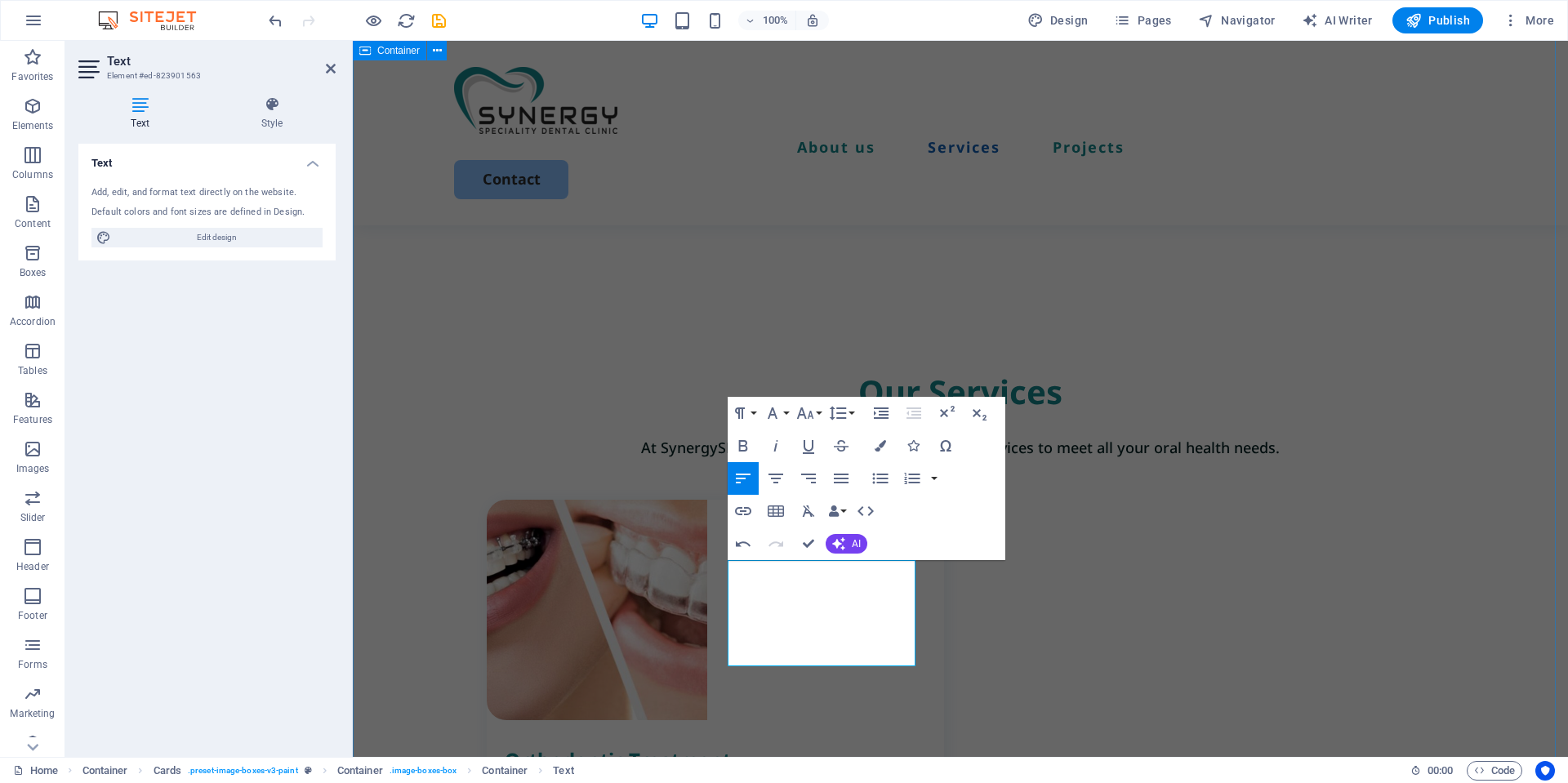click on "Our Services At SynergySDC, we offer a wide range of dental services to meet all your oral health needs. Orthodontic Treatment We offer effective solutions for a misaligned teeth, crowding, crossbite, overbite, underbite, spacing, rotated teeth, and improper tooth eruption. Dental Braces Expert Orthodontic Care for a Healthy, Confident Smile.  At our clinic, we provide personalized orthodontic solutions tailored to meet your unique dental needs Clear Aligners Straighten Your Smile Discreetly with Clear Aligners. Clear aligners offer a nearly invisible alternative to traditional braces. Commercial painting Lorem ipsum dolor sit amet, consectetur elit. Book Now" at bounding box center [960, 1151] 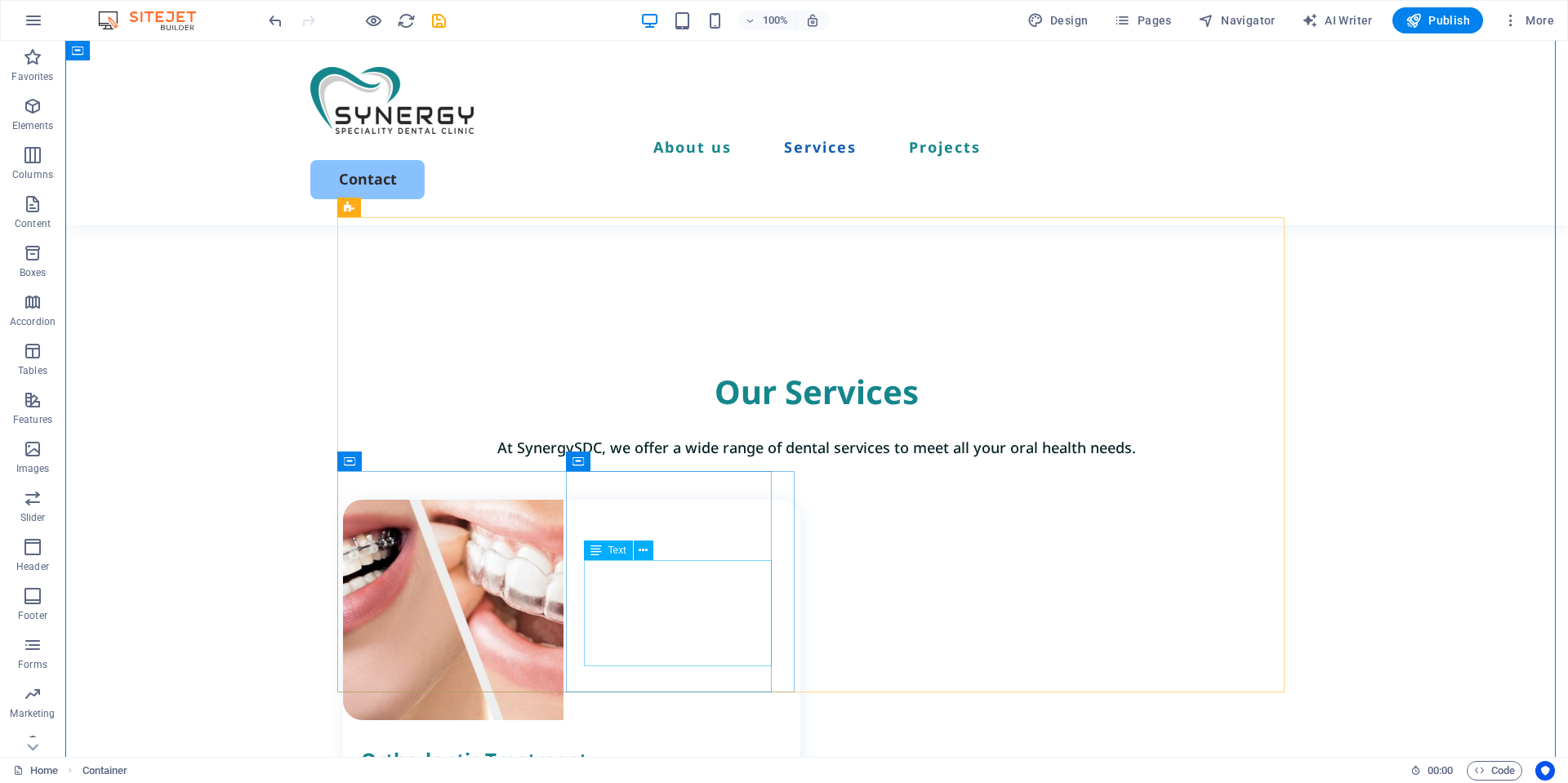 click on "Straighten Your Smile Discreetly with Clear Aligners. Clear aligners offer a nearly invisible alternative to traditional braces." at bounding box center [581, 1502] 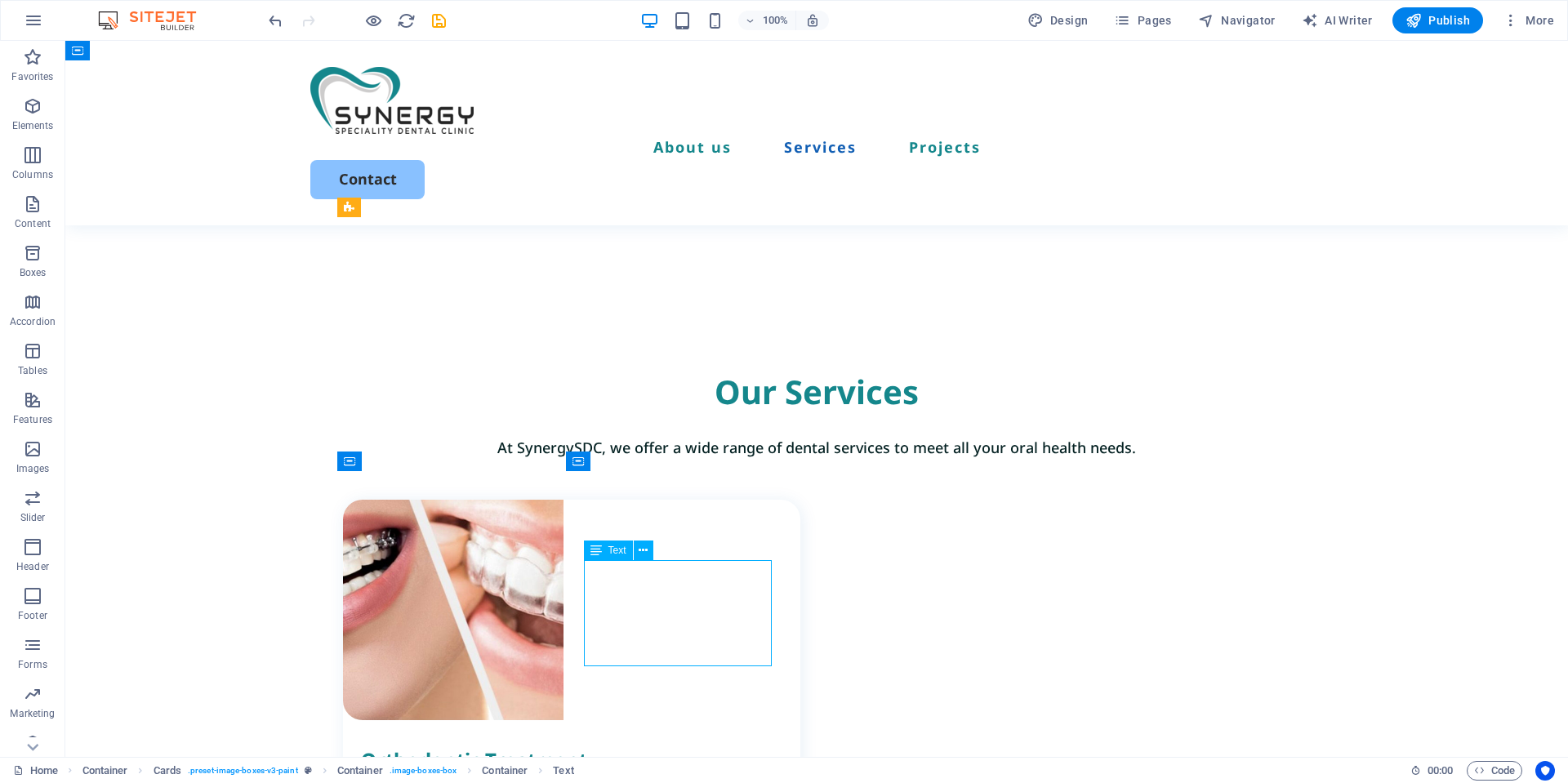 click on "Straighten Your Smile Discreetly with Clear Aligners. Clear aligners offer a nearly invisible alternative to traditional braces." at bounding box center (581, 1502) 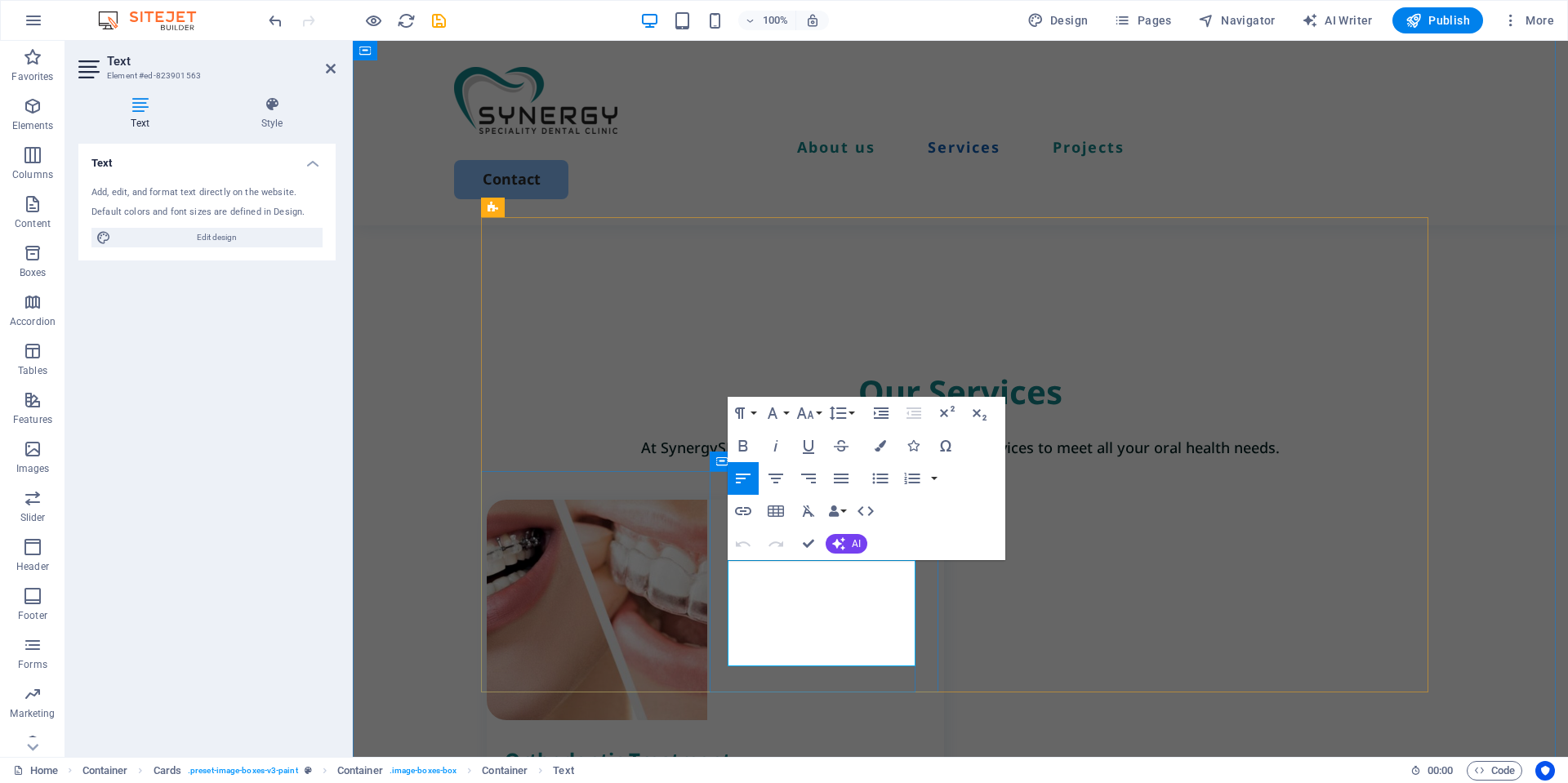 click on "Straighten Your Smile Discreetly with Clear Aligners. Clear aligners offer a nearly invisible alternative to traditional braces." at bounding box center (724, 1502) 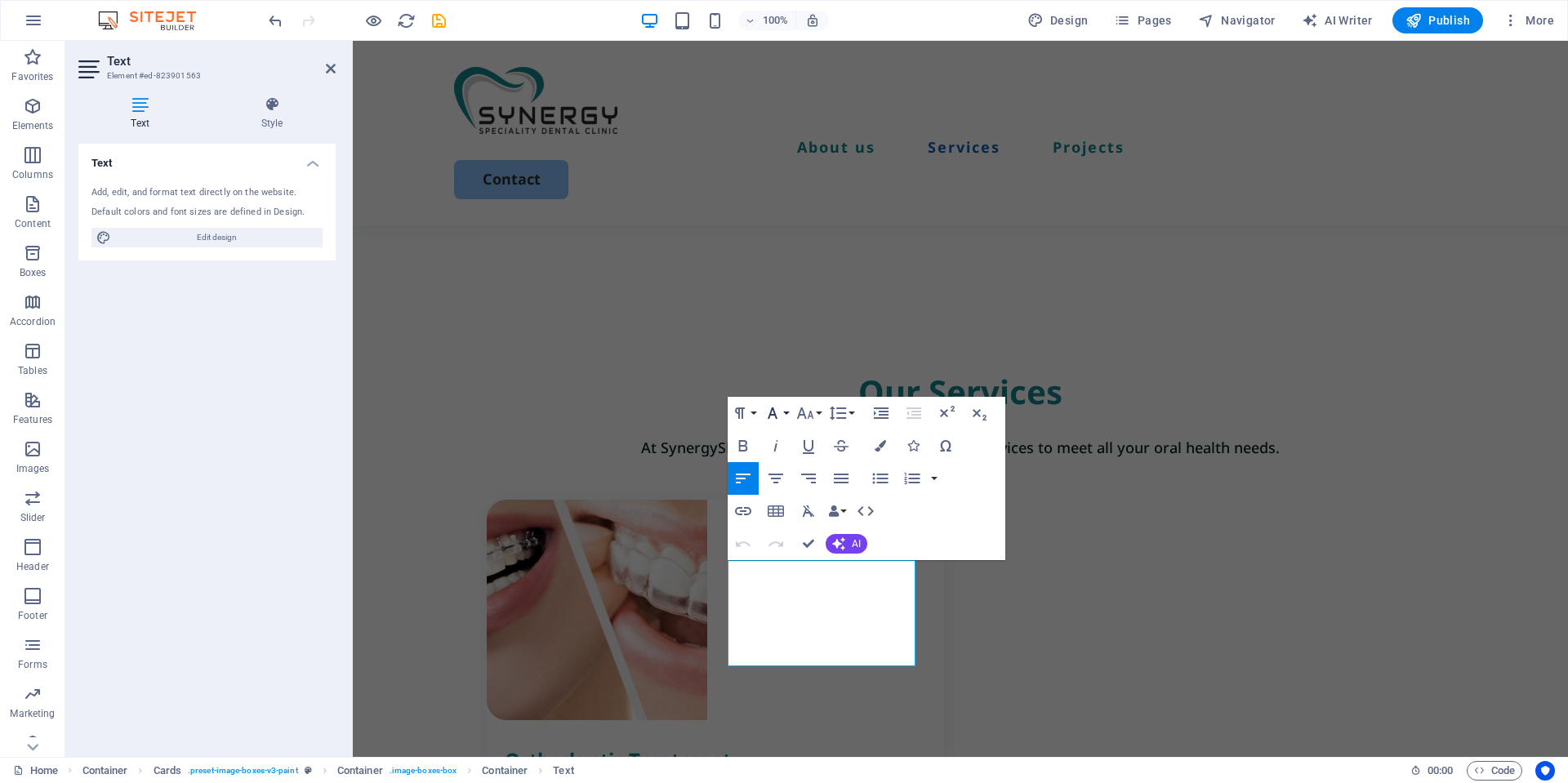 click on "Font Family" at bounding box center [776, 413] 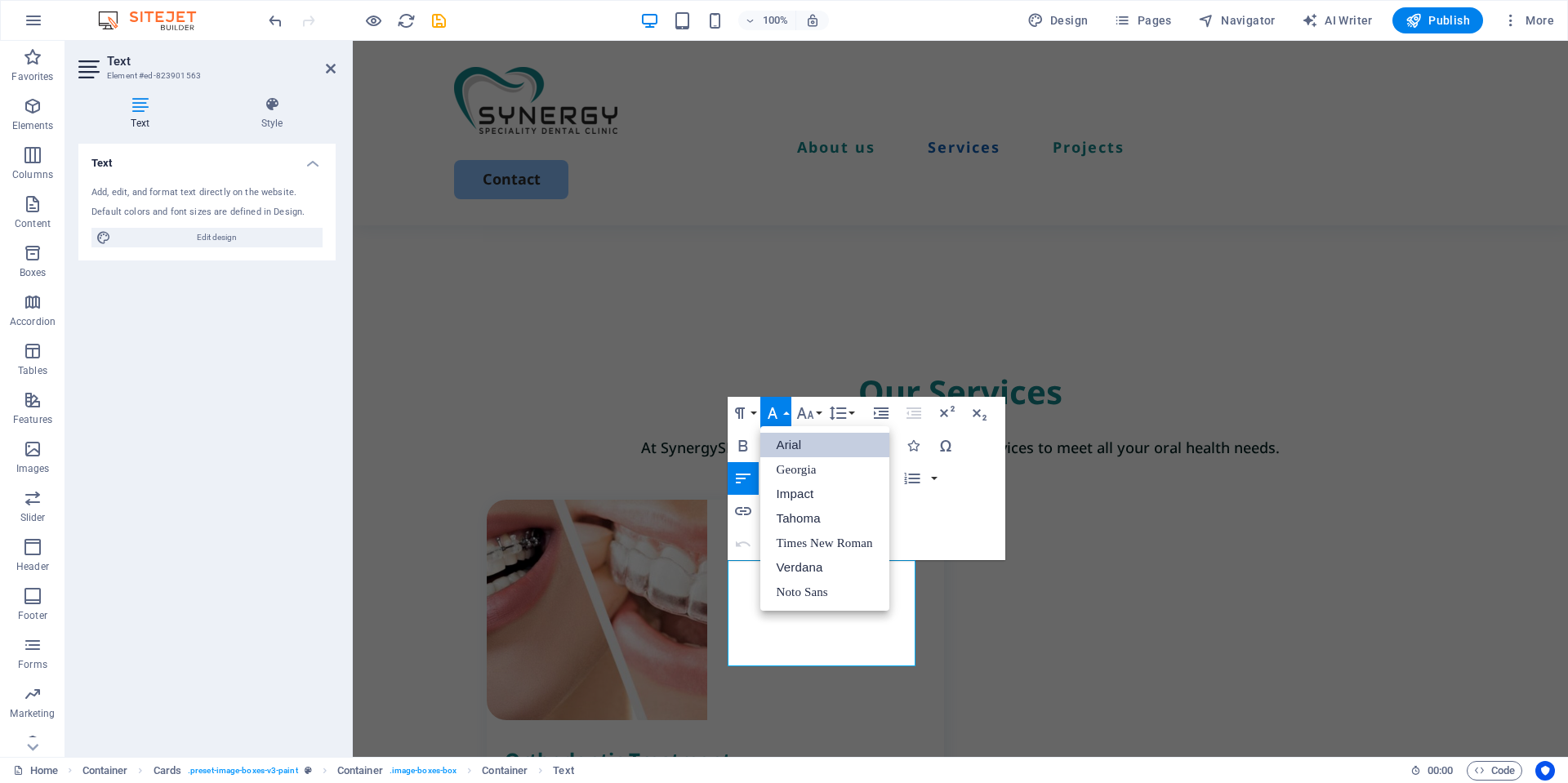 scroll, scrollTop: 0, scrollLeft: 0, axis: both 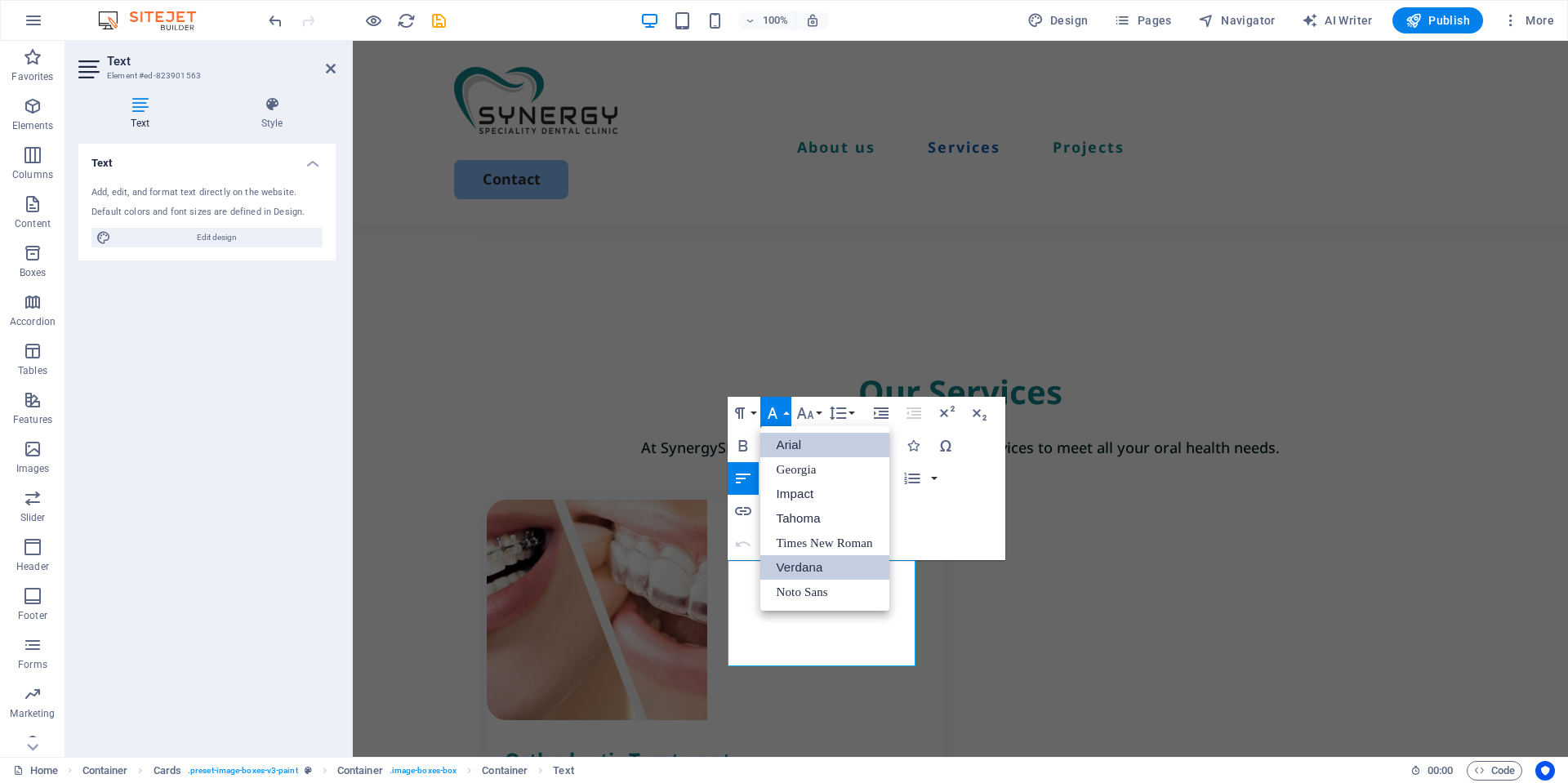 click on "Verdana" at bounding box center [825, 567] 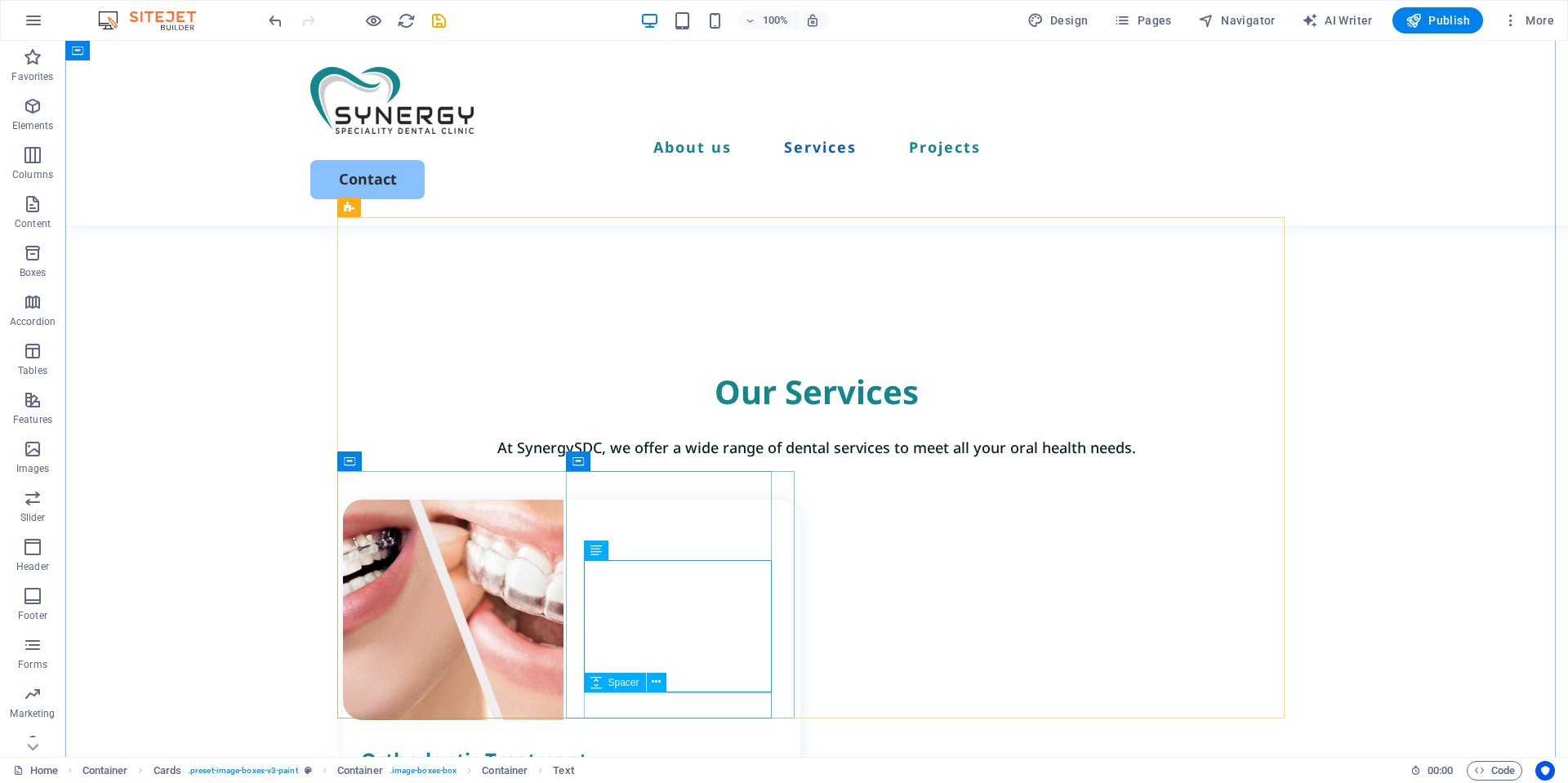 click at bounding box center (581, 1542) 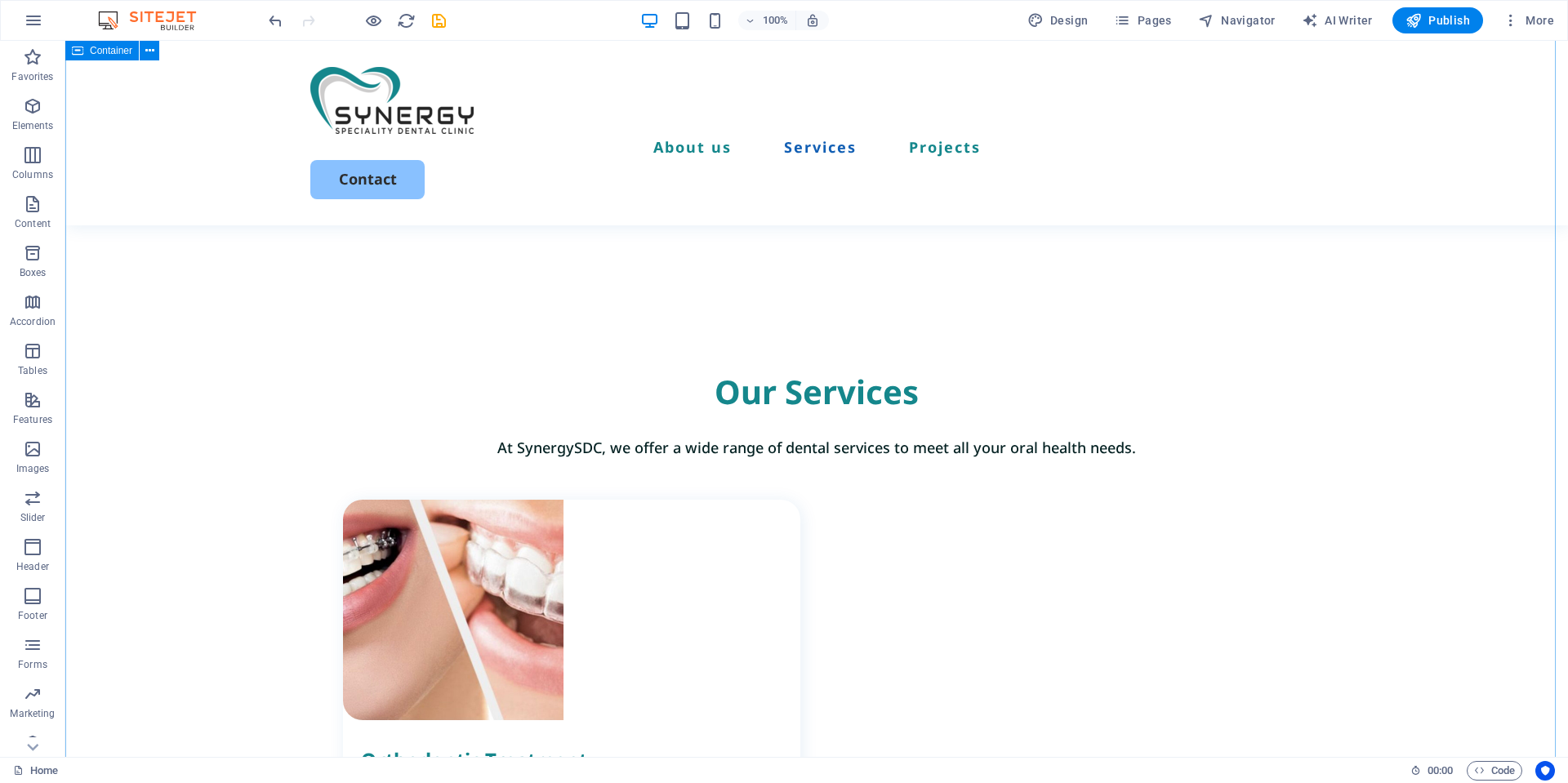 click on "Our Services At SynergySDC, we offer a wide range of dental services to meet all your oral health needs. Orthodontic Treatment We offer effective solutions for a misaligned teeth, crowding, crossbite, overbite, underbite, spacing, rotated teeth, and improper tooth eruption. Dental Braces Expert Orthodontic Care for a Healthy, Confident Smile.  At our clinic, we provide personalized orthodontic solutions tailored to meet your unique dental needs Clear Aligners Straighten Your Smile Discreetly with Clear Aligners. Clear aligners offer a nearly invisible alternative to traditional braces. Commercial painting Lorem ipsum dolor sit amet, consectetur elit. Book Now" at bounding box center (817, 1138) 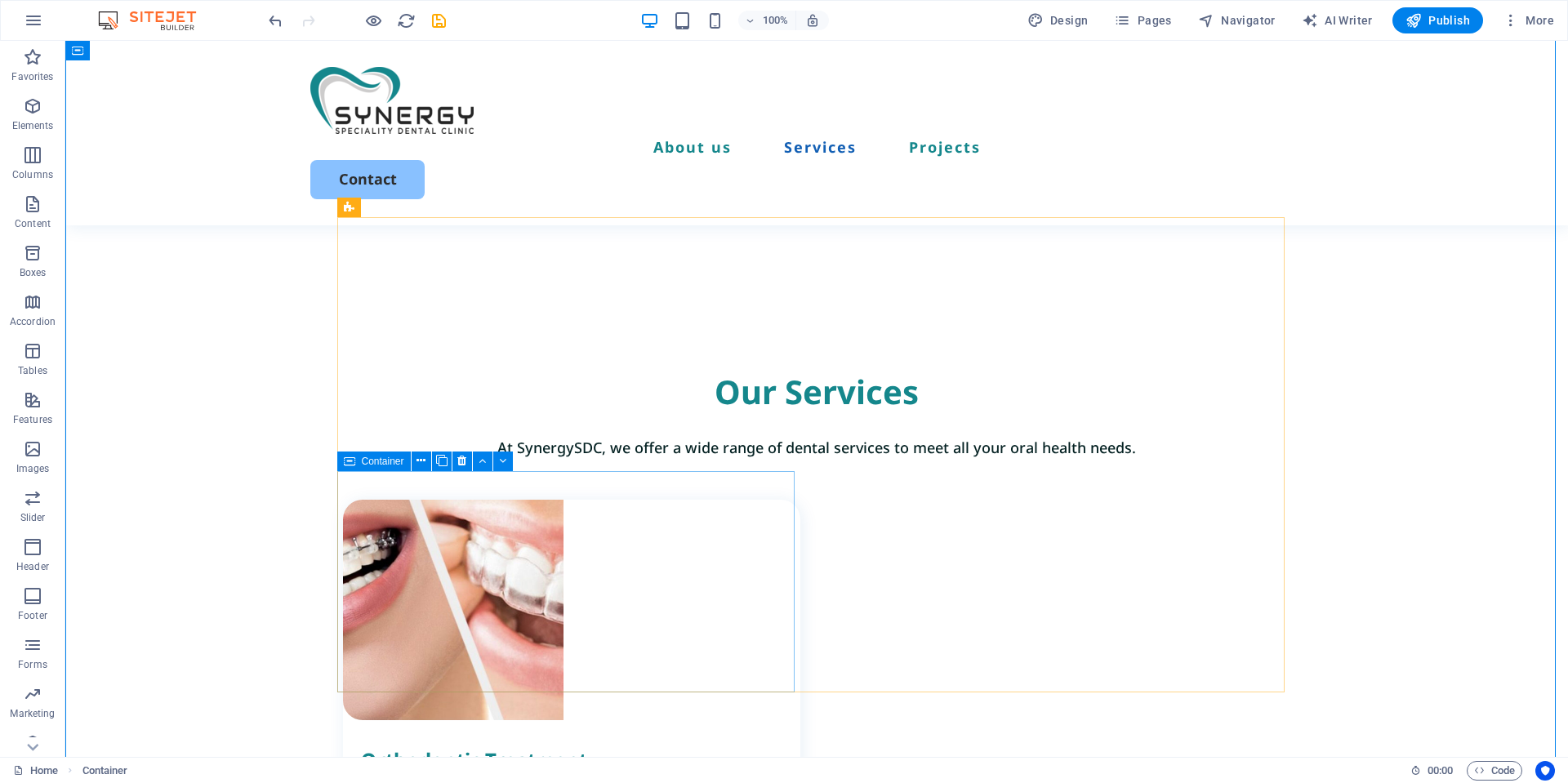 click on "Clear Aligners Straighten Your Smile Discreetly with Clear Aligners. Clear aligners offer a nearly invisible alternative to traditional braces." at bounding box center [572, 1362] 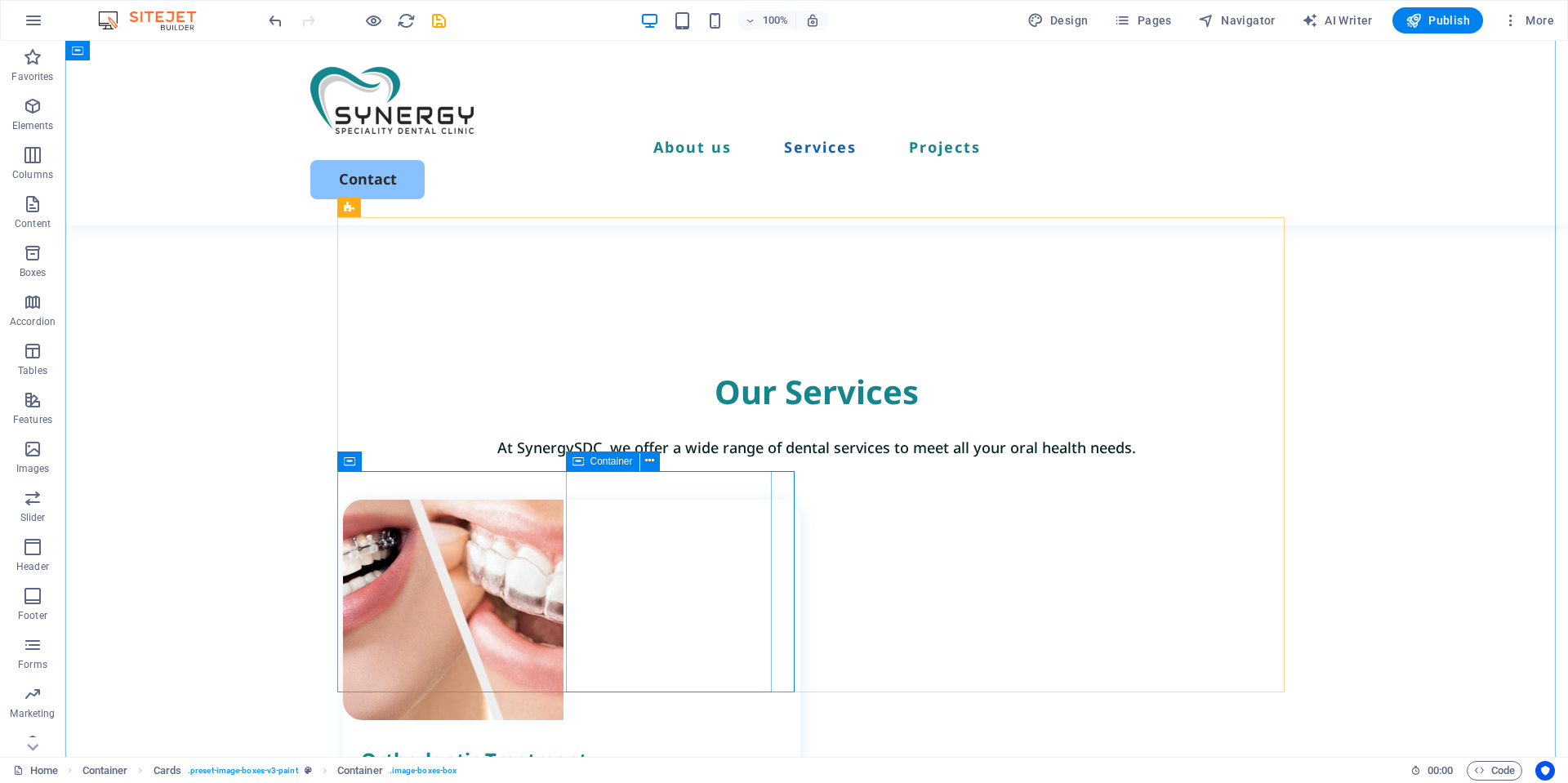 click on "Clear Aligners Straighten Your Smile Discreetly with Clear Aligners. Clear aligners offer a nearly invisible alternative to traditional braces." at bounding box center [572, 1472] 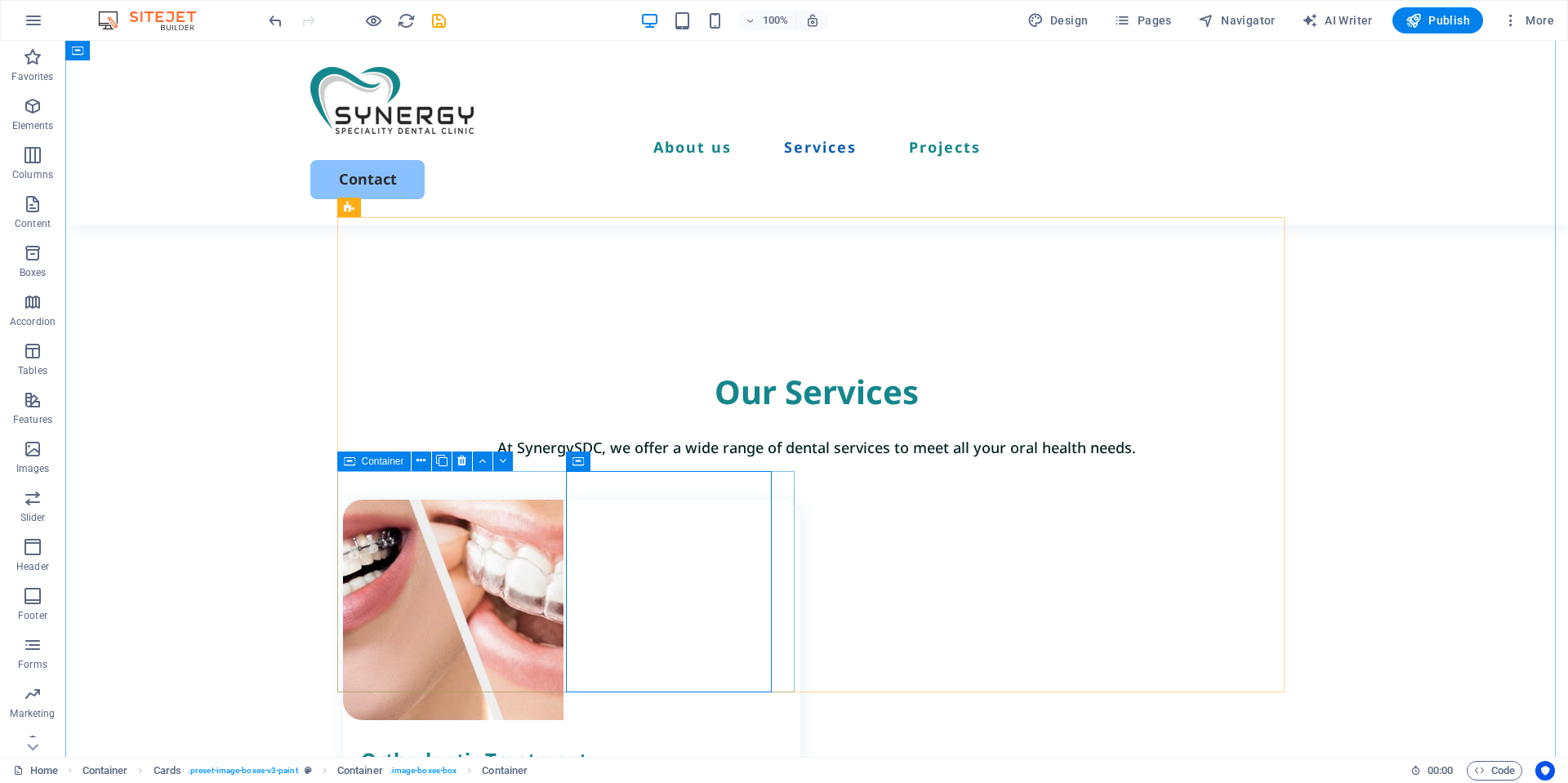 click on "Clear Aligners Straighten Your Smile Discreetly with Clear Aligners. Clear aligners offer a nearly invisible alternative to traditional braces." at bounding box center [572, 1362] 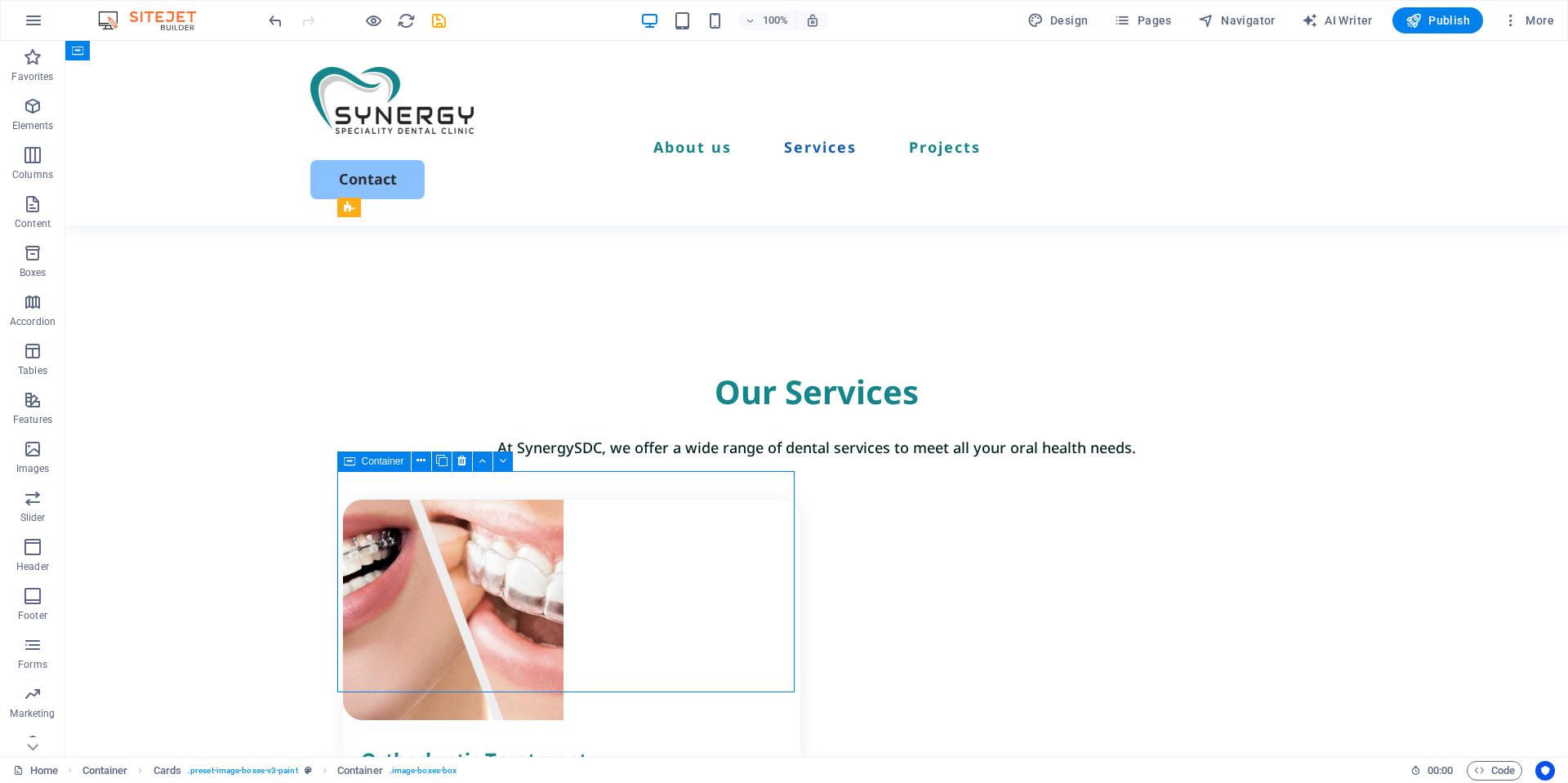 click on "Clear Aligners Straighten Your Smile Discreetly with Clear Aligners. Clear aligners offer a nearly invisible alternative to traditional braces." at bounding box center (572, 1362) 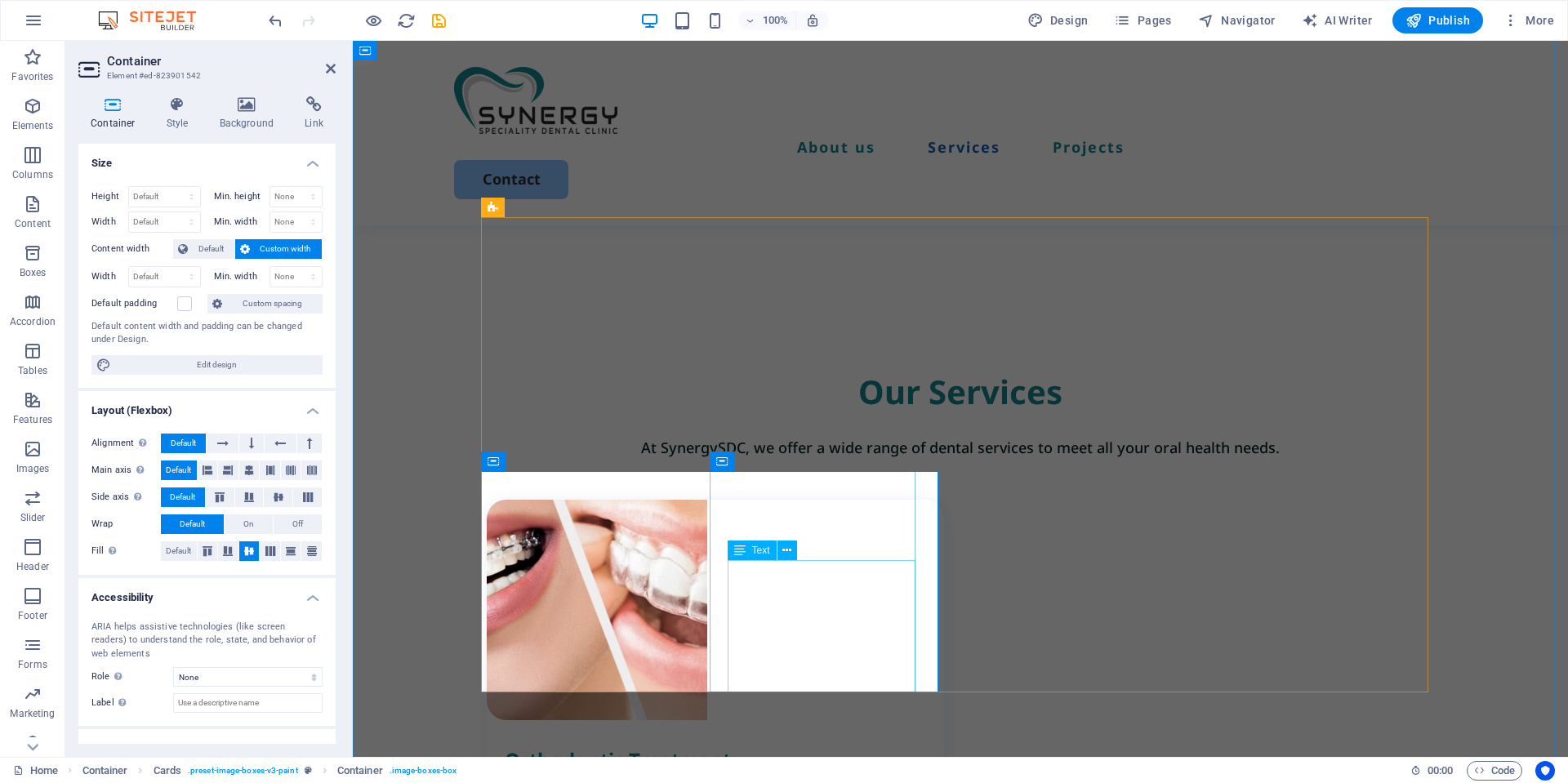 click on "Straighten Your Smile Discreetly with Clear Aligners. Clear aligners offer a nearly invisible alternative to traditional braces." at bounding box center [724, 1502] 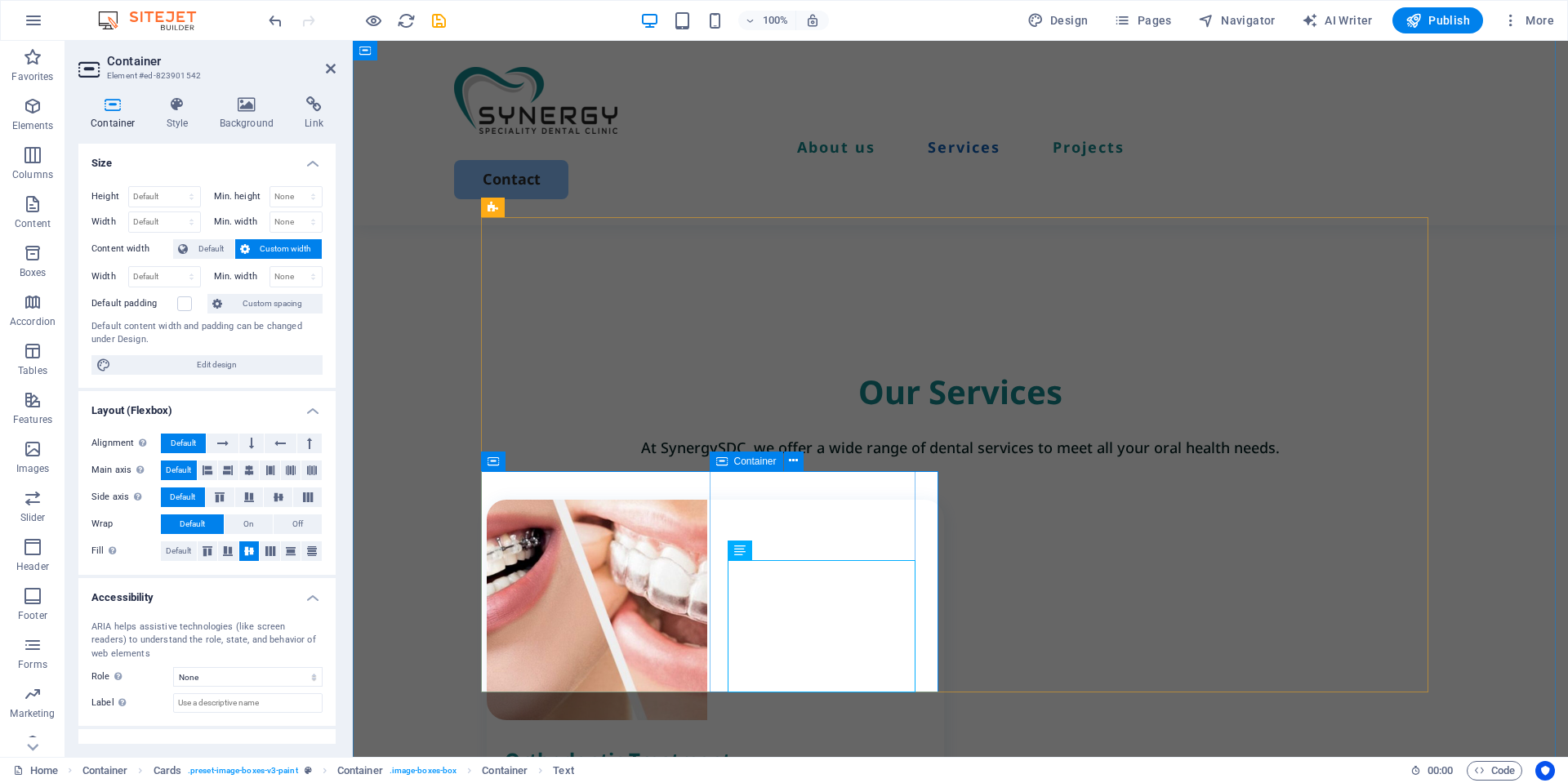 click on "Clear Aligners Straighten Your Smile Discreetly with Clear Aligners. Clear aligners offer a nearly invisible alternative to traditional braces." at bounding box center (715, 1472) 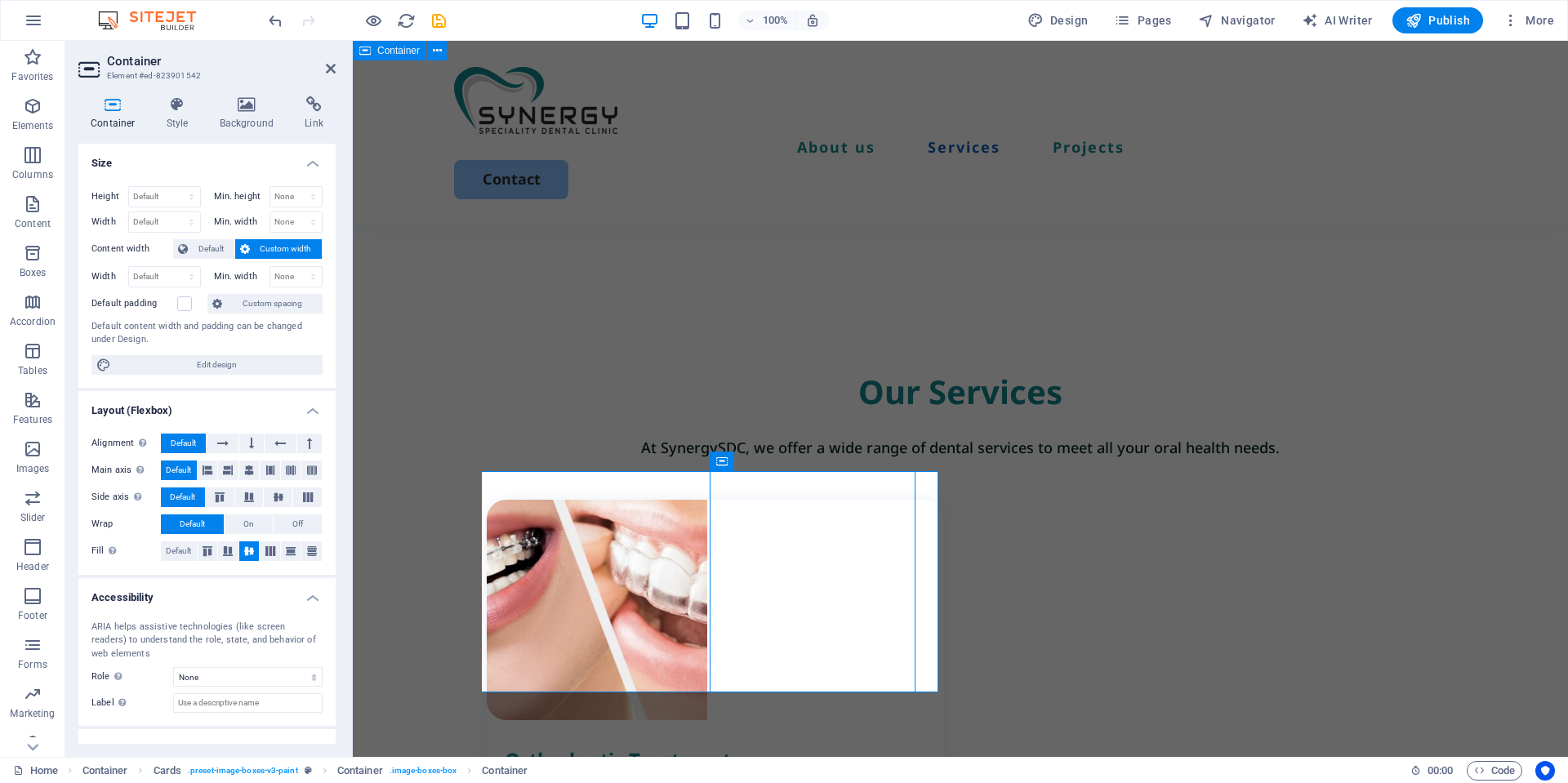 click on "Our Services At SynergySDC, we offer a wide range of dental services to meet all your oral health needs. Orthodontic Treatment We offer effective solutions for a misaligned teeth, crowding, crossbite, overbite, underbite, spacing, rotated teeth, and improper tooth eruption. Dental Braces Expert Orthodontic Care for a Healthy, Confident Smile.  At our clinic, we provide personalized orthodontic solutions tailored to meet your unique dental needs Clear Aligners Straighten Your Smile Discreetly with Clear Aligners. Clear aligners offer a nearly invisible alternative to traditional braces. Commercial painting Lorem ipsum dolor sit amet, consectetur elit. Book Now" at bounding box center (960, 1138) 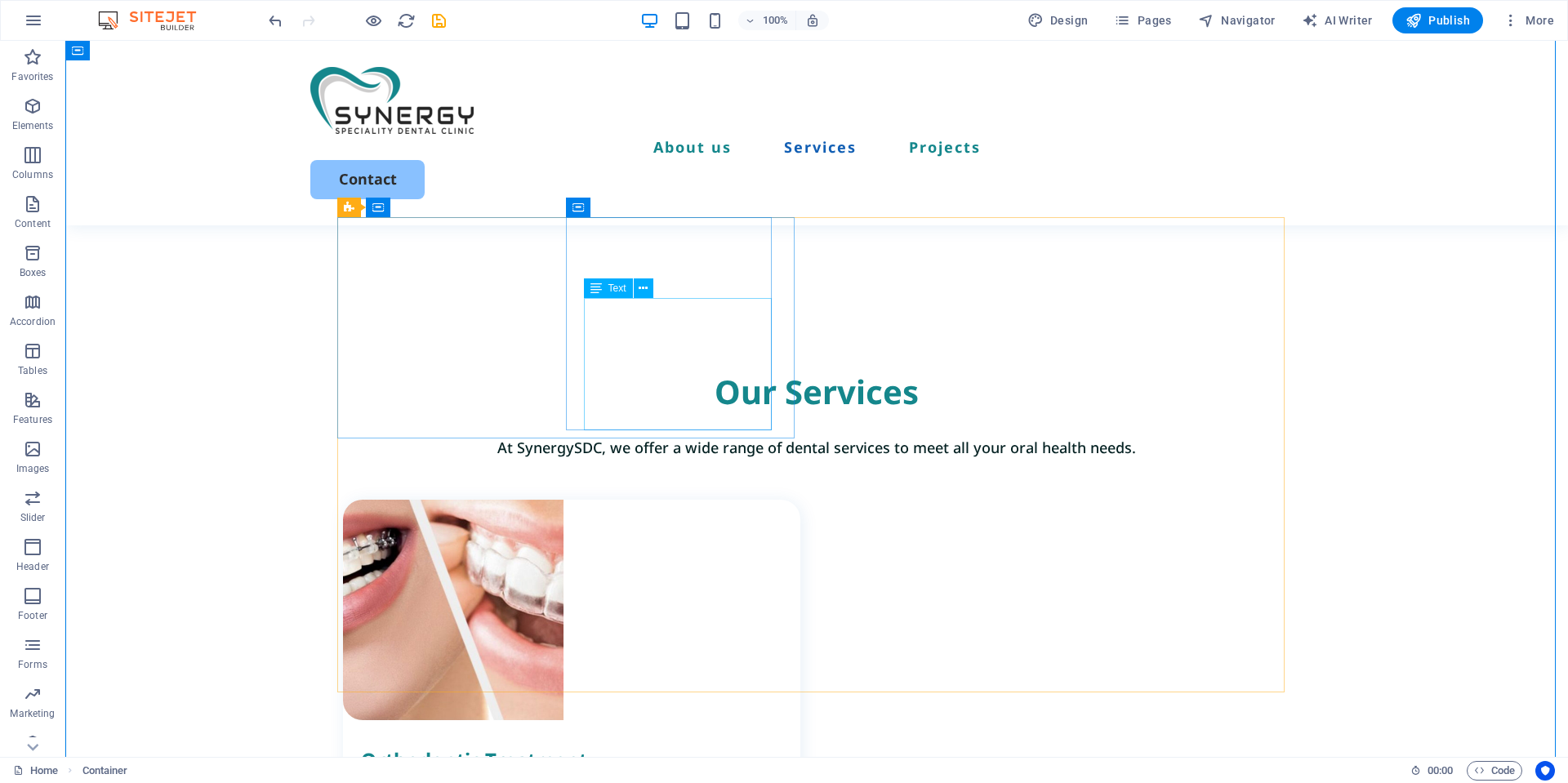 click on "We offer effective solutions for a misaligned teeth, crowding, crossbite, overbite, underbite, spacing, rotated teeth, and improper tooth eruption." at bounding box center [581, 800] 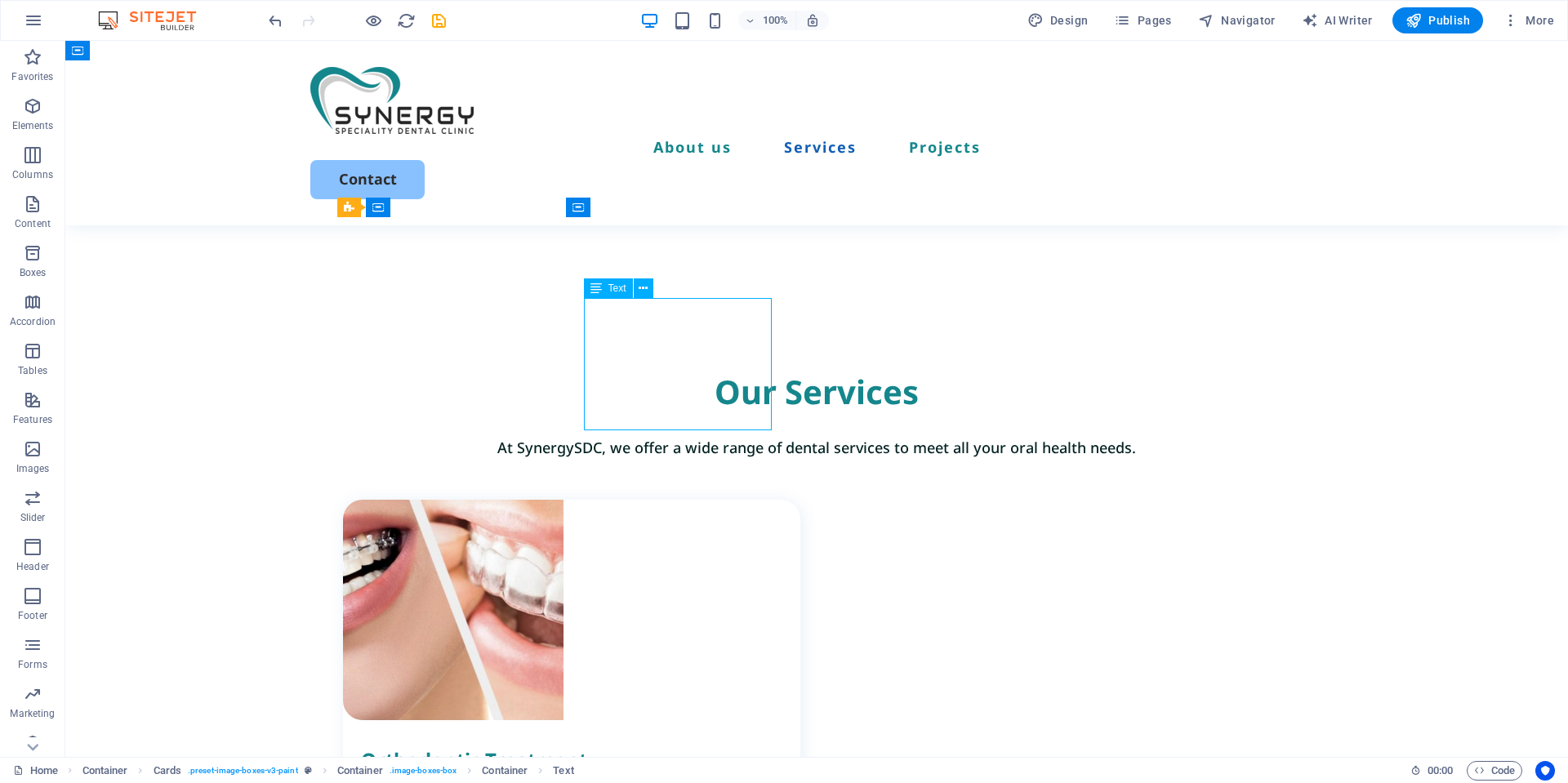 click on "We offer effective solutions for a misaligned teeth, crowding, crossbite, overbite, underbite, spacing, rotated teeth, and improper tooth eruption." at bounding box center (581, 800) 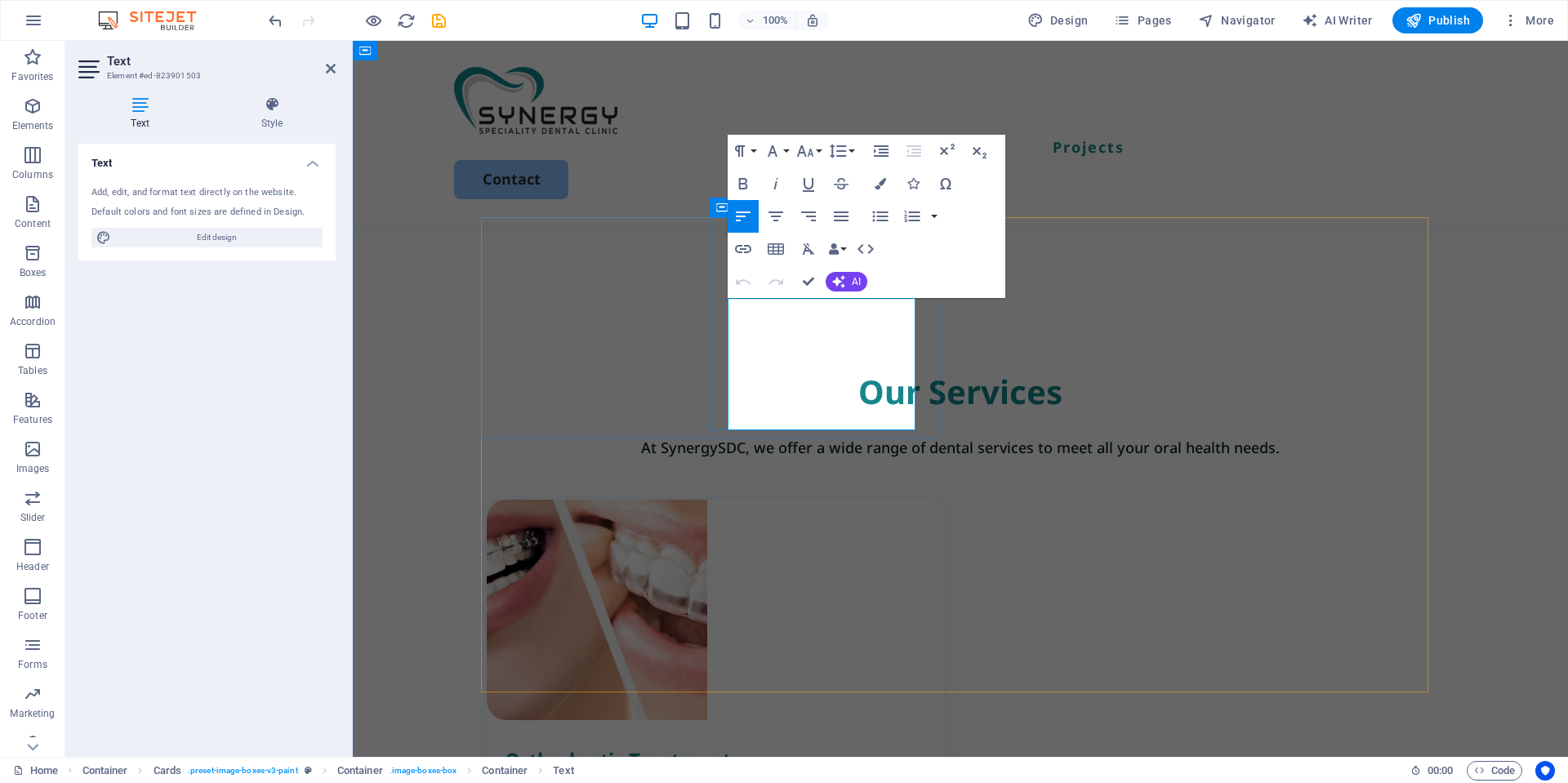 click on "We offer effective solutions for a misaligned teeth, crowding, crossbite, overbite, underbite, spacing, rotated teeth, and improper tooth eruption." at bounding box center (724, 800) 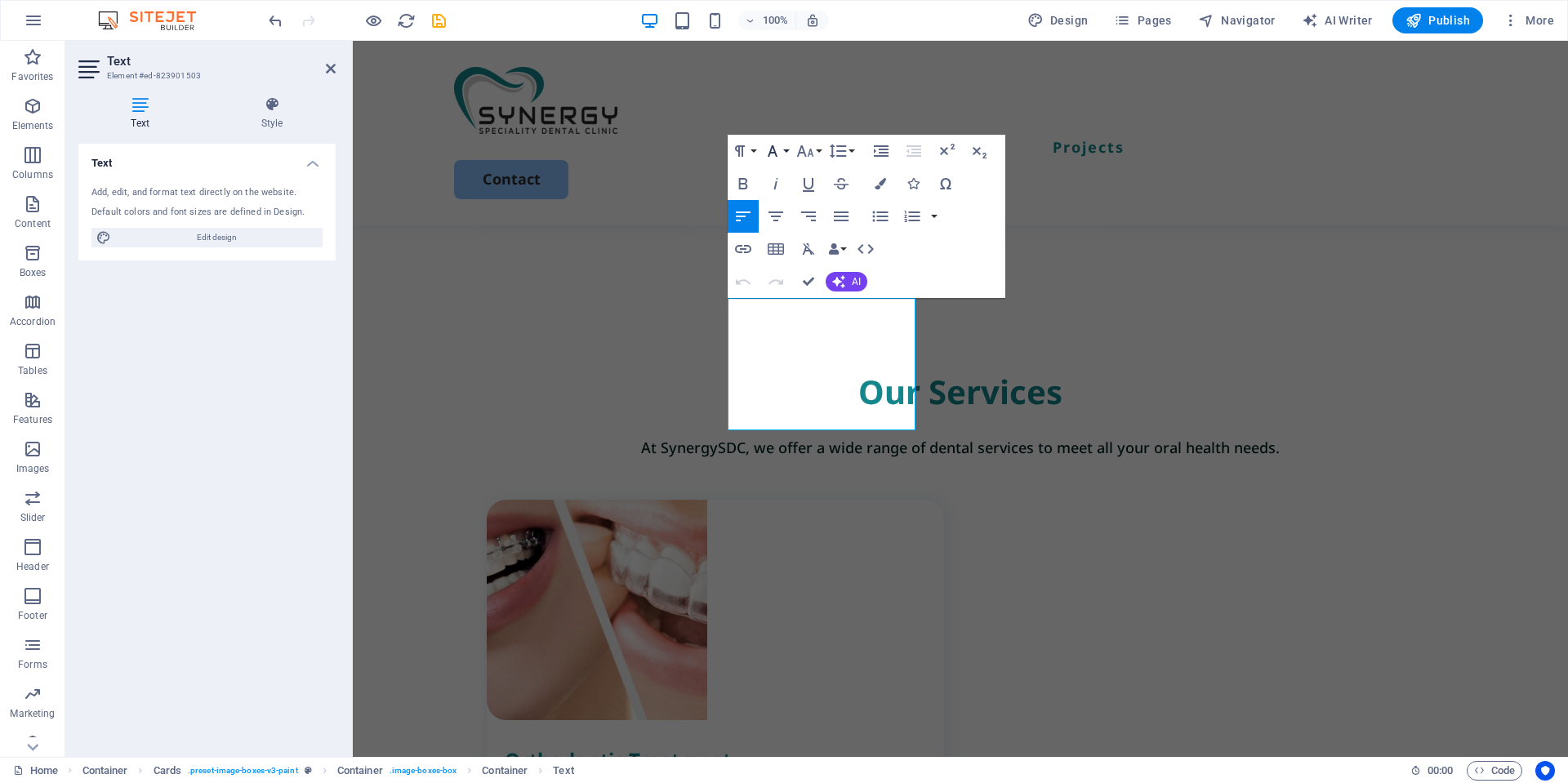 click on "Font Family" at bounding box center [776, 151] 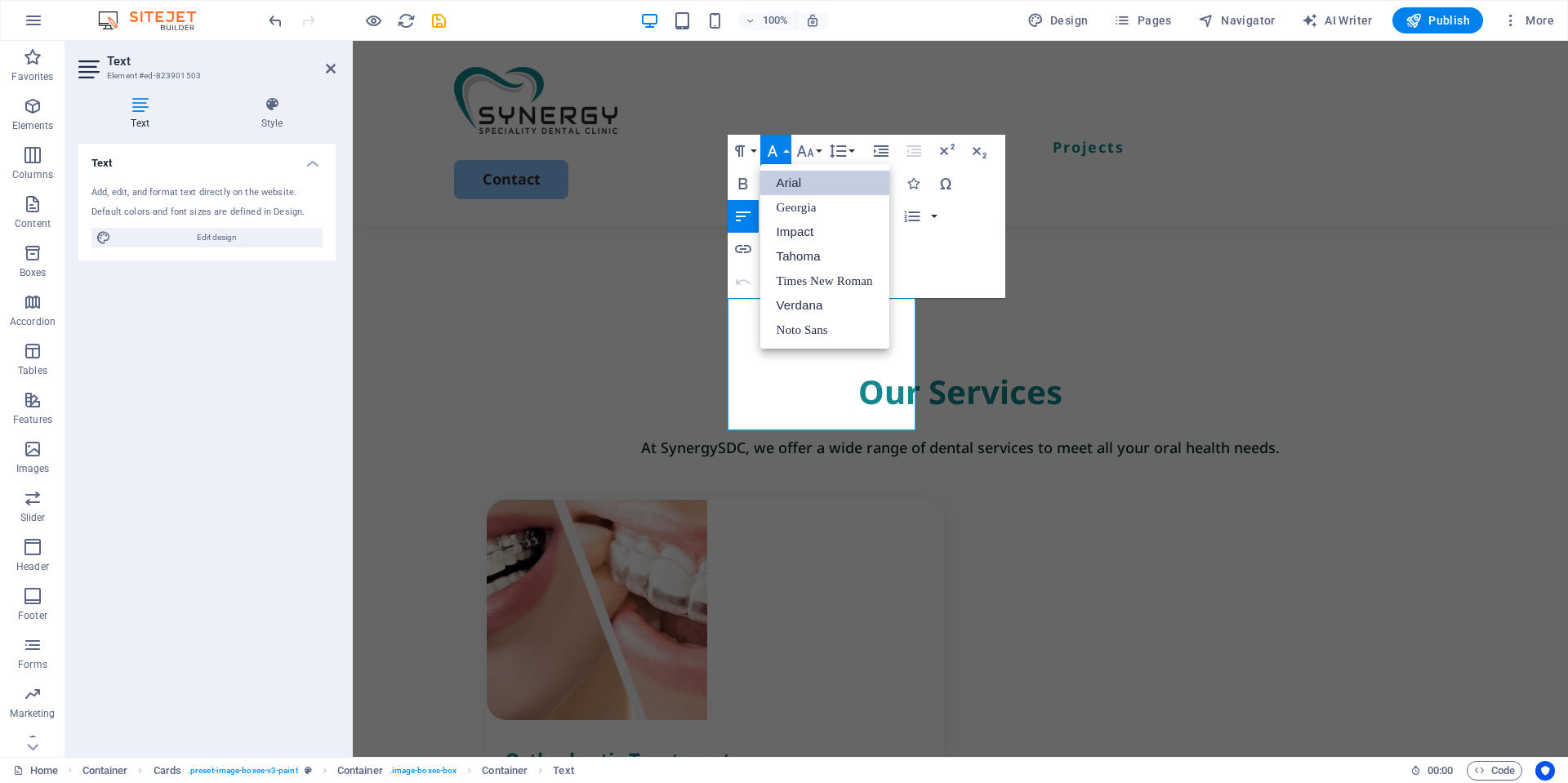 scroll, scrollTop: 0, scrollLeft: 0, axis: both 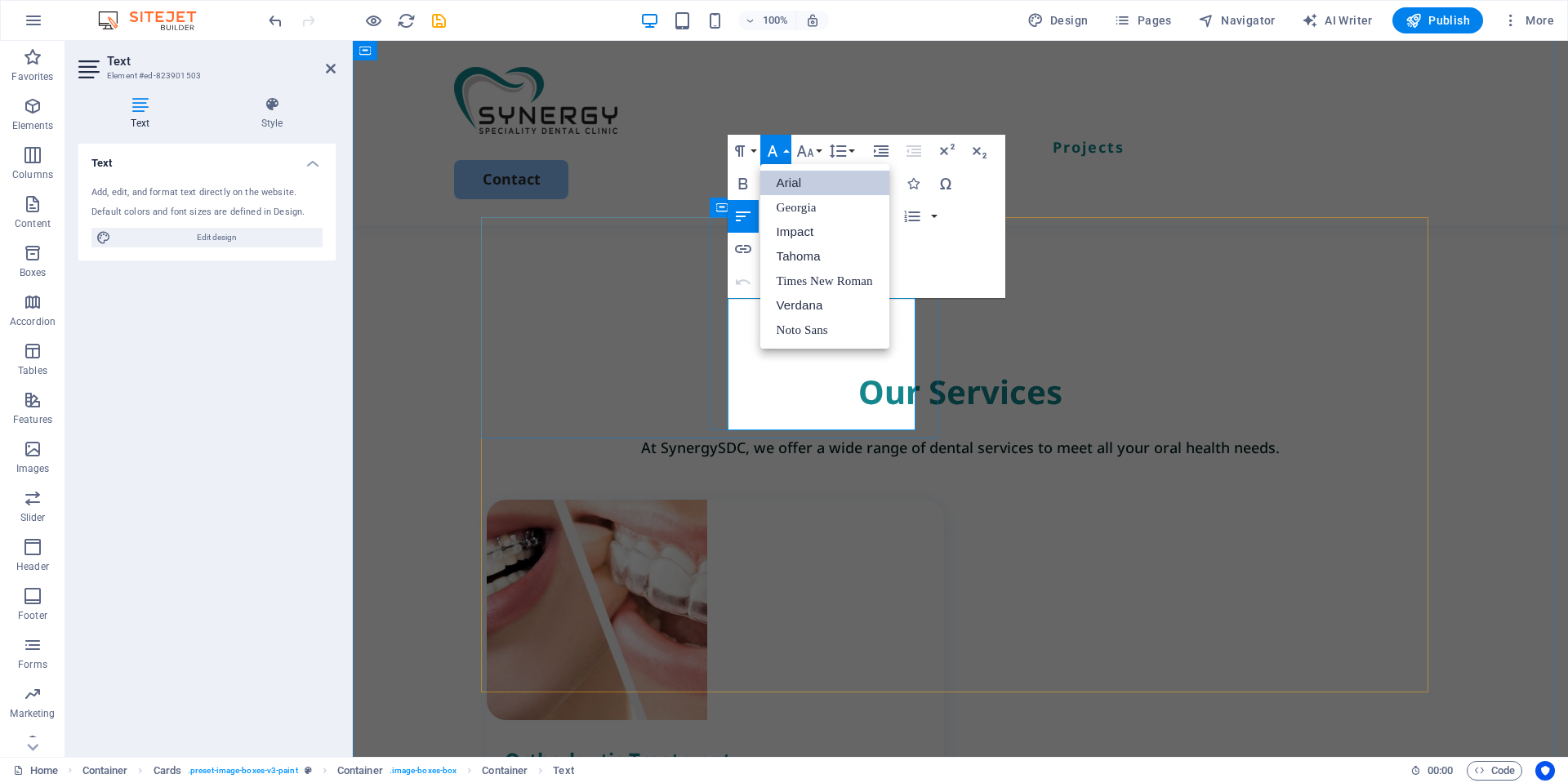 click on "We offer effective solutions for a misaligned teeth, crowding, crossbite, overbite, underbite, spacing, rotated teeth, and improper tooth eruption." at bounding box center (724, 800) 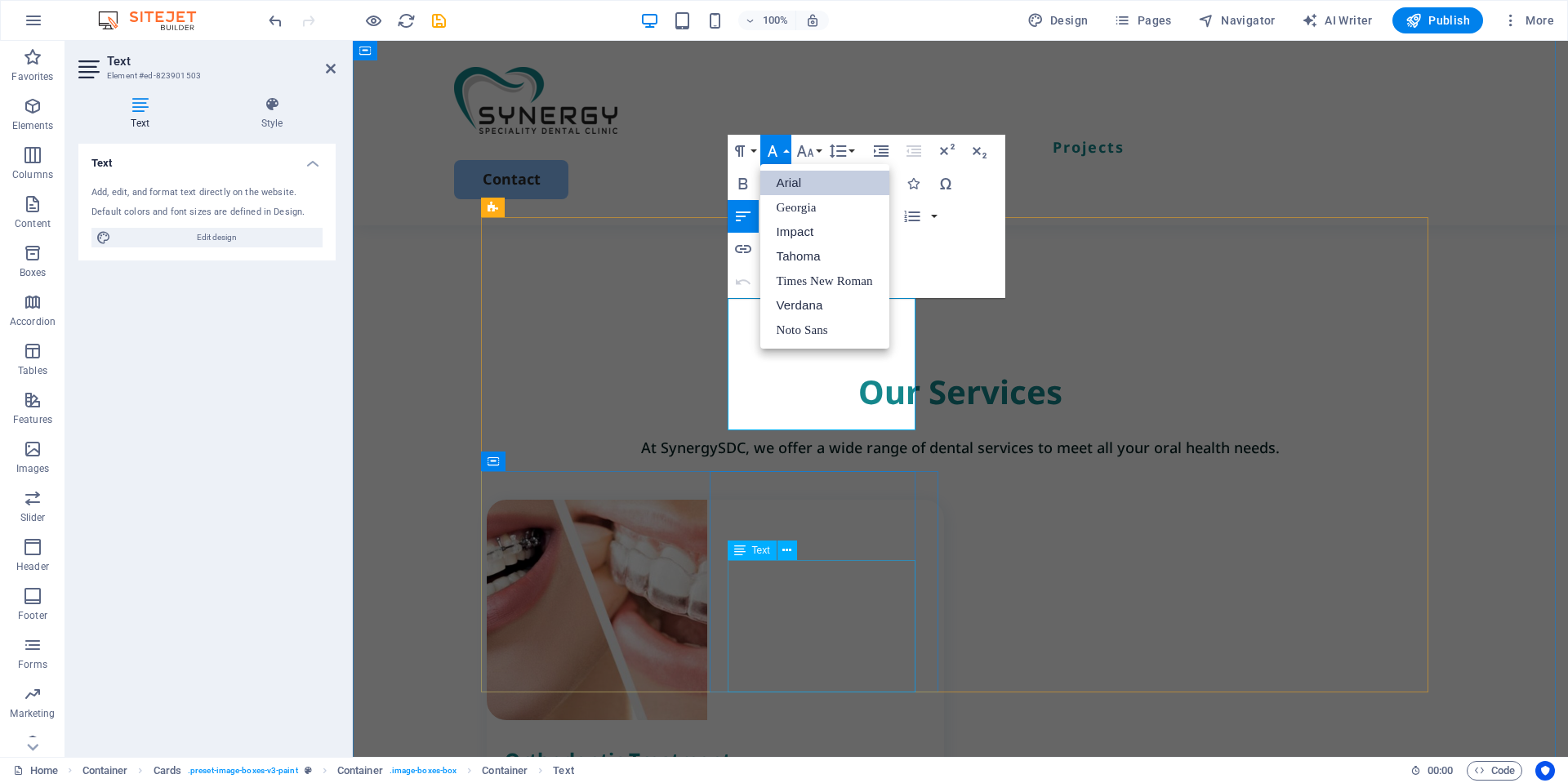 click on "Straighten Your Smile Discreetly with Clear Aligners. Clear aligners offer a nearly invisible alternative to traditional braces." at bounding box center [724, 1502] 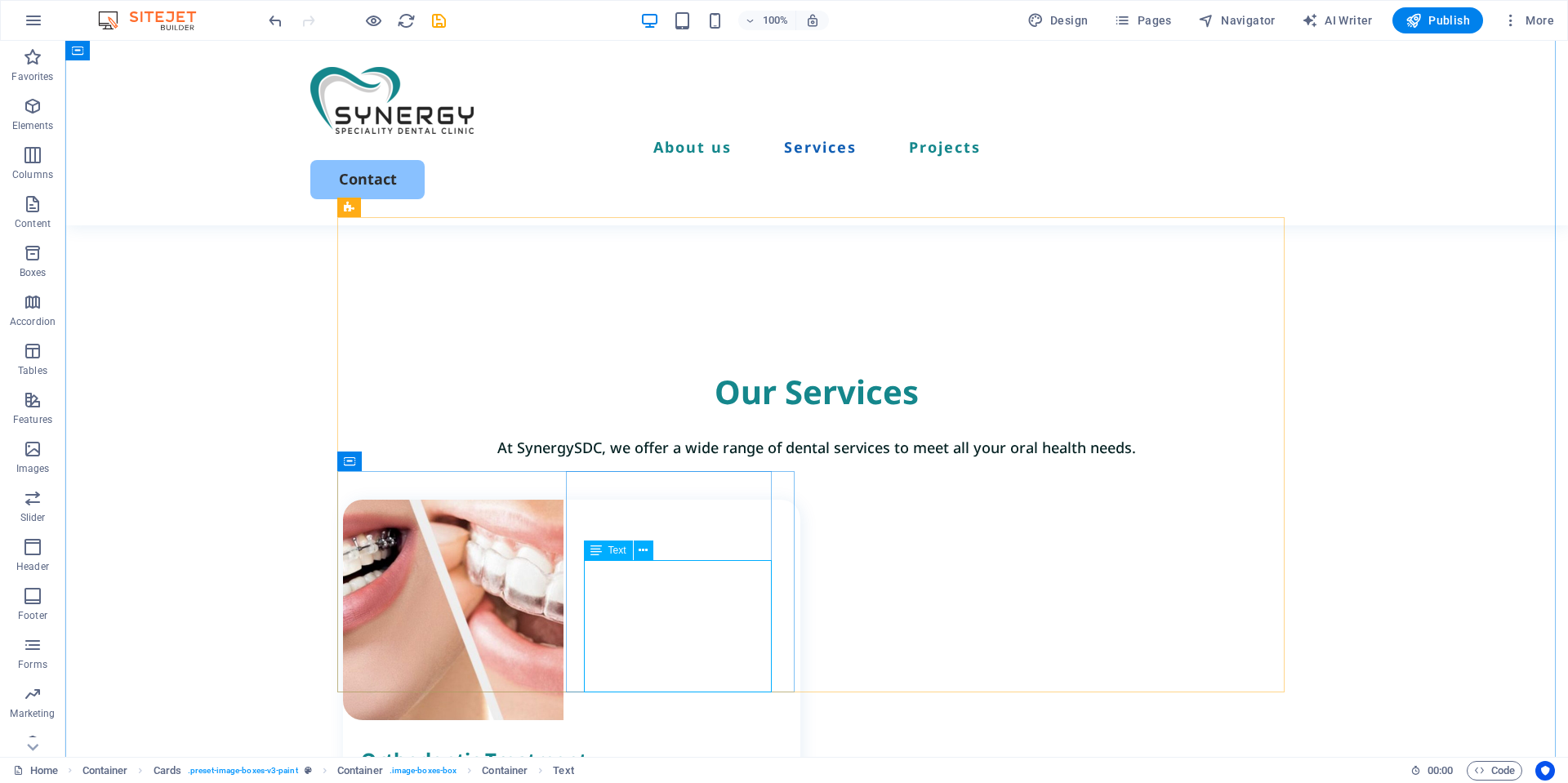 click on "Straighten Your Smile Discreetly with Clear Aligners. Clear aligners offer a nearly invisible alternative to traditional braces." at bounding box center [581, 1502] 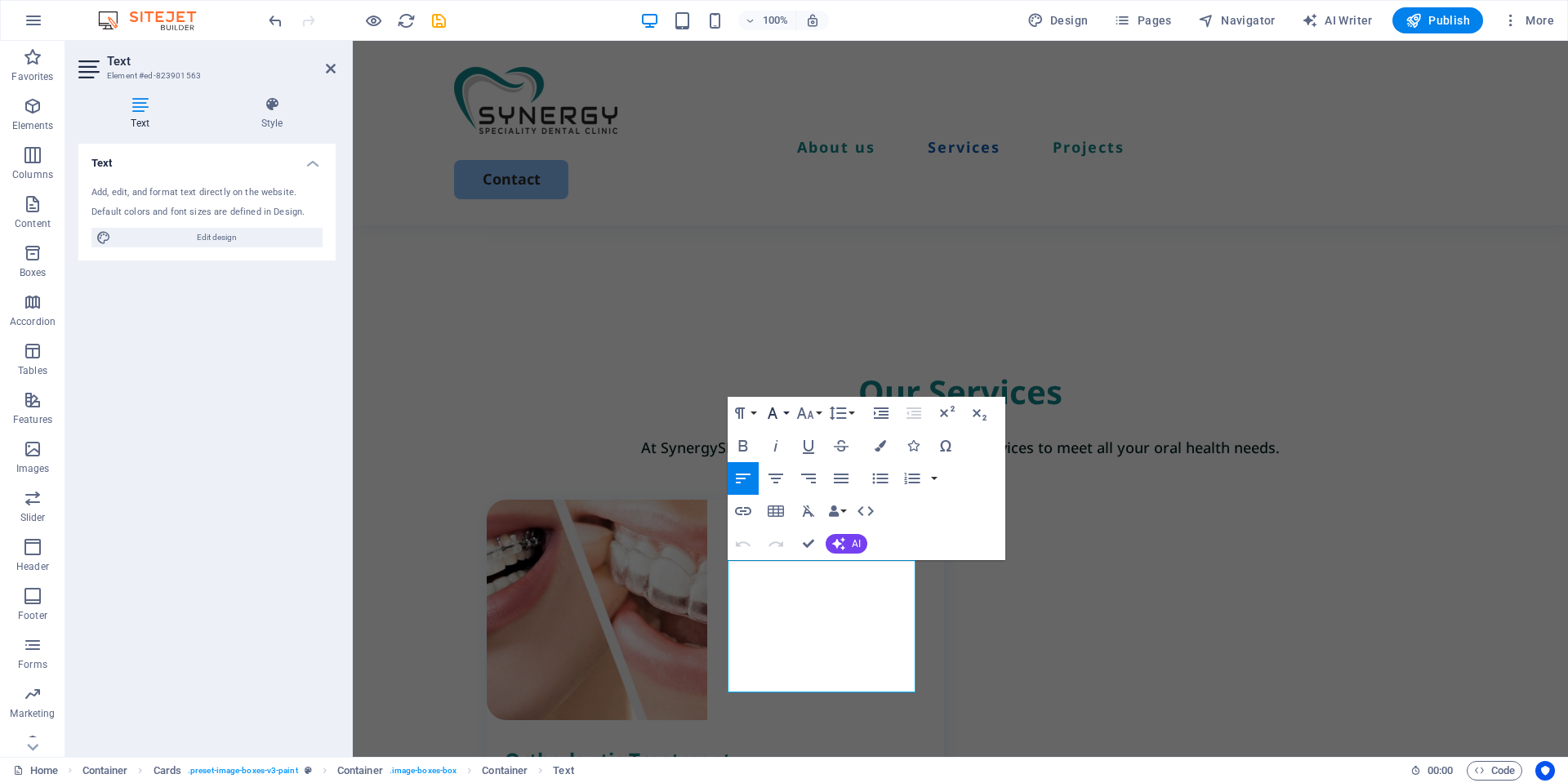 click on "Font Family" at bounding box center [776, 413] 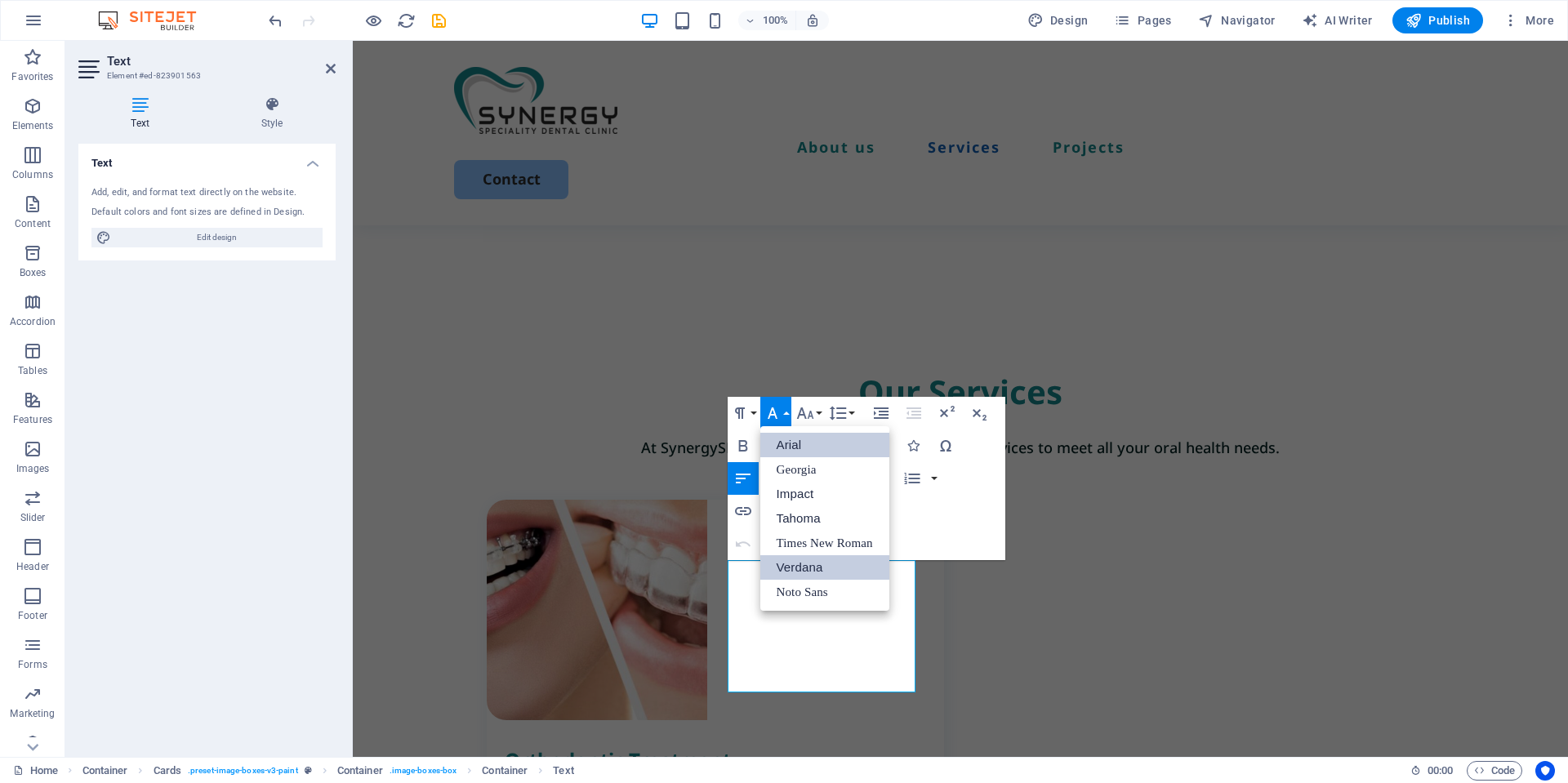 scroll, scrollTop: 0, scrollLeft: 0, axis: both 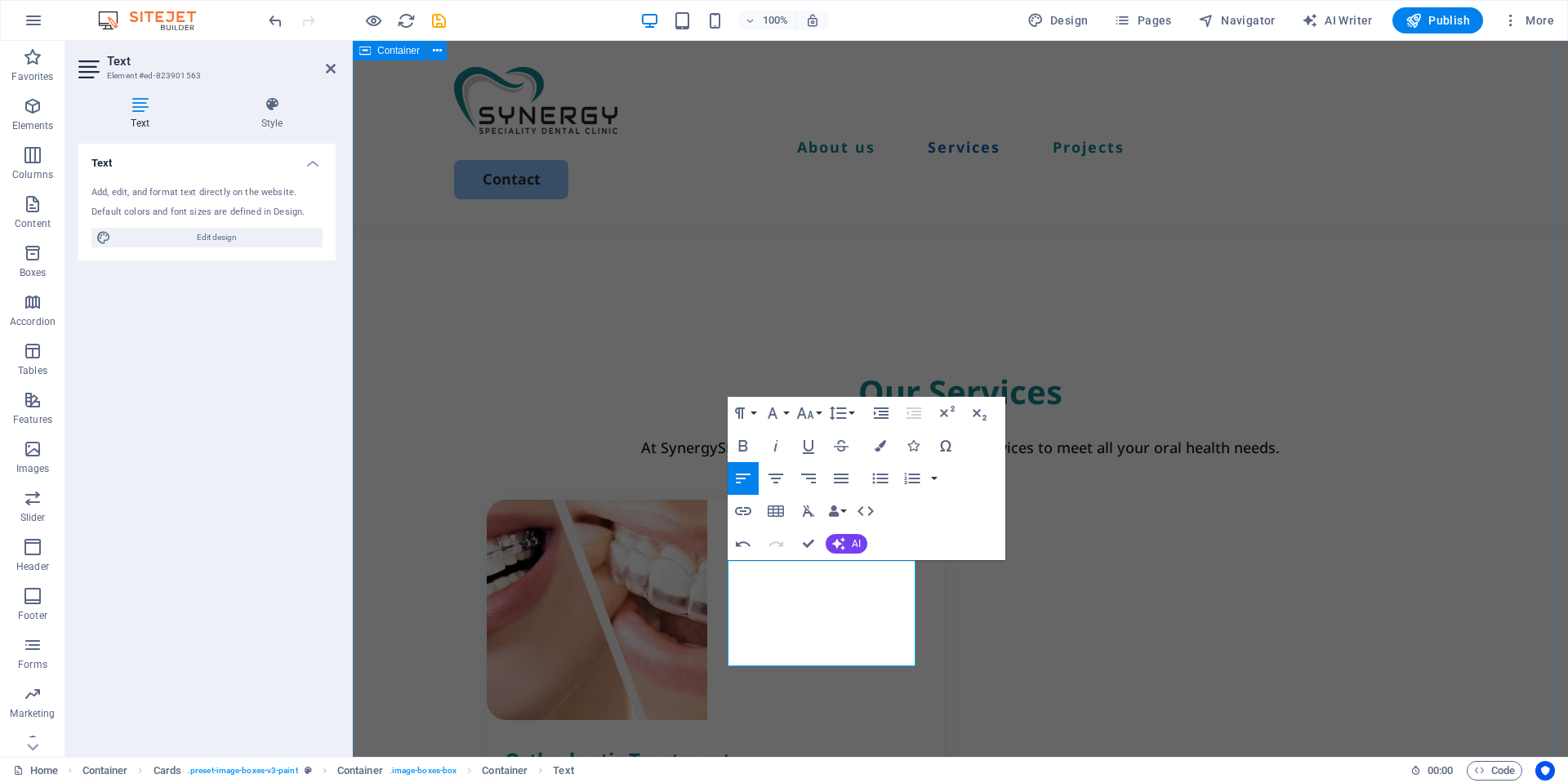 click on "Our Services At SynergySDC, we offer a wide range of dental services to meet all your oral health needs. Orthodontic Treatment We offer effective solutions for a misaligned teeth, crowding, crossbite, overbite, underbite, spacing, rotated teeth, and improper tooth eruption. Dental Braces Expert Orthodontic Care for a Healthy, Confident Smile.  At our clinic, we provide personalized orthodontic solutions tailored to meet your unique dental needs Clear Aligners Straighten Your Smile Discreetly with Clear Aligners. Clear aligners offer a nearly invisible alternative to traditional braces. Commercial painting Lorem ipsum dolor sit amet, consectetur elit. Book Now" at bounding box center (960, 1138) 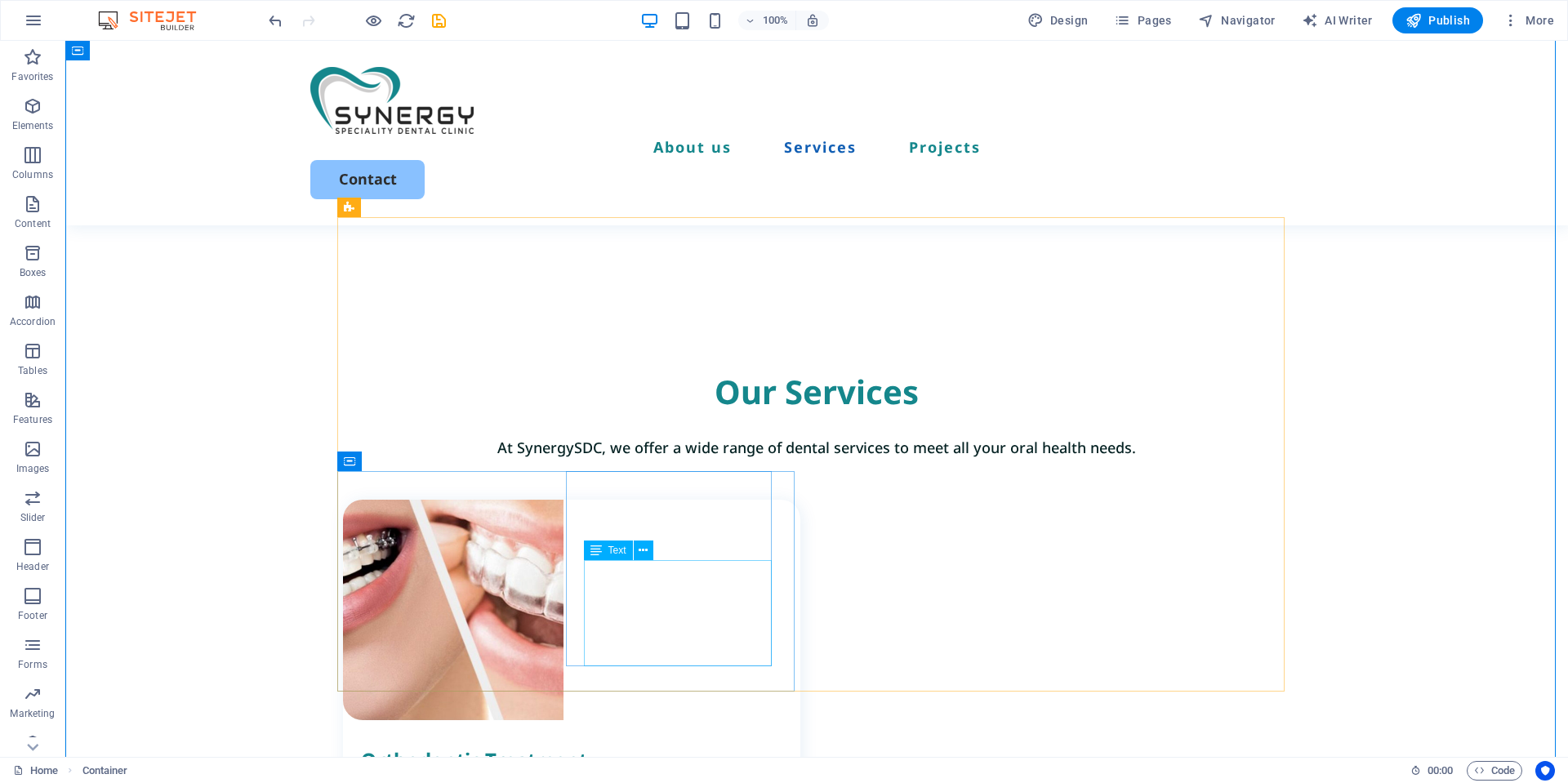 click on "Straighten Your Smile Discreetly with Clear Aligners. Clear aligners offer a nearly invisible alternative to traditional braces." at bounding box center (581, 1502) 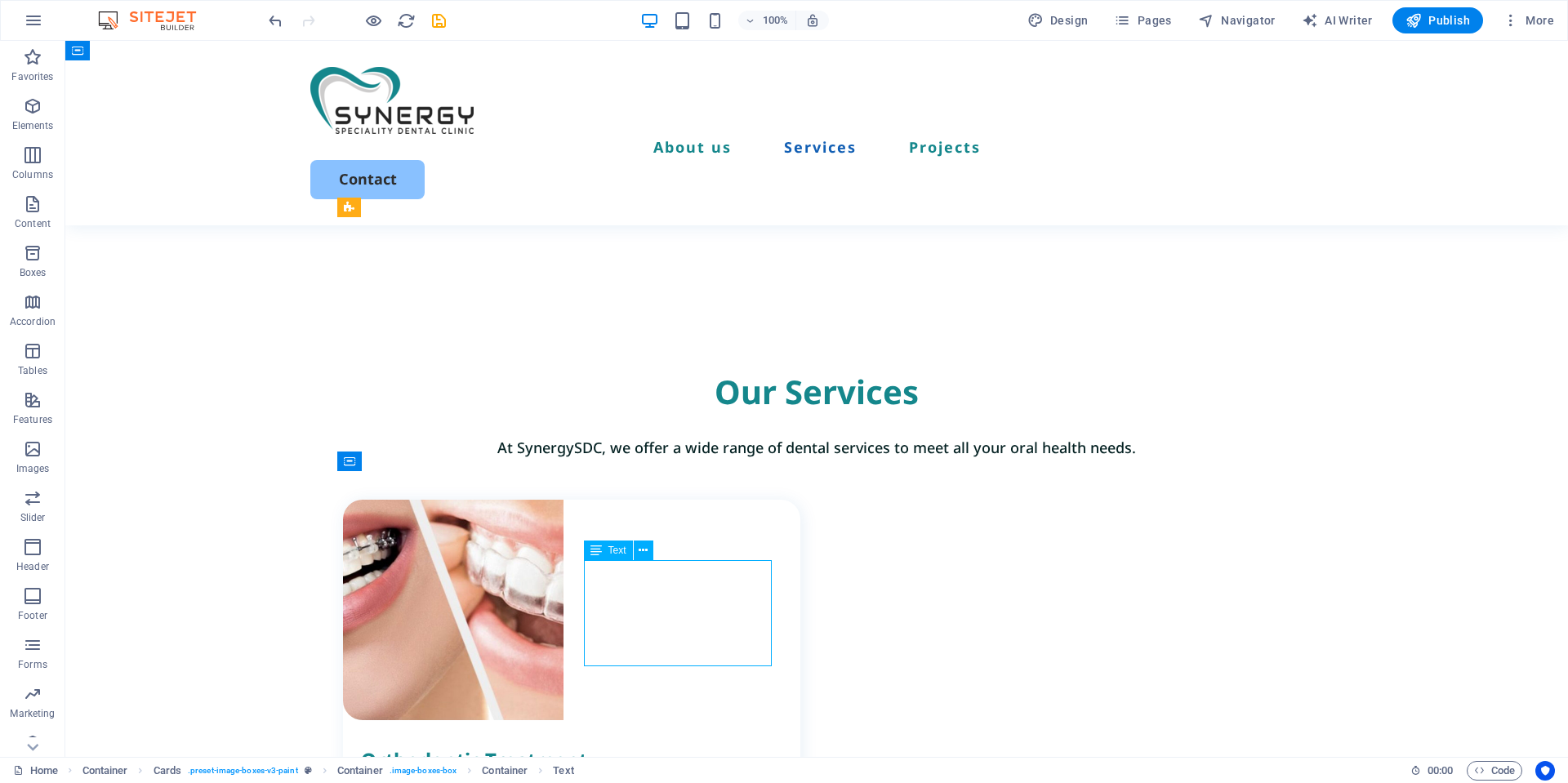 click on "Straighten Your Smile Discreetly with Clear Aligners. Clear aligners offer a nearly invisible alternative to traditional braces." at bounding box center [581, 1502] 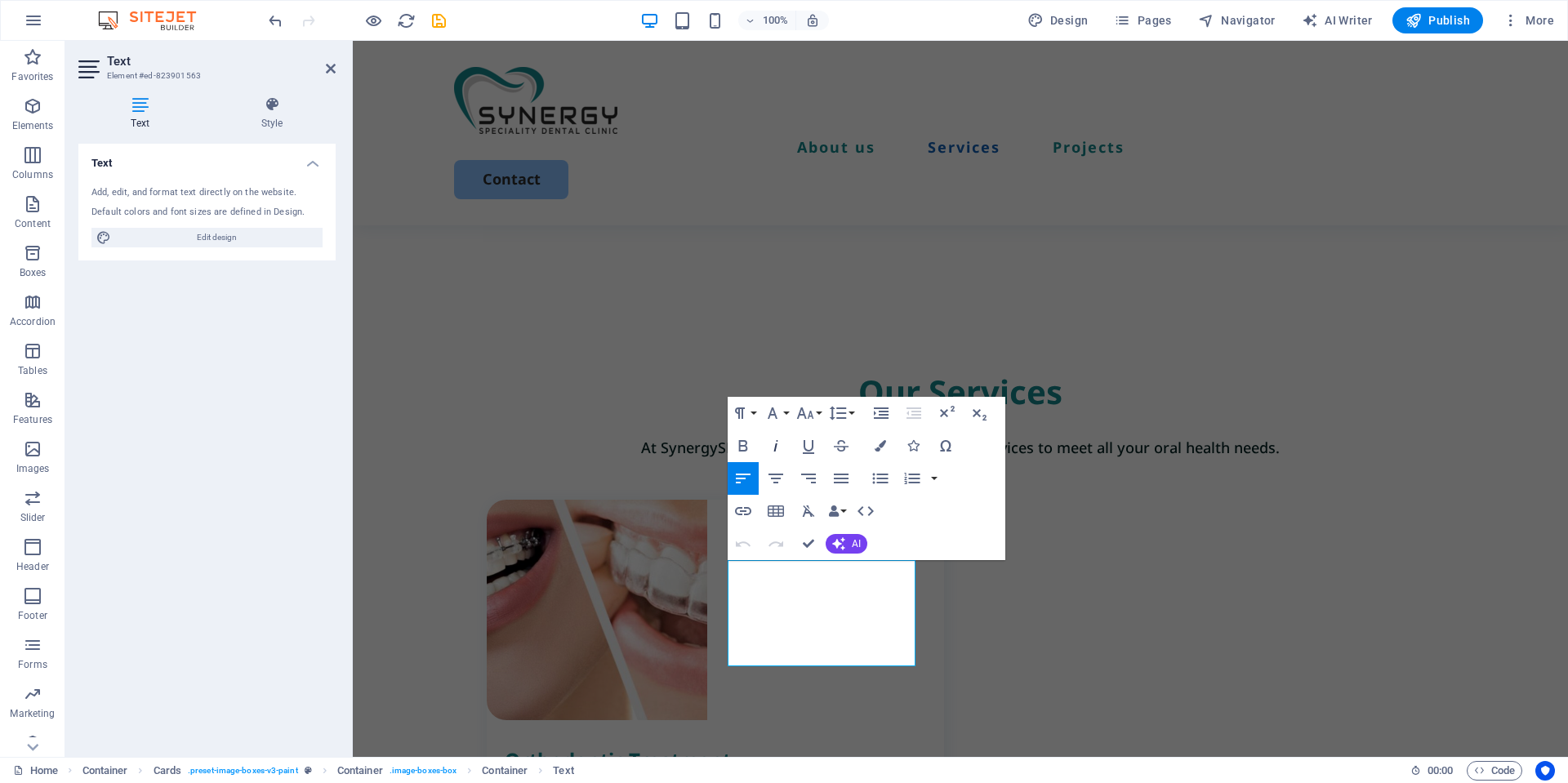 click 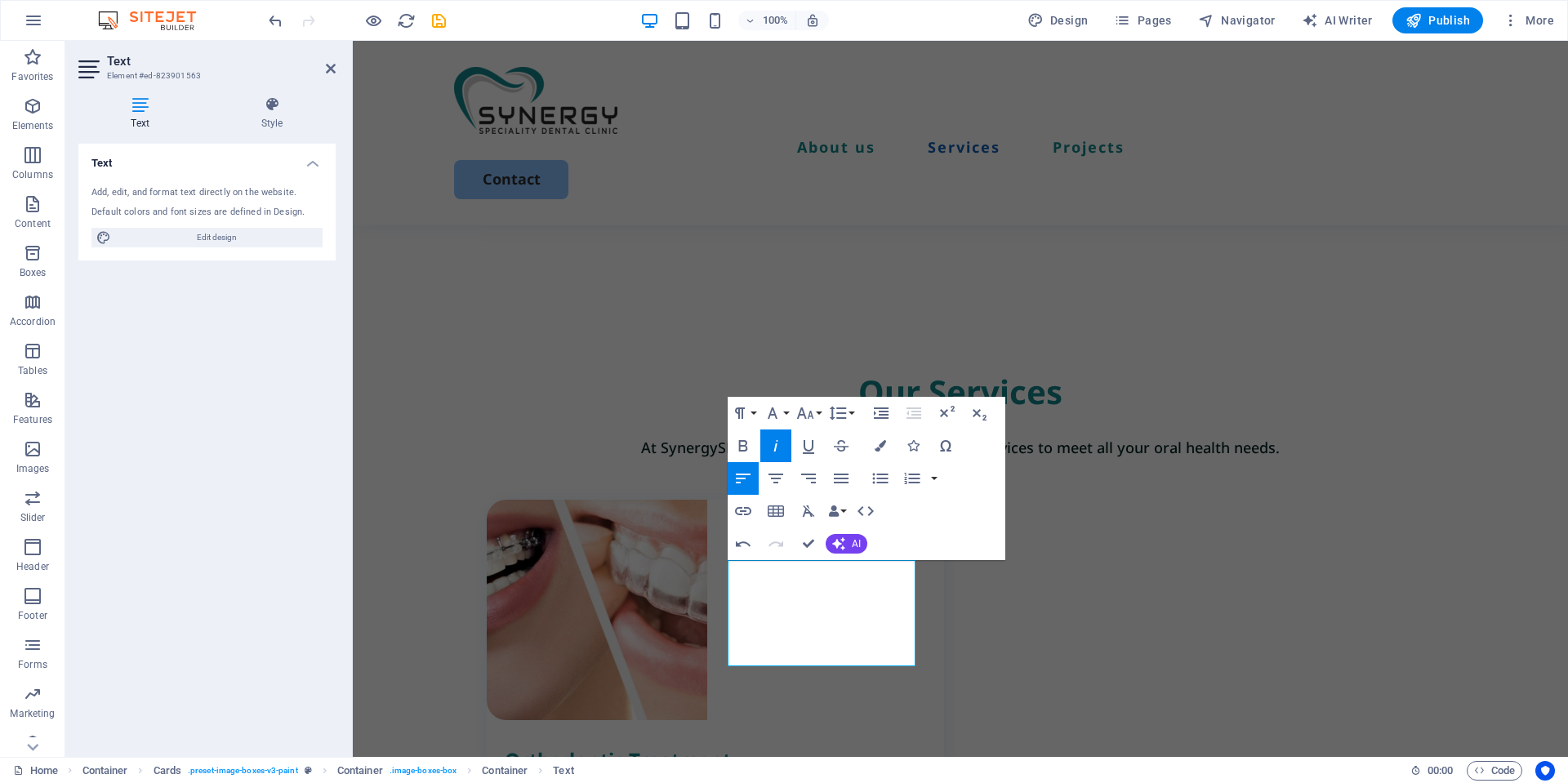 click 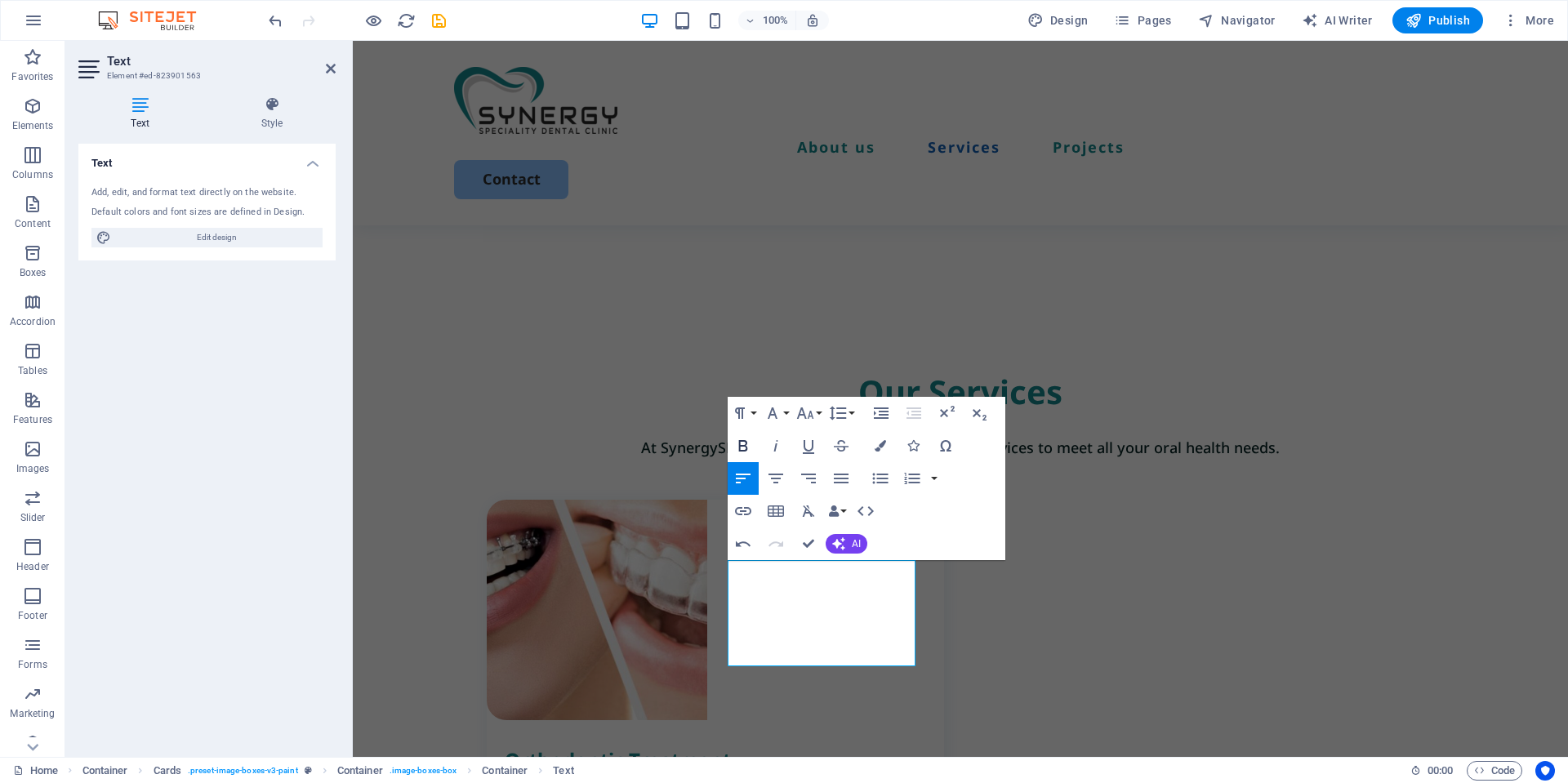 click 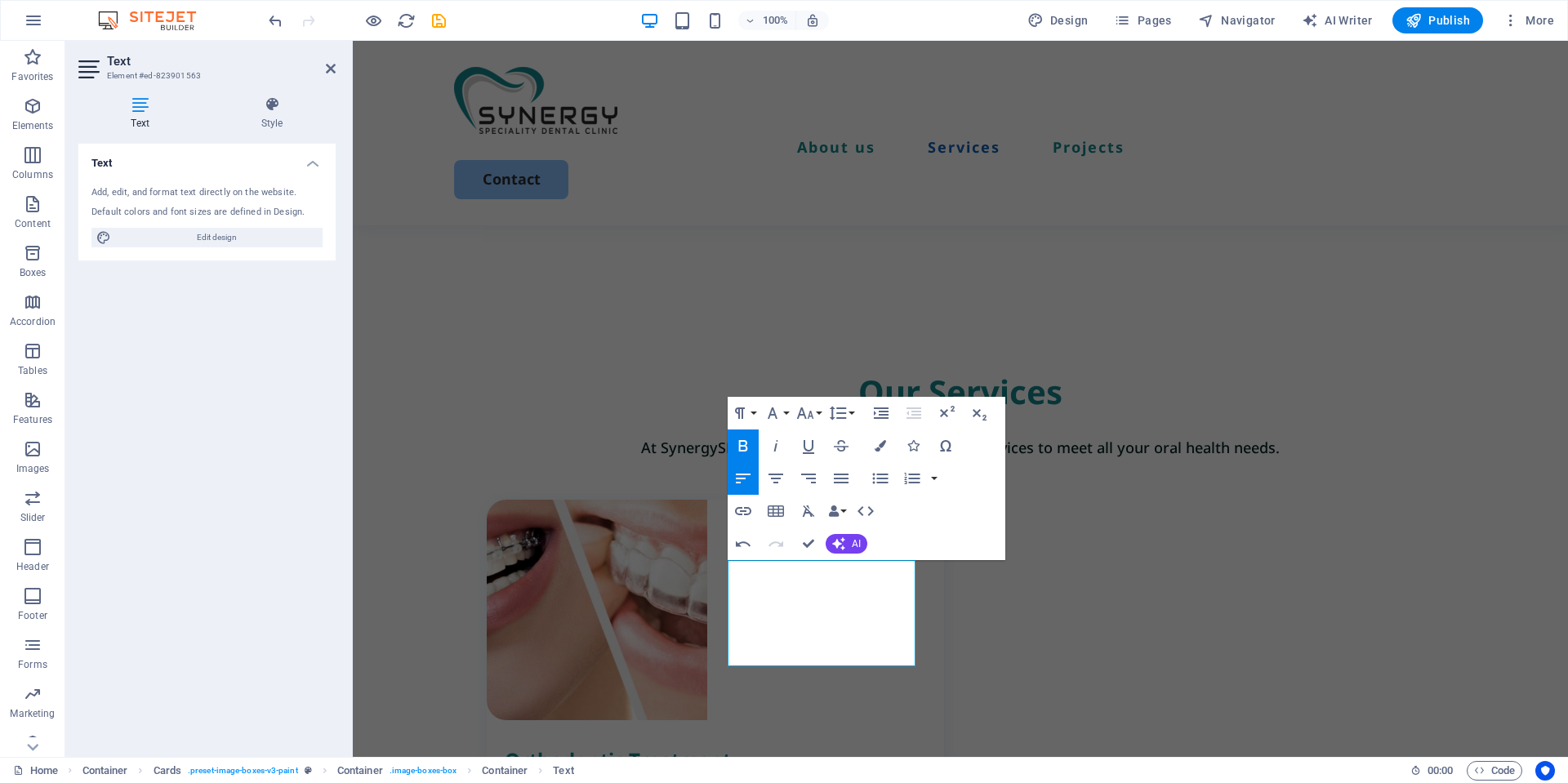 click 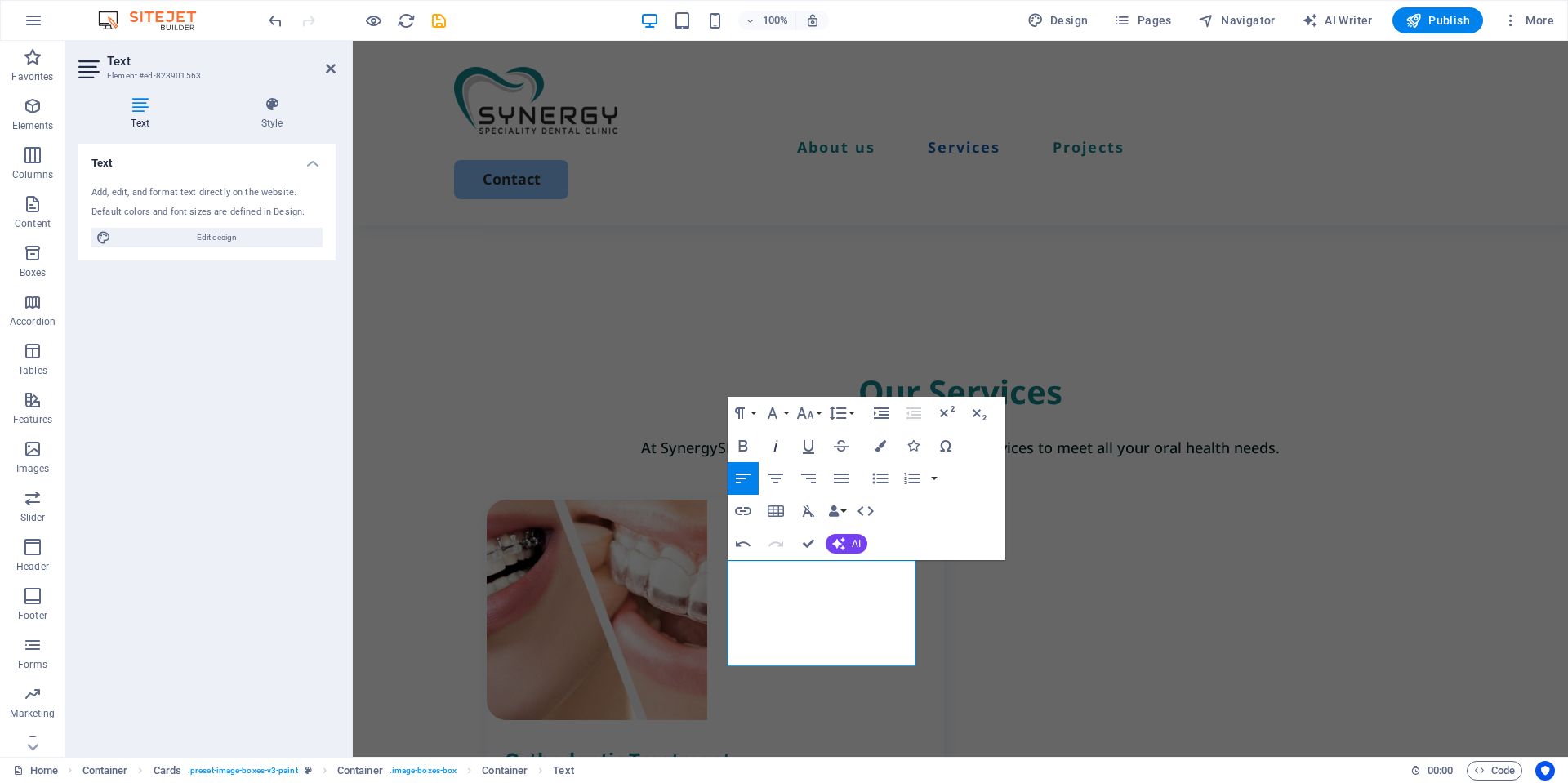 click 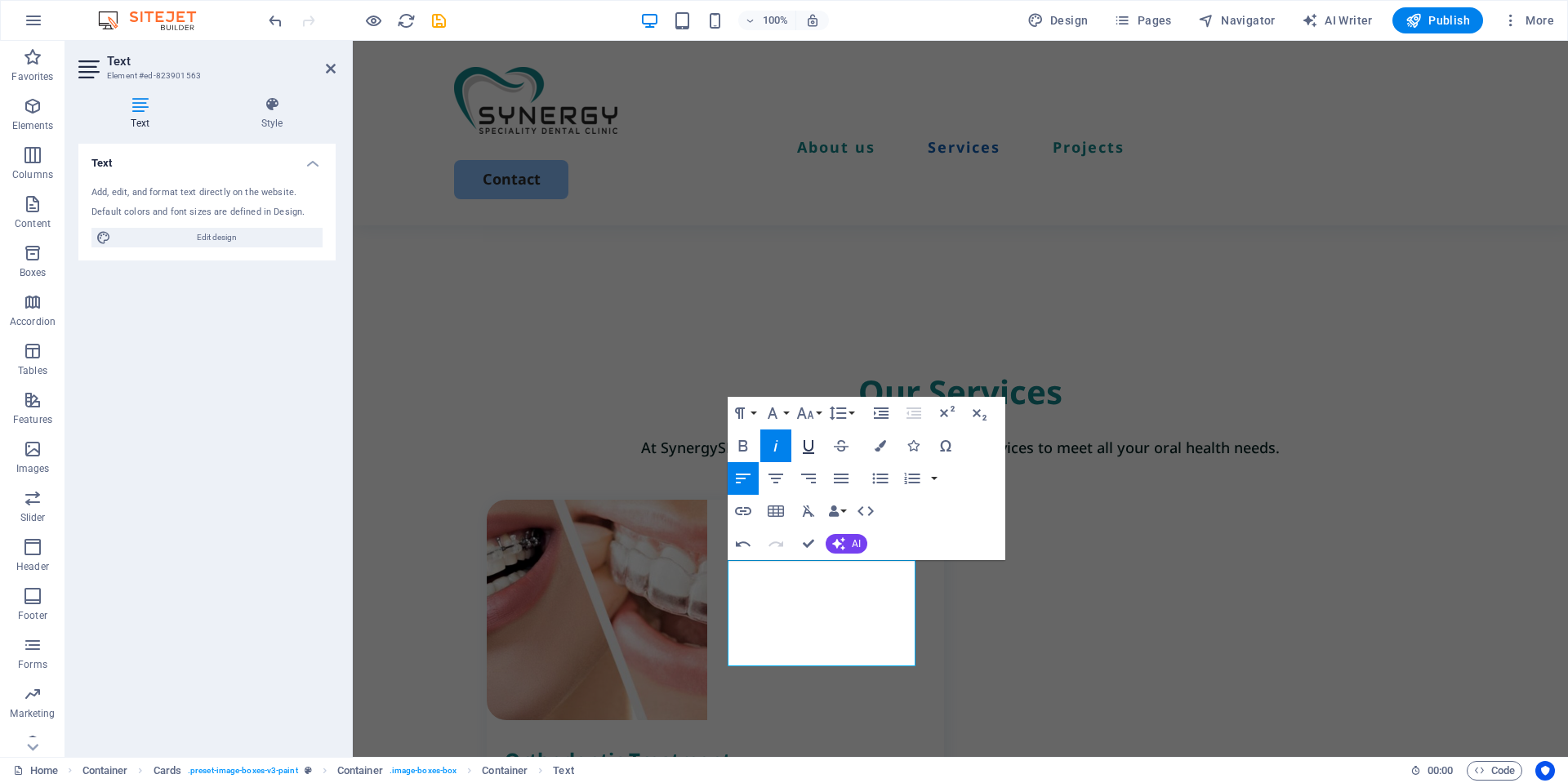 click 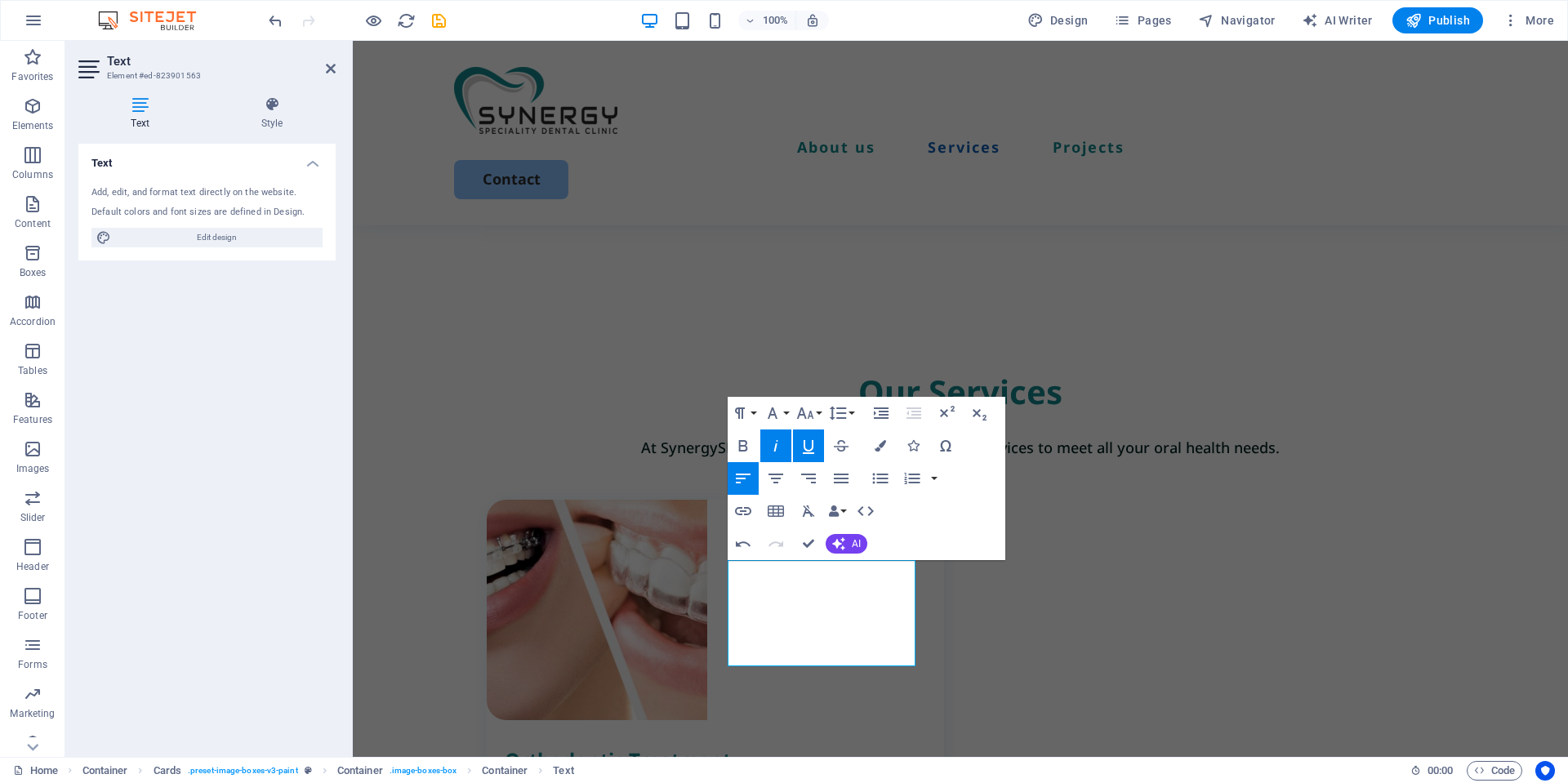 click 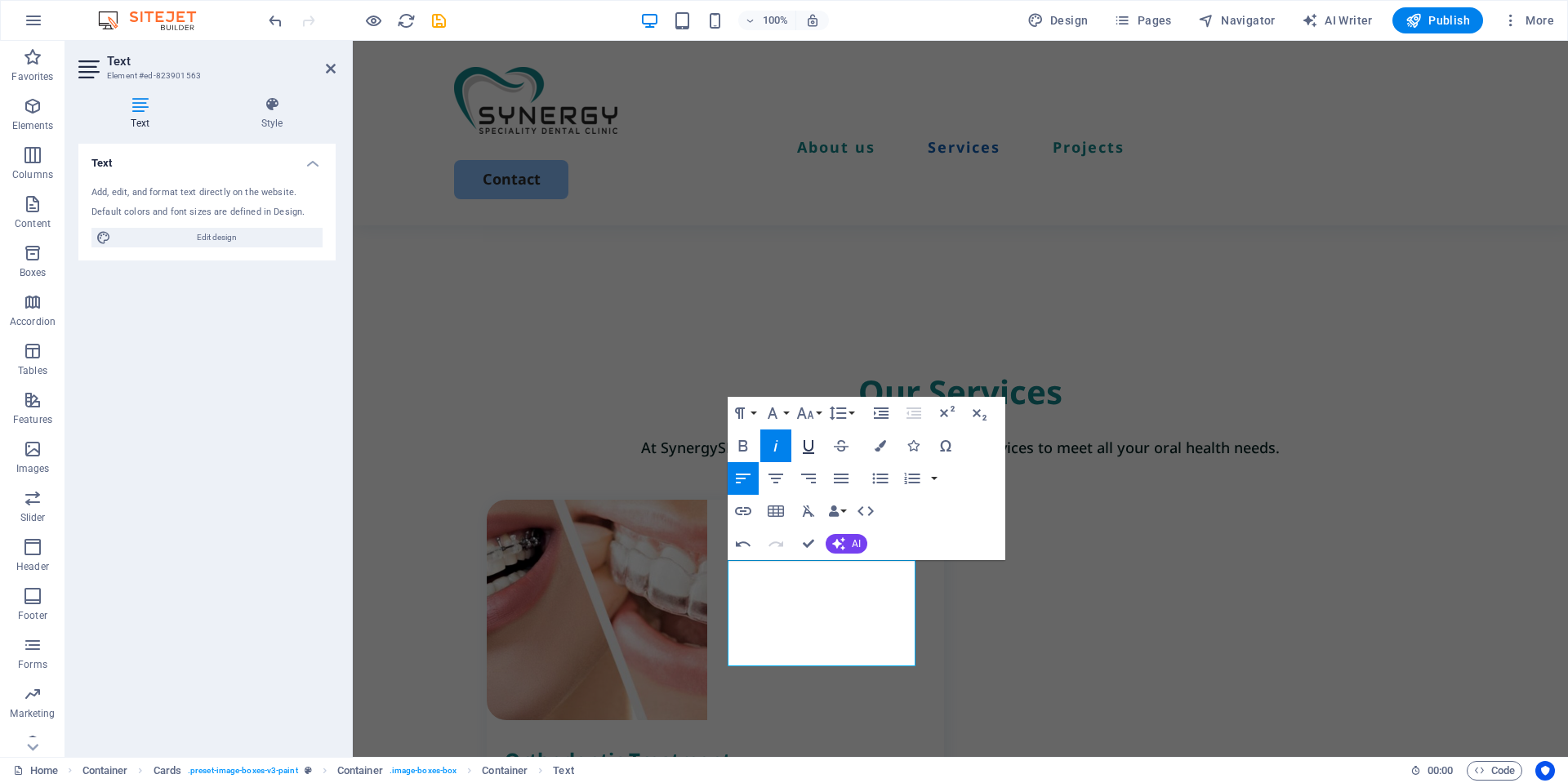 click on "Underline" at bounding box center (808, 446) 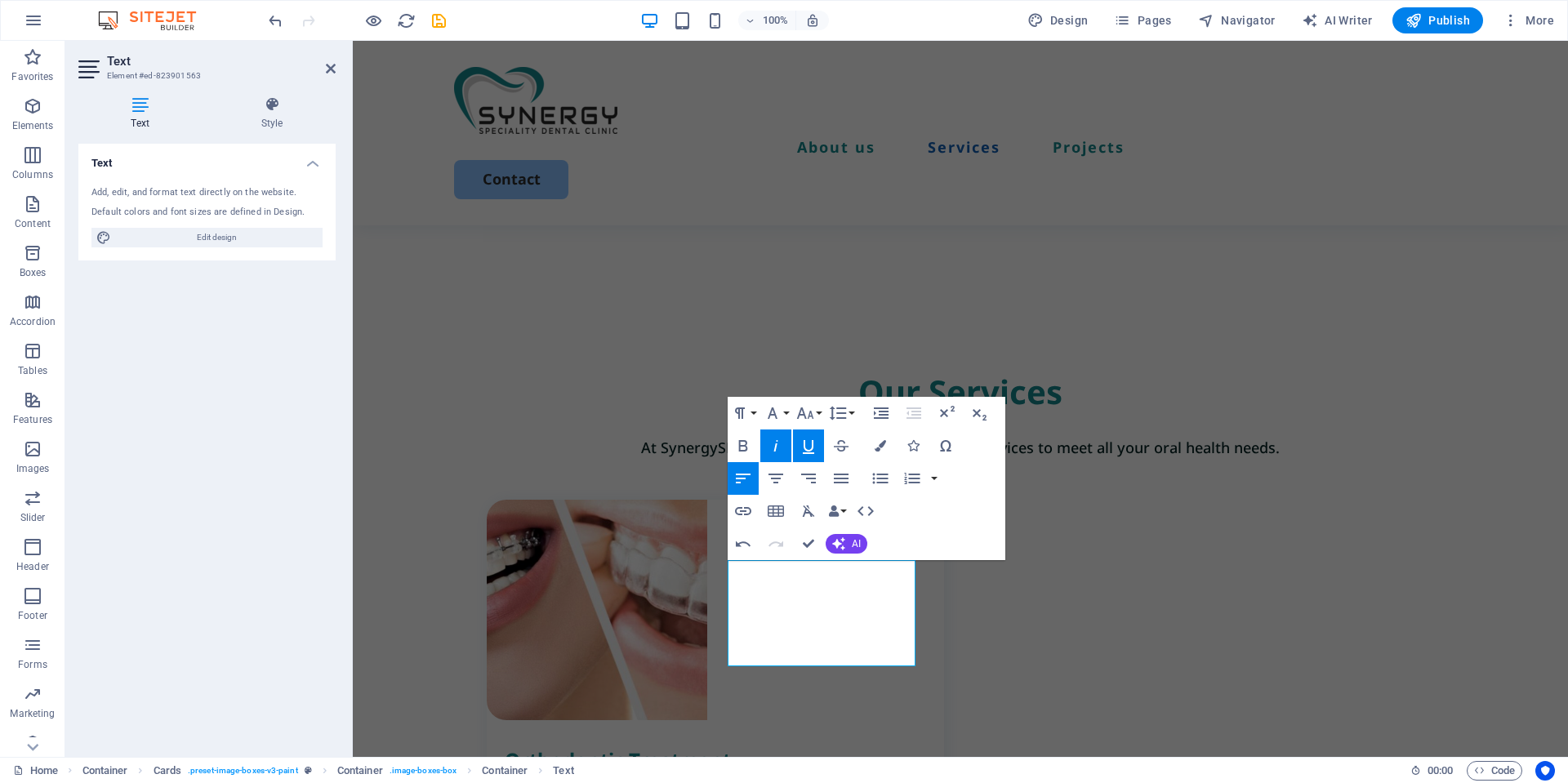 click 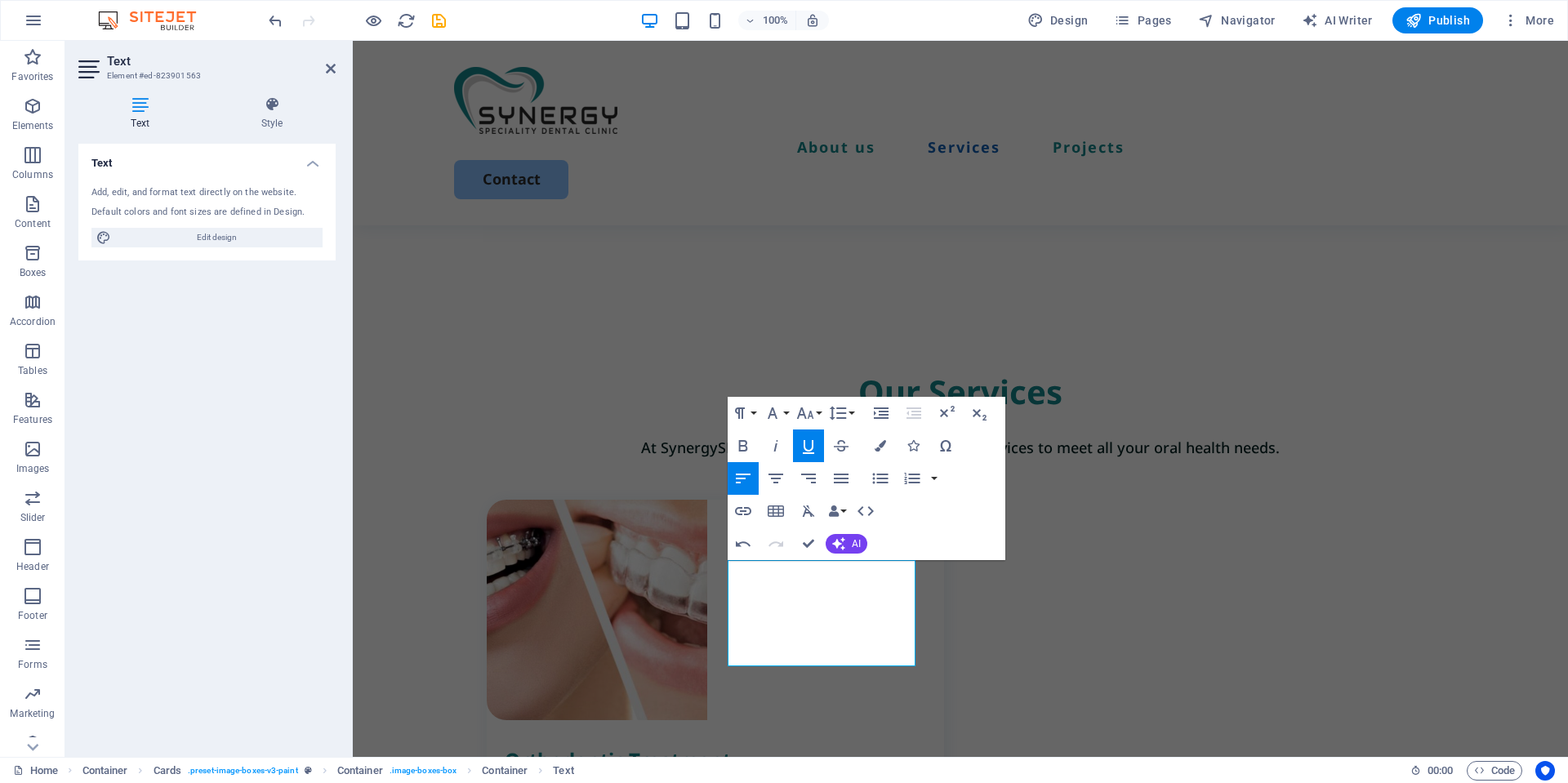 click 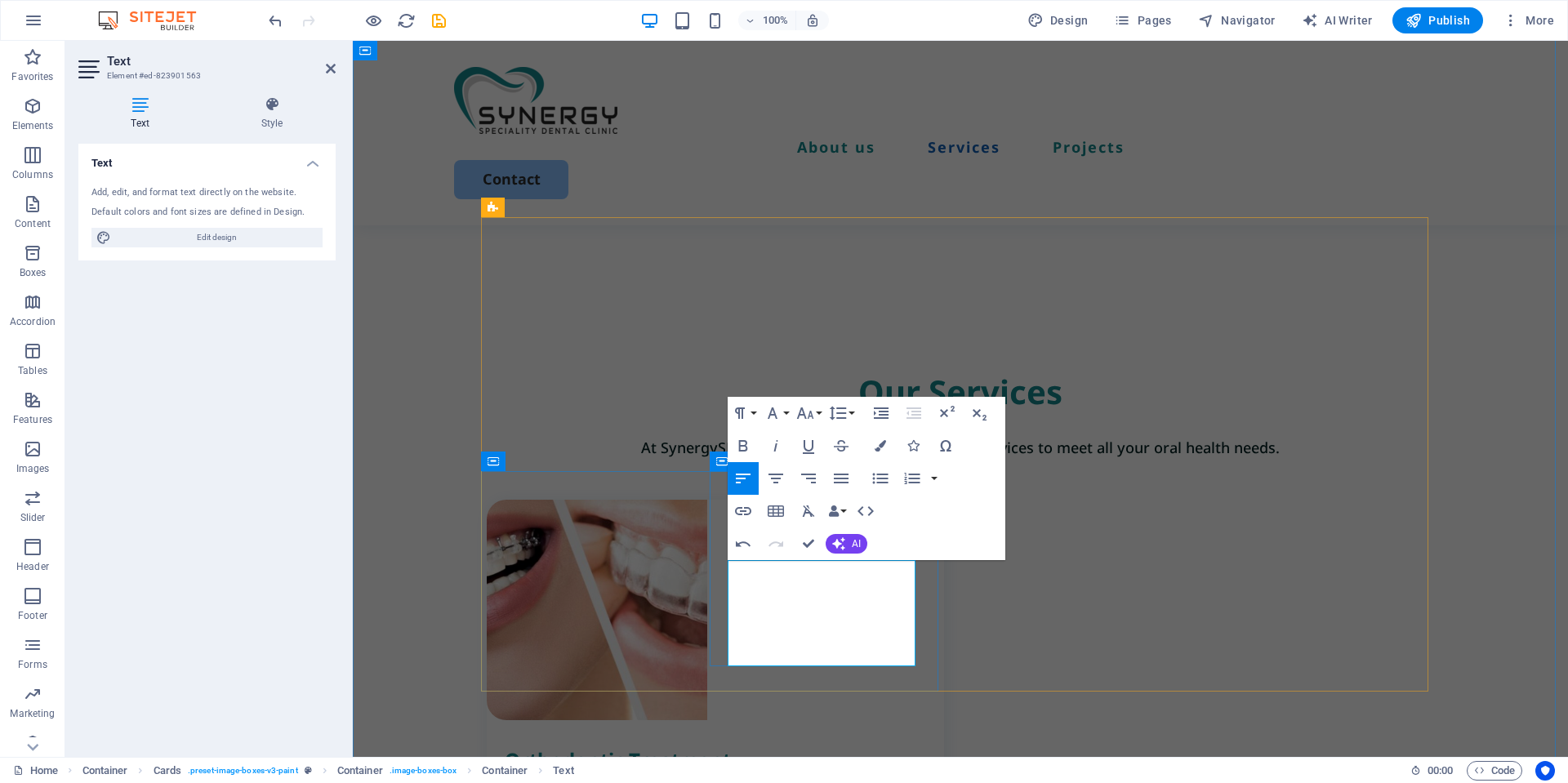 click on "Straighten Your Smile Discreetly with Clear Aligners. Clear aligners offer a nearly invisible alternative to traditional braces." at bounding box center [724, 1502] 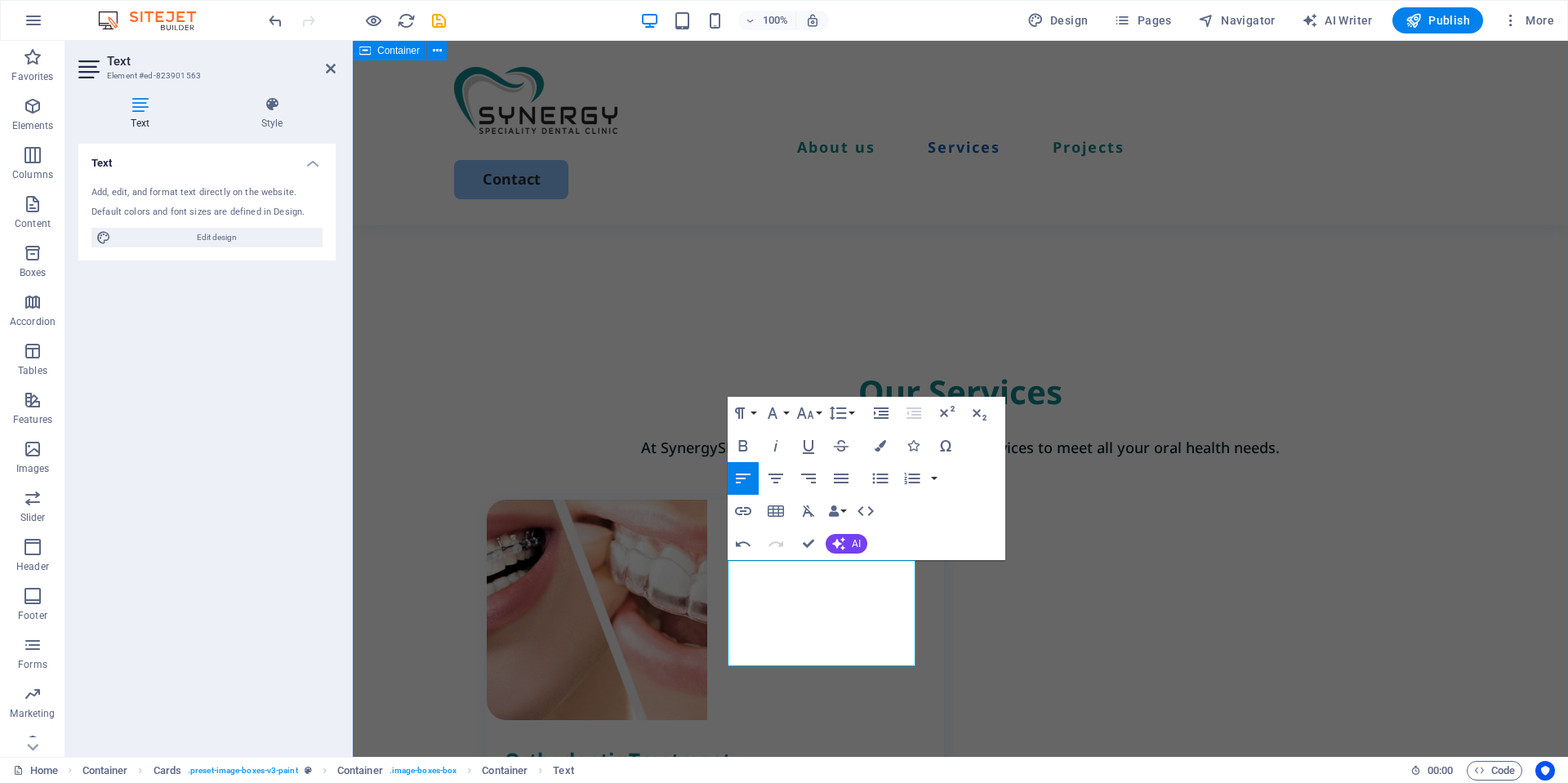 click on "Our Services At SynergySDC, we offer a wide range of dental services to meet all your oral health needs. Orthodontic Treatment We offer effective solutions for a misaligned teeth, crowding, crossbite, overbite, underbite, spacing, rotated teeth, and improper tooth eruption. Dental Braces Expert Orthodontic Care for a Healthy, Confident Smile.  At our clinic, we provide personalized orthodontic solutions tailored to meet your unique dental needs Clear Aligners Straighten Your Smile Discreetly with Clear Aligners. Clear aligners offer a nearly invisible alternative to traditional braces. Commercial painting Lorem ipsum dolor sit amet, consectetur elit. Book Now" at bounding box center (960, 1138) 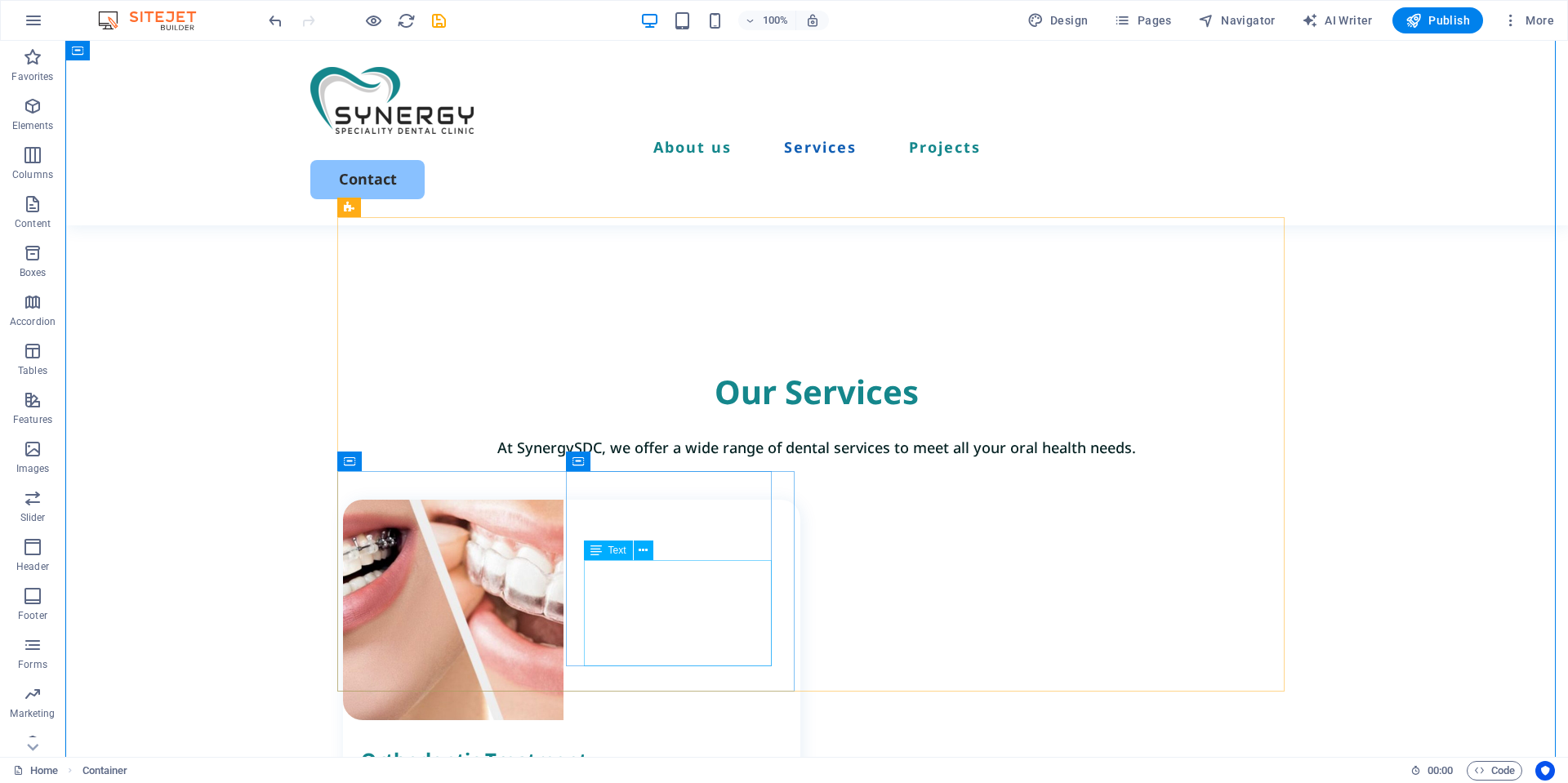 click on "Straighten Your Smile Discreetly with Clear Aligners. Clear aligners offer a nearly invisible alternative to traditional braces." at bounding box center [581, 1502] 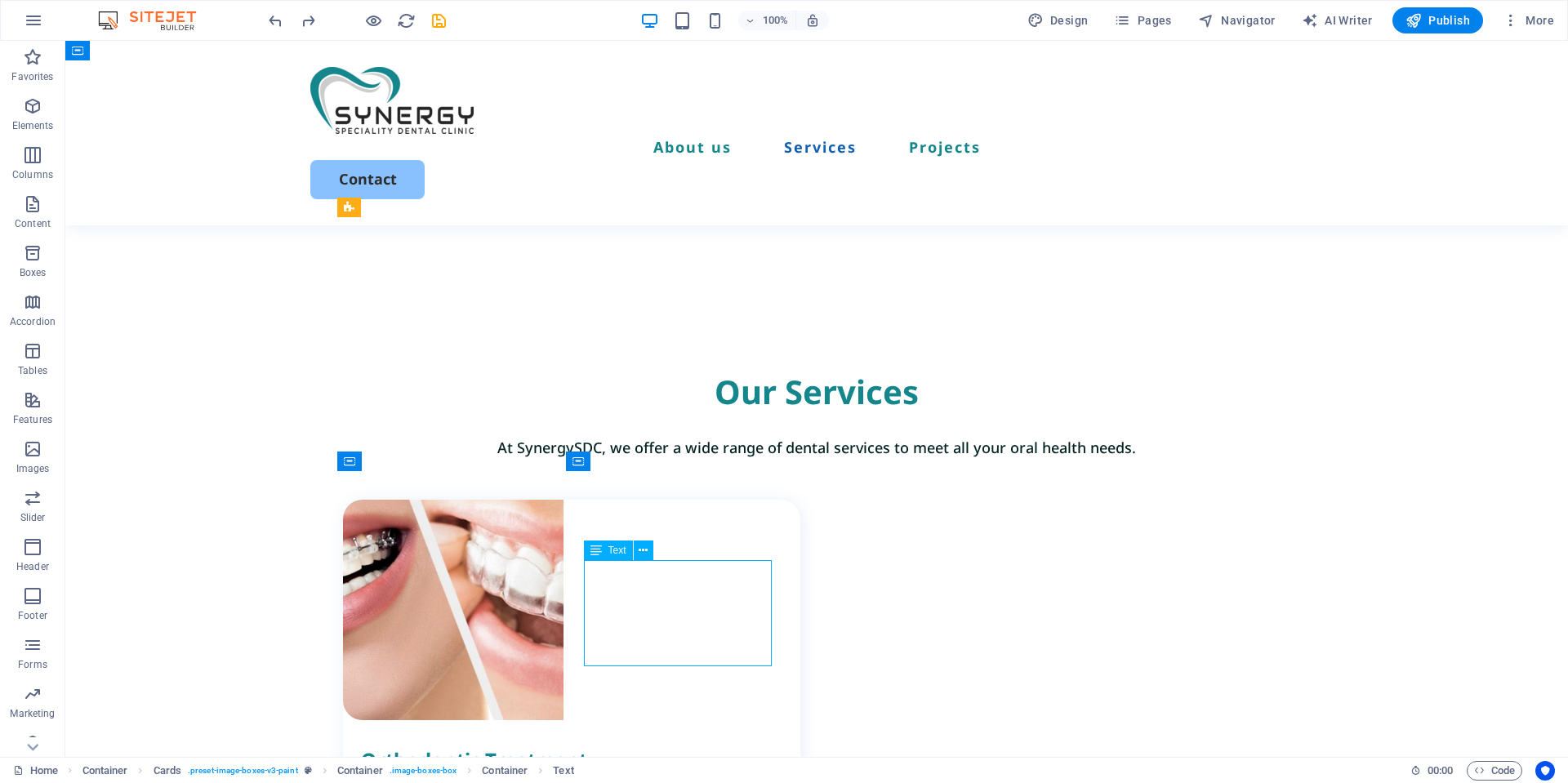 click on "Straighten Your Smile Discreetly with Clear Aligners. Clear aligners offer a nearly invisible alternative to traditional braces." at bounding box center [581, 1502] 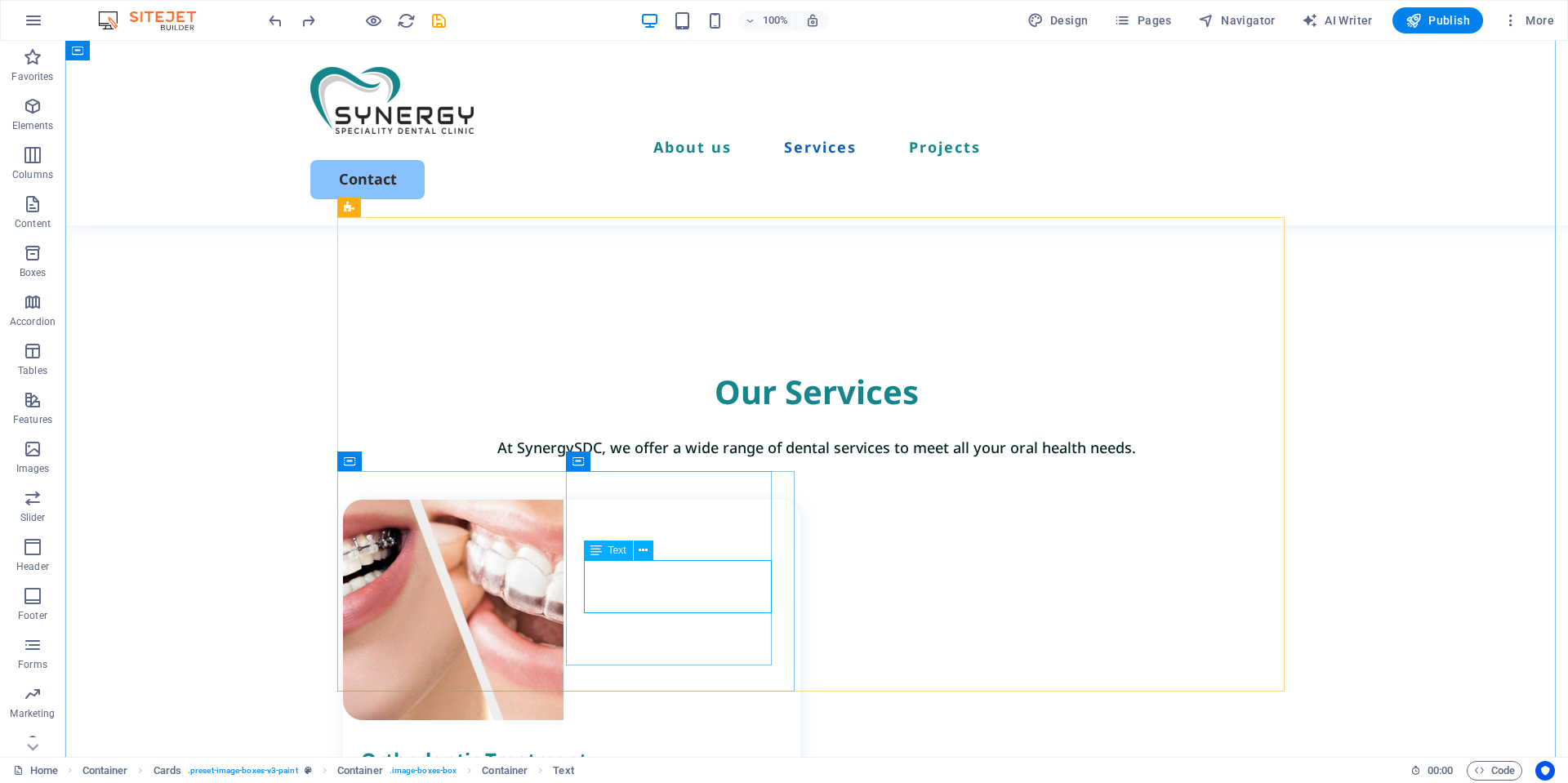 click on "Lorem ipsum dolor sit amet, consectetur elit." at bounding box center (581, 1489) 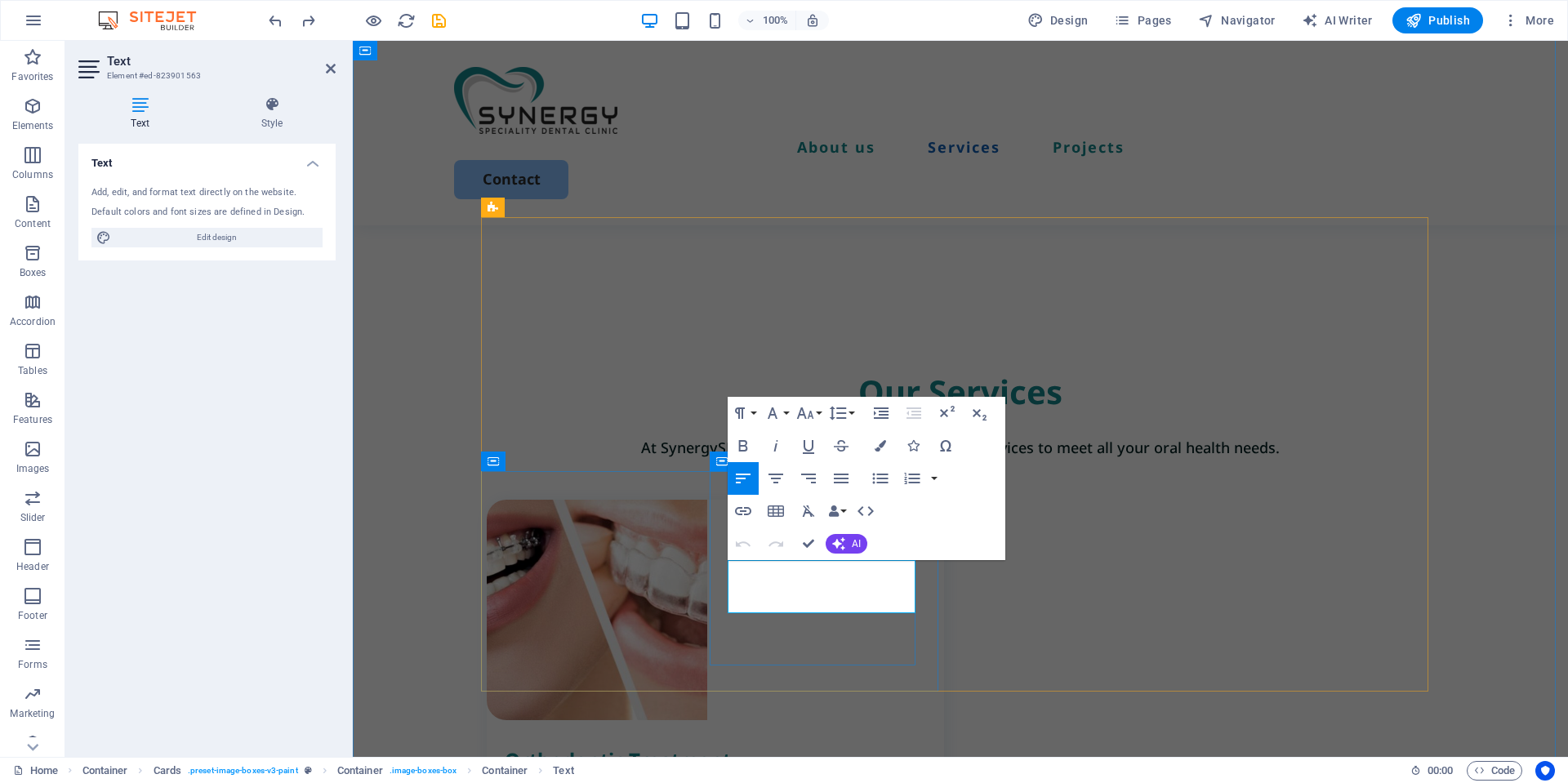 click on "Lorem ipsum dolor sit amet, consectetur elit." at bounding box center (724, 1489) 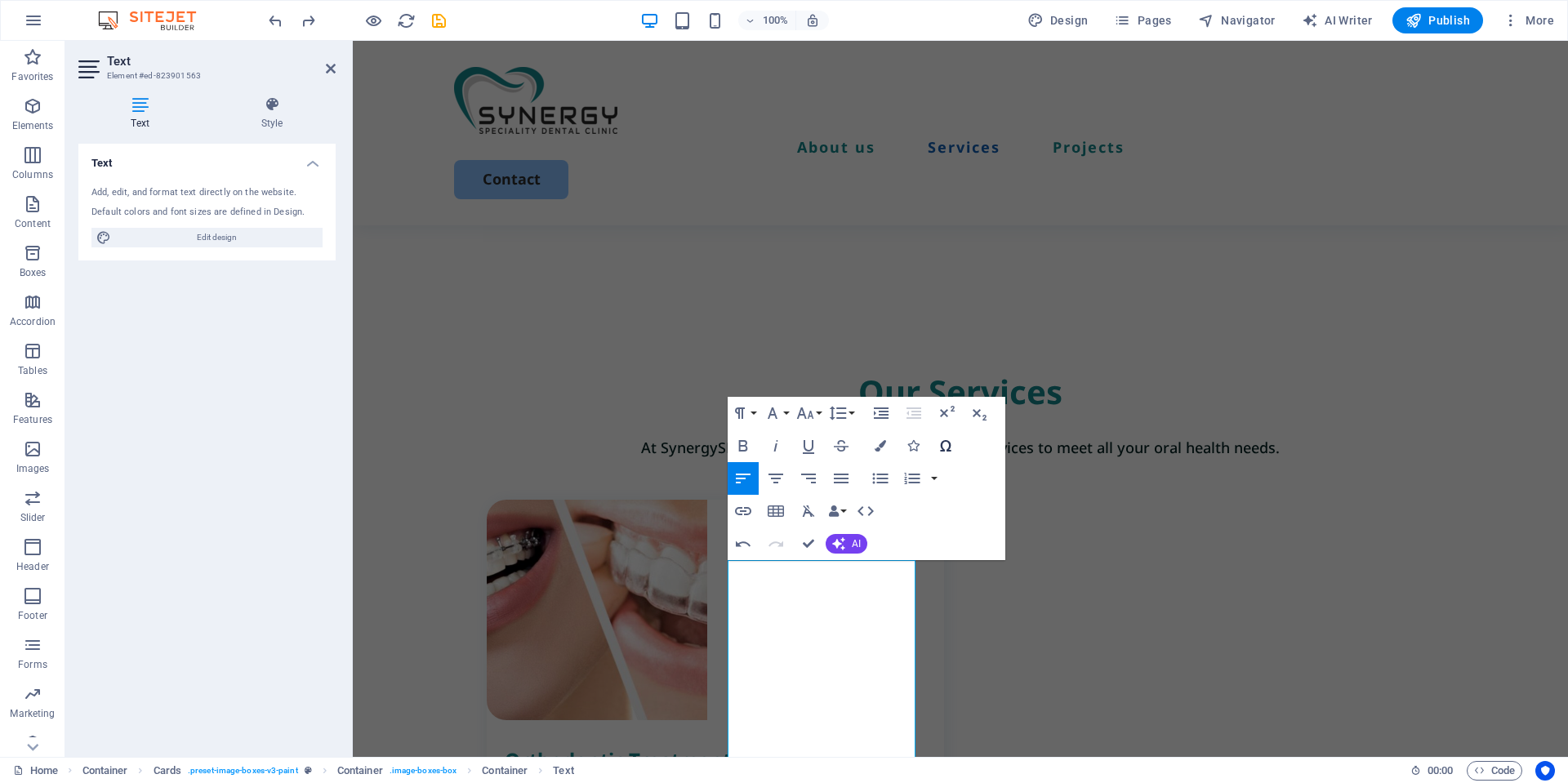scroll, scrollTop: 1588, scrollLeft: 0, axis: vertical 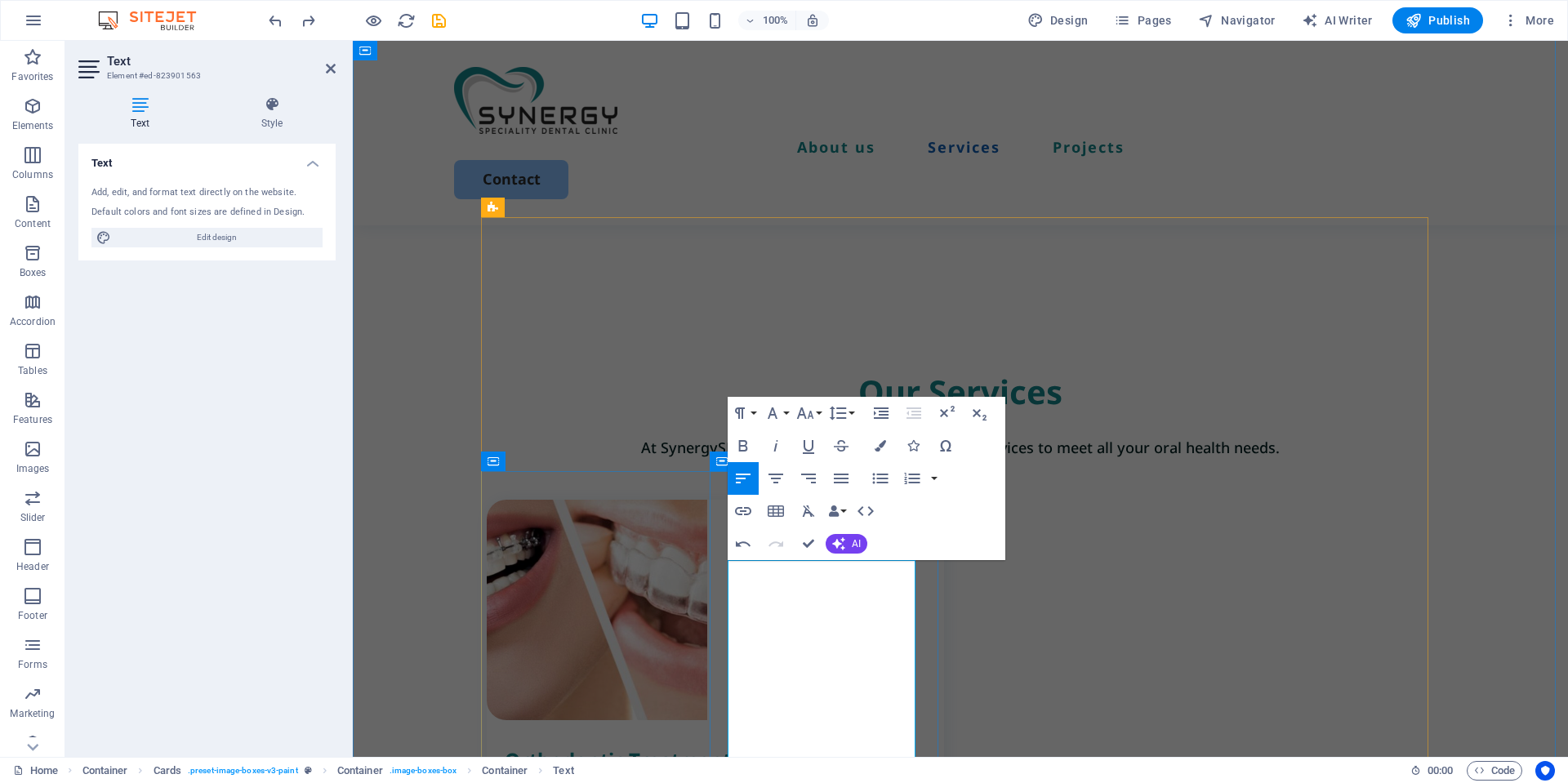 drag, startPoint x: 728, startPoint y: 624, endPoint x: 719, endPoint y: 573, distance: 51.78803 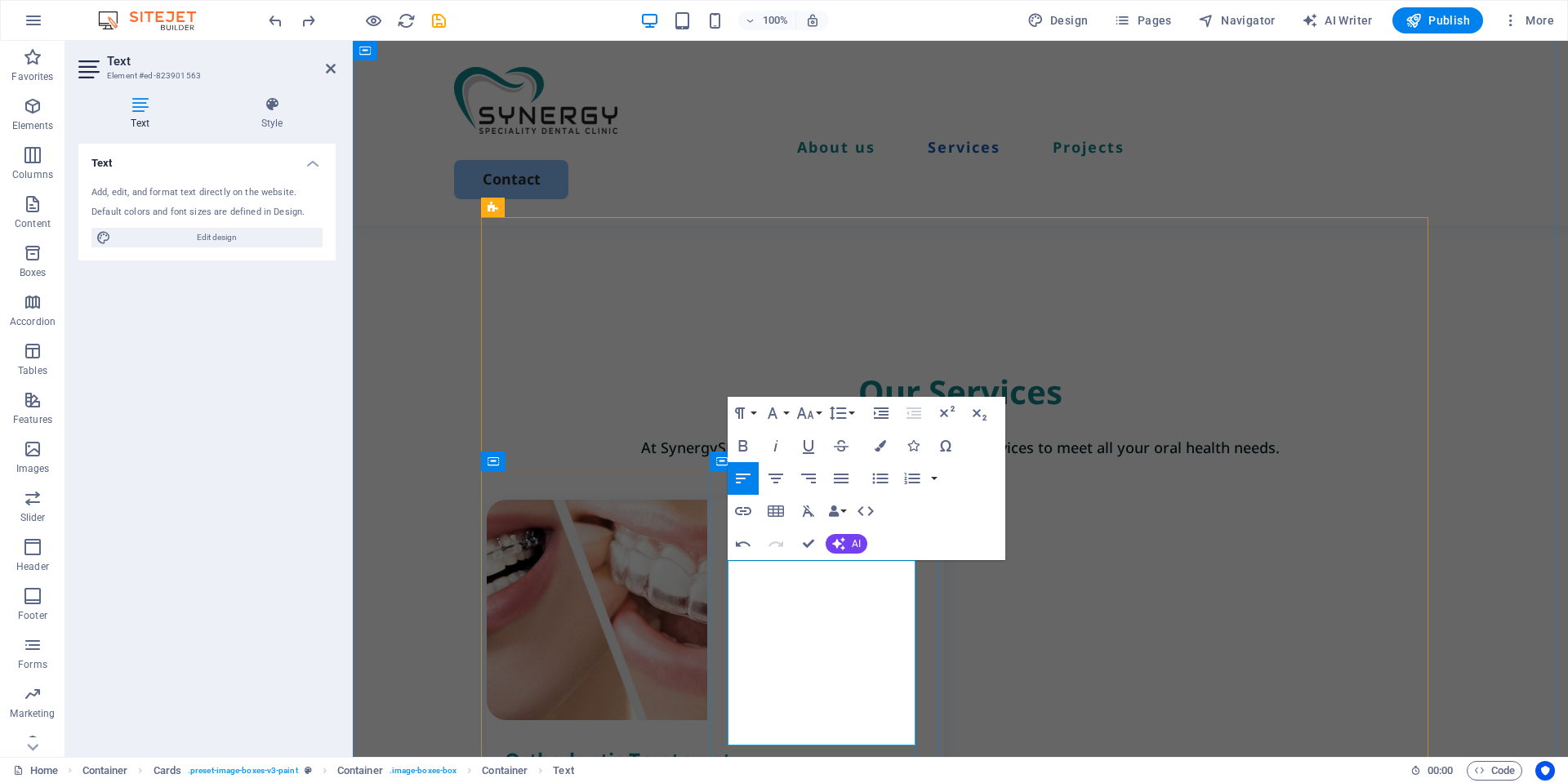 type 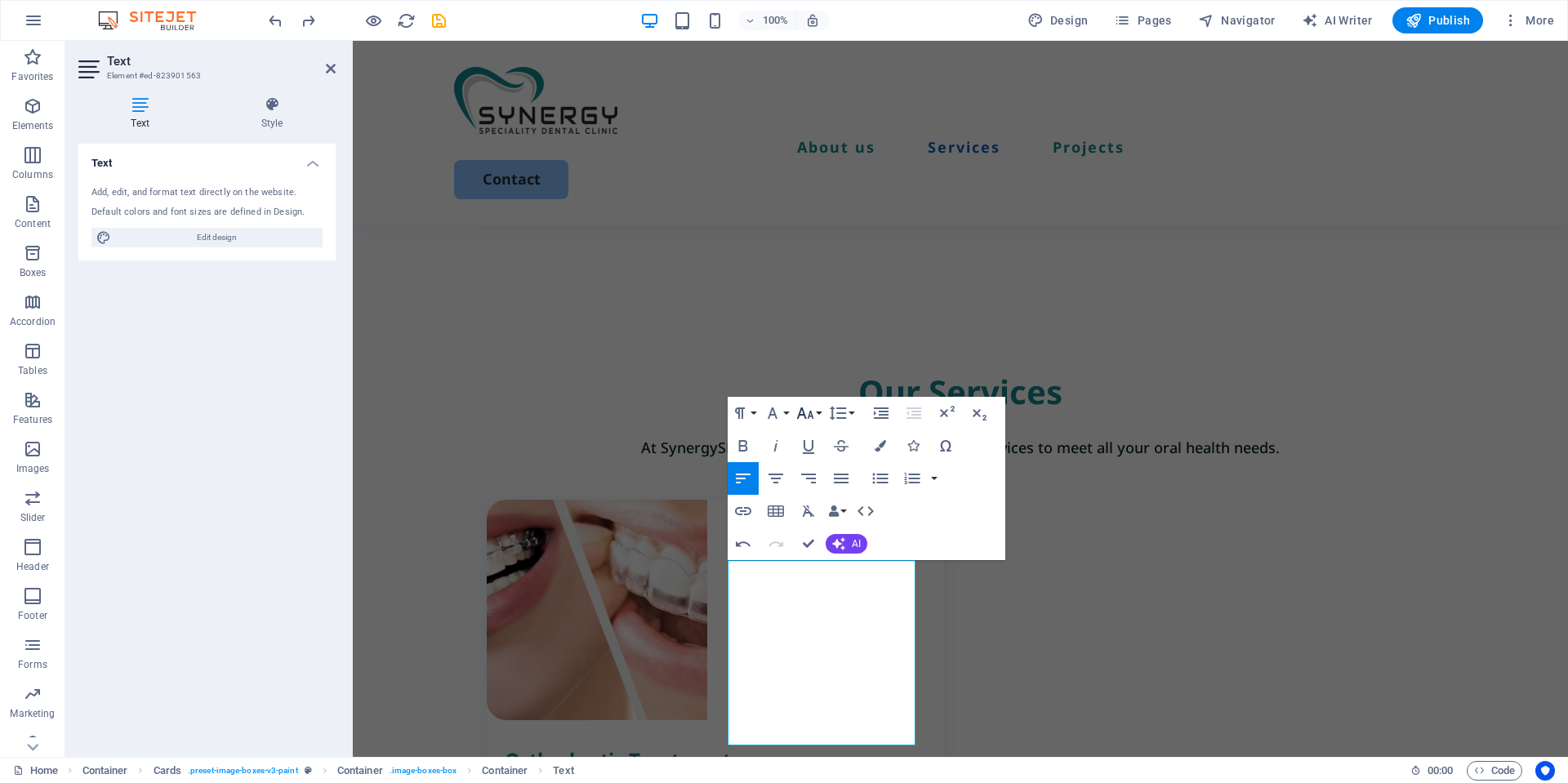 click on "Font Size" at bounding box center [808, 413] 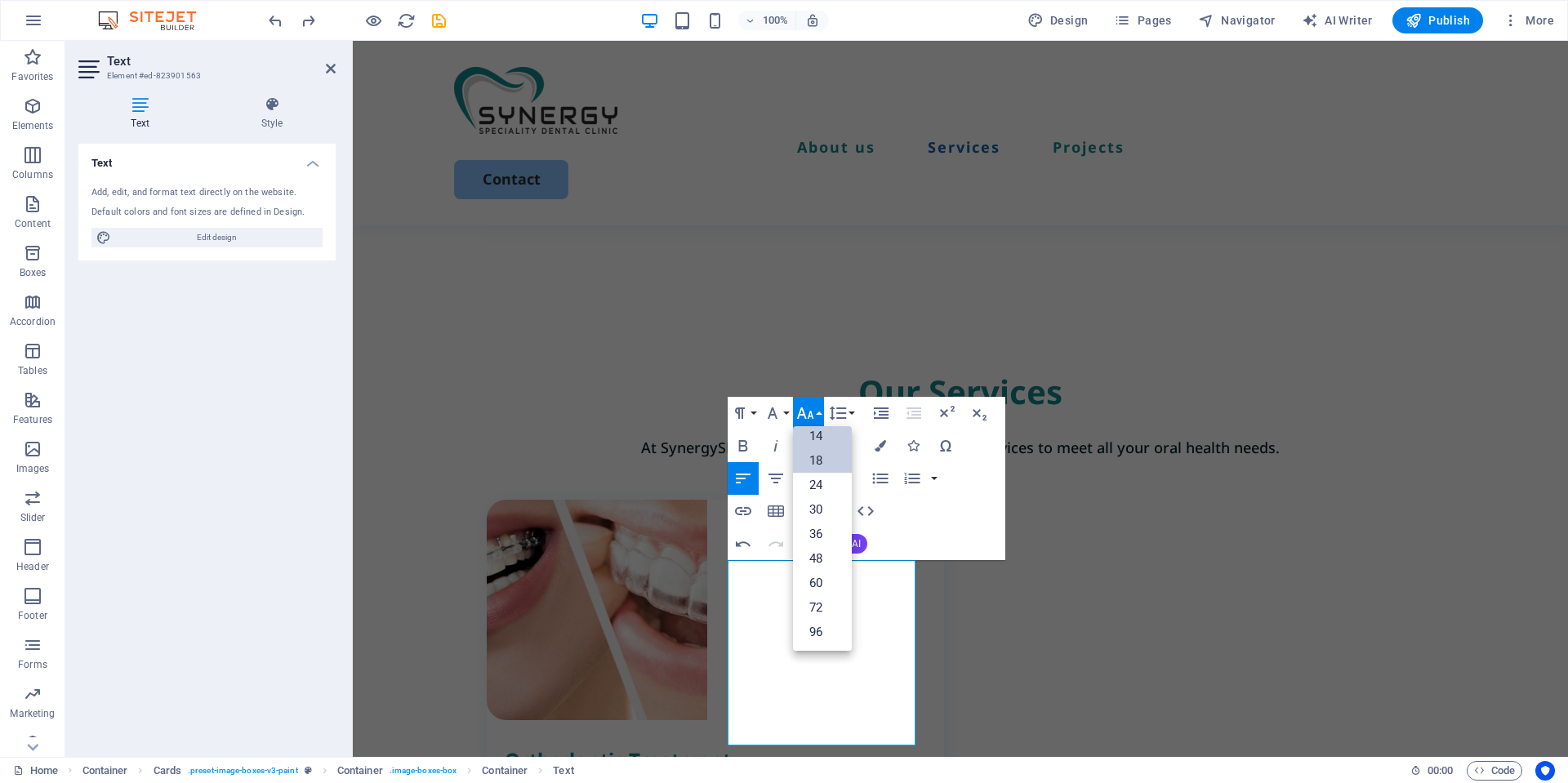scroll, scrollTop: 131, scrollLeft: 0, axis: vertical 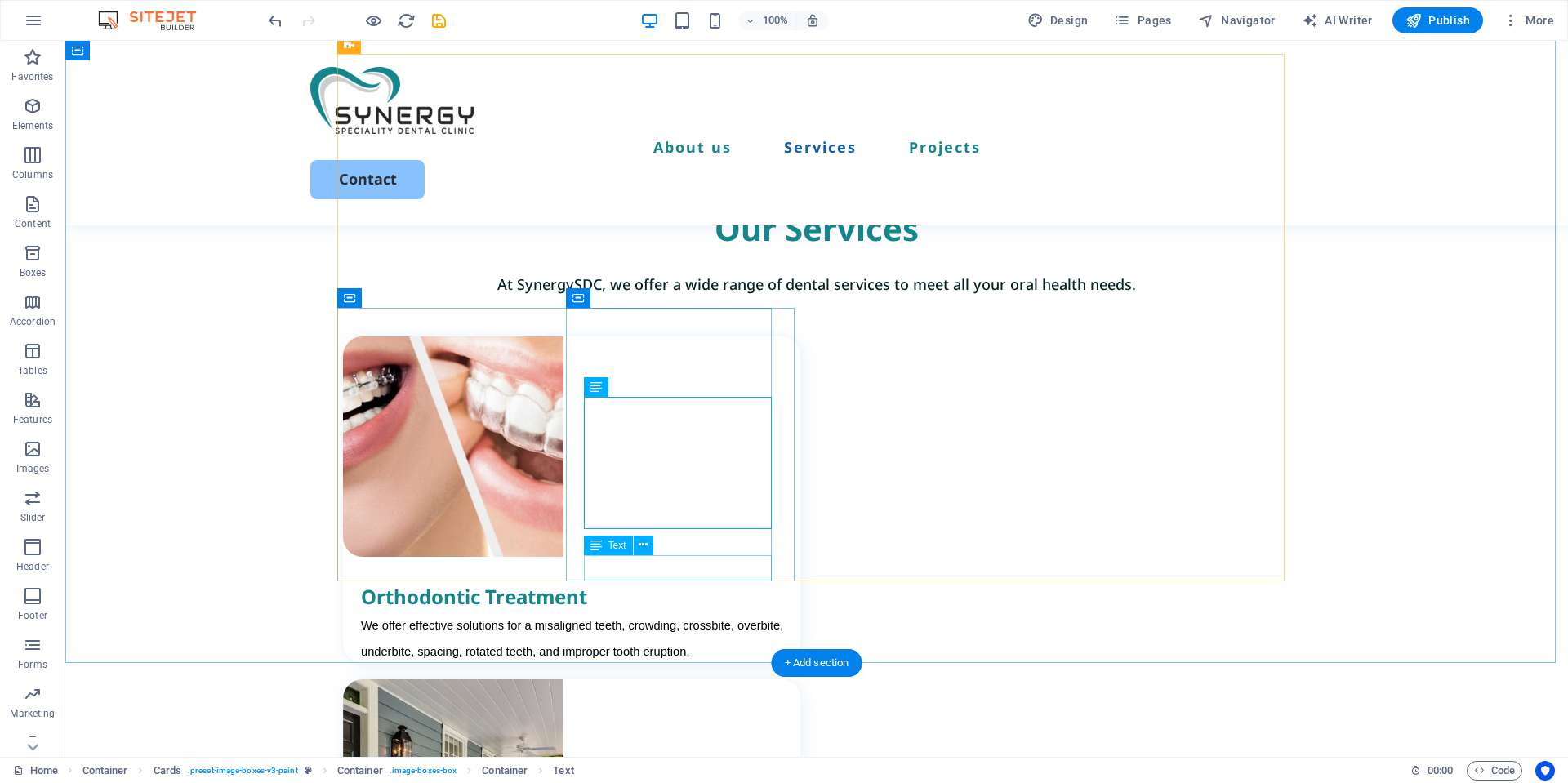 click on "Book Now" at bounding box center [581, 1432] 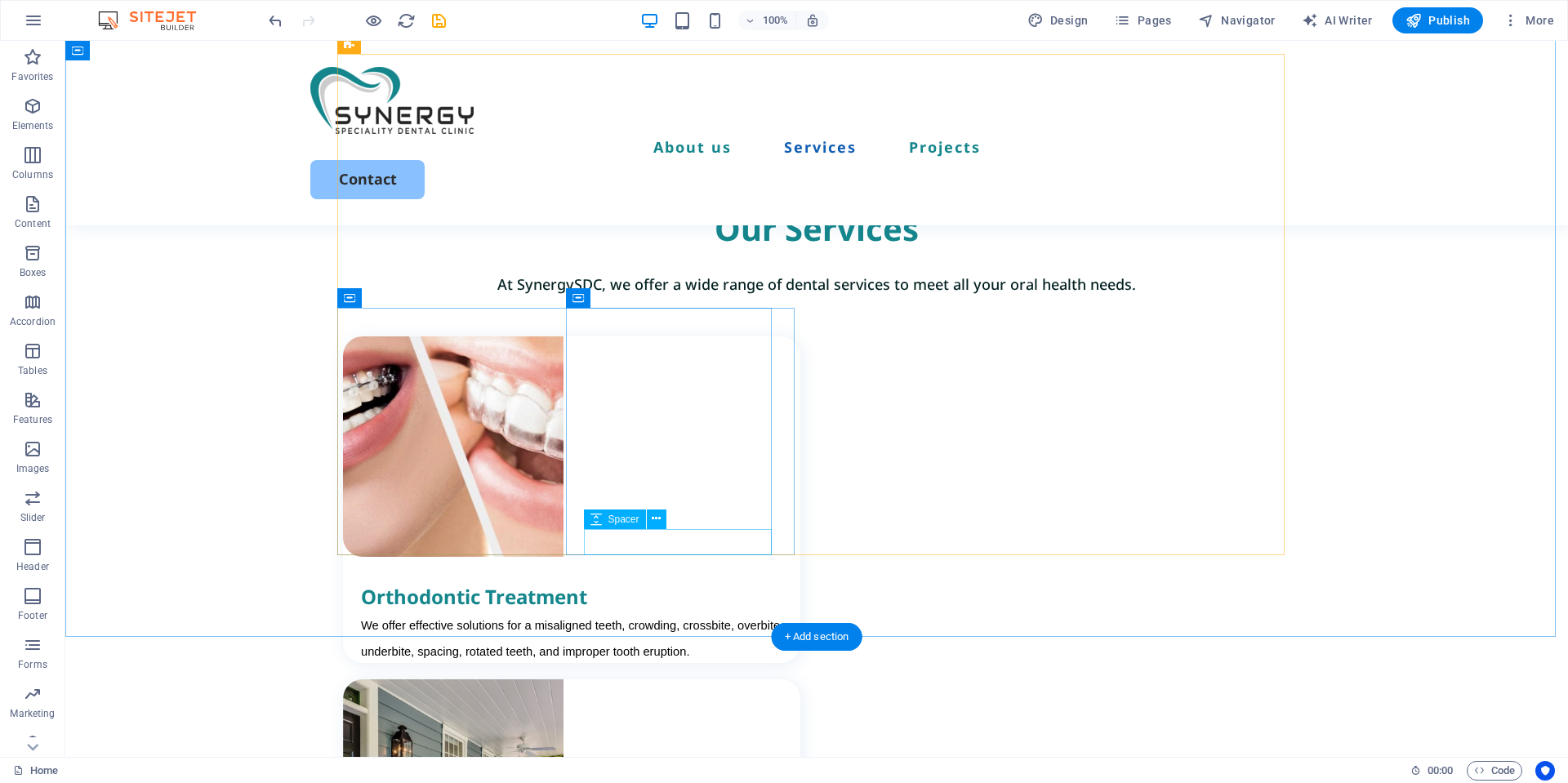 click at bounding box center (581, 1406) 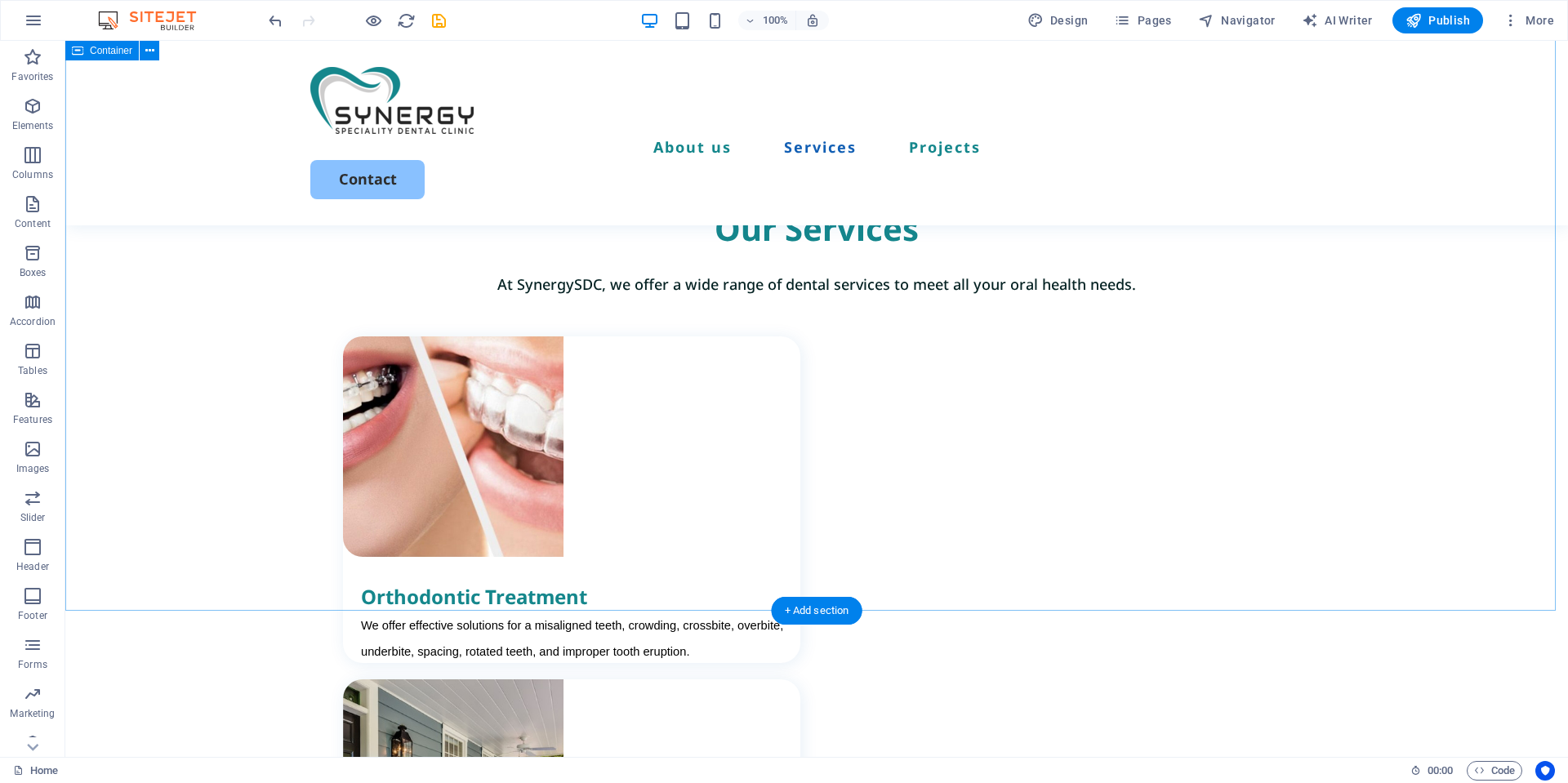 click on "Our Services At SynergySDC, we offer a wide range of dental services to meet all your oral health needs. Orthodontic Treatment We offer effective solutions for a misaligned teeth, crowding, crossbite, overbite, underbite, spacing, rotated teeth, and improper tooth eruption. Dental Braces Expert Orthodontic Care for a Healthy, Confident Smile.  At our clinic, we provide personalized orthodontic solutions tailored to meet your unique dental needs Clear Aligners Straighten Your Smile Discreetly with Clear Aligners. Clear aligners offer a nearly invisible alternative to traditional braces. Commercial painting Lorem ipsum dolor sit amet, consectetur elit. Book Now" at bounding box center (817, 988) 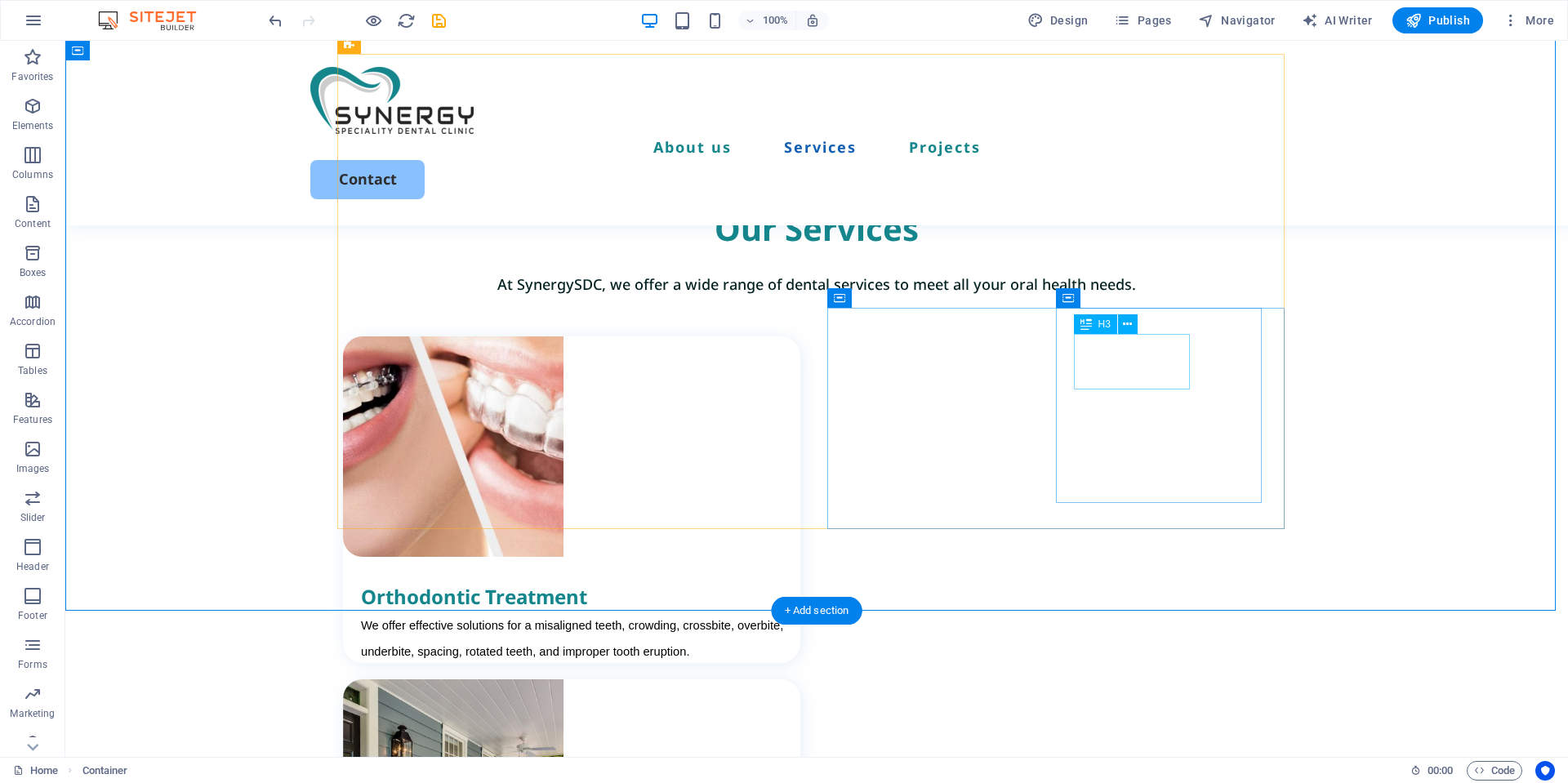 click on "Commercial painting" at bounding box center [581, 1670] 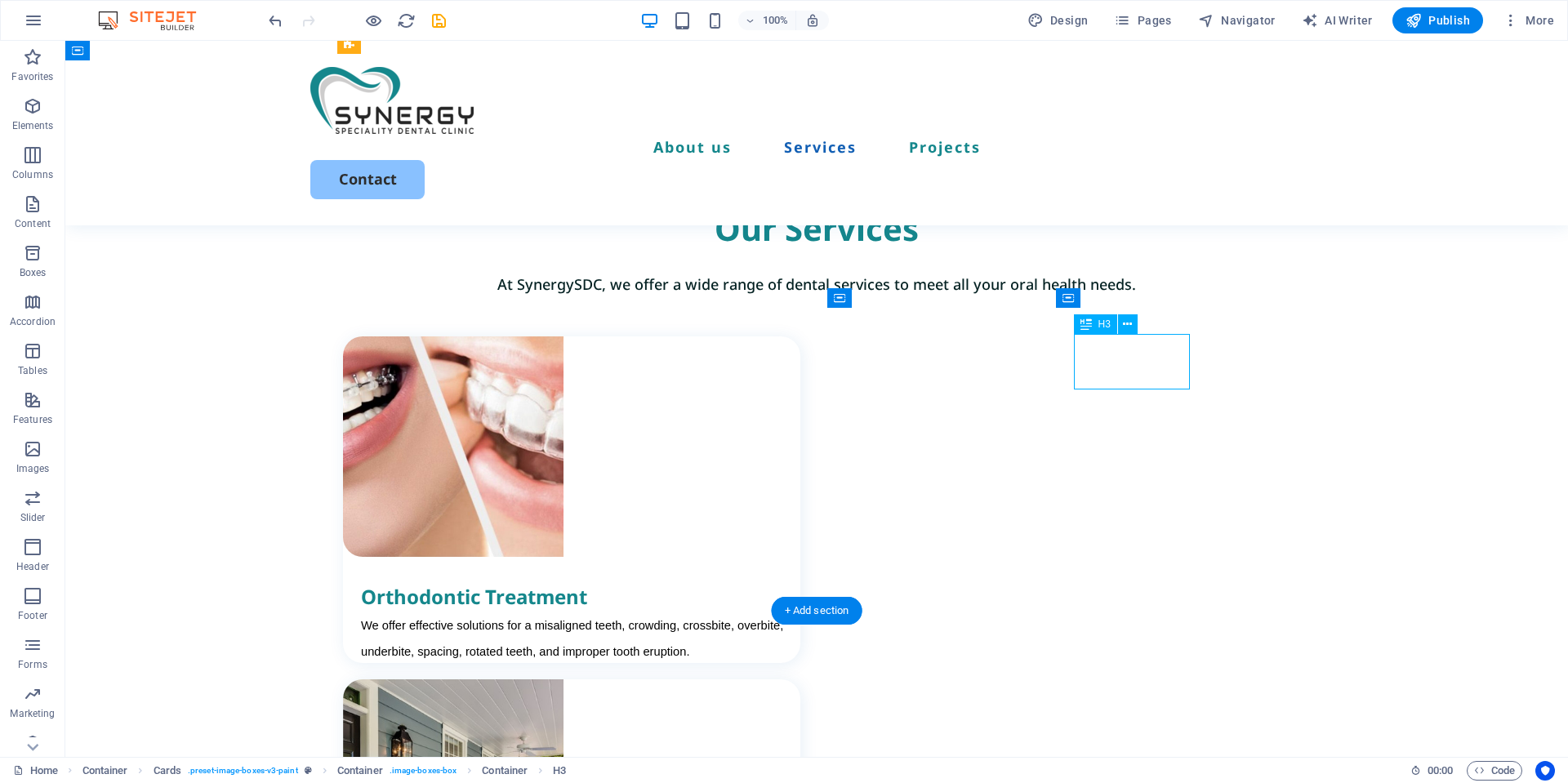 click on "Commercial painting" at bounding box center [581, 1670] 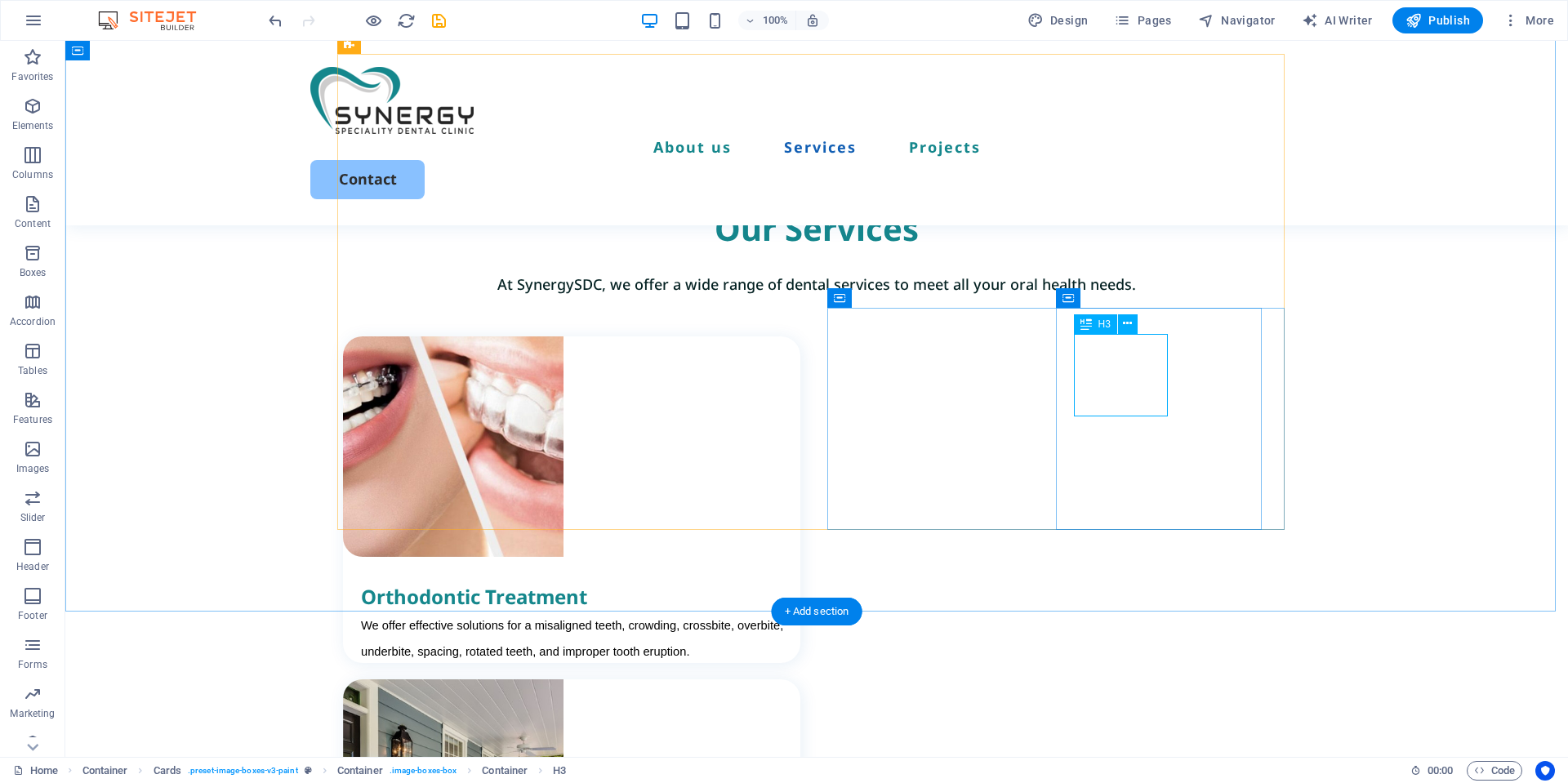 click on "Routine Dental Check-Up" at bounding box center [581, 1670] 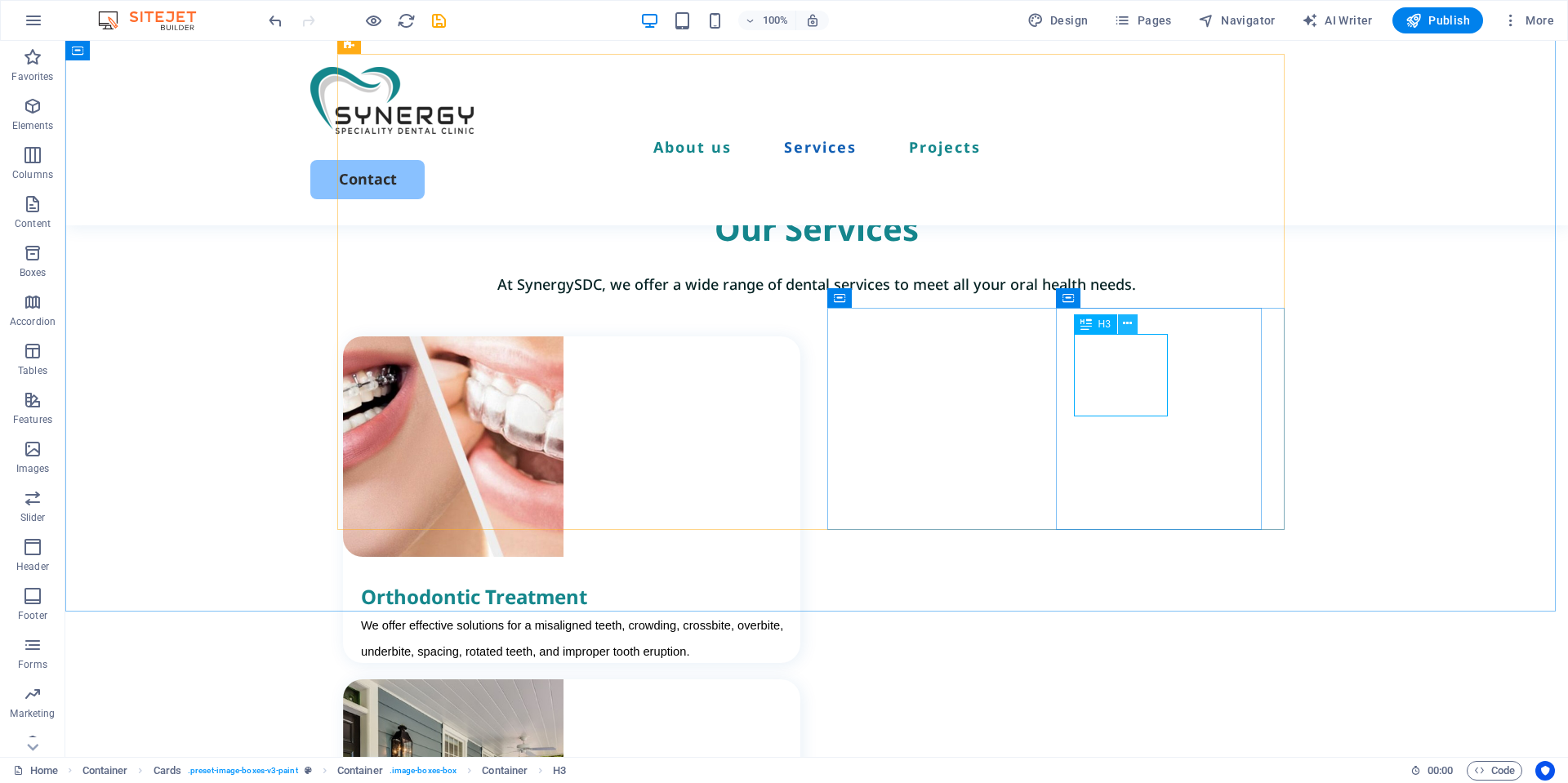 click at bounding box center (1127, 323) 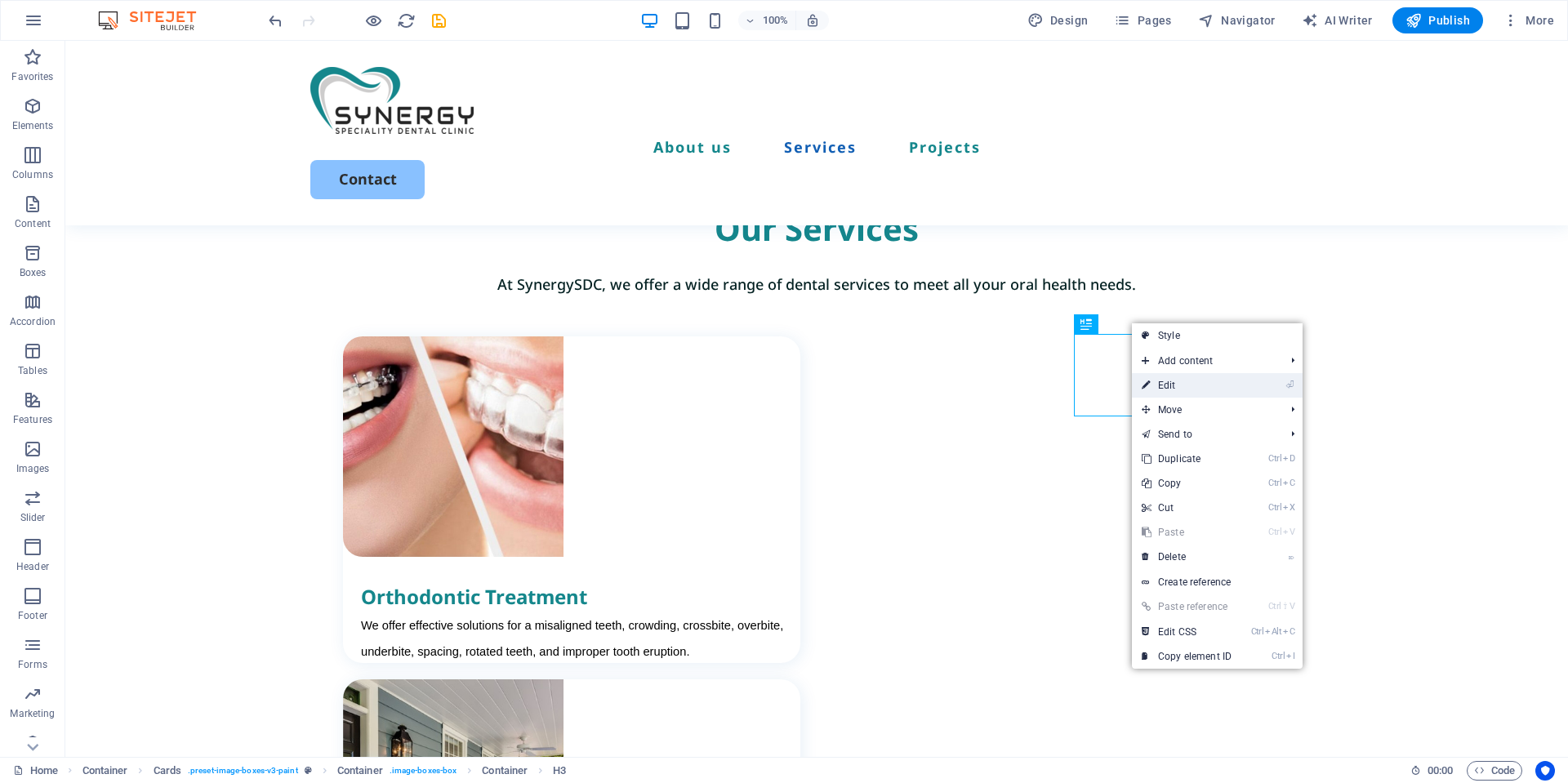 click on "⏎  Edit" at bounding box center (1187, 385) 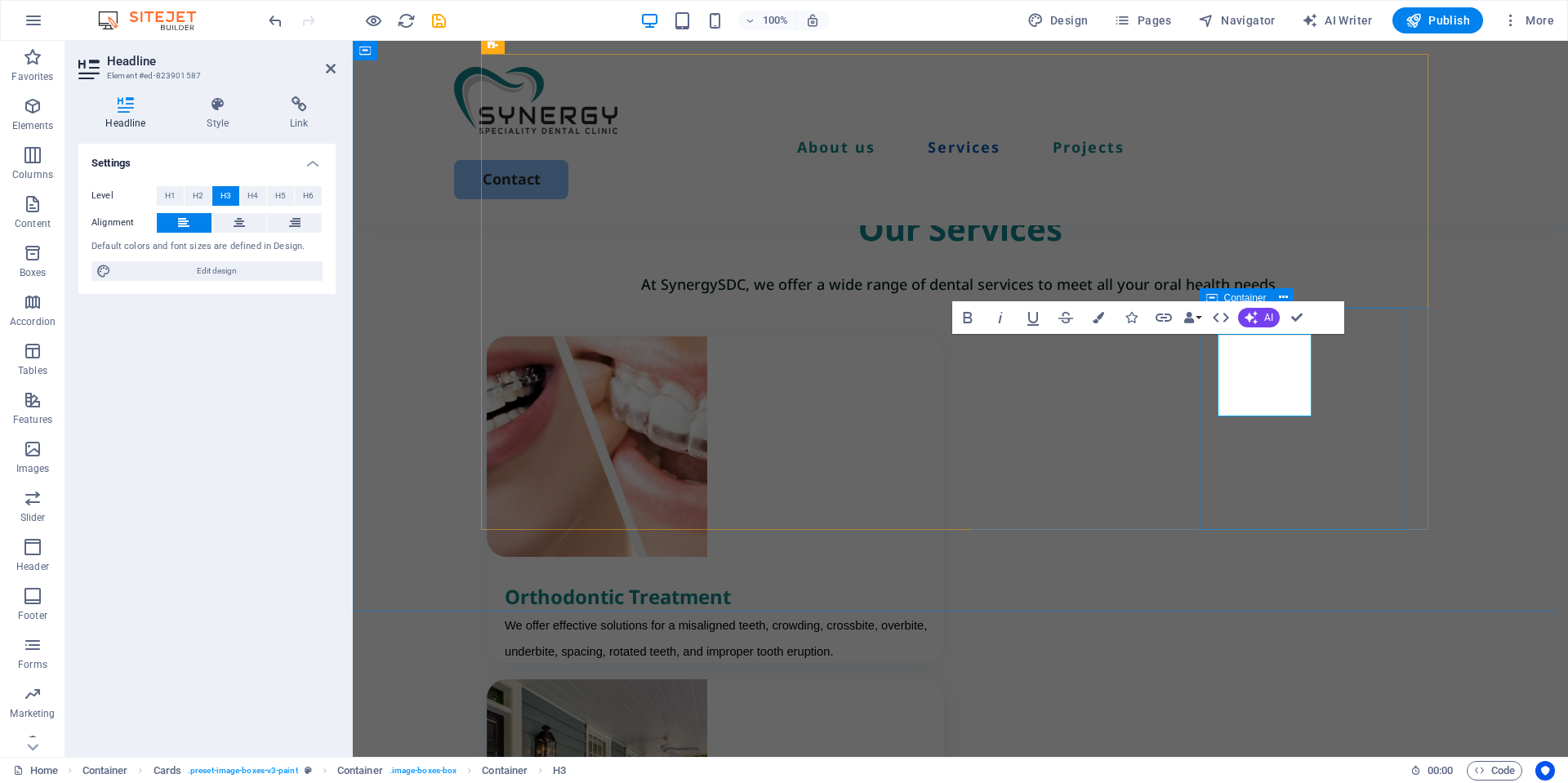 click on "Routine Dental Check-Up Lorem ipsum dolor sit amet, consectetur elit. Book Now" at bounding box center (715, 1700) 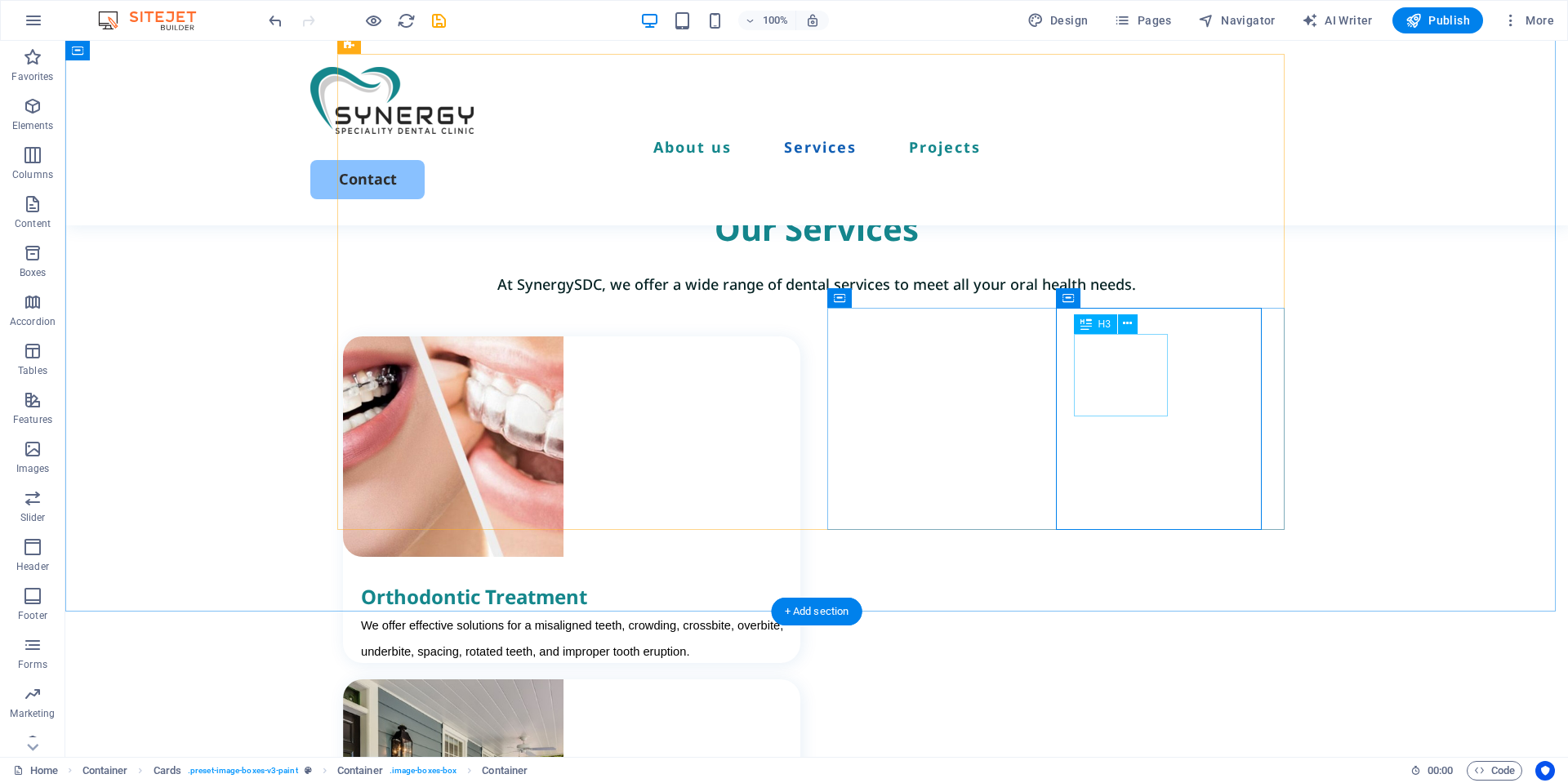 click on "Routine Dental Check-Up" at bounding box center [581, 1670] 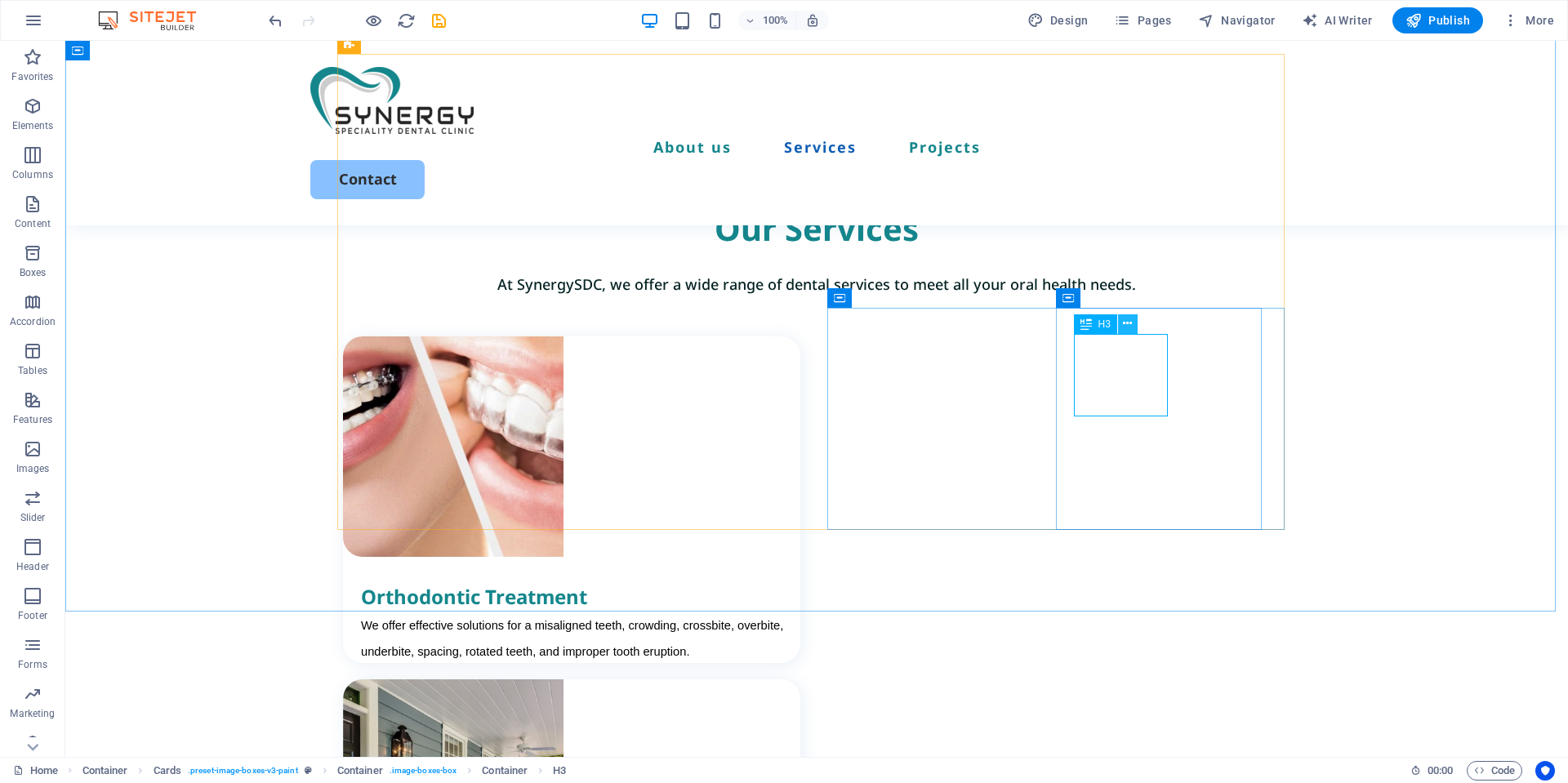 click at bounding box center [1127, 323] 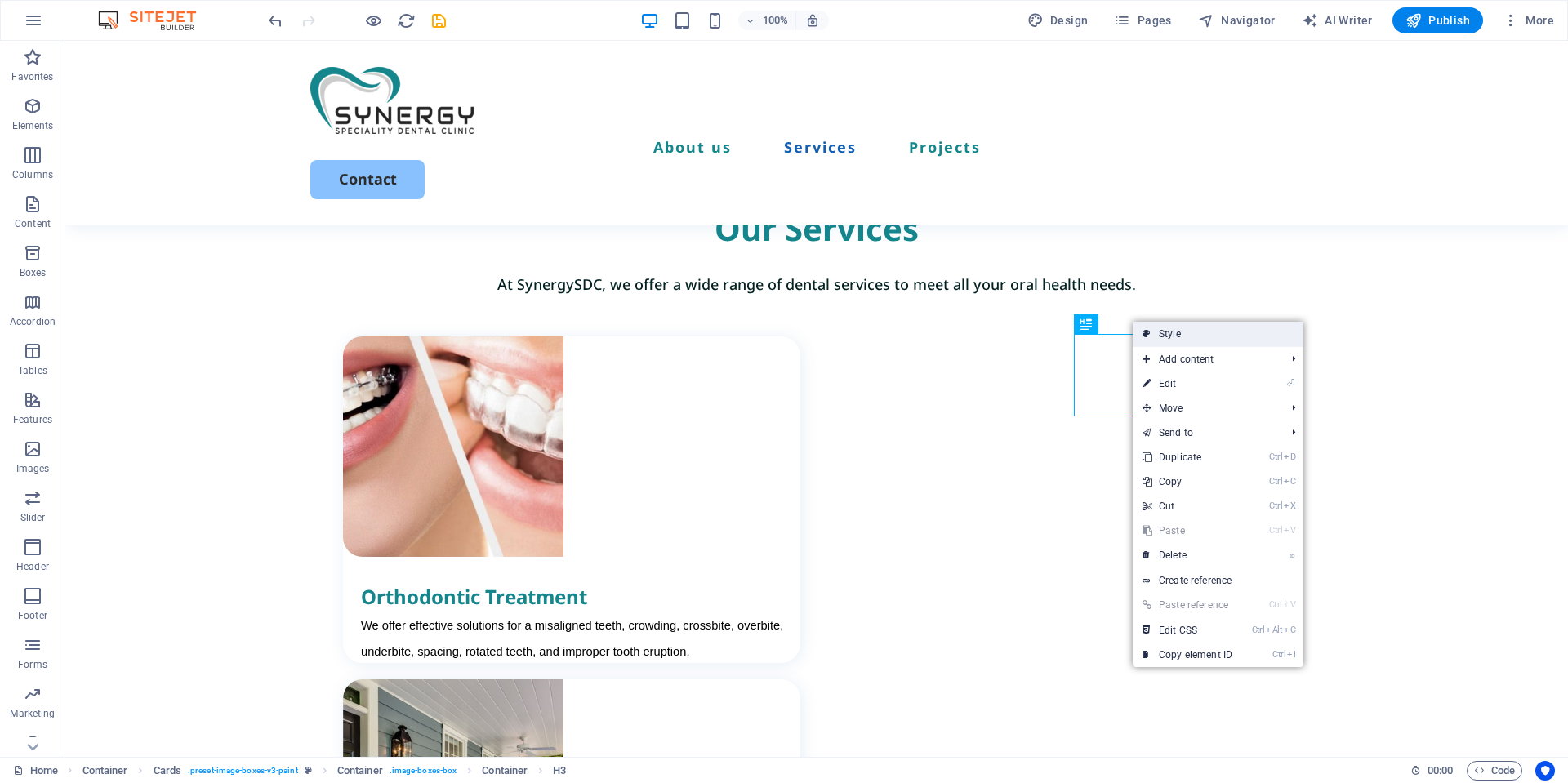 click on "Style" at bounding box center (1218, 334) 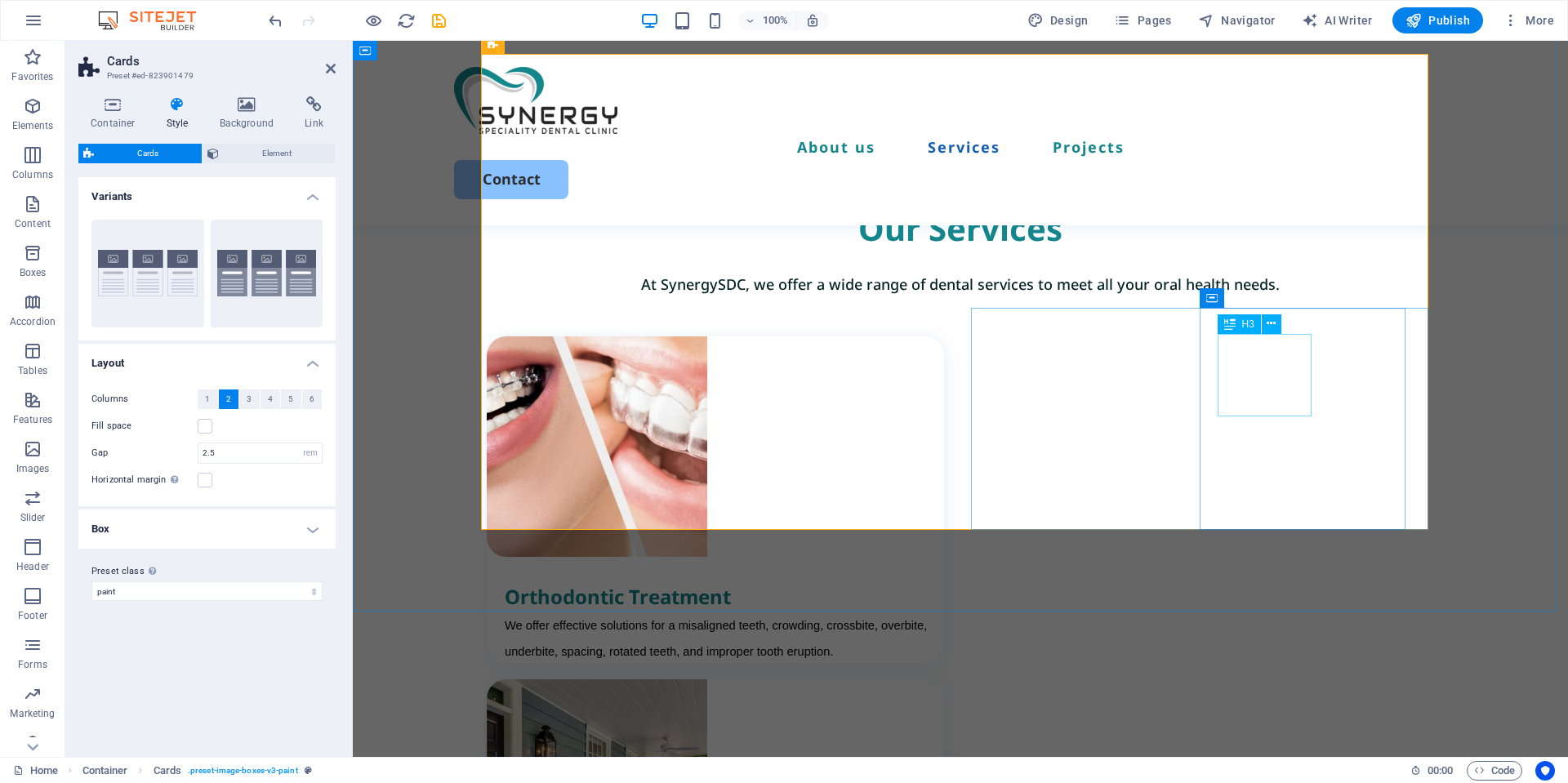 click on "Routine Dental Check-Up" at bounding box center (724, 1670) 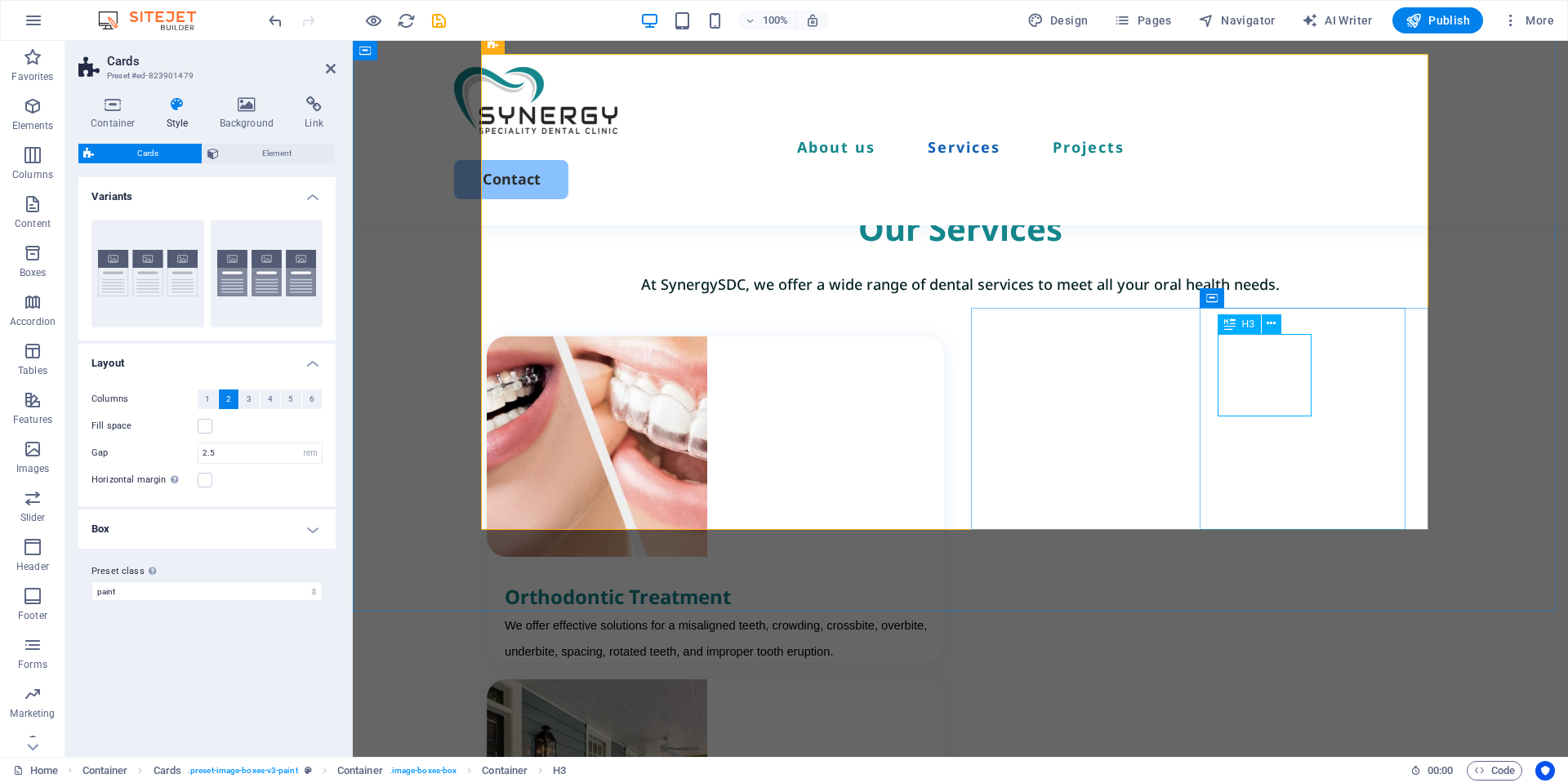 click on "Routine Dental Check-Up" at bounding box center [724, 1670] 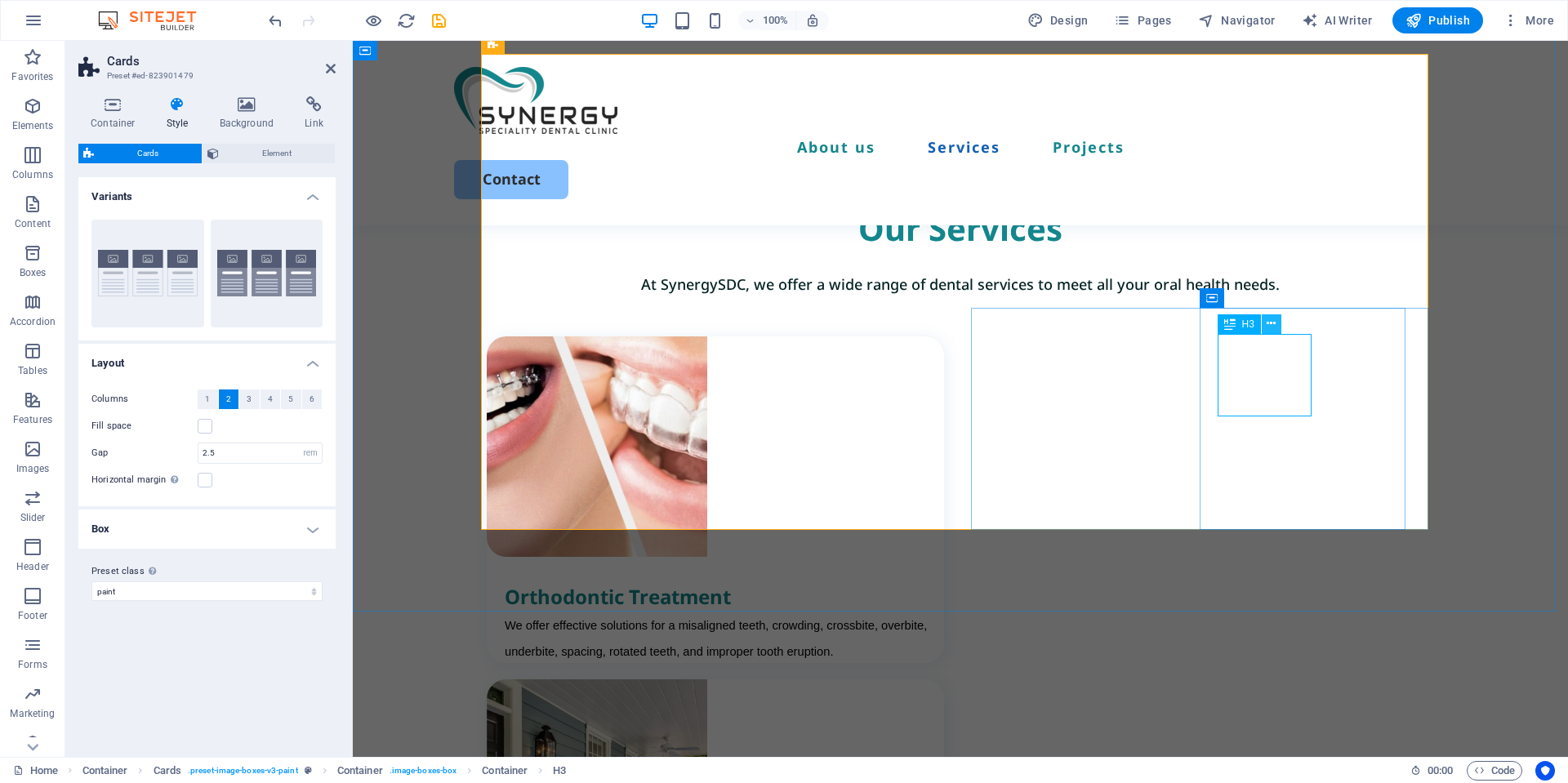 click at bounding box center (1271, 323) 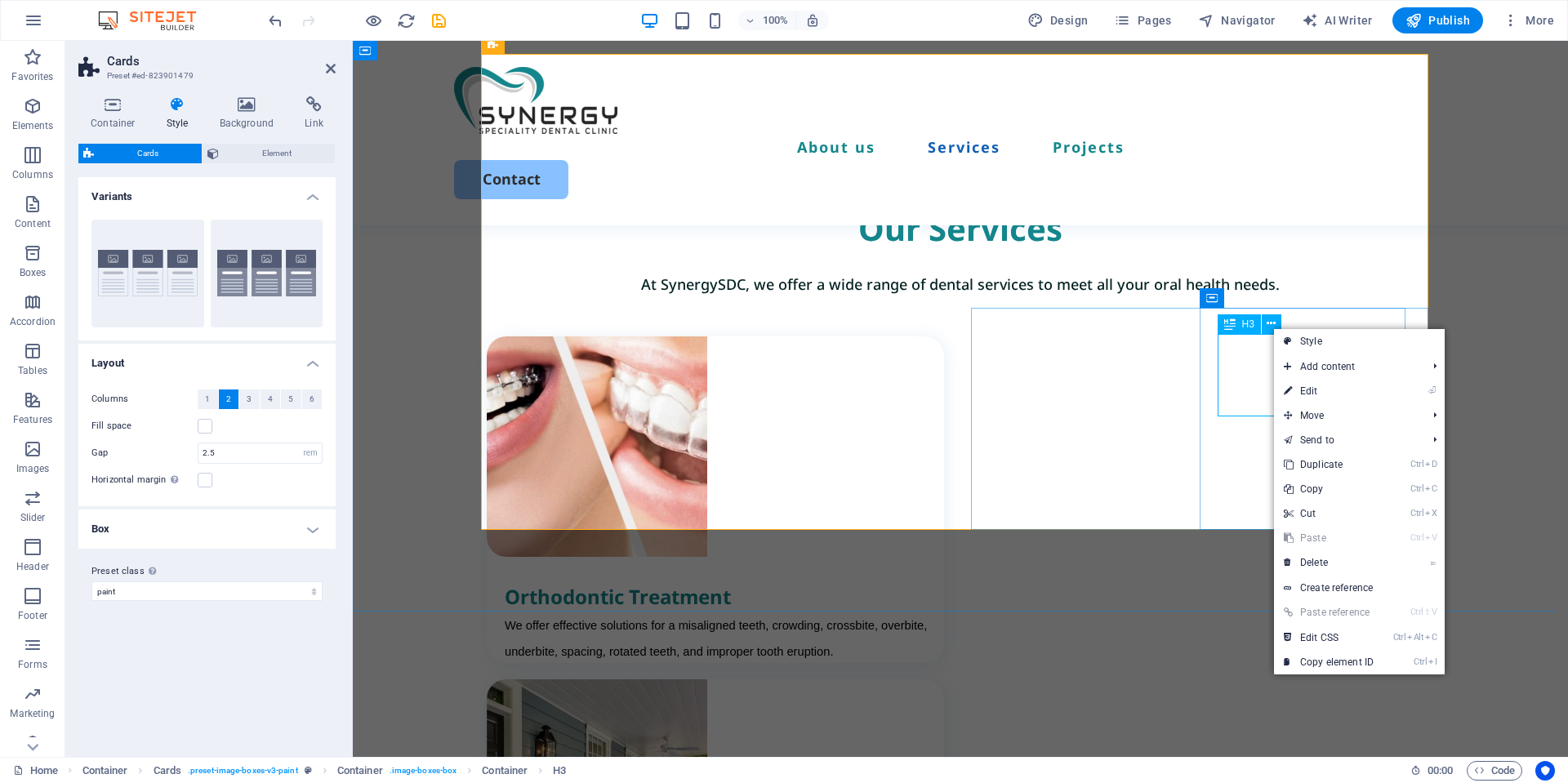 click on "Routine Dental Check-Up" at bounding box center [724, 1670] 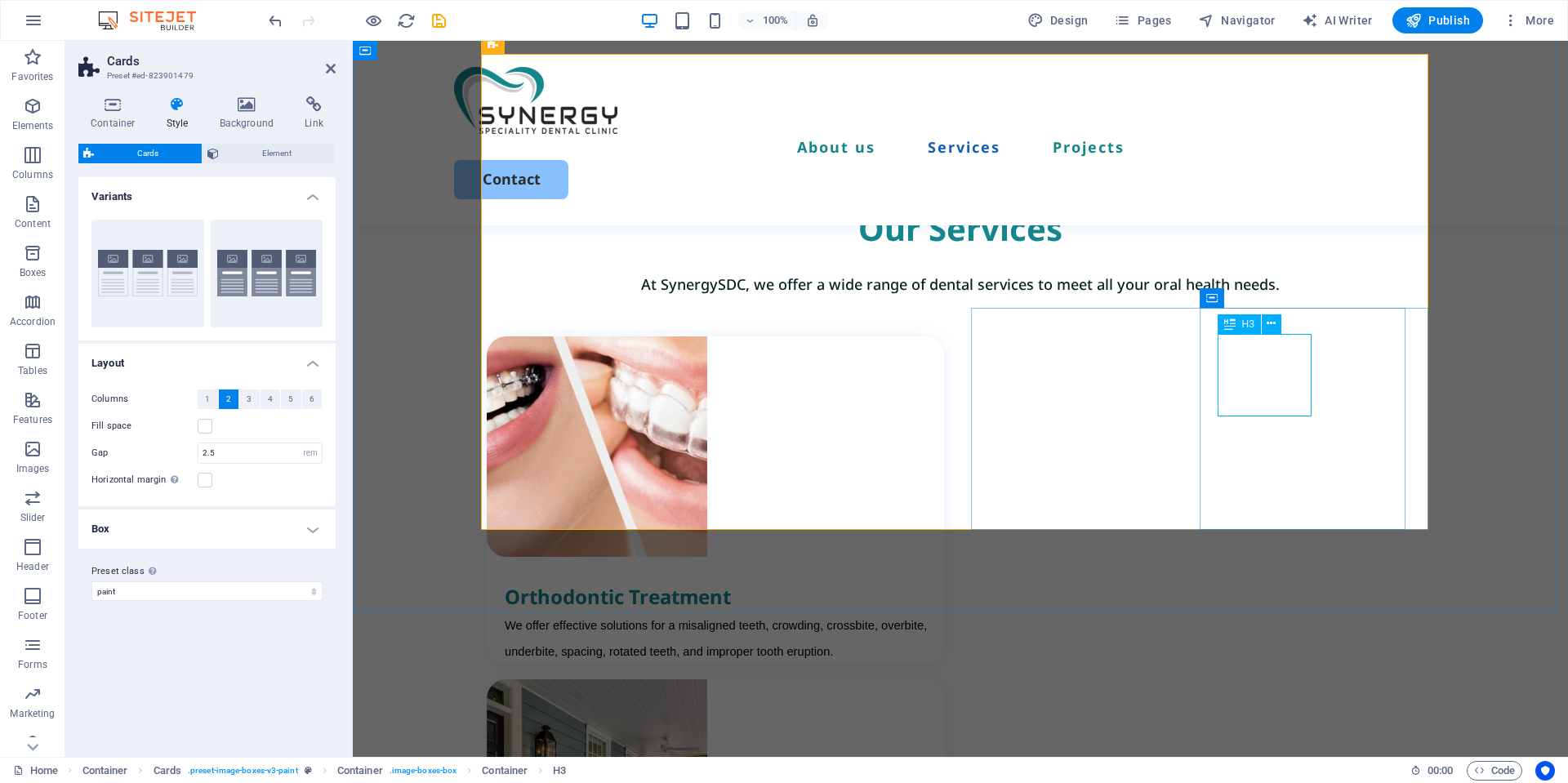click on "Routine Dental Check-Up" at bounding box center [724, 1670] 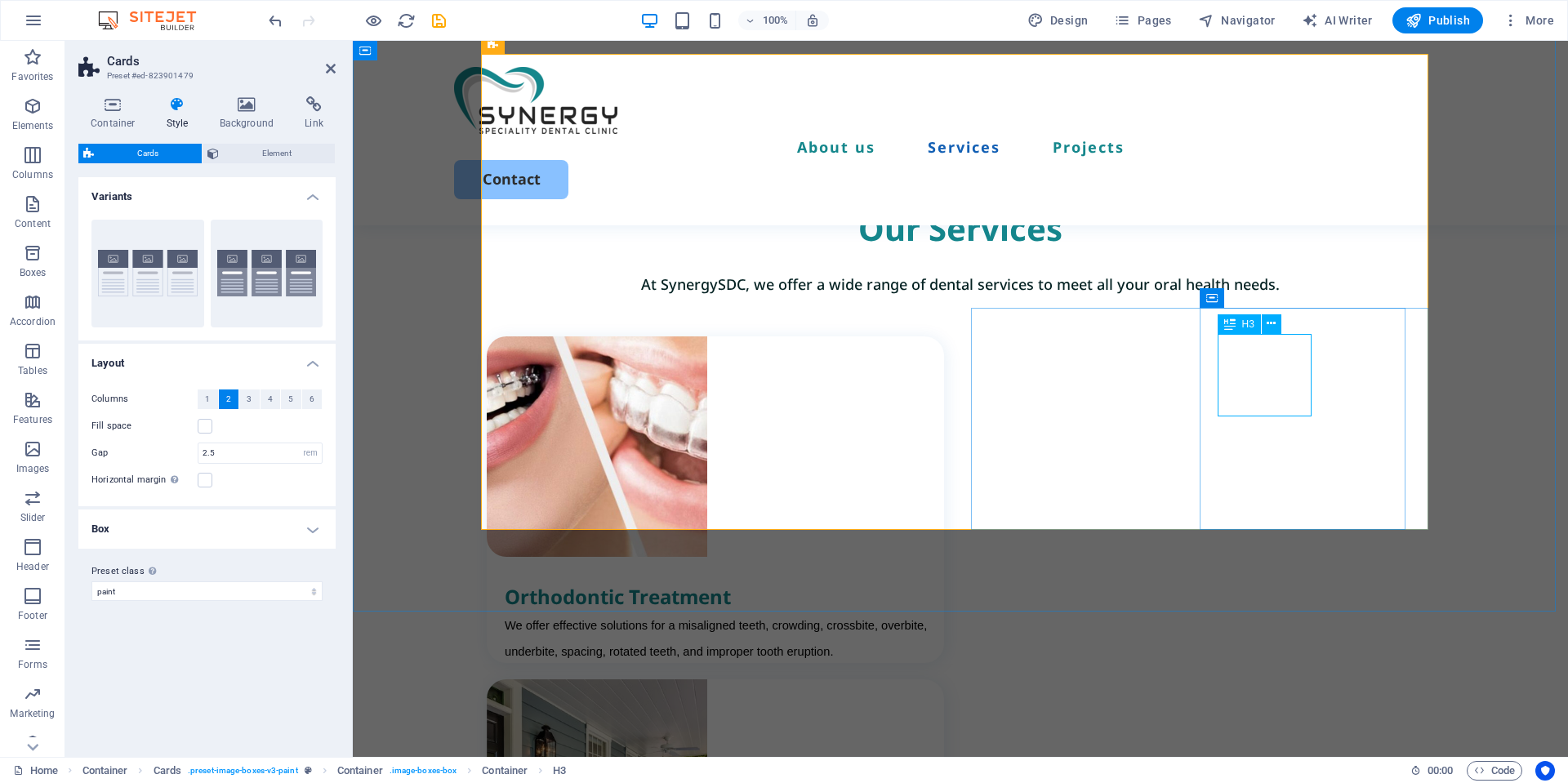 click on "Routine Dental Check-Up" at bounding box center [724, 1670] 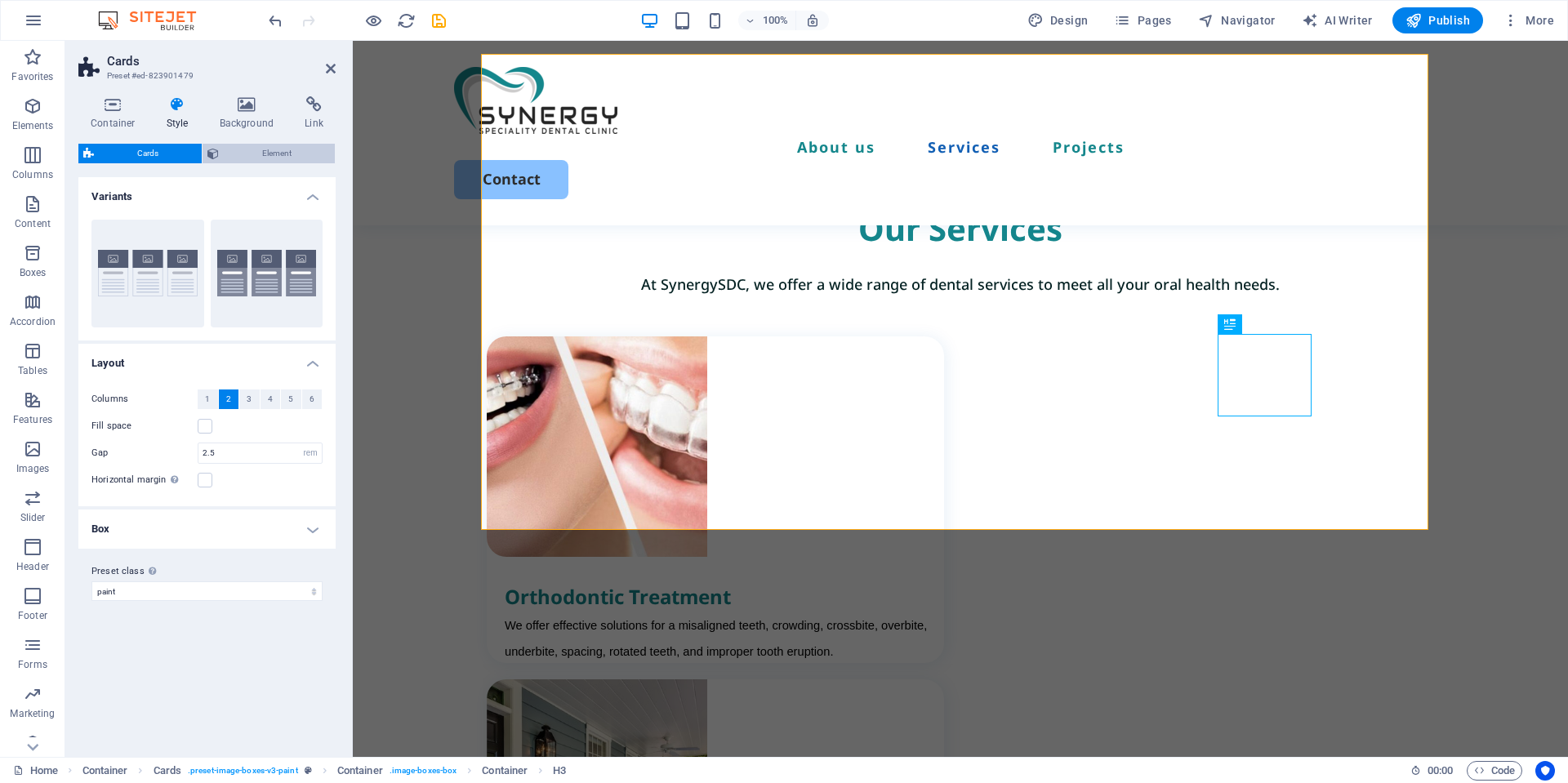 click on "Element" at bounding box center (277, 153) 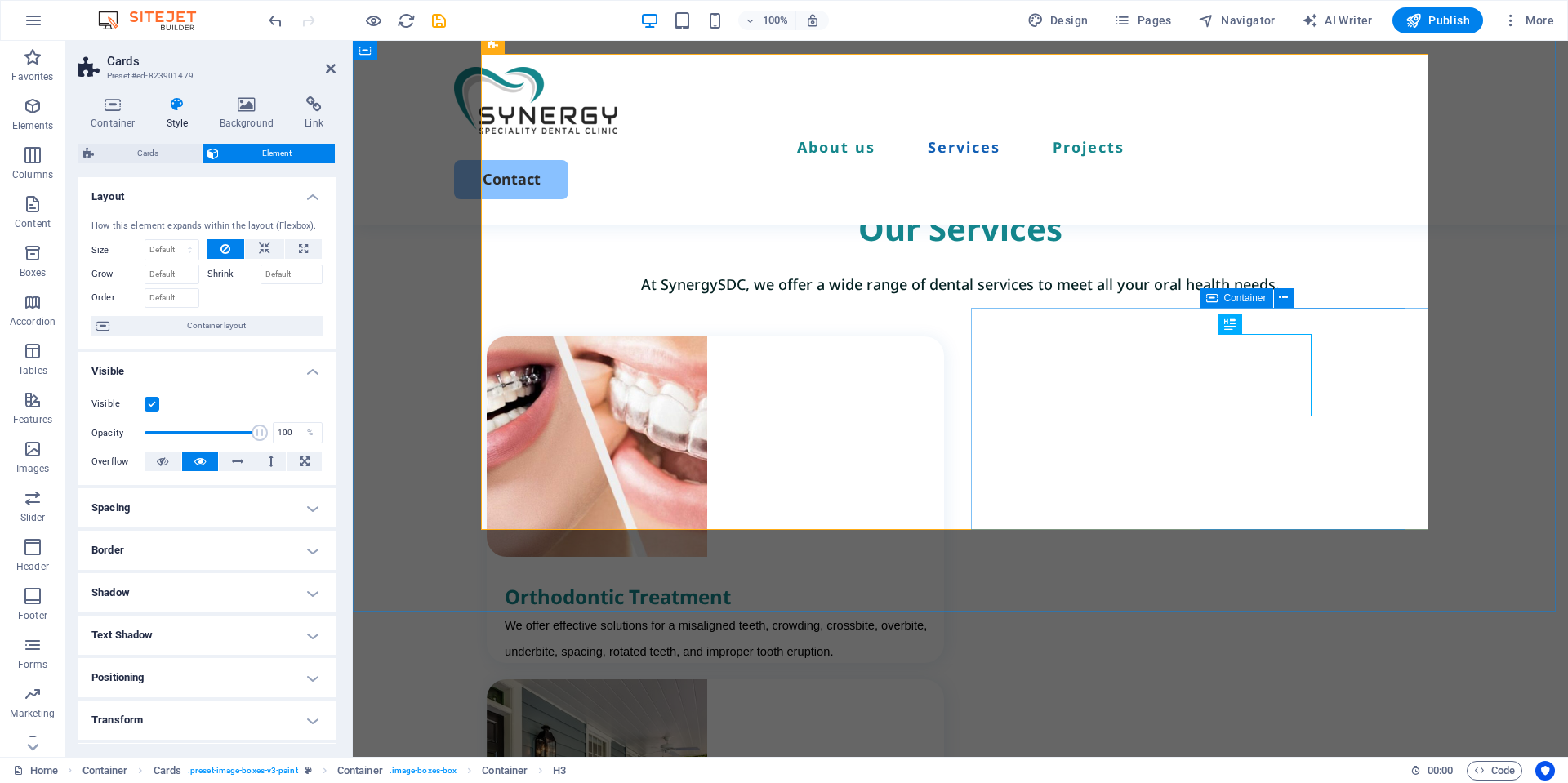 click on "Routine Dental Check-Up Lorem ipsum dolor sit amet, consectetur elit. Book Now" at bounding box center (715, 1700) 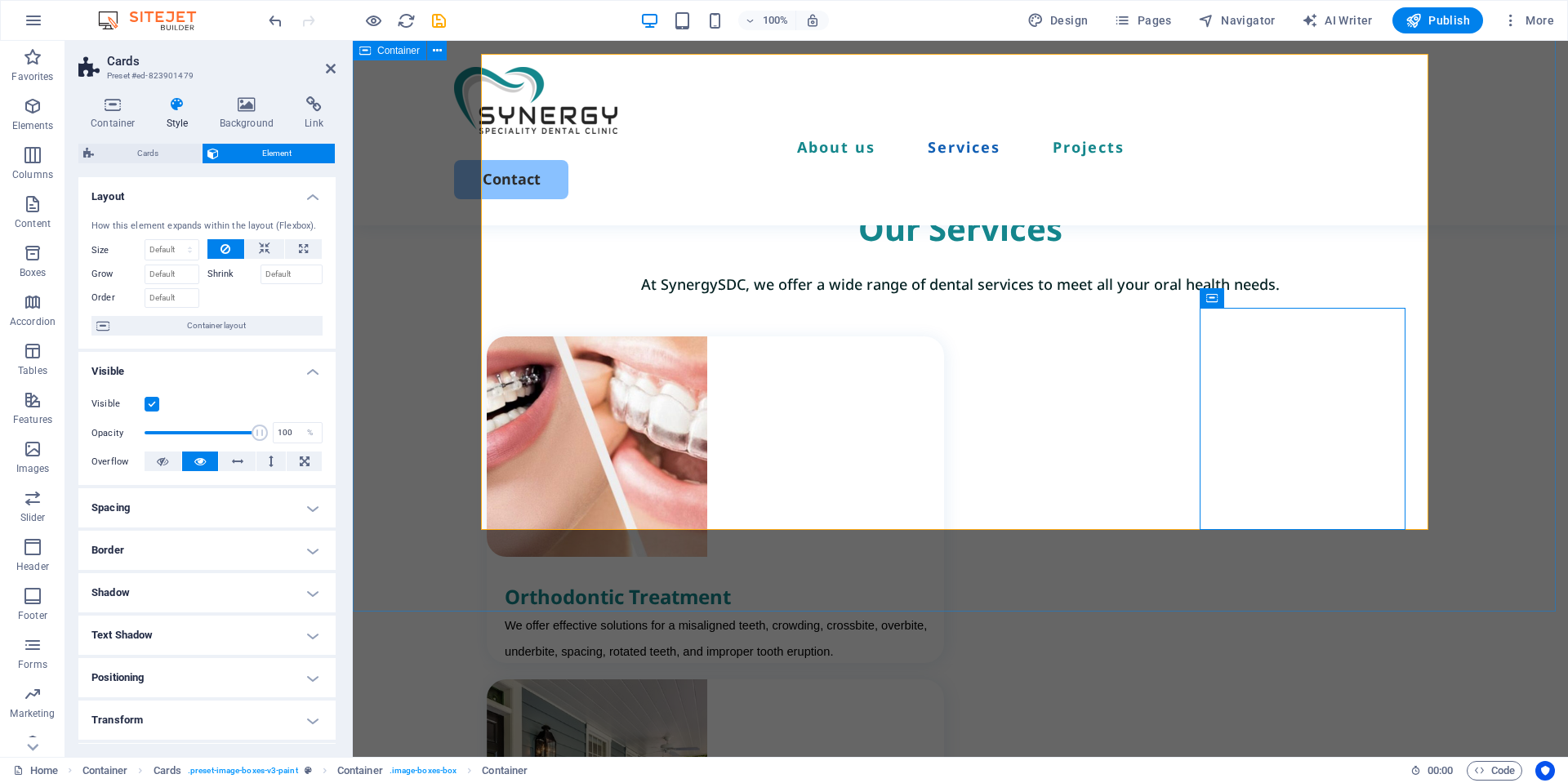 click on "Our Services At SynergySDC, we offer a wide range of dental services to meet all your oral health needs. Orthodontic Treatment We offer effective solutions for a misaligned teeth, crowding, crossbite, overbite, underbite, spacing, rotated teeth, and improper tooth eruption. Dental Braces Expert Orthodontic Care for a Healthy, Confident Smile.  At our clinic, we provide personalized orthodontic solutions tailored to meet your unique dental needs Clear Aligners Straighten Your Smile Discreetly with Clear Aligners. Clear aligners offer a nearly invisible alternative to traditional braces. Routine Dental Check-Up Lorem ipsum dolor sit amet, consectetur elit. Book Now" at bounding box center (960, 988) 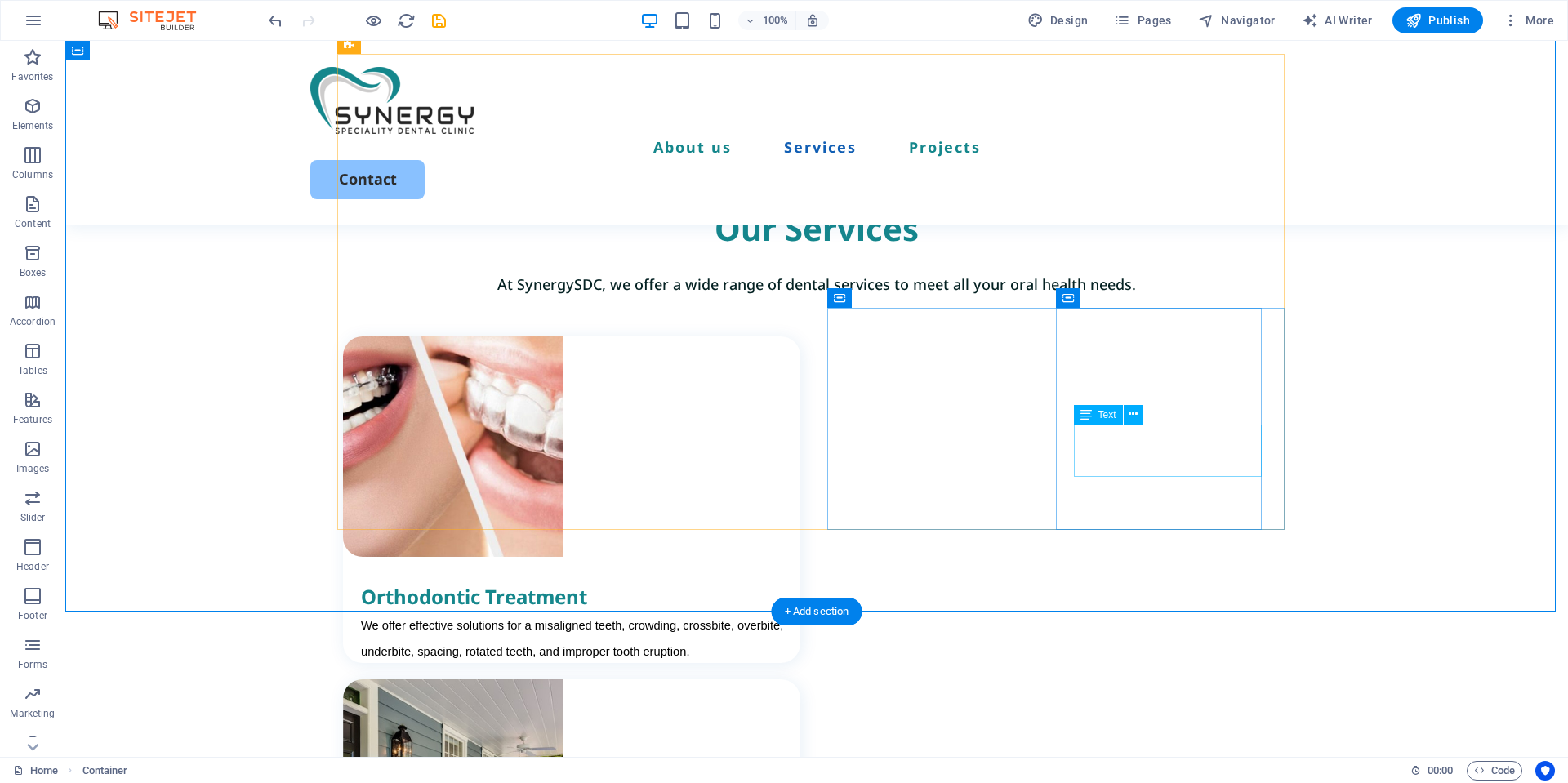 click on "Lorem ipsum dolor sit amet, consectetur elit." at bounding box center (581, 1704) 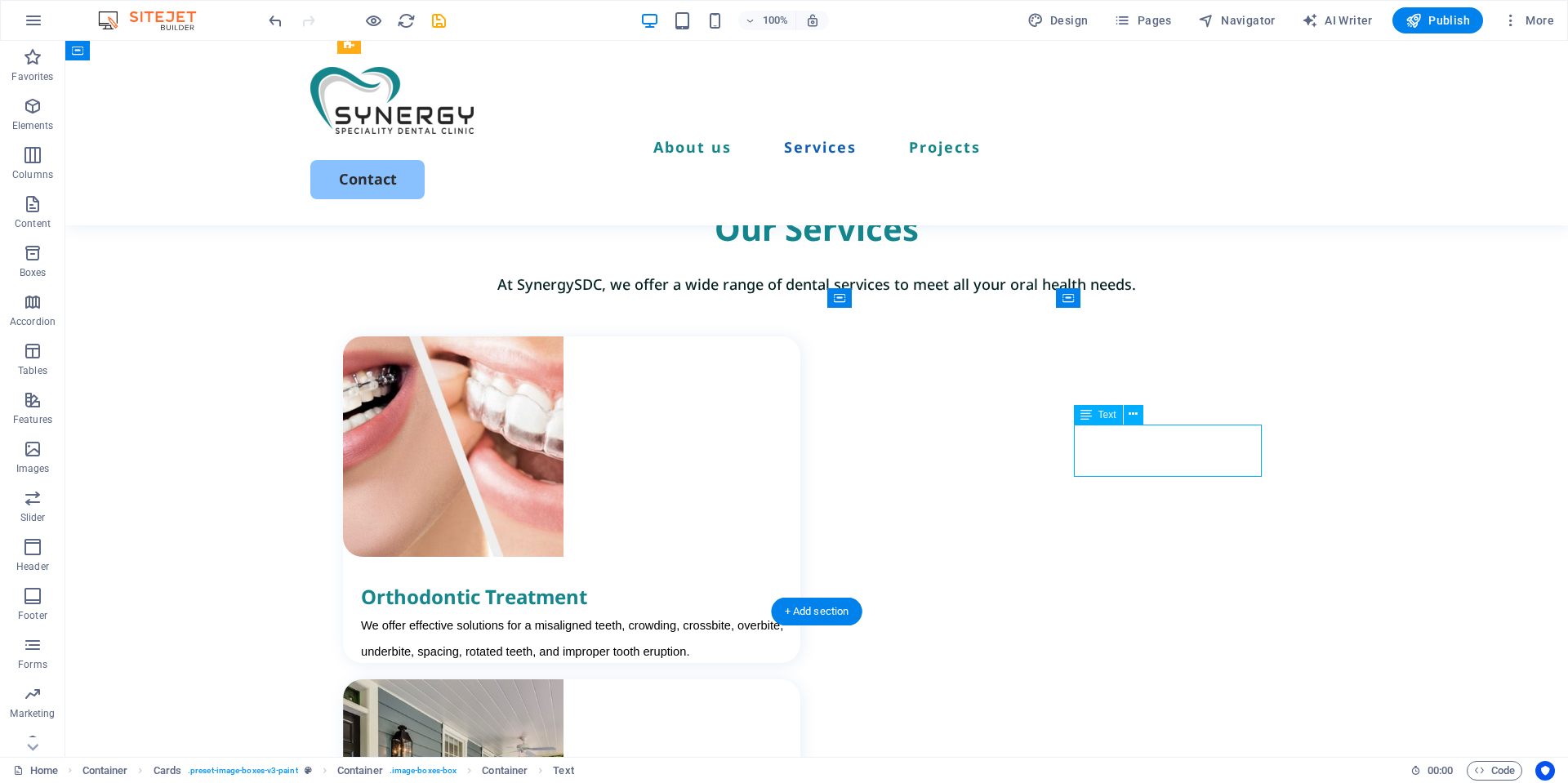 click on "Lorem ipsum dolor sit amet, consectetur elit." at bounding box center (581, 1704) 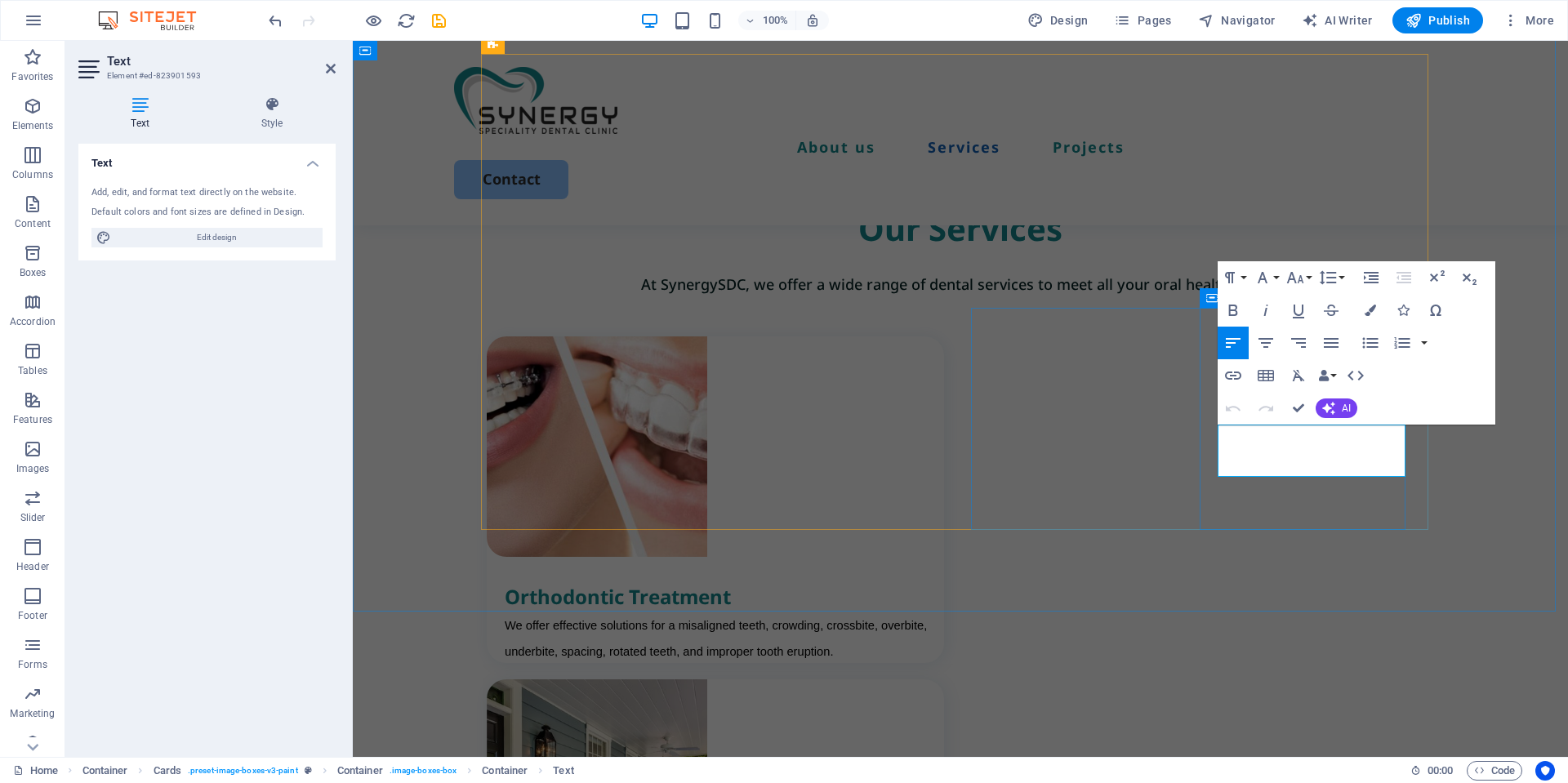click on "Lorem ipsum dolor sit amet, consectetur elit." at bounding box center [724, 1704] 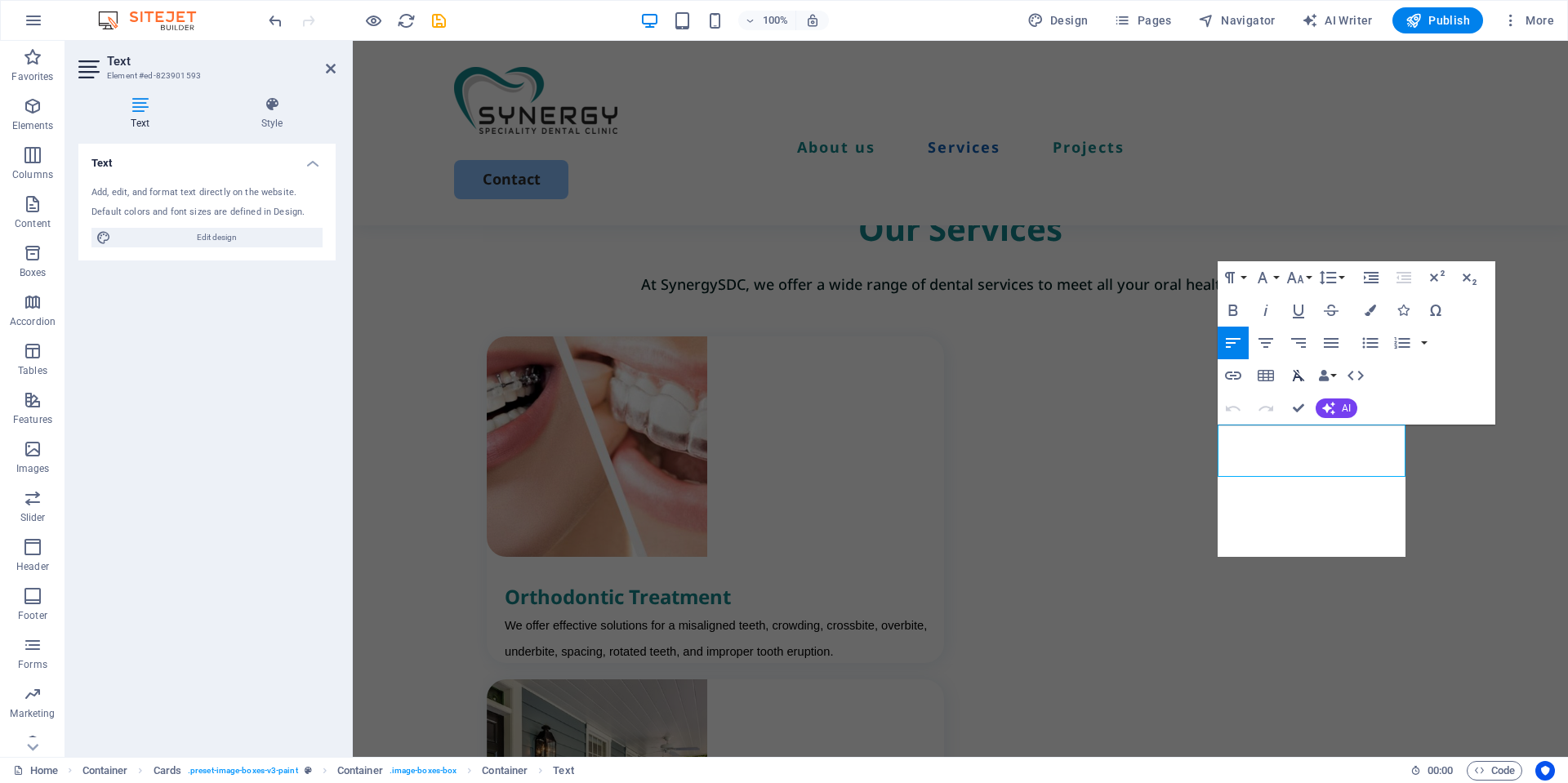 scroll, scrollTop: 497, scrollLeft: 2, axis: both 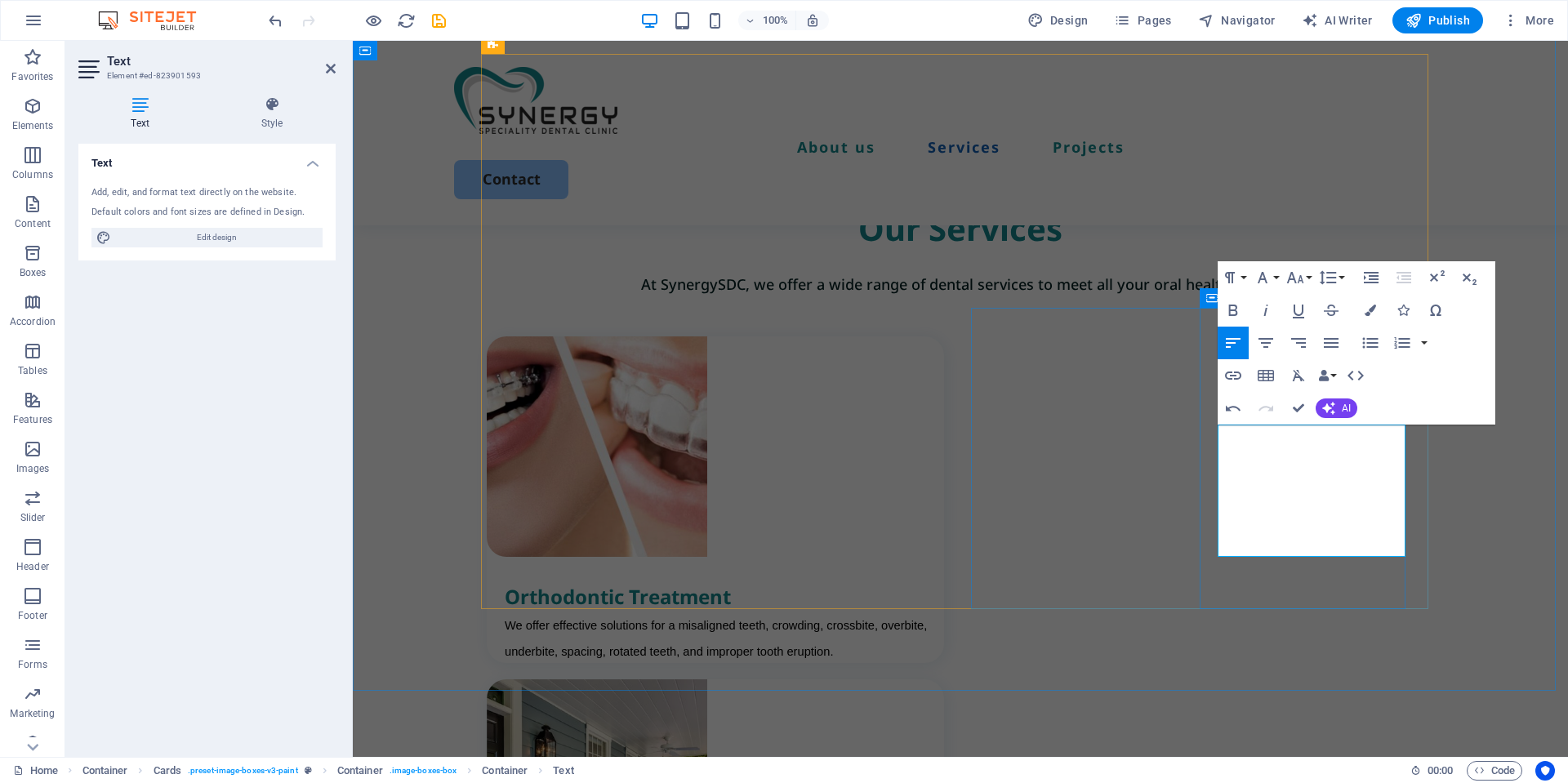 drag, startPoint x: 1242, startPoint y: 494, endPoint x: 1213, endPoint y: 447, distance: 55.22681 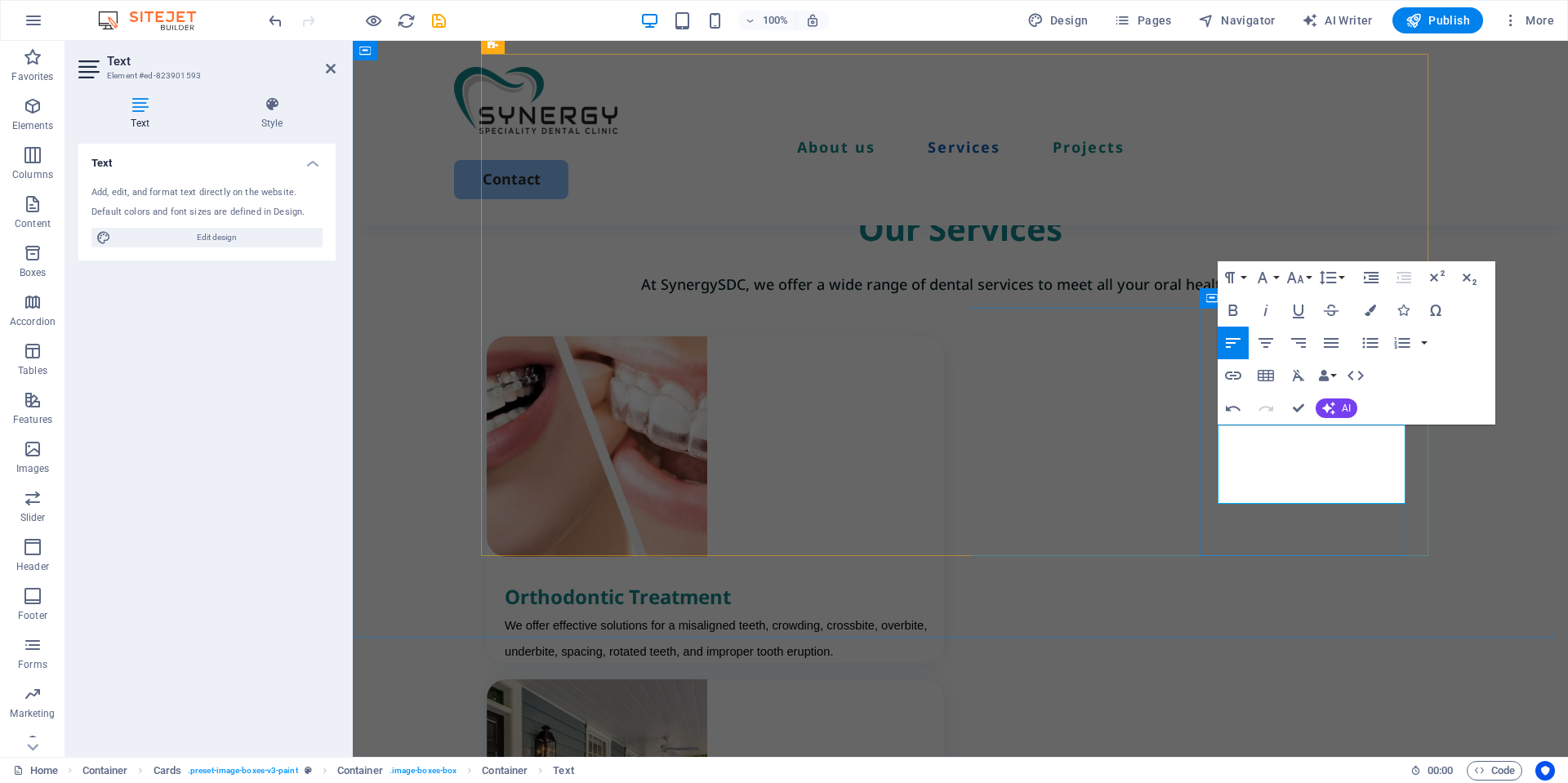 click on "Routine dental check-ups are the foundation of lifelong oral health." at bounding box center [724, 1717] 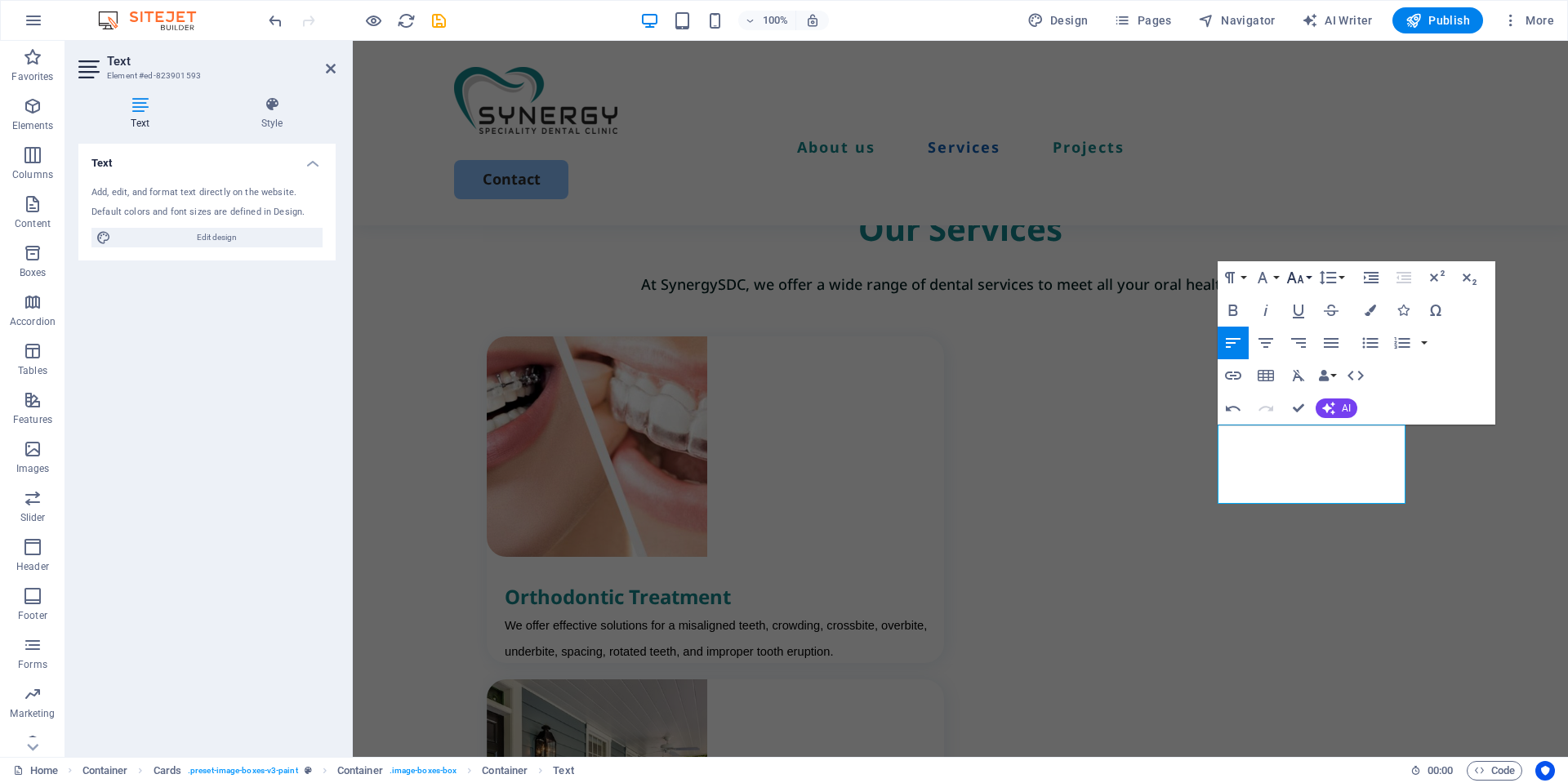click on "Font Size" at bounding box center (1298, 278) 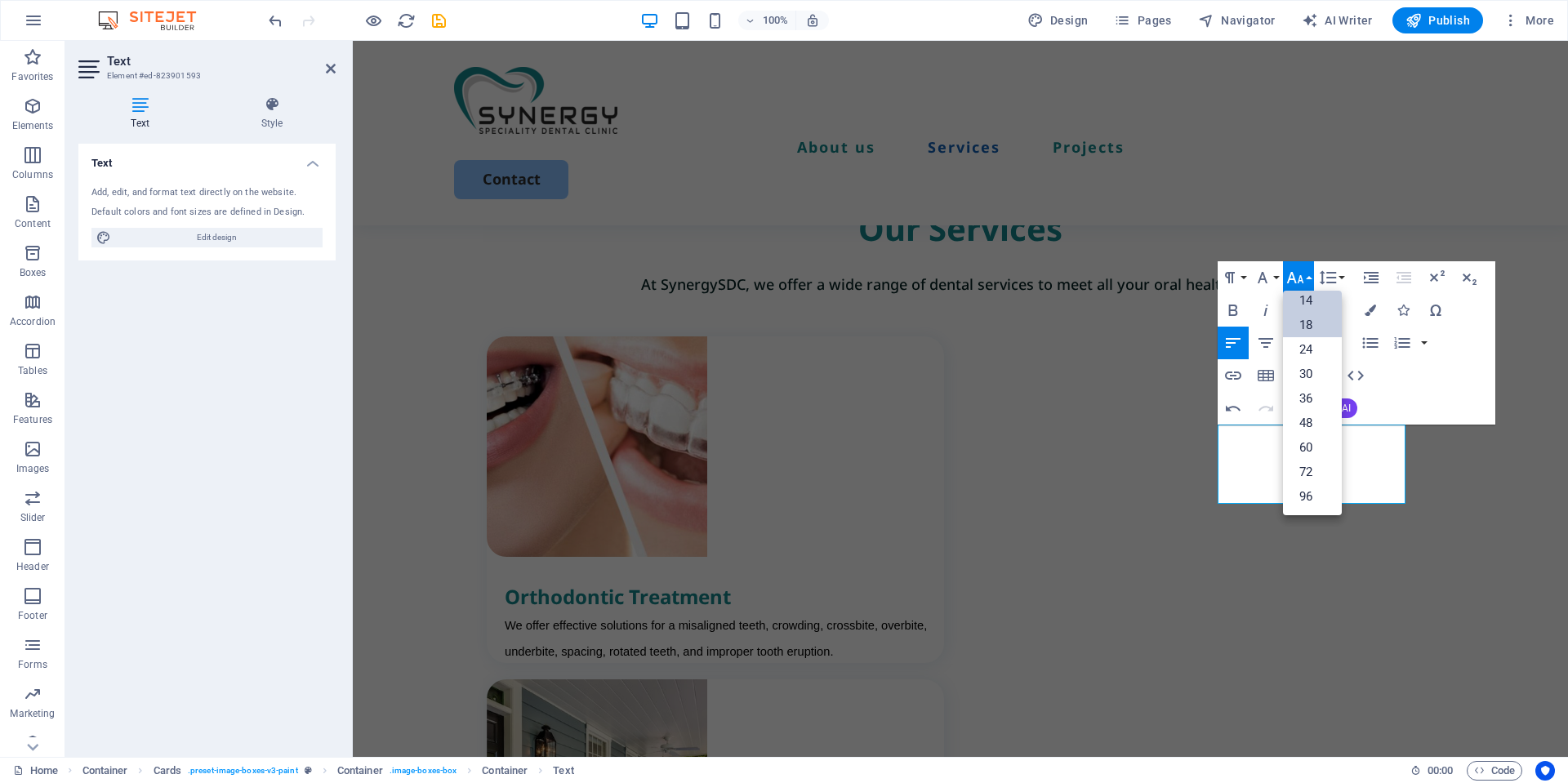scroll, scrollTop: 131, scrollLeft: 0, axis: vertical 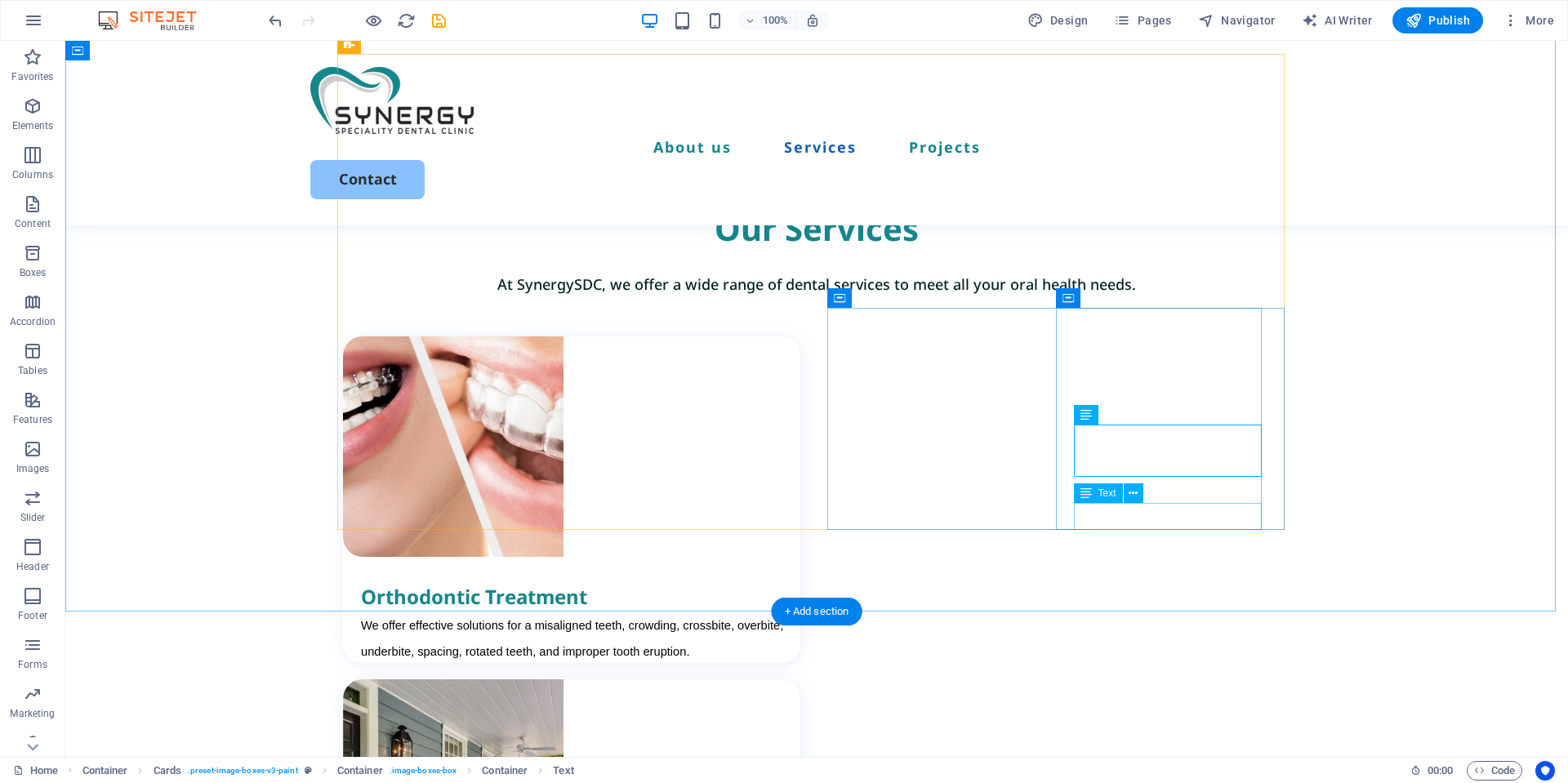 click on "Book Now" at bounding box center (581, 1757) 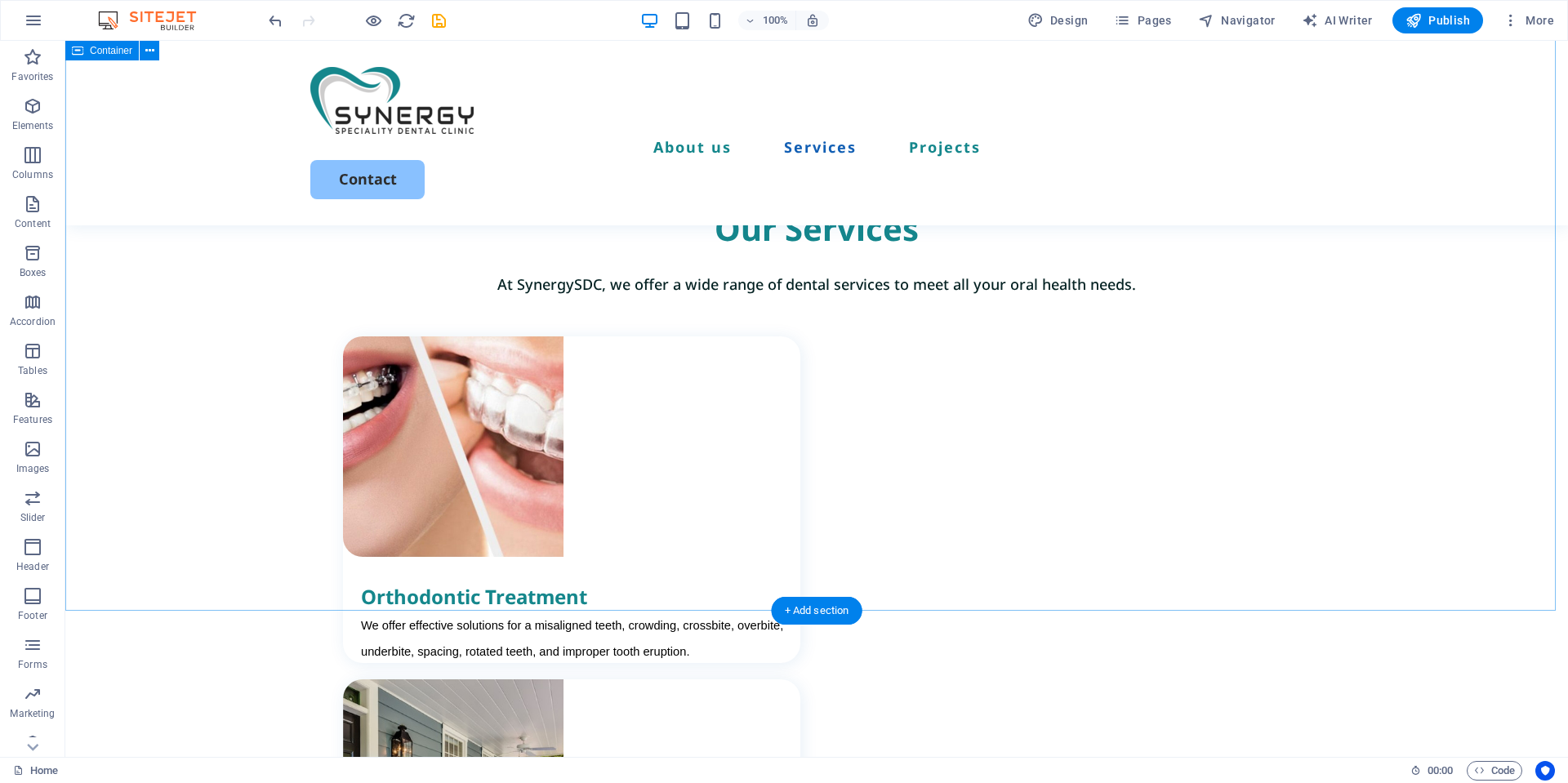 click on "Our Services At SynergySDC, we offer a wide range of dental services to meet all your oral health needs. Orthodontic Treatment We offer effective solutions for a misaligned teeth, crowding, crossbite, overbite, underbite, spacing, rotated teeth, and improper tooth eruption. Dental Braces Expert Orthodontic Care for a Healthy, Confident Smile.  At our clinic, we provide personalized orthodontic solutions tailored to meet your unique dental needs Clear Aligners Straighten Your Smile Discreetly with Clear Aligners. Clear aligners offer a nearly invisible alternative to traditional braces. Routine Dental Check-Up Routine dental check-ups are the foundation of lifelong oral health." at bounding box center [817, 975] 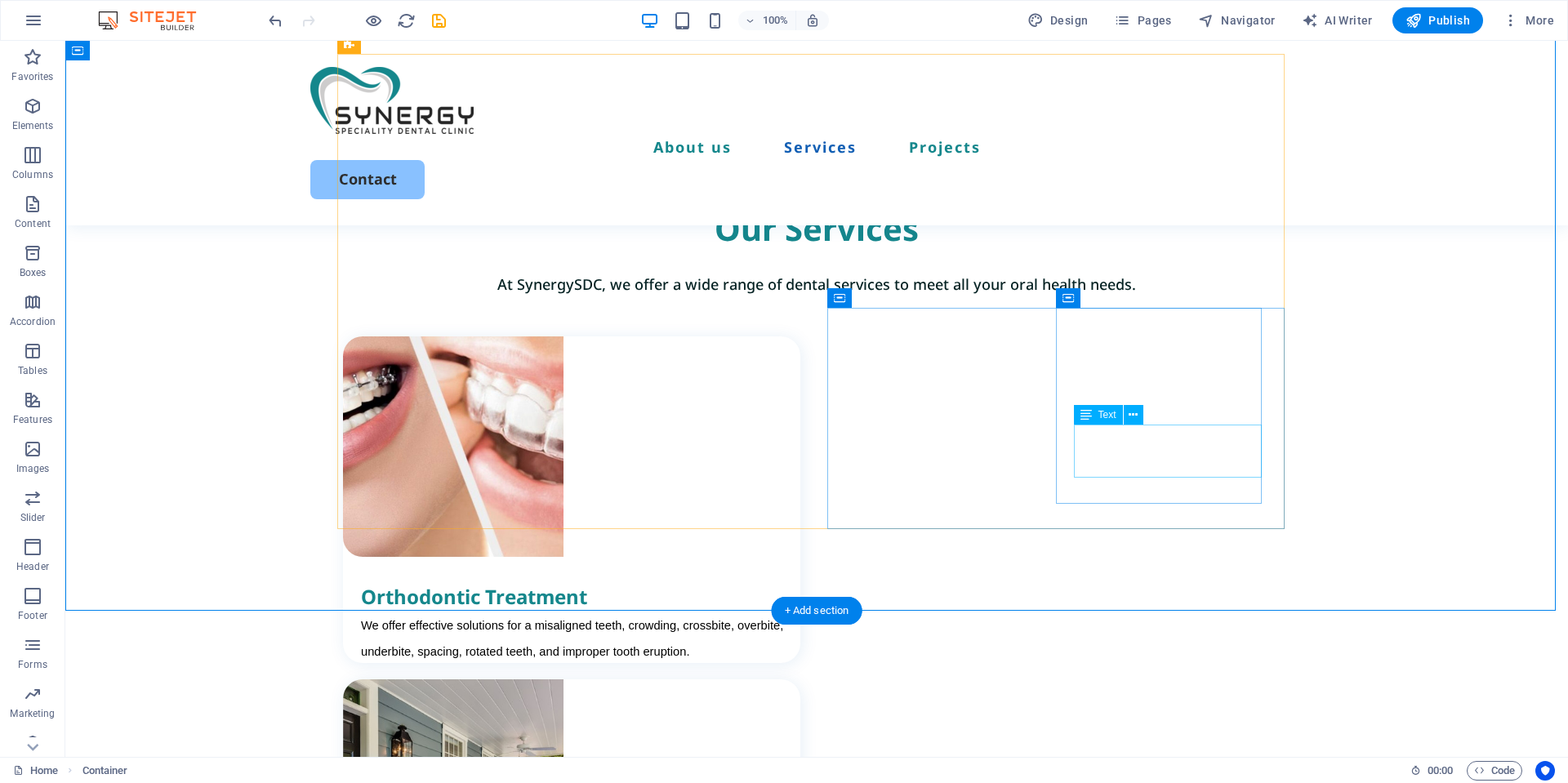 click on "Routine dental check-ups are the foundation of lifelong oral health." at bounding box center [581, 1704] 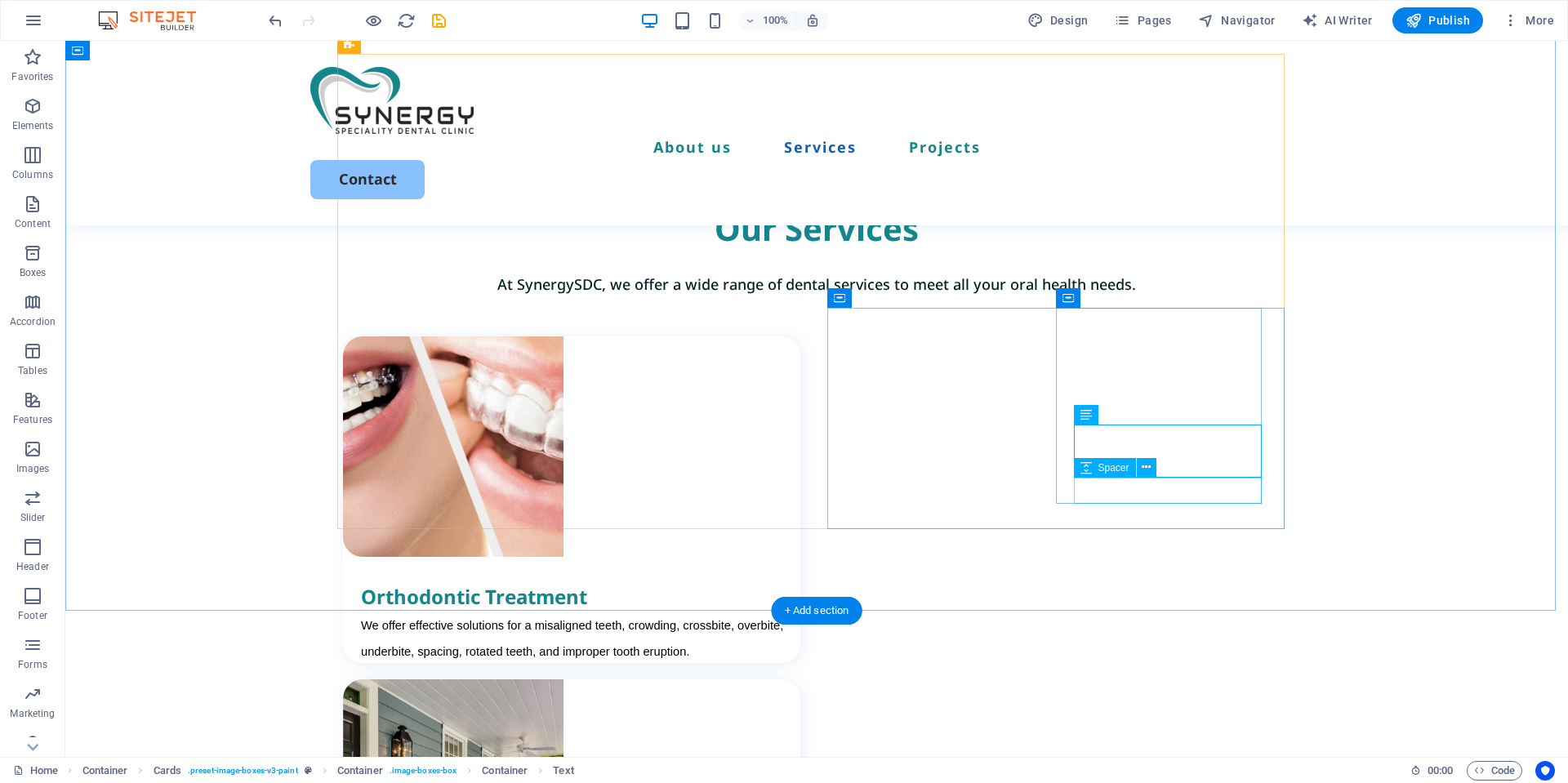 click at bounding box center [581, 1731] 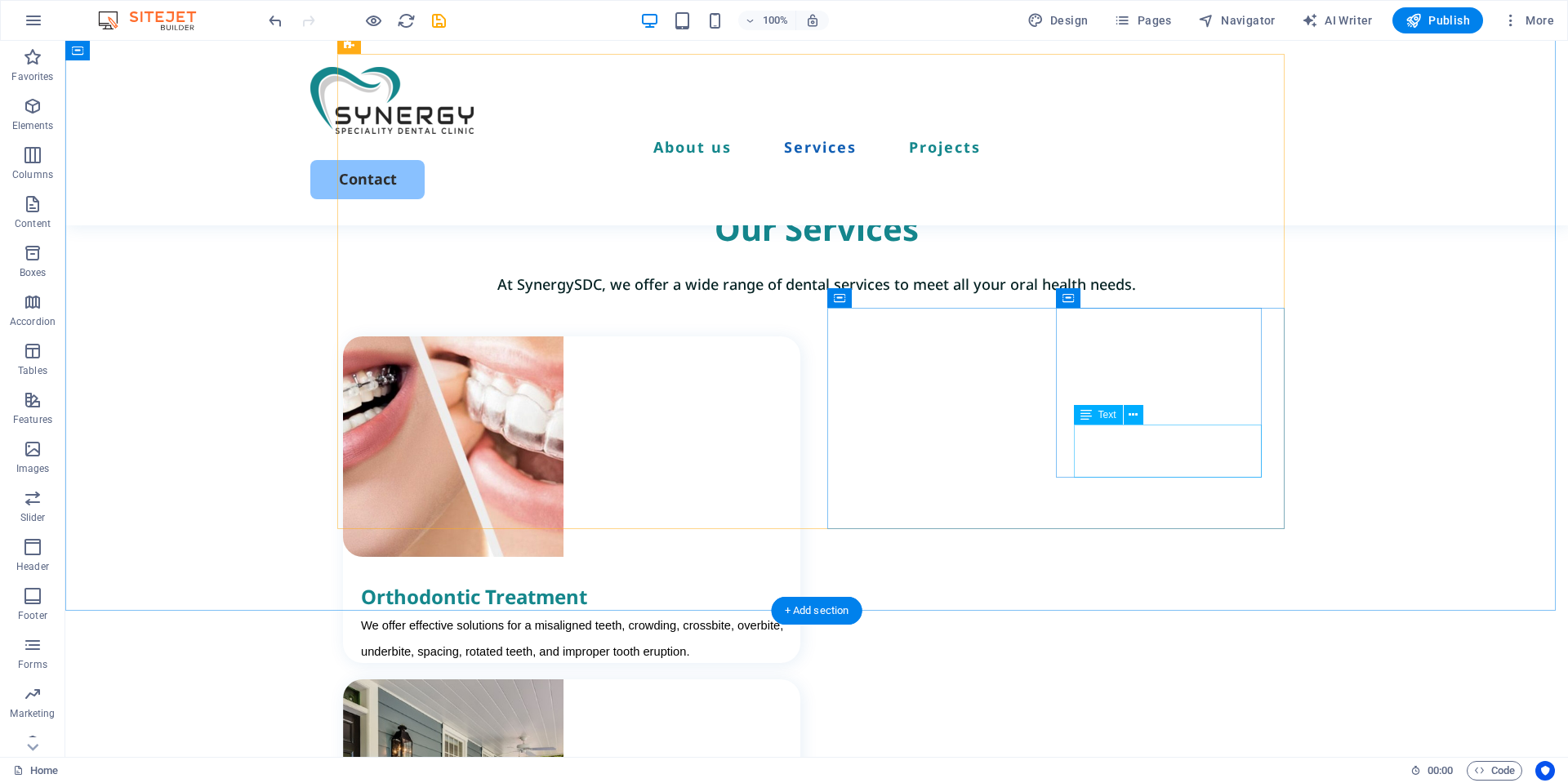 click on "Routine dental check-ups are the foundation of lifelong oral health." at bounding box center [581, 1704] 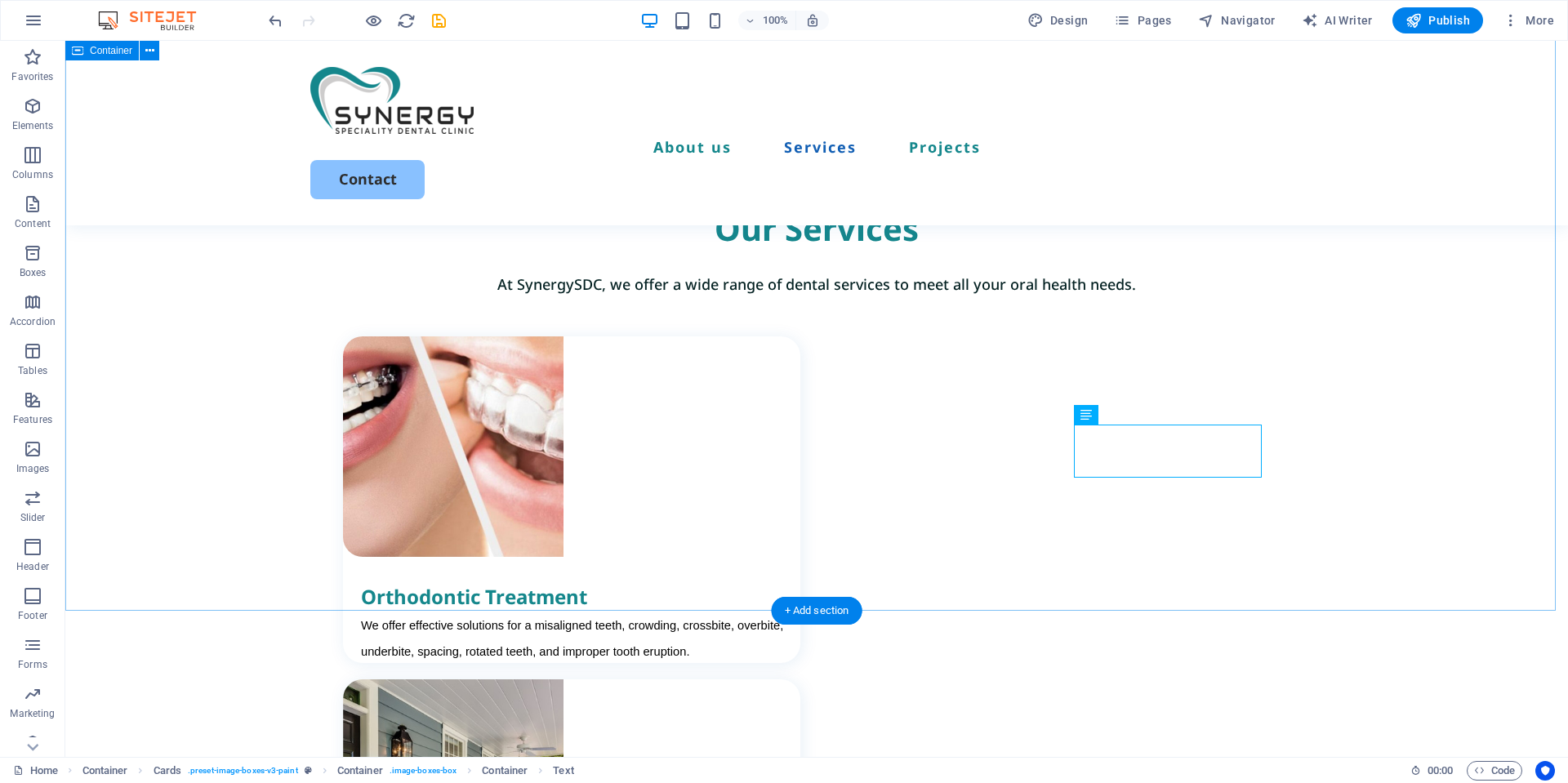 click on "Our Services At SynergySDC, we offer a wide range of dental services to meet all your oral health needs. Orthodontic Treatment We offer effective solutions for a misaligned teeth, crowding, crossbite, overbite, underbite, spacing, rotated teeth, and improper tooth eruption. Dental Braces Expert Orthodontic Care for a Healthy, Confident Smile.  At our clinic, we provide personalized orthodontic solutions tailored to meet your unique dental needs Clear Aligners Straighten Your Smile Discreetly with Clear Aligners. Clear aligners offer a nearly invisible alternative to traditional braces. Routine Dental Check-Up Routine dental check-ups are the foundation of lifelong oral health." at bounding box center [817, 962] 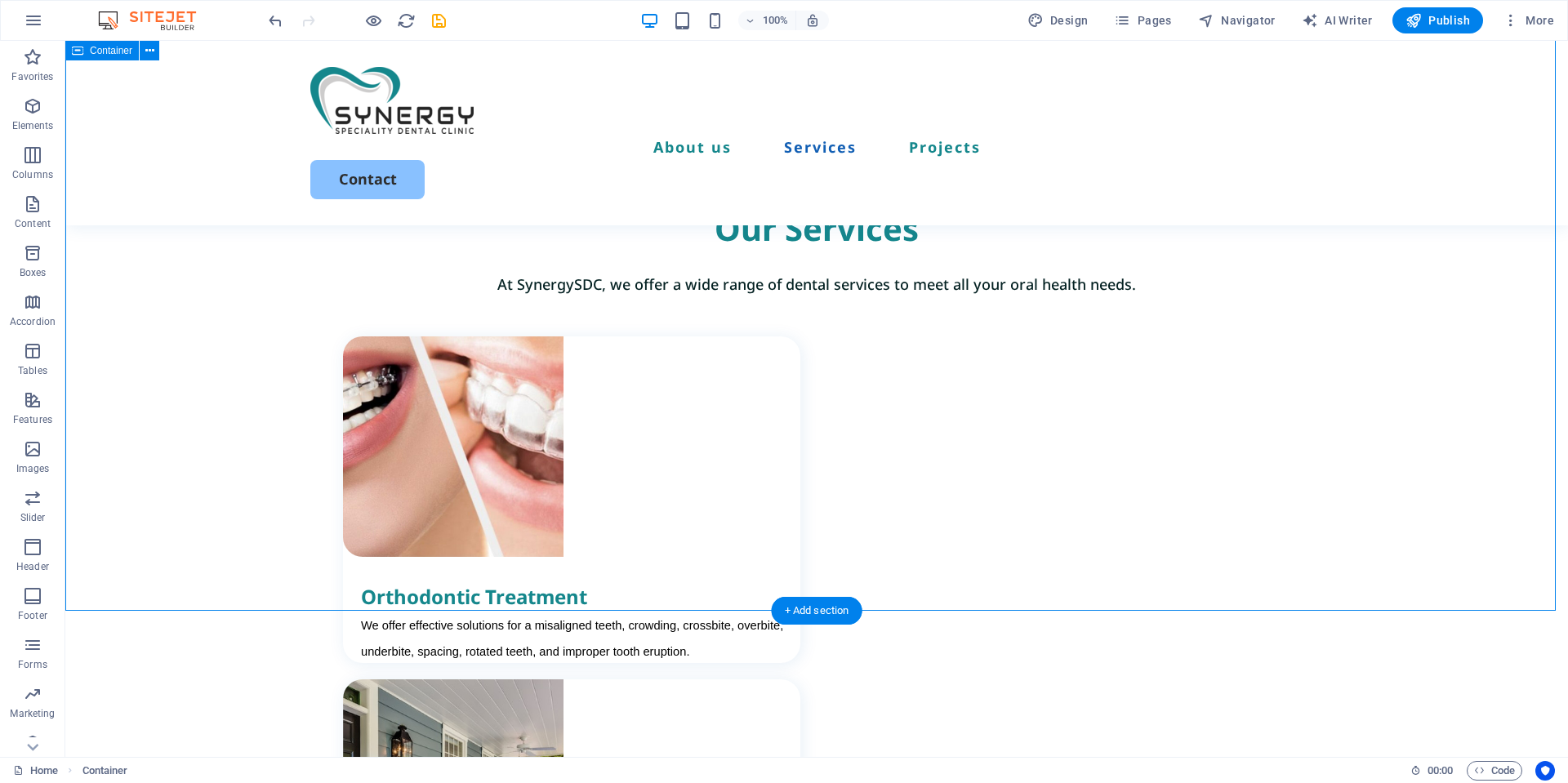 click on "Our Services At SynergySDC, we offer a wide range of dental services to meet all your oral health needs. Orthodontic Treatment We offer effective solutions for a misaligned teeth, crowding, crossbite, overbite, underbite, spacing, rotated teeth, and improper tooth eruption. Dental Braces Expert Orthodontic Care for a Healthy, Confident Smile.  At our clinic, we provide personalized orthodontic solutions tailored to meet your unique dental needs Clear Aligners Straighten Your Smile Discreetly with Clear Aligners. Clear aligners offer a nearly invisible alternative to traditional braces. Routine Dental Check-Up Routine dental check-ups are the foundation of lifelong oral health." at bounding box center (817, 962) 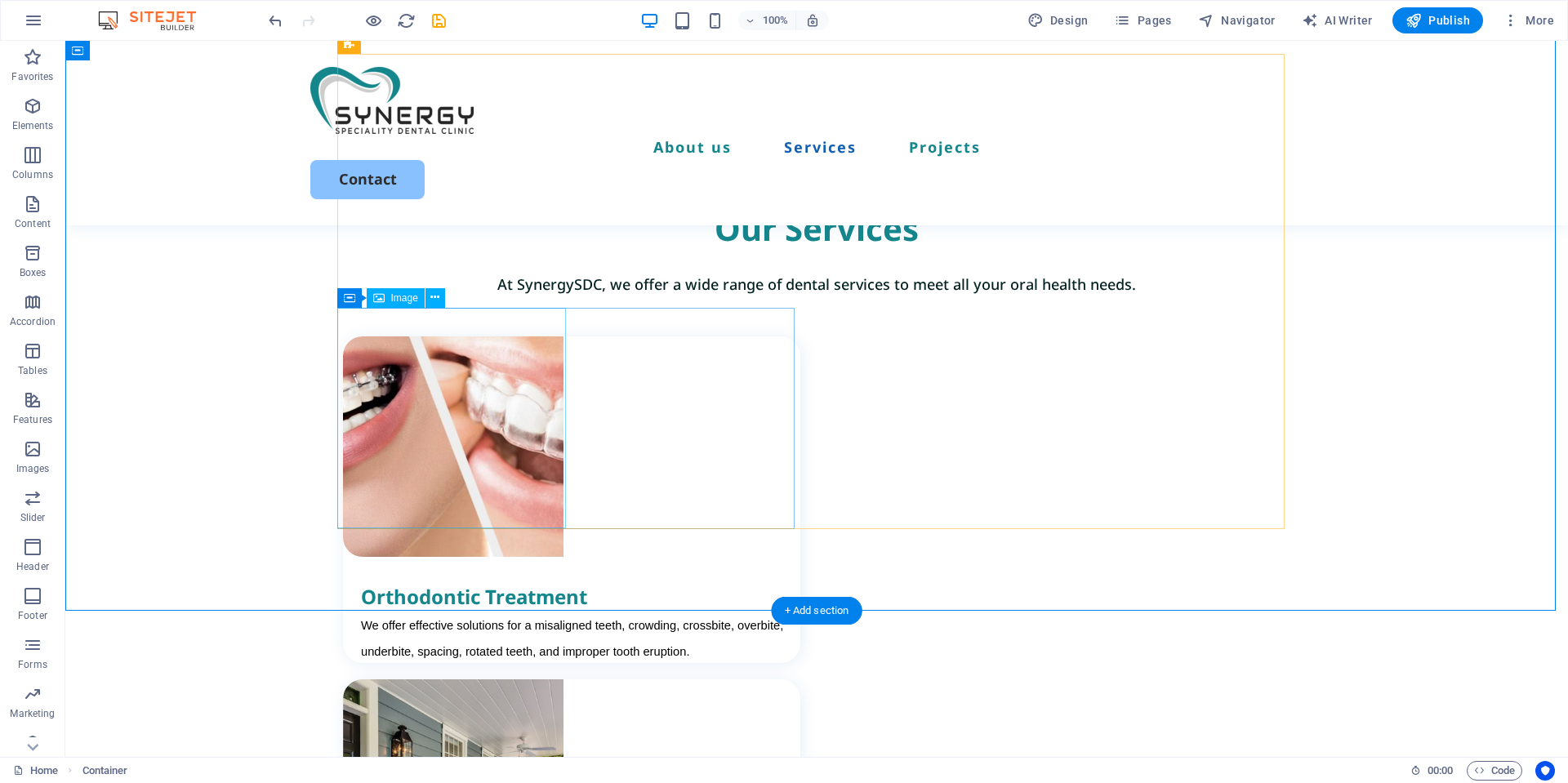 click at bounding box center [572, 1141] 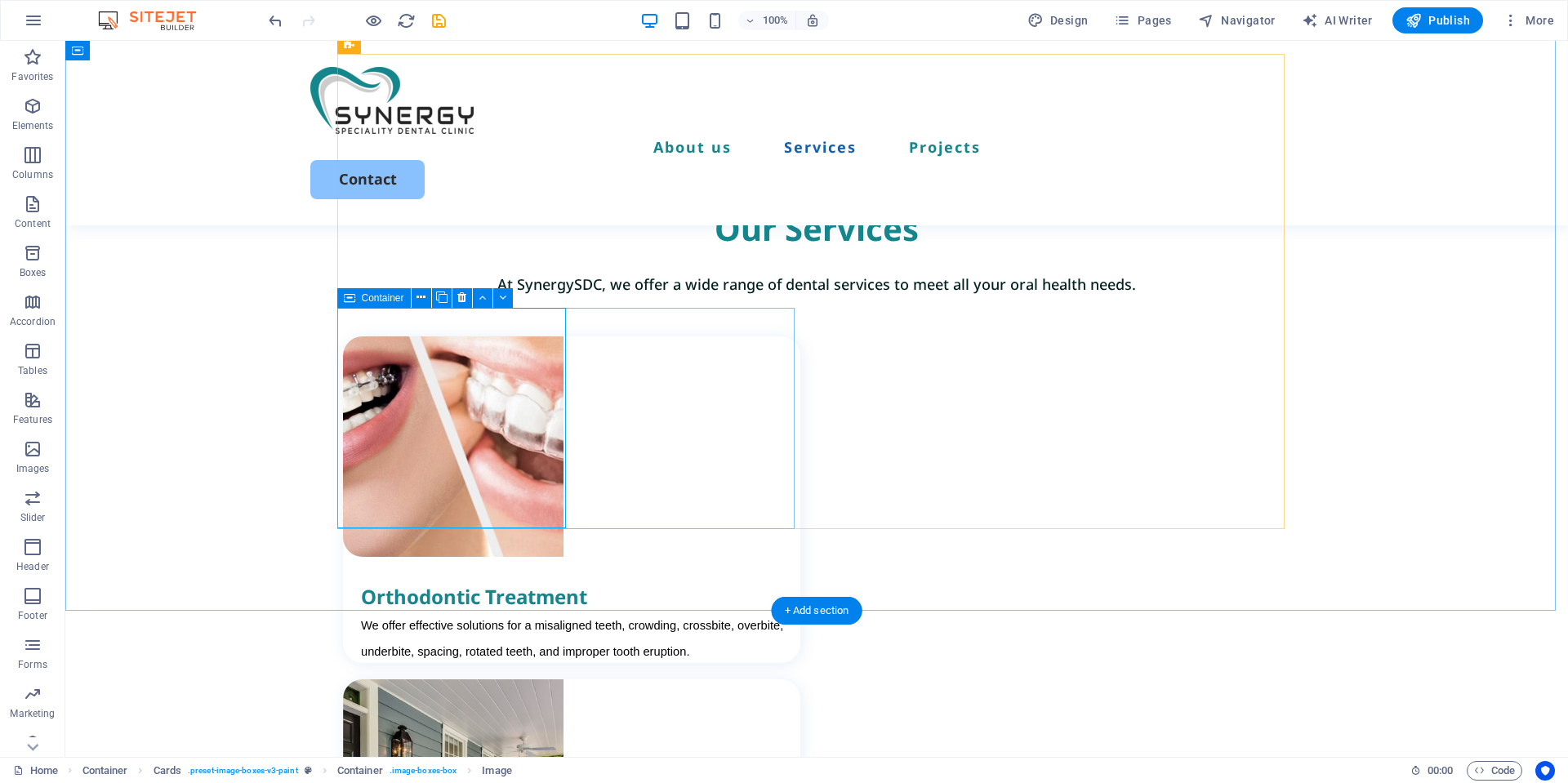 click on "Clear Aligners Straighten Your Smile Discreetly with Clear Aligners. Clear aligners offer a nearly invisible alternative to traditional braces." at bounding box center [572, 1212] 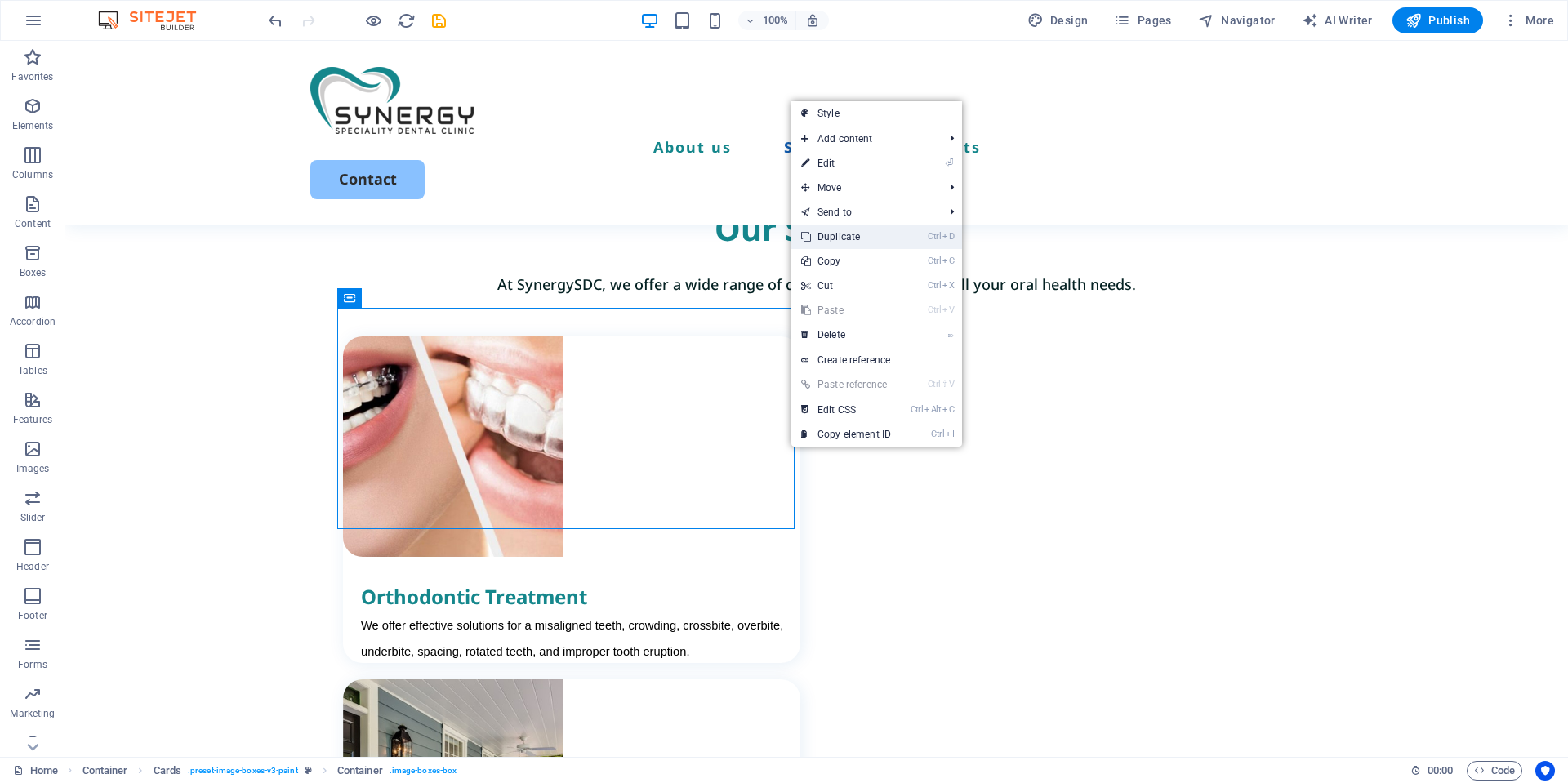 click on "Ctrl D  Duplicate" at bounding box center [846, 237] 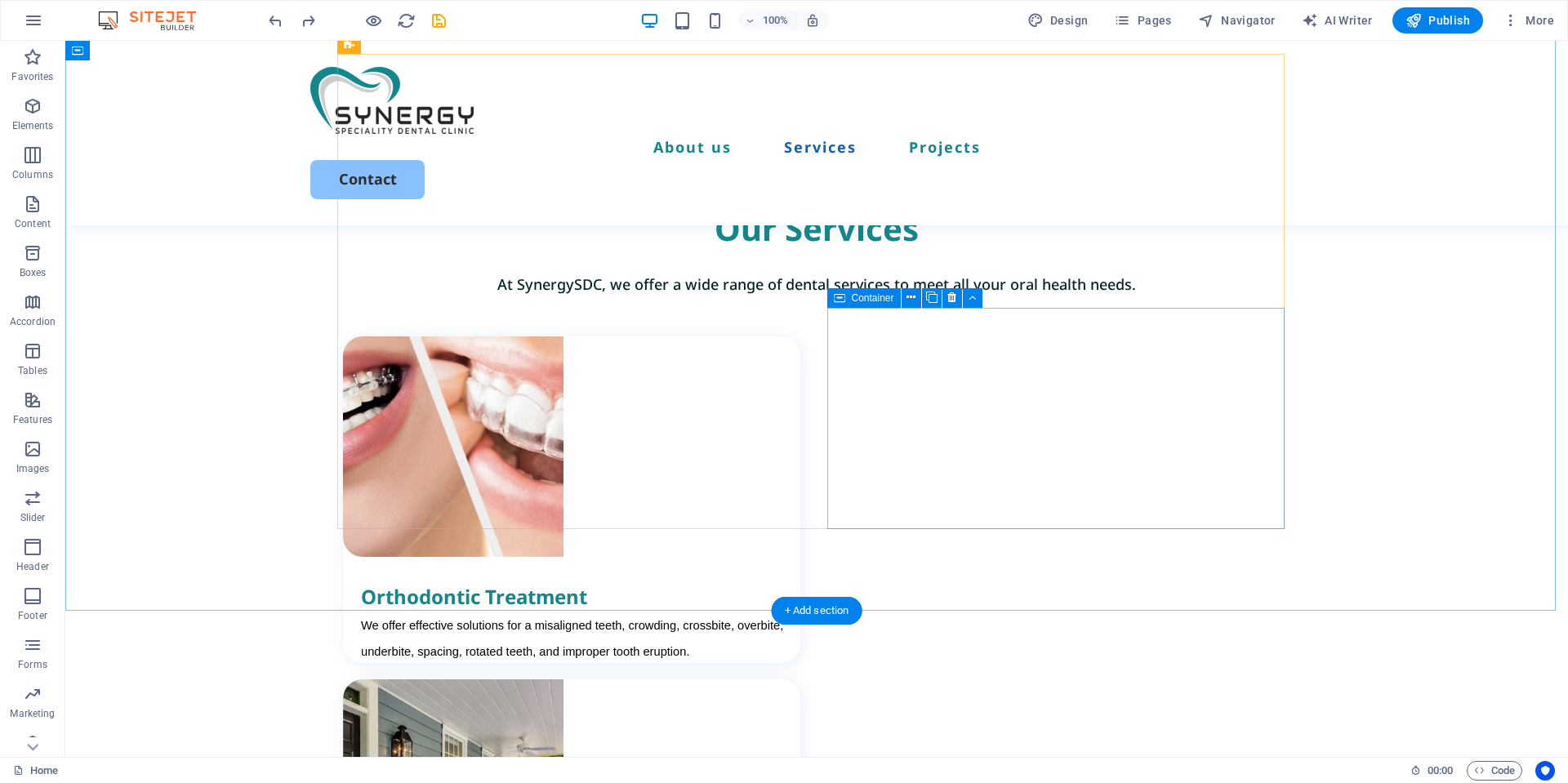 click on "Routine Dental Check-Up Routine dental check-ups are the foundation of lifelong oral health." at bounding box center (572, 1564) 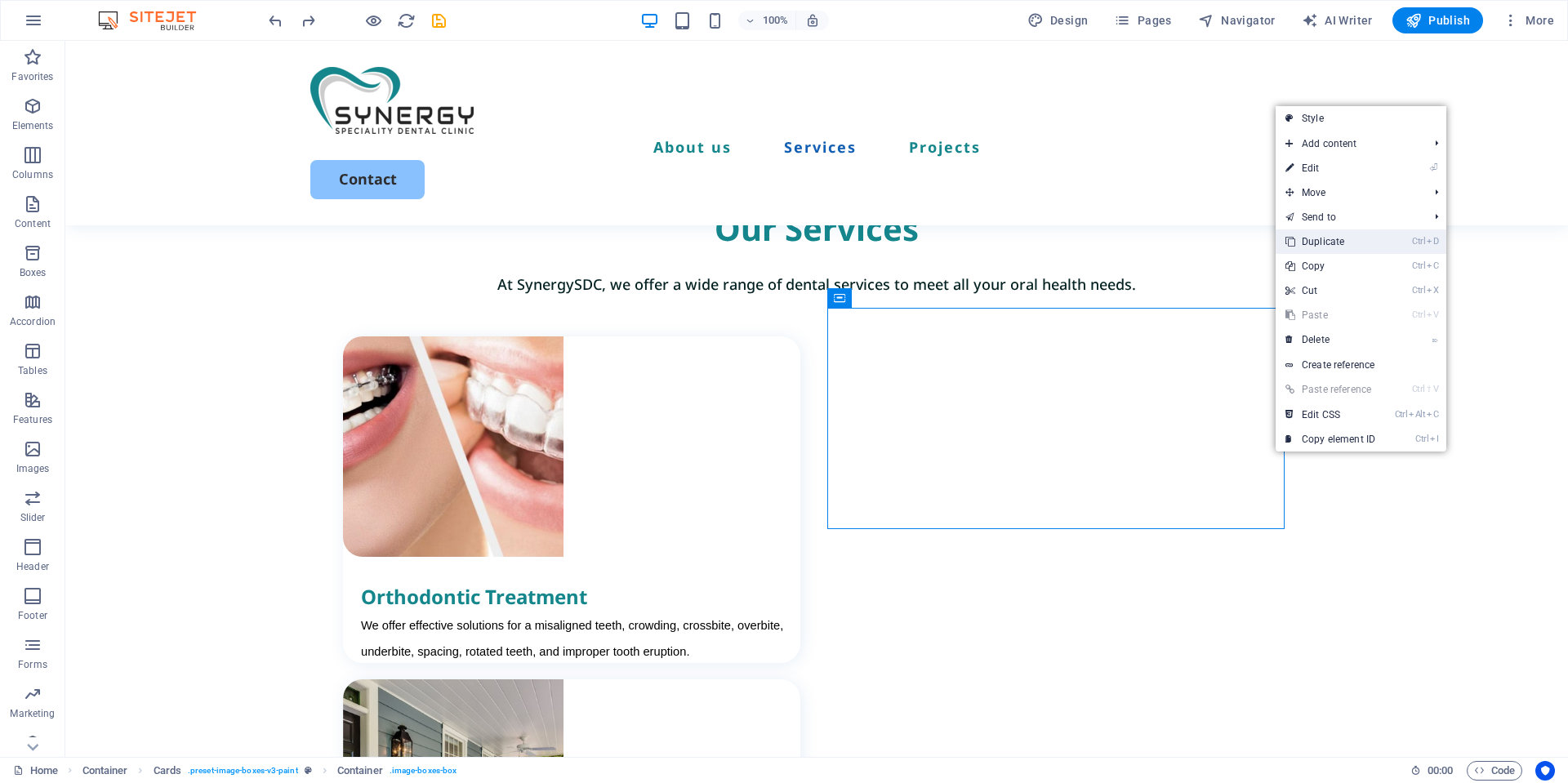 click on "Ctrl D  Duplicate" at bounding box center (1330, 242) 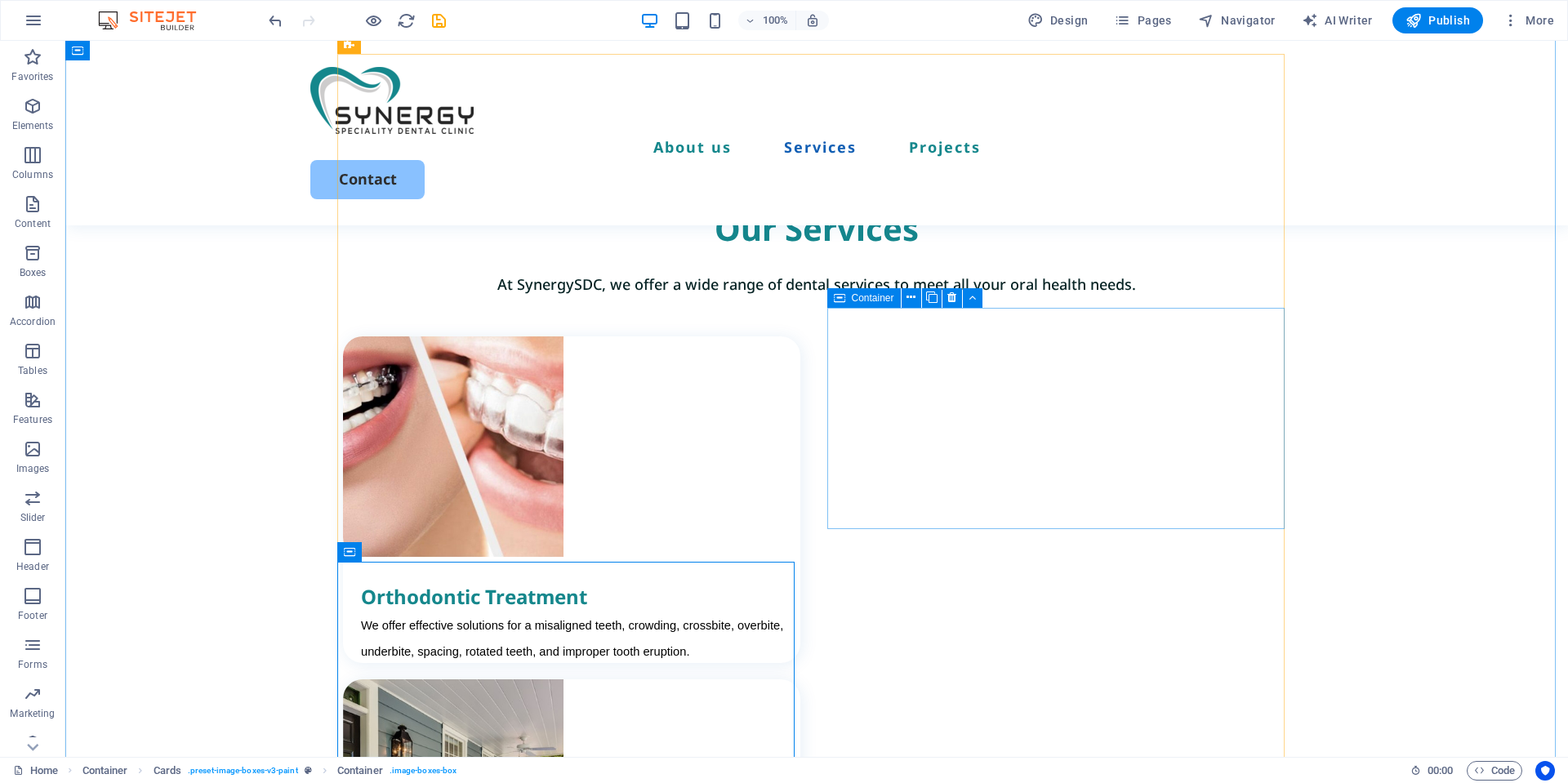 click on "Routine Dental Check-Up Routine dental check-ups are the foundation of lifelong oral health." at bounding box center (572, 1564) 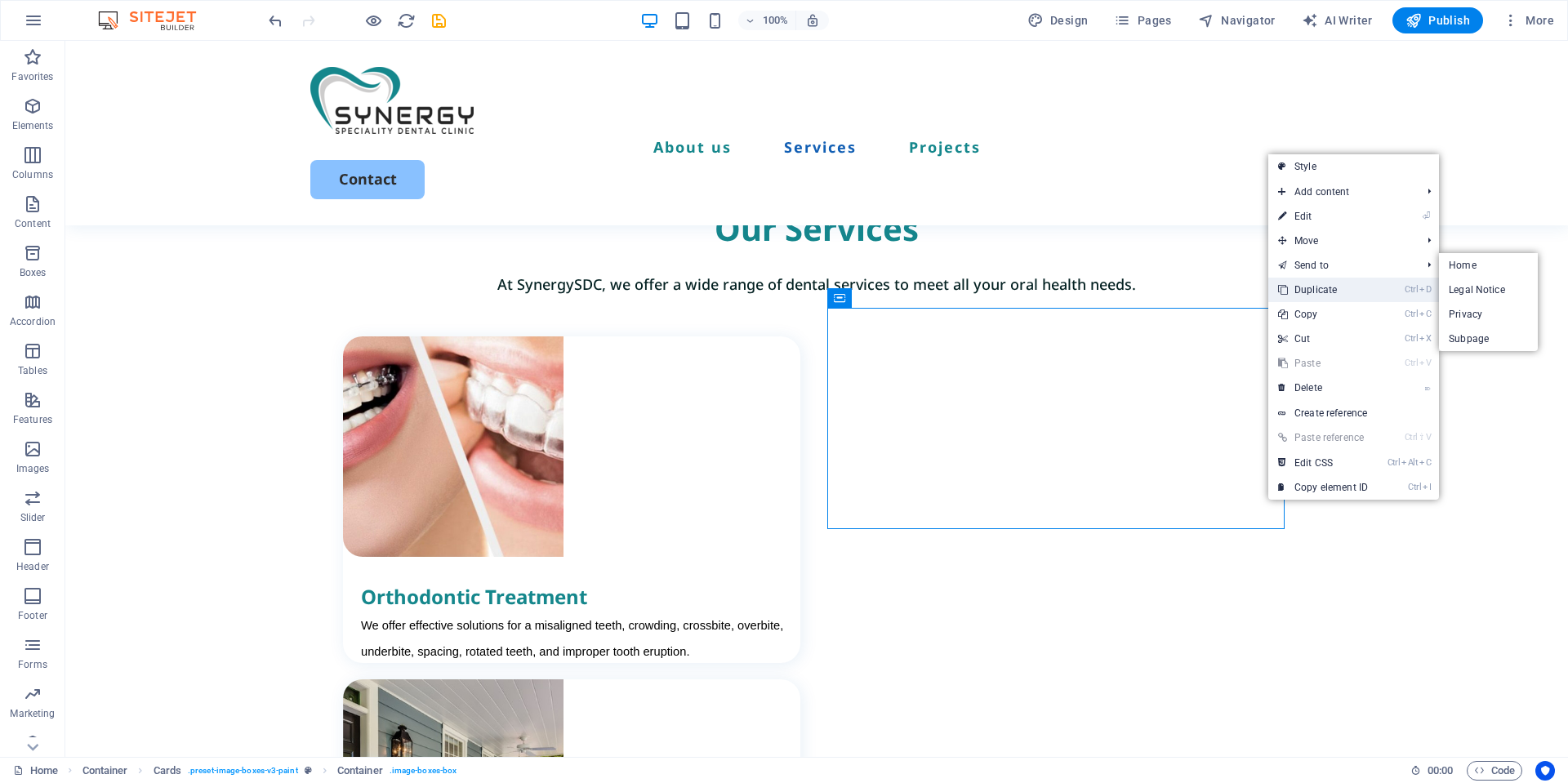 click on "Ctrl D  Duplicate" at bounding box center [1323, 290] 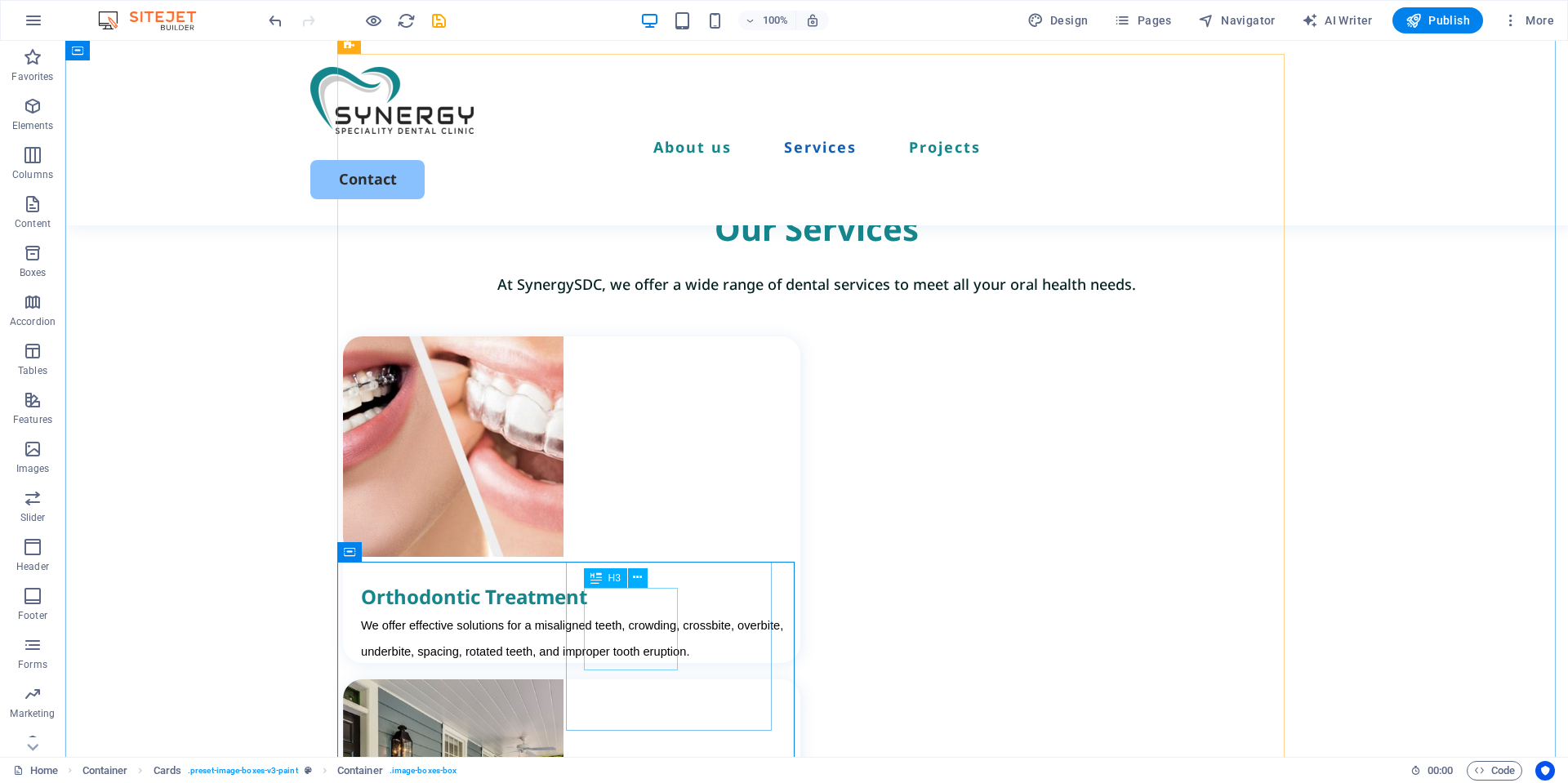 click on "Routine Dental Check-Up" at bounding box center [581, 1995] 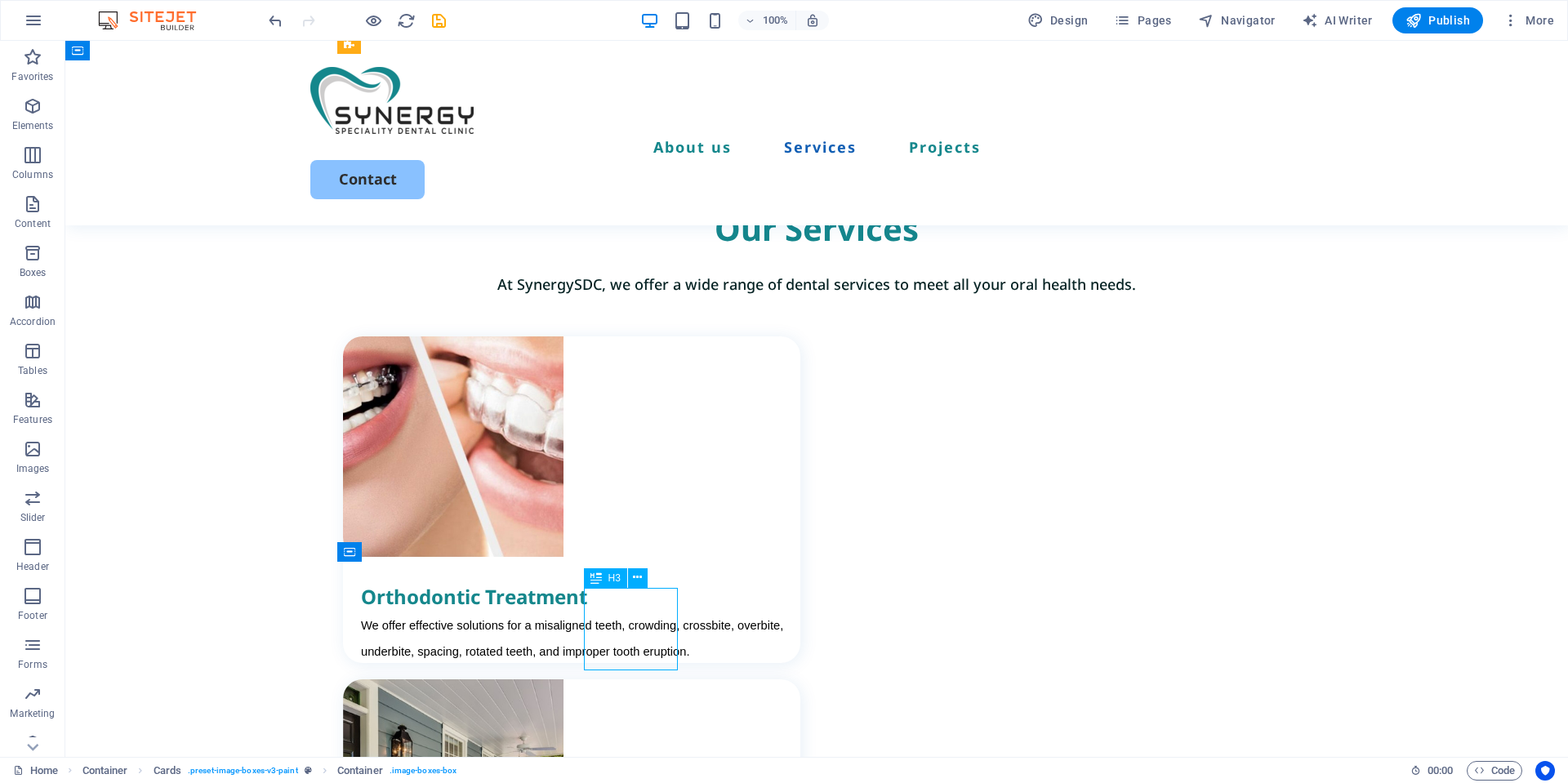 click on "Routine Dental Check-Up" at bounding box center [581, 1995] 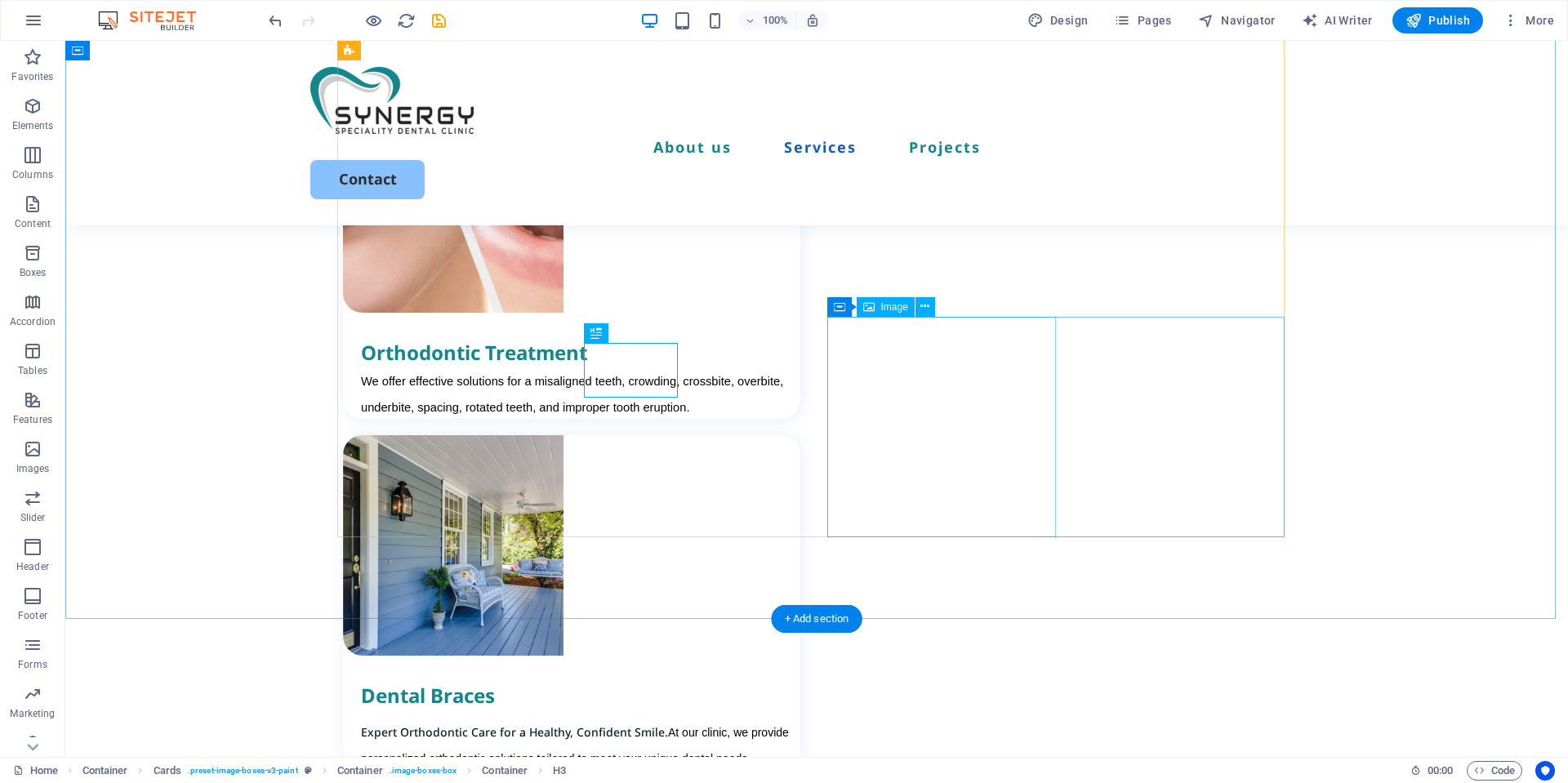 scroll, scrollTop: 1635, scrollLeft: 0, axis: vertical 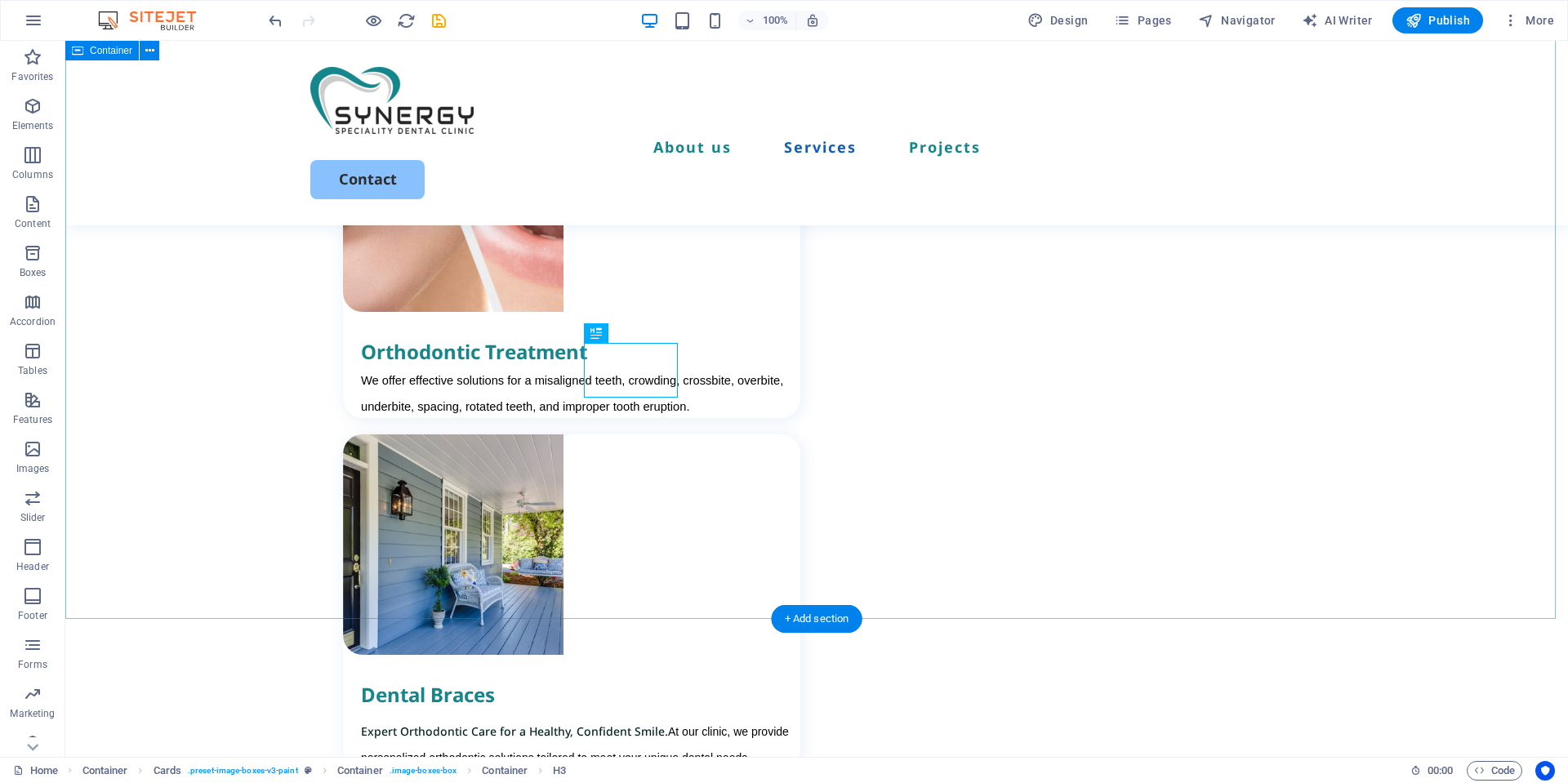 click on "Our Services At SynergySDC, we offer a wide range of dental services to meet all your oral health needs. Orthodontic Treatment We offer effective solutions for a misaligned teeth, crowding, crossbite, overbite, underbite, spacing, rotated teeth, and improper tooth eruption. Dental Braces Expert Orthodontic Care for a Healthy, Confident Smile.  At our clinic, we provide personalized orthodontic solutions tailored to meet your unique dental needs Clear Aligners Straighten Your Smile Discreetly with Clear Aligners. Clear aligners offer a nearly invisible alternative to traditional braces. Routine Dental Check-Up Routine dental check-ups are the foundation of lifelong oral health. Cosmetic Dentistry Routine dental check-ups are the foundation of lifelong oral health. Routine Dental Check-Up Routine dental check-ups are the foundation of lifelong oral health." at bounding box center [817, 1042] 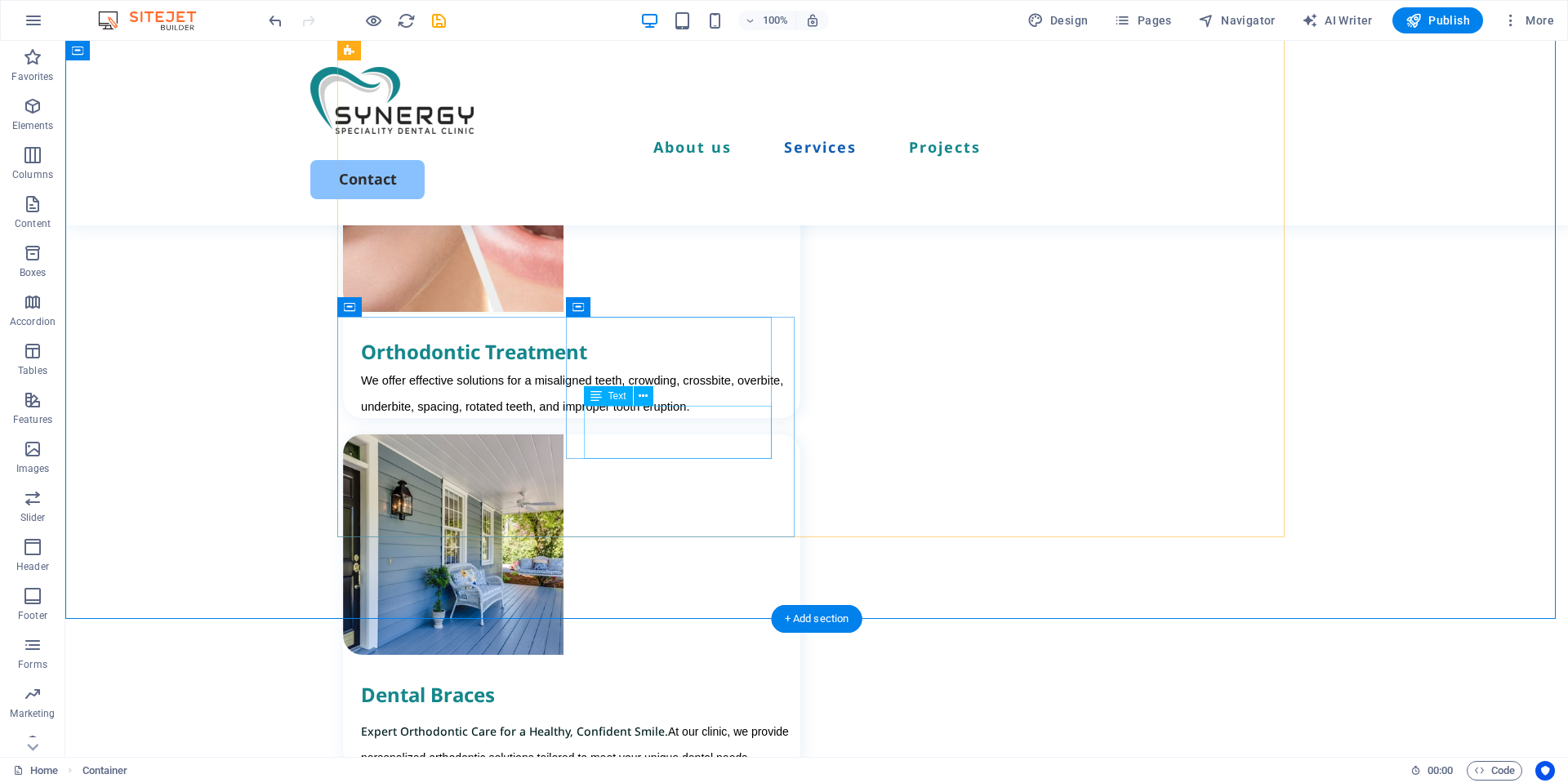 click on "Routine dental check-ups are the foundation of lifelong oral health." at bounding box center [581, 1784] 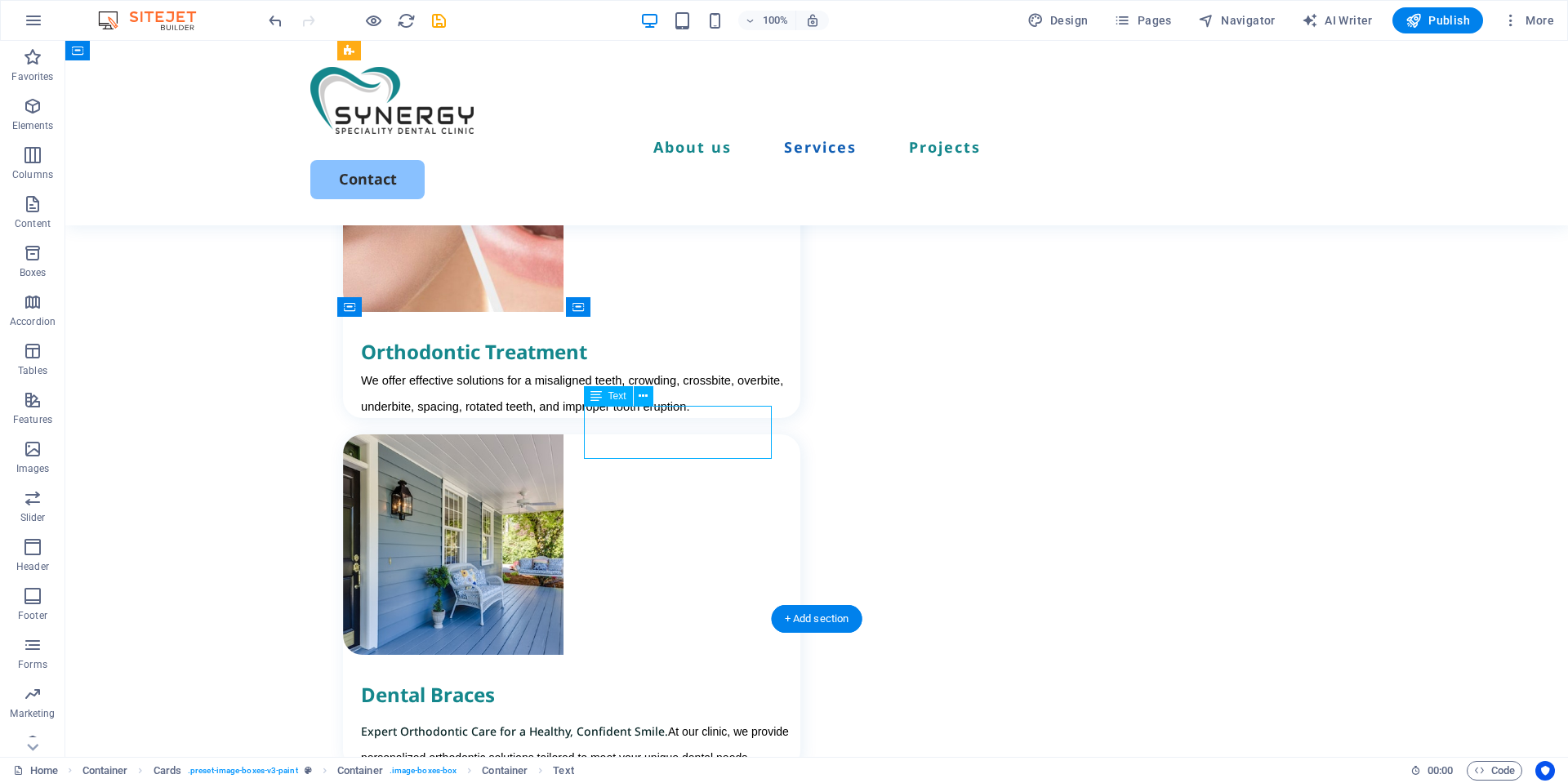 click on "Routine dental check-ups are the foundation of lifelong oral health." at bounding box center [581, 1784] 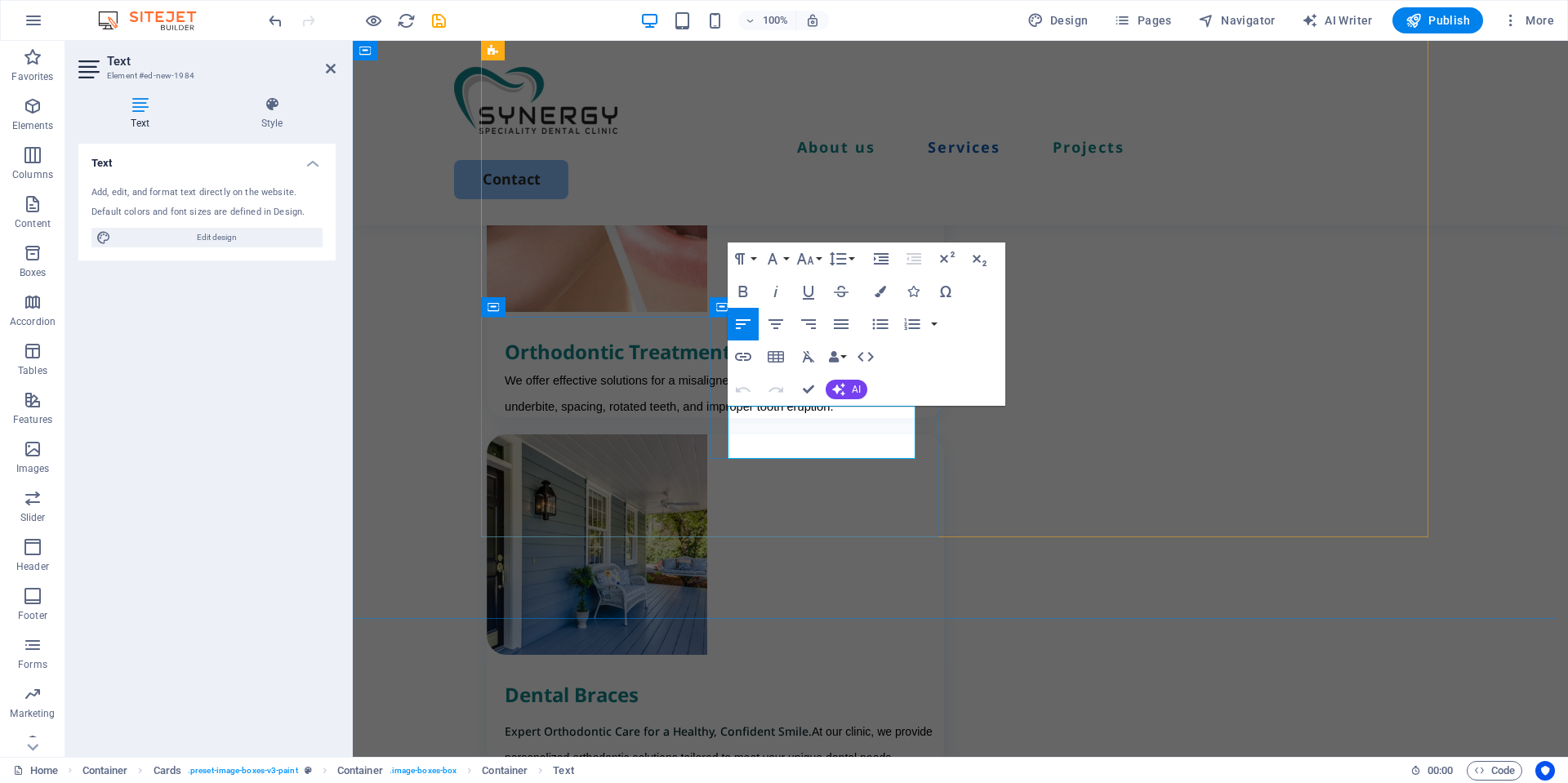click on "Routine dental check-ups are the foundation of lifelong oral health." at bounding box center (724, 1784) 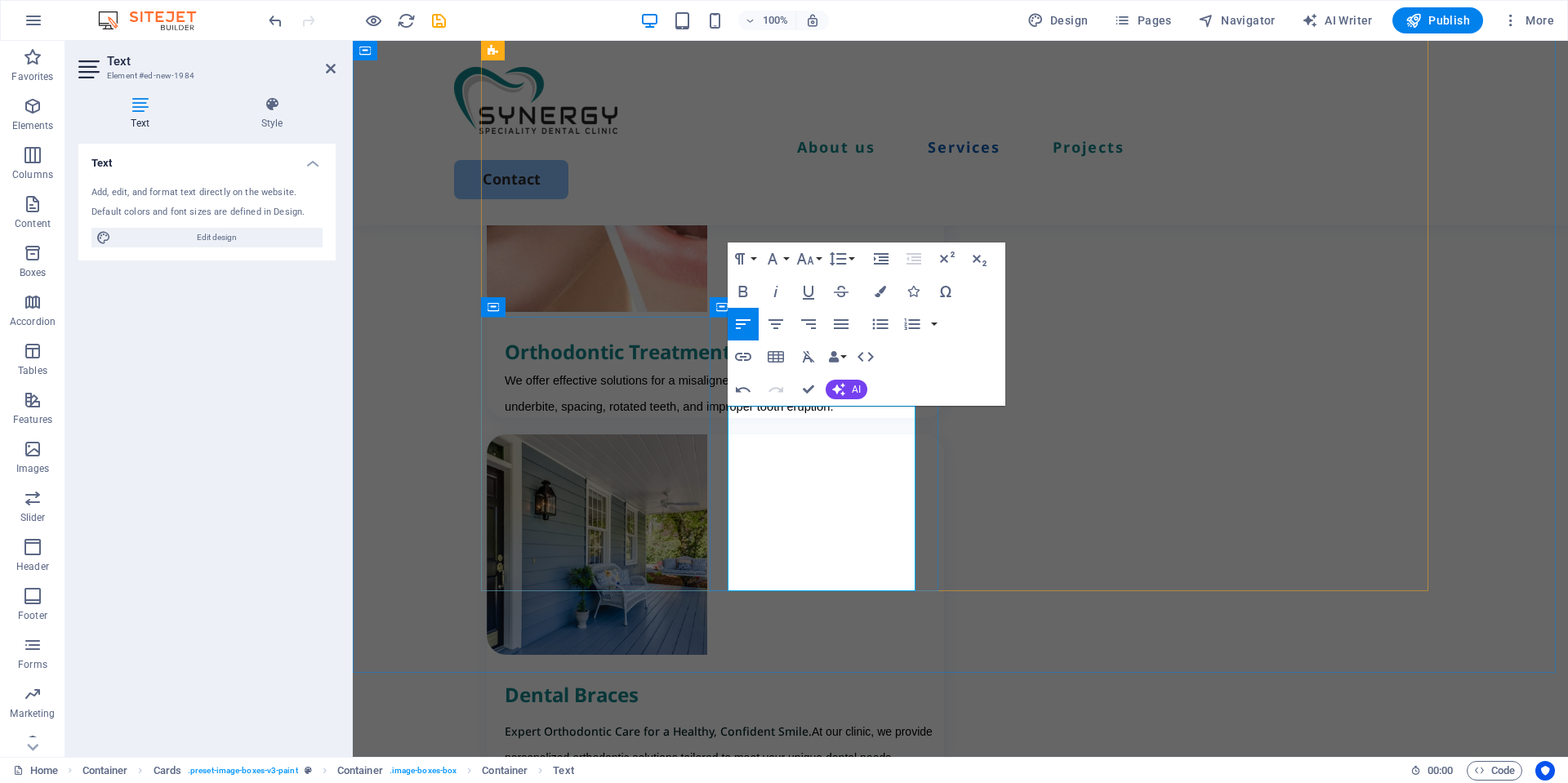 drag, startPoint x: 766, startPoint y: 475, endPoint x: 729, endPoint y: 431, distance: 57.489129 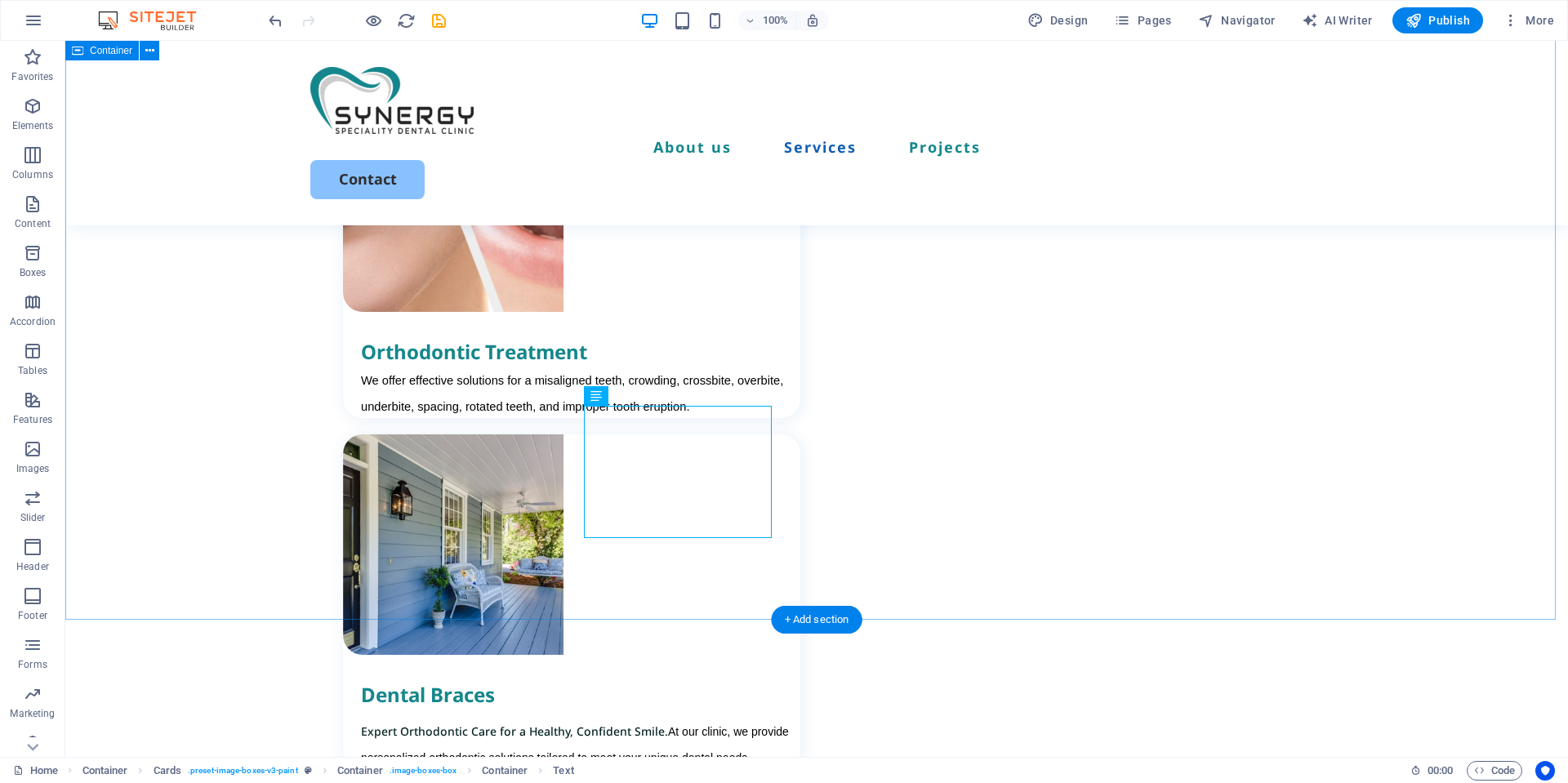 click on "Our Services At SynergySDC, we offer a wide range of dental services to meet all your oral health needs. Orthodontic Treatment We offer effective solutions for a misaligned teeth, crowding, crossbite, overbite, underbite, spacing, rotated teeth, and improper tooth eruption. Dental Braces Expert Orthodontic Care for a Healthy, Confident Smile.  At our clinic, we provide personalized orthodontic solutions tailored to meet your unique dental needs Clear Aligners Straighten Your Smile Discreetly with Clear Aligners. Clear aligners offer a nearly invisible alternative to traditional braces. Routine Dental Check-Up Routine dental check-ups are the foundation of lifelong oral health. Cosmetic Dentistry Cosmetic dentistry offers advanced treatments designed to improve the appearance of your teeth and help you achieve the smile you’ve always dreamed of. Routine Dental Check-Up Routine dental check-ups are the foundation of lifelong oral health." at bounding box center (817, 1068) 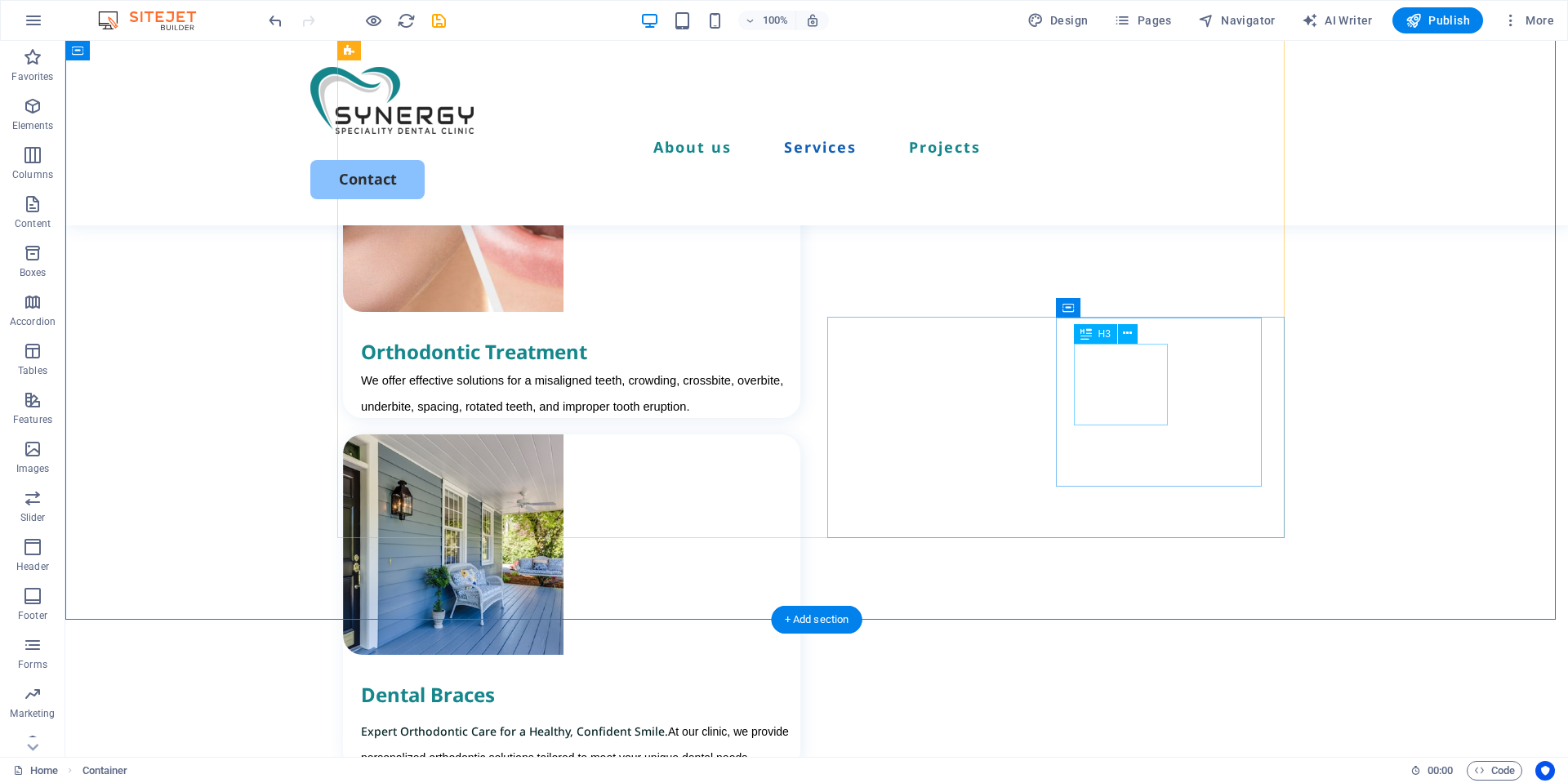 click on "Routine Dental Check-Up" at bounding box center [581, 2127] 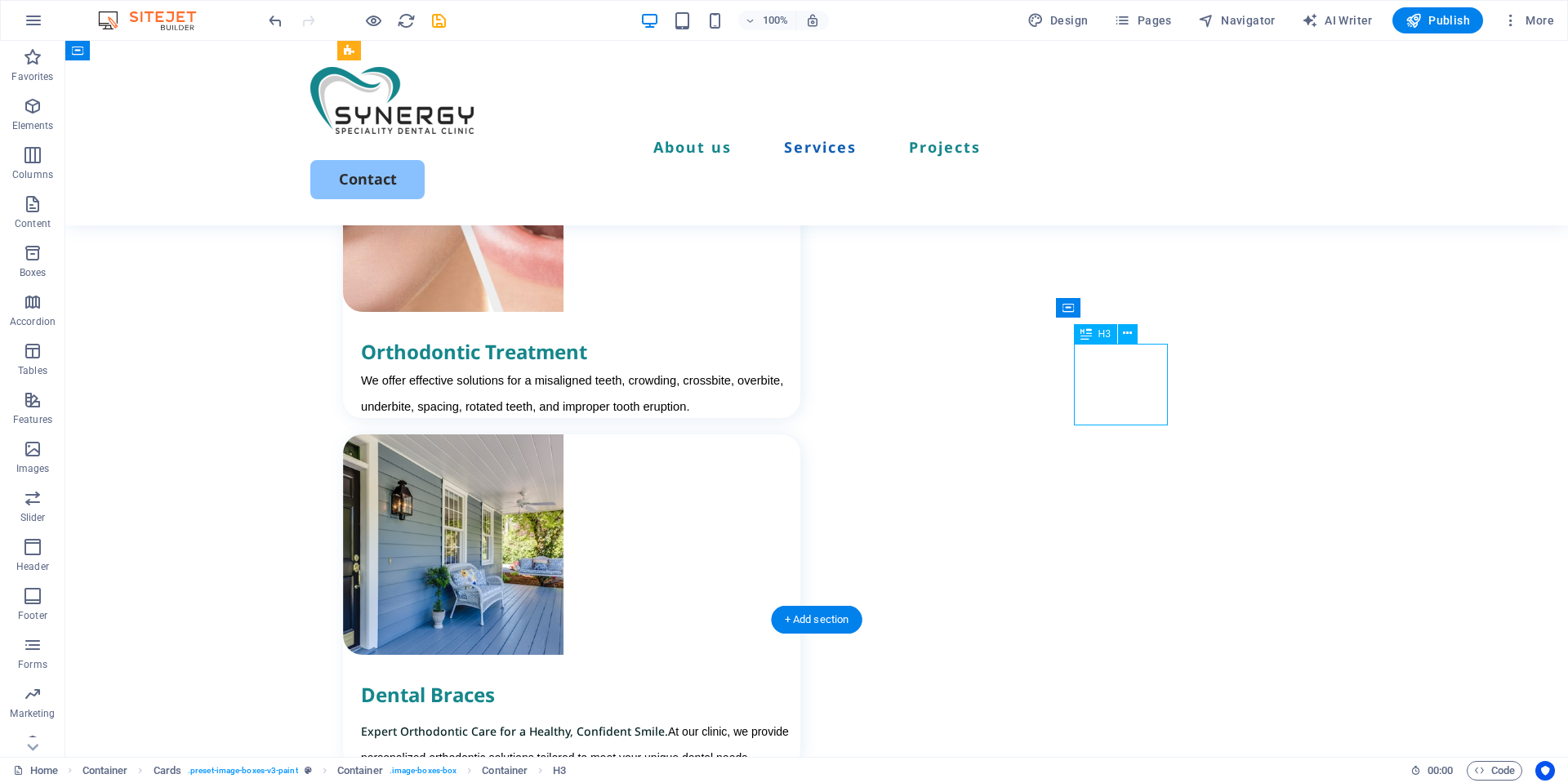 click on "Routine Dental Check-Up" at bounding box center (581, 2127) 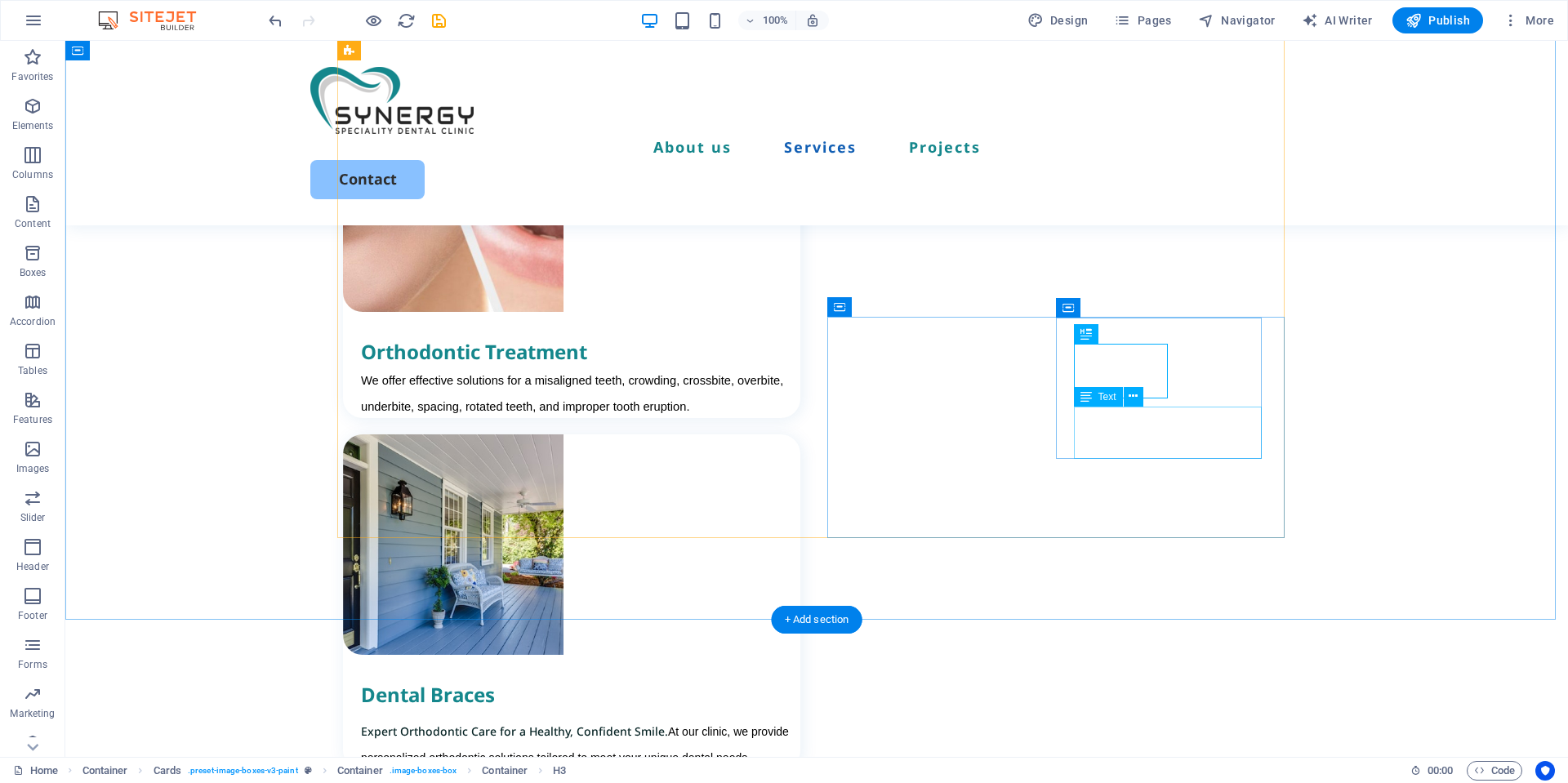 click on "Routine dental check-ups are the foundation of lifelong oral health." at bounding box center (581, 2162) 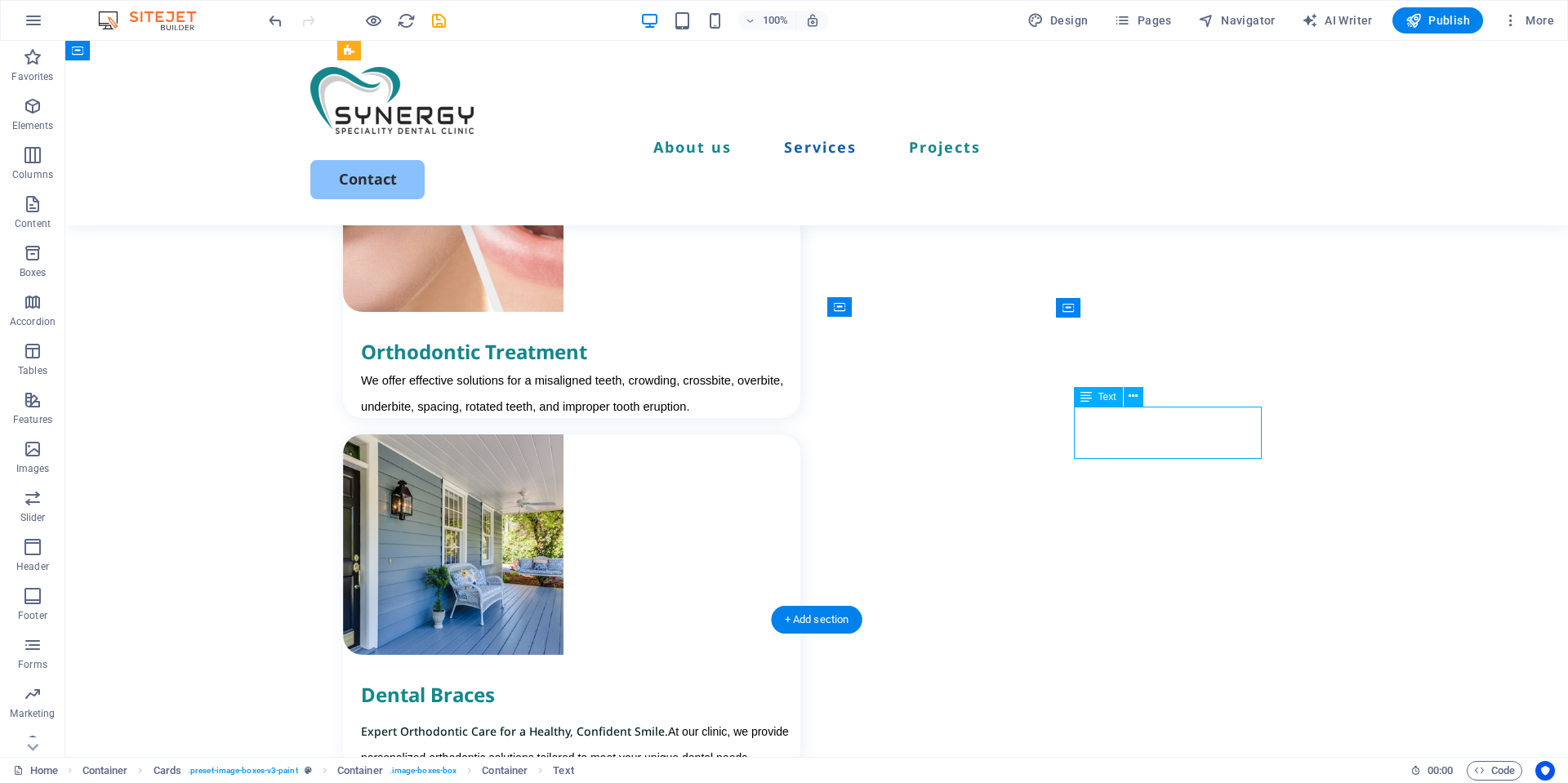 click on "Routine dental check-ups are the foundation of lifelong oral health." at bounding box center [581, 2162] 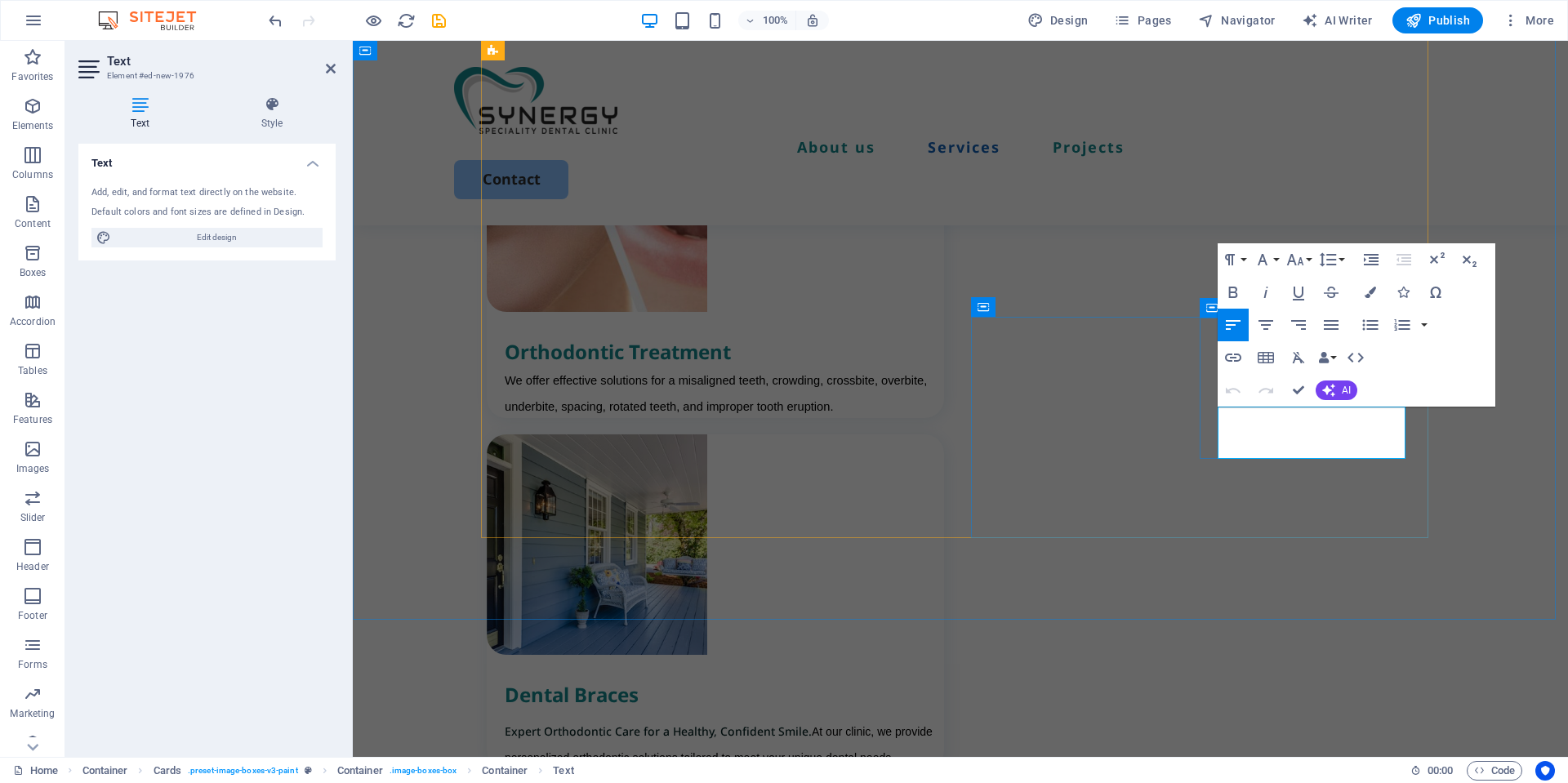 click on "Routine dental check-ups are the foundation of lifelong oral health." at bounding box center (724, 2162) 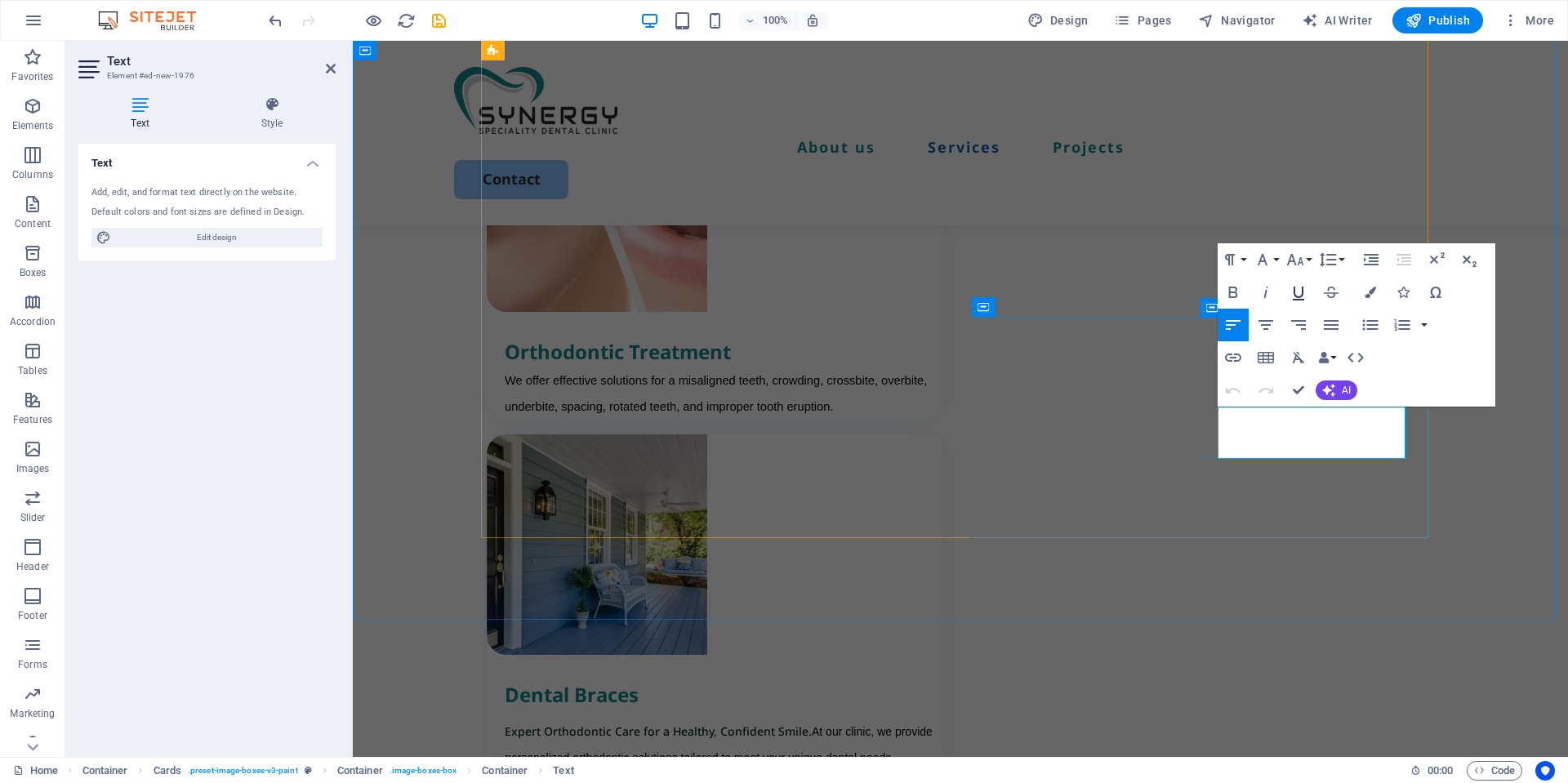 scroll, scrollTop: 1635, scrollLeft: 0, axis: vertical 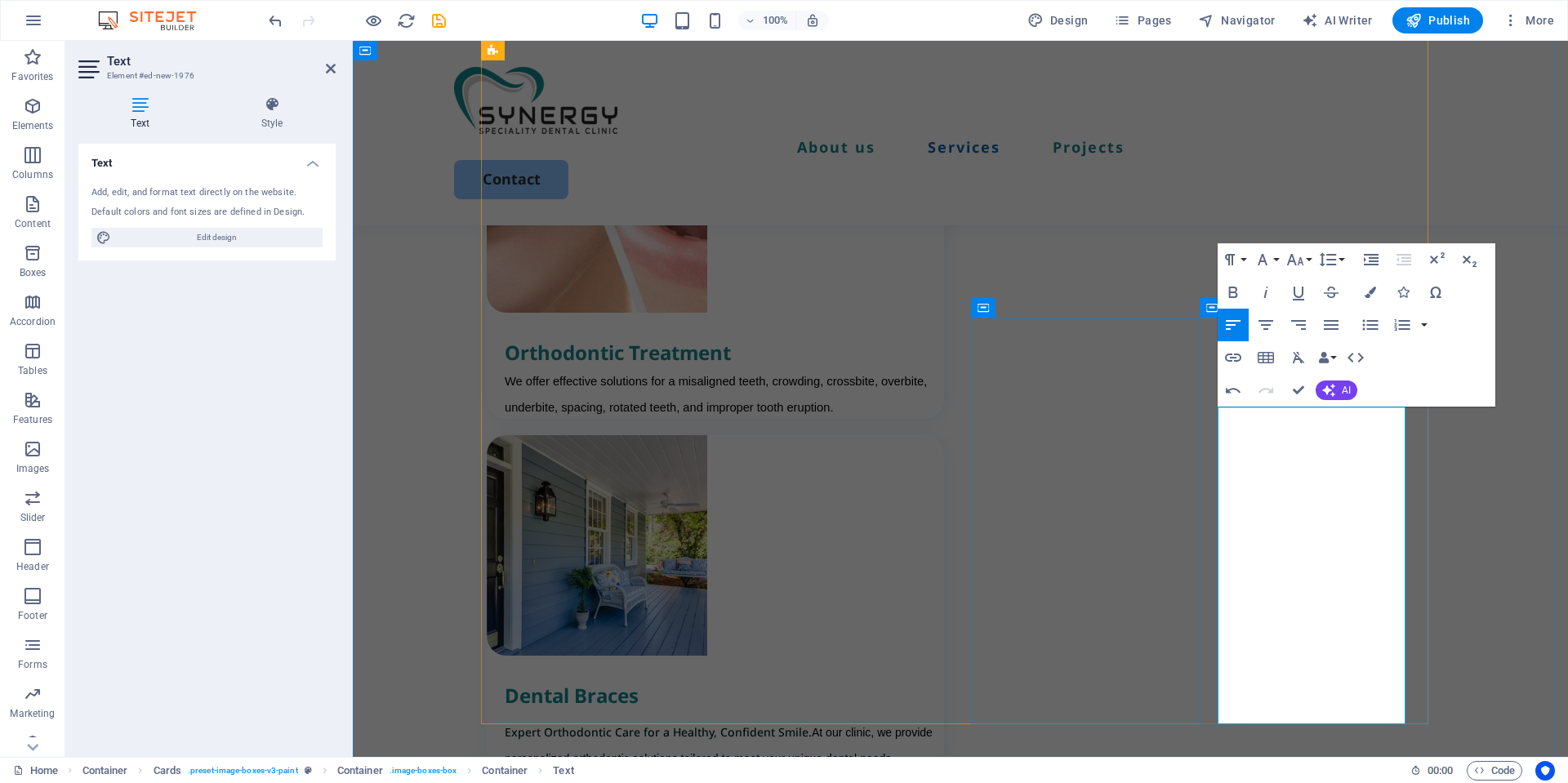 drag, startPoint x: 1222, startPoint y: 470, endPoint x: 1211, endPoint y: 427, distance: 44.384682 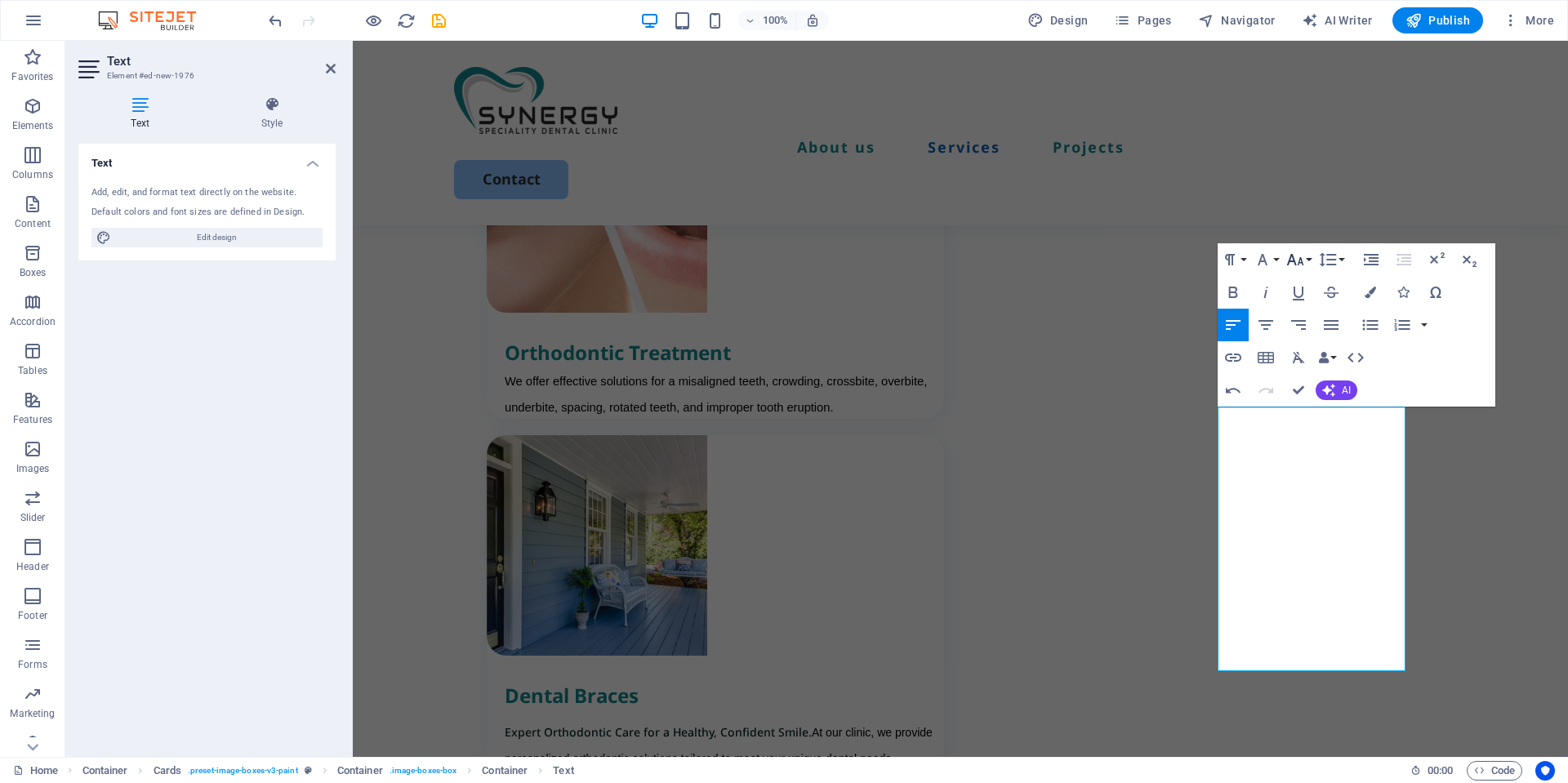 click on "Font Size" at bounding box center [1298, 260] 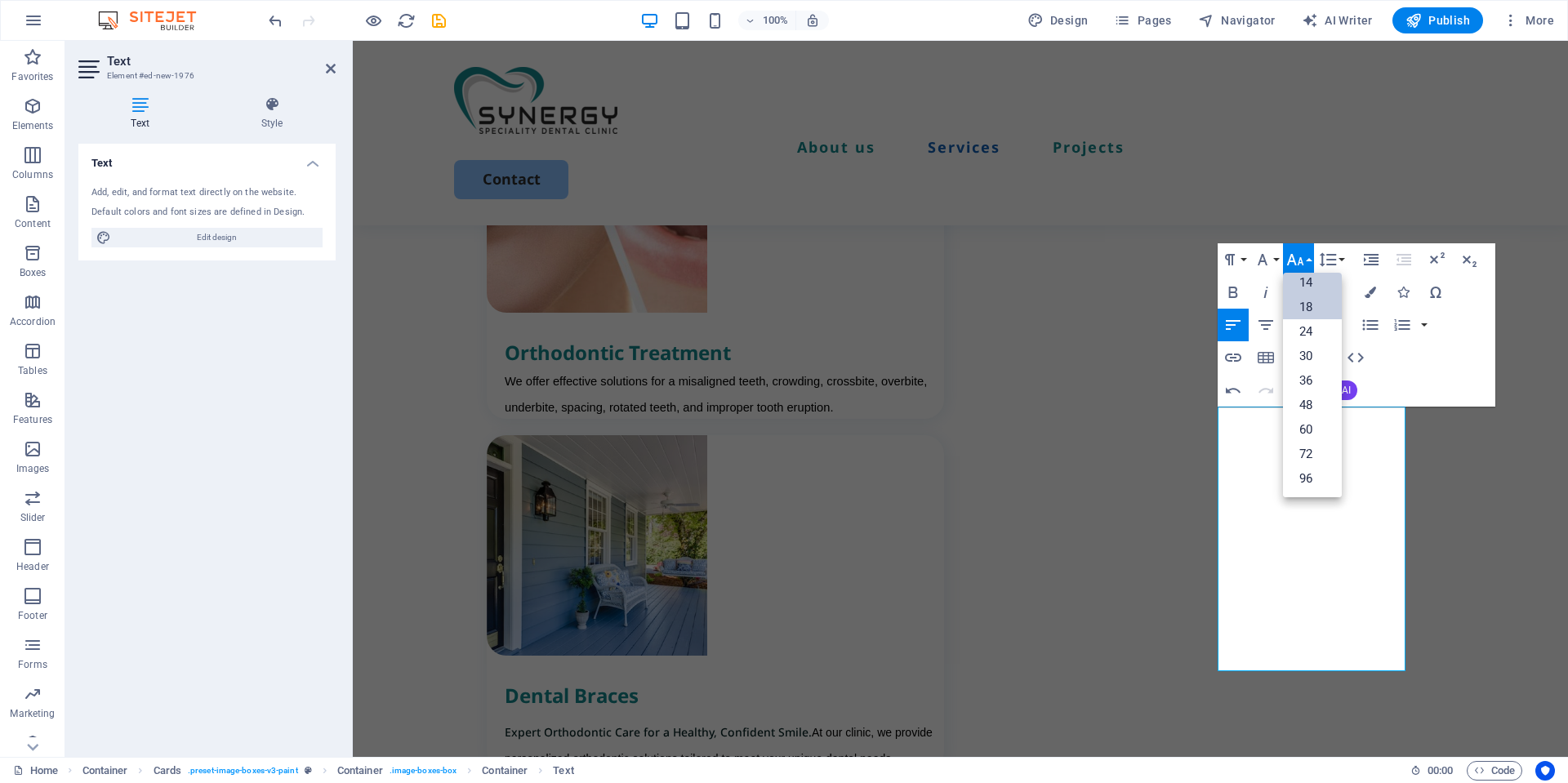 scroll, scrollTop: 131, scrollLeft: 0, axis: vertical 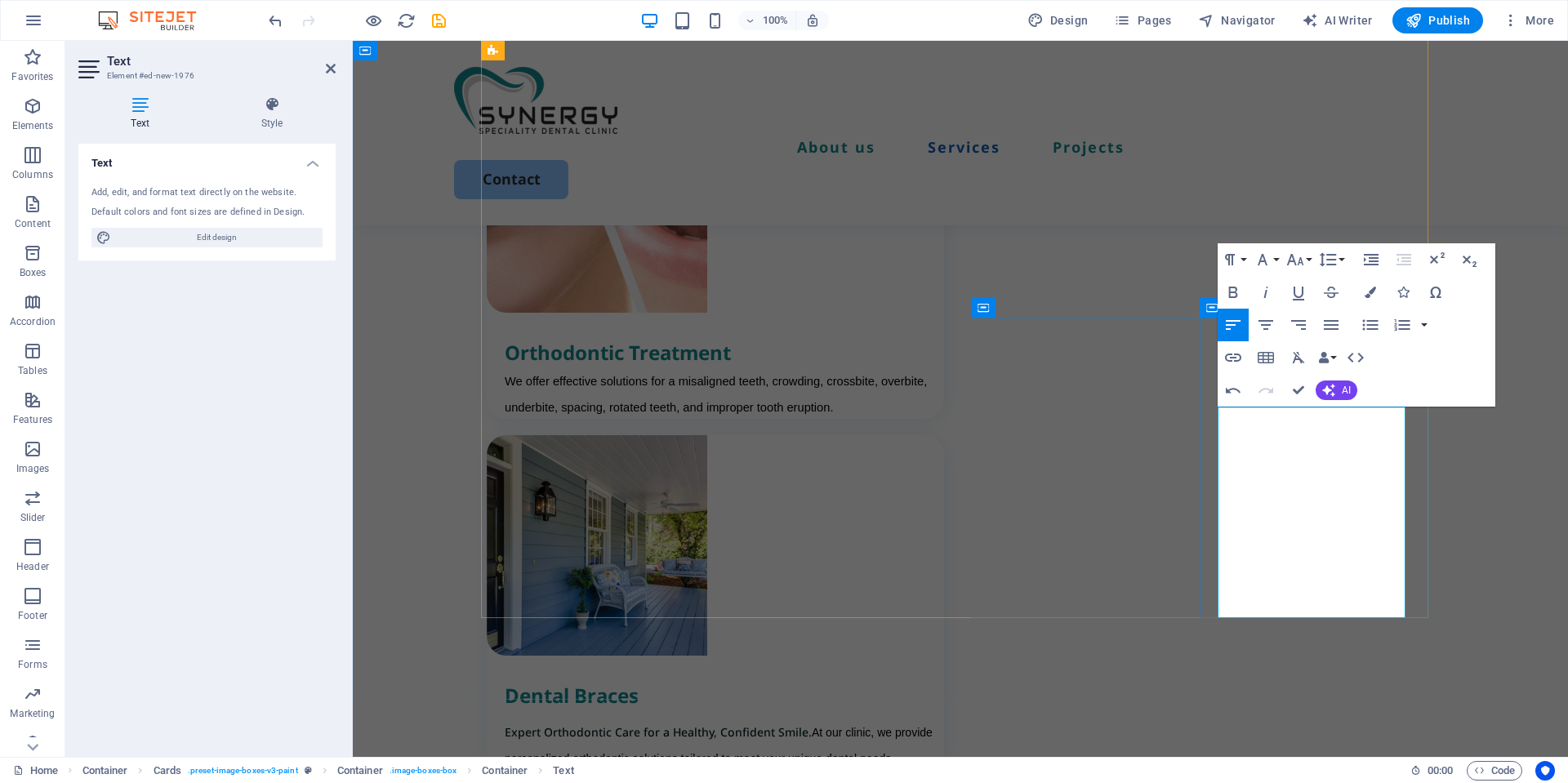 click on "For replacing missing teeth. Whether you need to replace a single tooth, several teeth, or a full set, implants restore both function and aesthetics, allowing you to smile, eat, and speak with confidence." at bounding box center (706, 2191) 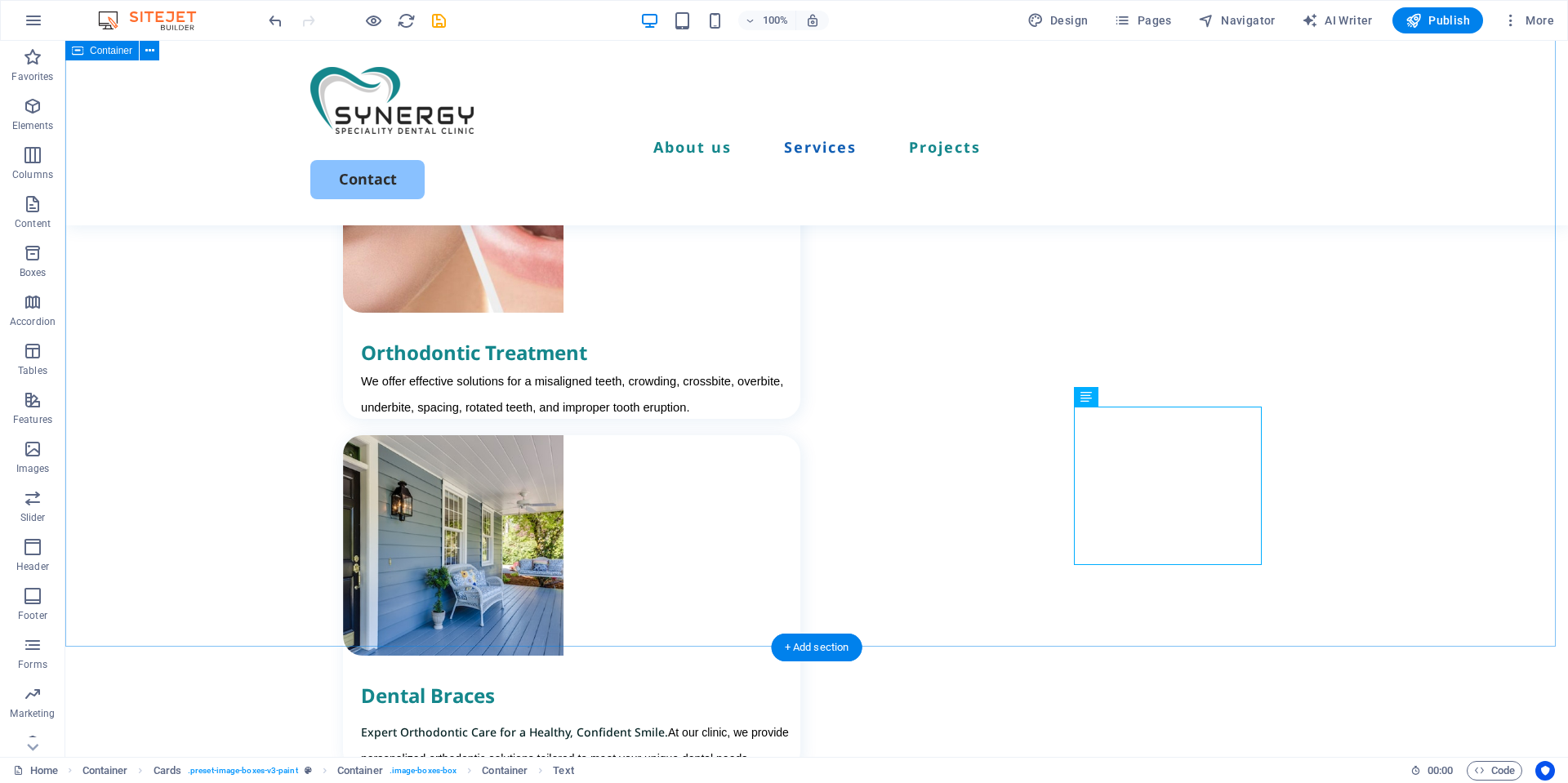 click on "Our Services At SynergySDC, we offer a wide range of dental services to meet all your oral health needs. Orthodontic Treatment We offer effective solutions for a misaligned teeth, crowding, crossbite, overbite, underbite, spacing, rotated teeth, and improper tooth eruption. Dental Braces Expert Orthodontic Care for a Healthy, Confident Smile.  At our clinic, we provide personalized orthodontic solutions tailored to meet your unique dental needs Clear Aligners Straighten Your Smile Discreetly with Clear Aligners. Clear aligners offer a nearly invisible alternative to traditional braces. Routine Dental Check-Up Routine dental check-ups are the foundation of lifelong oral health. Cosmetic Dentistry Cosmetic dentistry offers advanced treatments designed to improve the appearance of your teeth and help you achieve the smile you’ve always dreamed of. Dental Implants" at bounding box center [817, 1095] 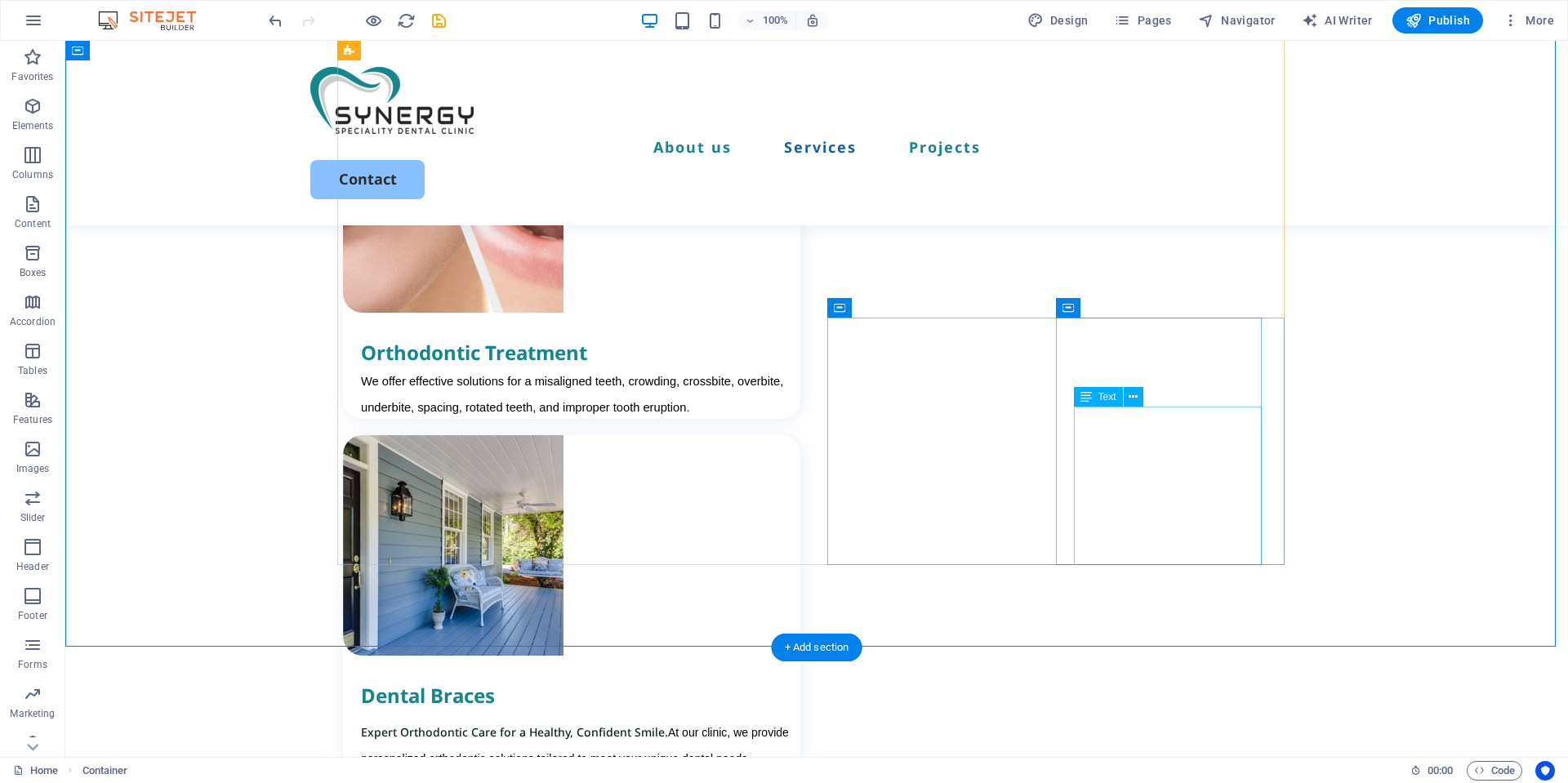 click on "For replacing missing teeth. Whether you need to replace a single tooth, several teeth, or a full set, implants restore both function and aesthetics." at bounding box center (581, 2189) 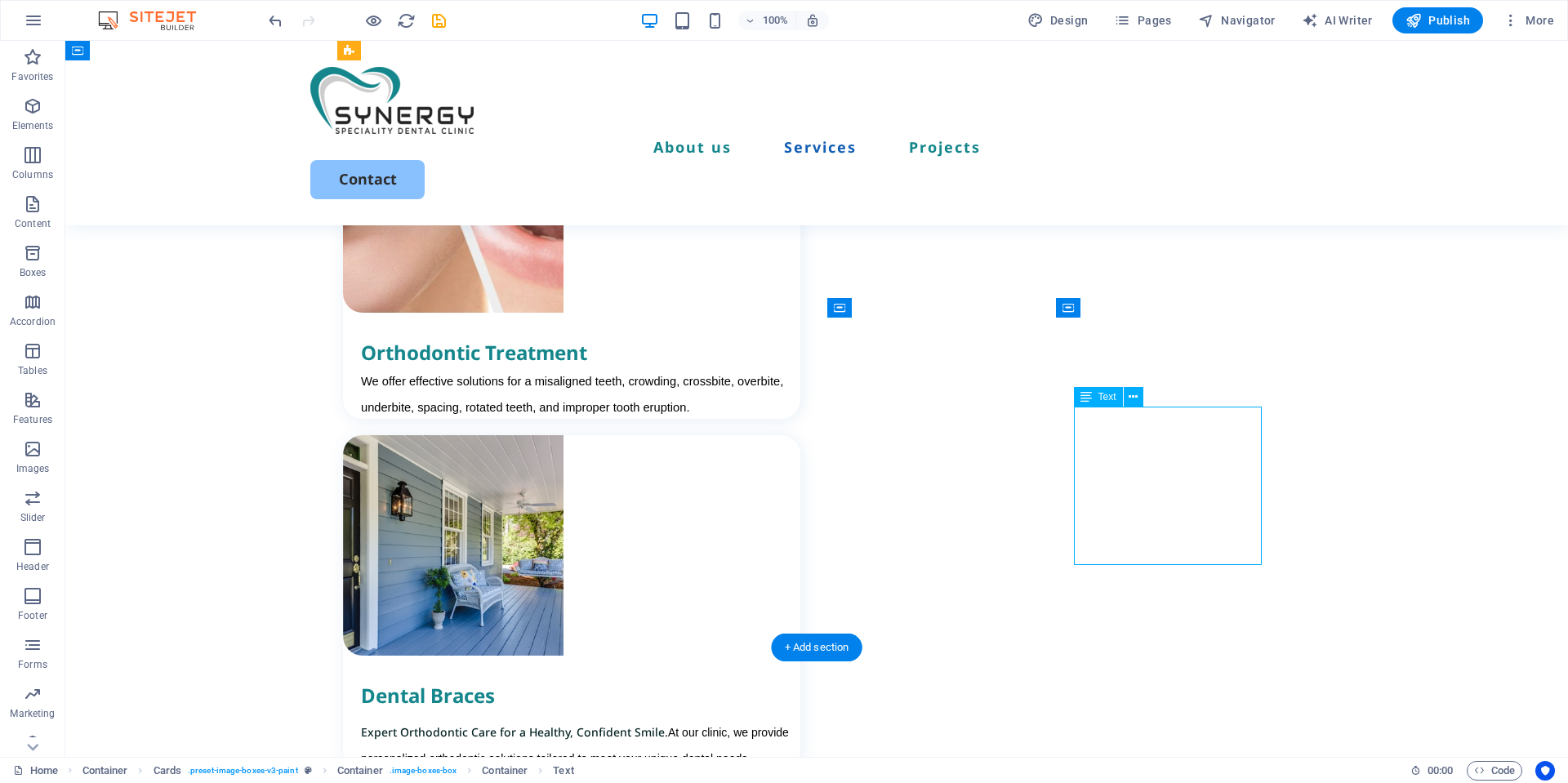 click on "For replacing missing teeth. Whether you need to replace a single tooth, several teeth, or a full set, implants restore both function and aesthetics." at bounding box center [581, 2189] 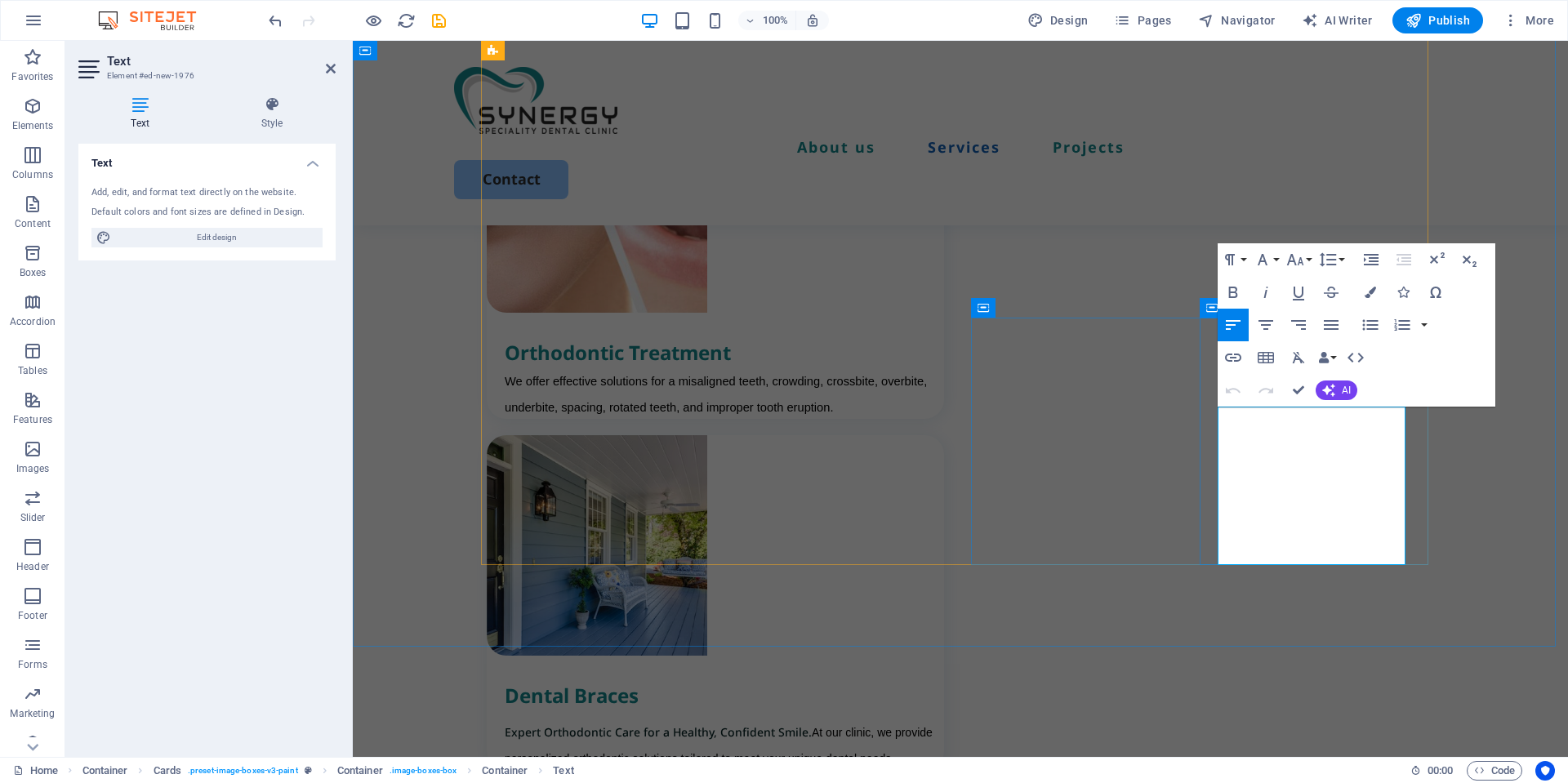 click at bounding box center [724, 2216] 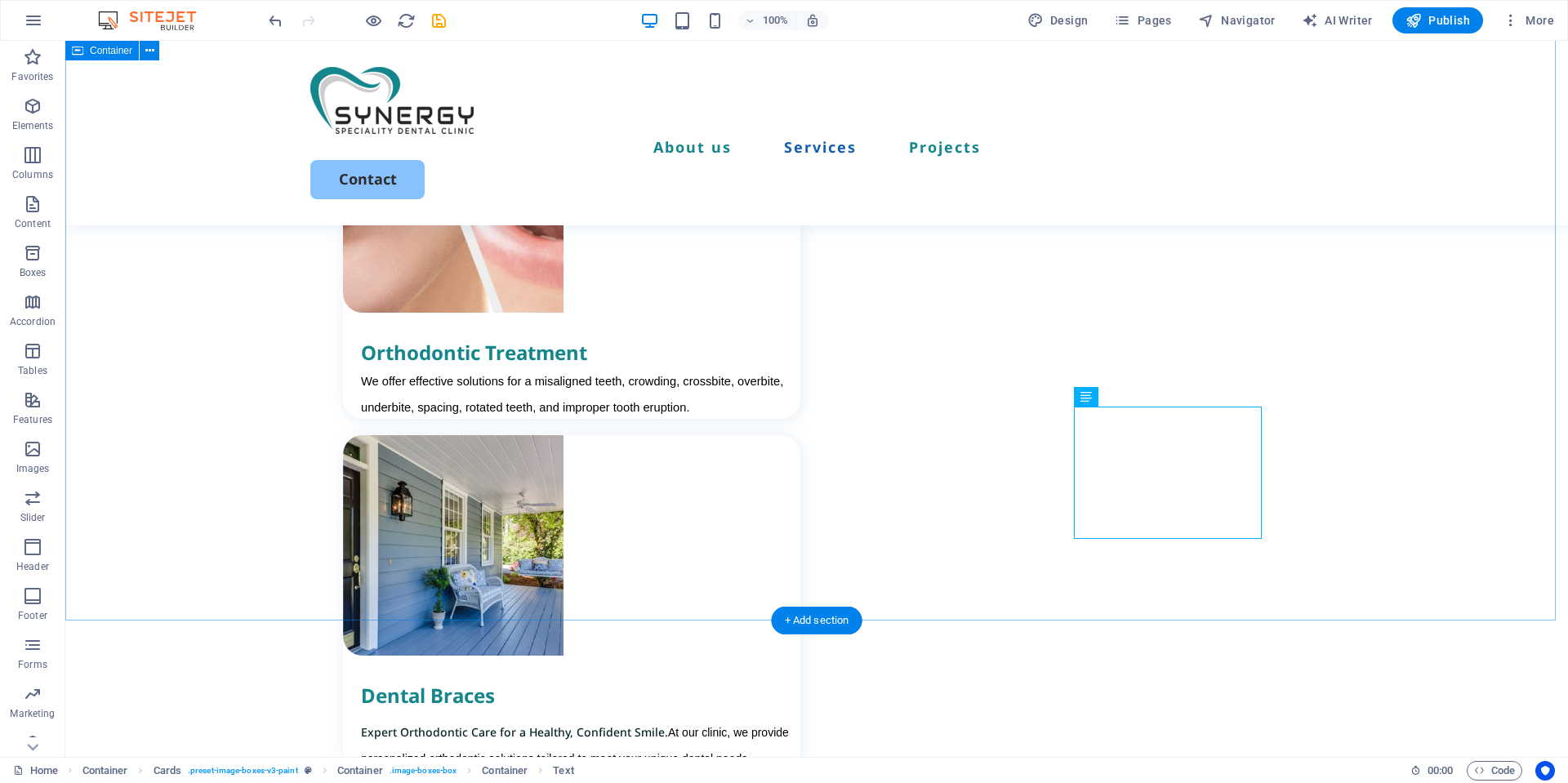click on "Our Services At SynergySDC, we offer a wide range of dental services to meet all your oral health needs. Orthodontic Treatment We offer effective solutions for a misaligned teeth, crowding, crossbite, overbite, underbite, spacing, rotated teeth, and improper tooth eruption. Dental Braces Expert Orthodontic Care for a Healthy, Confident Smile.  At our clinic, we provide personalized orthodontic solutions tailored to meet your unique dental needs Clear Aligners Straighten Your Smile Discreetly with Clear Aligners. Clear aligners offer a nearly invisible alternative to traditional braces. Routine Dental Check-Up Routine dental check-ups are the foundation of lifelong oral health. Cosmetic Dentistry Cosmetic dentistry offers advanced treatments designed to improve the appearance of your teeth and help you achieve the smile you’ve always dreamed of. Dental Implants" at bounding box center [817, 1082] 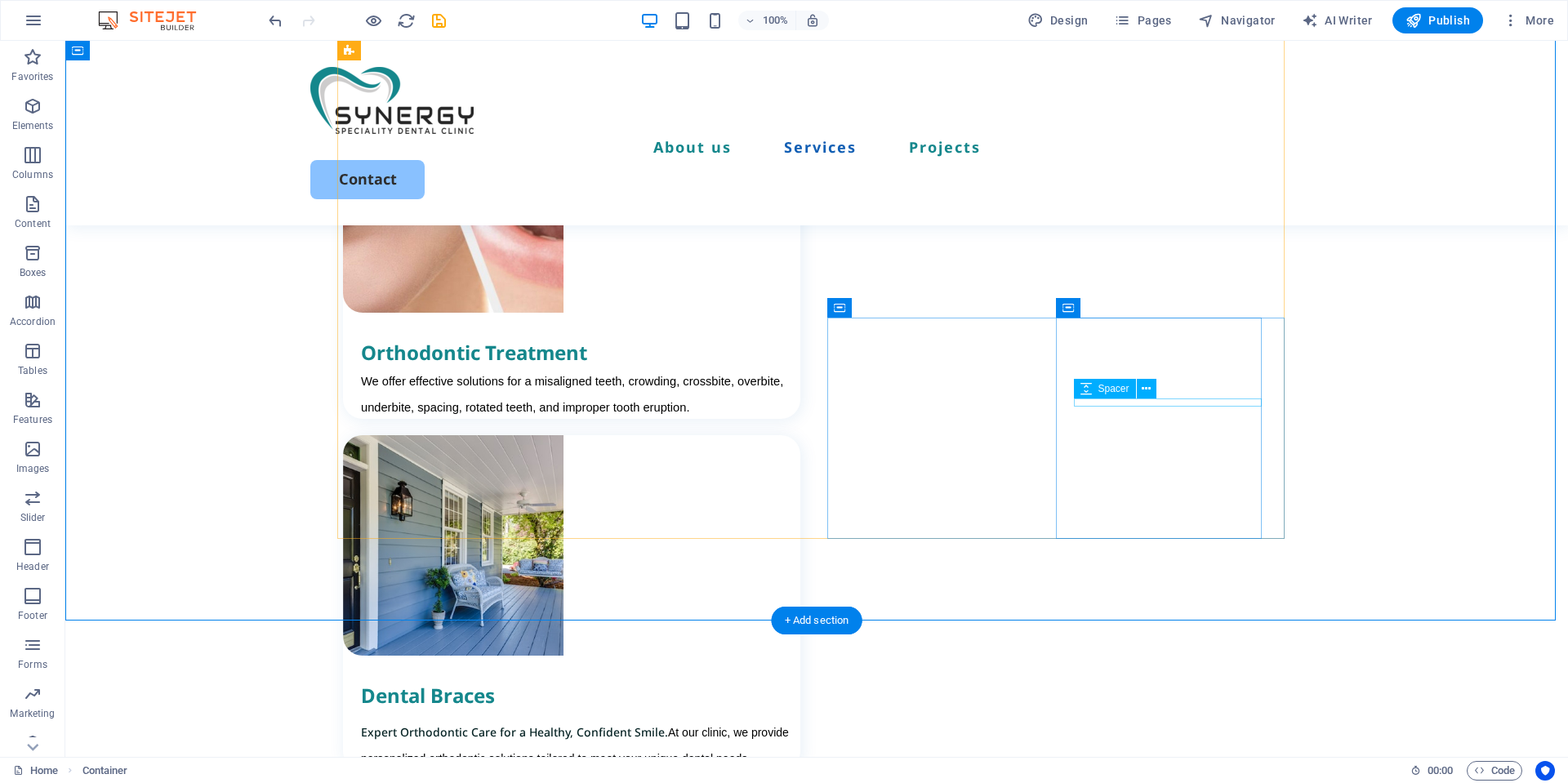 click at bounding box center (581, 2146) 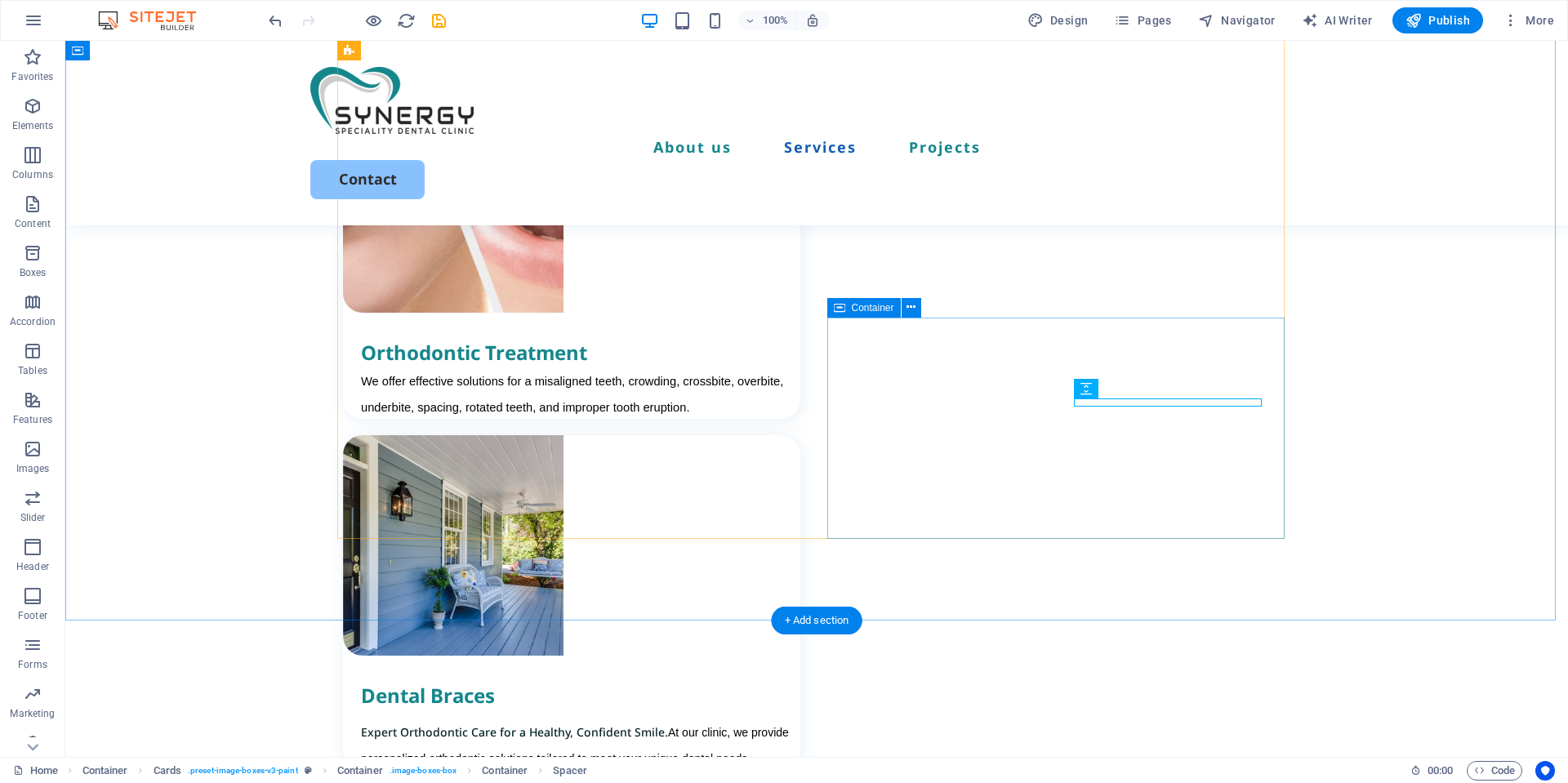 click on "Dental Implants For replacing missing teeth. Whether you need to replace a single tooth, several teeth, or a full set, implants restore both function and aesthetics." at bounding box center [572, 2035] 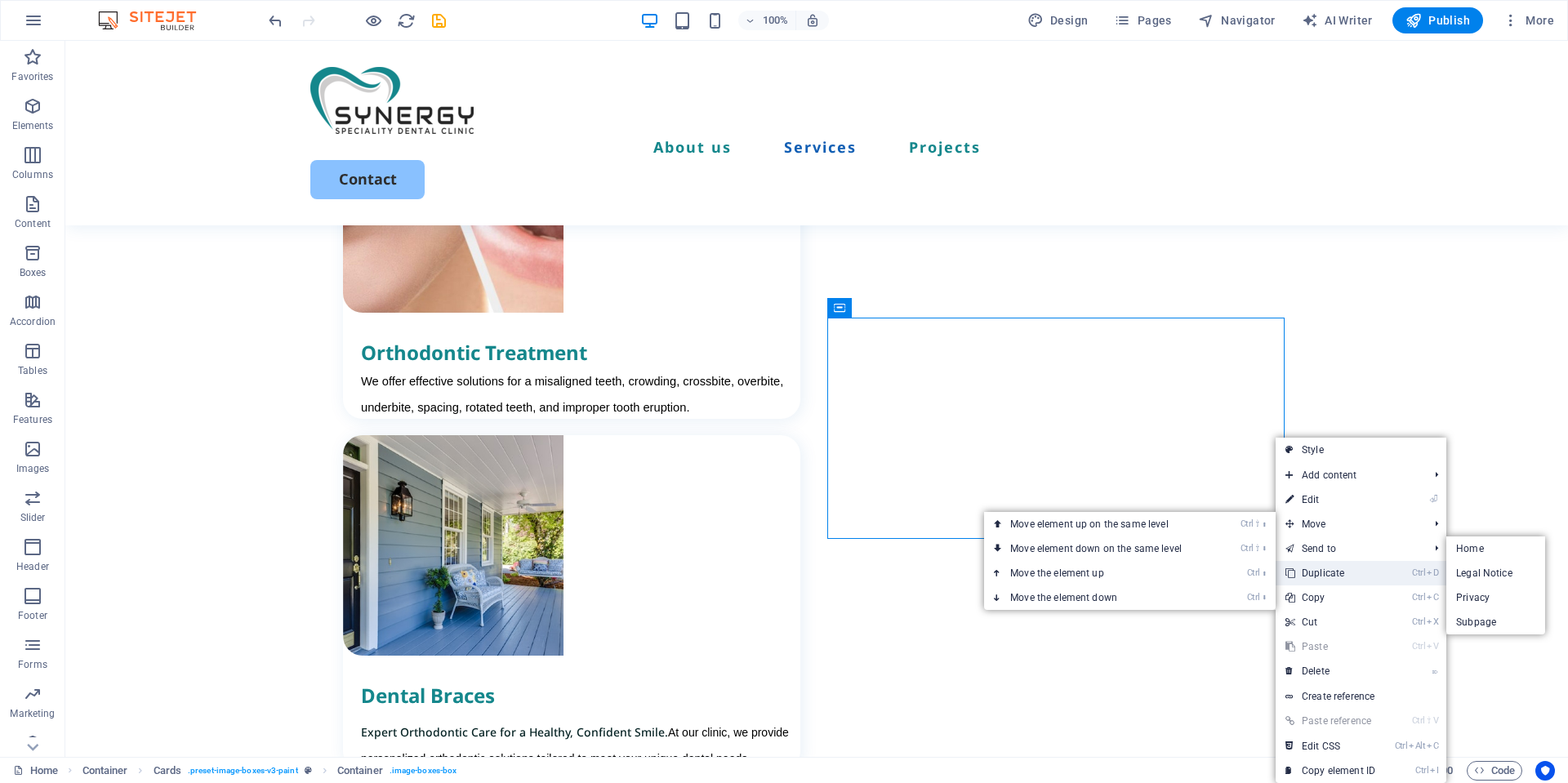 click on "Ctrl D  Duplicate" at bounding box center [1330, 573] 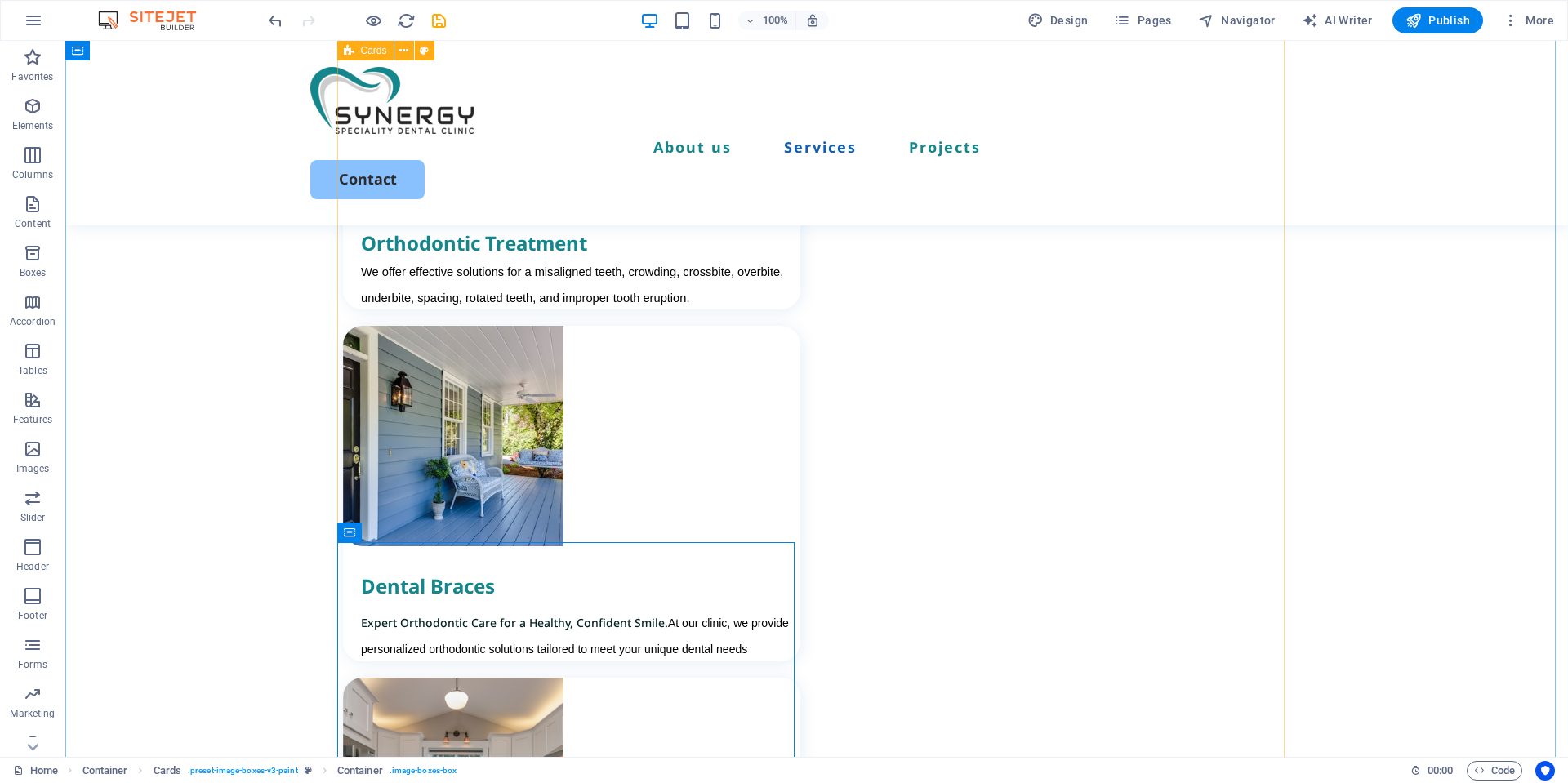 scroll, scrollTop: 1880, scrollLeft: 0, axis: vertical 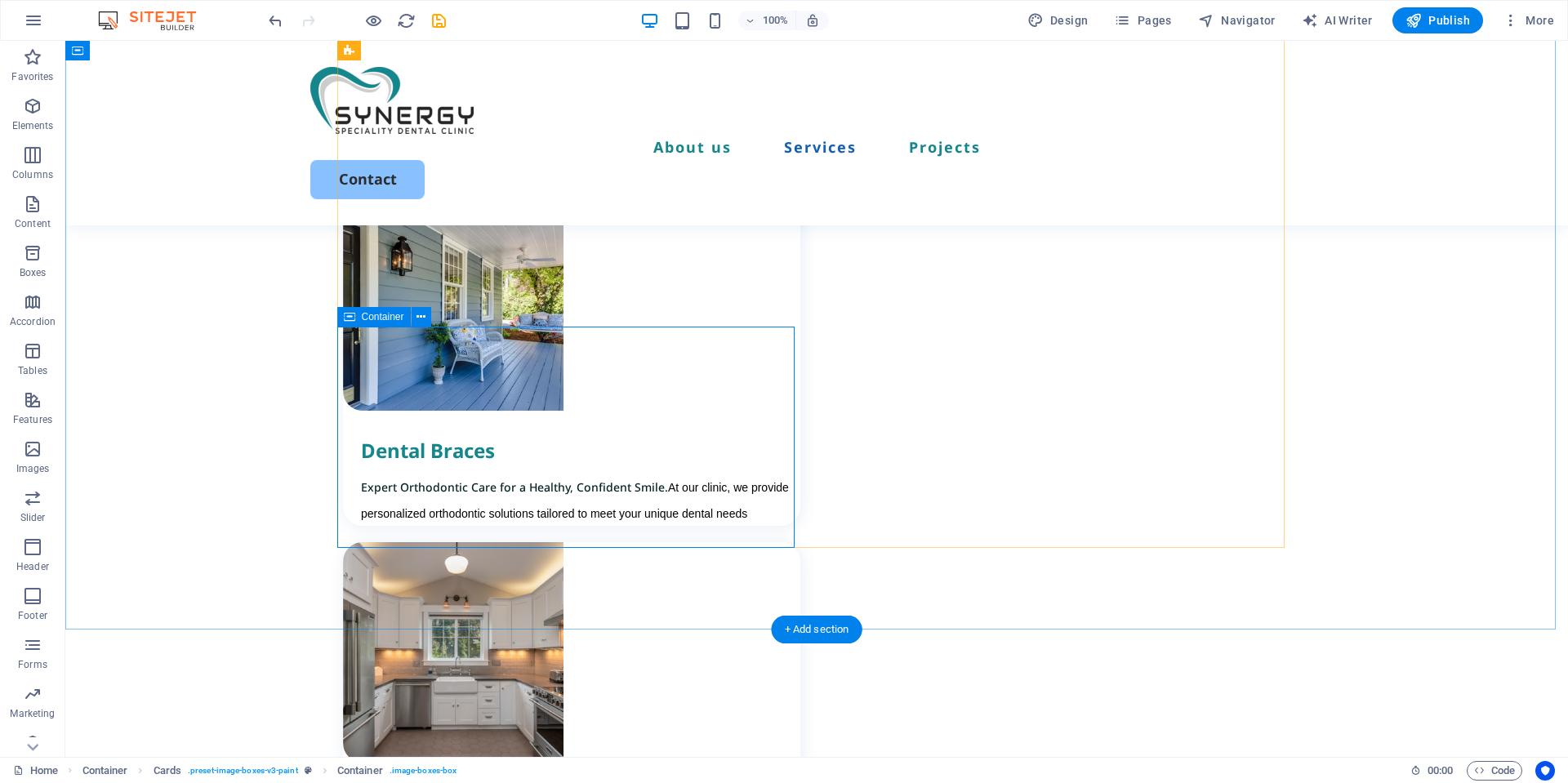 click on "Dental Implants For replacing missing teeth. Whether you need to replace a single tooth, several teeth, or a full set, implants restore both function and aesthetics." at bounding box center (572, 2252) 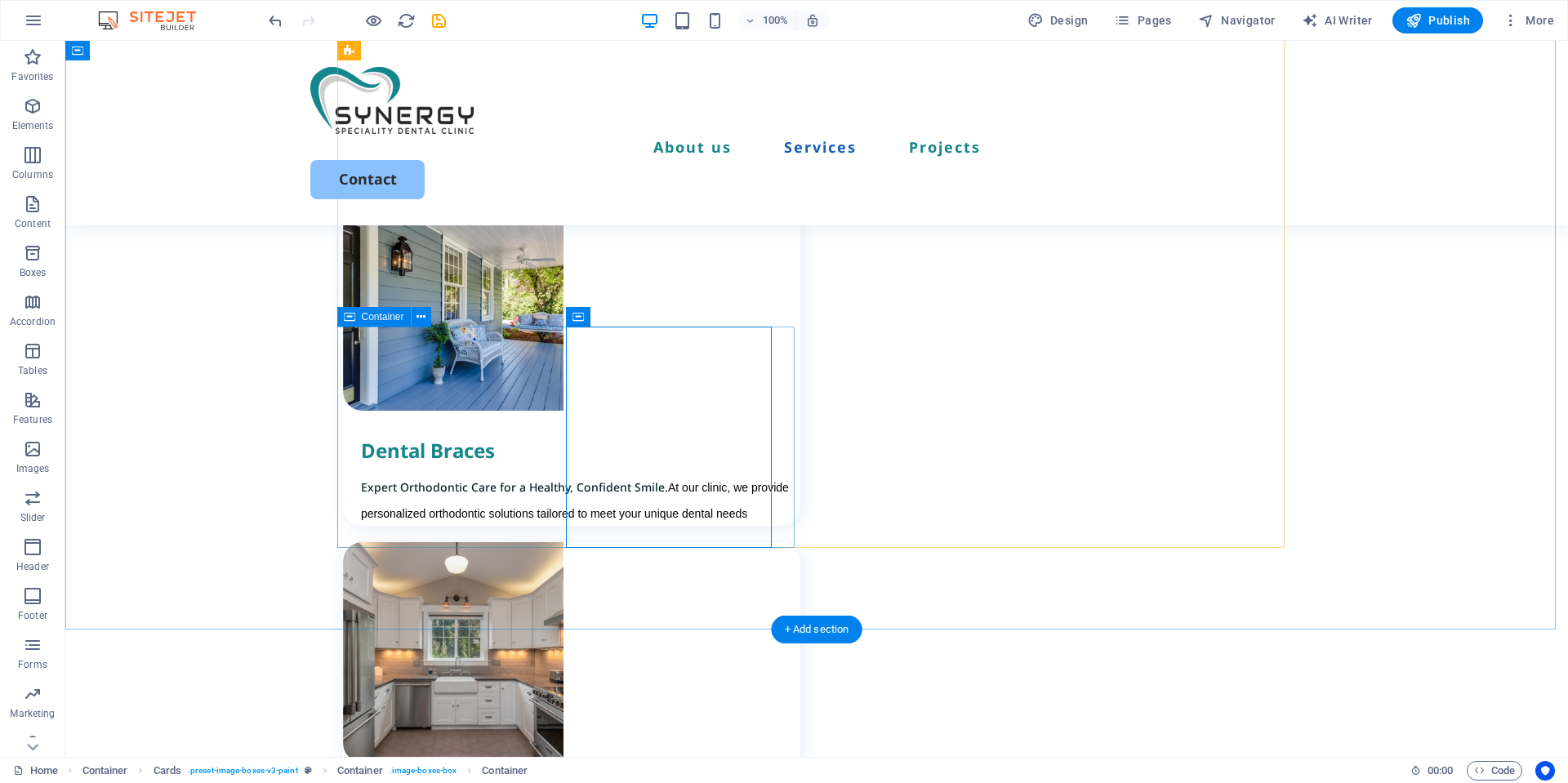 click on "Dental Implants For replacing missing teeth. Whether you need to replace a single tooth, several teeth, or a full set, implants restore both function and aesthetics." at bounding box center (572, 2142) 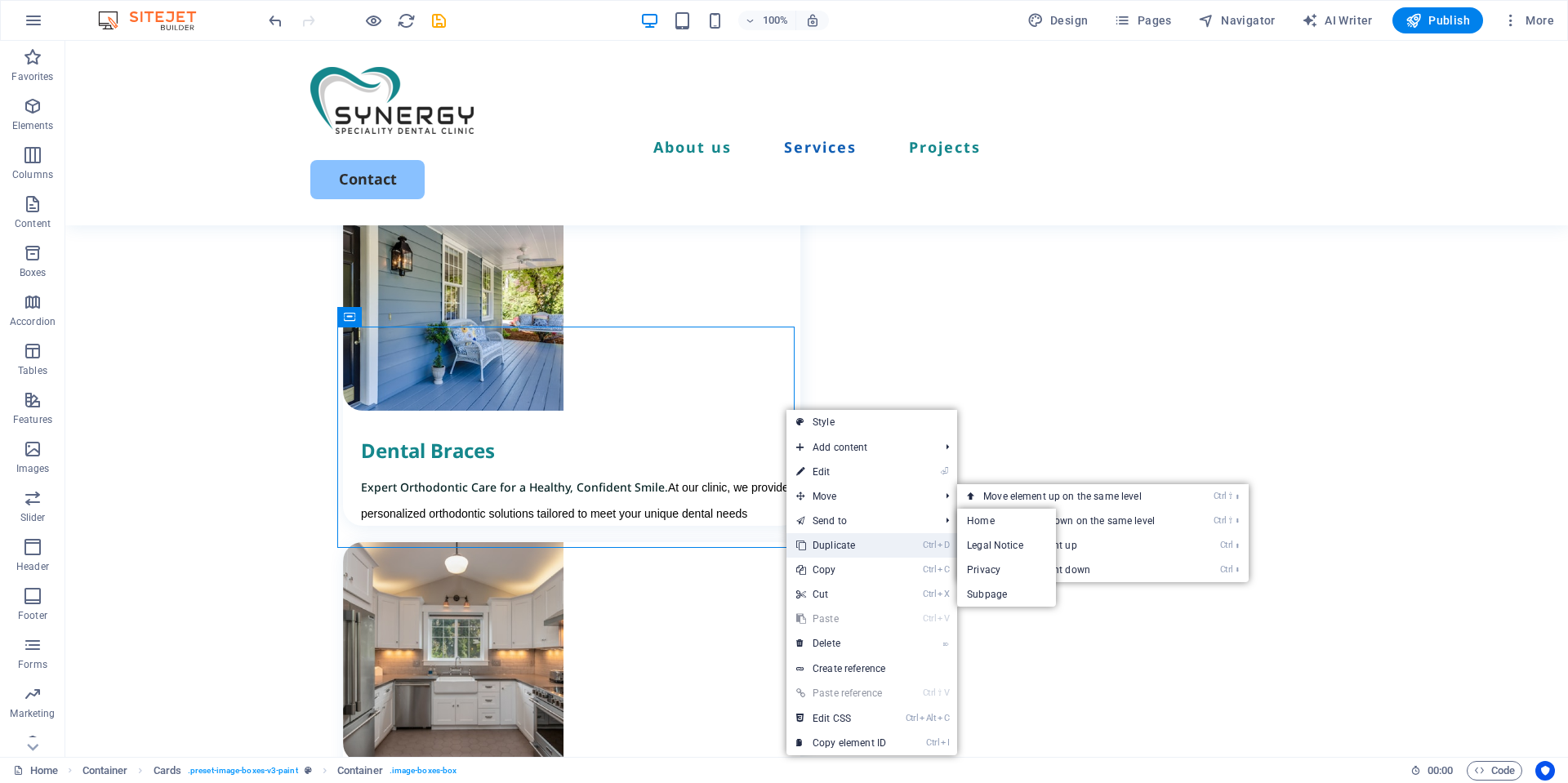 click on "Ctrl D  Duplicate" at bounding box center (841, 545) 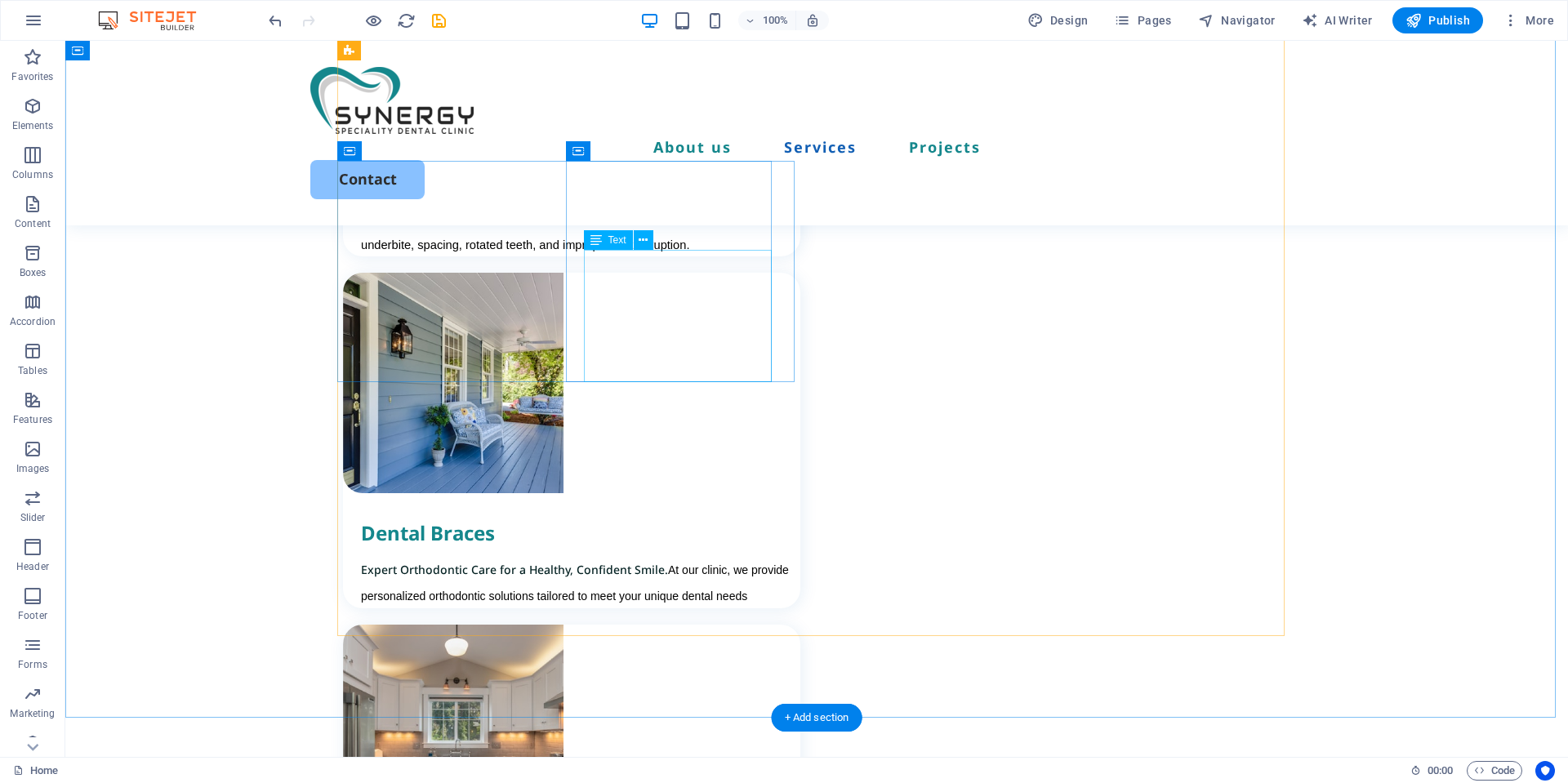 scroll, scrollTop: 1798, scrollLeft: 0, axis: vertical 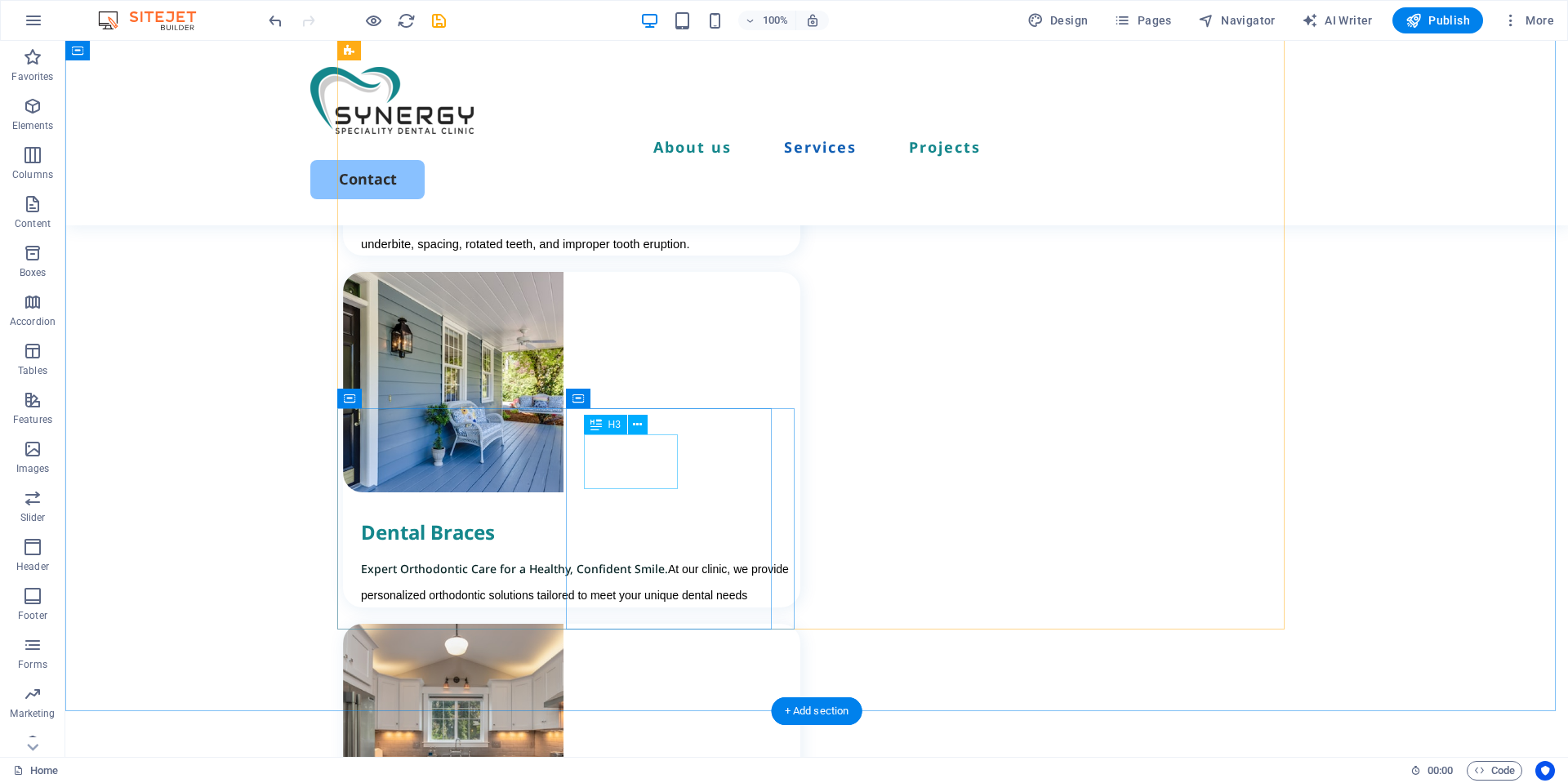 click on "Dental Implants" at bounding box center [581, 2316] 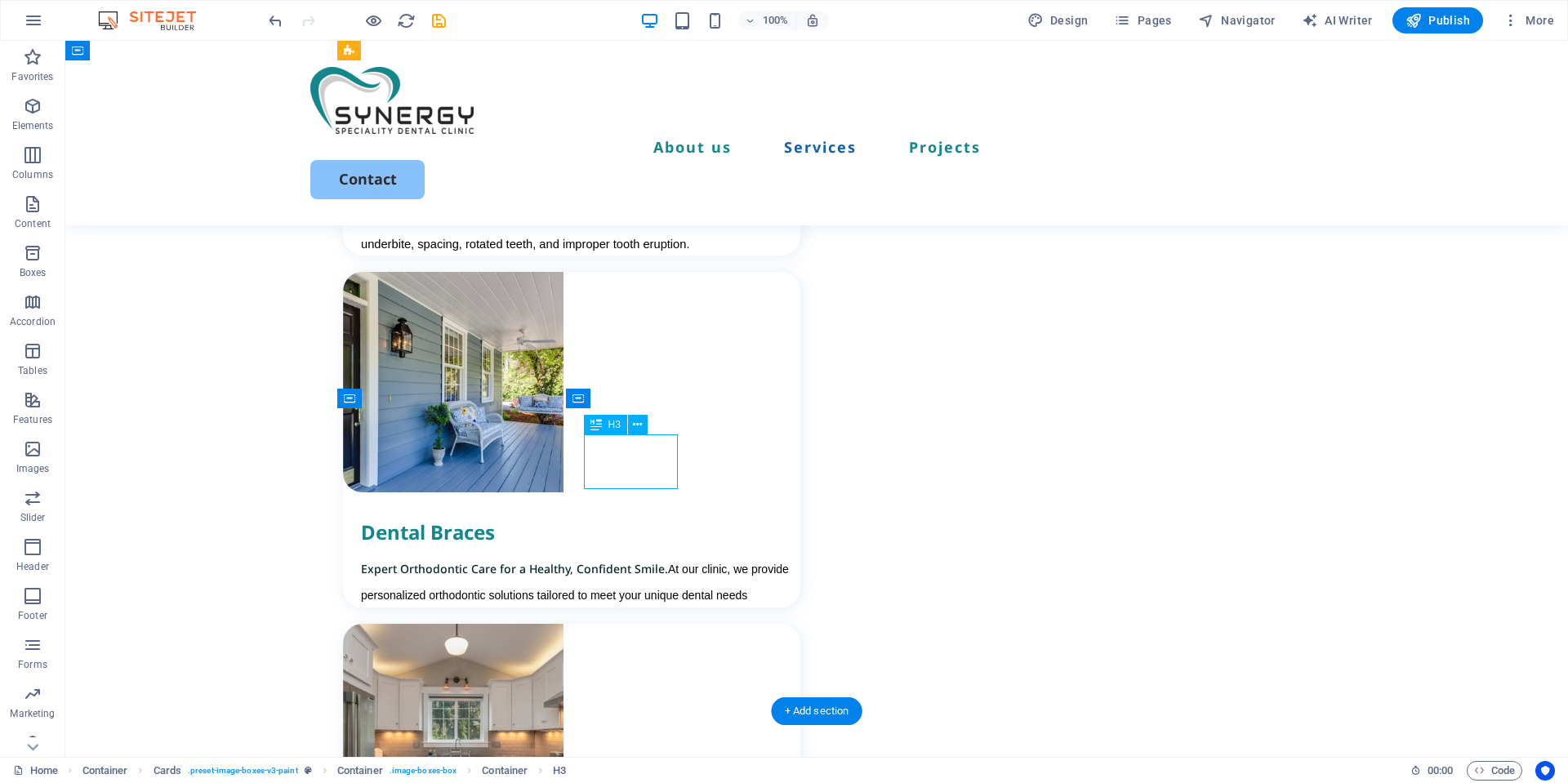 click on "Dental Implants" at bounding box center (581, 2316) 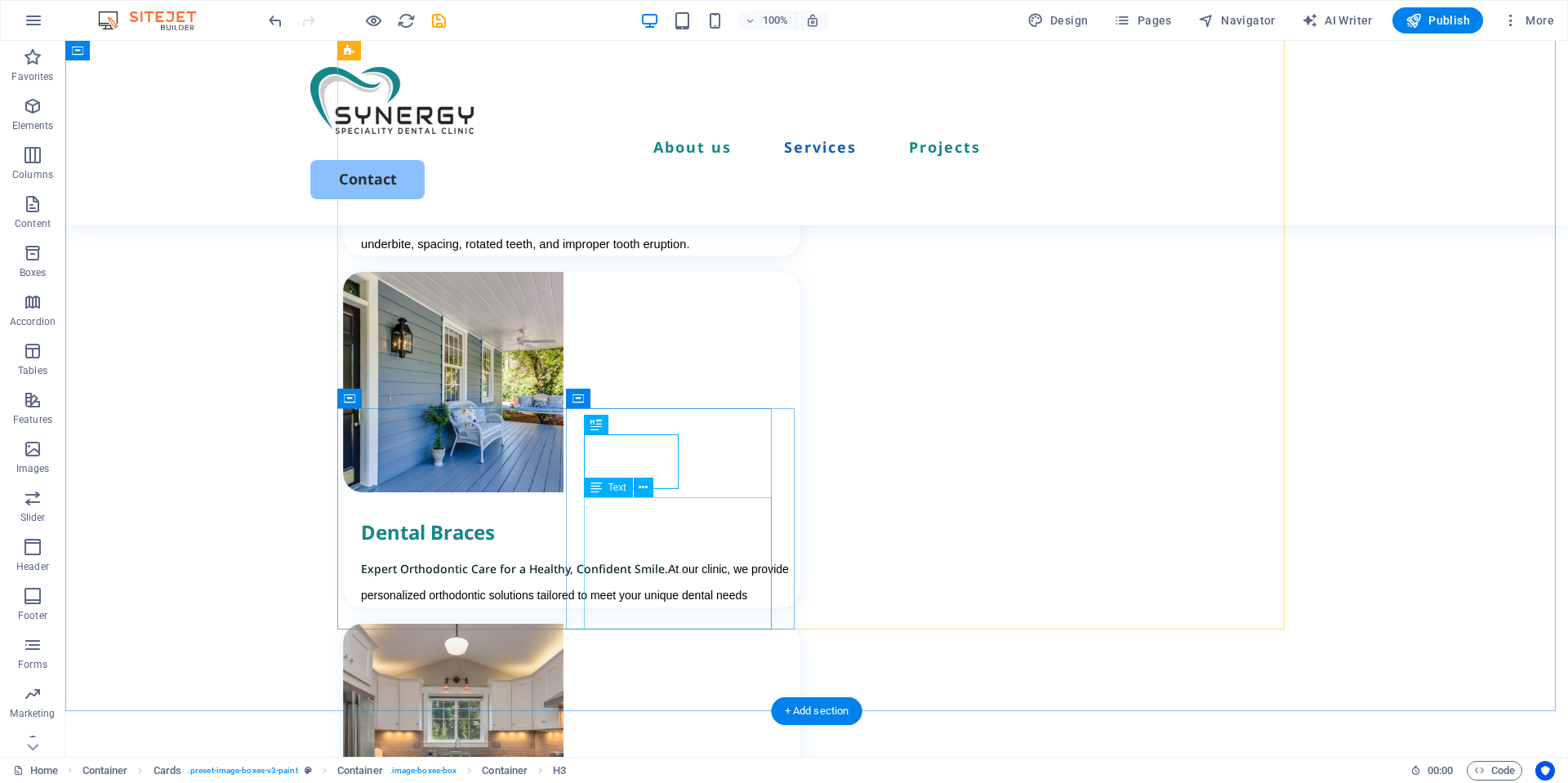 click on "For replacing missing teeth. Whether you need to replace a single tooth, several teeth, or a full set, implants restore both function and aesthetics." at bounding box center [581, 2364] 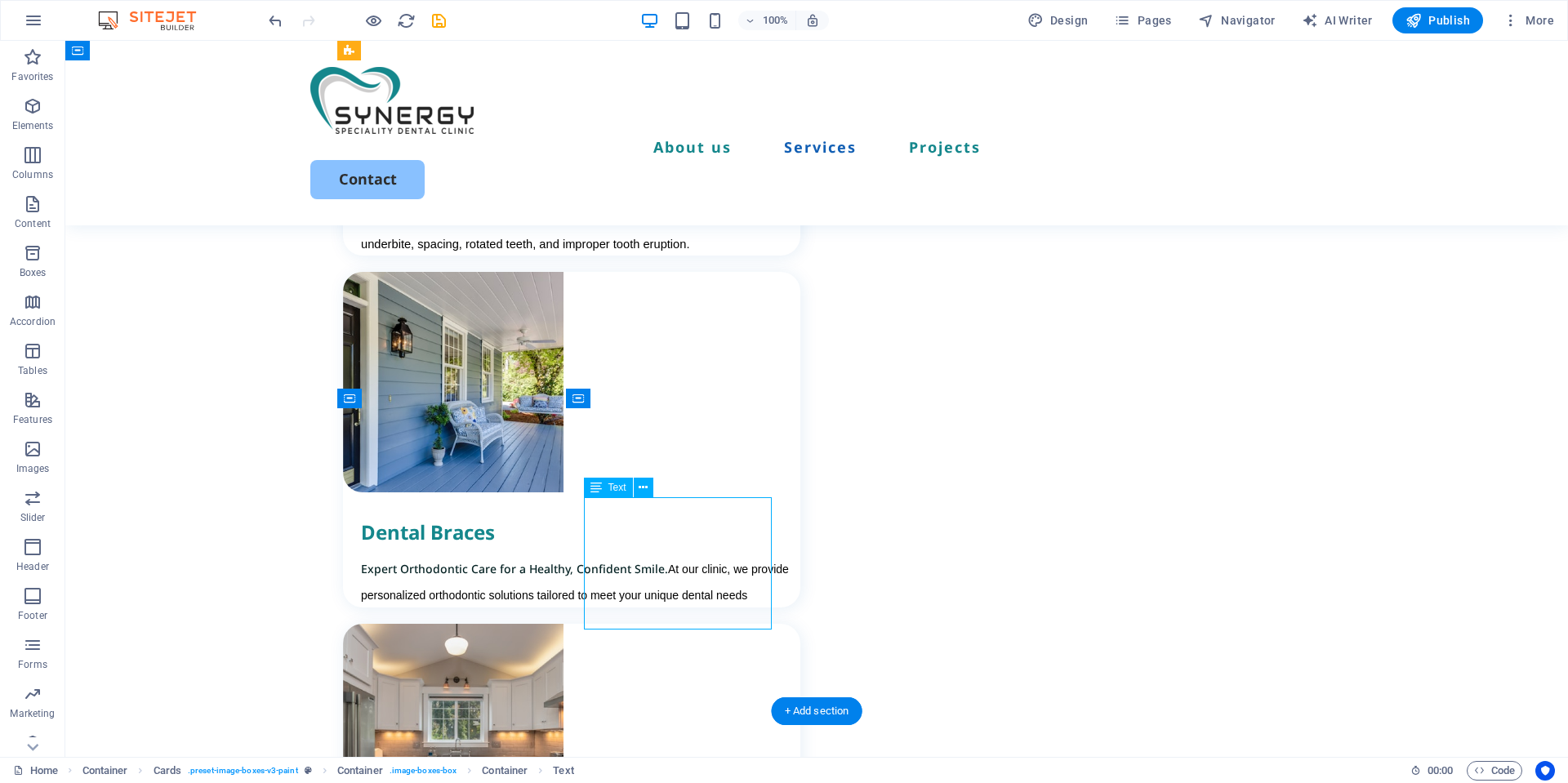 click on "For replacing missing teeth. Whether you need to replace a single tooth, several teeth, or a full set, implants restore both function and aesthetics." at bounding box center (581, 2364) 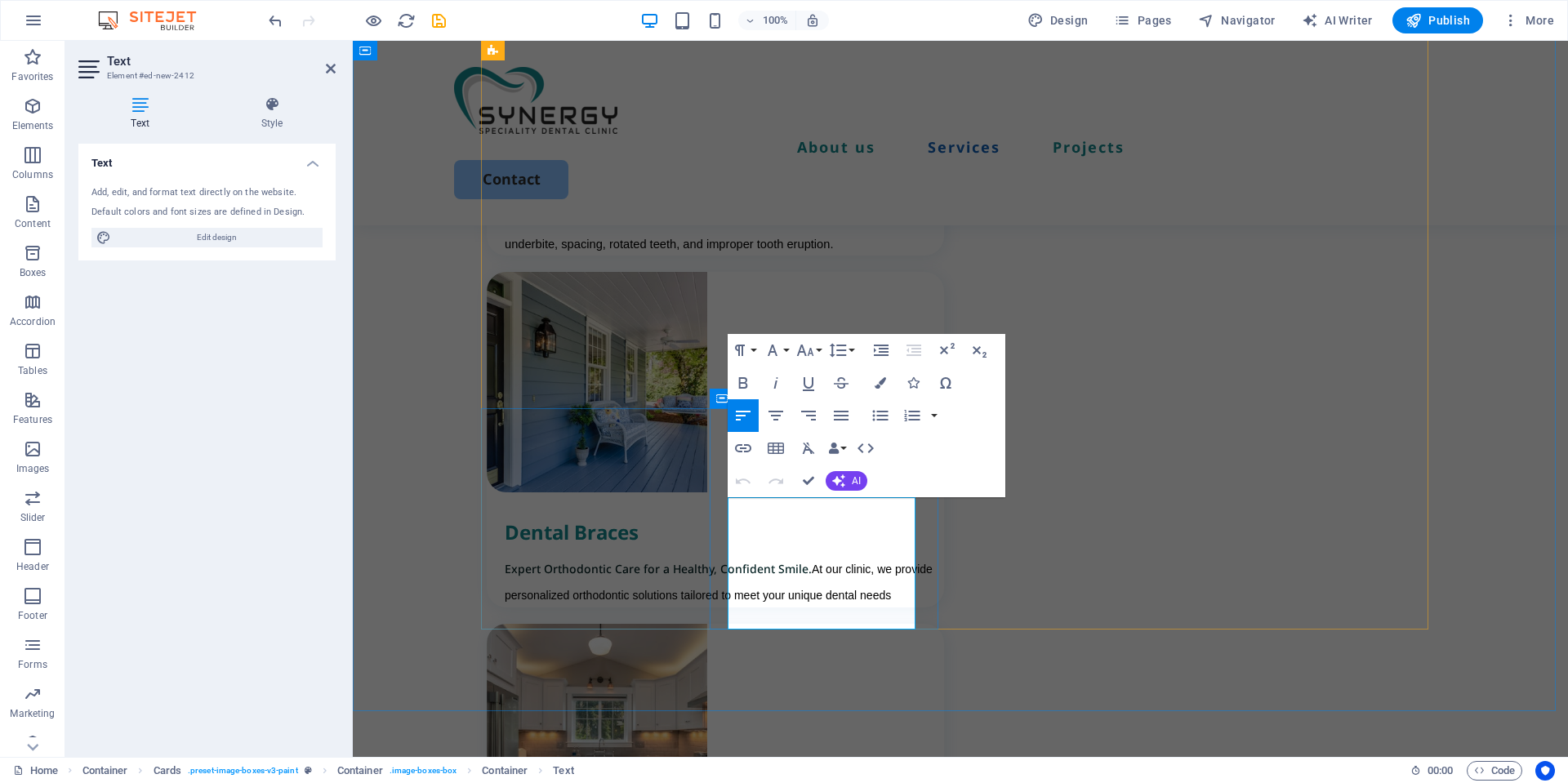 click on "For replacing missing teeth. Whether you need to replace a single tooth, several teeth, or a full set, implants restore both function and aesthetics." at bounding box center [724, 2364] 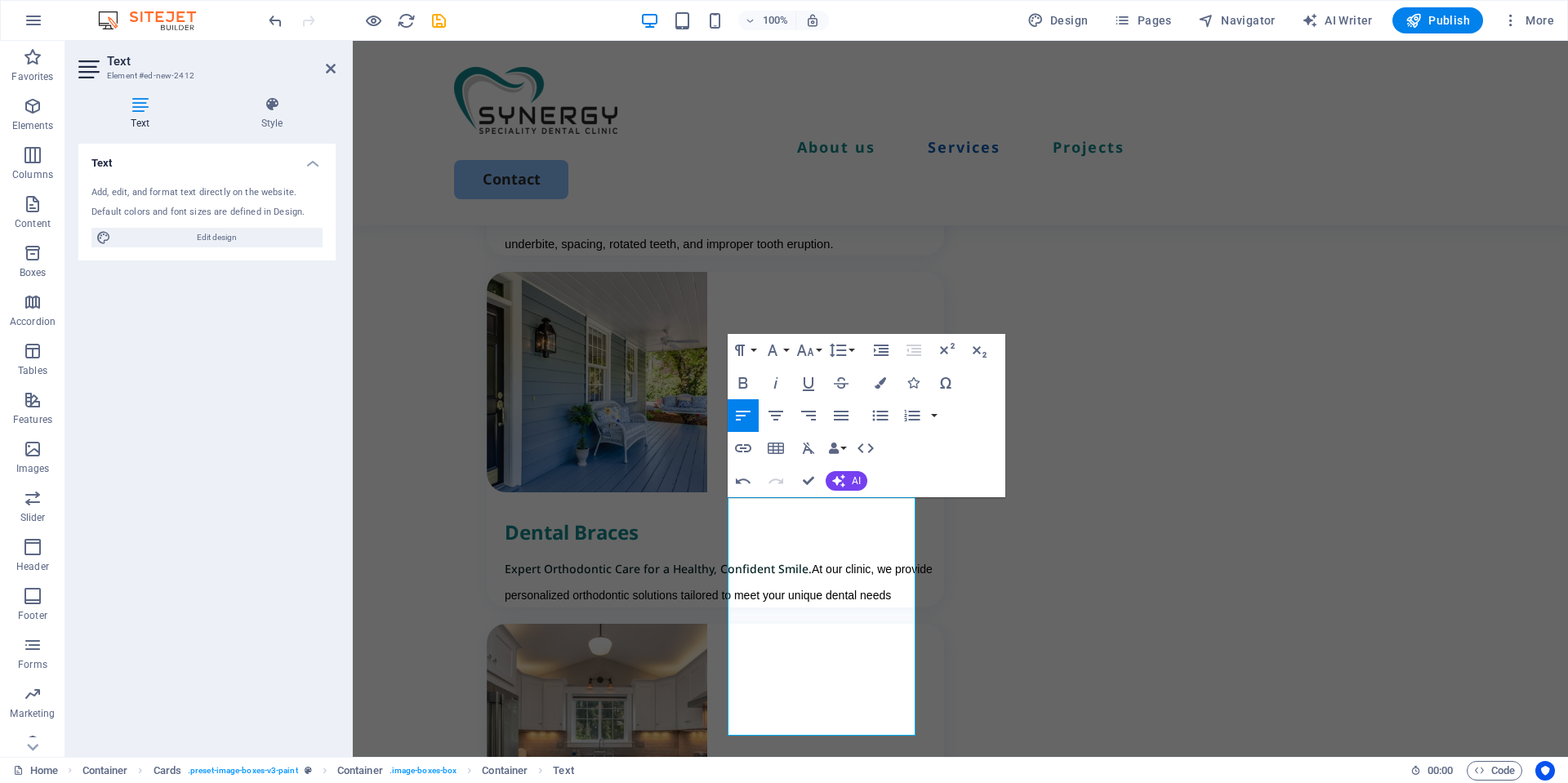scroll, scrollTop: 1320, scrollLeft: 2, axis: both 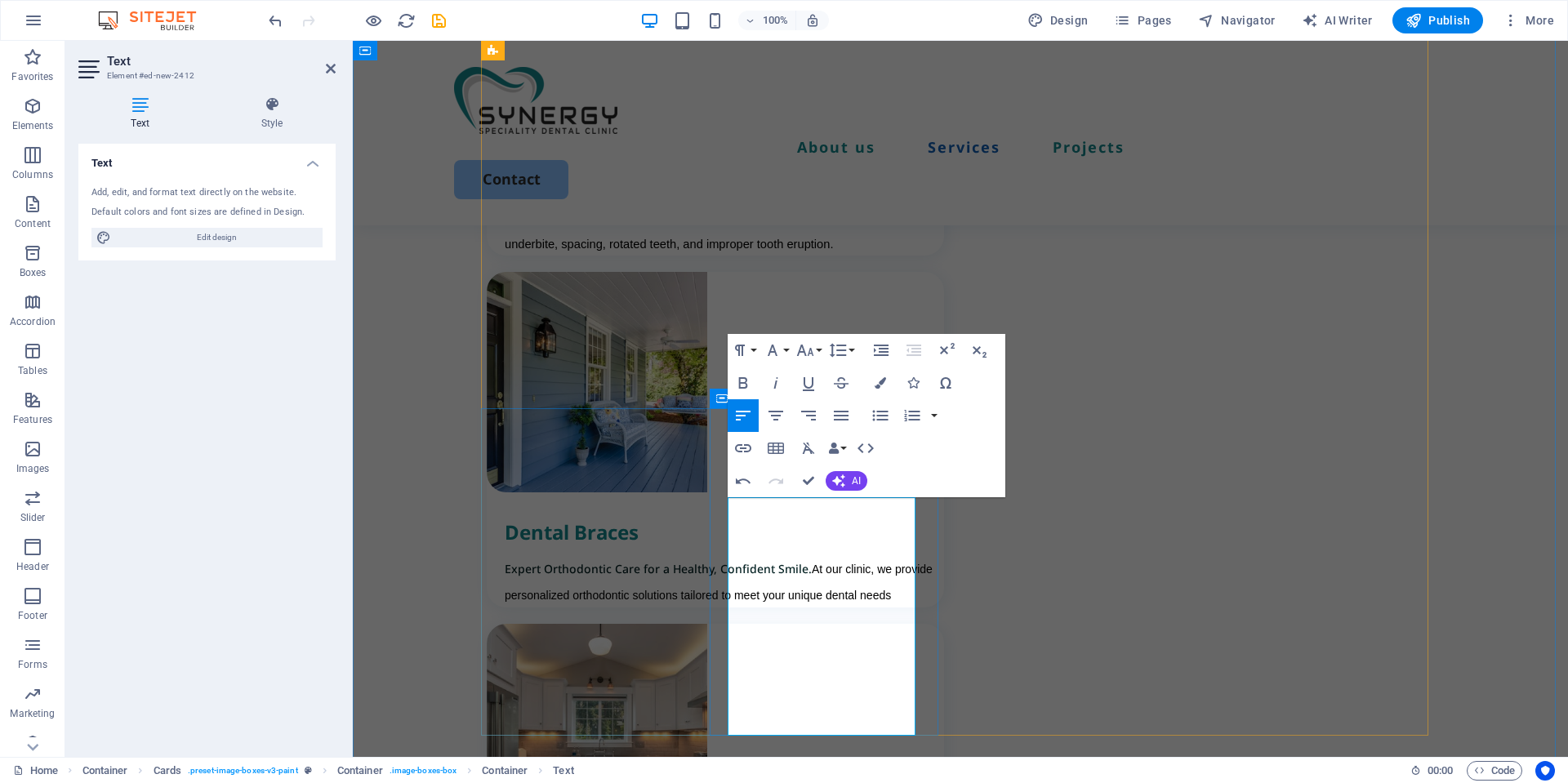 drag, startPoint x: 858, startPoint y: 622, endPoint x: 729, endPoint y: 514, distance: 168.2409 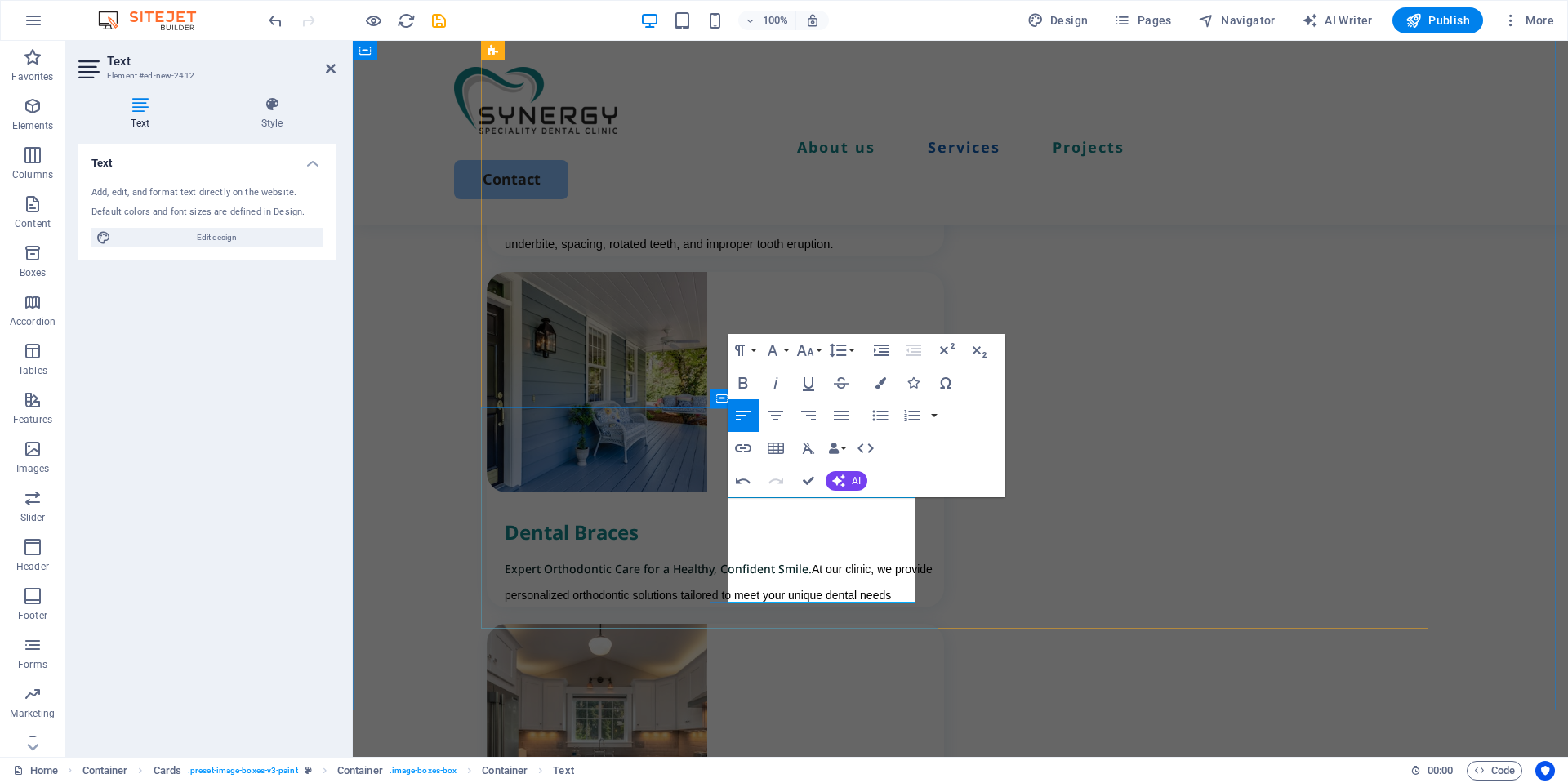 scroll, scrollTop: 1799, scrollLeft: 0, axis: vertical 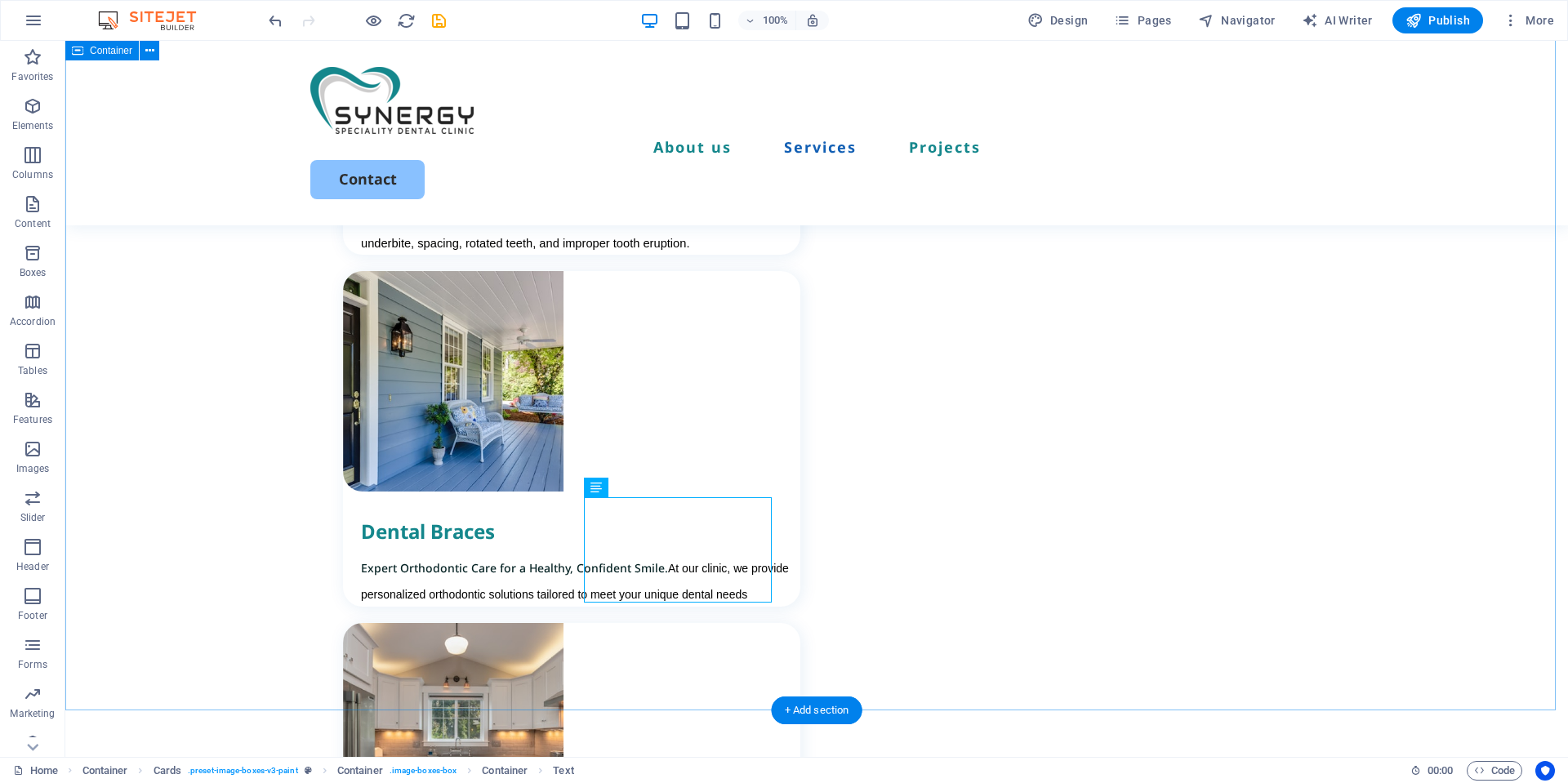 click on "Our Services At SynergySDC, we offer a wide range of dental services to meet all your oral health needs. Orthodontic Treatment We offer effective solutions for a misaligned teeth, crowding, crossbite, overbite, underbite, spacing, rotated teeth, and improper tooth eruption. Dental Braces Expert Orthodontic Care for a Healthy, Confident Smile. At our clinic, we provide personalized orthodontic solutions tailored to meet your unique dental needs Clear Aligners Straighten Your Smile Discreetly with Clear Aligners. Clear aligners offer a nearly invisible alternative to traditional braces. Routine Dental Check-Up Routine dental check-ups are the foundation of lifelong oral health. Cosmetic Dentistry Cosmetic dentistry offers advanced treatments designed to improve the appearance of your teeth and help you achieve the smile you’ve always dreamed of. Dental Implants Children’s Dentistry we offer comprehensive pediatric dentistry services tailored to meet the unique needs of children and adolescents." at bounding box center (817, 1270) 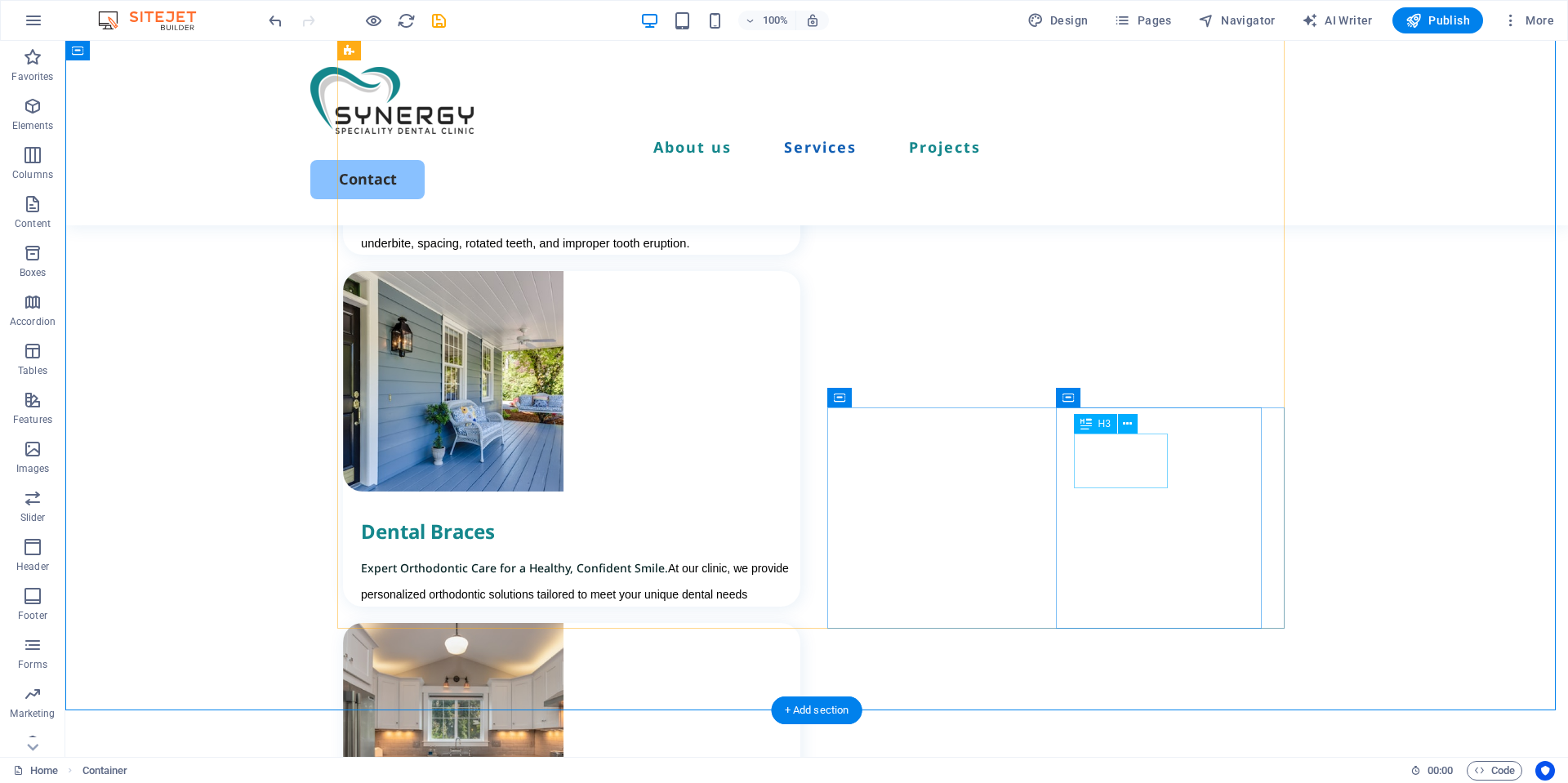 click on "Dental Implants" at bounding box center [581, 2667] 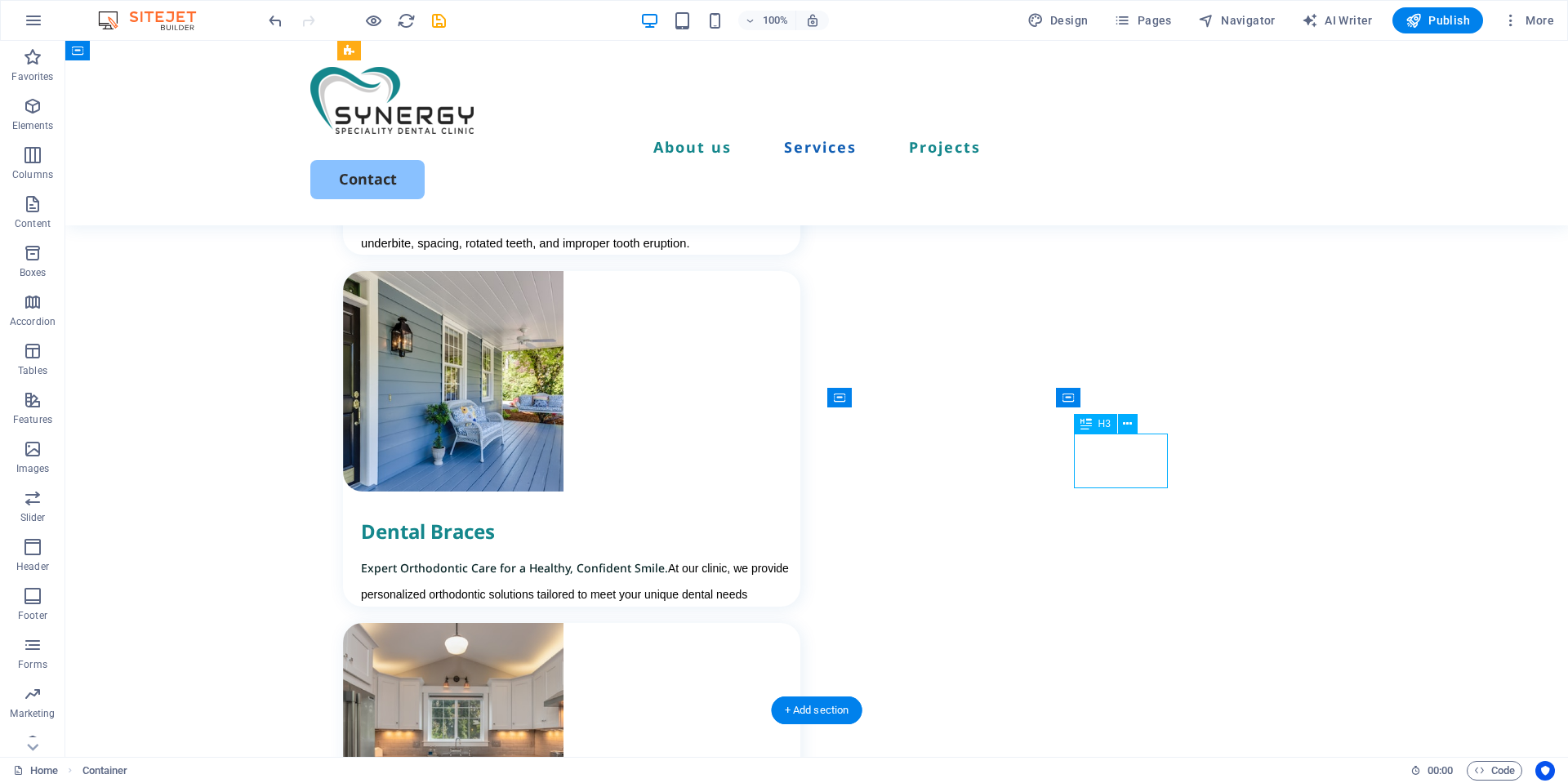 click on "Dental Implants" at bounding box center (581, 2667) 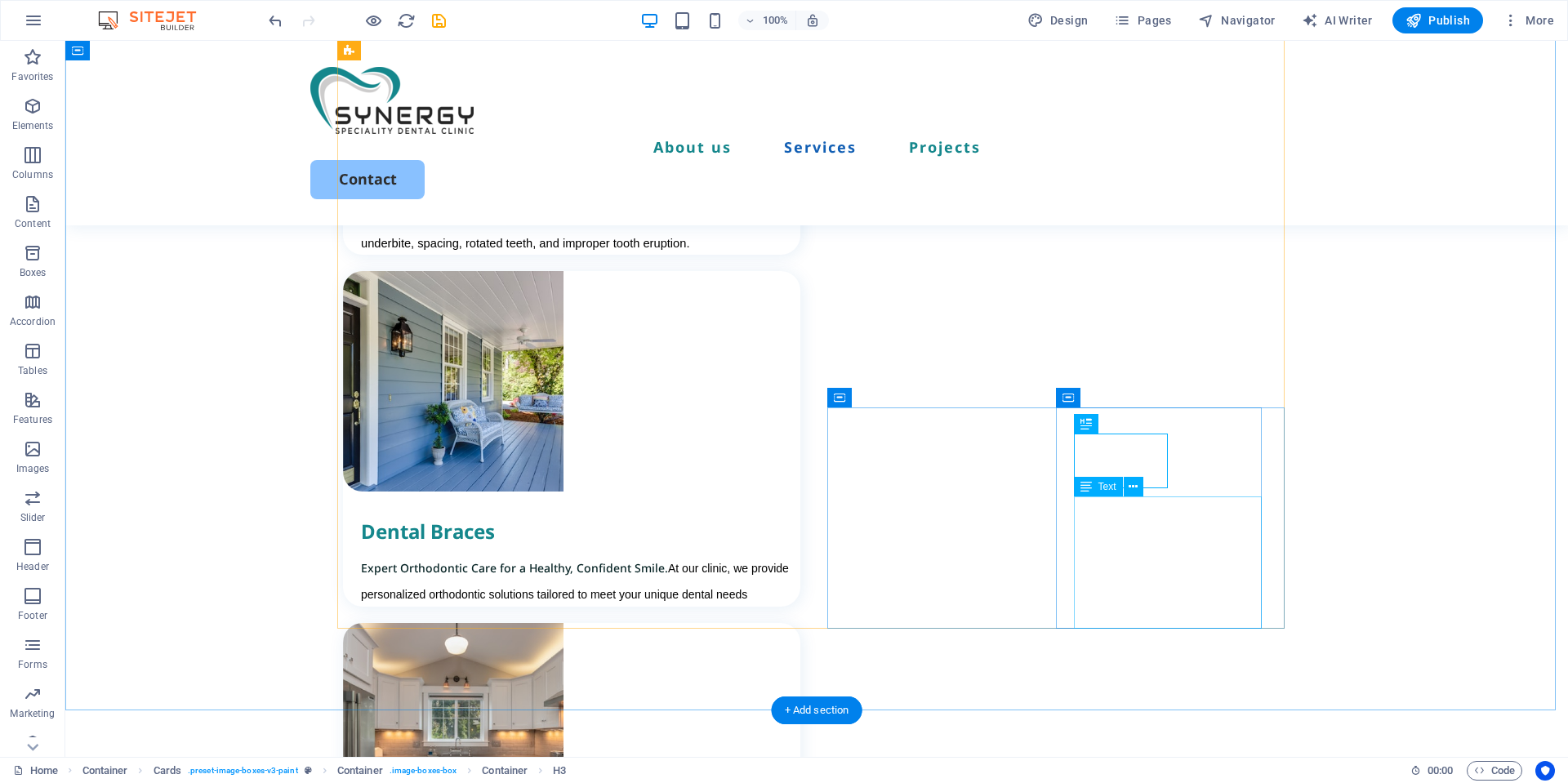click on "For replacing missing teeth. Whether you need to replace a single tooth, several teeth, or a full set, implants restore both function and aesthetics." at bounding box center [581, 2715] 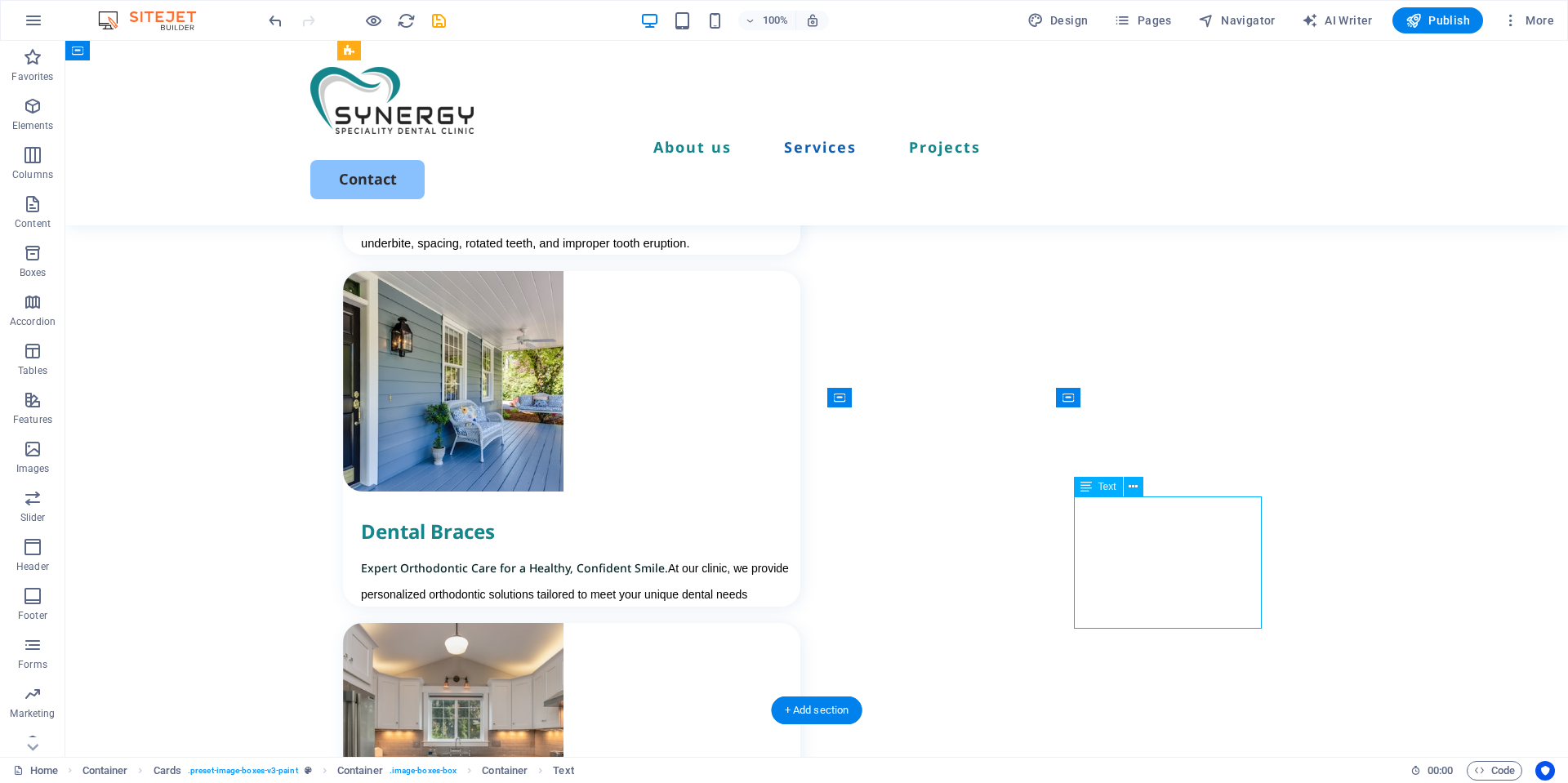 click on "For replacing missing teeth. Whether you need to replace a single tooth, several teeth, or a full set, implants restore both function and aesthetics." at bounding box center (581, 2715) 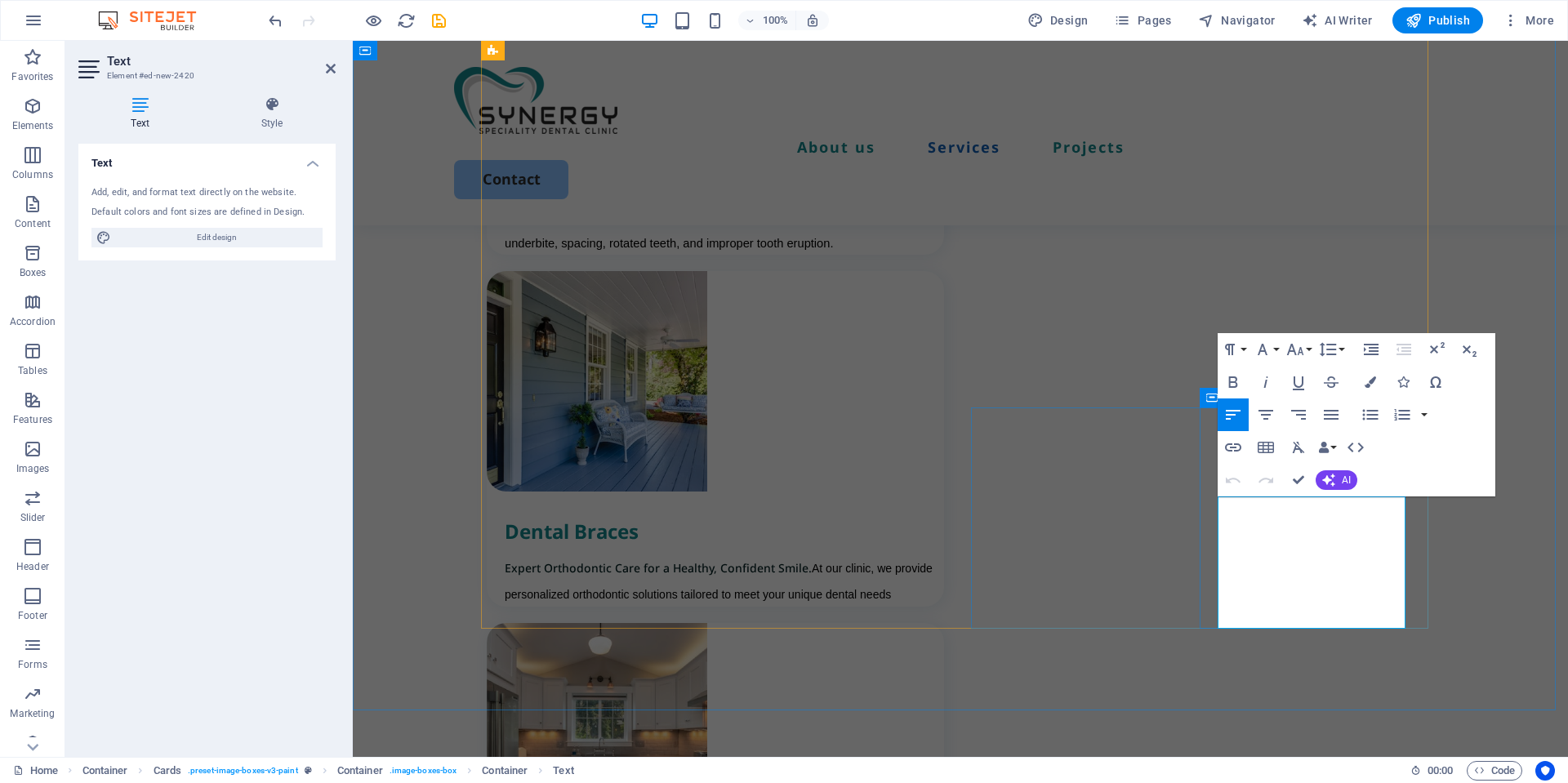 click on "For replacing missing teeth. Whether you need to replace a single tooth, several teeth, or a full set, implants restore both function and aesthetics." at bounding box center [724, 2715] 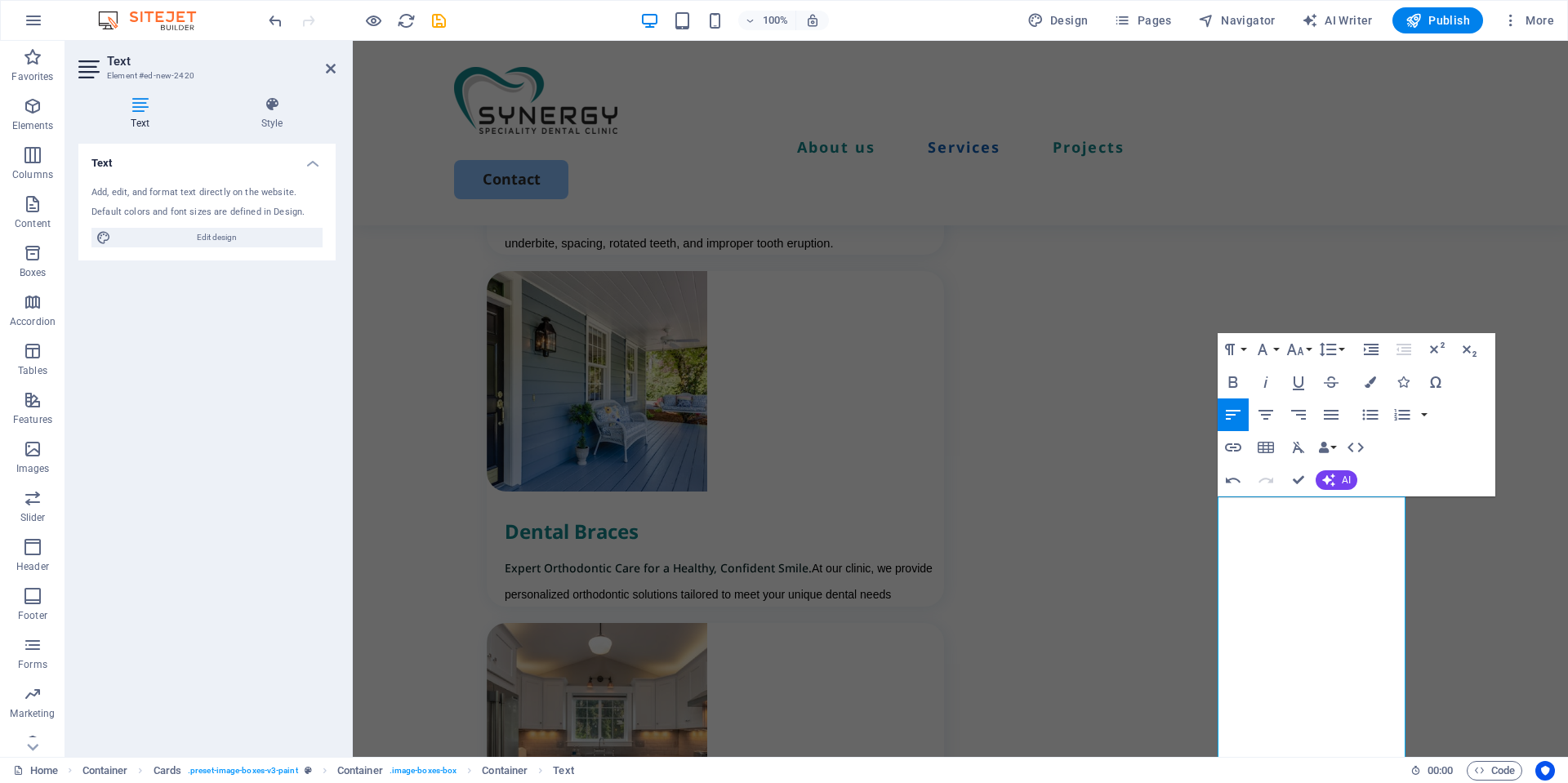 scroll, scrollTop: 3440, scrollLeft: 0, axis: vertical 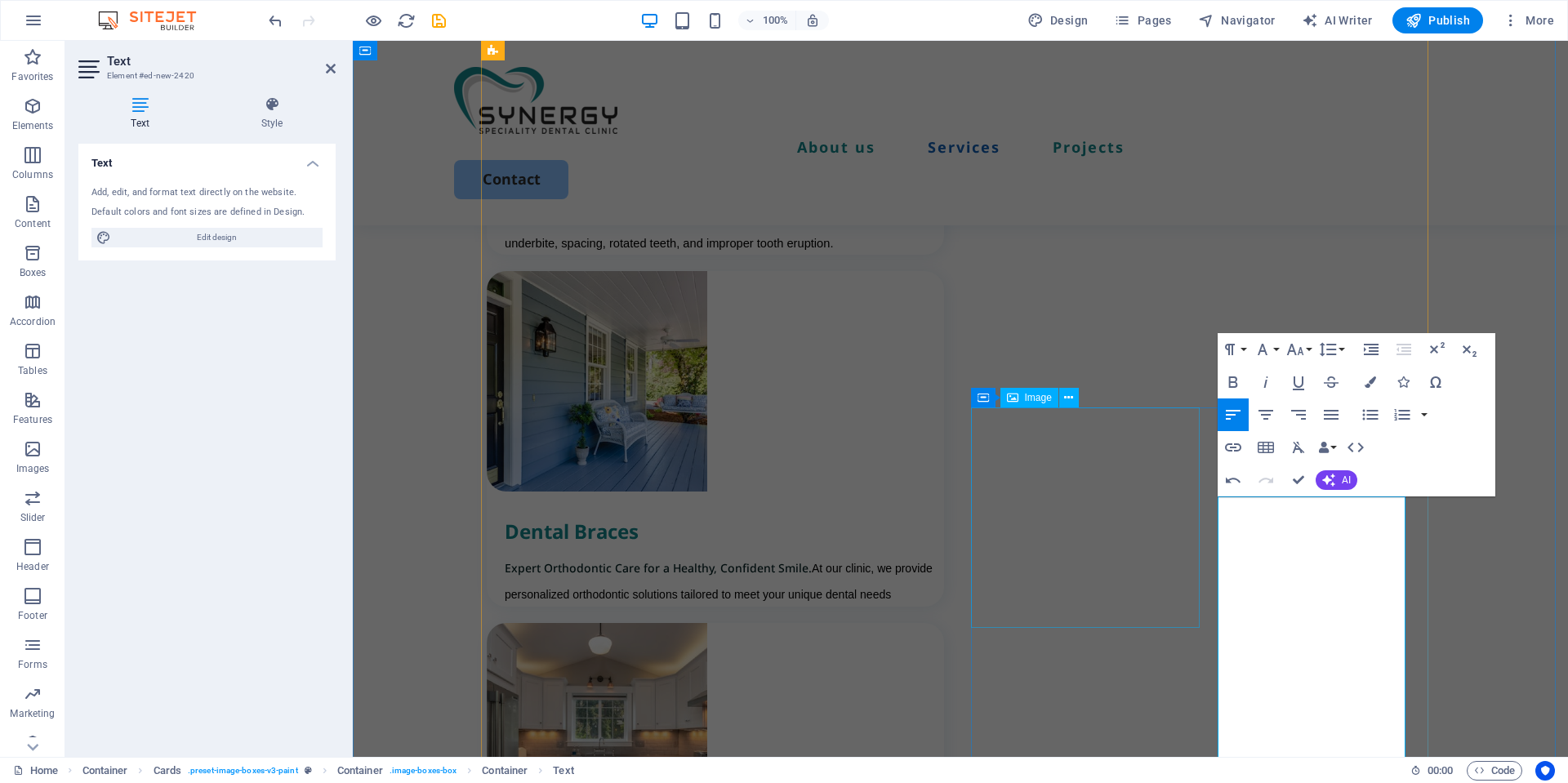 drag, startPoint x: 1218, startPoint y: 643, endPoint x: 1196, endPoint y: 514, distance: 130.86252 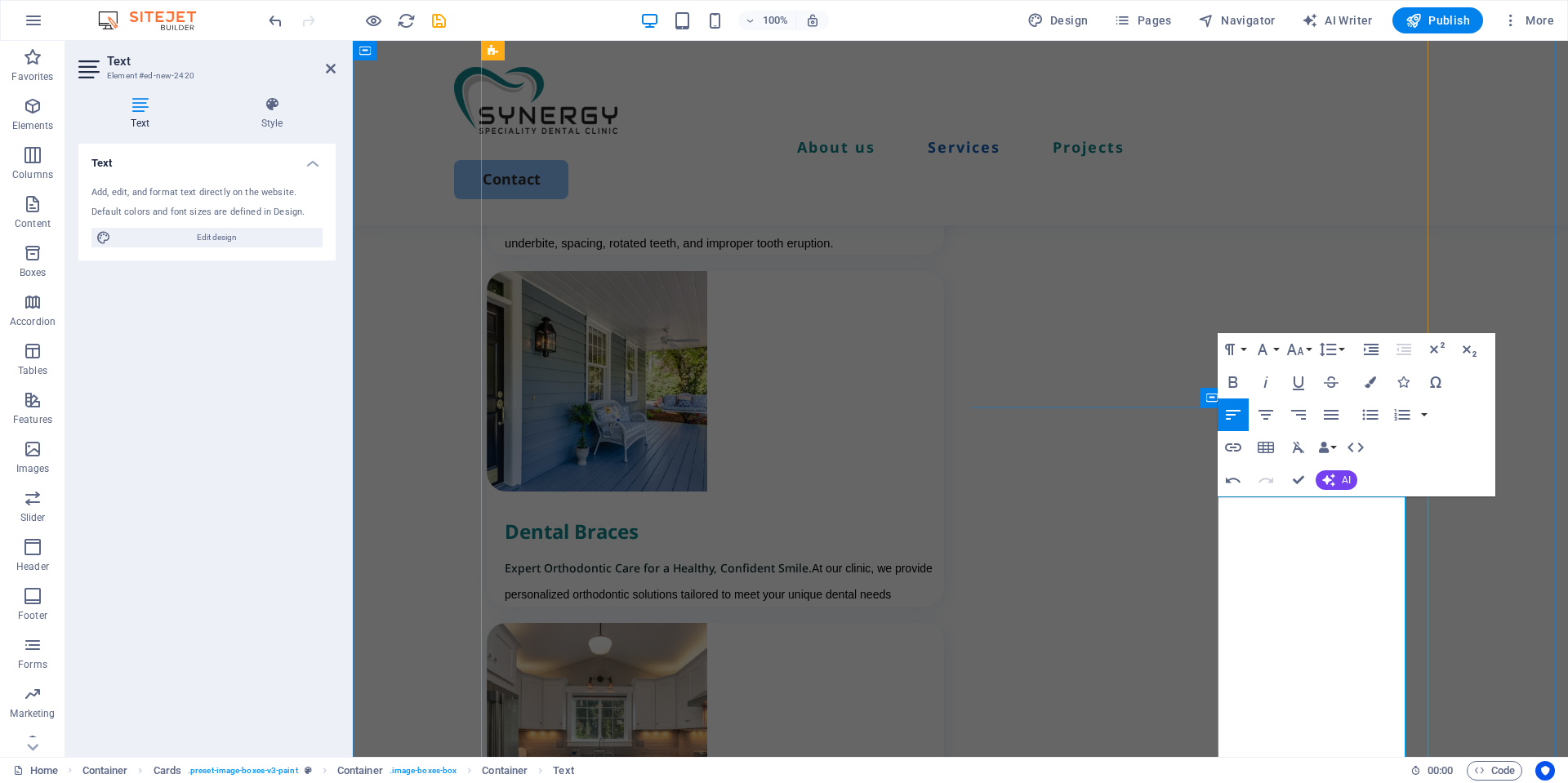 click on "Dental restorations are treatments that fix teeth damaged by decay, cracks, or old fillings that no longer work. These procedures help restore your teeth so you can chew better, speak clearly, and enjoy a healthier, more attractive smile." at bounding box center (724, 2768) 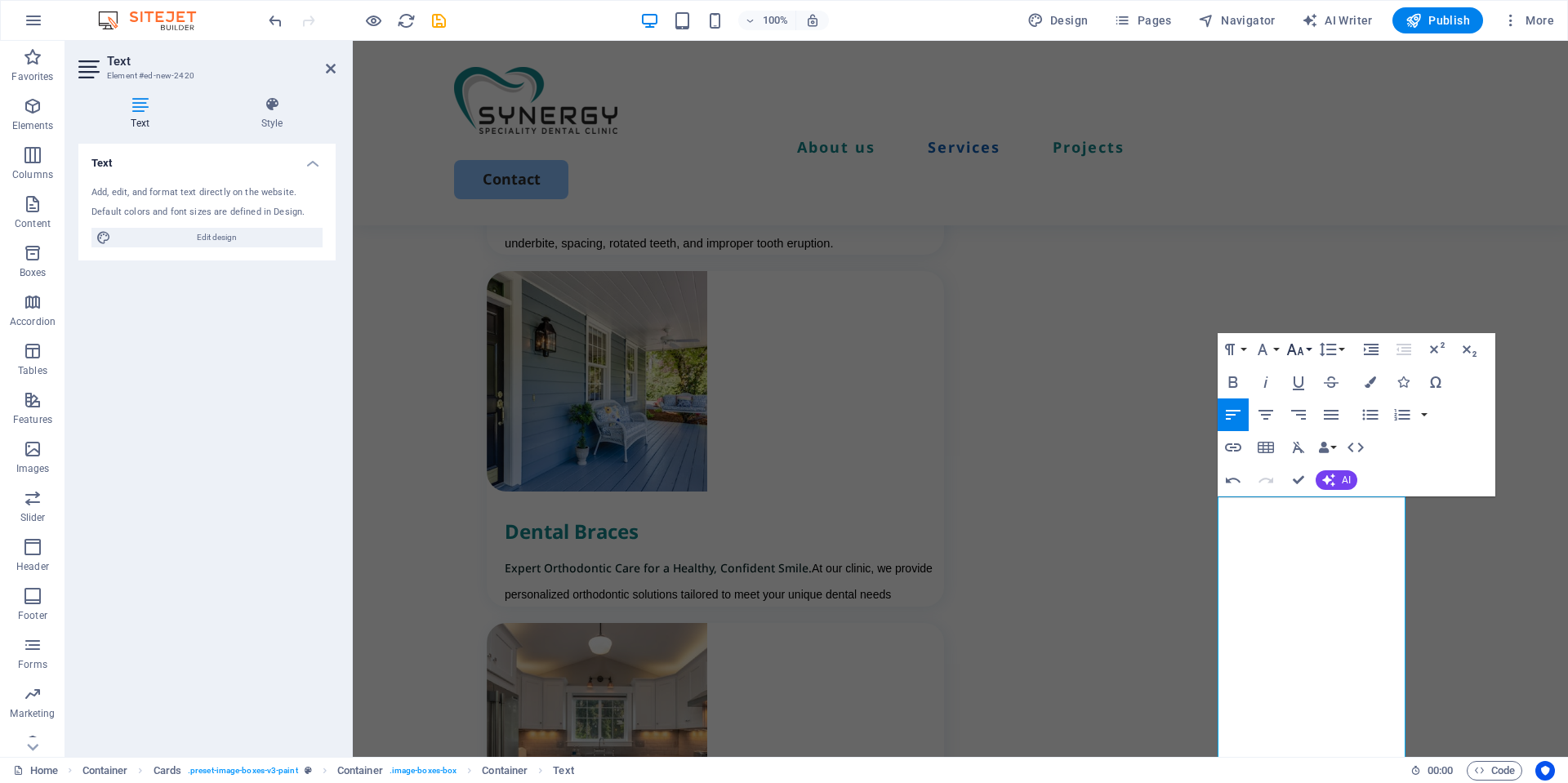 click 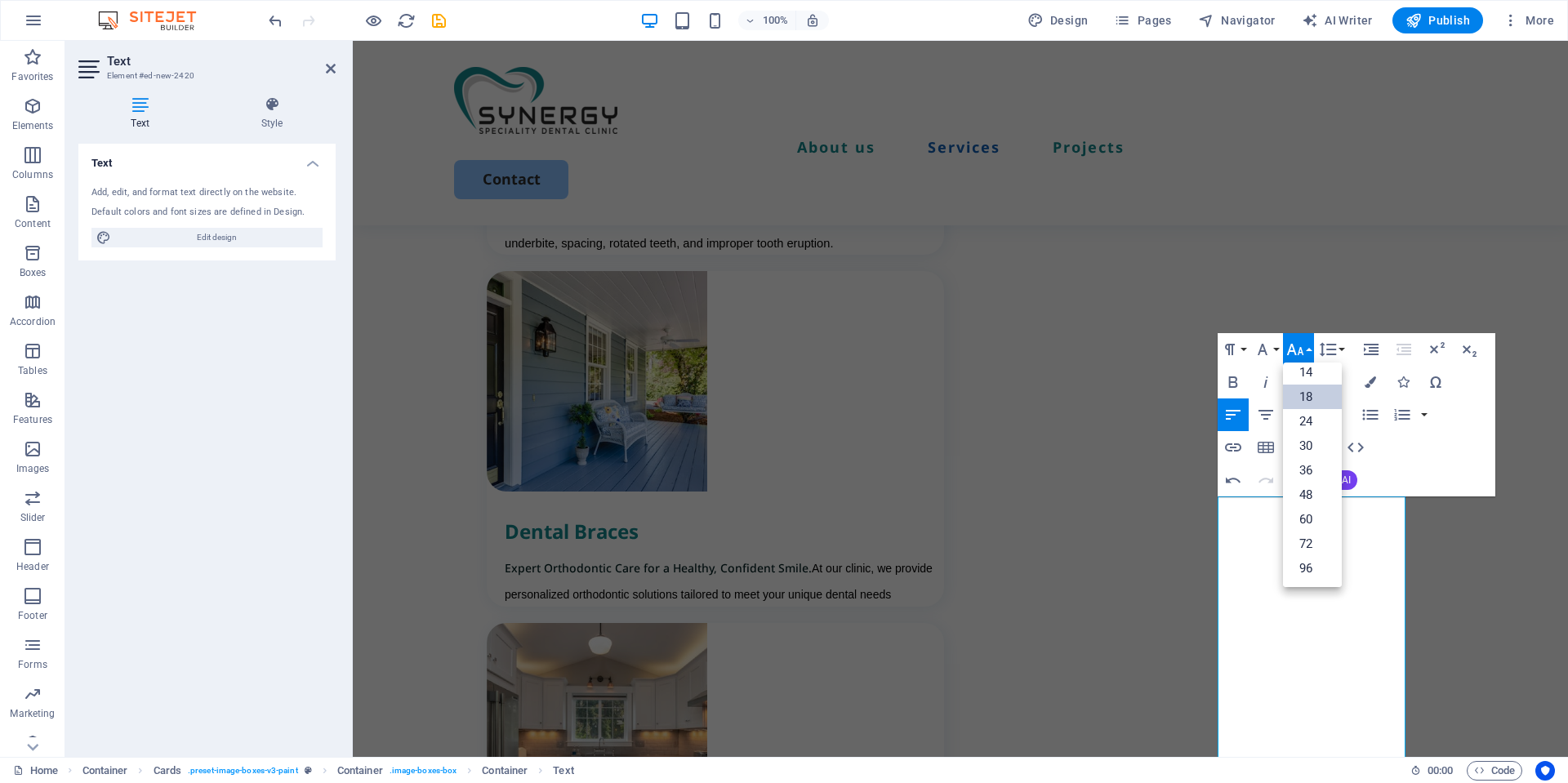scroll, scrollTop: 131, scrollLeft: 0, axis: vertical 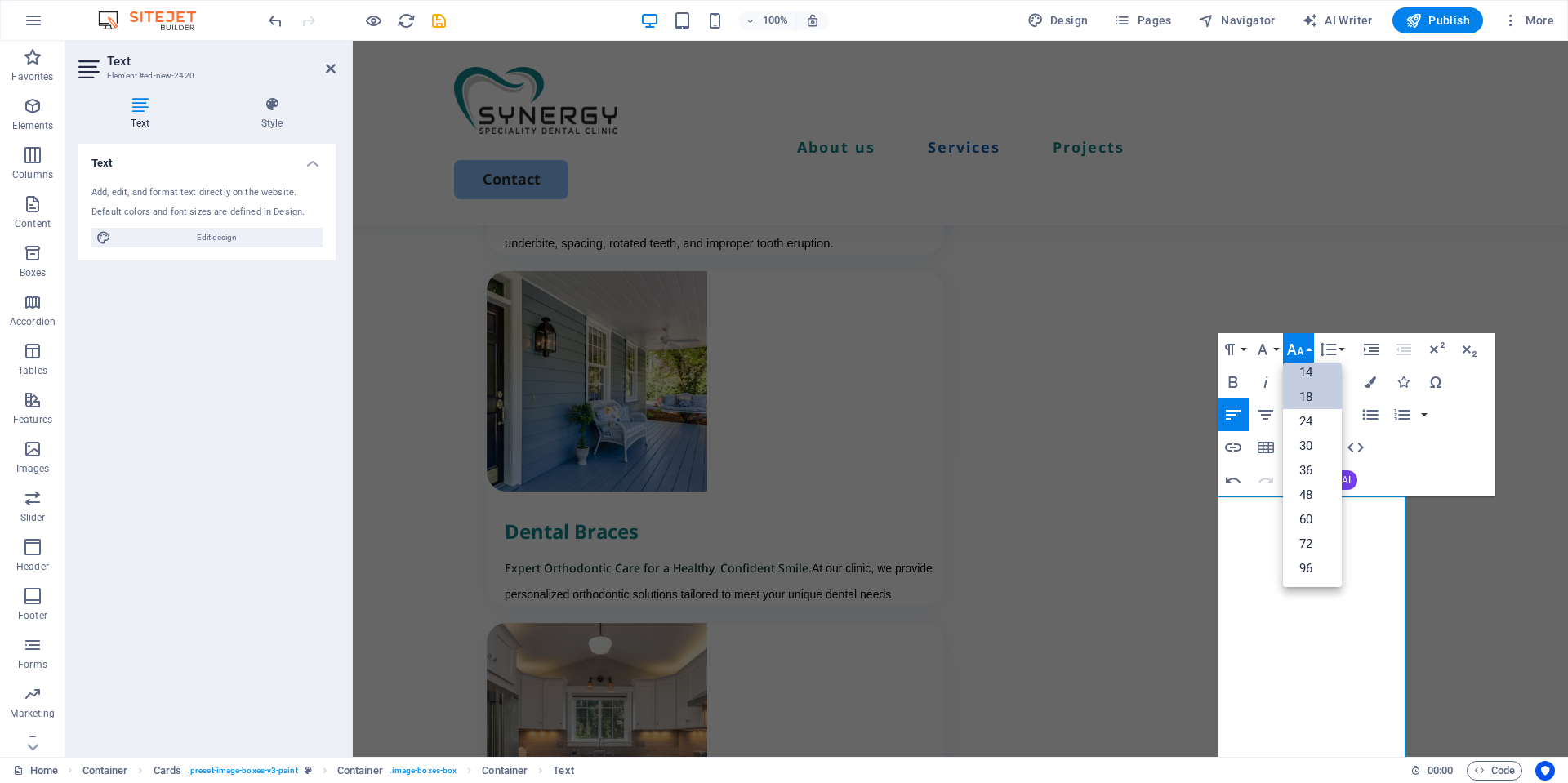 click on "14" at bounding box center [1312, 372] 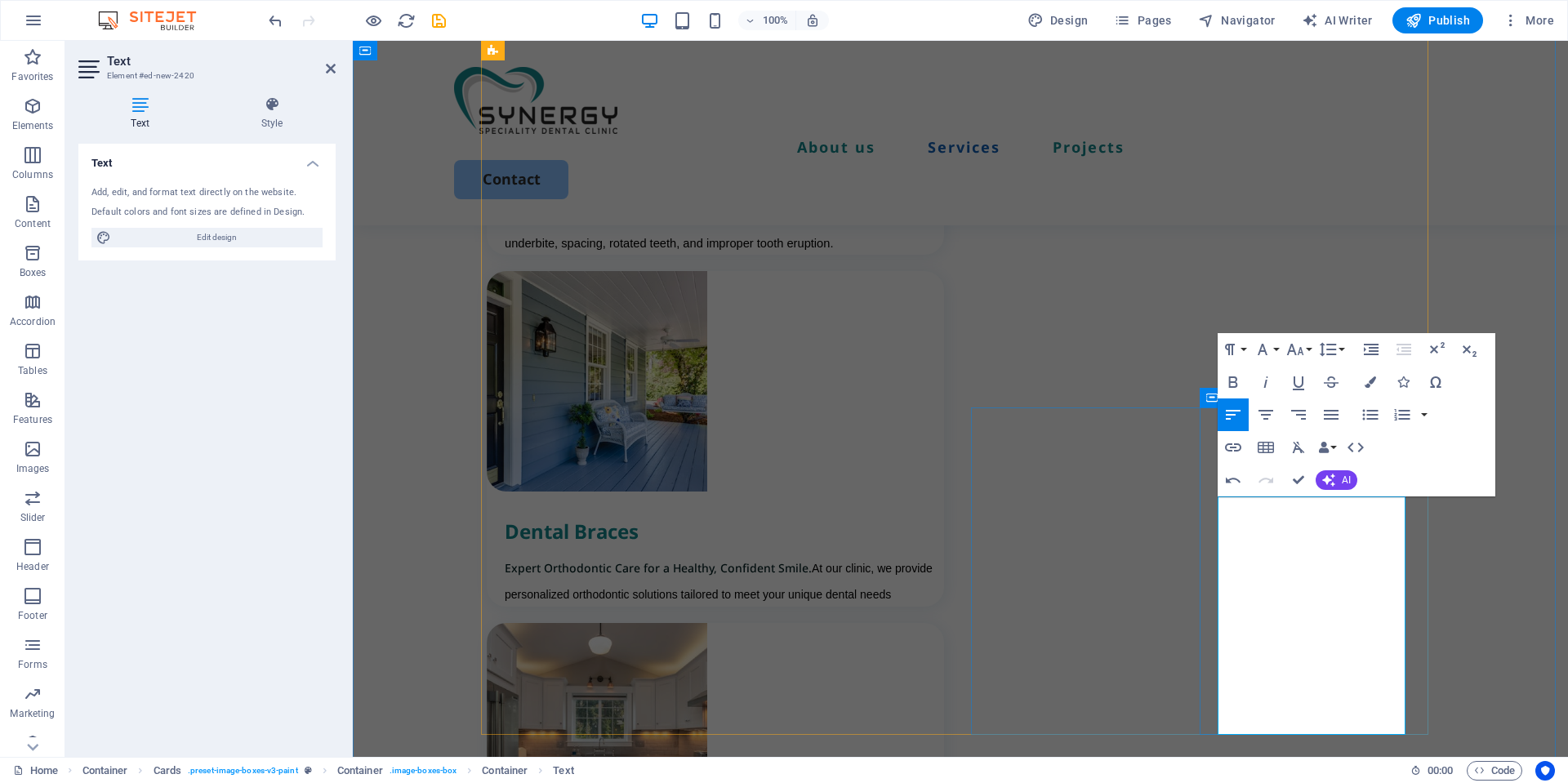 click on "Dental restorations are treatments that fix teeth damaged by decay, cracks, or old fillings that no longer work. These procedures help restore your teeth so you can chew better, speak clearly, and enjoy a healthier, more attractive smile." at bounding box center (723, 2729) 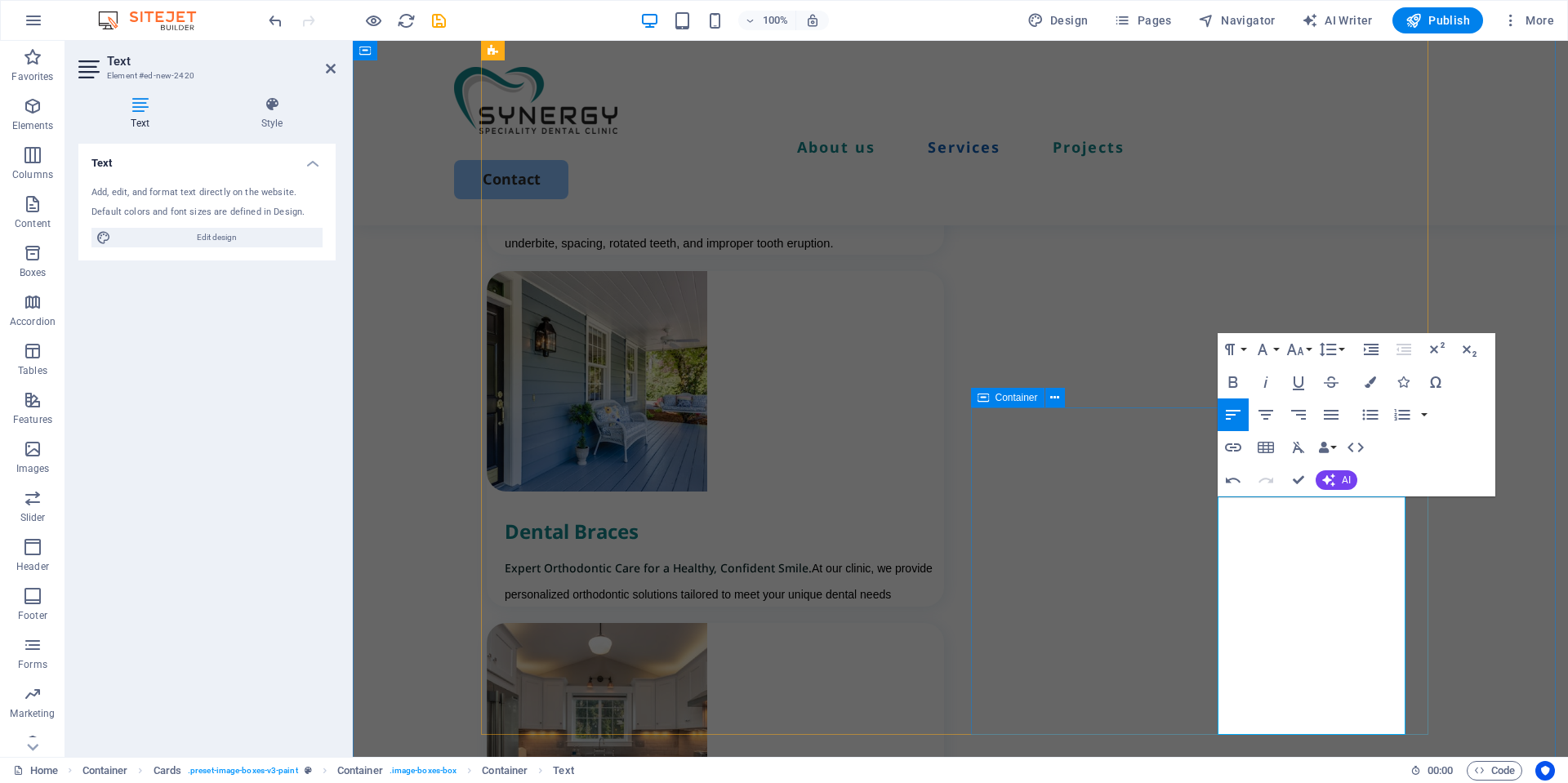 drag, startPoint x: 1370, startPoint y: 589, endPoint x: 1409, endPoint y: 696, distance: 113.8859 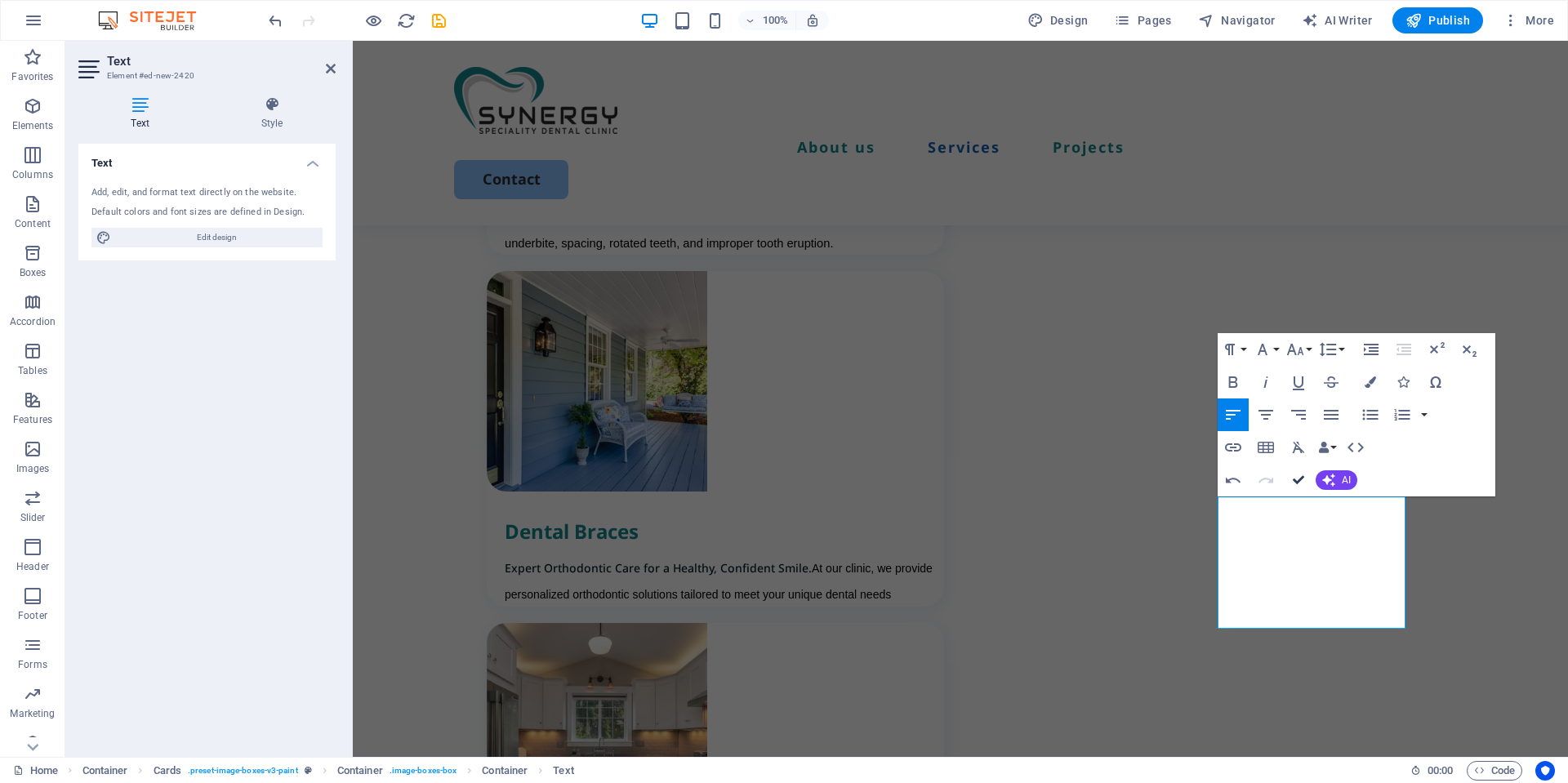 drag, startPoint x: 1298, startPoint y: 477, endPoint x: 1235, endPoint y: 440, distance: 73.06162 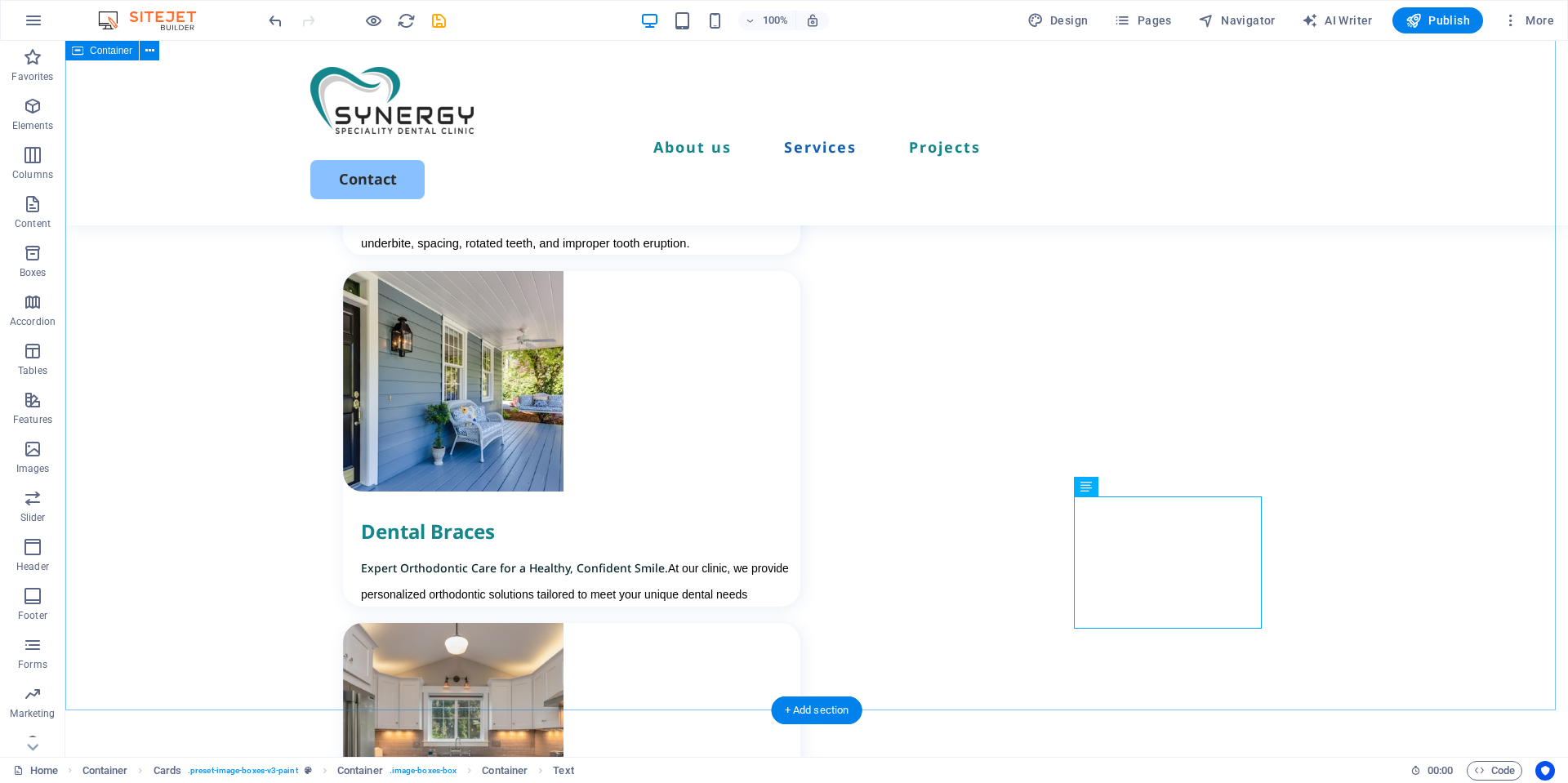 click on "Our Services At SynergySDC, we offer a wide range of dental services to meet all your oral health needs. Orthodontic Treatment We offer effective solutions for a misaligned teeth, crowding, crossbite, overbite, underbite, spacing, rotated teeth, and improper tooth eruption. Dental Braces Expert Orthodontic Care for a Healthy, Confident Smile. At our clinic, we provide personalized orthodontic solutions tailored to meet your unique dental needs Clear Aligners Straighten Your Smile Discreetly with Clear Aligners. Clear aligners offer a nearly invisible alternative to traditional braces. Routine Dental Check-Up Routine dental check-ups are the foundation of lifelong oral health. Cosmetic Dentistry Cosmetic dentistry offers advanced treatments designed to improve the appearance of your teeth and help you achieve the smile you’ve always dreamed of. Dental Implants Children’s Dentistry we offer comprehensive pediatric dentistry services tailored to meet the unique needs of children and adolescents." at bounding box center (817, 1283) 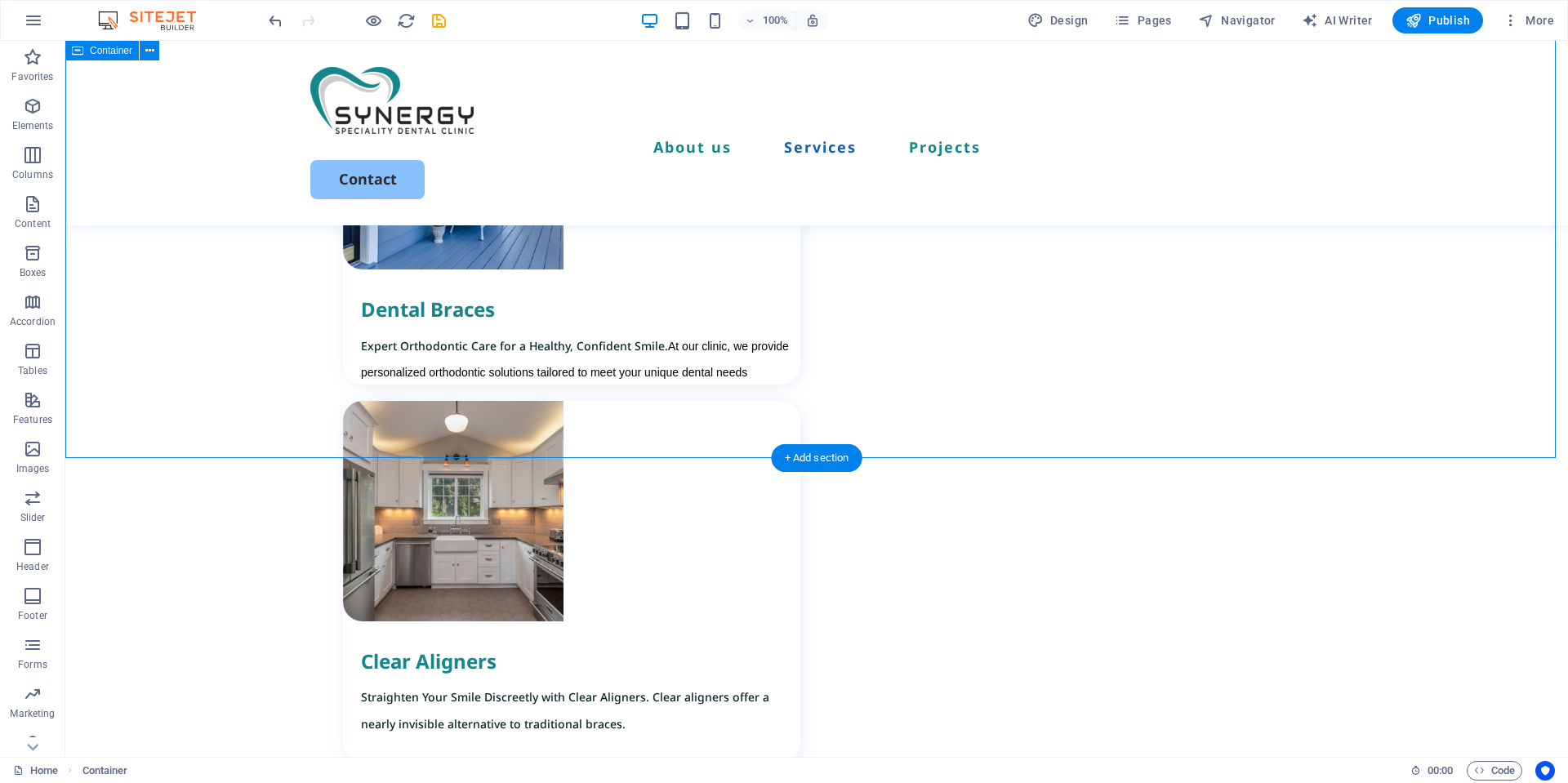 scroll, scrollTop: 1880, scrollLeft: 0, axis: vertical 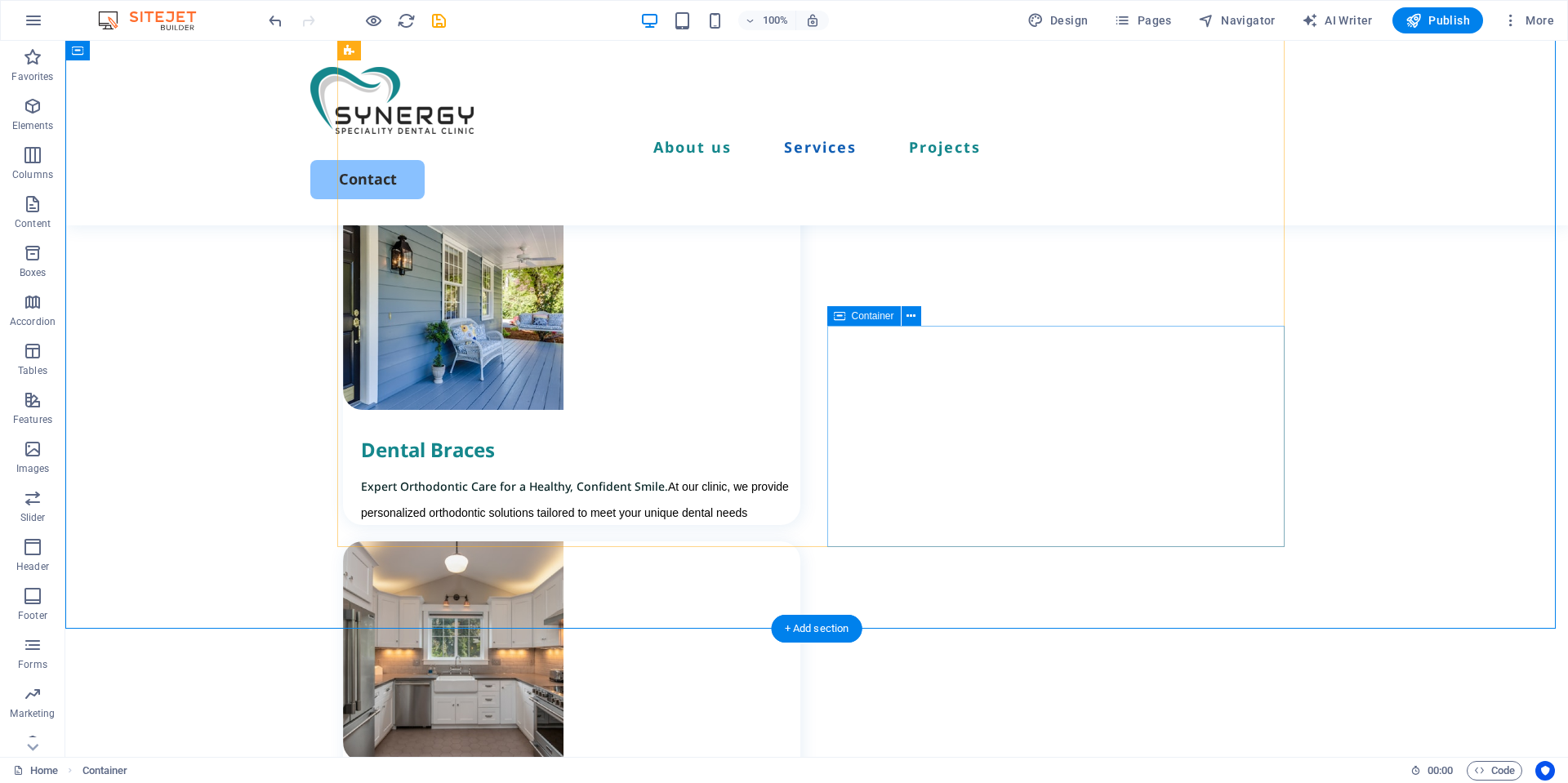 click on "Dental Fillings Dental restorations are treatments that fix teeth damaged by decay, cracks, or old fillings that no longer work." at bounding box center [572, 2505] 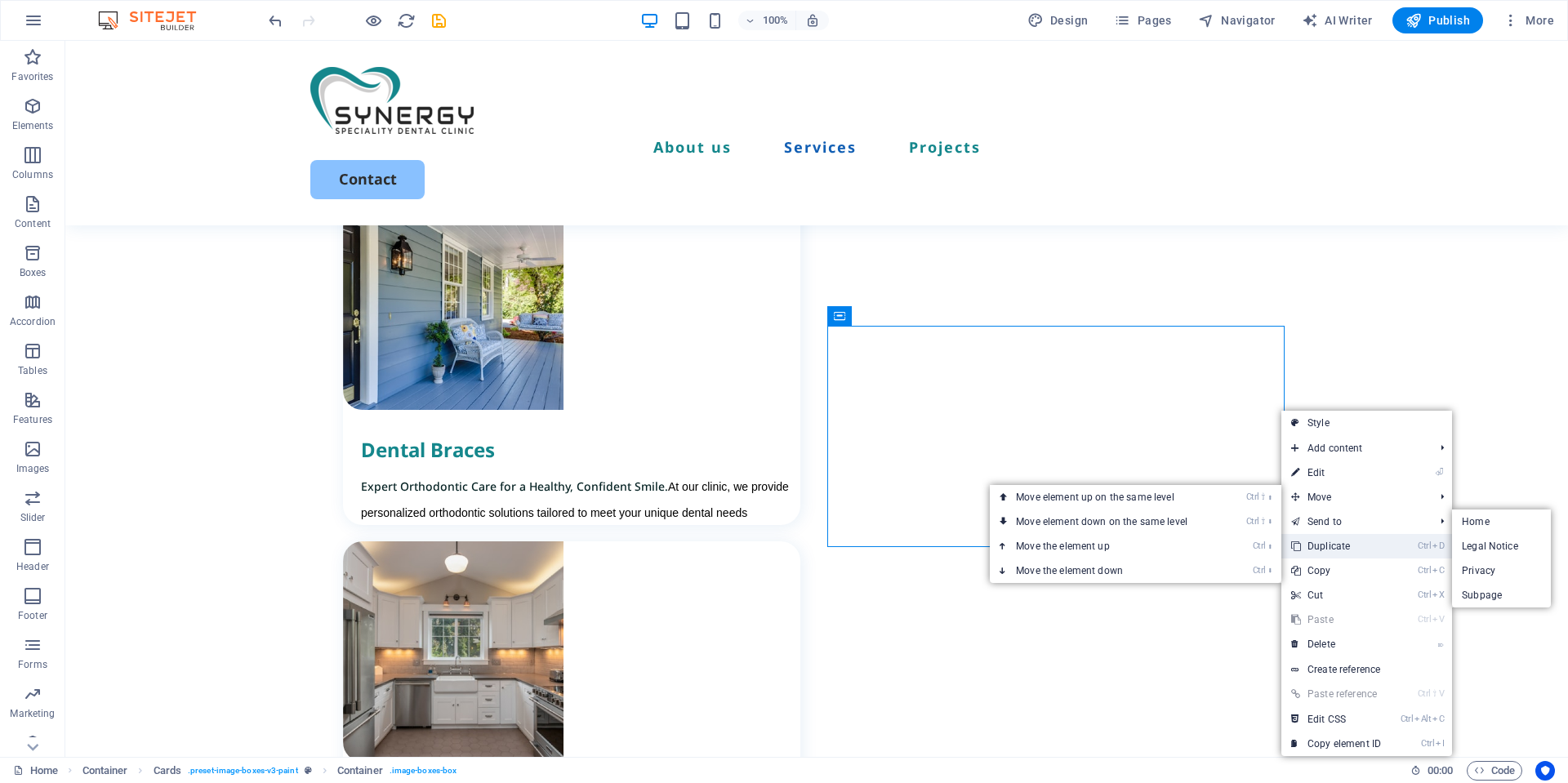 click on "Ctrl D  Duplicate" at bounding box center [1336, 546] 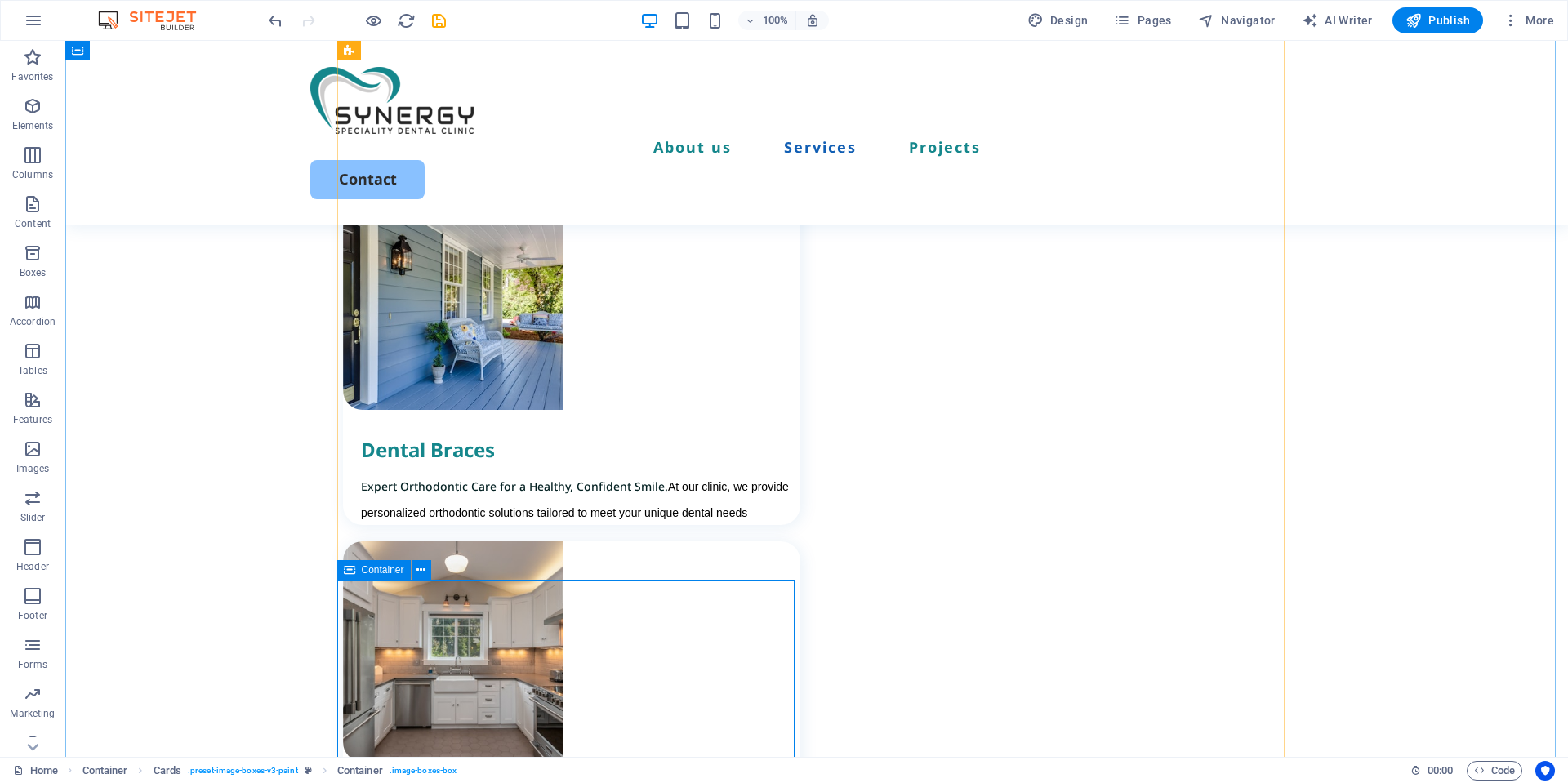 click on "Dental Fillings Dental restorations are treatments that fix teeth damaged by decay, cracks, or old fillings that no longer work." at bounding box center [572, 2883] 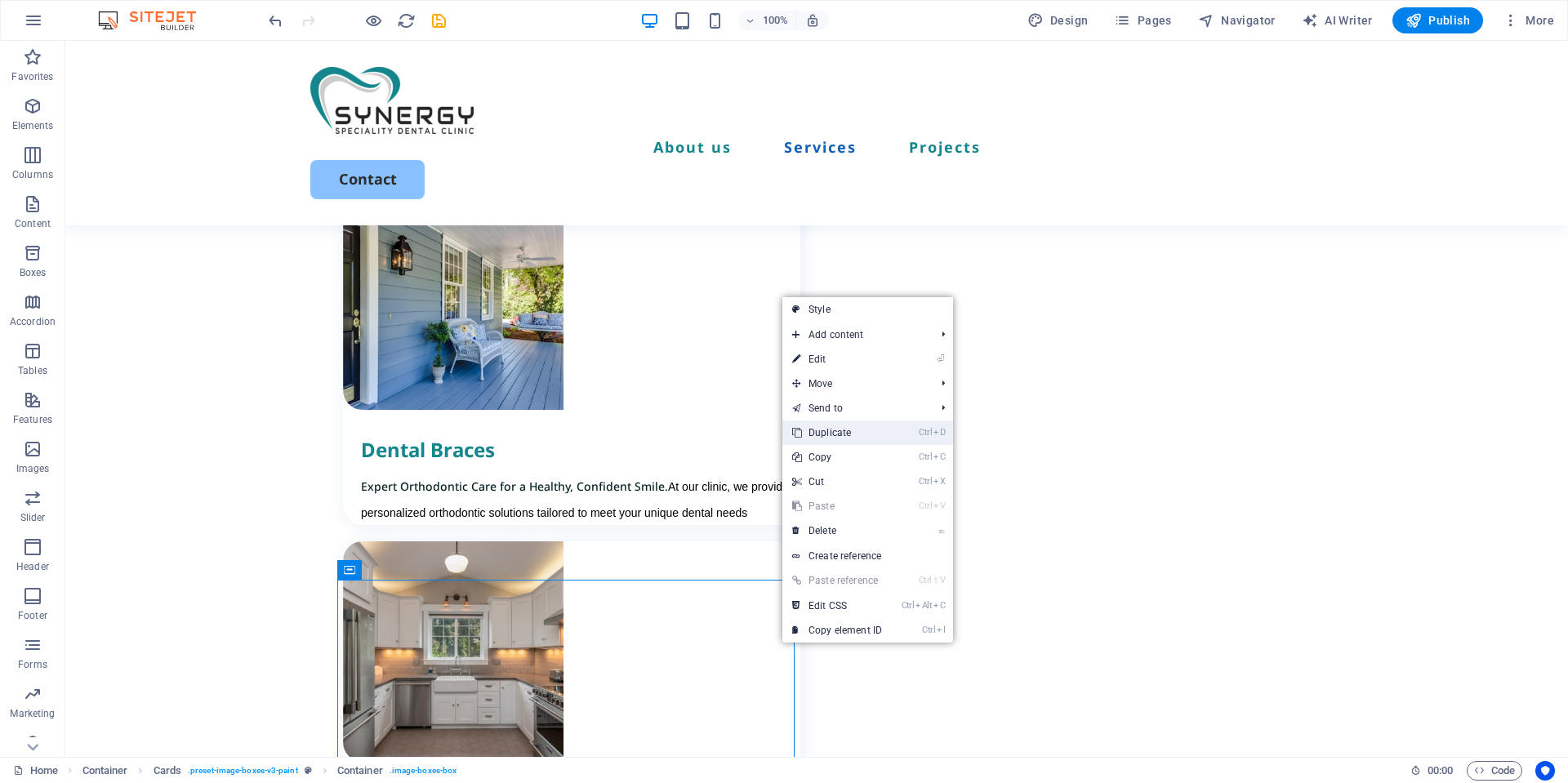 click on "Ctrl D  Duplicate" at bounding box center (837, 433) 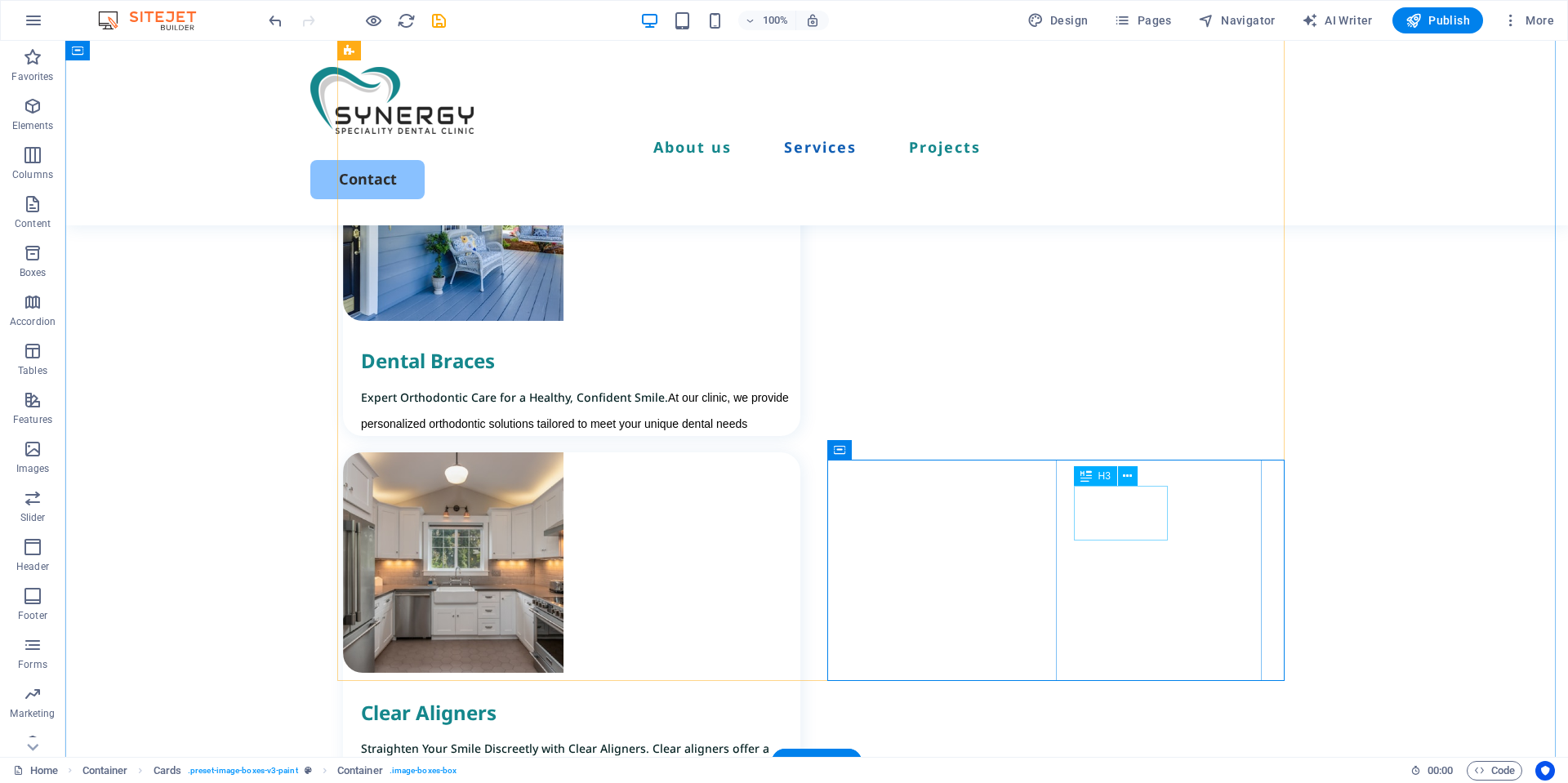 scroll, scrollTop: 2125, scrollLeft: 0, axis: vertical 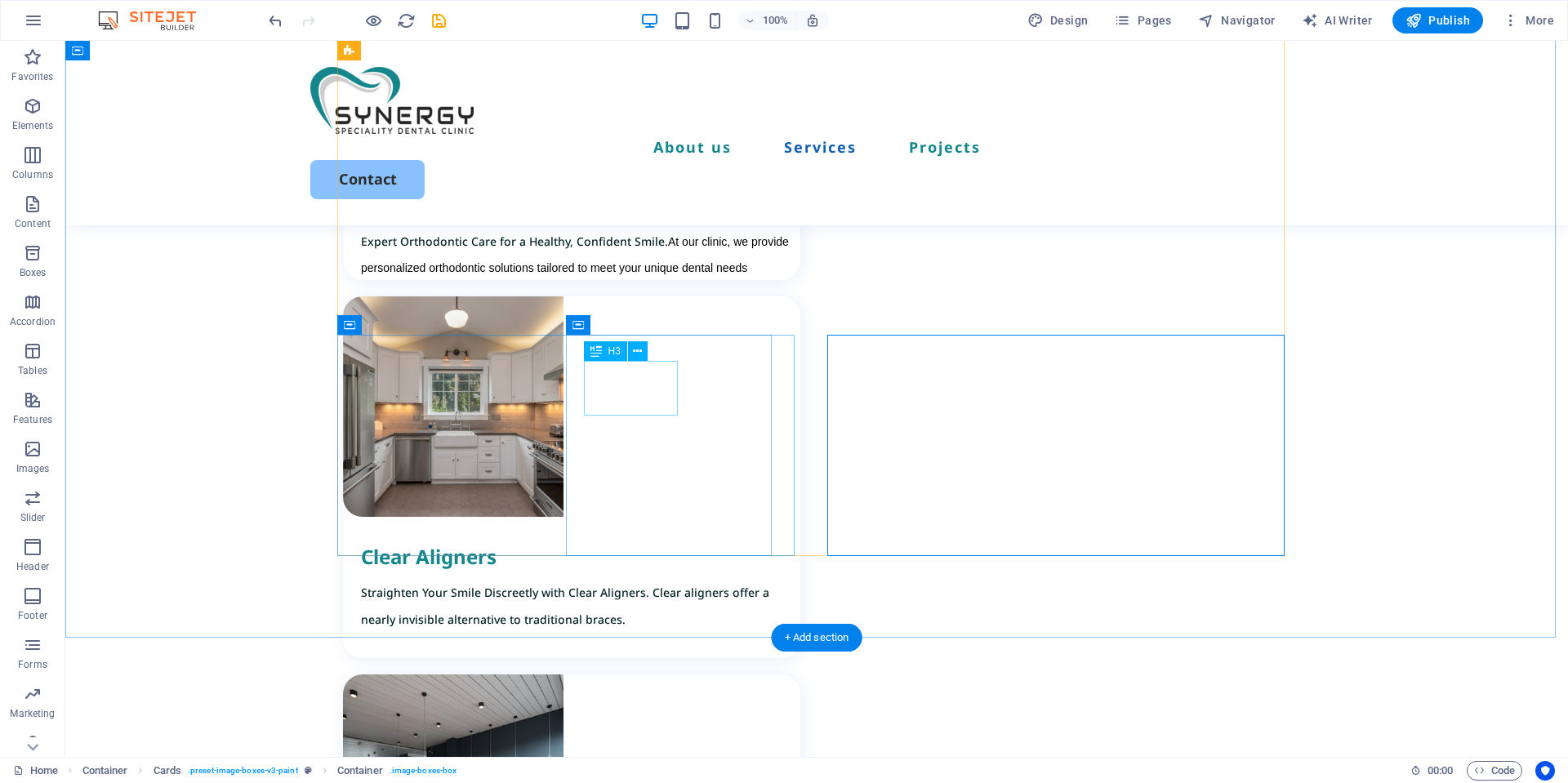 click on "Dental Fillings" at bounding box center [581, 2718] 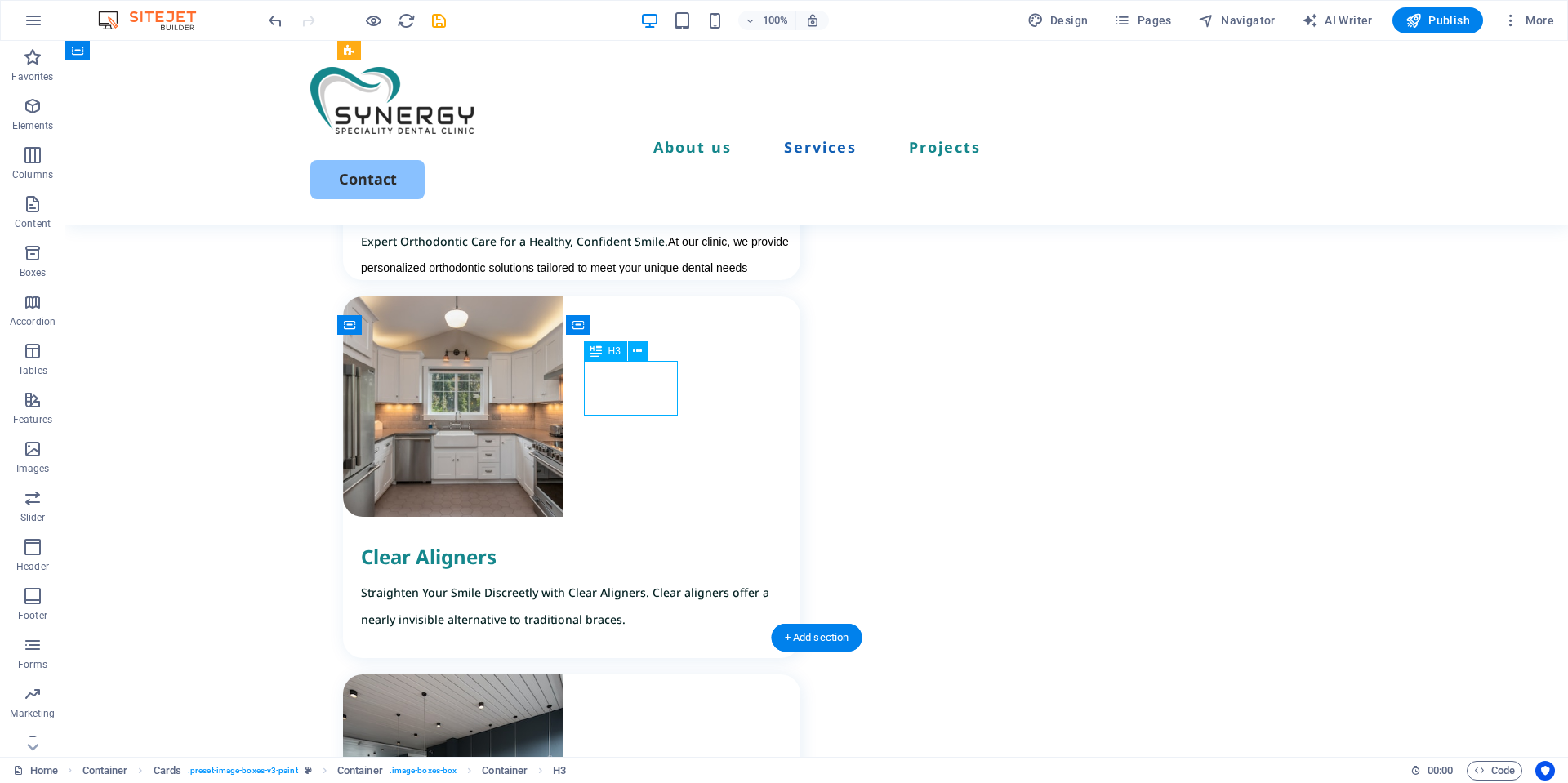 click on "Dental Fillings" at bounding box center [581, 2718] 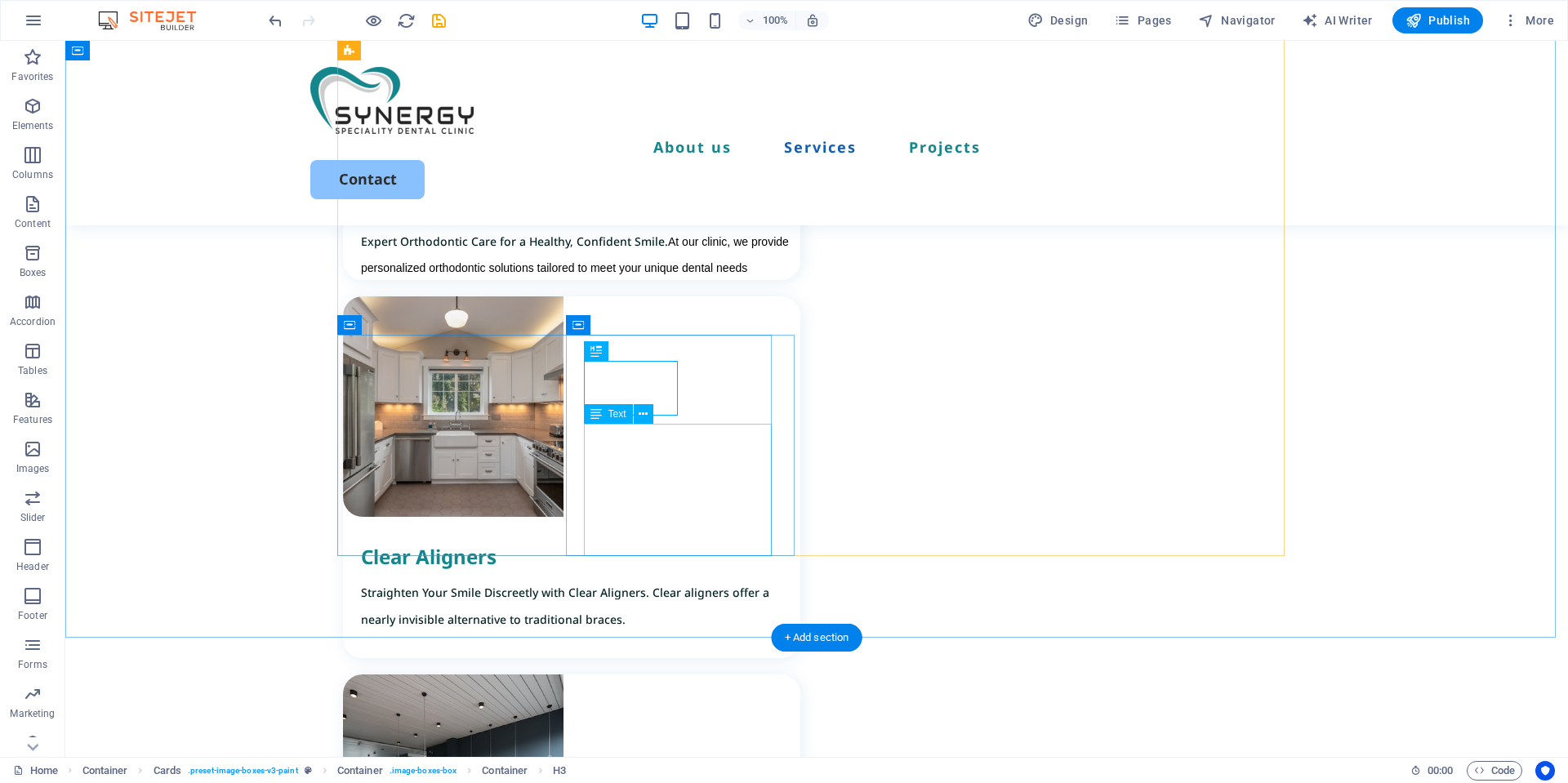 click on "Dental restorations are treatments that fix teeth damaged by decay, cracks, or old fillings that no longer work." at bounding box center [581, 2778] 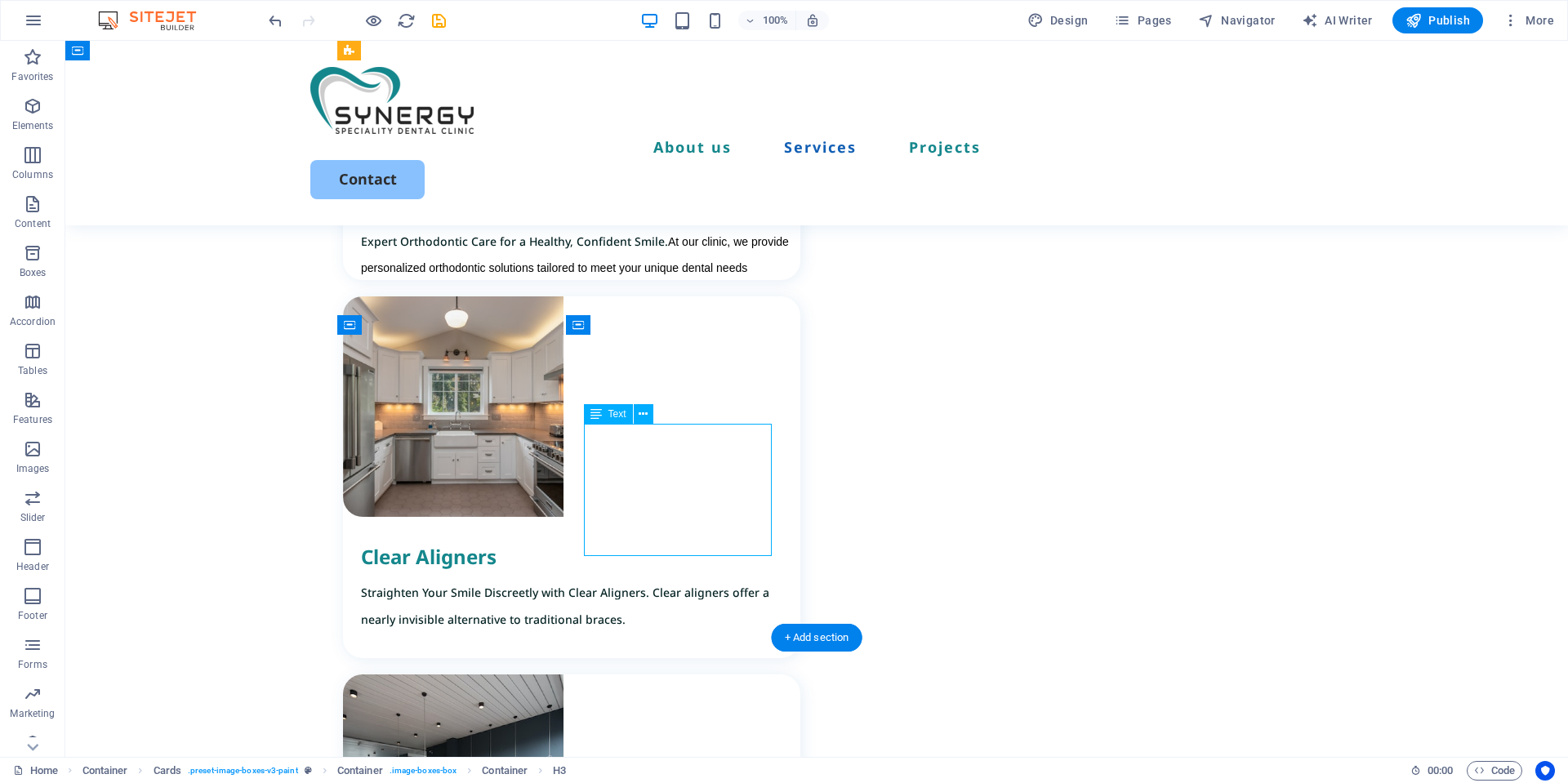 click on "Dental restorations are treatments that fix teeth damaged by decay, cracks, or old fillings that no longer work." at bounding box center (581, 2778) 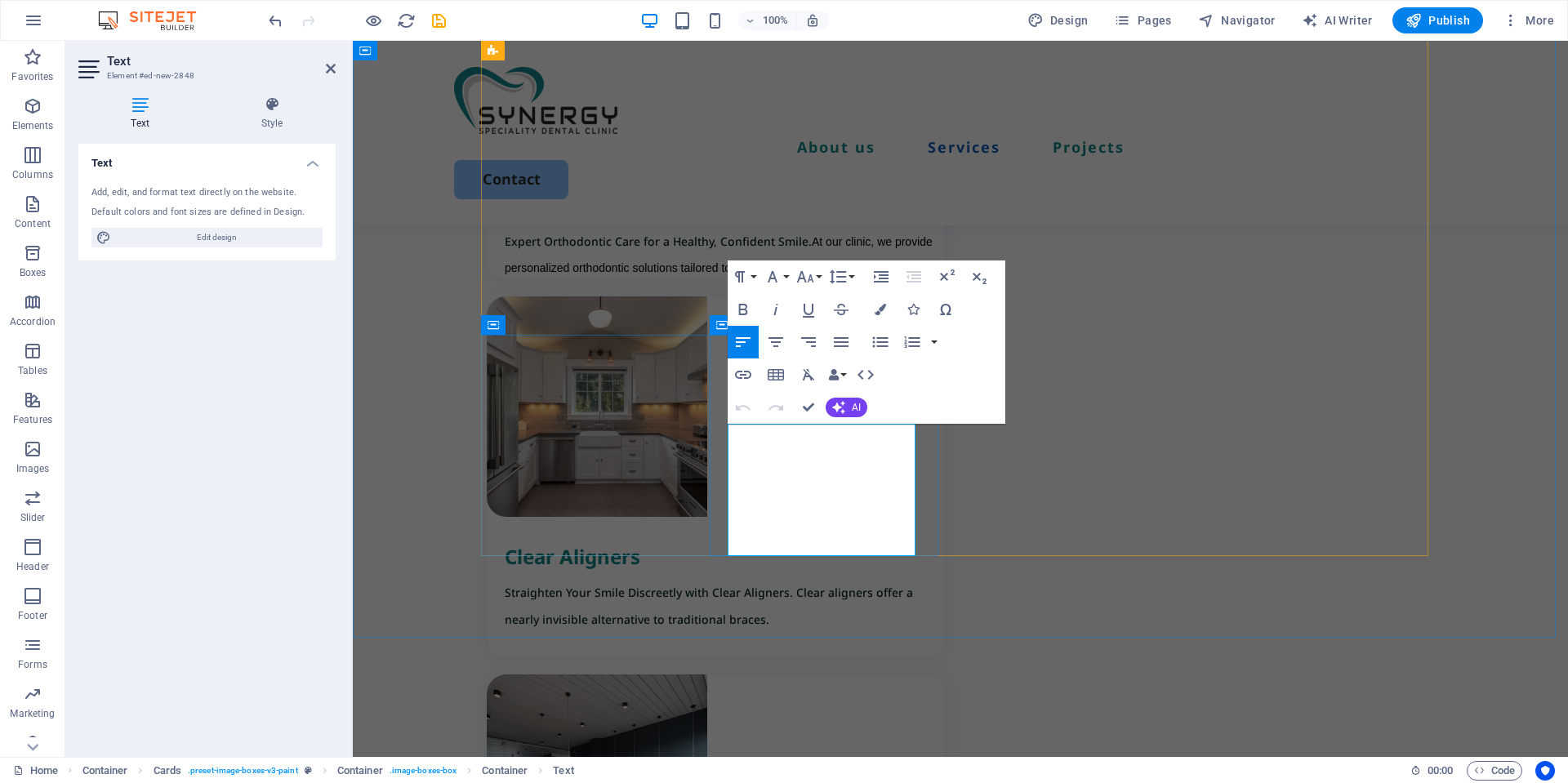 click on "Dental restorations are treatments that fix teeth damaged by decay, cracks, or old fillings that no longer work." at bounding box center [724, 2765] 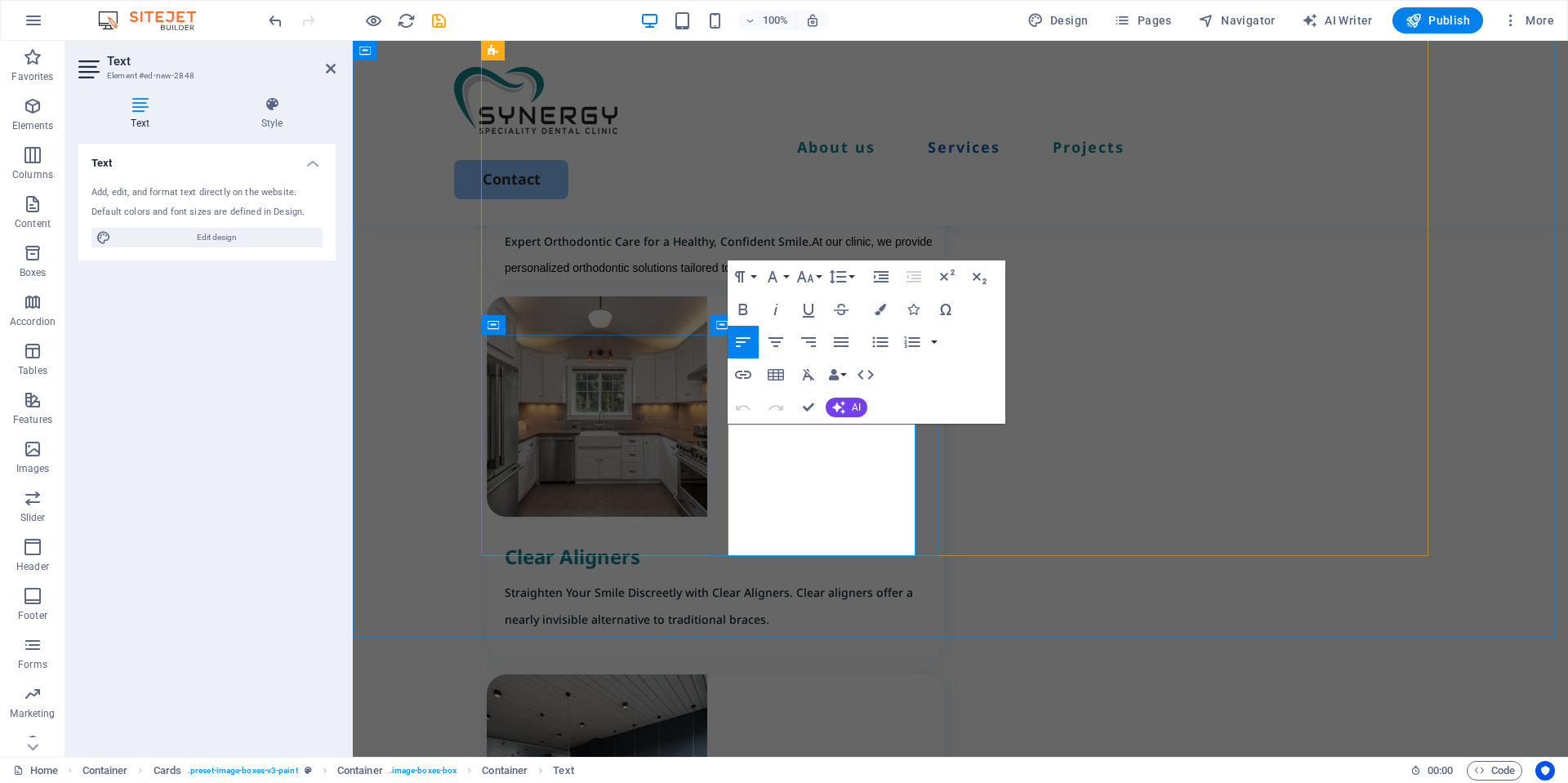 scroll, scrollTop: 1114, scrollLeft: 2, axis: both 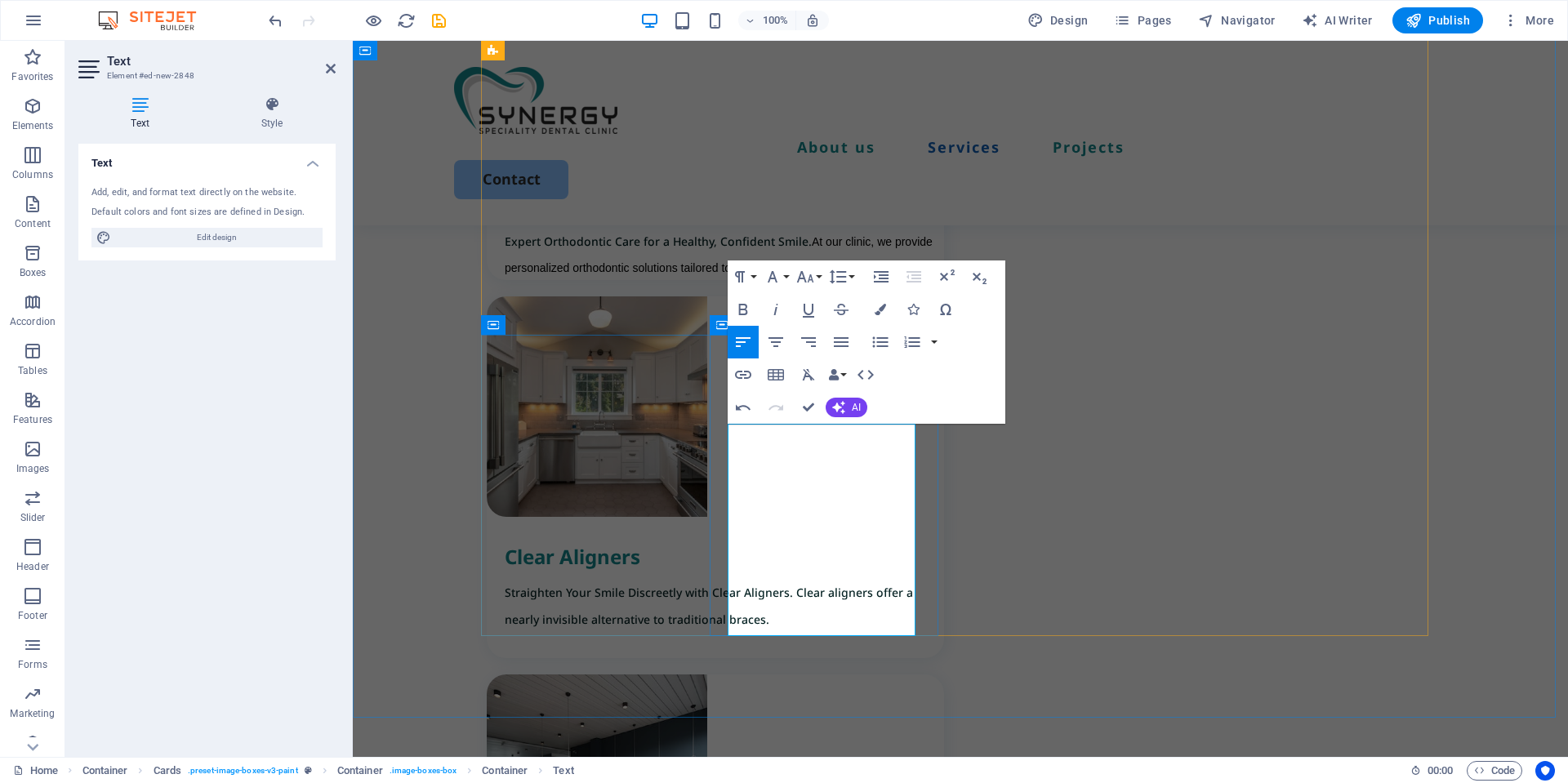 click on "Dental restorations are treatments that fix teeth damaged by decay, cracks, or old fillings that no longer work.We remove stains, plaque, and tartar buildup that regular brushing and flossing can’t fully eliminate." at bounding box center (721, 2780) 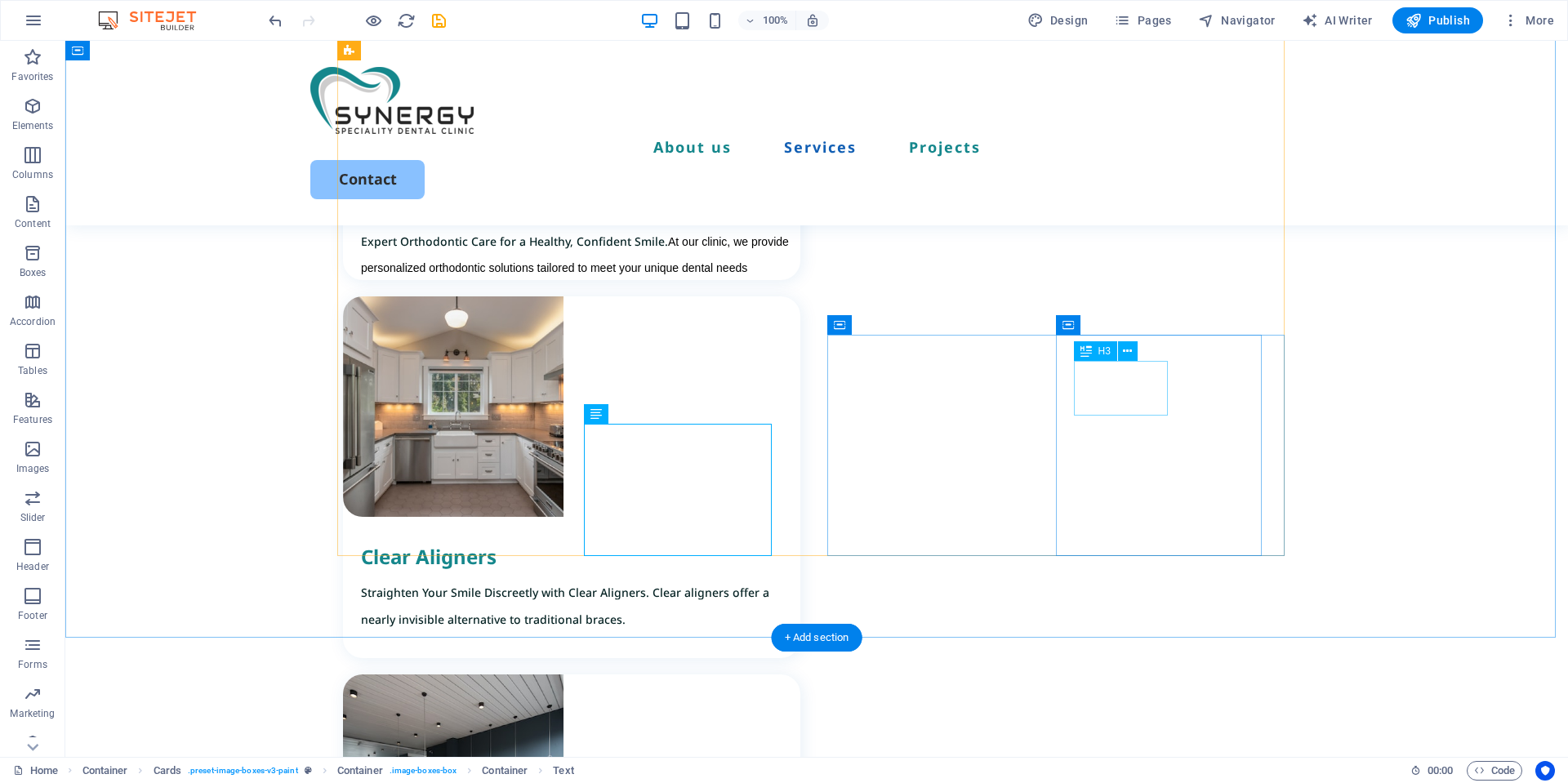 click on "Dental Fillings" at bounding box center (581, 3096) 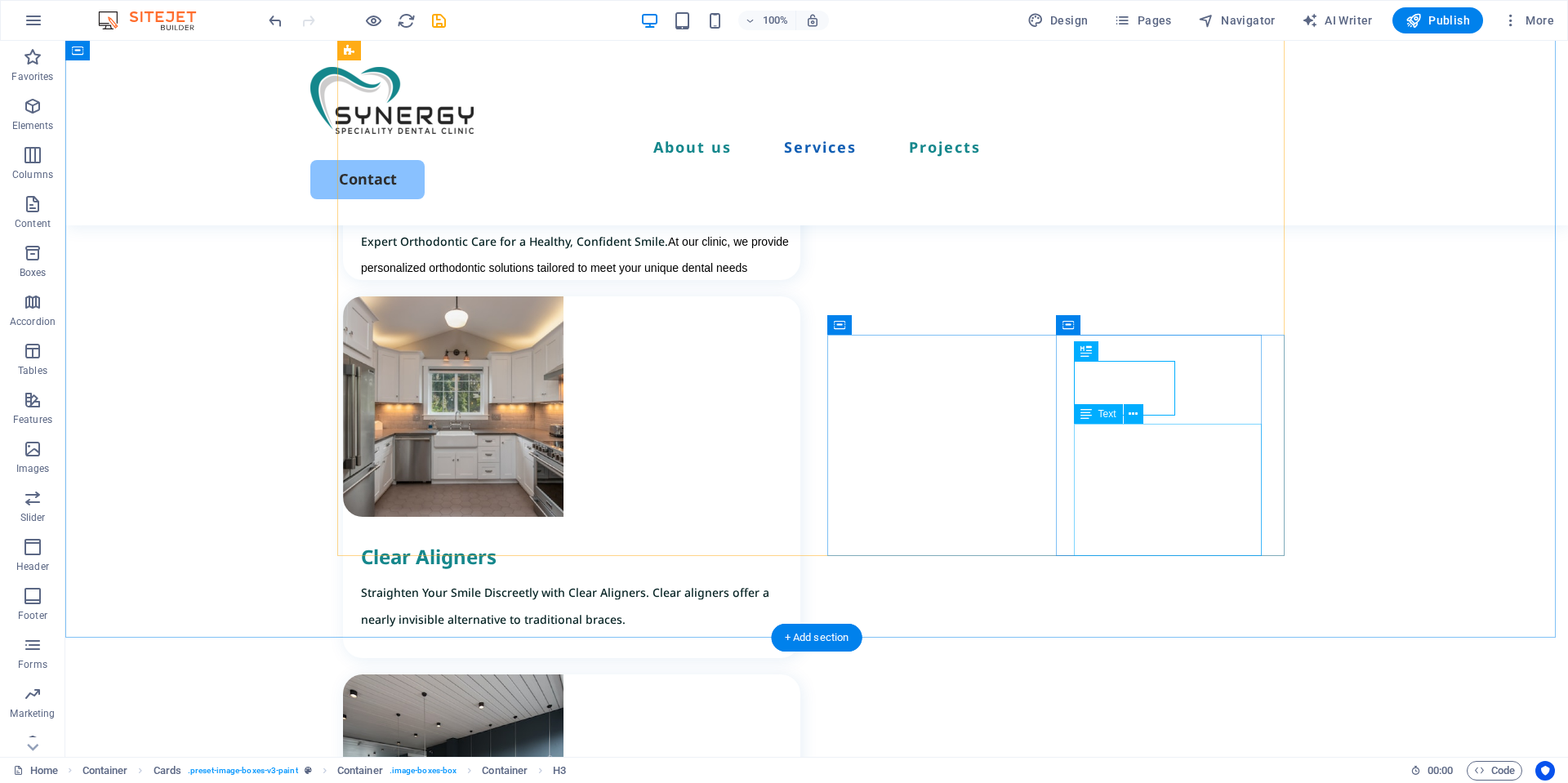 click on "Dental restorations are treatments that fix teeth damaged by decay, cracks, or old fillings that no longer work." at bounding box center (581, 3156) 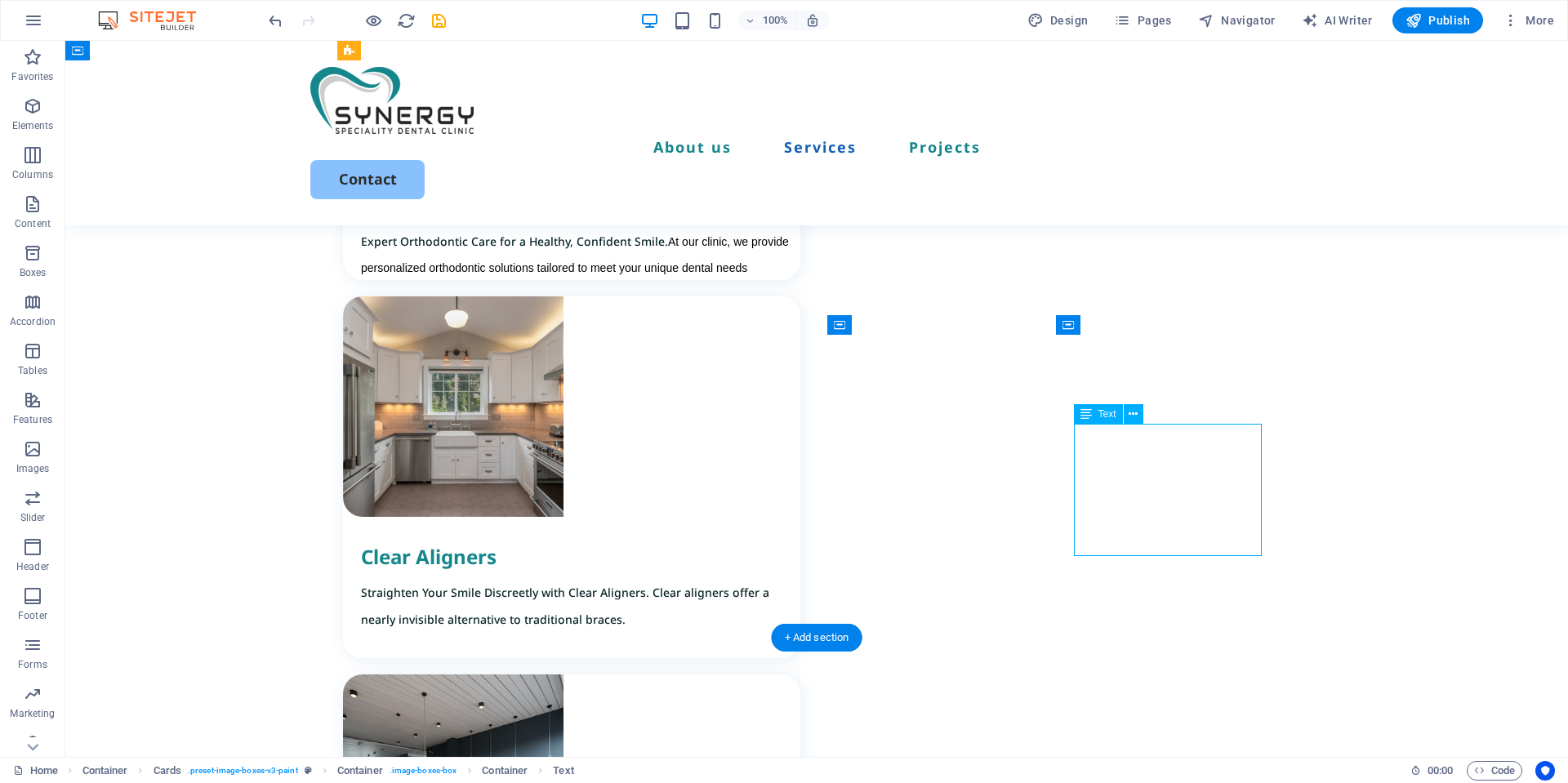 click on "Dental restorations are treatments that fix teeth damaged by decay, cracks, or old fillings that no longer work." at bounding box center (581, 3156) 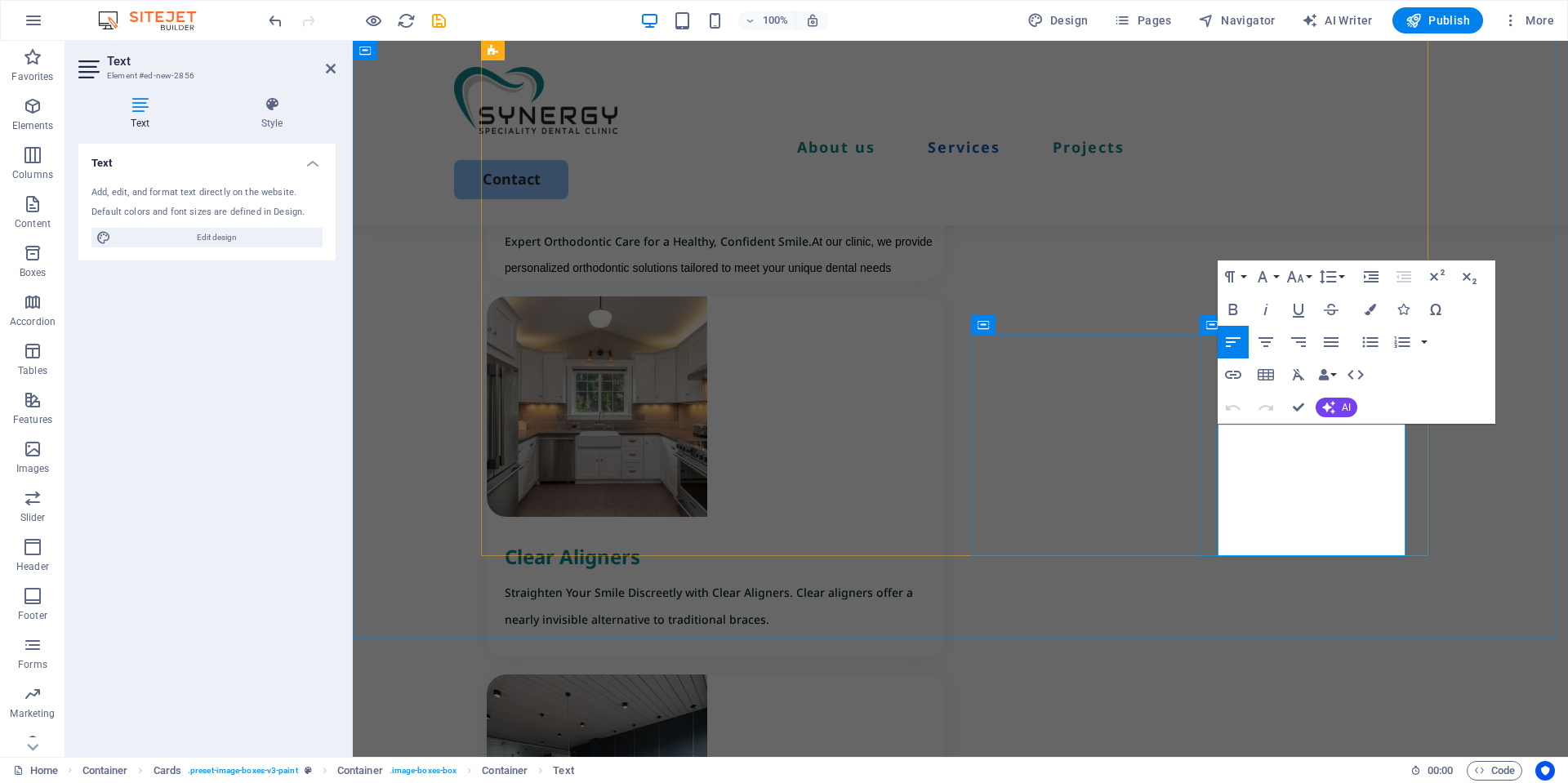 drag, startPoint x: 1372, startPoint y: 523, endPoint x: 1266, endPoint y: 473, distance: 117.20068 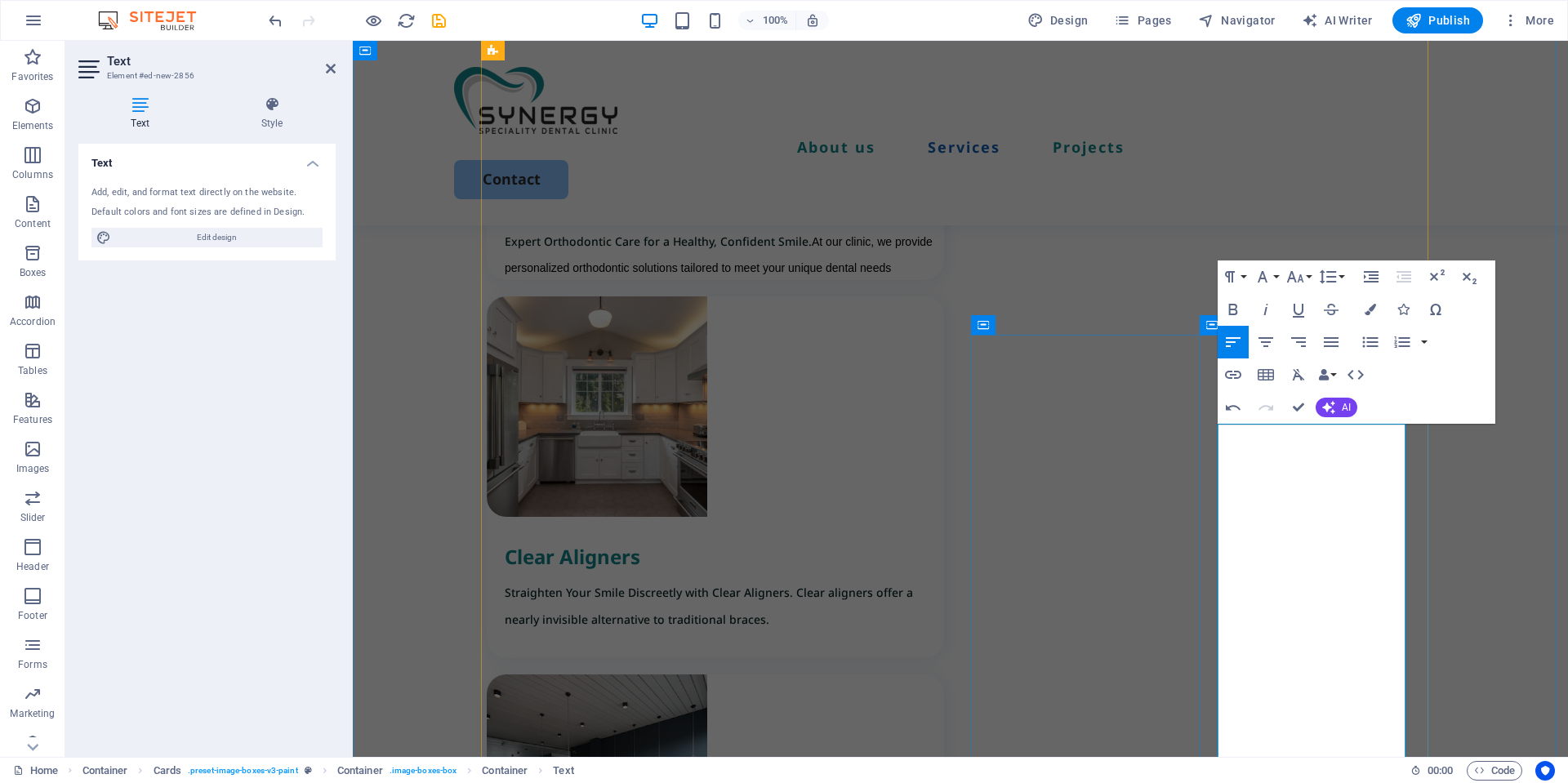 drag, startPoint x: 1219, startPoint y: 543, endPoint x: 1202, endPoint y: 442, distance: 102.420701 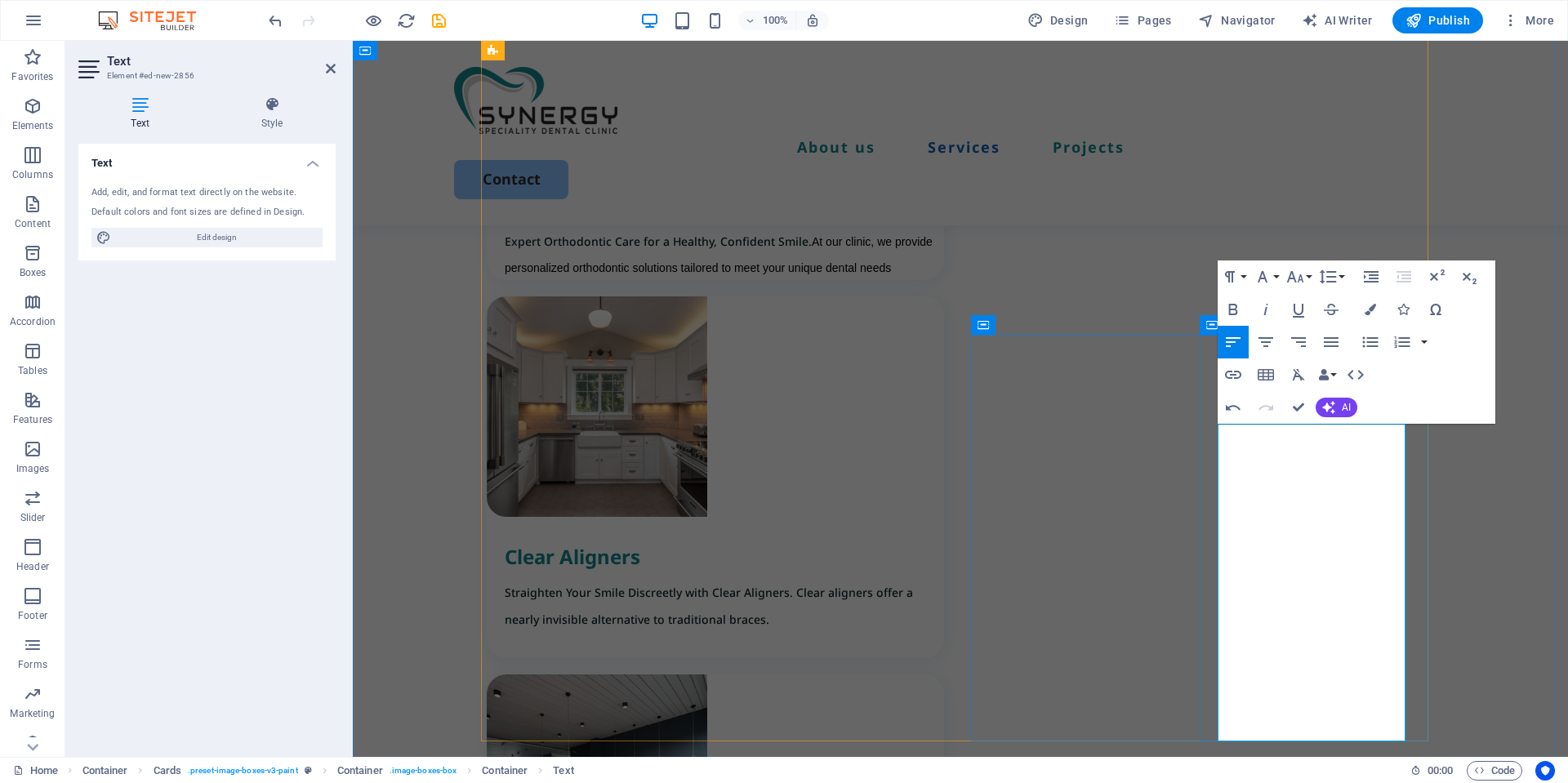click on "Want a whiter, more radiant smile? Teeth whitening is an effective way to enhance your appearance for any occasion, whether it’s a work event or a special celebration." at bounding box center [724, 3183] 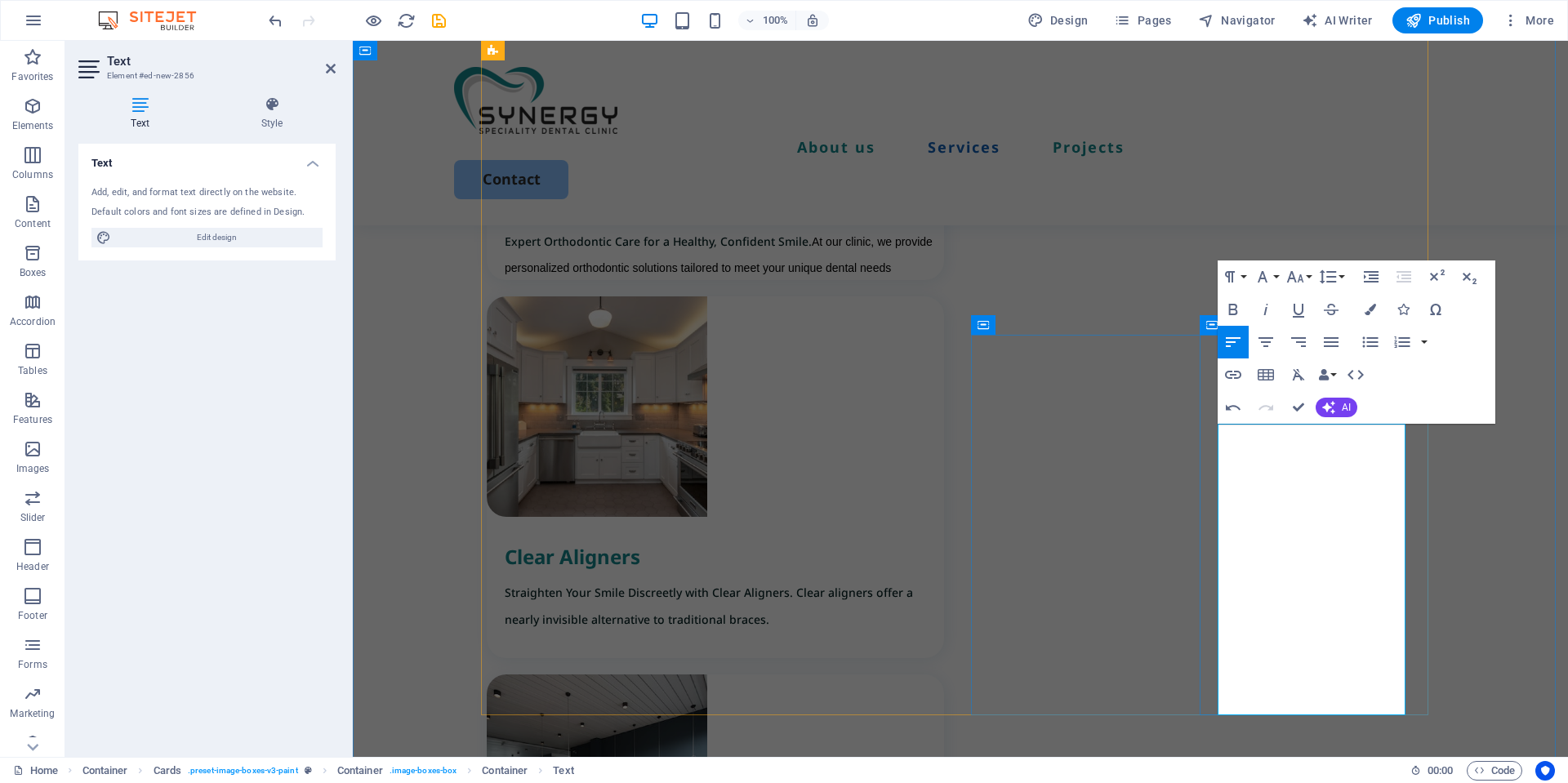 click on "Want a whiter, more radiant smile? Teeth whitening is an effective way to enhance your appearance for any occasion, whether it’s a work event or a special celebration." at bounding box center [724, 3156] 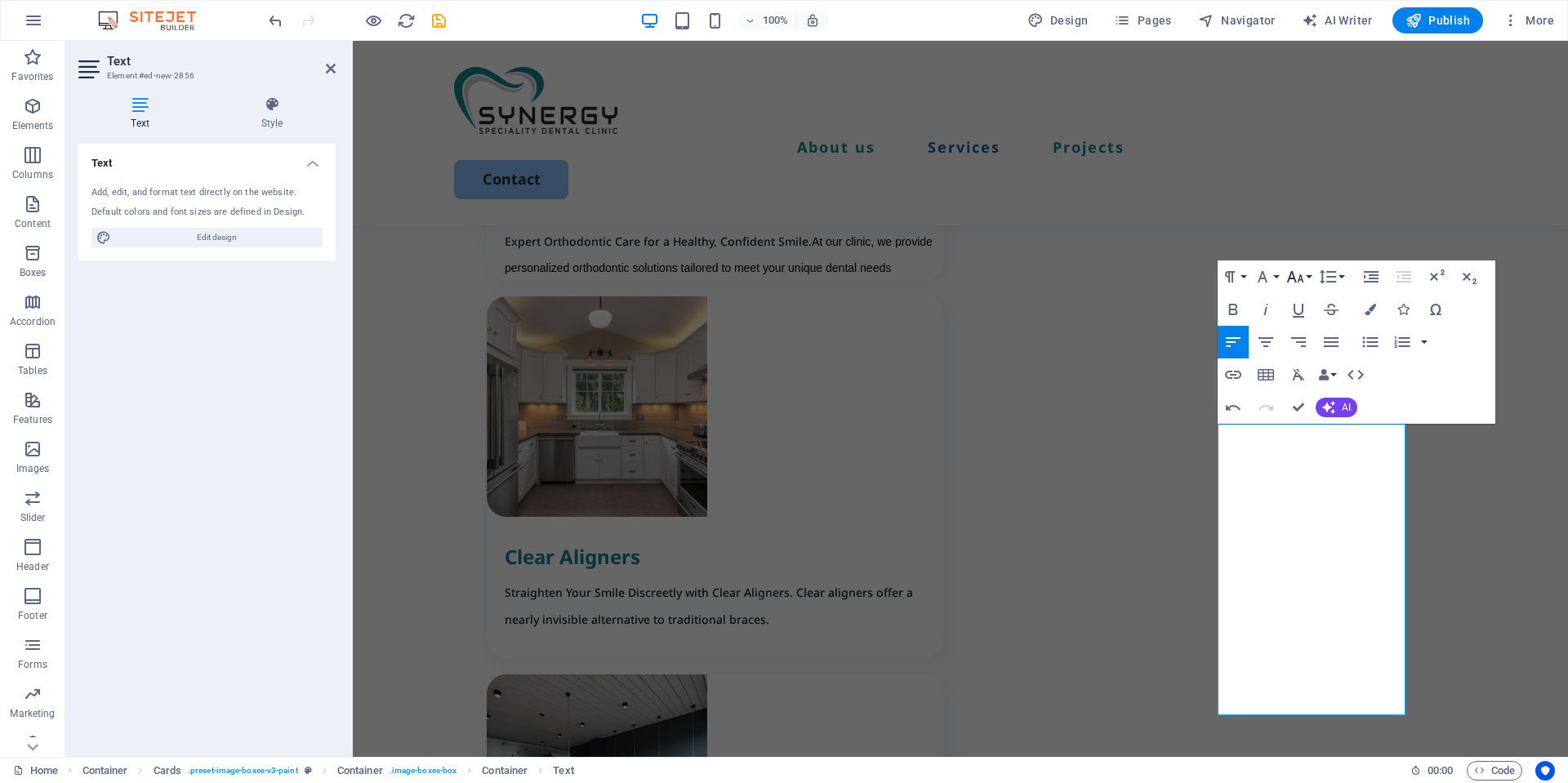 click on "Font Size" at bounding box center [1298, 277] 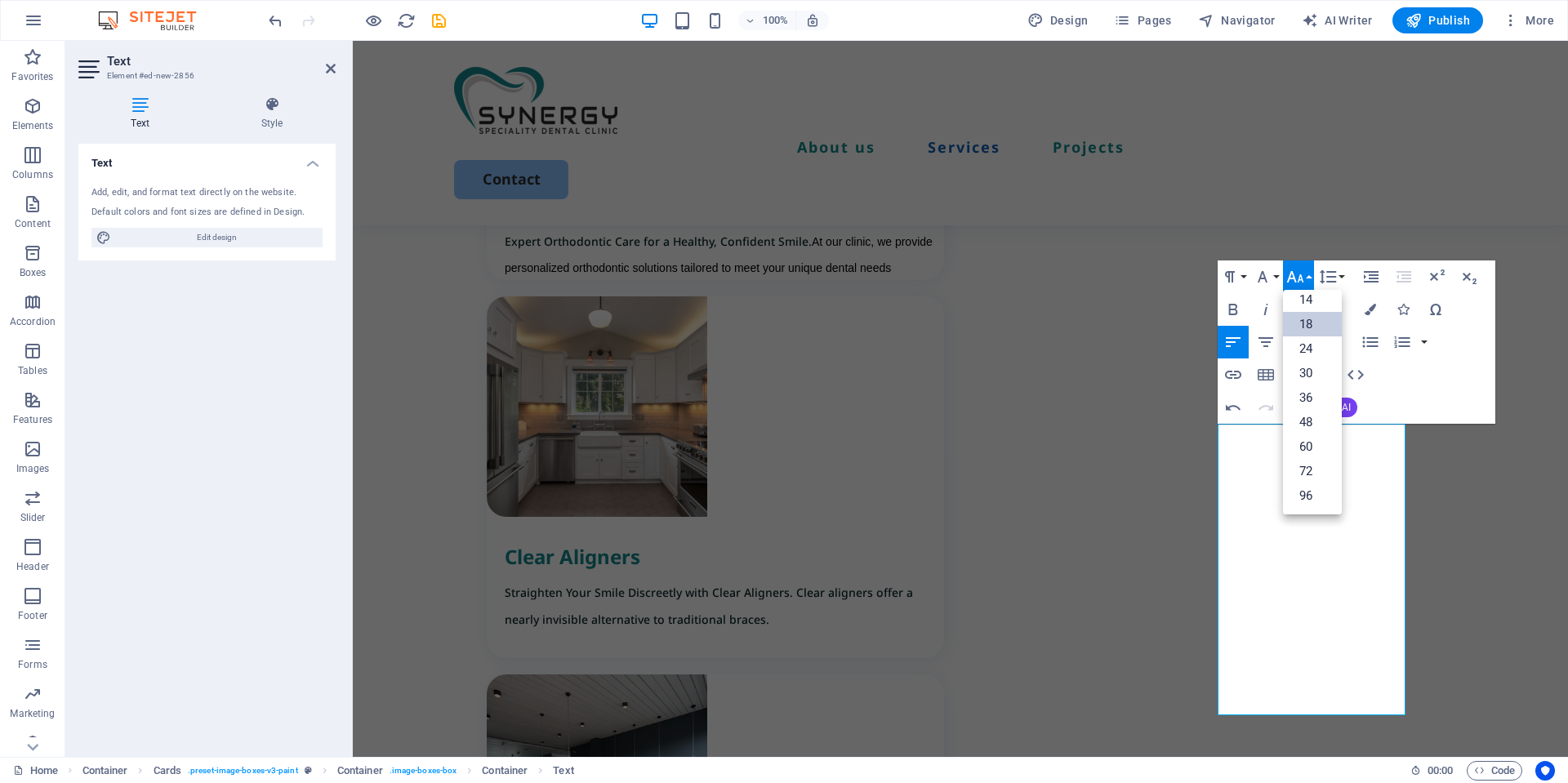 scroll, scrollTop: 131, scrollLeft: 0, axis: vertical 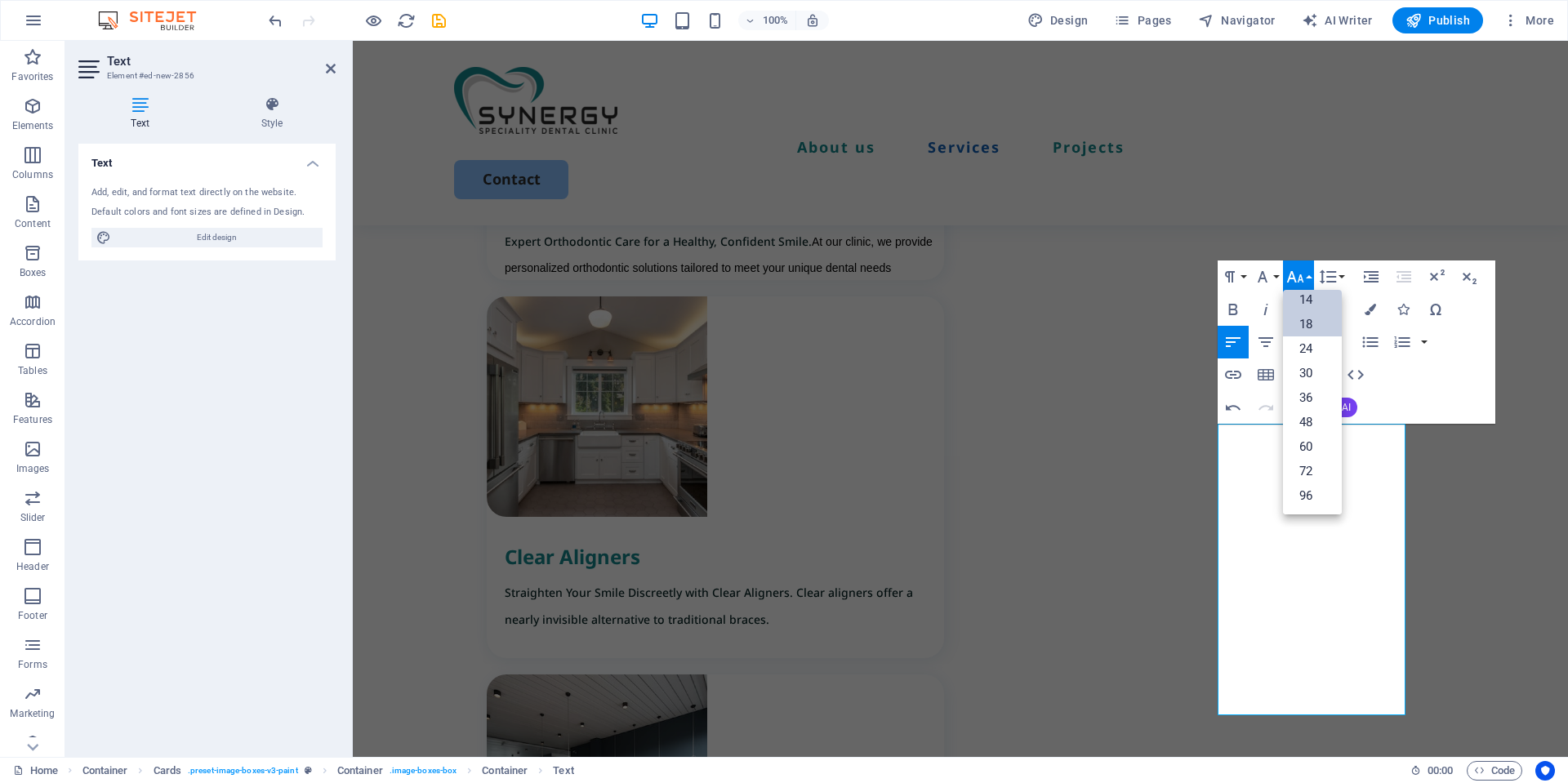 click on "14" at bounding box center (1312, 300) 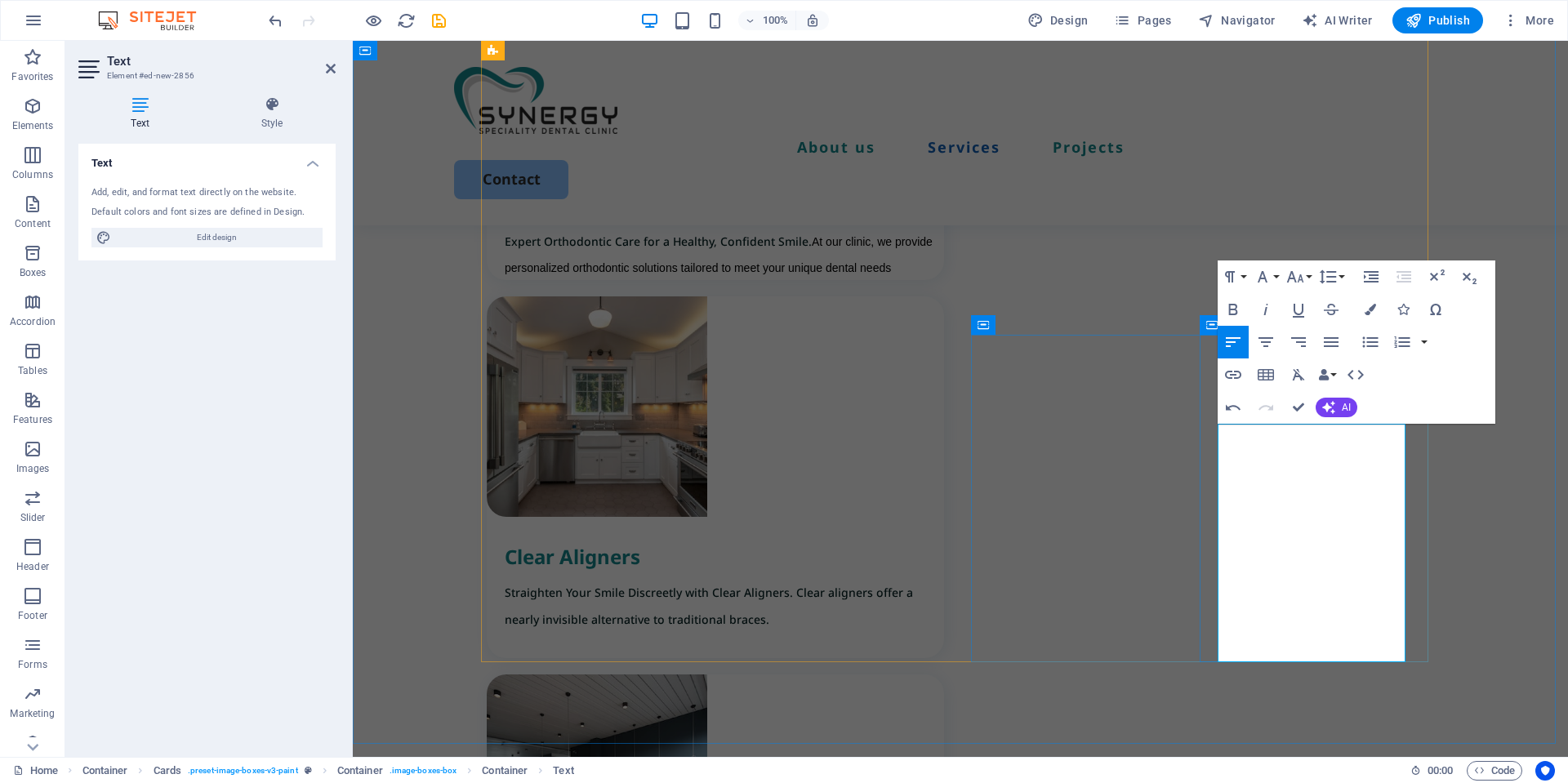 click at bounding box center (724, 3263) 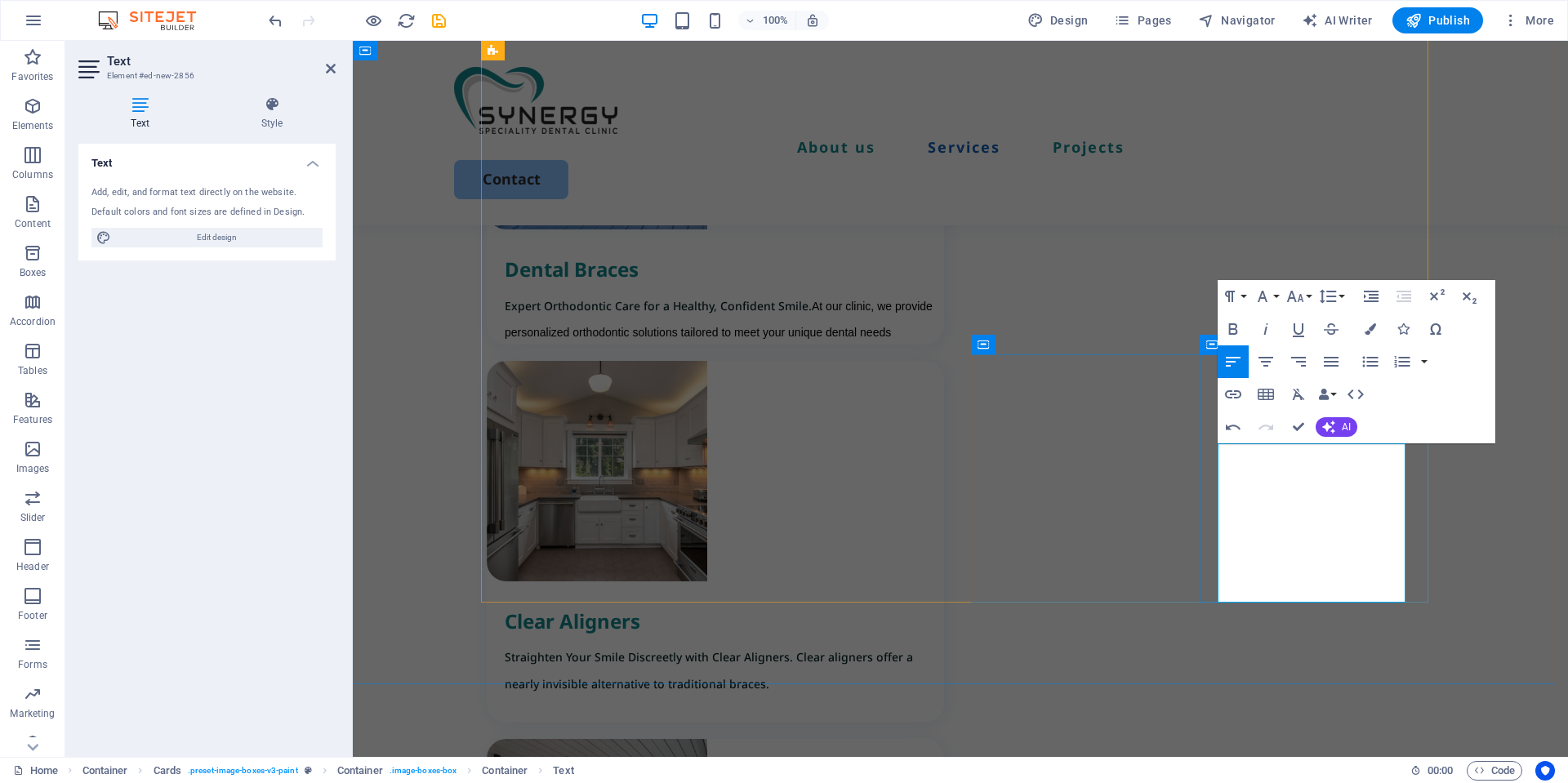 scroll, scrollTop: 2044, scrollLeft: 0, axis: vertical 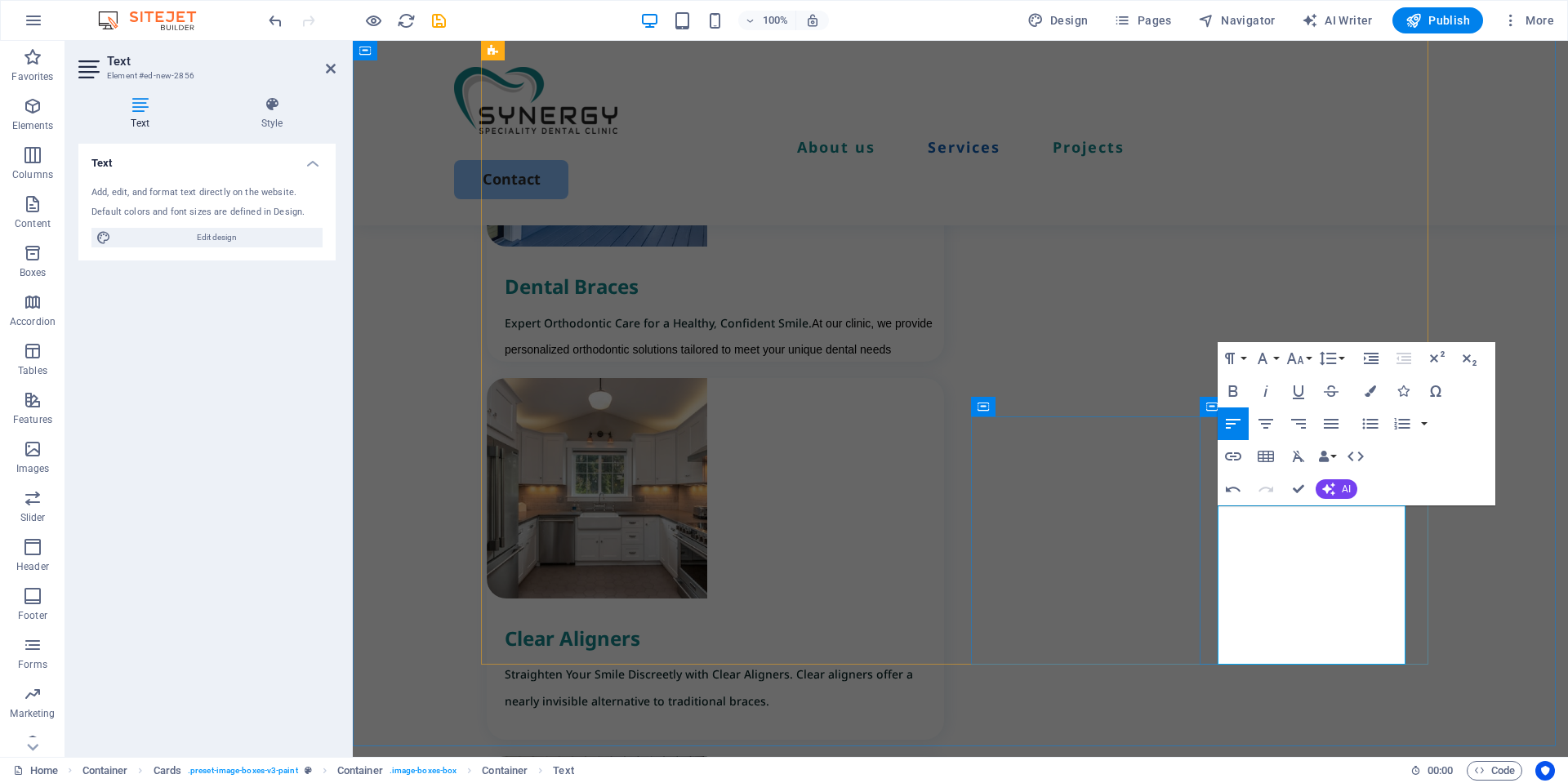 drag, startPoint x: 1254, startPoint y: 547, endPoint x: 1207, endPoint y: 524, distance: 52.3259 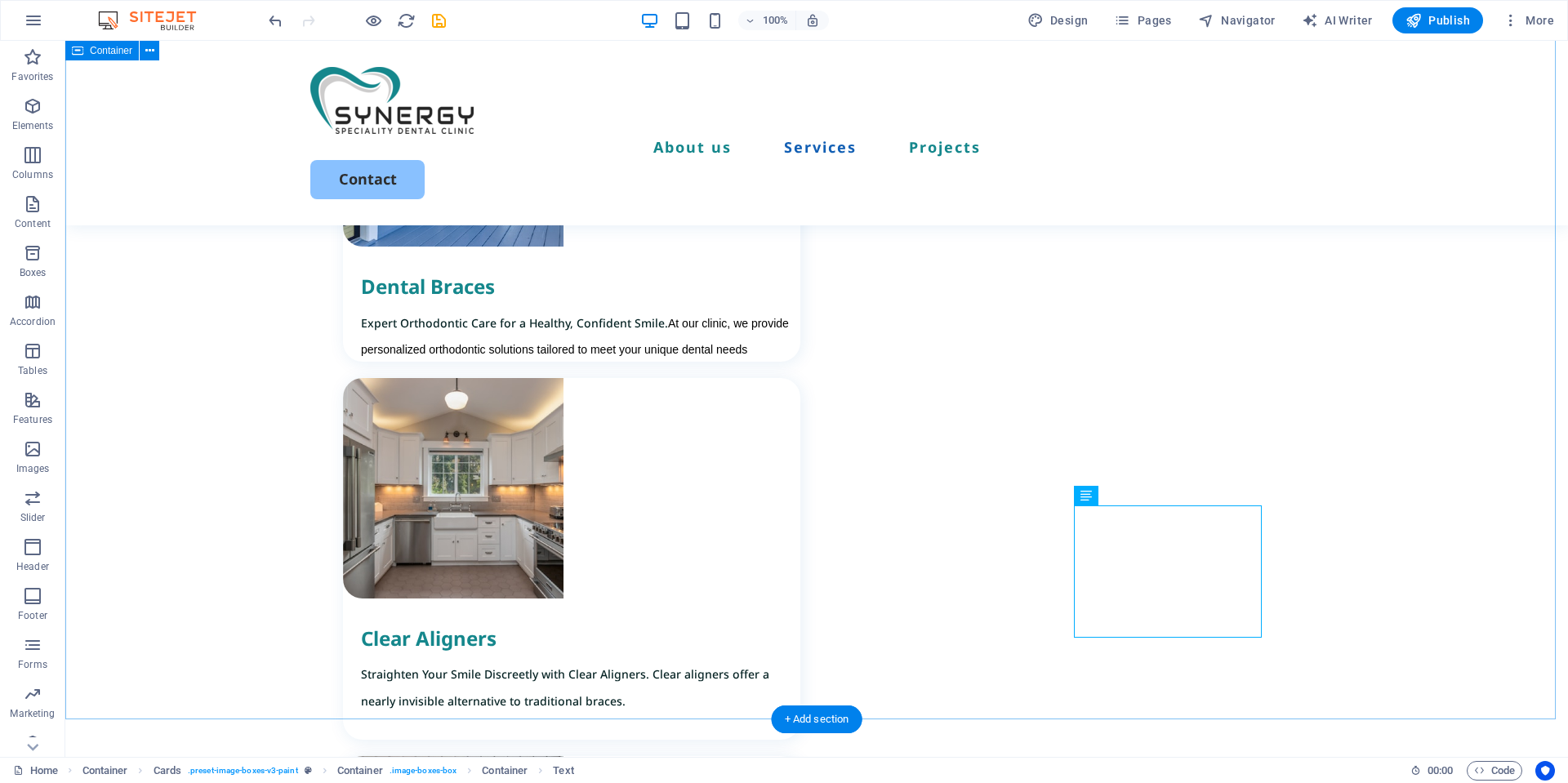 click on "Our Services At SynergySDC, we offer a wide range of dental services to meet all your oral health needs. Orthodontic Treatment We offer effective solutions for a misaligned teeth, crowding, crossbite, overbite, underbite, spacing, rotated teeth, and improper tooth eruption. Dental Braces Expert Orthodontic Care for a Healthy, Confident Smile. At our clinic, we provide personalized orthodontic solutions tailored to meet your unique dental needs Clear Aligners Straighten Your Smile Discreetly with Clear Aligners. Clear aligners offer a nearly invisible alternative to traditional braces. Routine Dental Check-Up Routine dental check-ups are the foundation of lifelong oral health. Cosmetic Dentistry Cosmetic dentistry offers advanced treatments designed to improve the appearance of your teeth and help you achieve the smile you’ve always dreamed of. Dental Implants Children’s Dentistry we offer comprehensive pediatric dentistry services tailored to meet the unique needs of children and adolescents." at bounding box center [817, 1402] 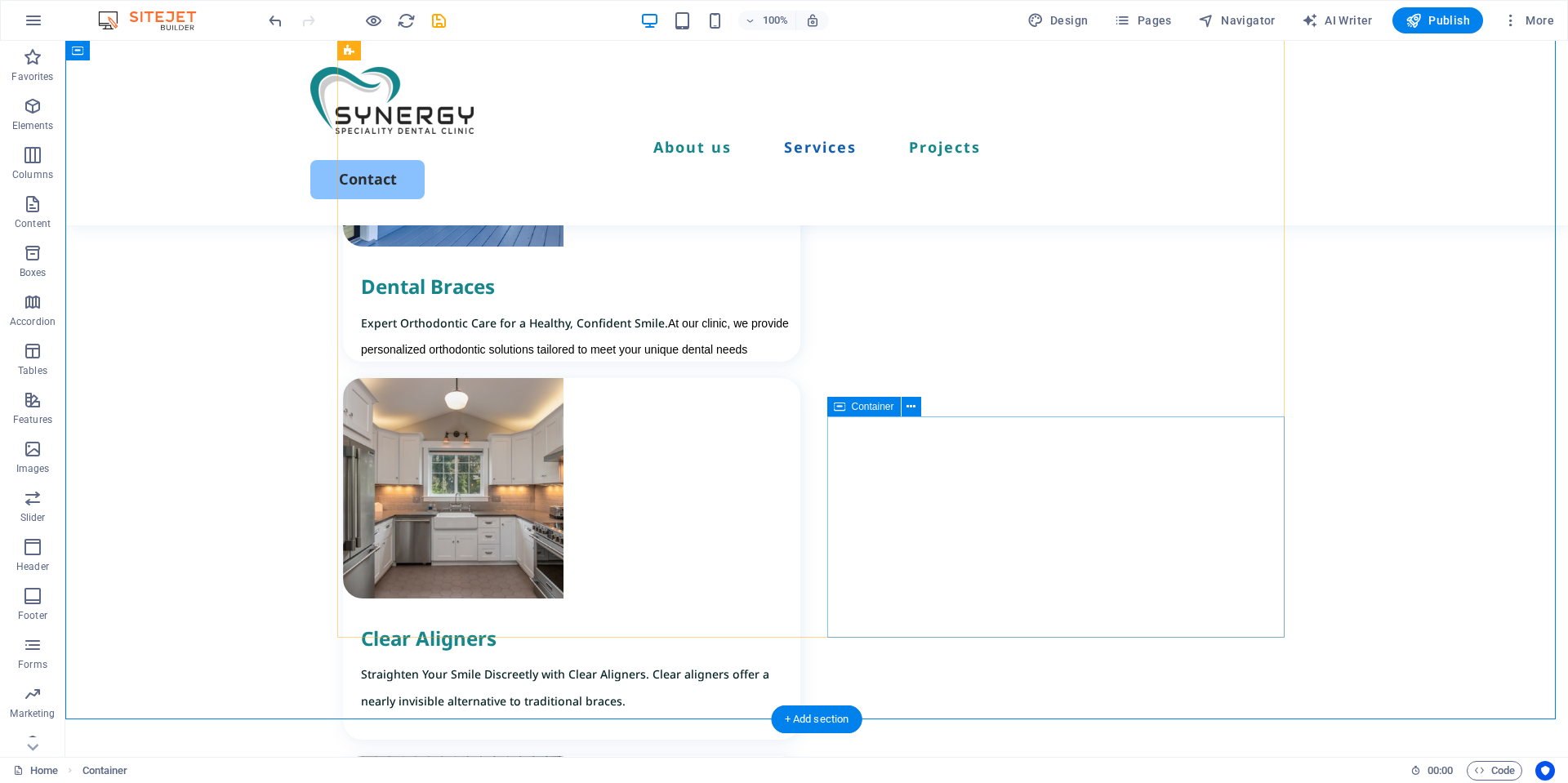 click on "Teeth Whitening Teeth whitening is an effective way to enhance your appearance for any occasion, whether it’s a work event or a special celebration." at bounding box center [572, 3085] 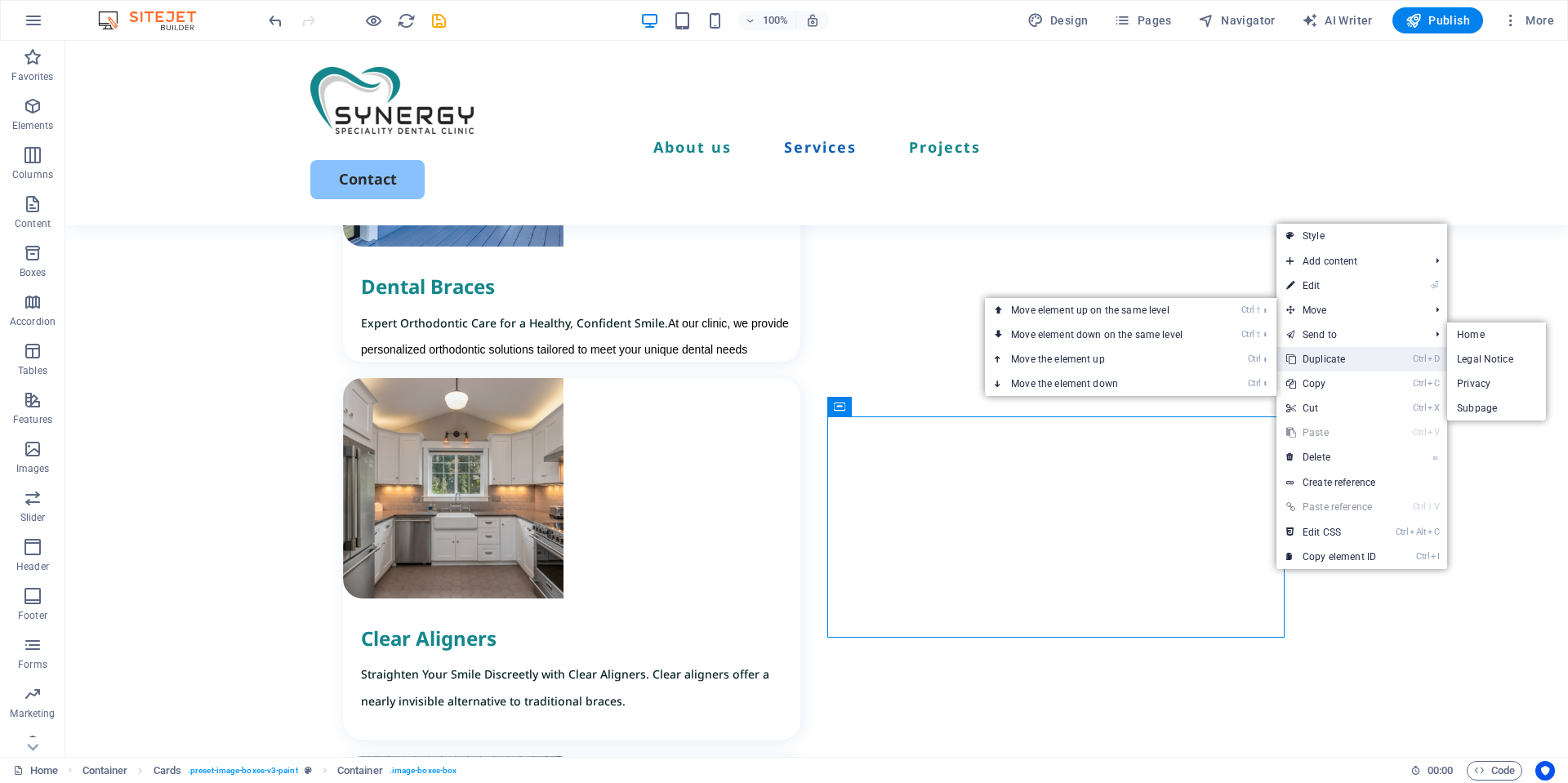 click on "Ctrl D  Duplicate" at bounding box center (1331, 359) 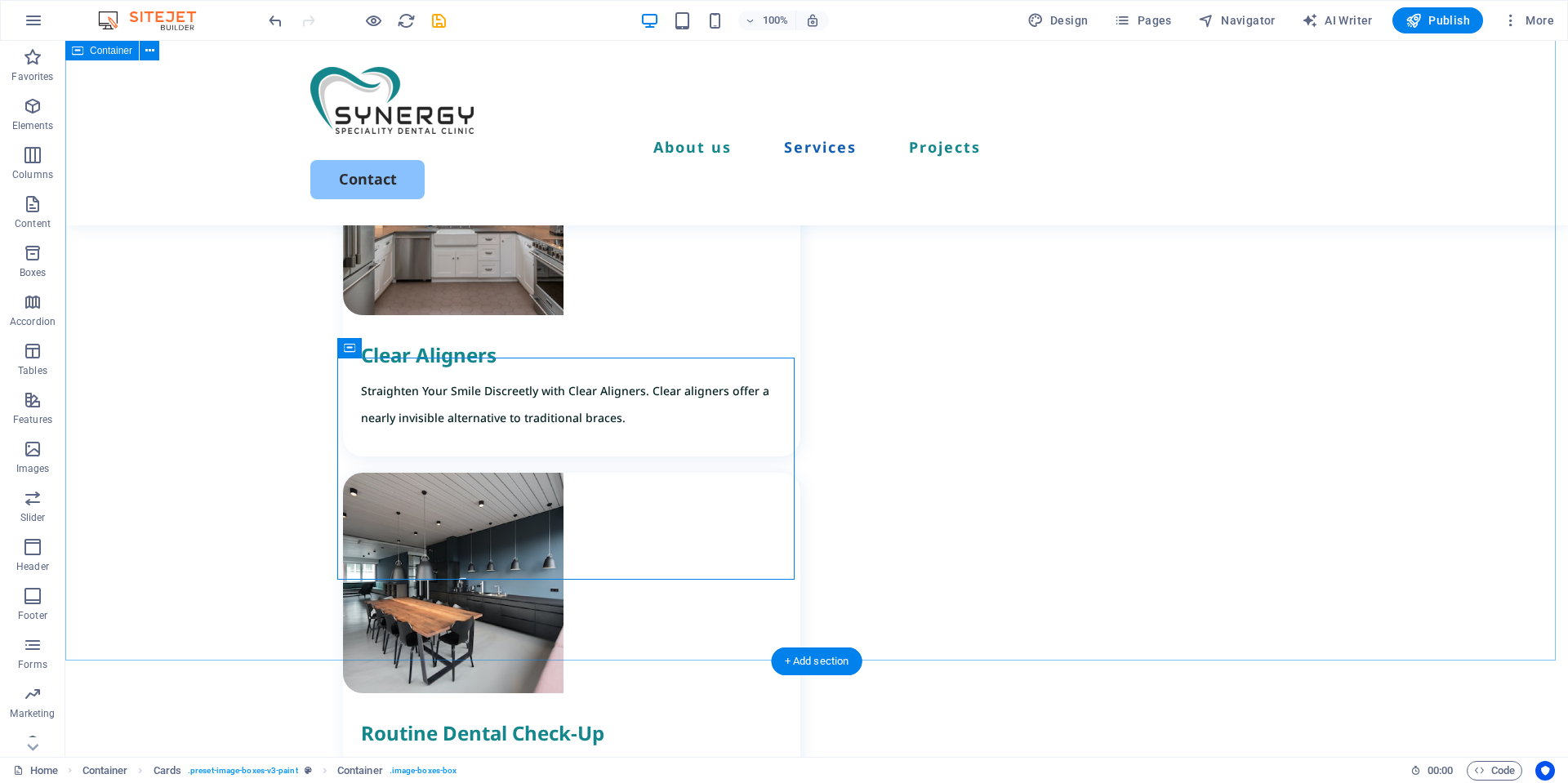 scroll, scrollTop: 2370, scrollLeft: 0, axis: vertical 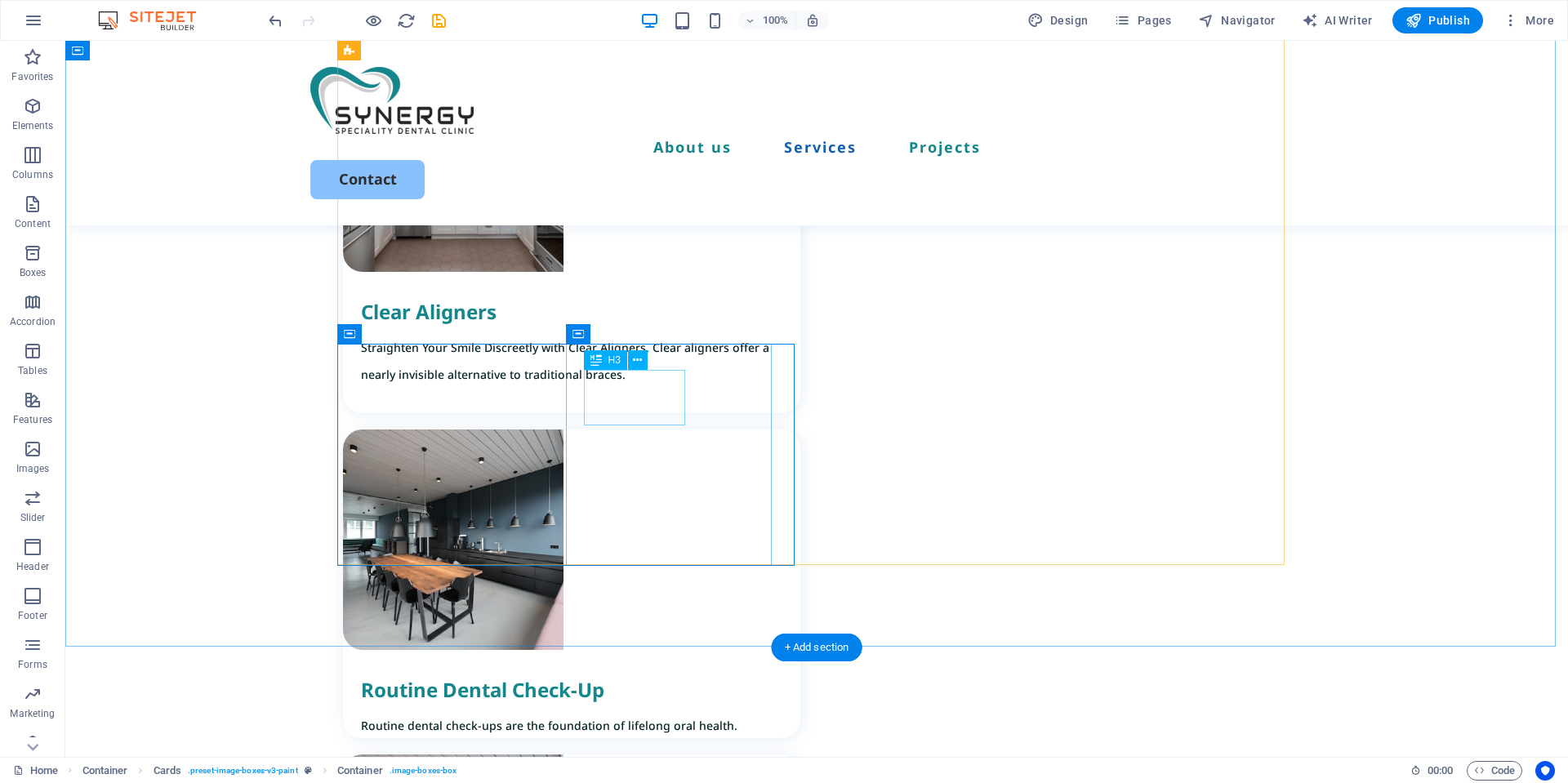 click on "Teeth Whitening" at bounding box center (581, 3202) 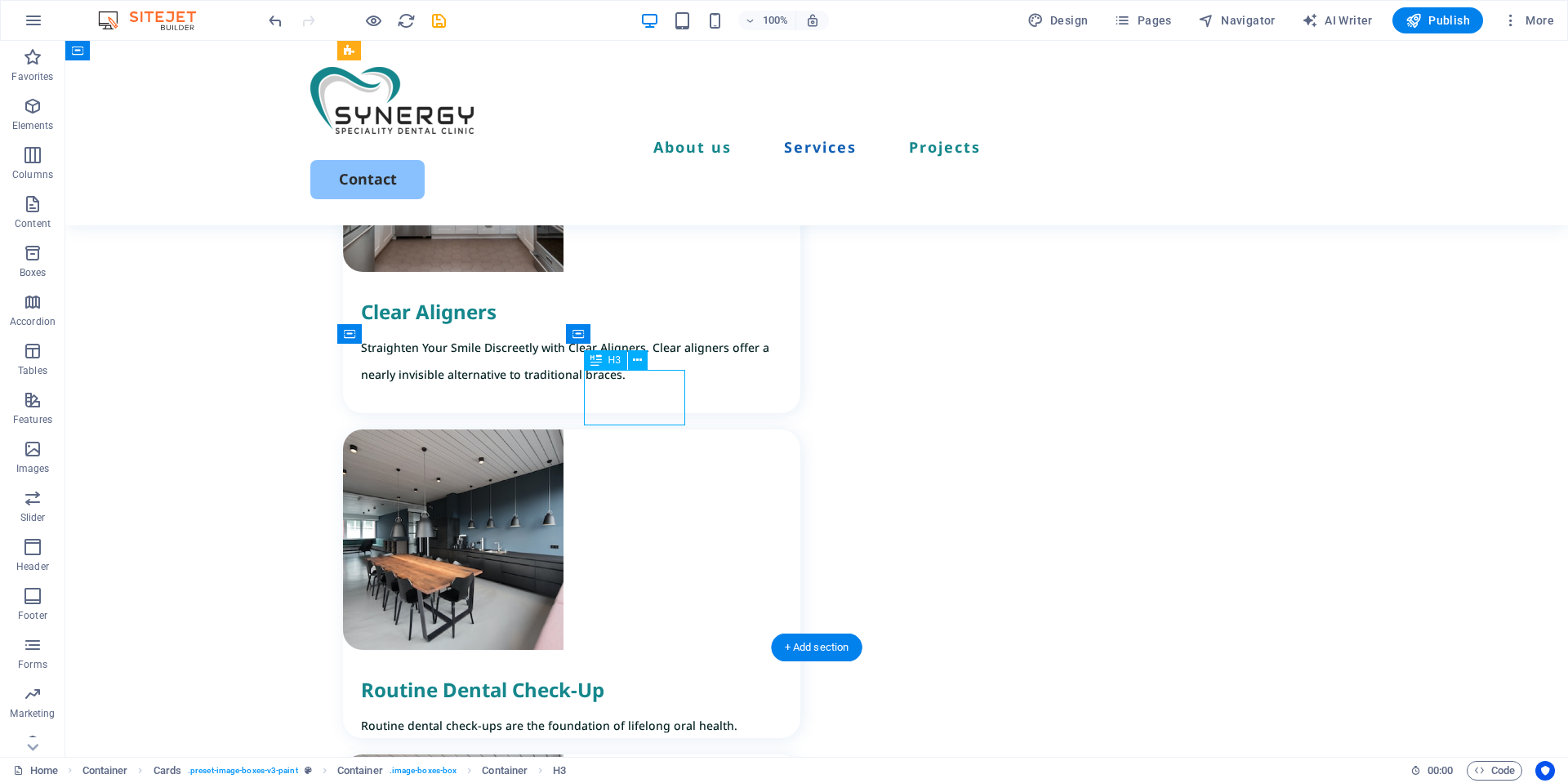 click on "Teeth Whitening" at bounding box center (581, 3202) 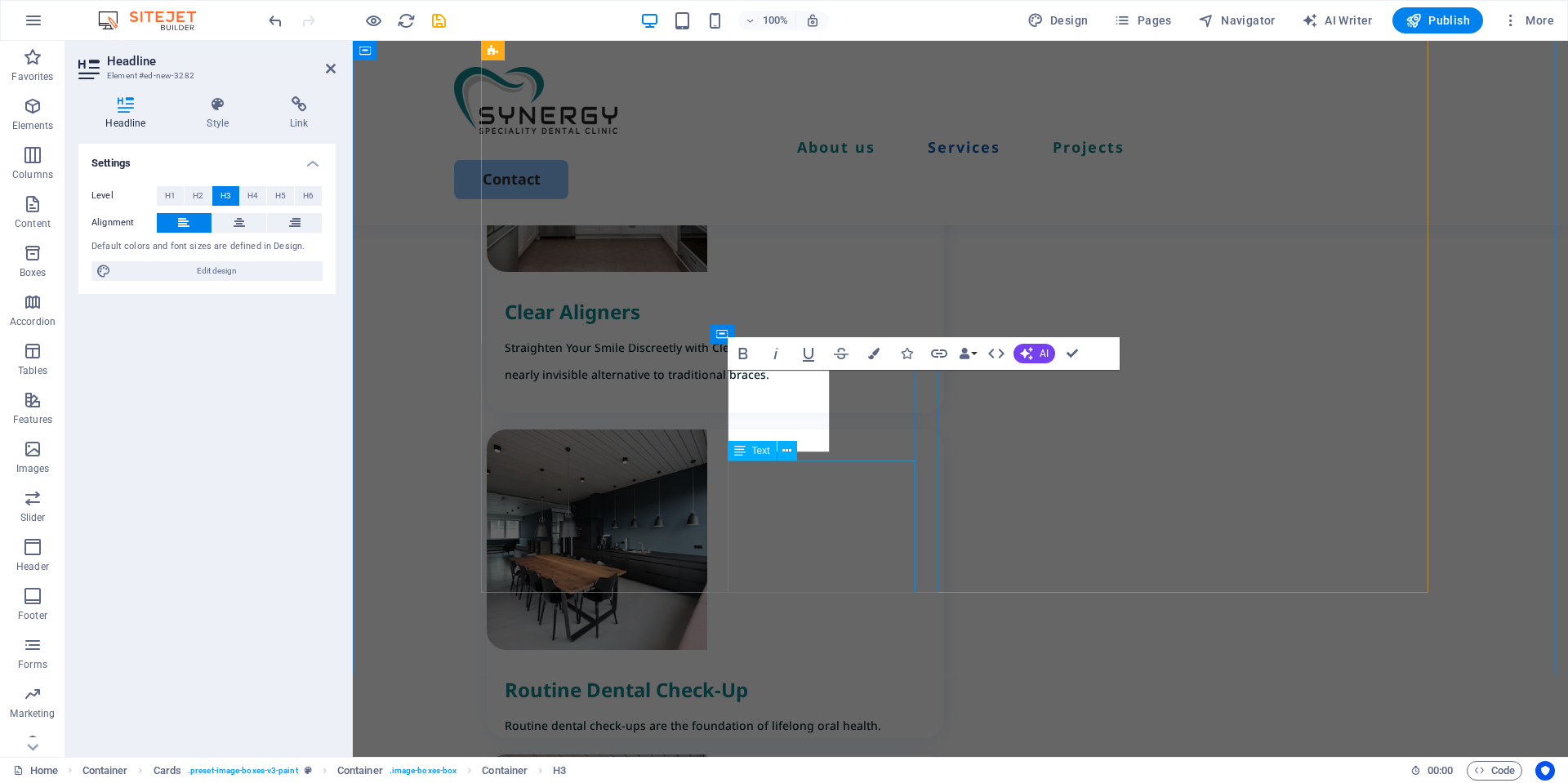 click on "Teeth whitening is an effective way to enhance your appearance for any occasion, whether it’s a work event or a special celebration." at bounding box center (724, 3250) 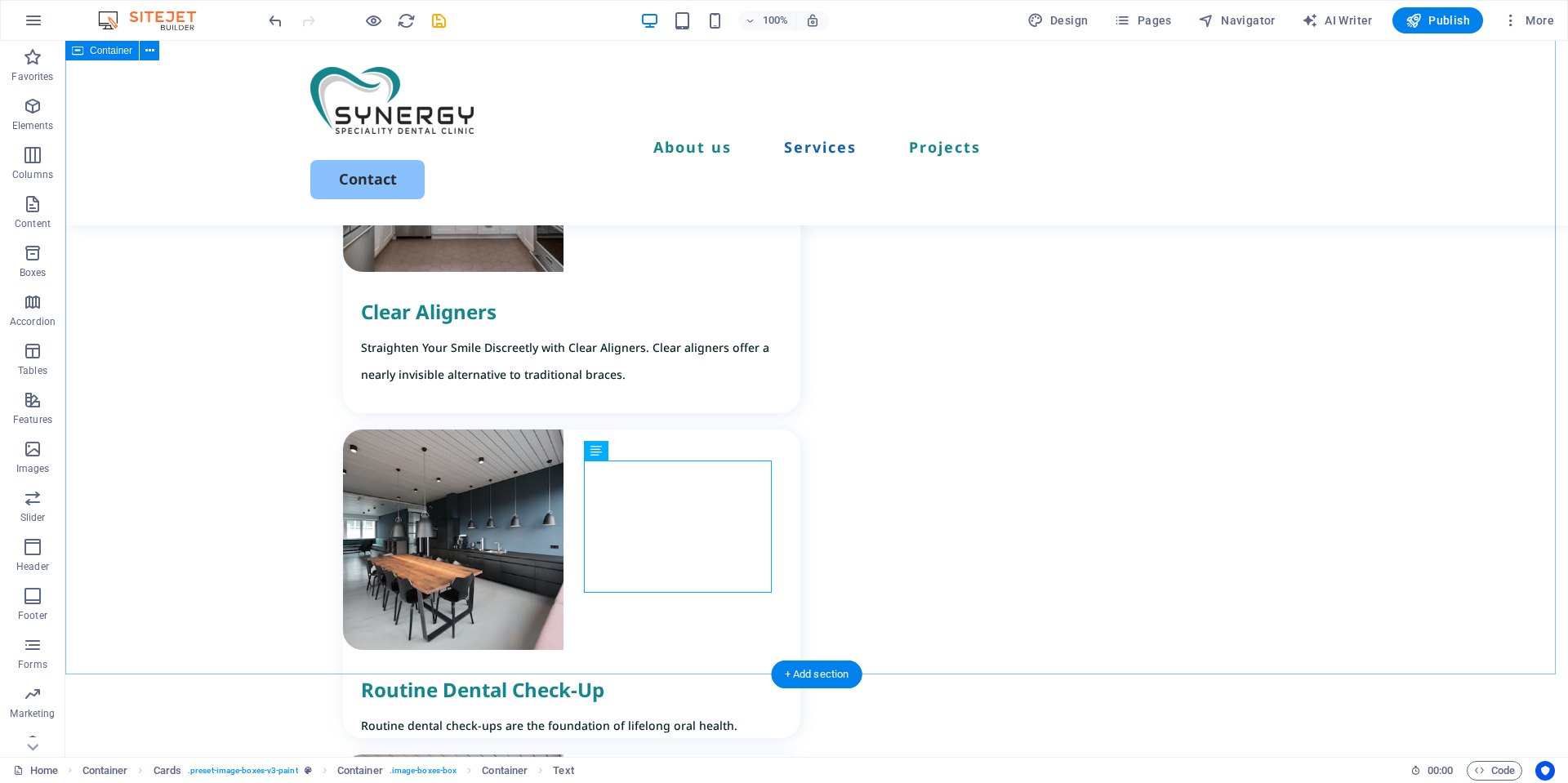 click on "Teeth whitening is an effective way to enhance your appearance for any occasion, whether it’s a work event or a special celebration." at bounding box center [581, 3250] 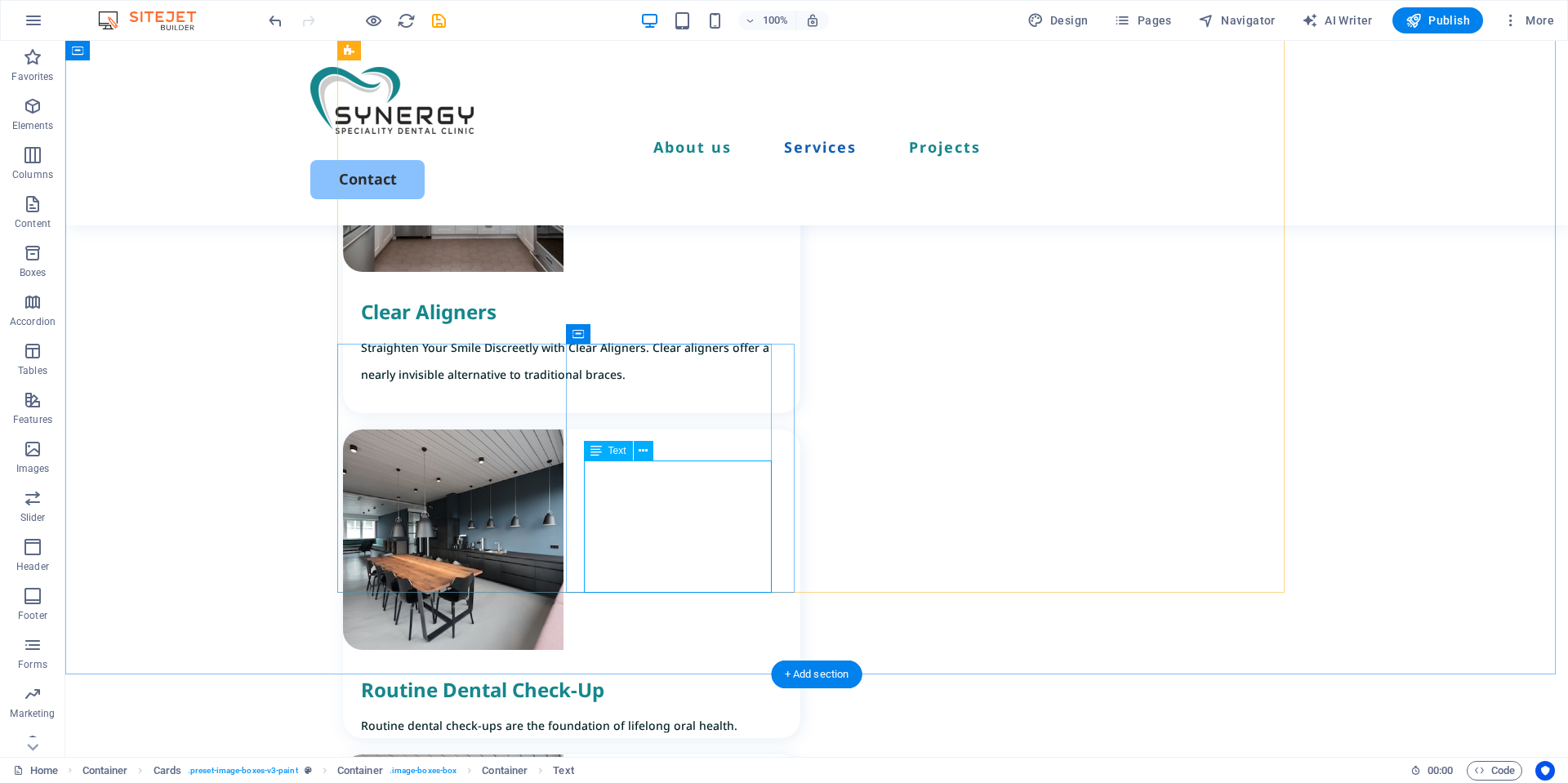 click on "Teeth whitening is an effective way to enhance your appearance for any occasion, whether it’s a work event or a special celebration." at bounding box center [581, 3250] 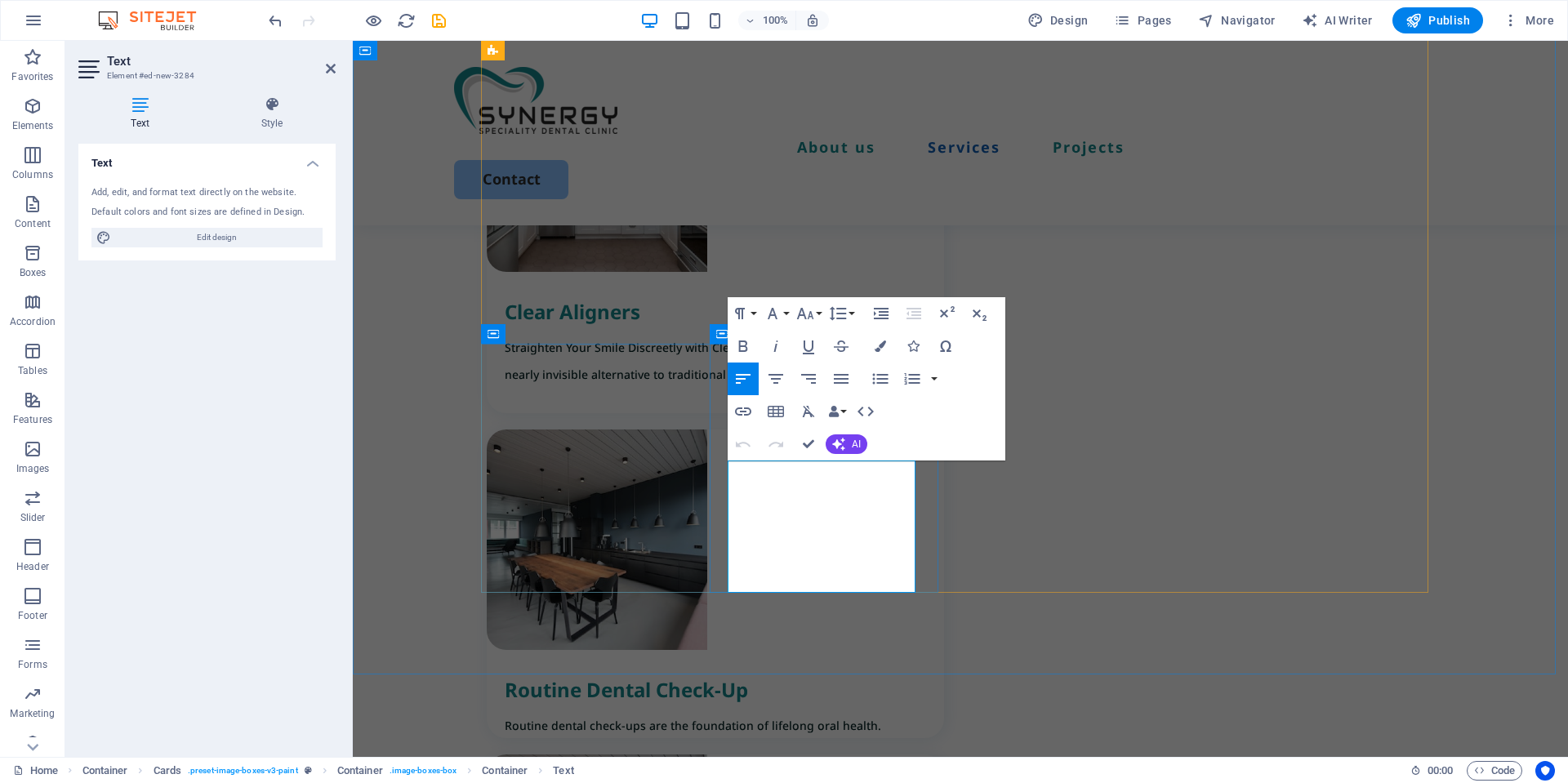 click on "Teeth whitening is an effective way to enhance your appearance for any occasion, whether it’s a work event or a special celebration." at bounding box center [724, 3250] 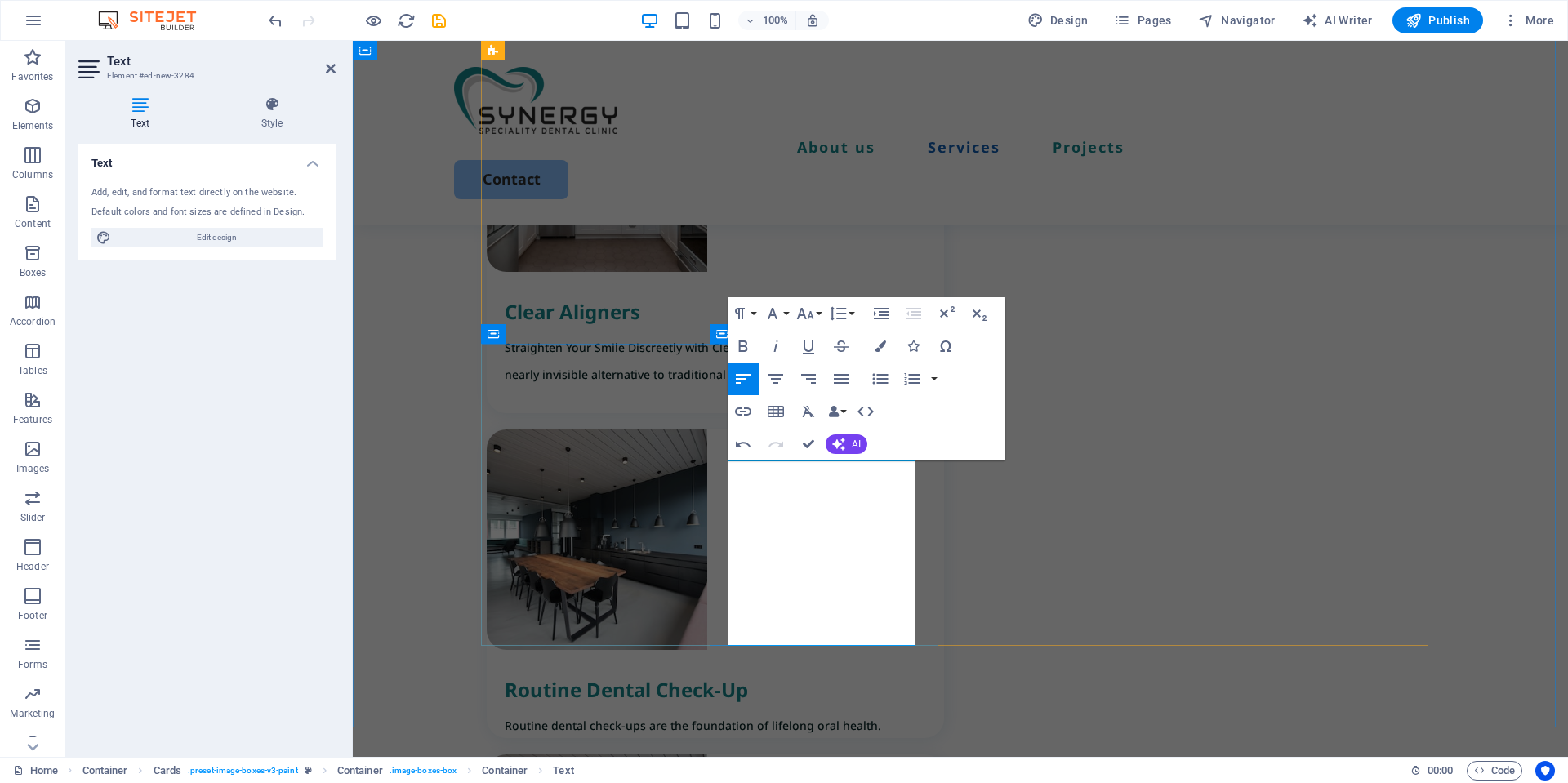drag, startPoint x: 792, startPoint y: 581, endPoint x: 726, endPoint y: 474, distance: 125.71794 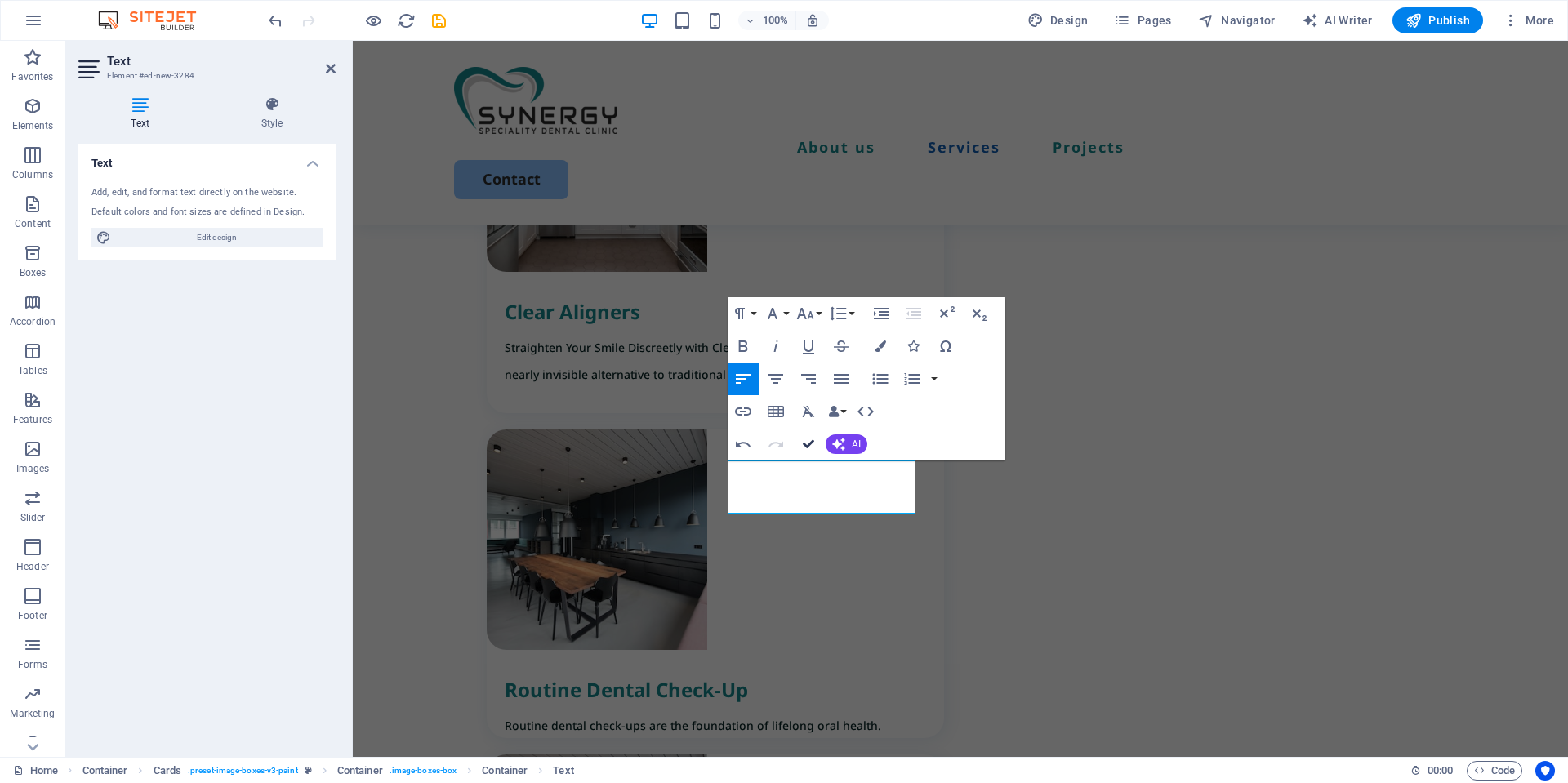 drag, startPoint x: 807, startPoint y: 440, endPoint x: 742, endPoint y: 402, distance: 75.2928 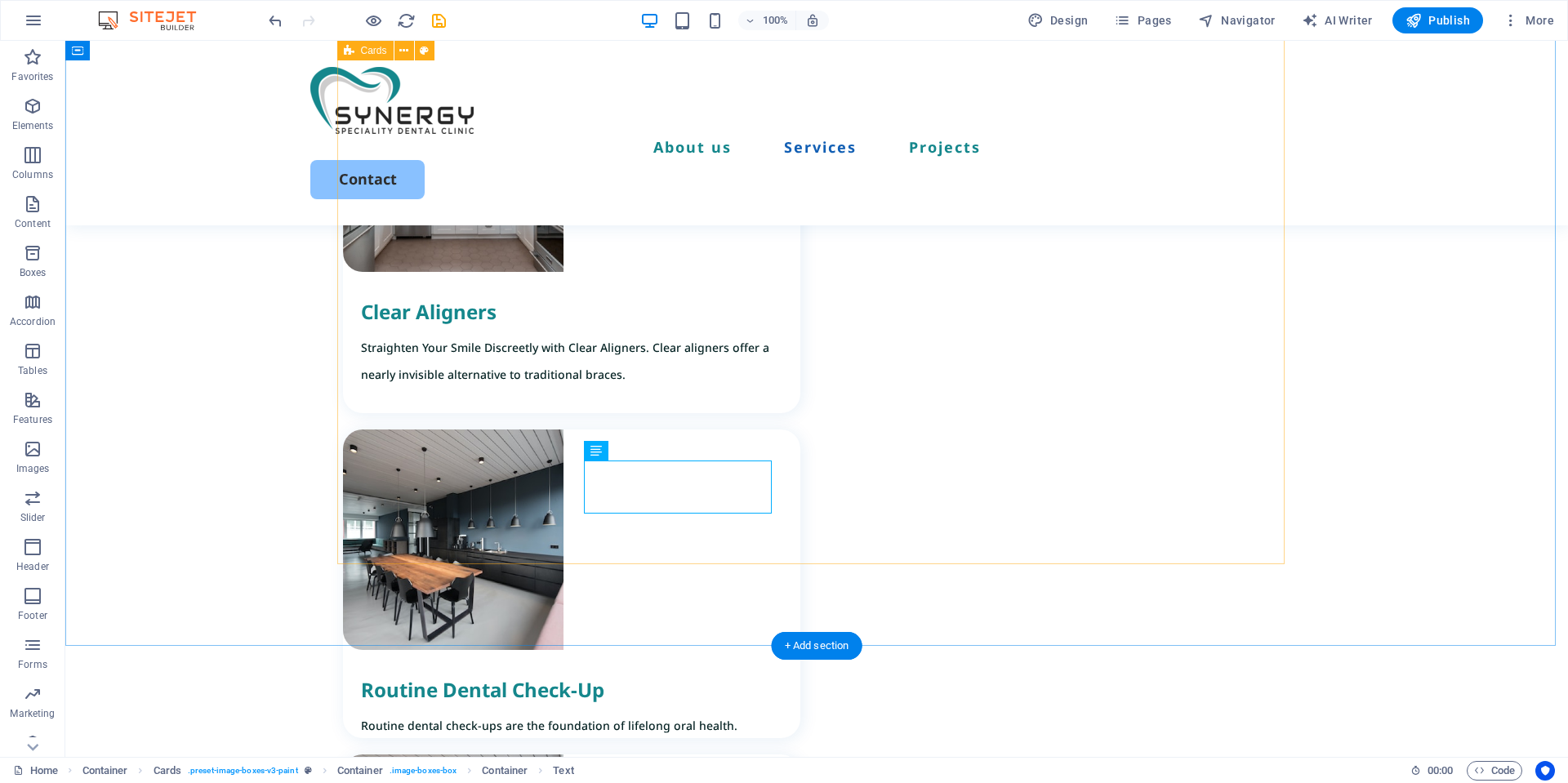 click on "Orthodontic Treatment We offer effective solutions for a misaligned teeth, crowding, crossbite, overbite, underbite, spacing, rotated teeth, and improper tooth eruption. Dental Braces Expert Orthodontic Care for a Healthy, Confident Smile. At our clinic, we provide personalized orthodontic solutions tailored to meet your unique dental needs Clear Aligners Straighten Your Smile Discreetly with Clear Aligners. Clear aligners offer a nearly invisible alternative to traditional braces. Routine Dental Check-Up Routine dental check-ups are the foundation of lifelong oral health. Cosmetic Dentistry Cosmetic dentistry offers advanced treatments designed to improve the appearance of your teeth and help you achieve the smile you’ve always dreamed of. Dental Implants For replacing missing teeth. Whether you need to replace a single tooth, several teeth, or a full set, implants restore both function and aesthetics. Children’s Dentistry Dental Fillings Teeth Cleaning Teeth Whitening Root Canal Treatment" at bounding box center (817, 1303) 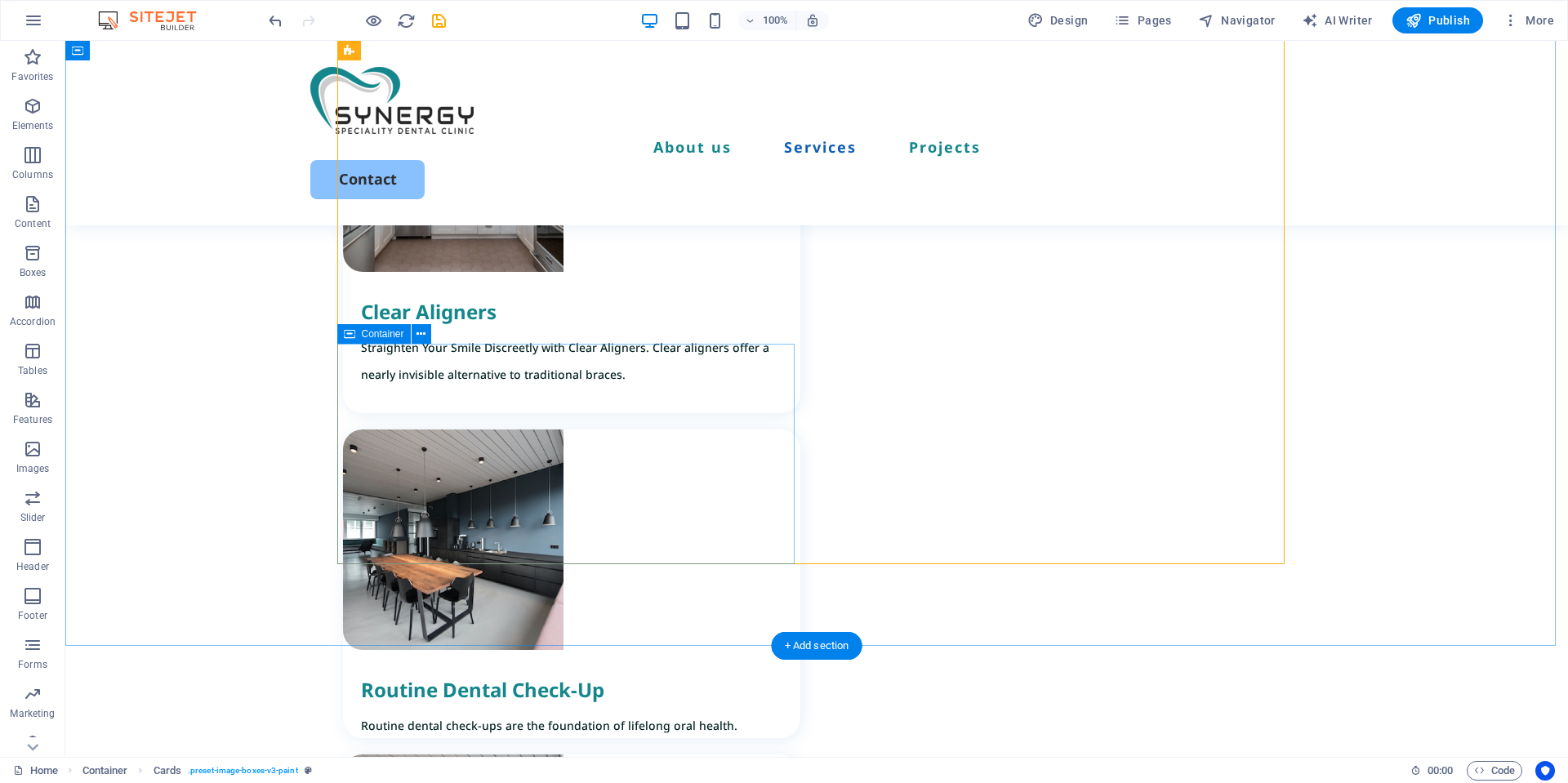 click on "Root Canal Treatment Expert Root Canal Treatment to Save Your Natural Tooth" at bounding box center (572, 3096) 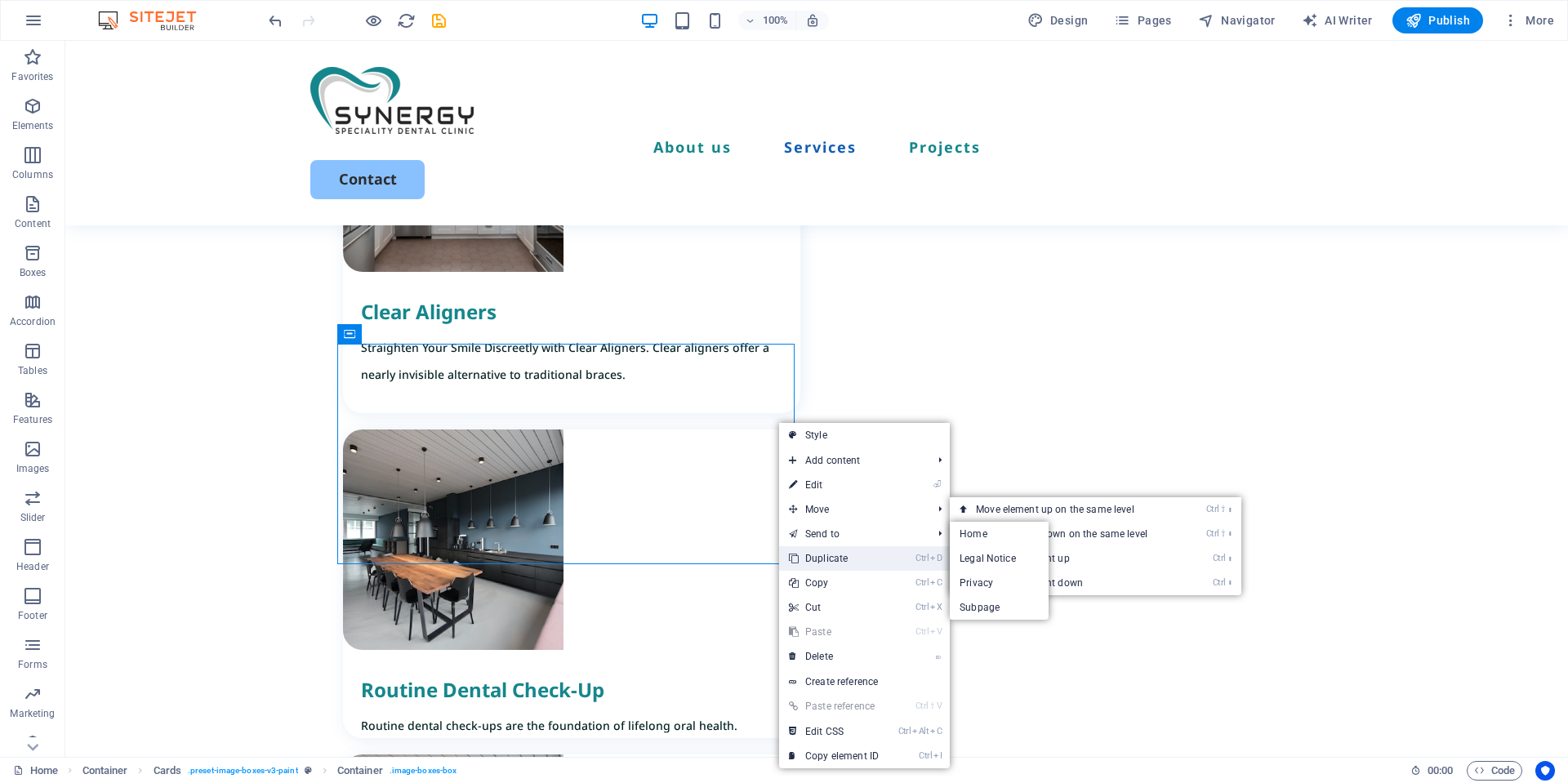 click on "Ctrl D  Duplicate" at bounding box center (834, 558) 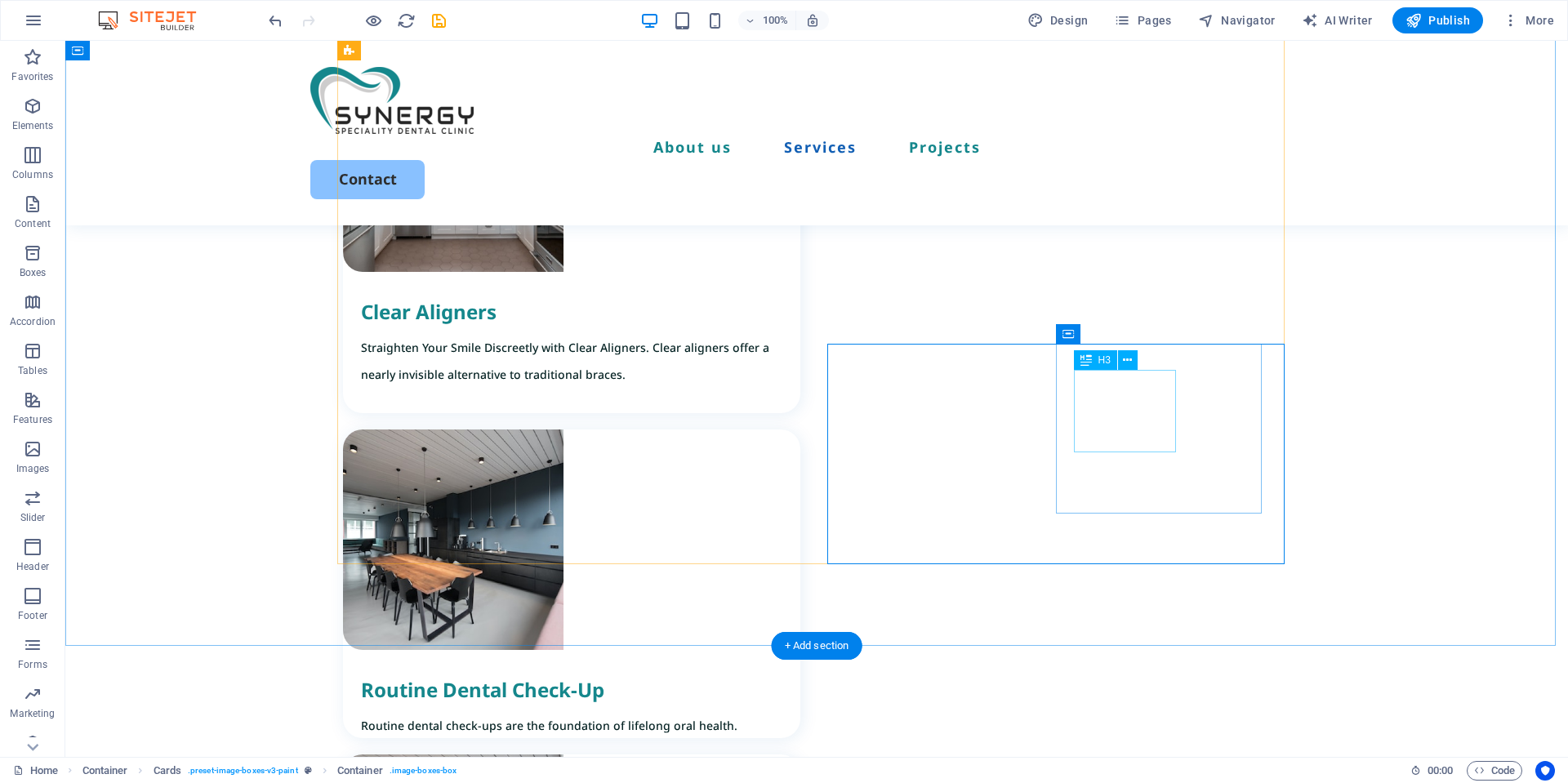 click on "Root Canal Treatment" at bounding box center (581, 3527) 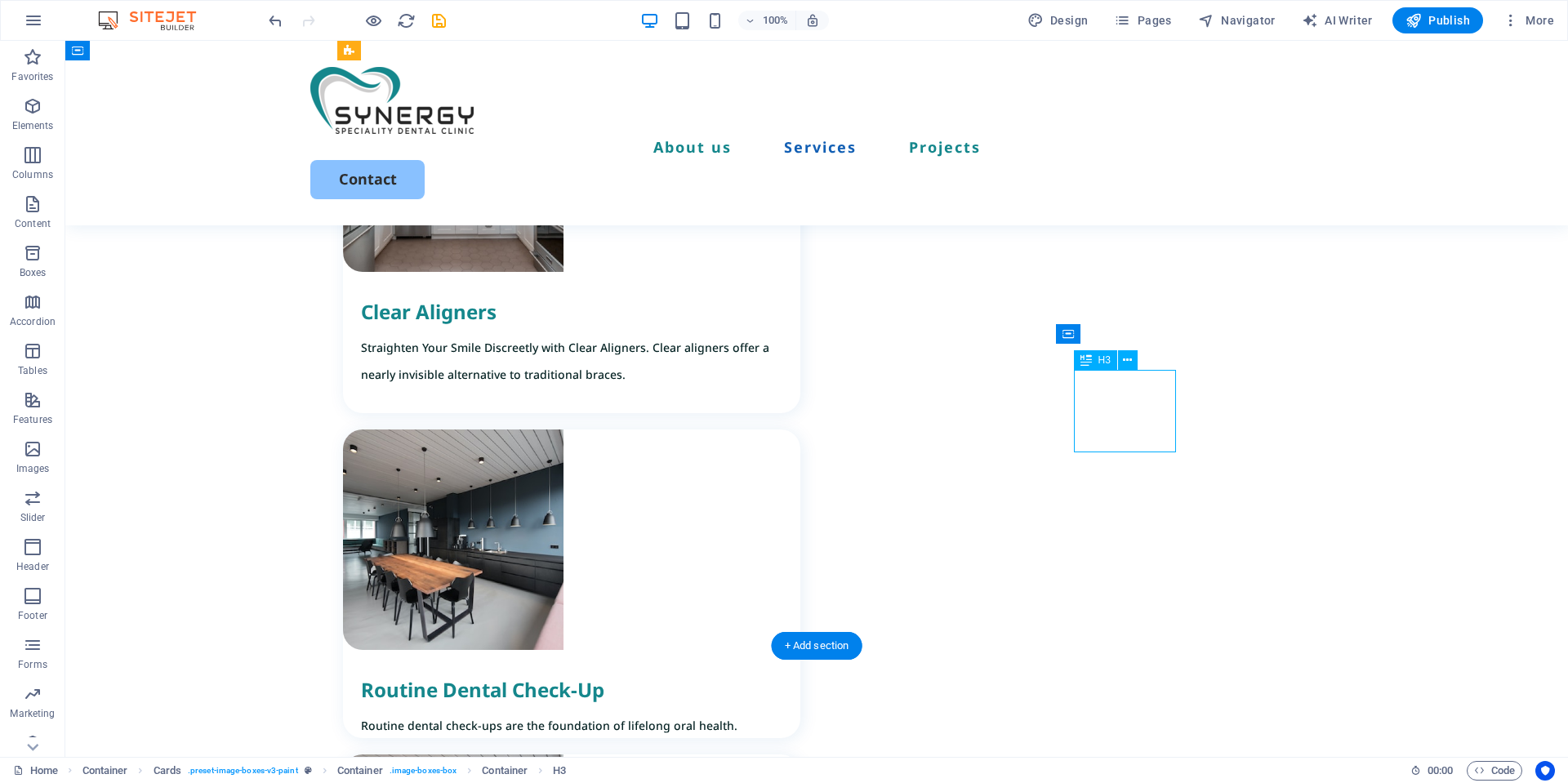 click on "Root Canal Treatment" at bounding box center [581, 3527] 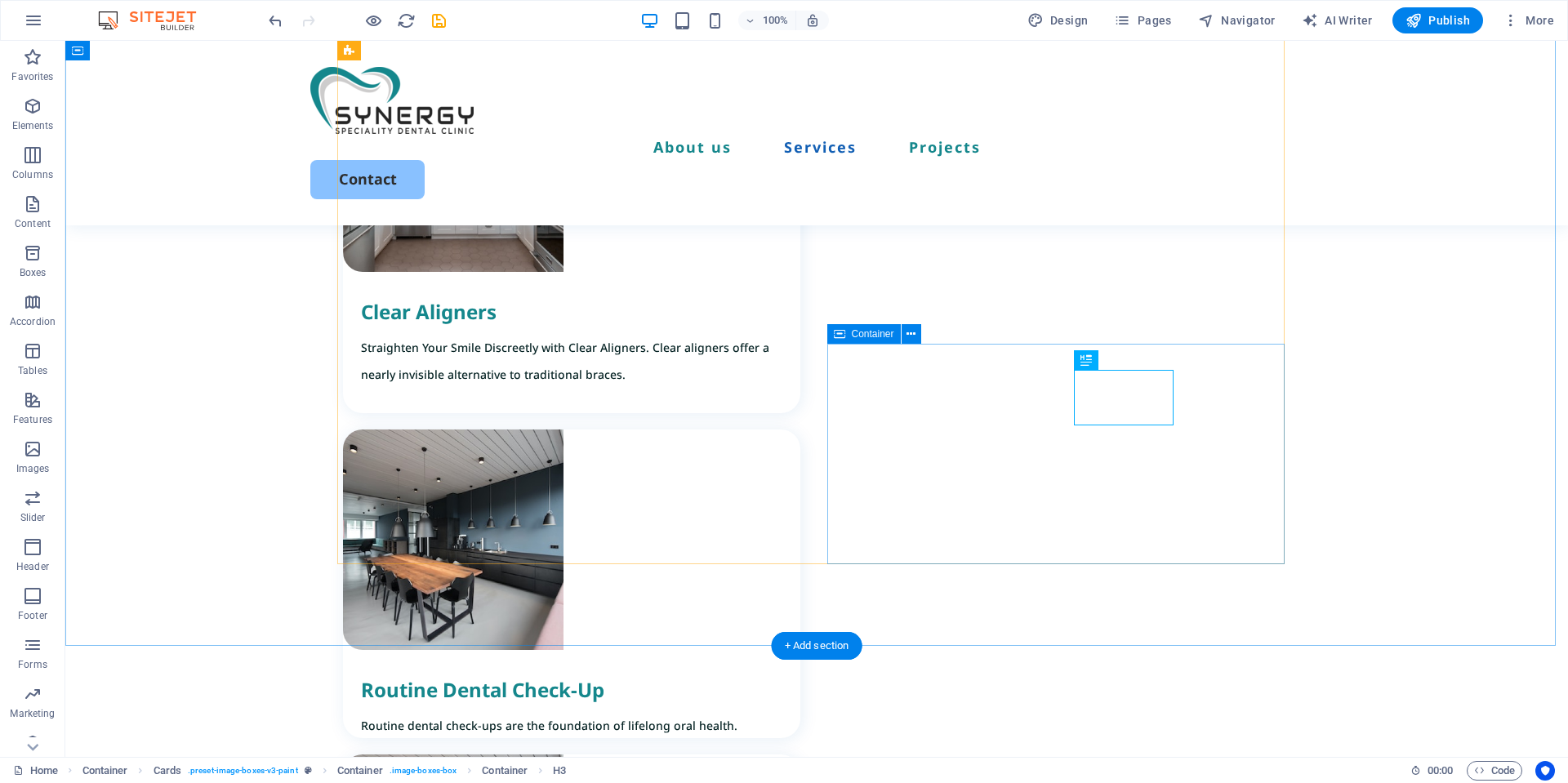 click on "Expert Root Canal Treatment to Save Your Natural Tooth" at bounding box center [581, 3562] 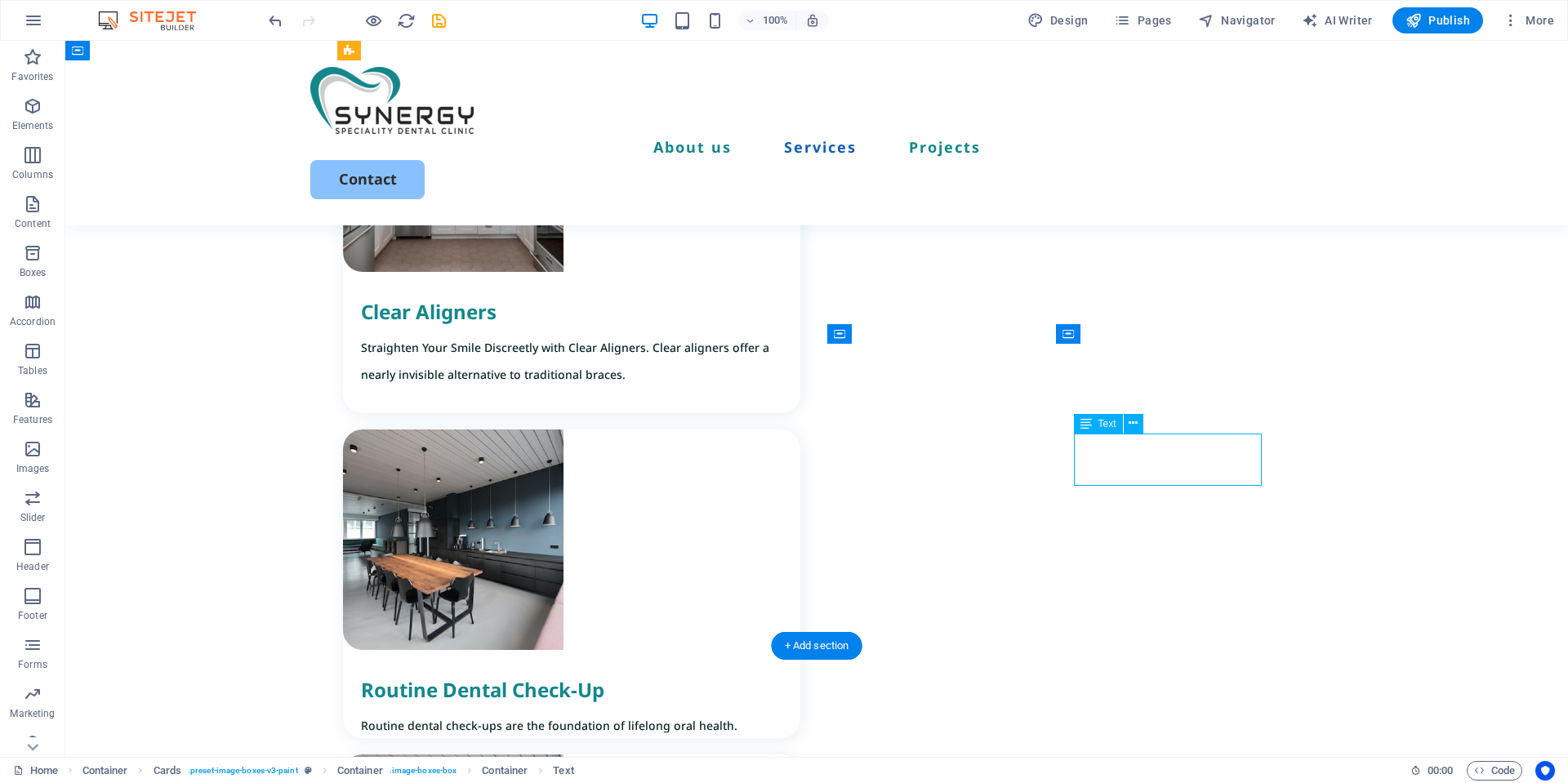 click on "Expert Root Canal Treatment to Save Your Natural Tooth" at bounding box center [581, 3562] 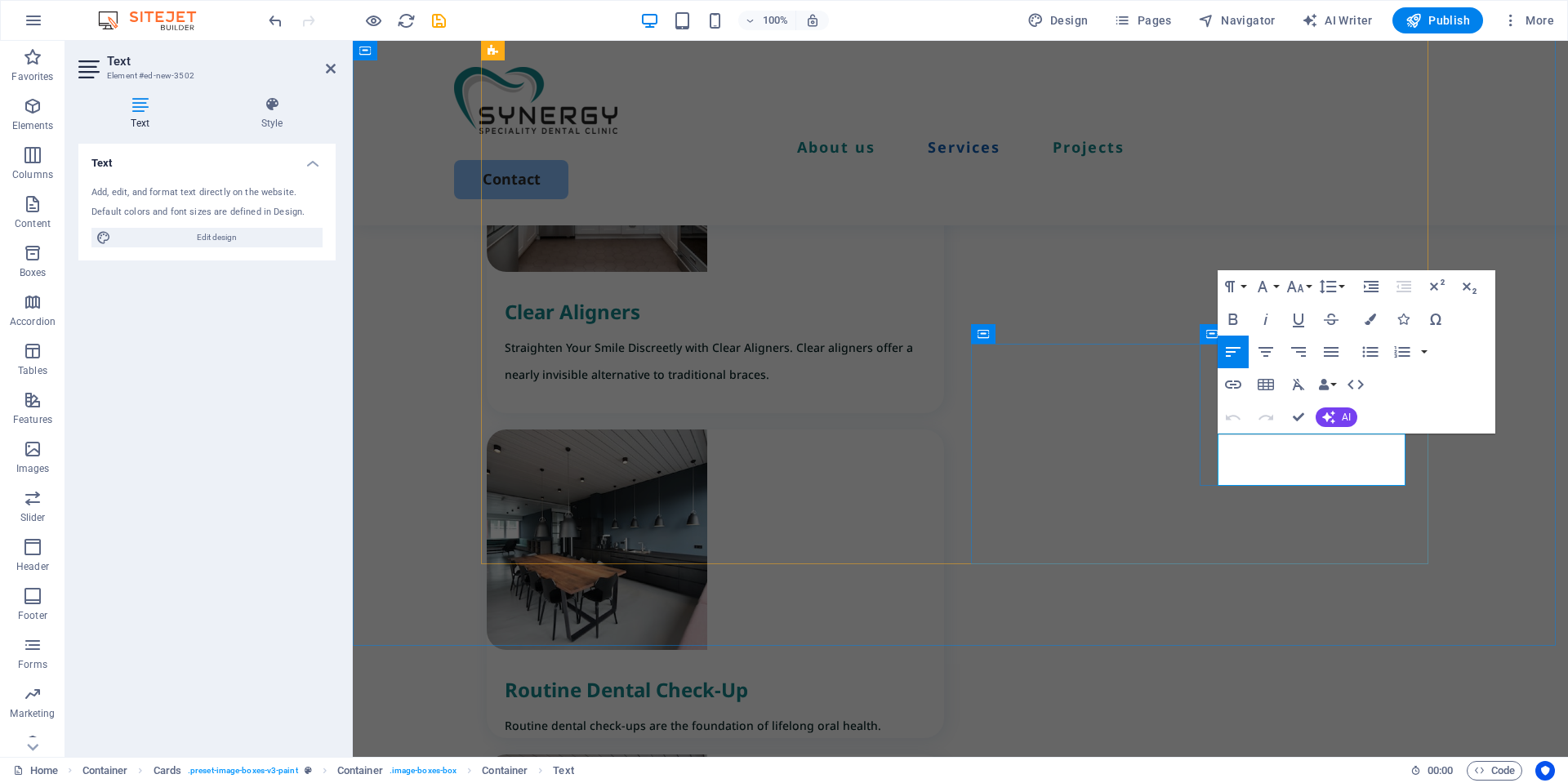 click on "Expert Root Canal Treatment to Save Your Natural Tooth" at bounding box center (724, 3562) 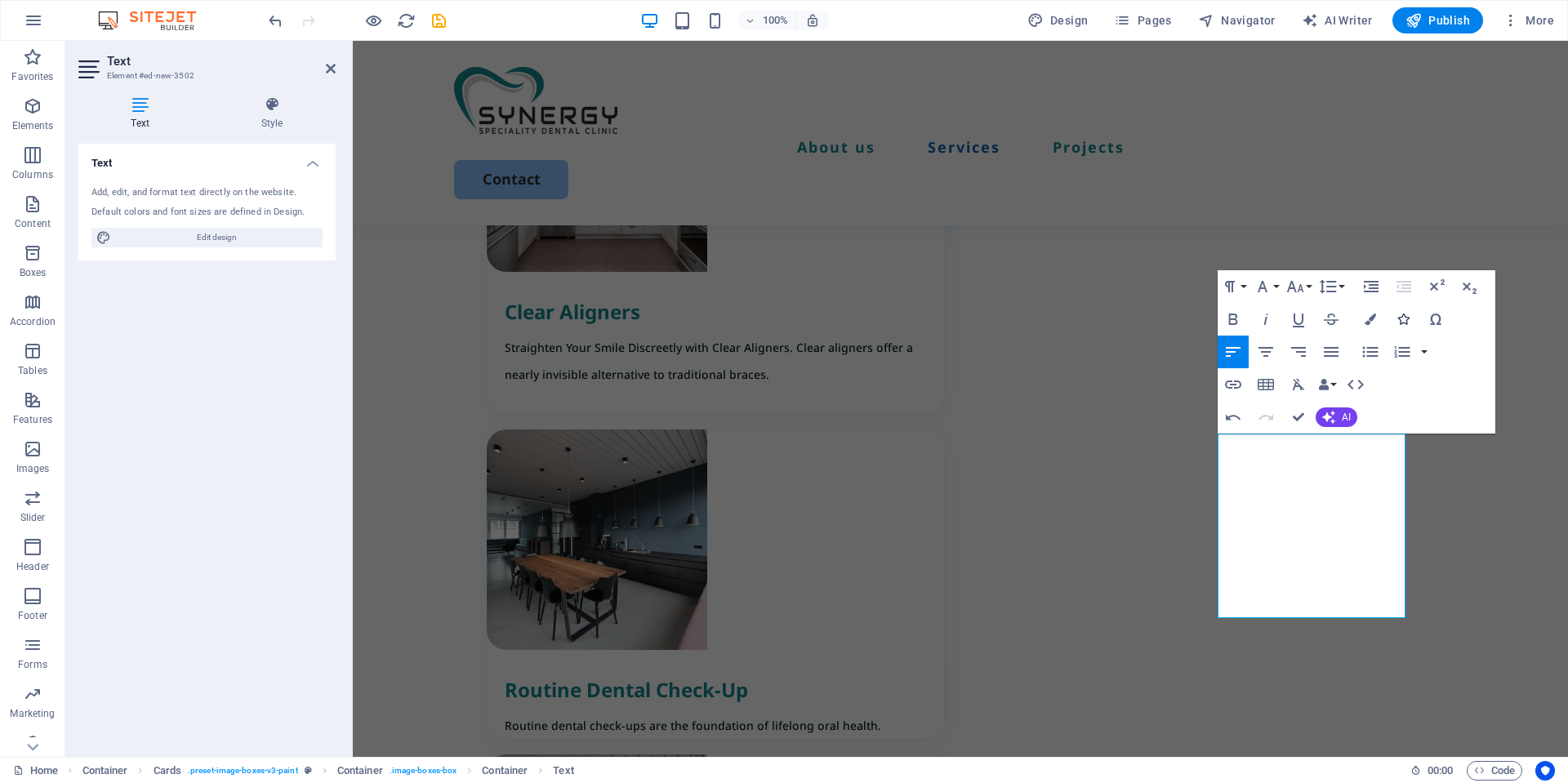 scroll, scrollTop: 1671, scrollLeft: 2, axis: both 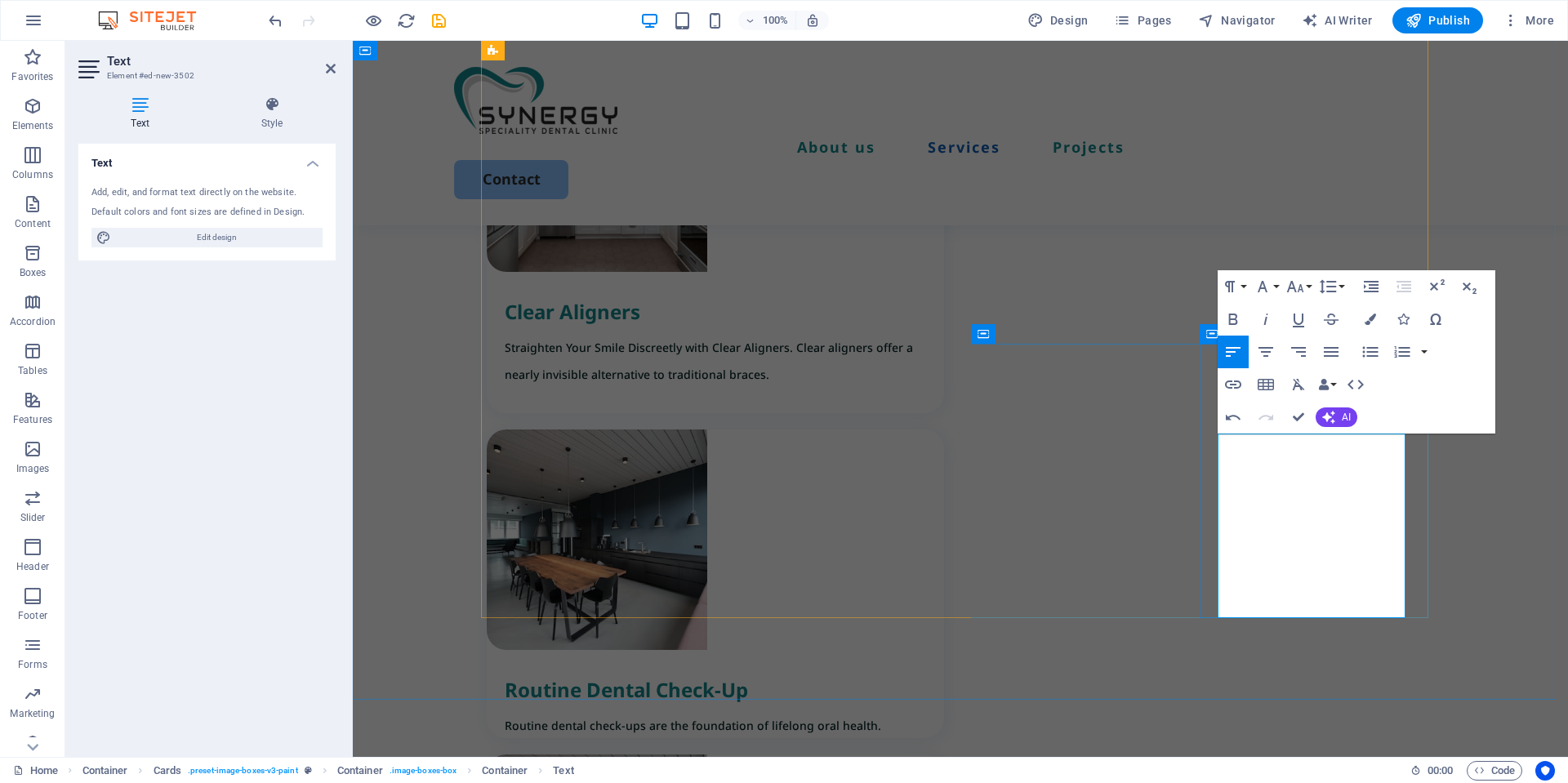 drag, startPoint x: 1354, startPoint y: 473, endPoint x: 1205, endPoint y: 452, distance: 150.47259 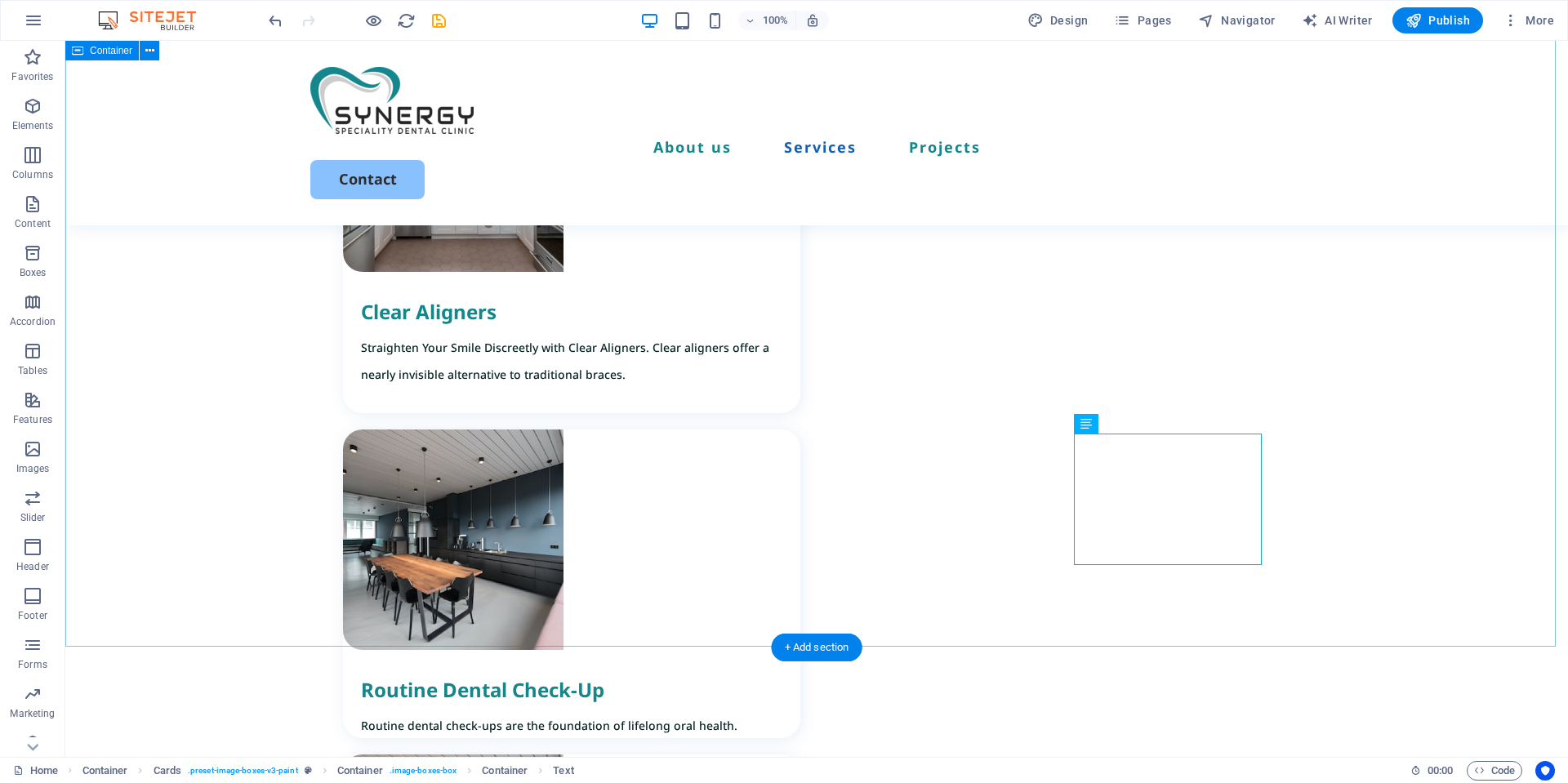click on "Our Services At SynergySDC, we offer a wide range of dental services to meet all your oral health needs. Orthodontic Treatment We offer effective solutions for a misaligned teeth, crowding, crossbite, overbite, underbite, spacing, rotated teeth, and improper tooth eruption. Dental Braces Expert Orthodontic Care for a Healthy, Confident Smile. At our clinic, we provide personalized orthodontic solutions tailored to meet your unique dental needs Clear Aligners Straighten Your Smile Discreetly with Clear Aligners. Clear aligners offer a nearly invisible alternative to traditional braces. Routine Dental Check-Up Routine dental check-ups are the foundation of lifelong oral health. Cosmetic Dentistry Cosmetic dentistry offers advanced treatments designed to improve the appearance of your teeth and help you achieve the smile you’ve always dreamed of. Dental Implants Children’s Dentistry we offer comprehensive pediatric dentistry services tailored to meet the unique needs of children and adolescents." at bounding box center (817, 1414) 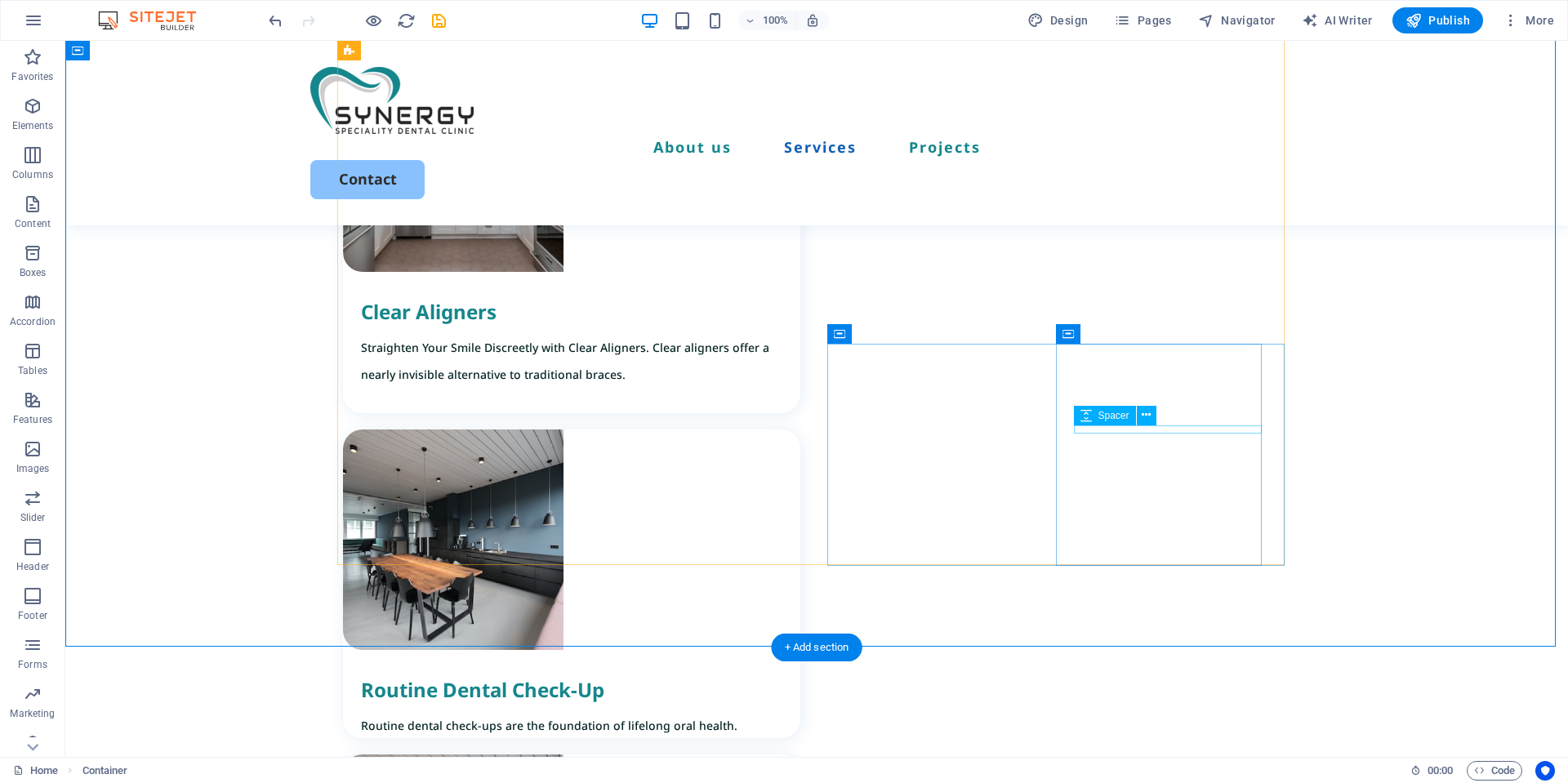 click at bounding box center [581, 3545] 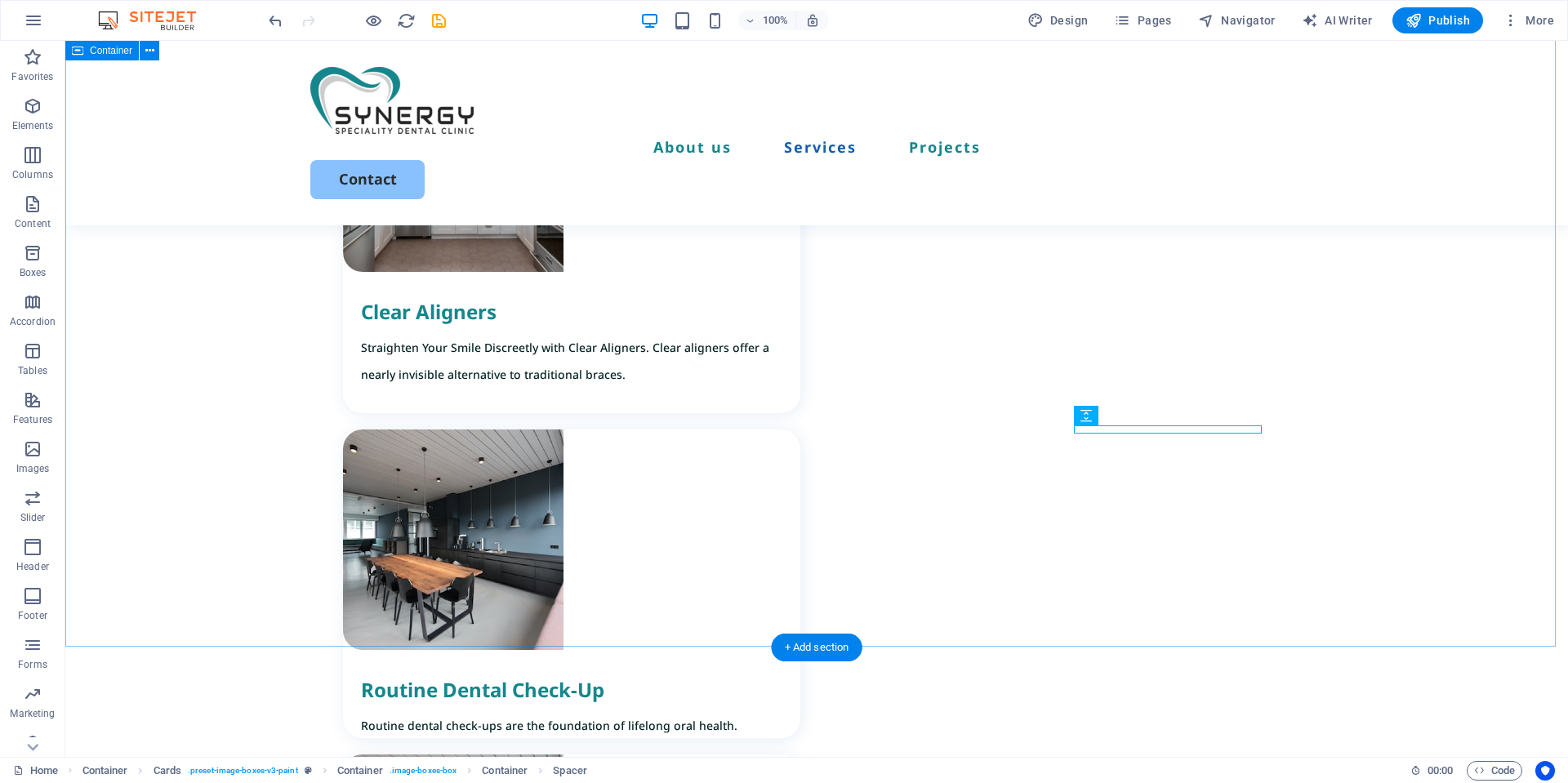 click on "Our Services At SynergySDC, we offer a wide range of dental services to meet all your oral health needs. Orthodontic Treatment We offer effective solutions for a misaligned teeth, crowding, crossbite, overbite, underbite, spacing, rotated teeth, and improper tooth eruption. Dental Braces Expert Orthodontic Care for a Healthy, Confident Smile. At our clinic, we provide personalized orthodontic solutions tailored to meet your unique dental needs Clear Aligners Straighten Your Smile Discreetly with Clear Aligners. Clear aligners offer a nearly invisible alternative to traditional braces. Routine Dental Check-Up Routine dental check-ups are the foundation of lifelong oral health. Cosmetic Dentistry Cosmetic dentistry offers advanced treatments designed to improve the appearance of your teeth and help you achieve the smile you’ve always dreamed of. Dental Implants Children’s Dentistry we offer comprehensive pediatric dentistry services tailored to meet the unique needs of children and adolescents." at bounding box center (817, 1414) 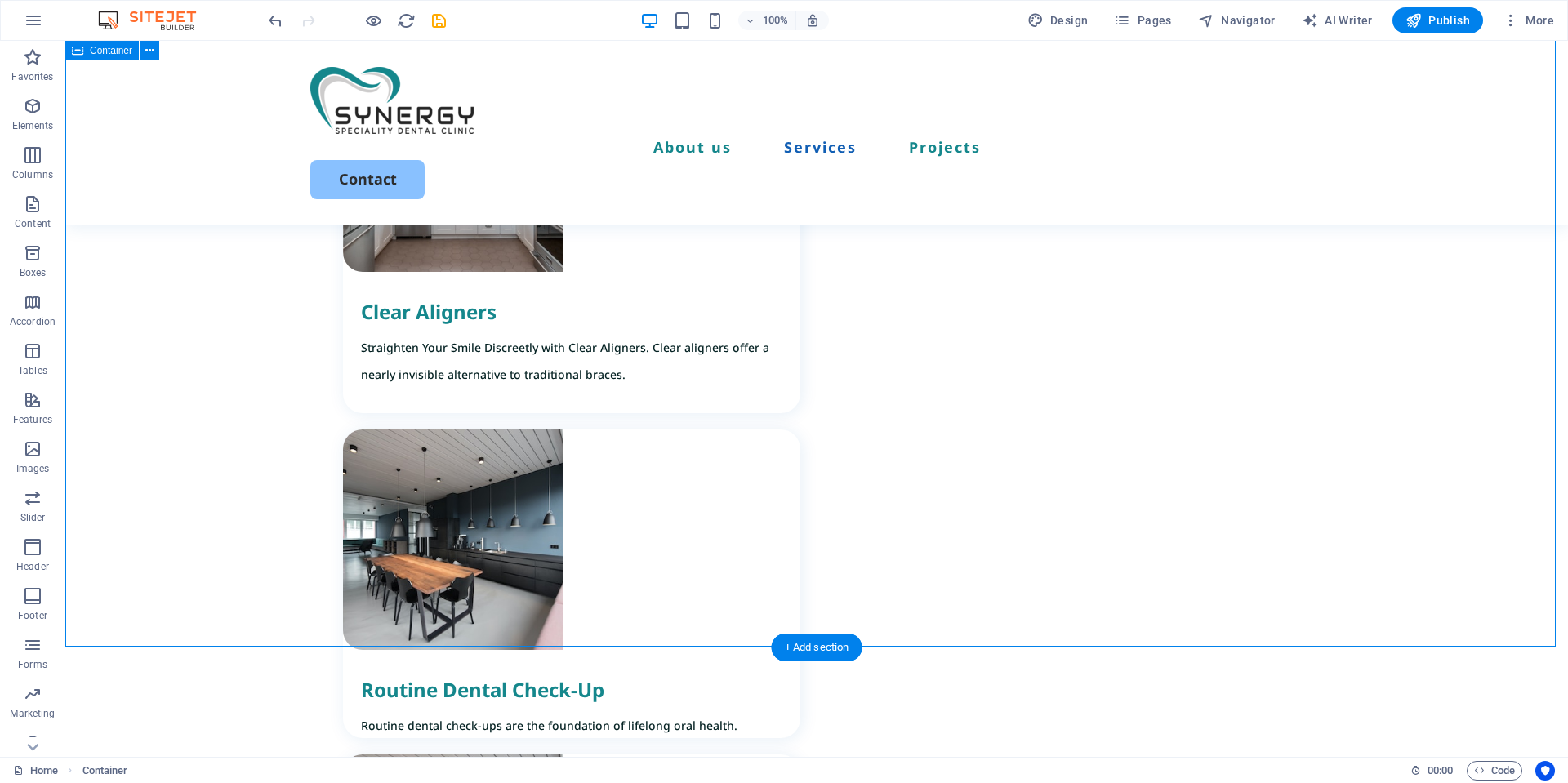 click on "Our Services At SynergySDC, we offer a wide range of dental services to meet all your oral health needs. Orthodontic Treatment We offer effective solutions for a misaligned teeth, crowding, crossbite, overbite, underbite, spacing, rotated teeth, and improper tooth eruption. Dental Braces Expert Orthodontic Care for a Healthy, Confident Smile. At our clinic, we provide personalized orthodontic solutions tailored to meet your unique dental needs Clear Aligners Straighten Your Smile Discreetly with Clear Aligners. Clear aligners offer a nearly invisible alternative to traditional braces. Routine Dental Check-Up Routine dental check-ups are the foundation of lifelong oral health. Cosmetic Dentistry Cosmetic dentistry offers advanced treatments designed to improve the appearance of your teeth and help you achieve the smile you’ve always dreamed of. Dental Implants Children’s Dentistry we offer comprehensive pediatric dentistry services tailored to meet the unique needs of children and adolescents." at bounding box center (817, 1414) 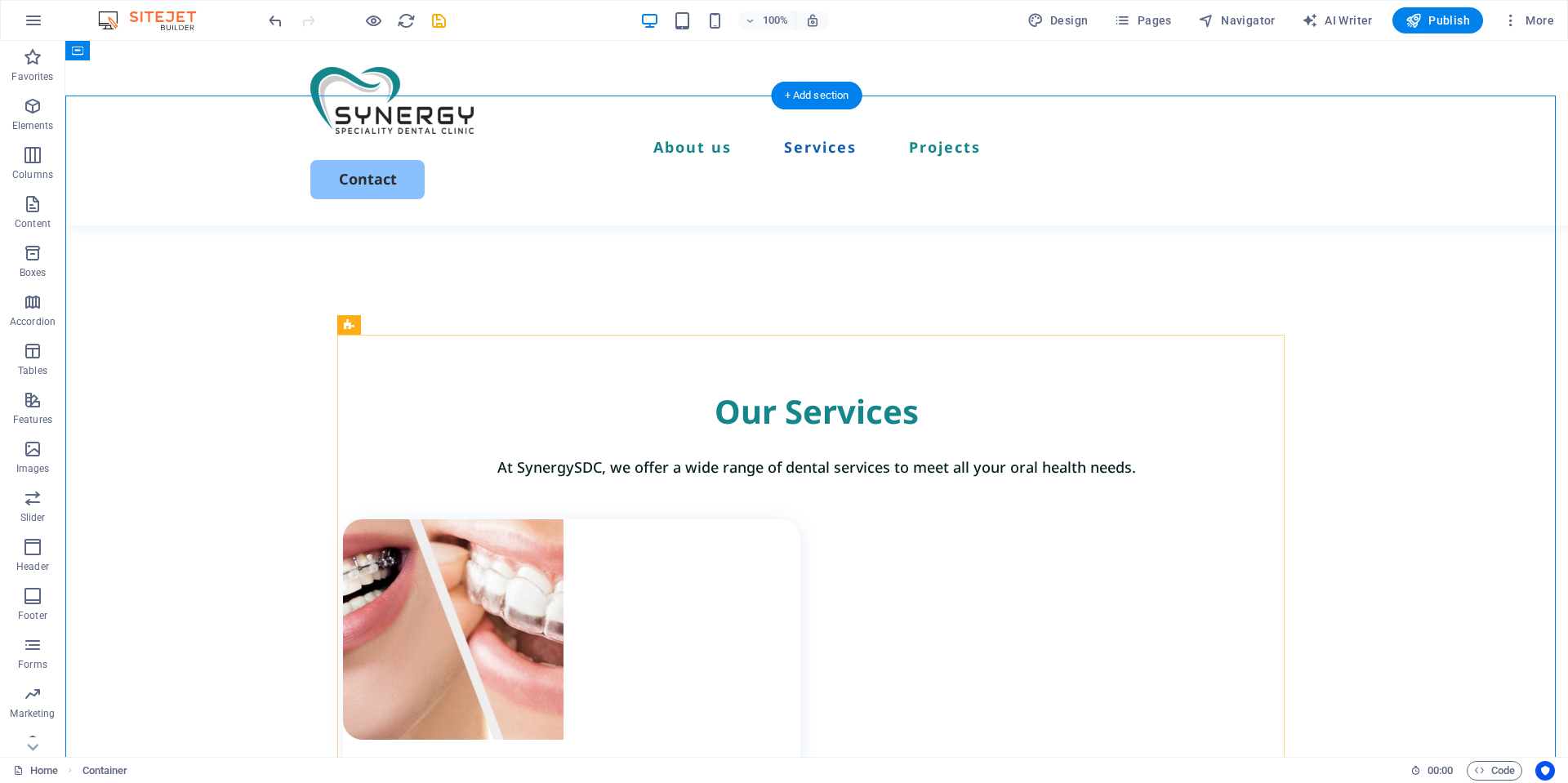 scroll, scrollTop: 1064, scrollLeft: 0, axis: vertical 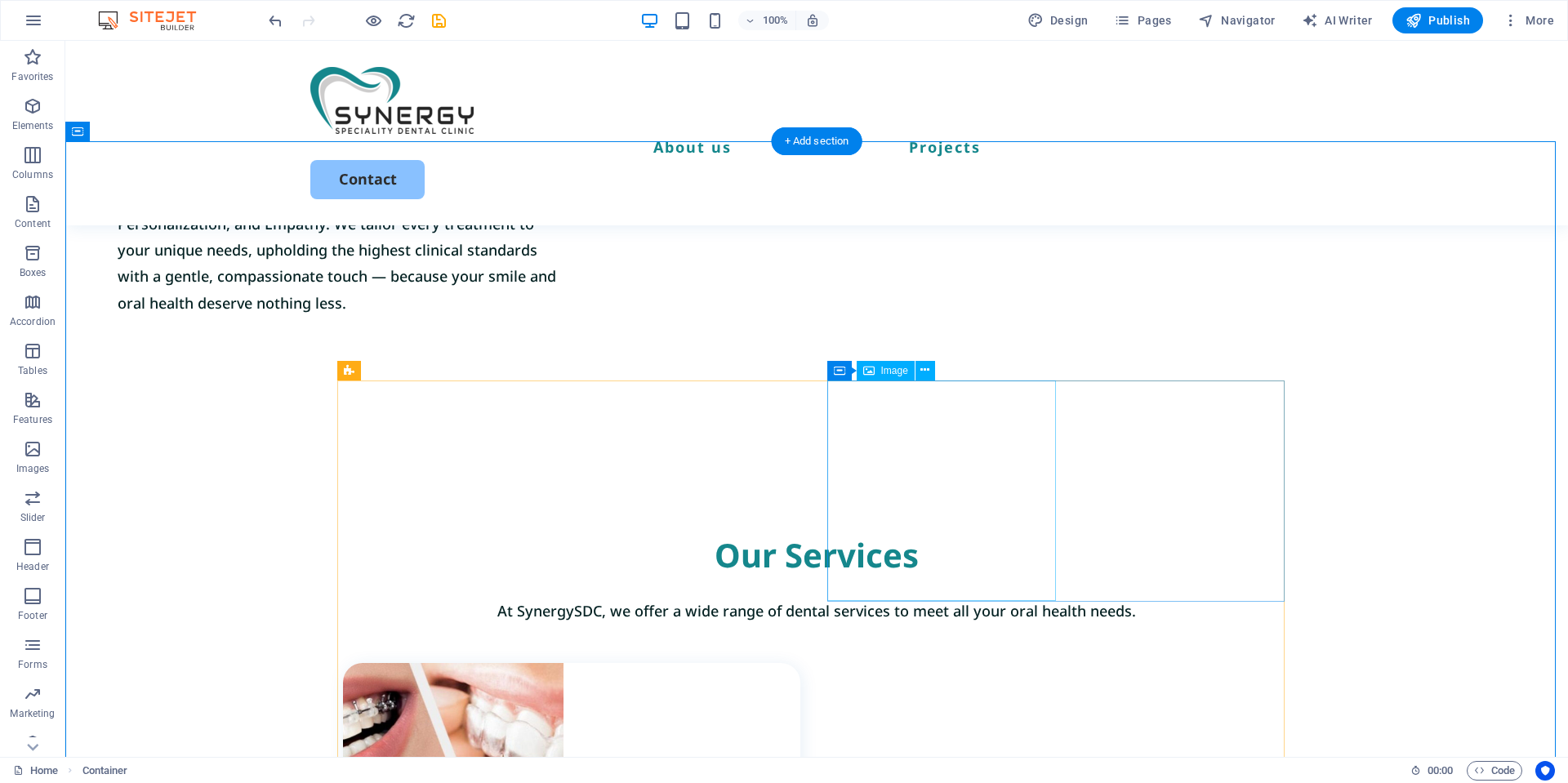 click at bounding box center (572, 1116) 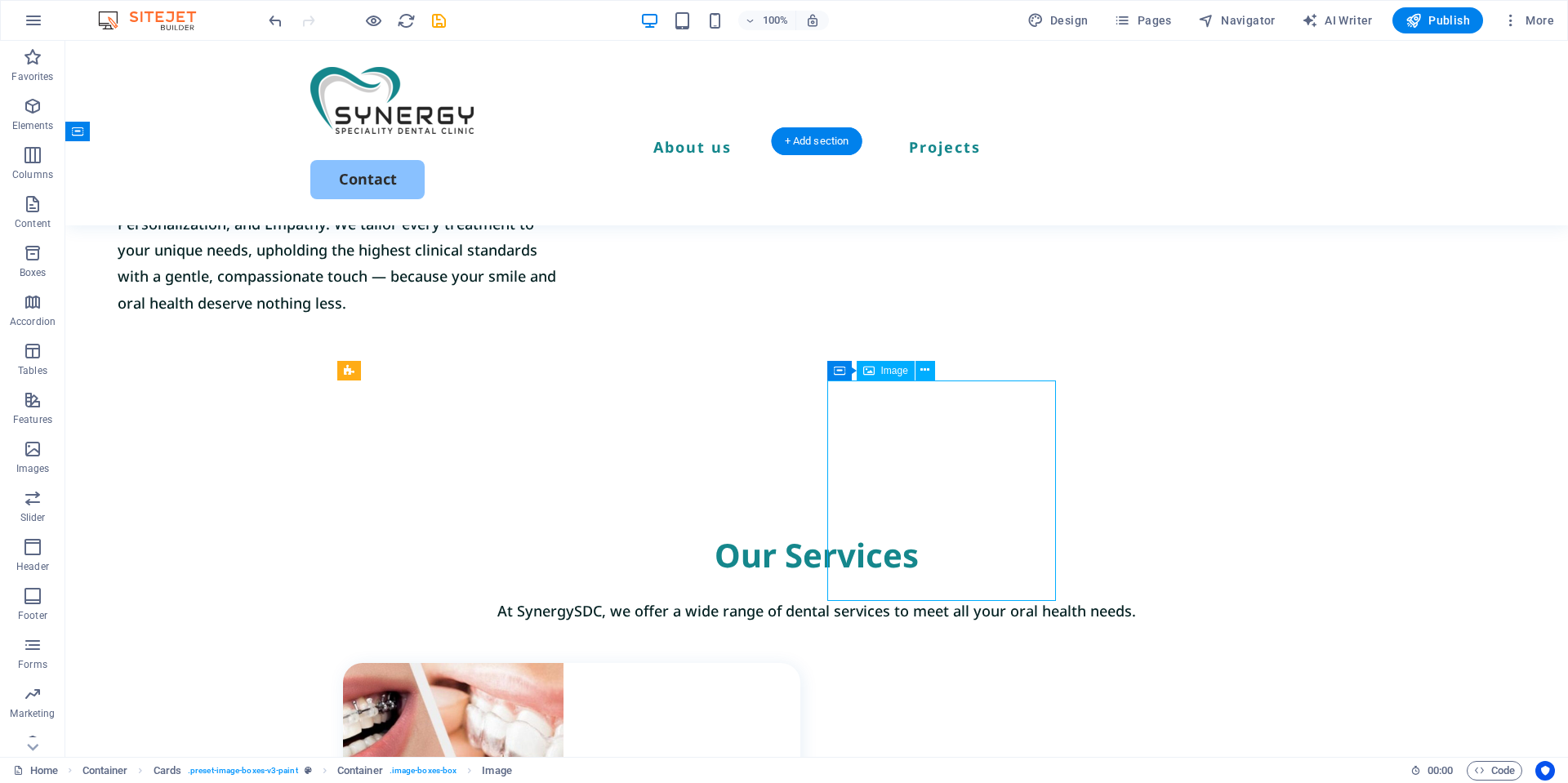 click at bounding box center [572, 1116] 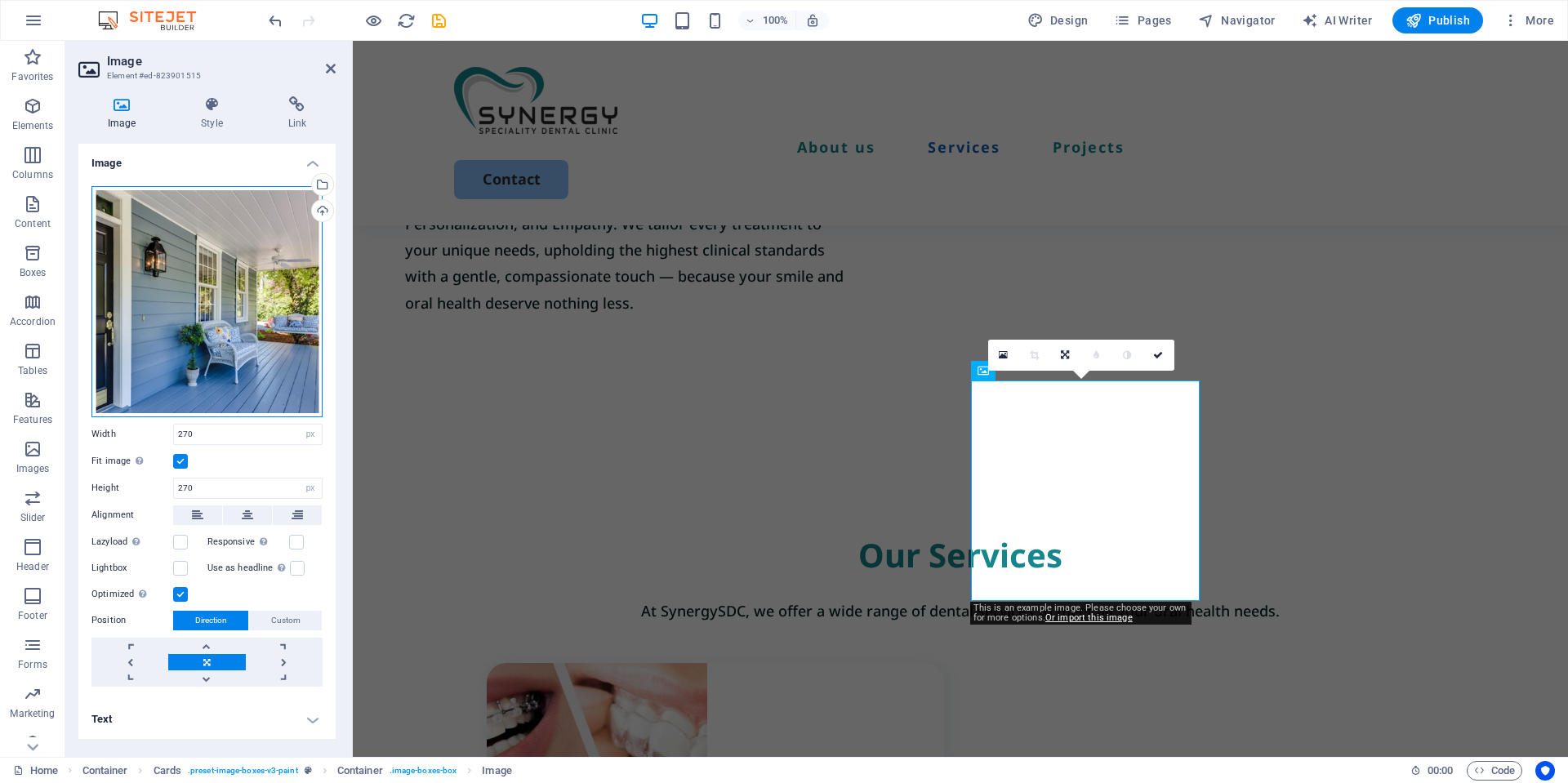 click on "Drag files here, click to choose files or select files from Files or our free stock photos & videos" at bounding box center (207, 301) 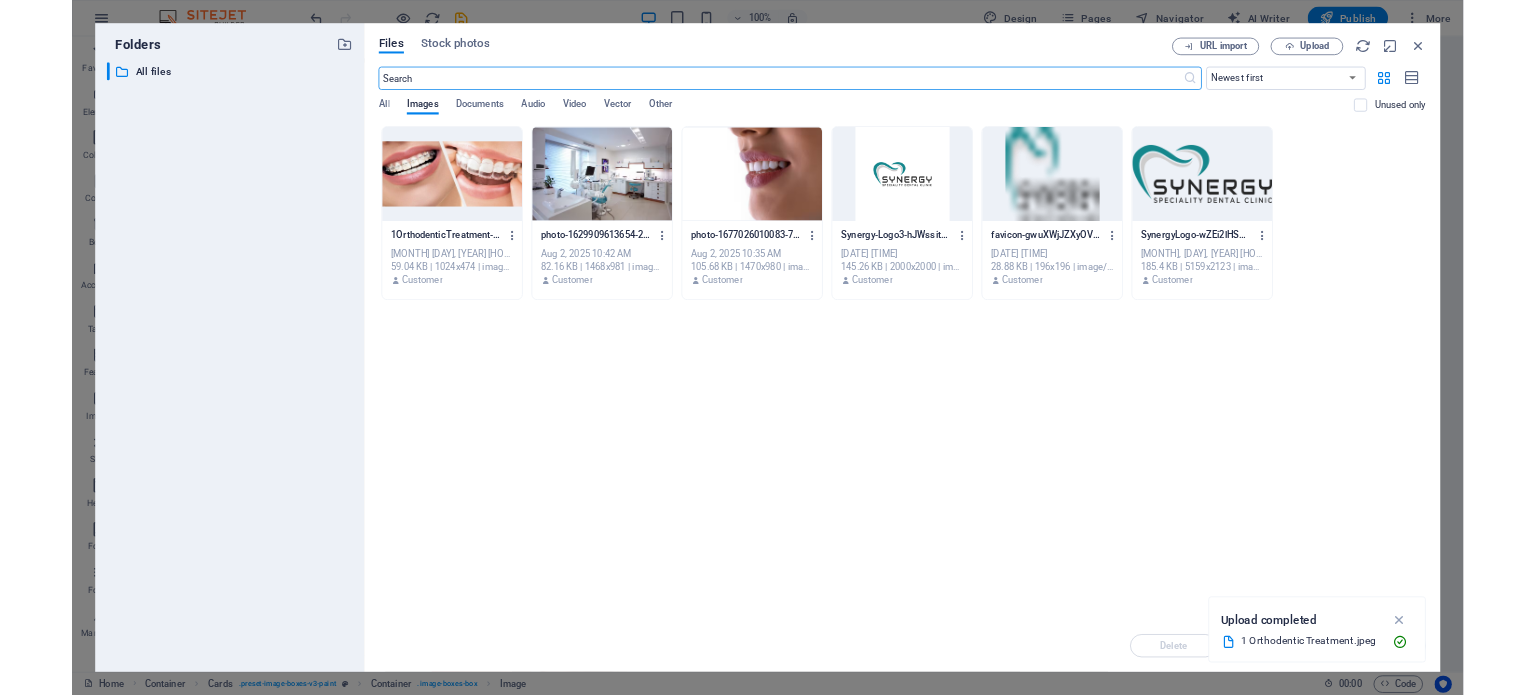 scroll, scrollTop: 1376, scrollLeft: 0, axis: vertical 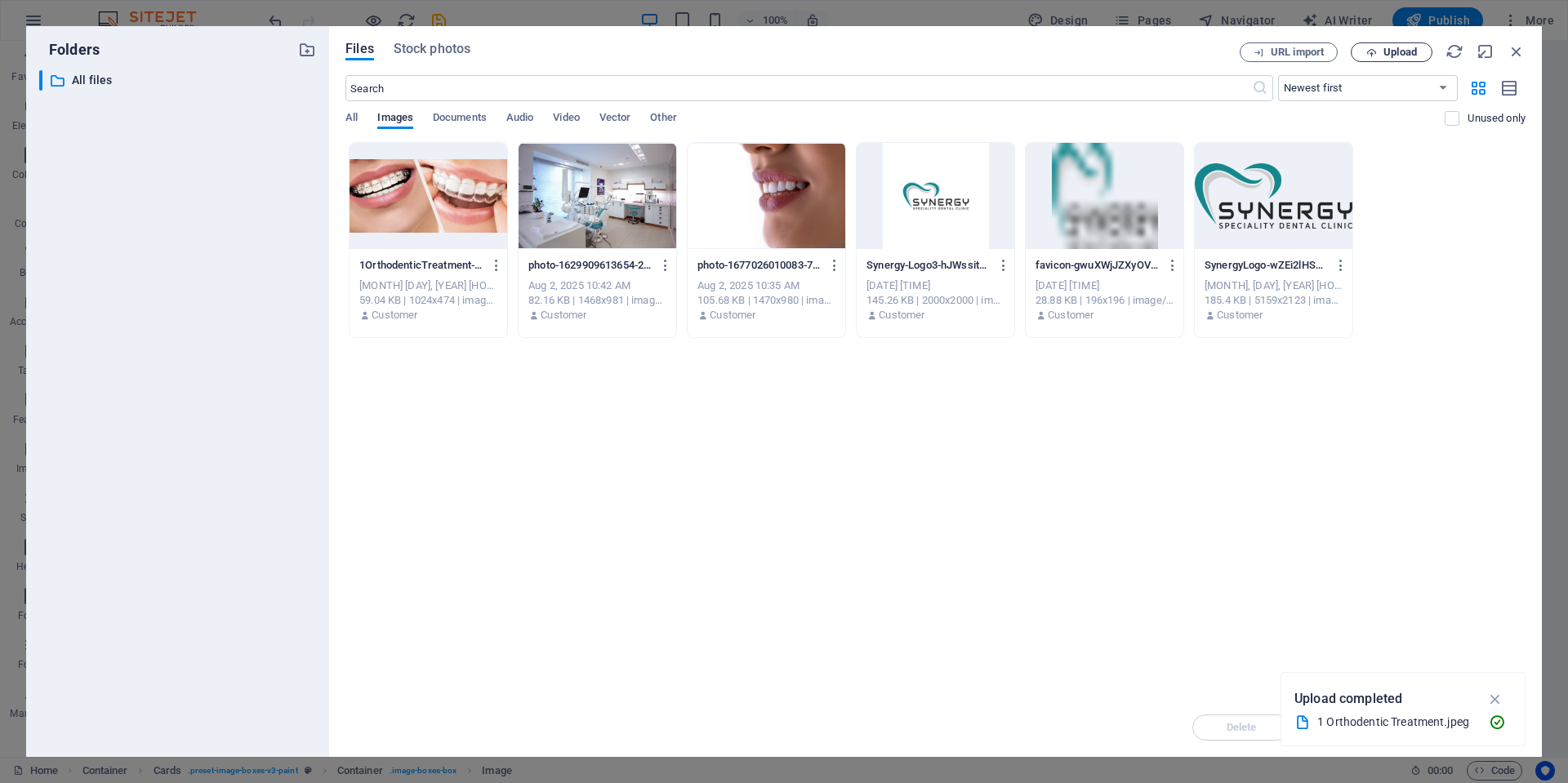 click on "Upload" at bounding box center (1400, 52) 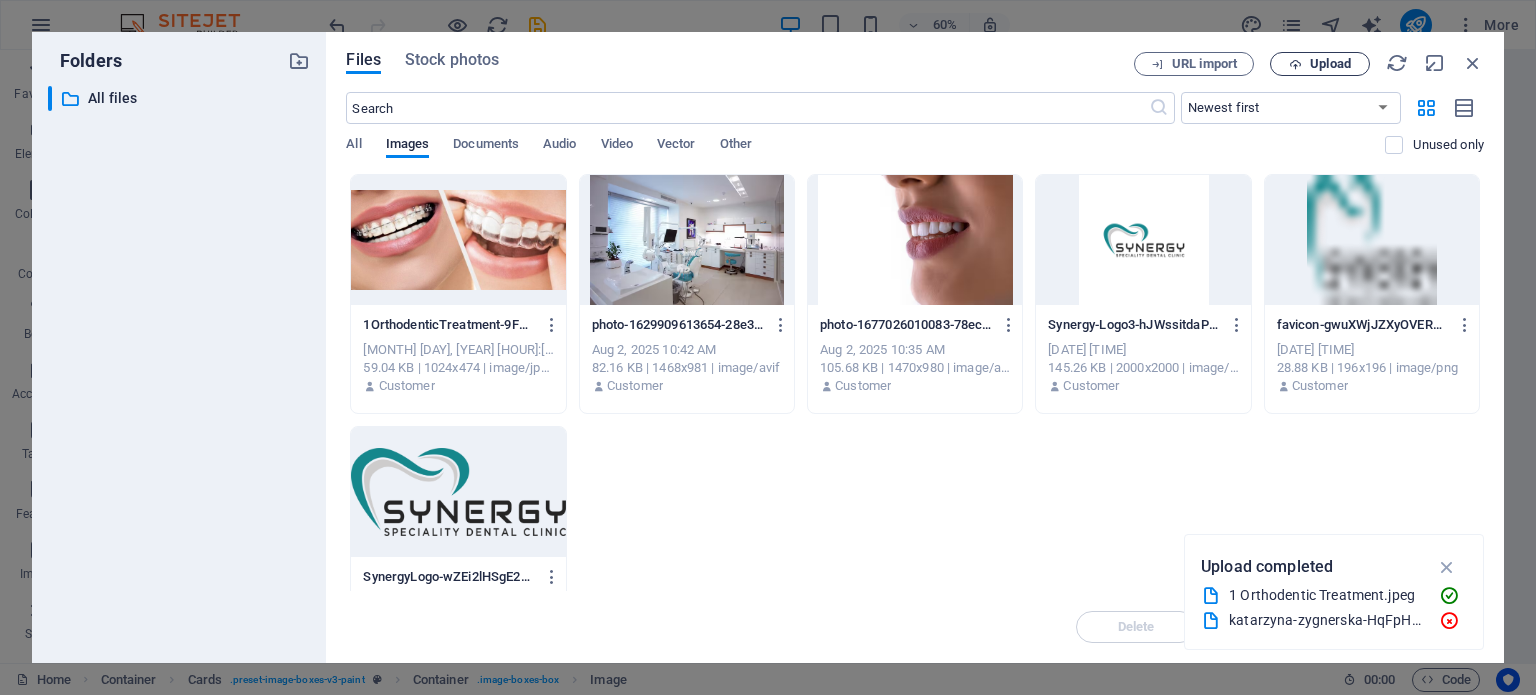 click on "Upload" at bounding box center (1330, 64) 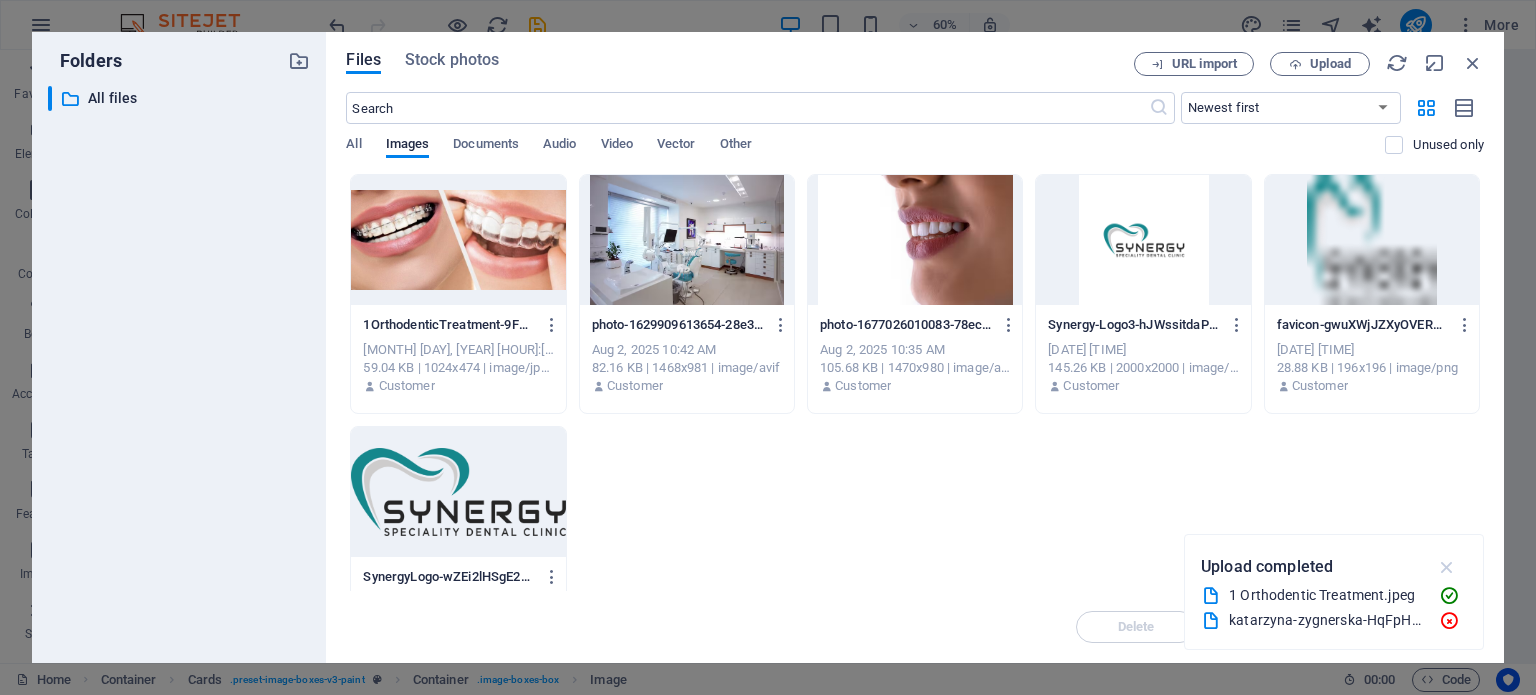 click at bounding box center [1447, 567] 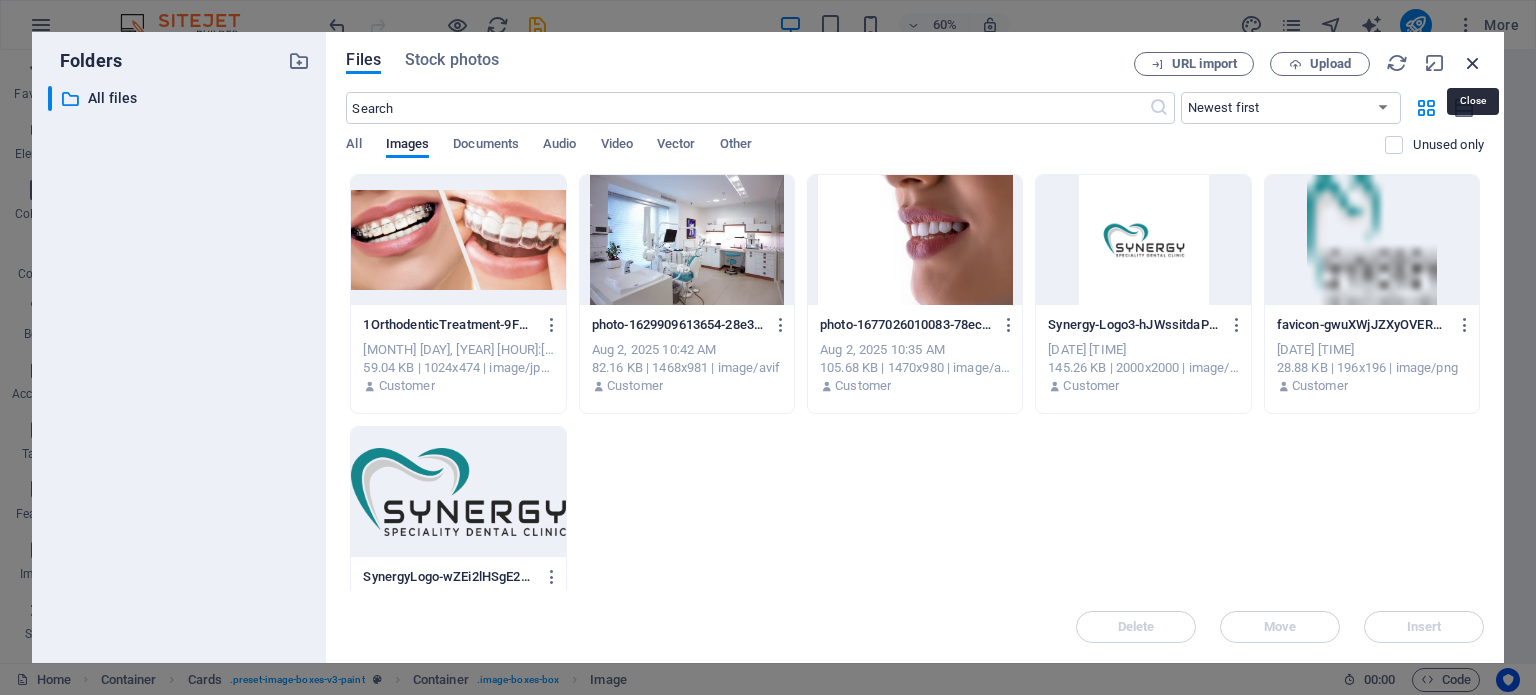 click at bounding box center [1473, 63] 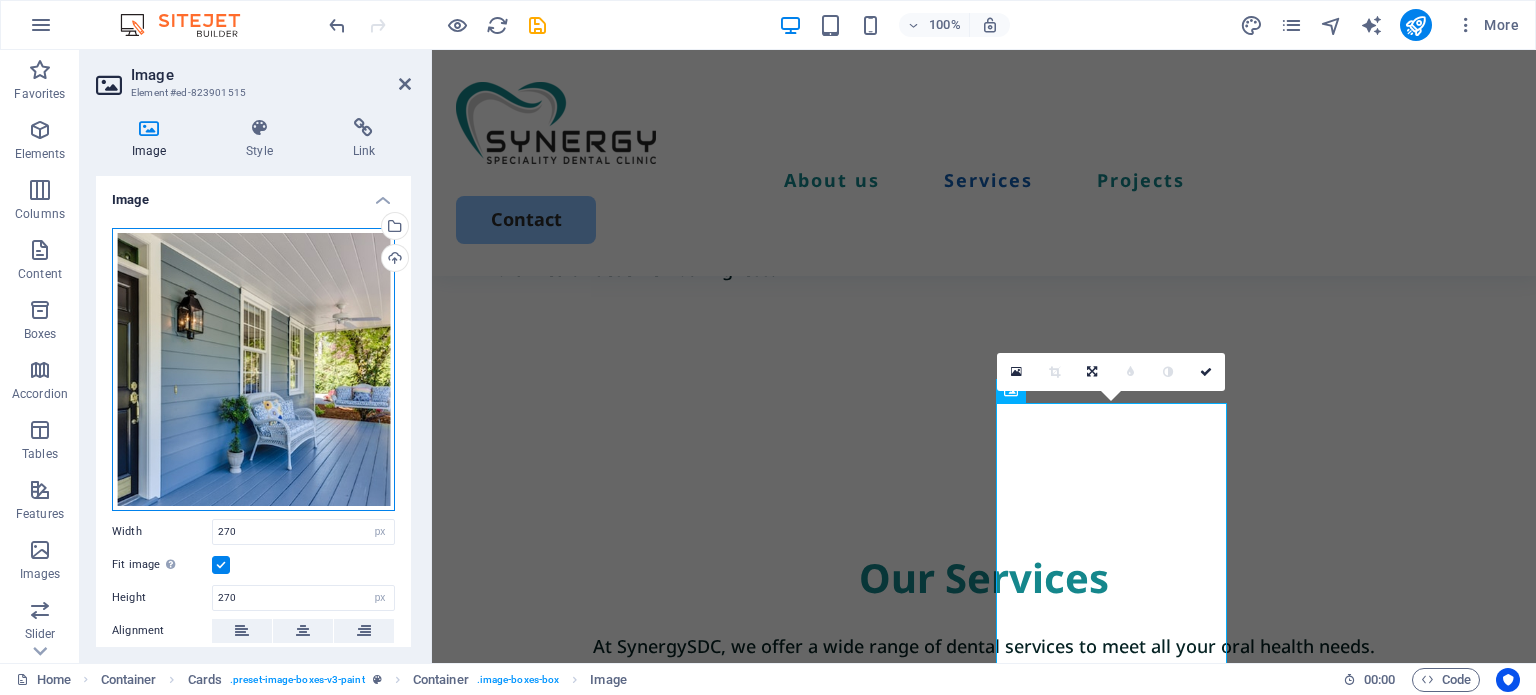 click on "Drag files here, click to choose files or select files from Files or our free stock photos & videos" at bounding box center (253, 369) 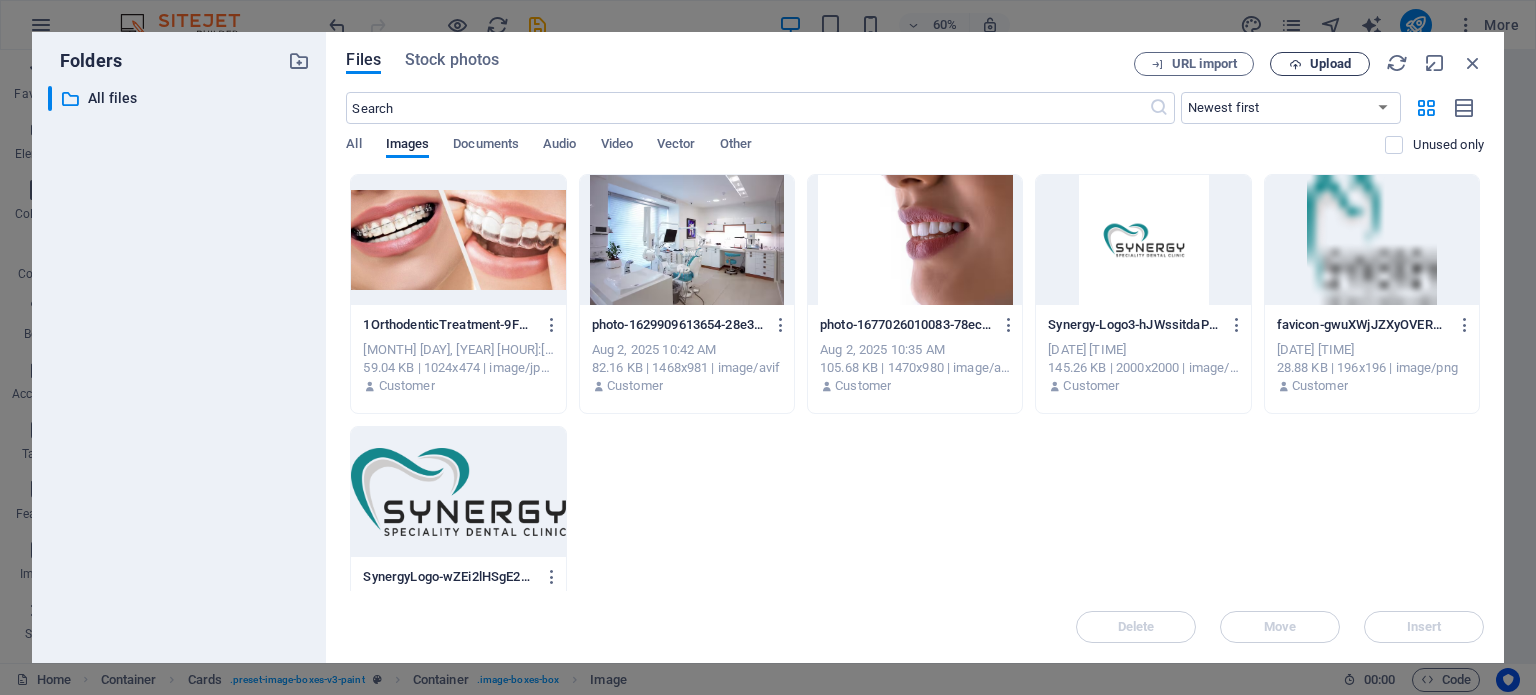click on "Upload" at bounding box center [1330, 64] 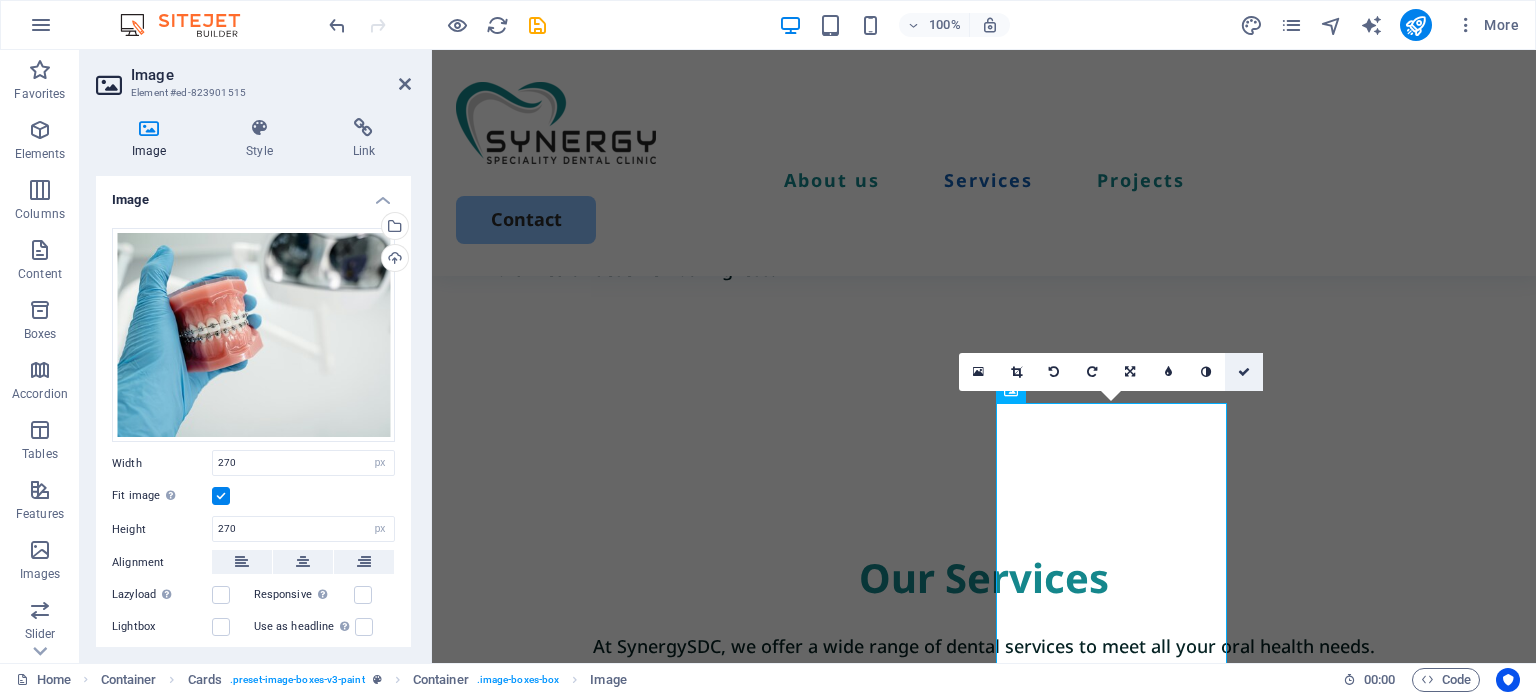 click at bounding box center [1244, 372] 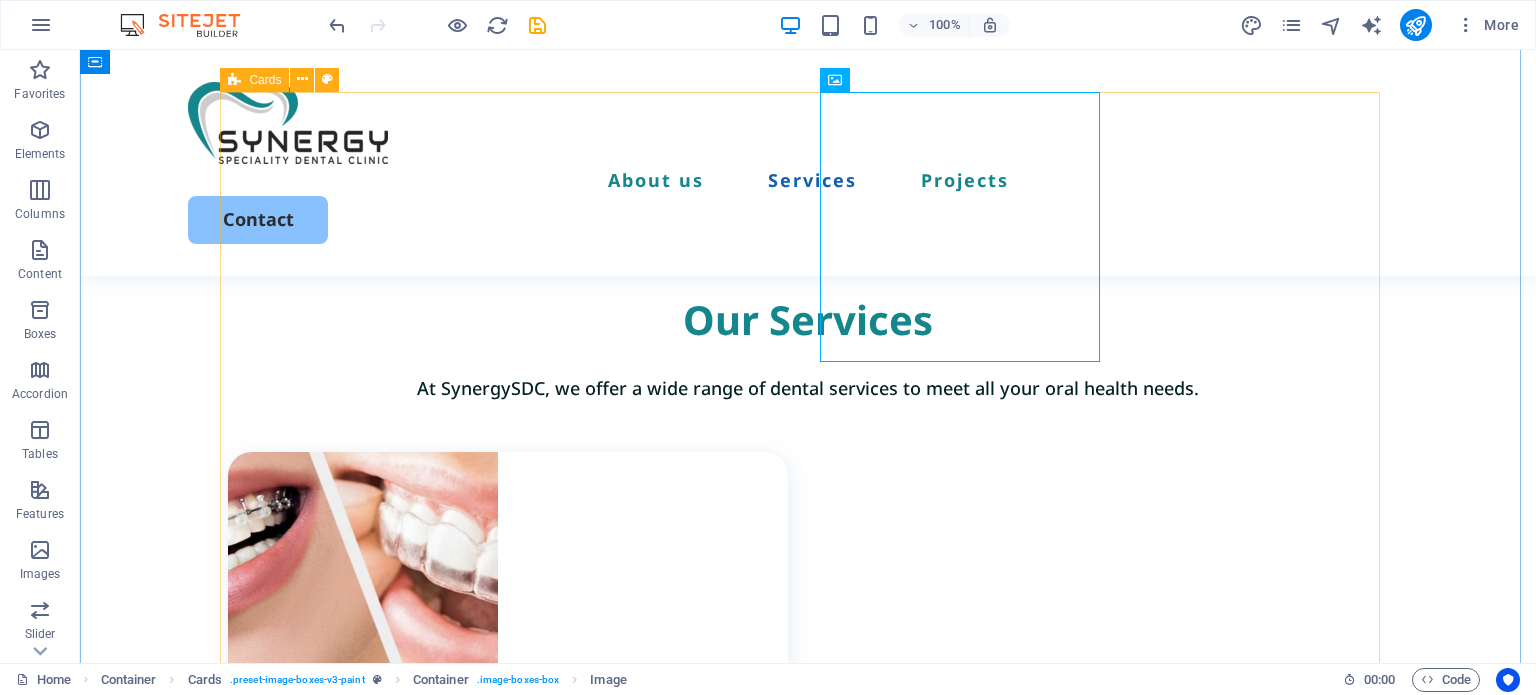 scroll, scrollTop: 1678, scrollLeft: 0, axis: vertical 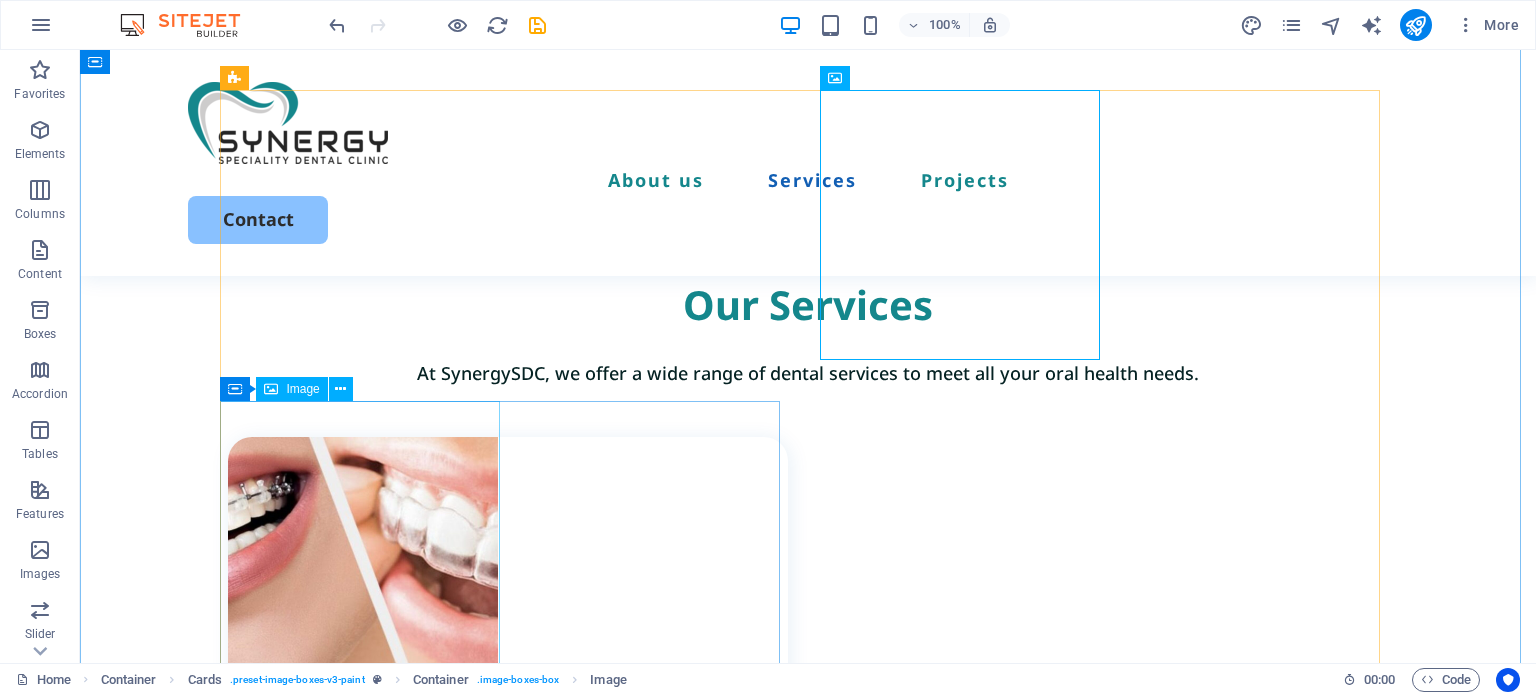 click at bounding box center (508, 1423) 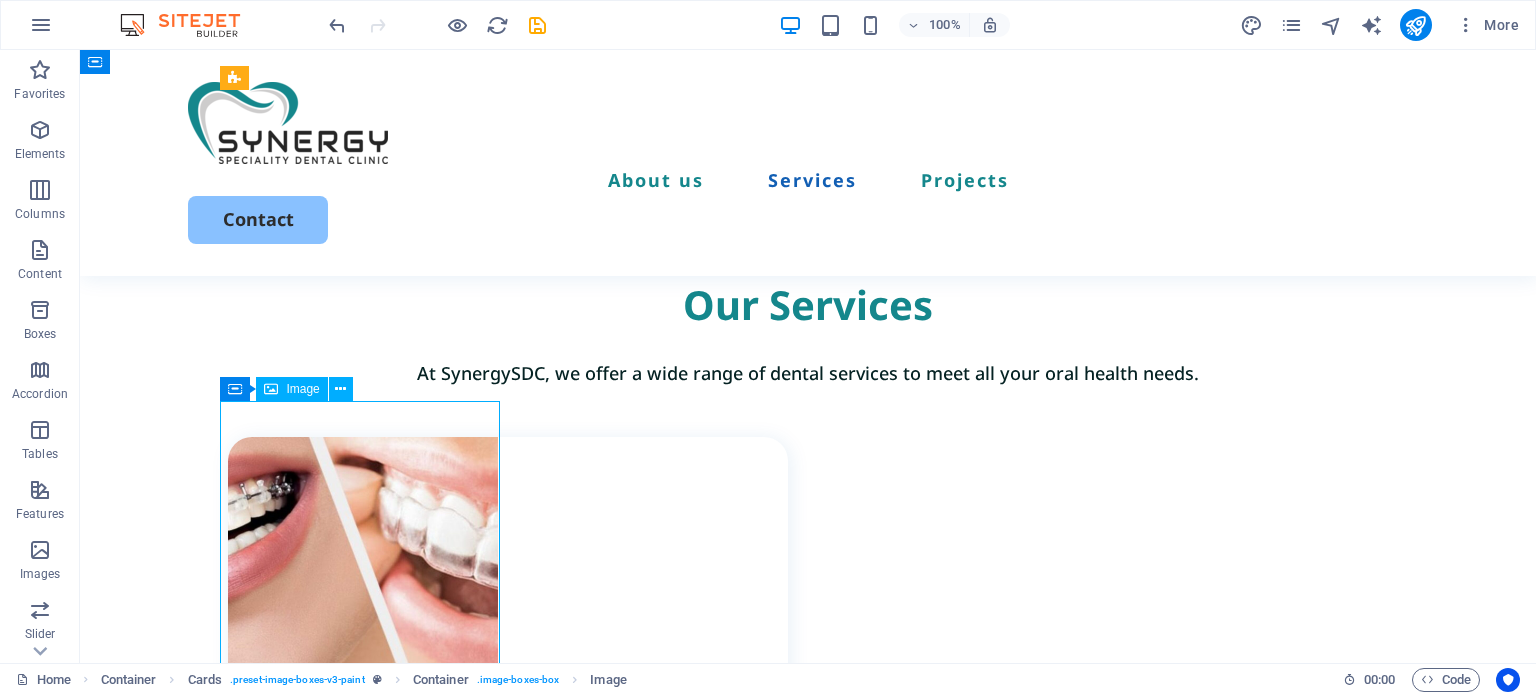 click at bounding box center (508, 1423) 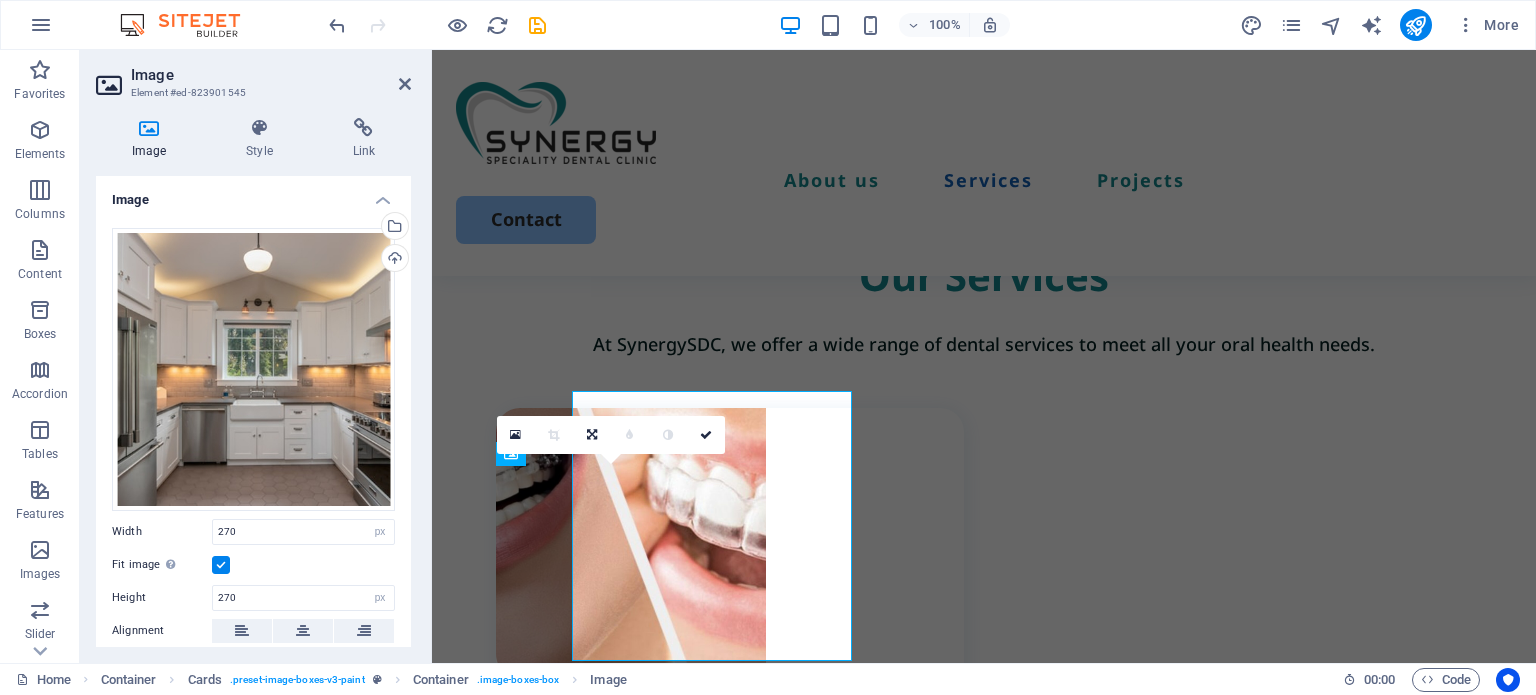 scroll, scrollTop: 1688, scrollLeft: 0, axis: vertical 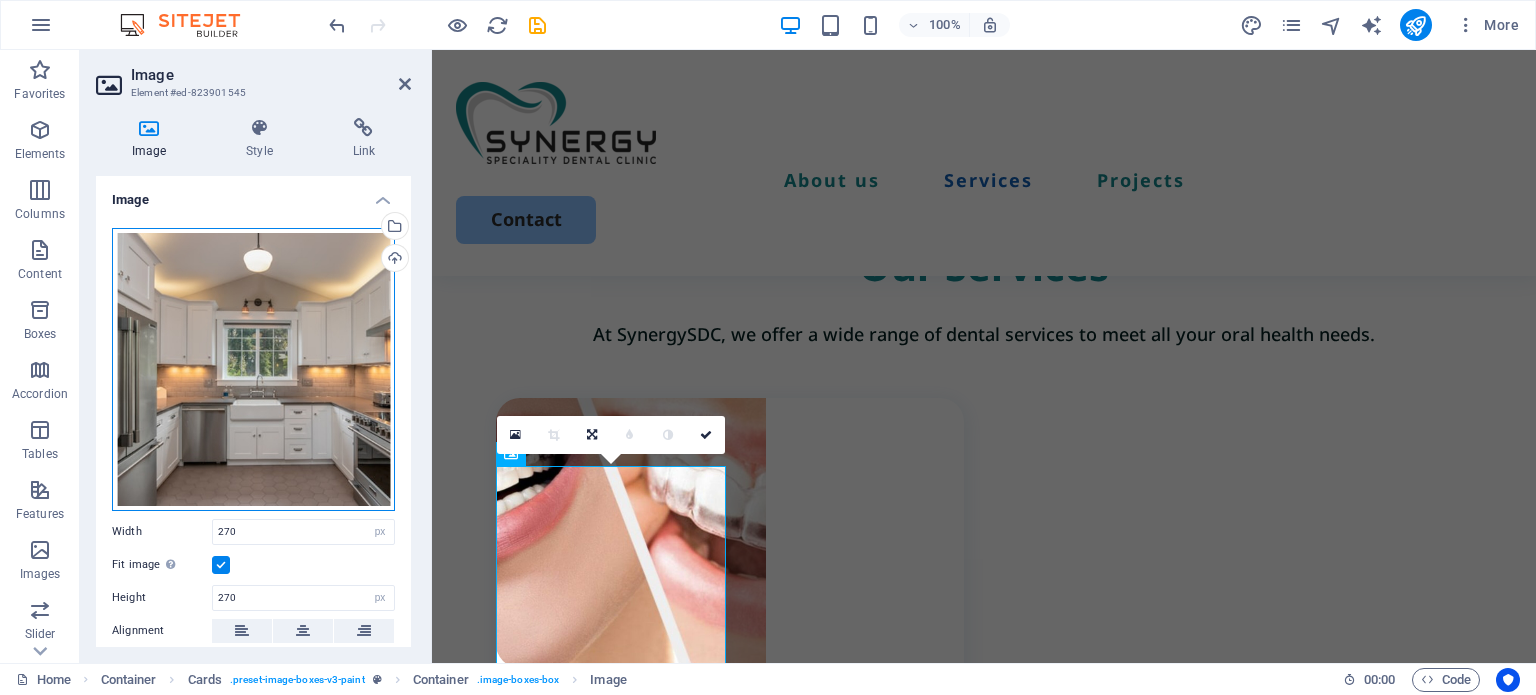 click on "Drag files here, click to choose files or select files from Files or our free stock photos & videos" at bounding box center (253, 369) 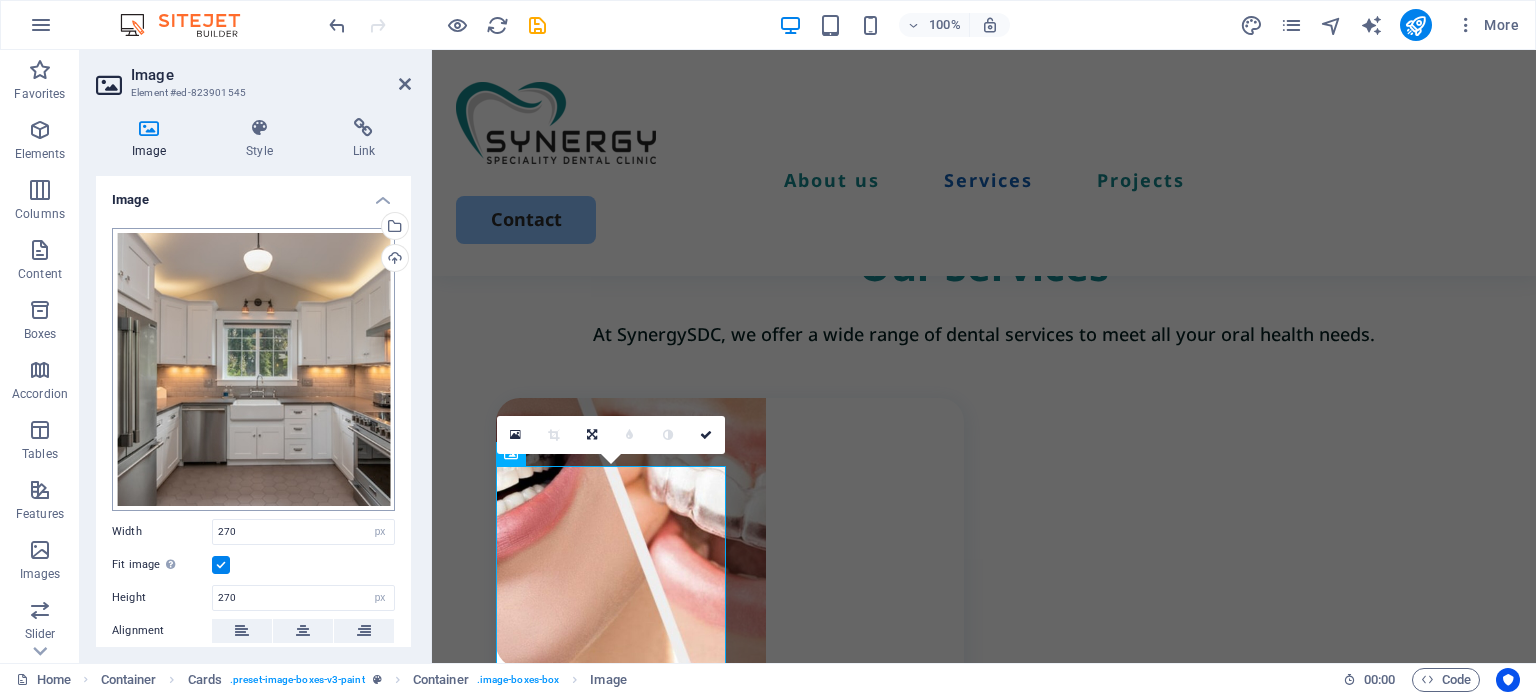 scroll, scrollTop: 1721, scrollLeft: 0, axis: vertical 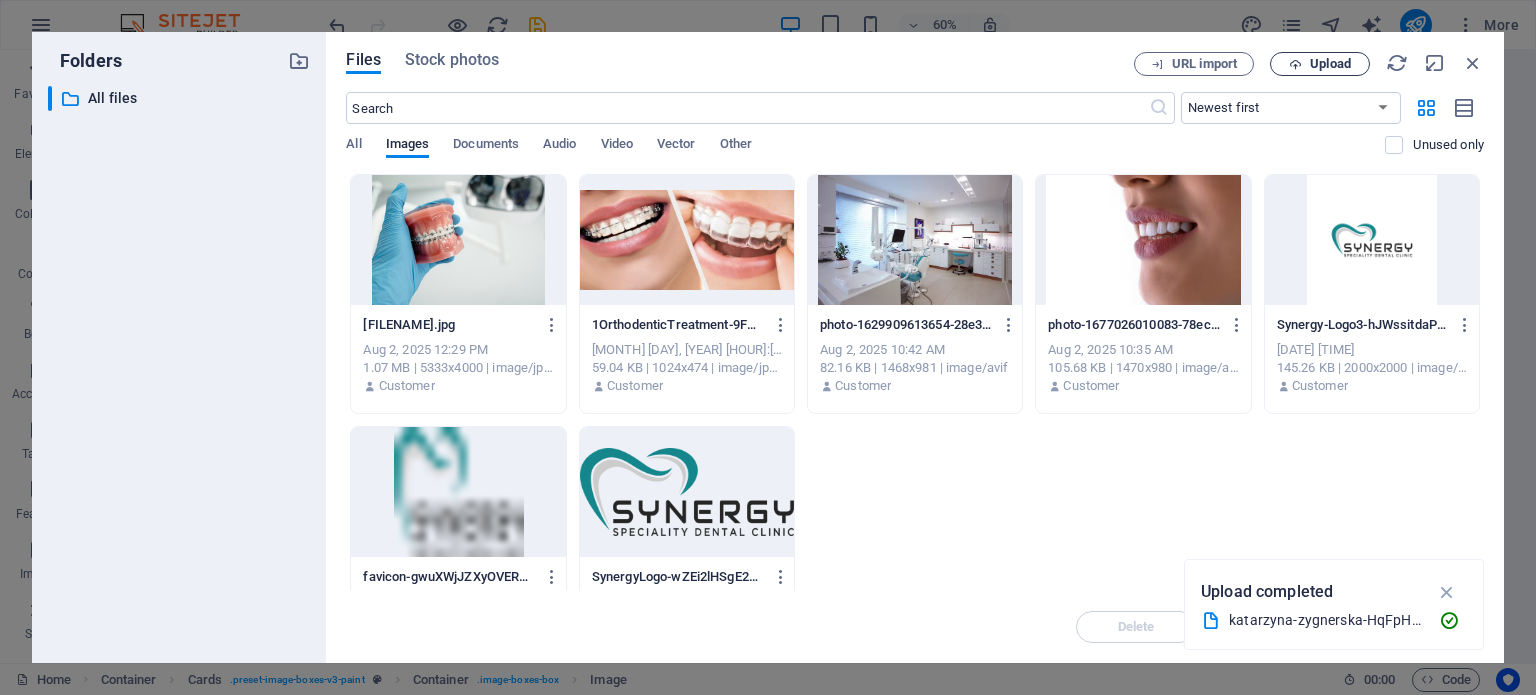click on "Upload" at bounding box center (1320, 64) 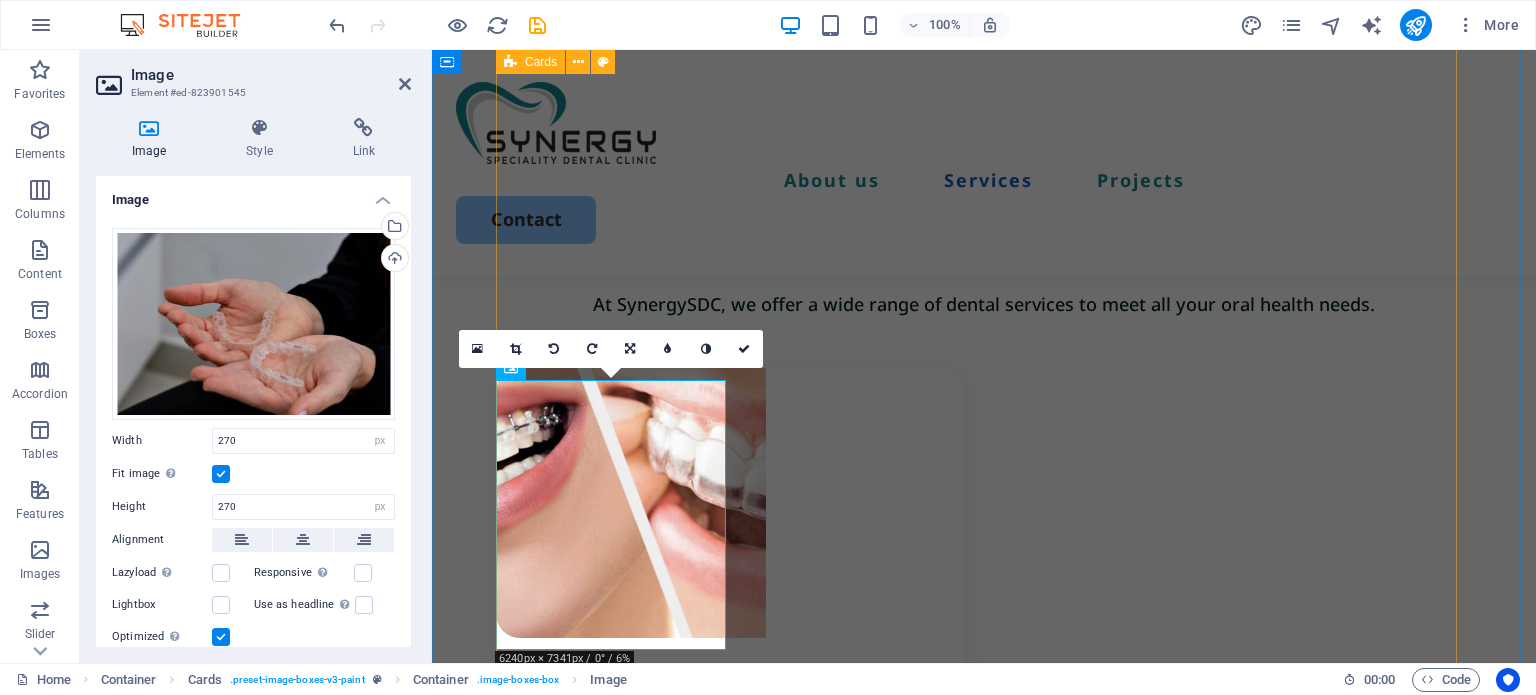 scroll, scrollTop: 1790, scrollLeft: 0, axis: vertical 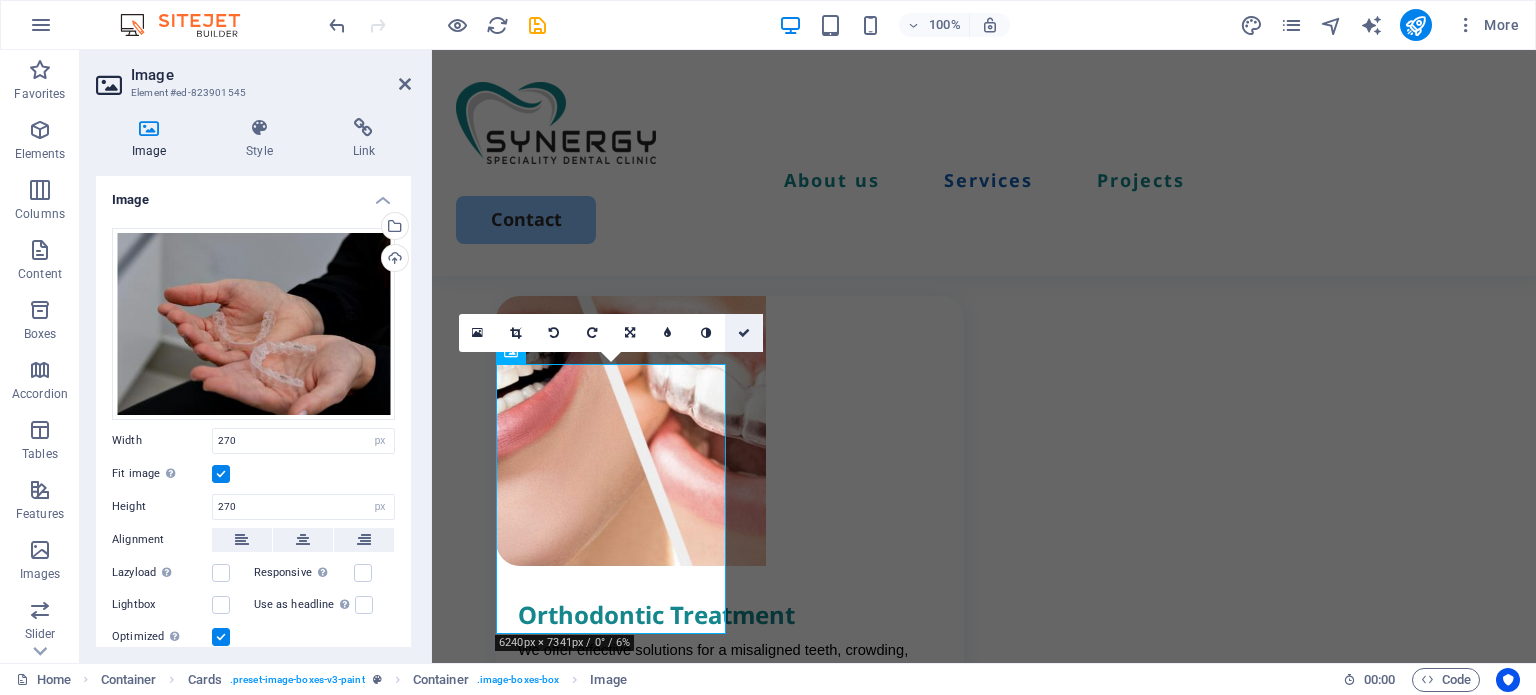 click at bounding box center (744, 333) 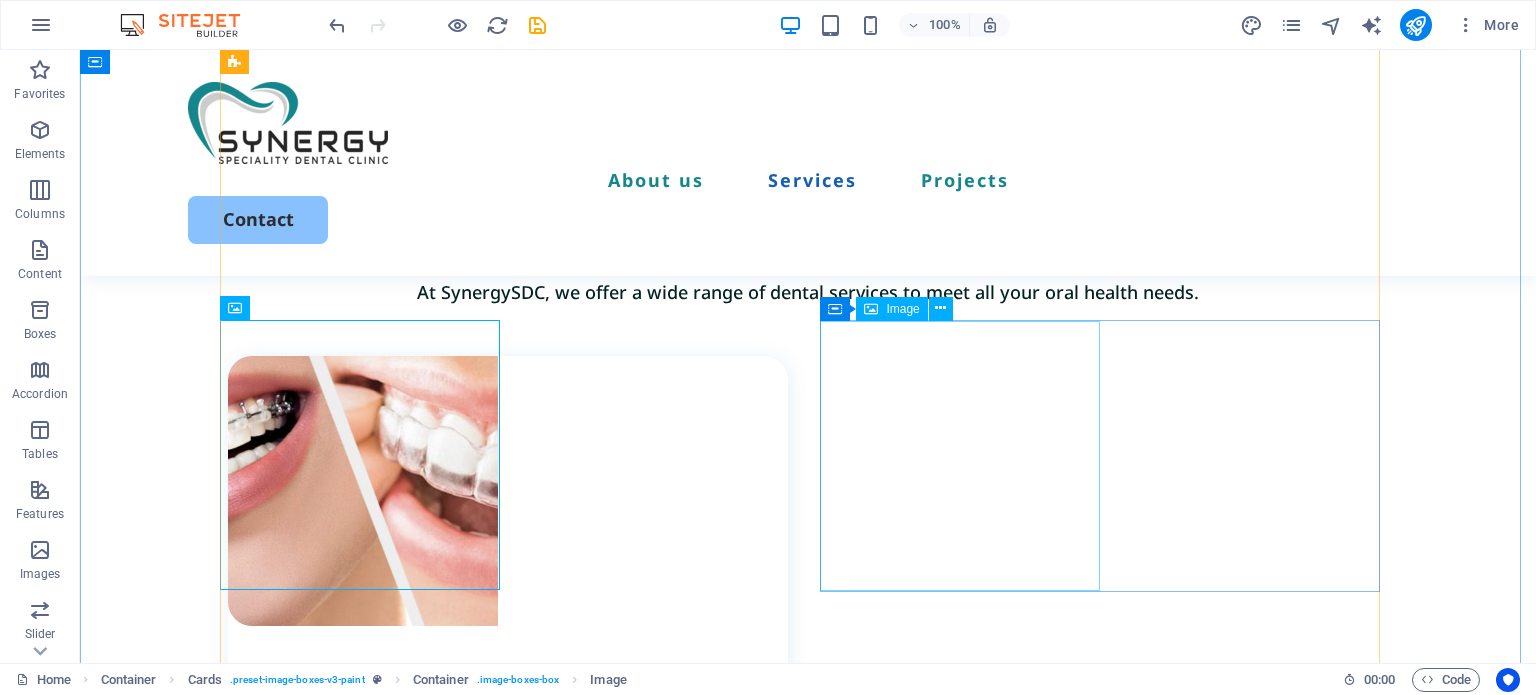 click at bounding box center [508, 1805] 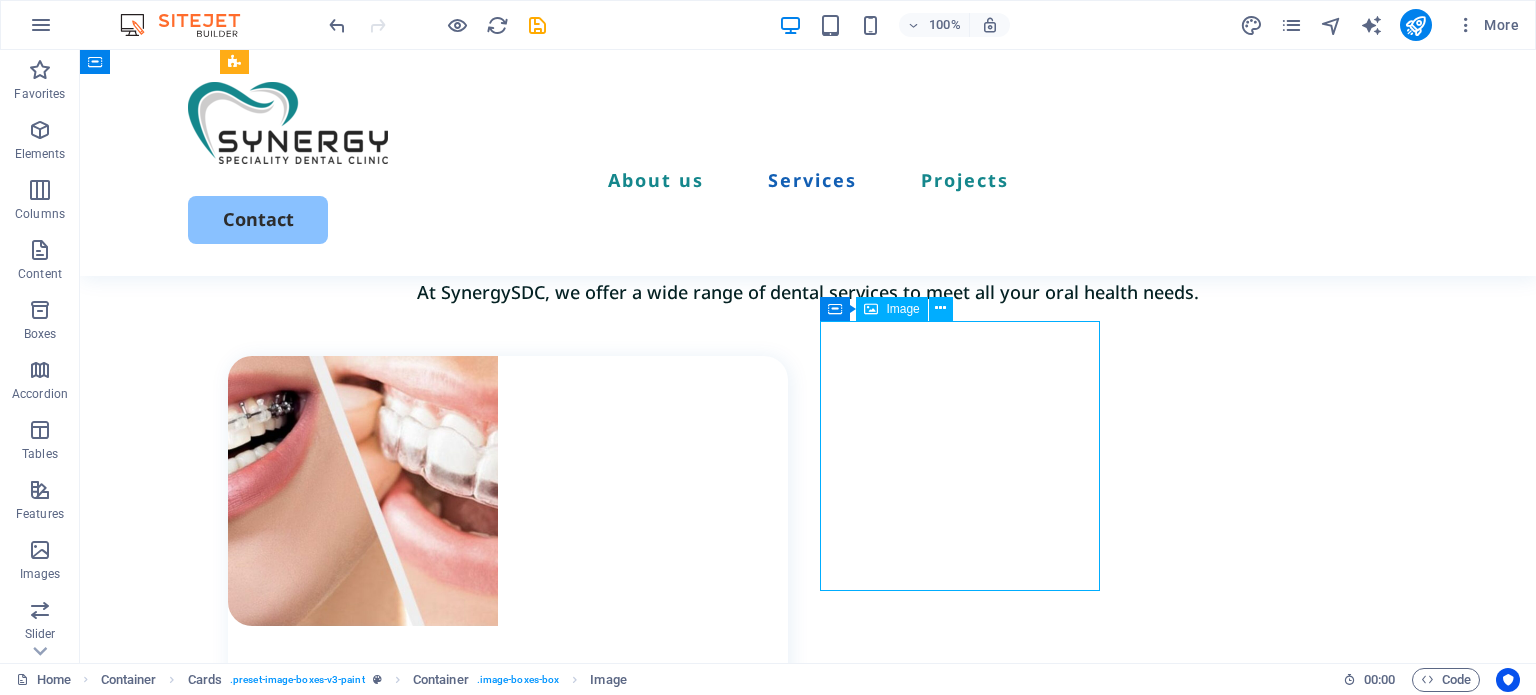click at bounding box center (508, 1805) 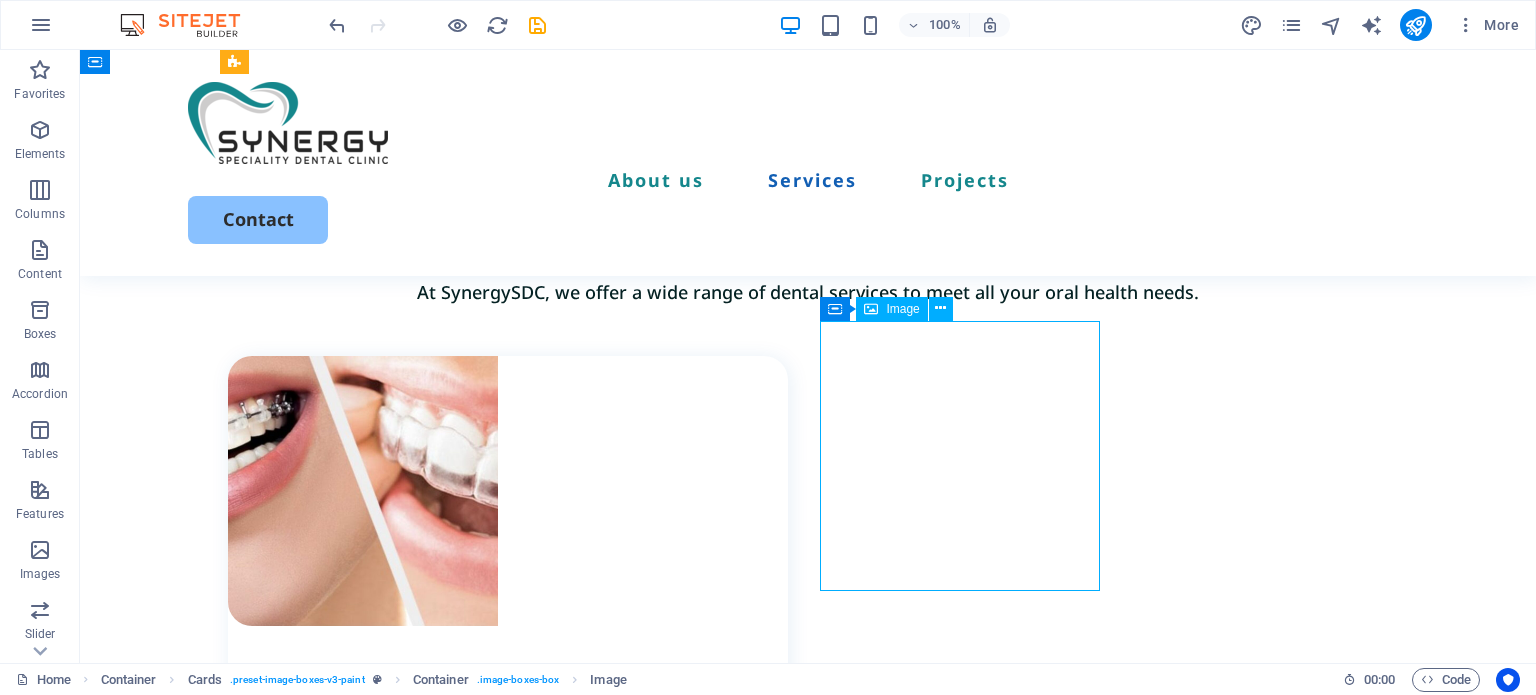 select on "px" 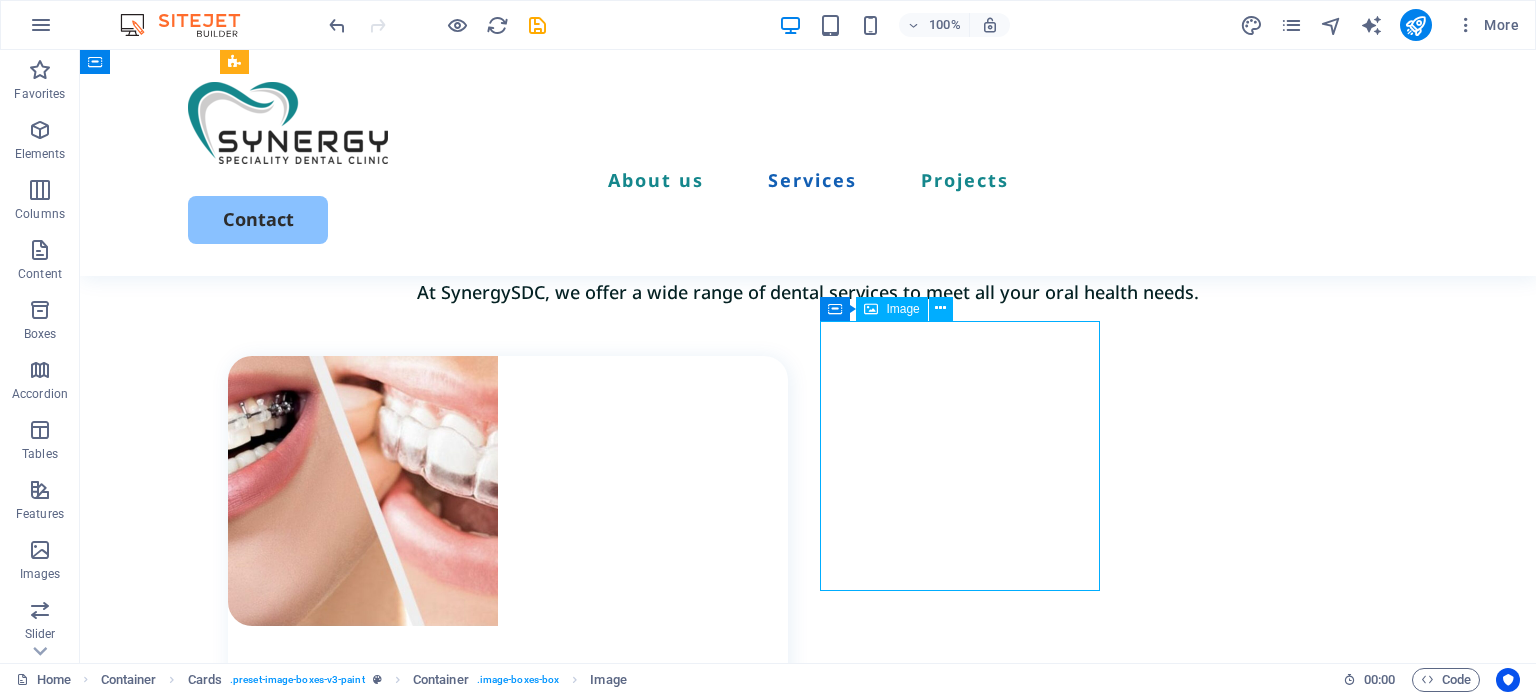 select on "px" 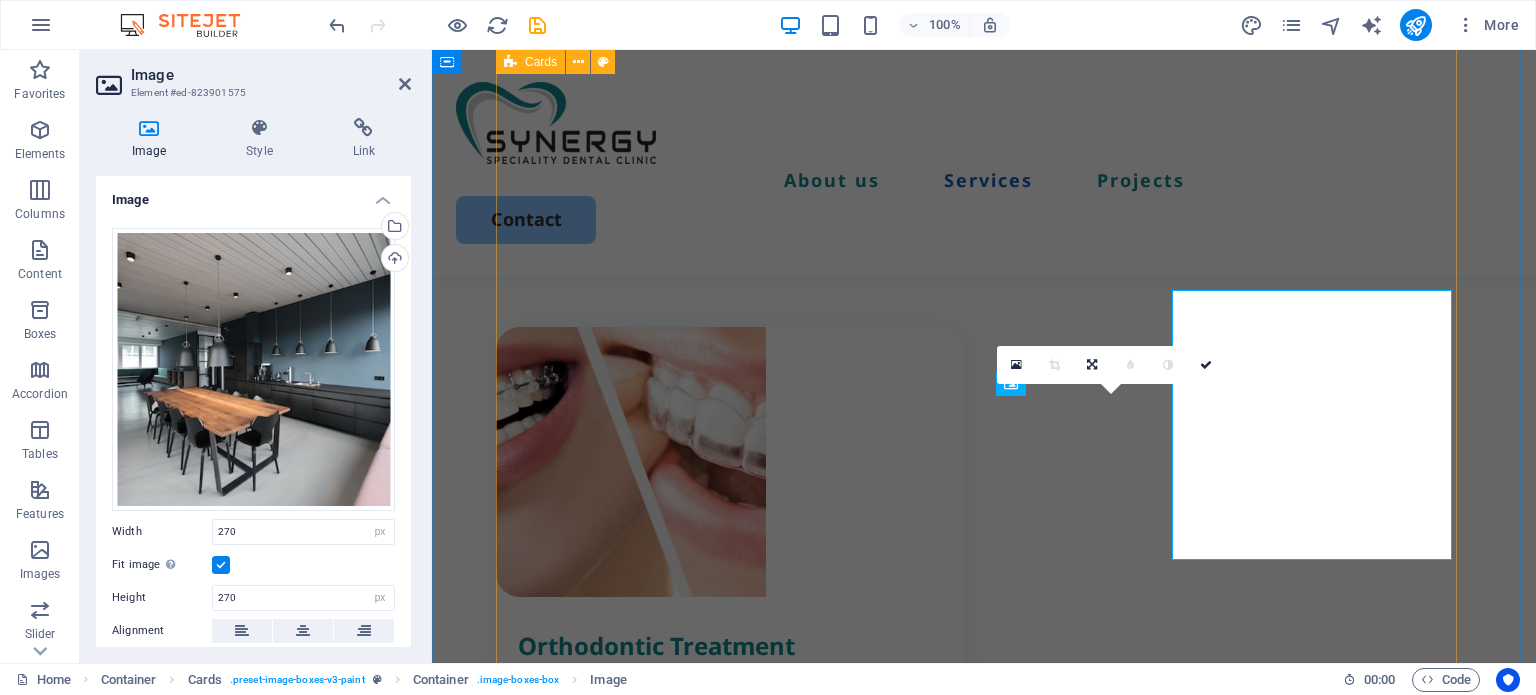 scroll, scrollTop: 1790, scrollLeft: 0, axis: vertical 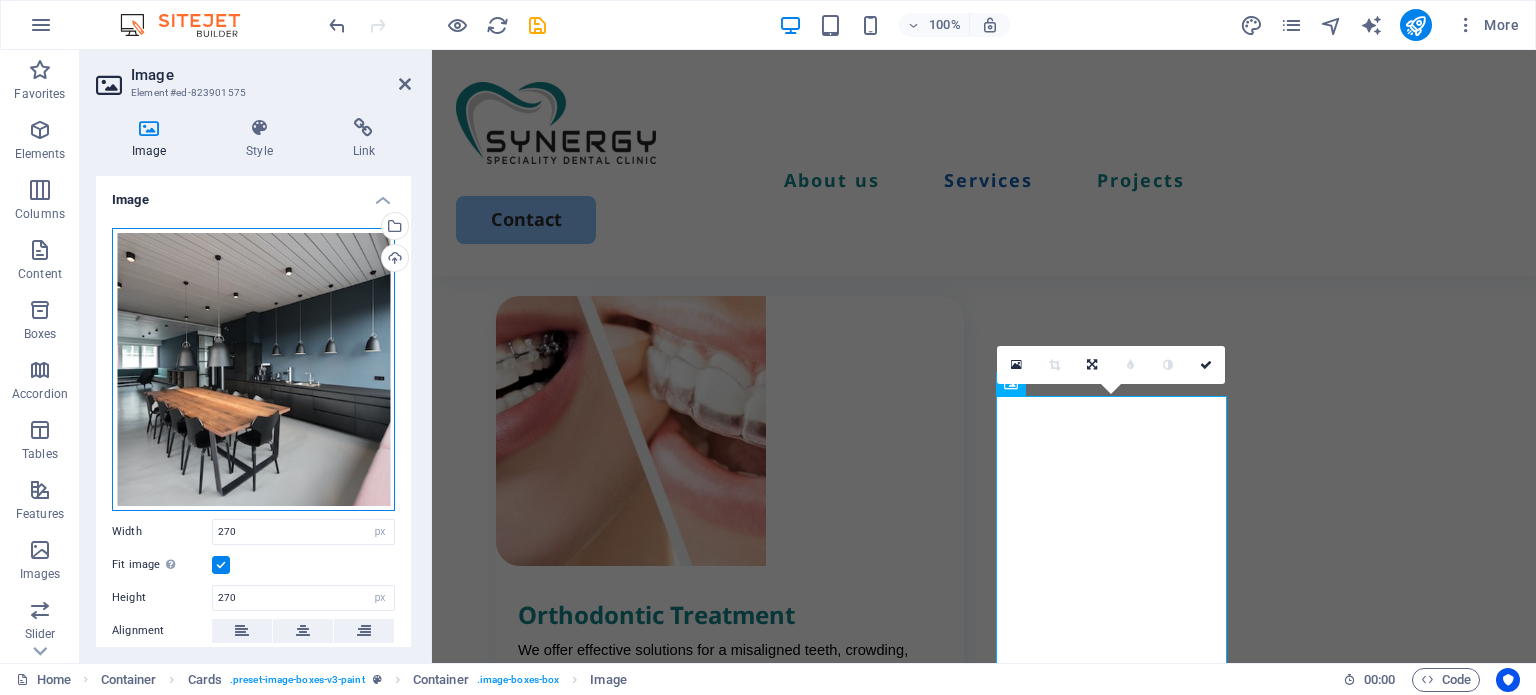click on "Drag files here, click to choose files or select files from Files or our free stock photos & videos" at bounding box center [253, 369] 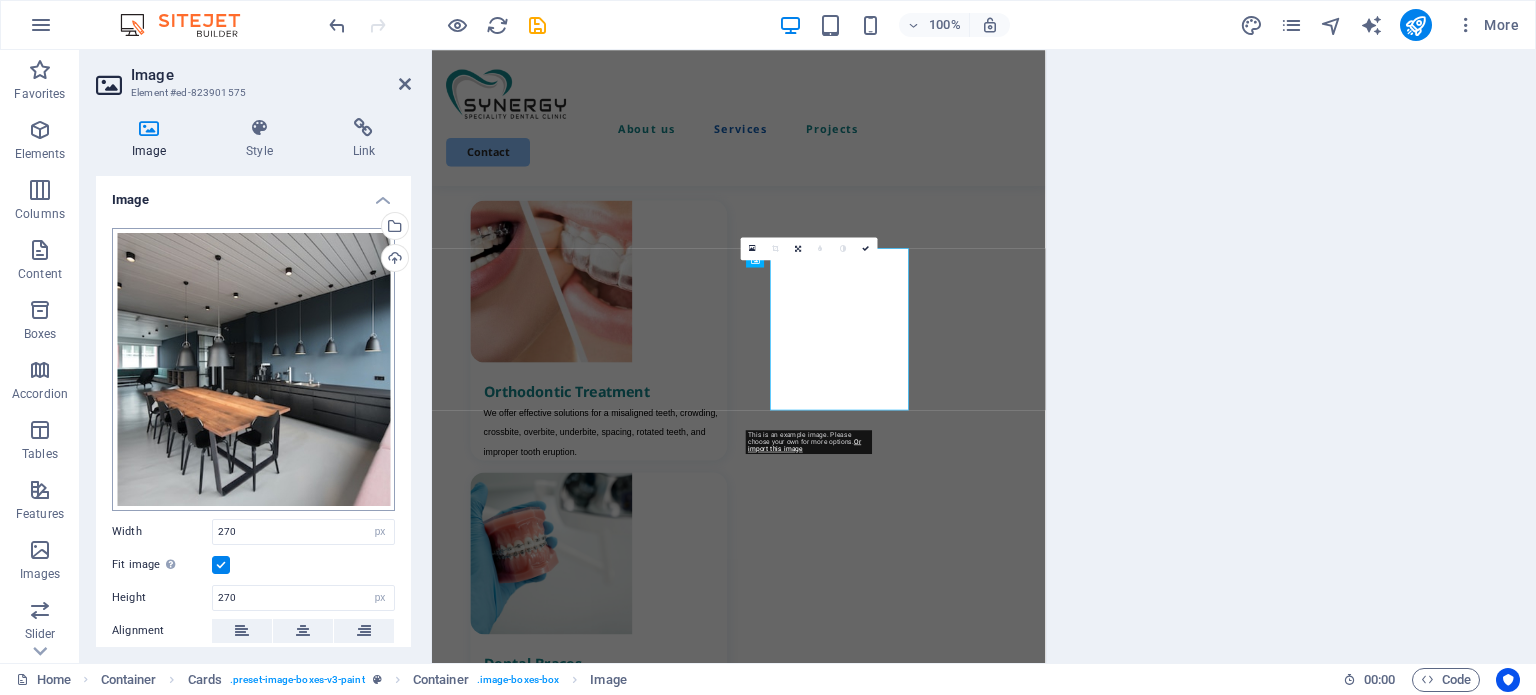 scroll, scrollTop: 1806, scrollLeft: 0, axis: vertical 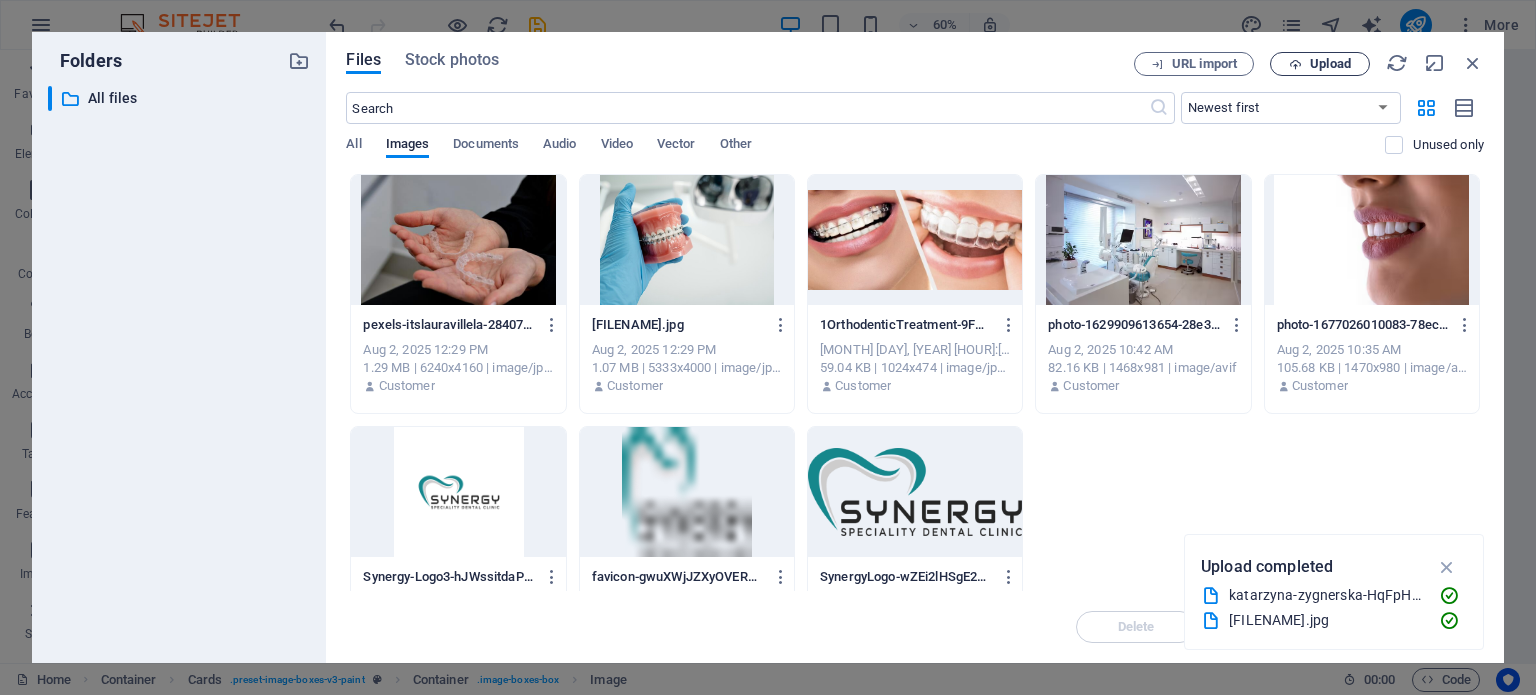 click on "Upload" at bounding box center (1320, 64) 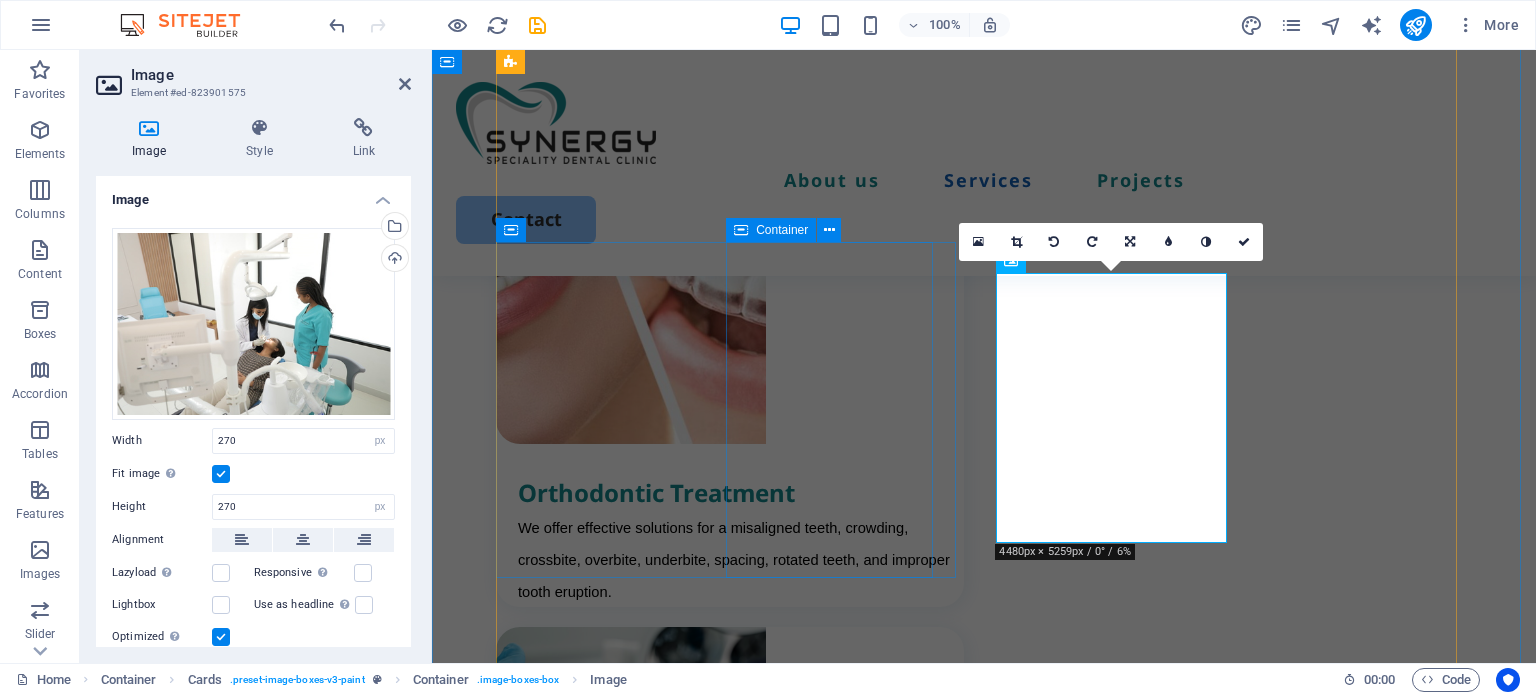 scroll, scrollTop: 1911, scrollLeft: 0, axis: vertical 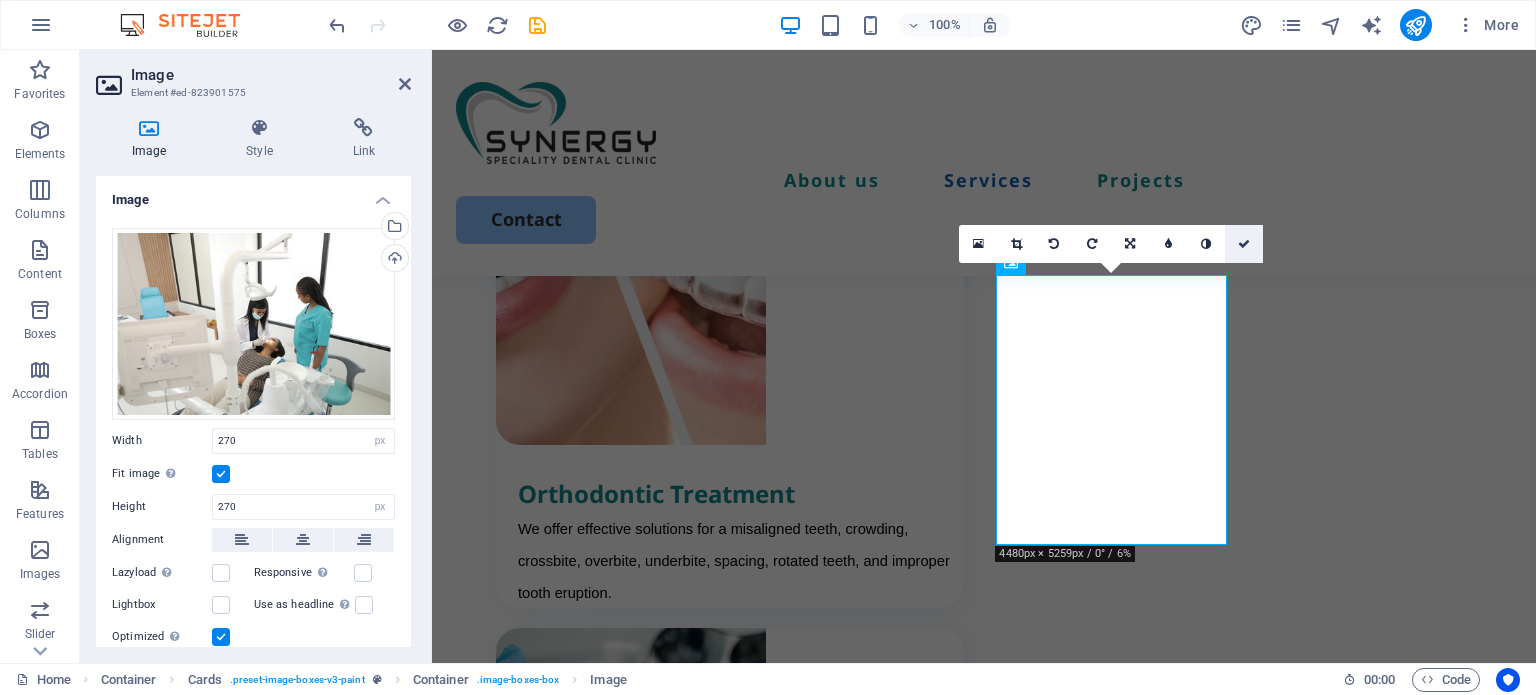 click at bounding box center [1244, 244] 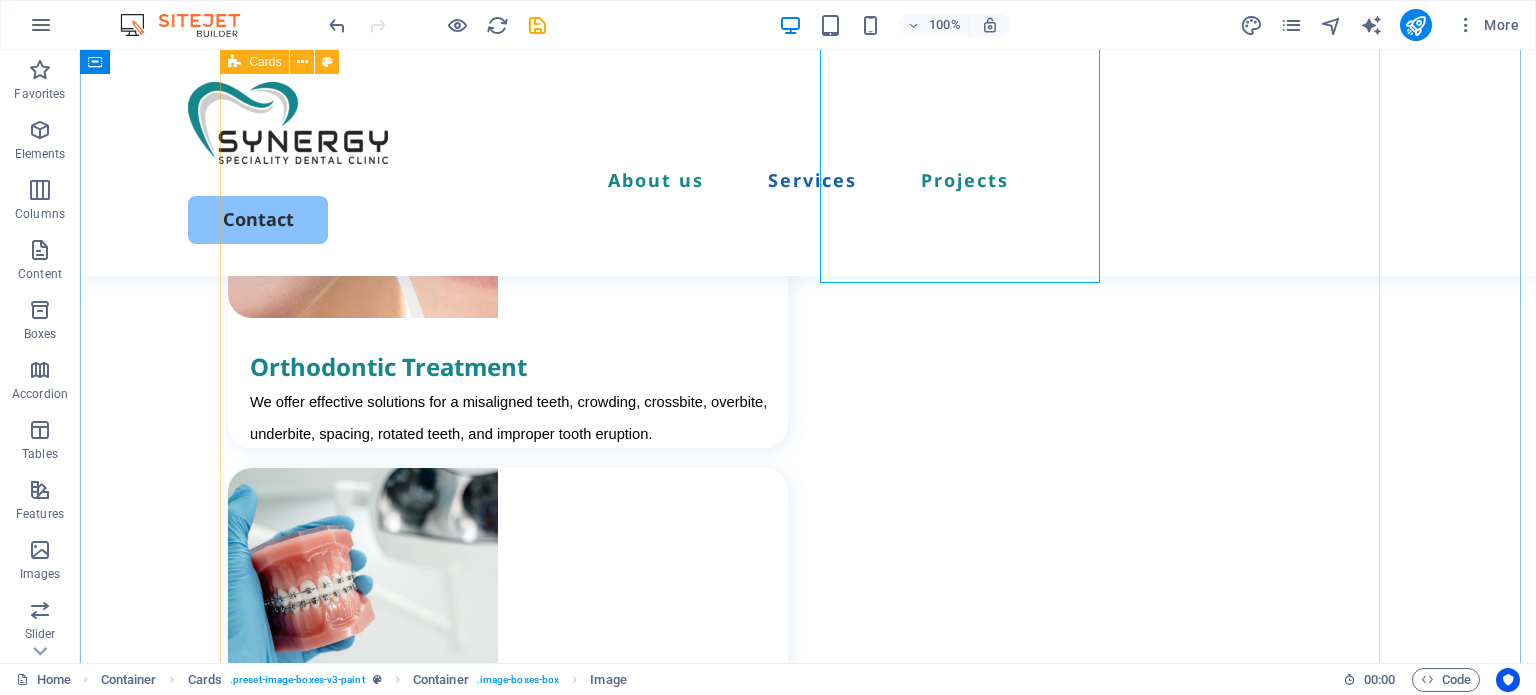 scroll, scrollTop: 2068, scrollLeft: 0, axis: vertical 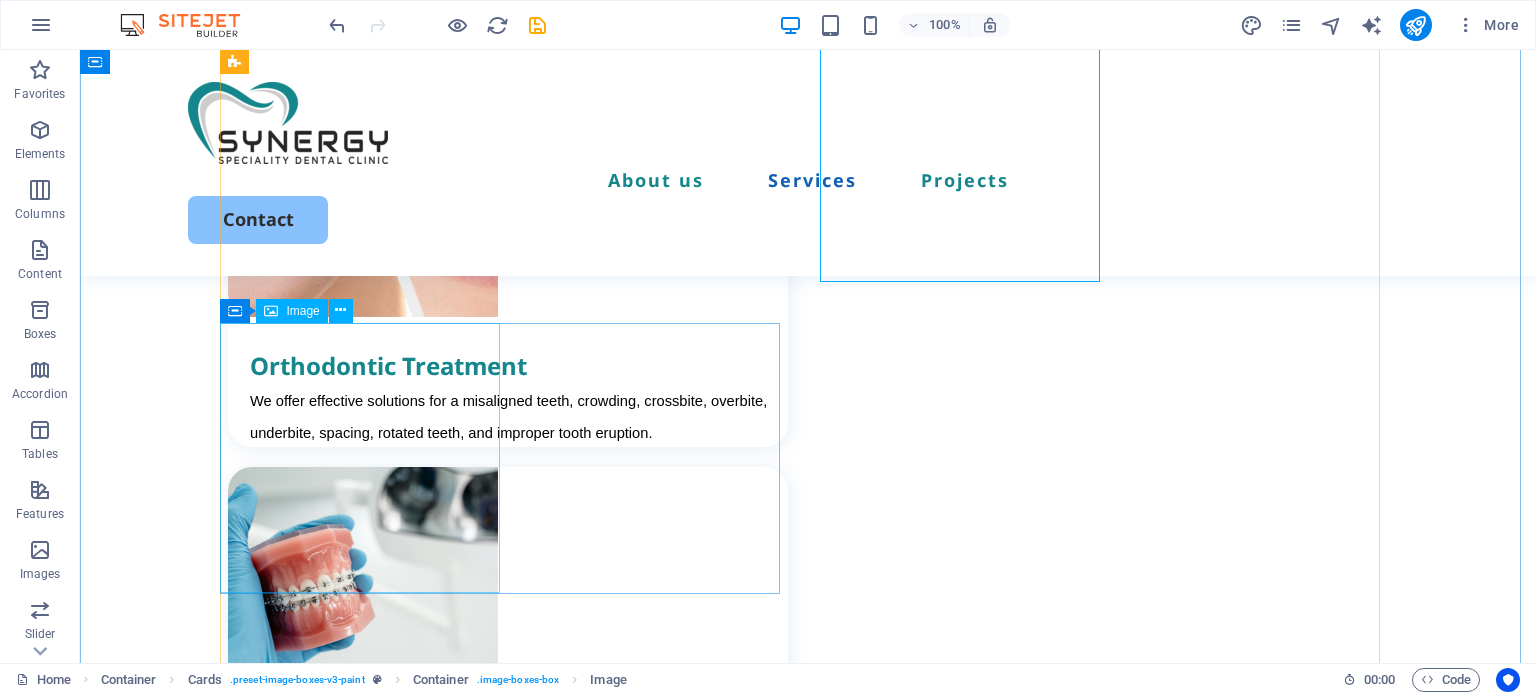 click at bounding box center [508, 1894] 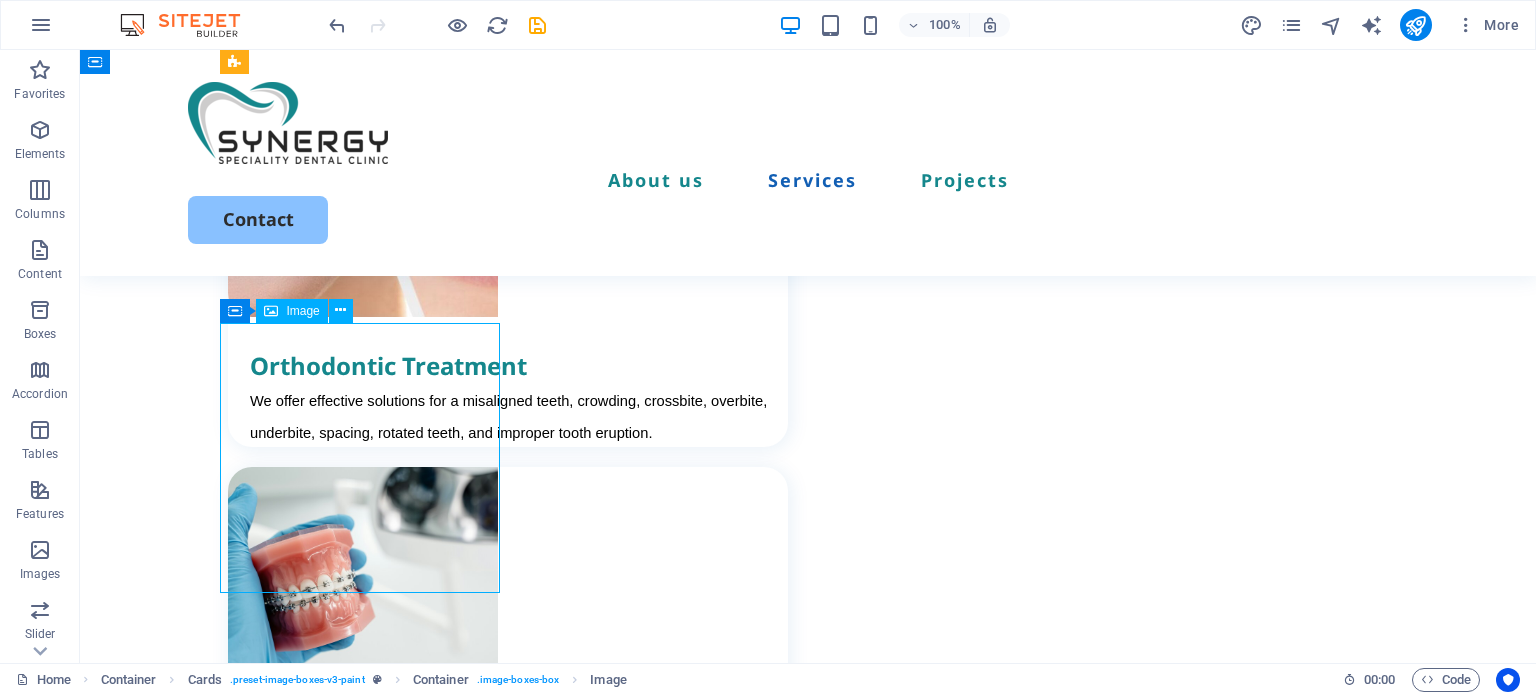 click at bounding box center [508, 1894] 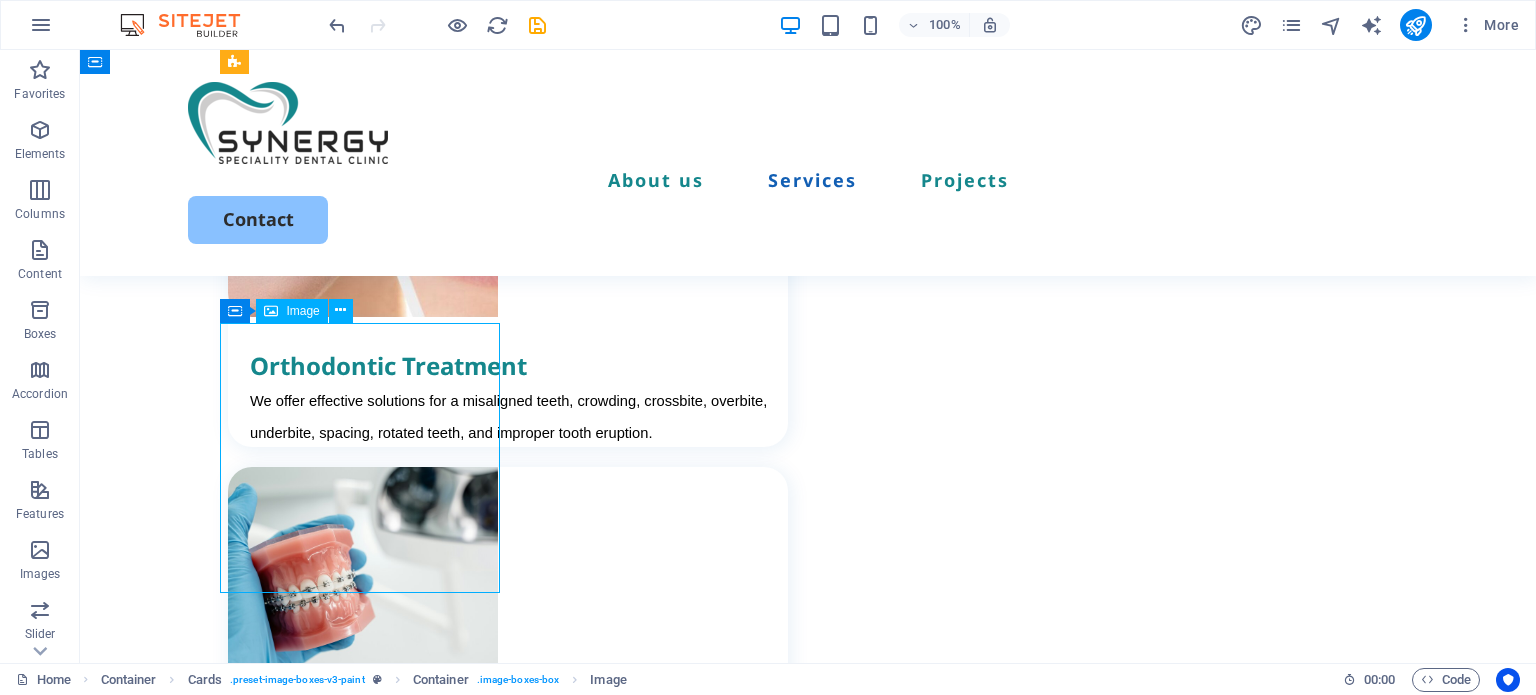 scroll, scrollTop: 2143, scrollLeft: 0, axis: vertical 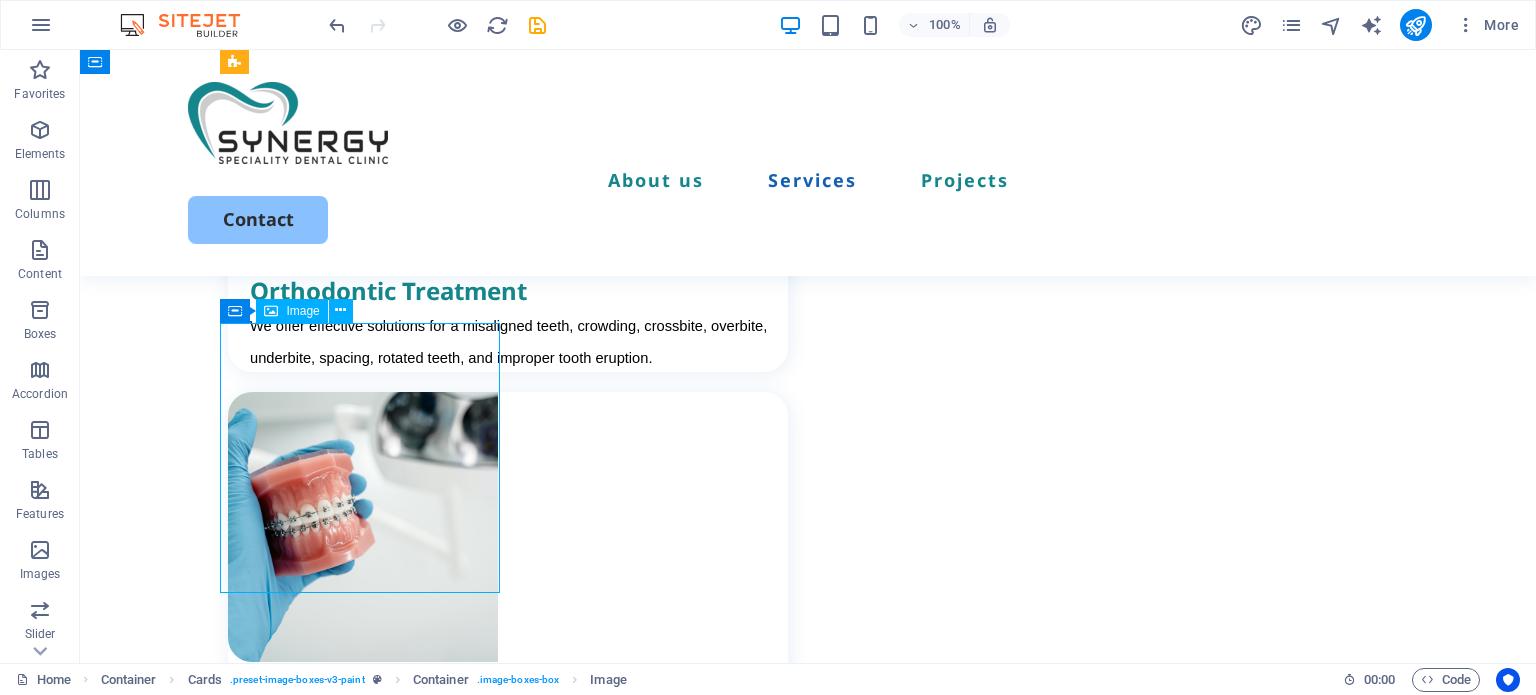 select on "px" 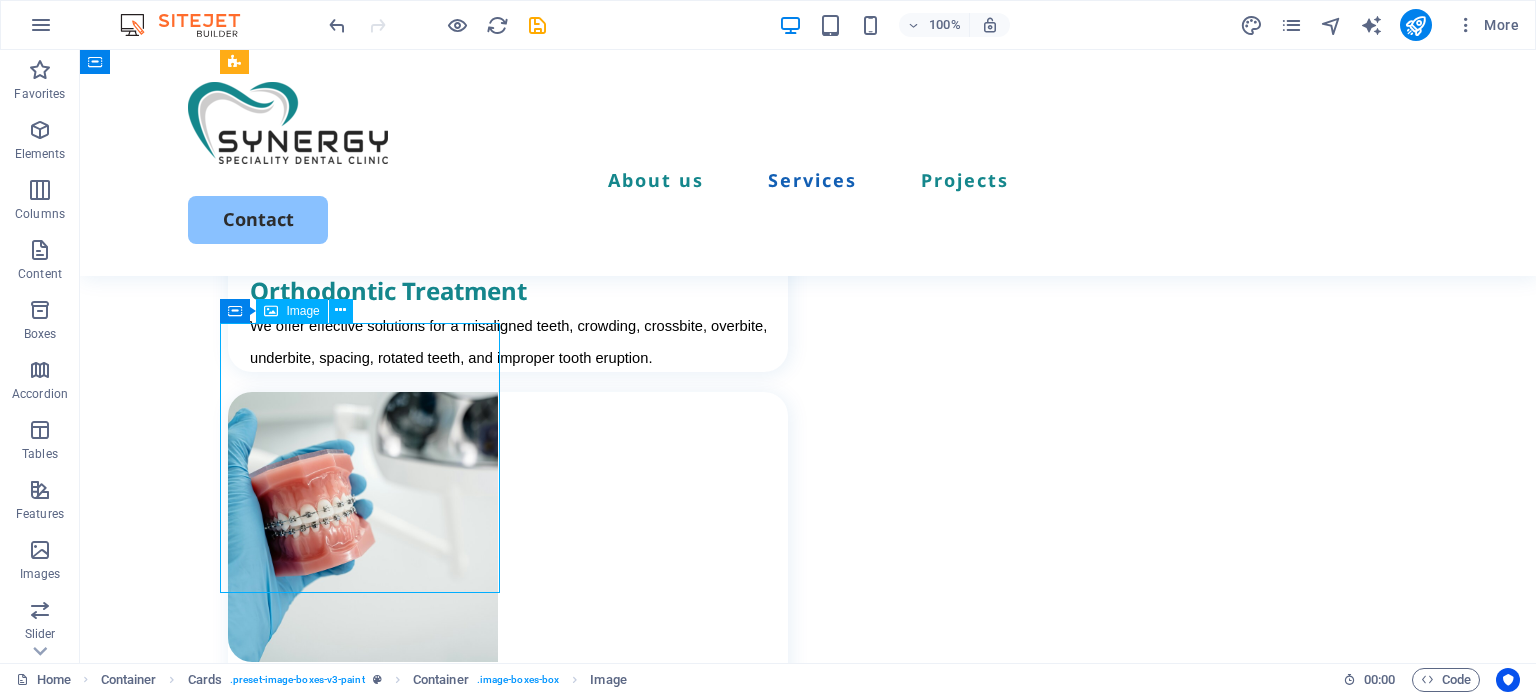 select on "px" 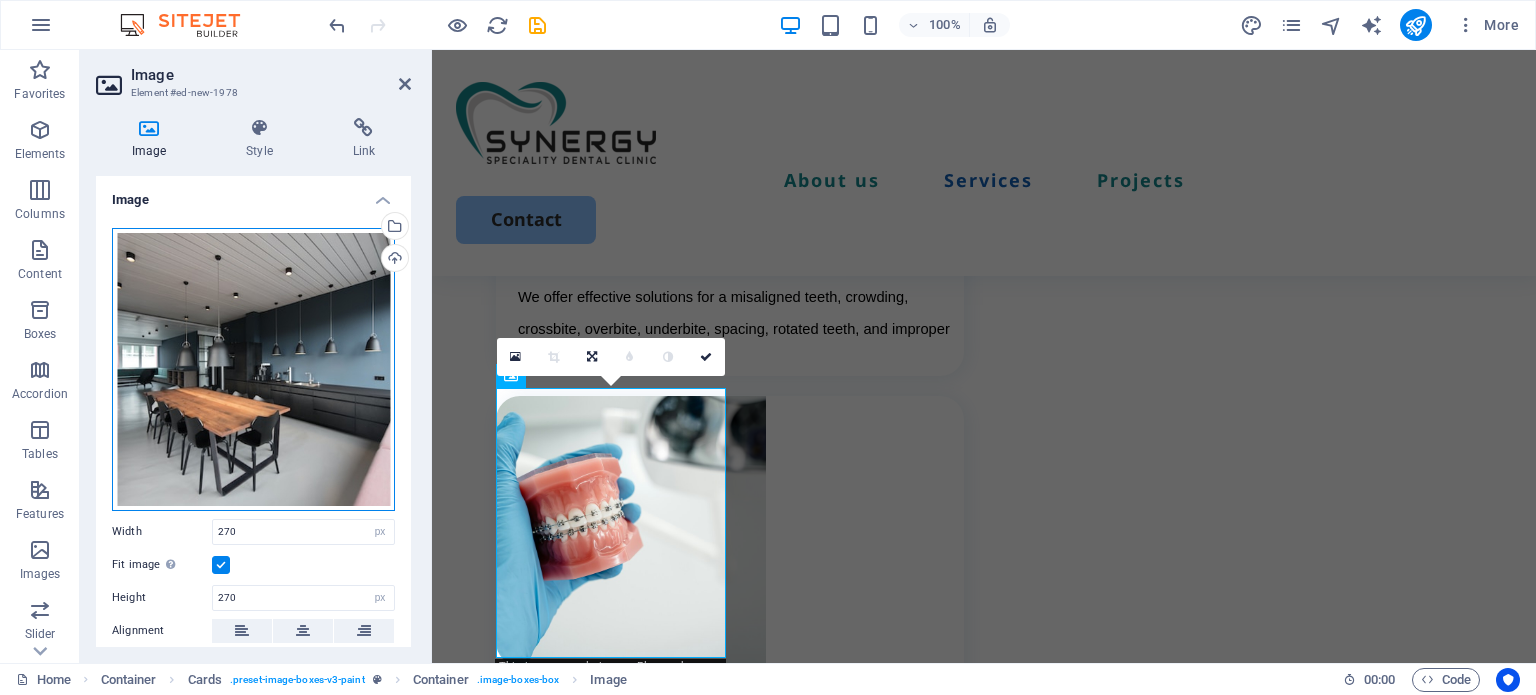 click on "Drag files here, click to choose files or select files from Files or our free stock photos & videos" at bounding box center (253, 369) 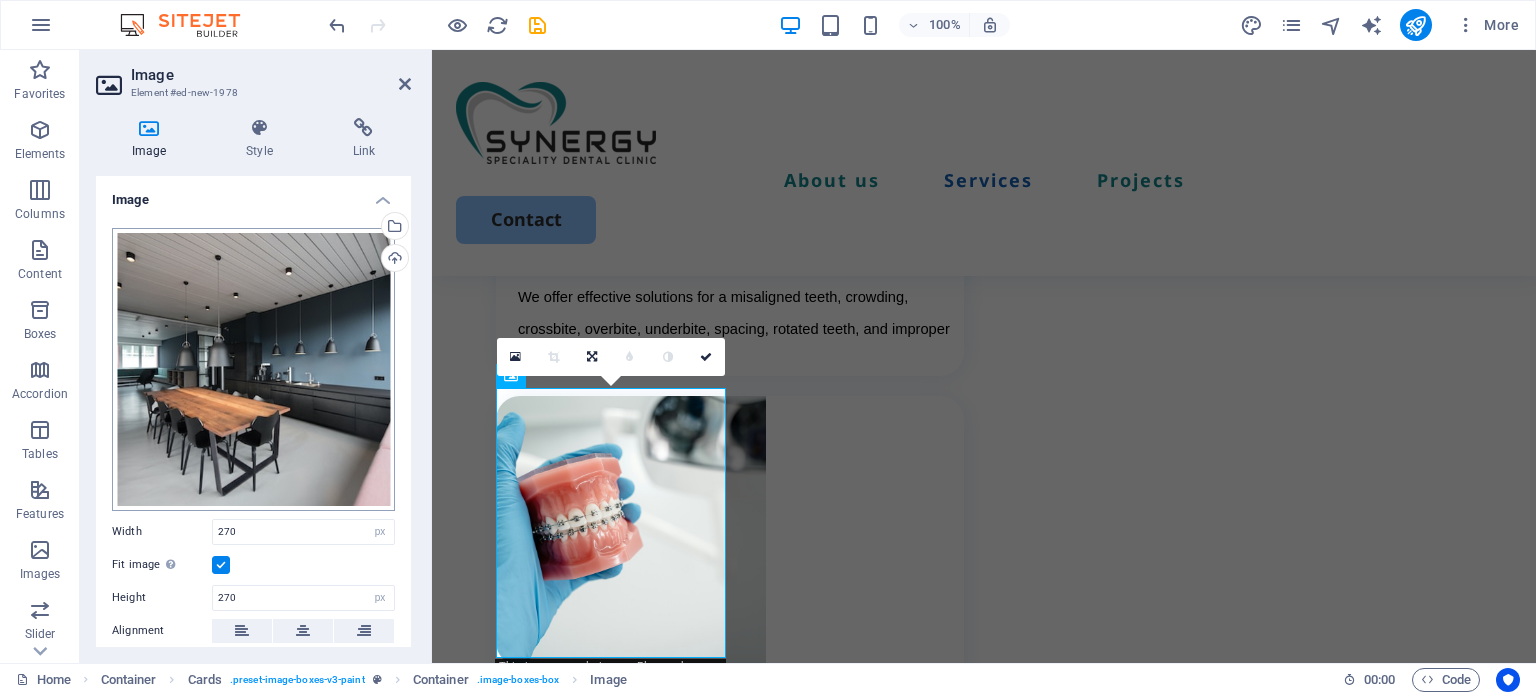 click on "synergysdc.com Home Favorites Elements Columns Content Boxes Accordion Tables Features Images Slider Header Footer Forms Marketing Collections Image Element #ed-new-1978 Image Style Link Image Drag files here, click to choose files or select files from Files or our free stock photos & videos Select files from the file manager, stock photos, or upload file(s) Upload Width 270 Default auto px rem % em vh vw Fit image Automatically fit image to a fixed width and height Height 270 Default auto px Alignment Lazyload Loading images after the page loads improves page speed. Responsive Automatically load retina image and smartphone optimized sizes. Lightbox Use as headline The image will be wrapped in an H1 headline tag. Useful for giving alternative text the weight of an H1 headline, e.g. for the logo. Leave unchecked if uncertain. Optimized Images are compressed to improve page speed. Position Direction Custom X offset 50 px rem % vh vw" at bounding box center [768, 347] 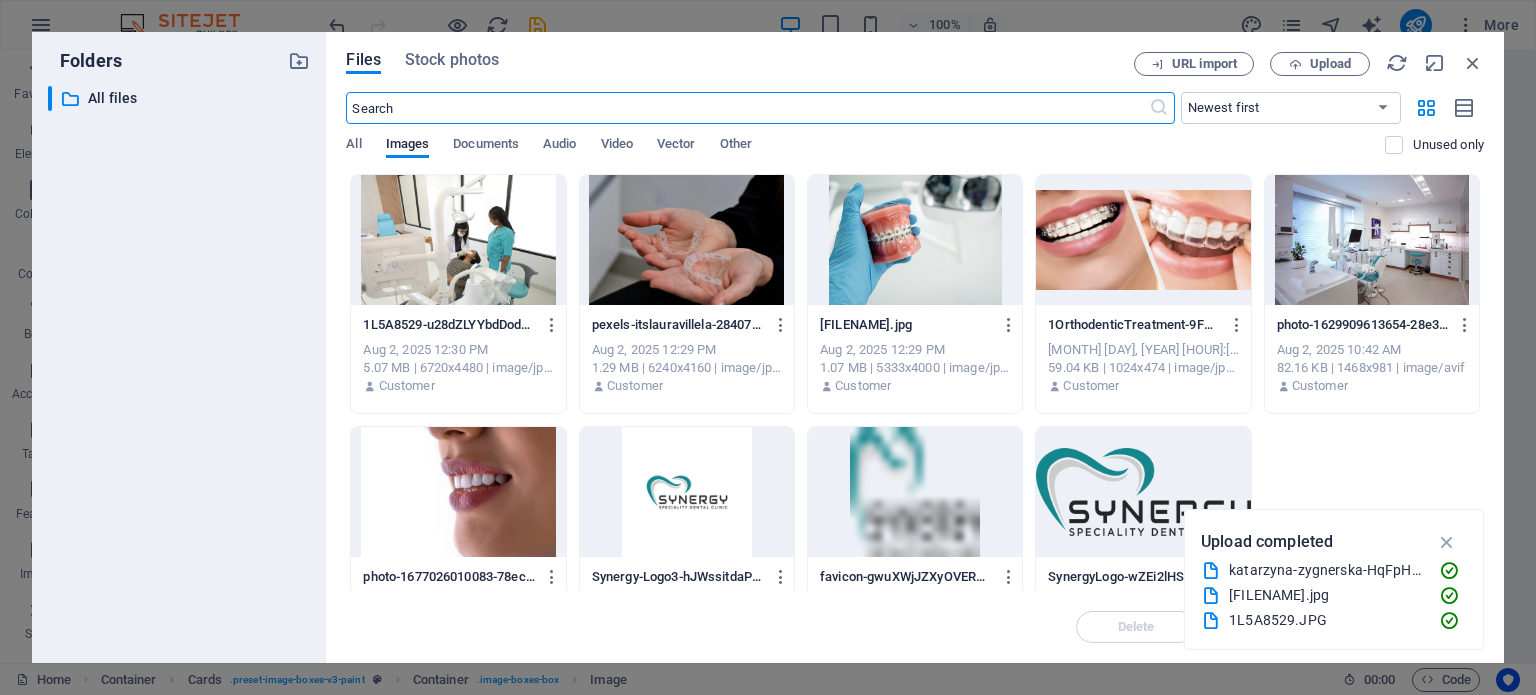 scroll, scrollTop: 2176, scrollLeft: 0, axis: vertical 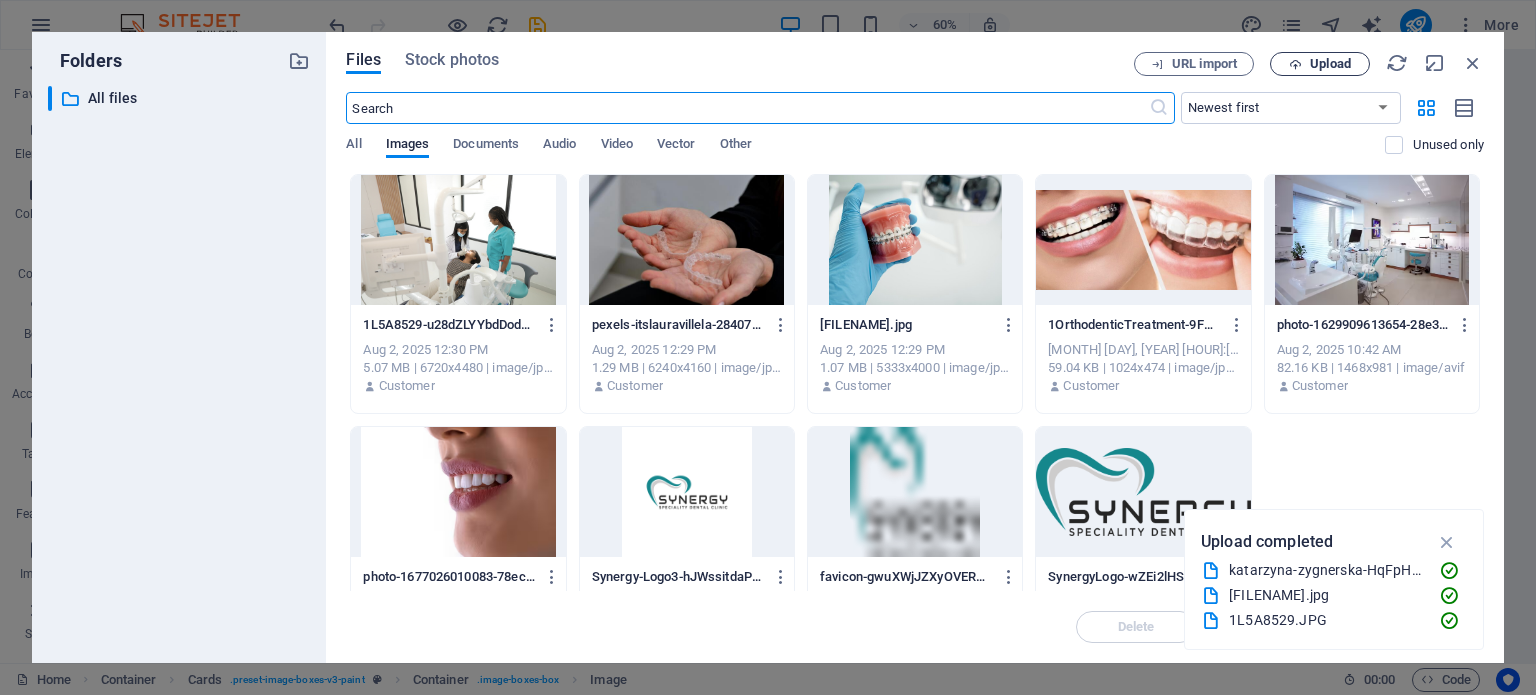 click at bounding box center [1295, 64] 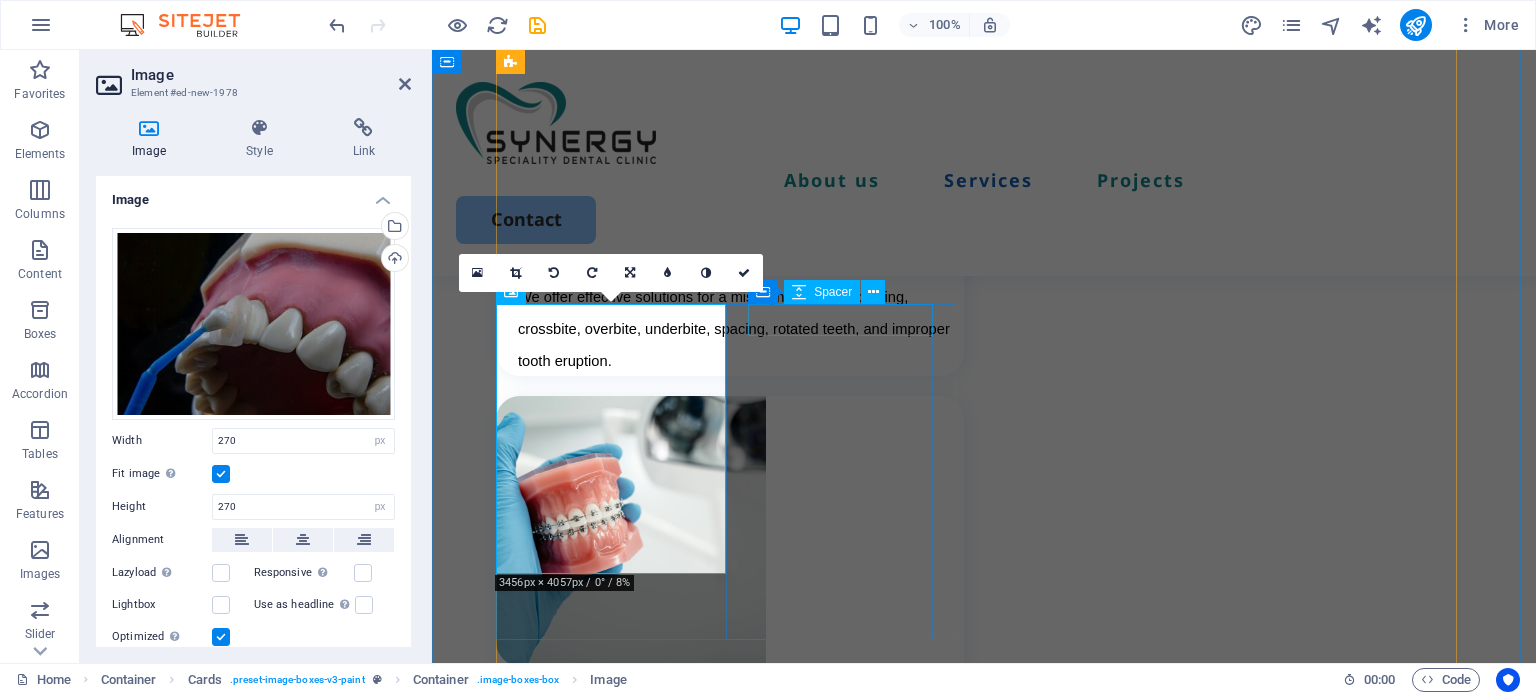 scroll, scrollTop: 2274, scrollLeft: 0, axis: vertical 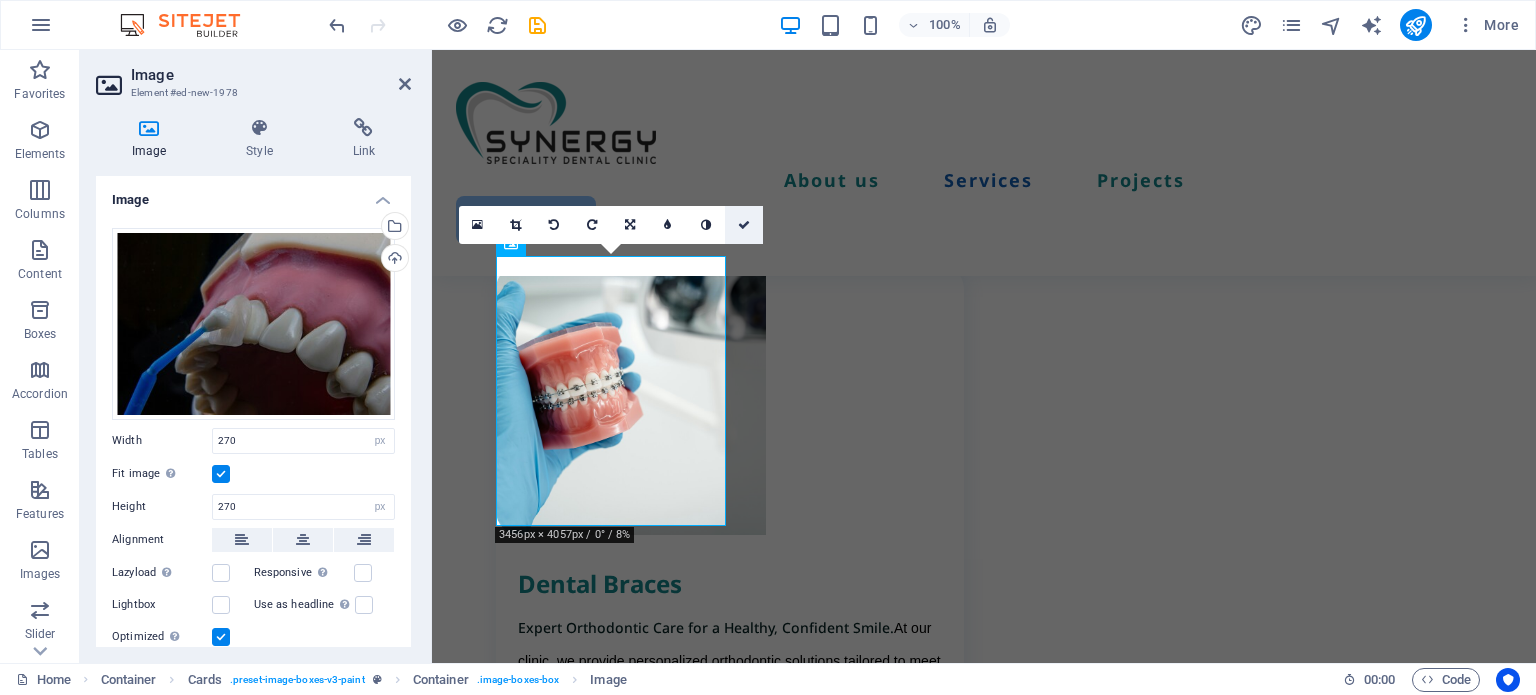 click at bounding box center (744, 225) 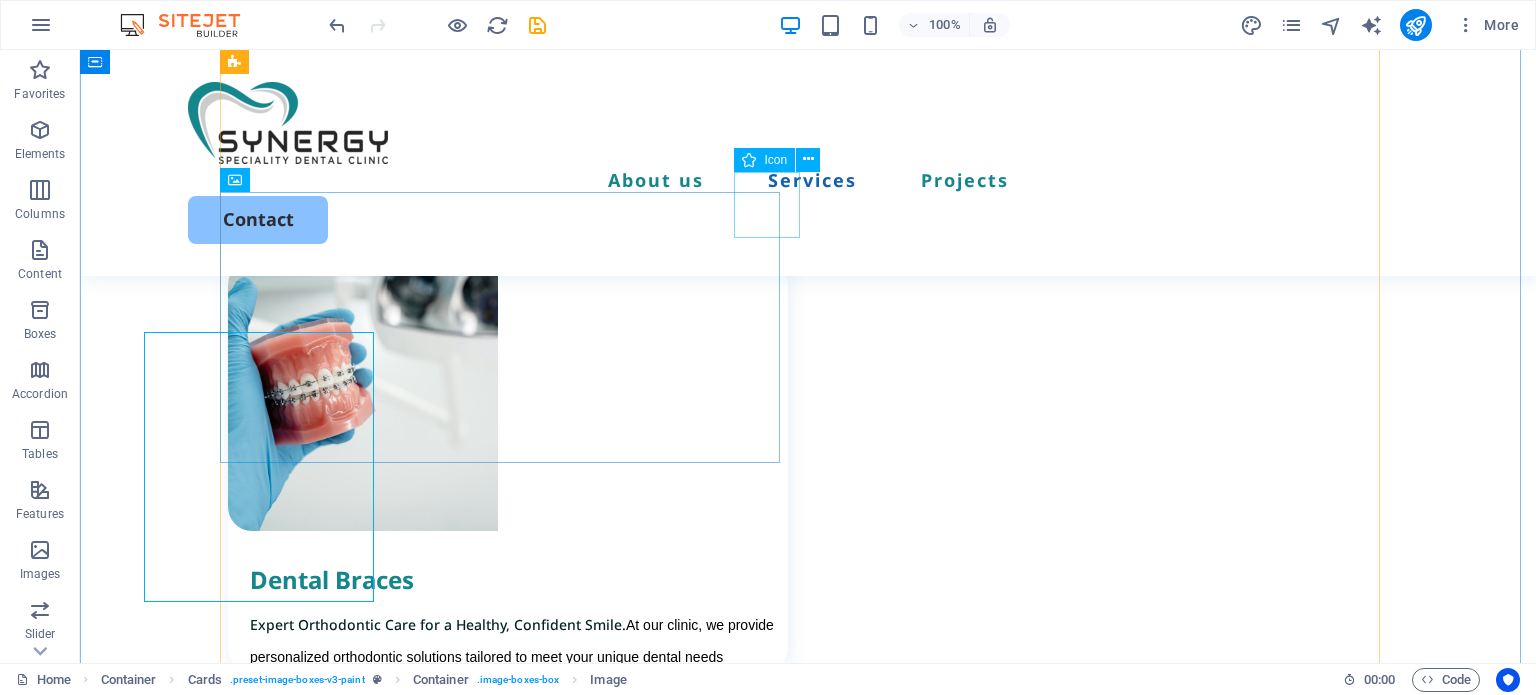 scroll, scrollTop: 2199, scrollLeft: 0, axis: vertical 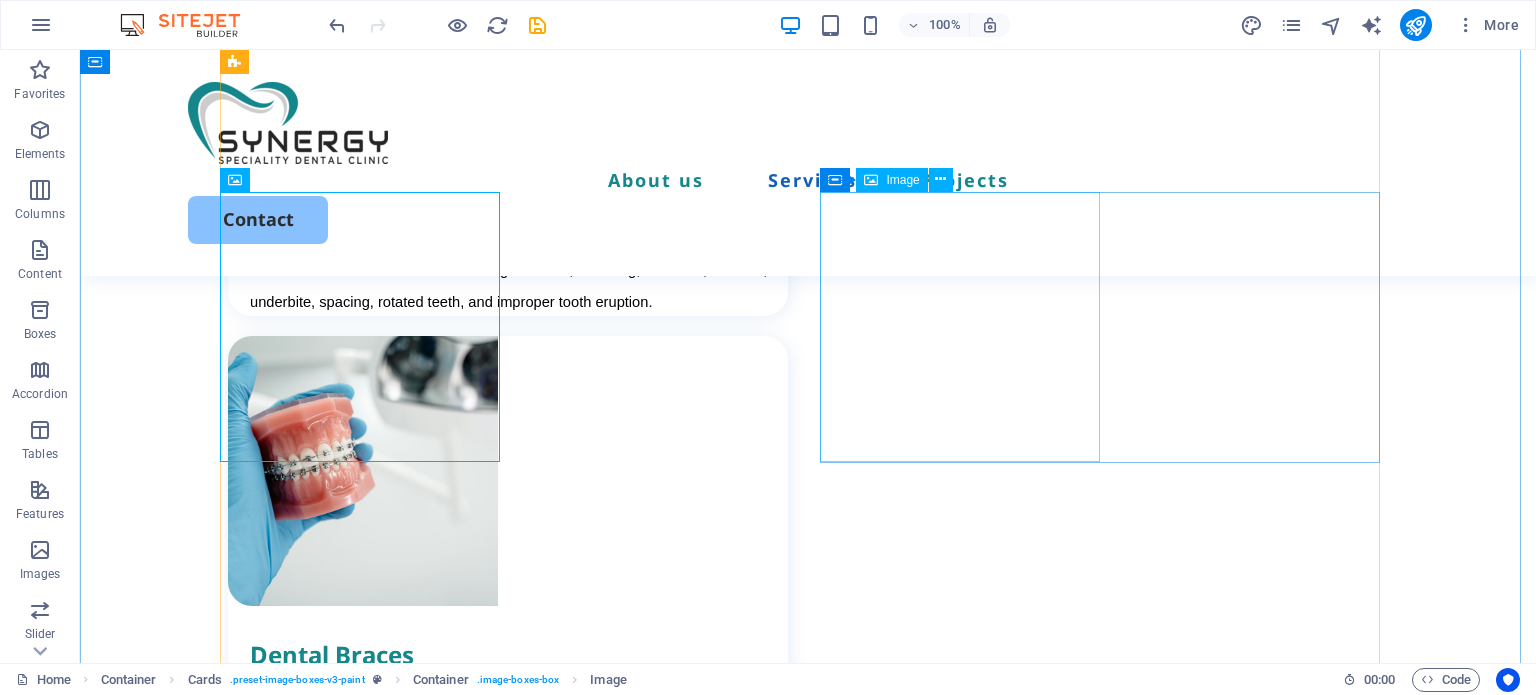 click at bounding box center (508, 2225) 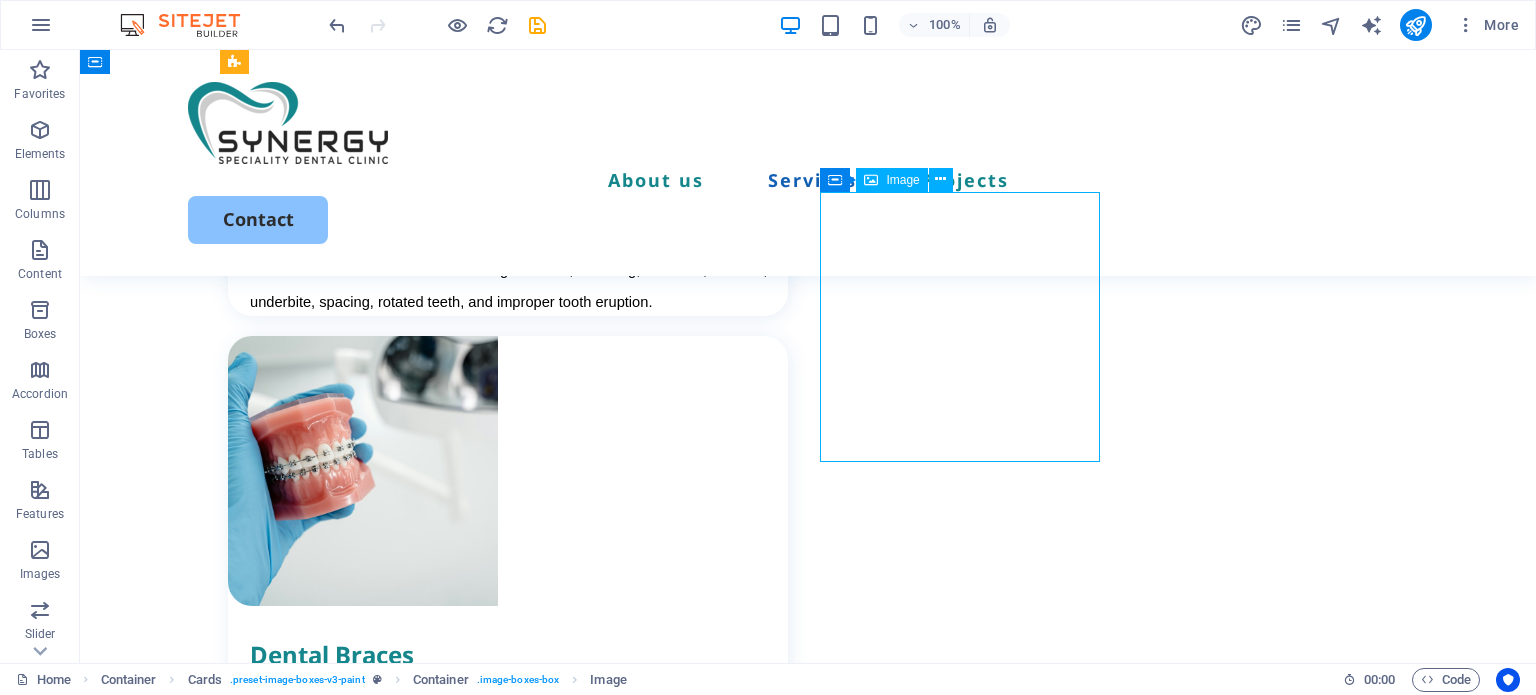 click at bounding box center (508, 2225) 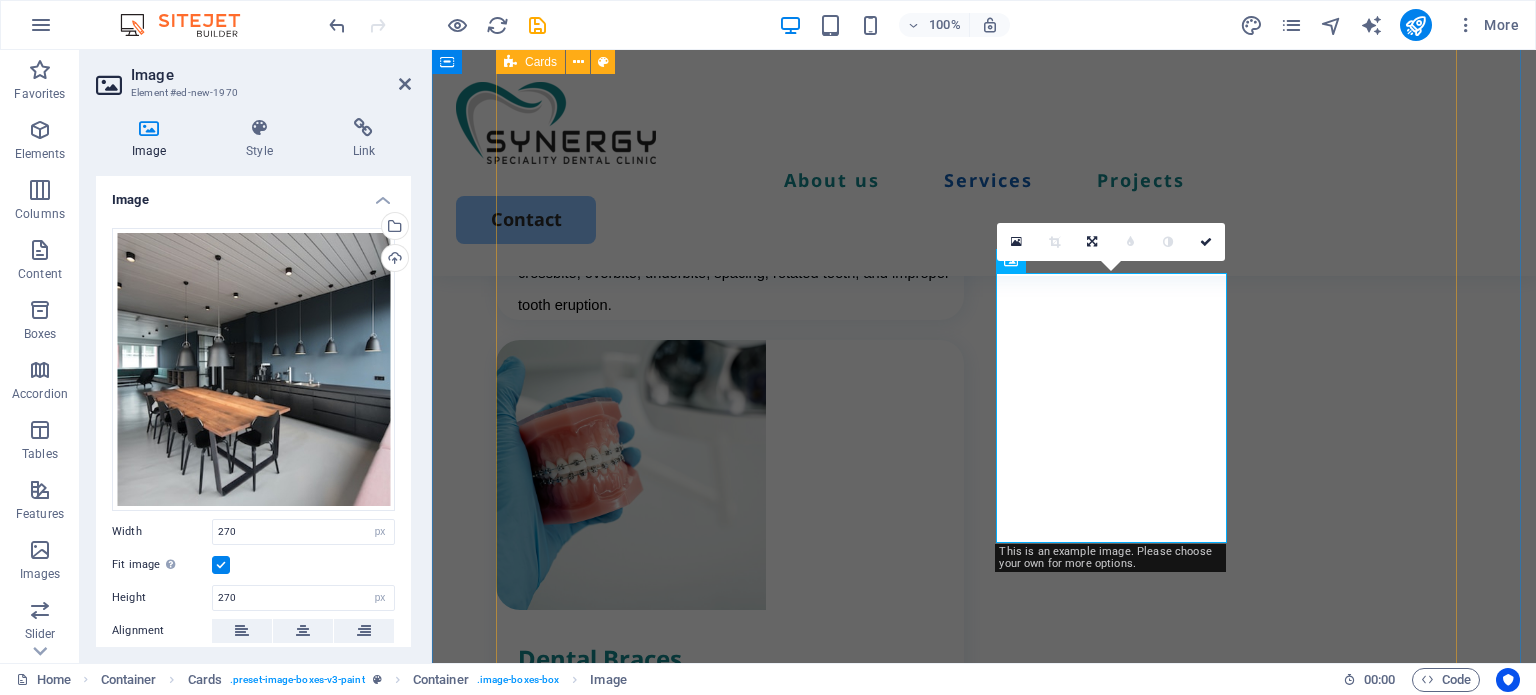 scroll, scrollTop: 2274, scrollLeft: 0, axis: vertical 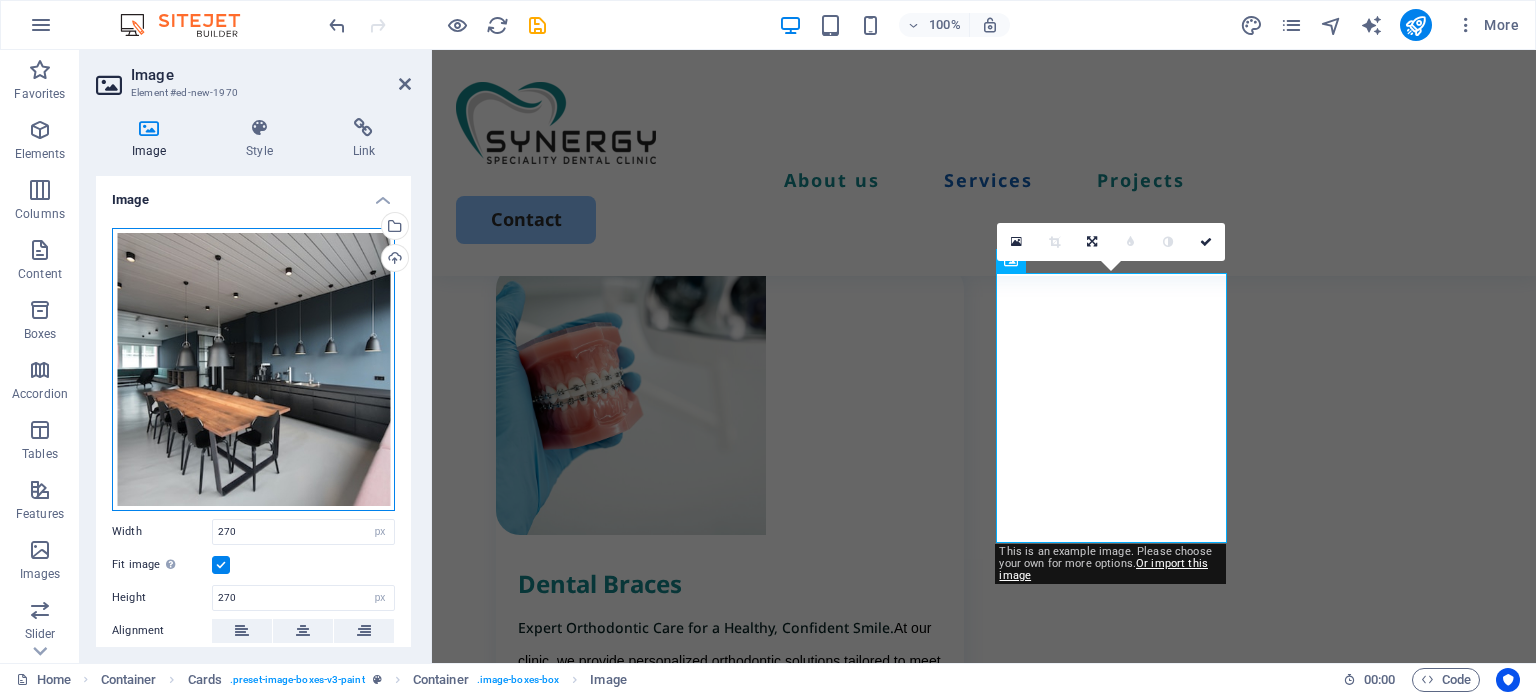 click on "Drag files here, click to choose files or select files from Files or our free stock photos & videos" at bounding box center (253, 369) 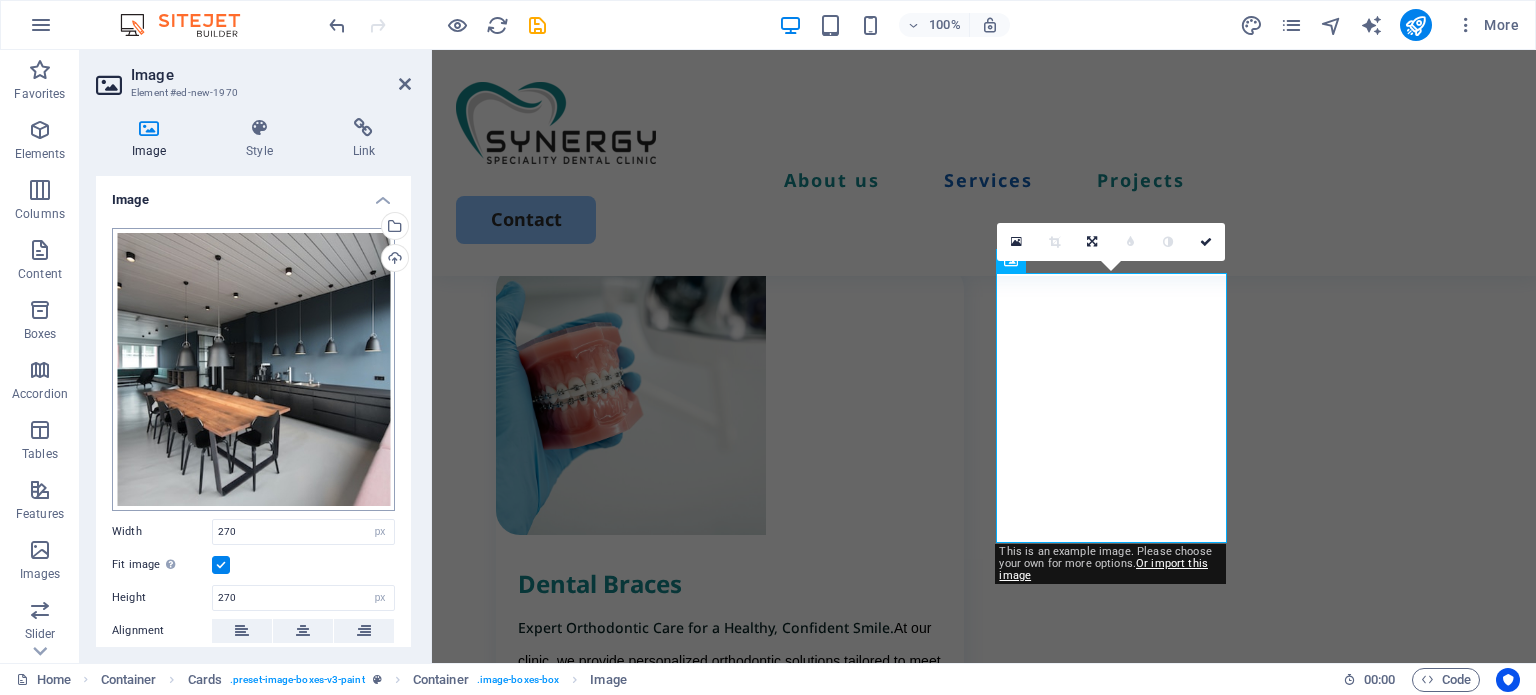 click on "synergysdc.com Home Favorites Elements Columns Content Boxes Accordion Tables Features Images Slider Header Footer Forms Marketing Collections Image Element #ed-new-1970 Image Style Link Image Drag files here, click to choose files or select files from Files or our free stock photos & videos Select files from the file manager, stock photos, or upload file(s) Upload Width 270 Default auto px rem % em vh vw Fit image Automatically fit image to a fixed width and height Height 270 Default auto px Alignment Lazyload Loading images after the page loads improves page speed. Responsive Automatically load retina image and smartphone optimized sizes. Lightbox Use as headline The image will be wrapped in an H1 headline tag. Useful for giving alternative text the weight of an H1 headline, e.g. for the logo. Leave unchecked if uncertain. Optimized Images are compressed to improve page speed. Position Direction Custom X offset 50 px rem % vh vw" at bounding box center [768, 347] 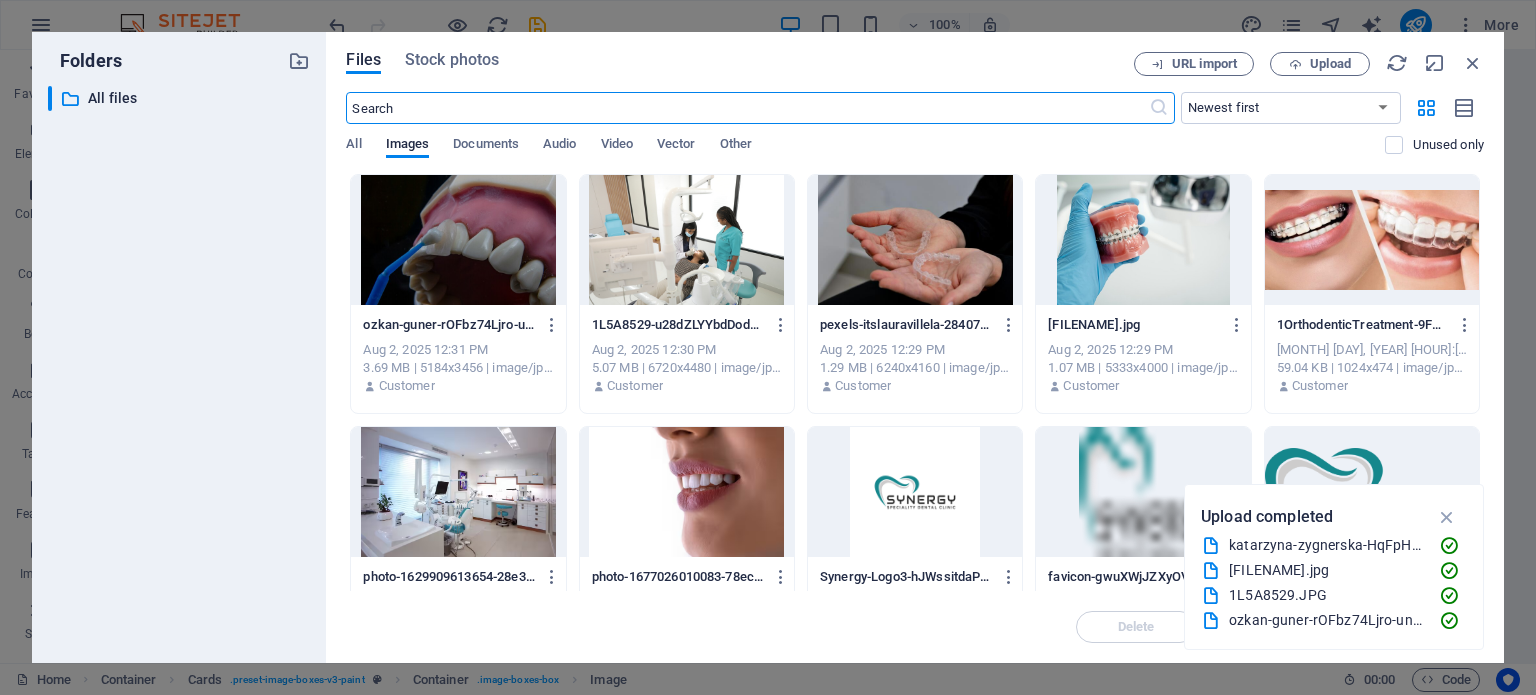 scroll, scrollTop: 2307, scrollLeft: 0, axis: vertical 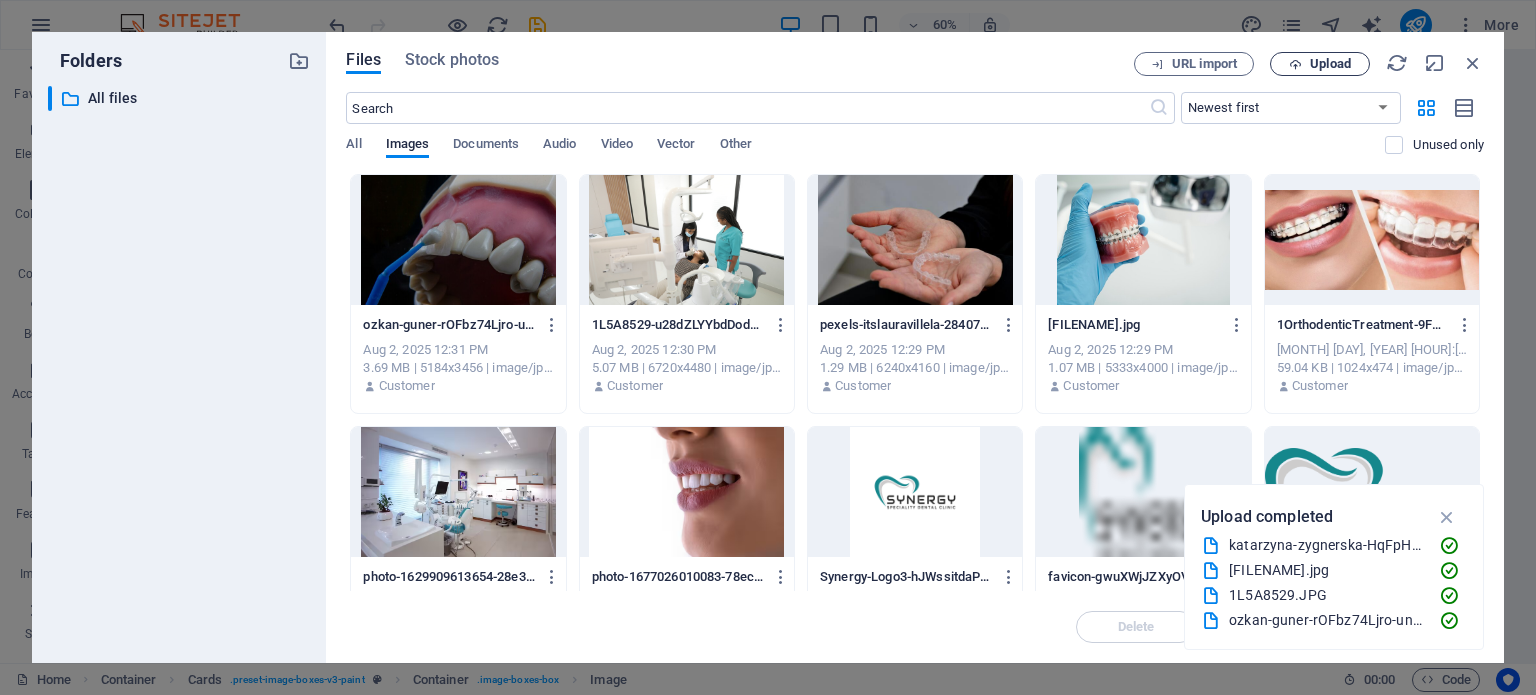 click on "Upload" at bounding box center [1330, 64] 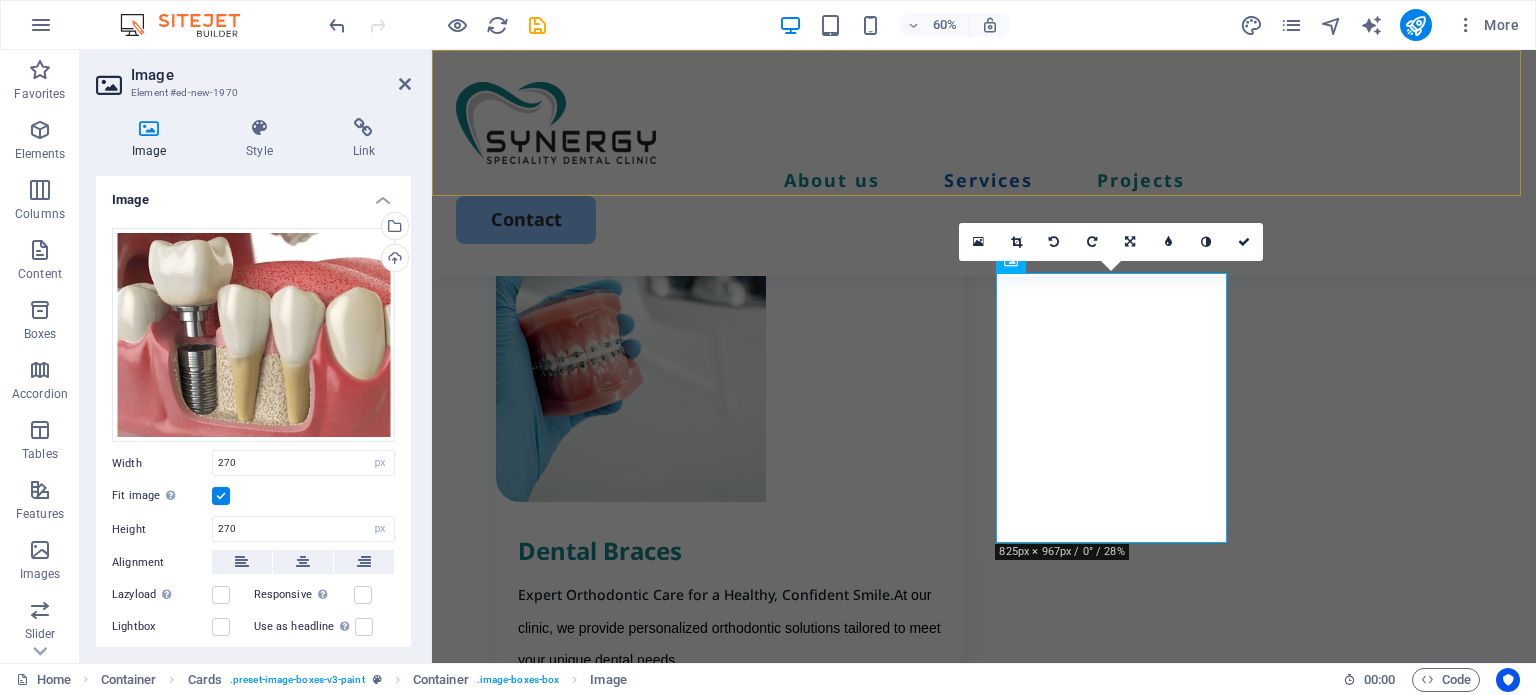 scroll, scrollTop: 2274, scrollLeft: 0, axis: vertical 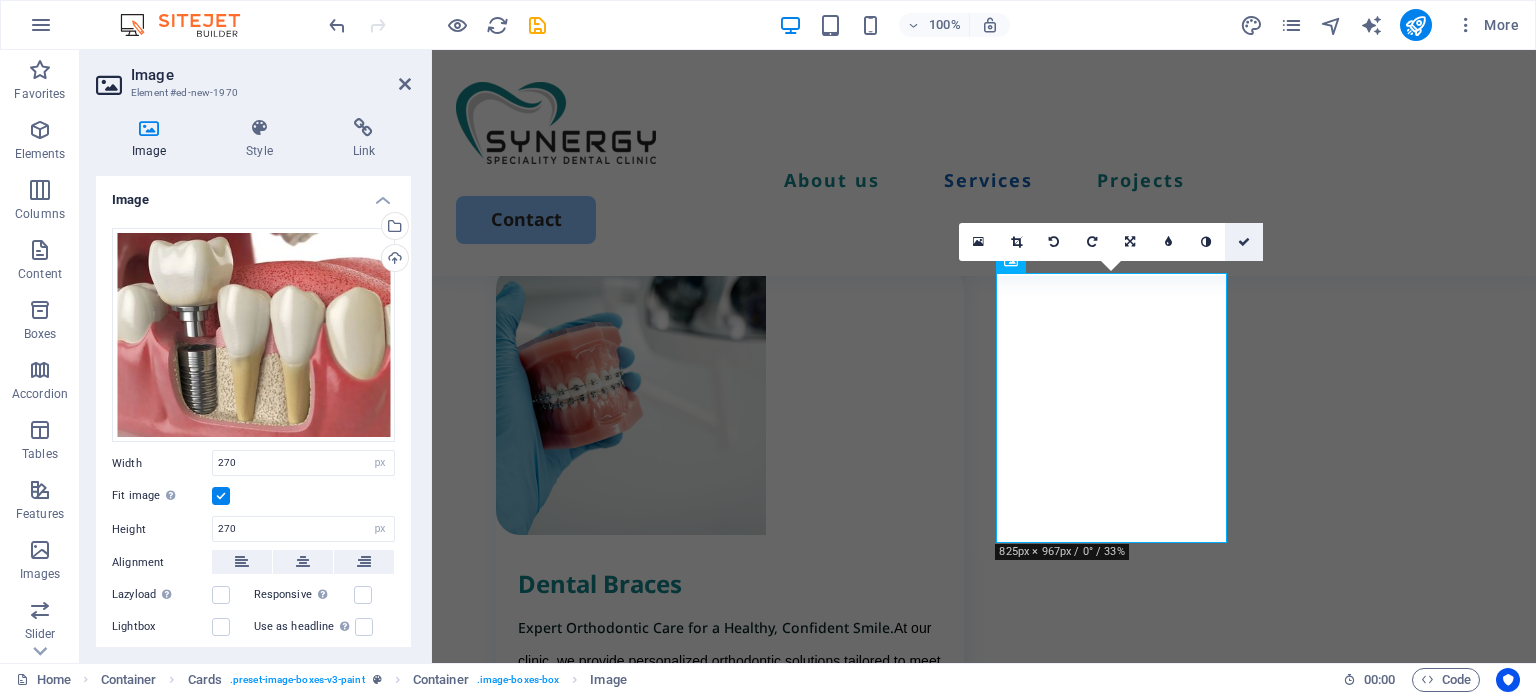 click at bounding box center [1244, 242] 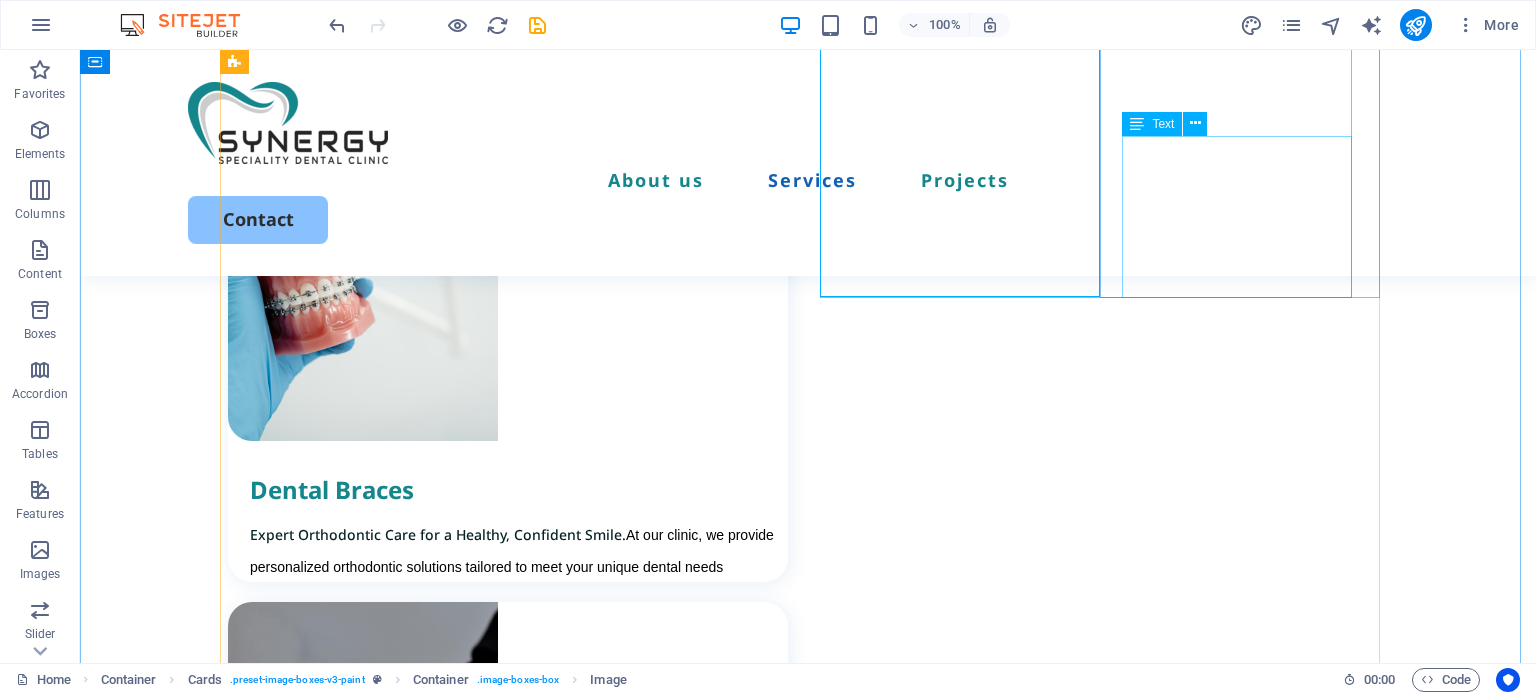 scroll, scrollTop: 2370, scrollLeft: 0, axis: vertical 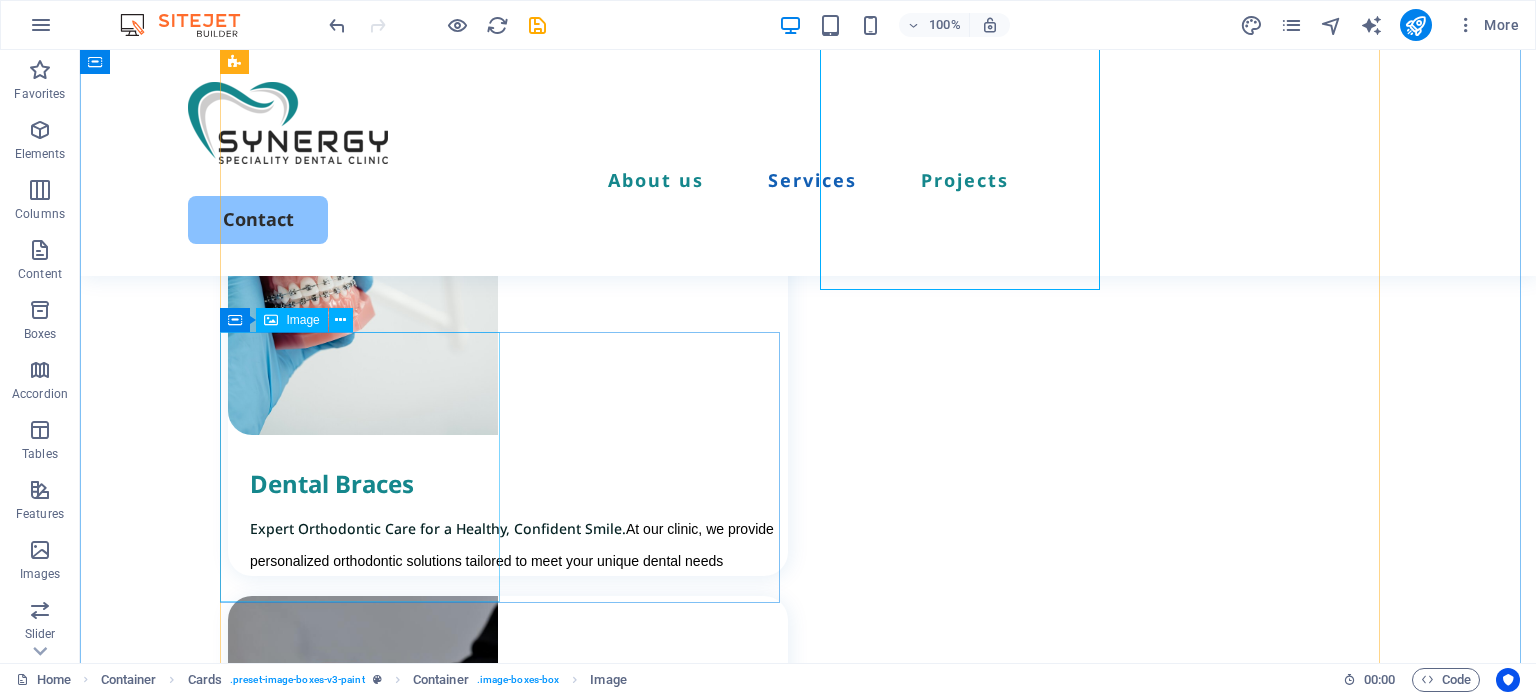 click at bounding box center [508, 2485] 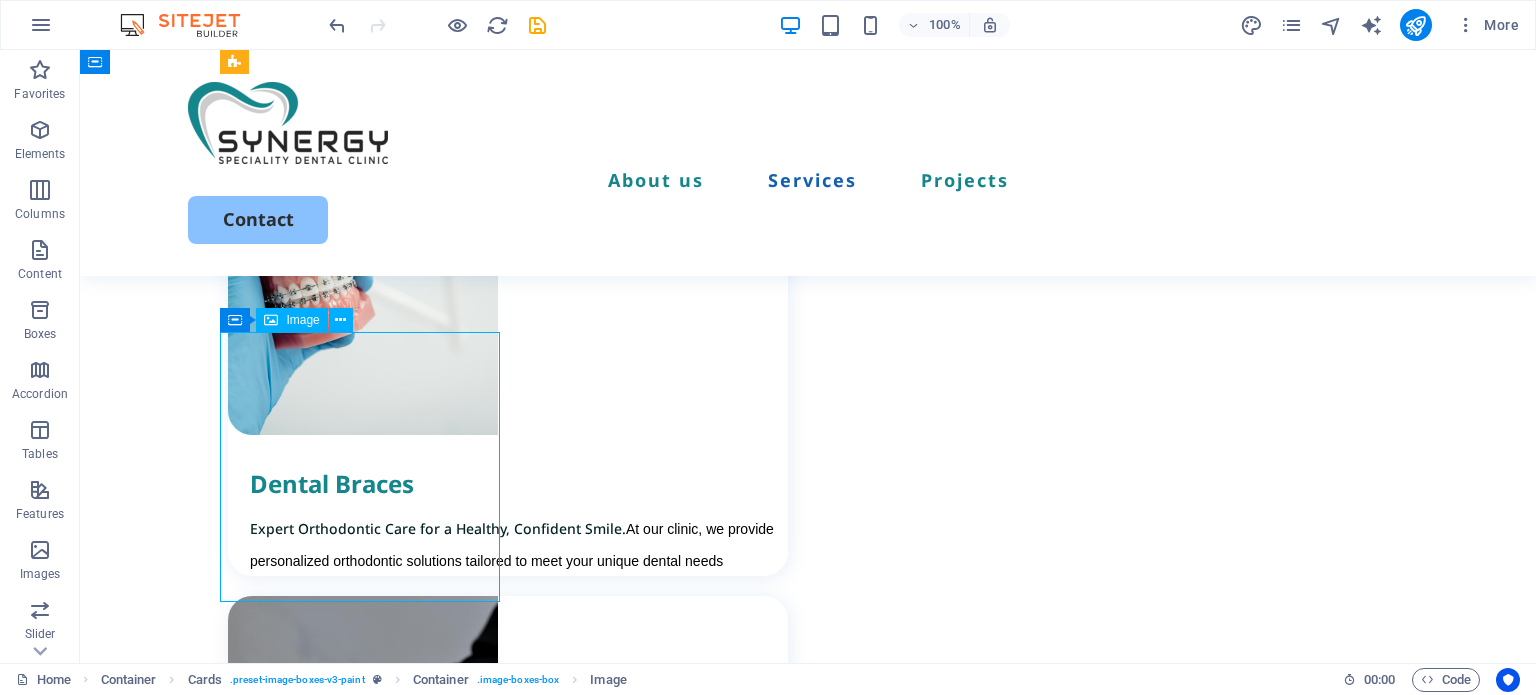 click at bounding box center [508, 2485] 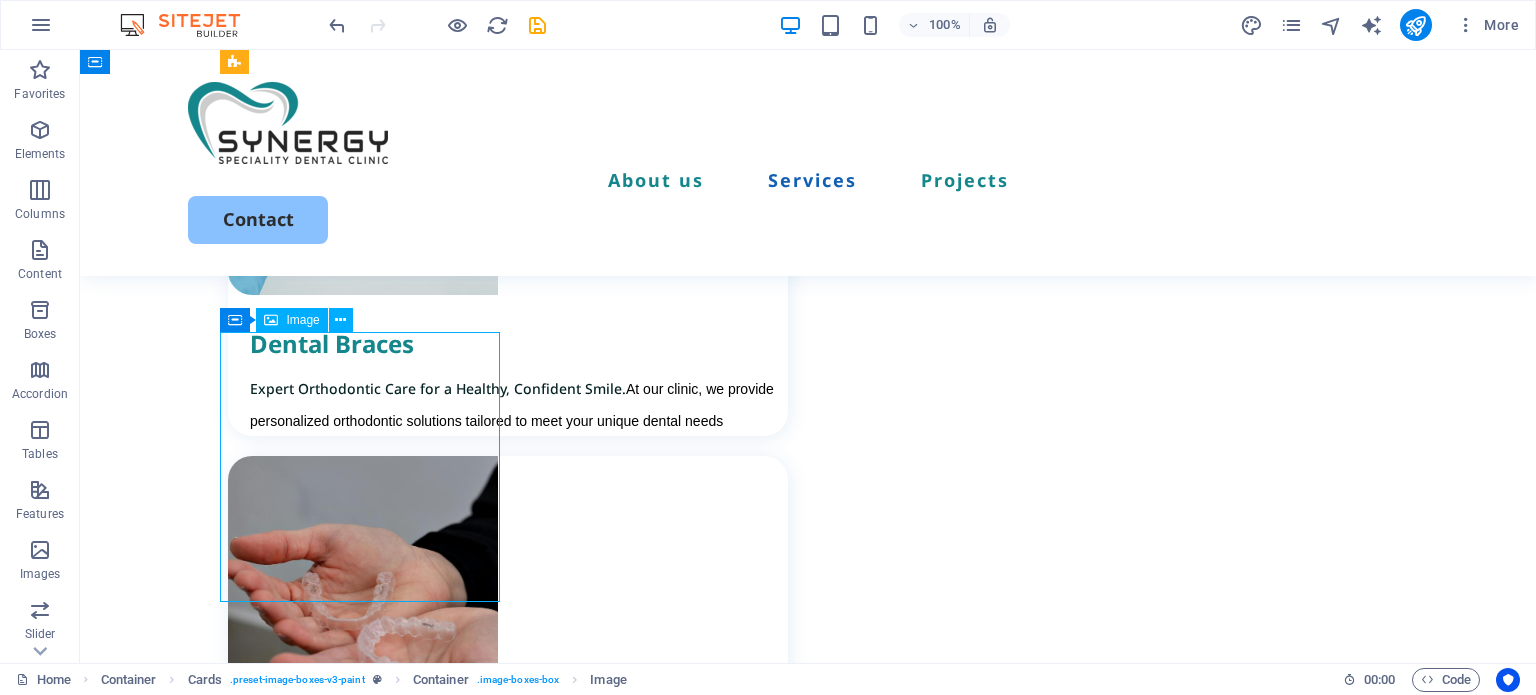 select on "px" 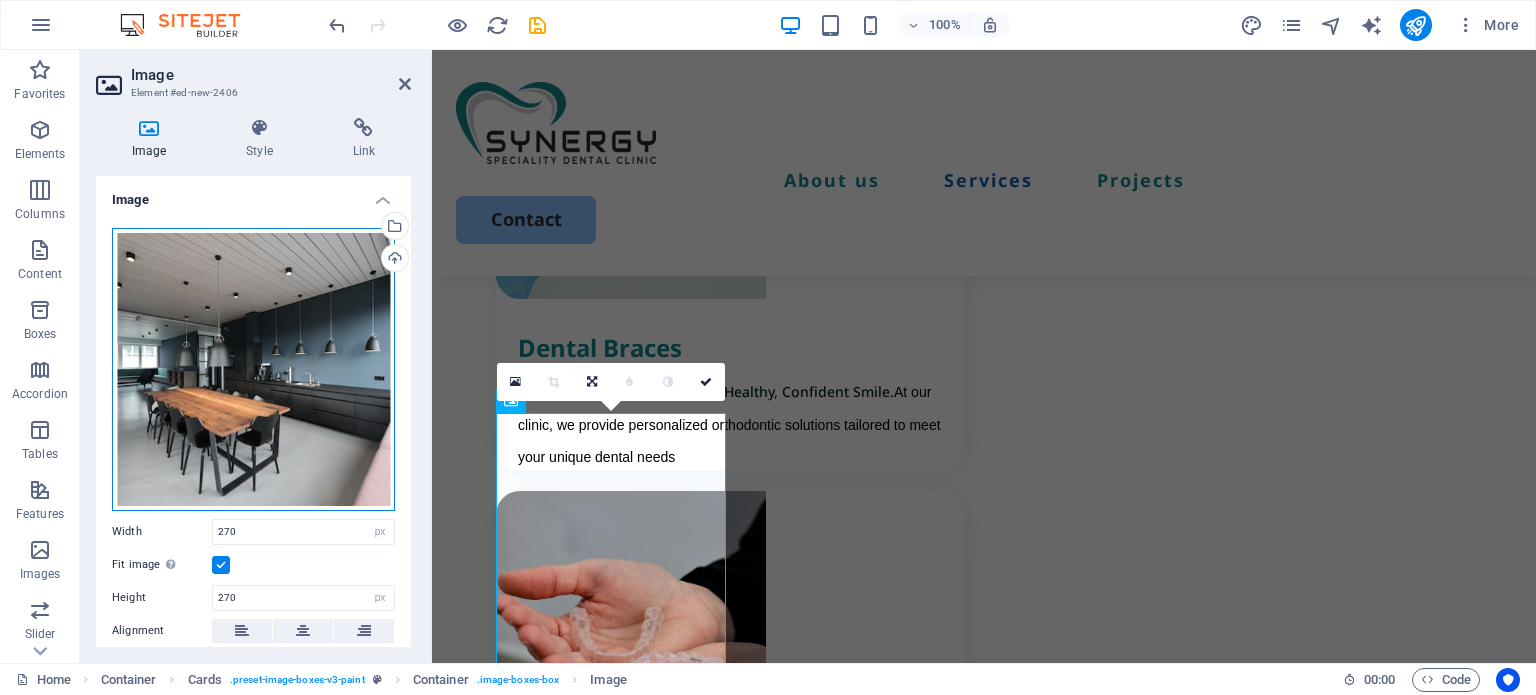 click on "Drag files here, click to choose files or select files from Files or our free stock photos & videos" at bounding box center [253, 369] 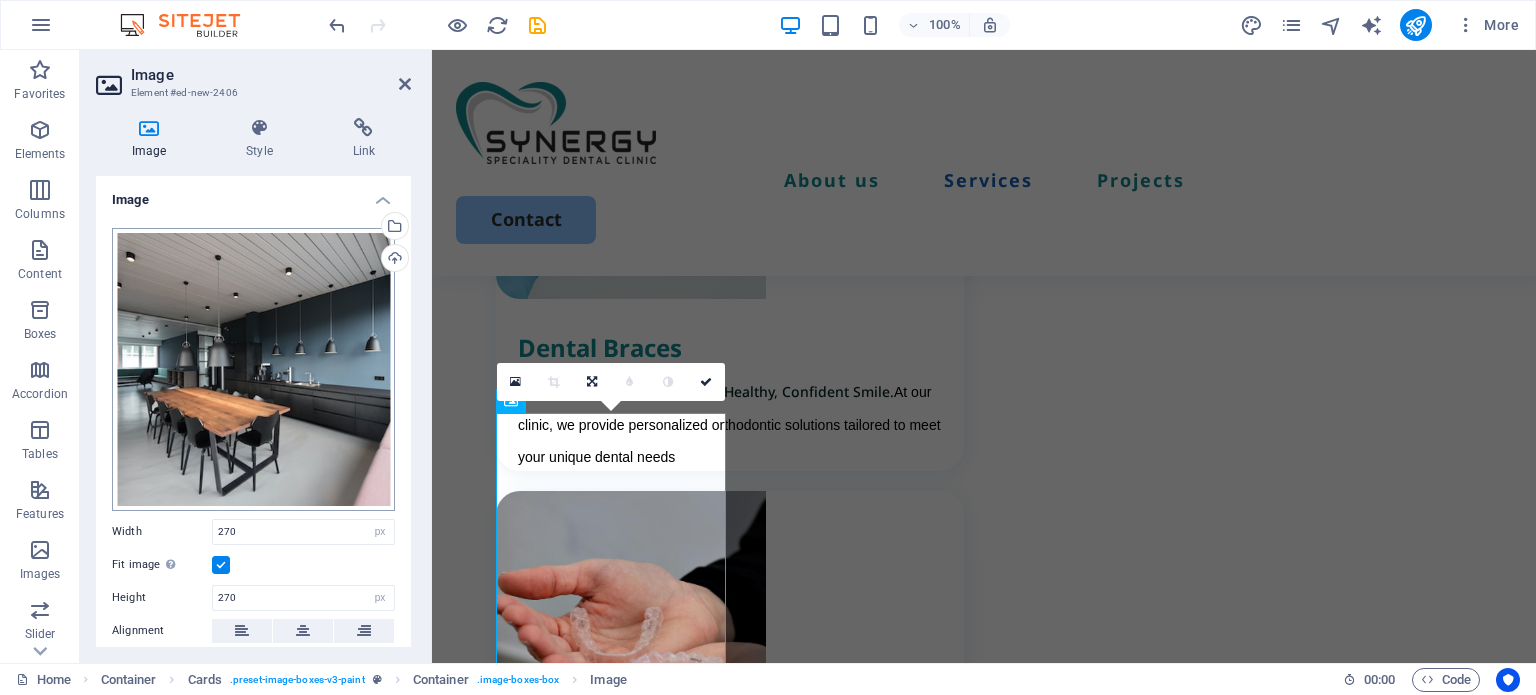 click on "synergysdc.com Home Favorites Elements Columns Content Boxes Accordion Tables Features Images Slider Header Footer Forms Marketing Collections Image Element #ed-new-2406 Image Style Link Image Drag files here, click to choose files or select files from Files or our free stock photos & videos Select files from the file manager, stock photos, or upload file(s) Upload Width 270 Default auto px rem % em vh vw Fit image Automatically fit image to a fixed width and height Height 270 Default auto px Alignment Lazyload Loading images after the page loads improves page speed. Responsive Automatically load retina image and smartphone optimized sizes. Lightbox Use as headline The image will be wrapped in an H1 headline tag. Useful for giving alternative text the weight of an H1 headline, e.g. for the logo. Leave unchecked if uncertain. Optimized Images are compressed to improve page speed. Position Direction Custom X offset 50 px rem % vh vw" at bounding box center [768, 347] 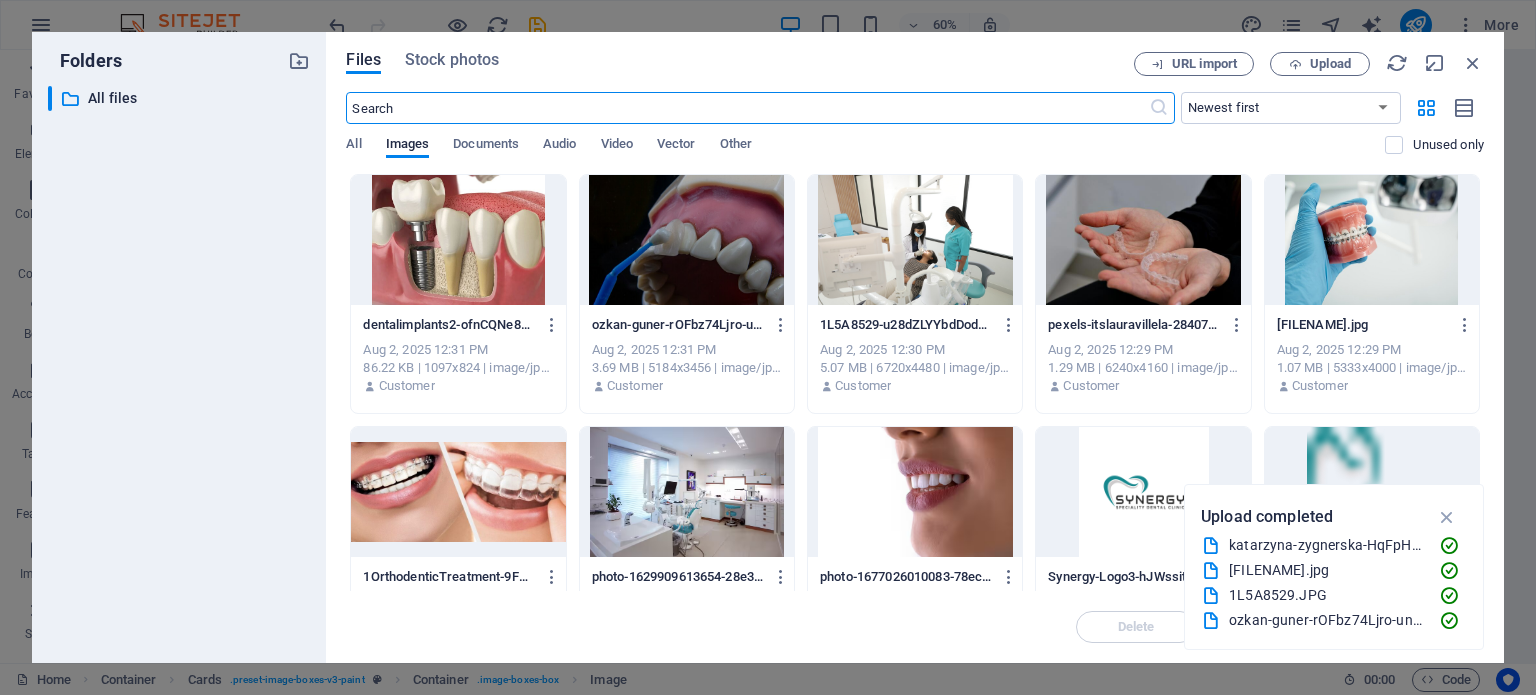 scroll, scrollTop: 2543, scrollLeft: 0, axis: vertical 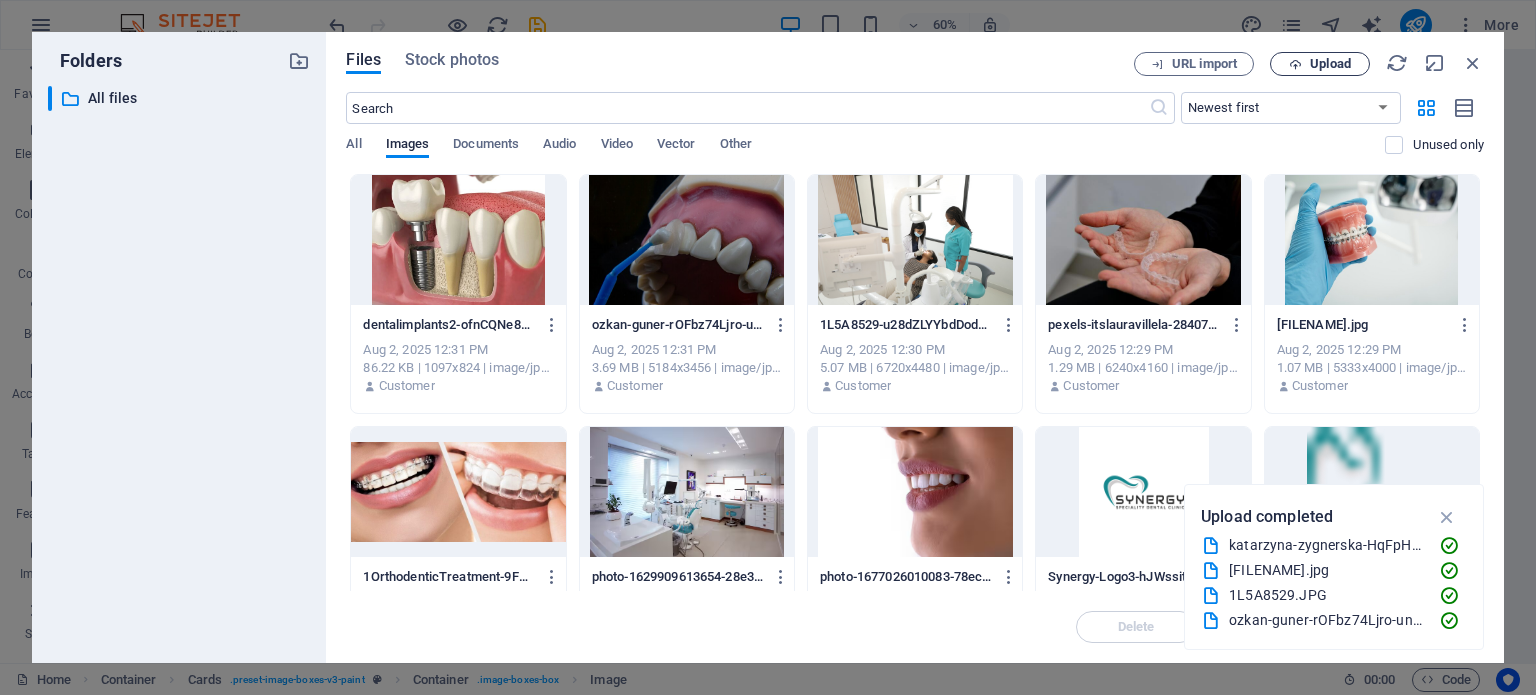 click on "Upload" at bounding box center (1330, 64) 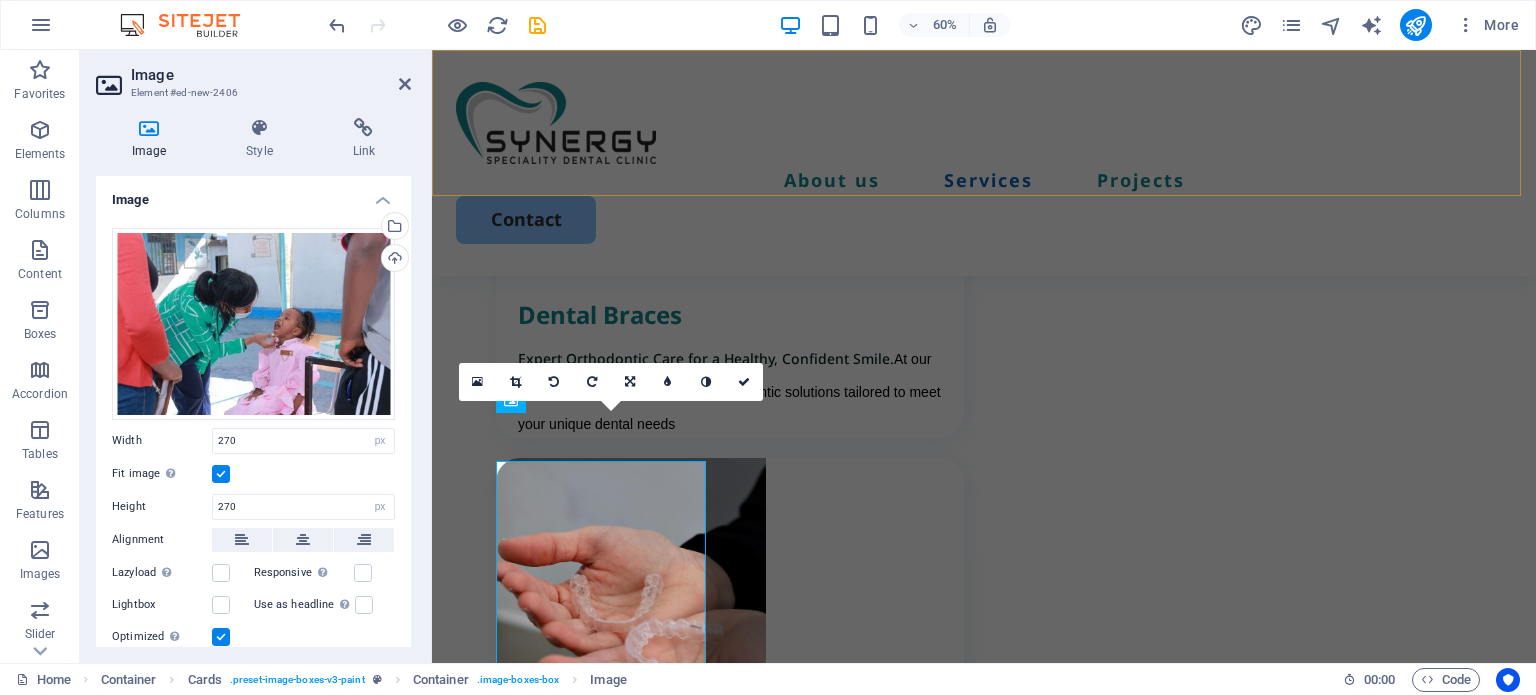 scroll, scrollTop: 2510, scrollLeft: 0, axis: vertical 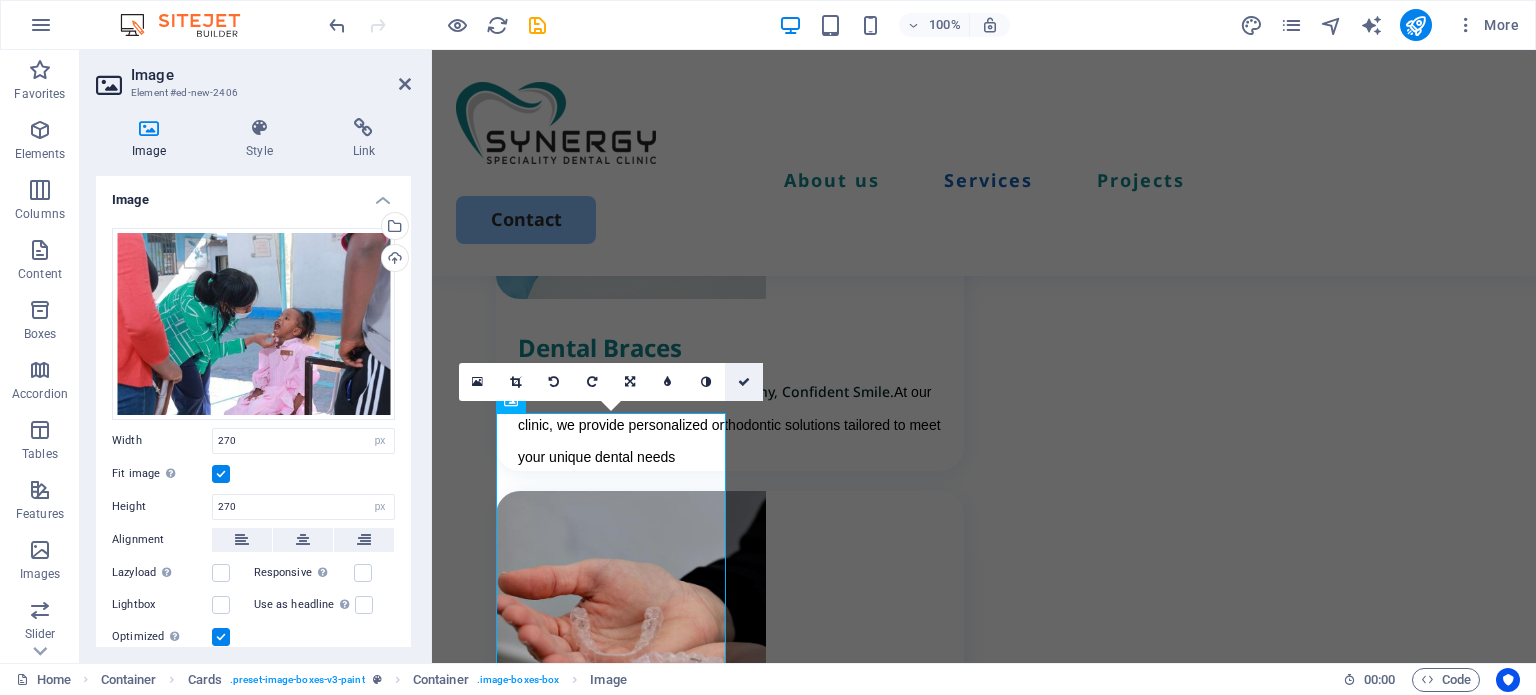 click at bounding box center (744, 382) 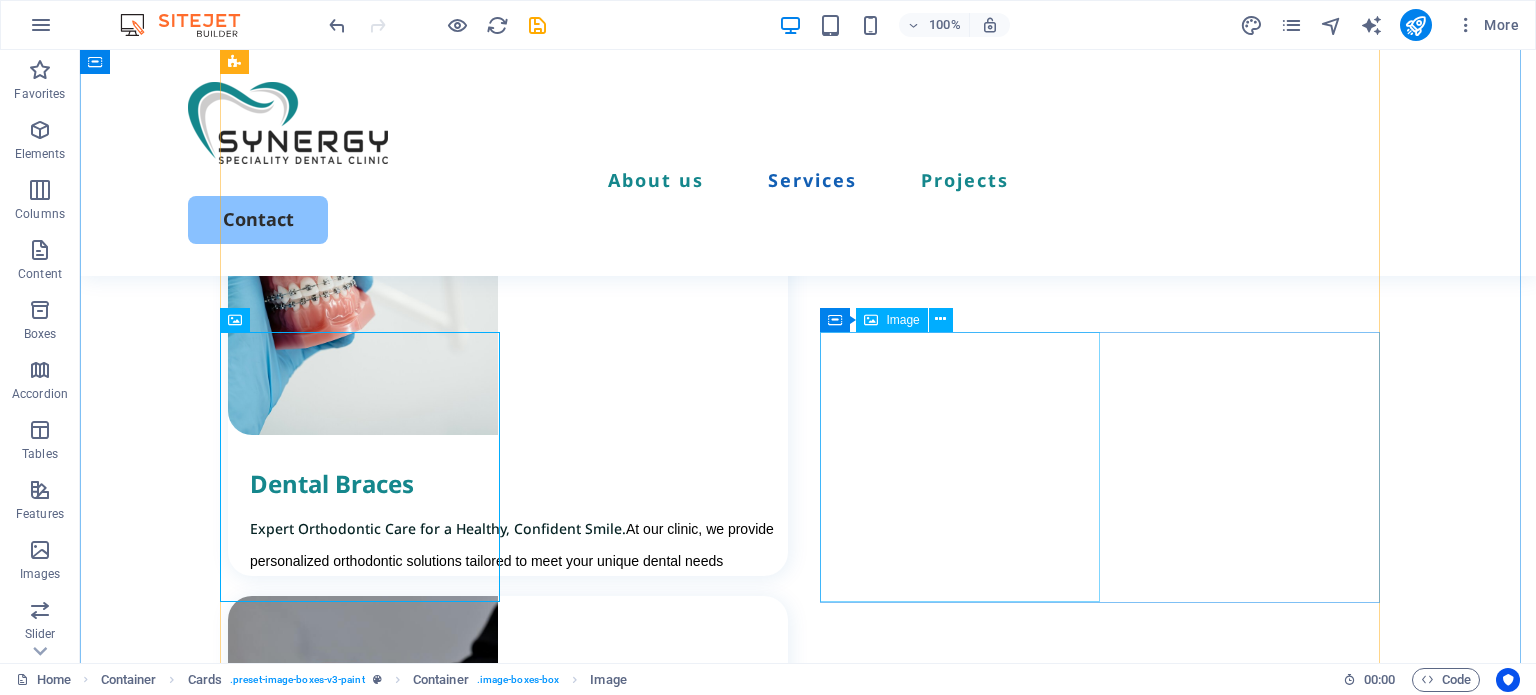 click at bounding box center (508, 2915) 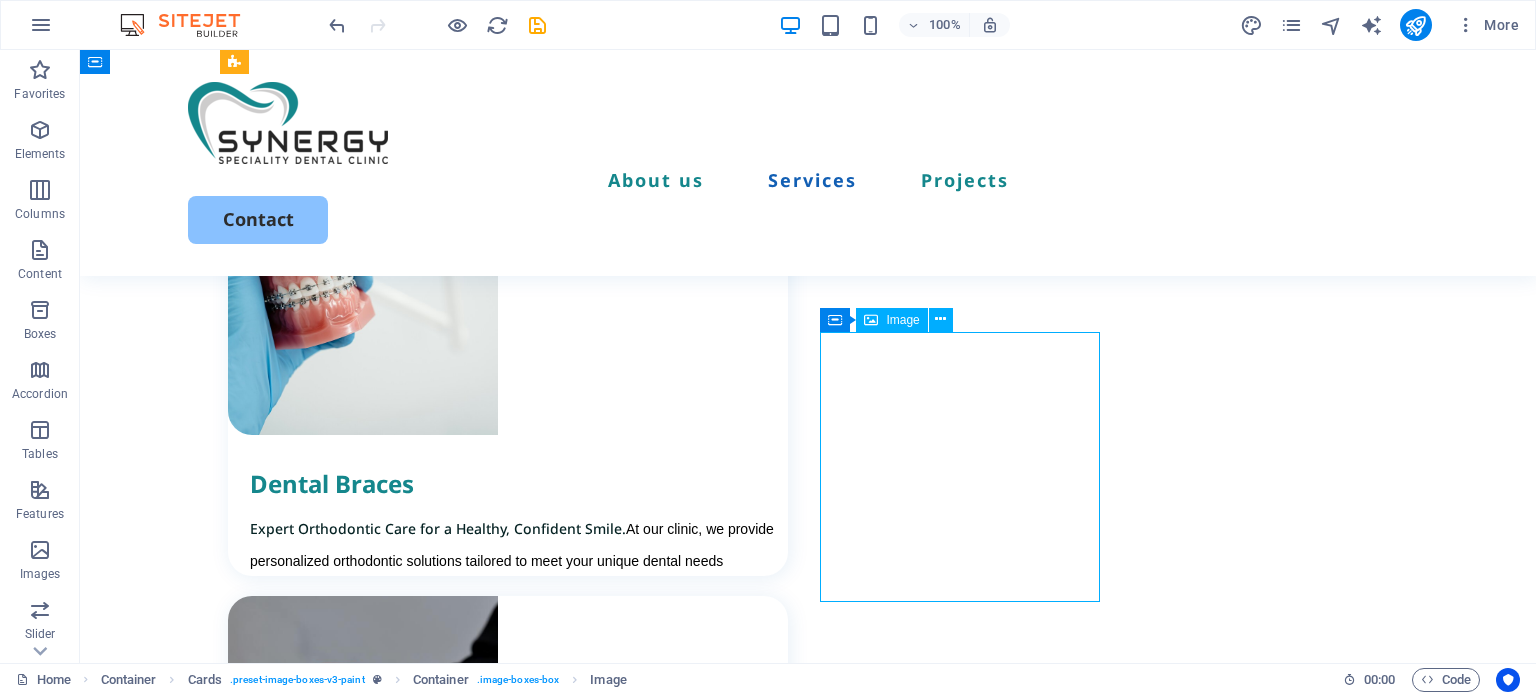click at bounding box center (508, 2915) 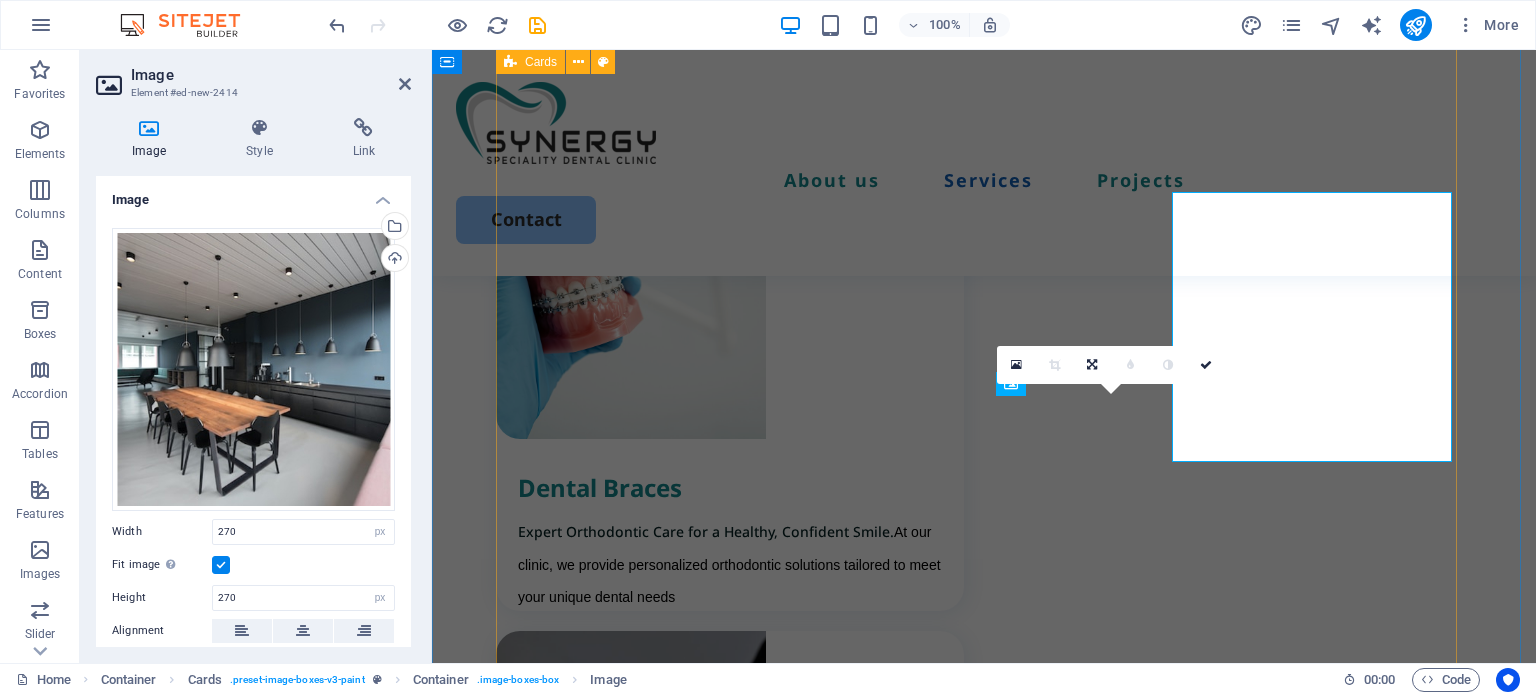 scroll, scrollTop: 2510, scrollLeft: 0, axis: vertical 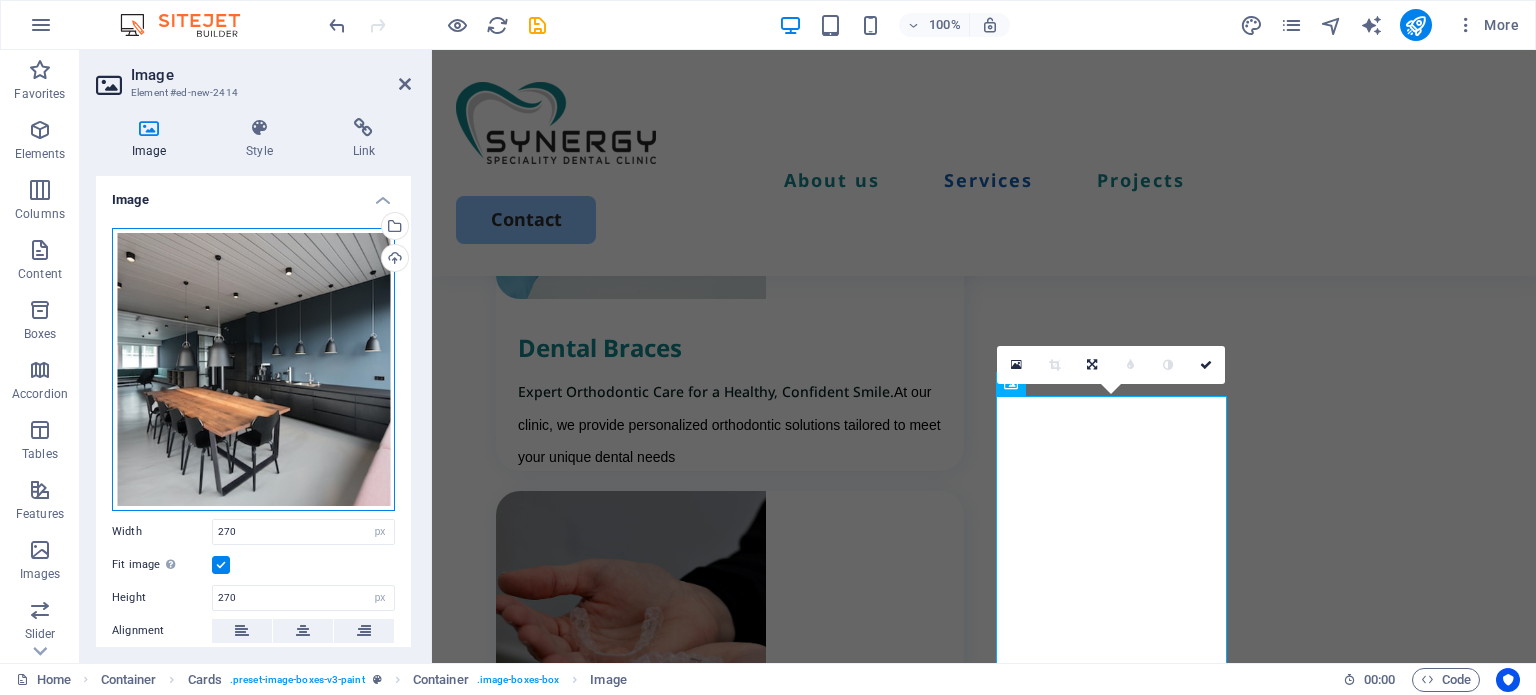 click on "Drag files here, click to choose files or select files from Files or our free stock photos & videos" at bounding box center [253, 369] 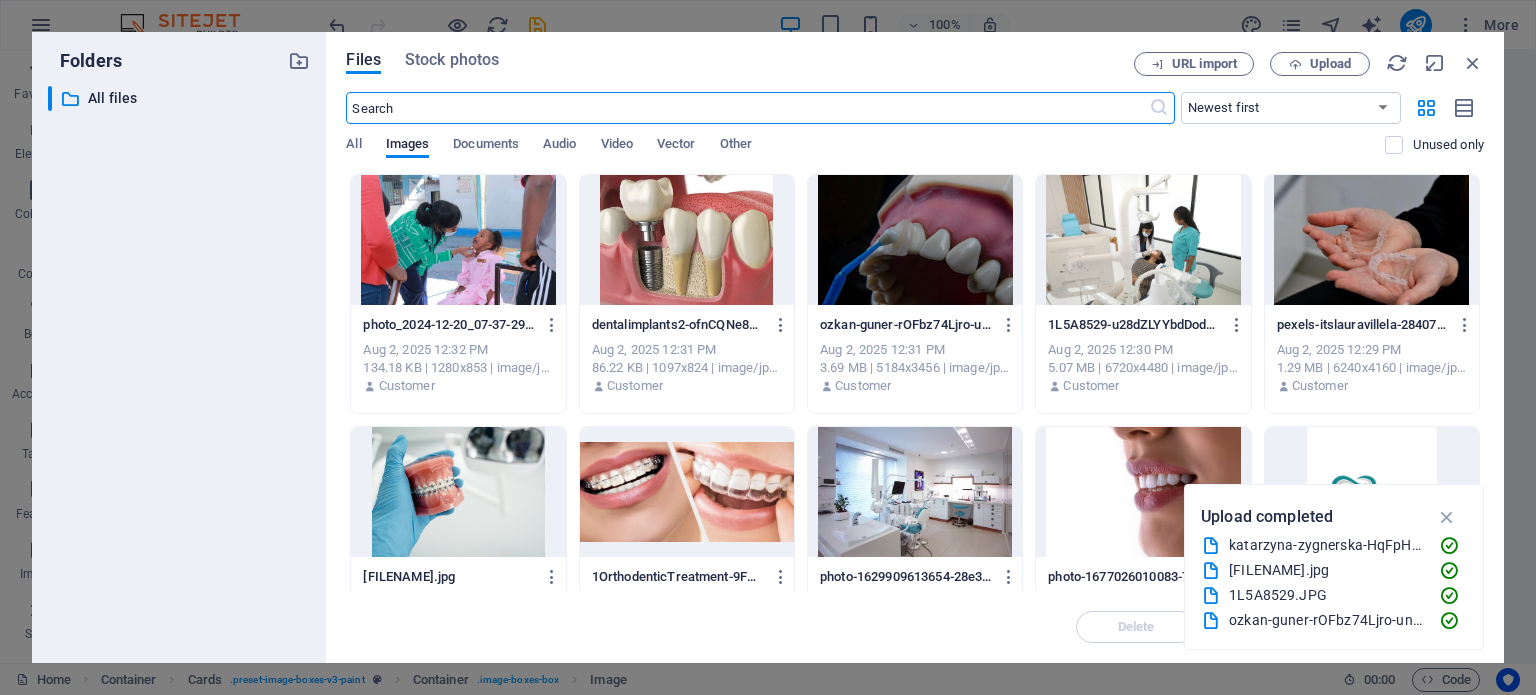 scroll, scrollTop: 2543, scrollLeft: 0, axis: vertical 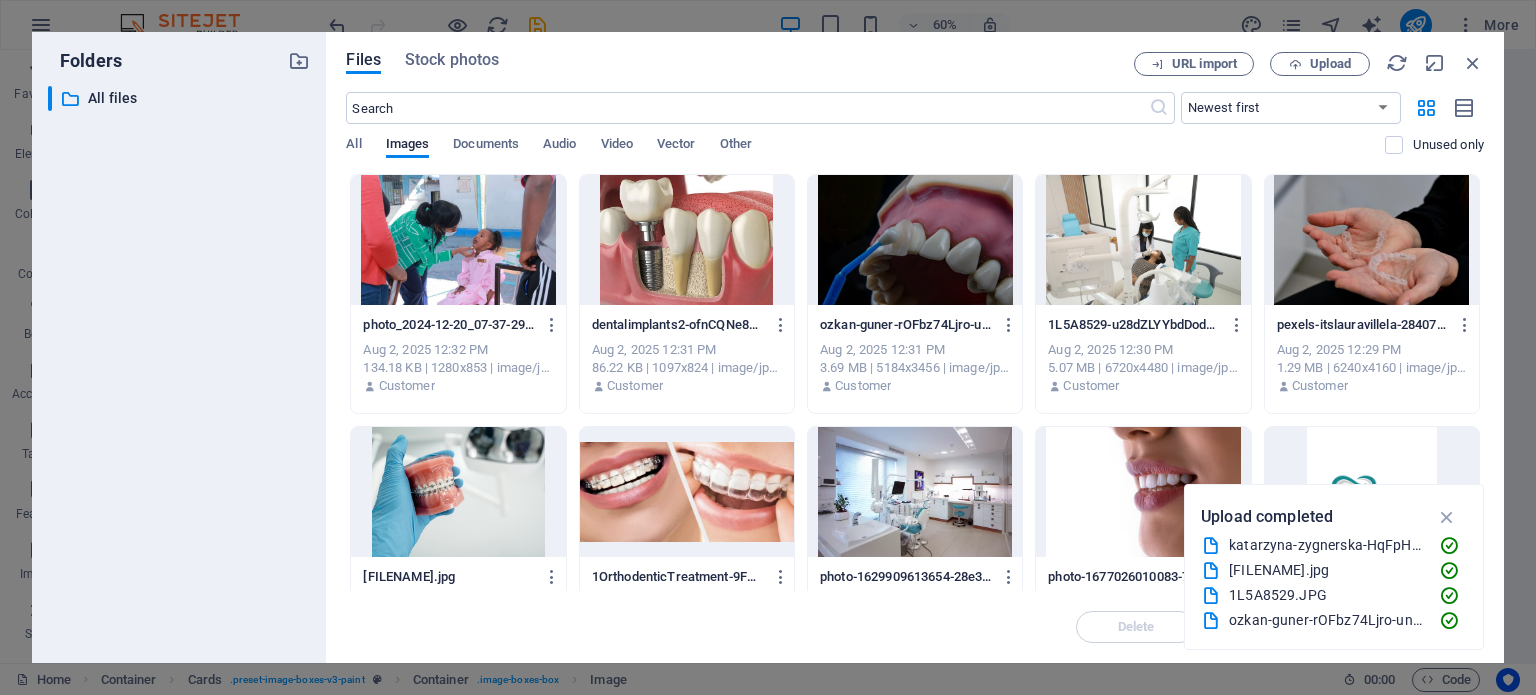 click on "Aug 2, 2025 12:29 PM" at bounding box center [915, 347] 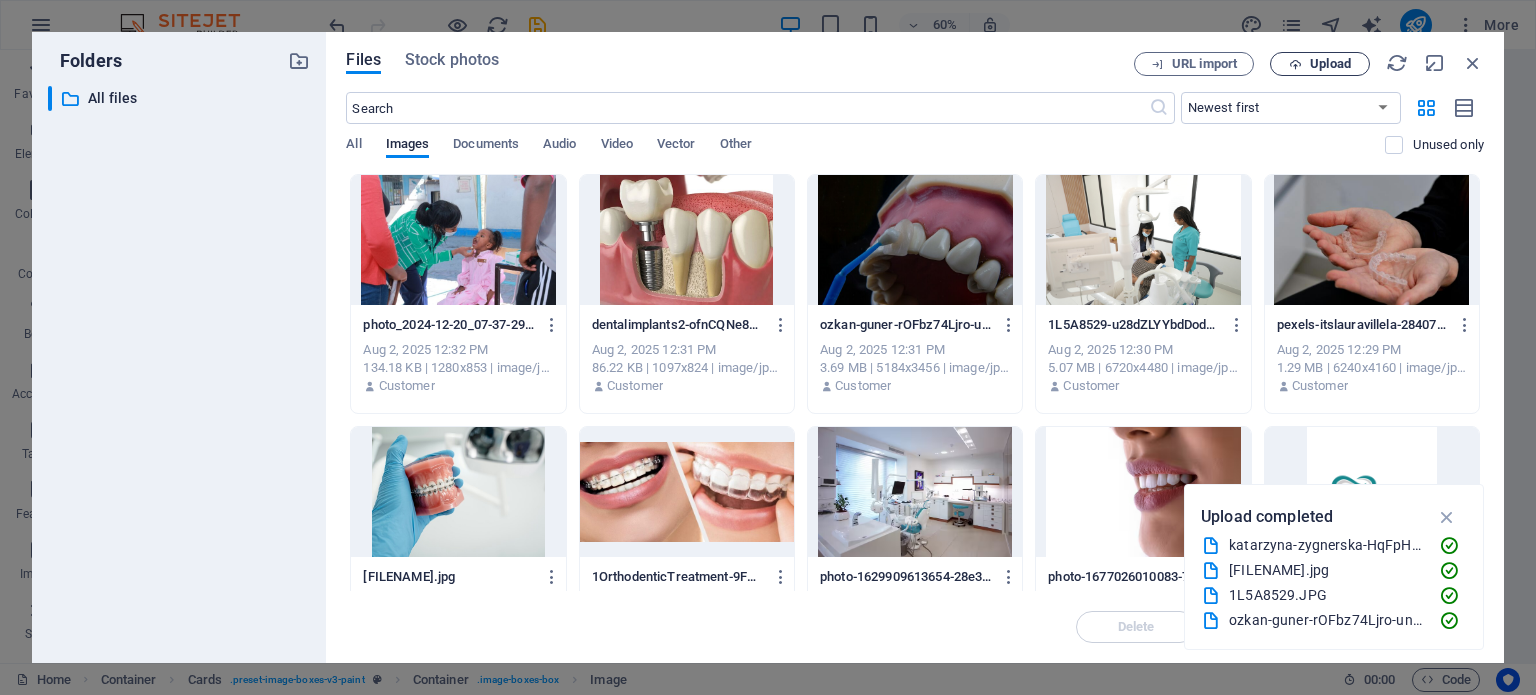 click at bounding box center [1295, 64] 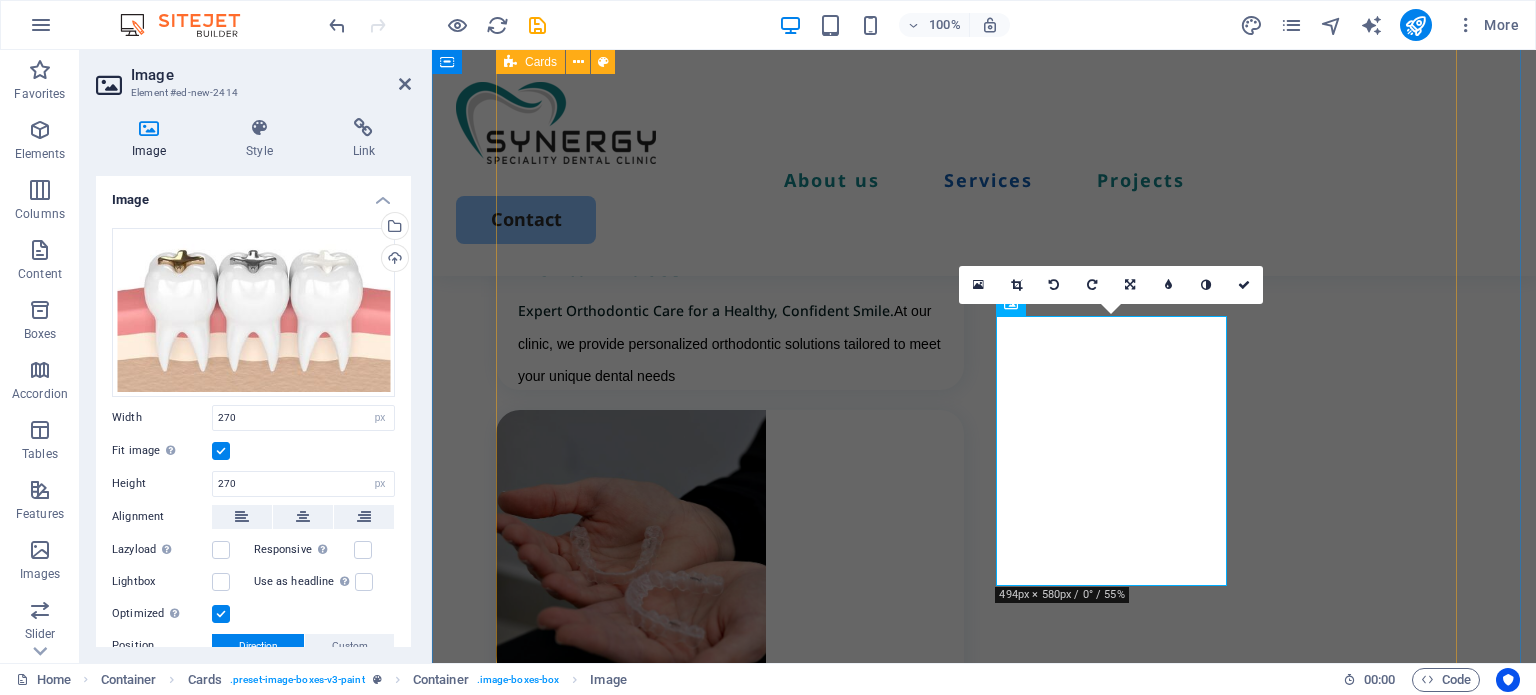 scroll, scrollTop: 2590, scrollLeft: 0, axis: vertical 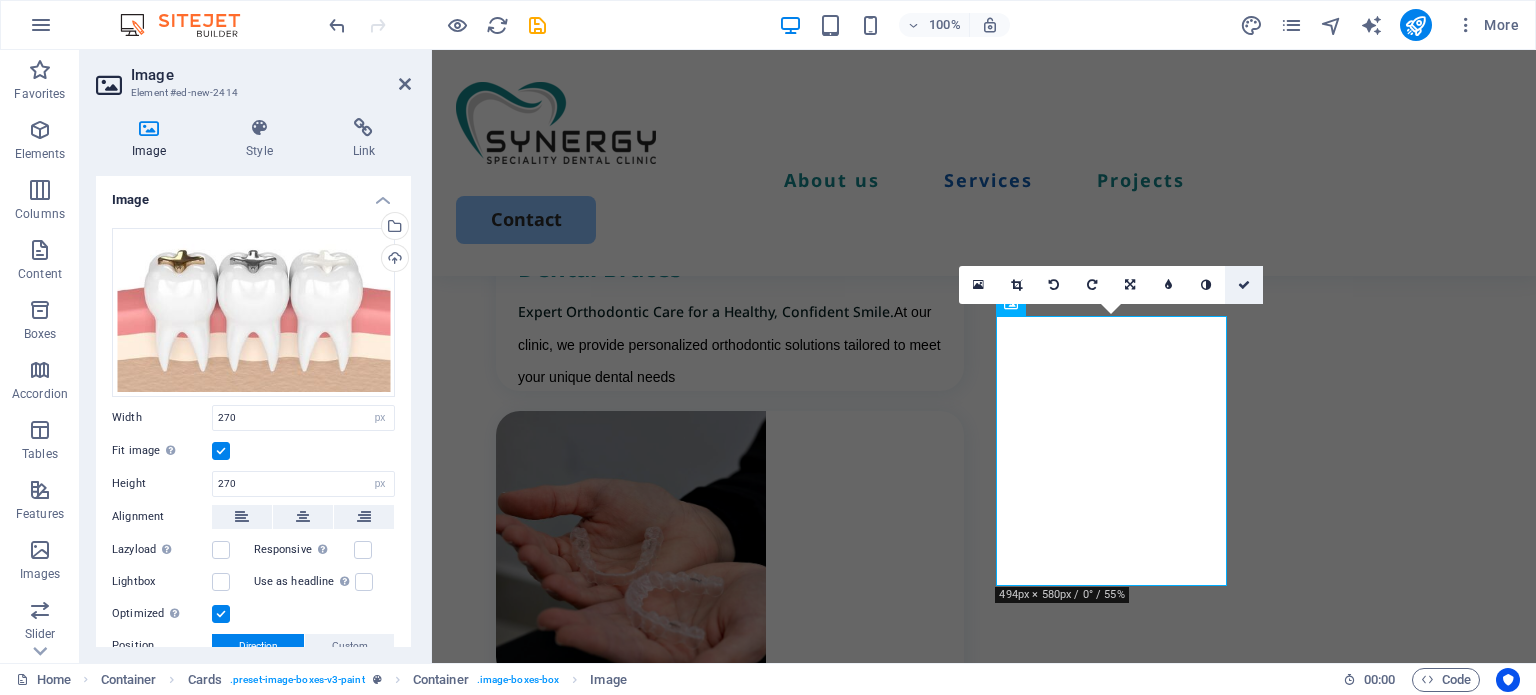 click at bounding box center [1244, 285] 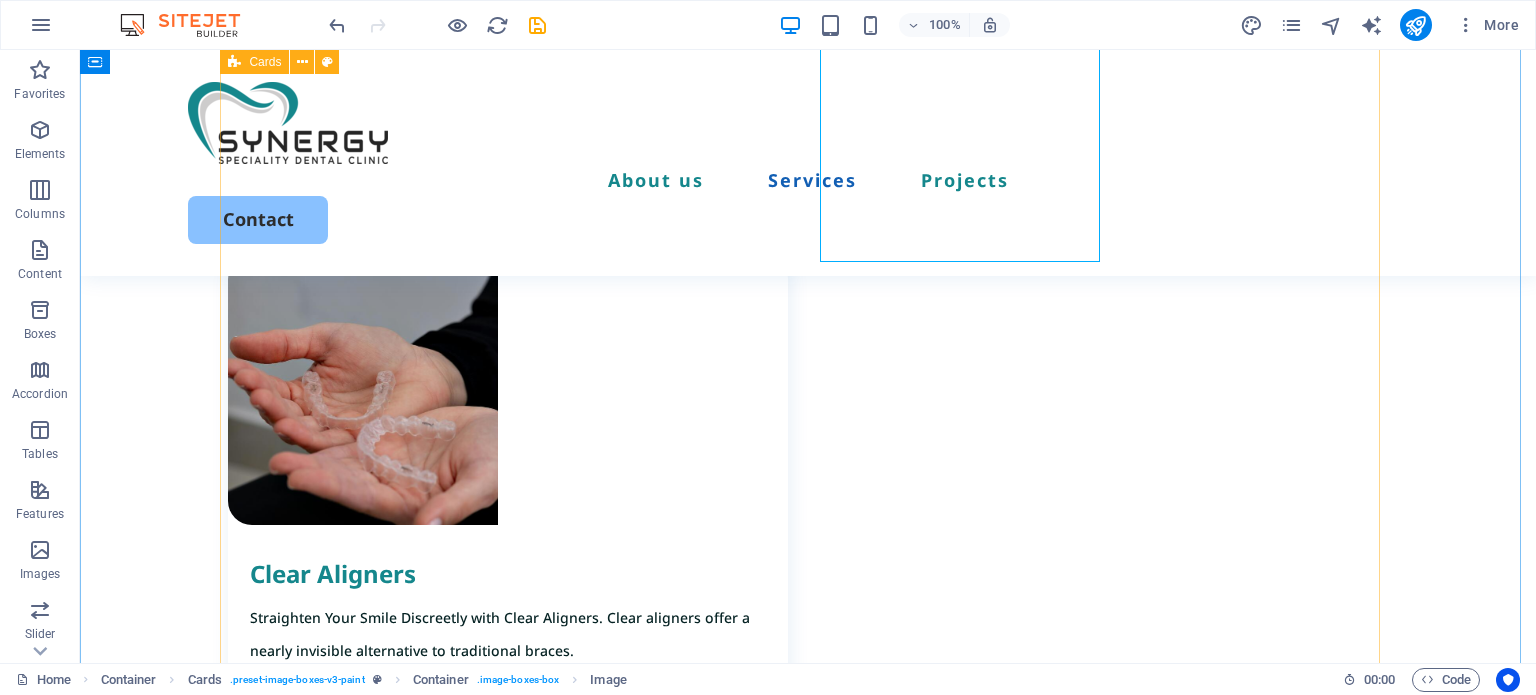 scroll, scrollTop: 2712, scrollLeft: 0, axis: vertical 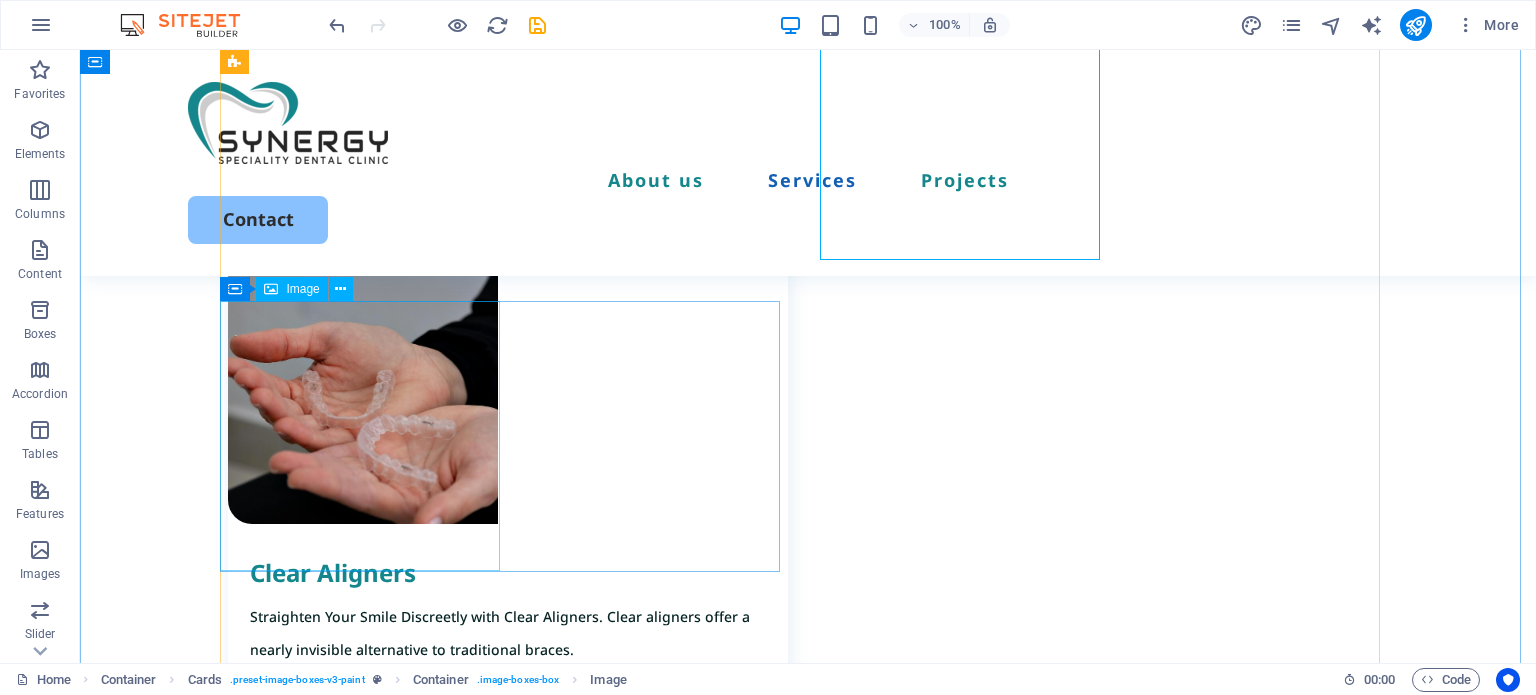 click at bounding box center [508, 3036] 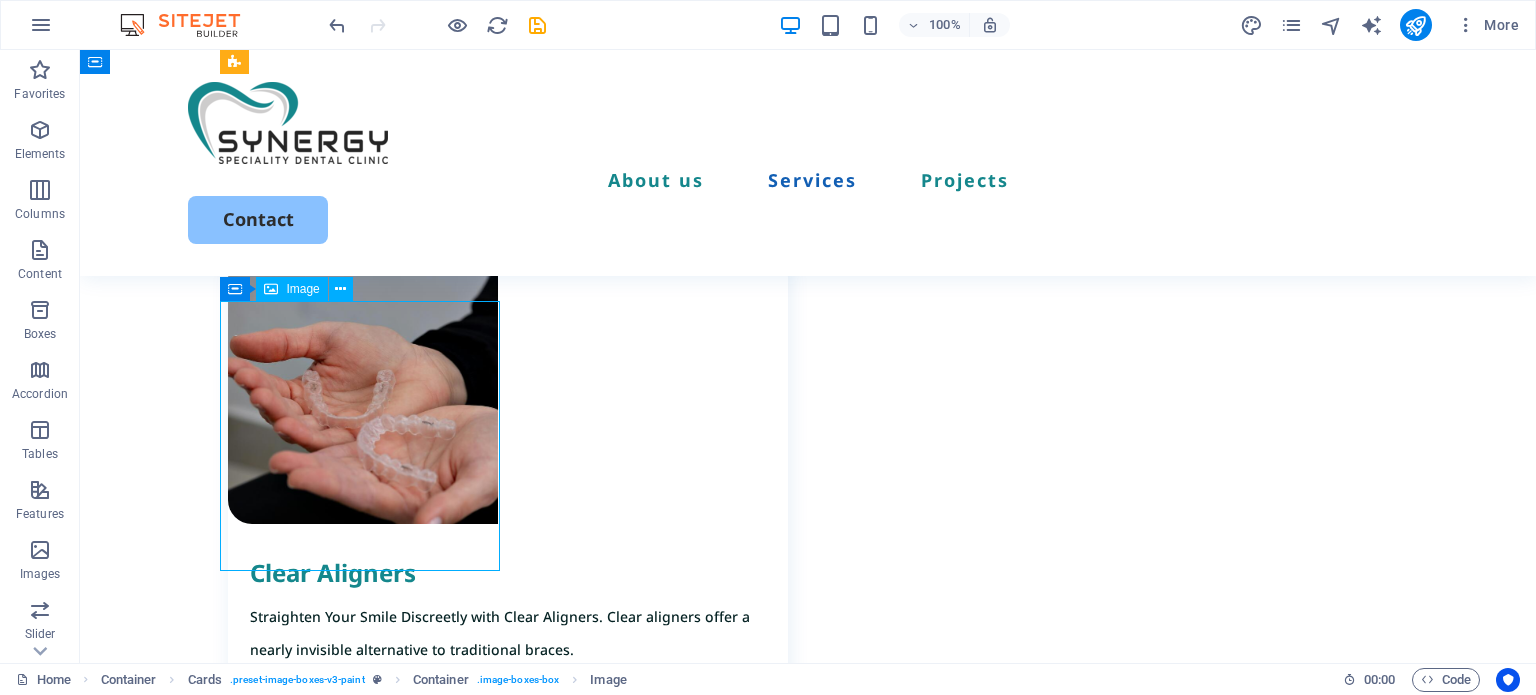 click at bounding box center (508, 3036) 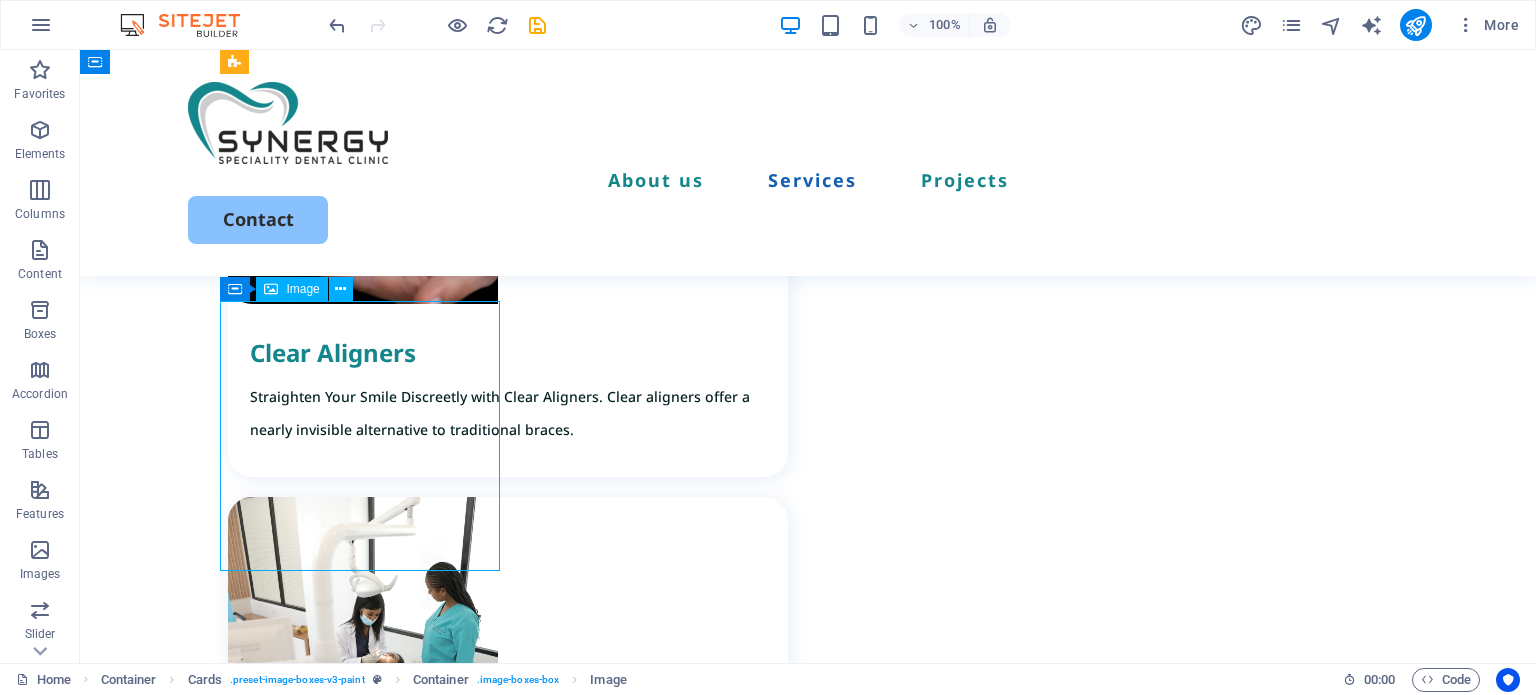 select on "px" 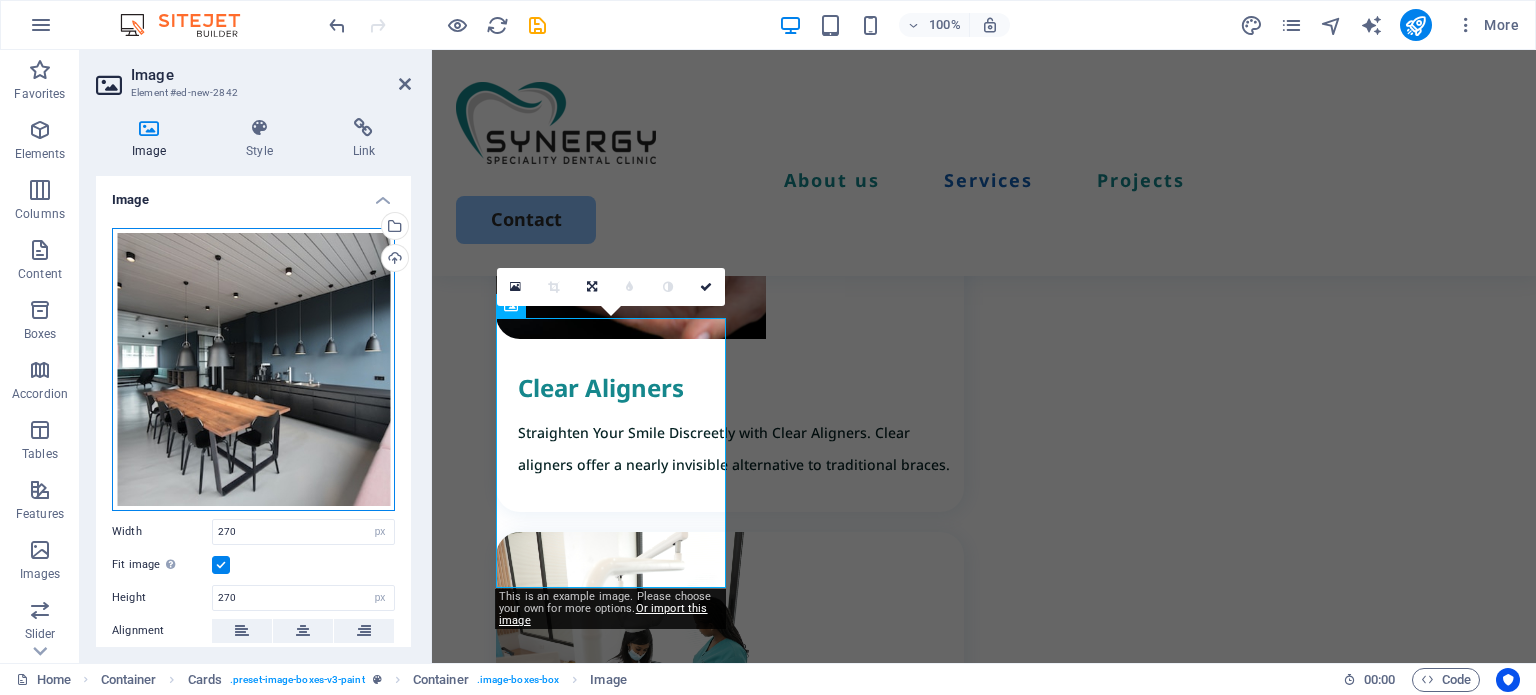 click on "Drag files here, click to choose files or select files from Files or our free stock photos & videos" at bounding box center [253, 369] 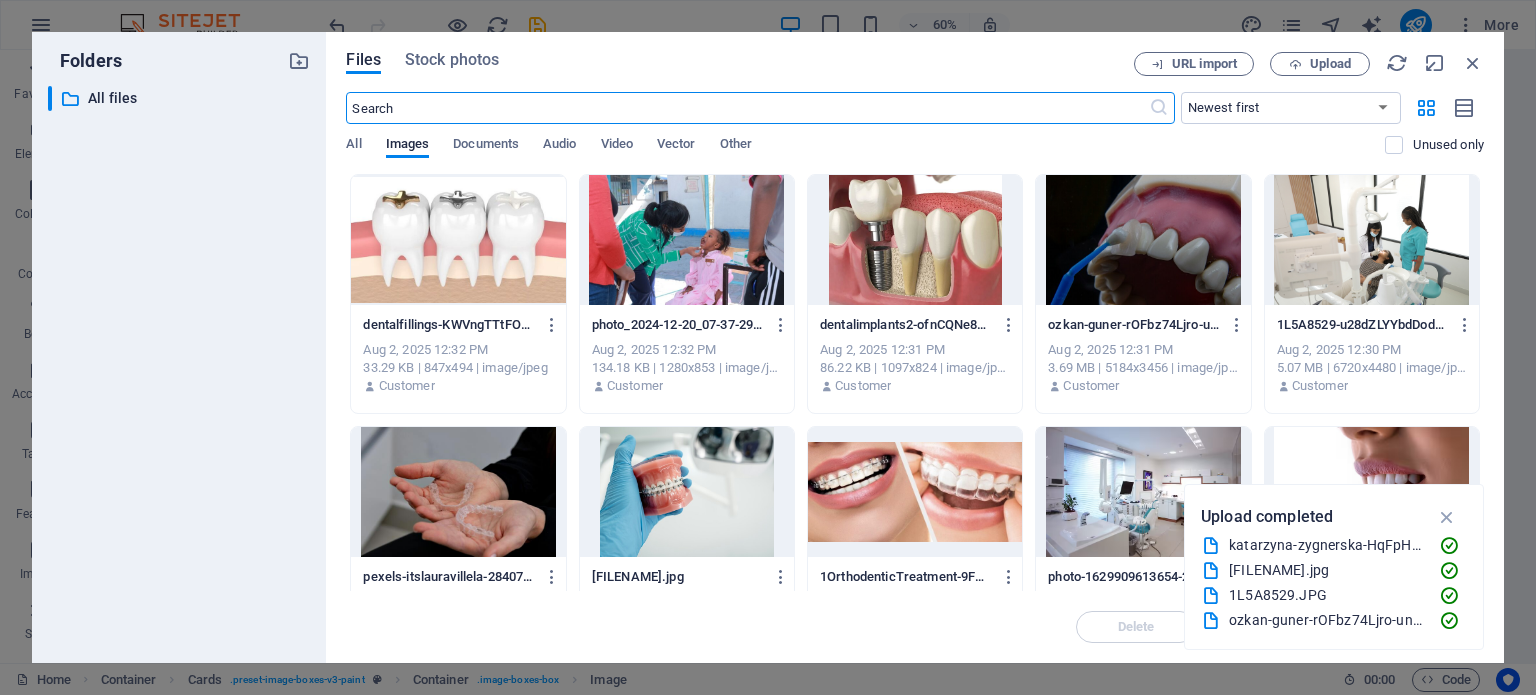 scroll, scrollTop: 2980, scrollLeft: 0, axis: vertical 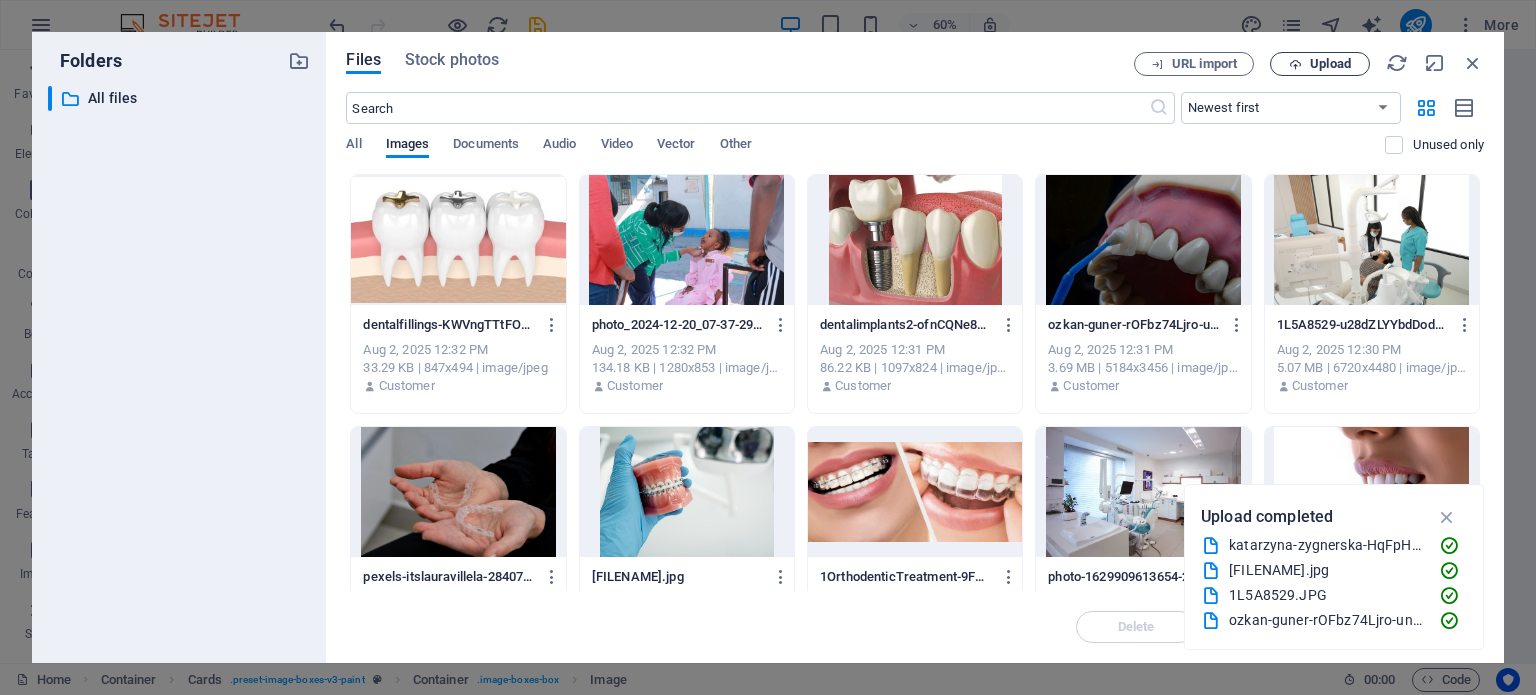 click on "Upload" at bounding box center [1330, 64] 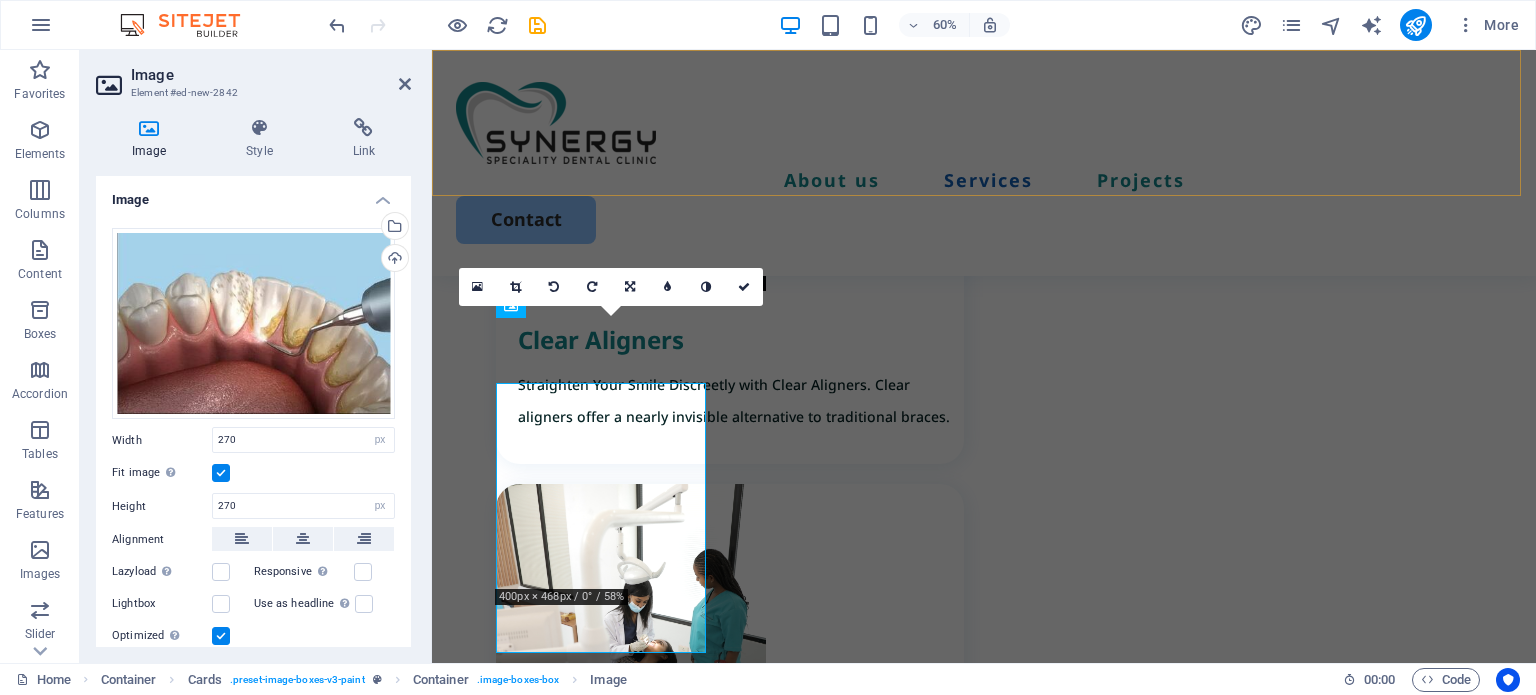 scroll, scrollTop: 2932, scrollLeft: 0, axis: vertical 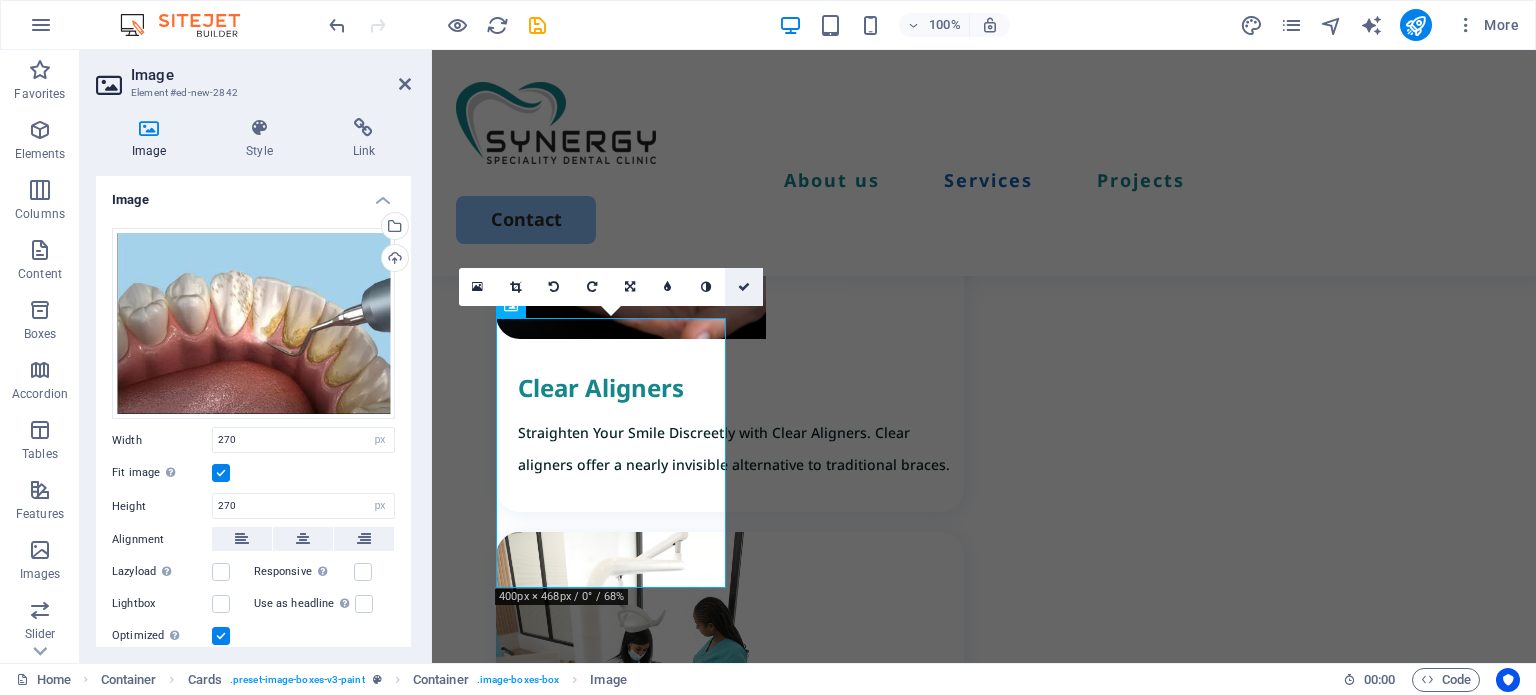 click at bounding box center (744, 287) 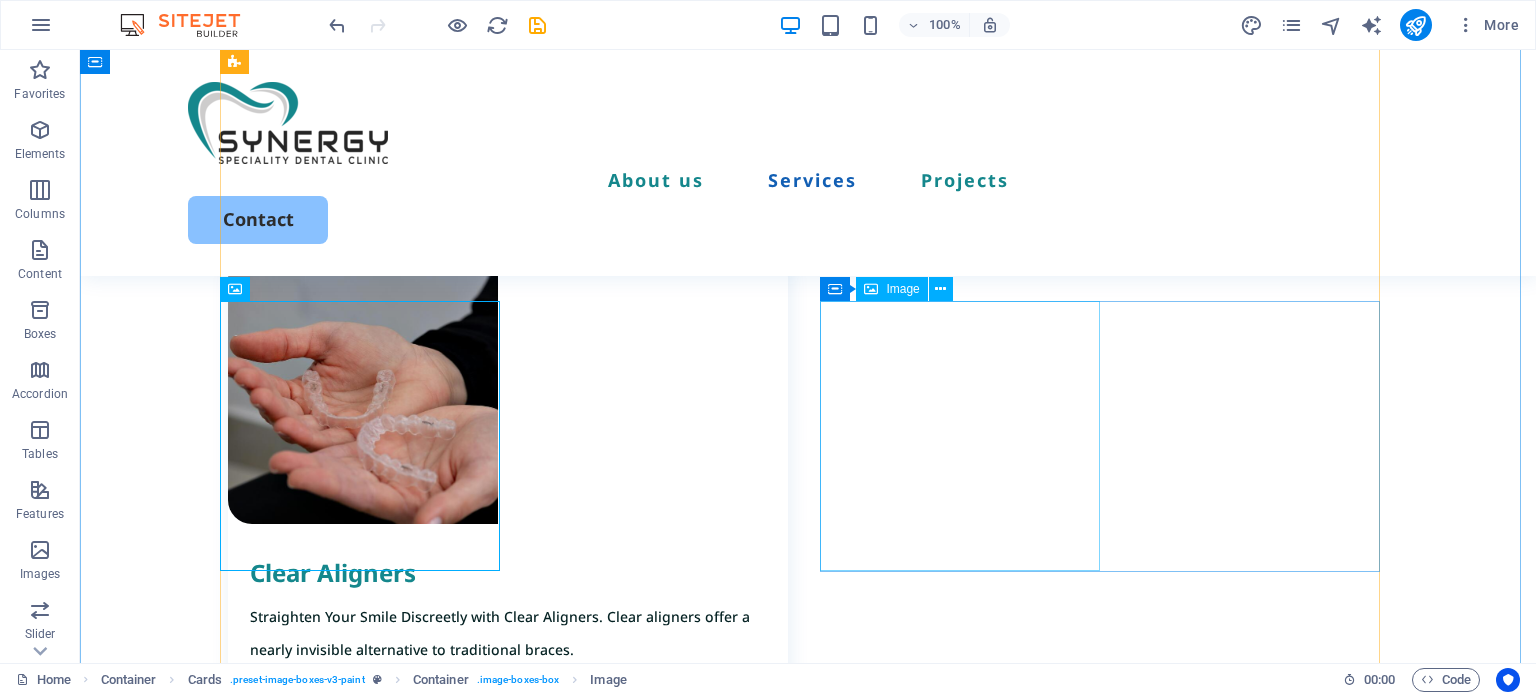 click at bounding box center [508, 3499] 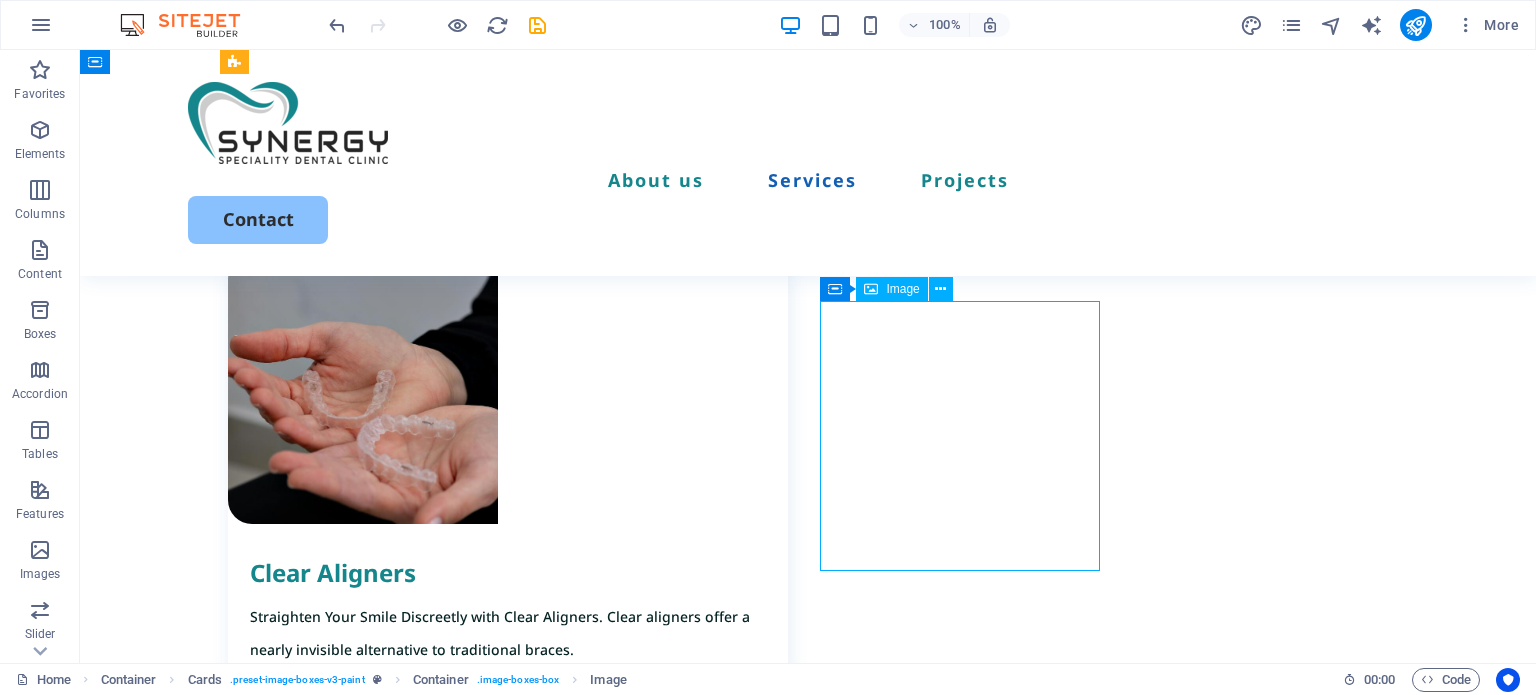 click at bounding box center (508, 3499) 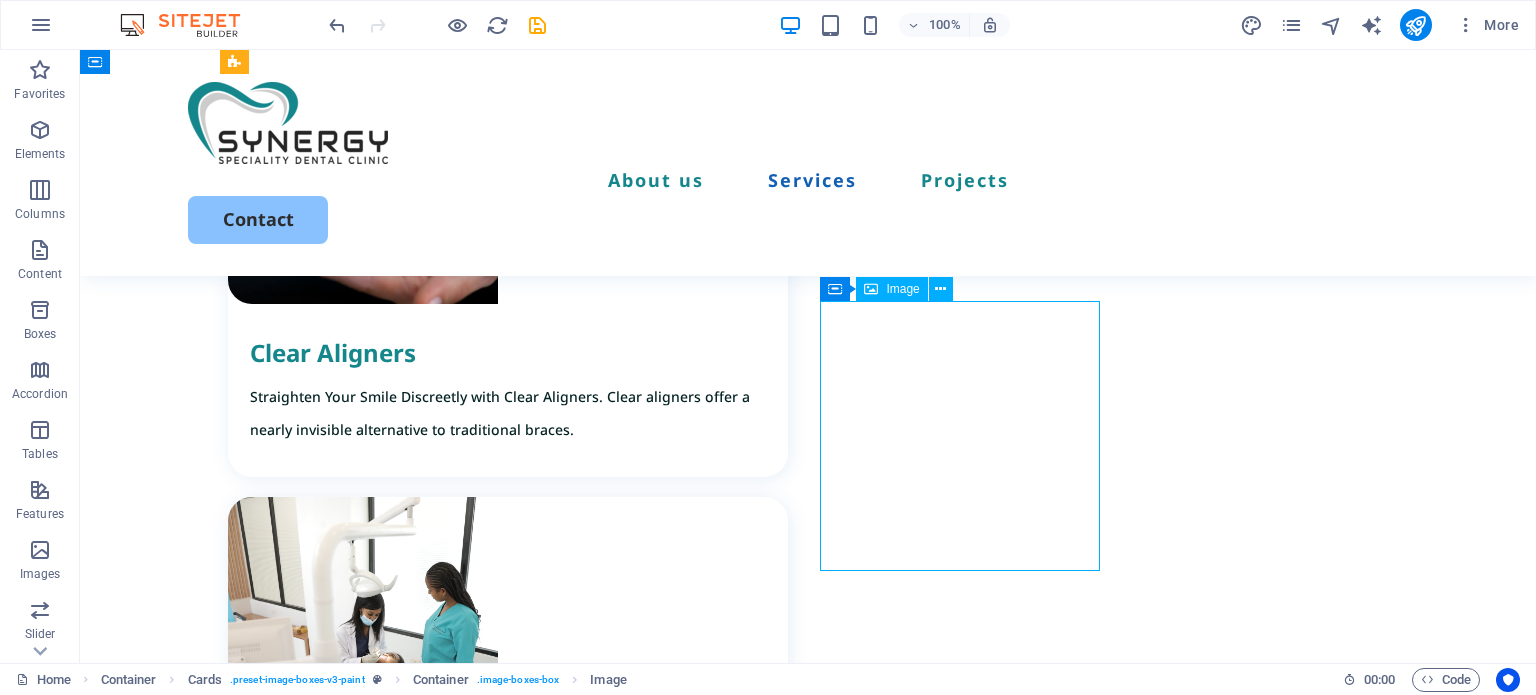 select on "px" 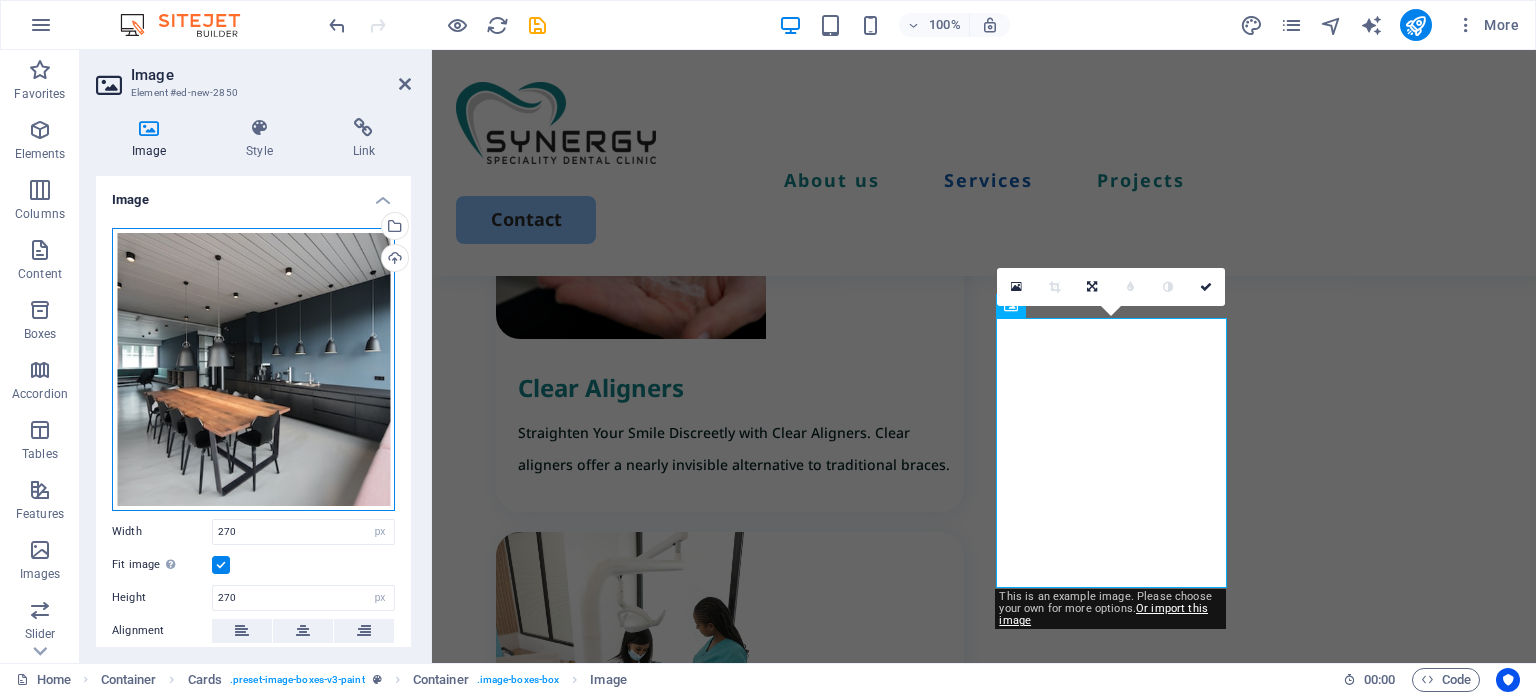 click on "Drag files here, click to choose files or select files from Files or our free stock photos & videos" at bounding box center [253, 369] 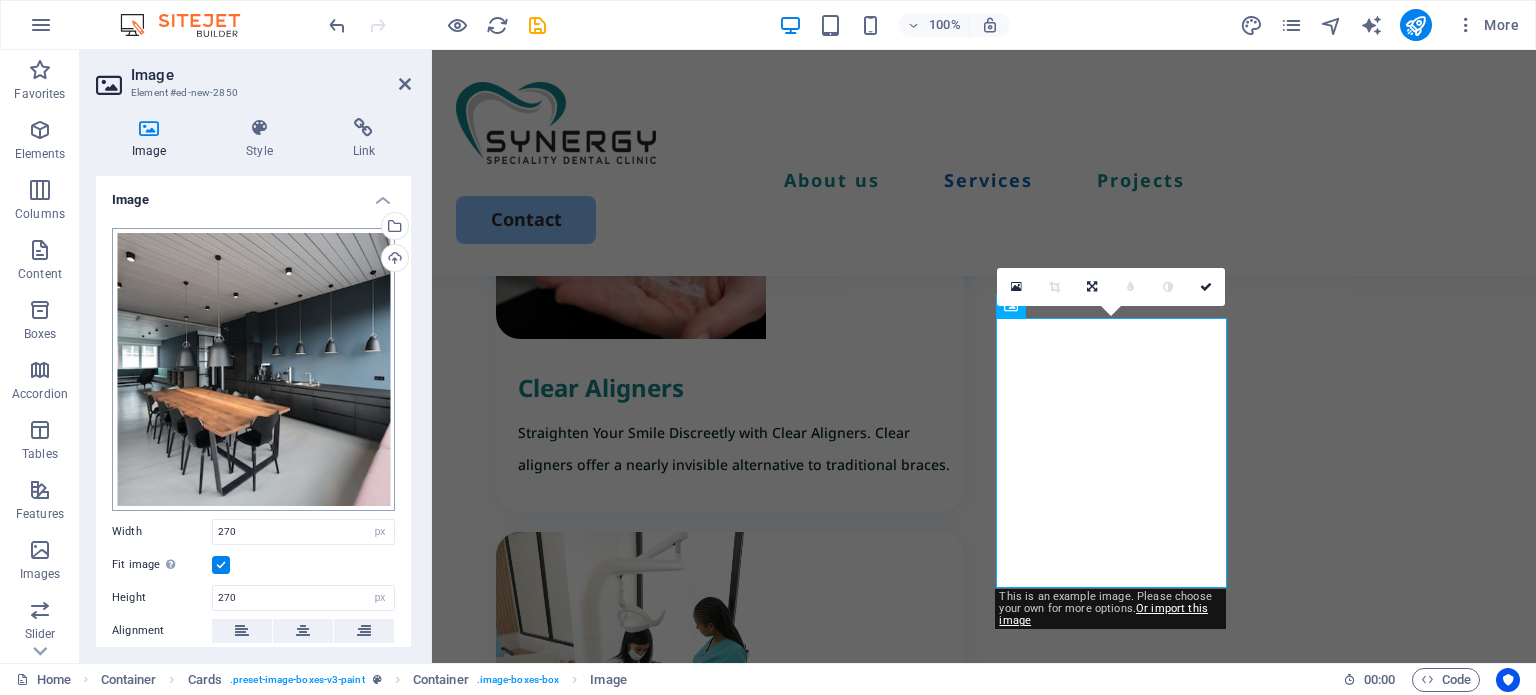 click on "synergysdc.com Home Favorites Elements Columns Content Boxes Accordion Tables Features Images Slider Header Footer Forms Marketing Collections Image Element #ed-new-2850 Image Style Link Image Drag files here, click to choose files or select files from Files or our free stock photos & videos Select files from the file manager, stock photos, or upload file(s) Upload Width 270 Default auto px rem % em vh vw Fit image Automatically fit image to a fixed width and height Height 270 Default auto px Alignment Lazyload Loading images after the page loads improves page speed. Responsive Automatically load retina image and smartphone optimized sizes. Lightbox Use as headline The image will be wrapped in an H1 headline tag. Useful for giving alternative text the weight of an H1 headline, e.g. for the logo. Leave unchecked if uncertain. Optimized Images are compressed to improve page speed. Position Direction Custom X offset 50 px rem % vh vw" at bounding box center (768, 347) 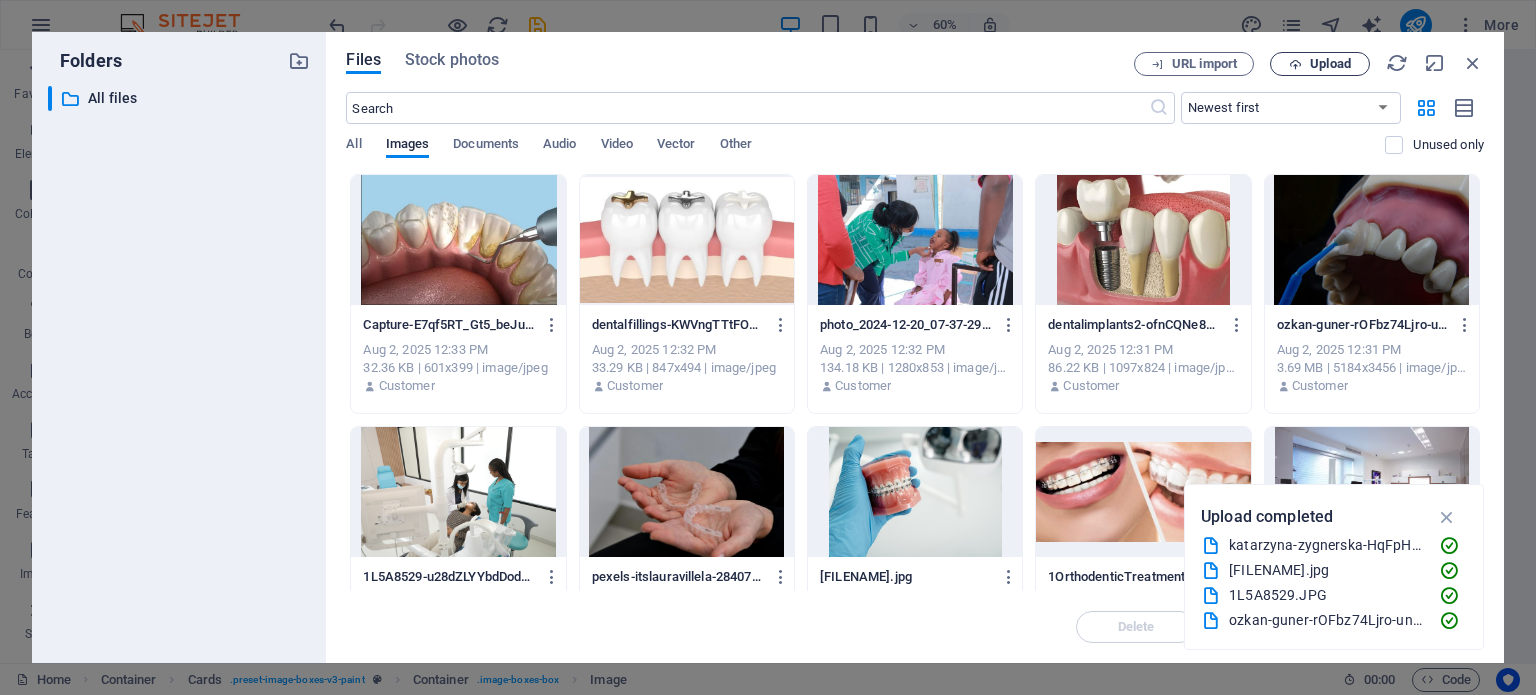 click on "Upload" at bounding box center (1320, 64) 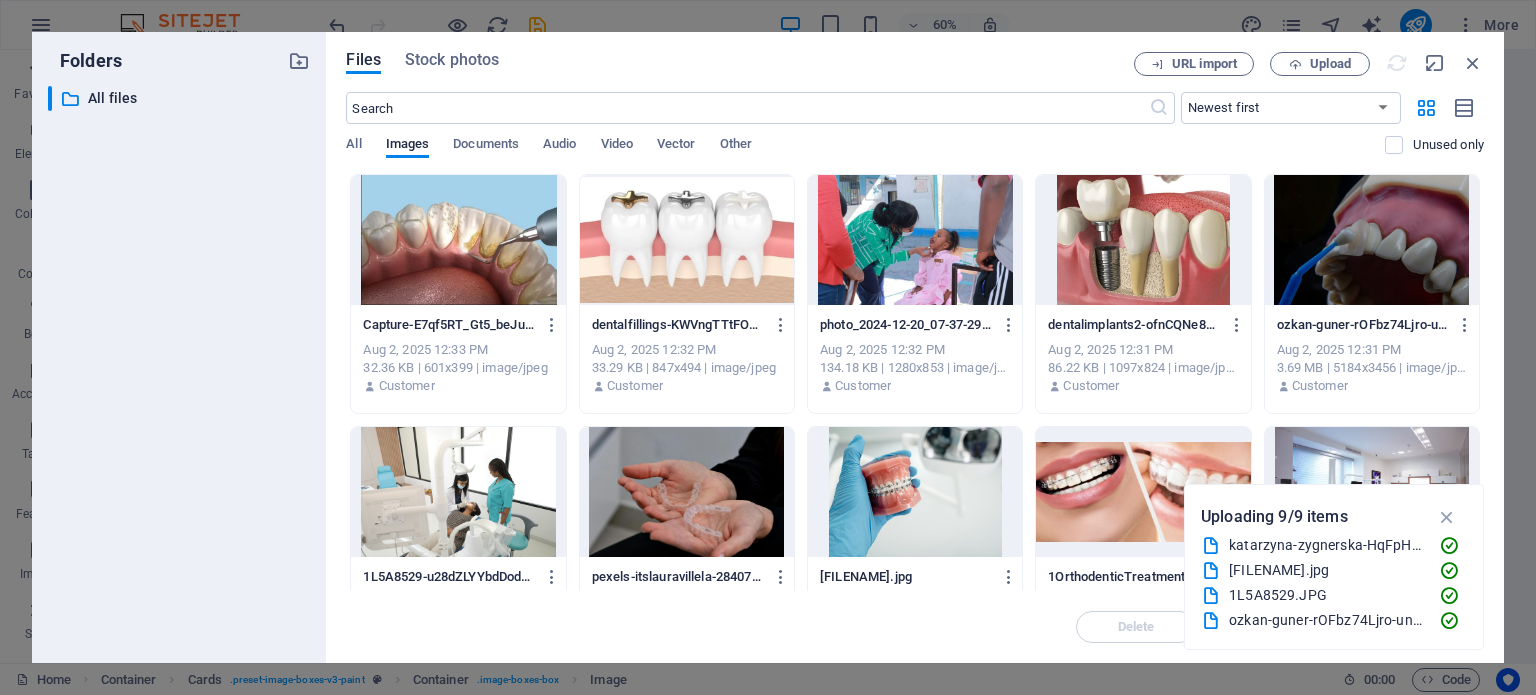 scroll, scrollTop: 2932, scrollLeft: 0, axis: vertical 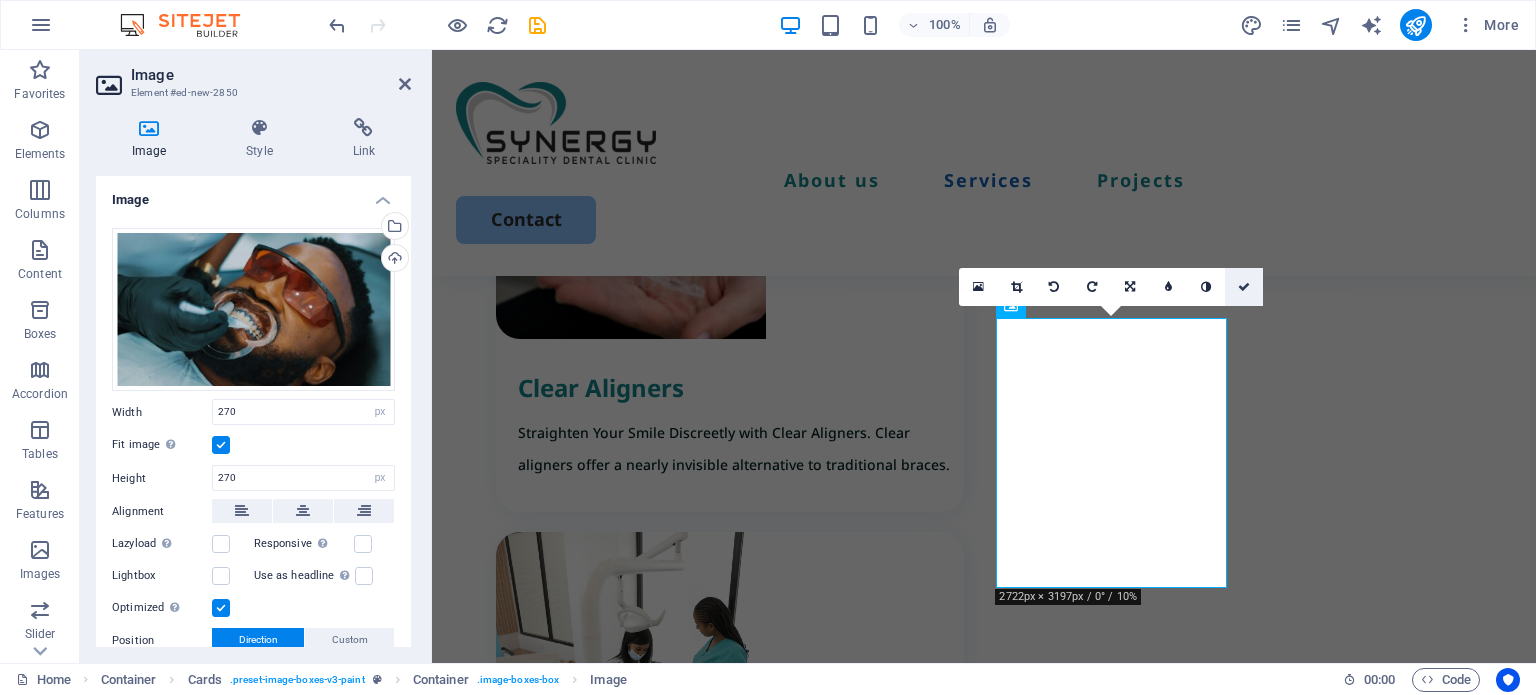 click at bounding box center (1244, 287) 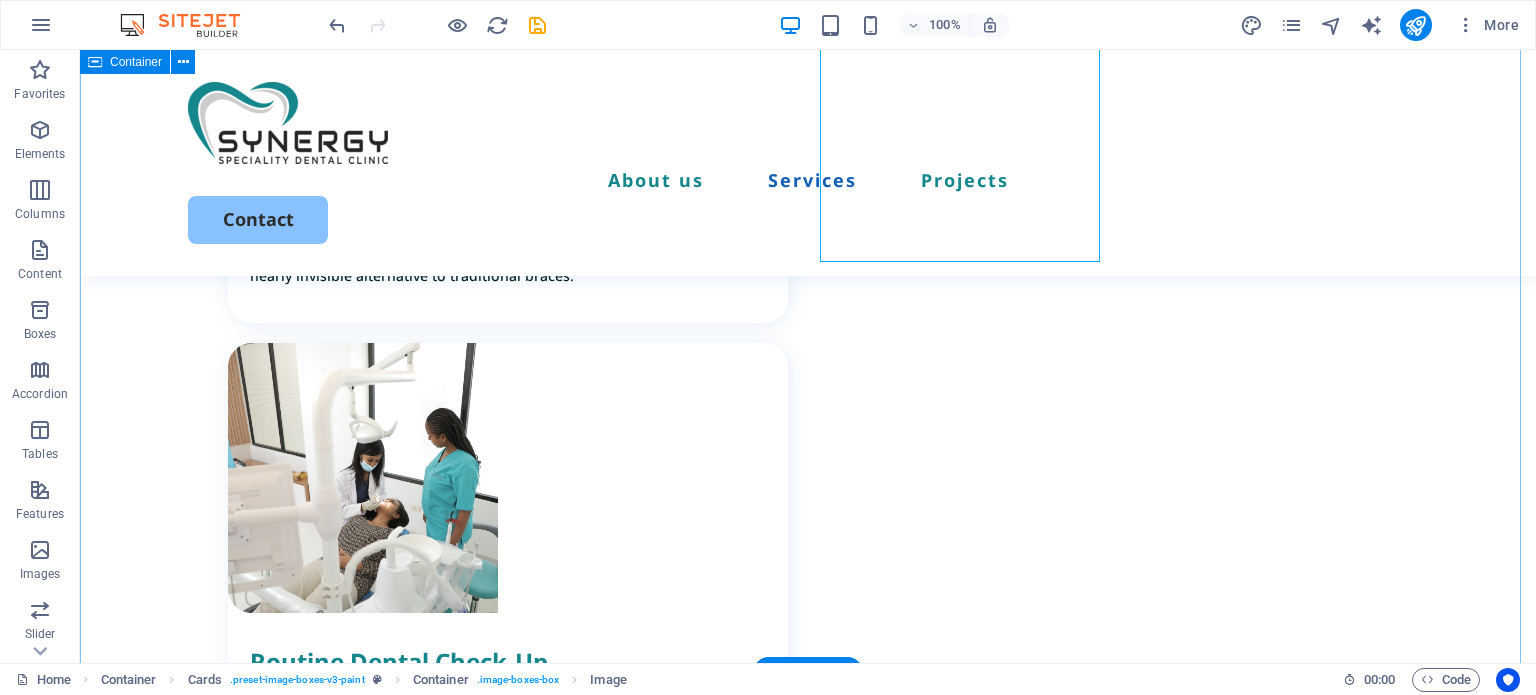 scroll, scrollTop: 3111, scrollLeft: 0, axis: vertical 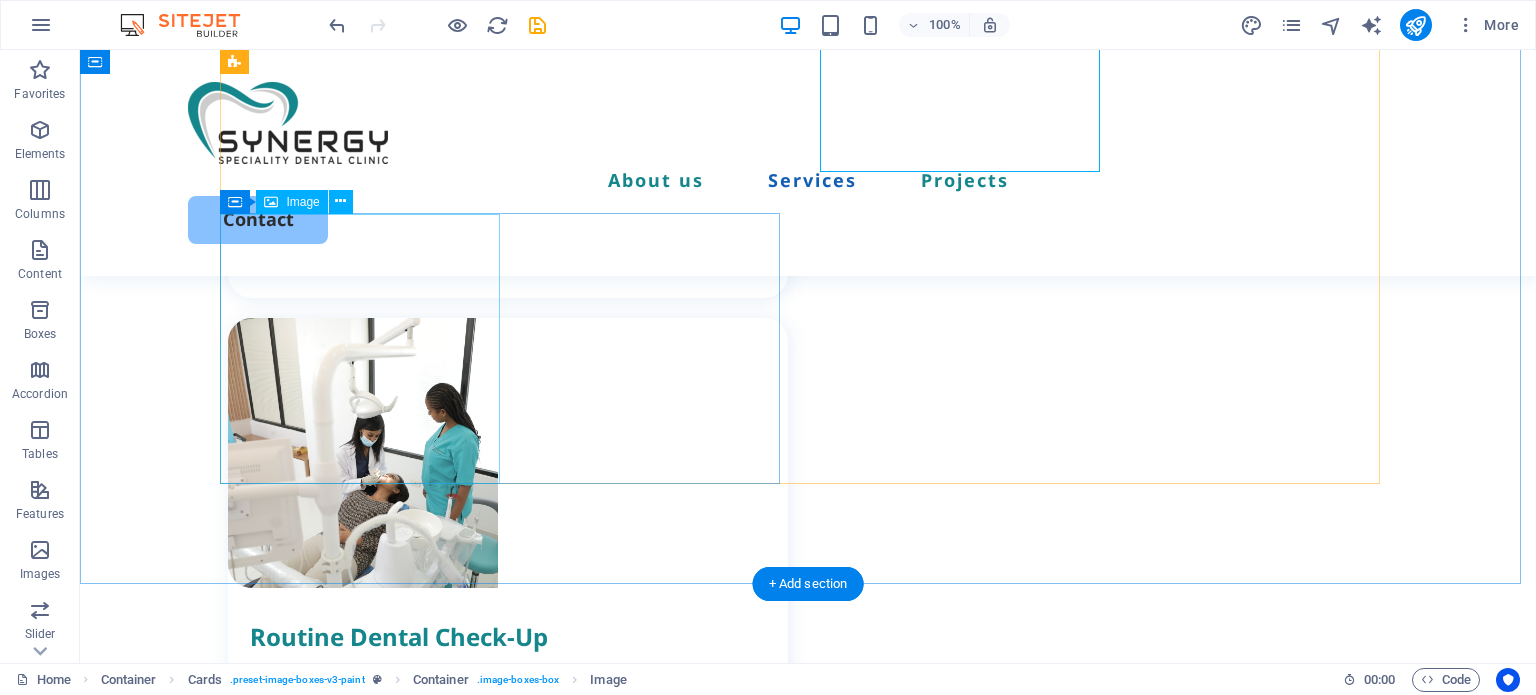 click at bounding box center [508, 3530] 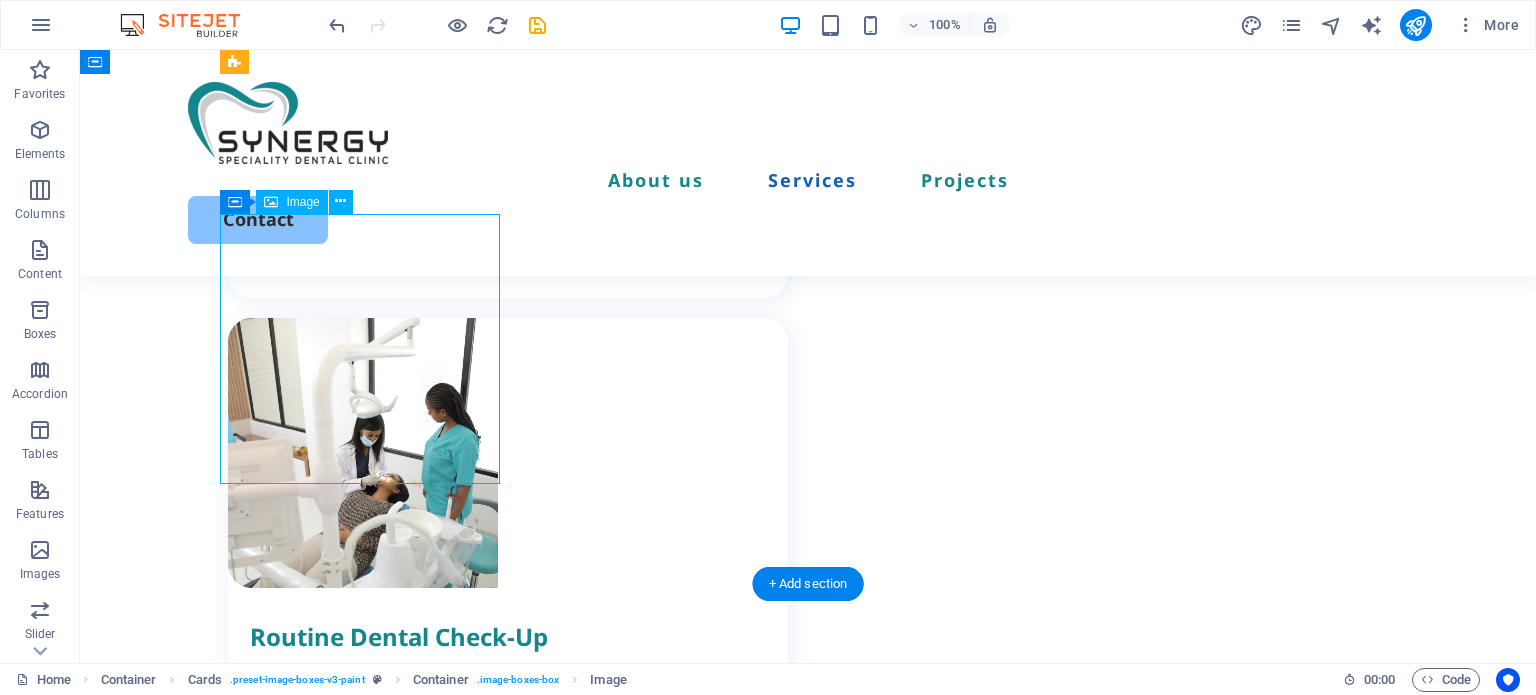 click at bounding box center (508, 3530) 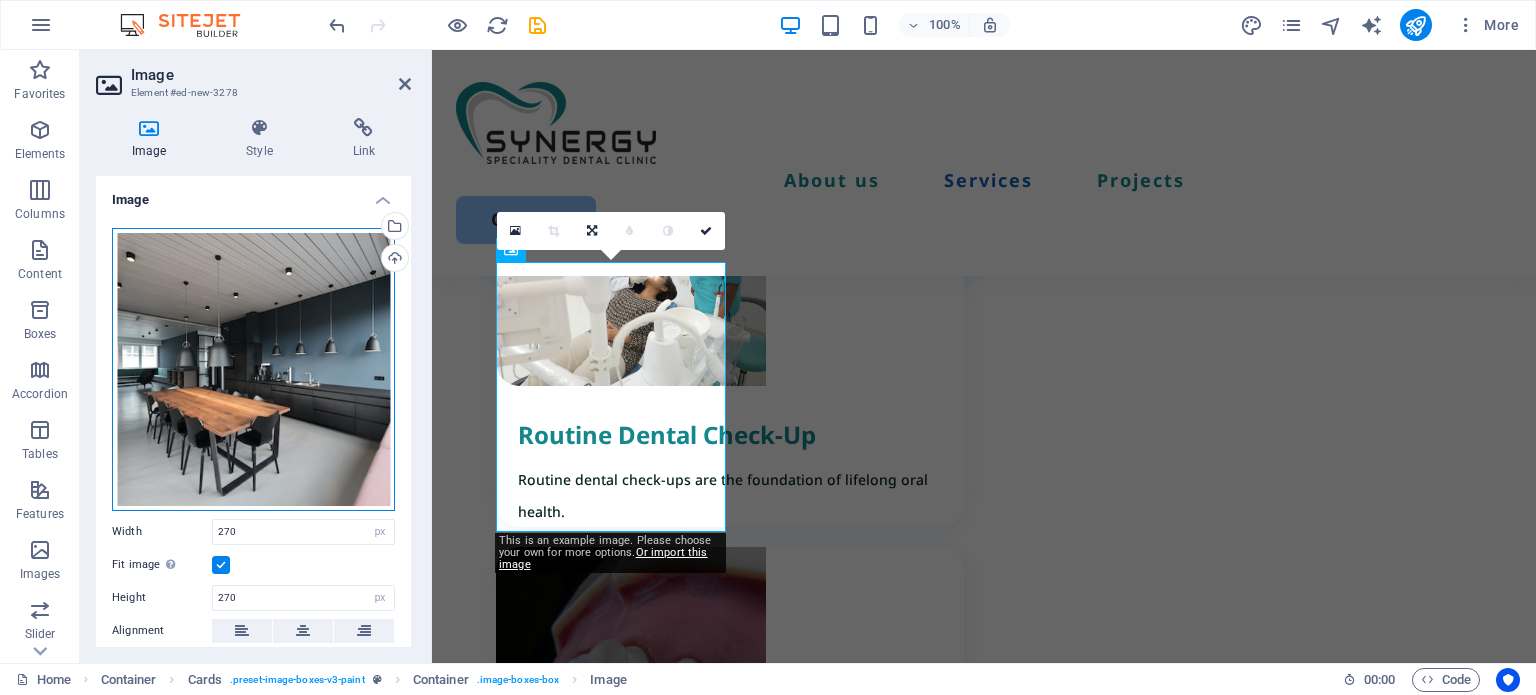 click on "Drag files here, click to choose files or select files from Files or our free stock photos & videos" at bounding box center [253, 369] 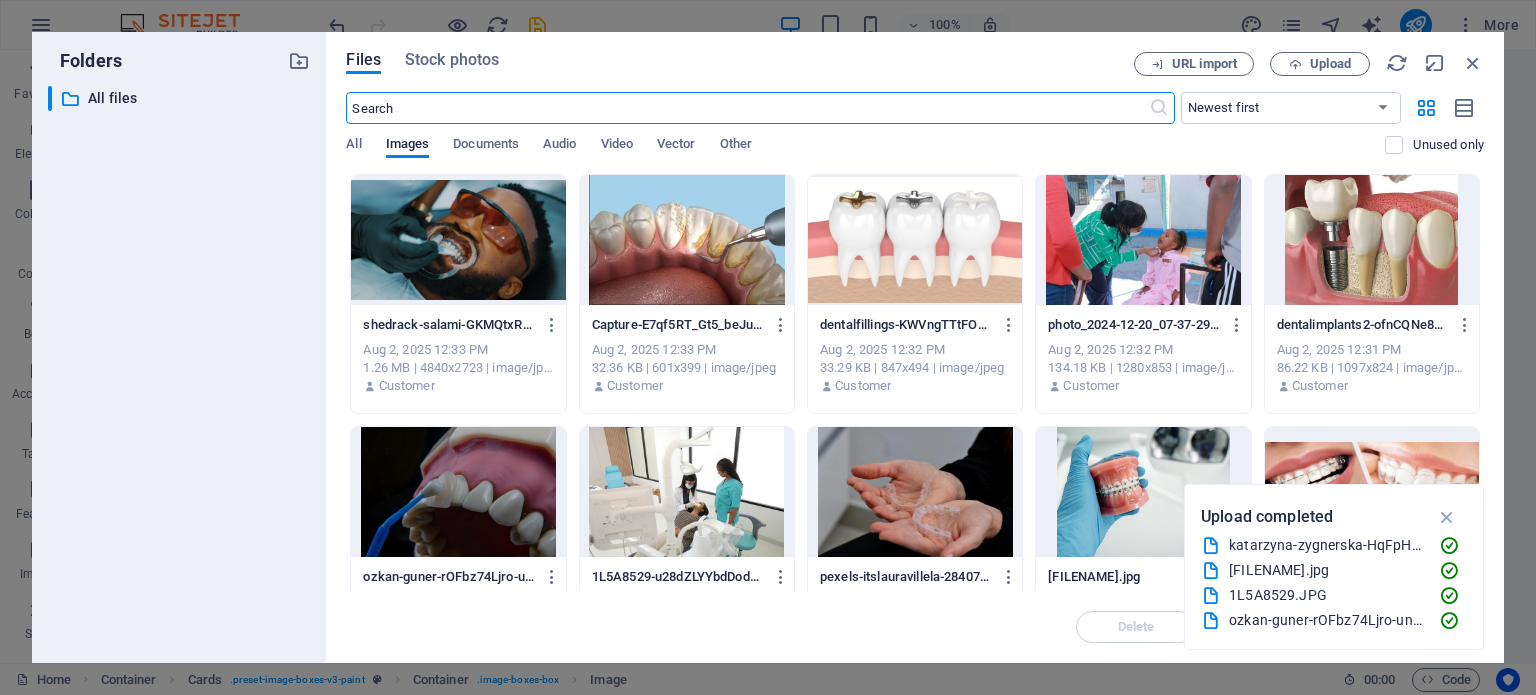 scroll, scrollTop: 3413, scrollLeft: 0, axis: vertical 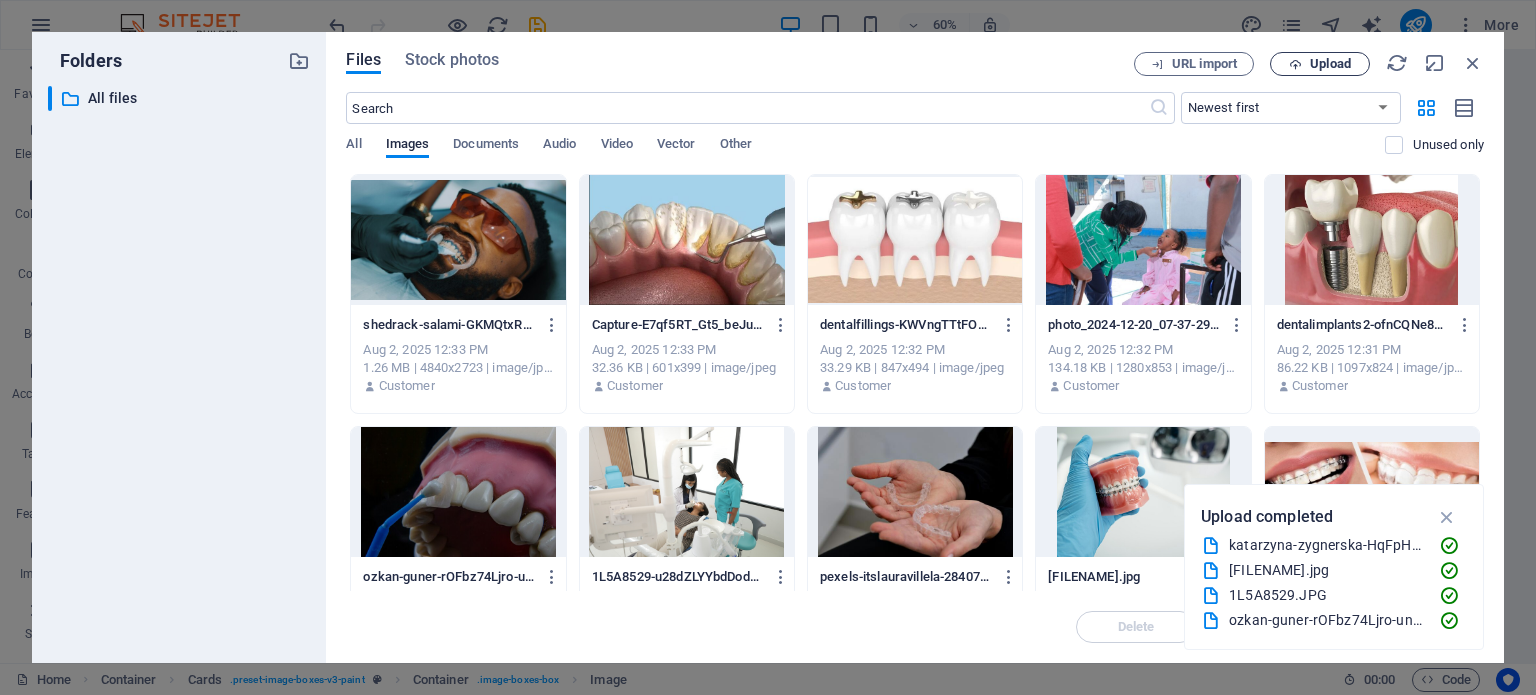 click on "Upload" at bounding box center (1330, 64) 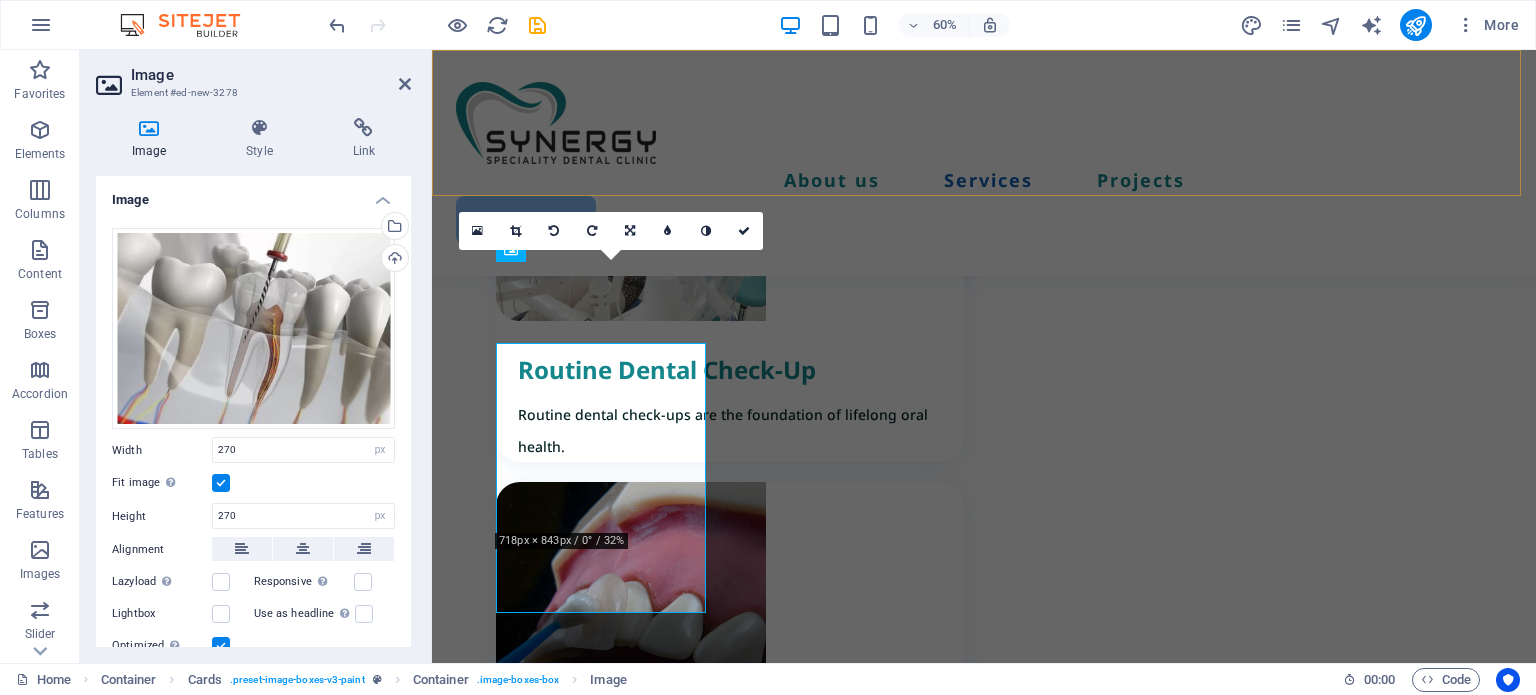 scroll, scrollTop: 3348, scrollLeft: 0, axis: vertical 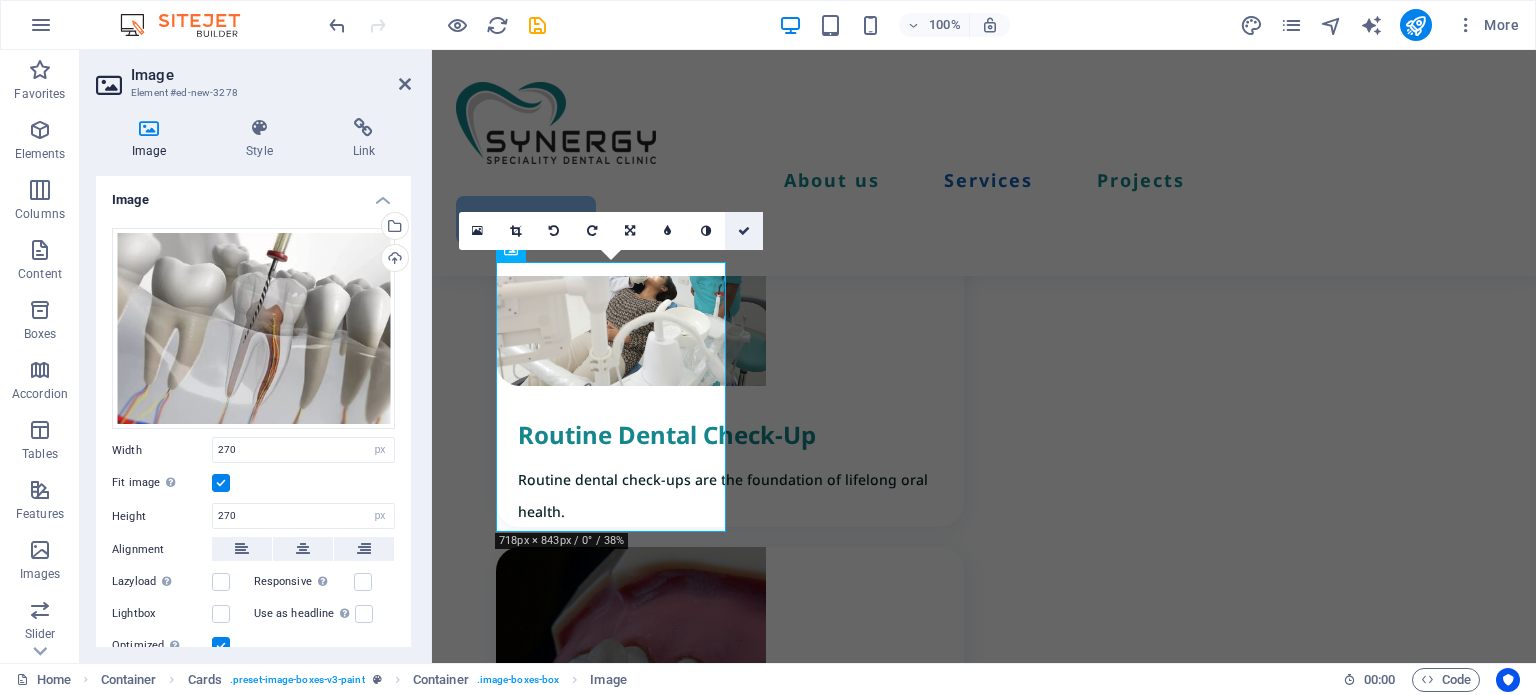 click at bounding box center (744, 231) 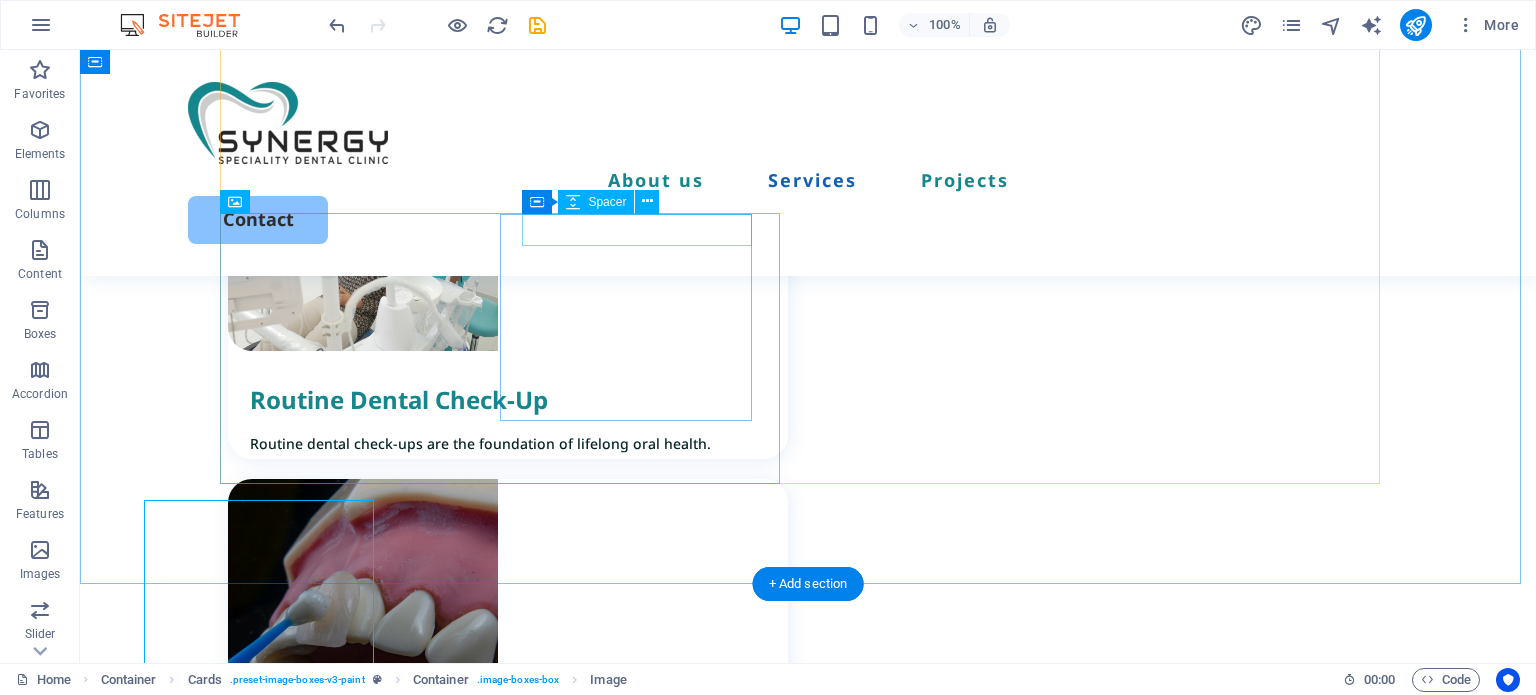 scroll, scrollTop: 3111, scrollLeft: 0, axis: vertical 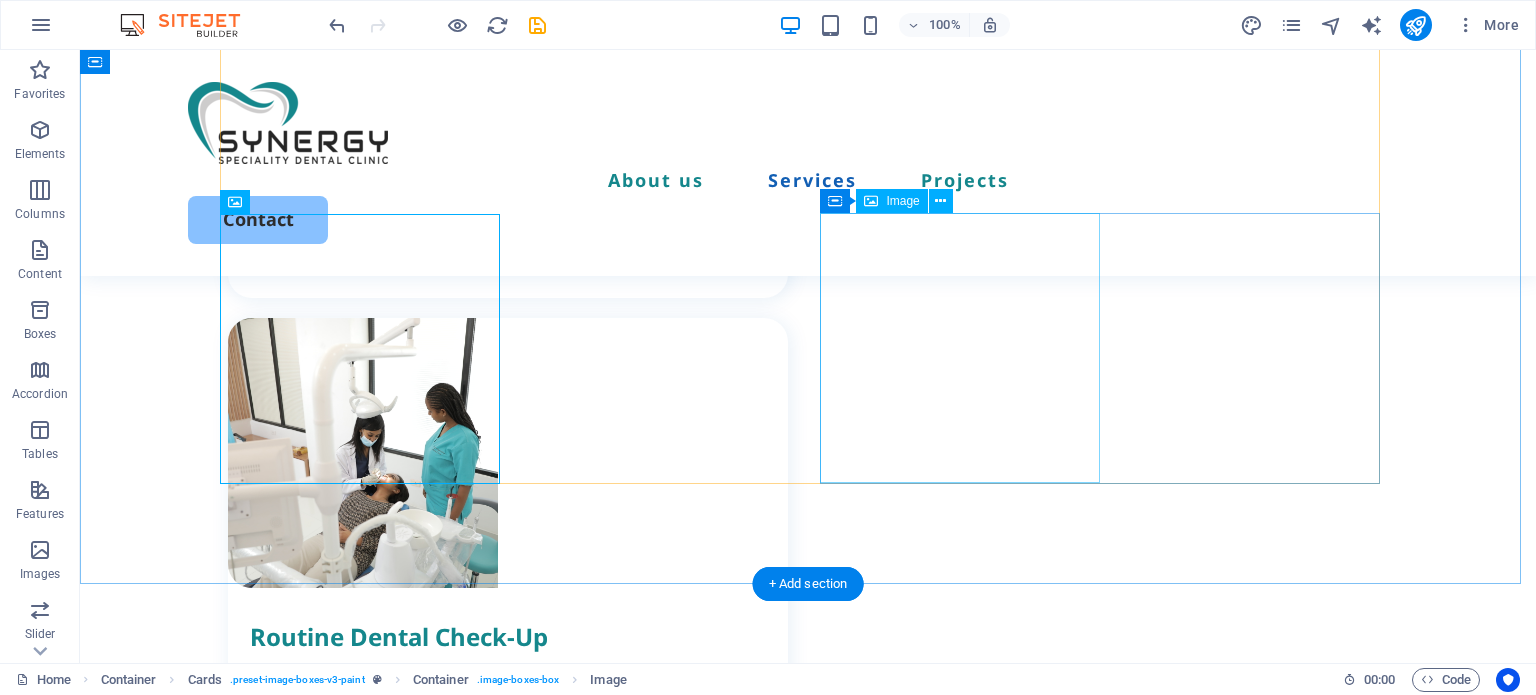 click at bounding box center [508, 3928] 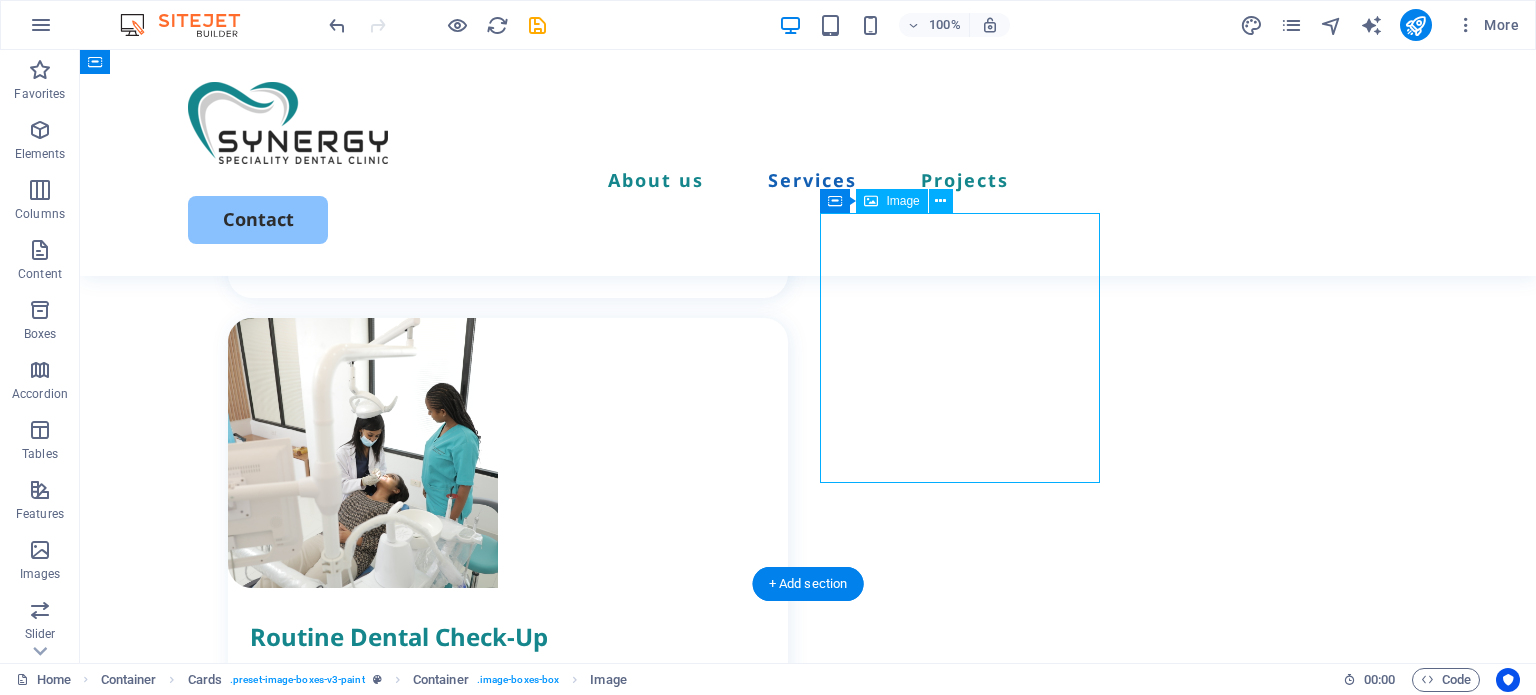click at bounding box center (508, 3928) 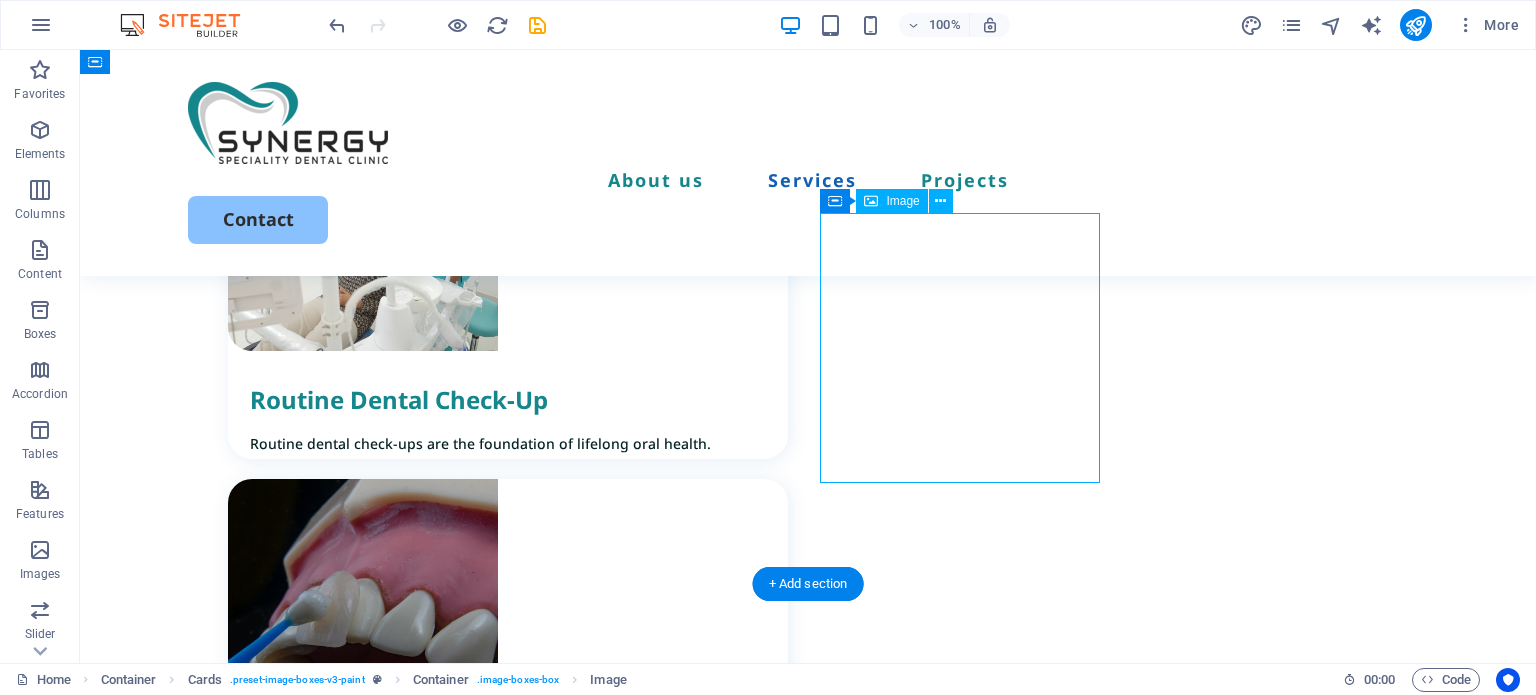 select on "px" 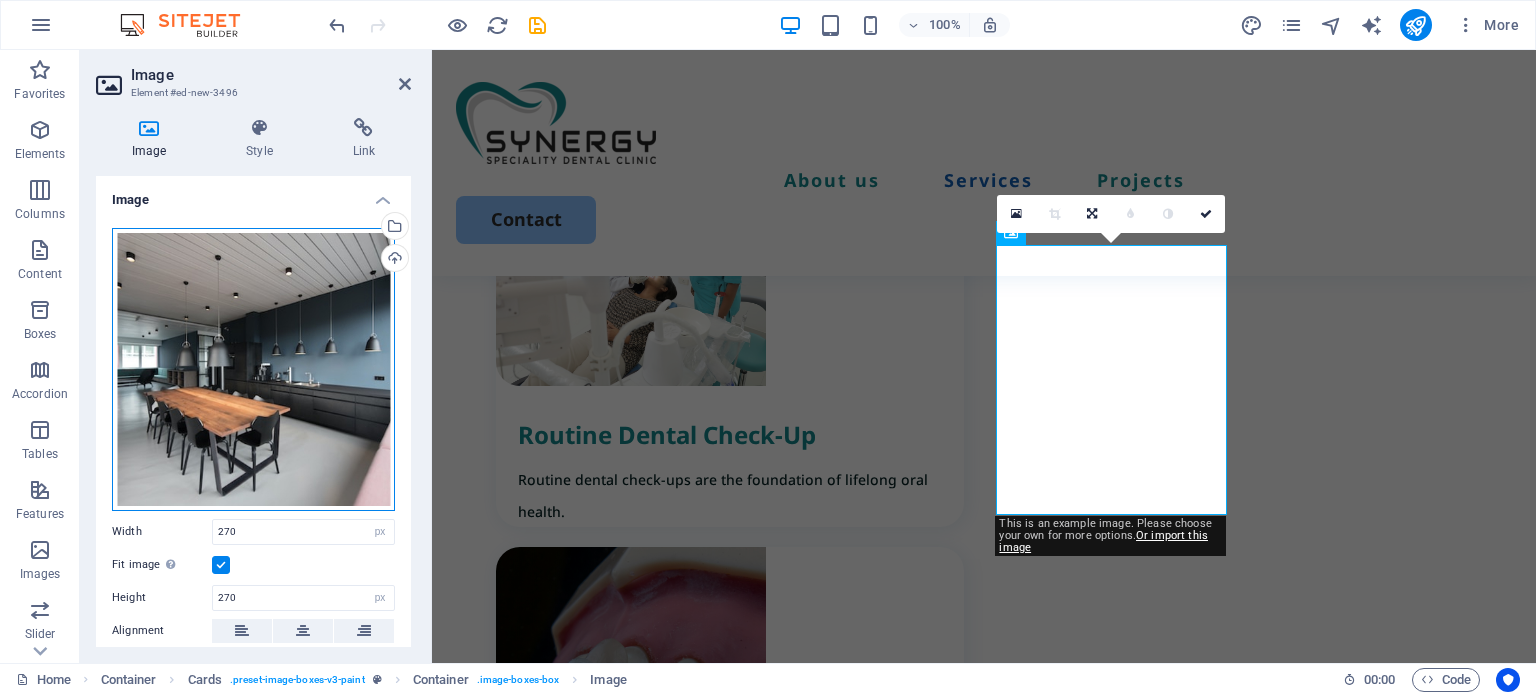 click on "Drag files here, click to choose files or select files from Files or our free stock photos & videos" at bounding box center (253, 369) 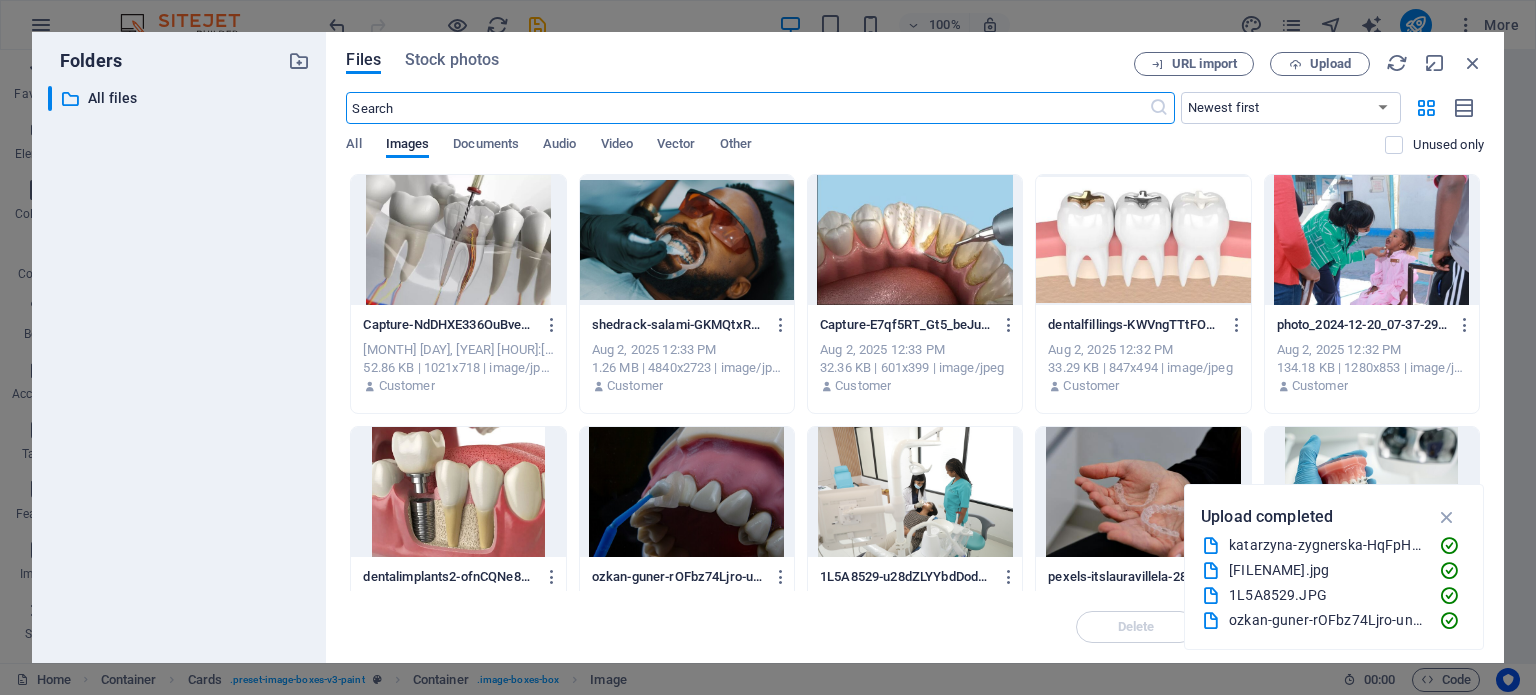 scroll, scrollTop: 3413, scrollLeft: 0, axis: vertical 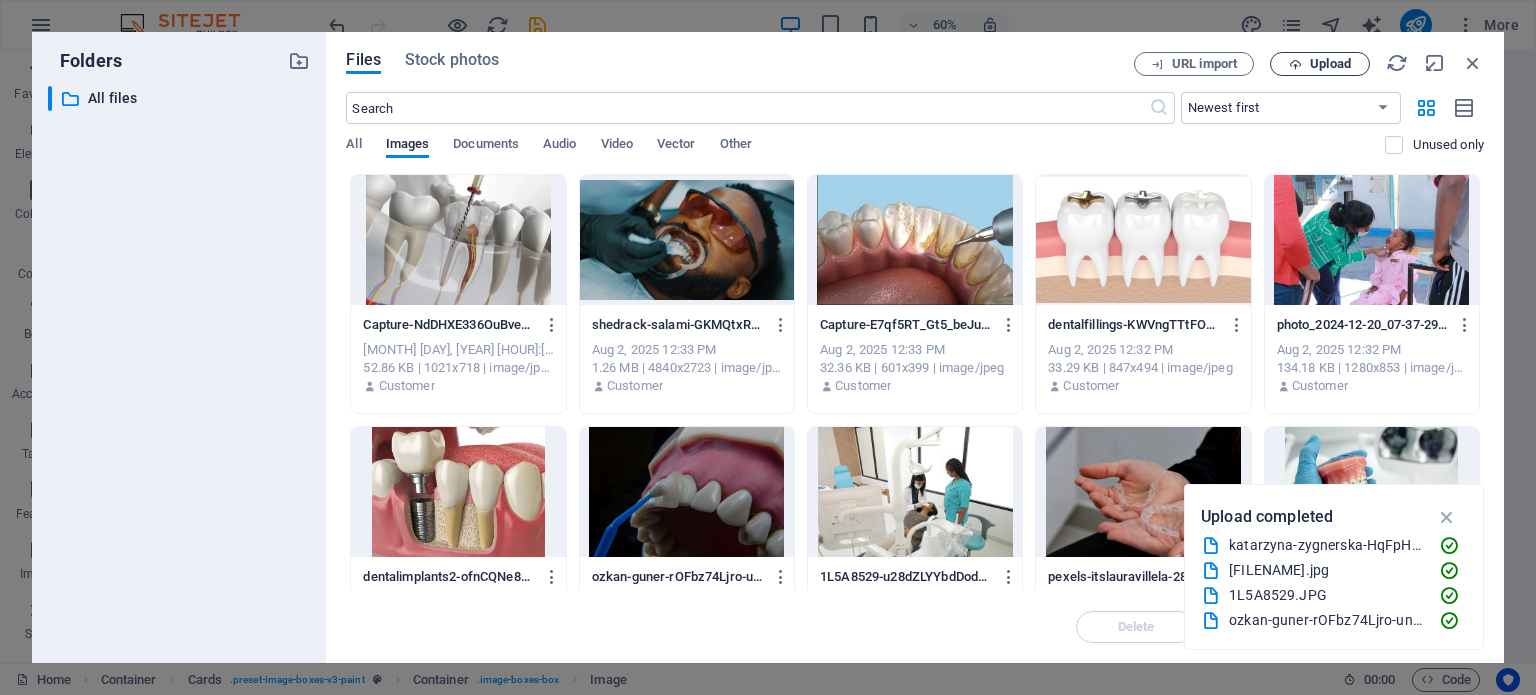 click at bounding box center (1295, 64) 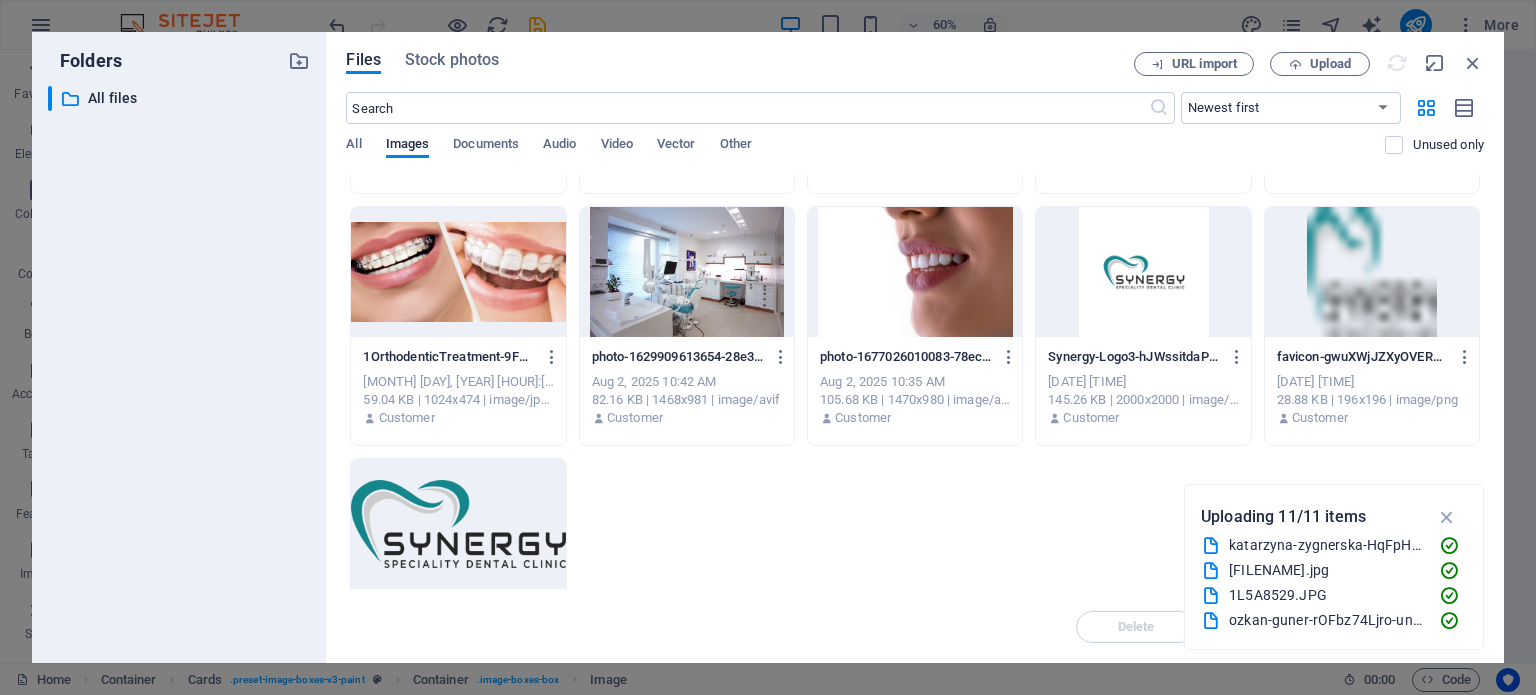 scroll, scrollTop: 578, scrollLeft: 0, axis: vertical 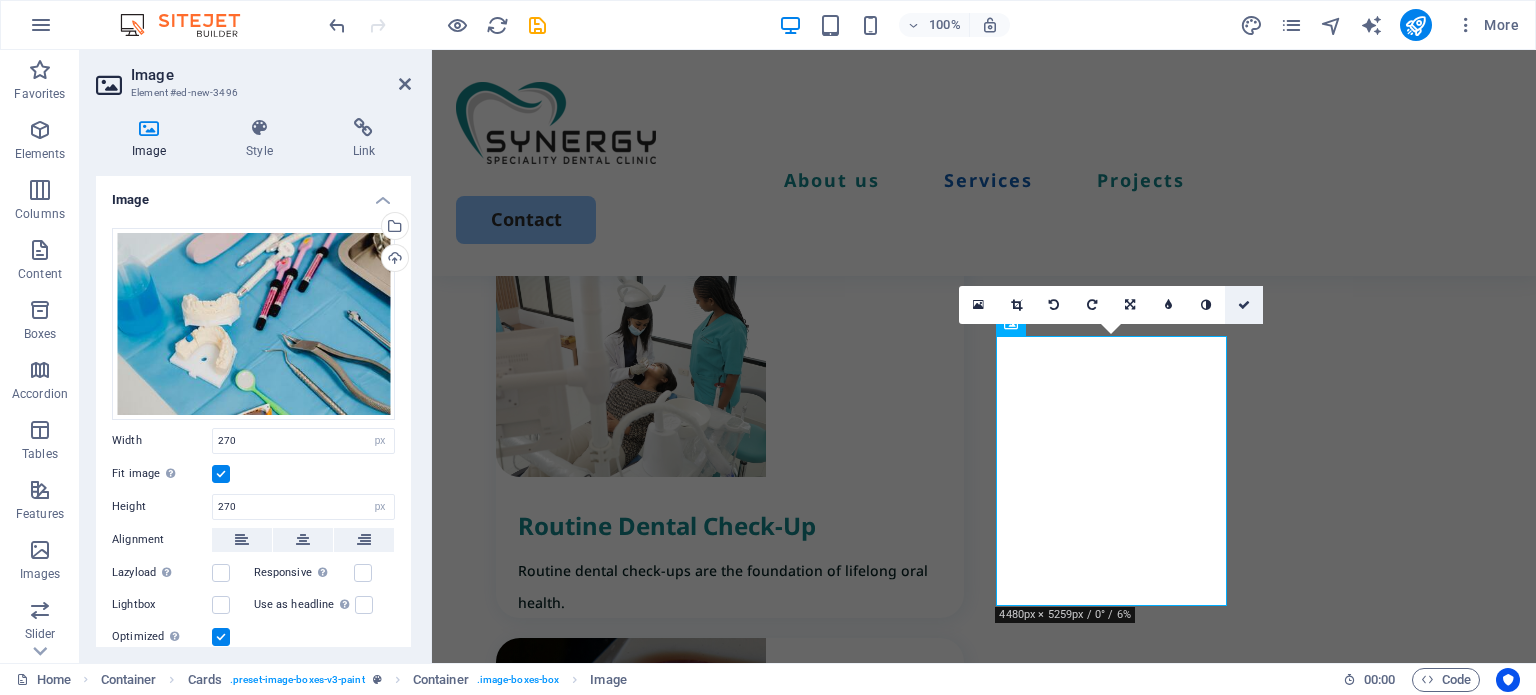 click at bounding box center (1244, 305) 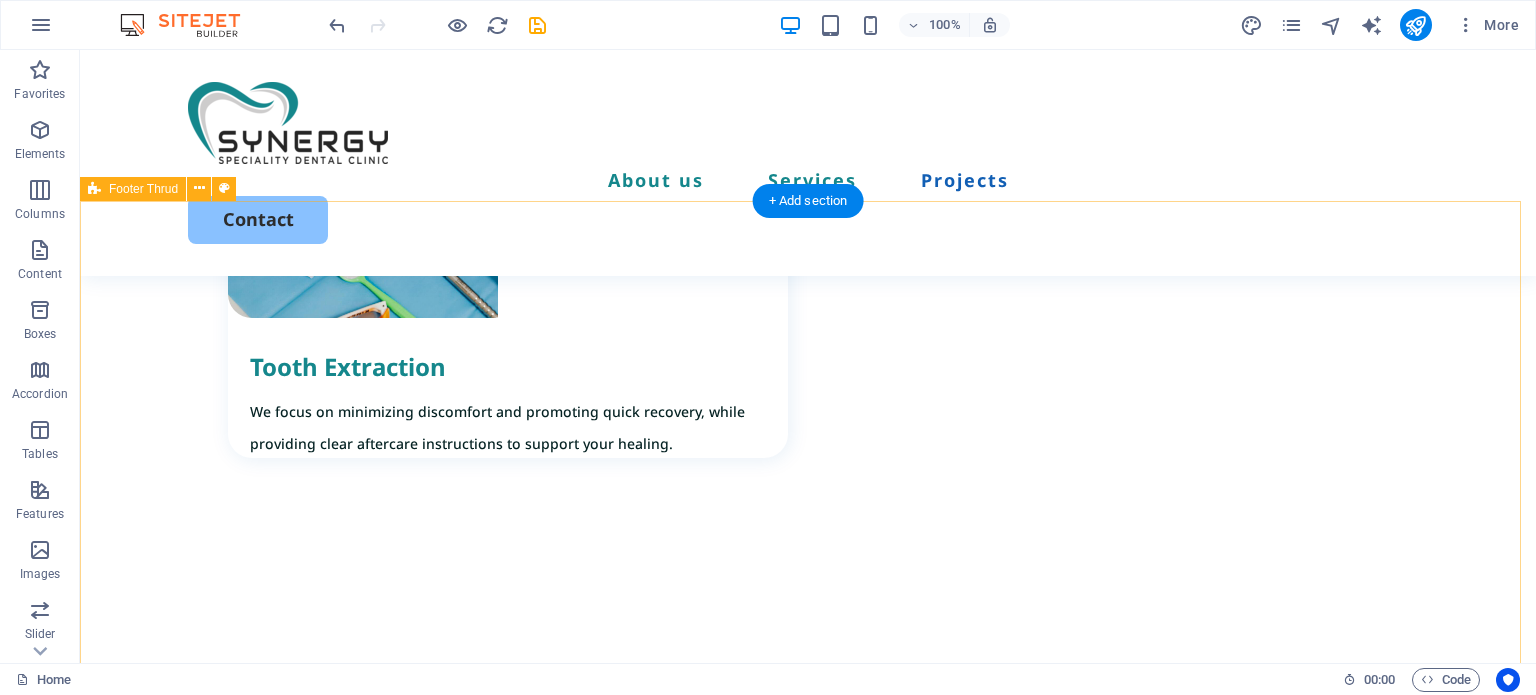scroll, scrollTop: 6983, scrollLeft: 0, axis: vertical 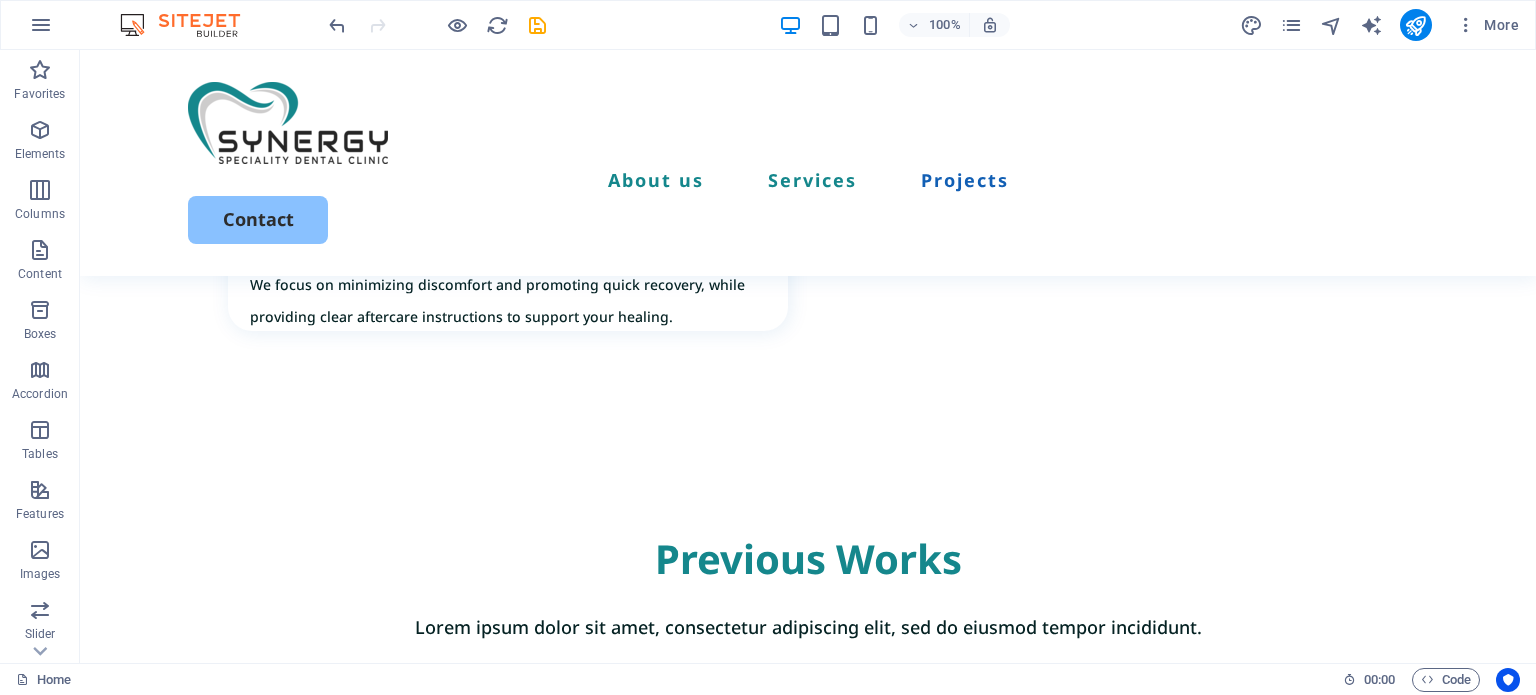 click on "Home" at bounding box center [671, 680] 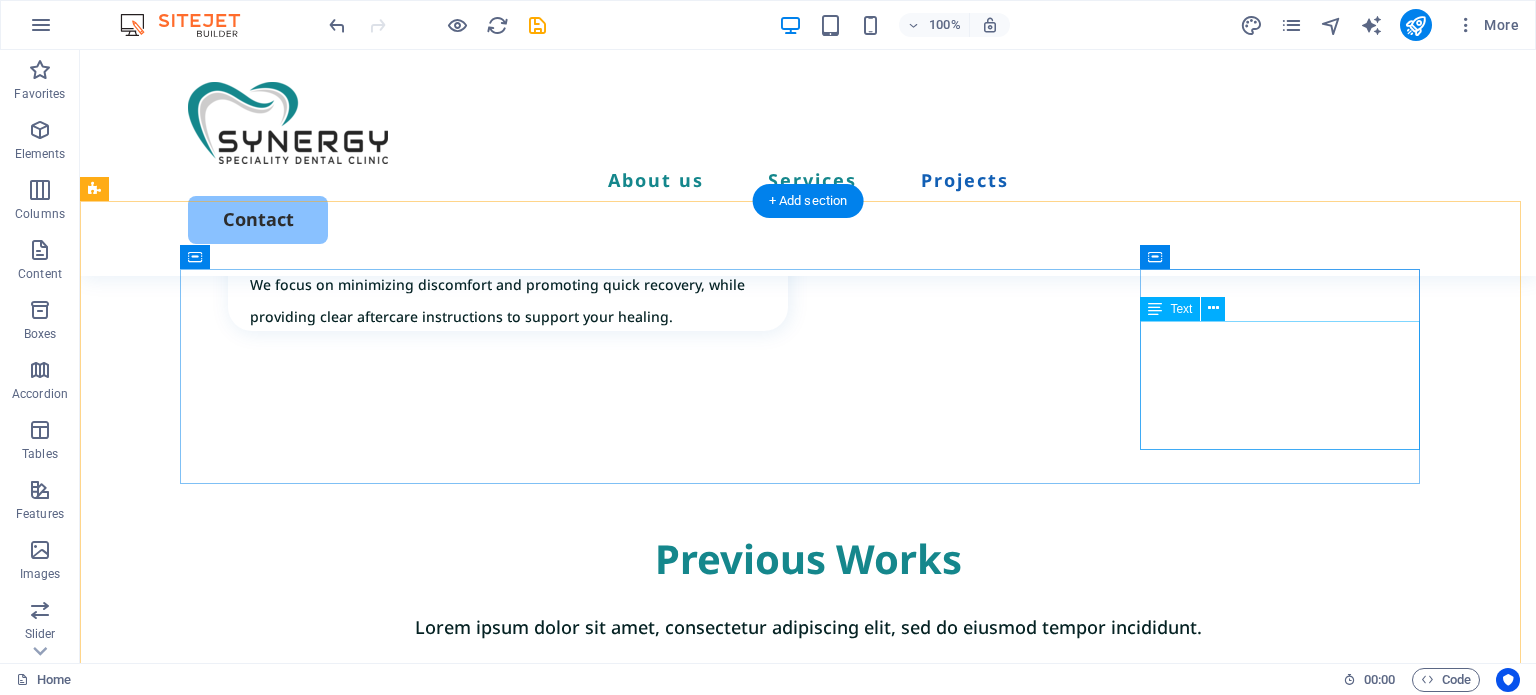 click on "[PHONE]
[EMAIL]
[STREET] [CITY]   [POSTAL_CODE]" at bounding box center [328, 3949] 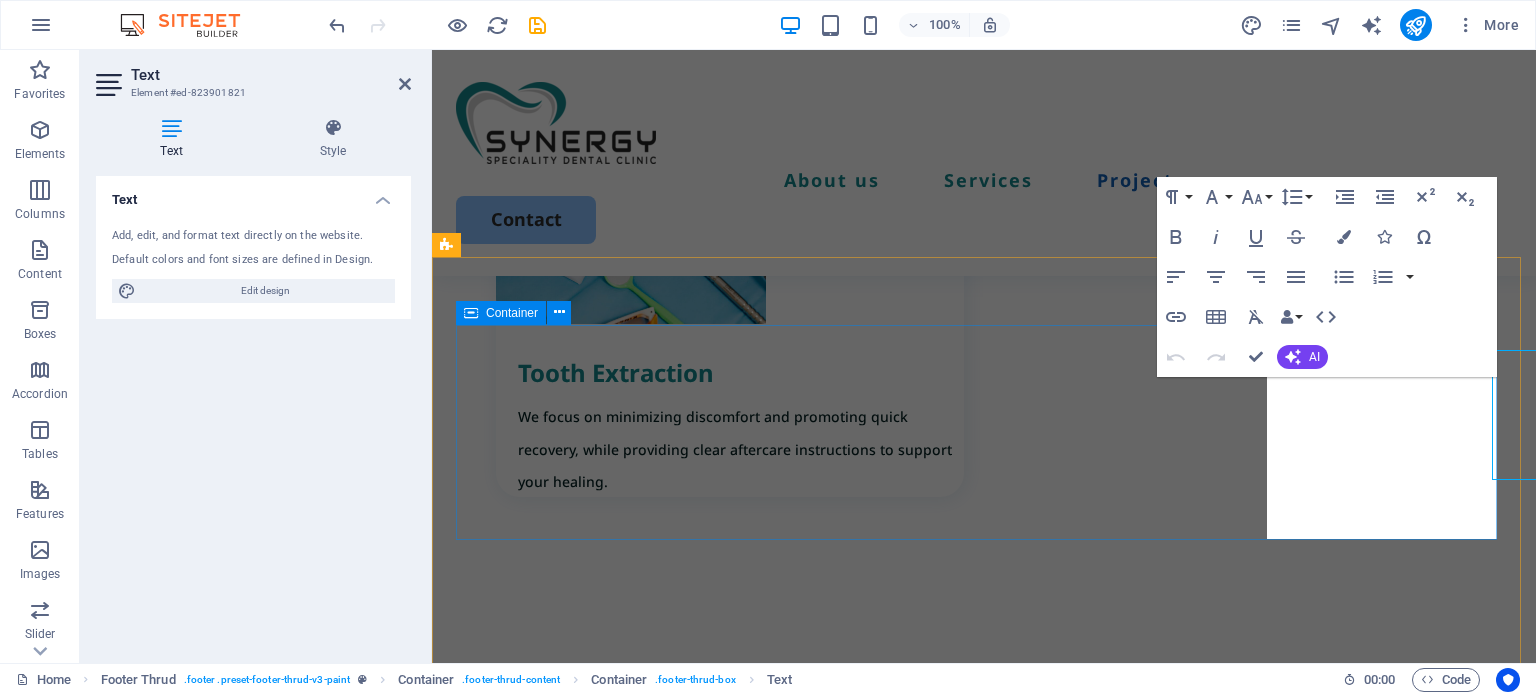 scroll, scrollTop: 6953, scrollLeft: 0, axis: vertical 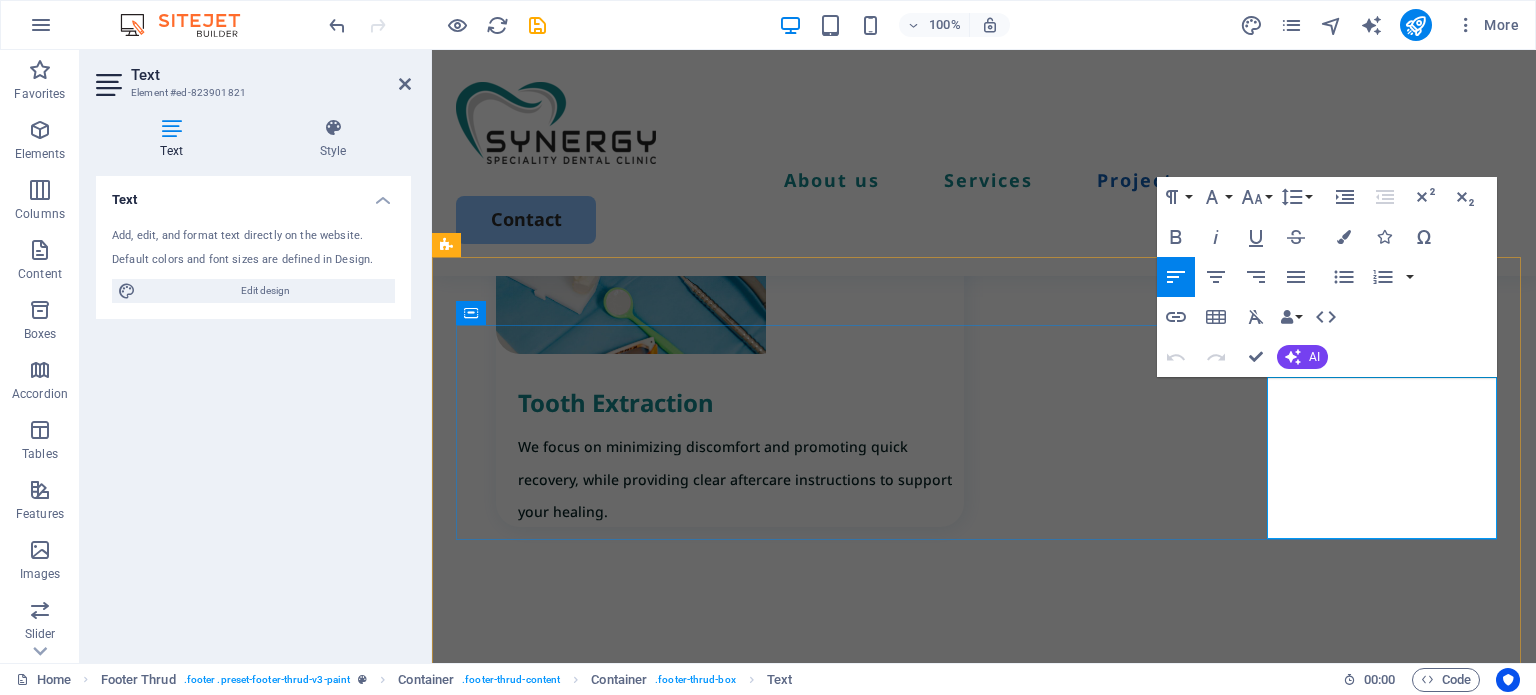 click on "Street Berlin   12345" at bounding box center (573, 4337) 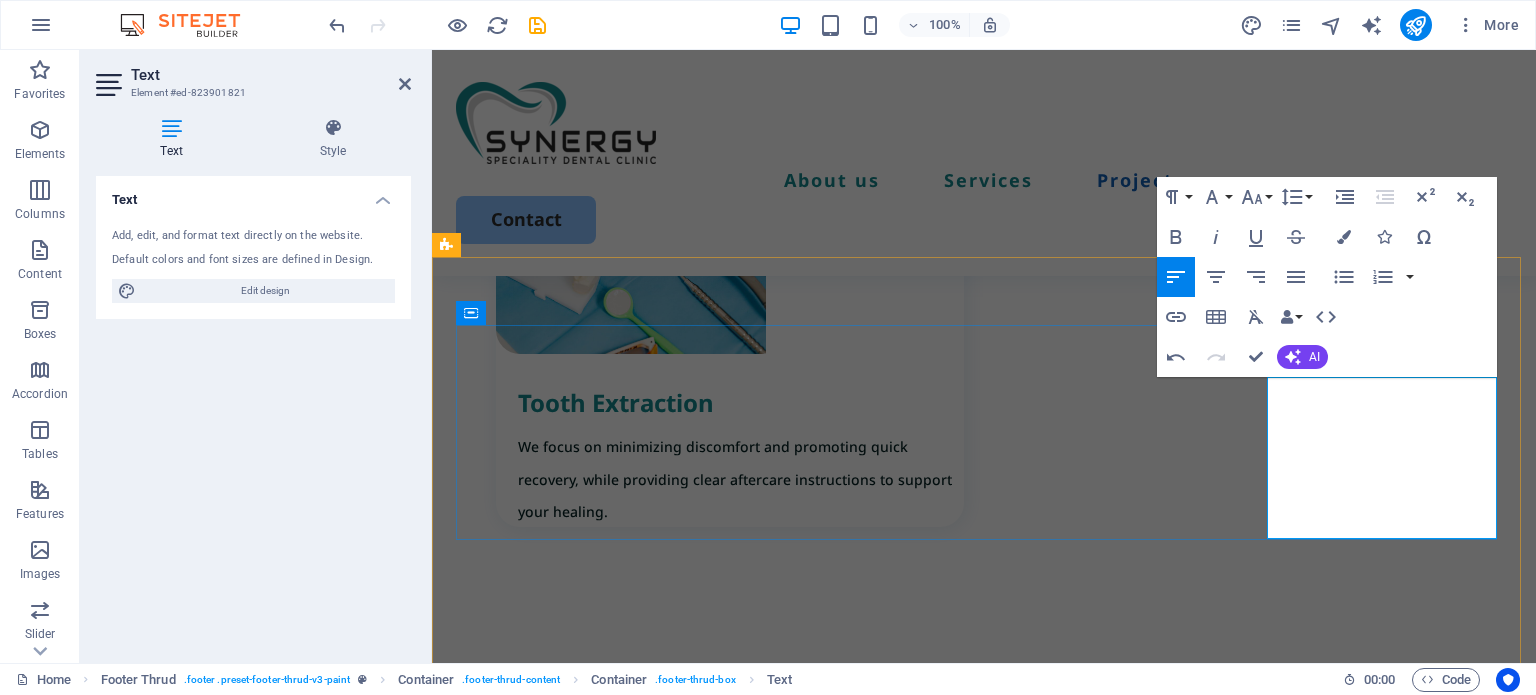 type 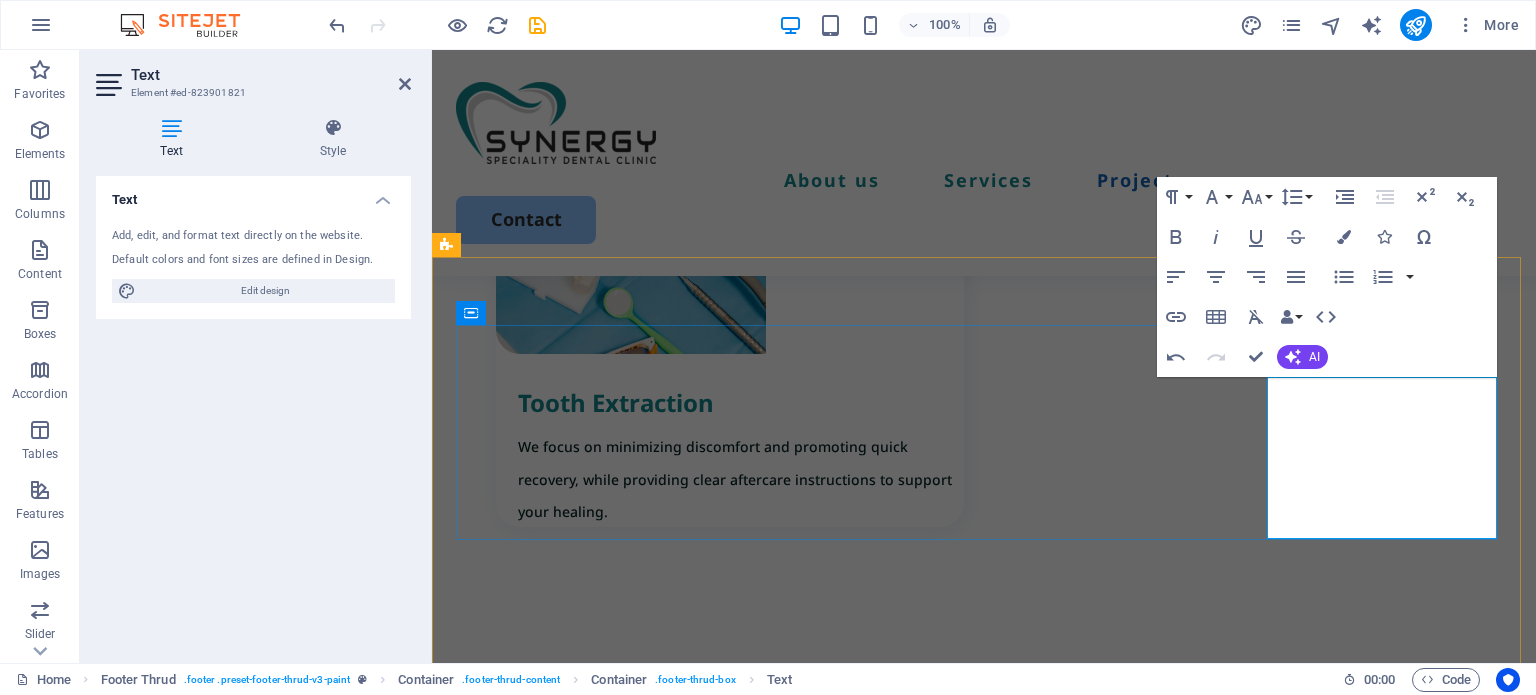 click on "+251[PHONE]" at bounding box center [573, 3543] 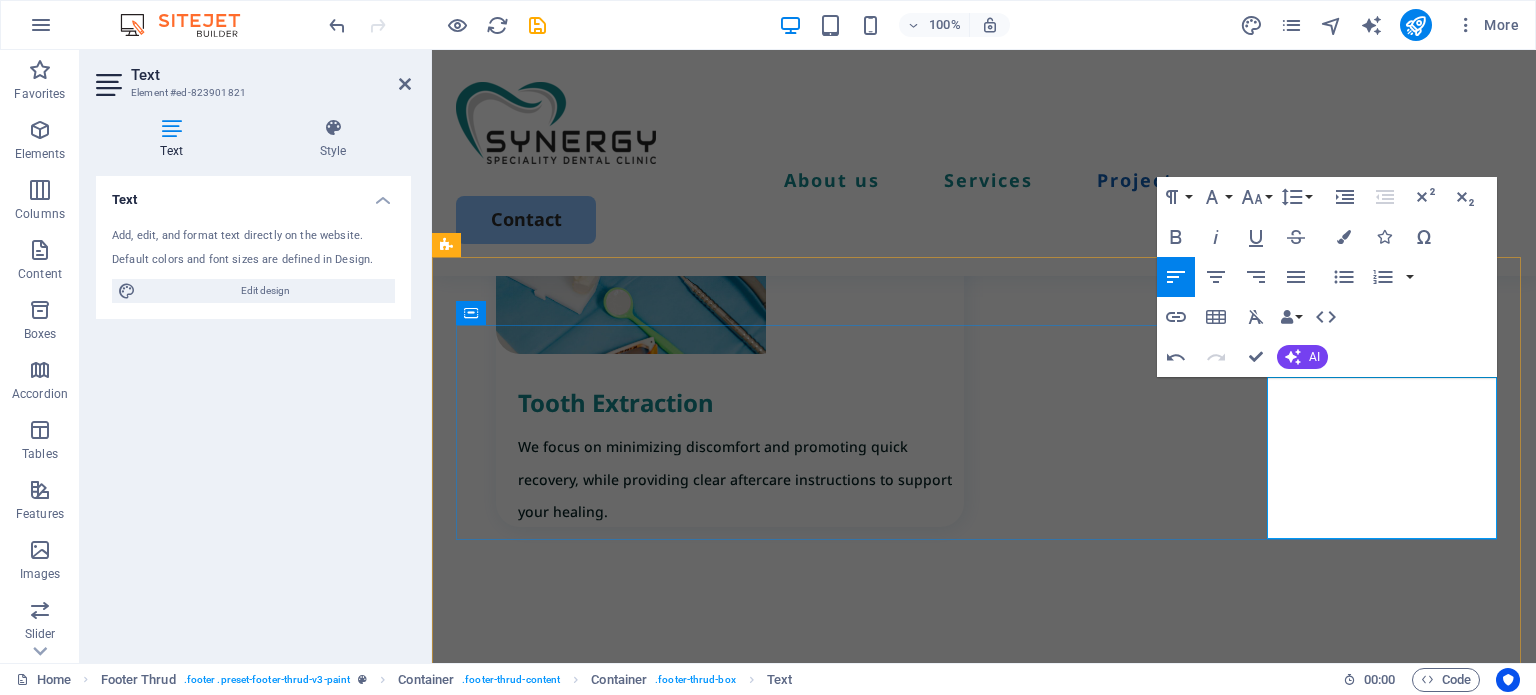click on "[PHONE_NUMBER]" at bounding box center [573, 3543] 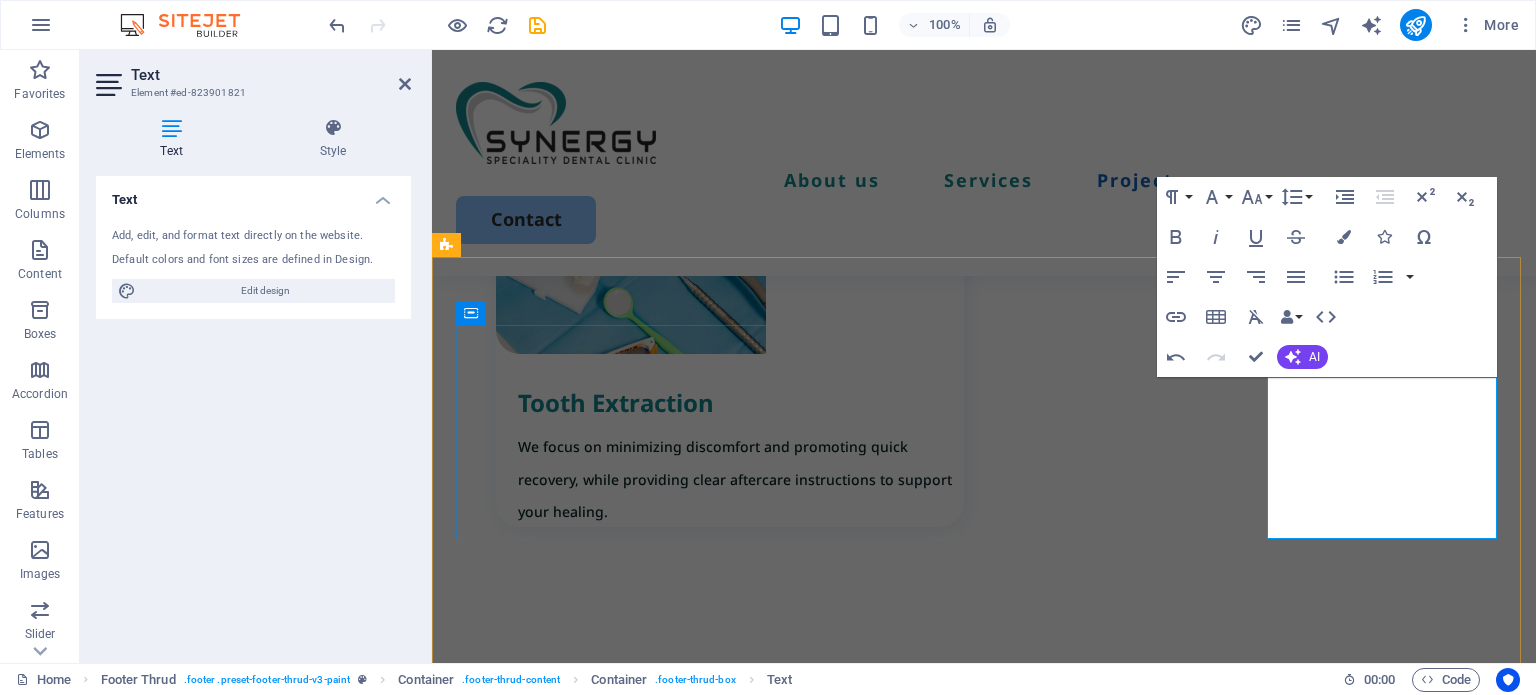 click on "+[COUNTRYCODE][PHONE]" at bounding box center (573, 3543) 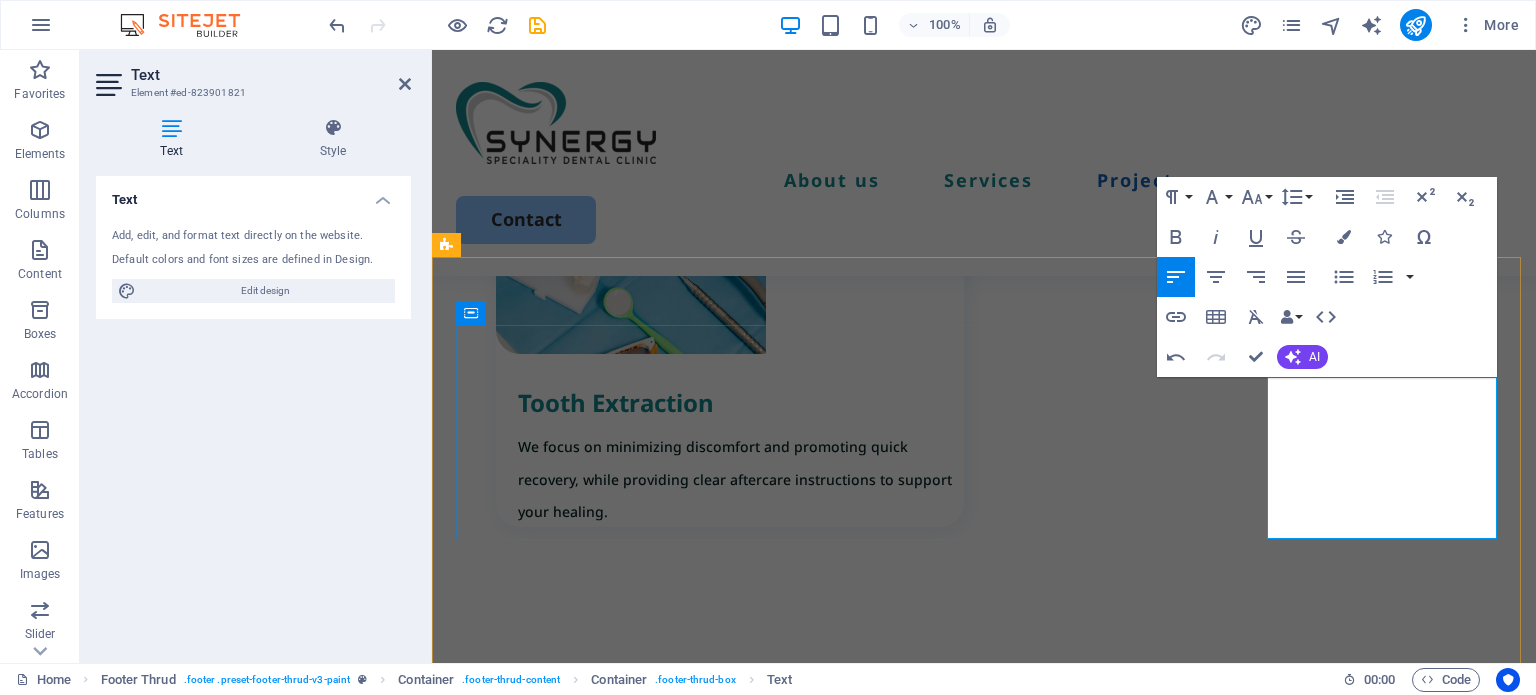 click on "+[COUNTRYCODE][PHONE]" at bounding box center (573, 3543) 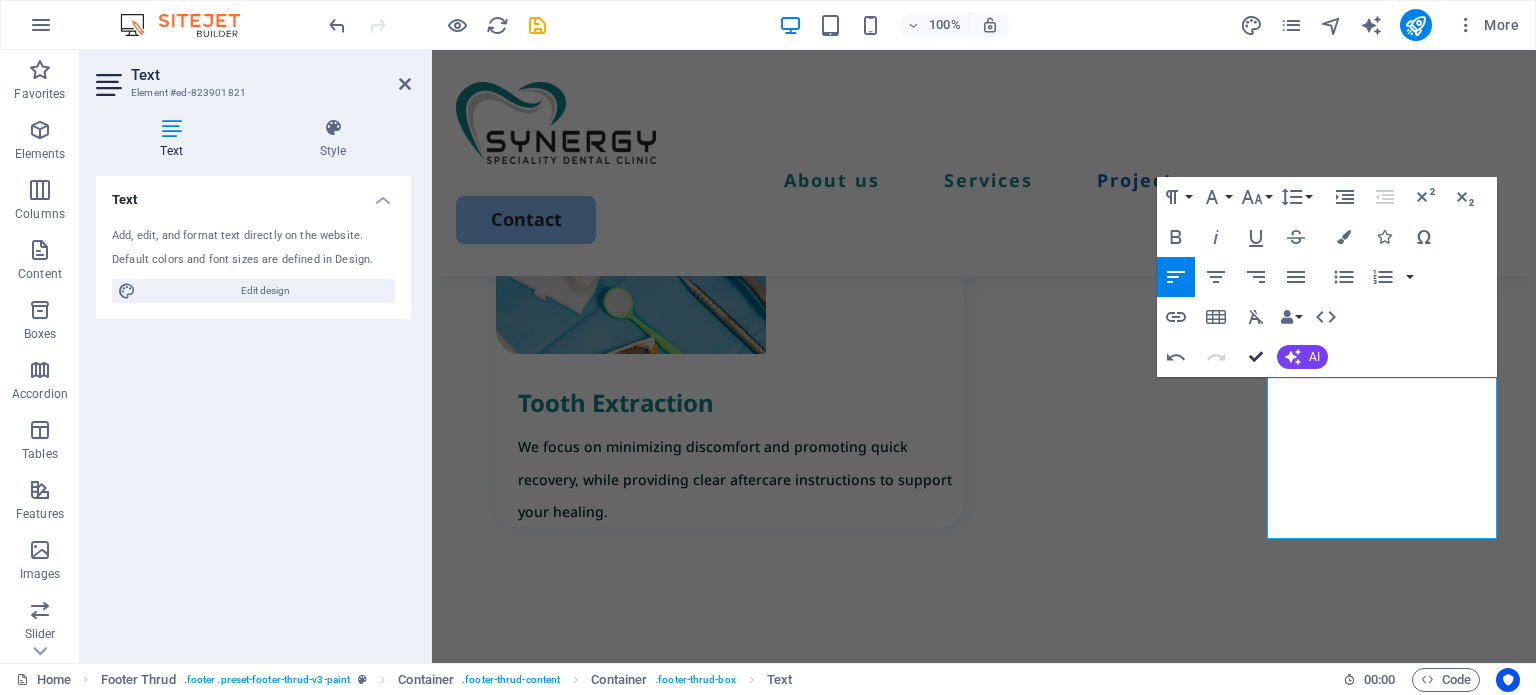 scroll, scrollTop: 6928, scrollLeft: 0, axis: vertical 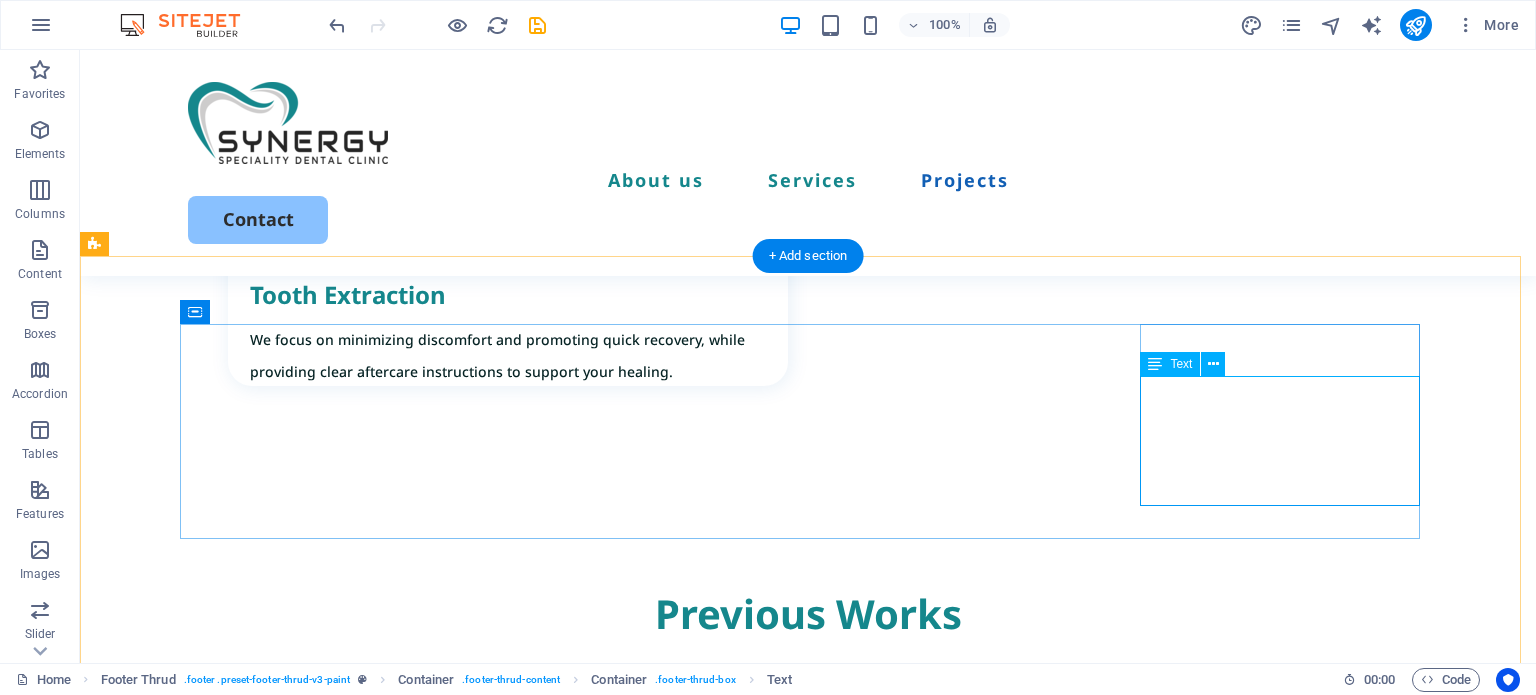 click on "[PHONE]
[EMAIL]
[COUNTRY], [CITY]" at bounding box center [328, 3843] 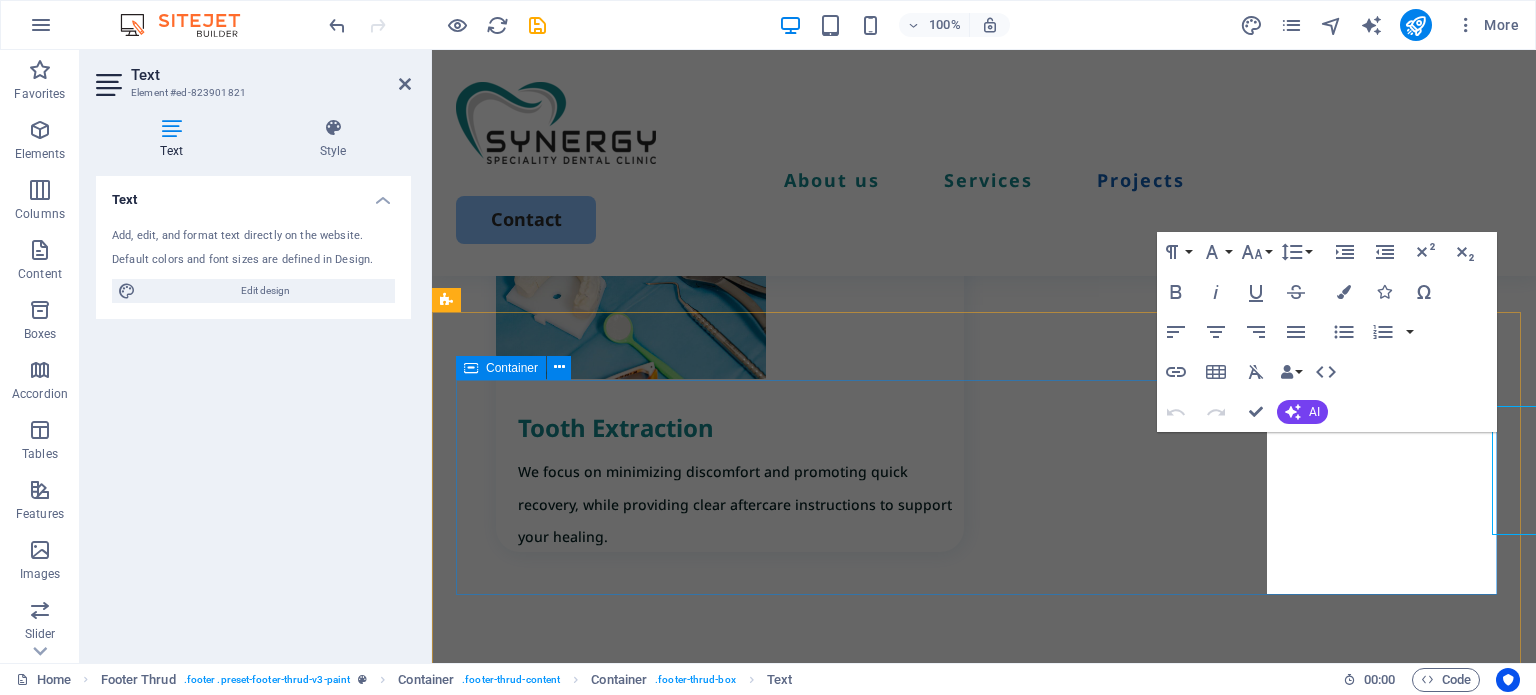 scroll, scrollTop: 6898, scrollLeft: 0, axis: vertical 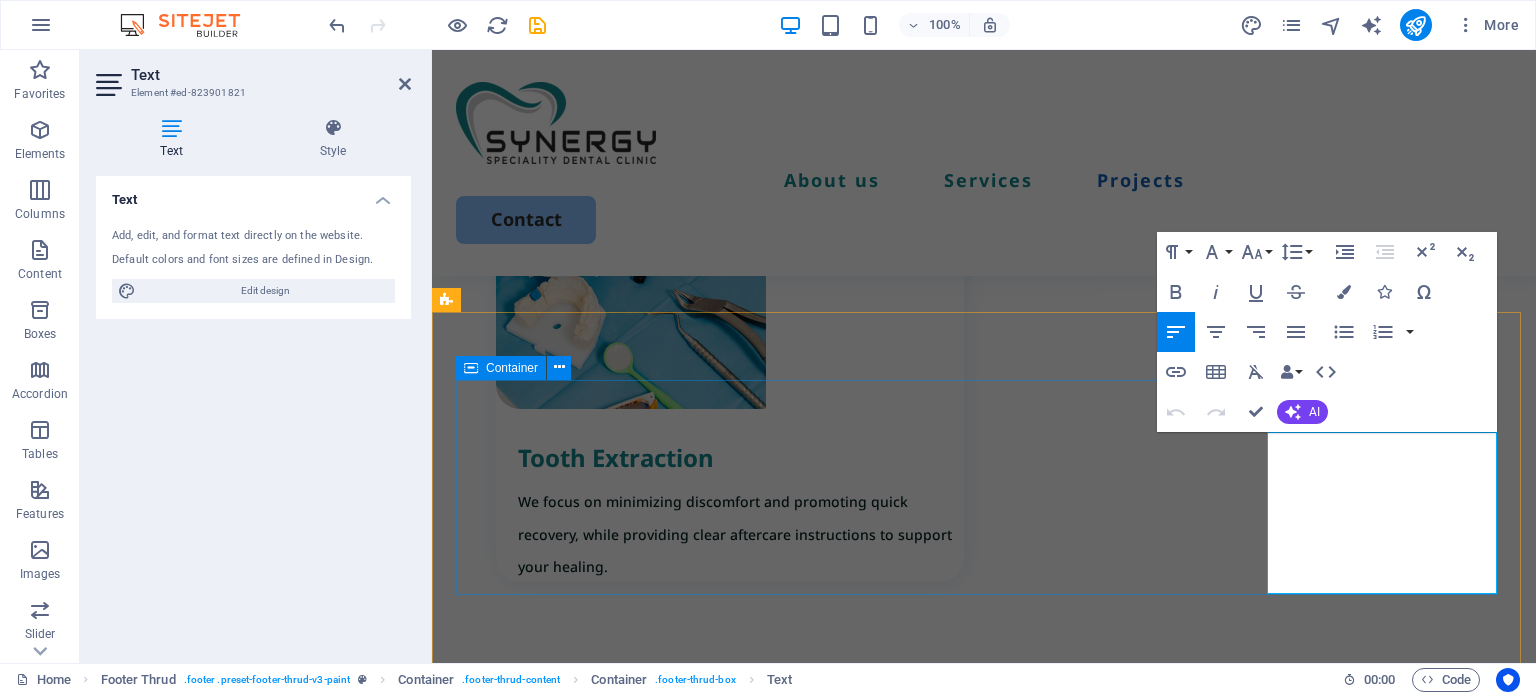 drag, startPoint x: 1464, startPoint y: 546, endPoint x: 1260, endPoint y: 483, distance: 213.50644 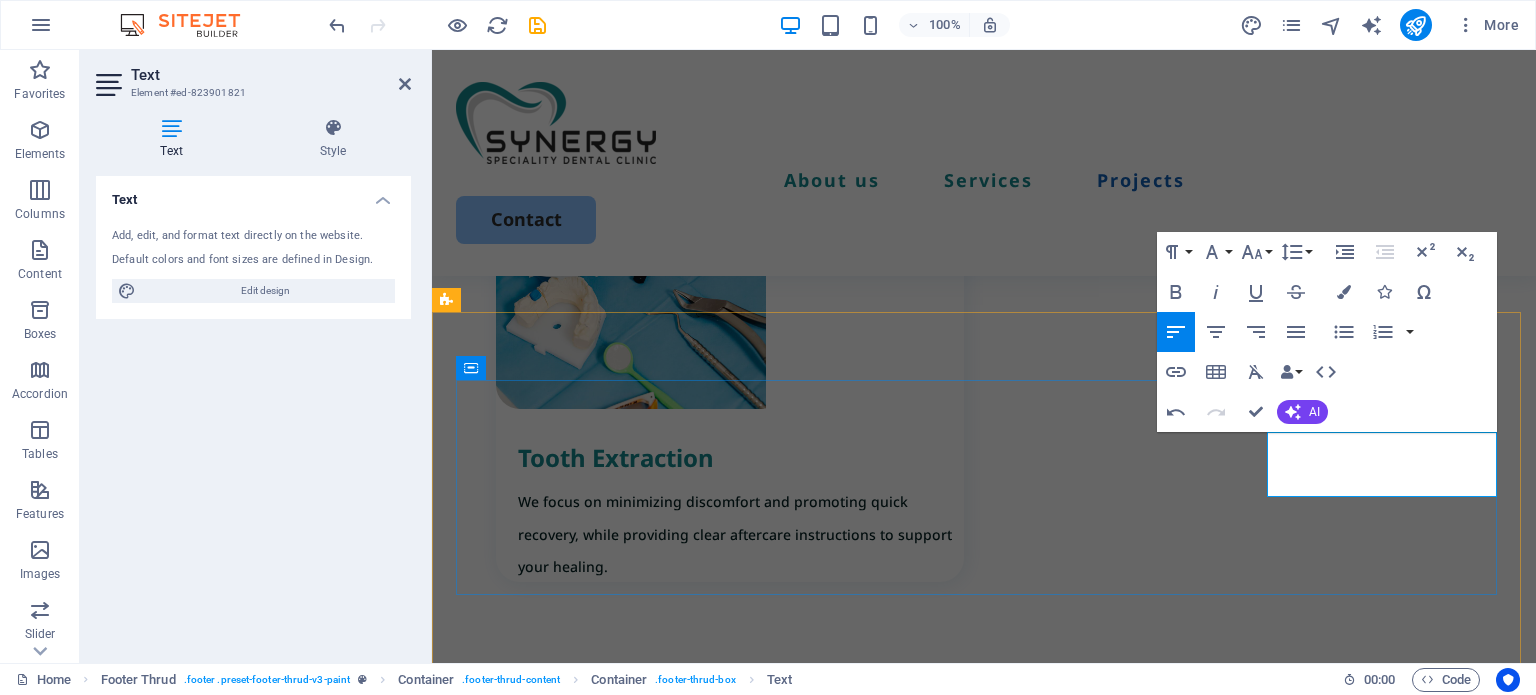 click on "[COUNTRY], [CITY]" at bounding box center [540, 3985] 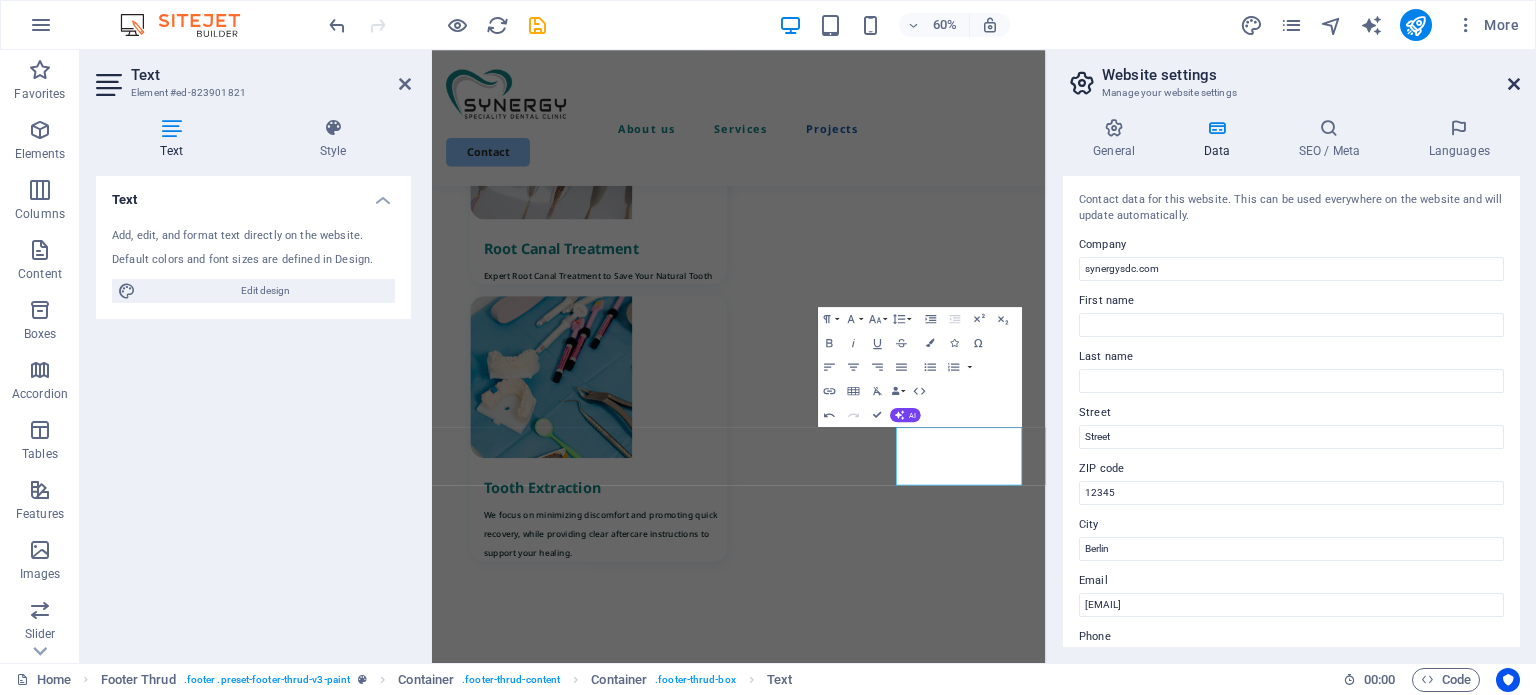 click at bounding box center [1514, 84] 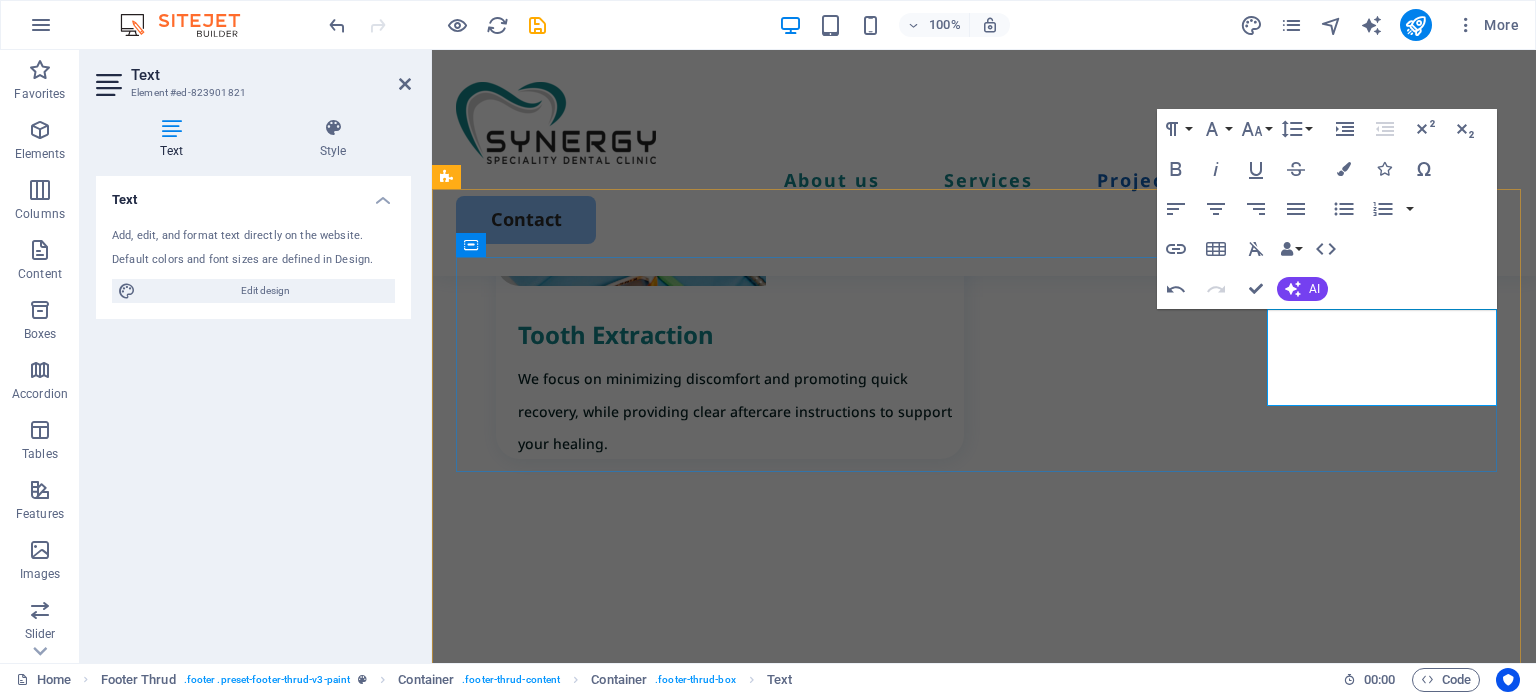 click on "[COUNTRY], [CITY]" at bounding box center [573, 3701] 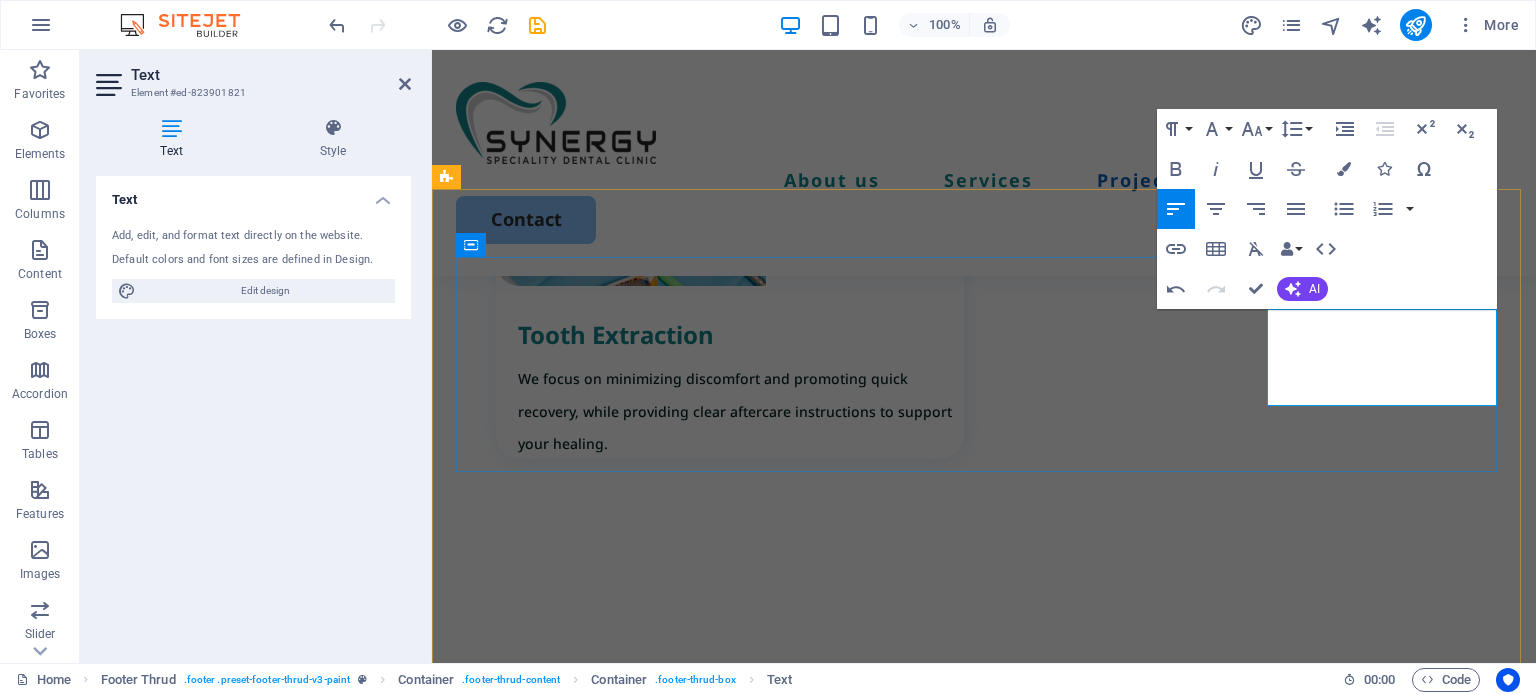 click on "[COUNTRY], [CITY]" at bounding box center (573, 3701) 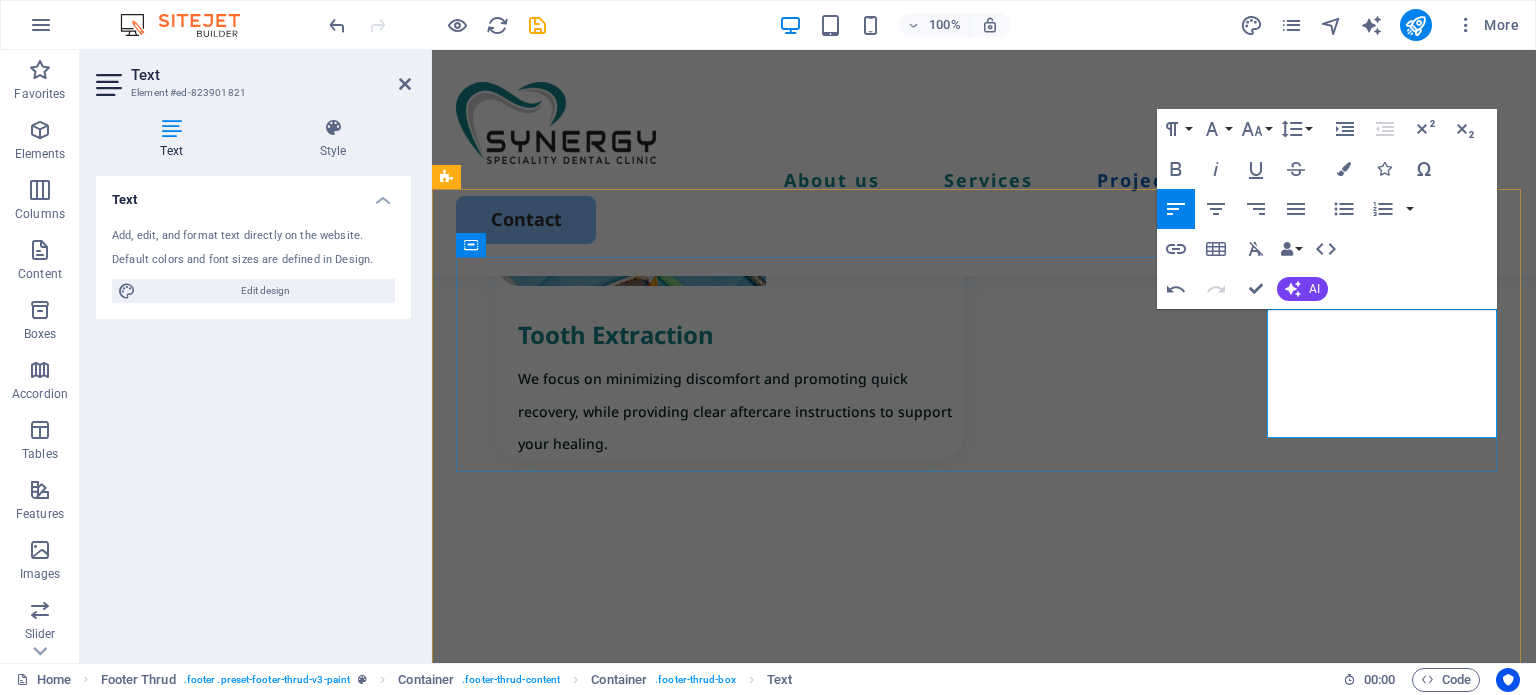 click on "[PERSON] [CITY]-Amir Building" at bounding box center [548, 3910] 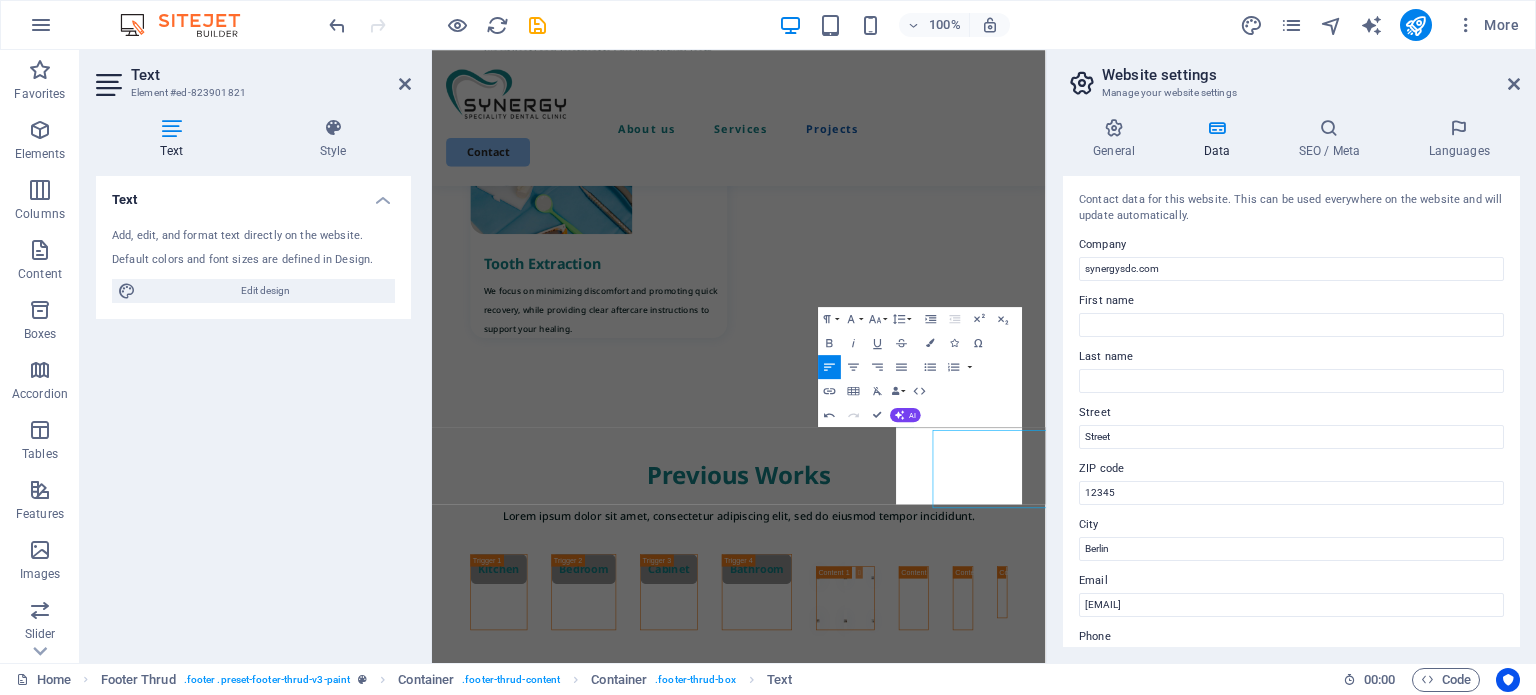 scroll, scrollTop: 6647, scrollLeft: 0, axis: vertical 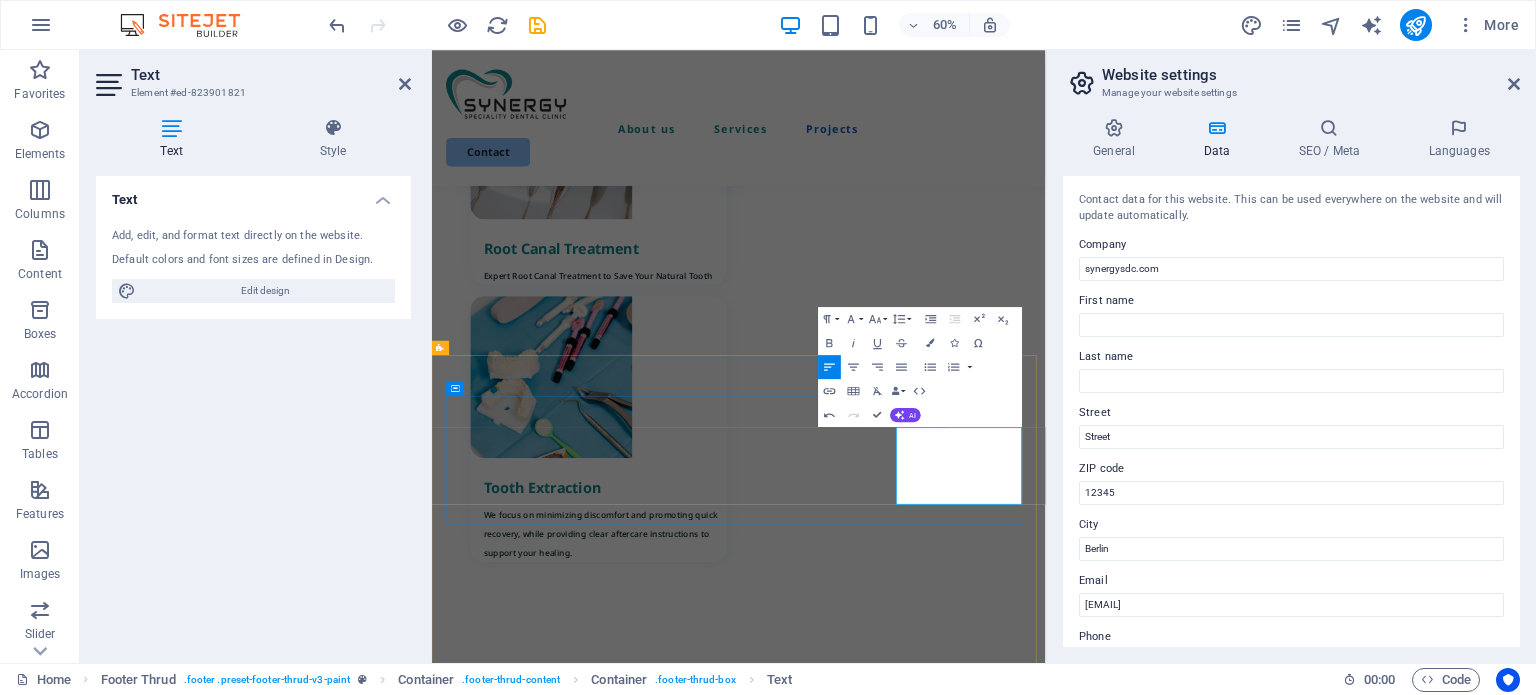 click on "[PERSON] [CITY]-Amir Building" at bounding box center [548, 4319] 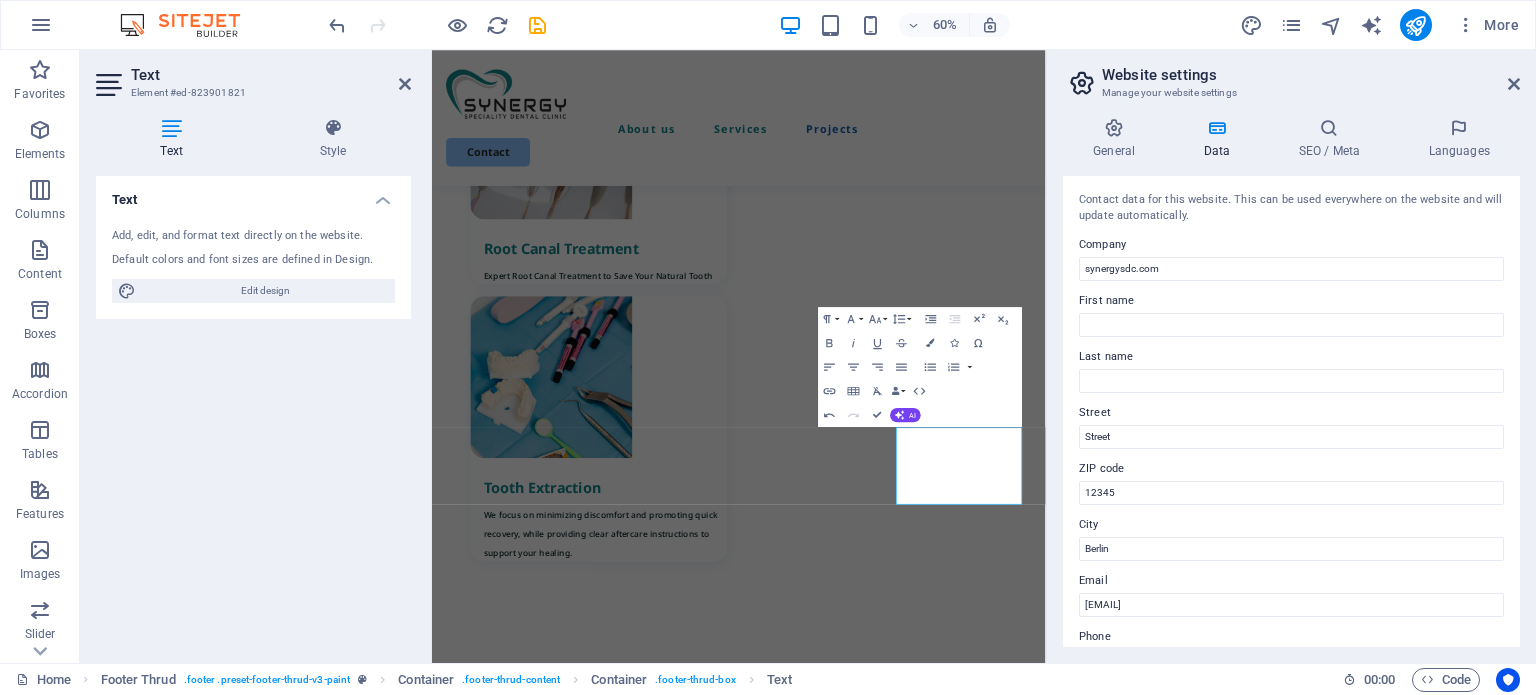 click on "Company [NUMBER]" at bounding box center (1291, 356) 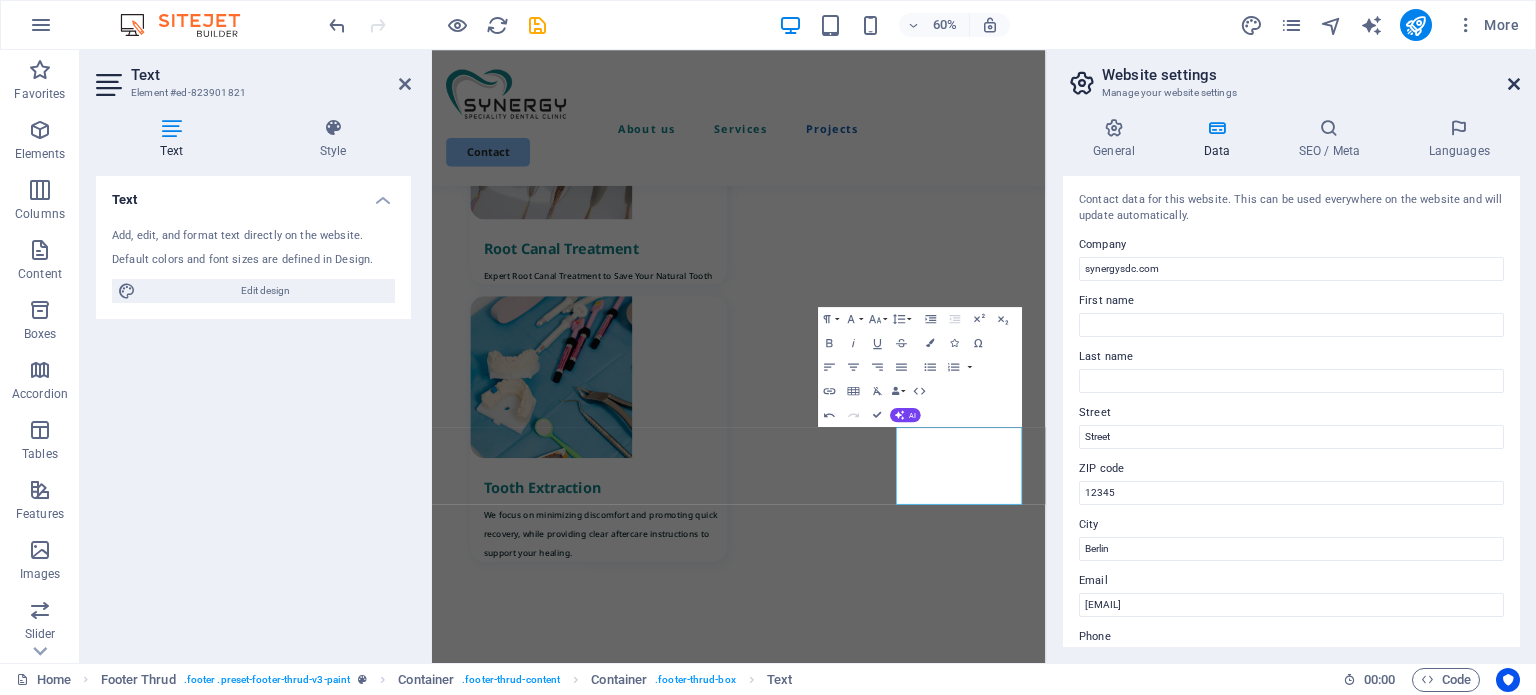 click at bounding box center [1514, 84] 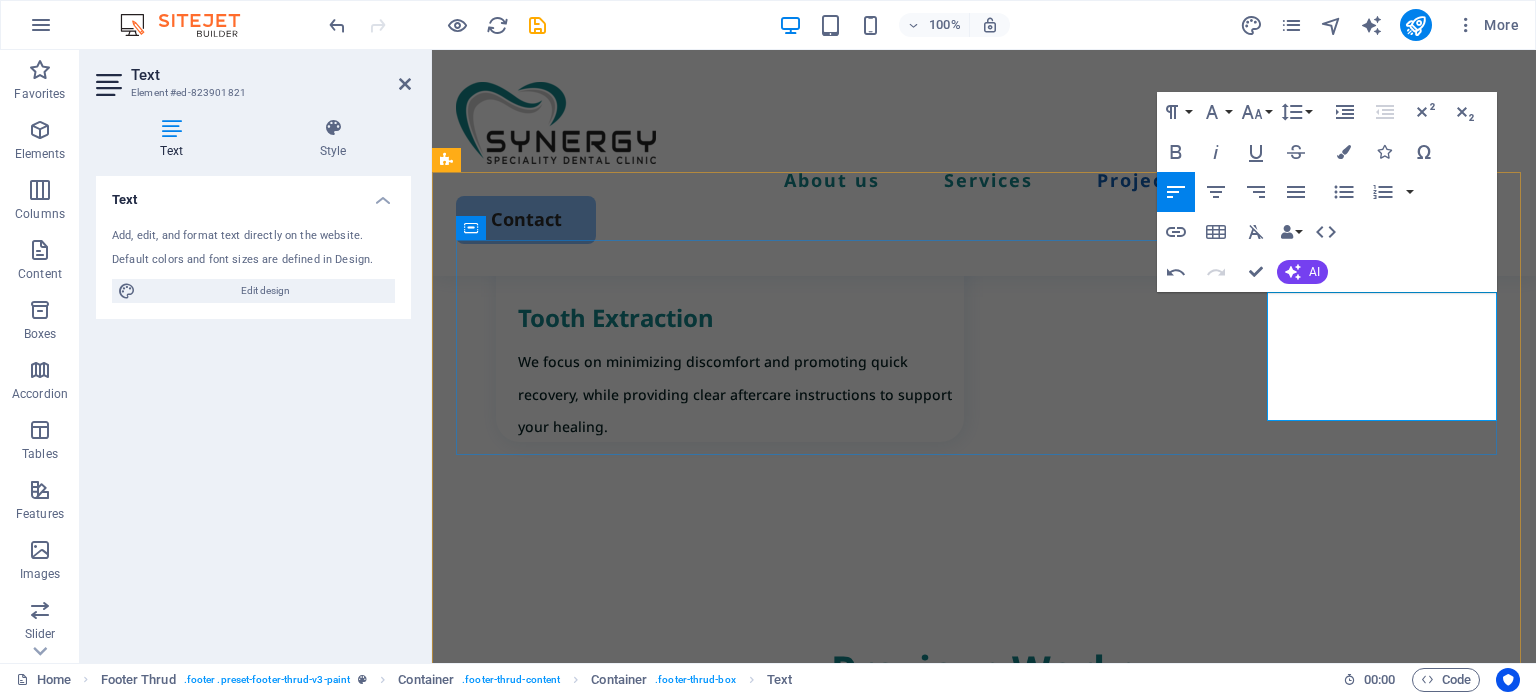 click on "[PERSON] [CITY]-Amir Building" at bounding box center (548, 3893) 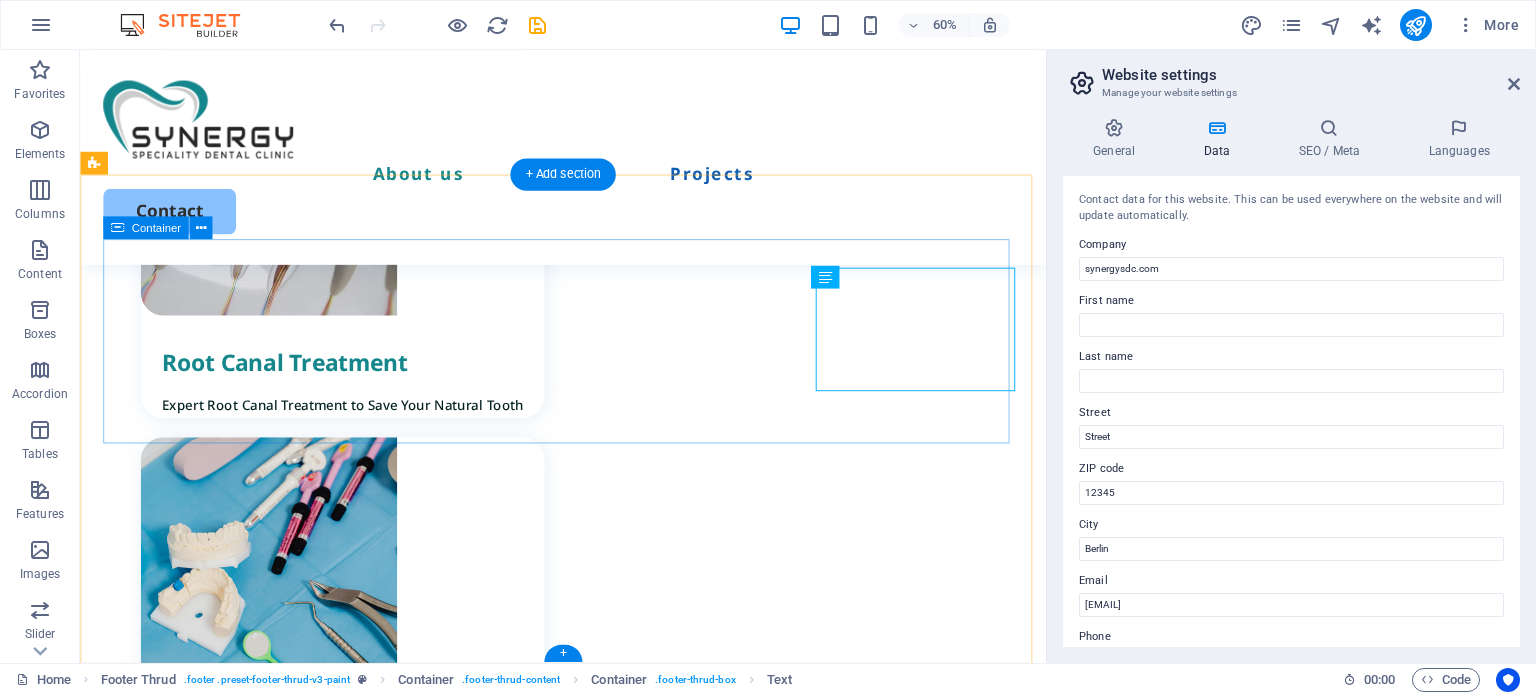 scroll, scrollTop: 7045, scrollLeft: 0, axis: vertical 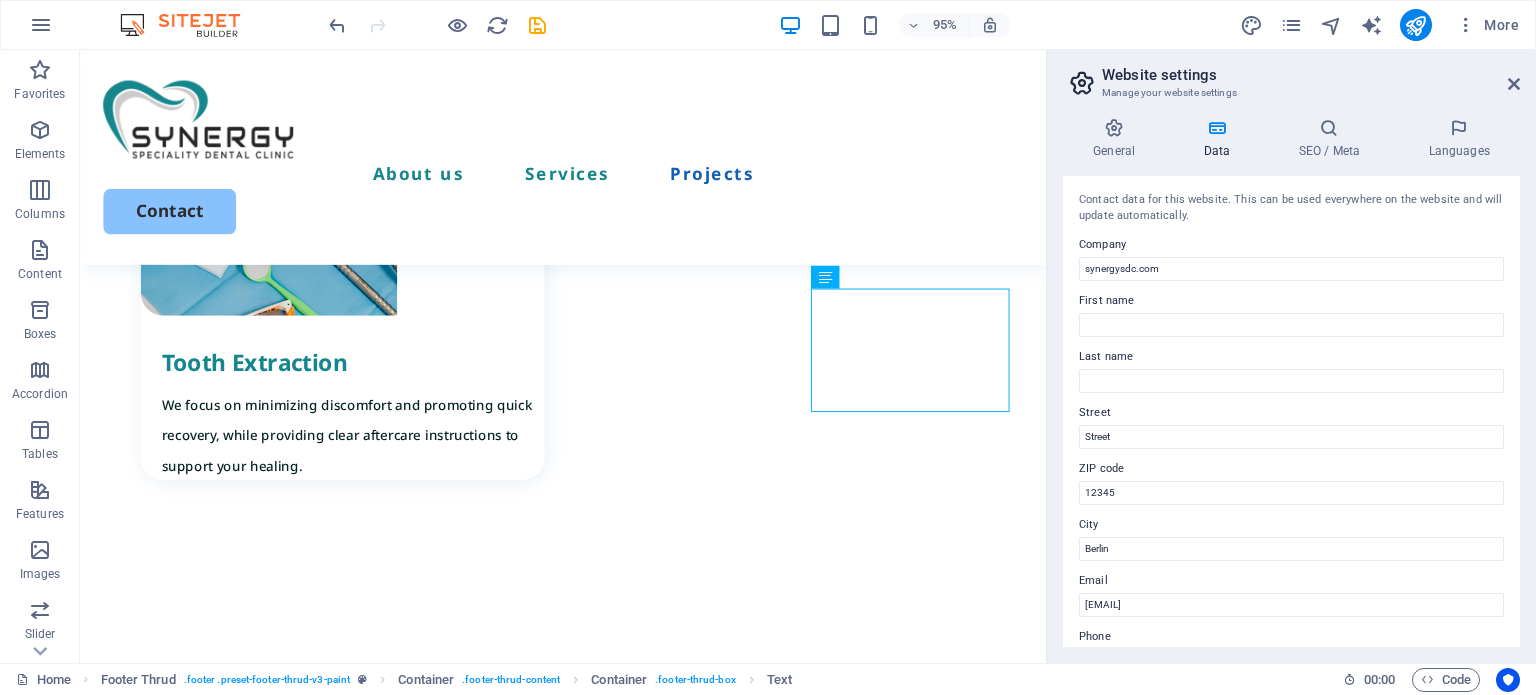 click on "Website settings" at bounding box center (1311, 75) 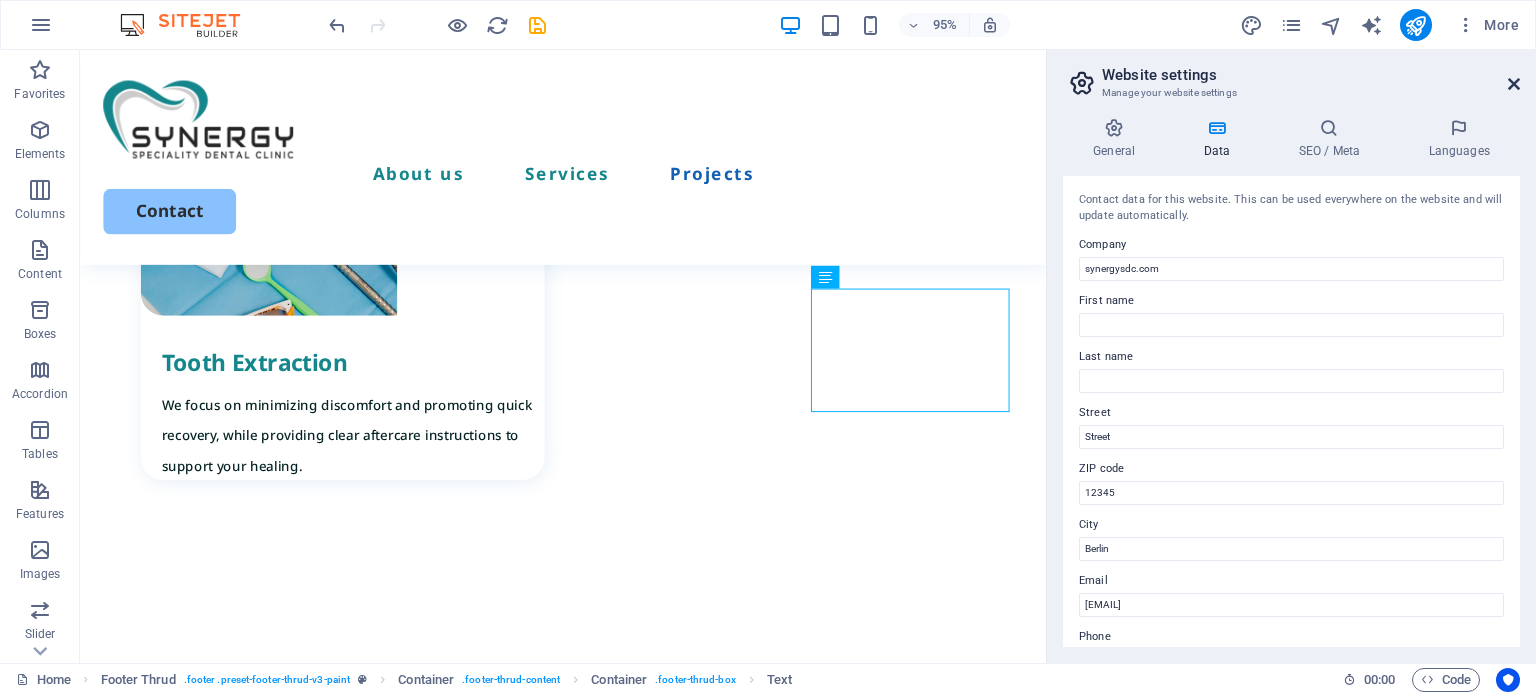 click at bounding box center (1514, 84) 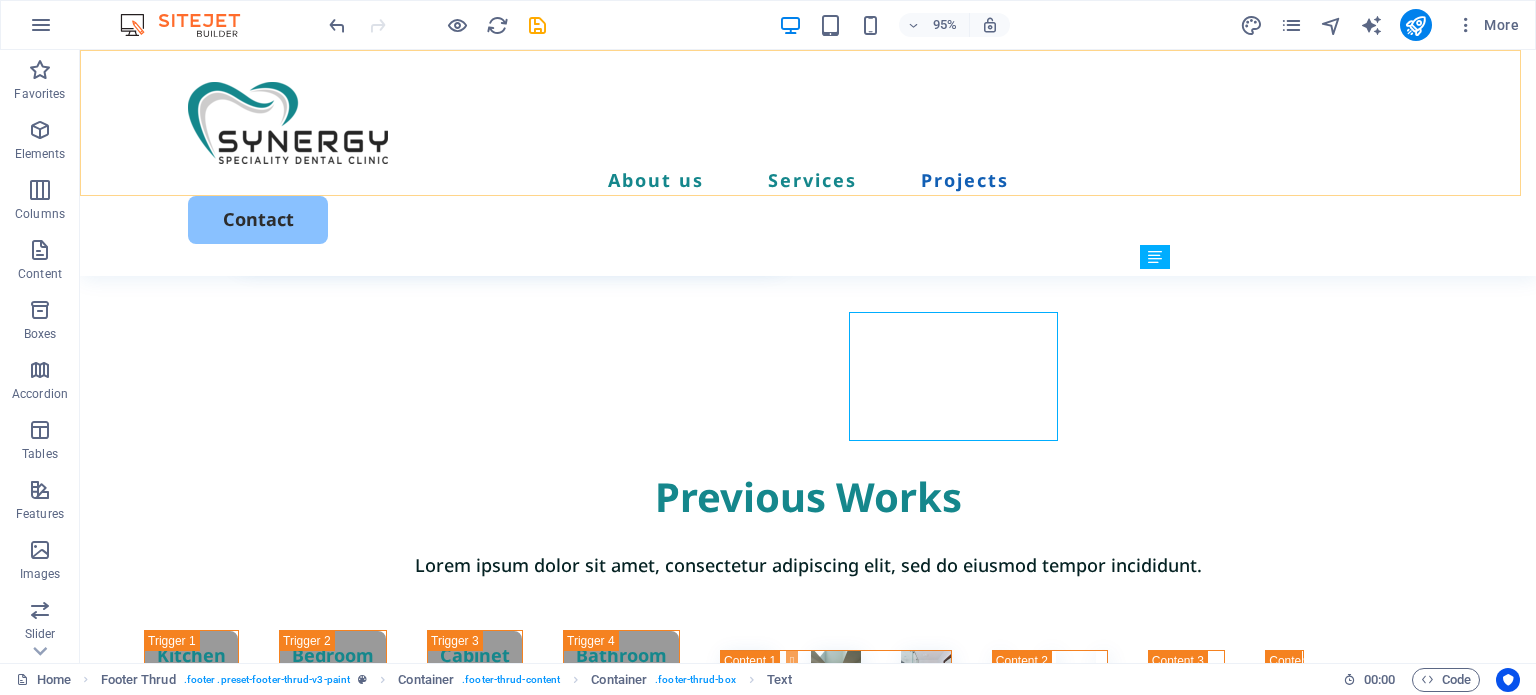 scroll, scrollTop: 7035, scrollLeft: 0, axis: vertical 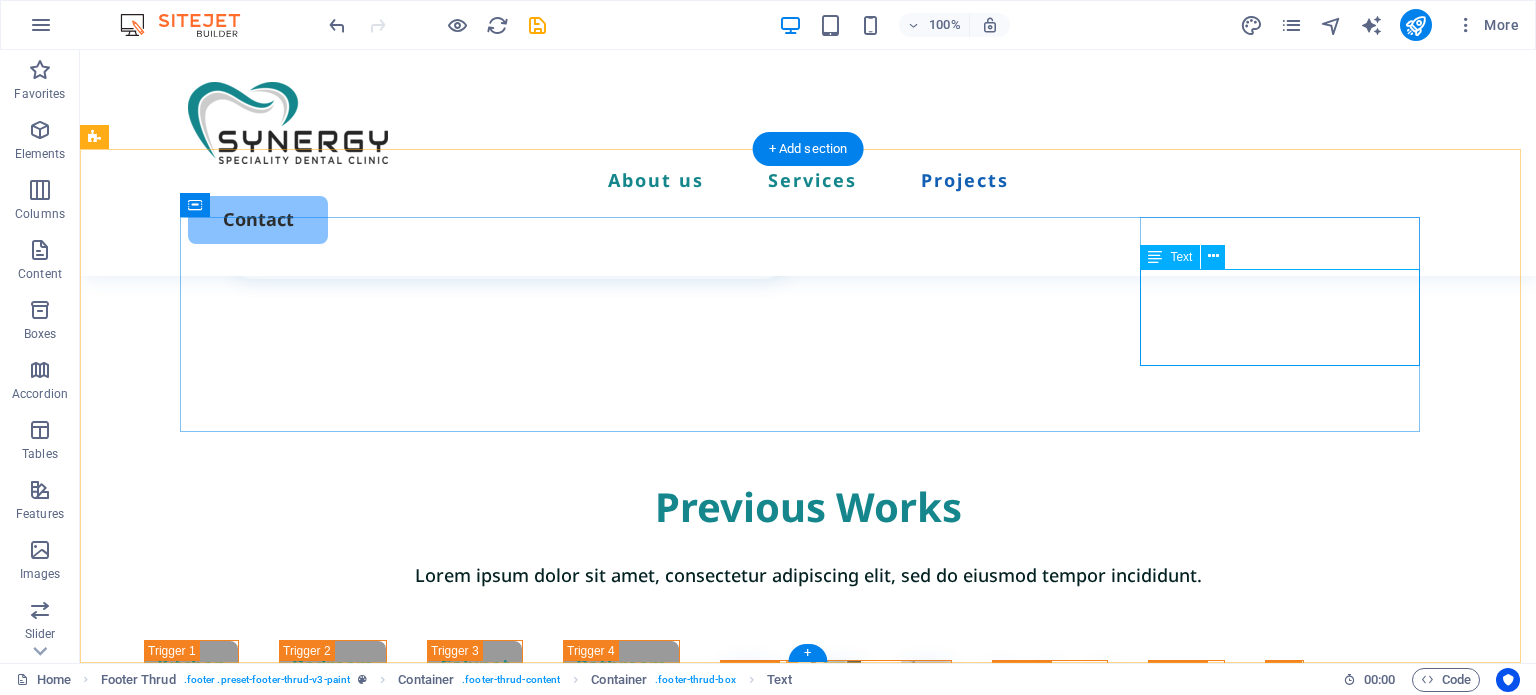 click on "+251[PHONE]
[COUNTRY], [CITY] [ADDRESS]" at bounding box center (328, 3575) 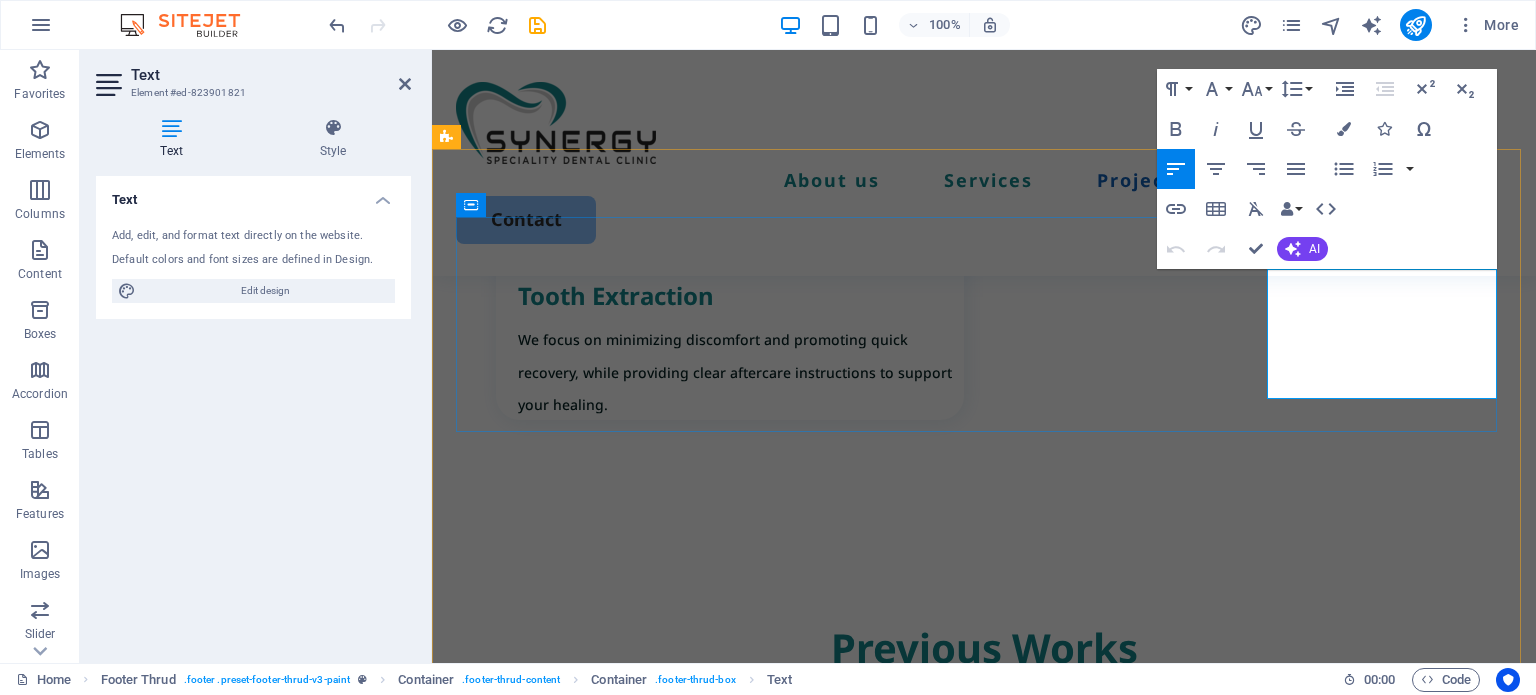 click on "[BUILDING_NAME]" at bounding box center [536, 3855] 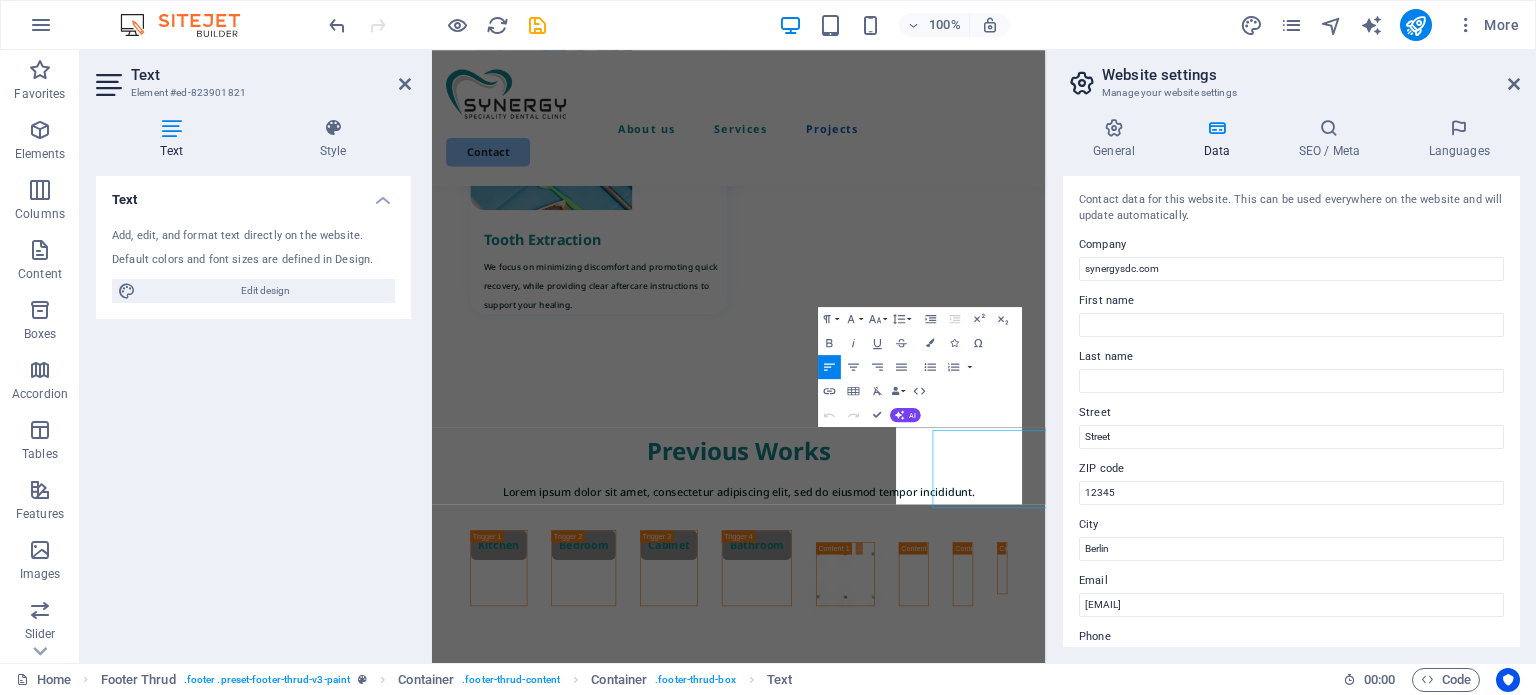 scroll, scrollTop: 6647, scrollLeft: 0, axis: vertical 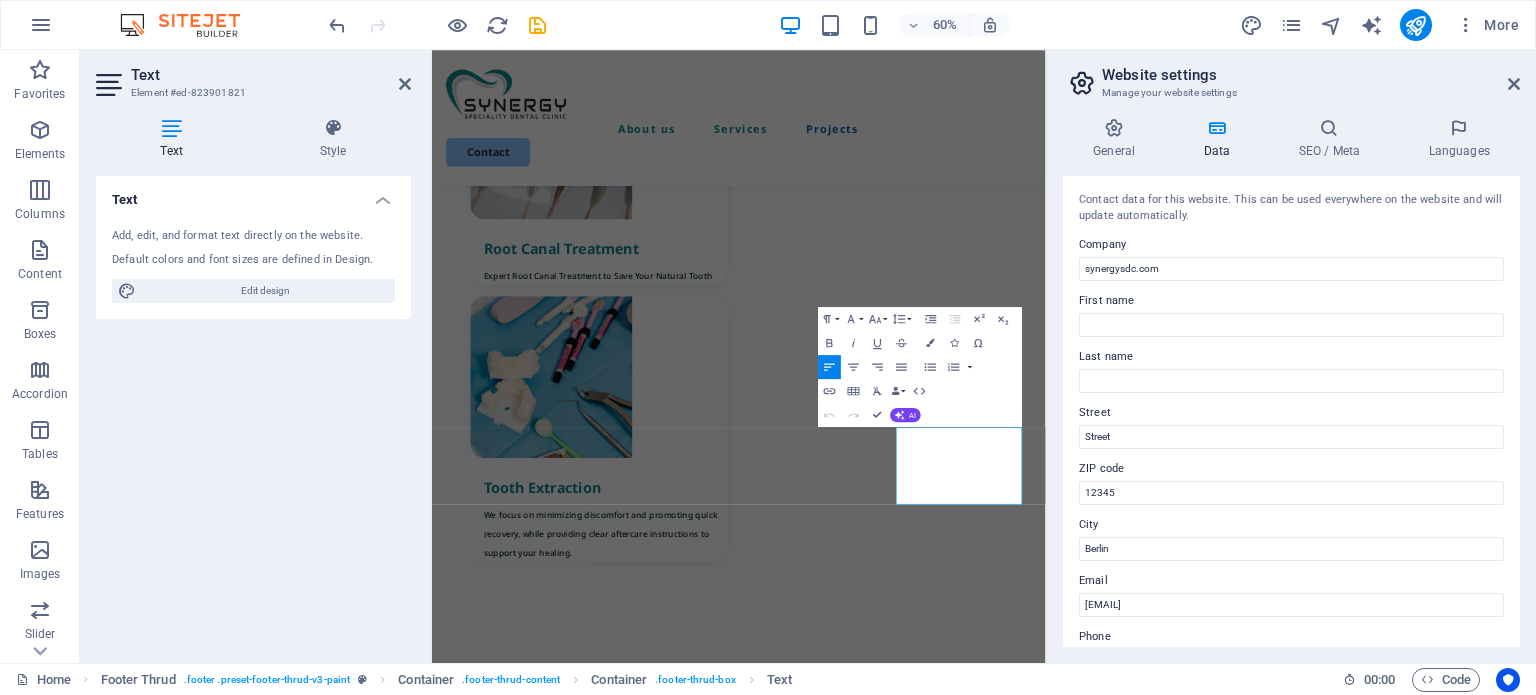 type 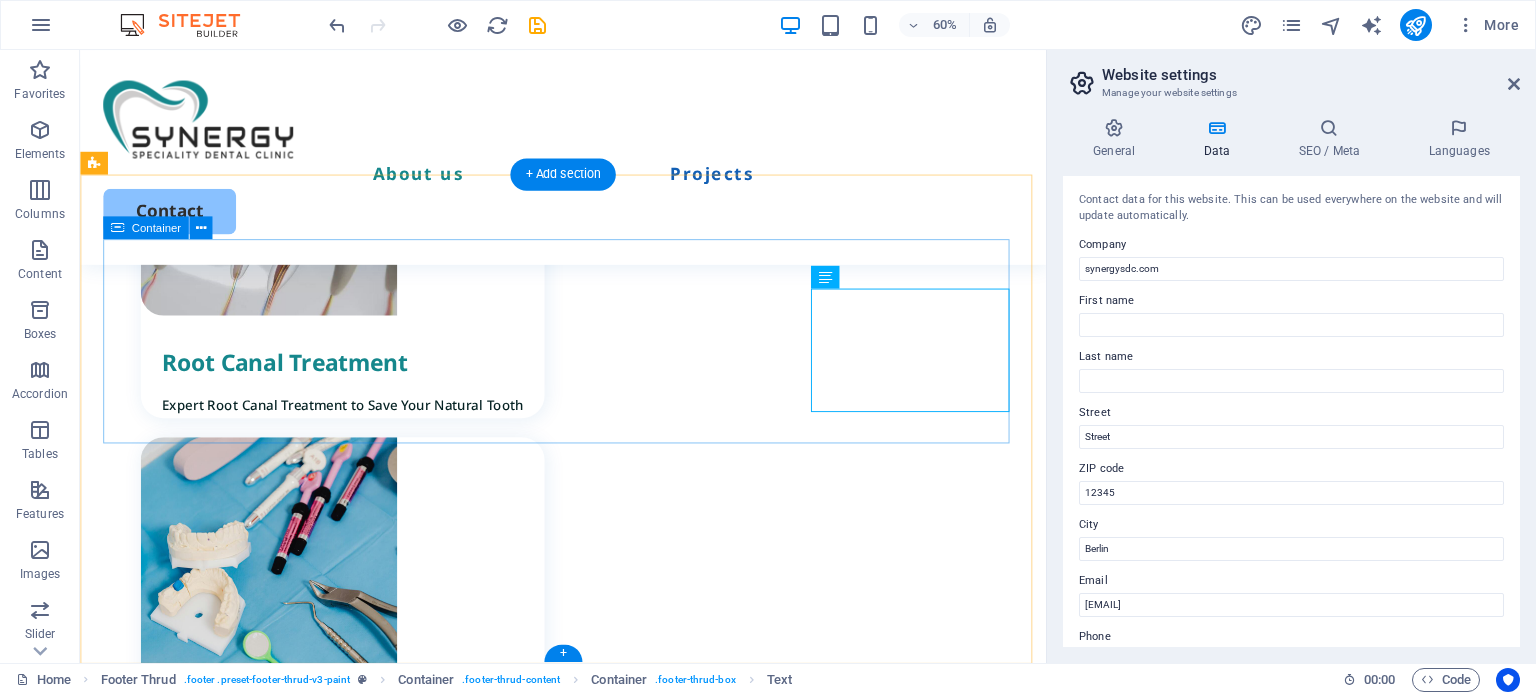 scroll, scrollTop: 7045, scrollLeft: 0, axis: vertical 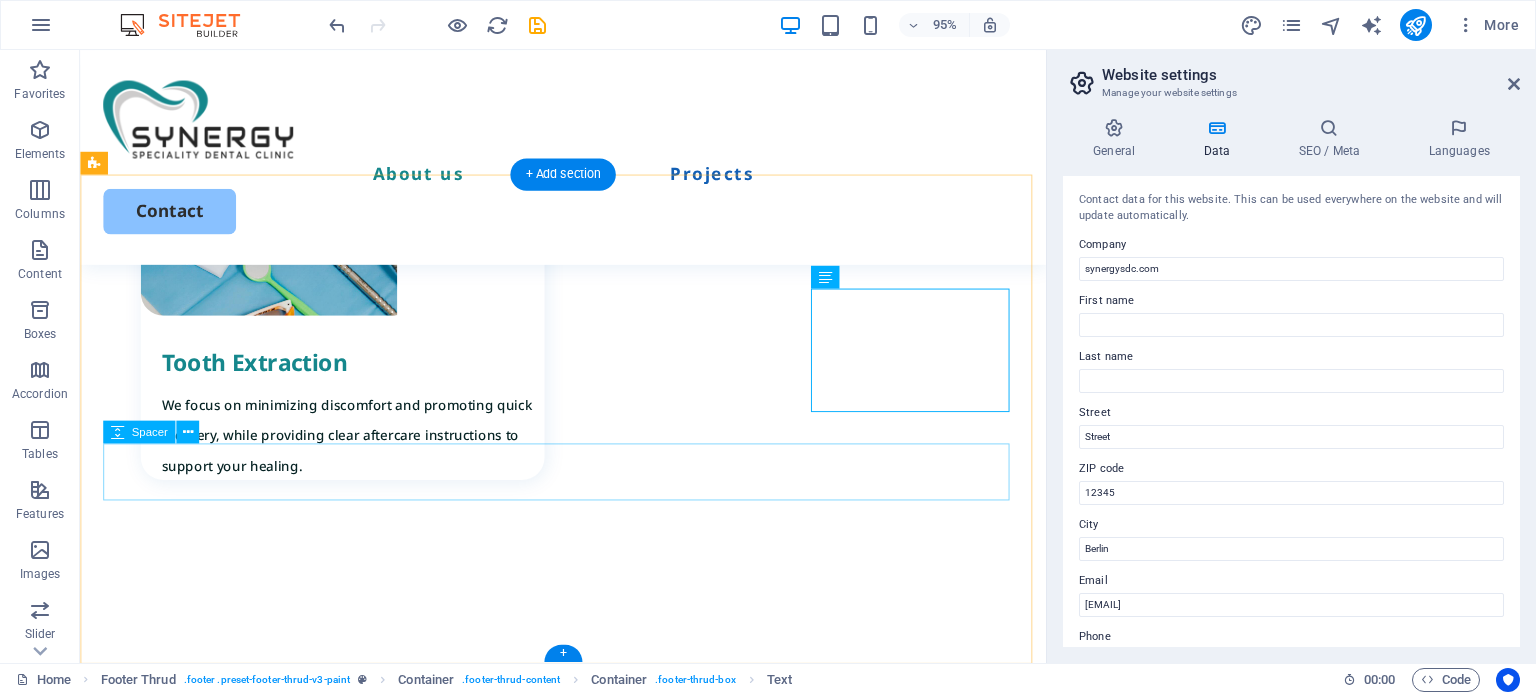 click at bounding box center [588, 3977] 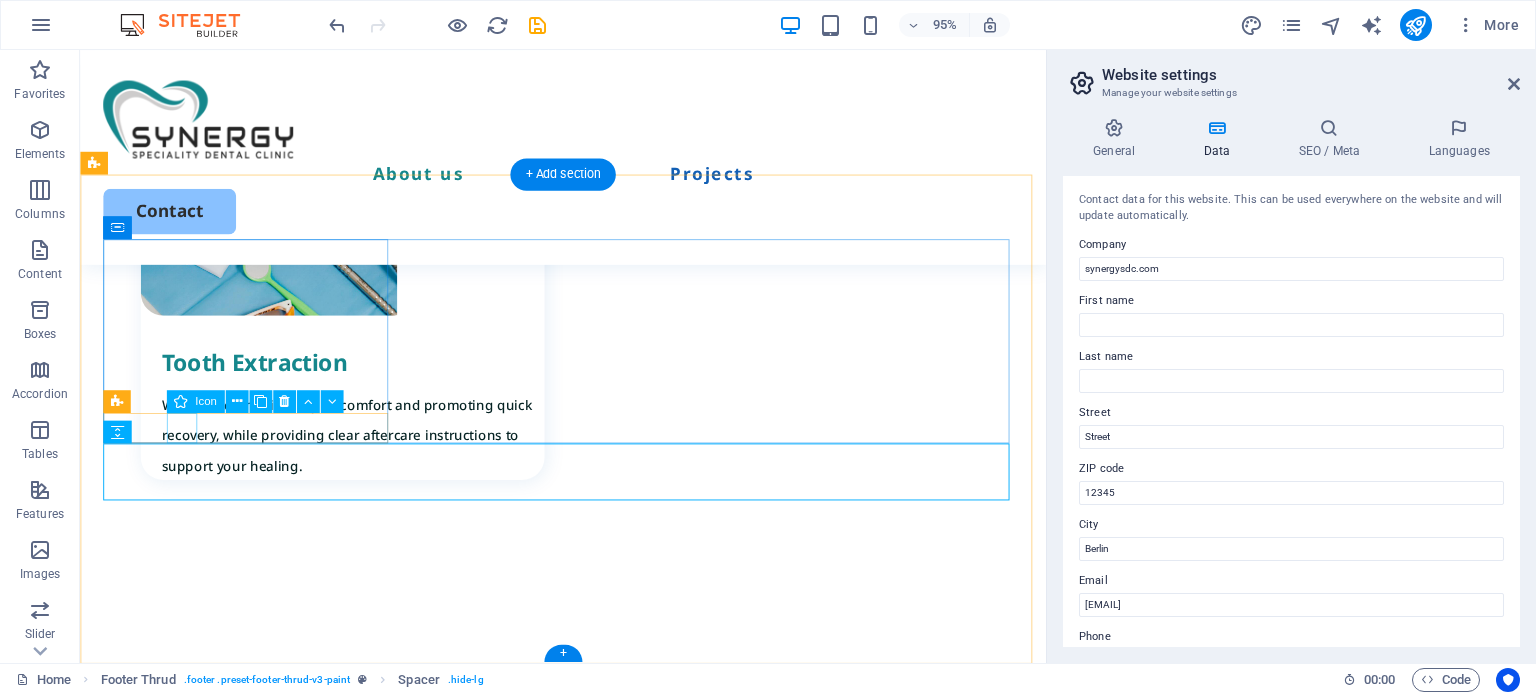 click at bounding box center [254, 3011] 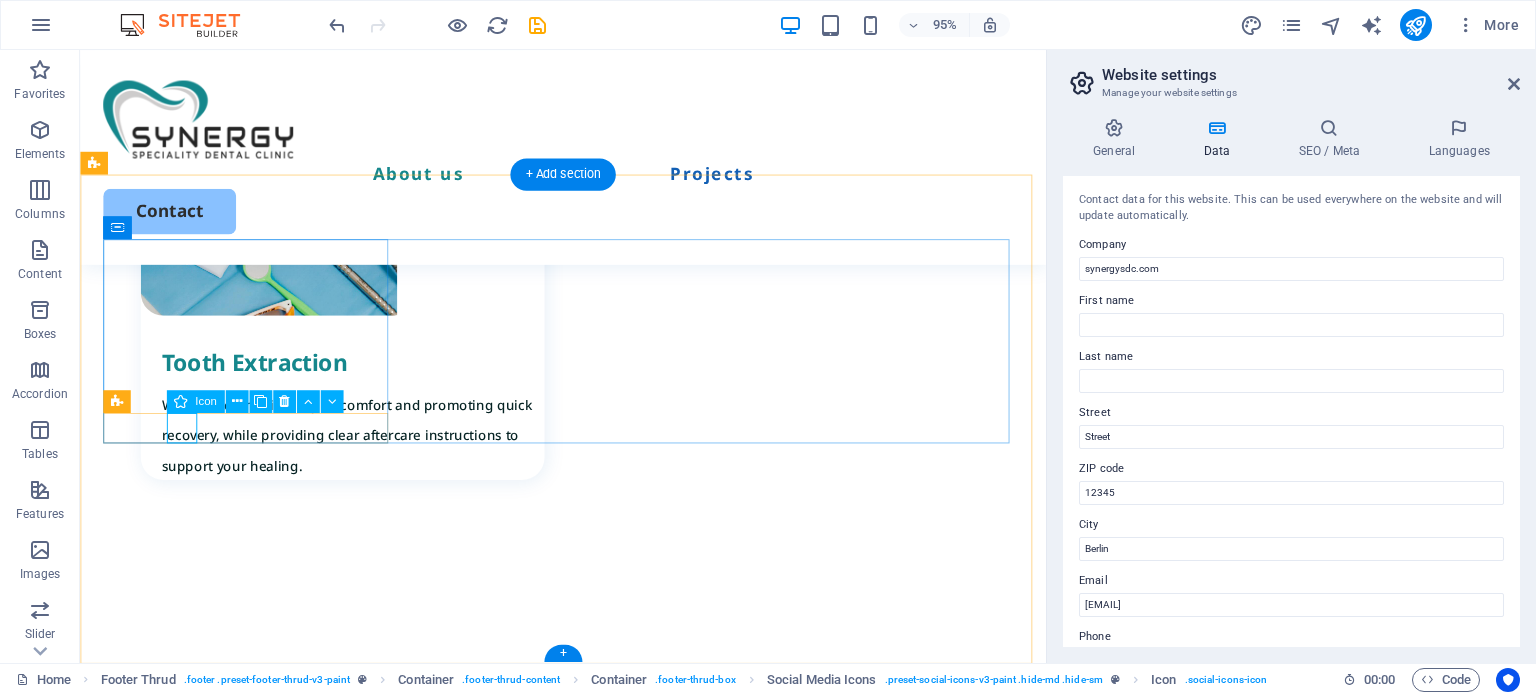 click at bounding box center (254, 3011) 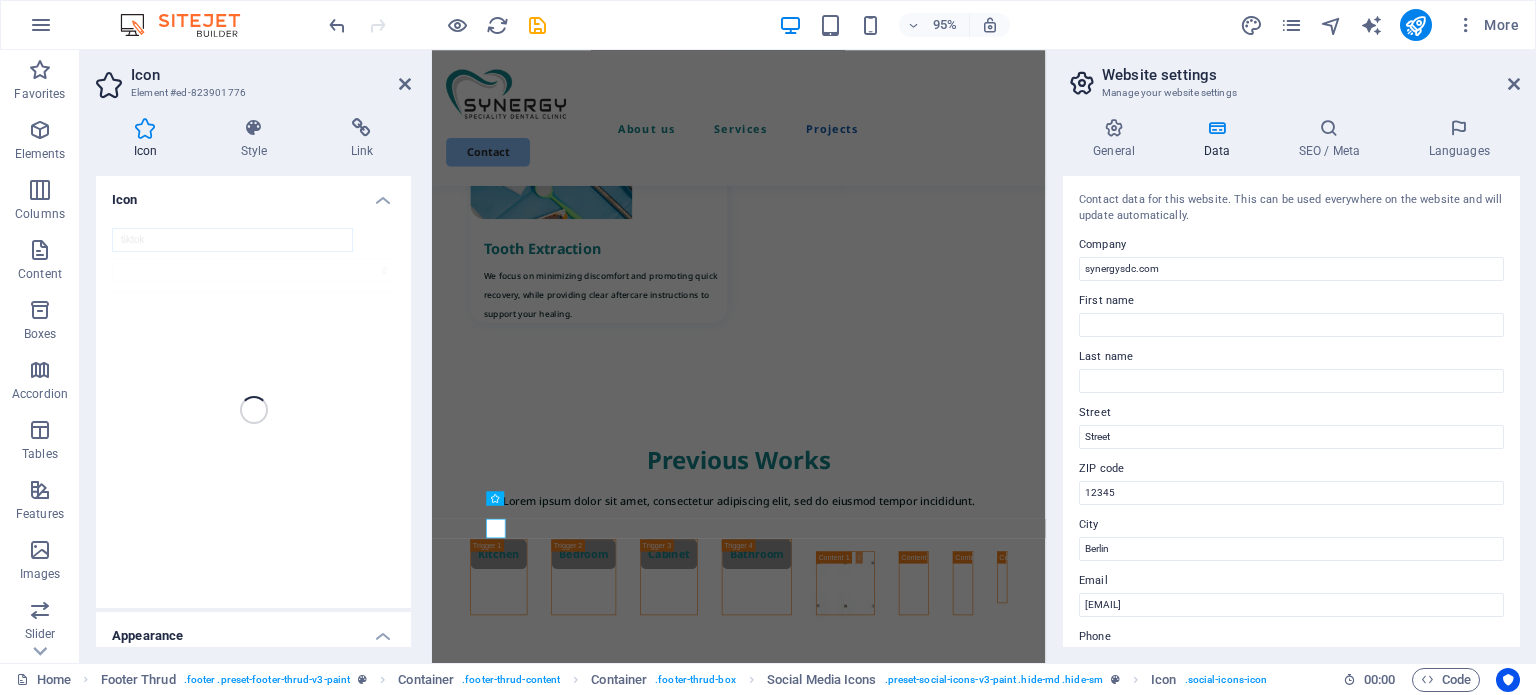 scroll, scrollTop: 6647, scrollLeft: 0, axis: vertical 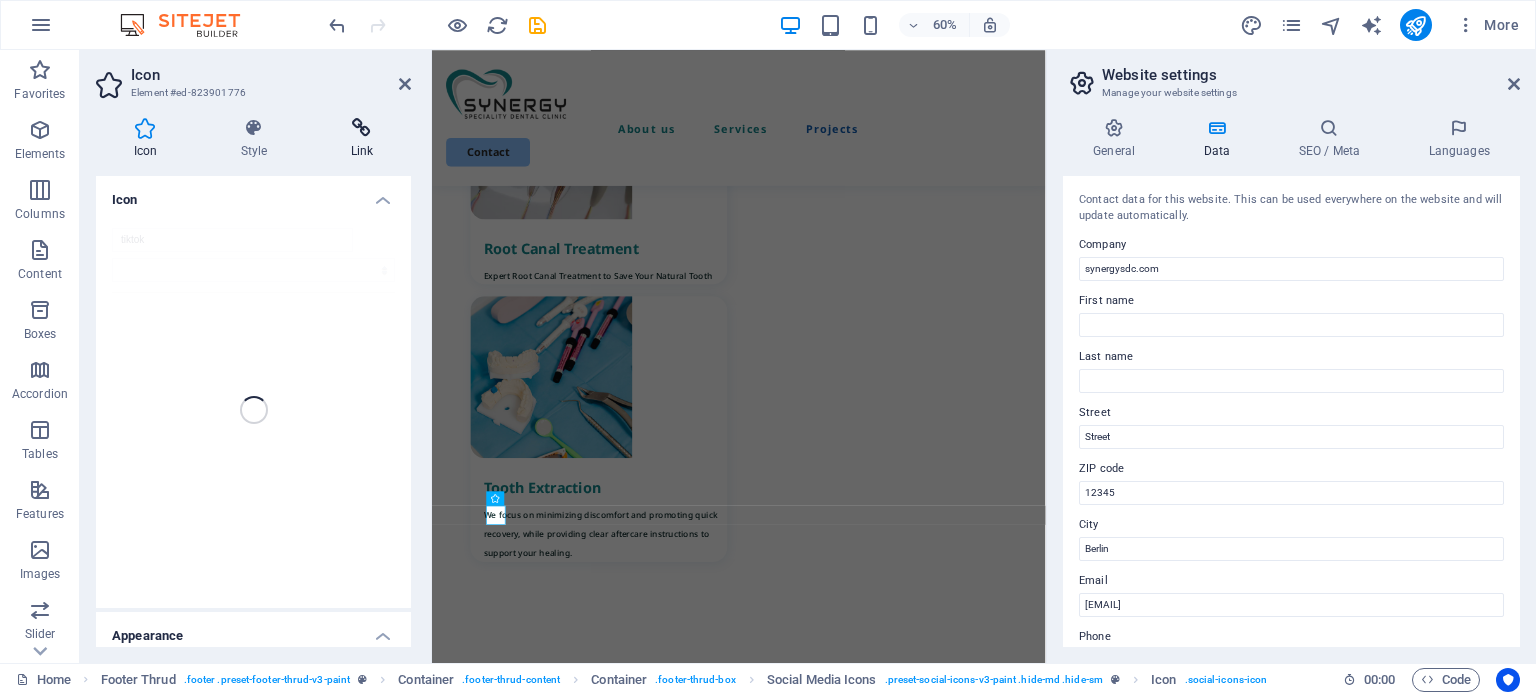 click at bounding box center (362, 128) 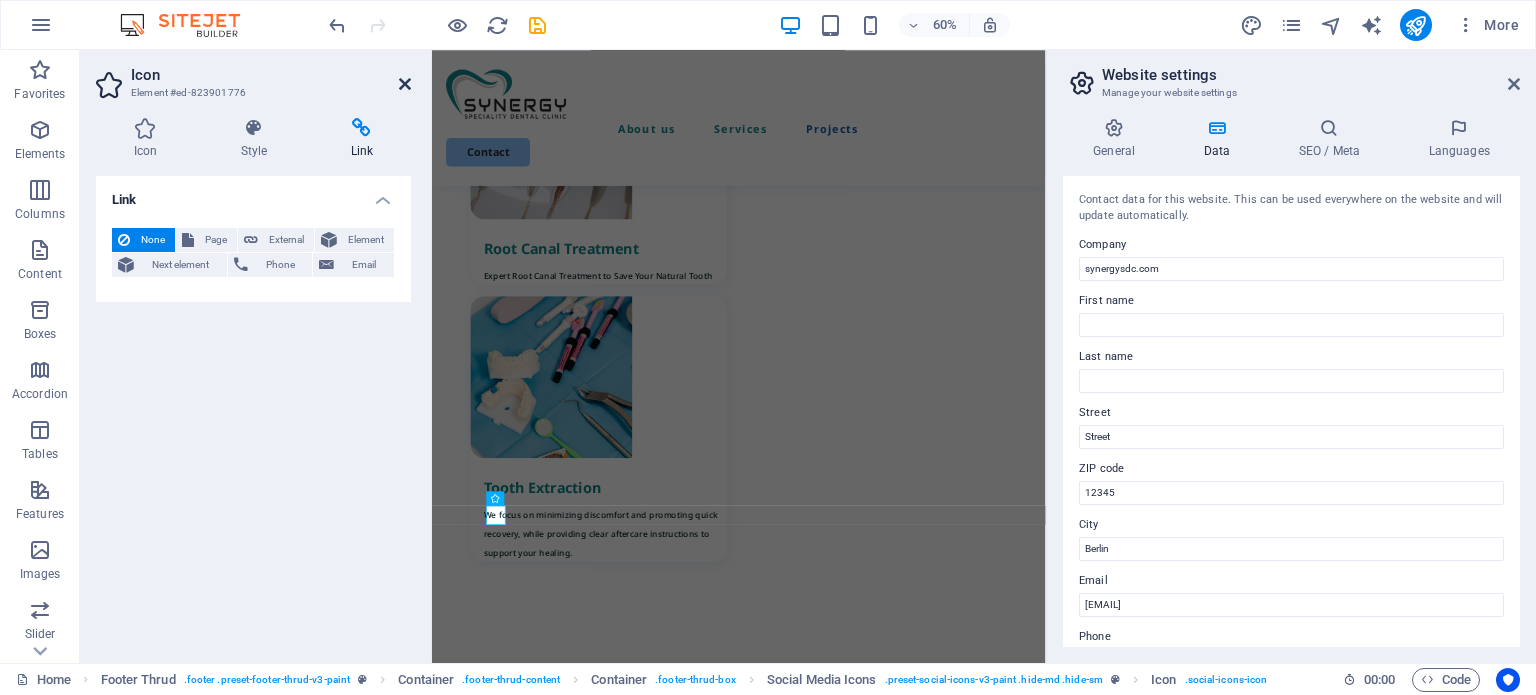 click at bounding box center (405, 84) 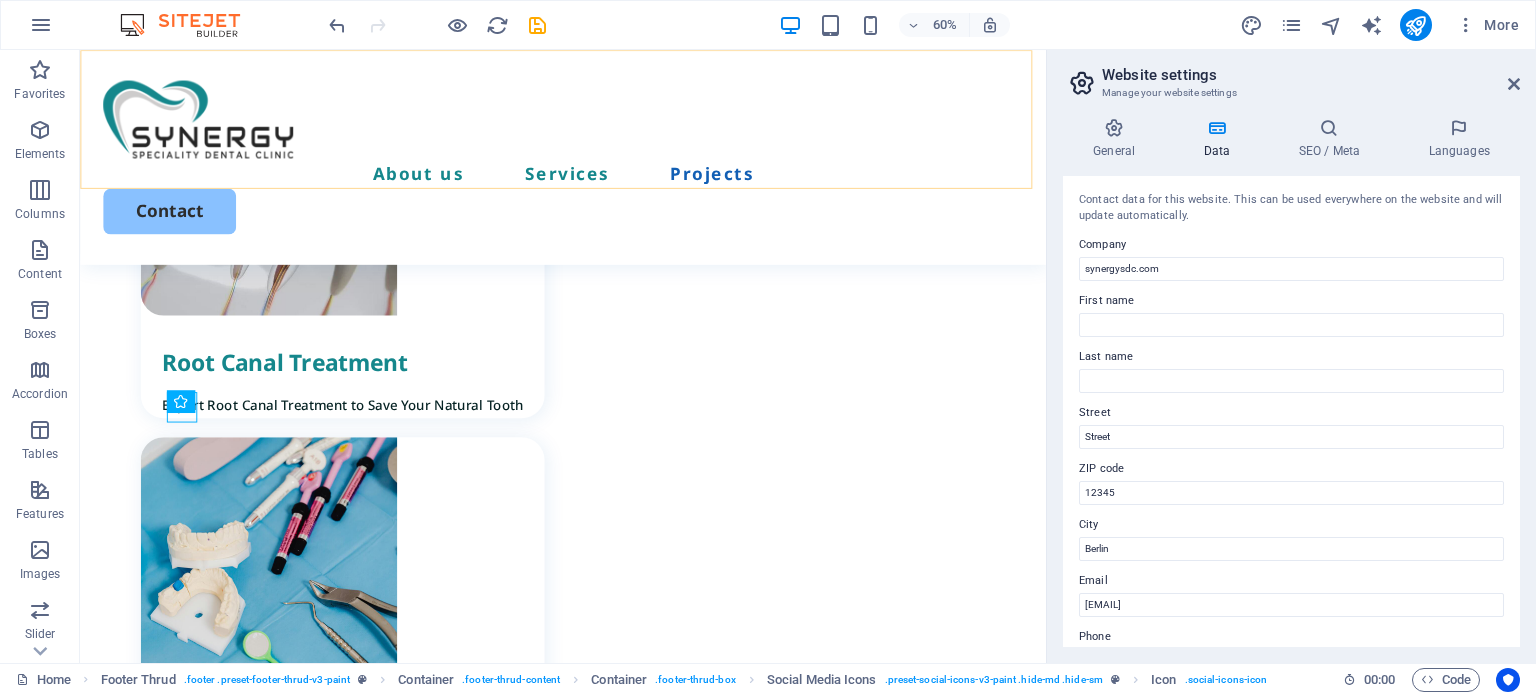 scroll, scrollTop: 7045, scrollLeft: 0, axis: vertical 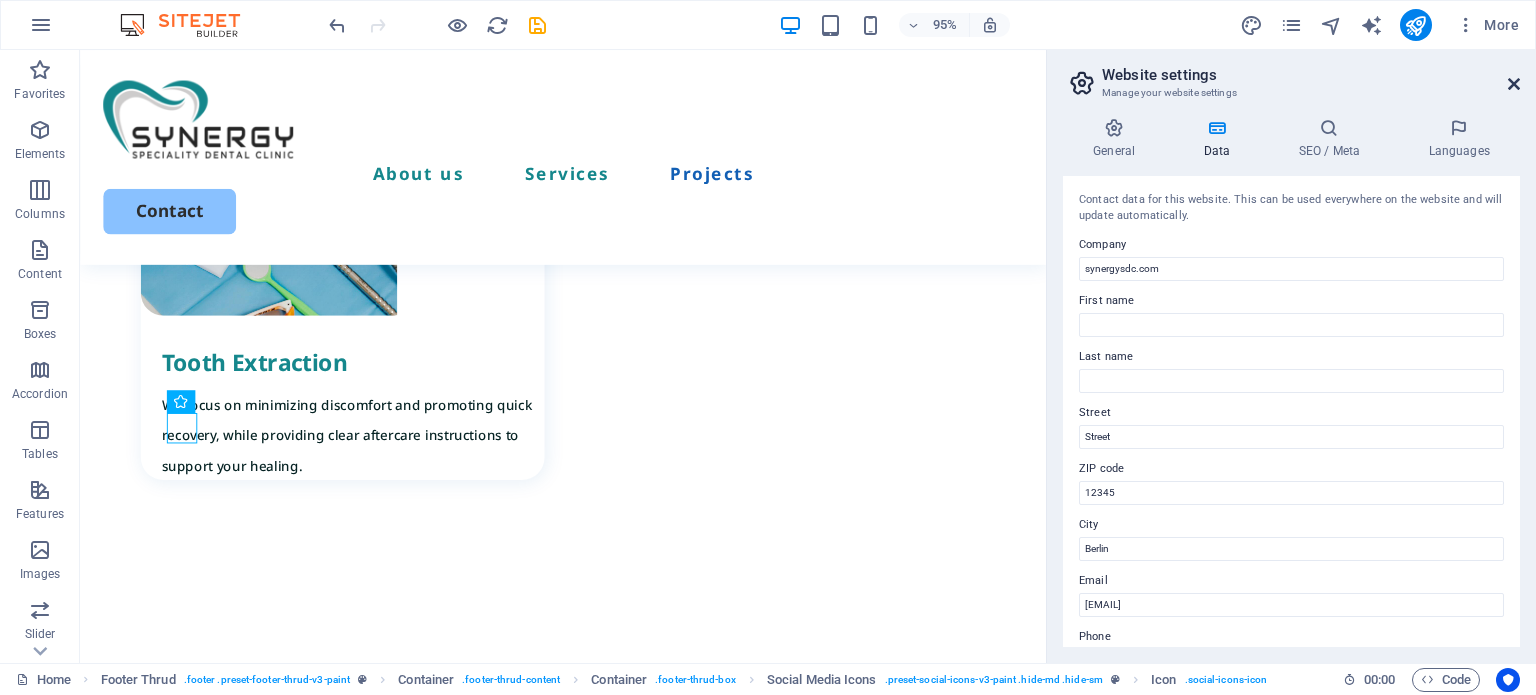 click at bounding box center [1514, 84] 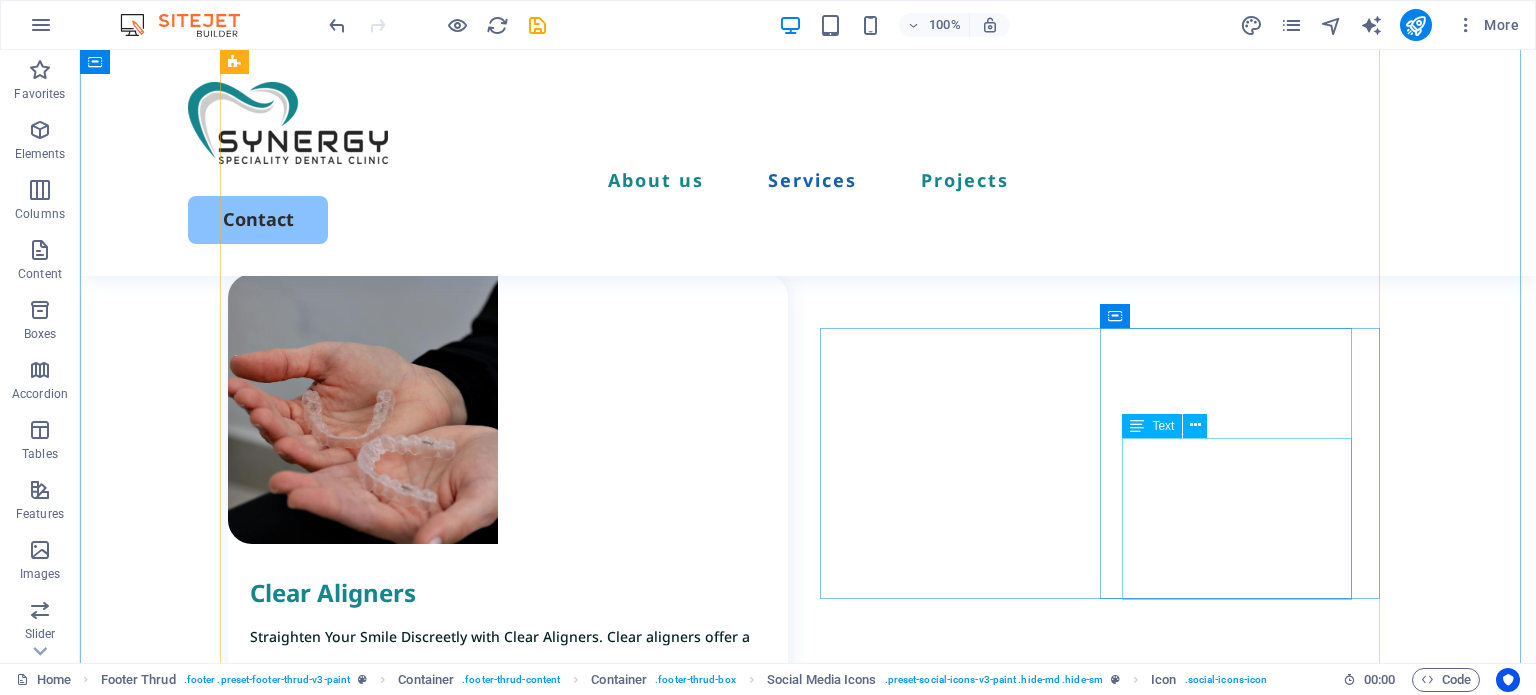 scroll, scrollTop: 2670, scrollLeft: 0, axis: vertical 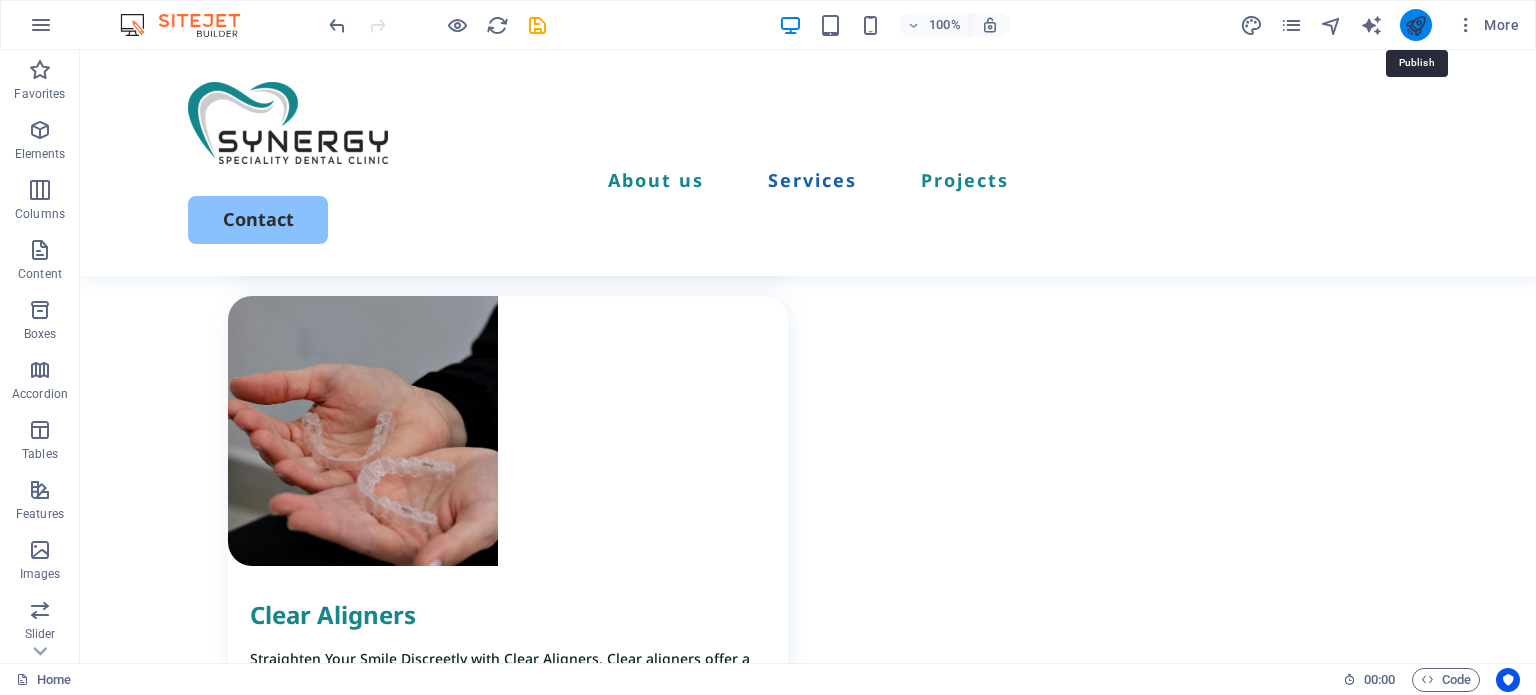 click at bounding box center [1415, 25] 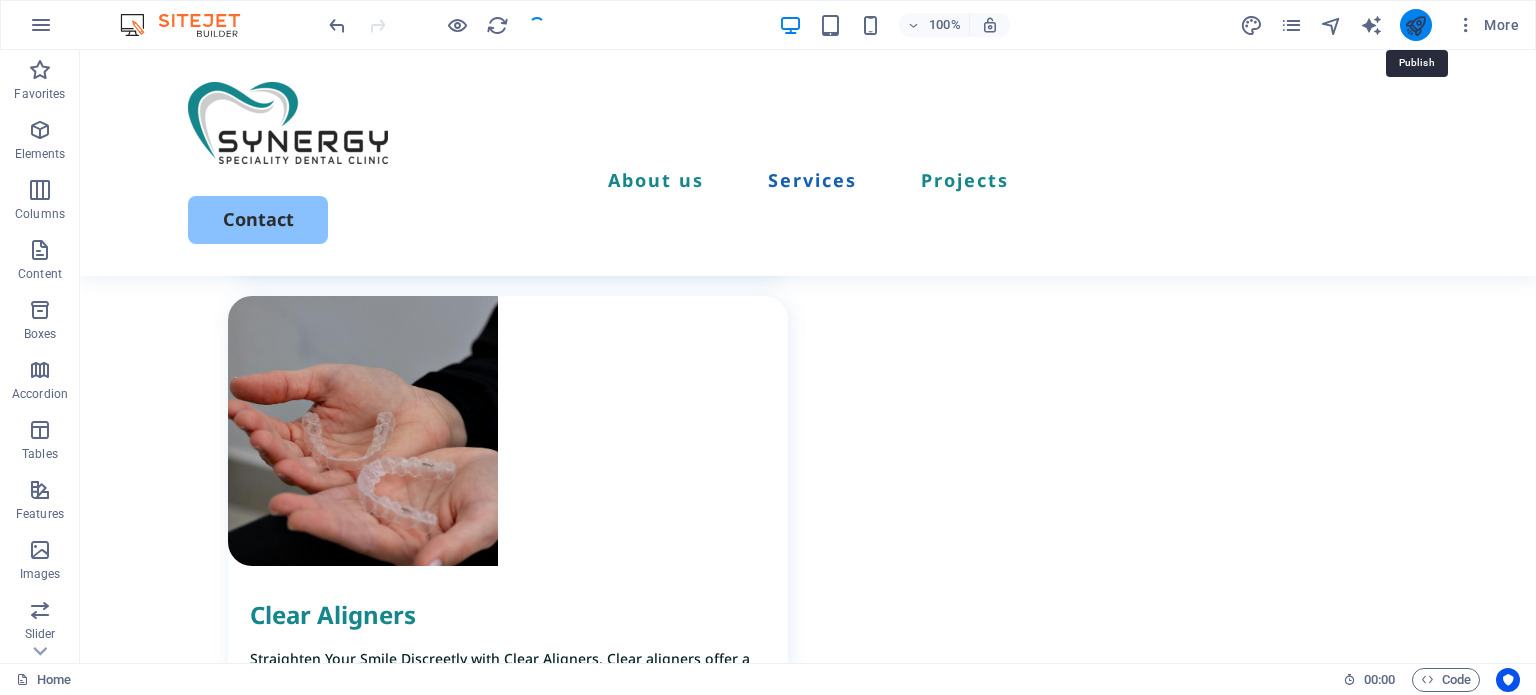 click at bounding box center (1415, 25) 